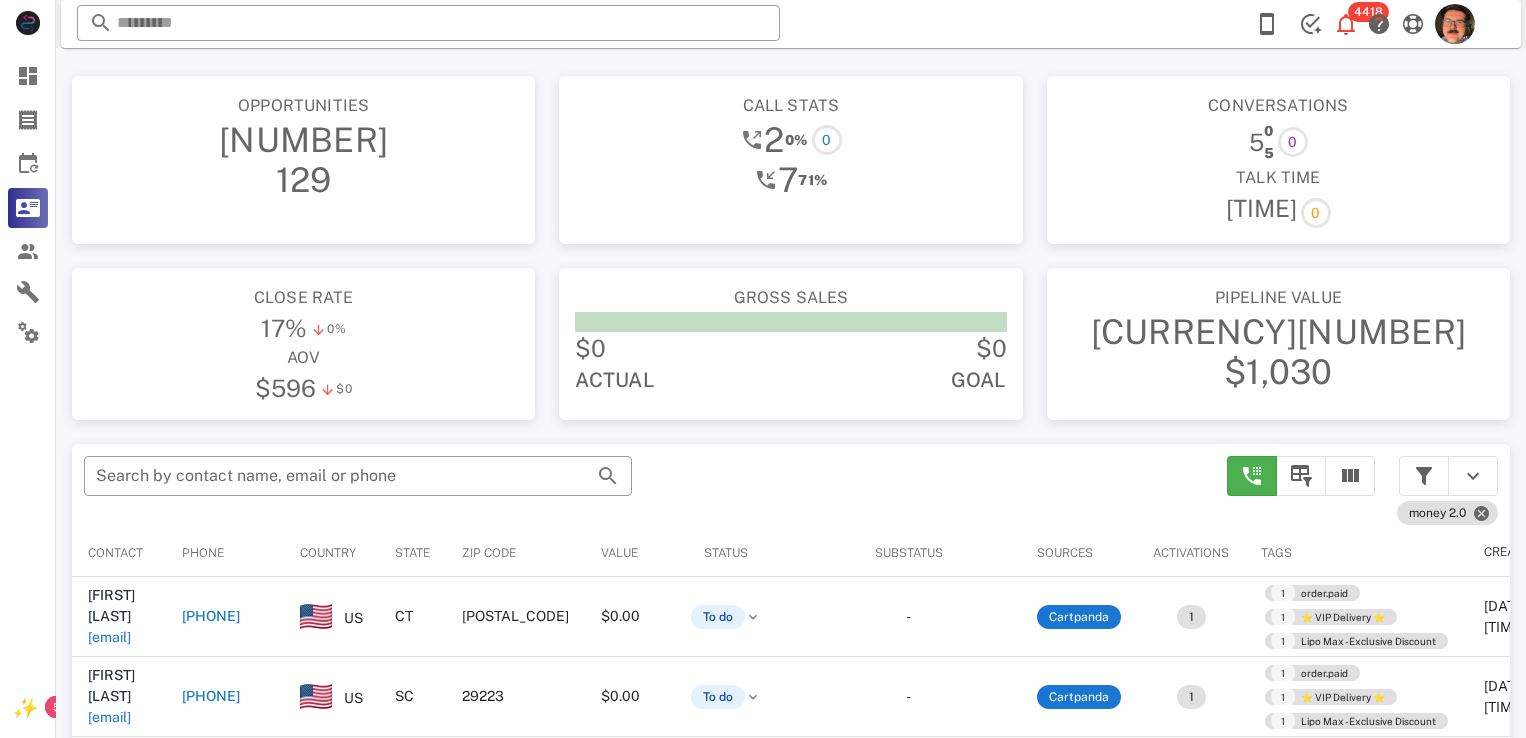 scroll, scrollTop: 0, scrollLeft: 0, axis: both 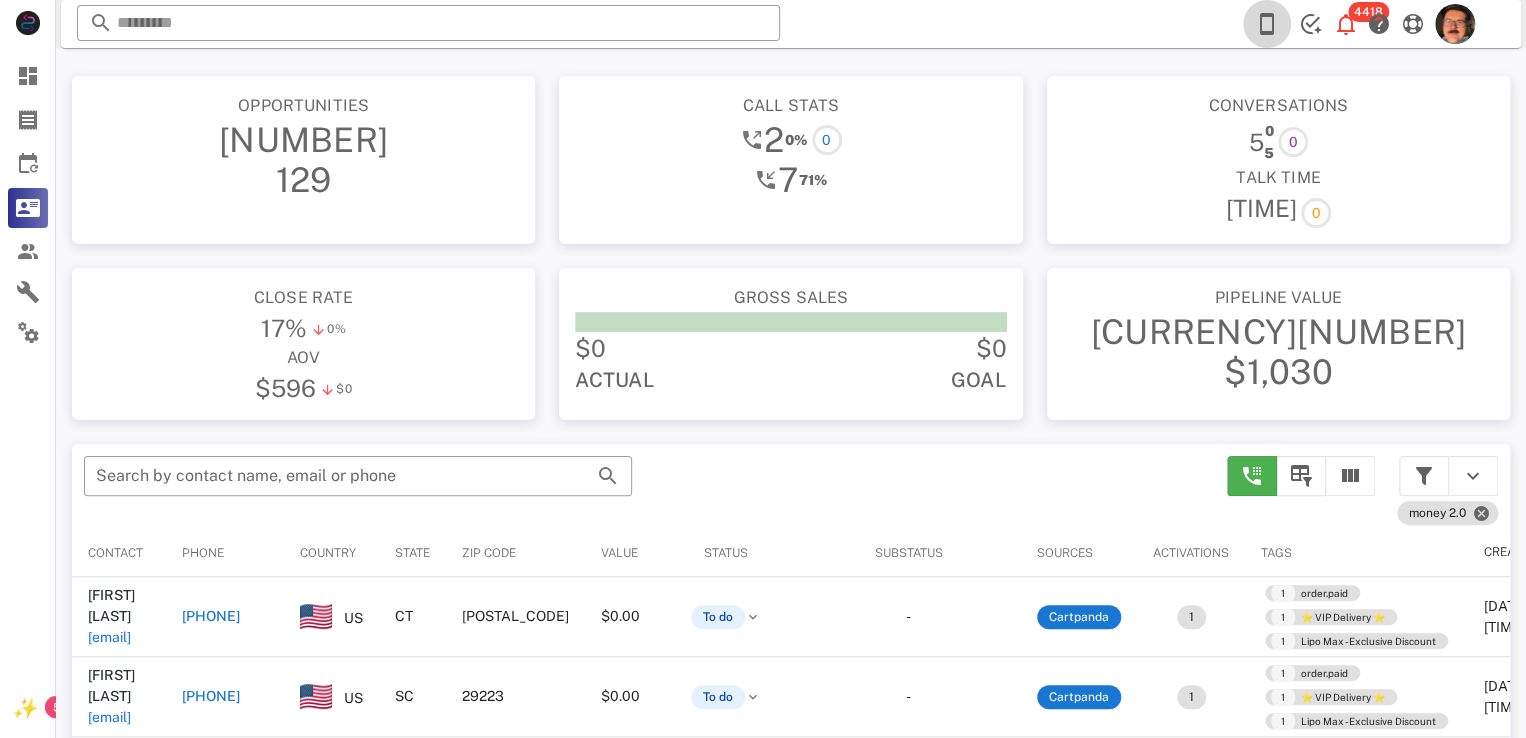 click at bounding box center [1267, 24] 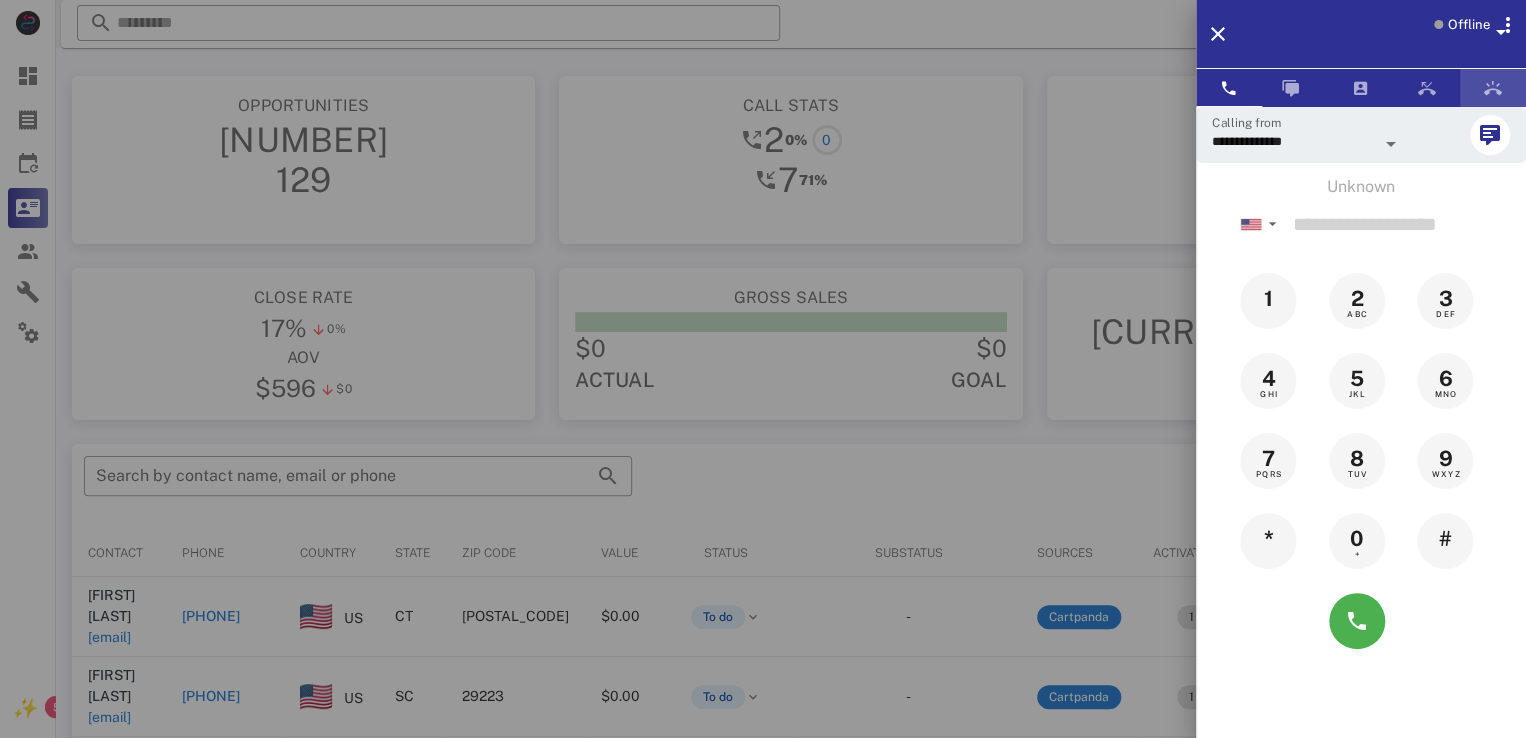 click at bounding box center (1493, 88) 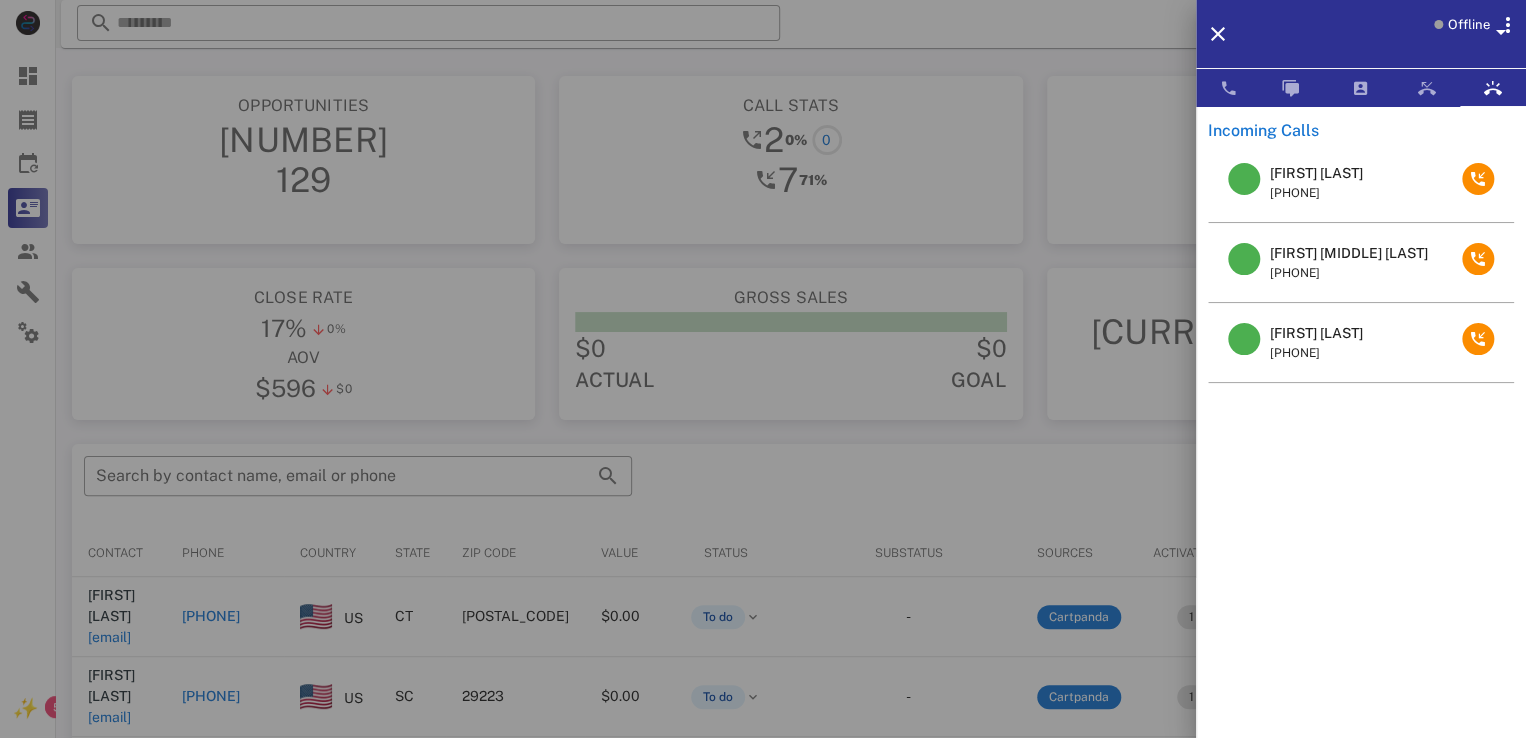 click on "Whitney Dabney" at bounding box center (1316, 333) 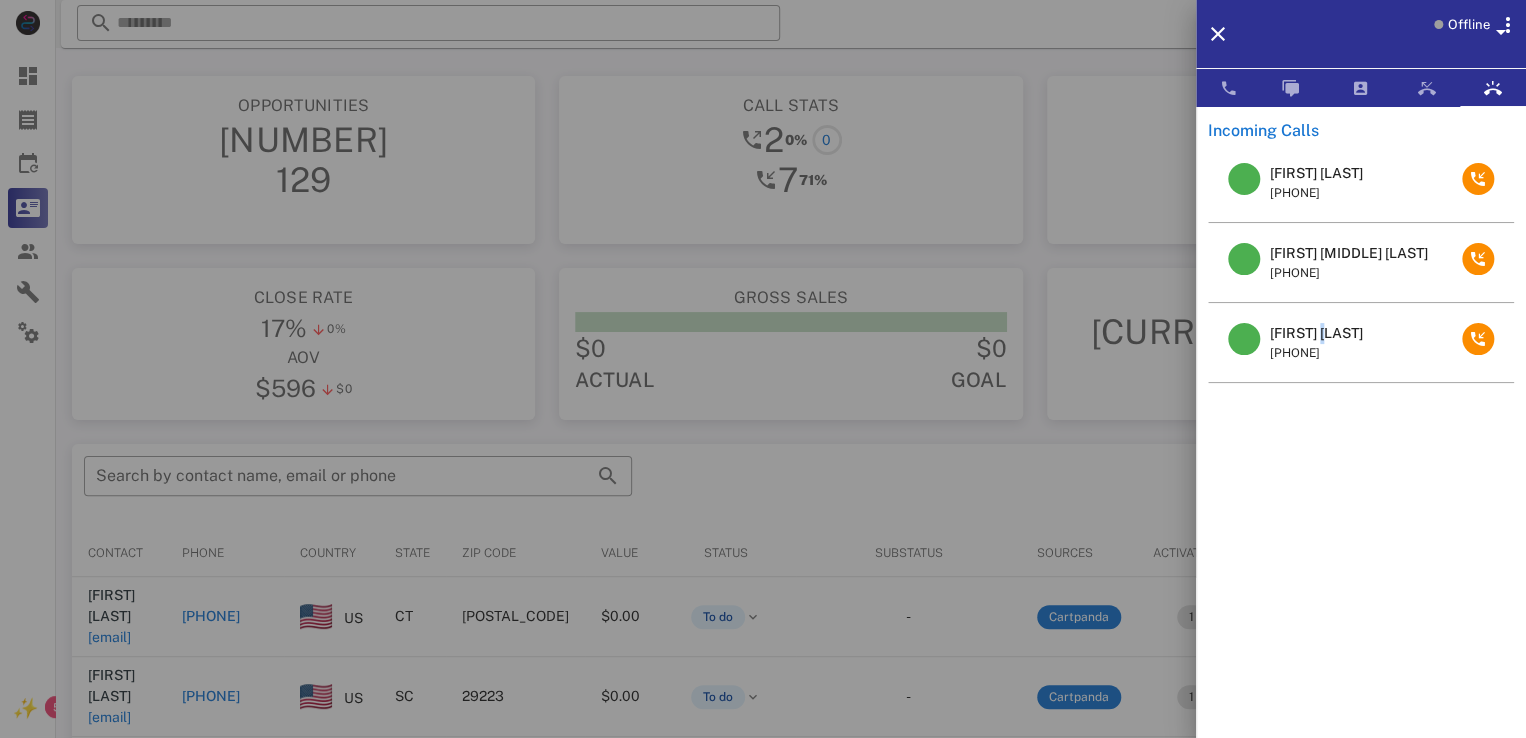 click on "Whitney Dabney" at bounding box center (1316, 333) 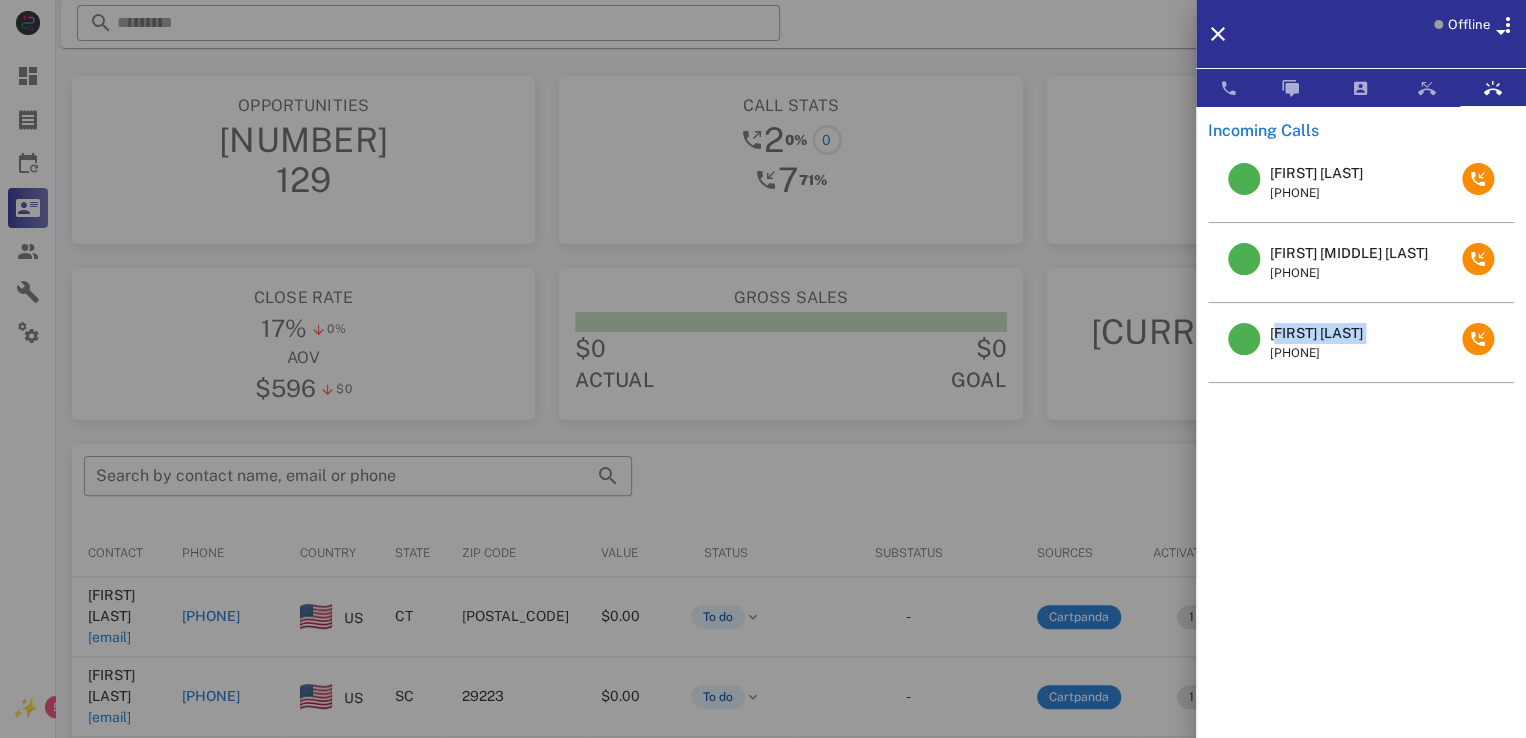 click on "Whitney Dabney" at bounding box center (1316, 333) 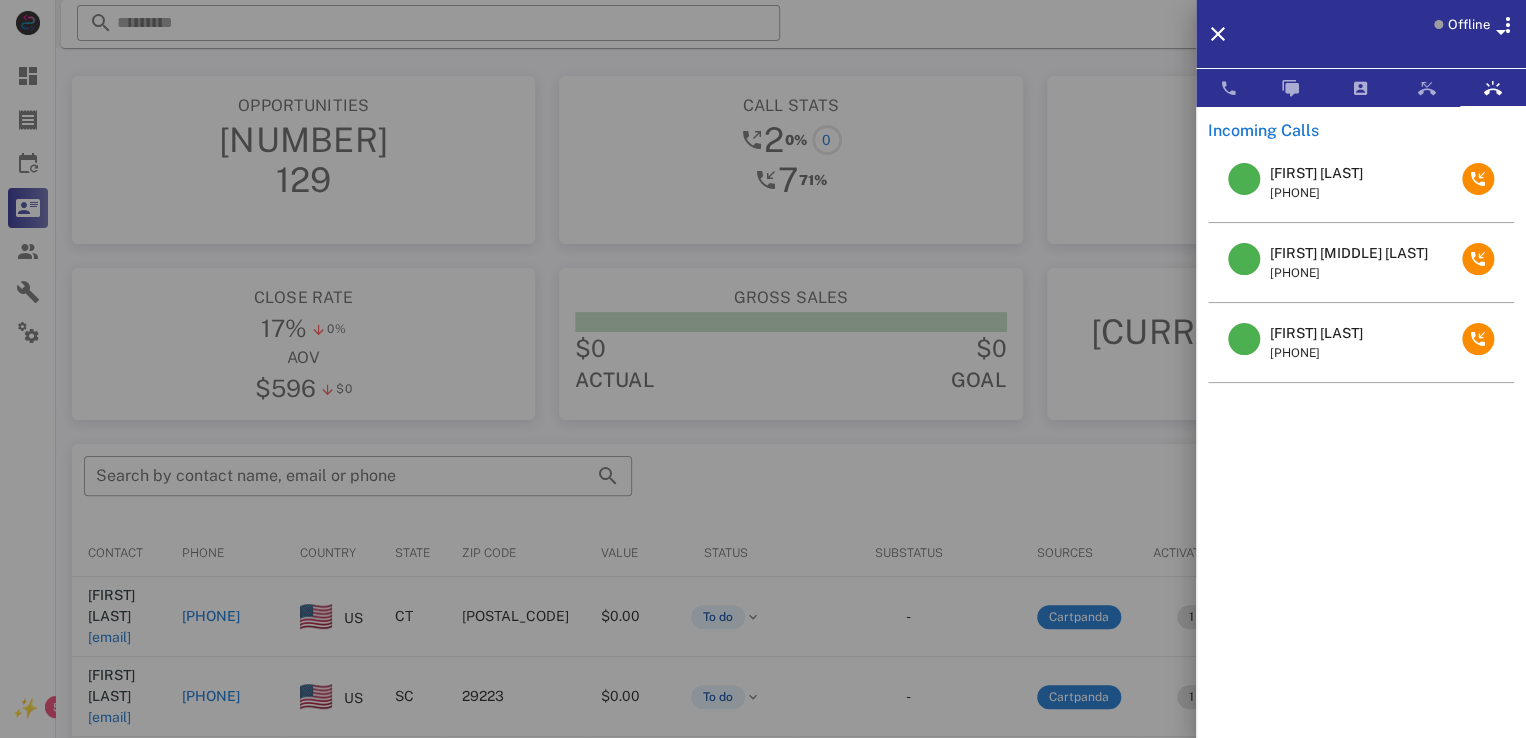 click at bounding box center (763, 369) 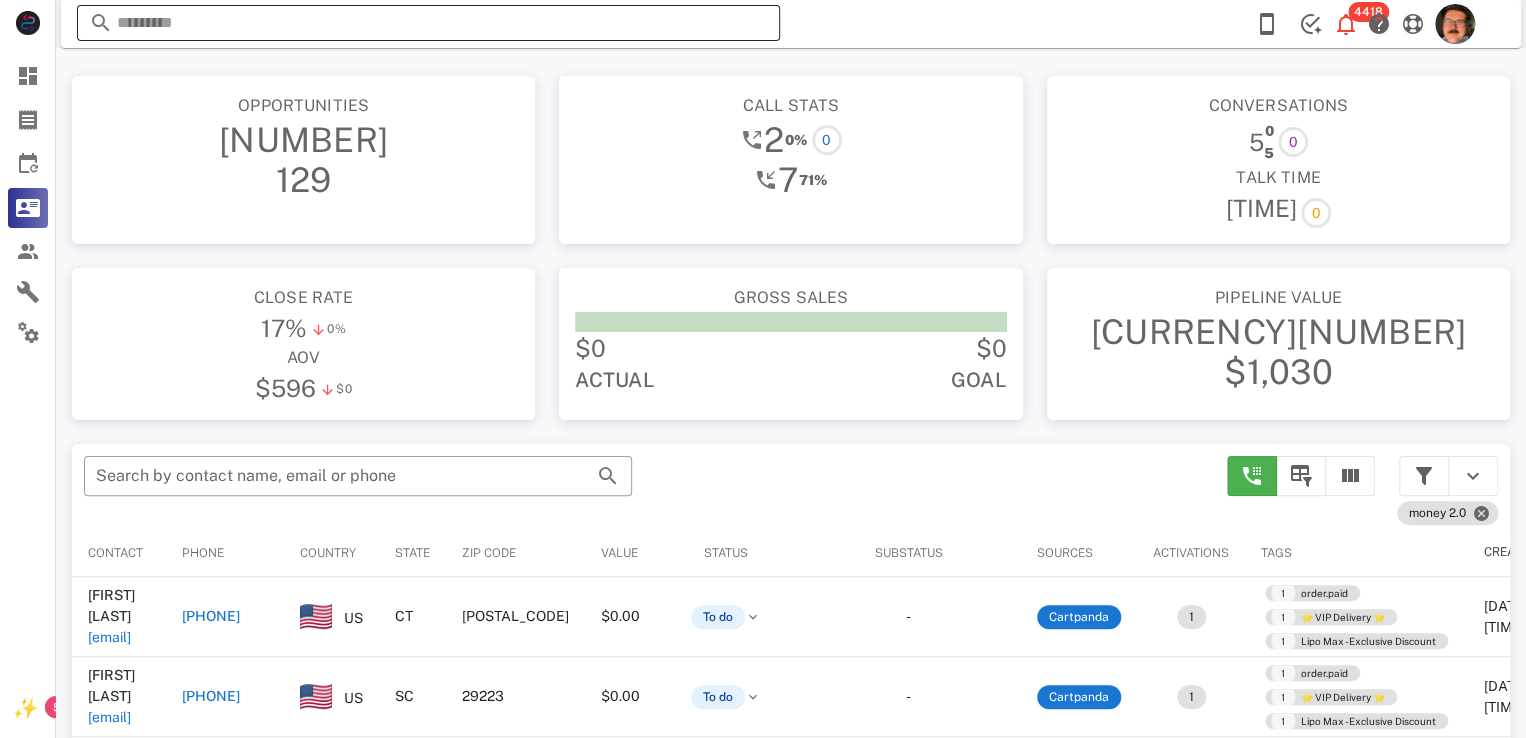 click at bounding box center (754, 26) 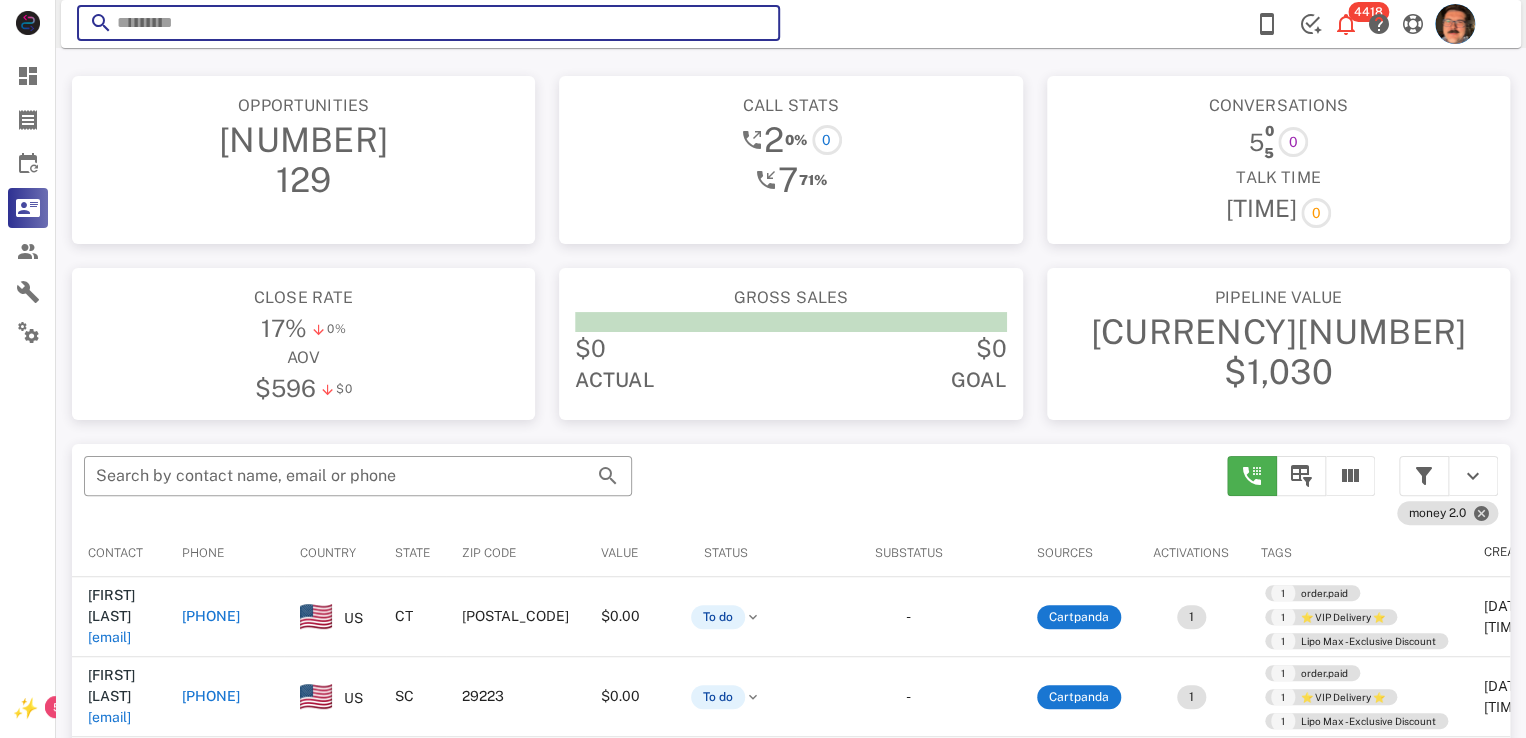 paste on "**********" 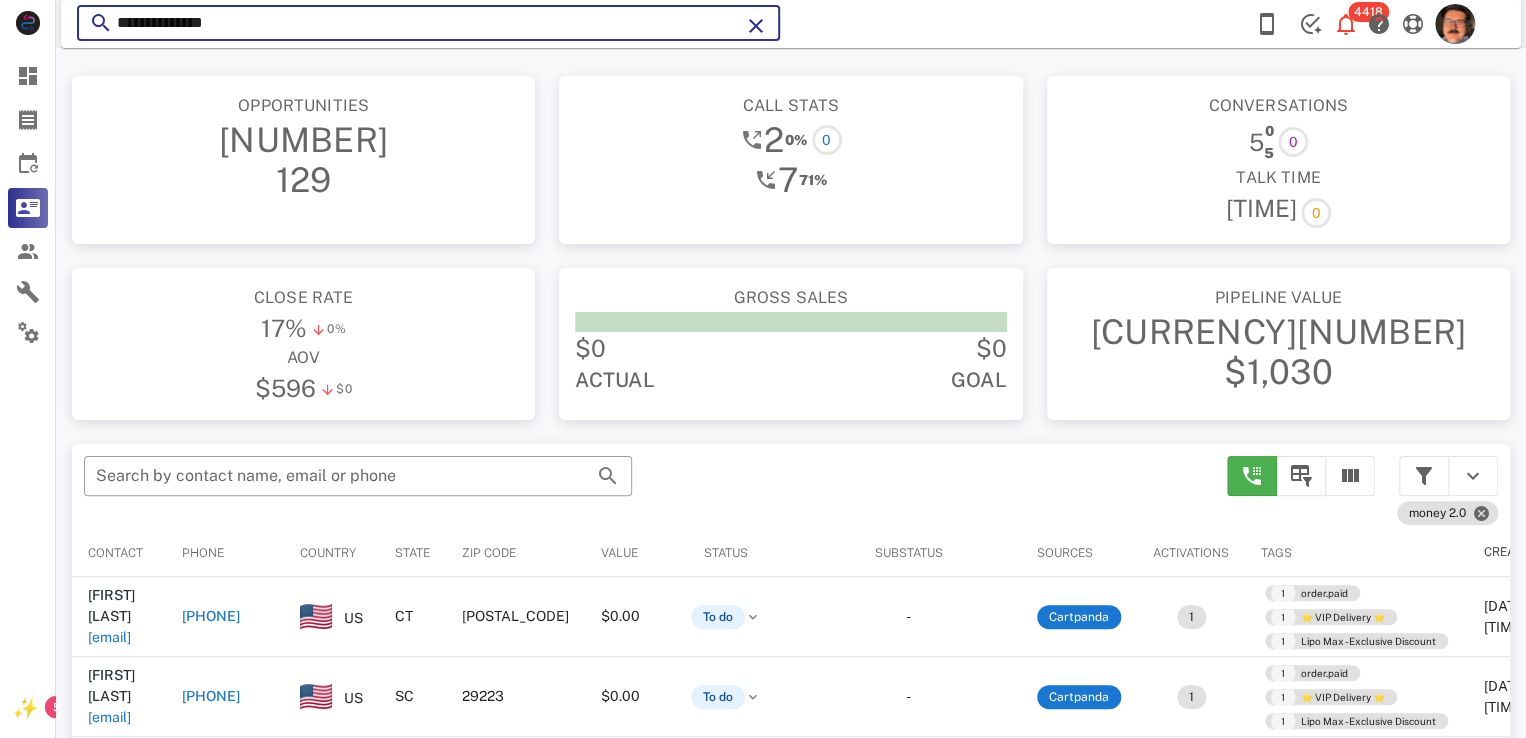 type on "**********" 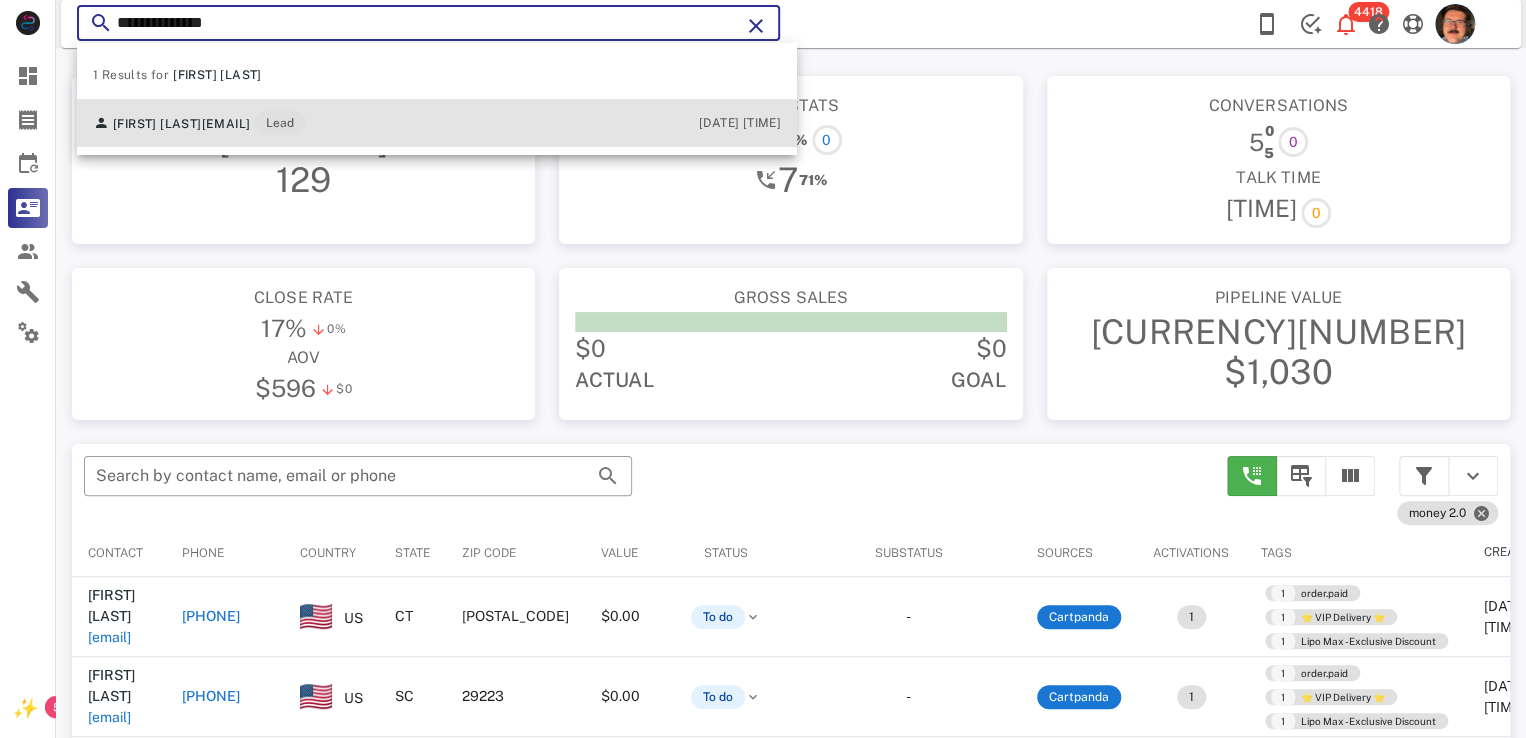 click on "wedabney8@gmail.com" at bounding box center (226, 124) 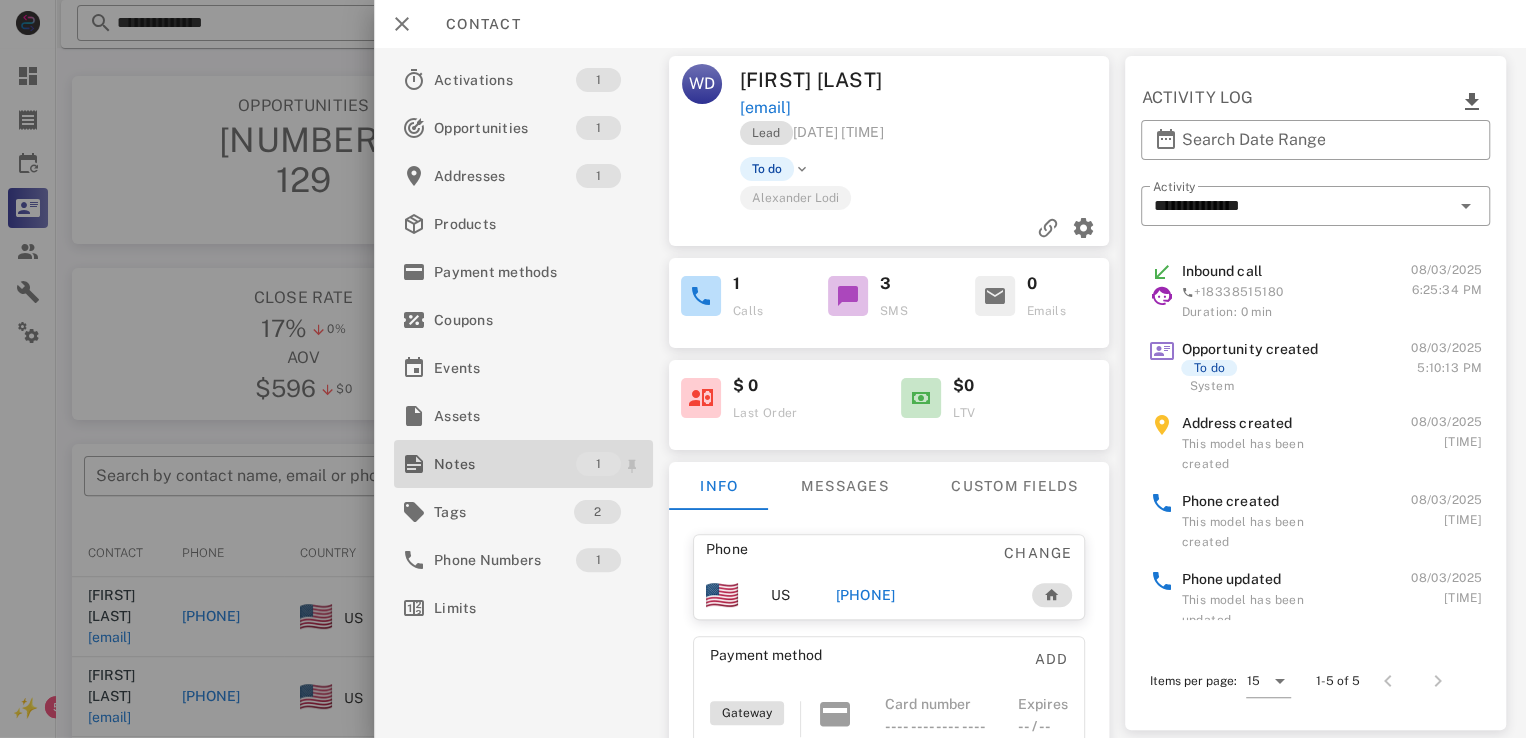 click on "Notes" at bounding box center [505, 464] 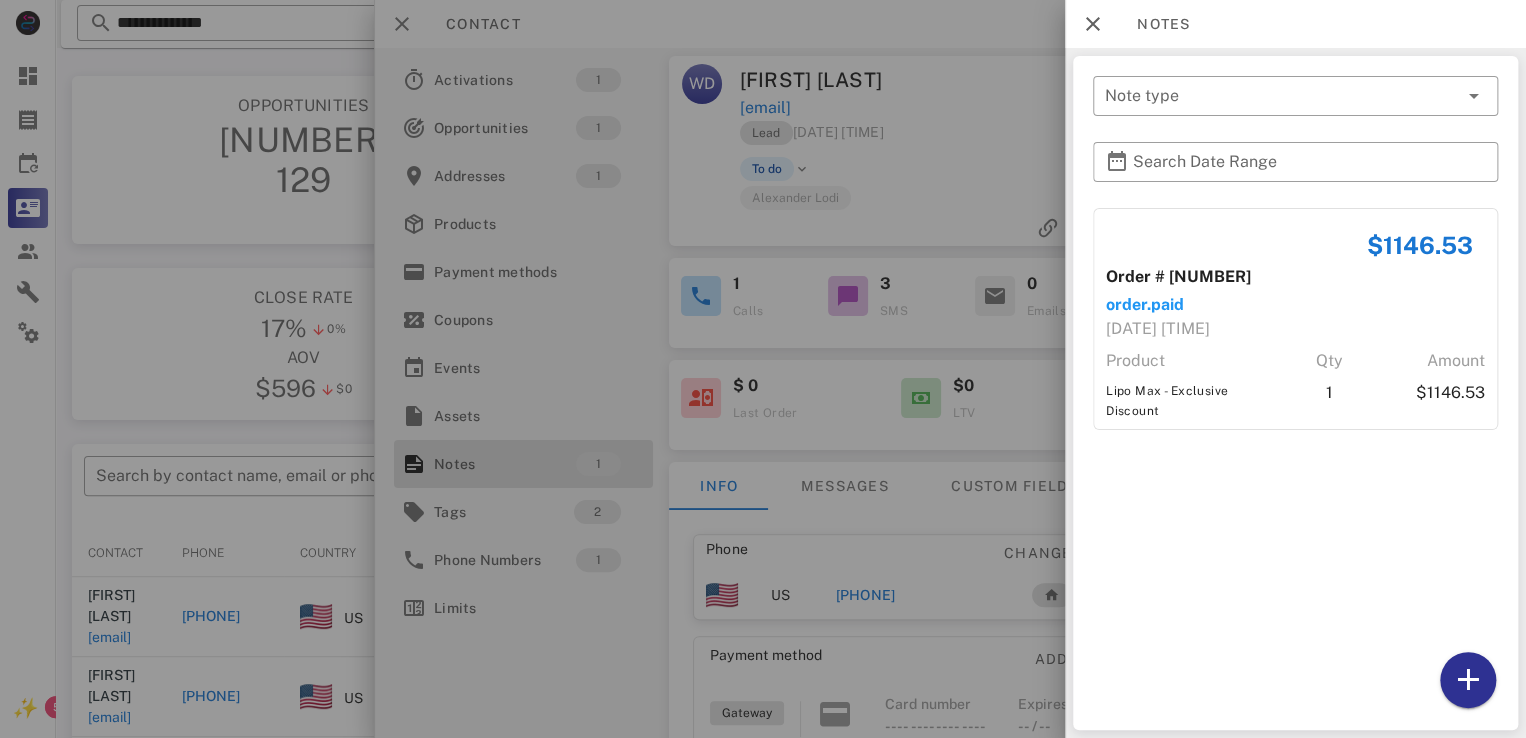 click at bounding box center [763, 369] 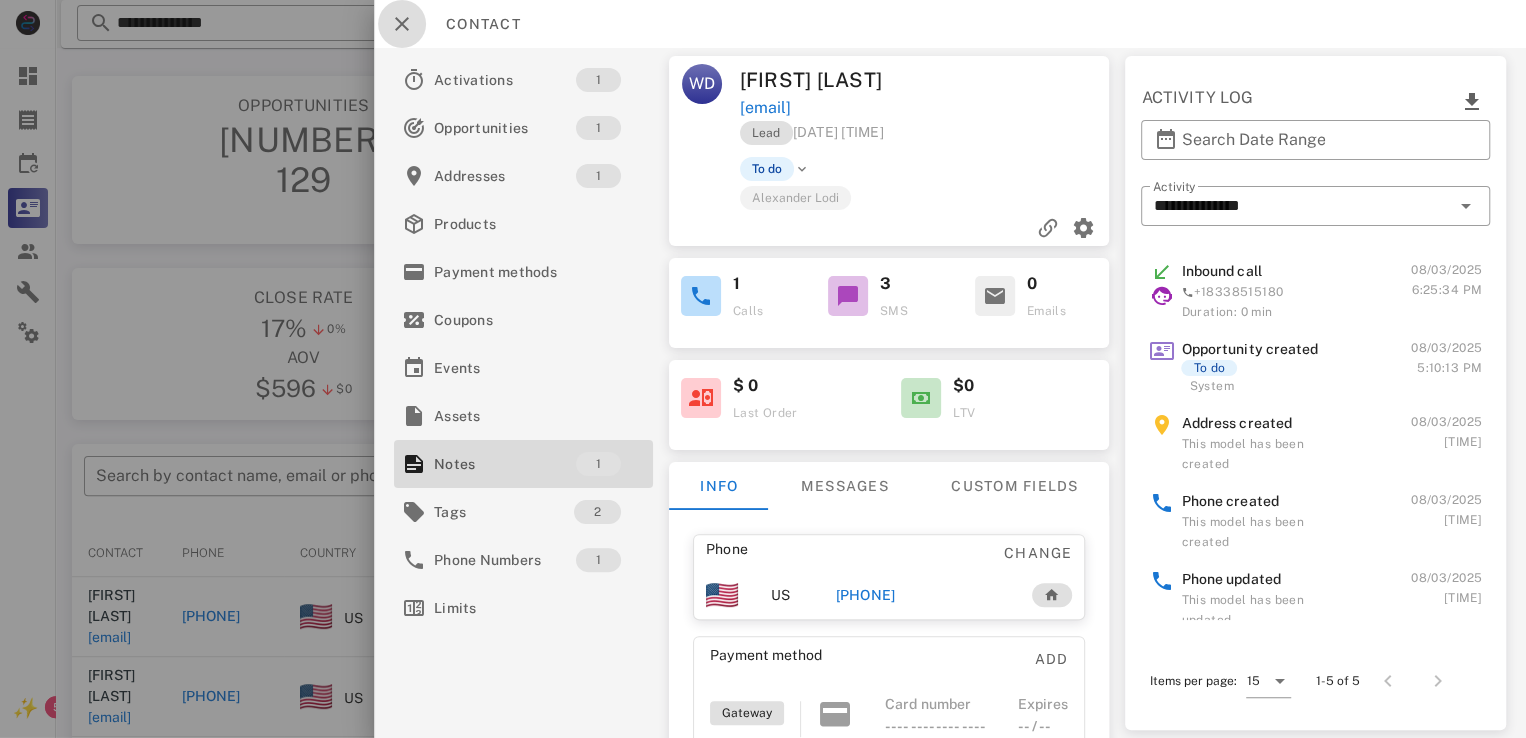 click at bounding box center (402, 24) 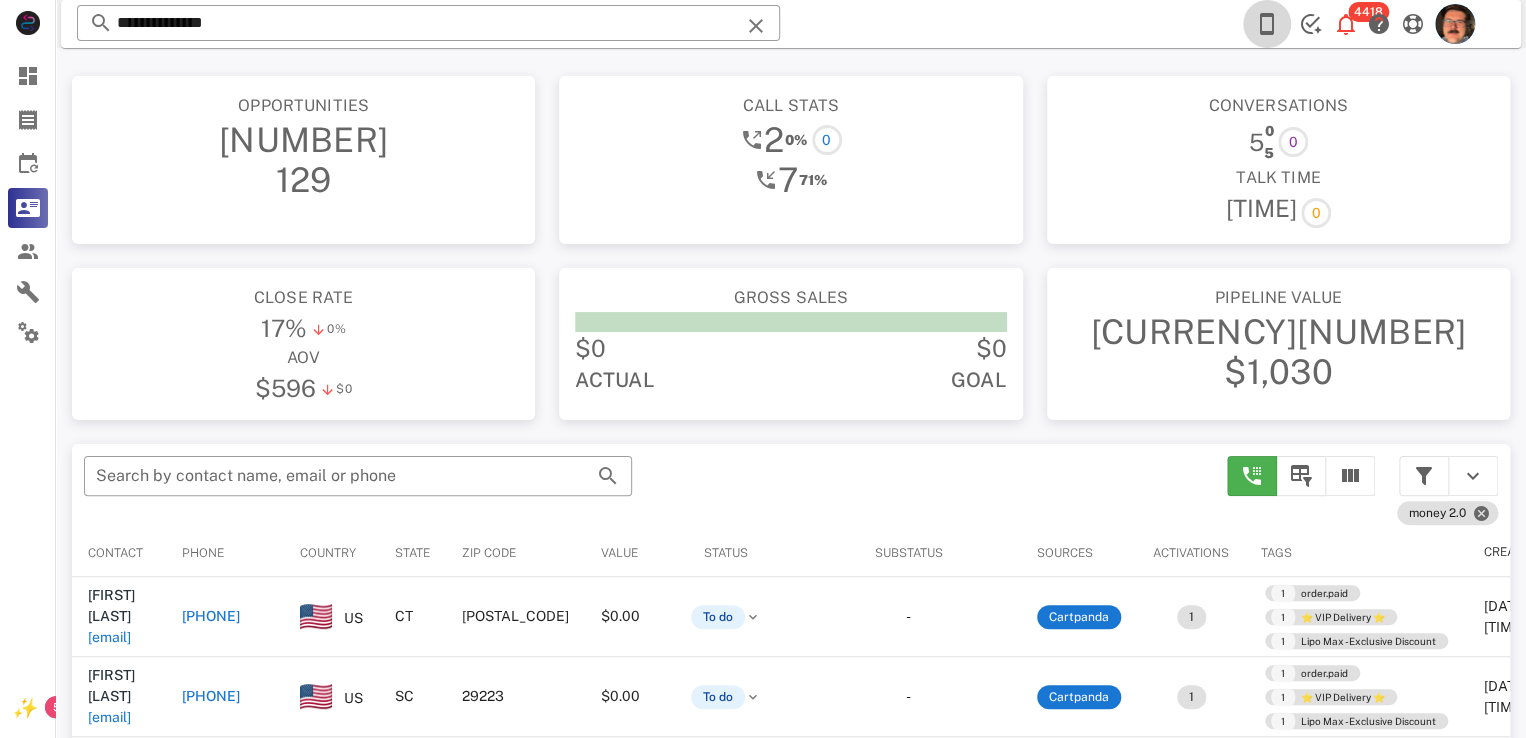 drag, startPoint x: 1283, startPoint y: 34, endPoint x: 1268, endPoint y: 33, distance: 15.033297 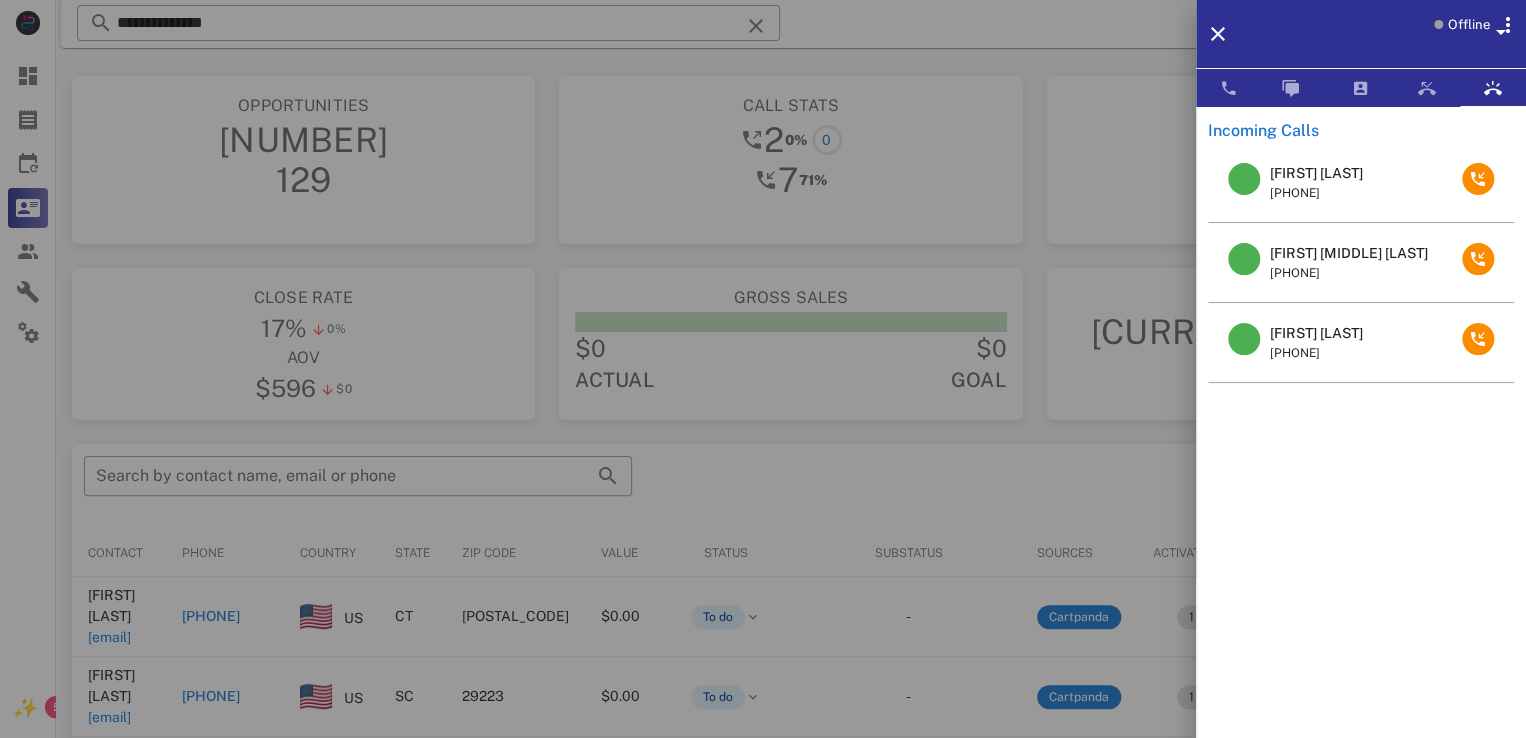 click on "Ruby Moreno" at bounding box center (1316, 173) 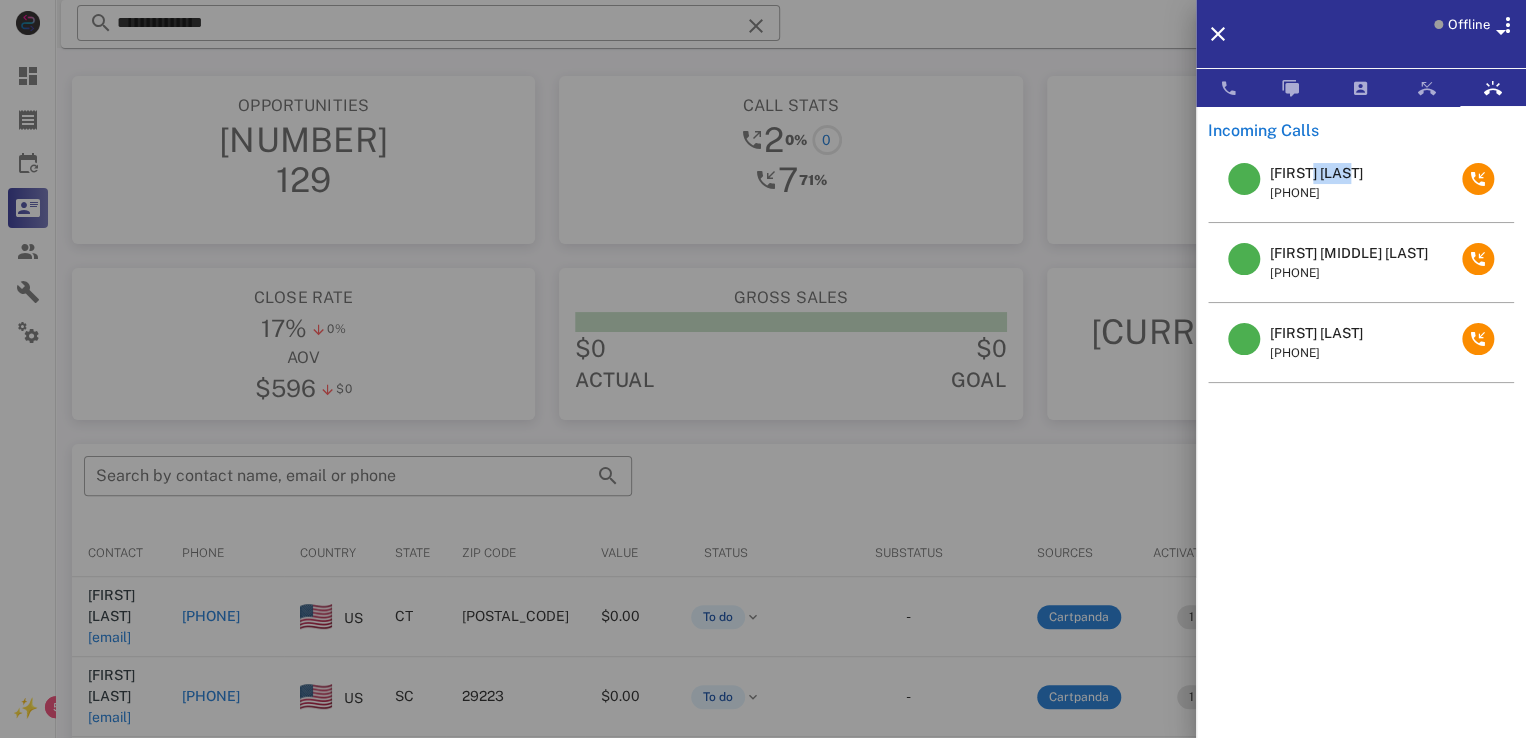 click on "Ruby Moreno" at bounding box center [1316, 173] 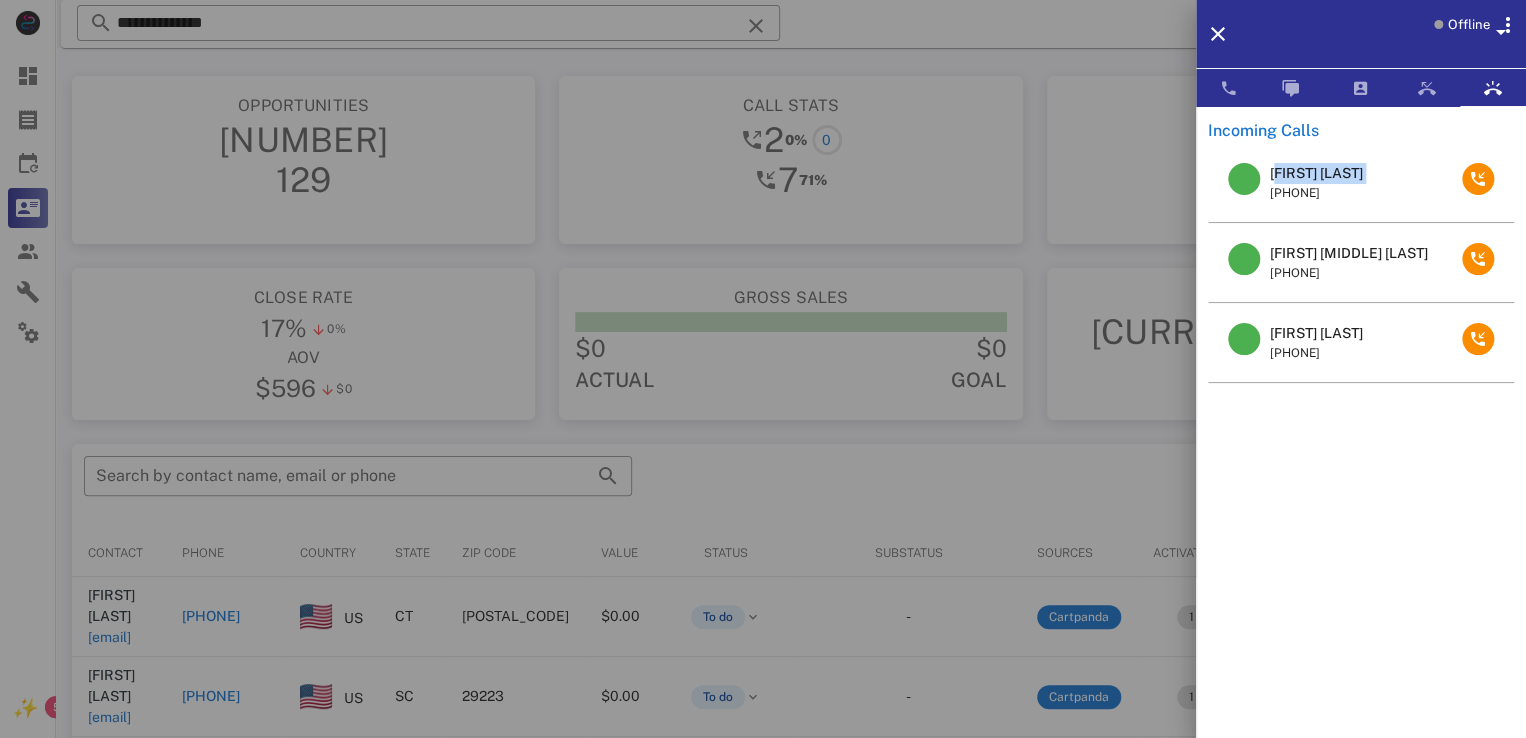 click on "Ruby Moreno" at bounding box center (1316, 173) 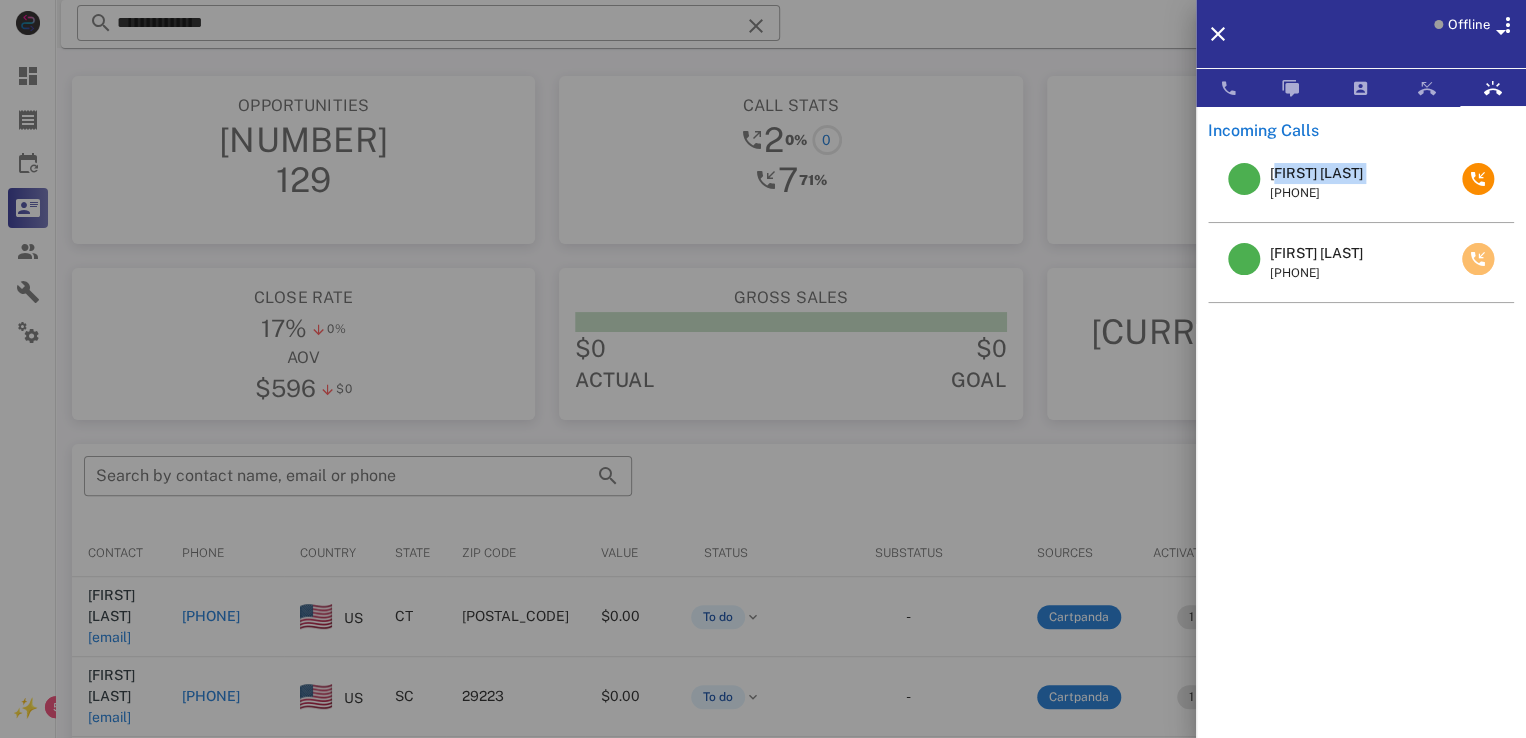 drag, startPoint x: 1315, startPoint y: 171, endPoint x: 1484, endPoint y: 260, distance: 191.00262 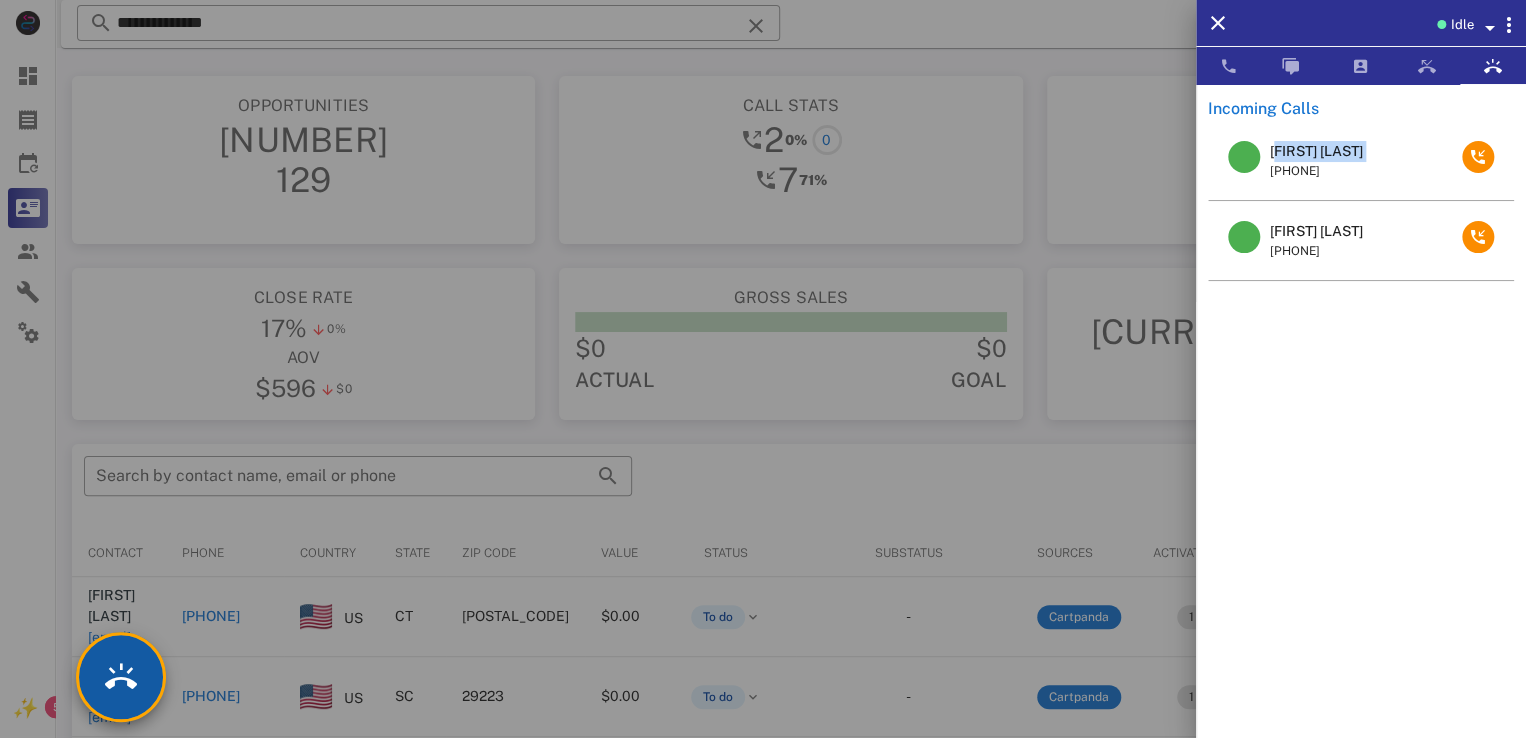 click at bounding box center [121, 677] 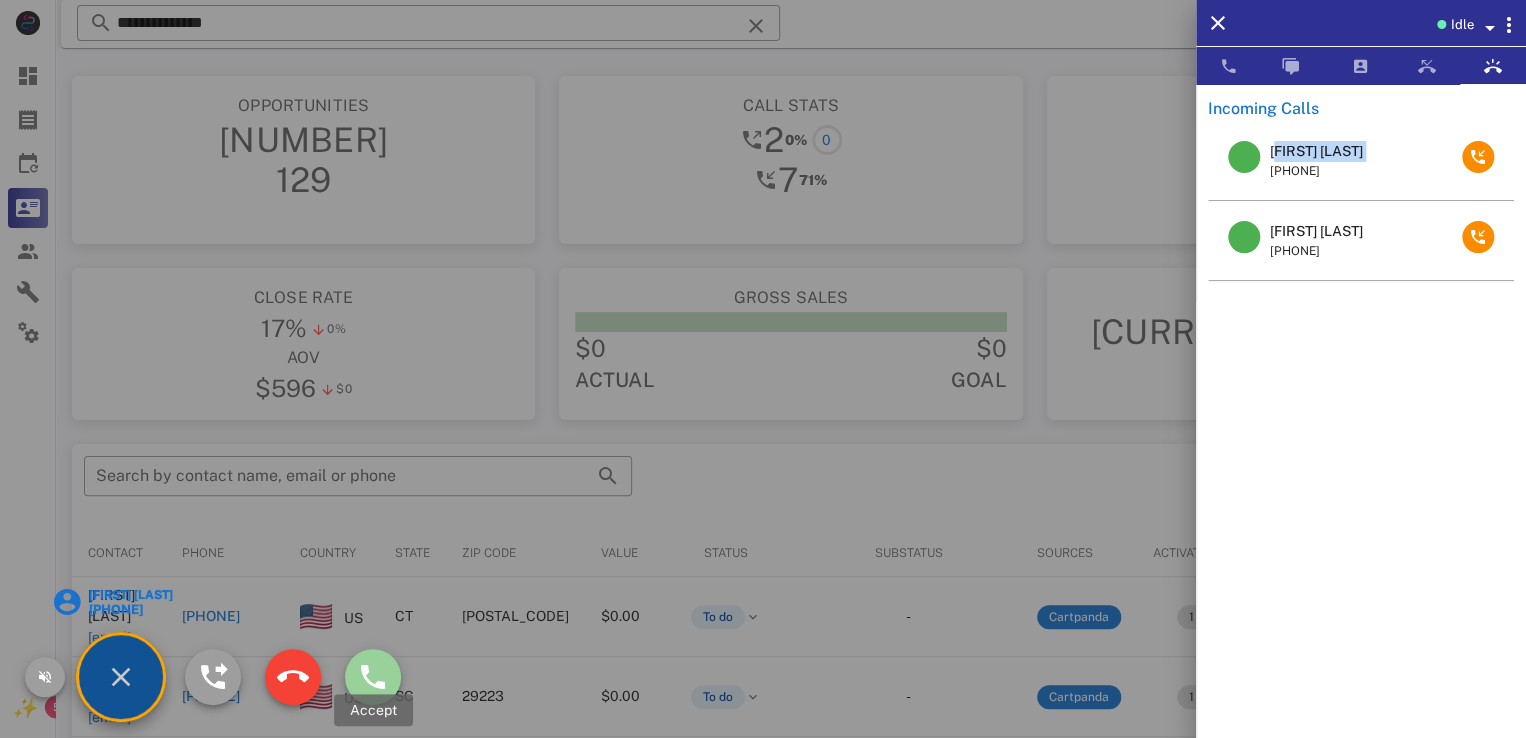 click at bounding box center [373, 677] 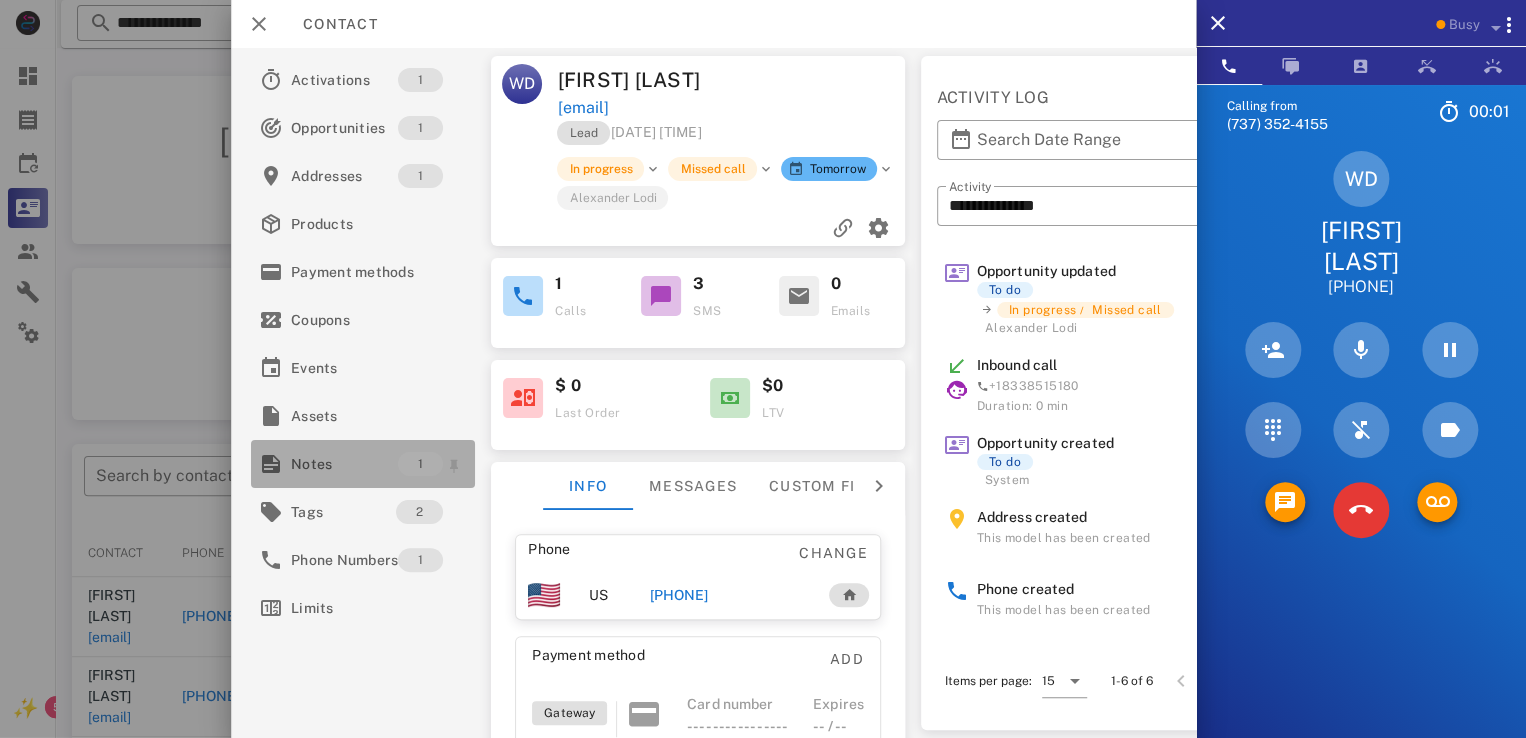 click on "Notes" at bounding box center [344, 464] 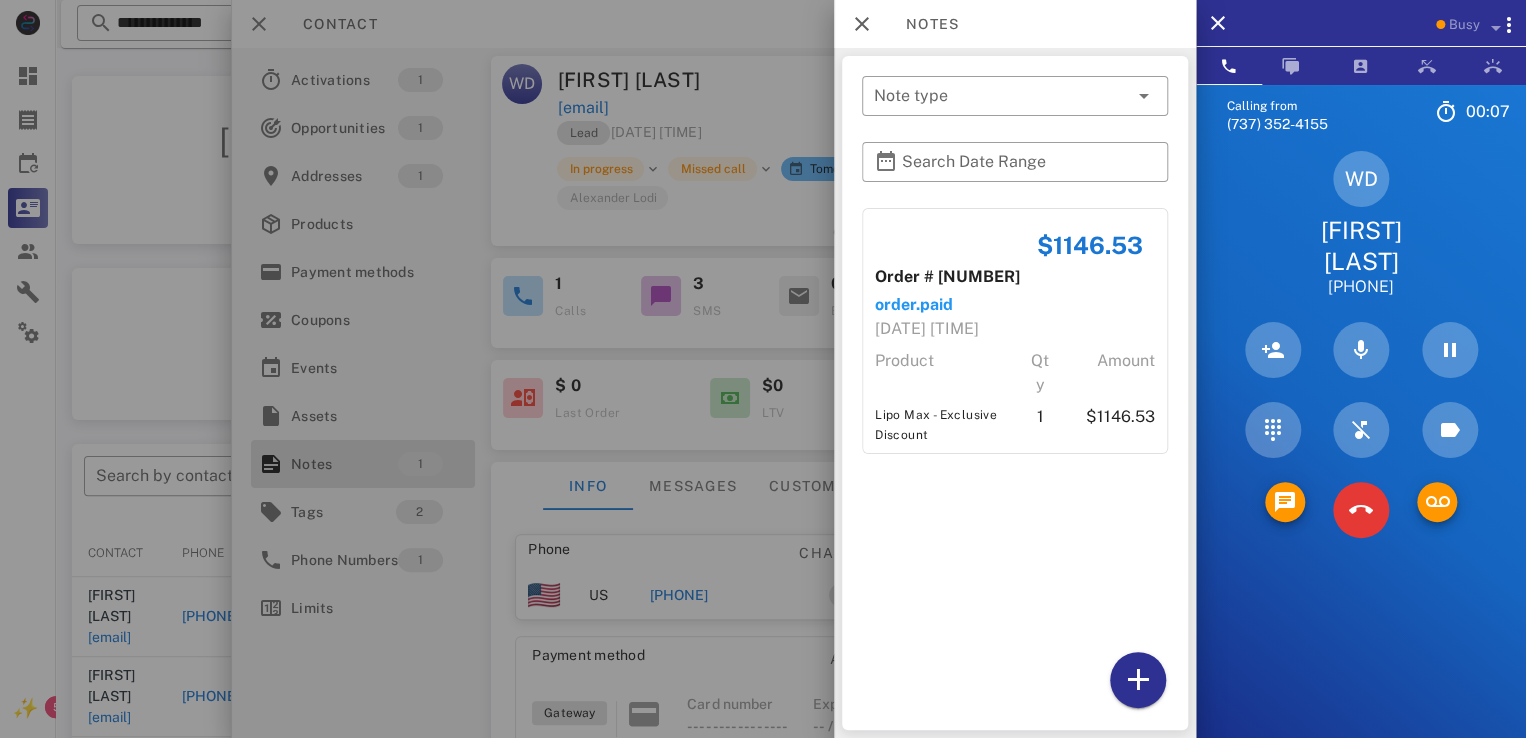 click at bounding box center [763, 369] 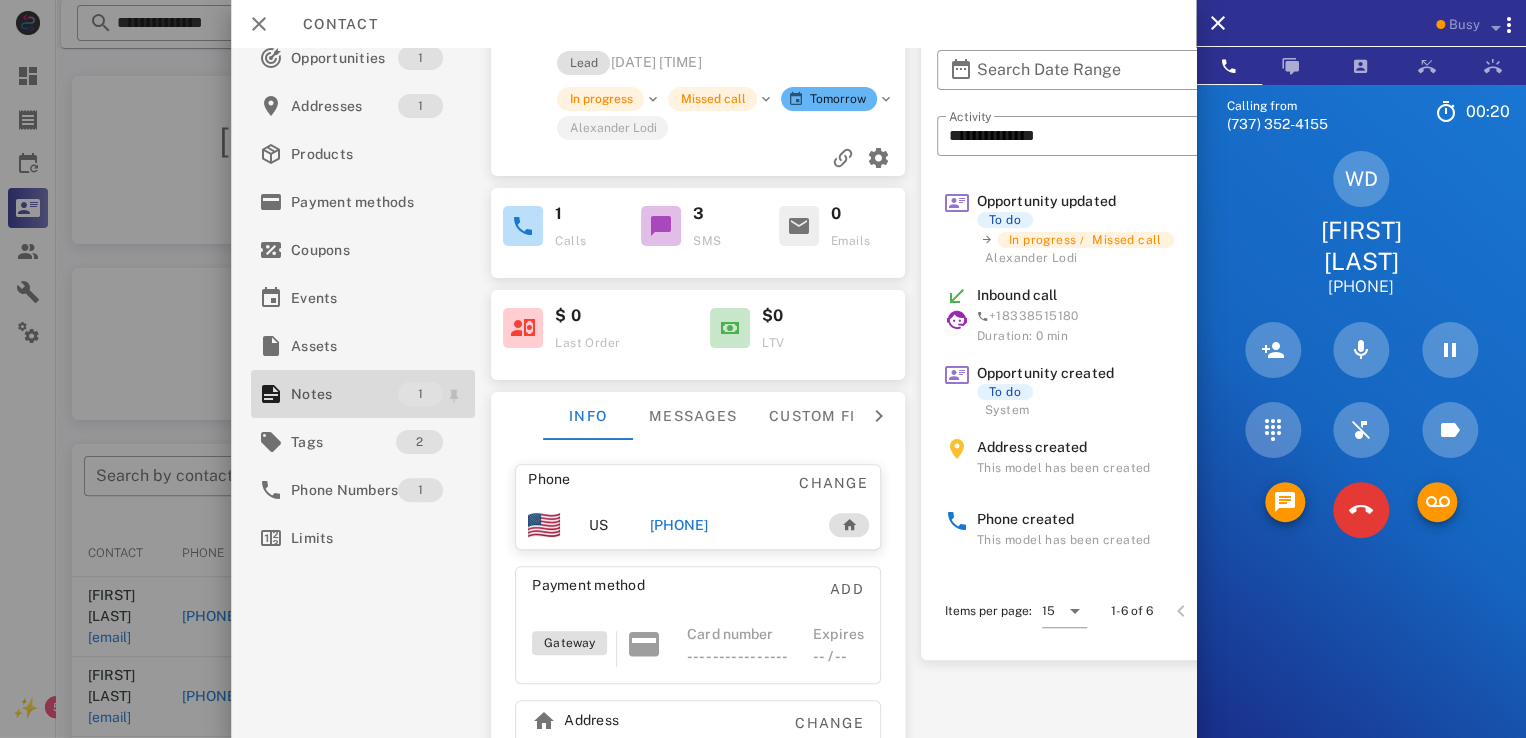 scroll, scrollTop: 0, scrollLeft: 0, axis: both 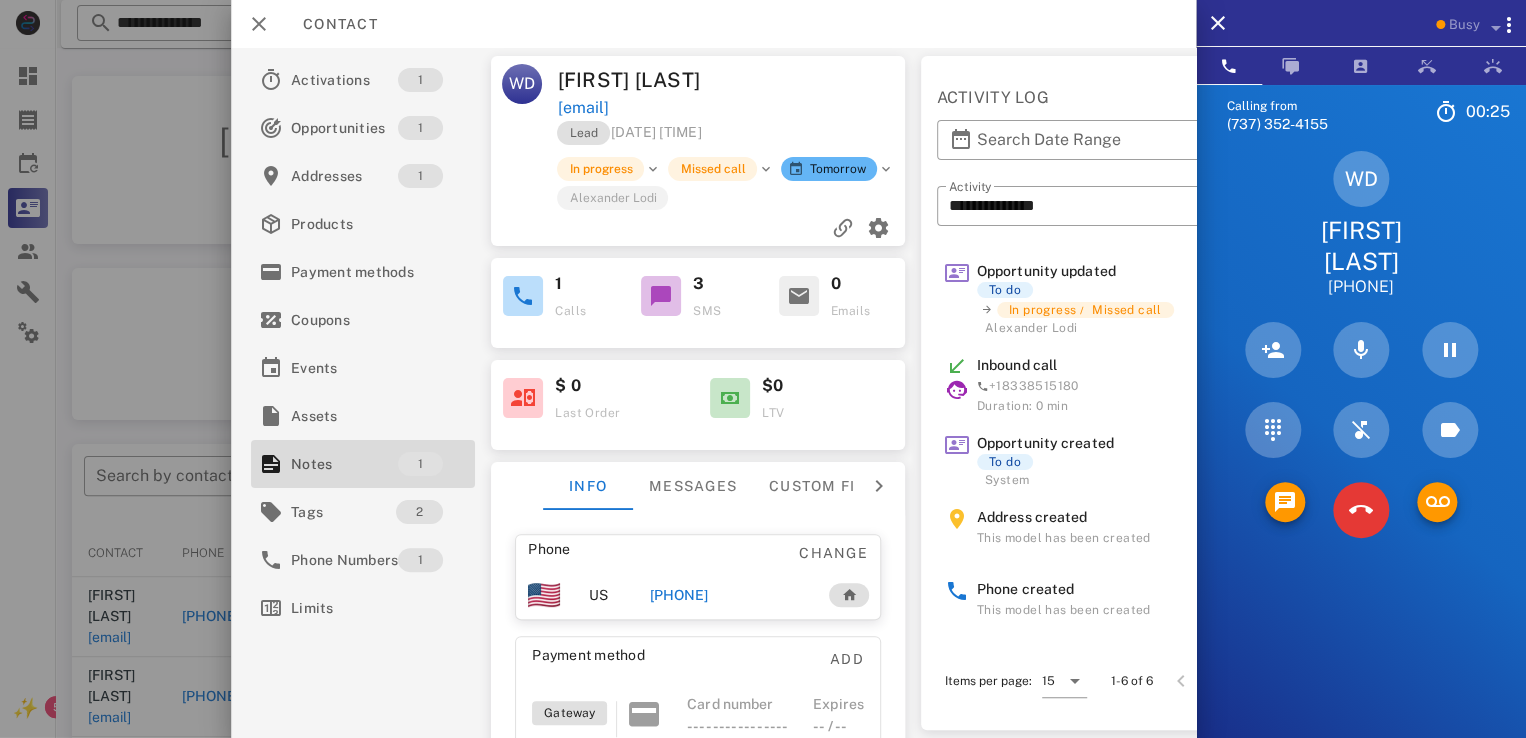 click on "3" at bounding box center (698, 284) 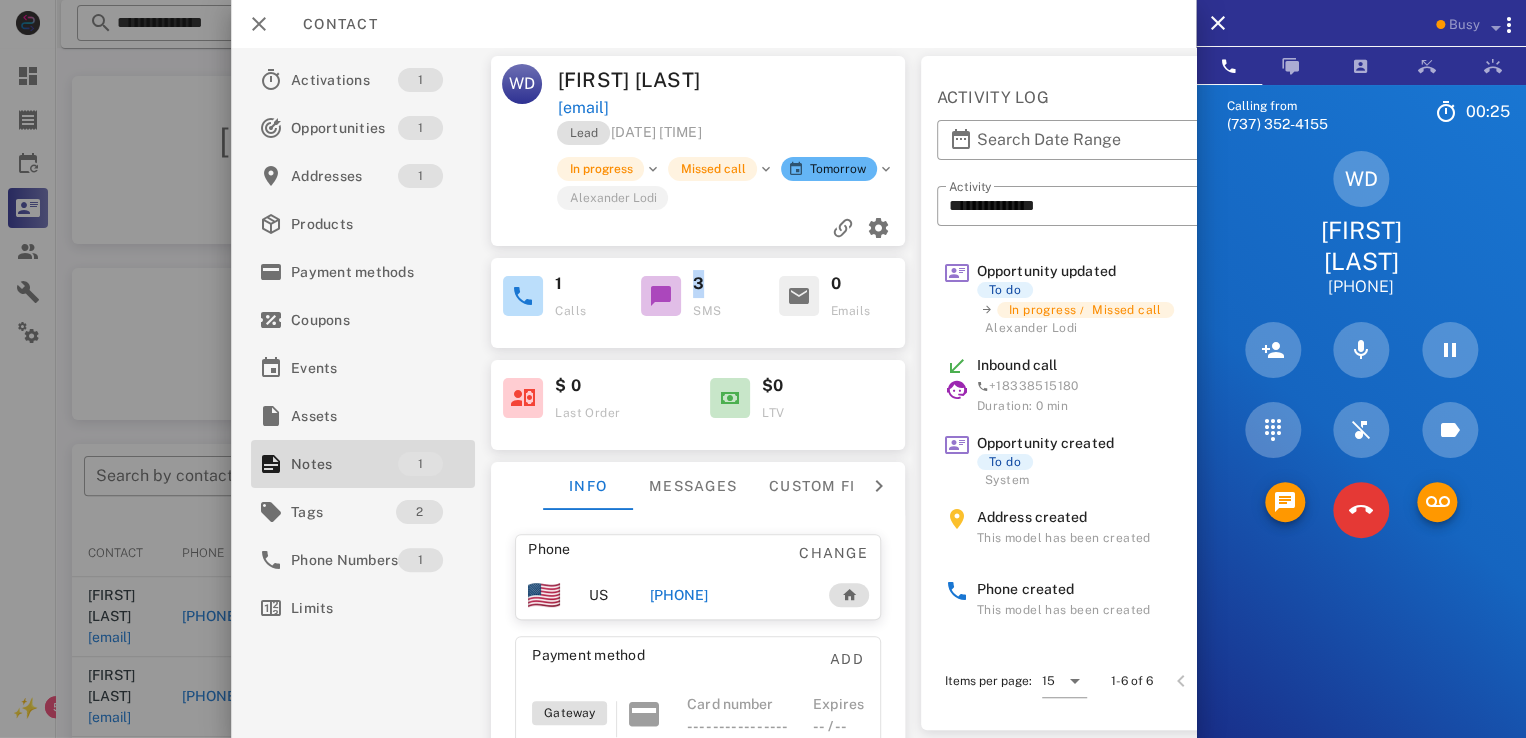 click on "3" at bounding box center [698, 284] 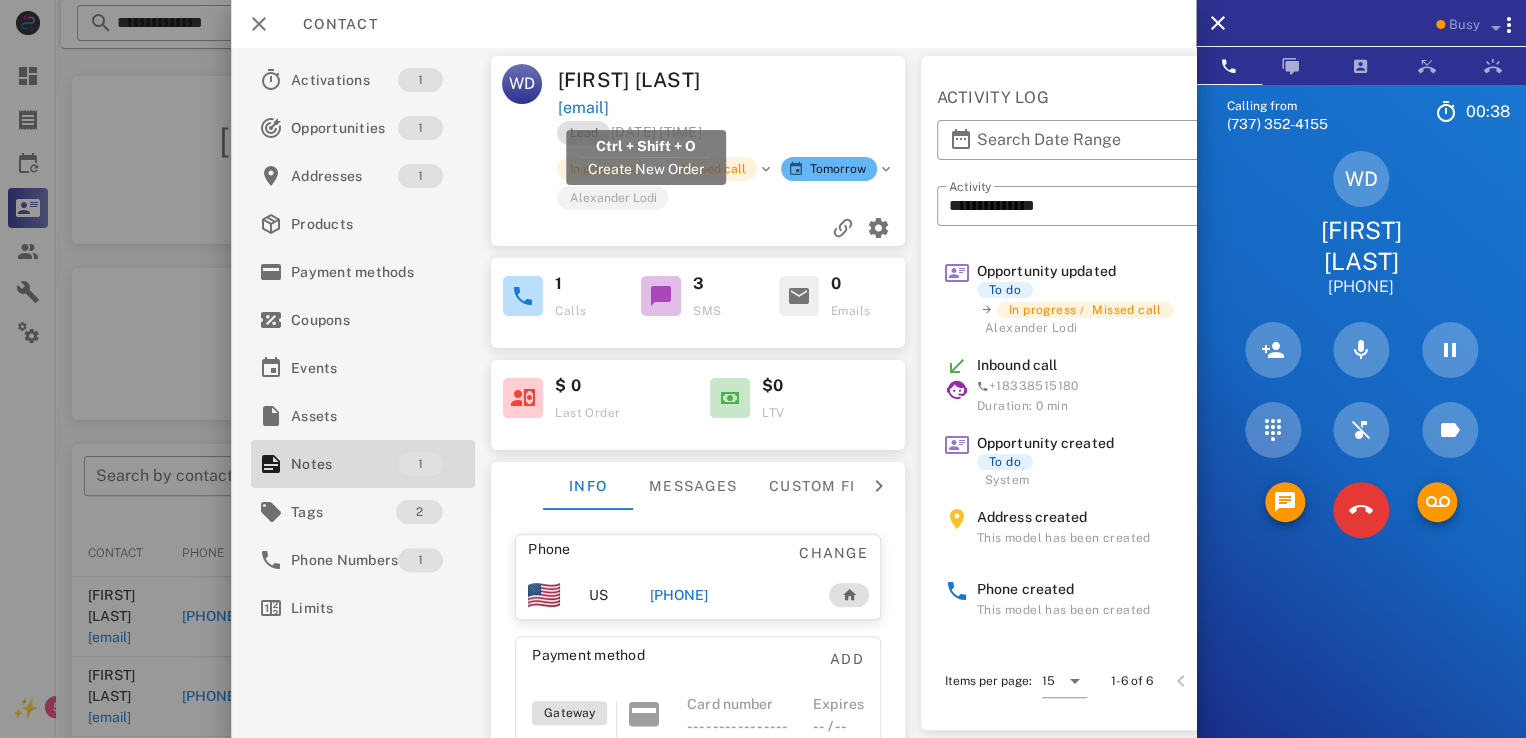click on "wedabney8@gmail.com" at bounding box center [583, 108] 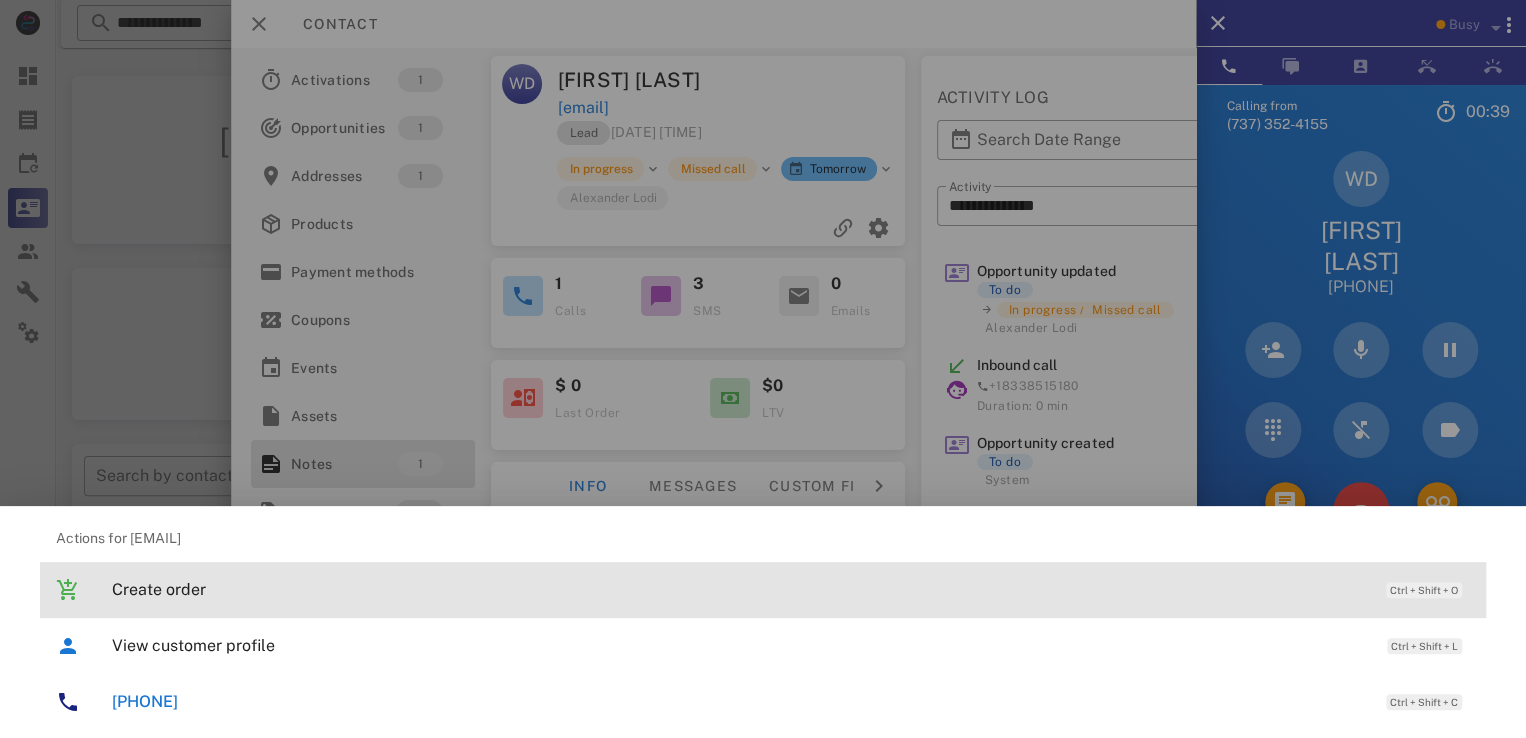 click on "Create order Ctrl + Shift + O" at bounding box center (791, 589) 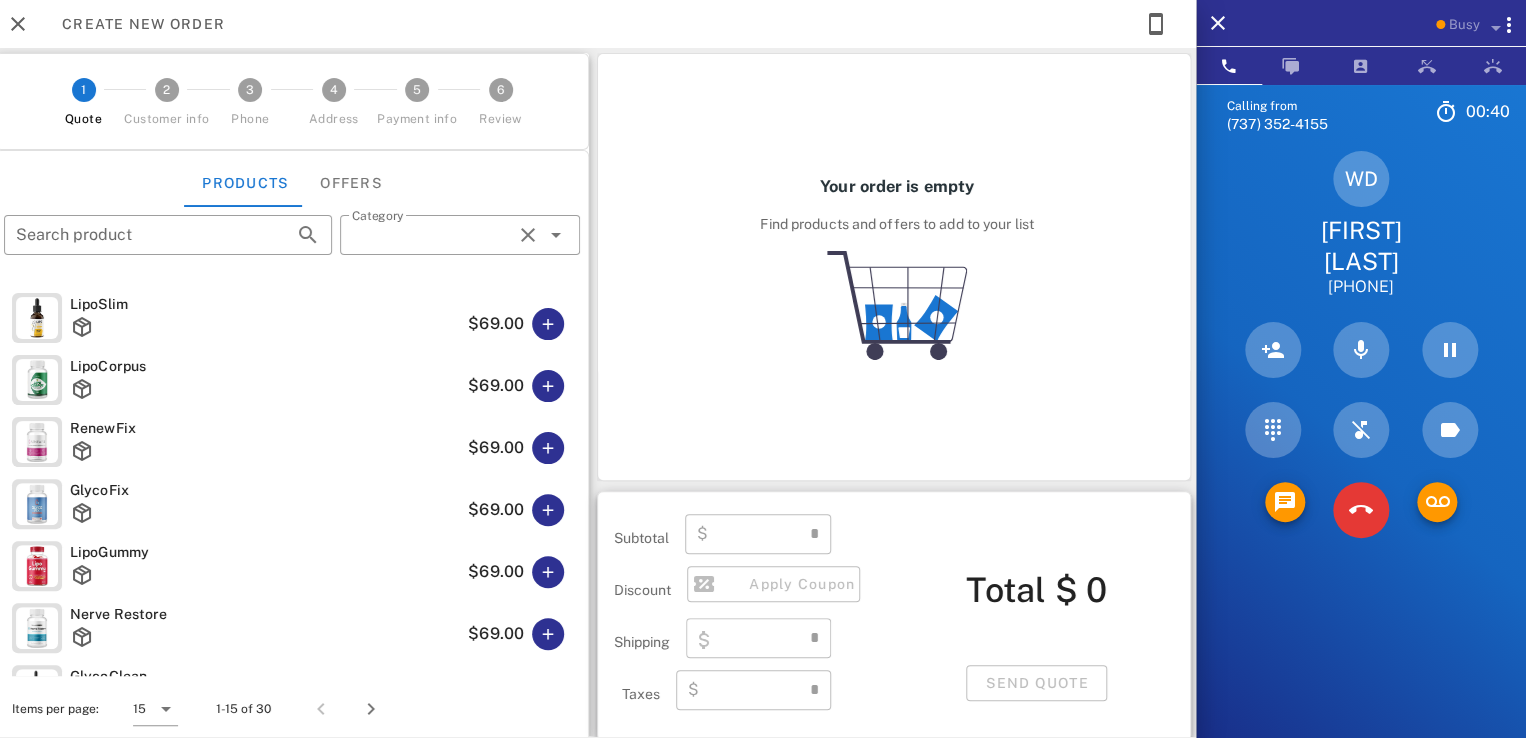 type on "**********" 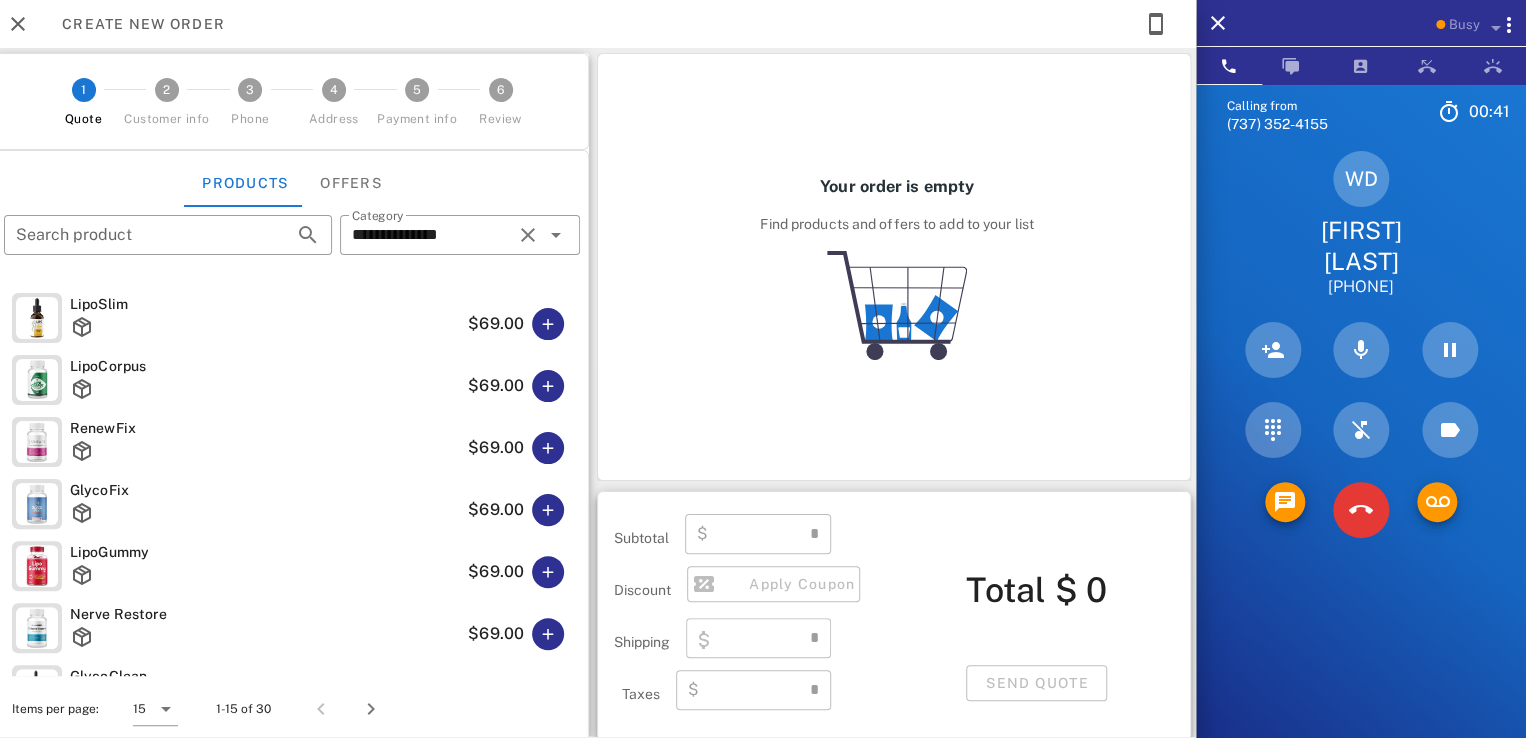 type on "****" 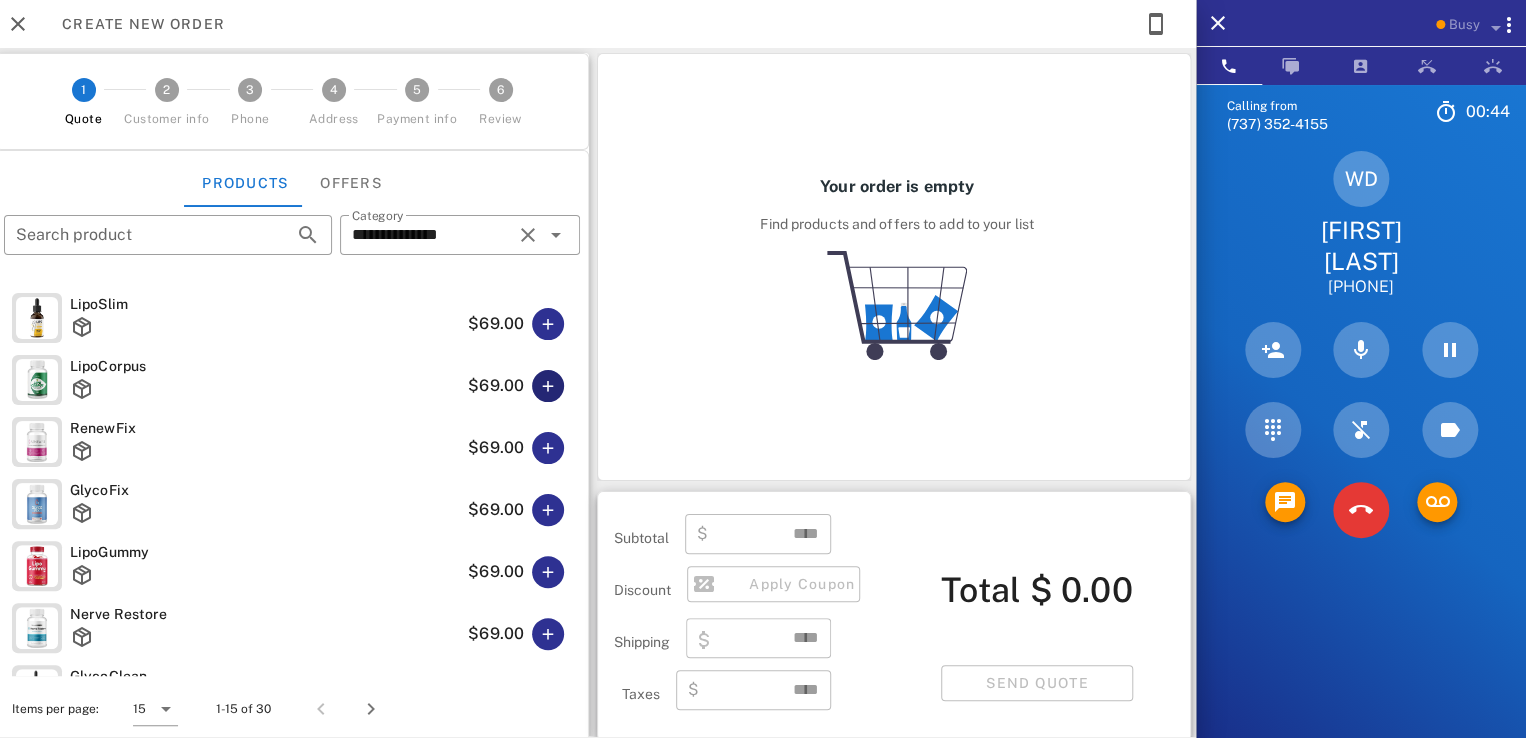 click at bounding box center [548, 386] 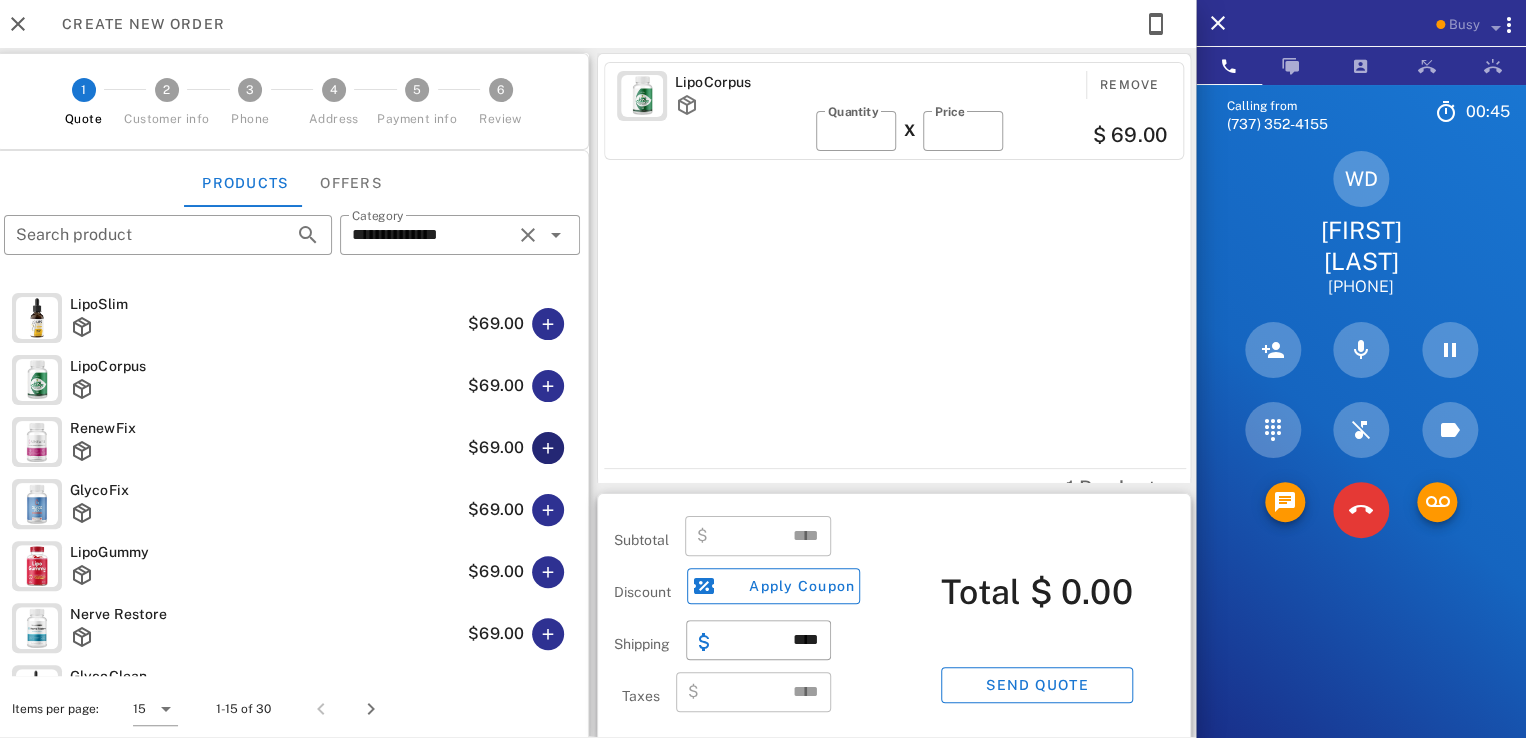 click at bounding box center (548, 448) 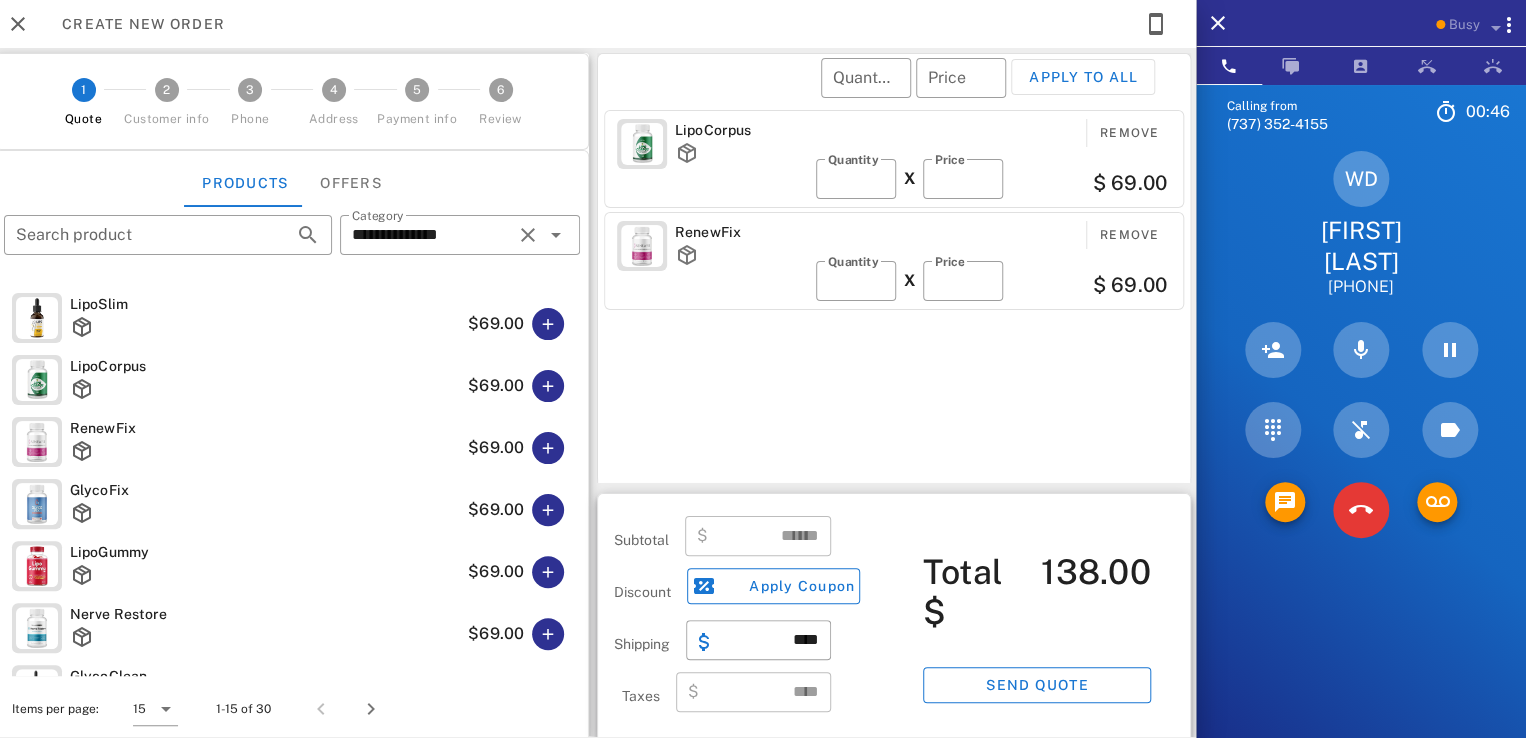 click at bounding box center (548, 572) 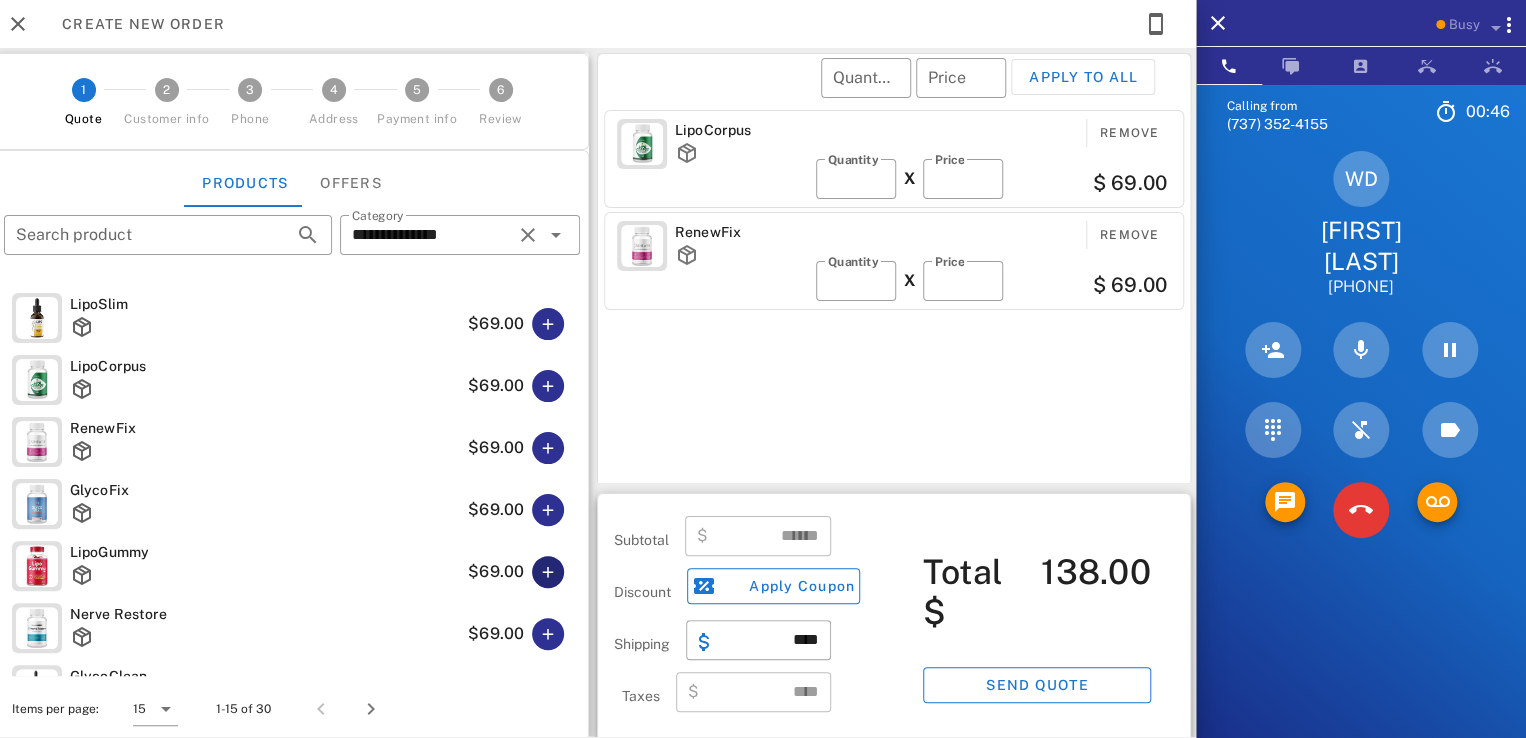 click at bounding box center (548, 572) 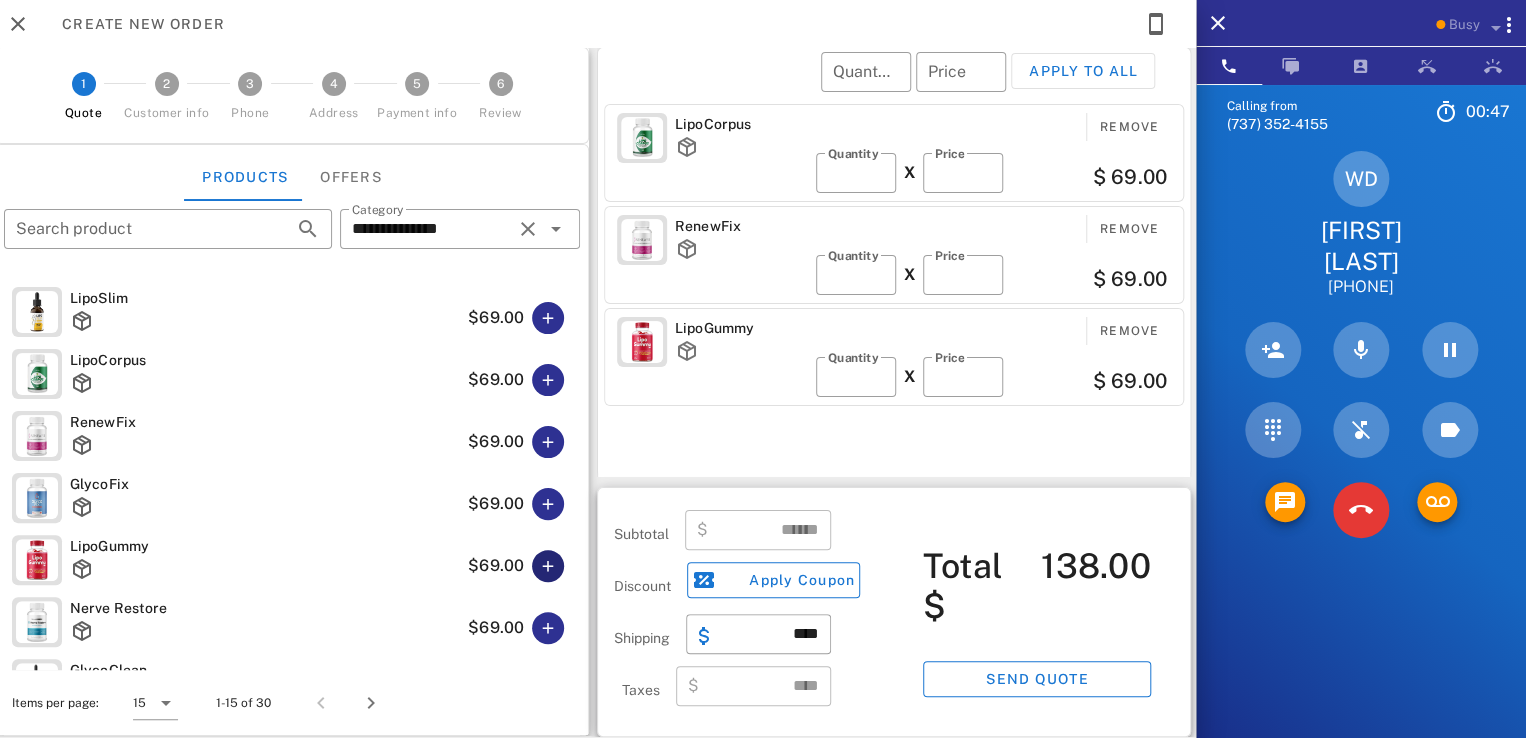 scroll, scrollTop: 9, scrollLeft: 0, axis: vertical 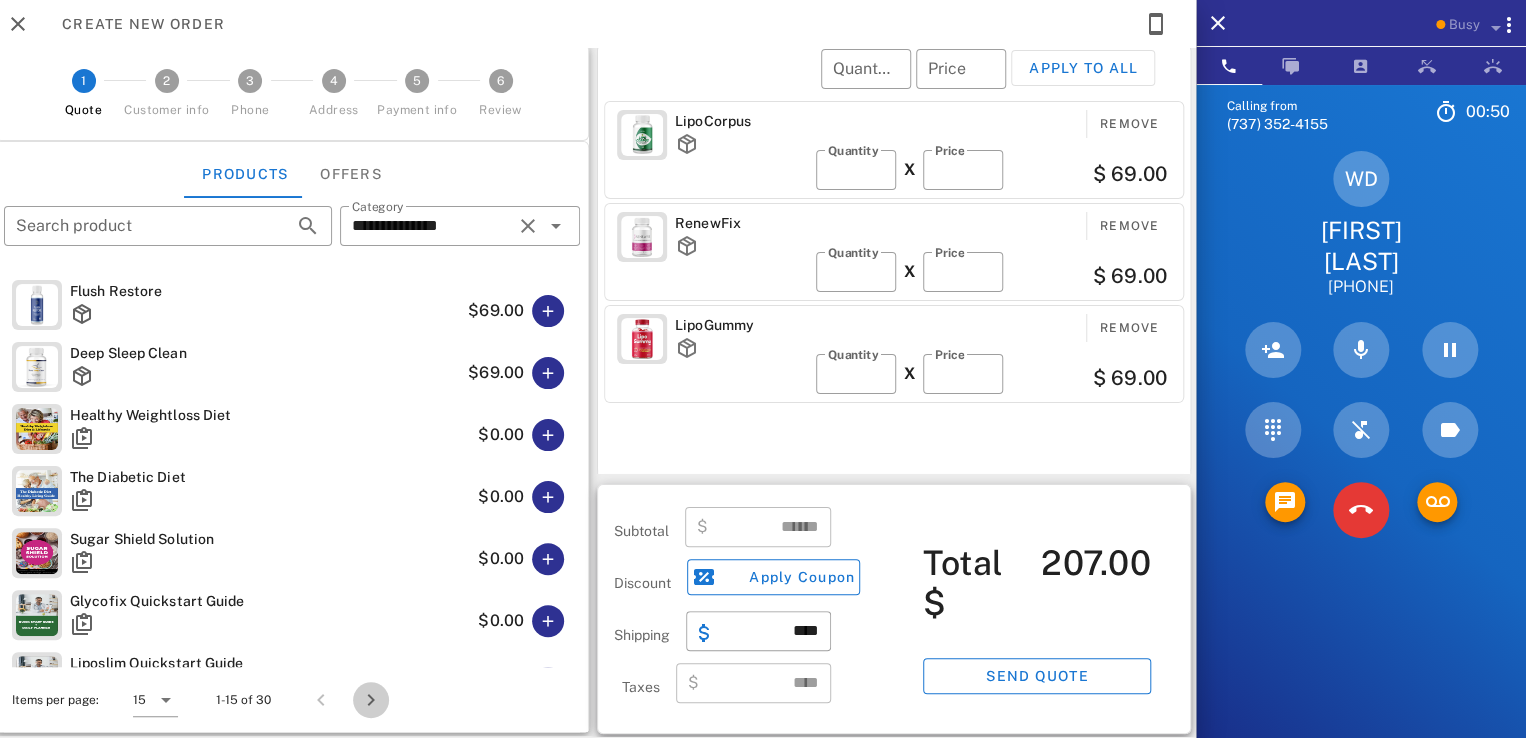 click at bounding box center [371, 700] 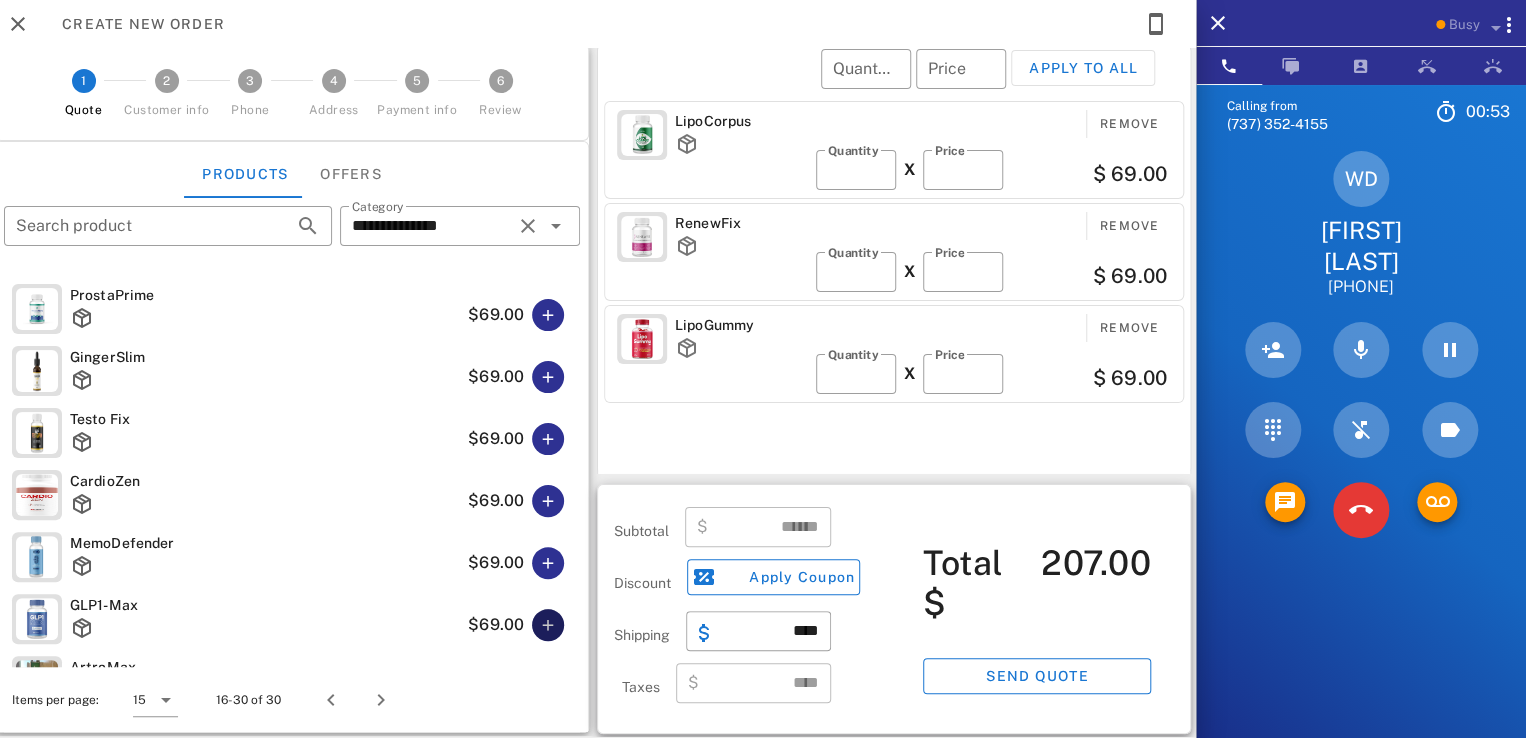 click at bounding box center (548, 625) 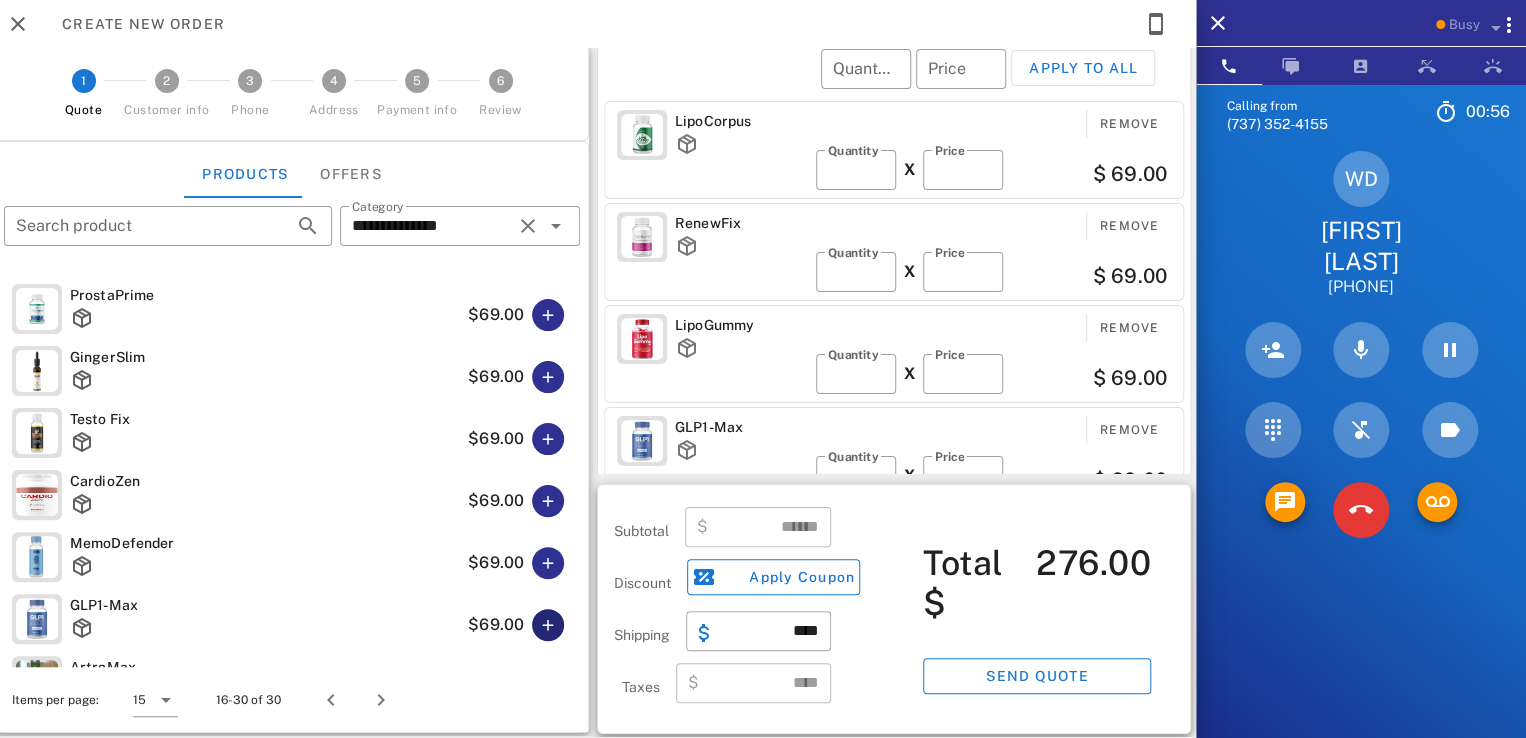 scroll, scrollTop: 4, scrollLeft: 0, axis: vertical 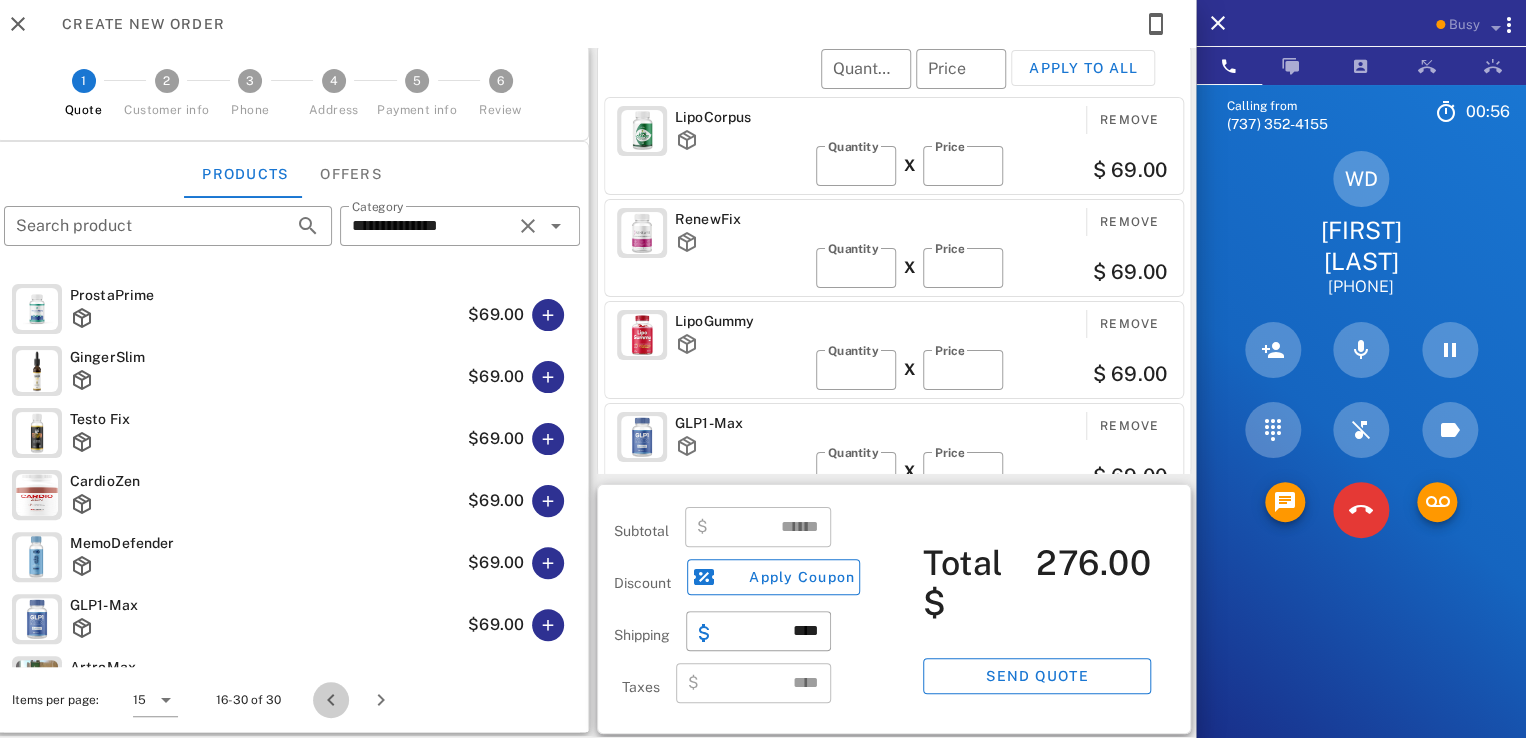 click at bounding box center [331, 700] 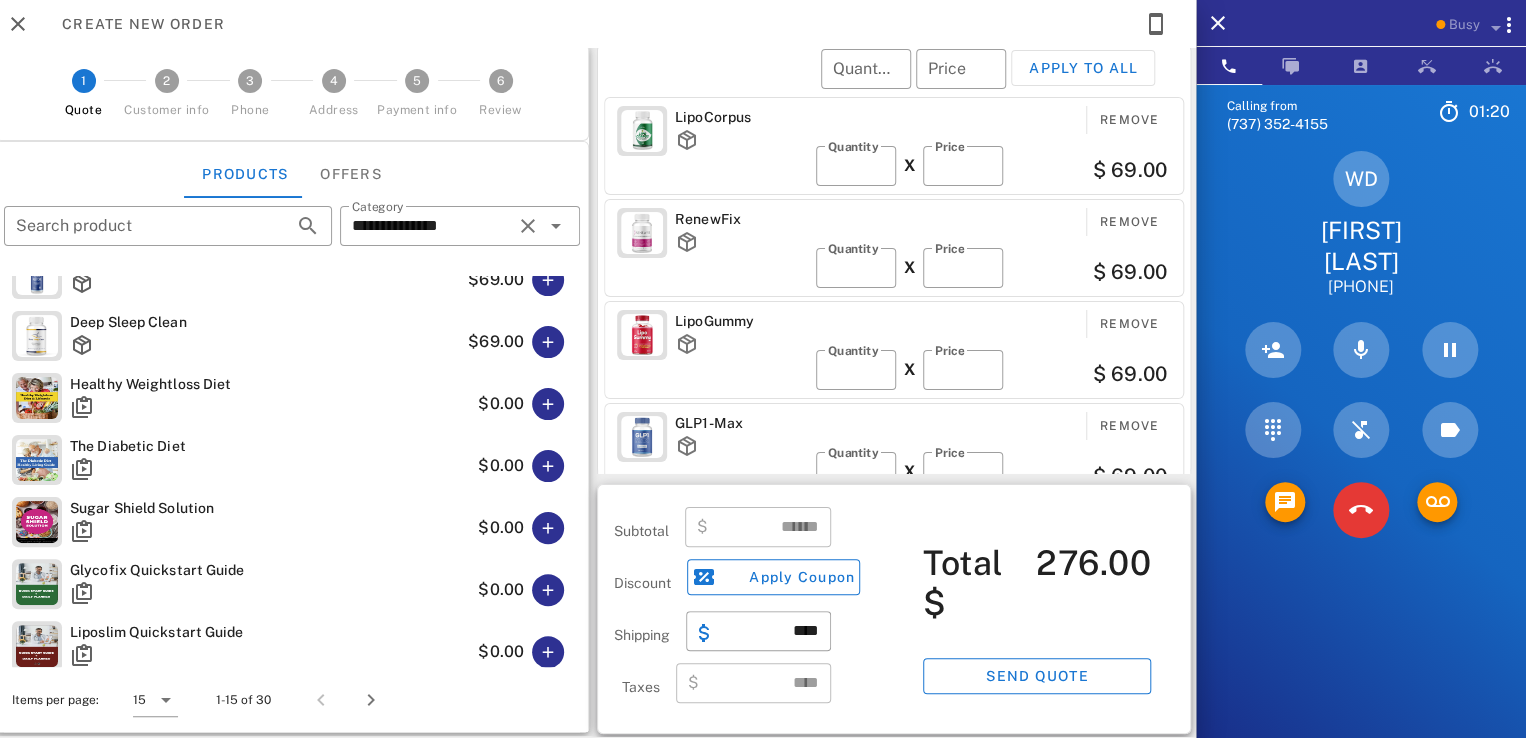 scroll, scrollTop: 555, scrollLeft: 0, axis: vertical 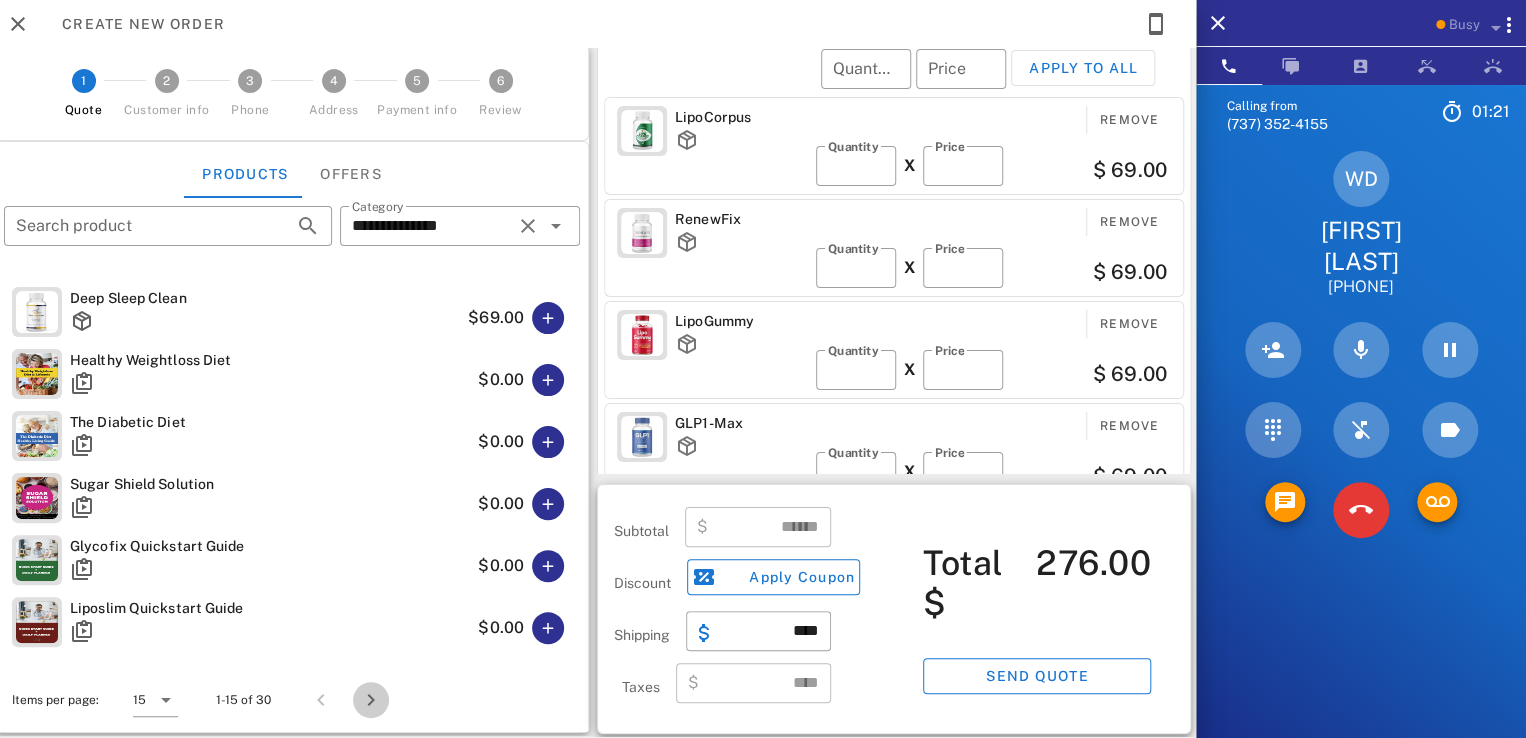 click at bounding box center [371, 700] 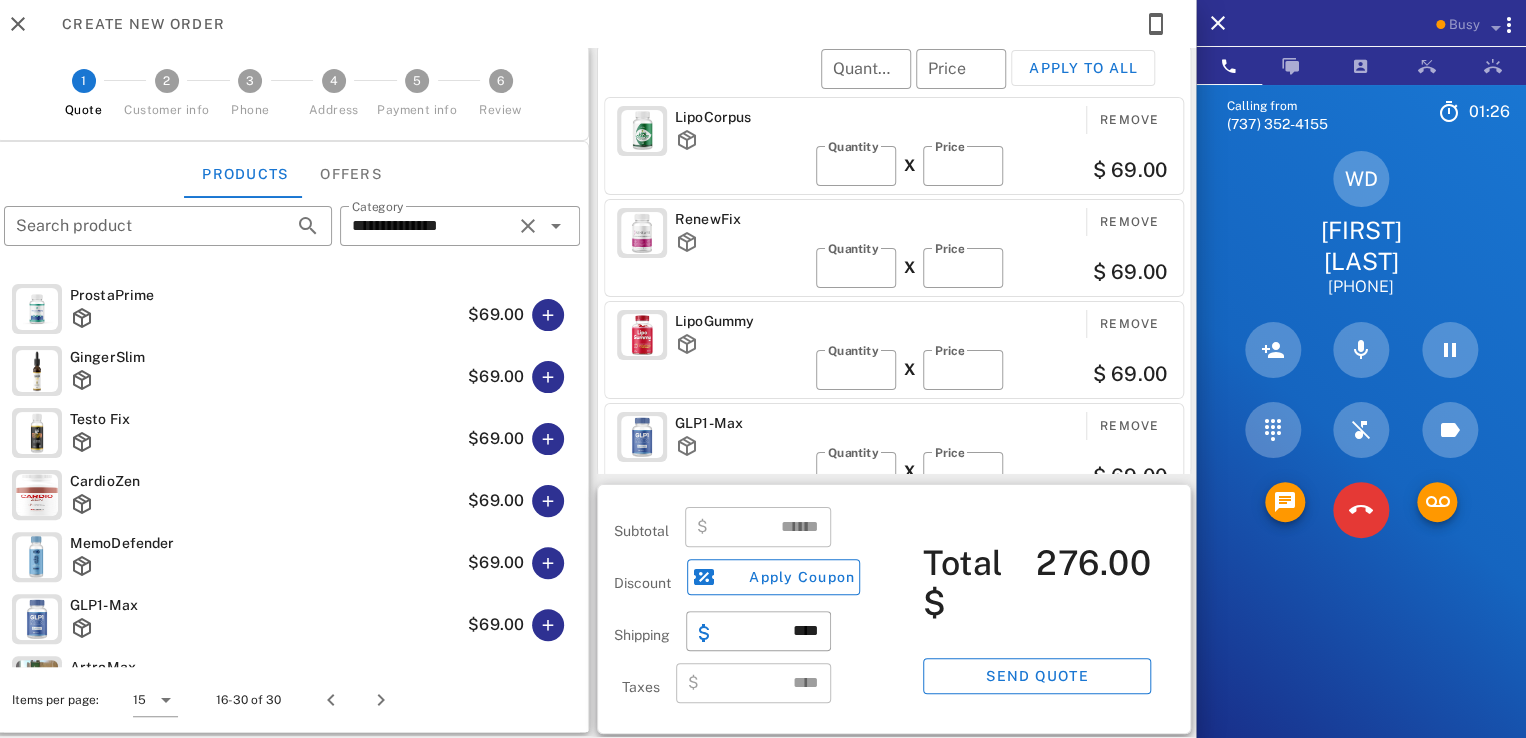 scroll, scrollTop: 380, scrollLeft: 0, axis: vertical 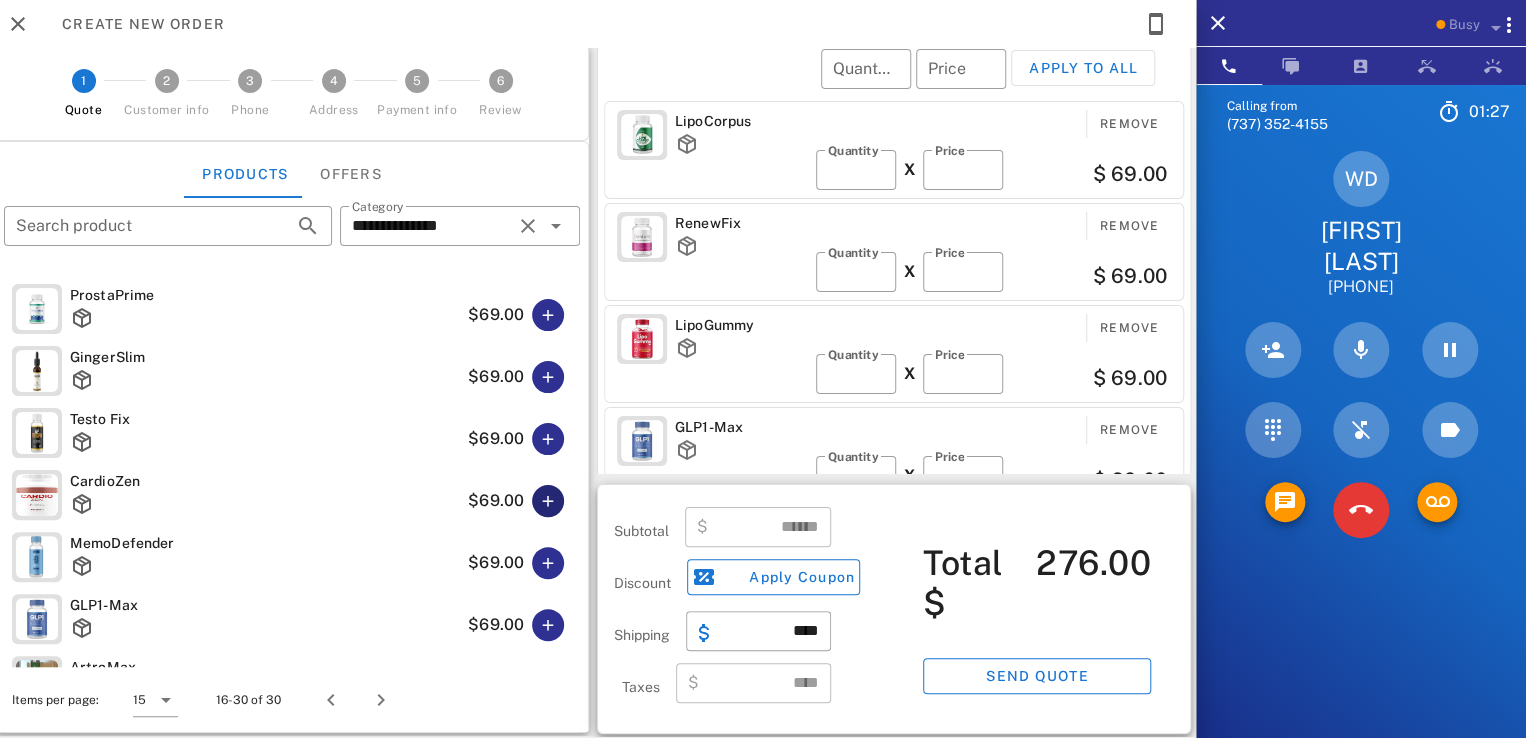 click at bounding box center [548, 501] 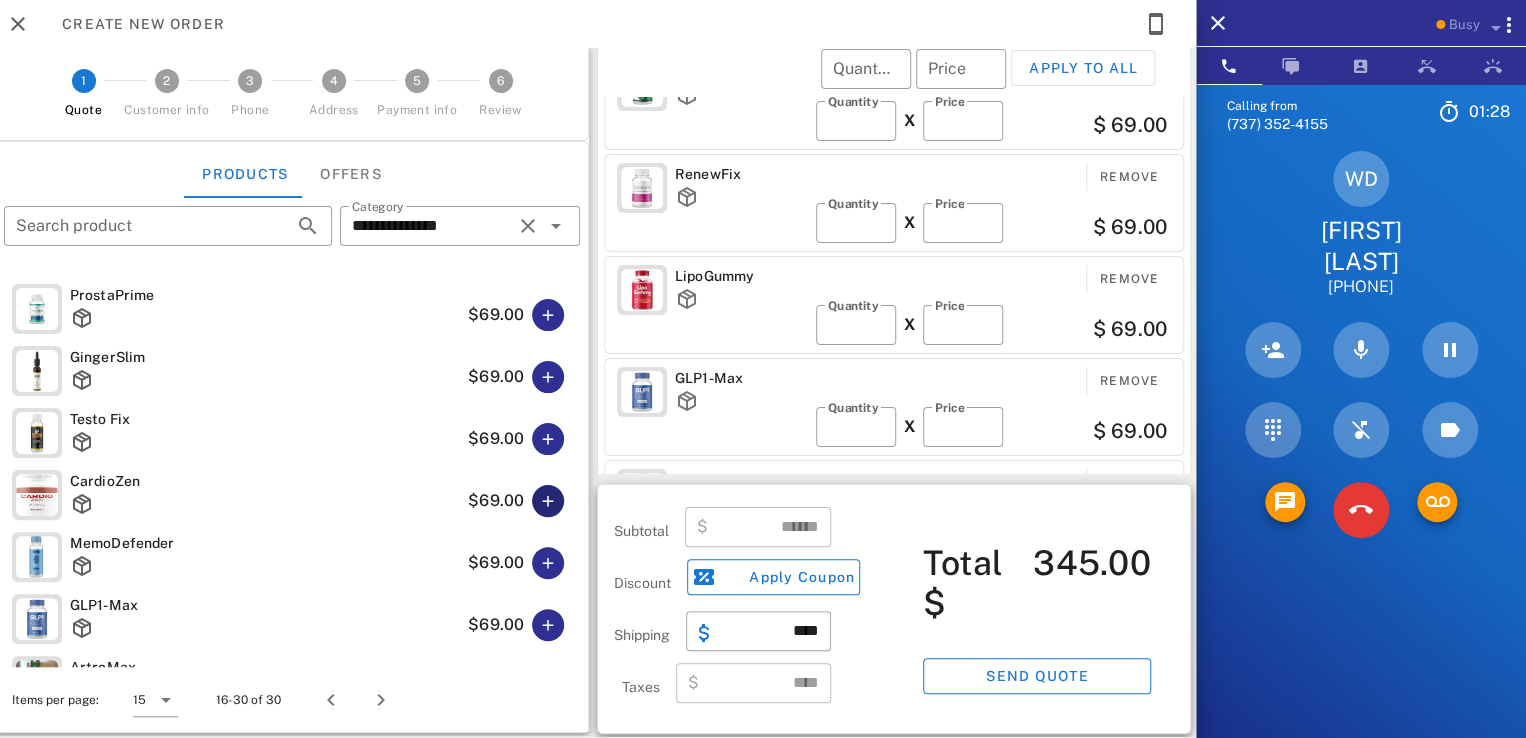 scroll, scrollTop: 0, scrollLeft: 0, axis: both 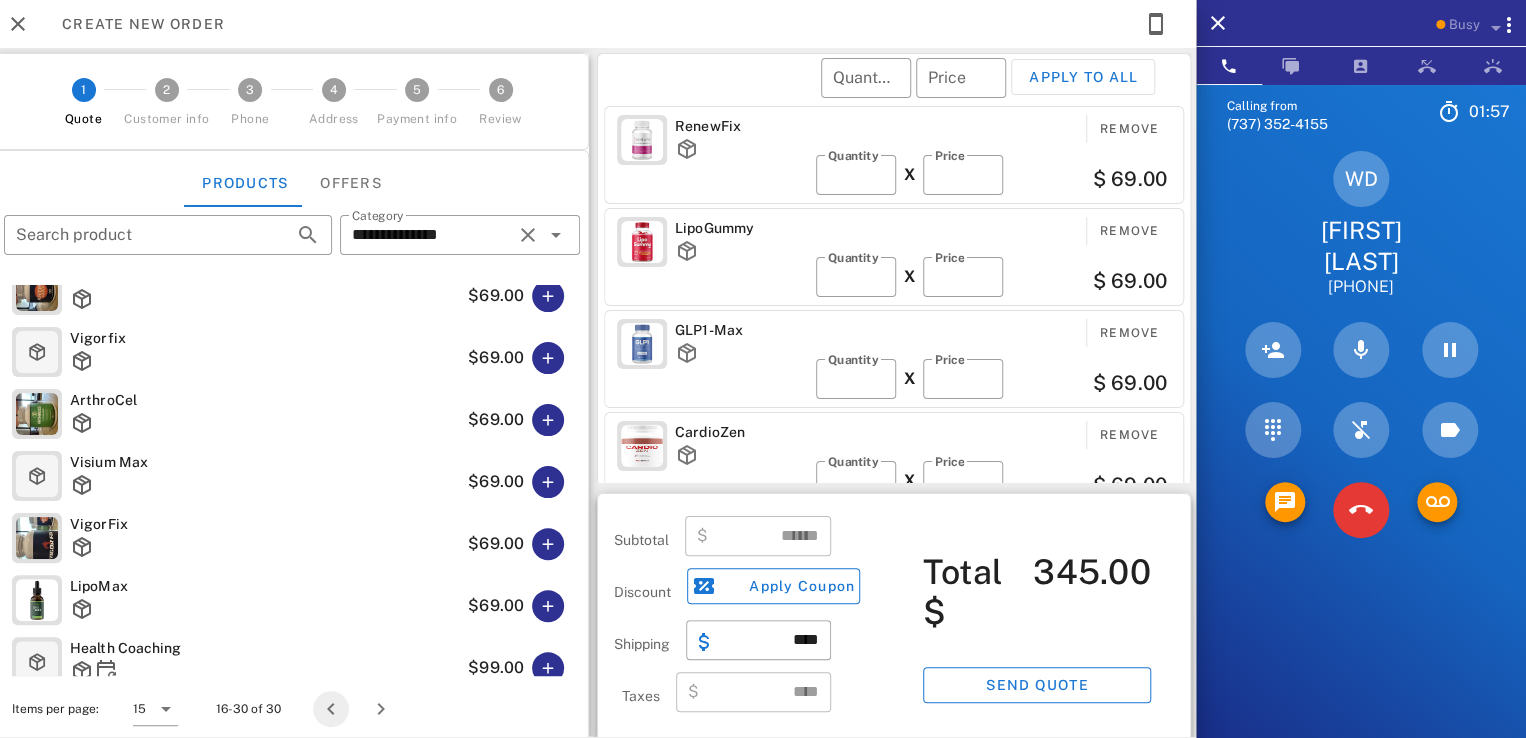 click at bounding box center [331, 709] 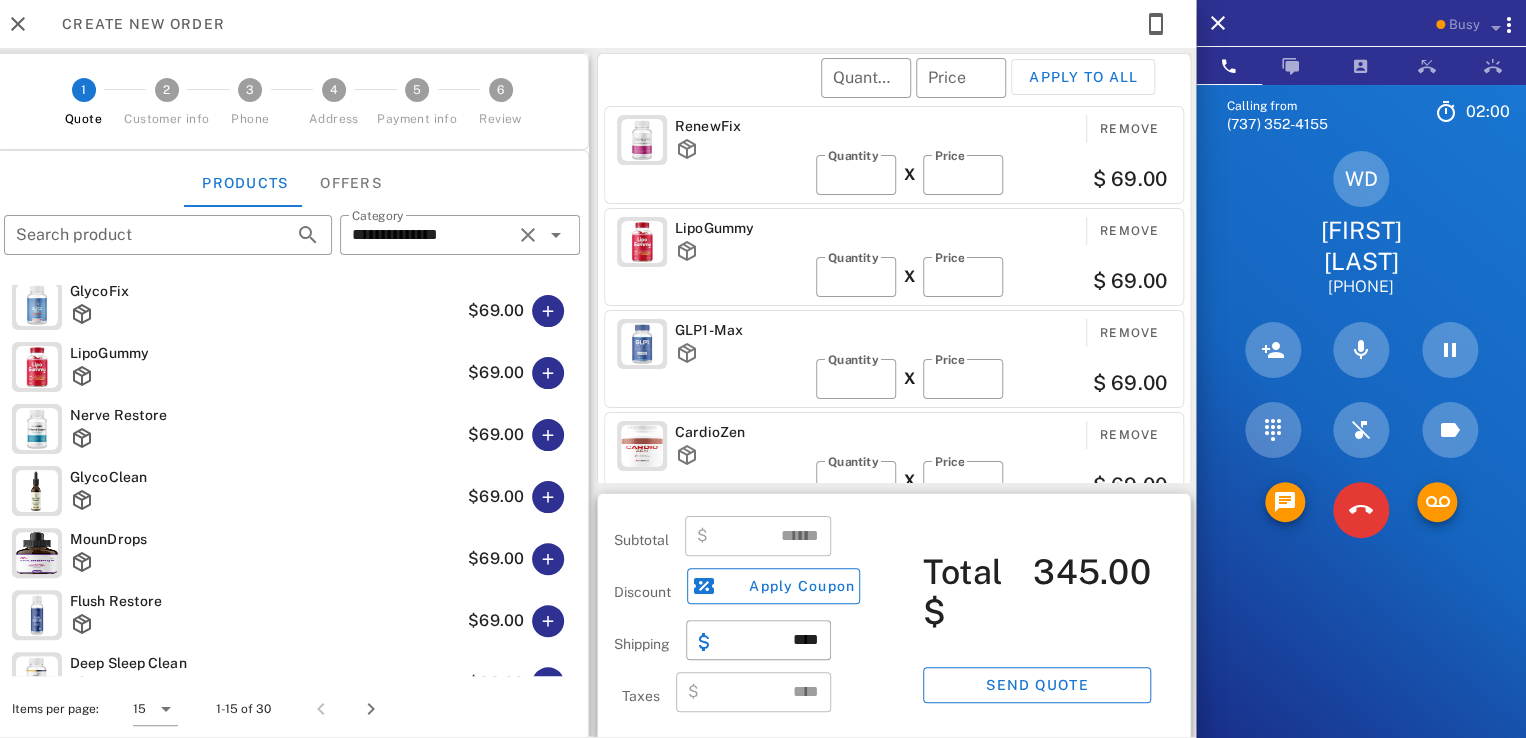 scroll, scrollTop: 200, scrollLeft: 0, axis: vertical 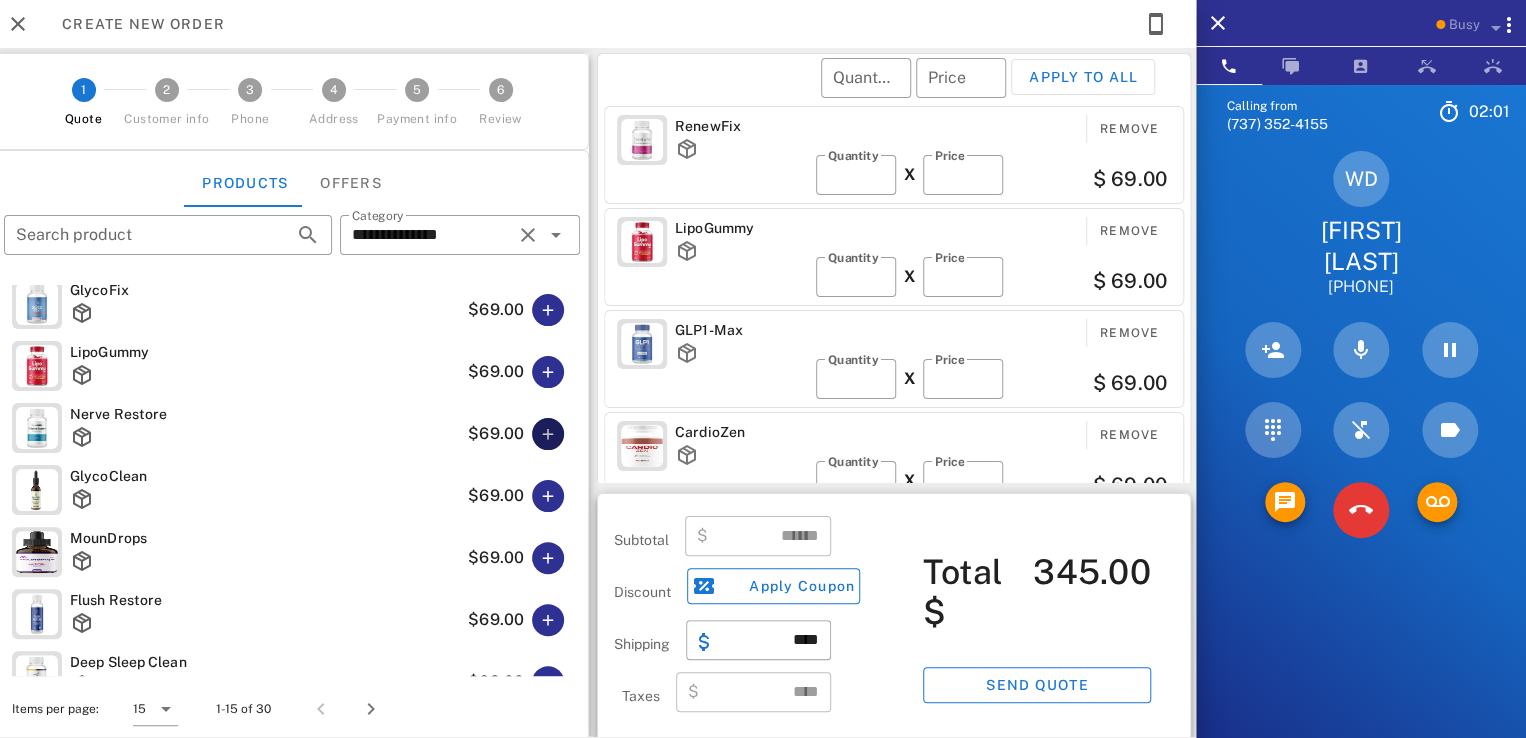 click at bounding box center (548, 434) 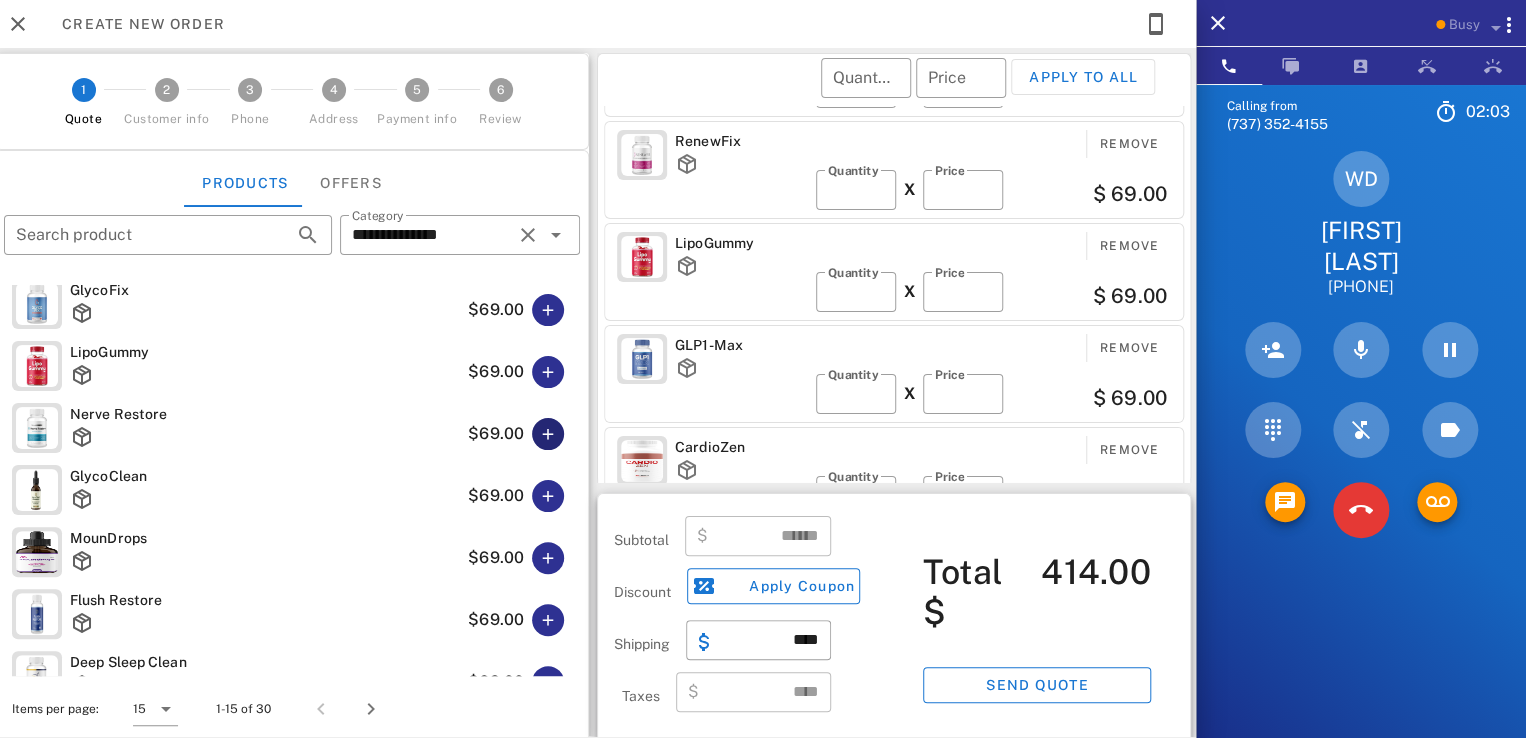 scroll, scrollTop: 208, scrollLeft: 0, axis: vertical 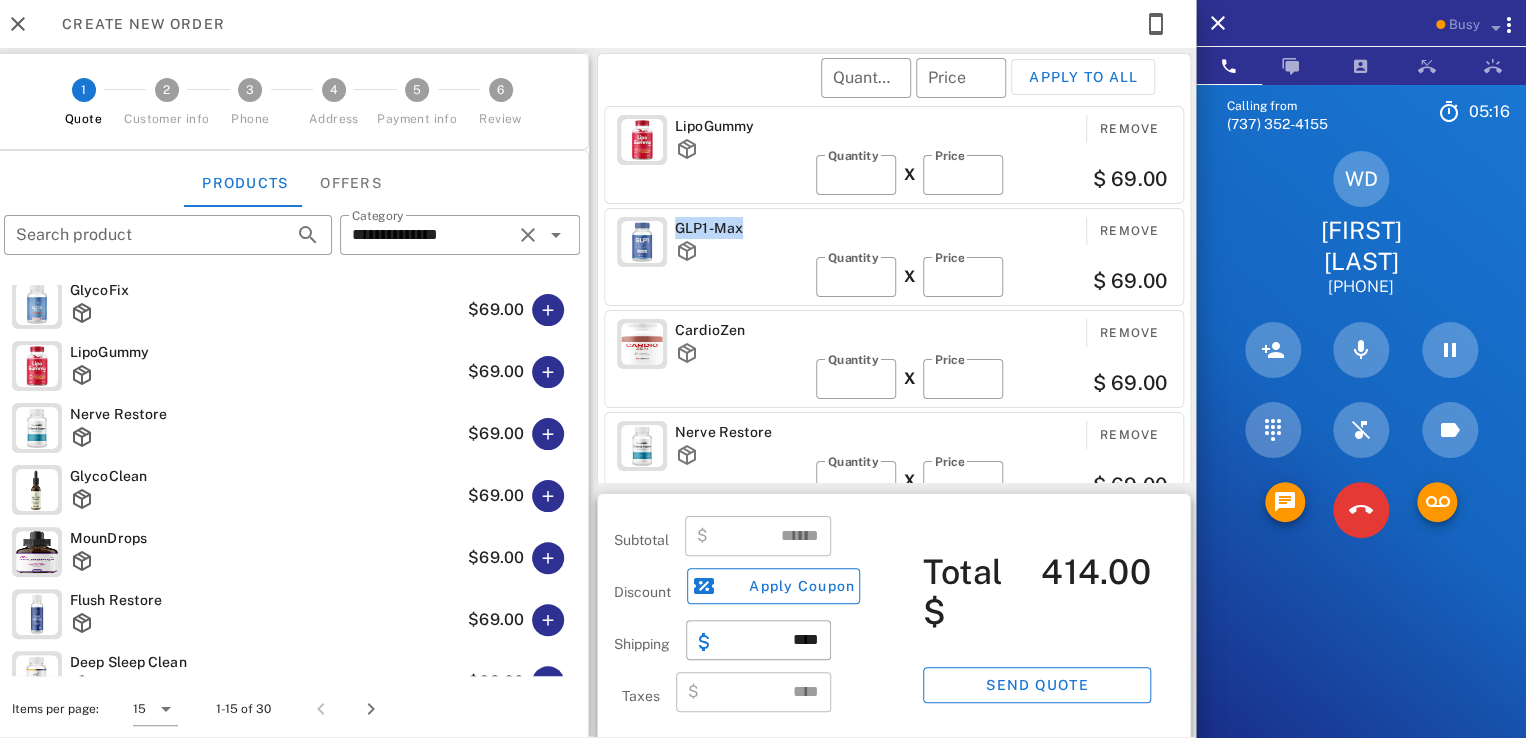 drag, startPoint x: 736, startPoint y: 225, endPoint x: 679, endPoint y: 209, distance: 59.20304 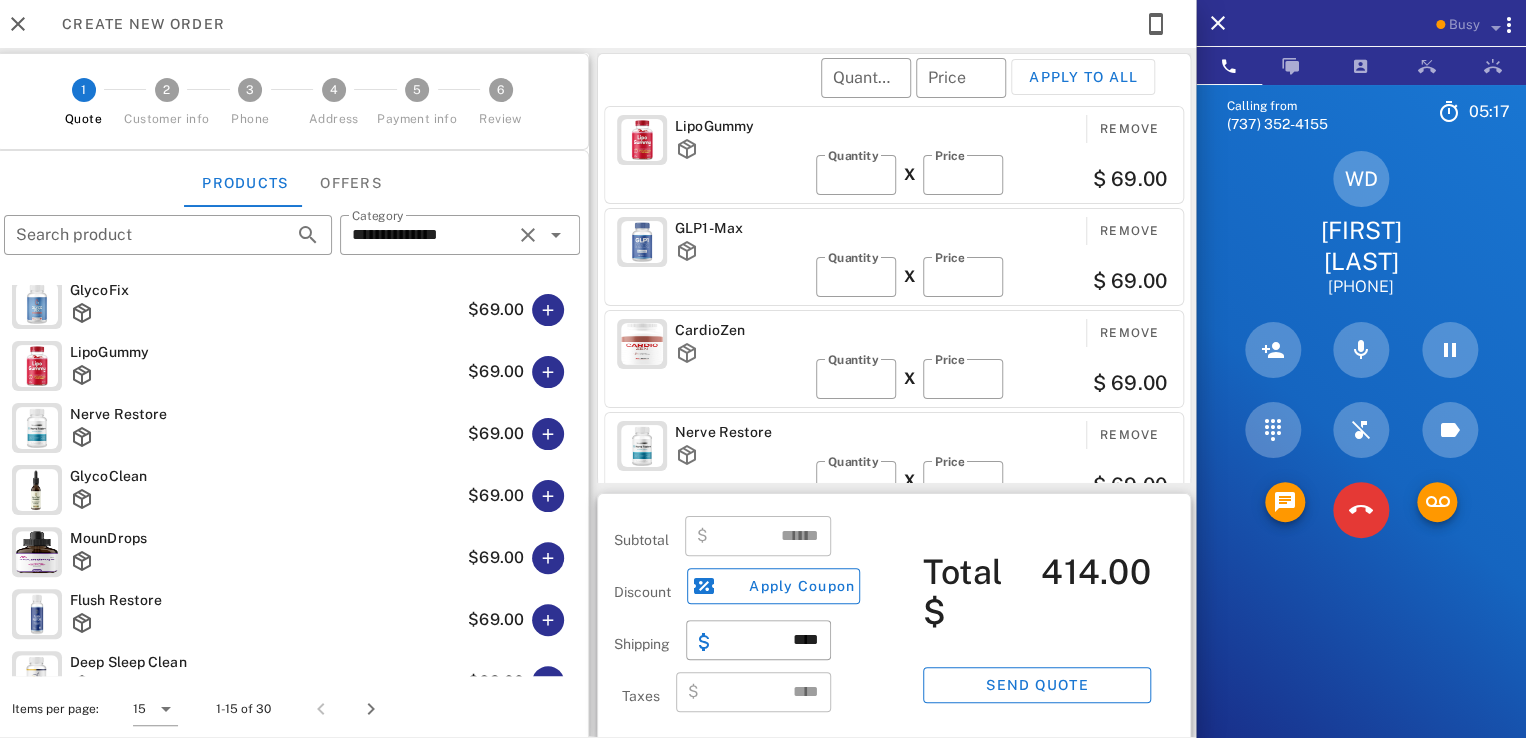 click on "LipoGummy" at bounding box center [741, 149] 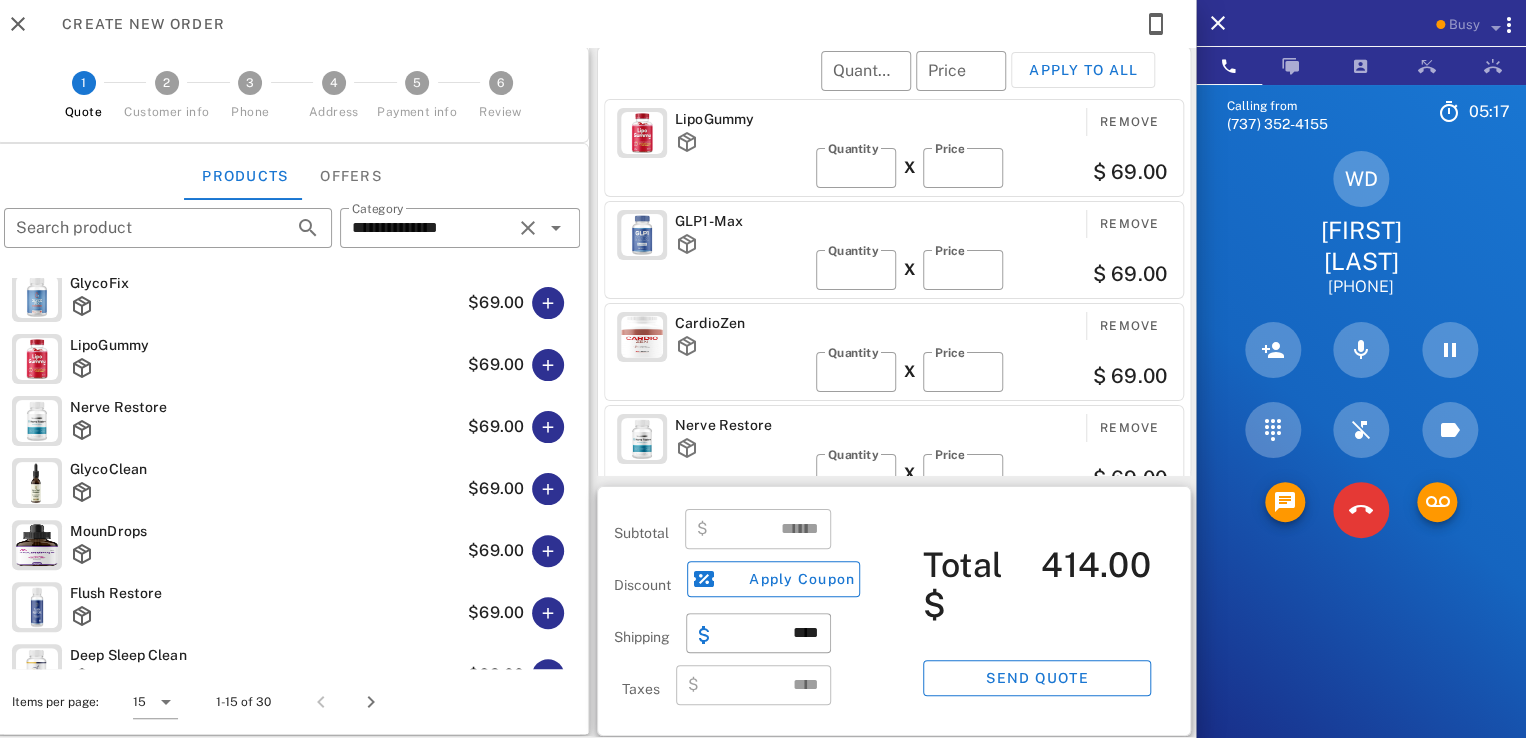 scroll, scrollTop: 9, scrollLeft: 0, axis: vertical 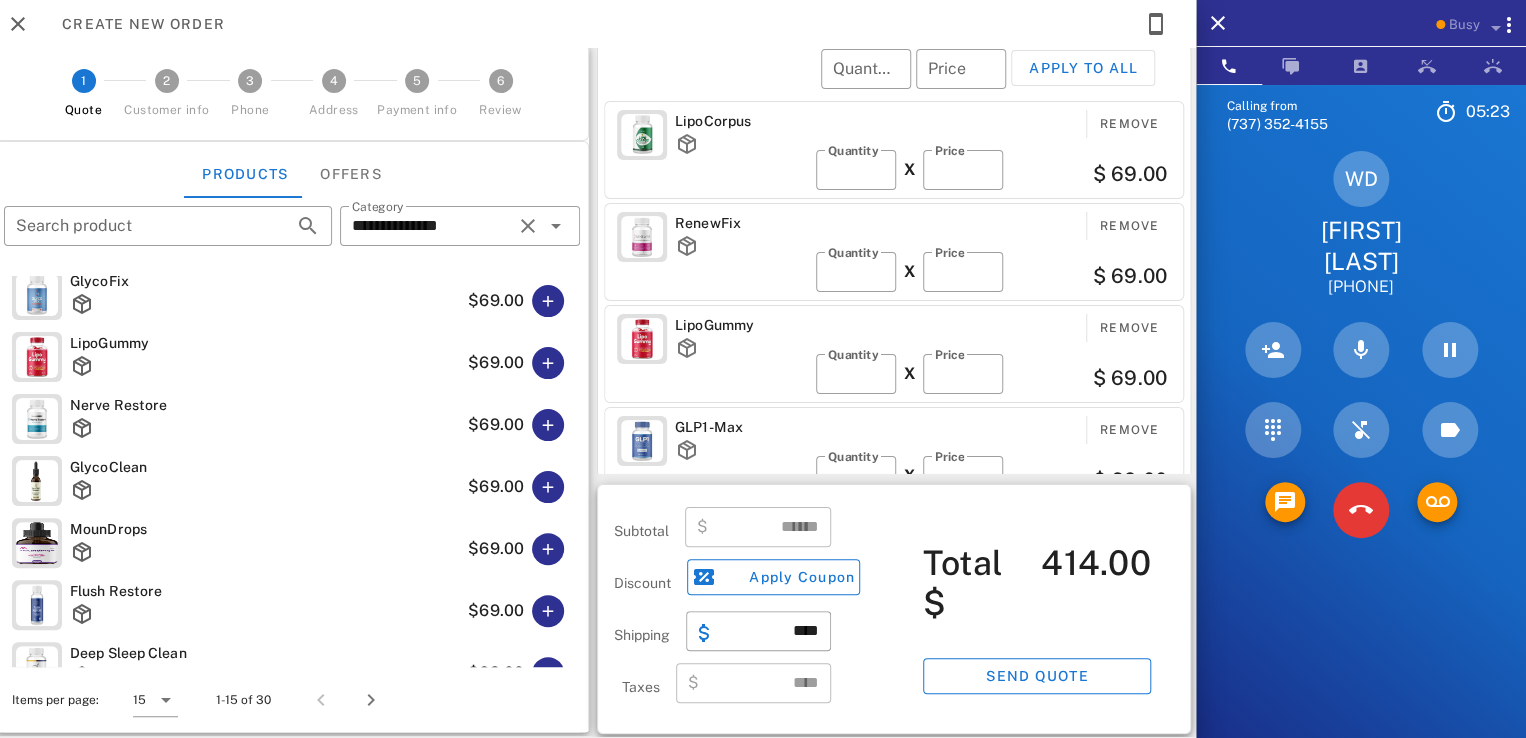 click on "RenewFix" at bounding box center (741, 223) 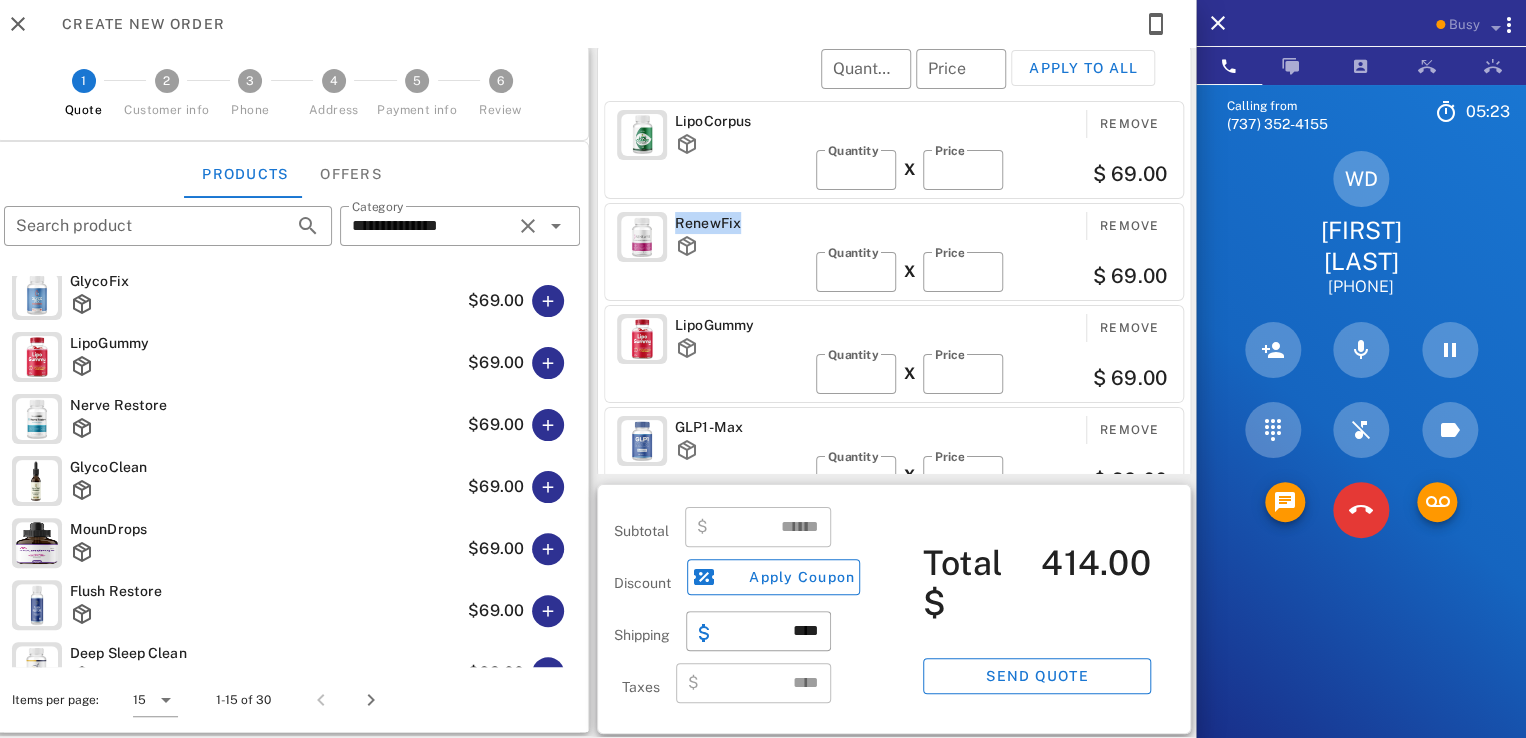 click on "RenewFix" at bounding box center [741, 223] 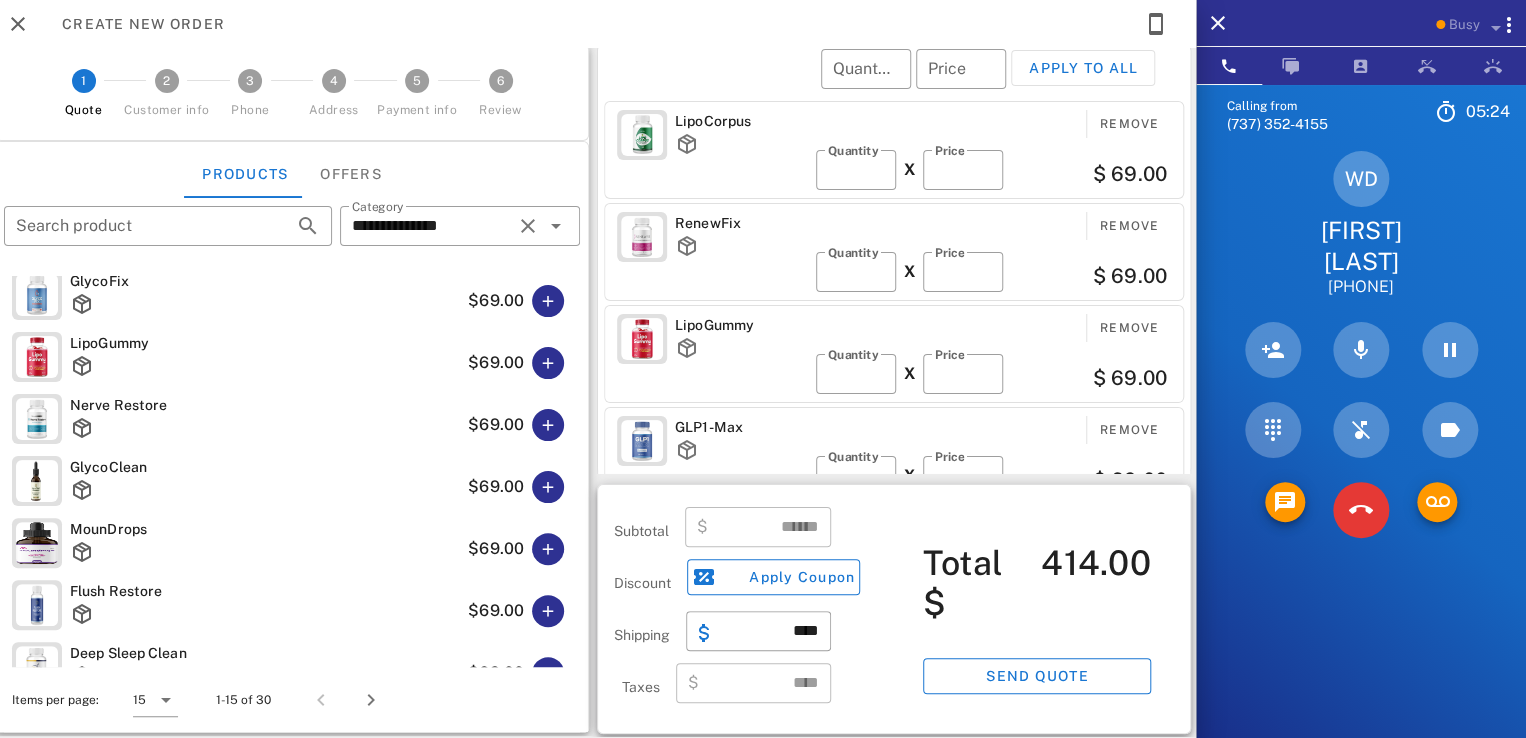 click on "LipoCorpus  Remove  ​ Quantity * X ​ Price **  $ 69.00" at bounding box center (894, 150) 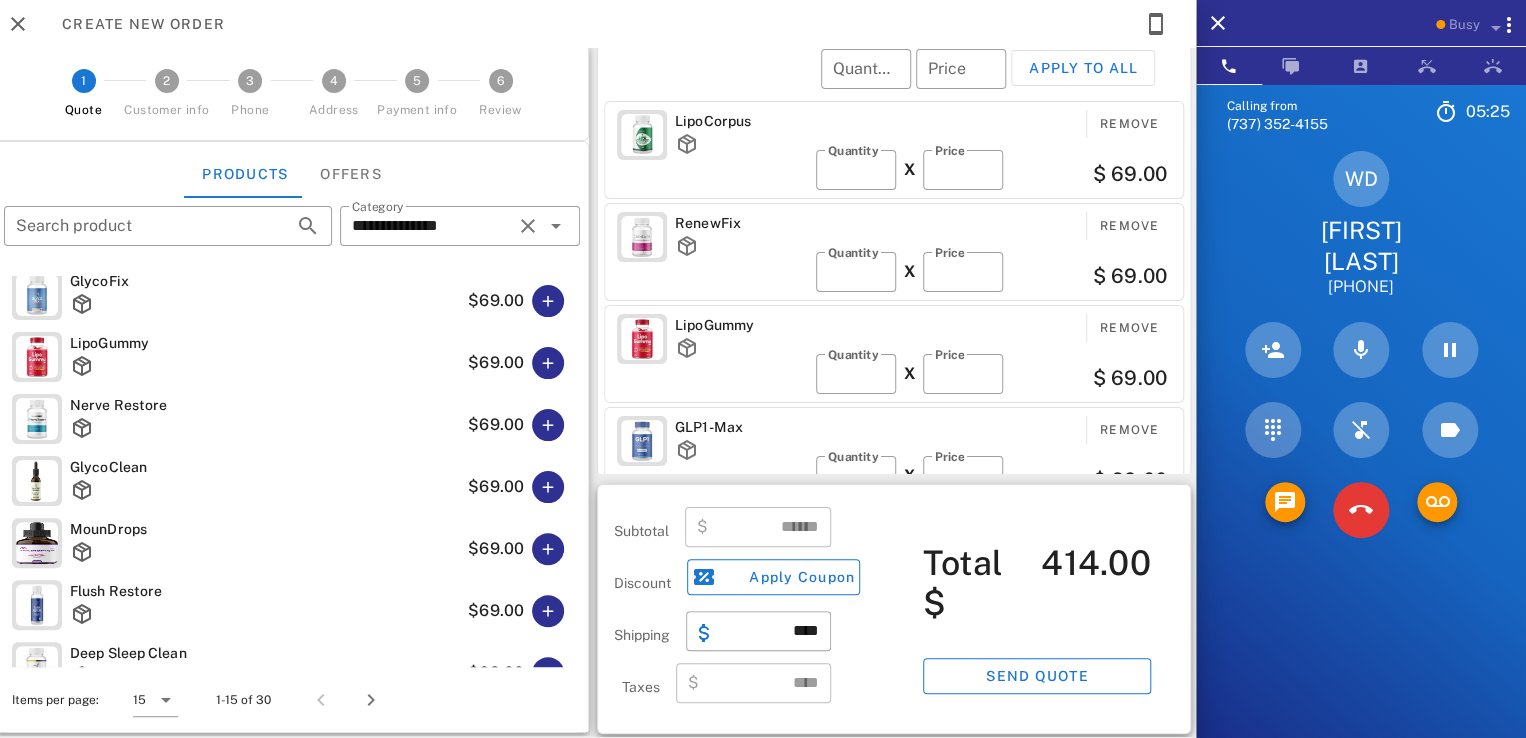 click on "RenewFix" at bounding box center [741, 223] 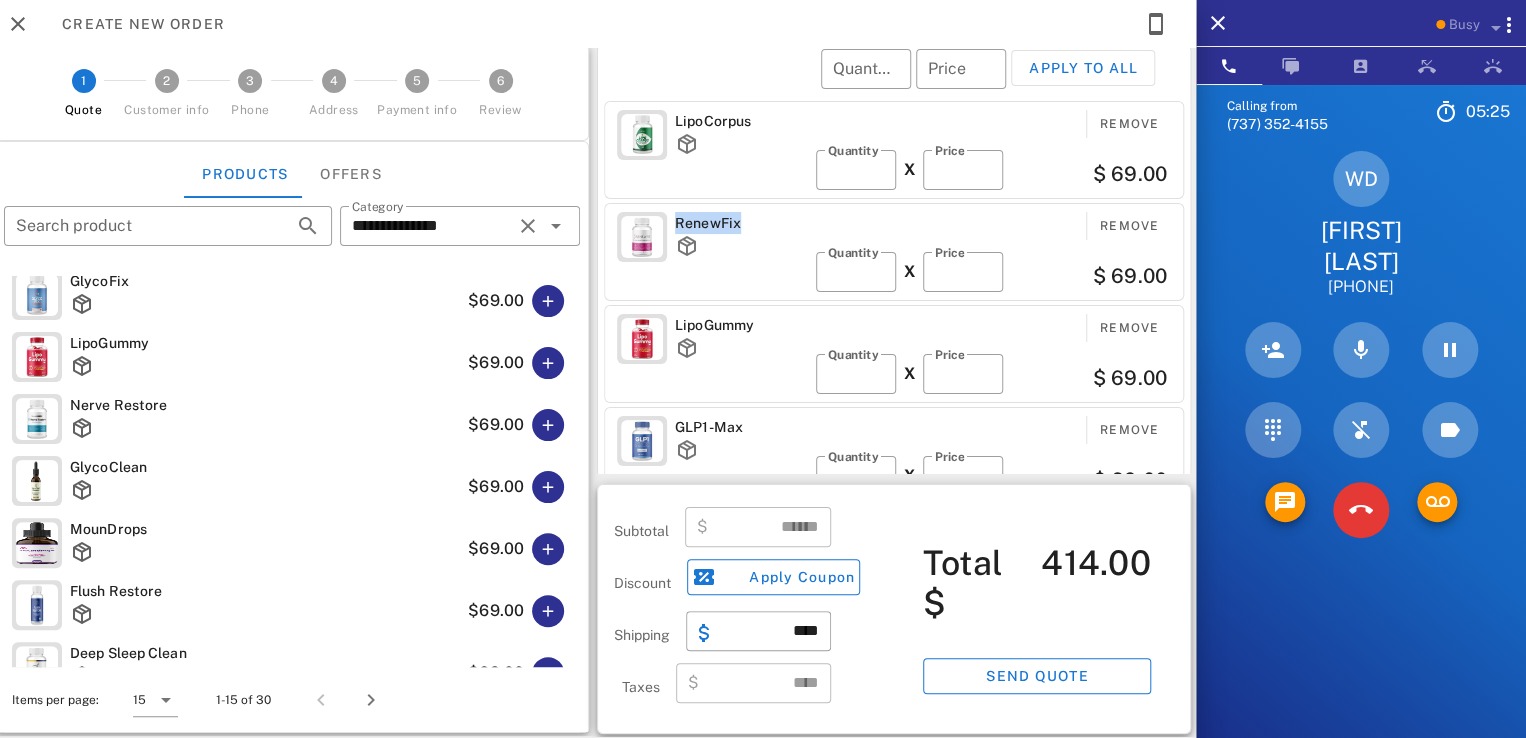 click on "RenewFix" at bounding box center [741, 223] 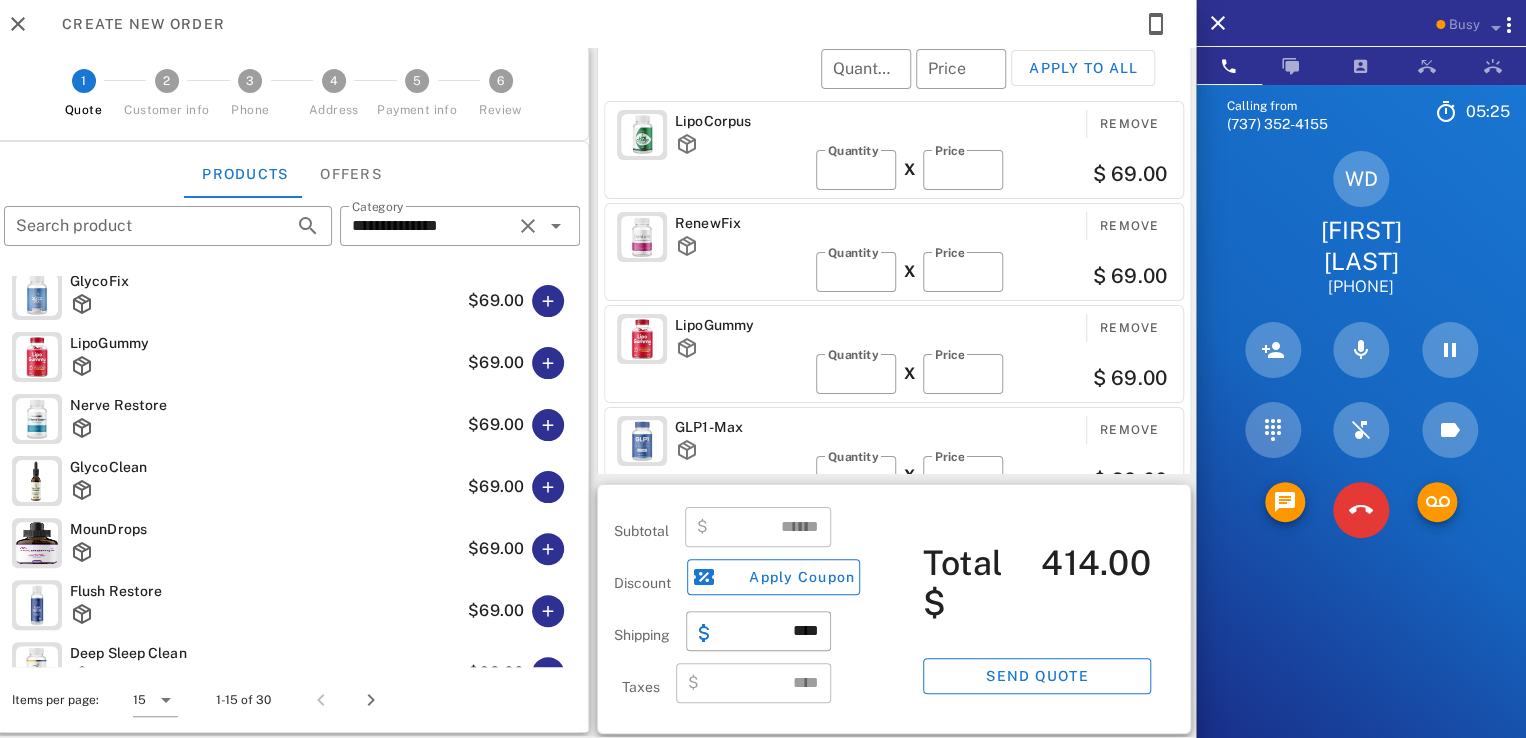 click on "LipoCorpus  Remove  ​ Quantity * X ​ Price **  $ 69.00" at bounding box center (894, 150) 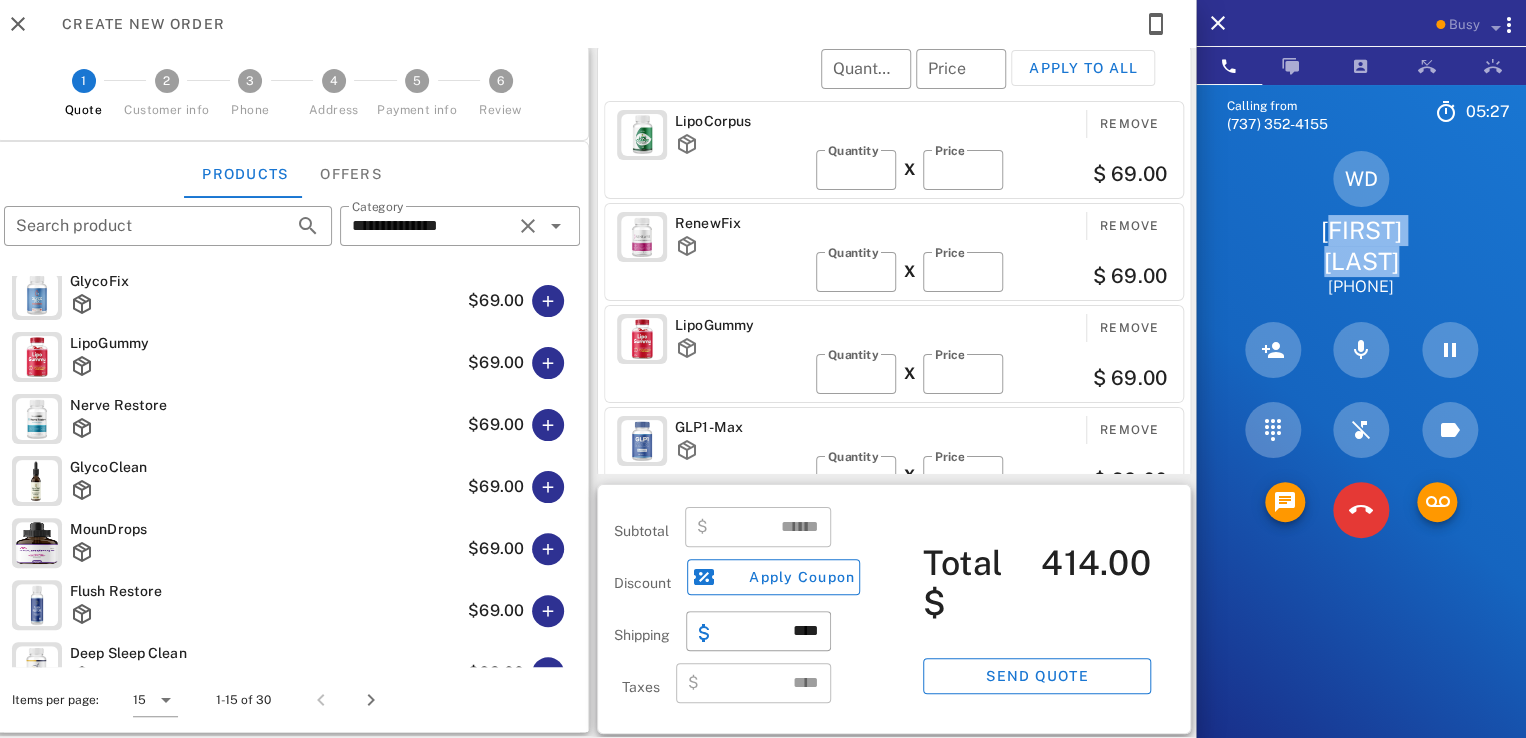 drag, startPoint x: 1316, startPoint y: 229, endPoint x: 1393, endPoint y: 258, distance: 82.28001 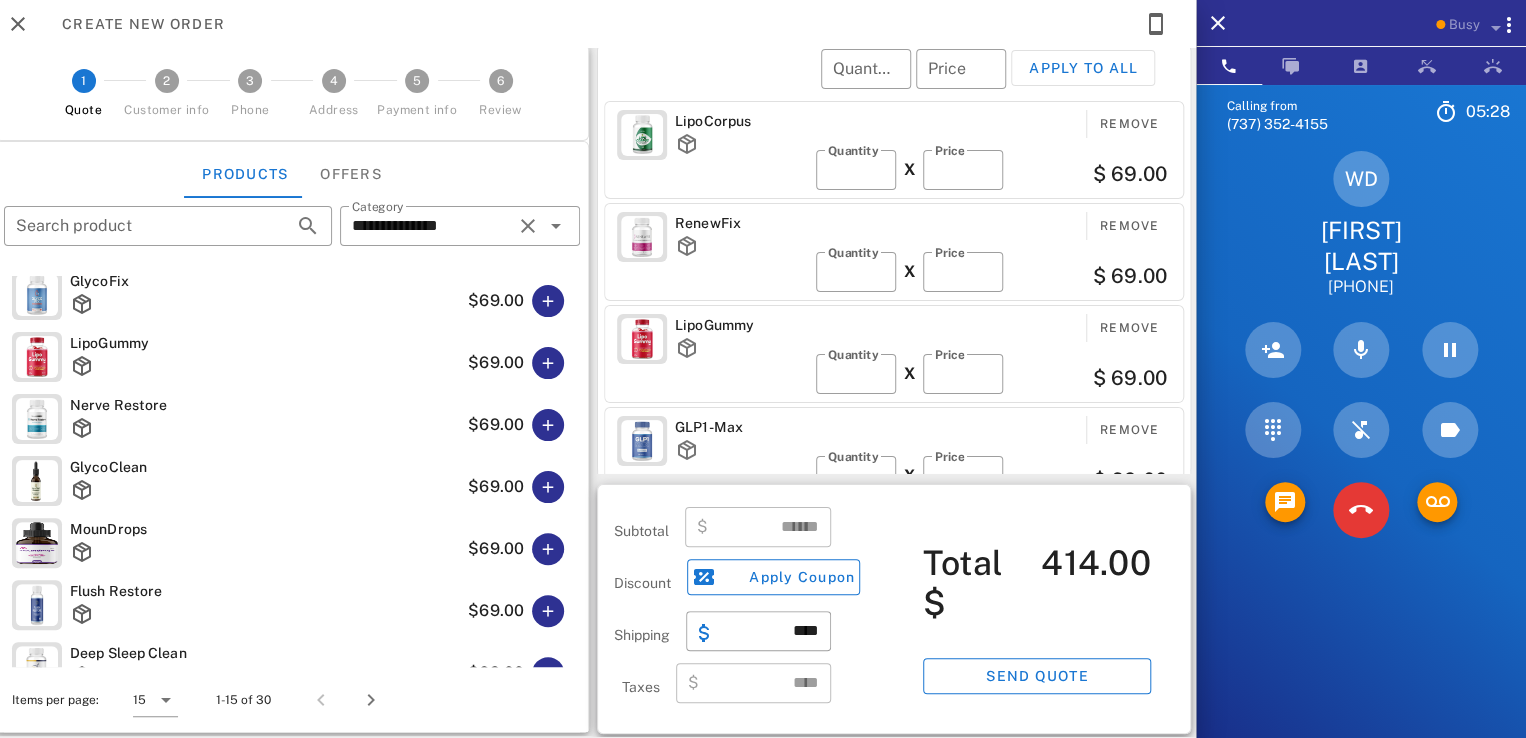 click on "Whitney Dabney" at bounding box center [1361, 246] 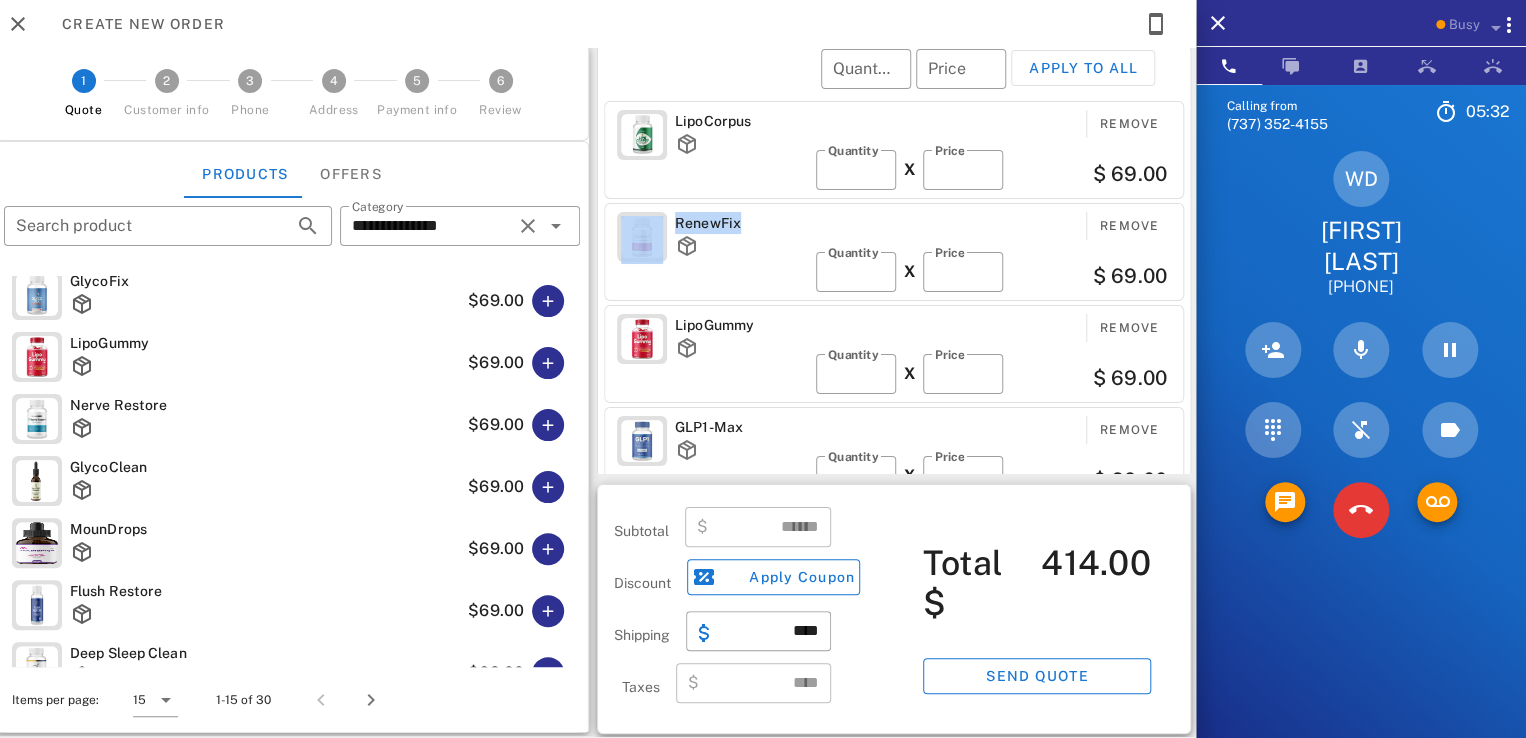 drag, startPoint x: 734, startPoint y: 219, endPoint x: 643, endPoint y: 225, distance: 91.197586 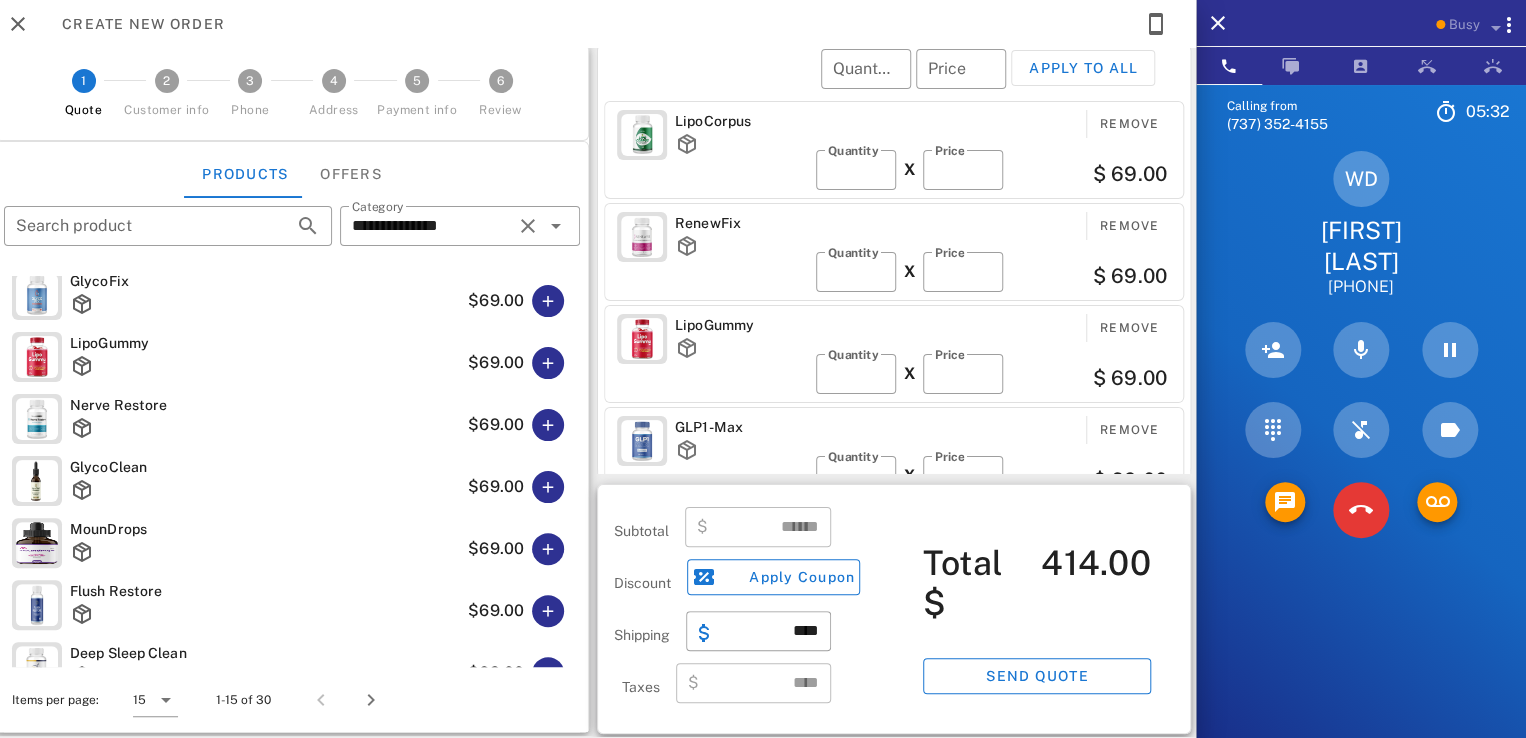 click on "LipoCorpus  Remove  ​ Quantity * X ​ Price **  $ 69.00" at bounding box center (894, 150) 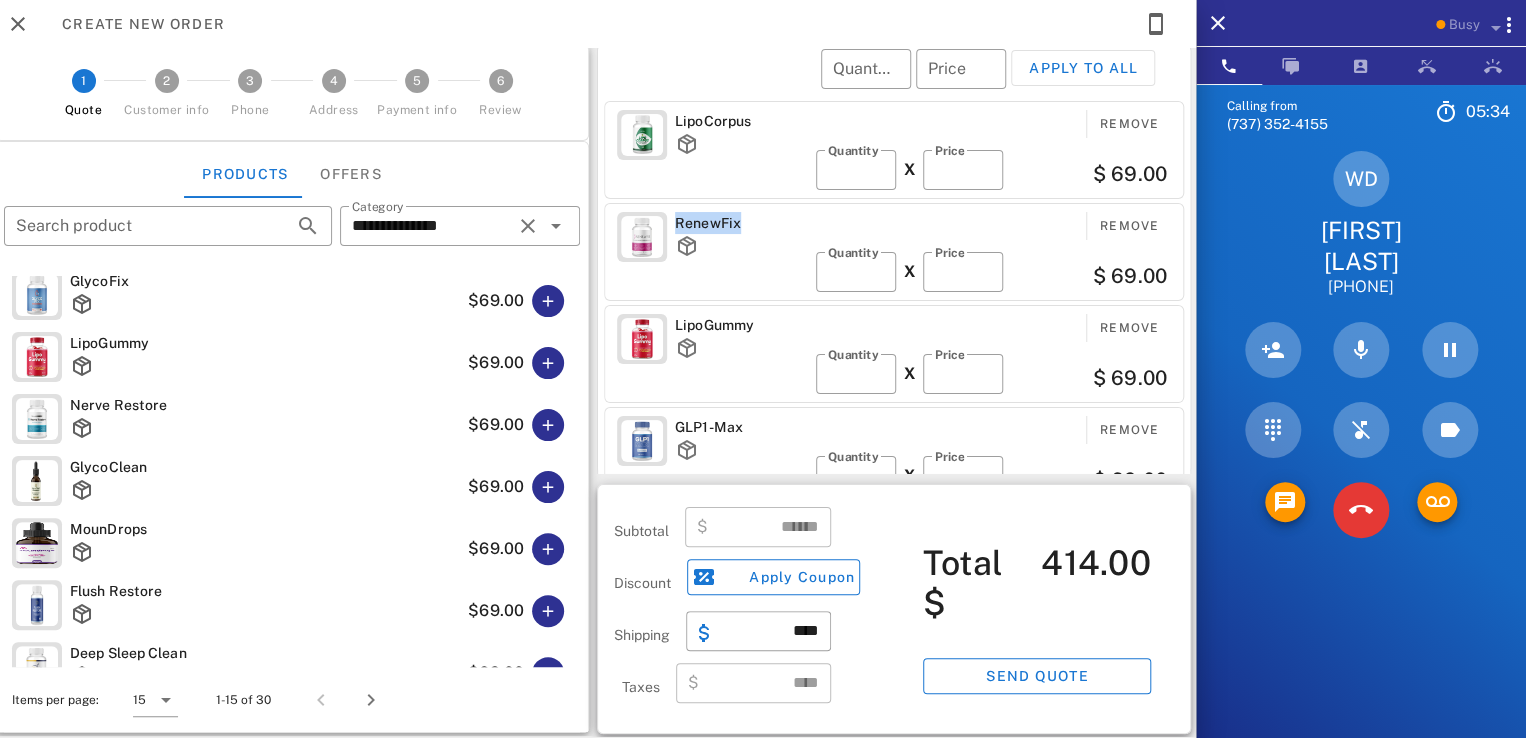 drag, startPoint x: 668, startPoint y: 217, endPoint x: 778, endPoint y: 220, distance: 110.0409 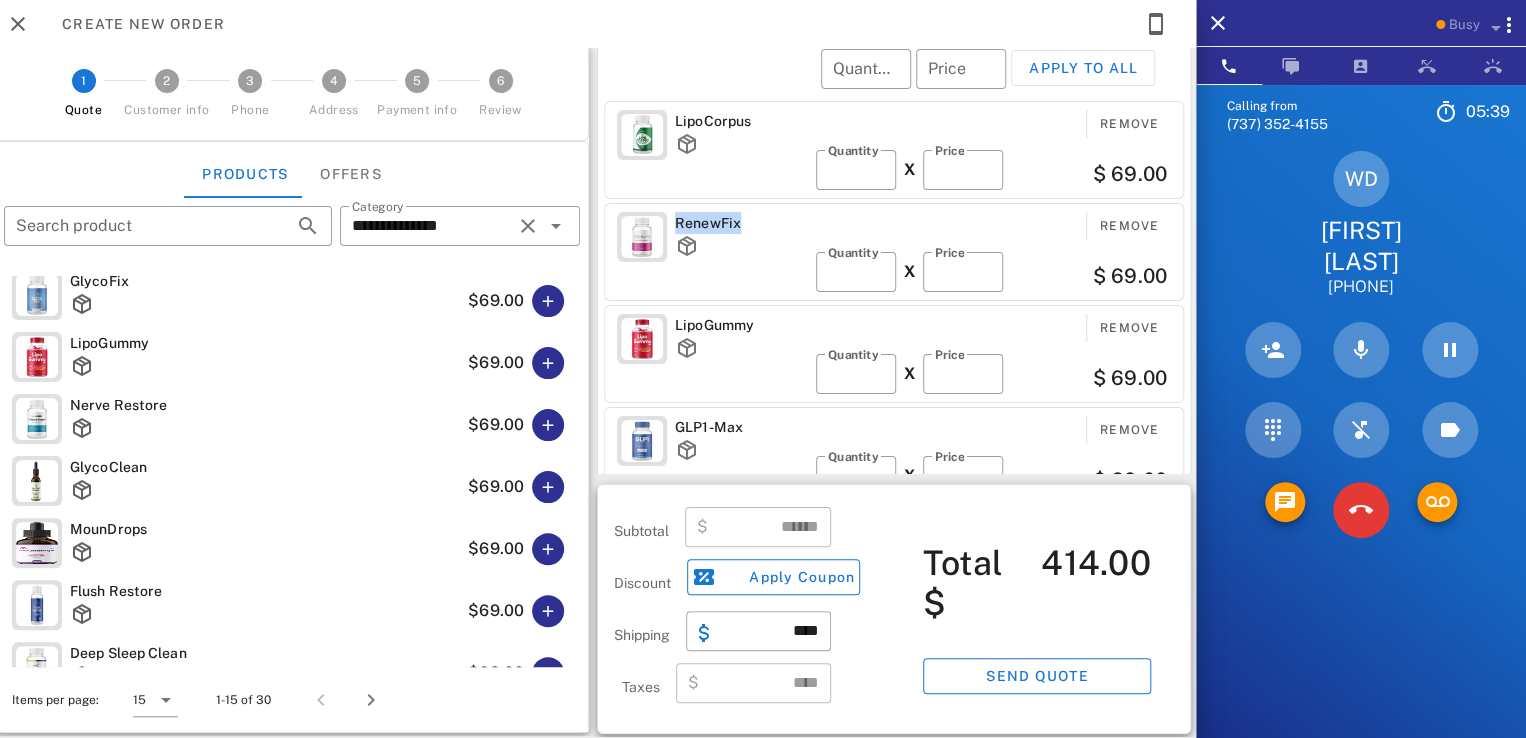 drag, startPoint x: 734, startPoint y: 225, endPoint x: 672, endPoint y: 229, distance: 62.1289 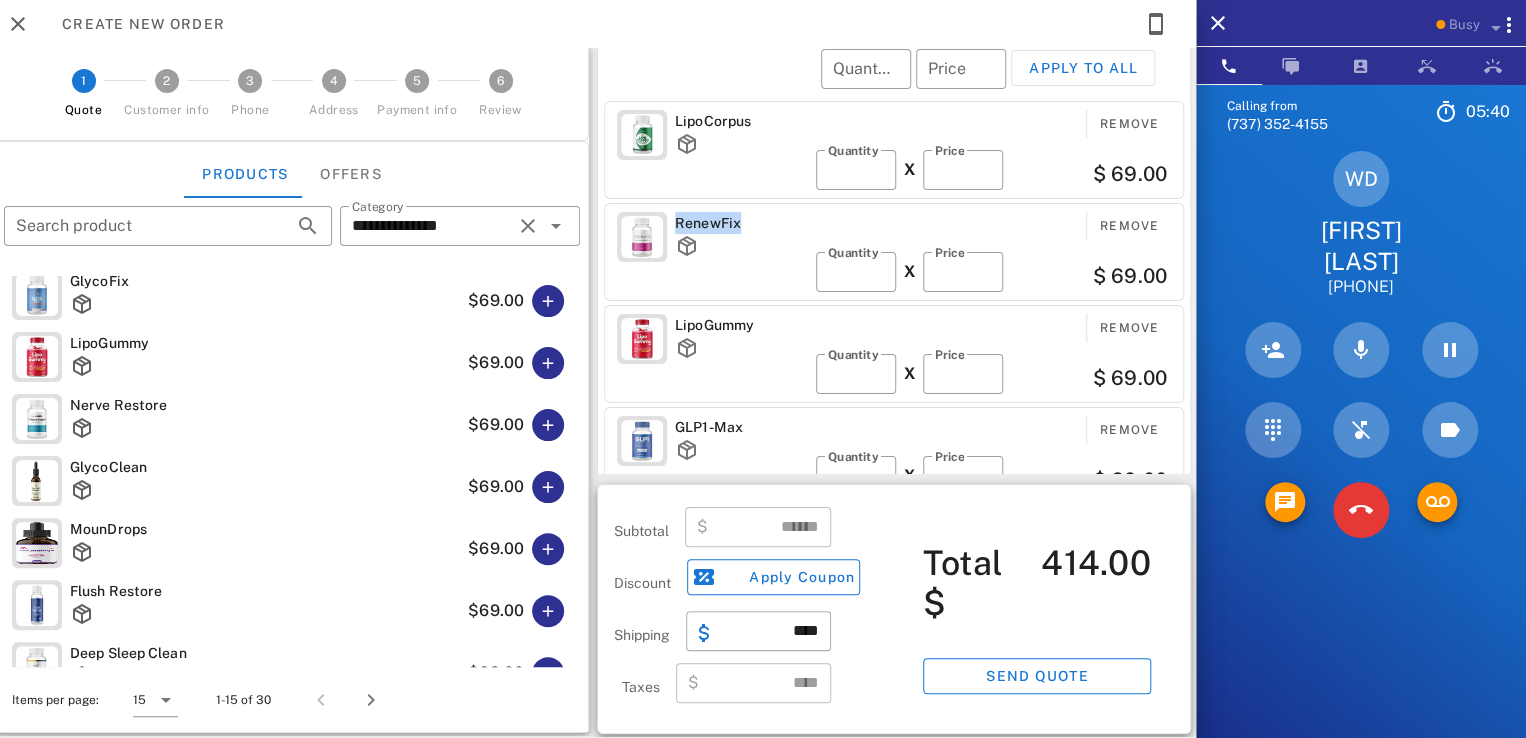 click on "LipoCorpus  Remove  ​ Quantity * X ​ Price **  $ 69.00  RenewFix  Remove  ​ Quantity * X ​ Price **  $ 69.00  LipoGummy  Remove  ​ Quantity * X ​ Price **  $ 69.00  GLP1-Max  Remove  ​ Quantity * X ​ Price **  $ 69.00  CardioZen  Remove  ​ Quantity * X ​ Price **  $ 69.00  Nerve Restore  Remove  ​ Quantity * X ​ Price **  $ 69.00" at bounding box center (897, 300) 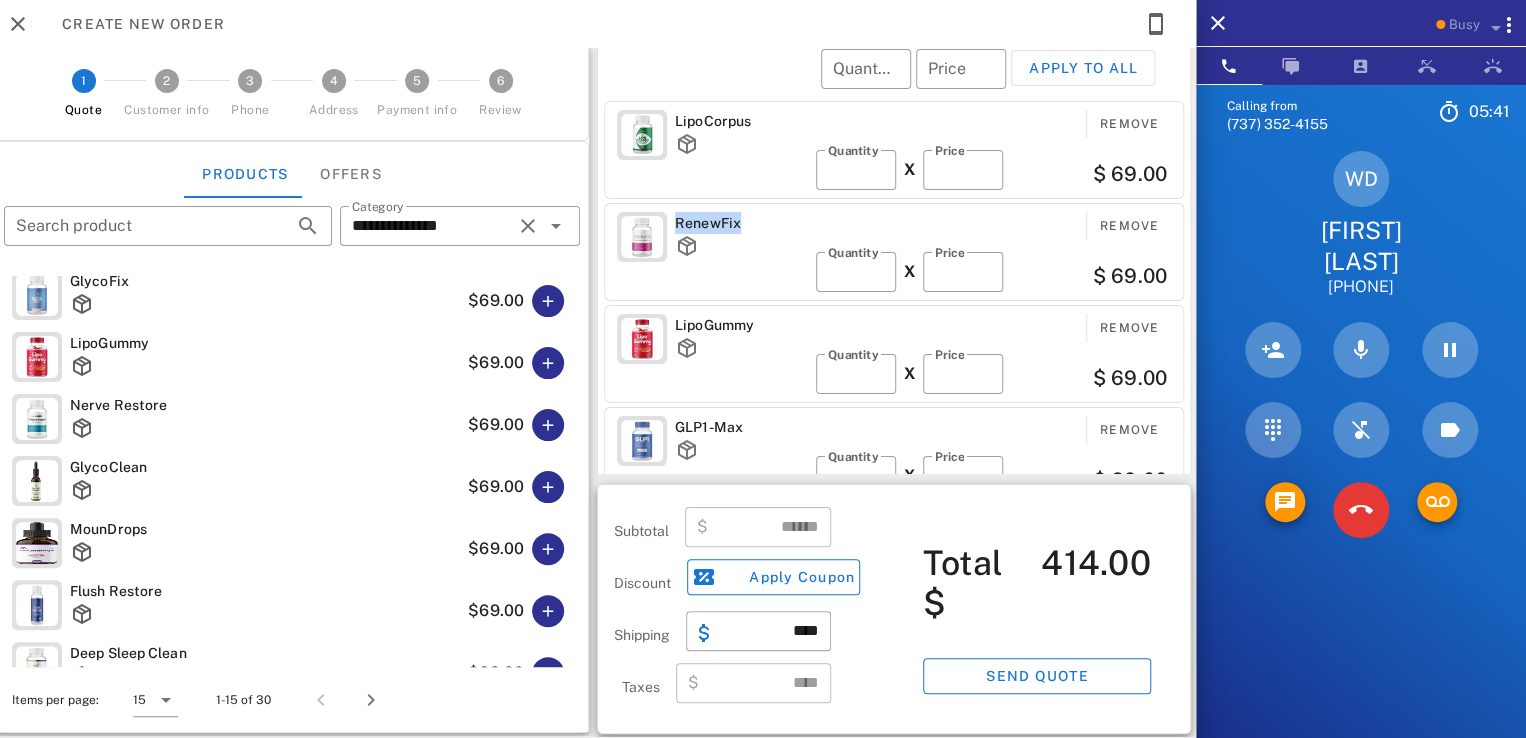 drag, startPoint x: 668, startPoint y: 224, endPoint x: 741, endPoint y: 221, distance: 73.061615 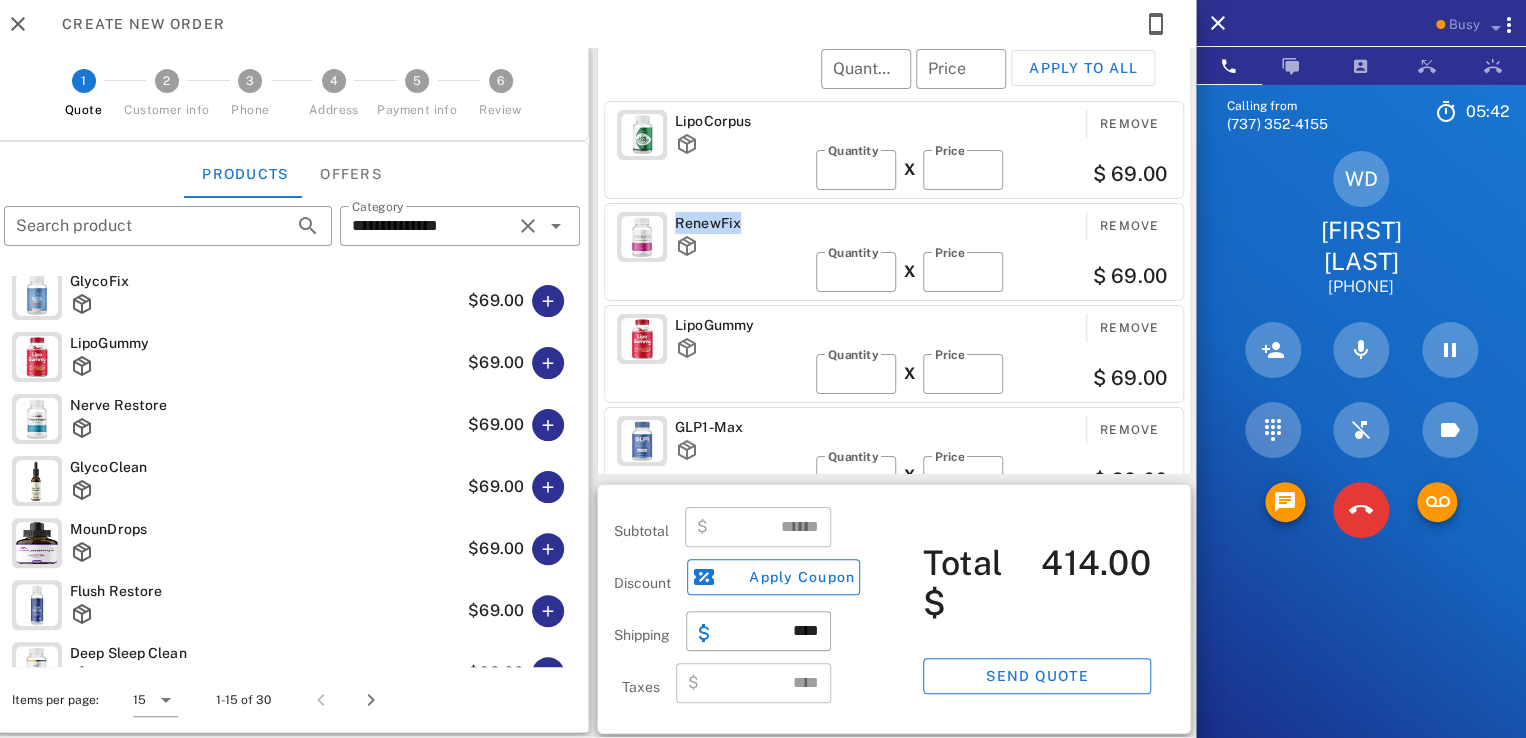 click on "RenewFix" at bounding box center [741, 223] 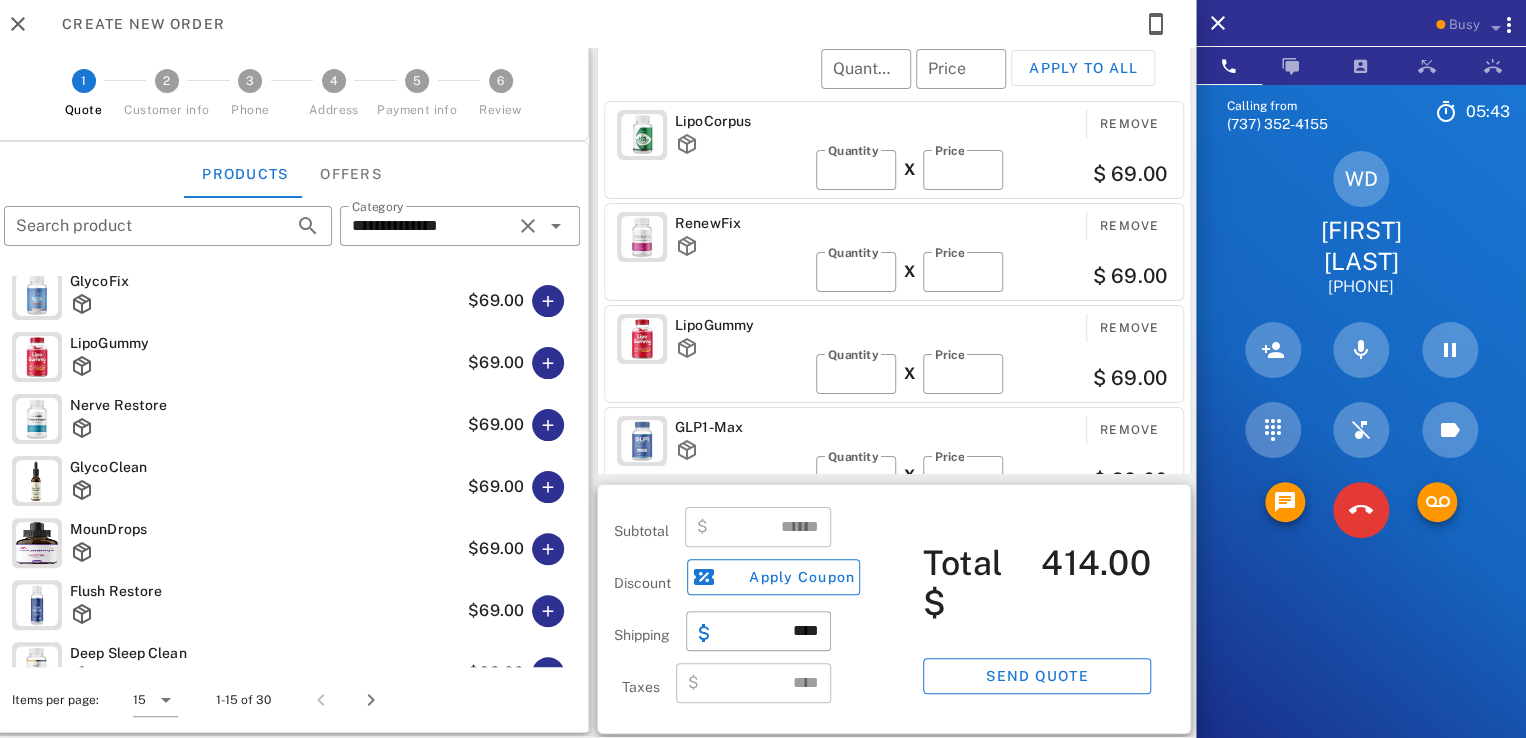 drag, startPoint x: 664, startPoint y: 214, endPoint x: 741, endPoint y: 218, distance: 77.10383 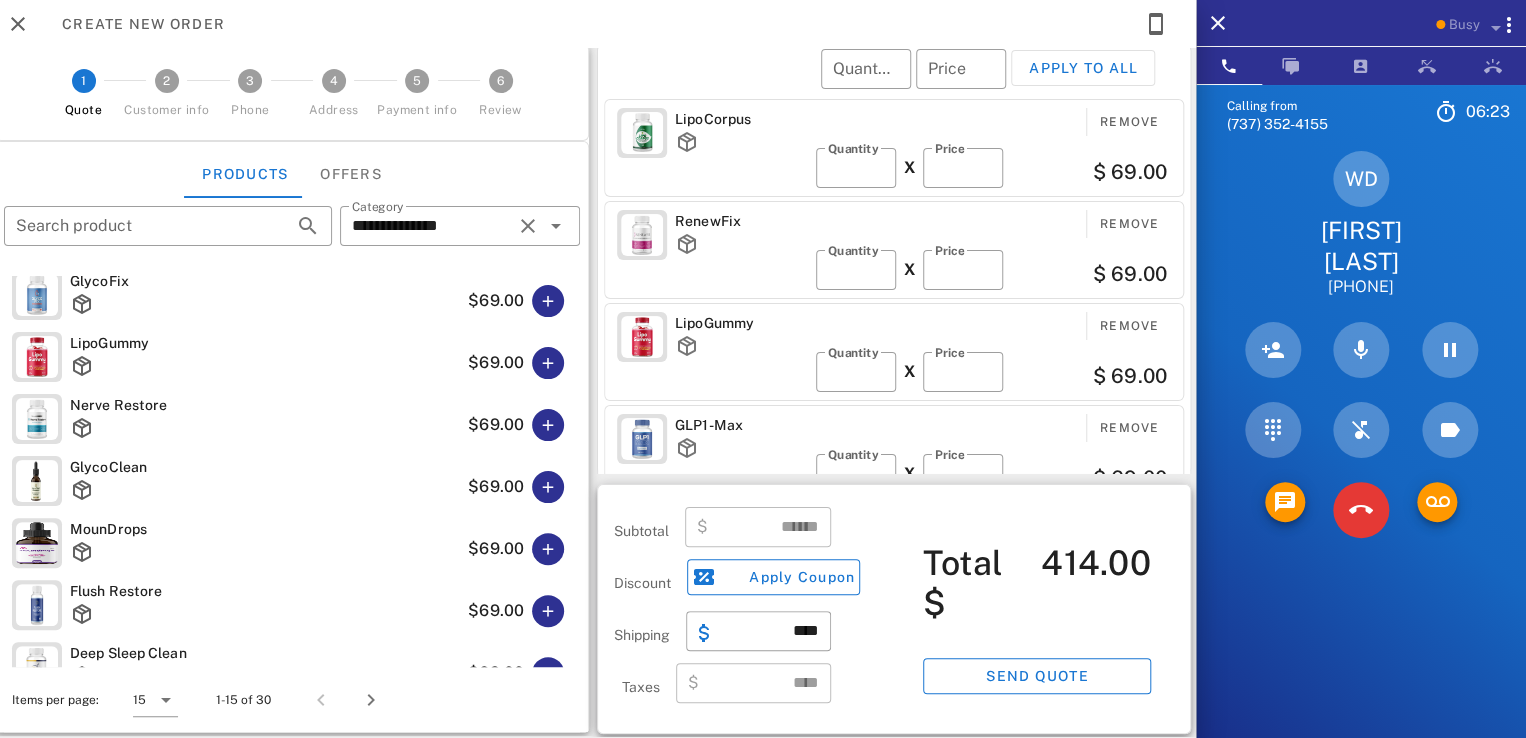 scroll, scrollTop: 0, scrollLeft: 0, axis: both 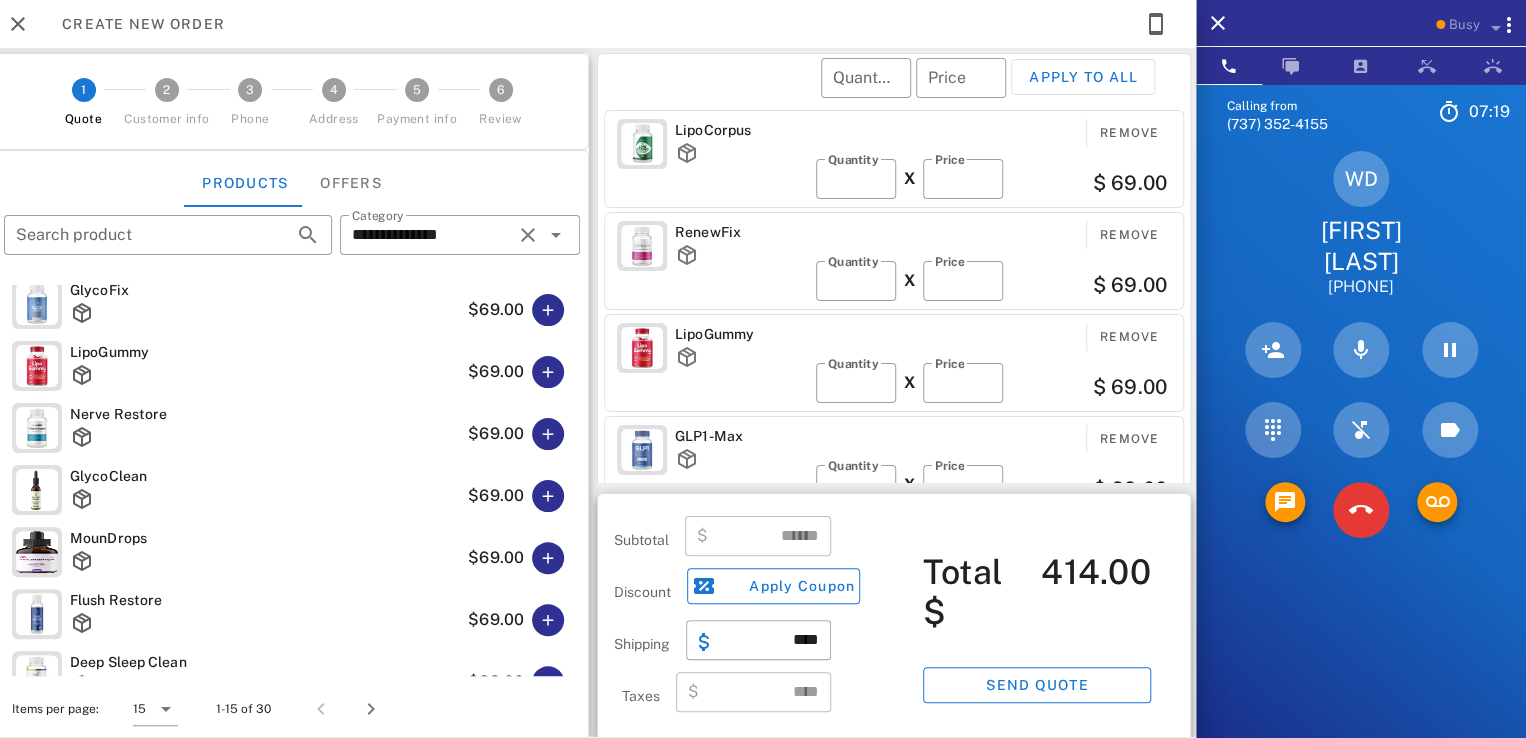 click on "$ 69.00" at bounding box center (1129, 285) 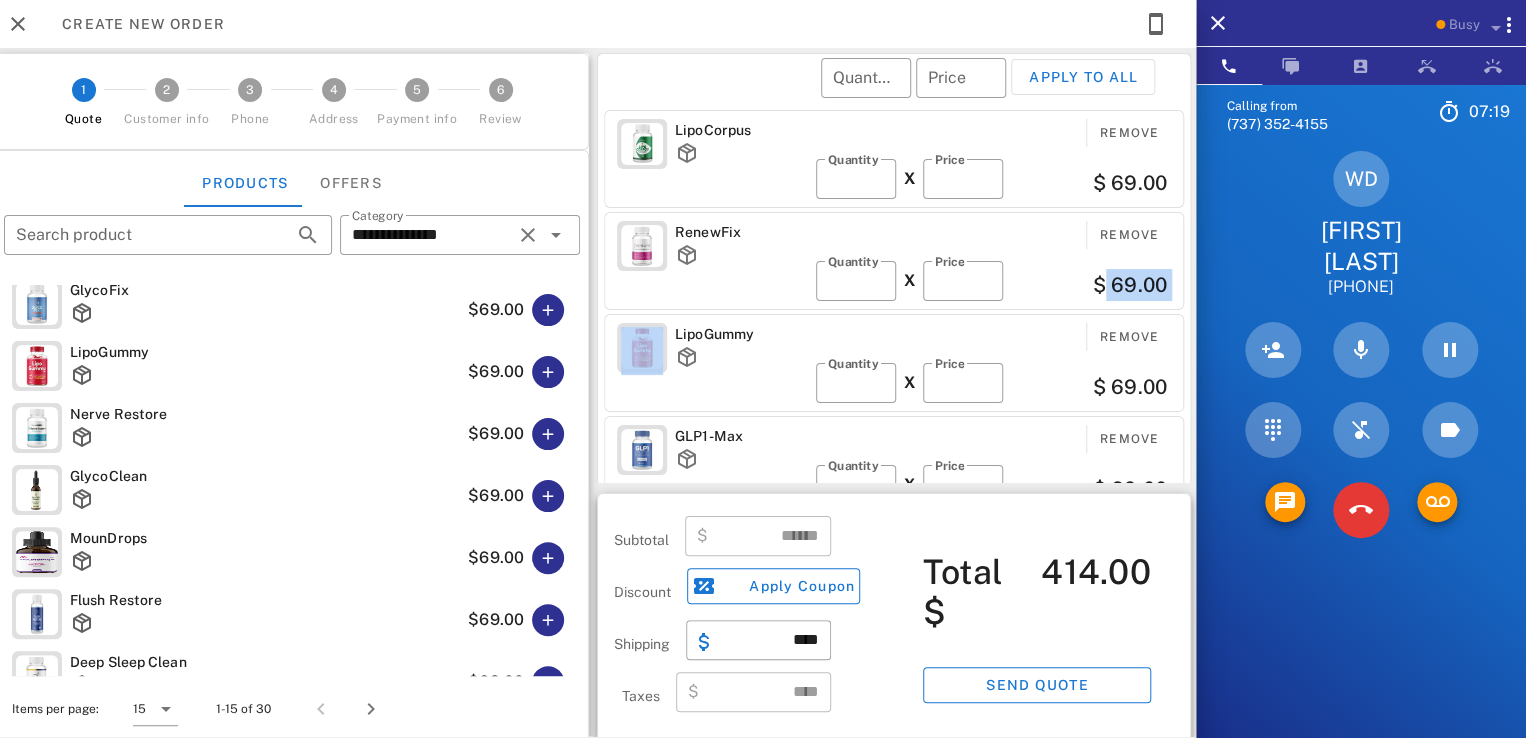 click on "$ 69.00" at bounding box center (1129, 285) 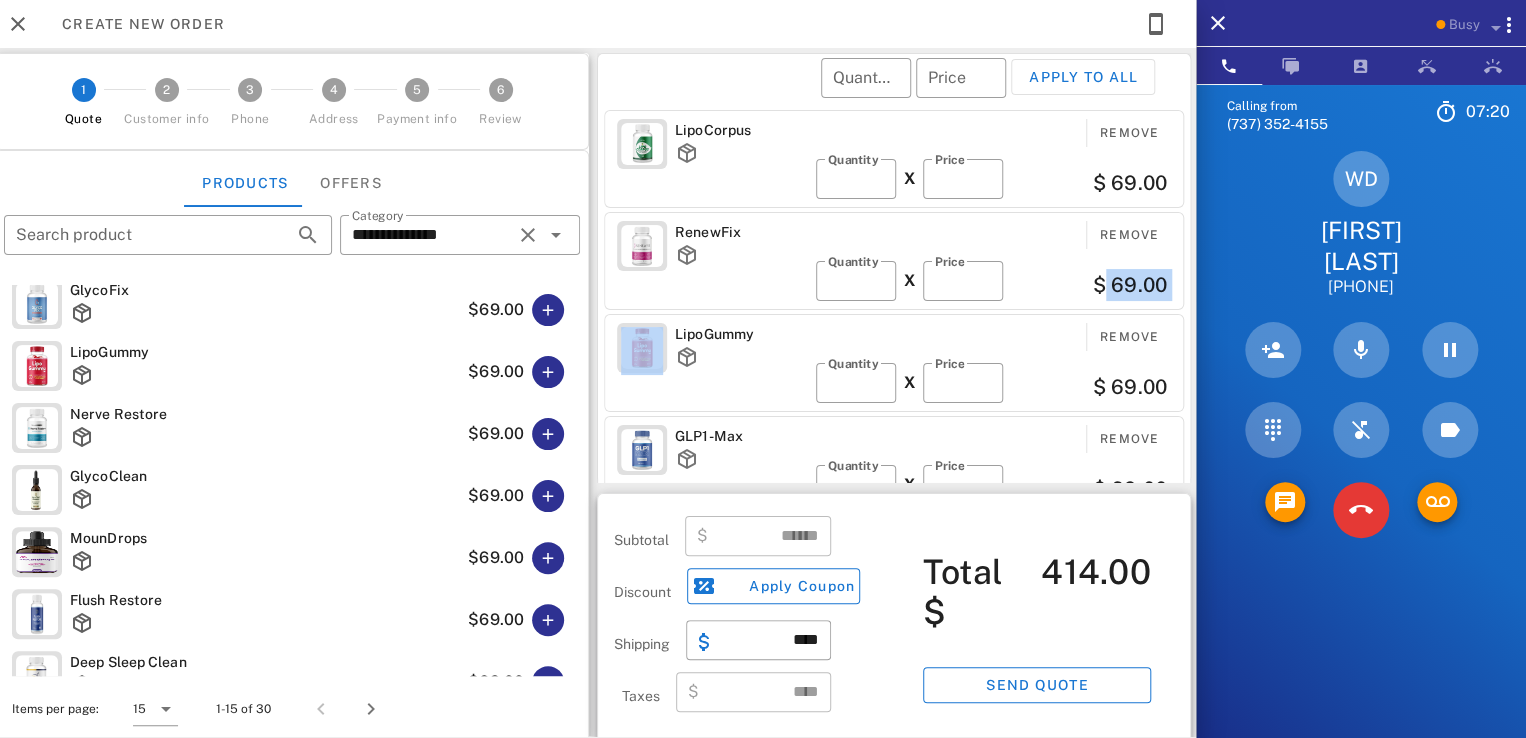click on "RenewFix  Remove  ​ Quantity * X ​ Price **  $ 69.00" at bounding box center [894, 261] 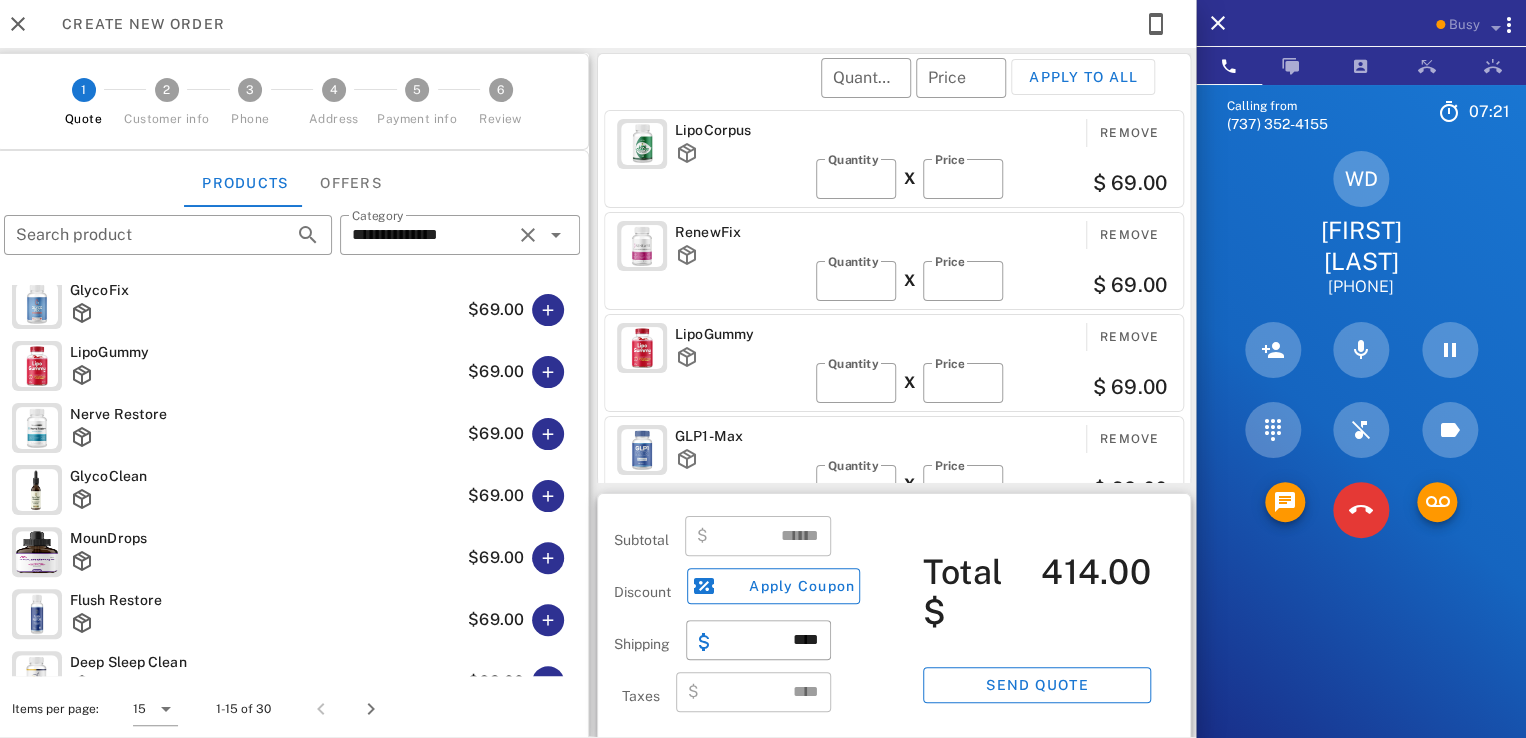 click on "$ 69.00" at bounding box center [1129, 285] 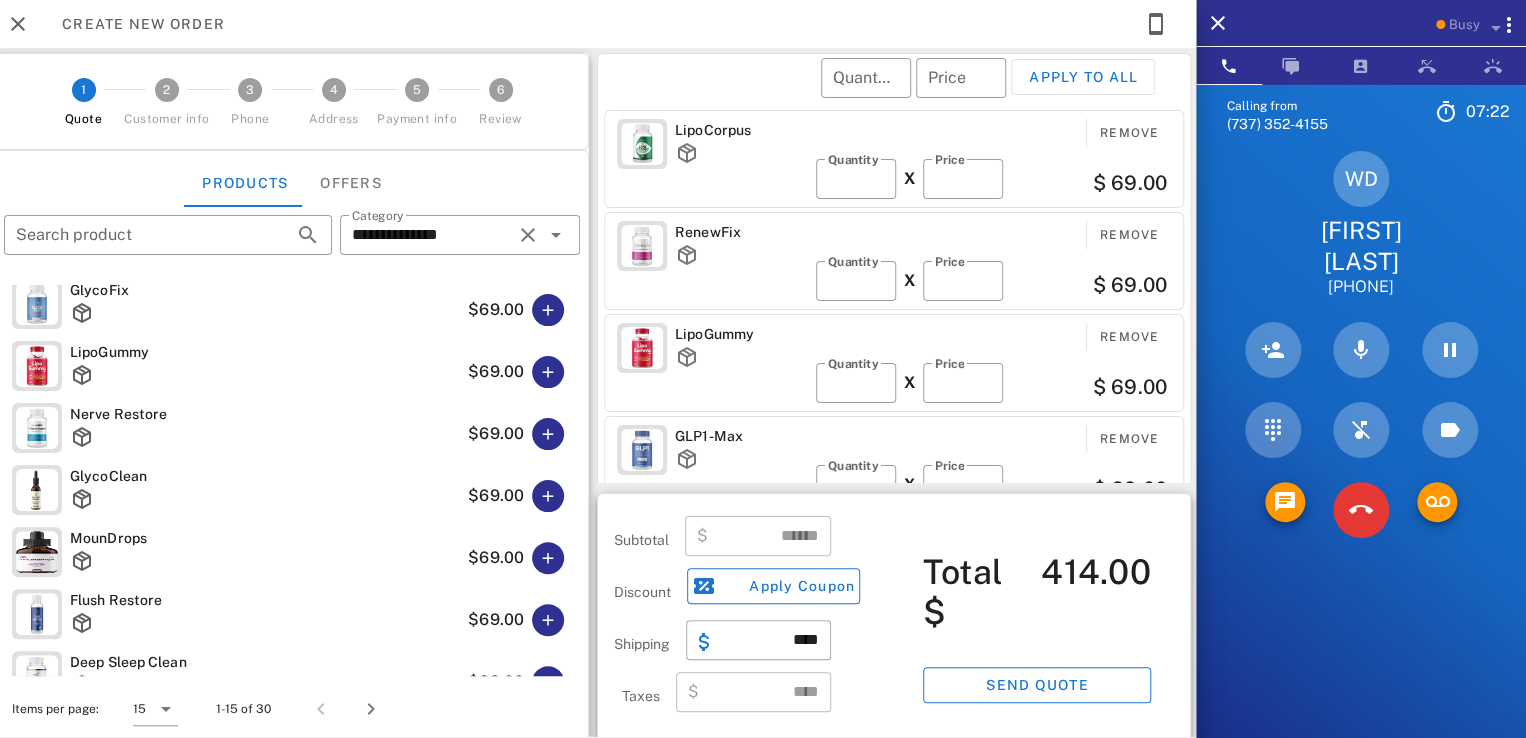 click on "$ 69.00" at bounding box center (1091, 285) 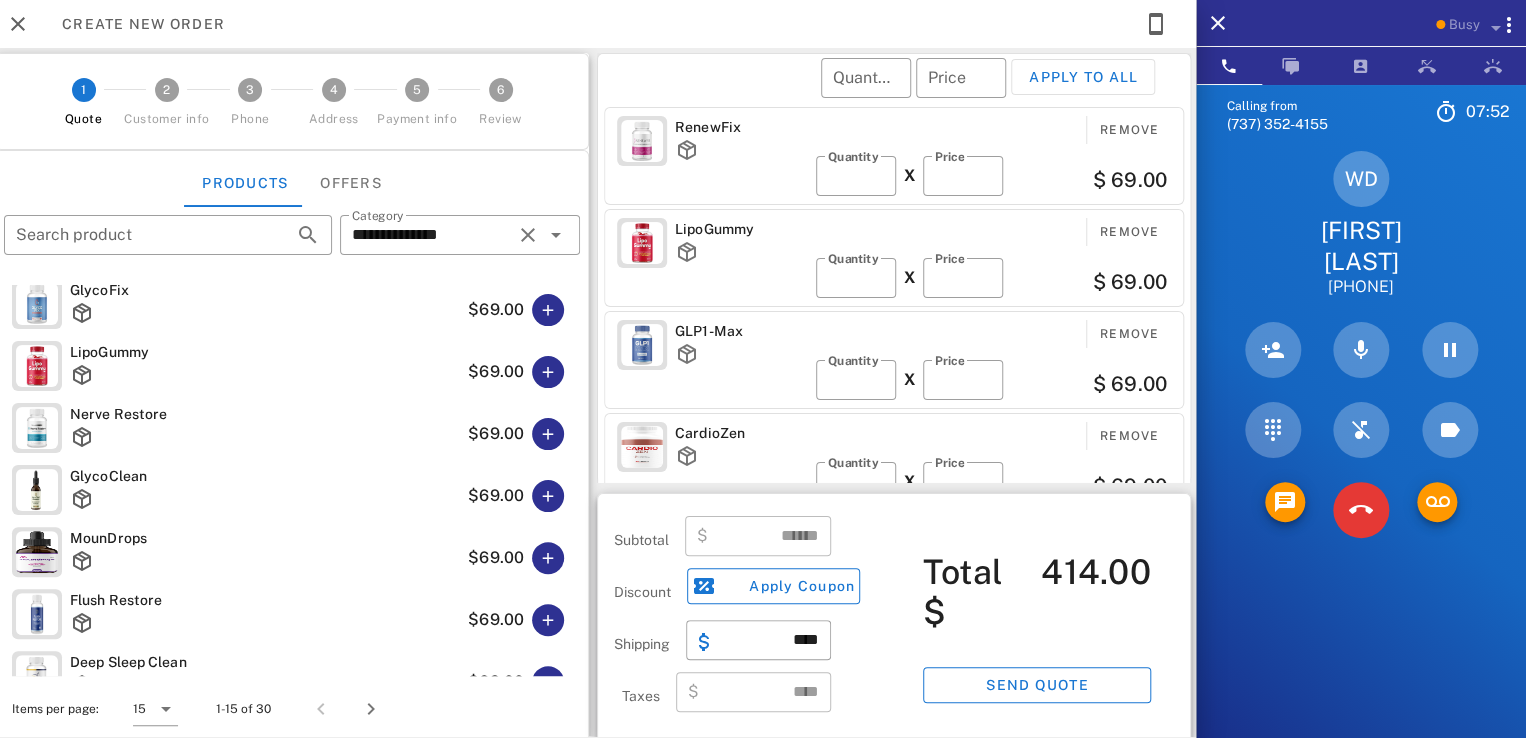 scroll, scrollTop: 208, scrollLeft: 0, axis: vertical 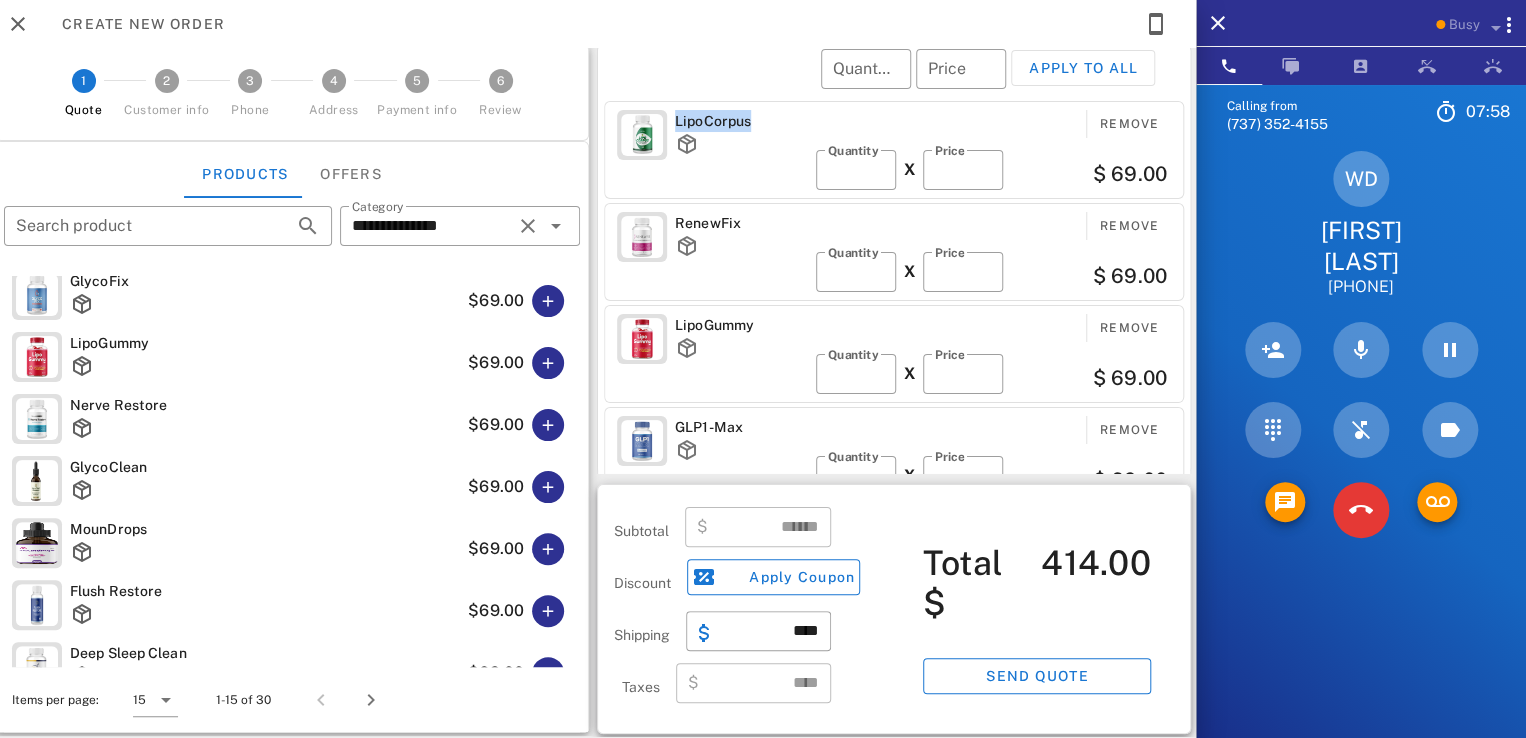 drag, startPoint x: 736, startPoint y: 121, endPoint x: 662, endPoint y: 120, distance: 74.00676 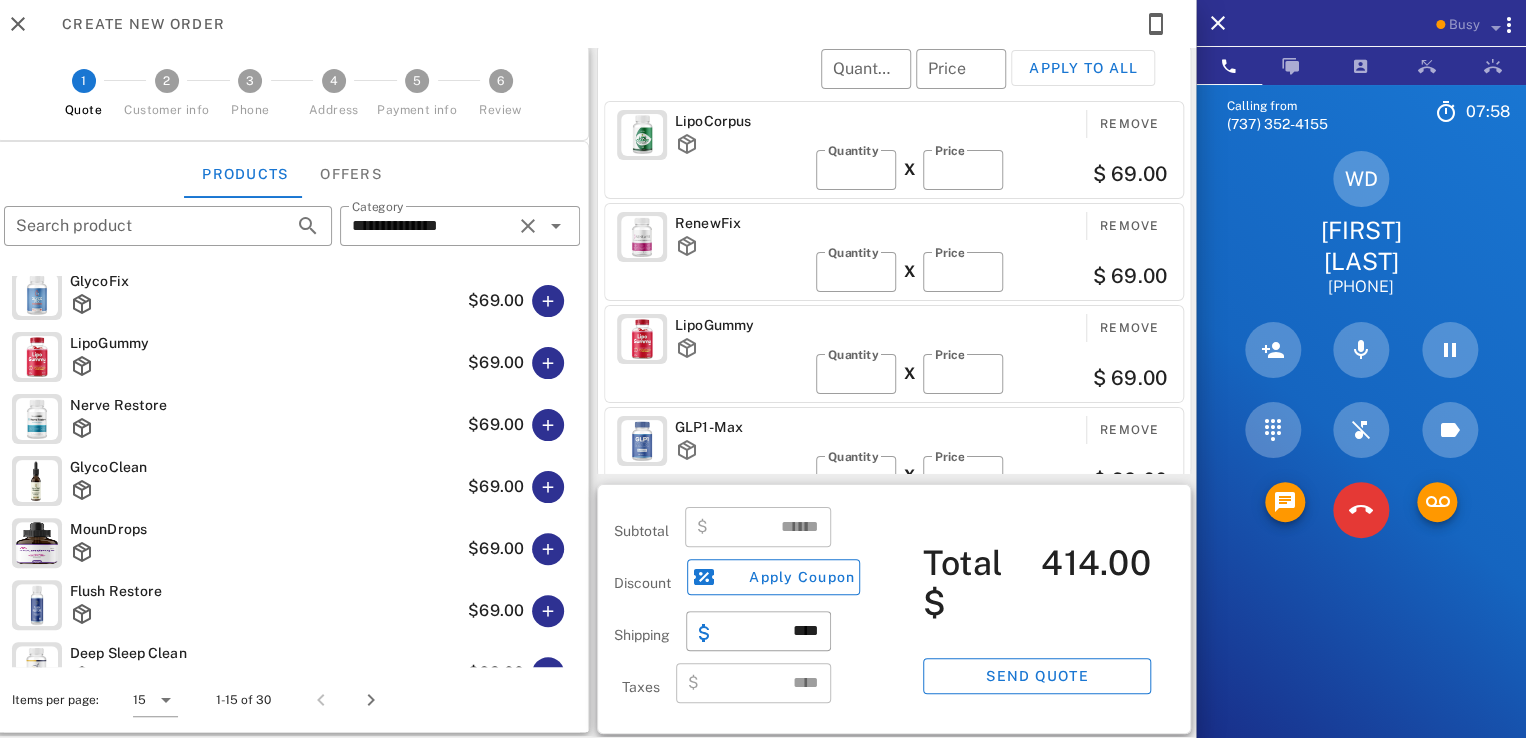 click on "​ Quantity ​ Price Apply to all" at bounding box center [897, 82] 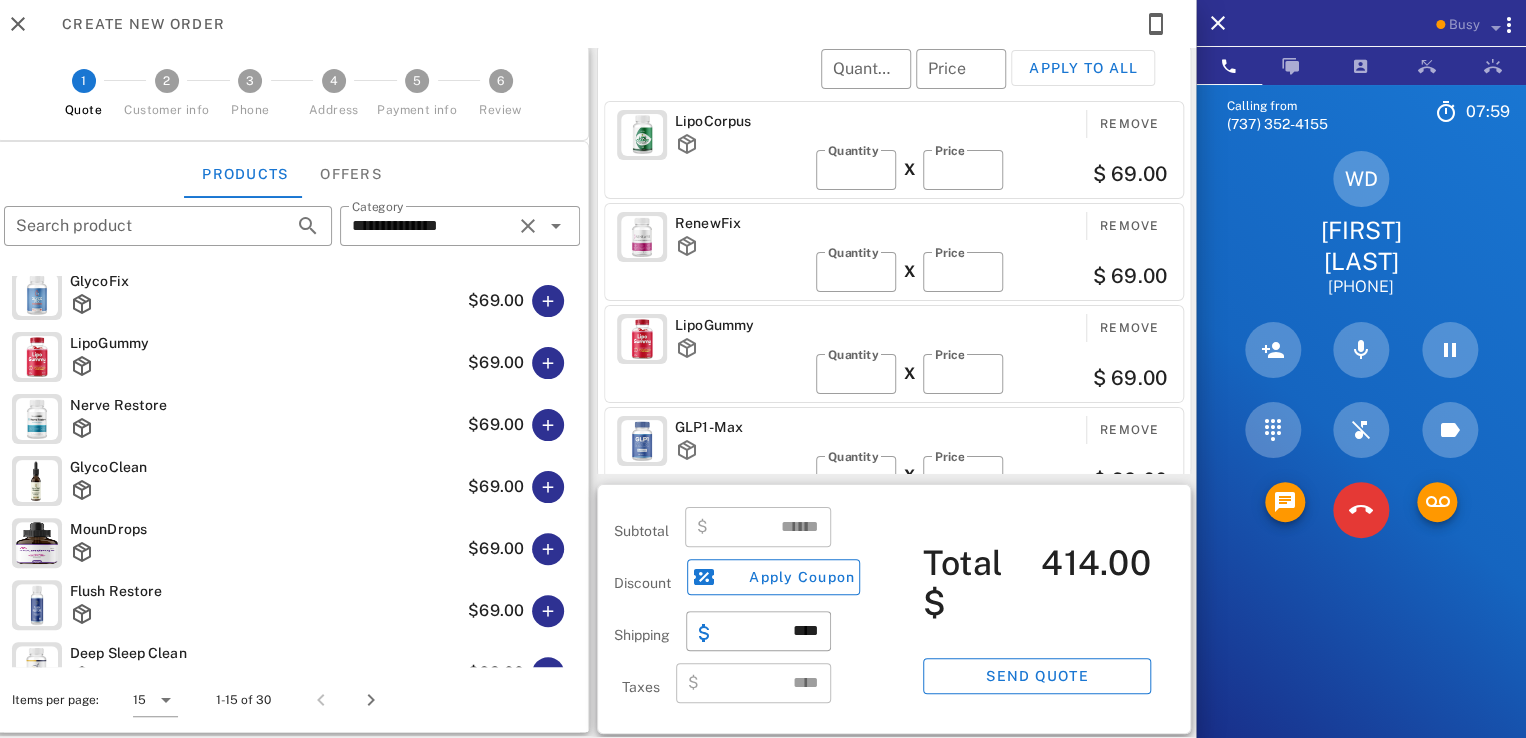 click on "LipoCorpus" at bounding box center (741, 121) 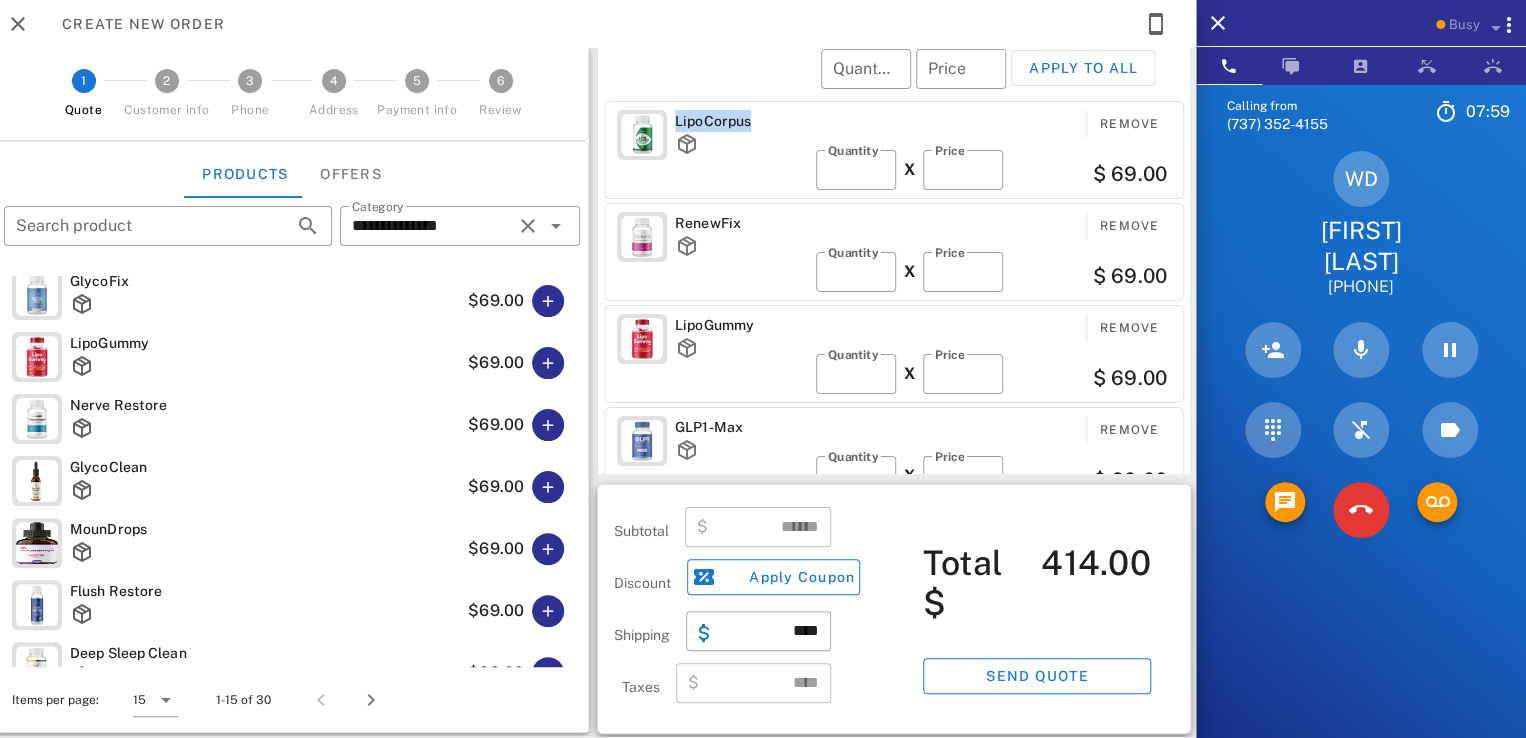 click on "LipoCorpus" at bounding box center [741, 121] 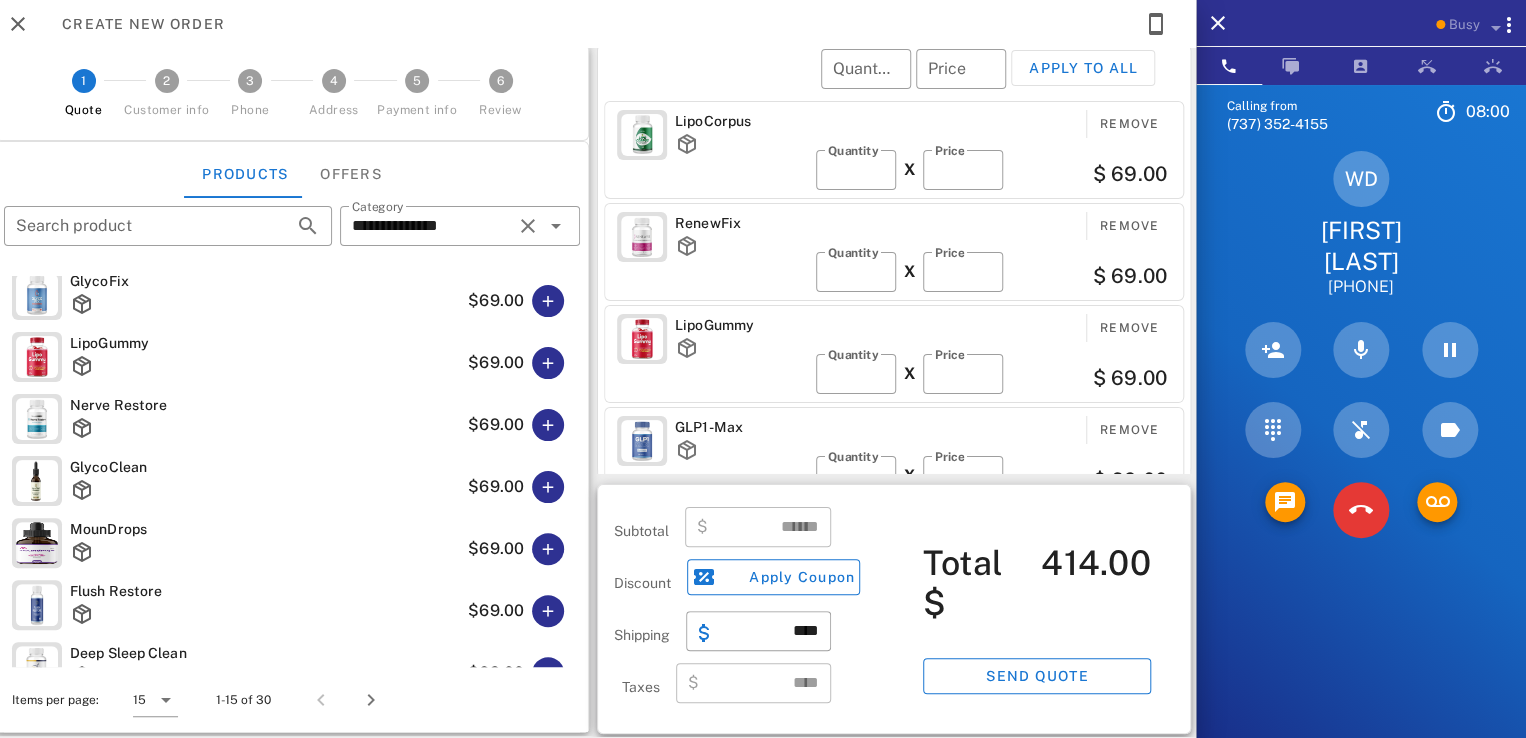 click on "​ Quantity ​ Price Apply to all" at bounding box center (897, 82) 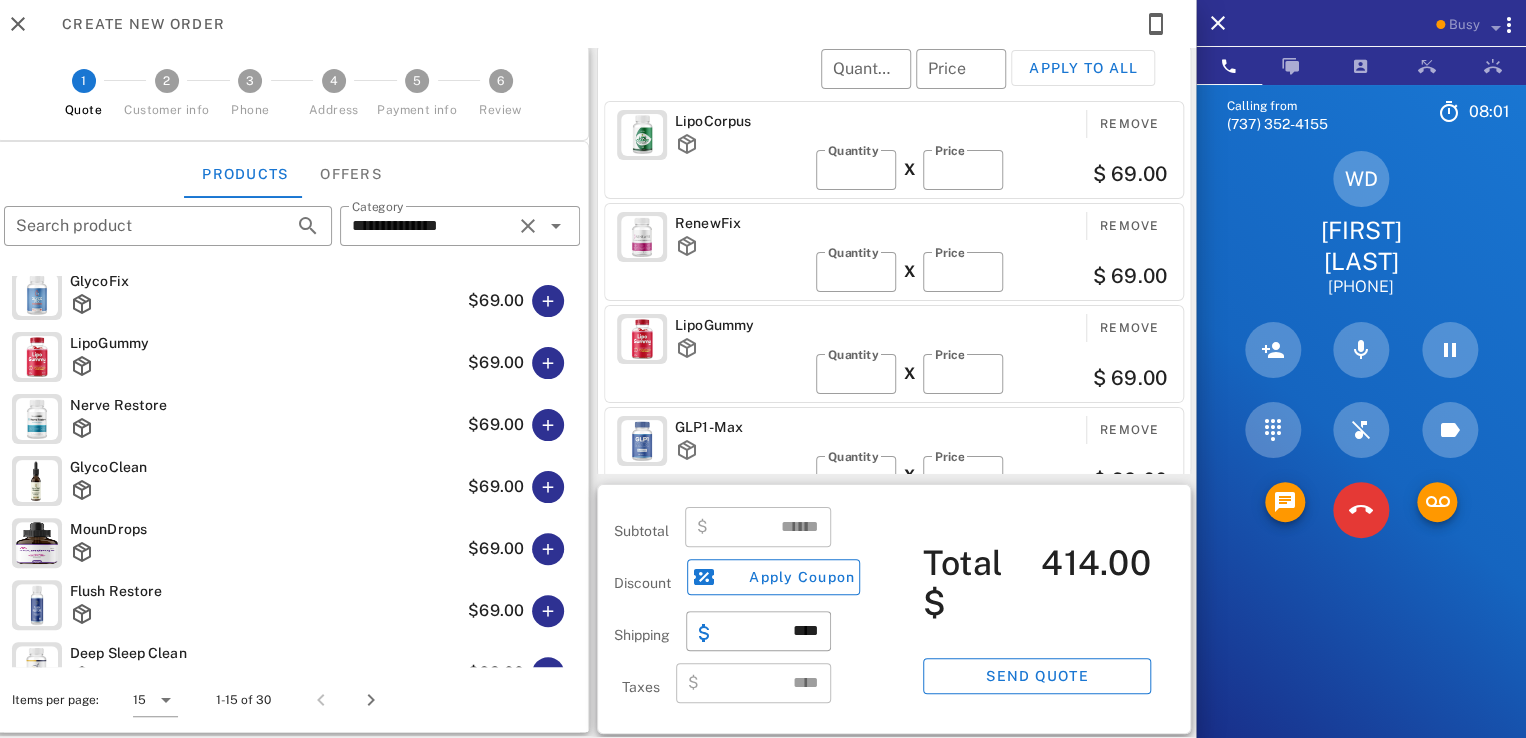 click on "LipoCorpus" at bounding box center (741, 121) 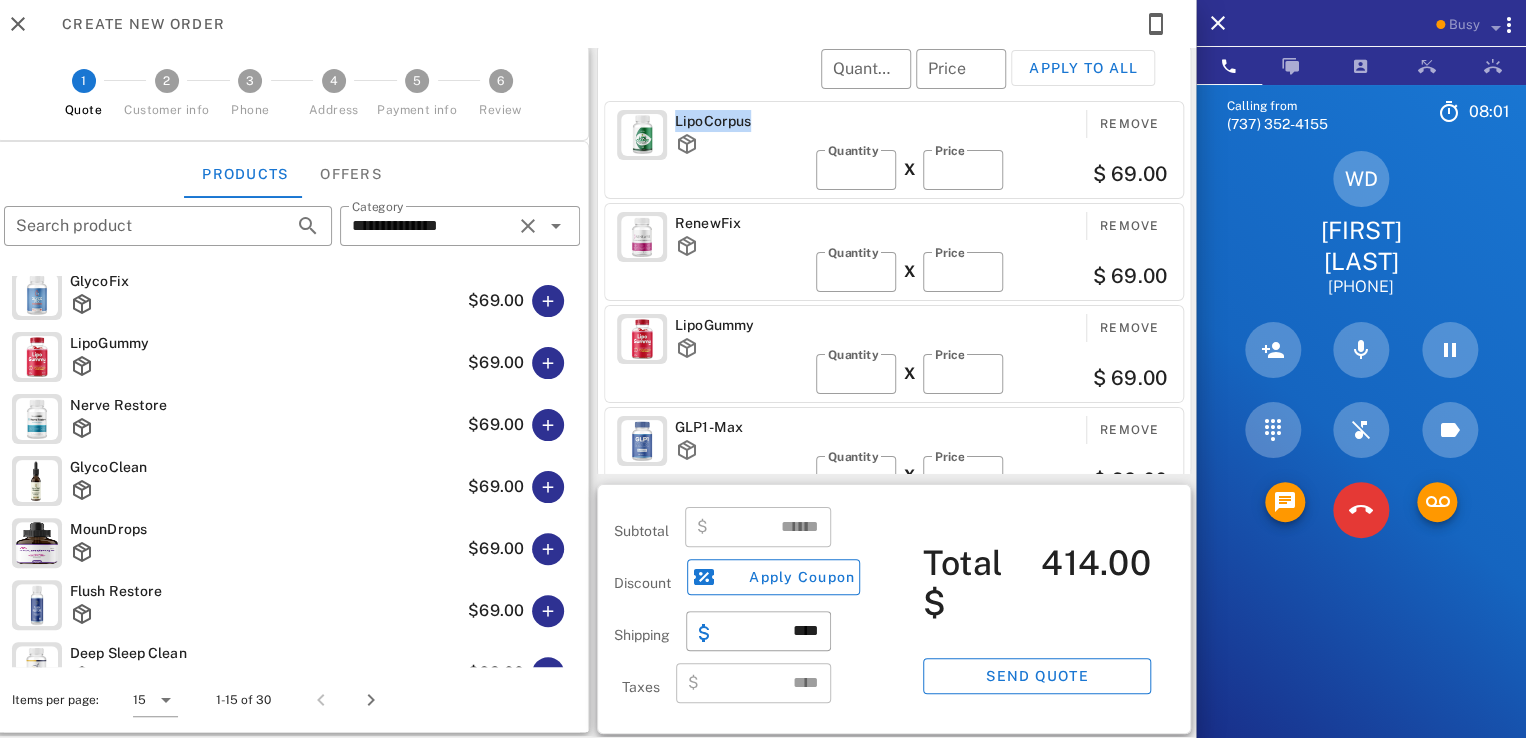 click on "LipoCorpus" at bounding box center (741, 121) 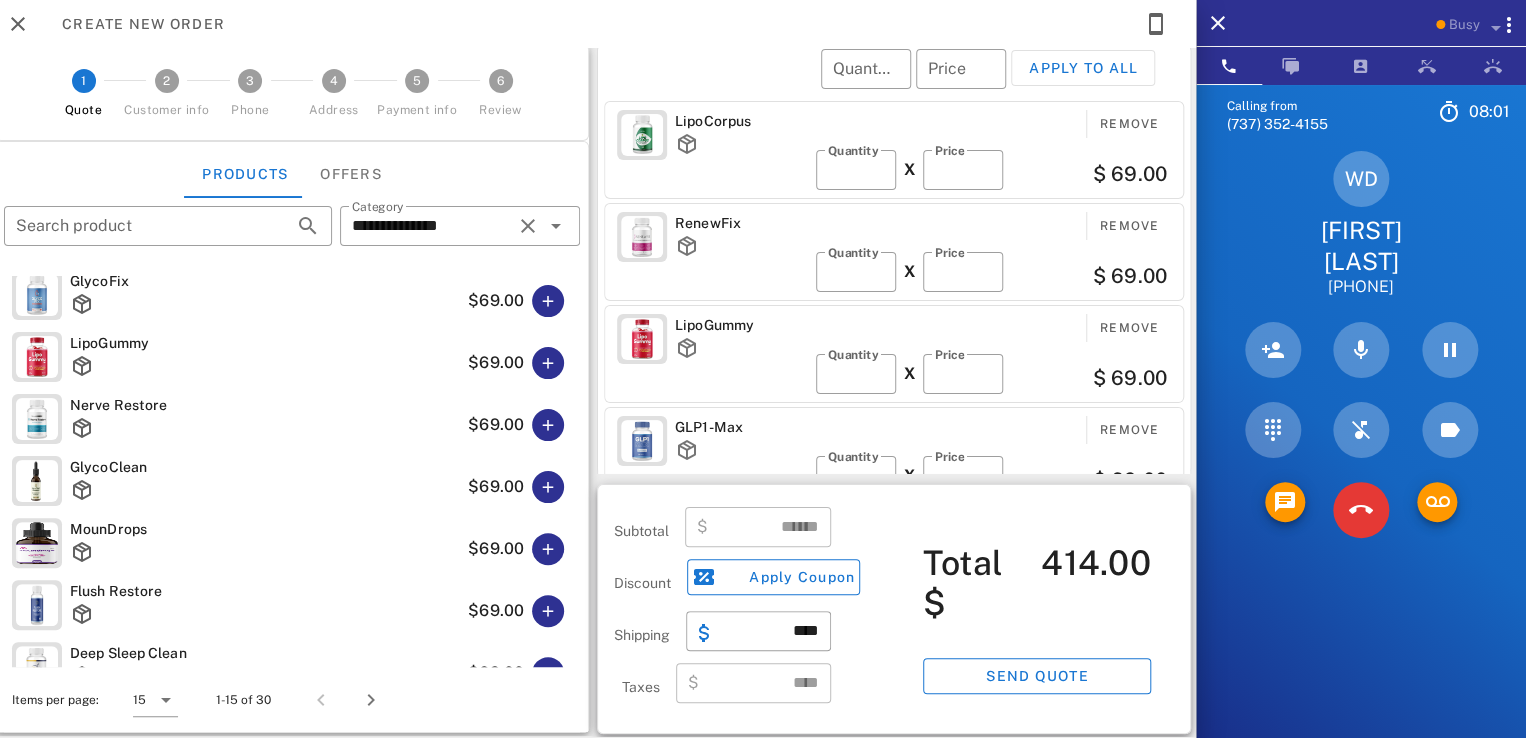click on "​ Quantity ​ Price Apply to all" at bounding box center [897, 82] 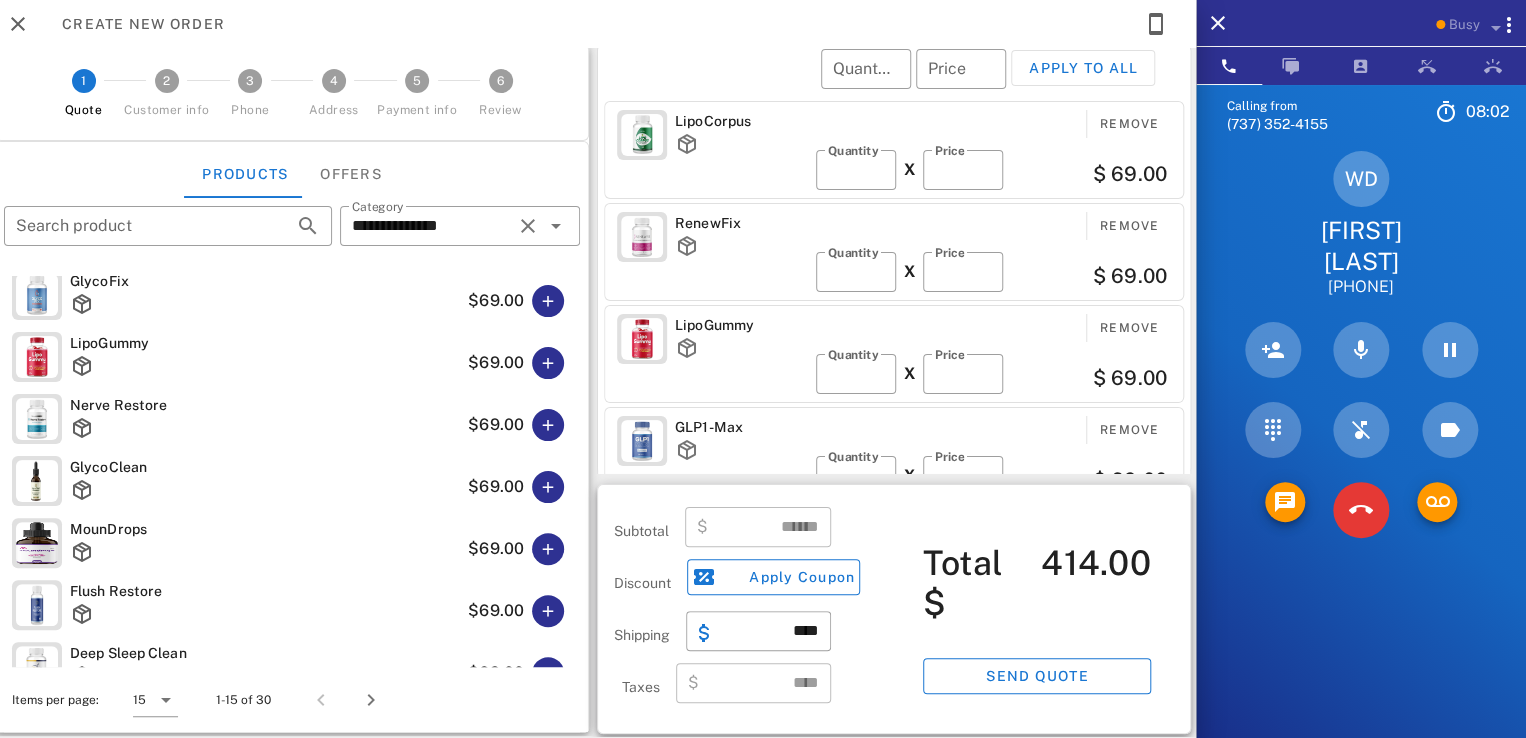 click on "LipoCorpus" at bounding box center [741, 121] 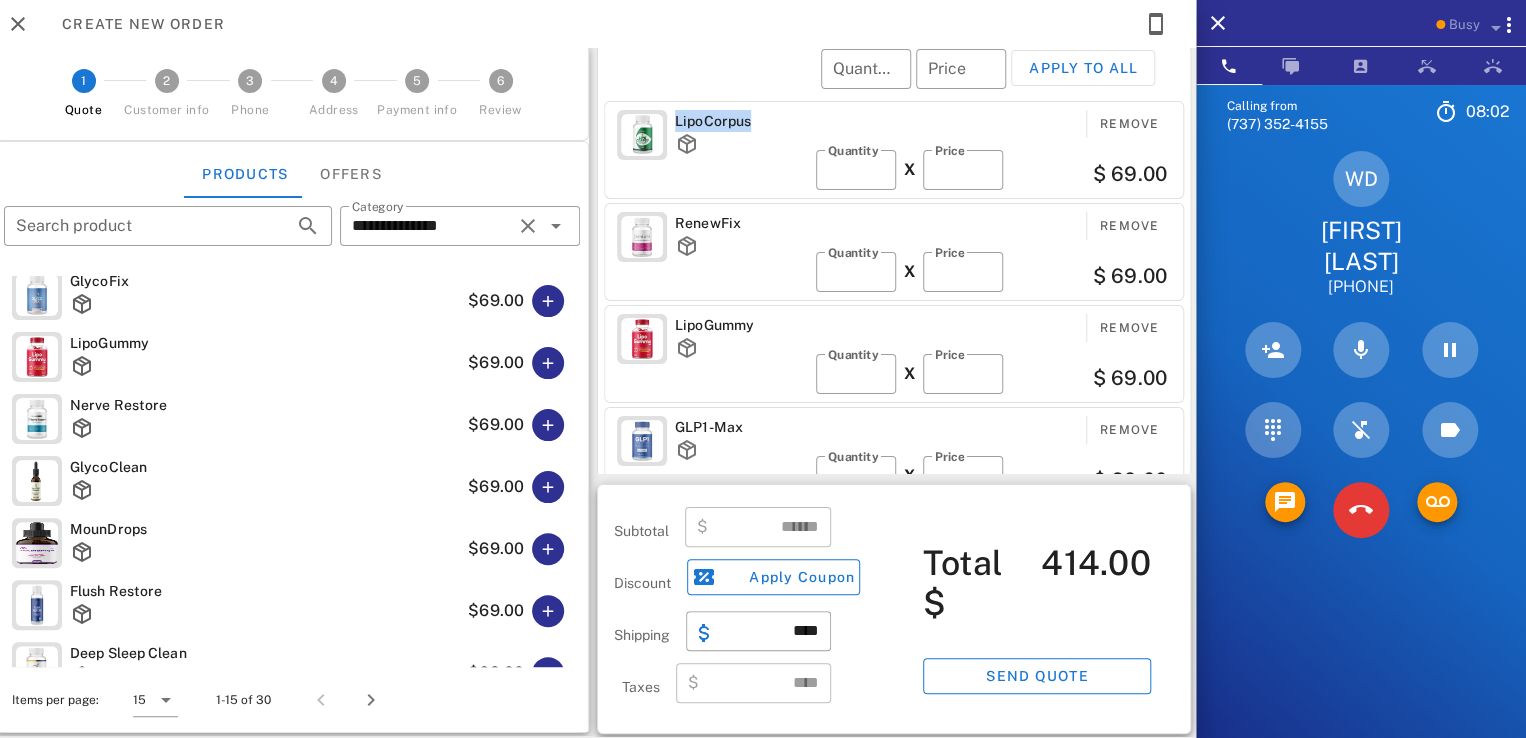 click on "LipoCorpus" at bounding box center (741, 121) 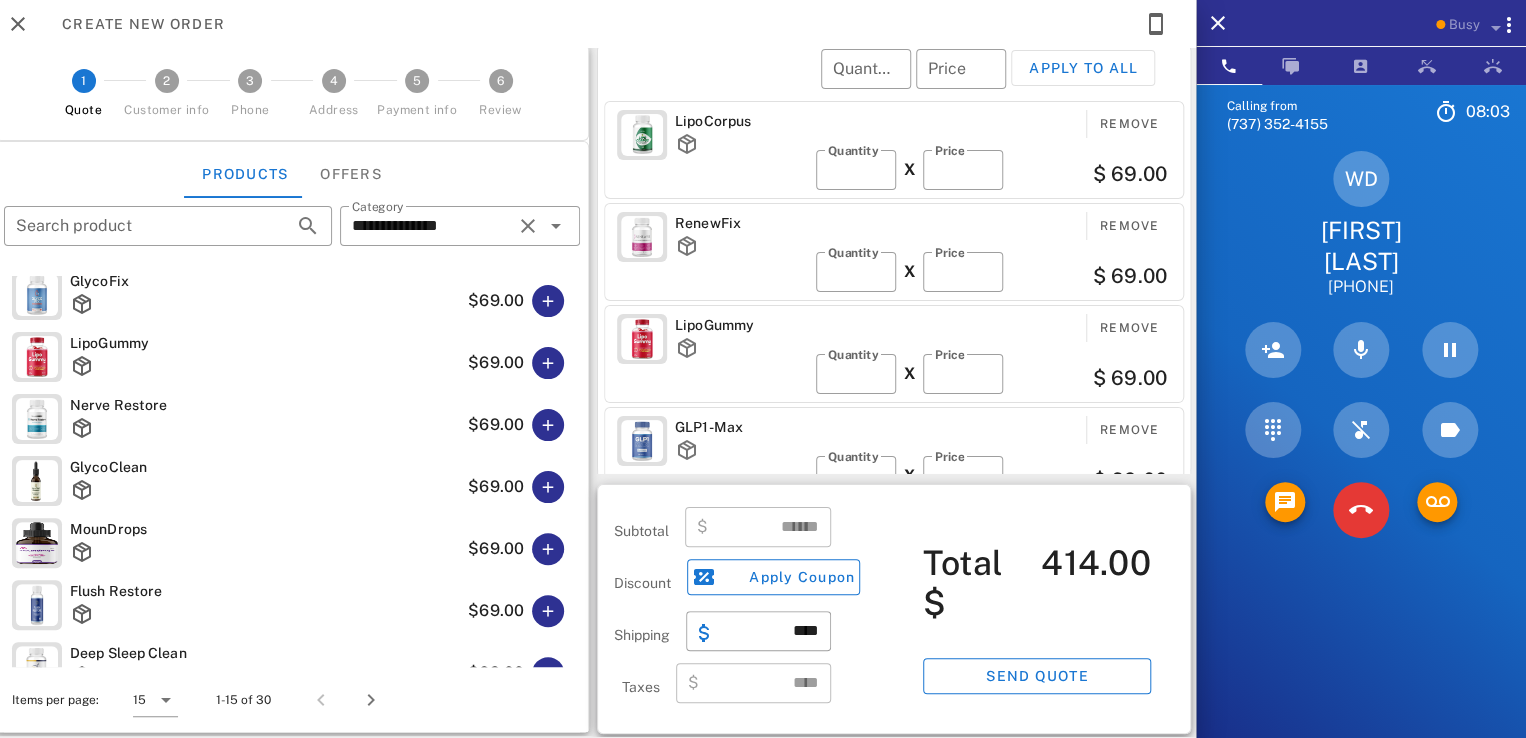 click on "​ Quantity ​ Price Apply to all" at bounding box center (897, 82) 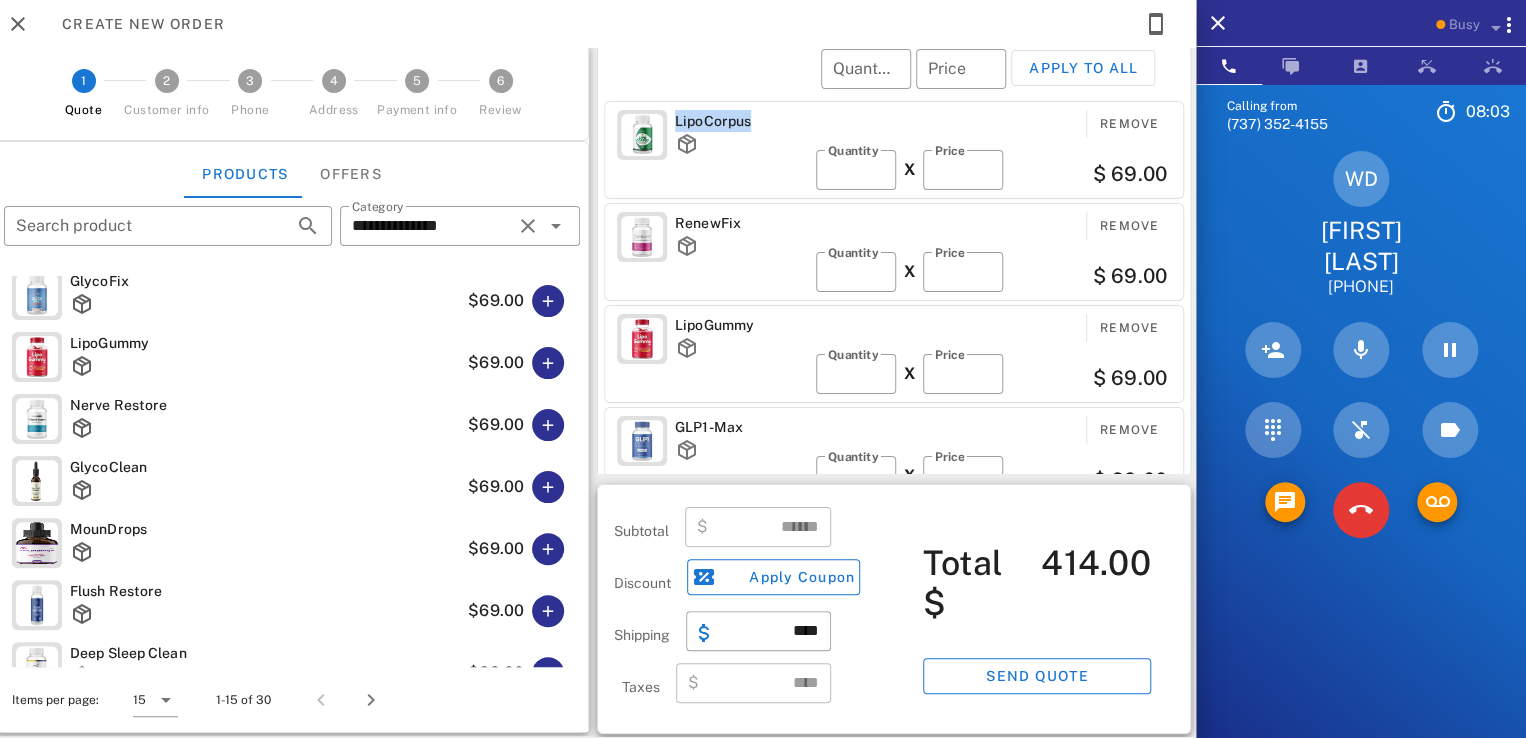 click on "LipoCorpus" at bounding box center [741, 121] 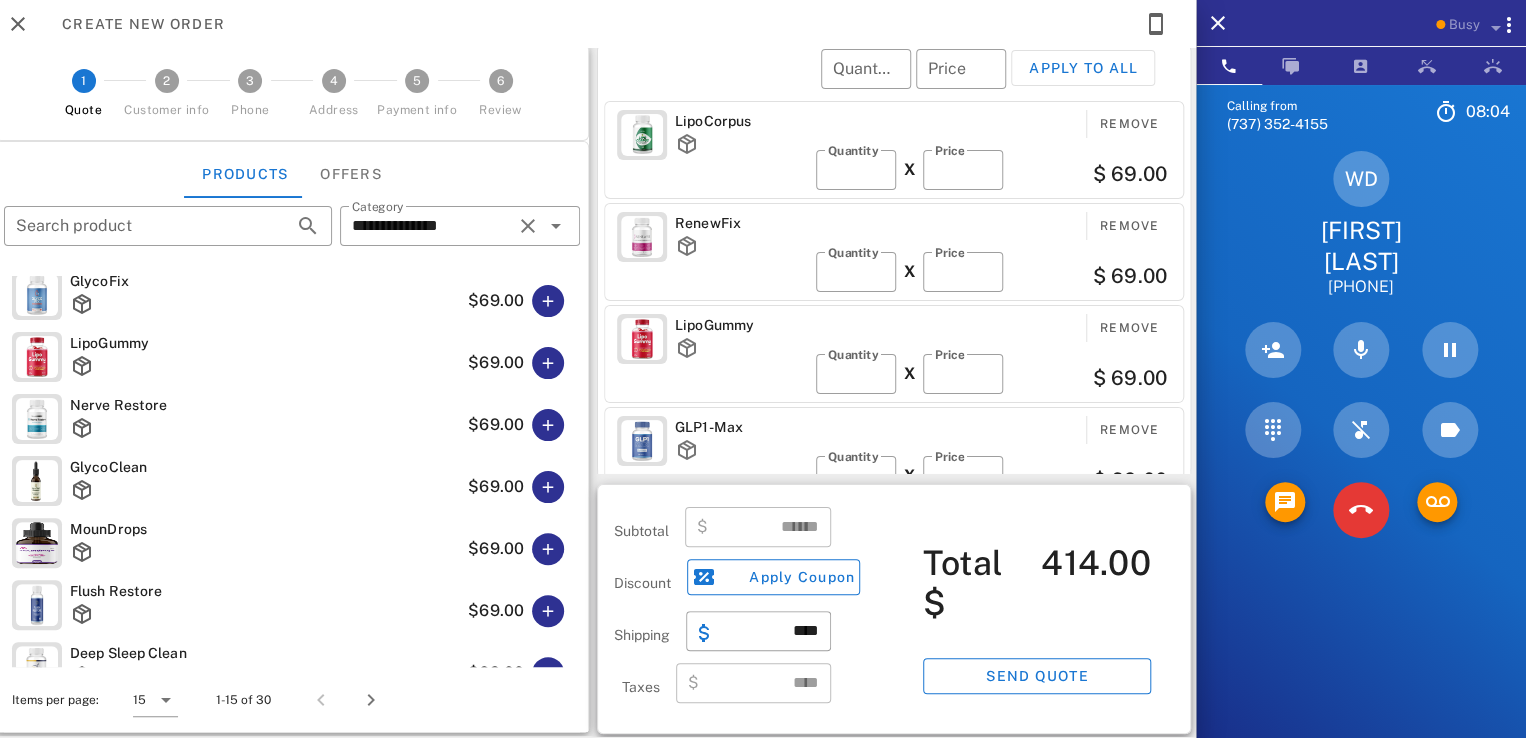 click on "​ Quantity ​ Price Apply to all" at bounding box center (897, 82) 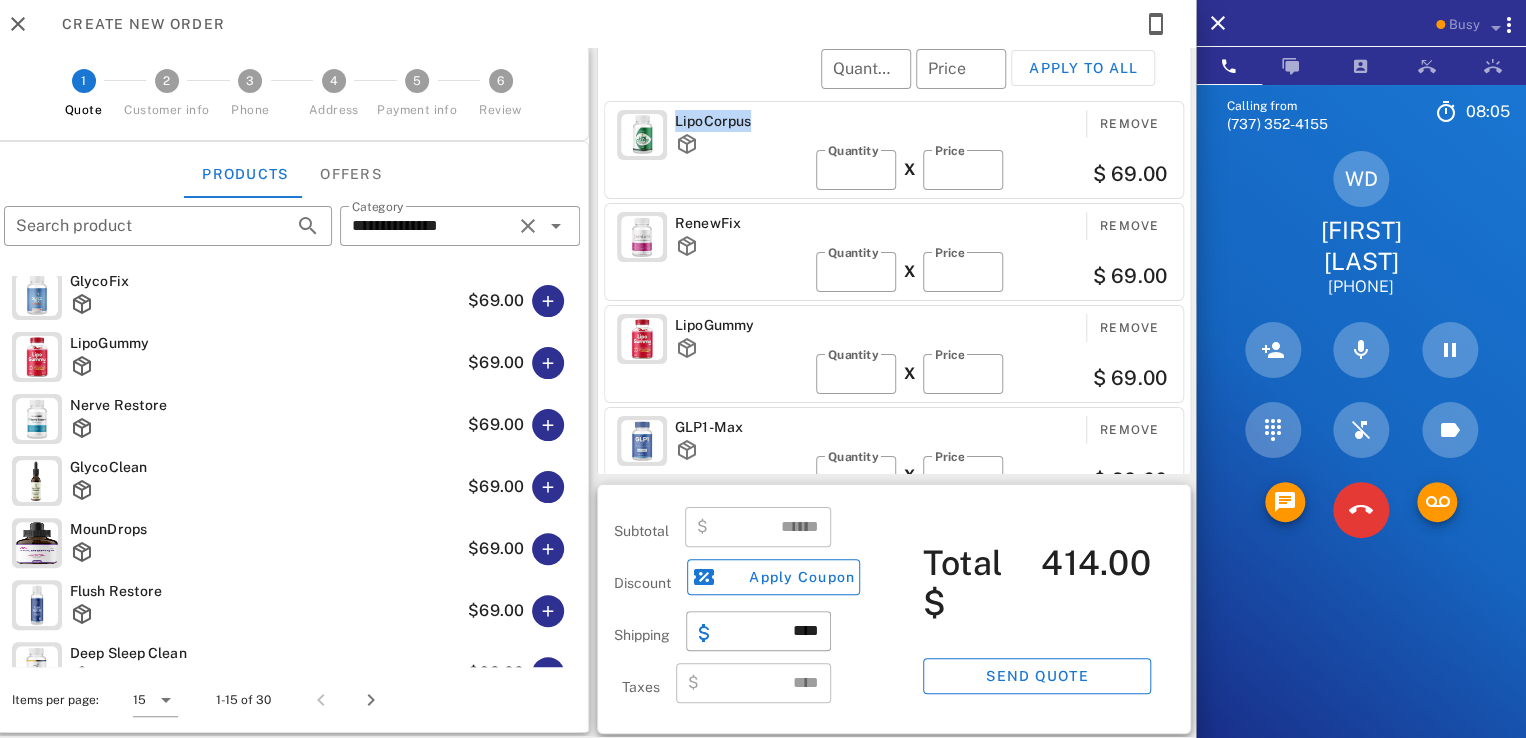 click on "LipoCorpus" at bounding box center [741, 121] 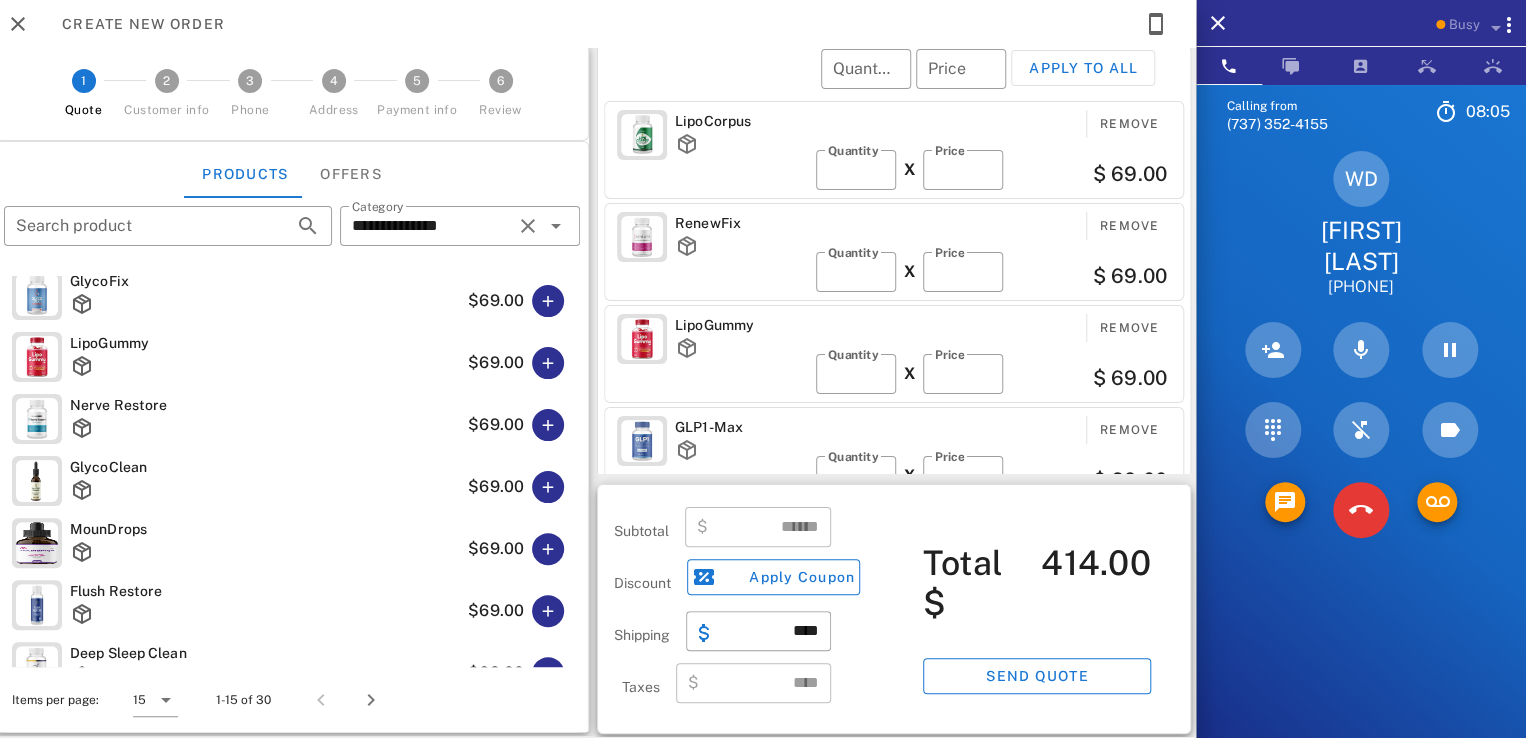 click on "​ Quantity ​ Price Apply to all" at bounding box center (897, 82) 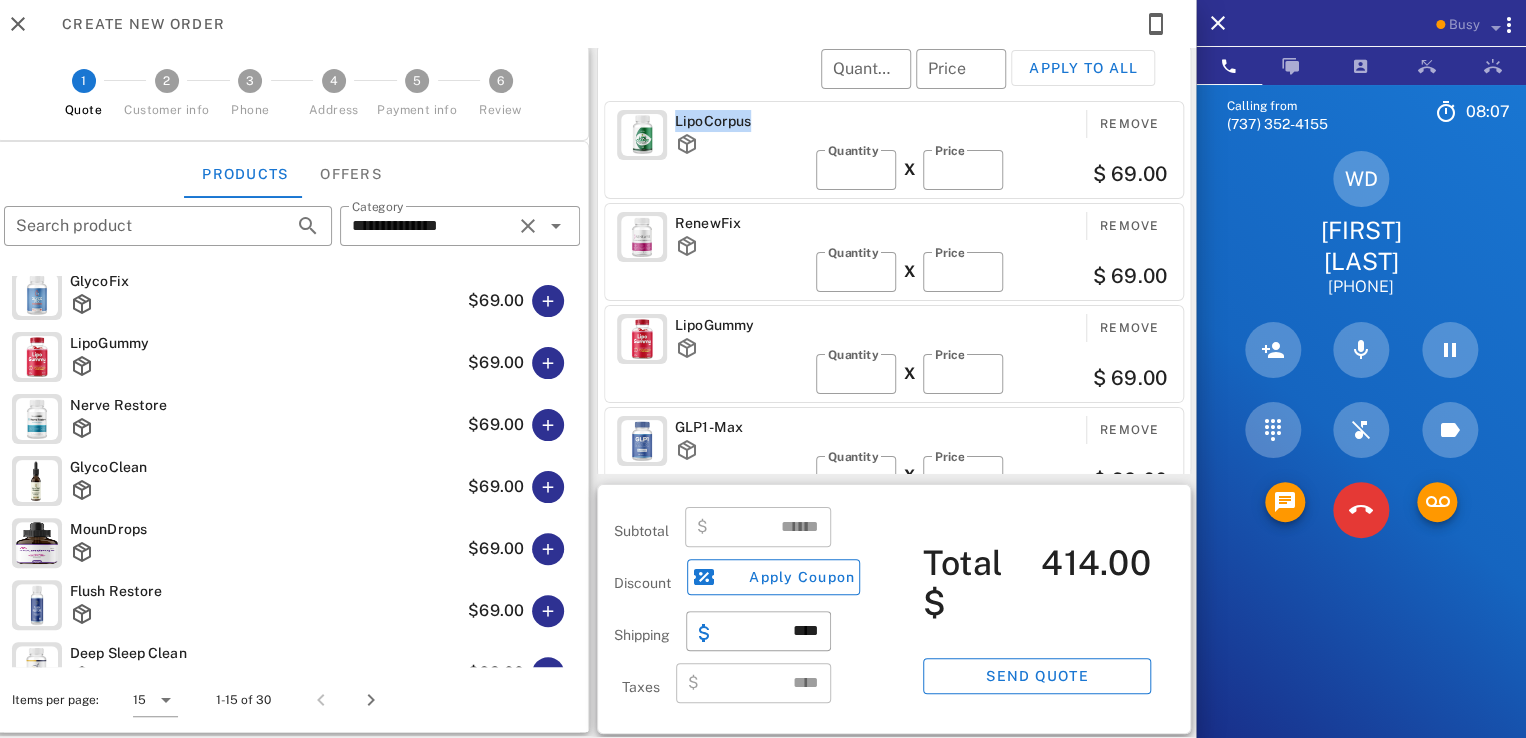 drag, startPoint x: 744, startPoint y: 120, endPoint x: 669, endPoint y: 118, distance: 75.026665 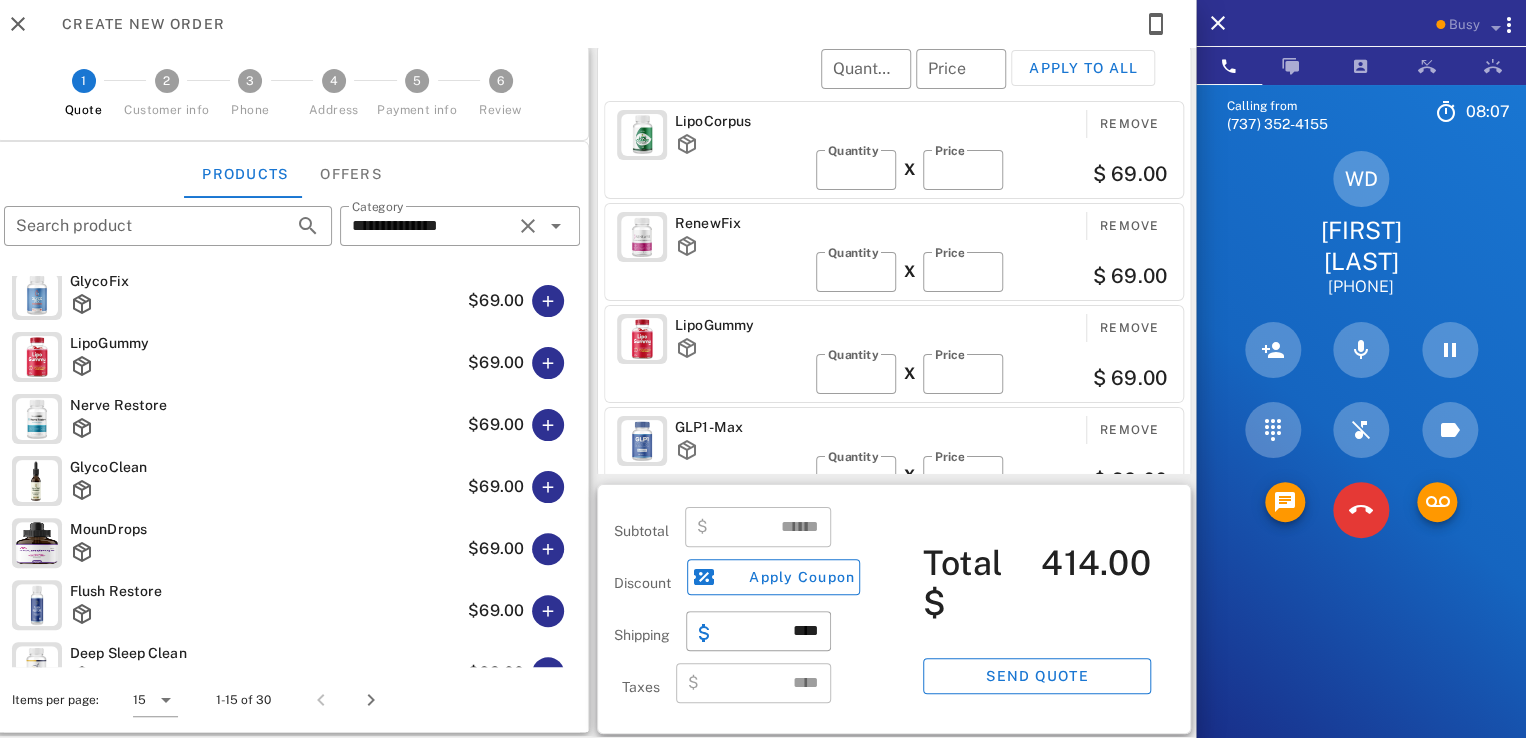click on "​ Quantity ​ Price Apply to all" at bounding box center (897, 82) 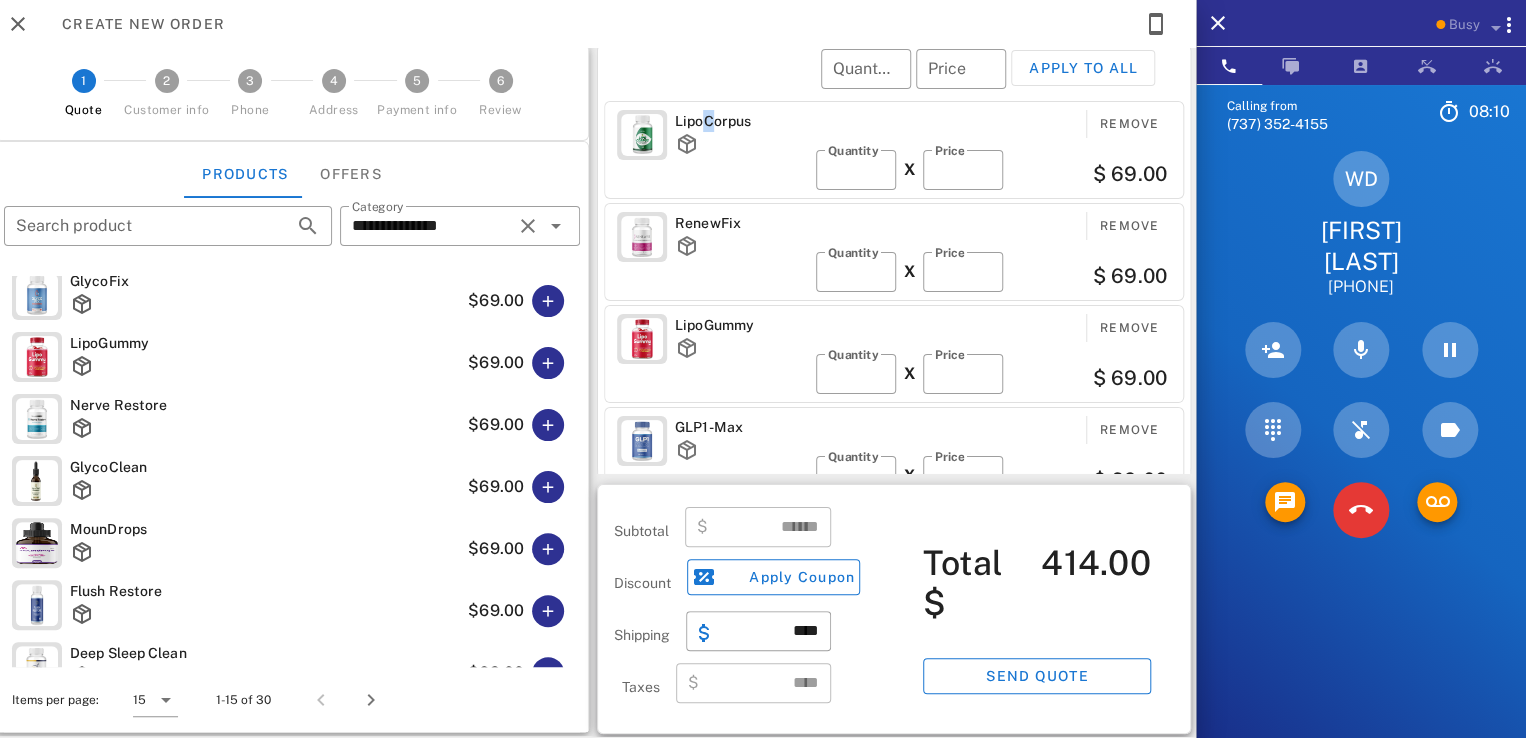 drag, startPoint x: 704, startPoint y: 122, endPoint x: 715, endPoint y: 93, distance: 31.016125 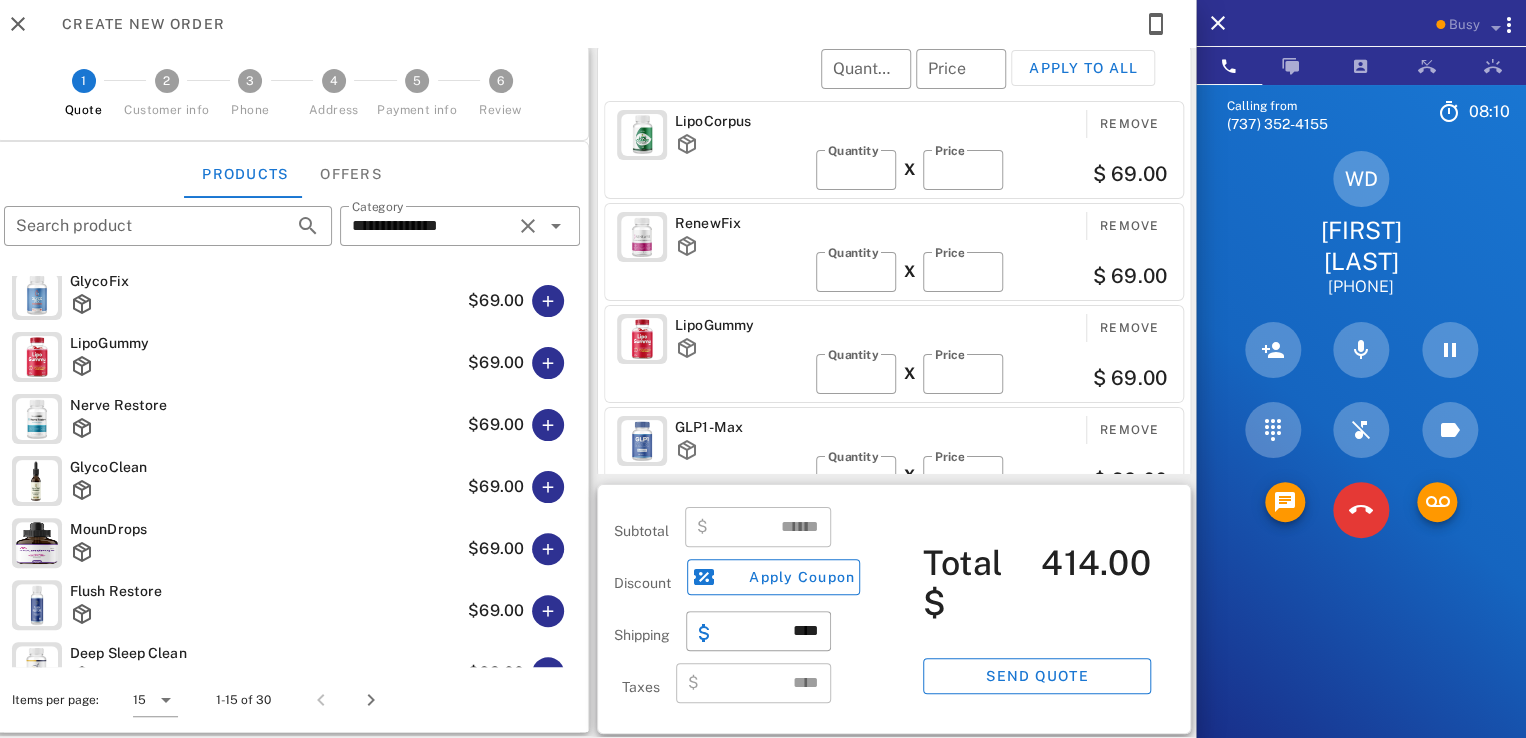 click on "​ Quantity ​ Price Apply to all" at bounding box center (897, 82) 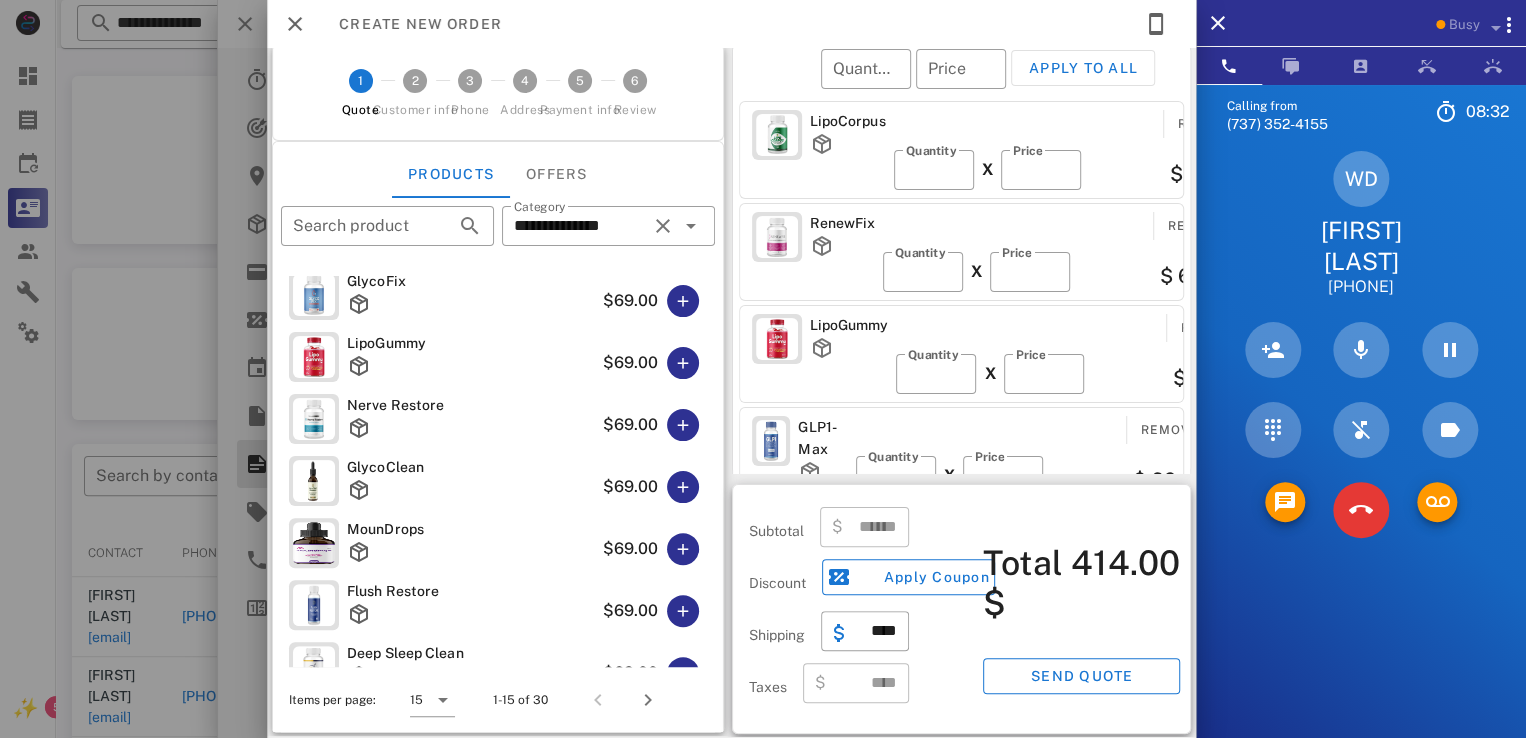 scroll, scrollTop: 0, scrollLeft: 0, axis: both 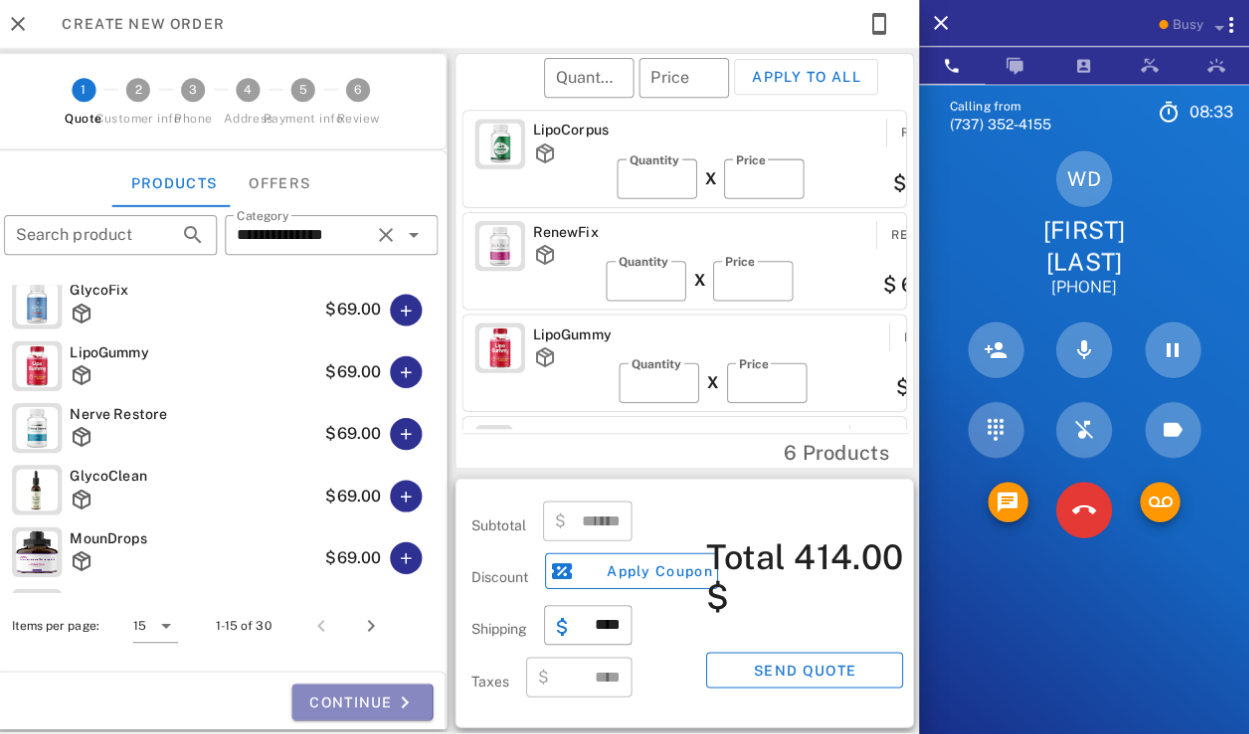 click on "Continue" at bounding box center (362, 702) 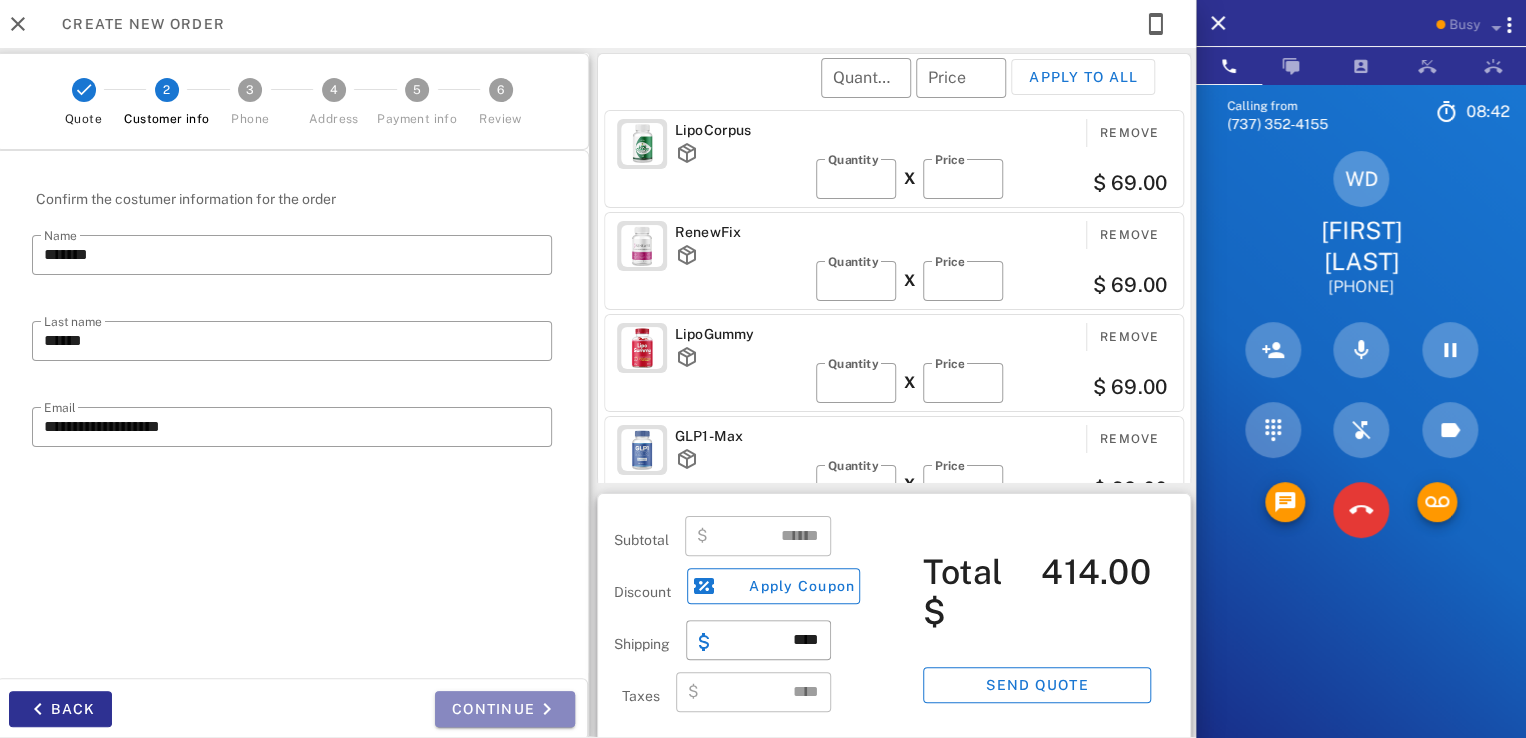 click on "Continue" at bounding box center (505, 709) 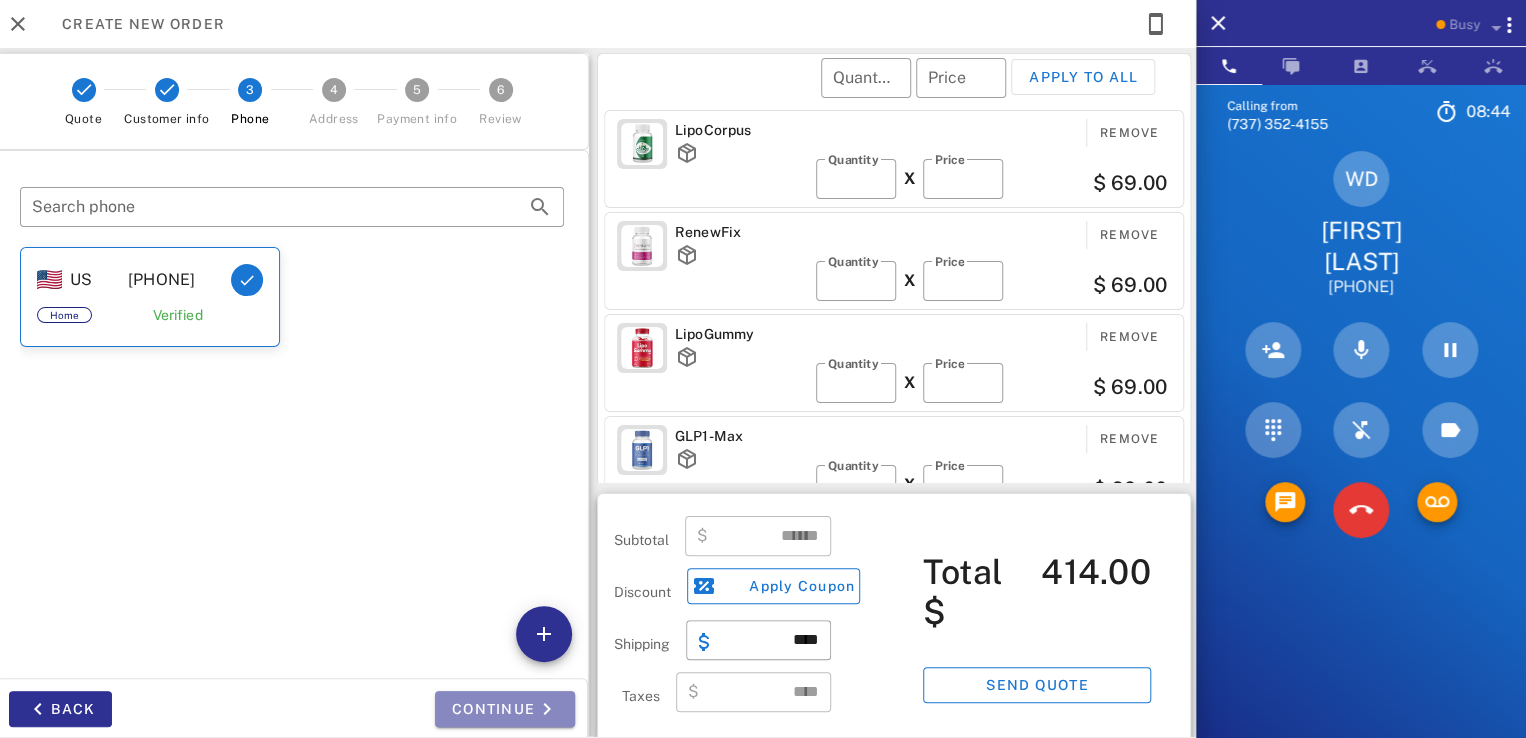 click on "Continue" at bounding box center [505, 709] 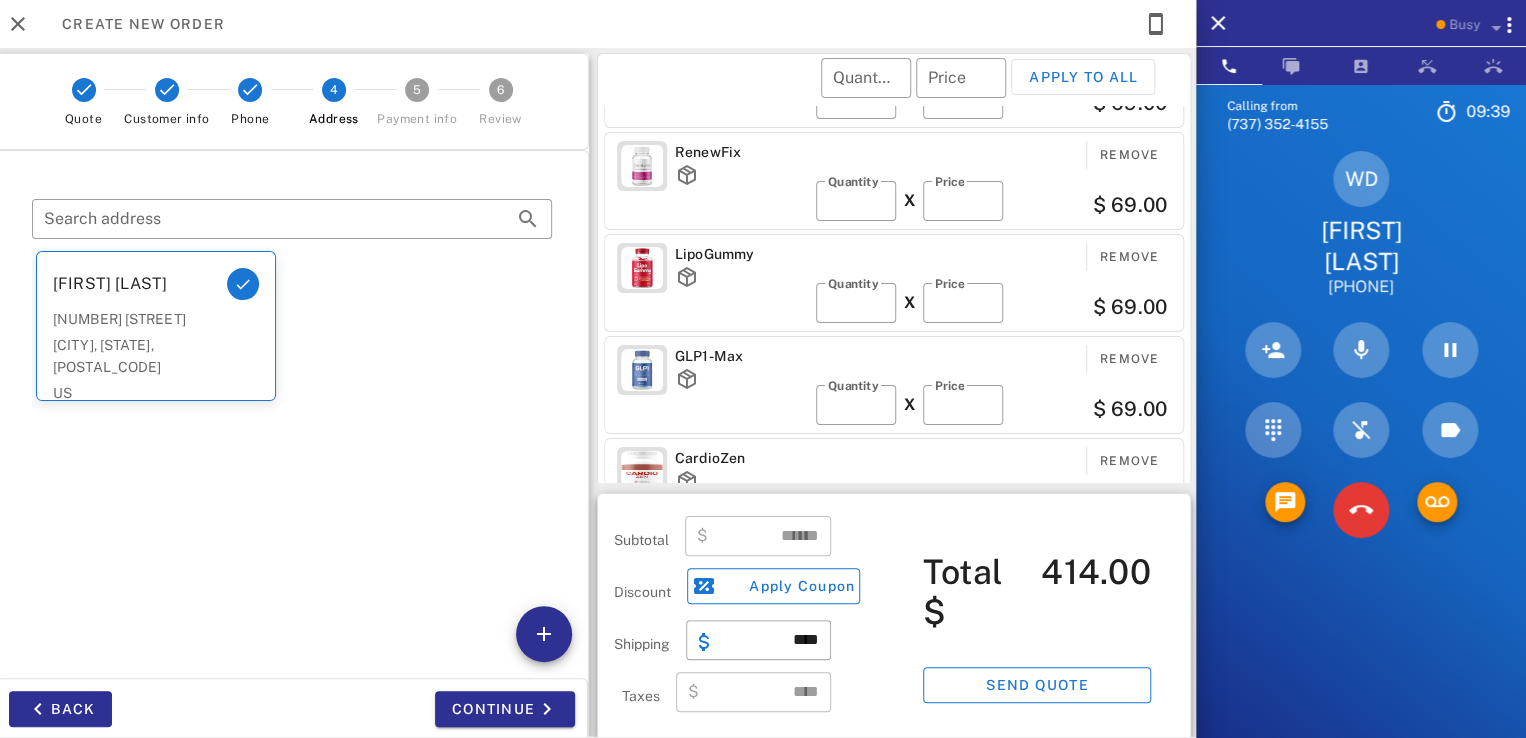 scroll, scrollTop: 0, scrollLeft: 0, axis: both 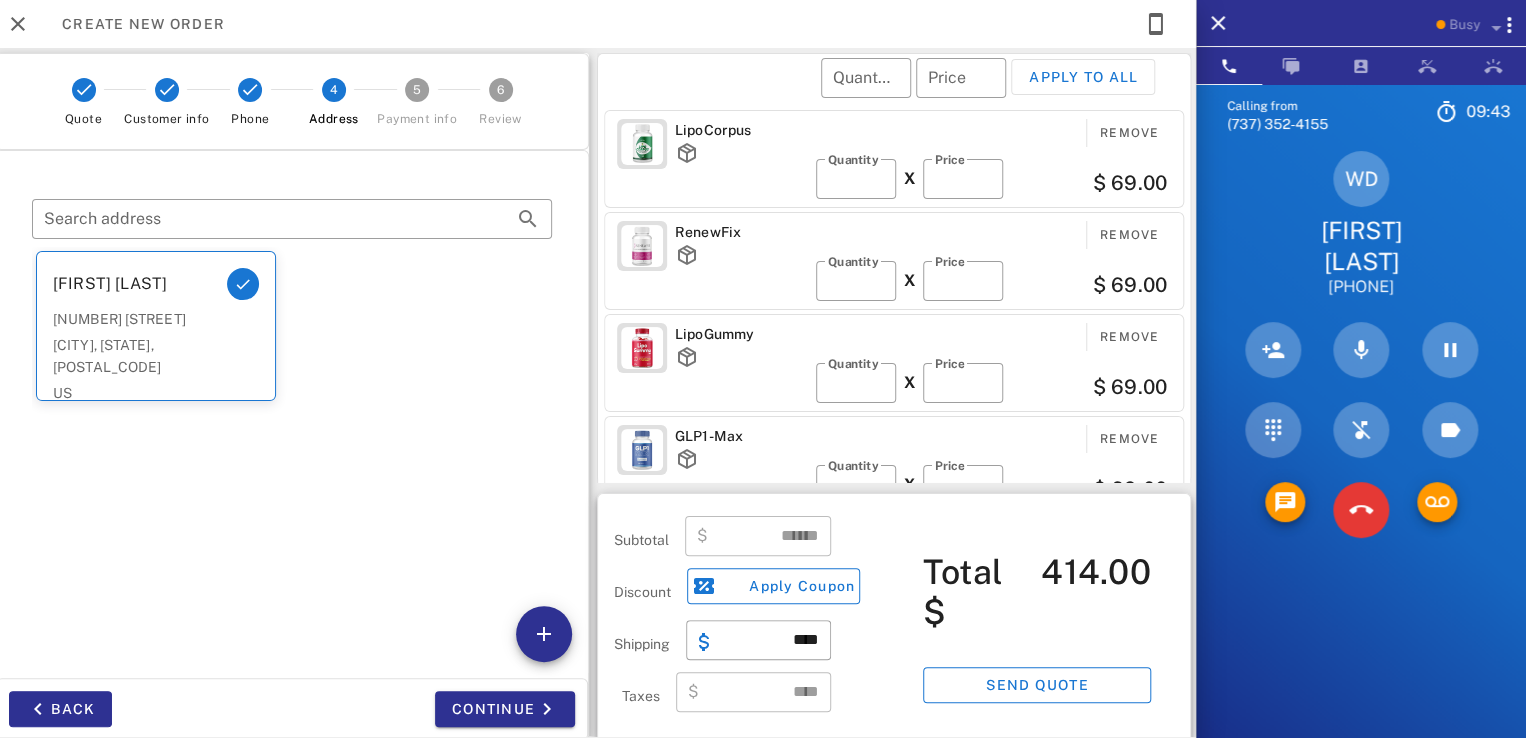 click on "LipoCorpus" at bounding box center (741, 130) 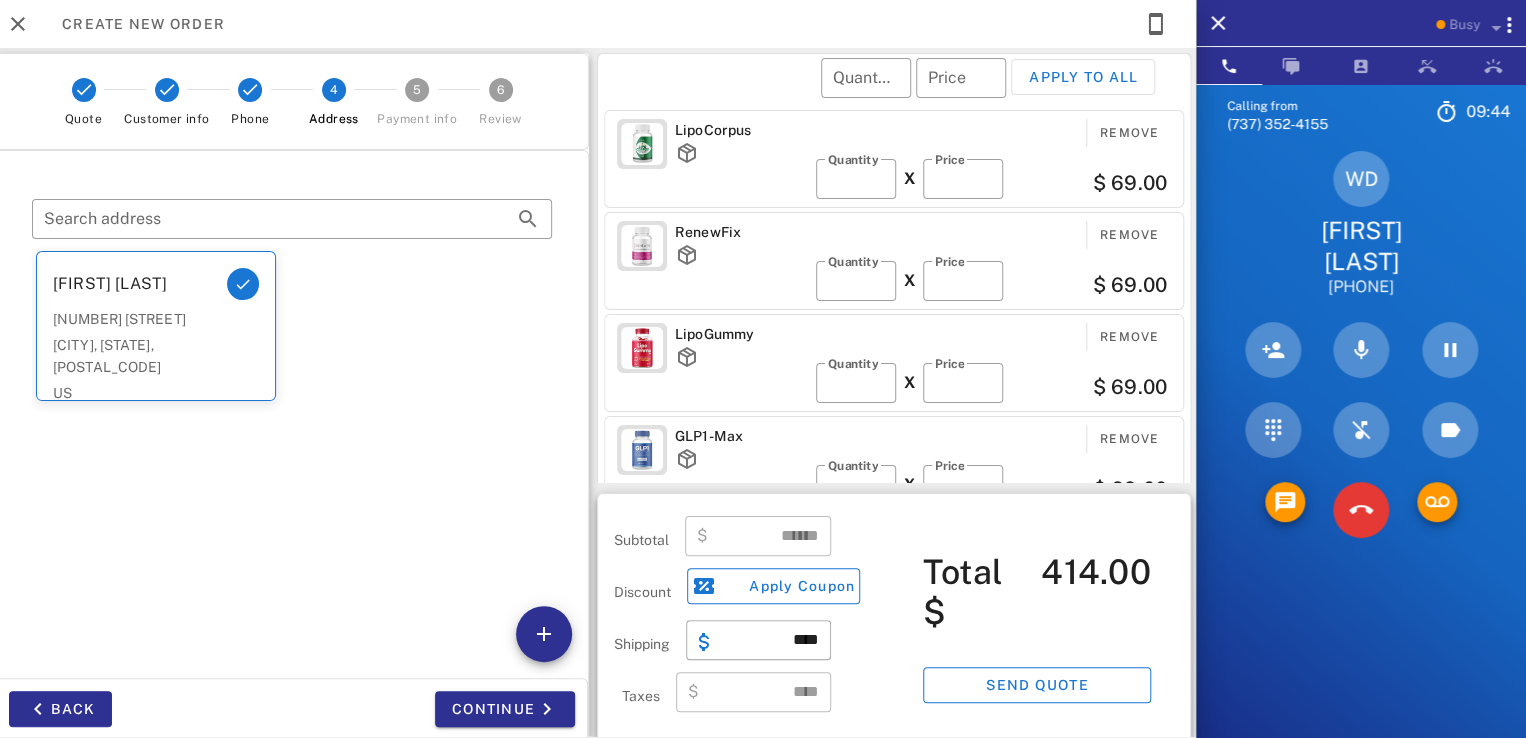 click on "LipoCorpus" at bounding box center (741, 130) 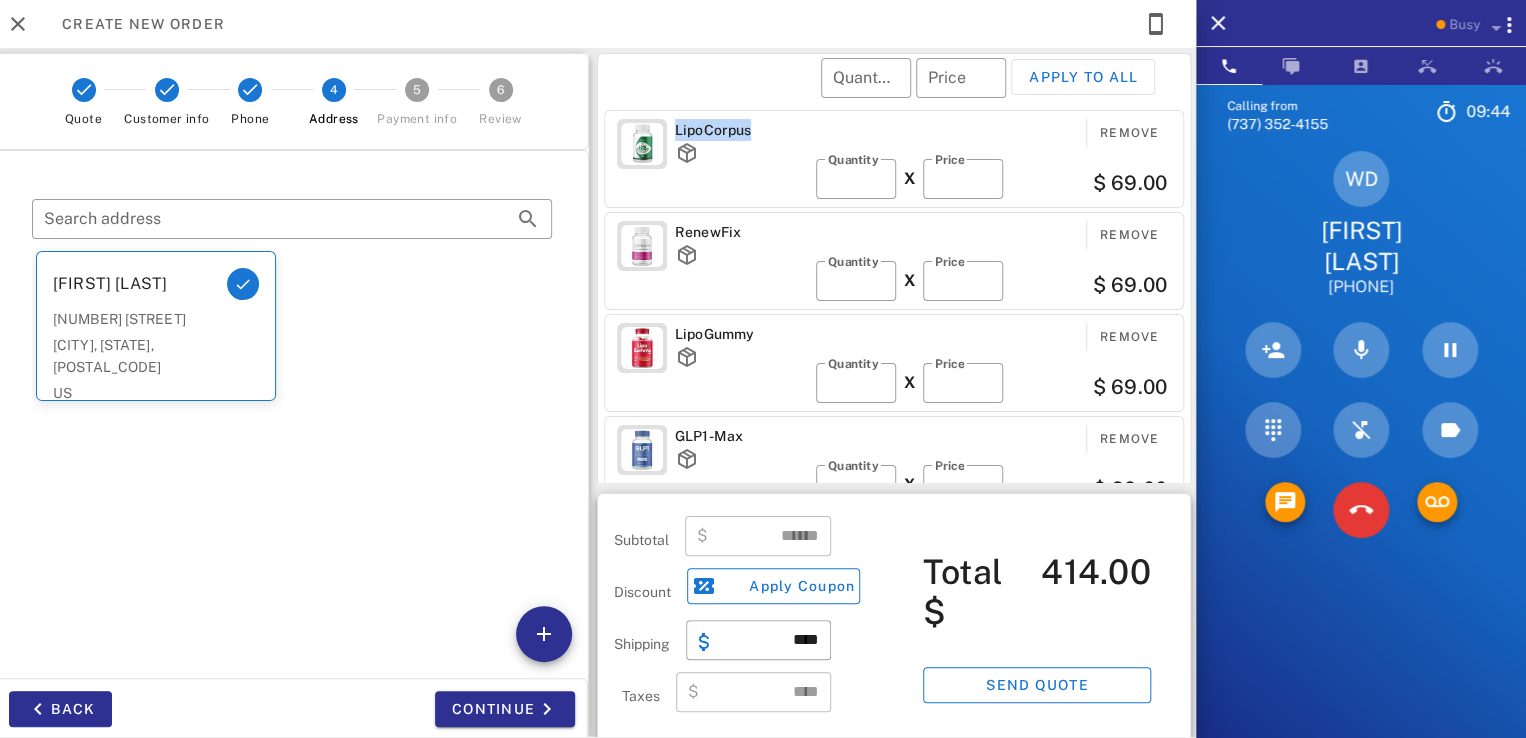 click on "LipoCorpus" at bounding box center (741, 130) 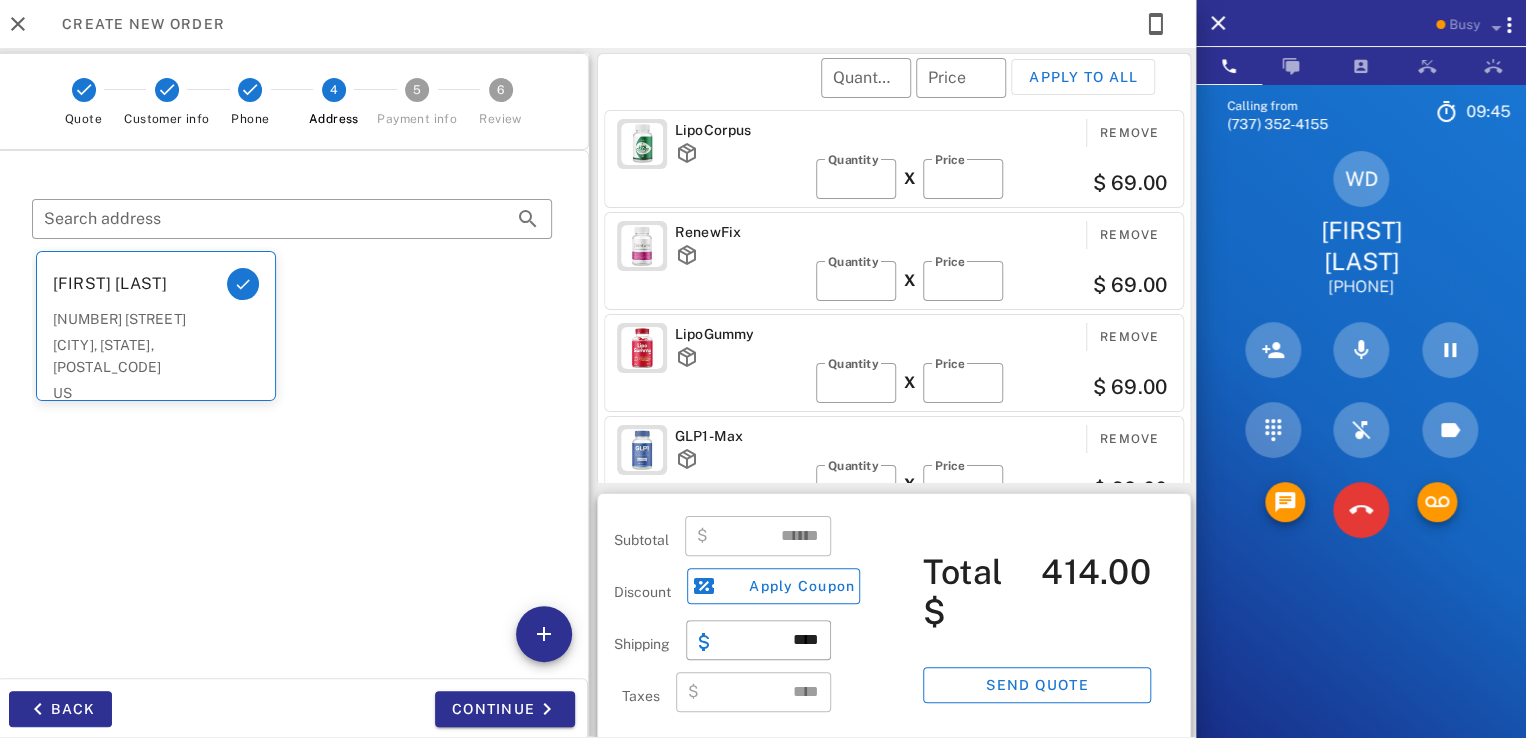 click on "​ Quantity ​ Price Apply to all" at bounding box center [897, 91] 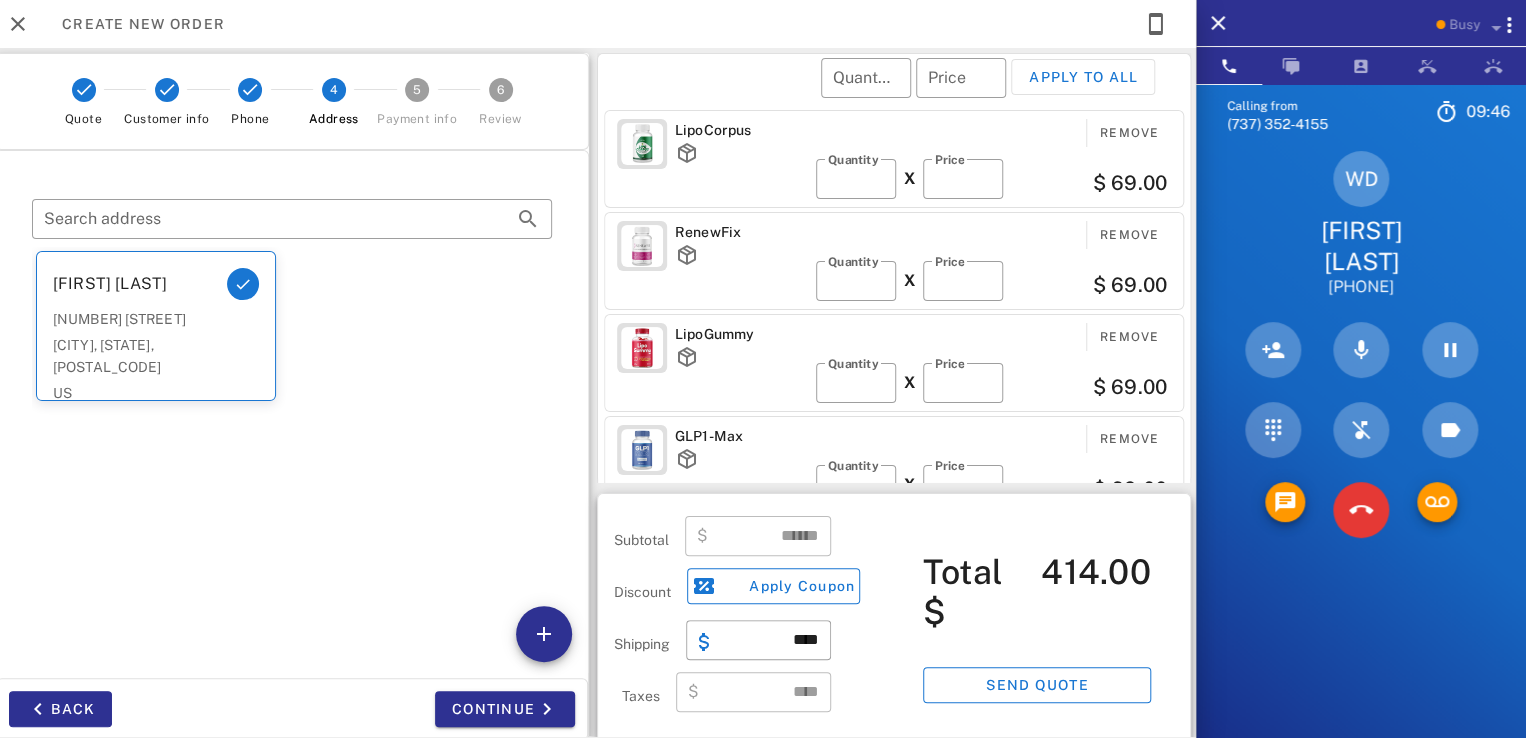 click on "LipoCorpus" at bounding box center (741, 130) 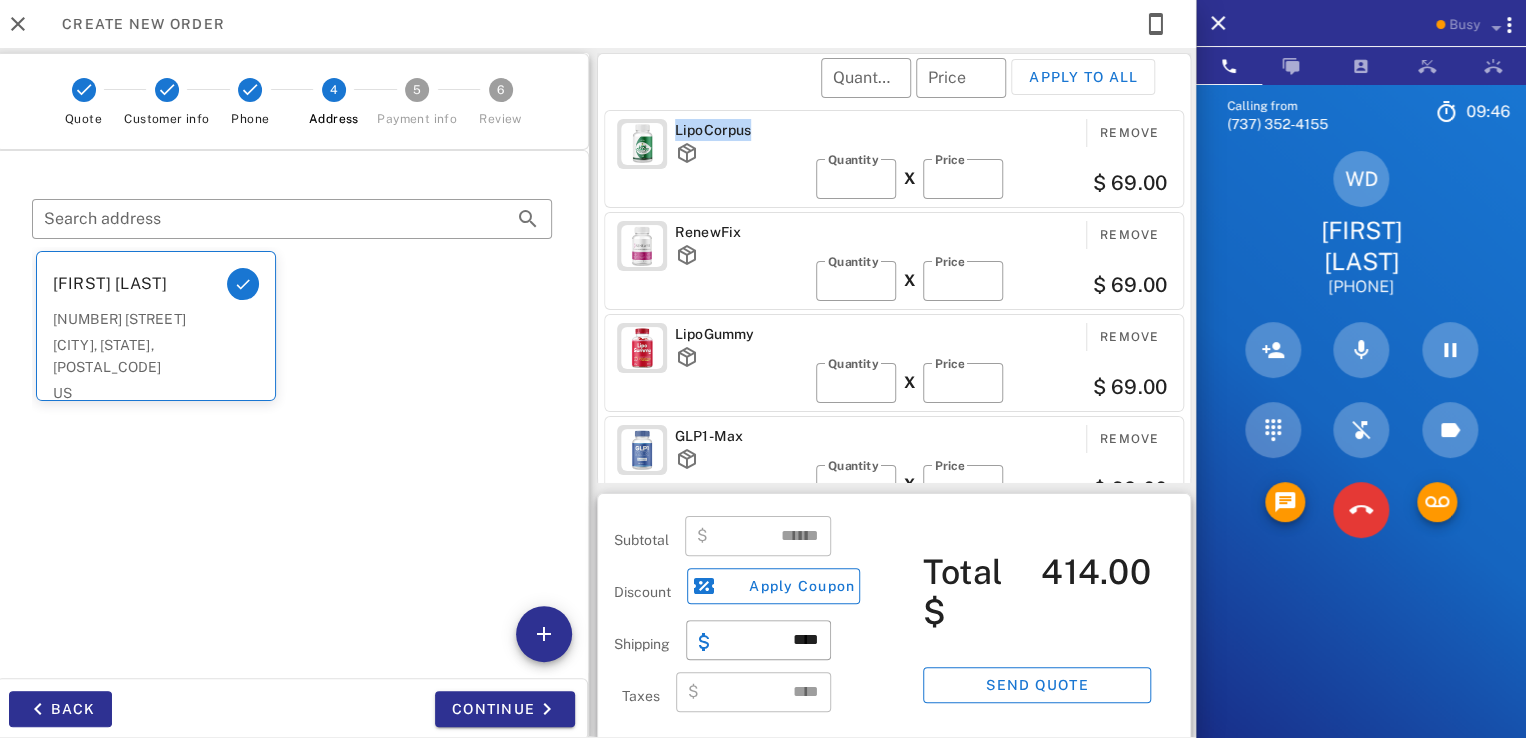 click on "LipoCorpus" at bounding box center (741, 130) 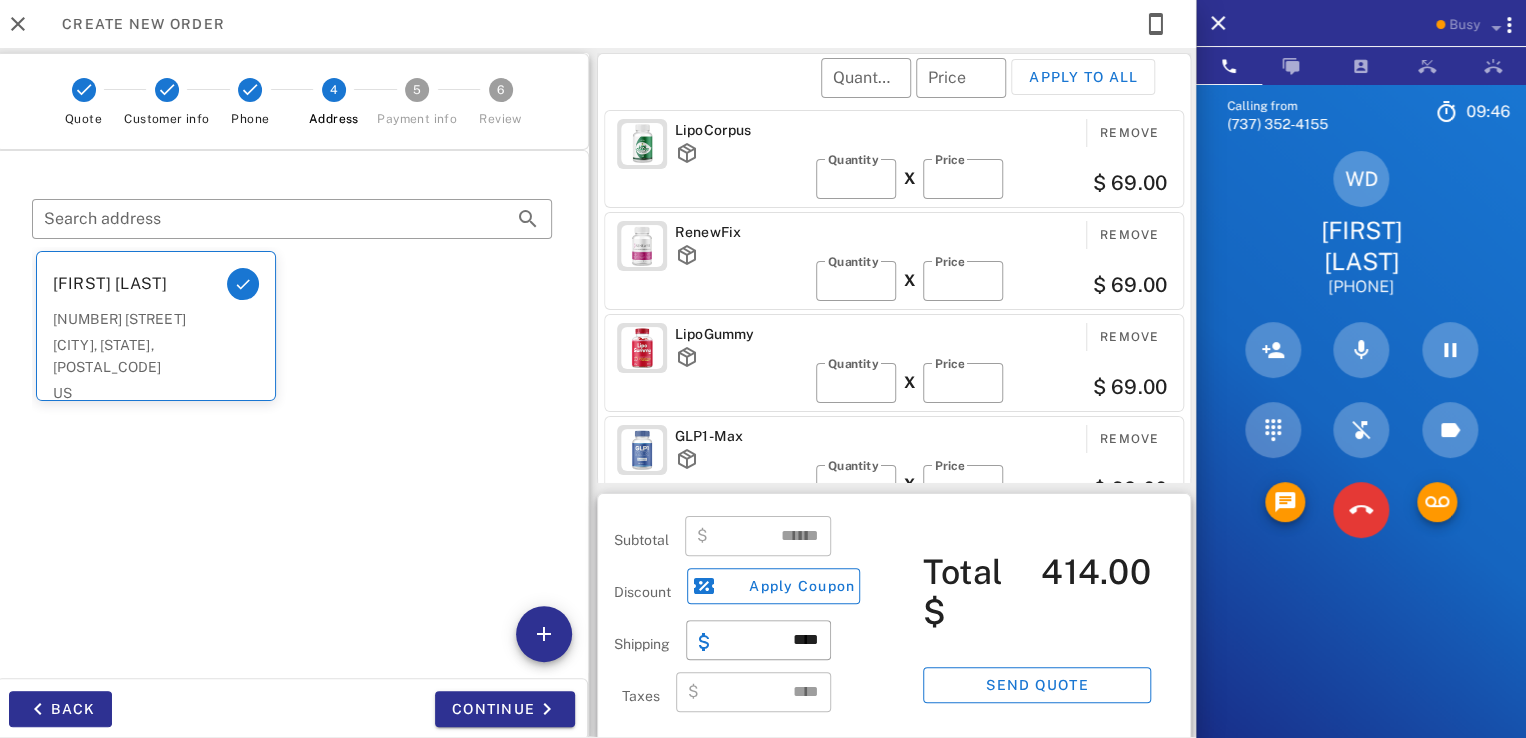 click on "​ Quantity ​ Price Apply to all" at bounding box center [897, 91] 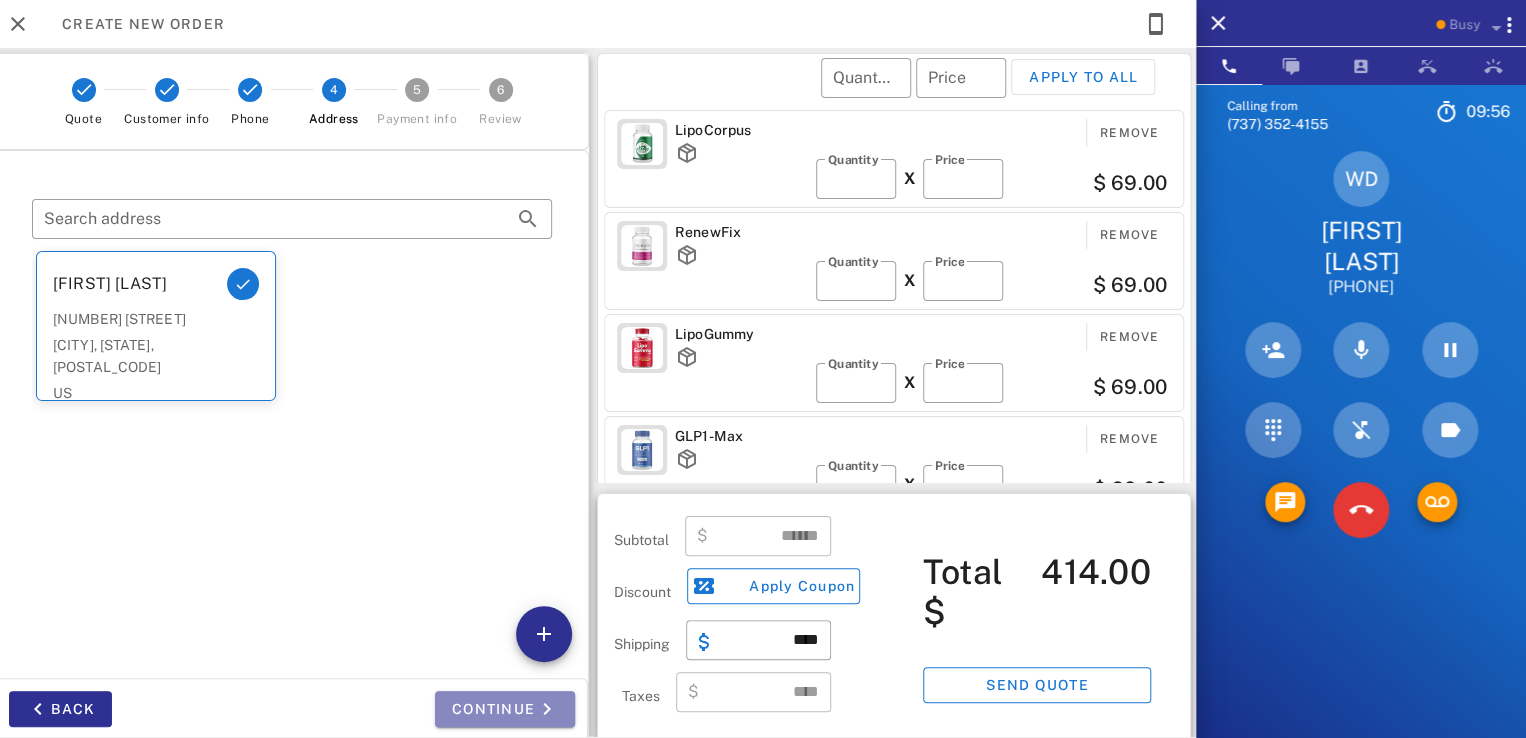 click on "Continue" at bounding box center (505, 709) 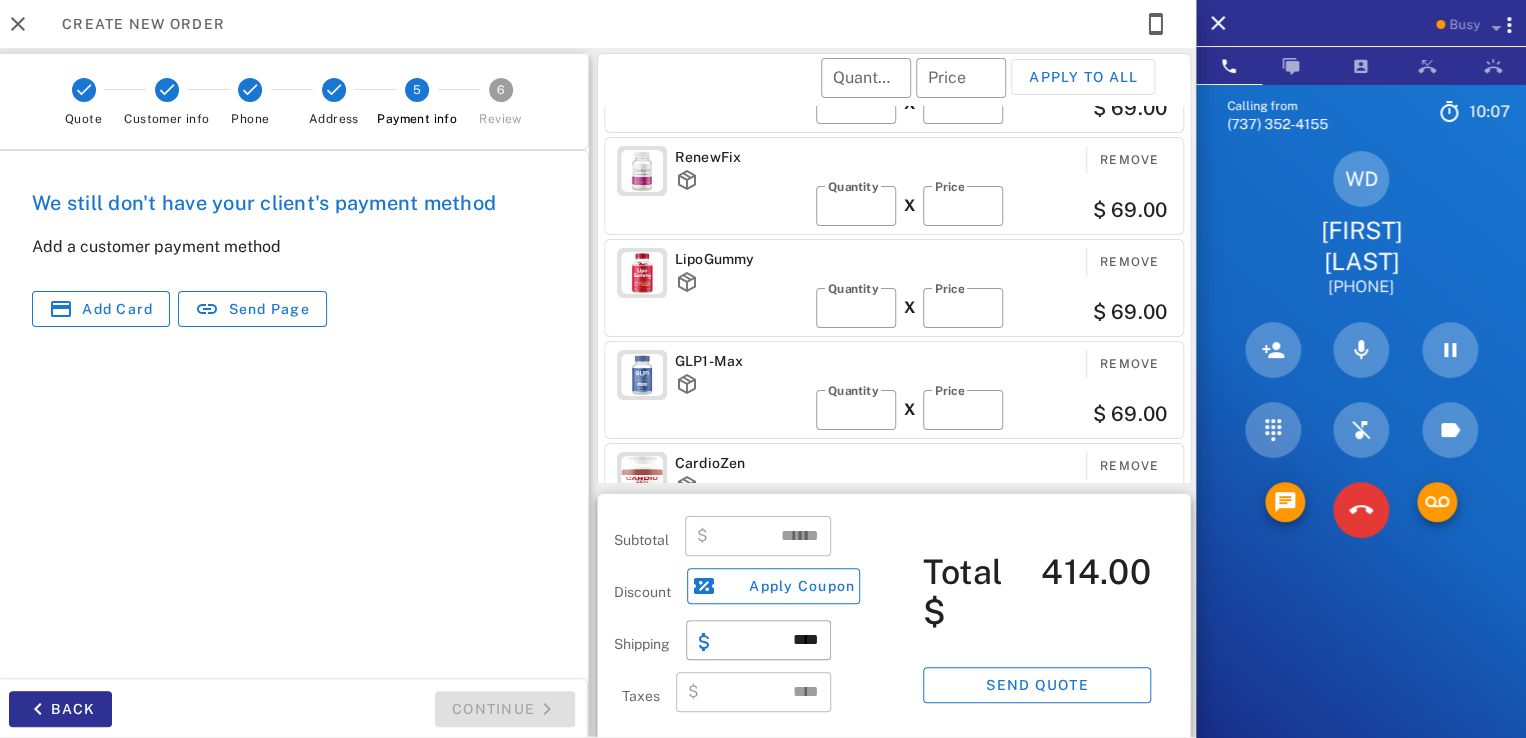 scroll, scrollTop: 0, scrollLeft: 0, axis: both 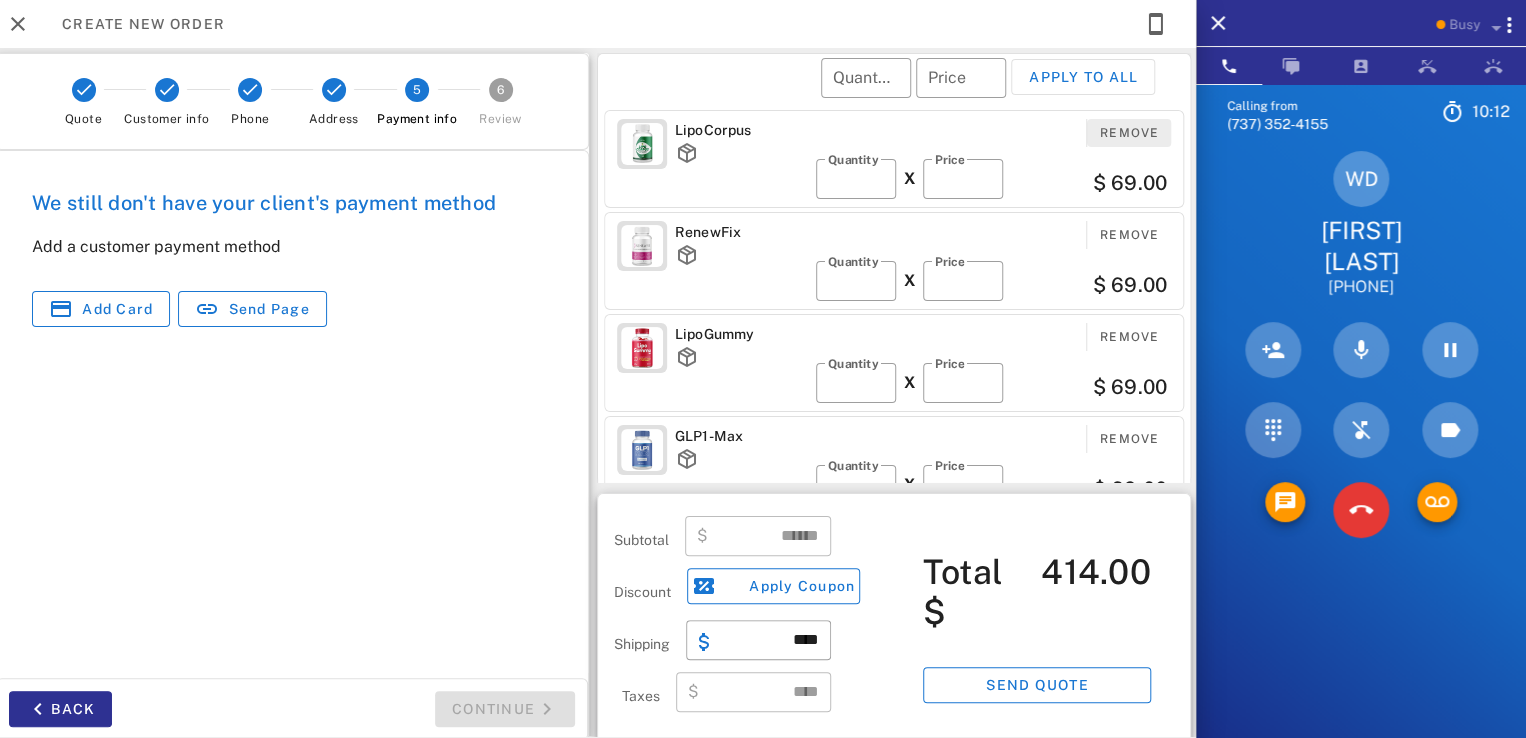 click on "Remove" at bounding box center (1129, 133) 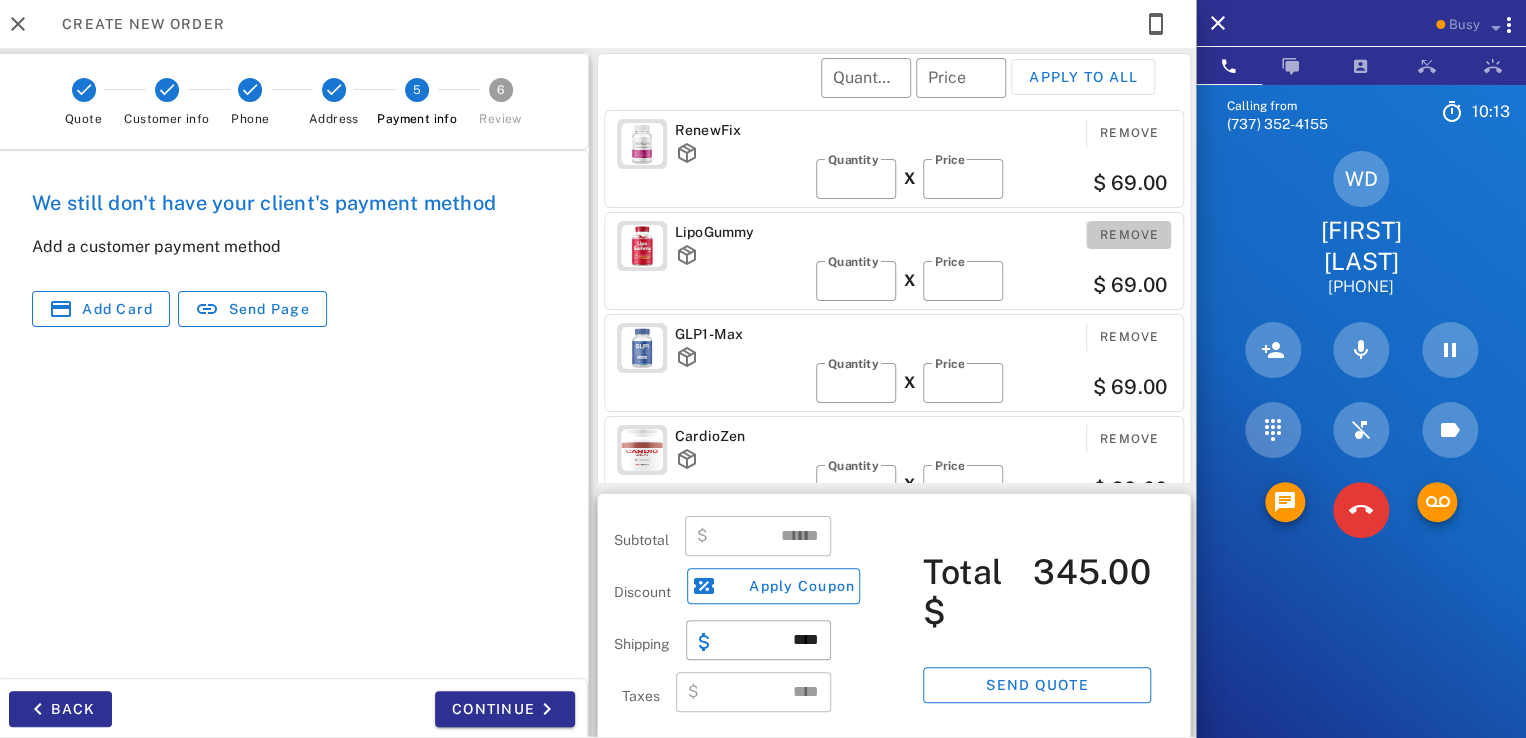 click on "Remove" at bounding box center (1129, 235) 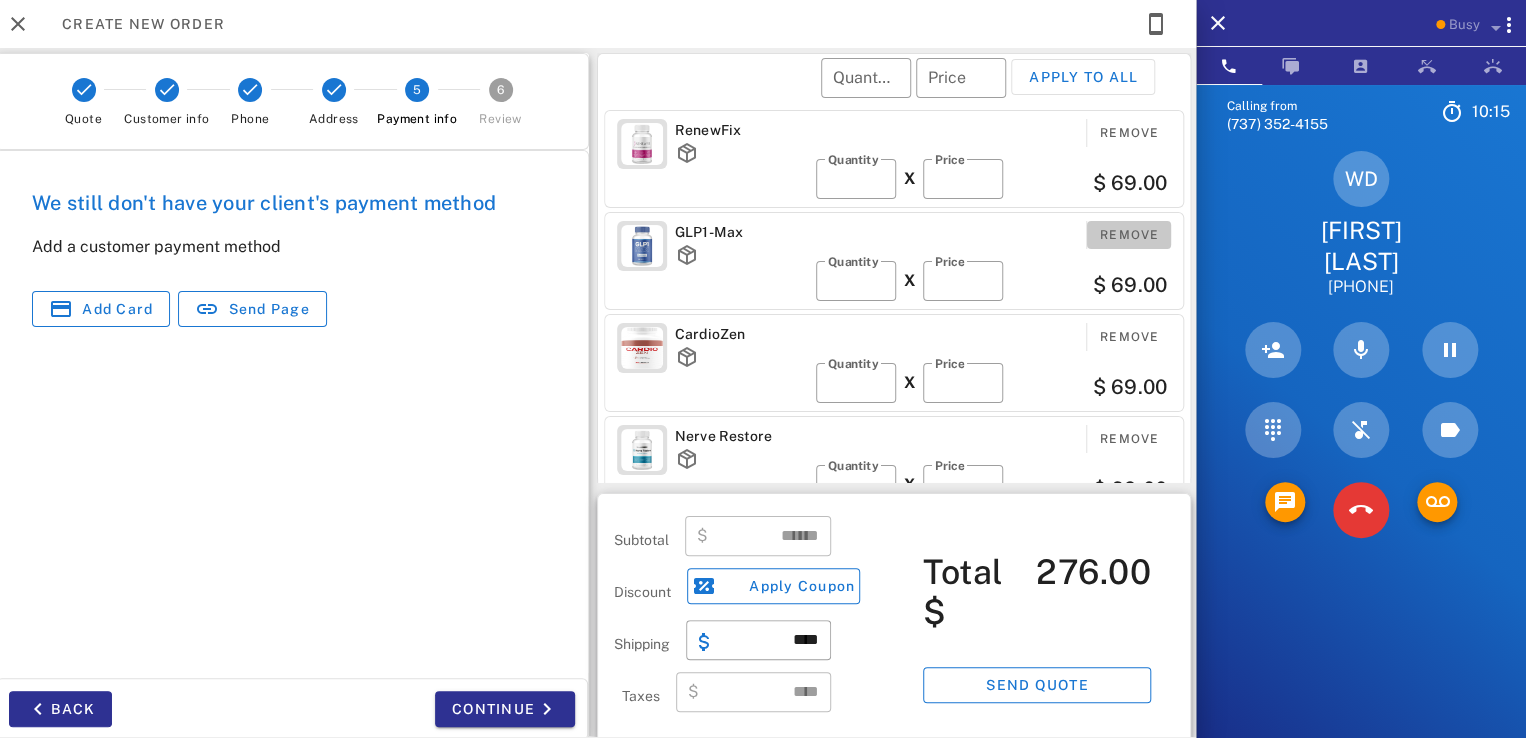 click on "Remove" at bounding box center [1129, 235] 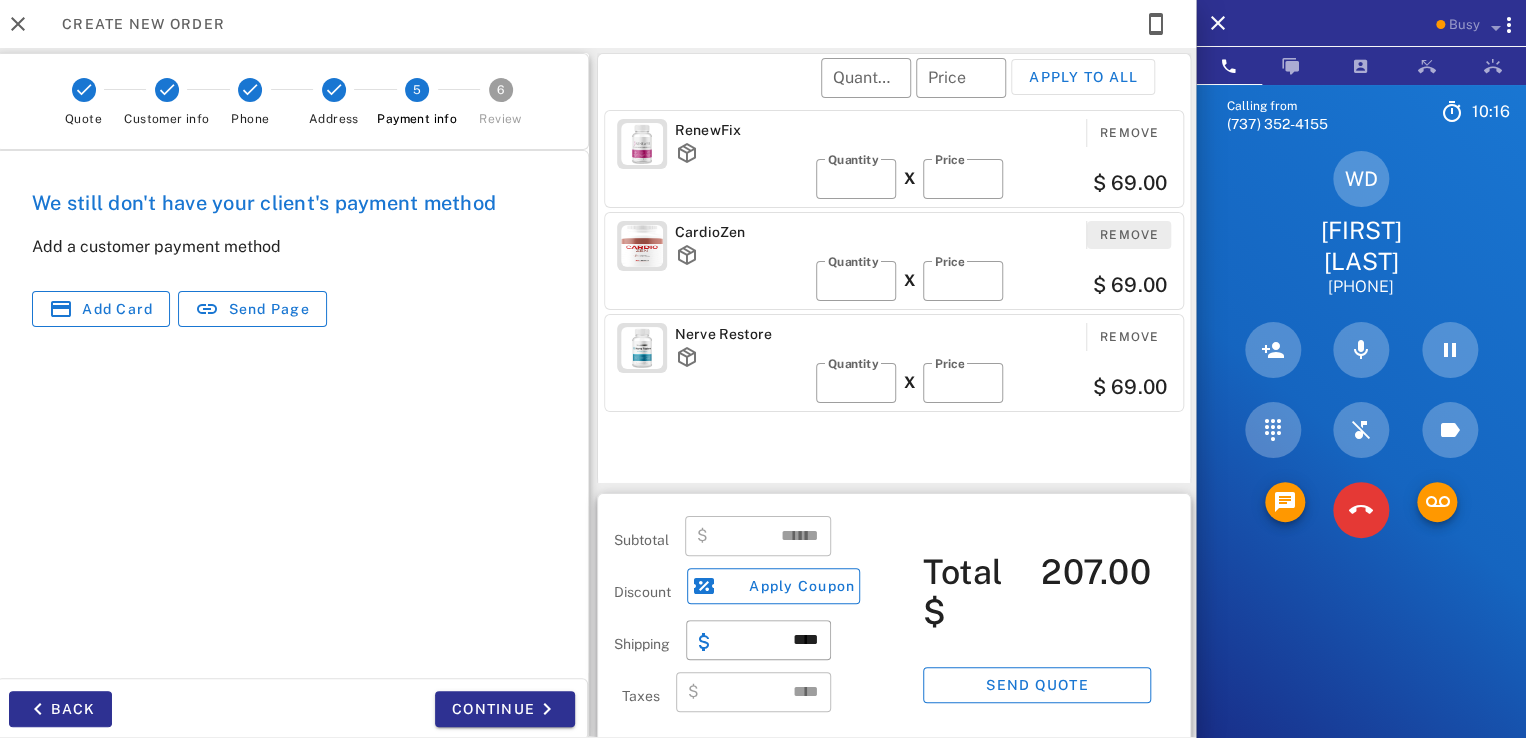 click on "Remove" at bounding box center [1129, 235] 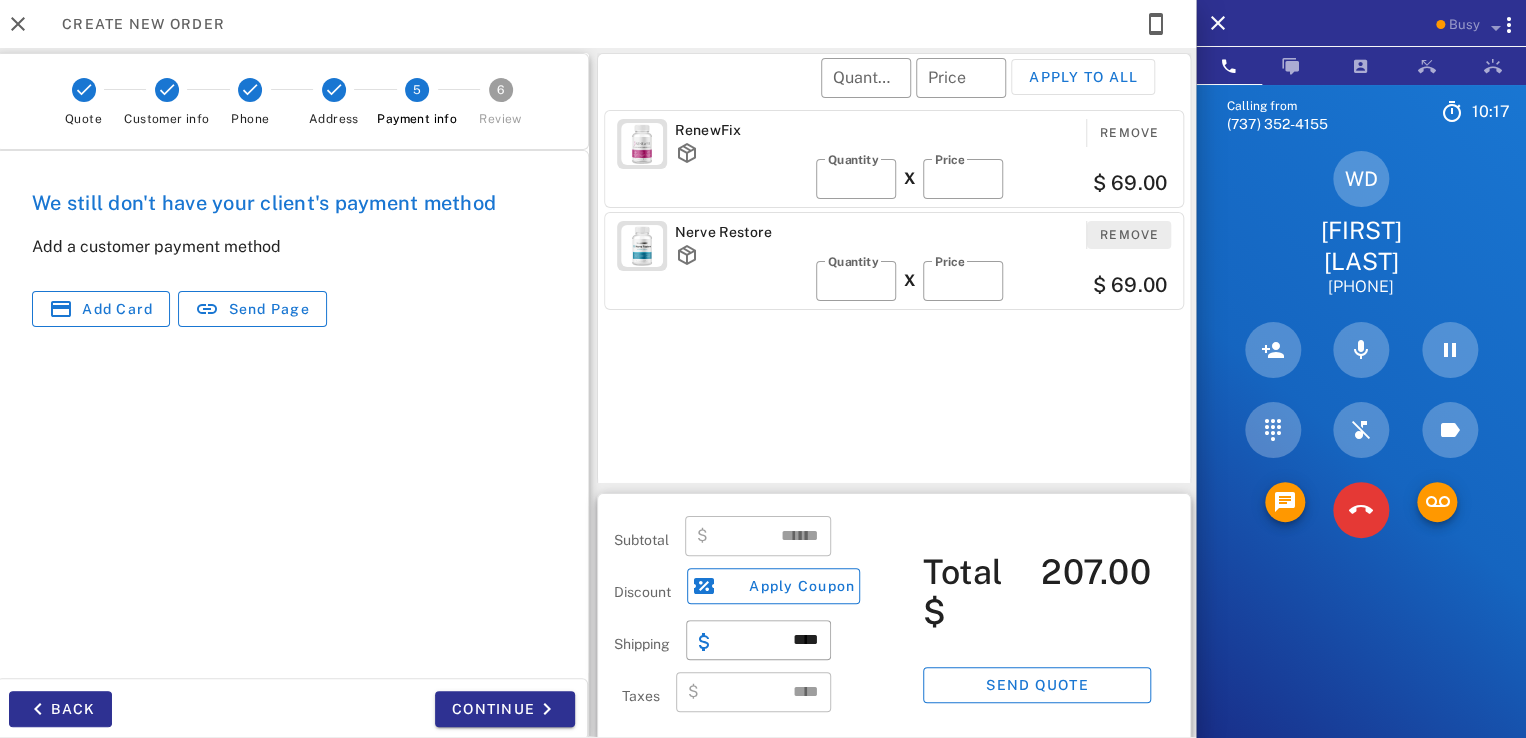 click on "Remove" at bounding box center (1129, 235) 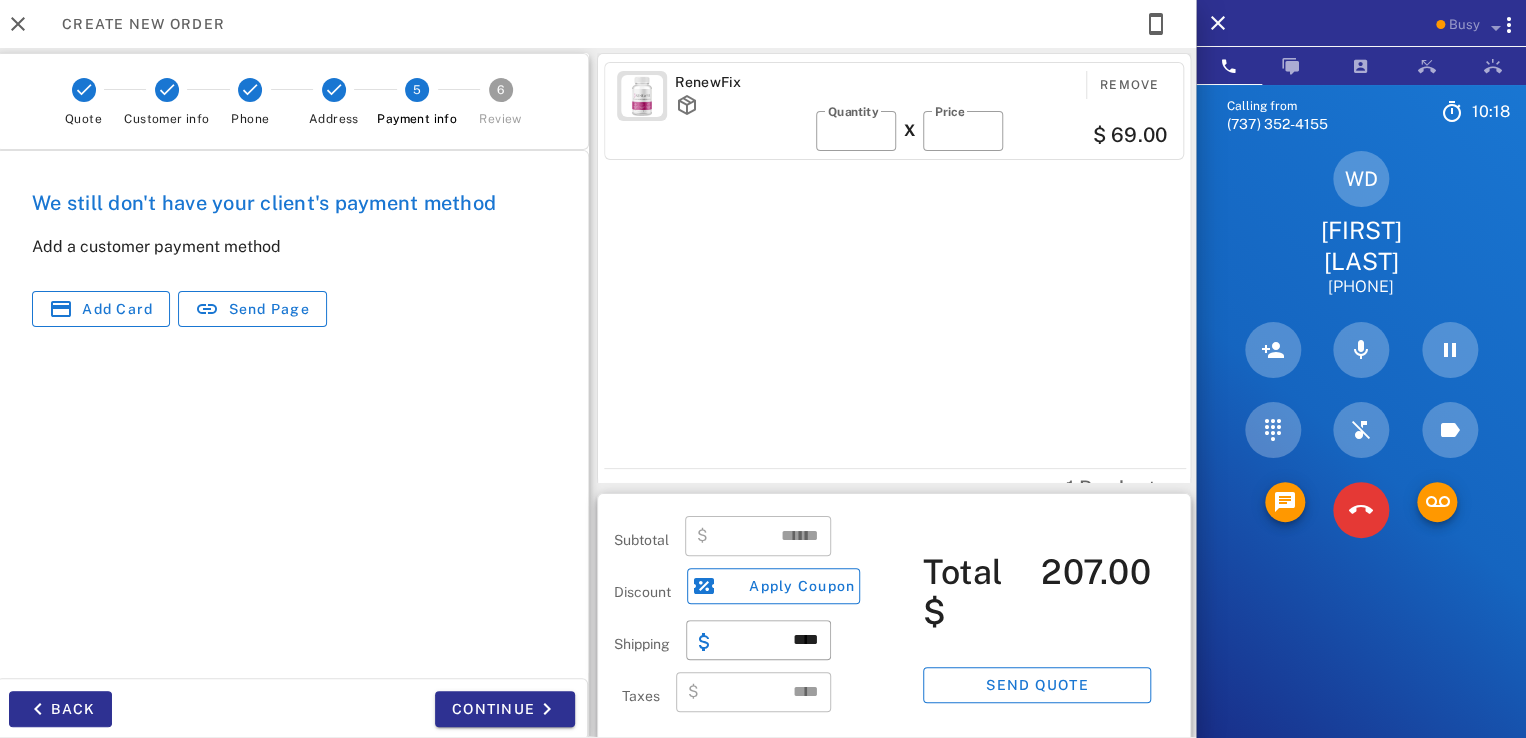 type on "*****" 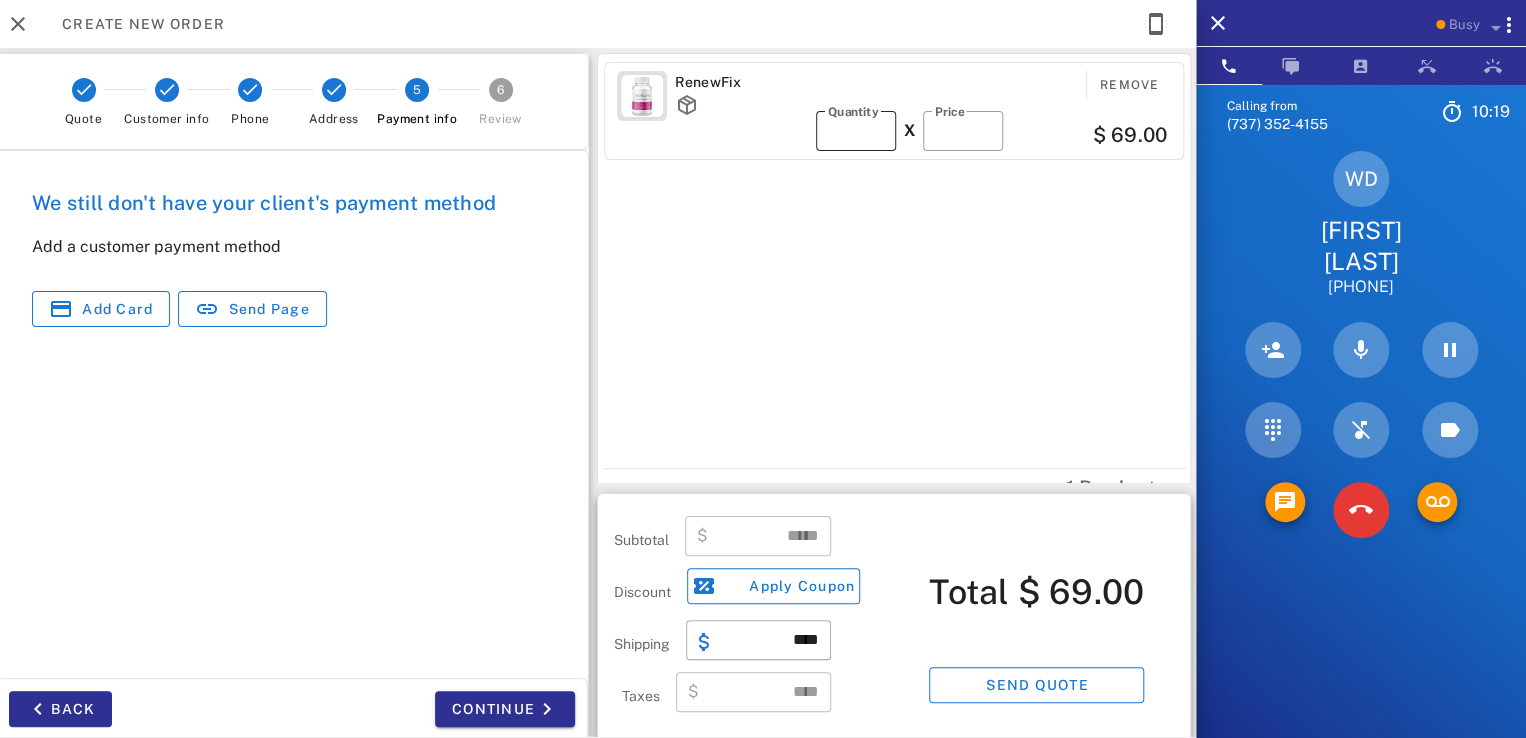 click on "*" at bounding box center [856, 131] 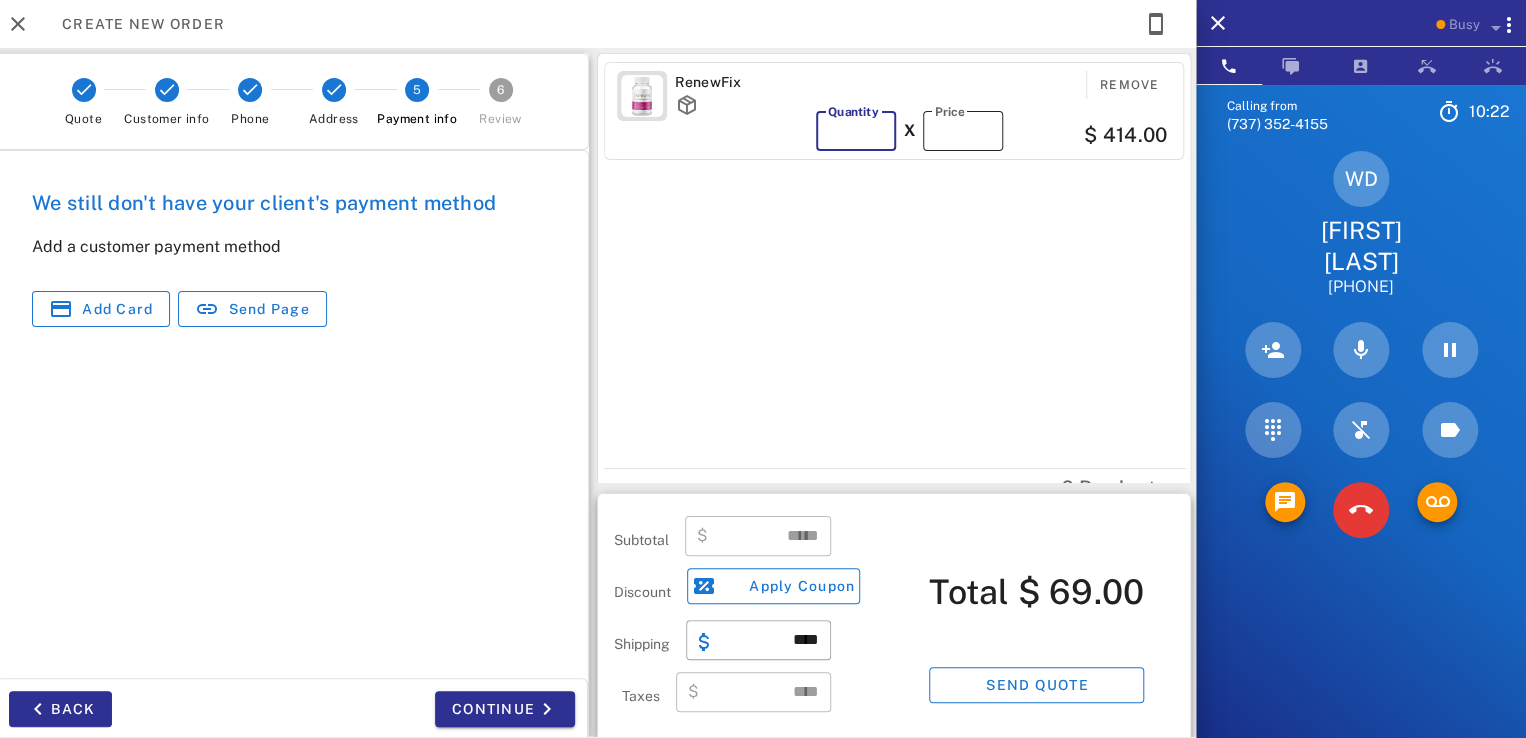 type on "*" 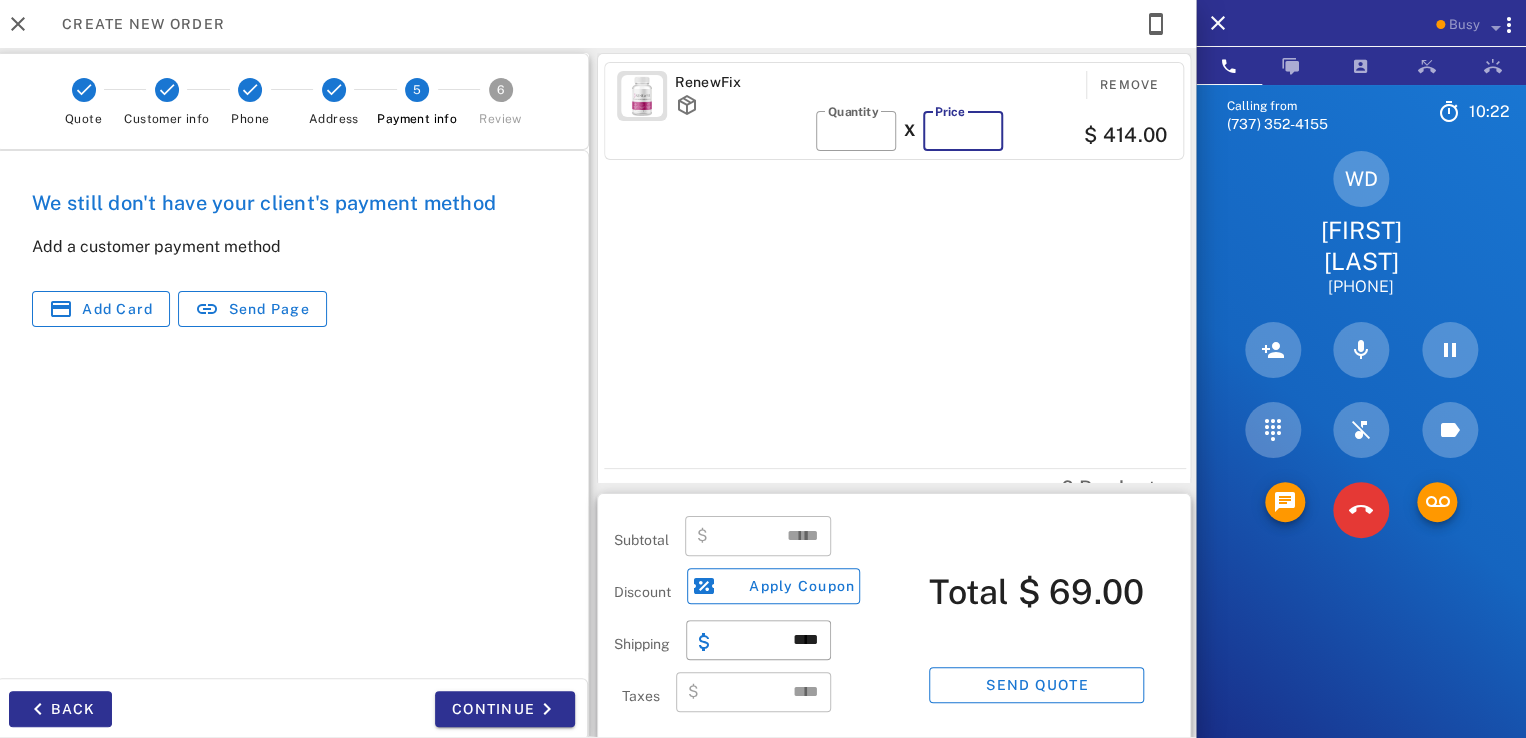 type on "******" 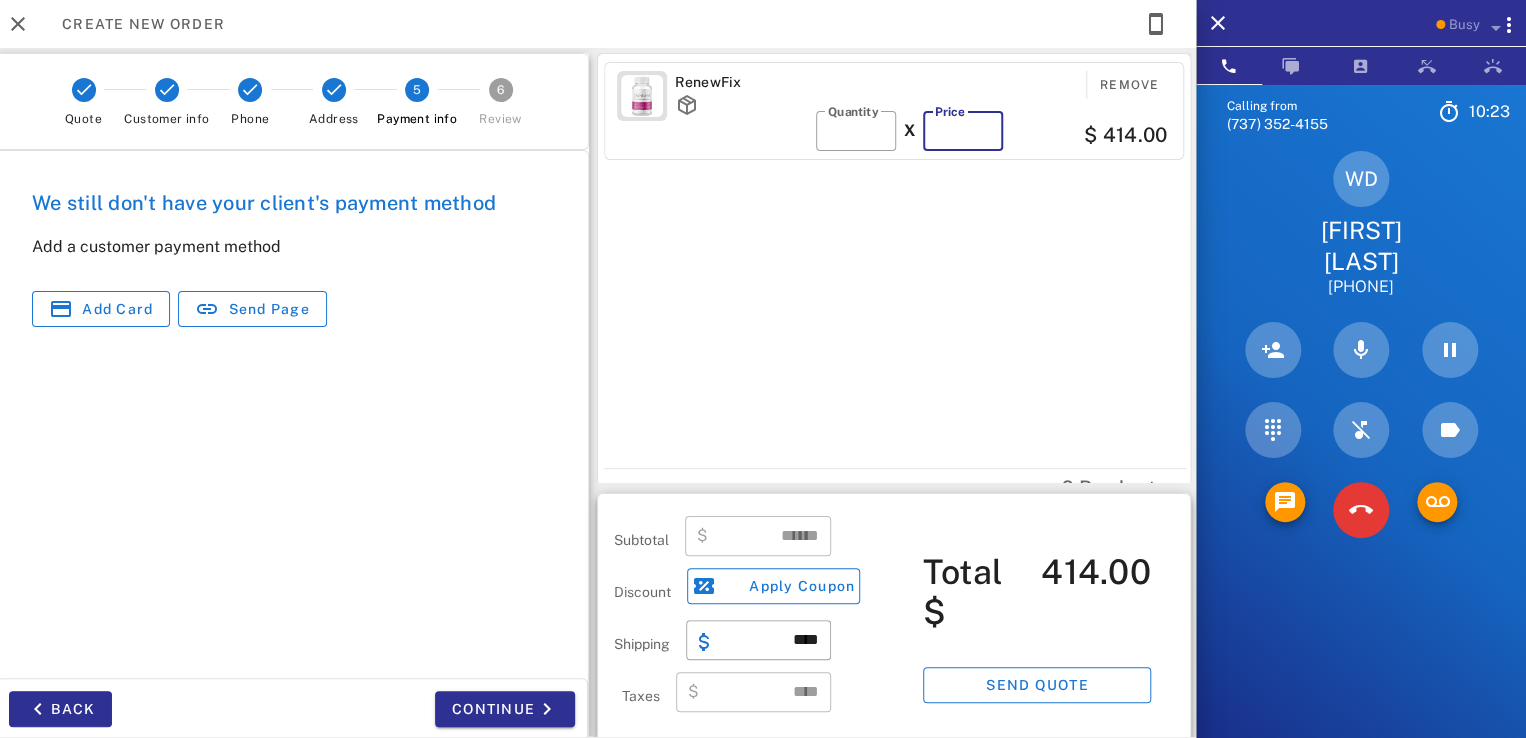 type on "*" 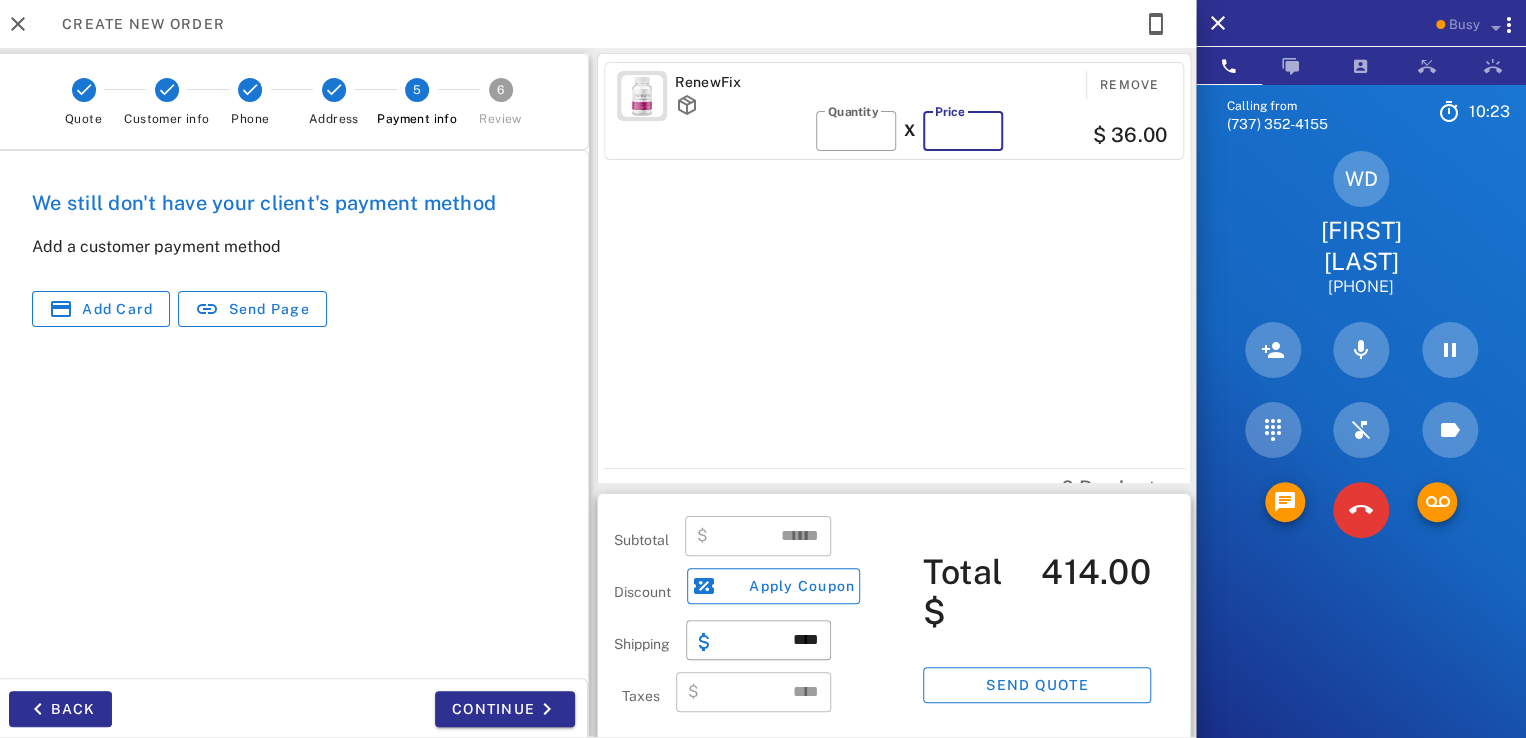 type 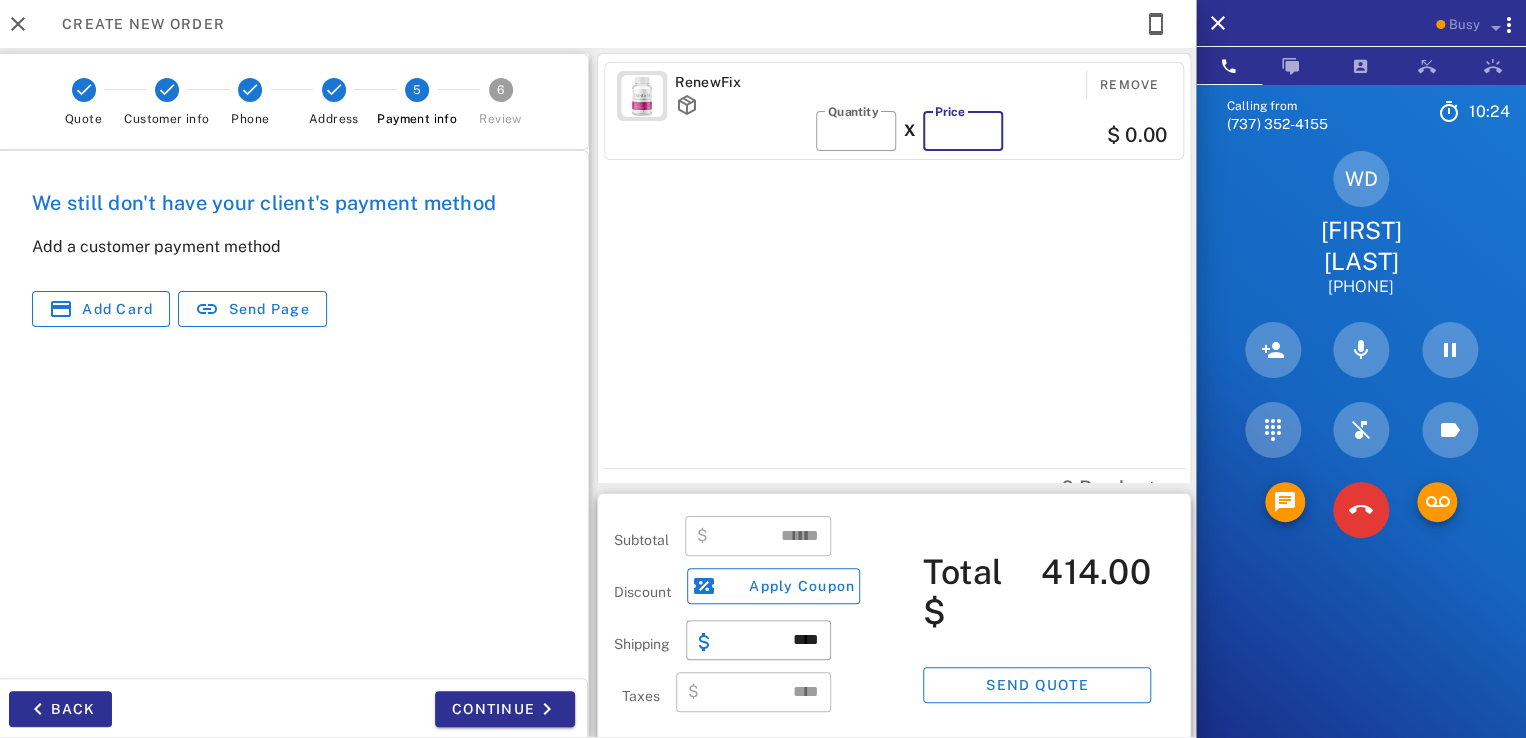 type on "****" 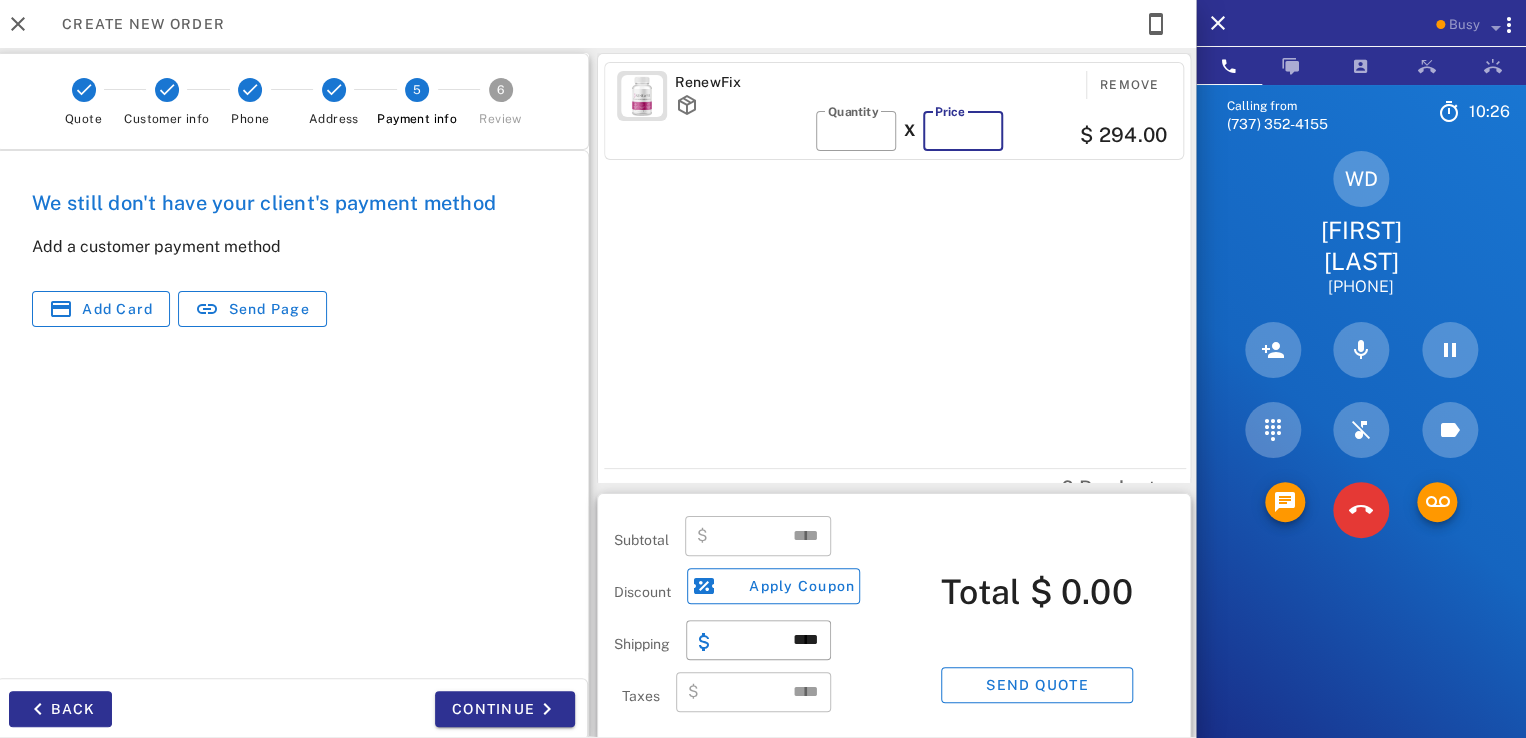 type on "**" 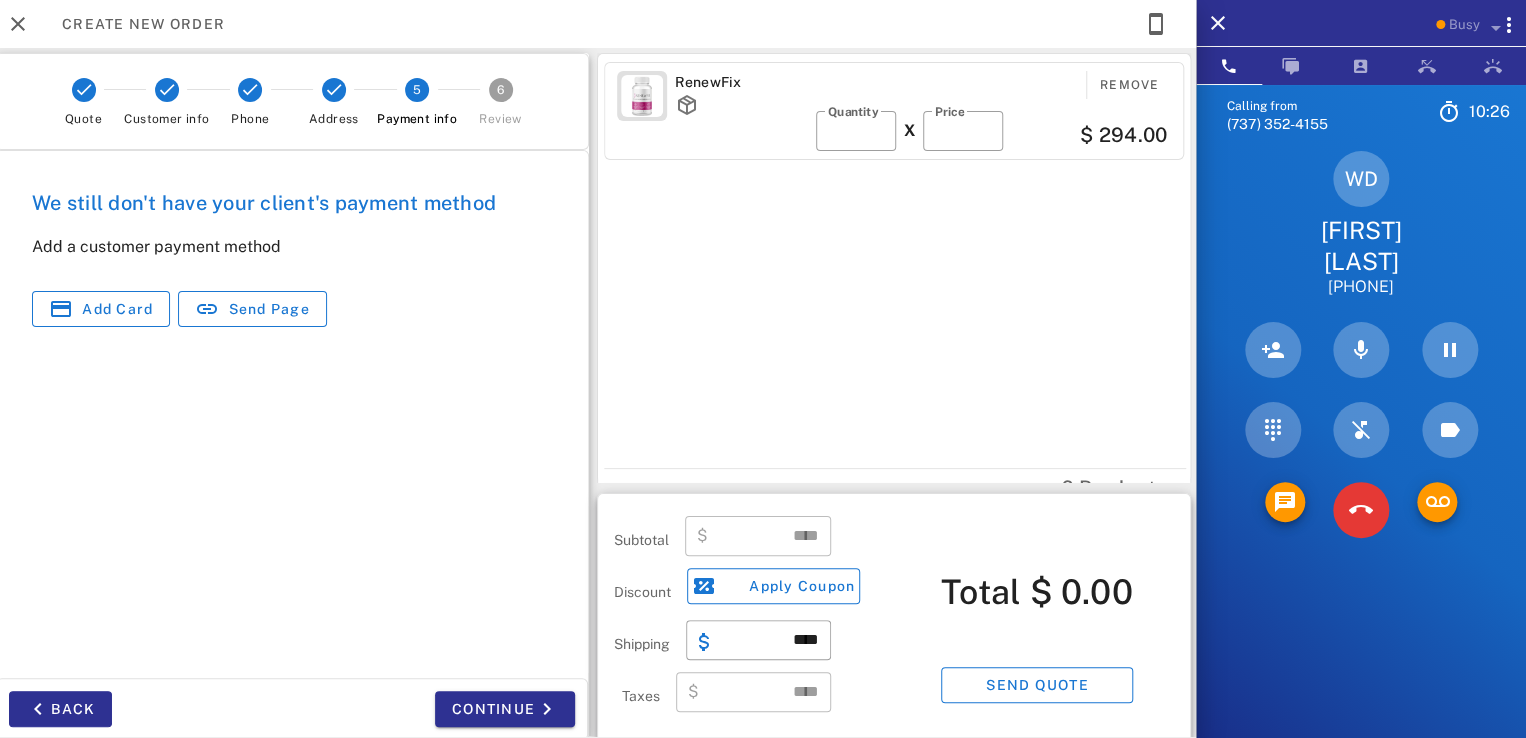 type on "******" 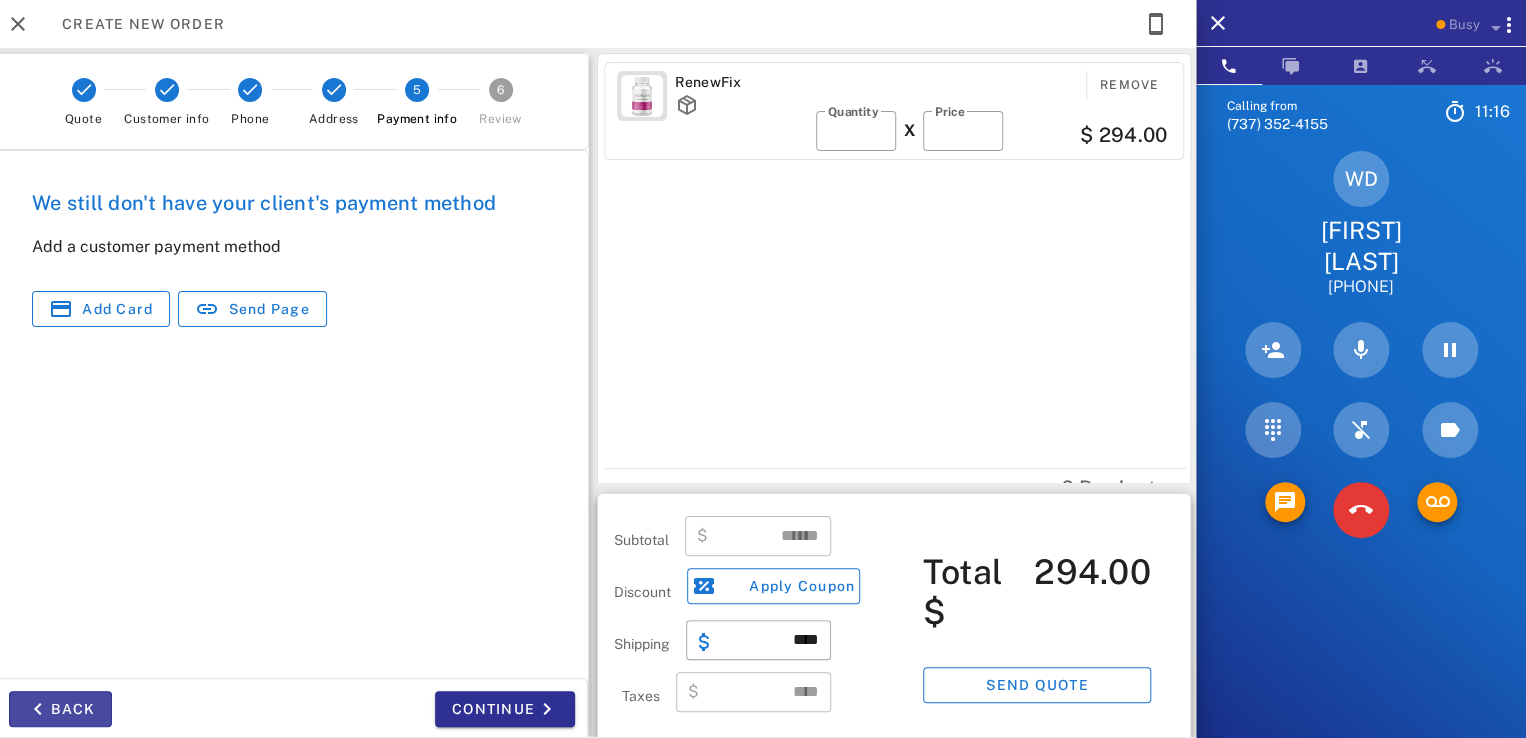 click on "Back" at bounding box center (60, 709) 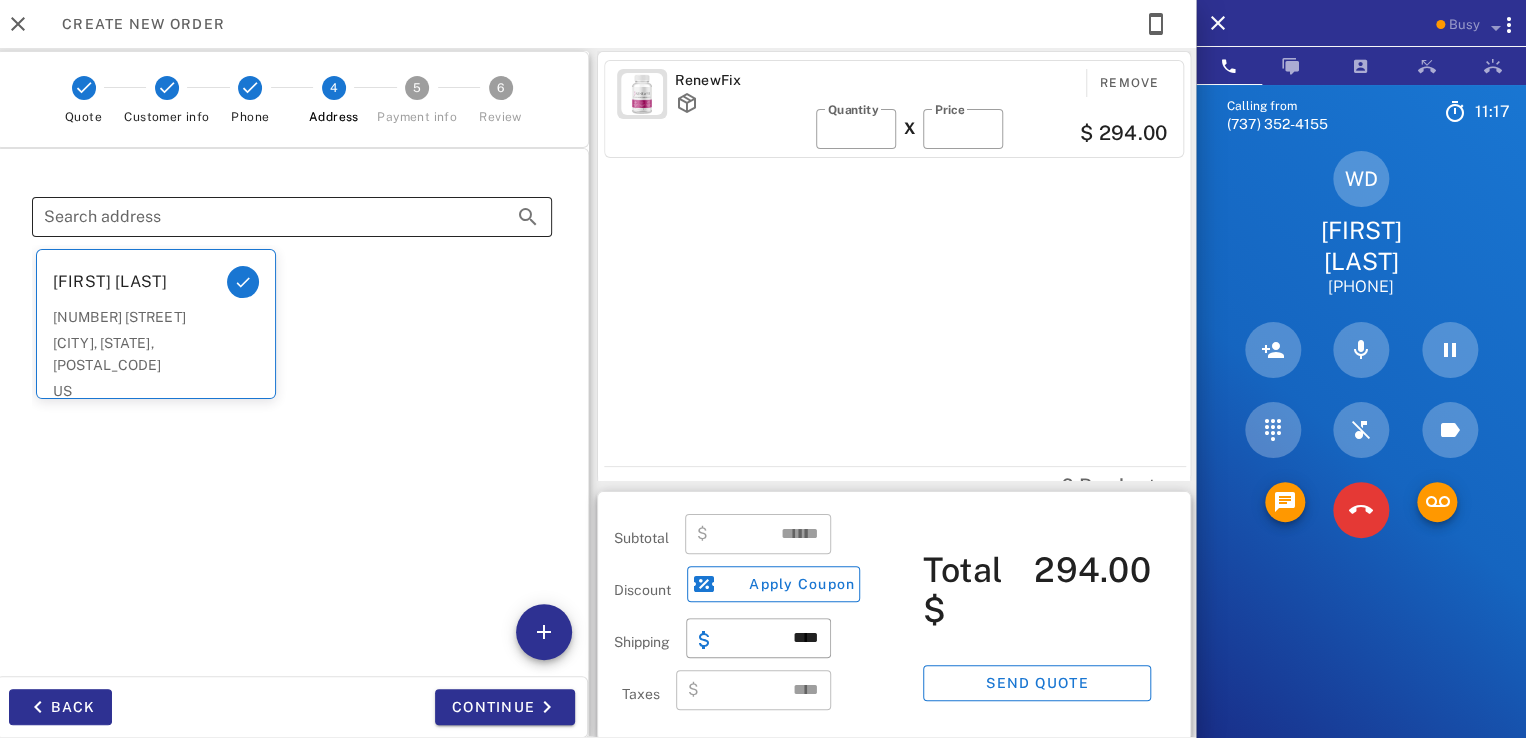 scroll, scrollTop: 0, scrollLeft: 0, axis: both 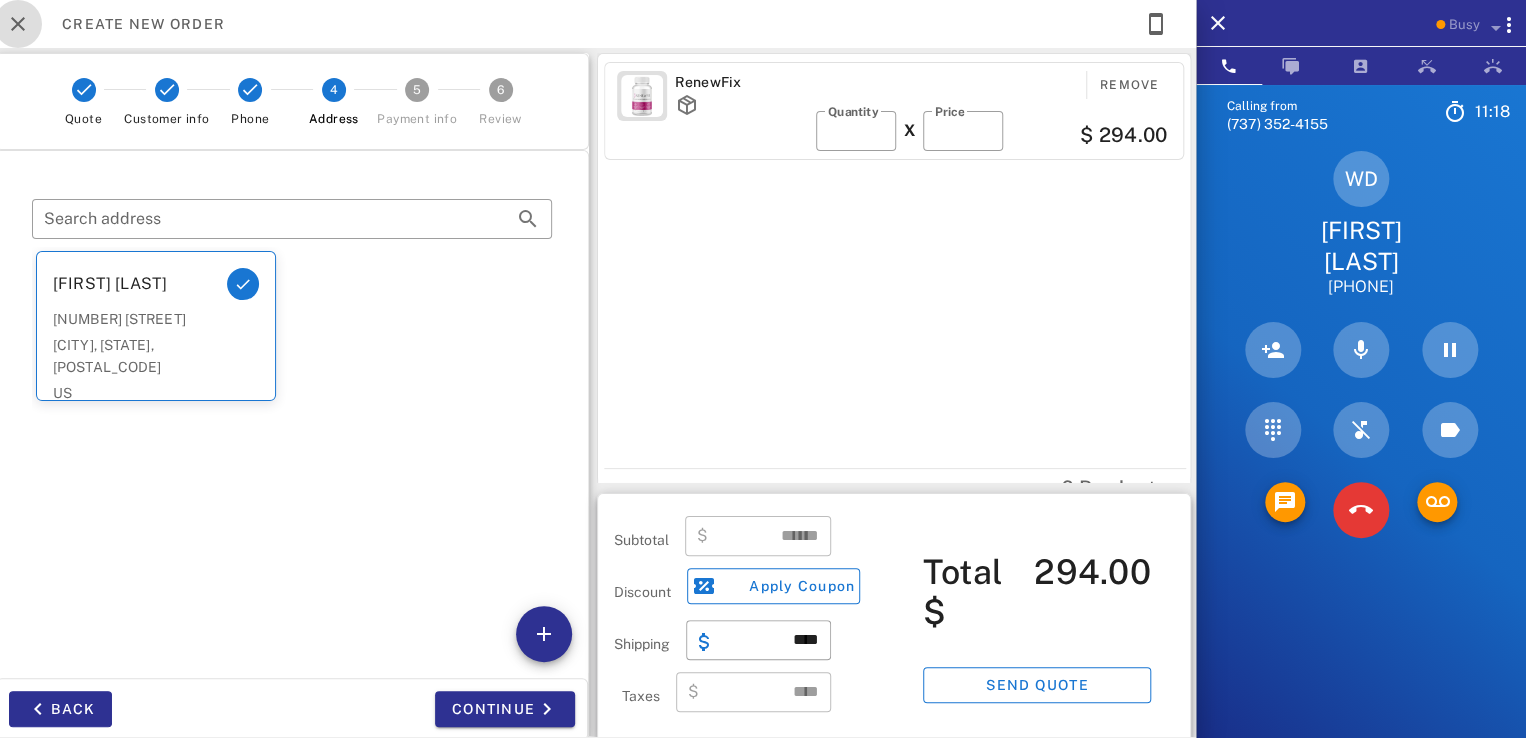 click at bounding box center [18, 24] 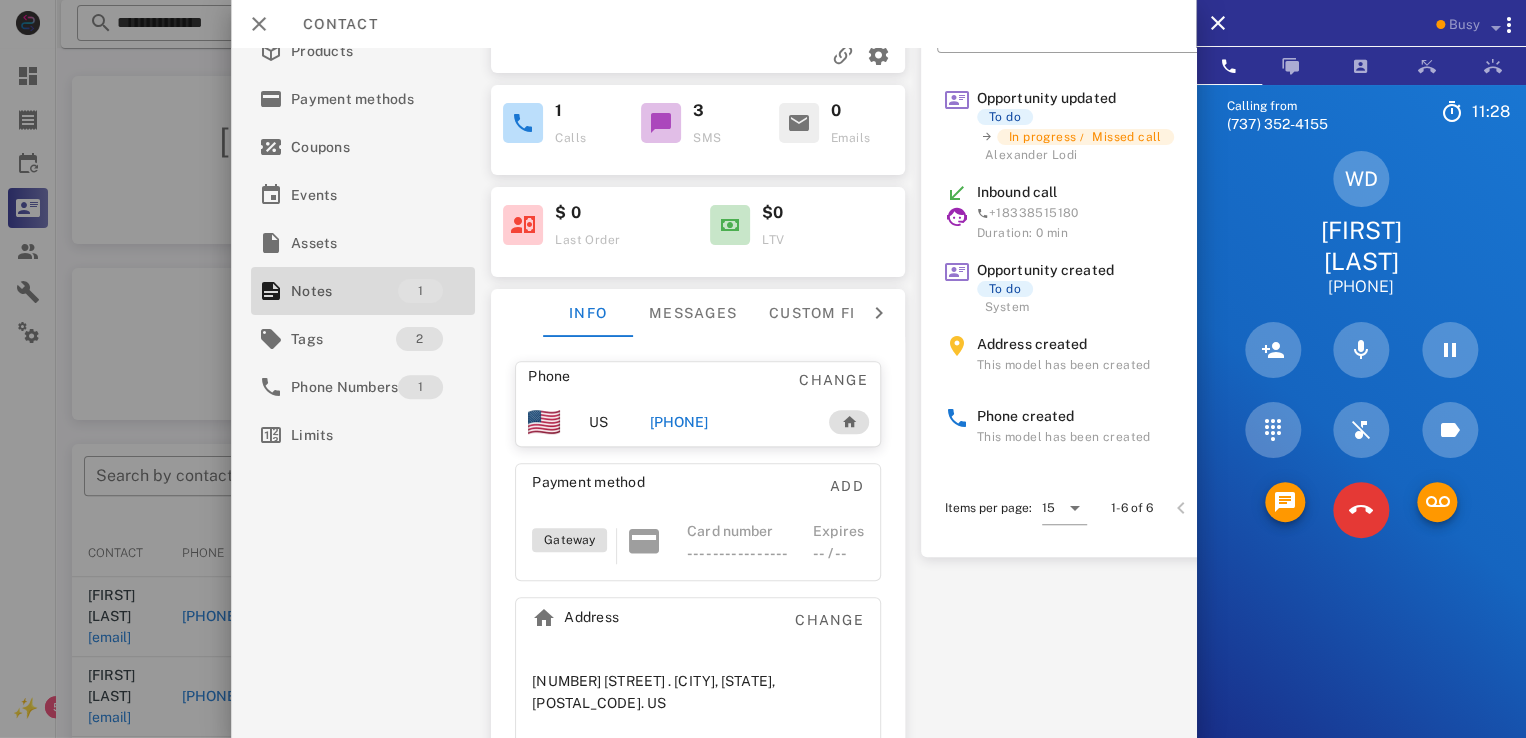 scroll, scrollTop: 0, scrollLeft: 0, axis: both 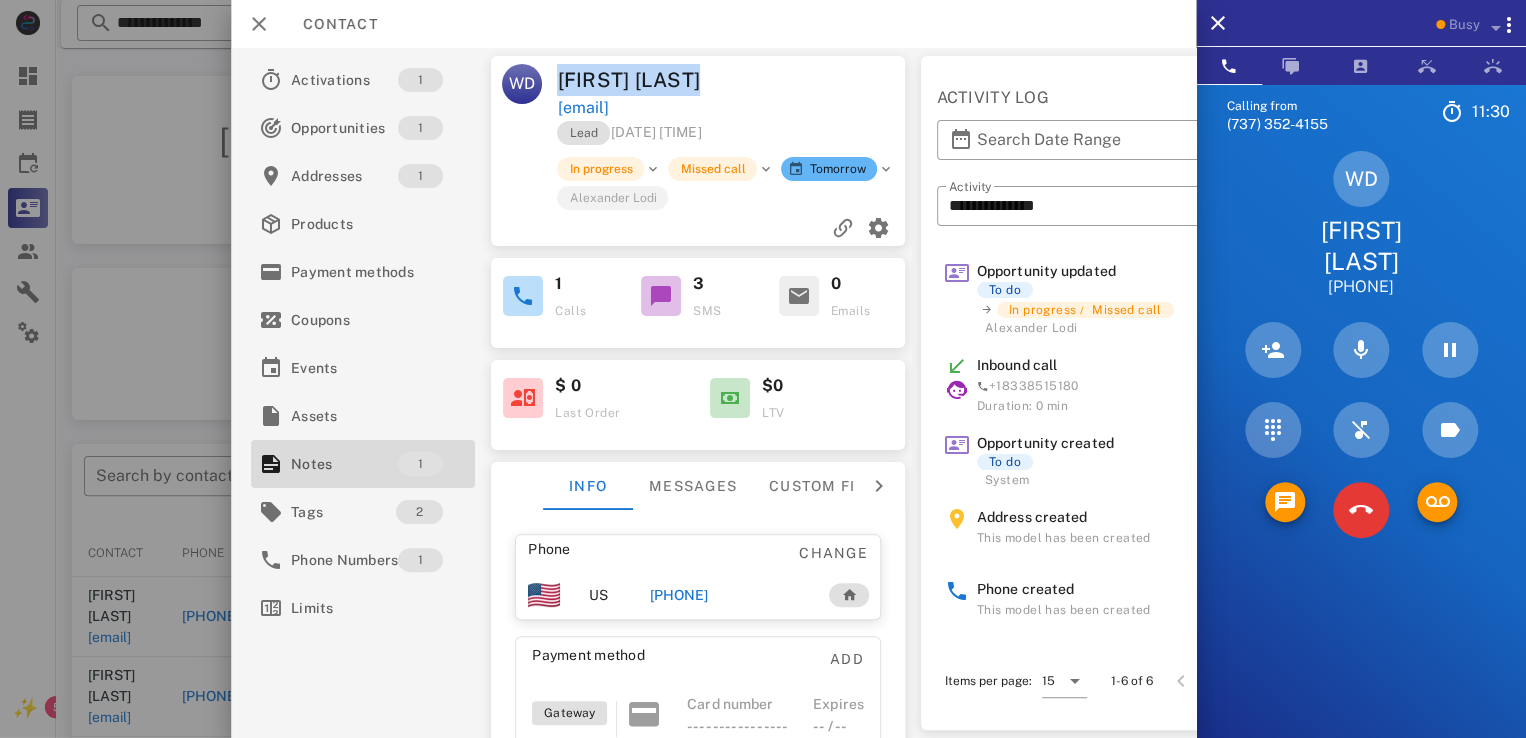 drag, startPoint x: 557, startPoint y: 73, endPoint x: 794, endPoint y: 63, distance: 237.21088 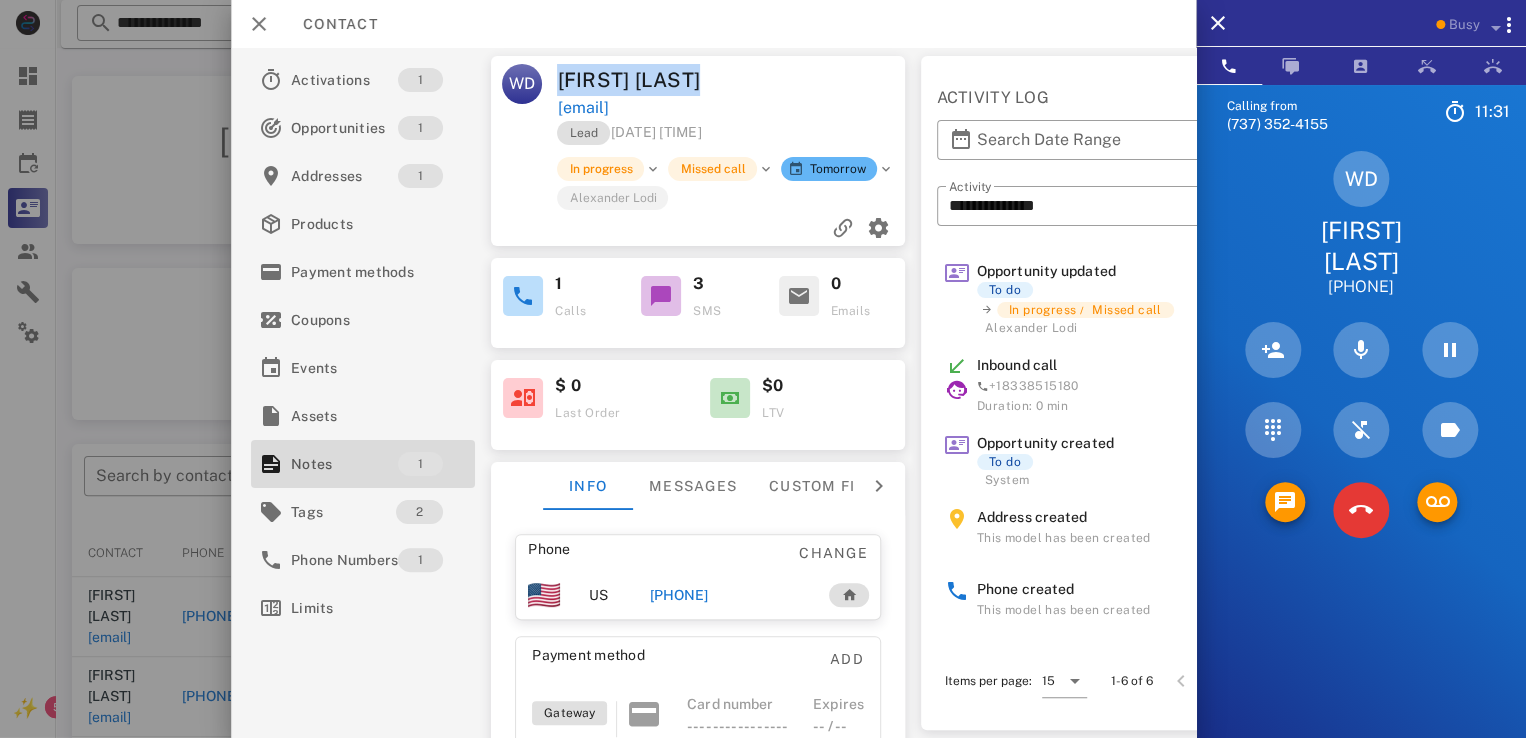 click at bounding box center (821, 80) 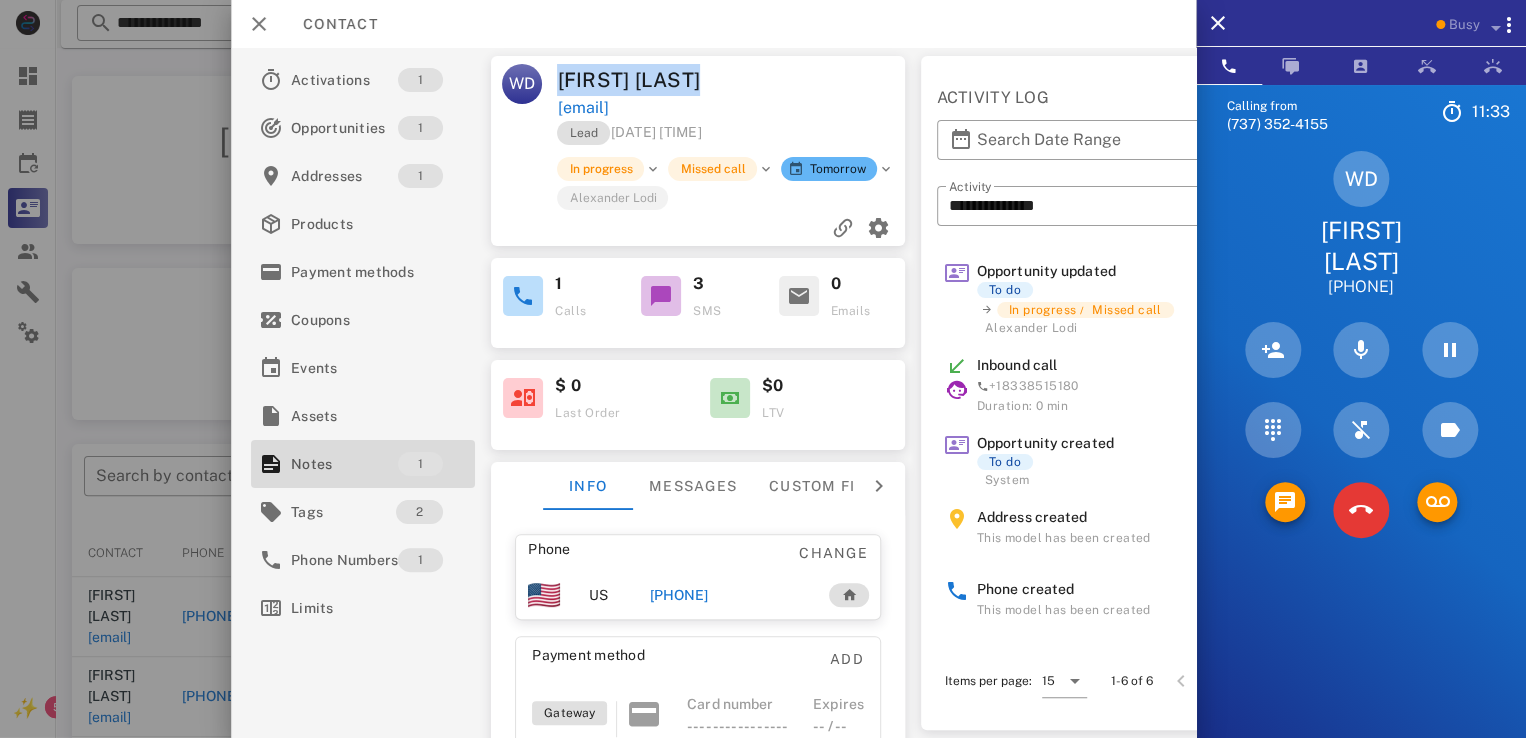 drag, startPoint x: 695, startPoint y: 85, endPoint x: 549, endPoint y: 76, distance: 146.27713 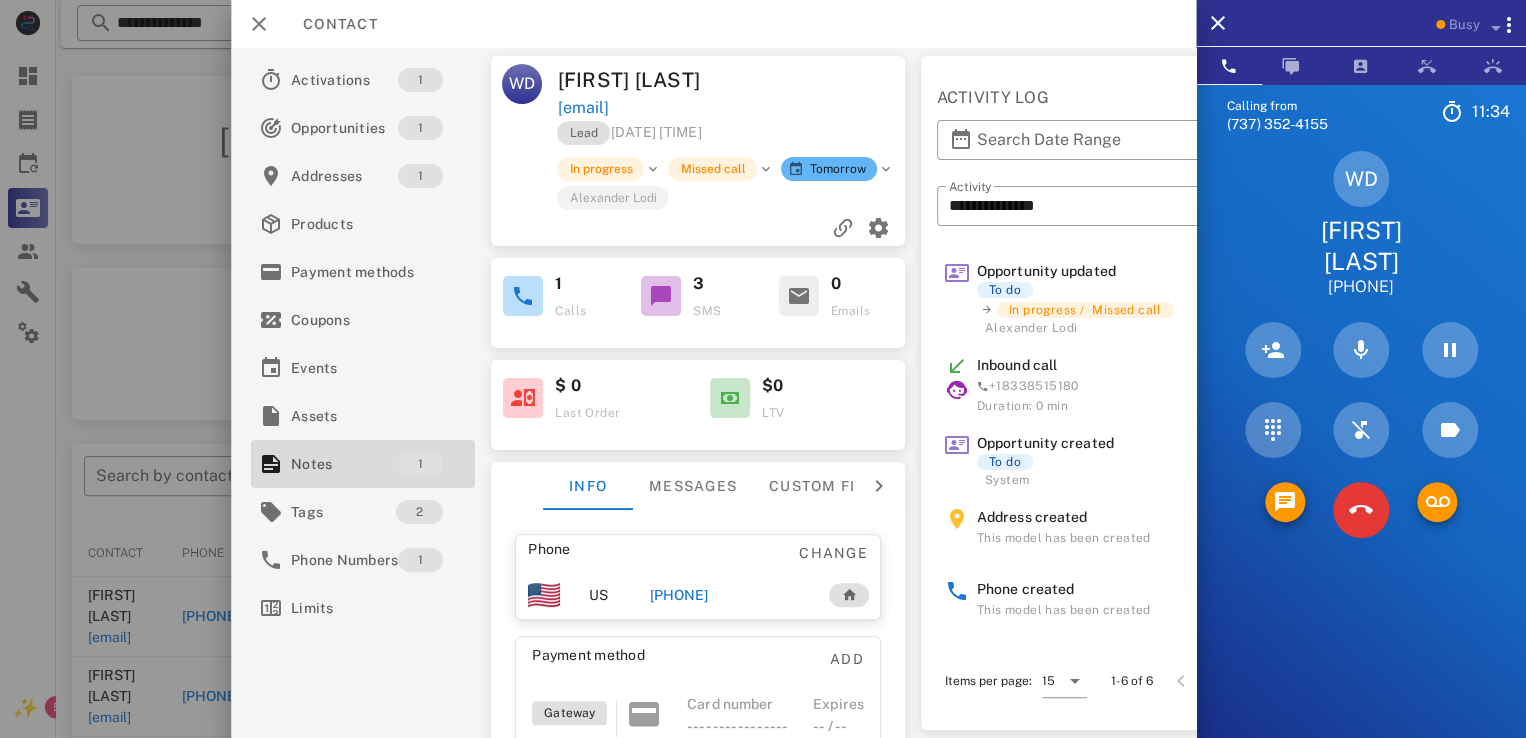 click on "Lead   08/03/2025 17:04   In progress   Missed call   Tomorrow   Alexander Lodi" at bounding box center [698, 183] 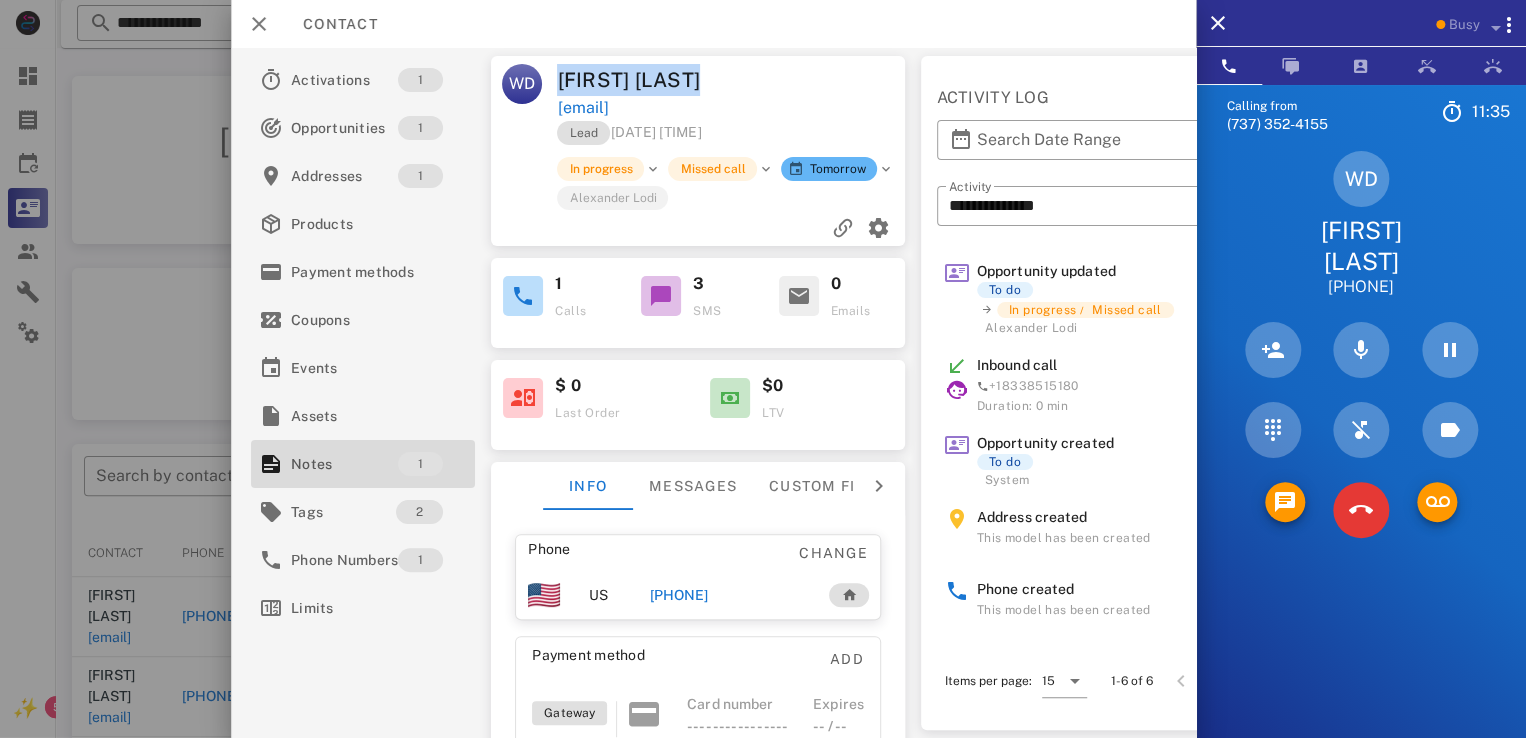drag, startPoint x: 554, startPoint y: 67, endPoint x: 728, endPoint y: 74, distance: 174.14075 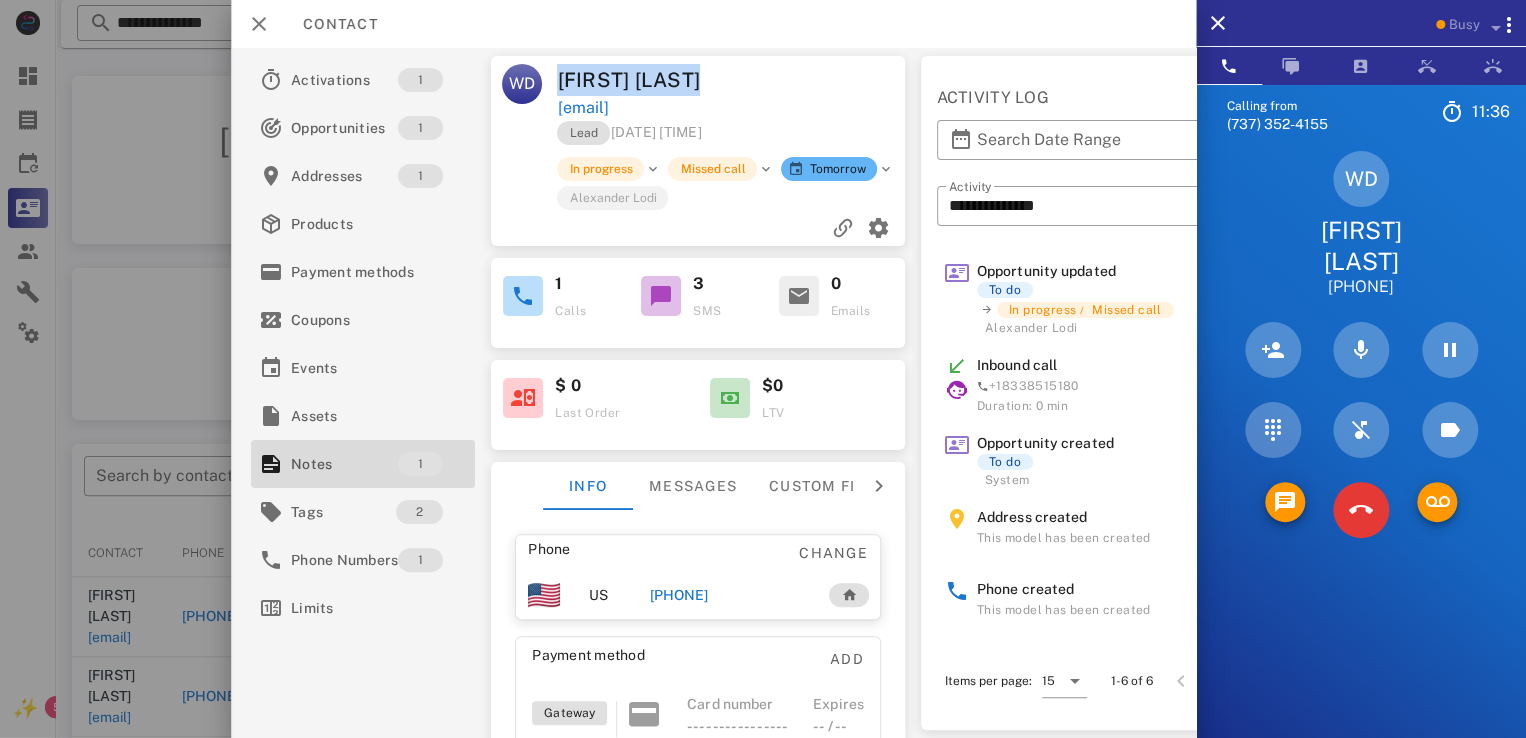 click on "Whitney Dabney" at bounding box center [646, 80] 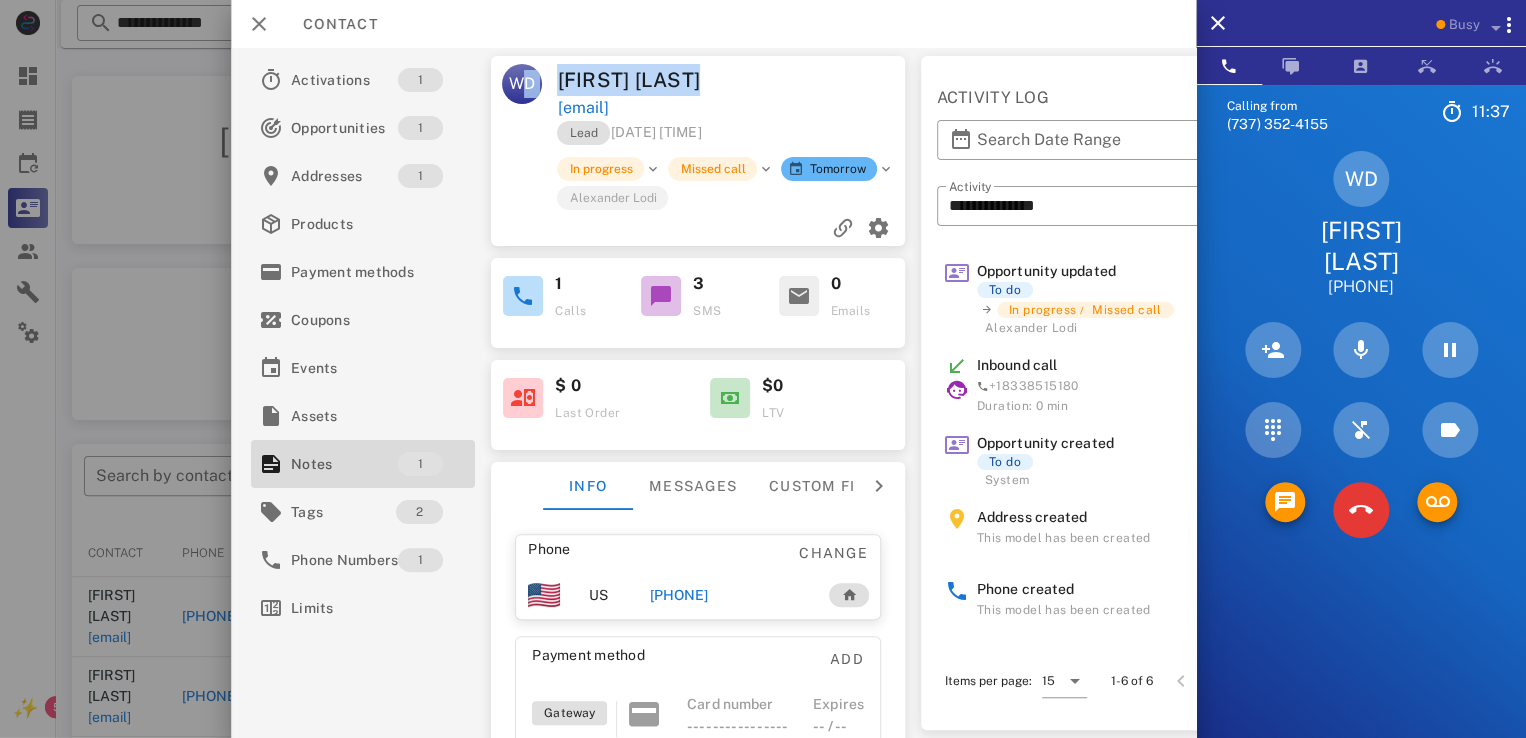 drag, startPoint x: 720, startPoint y: 74, endPoint x: 519, endPoint y: 89, distance: 201.55893 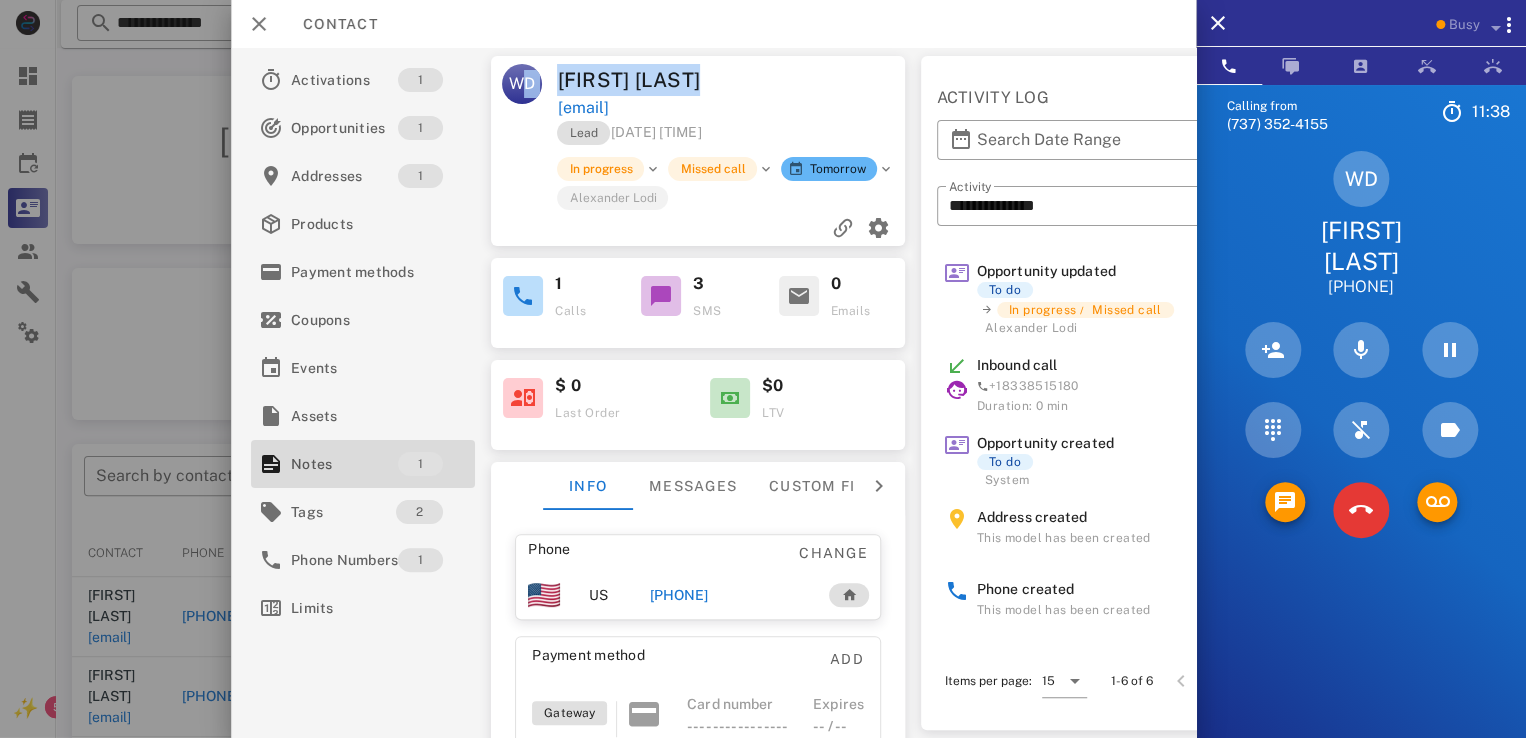 click at bounding box center (821, 80) 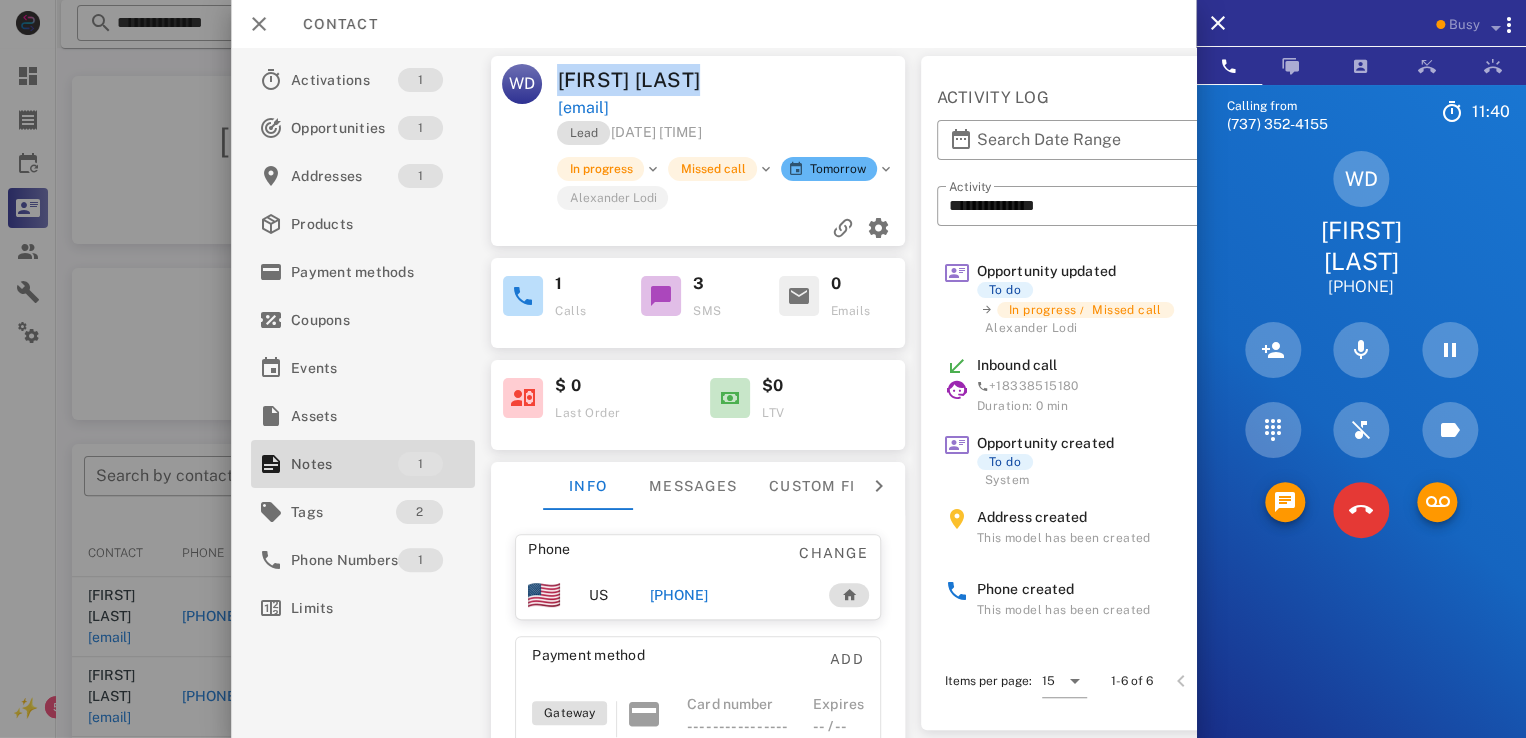 drag, startPoint x: 552, startPoint y: 73, endPoint x: 752, endPoint y: 89, distance: 200.63898 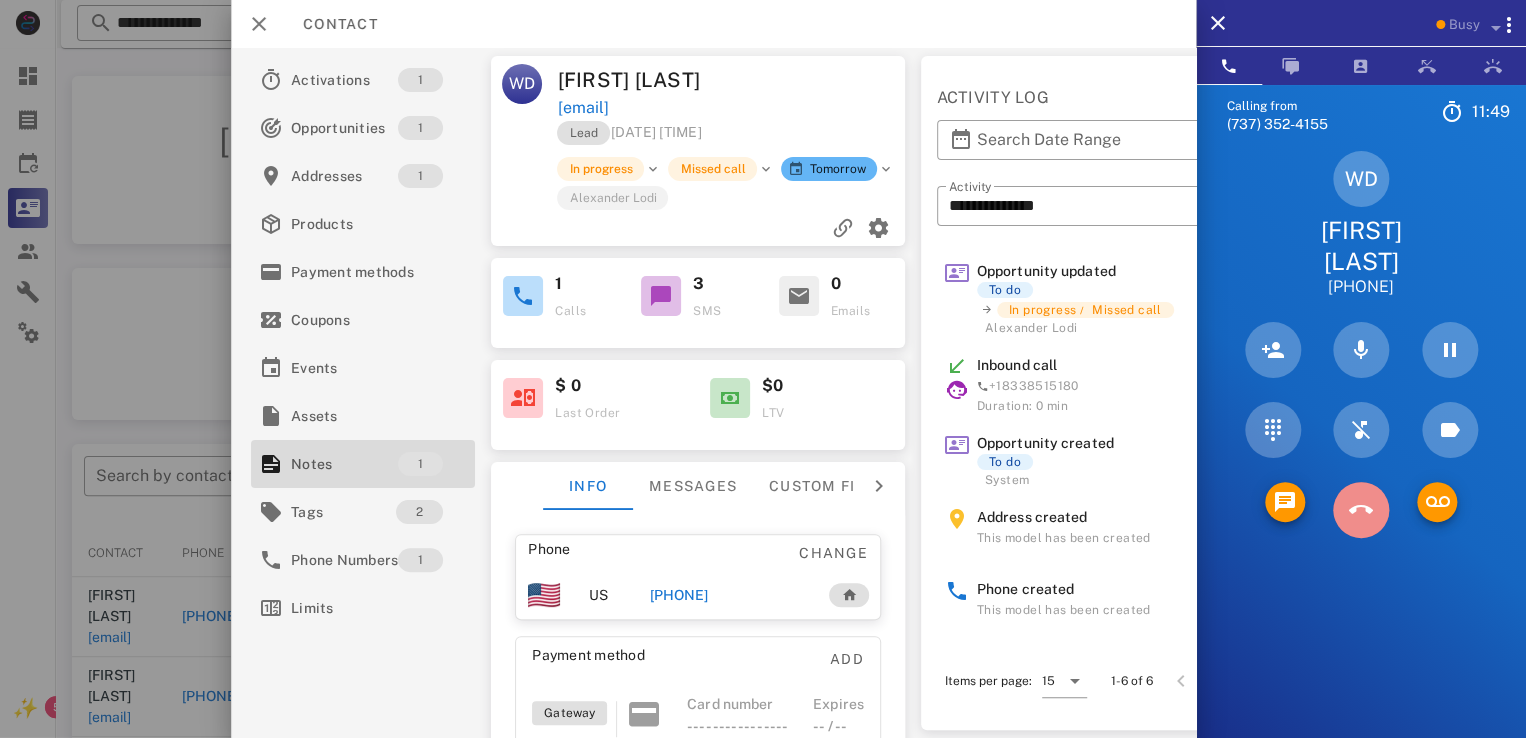 click at bounding box center (1361, 510) 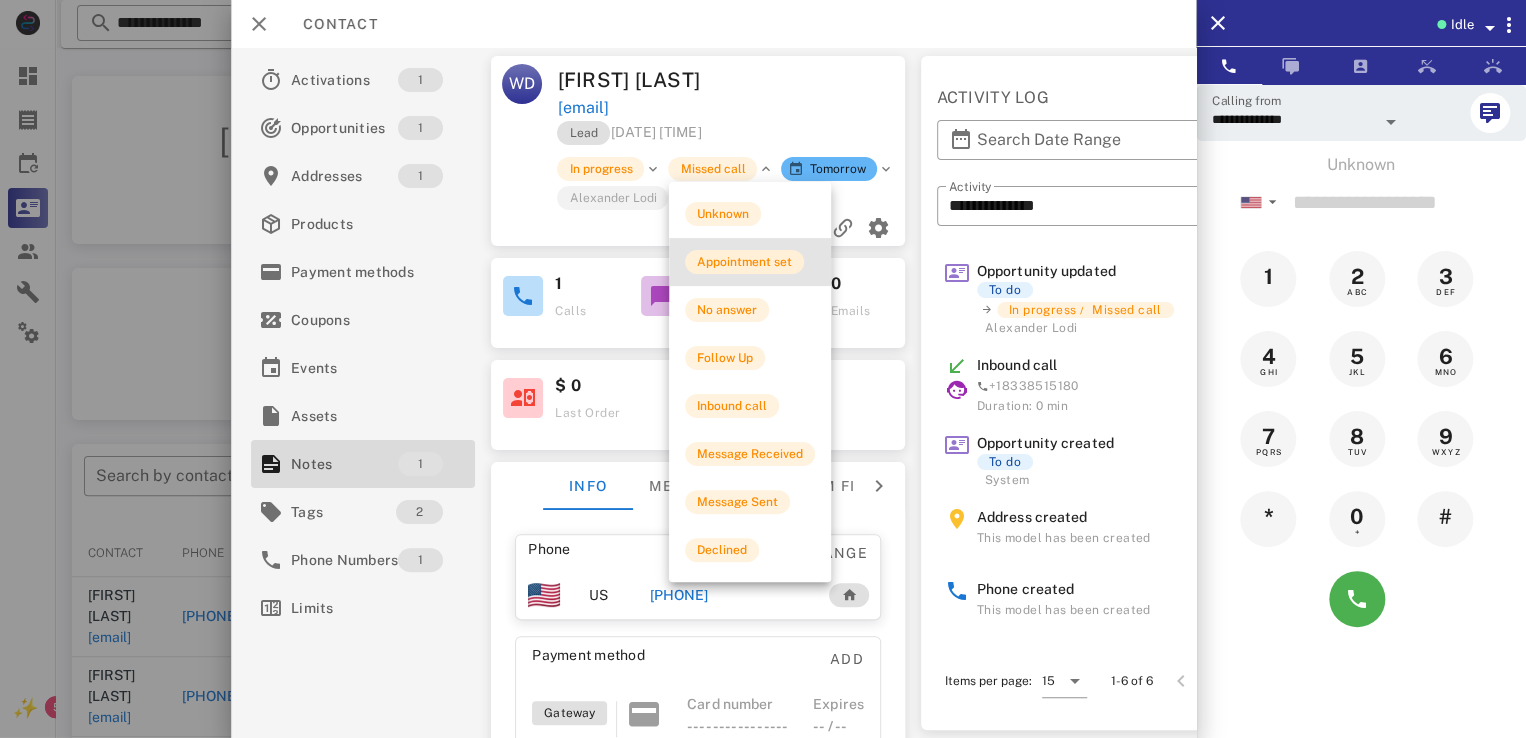 click on "Appointment set" at bounding box center [744, 262] 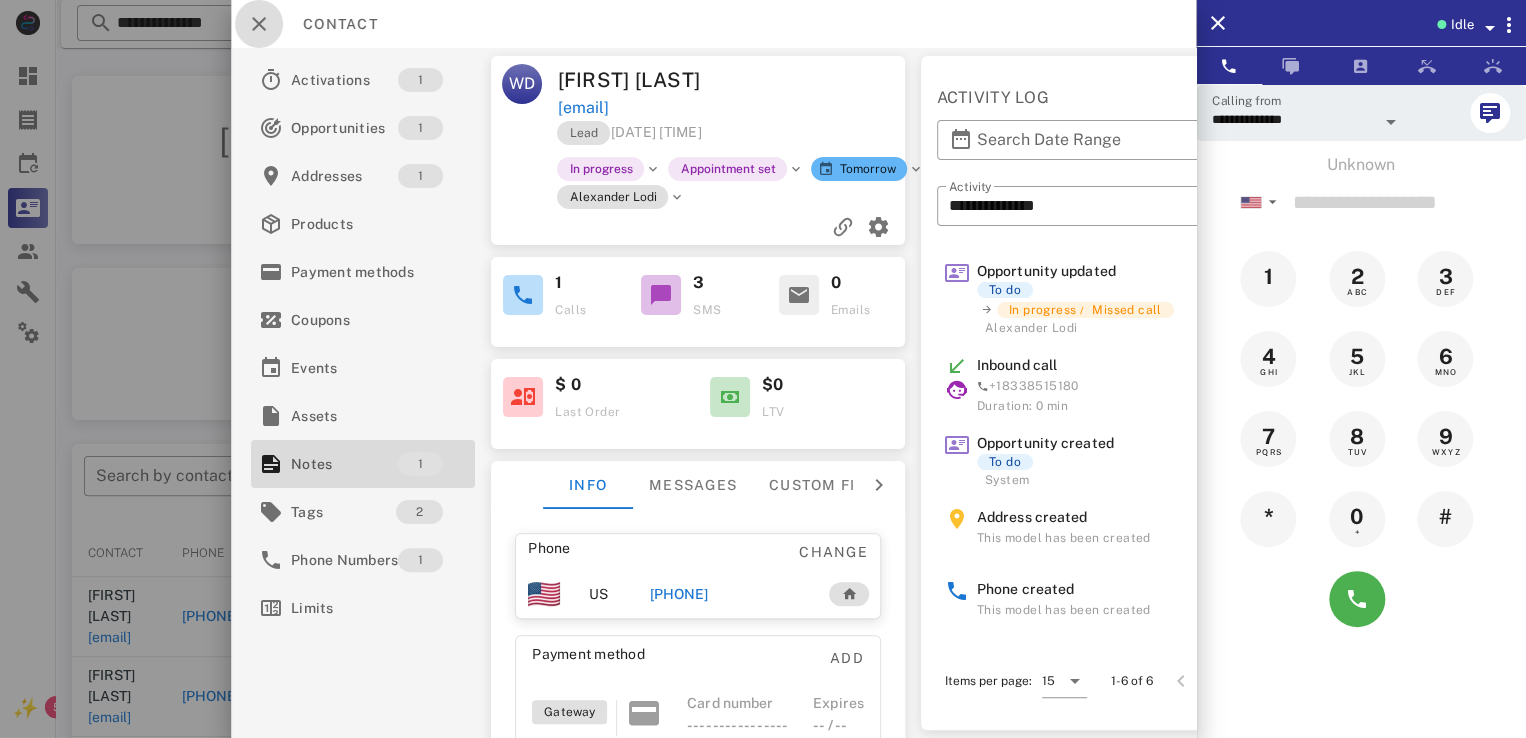 click at bounding box center [259, 24] 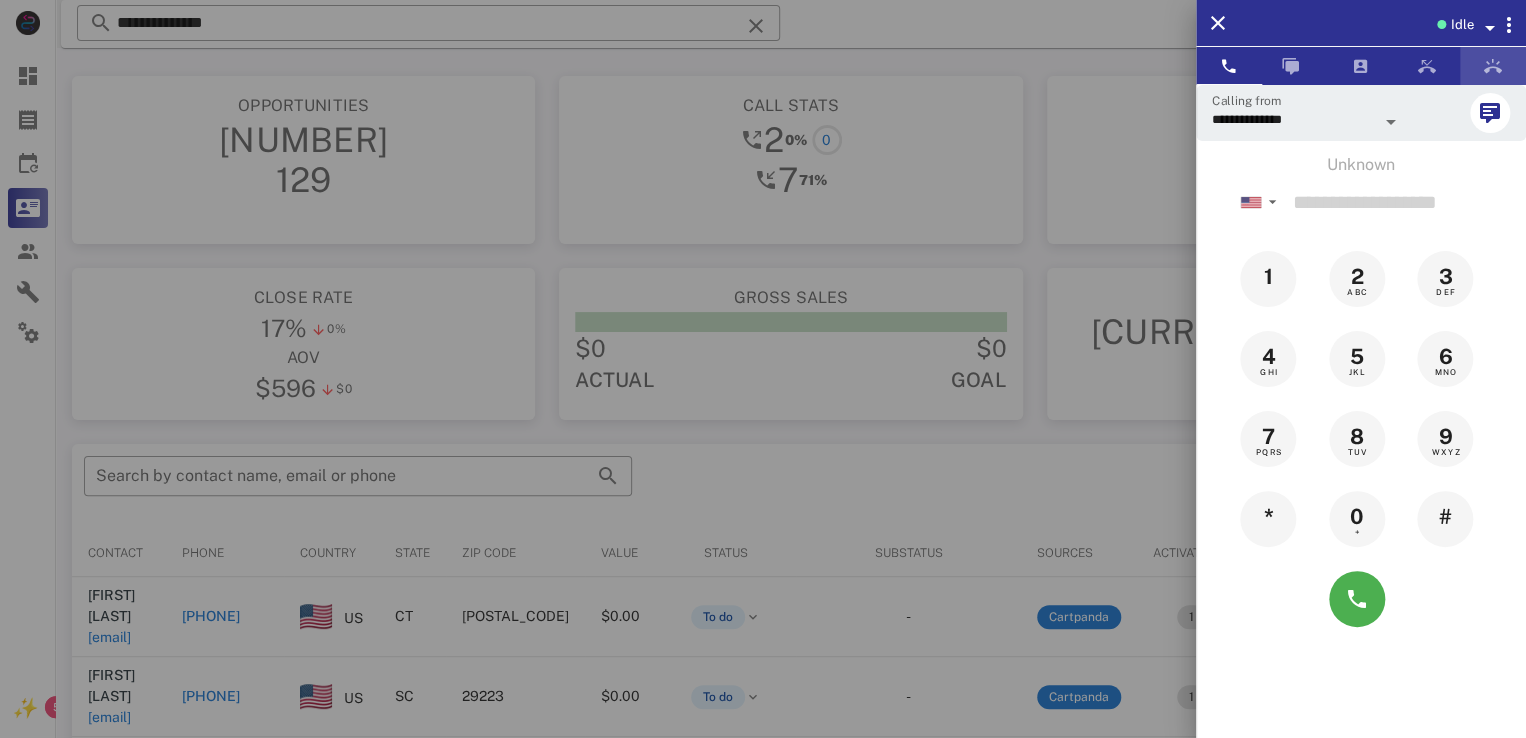click at bounding box center [1493, 66] 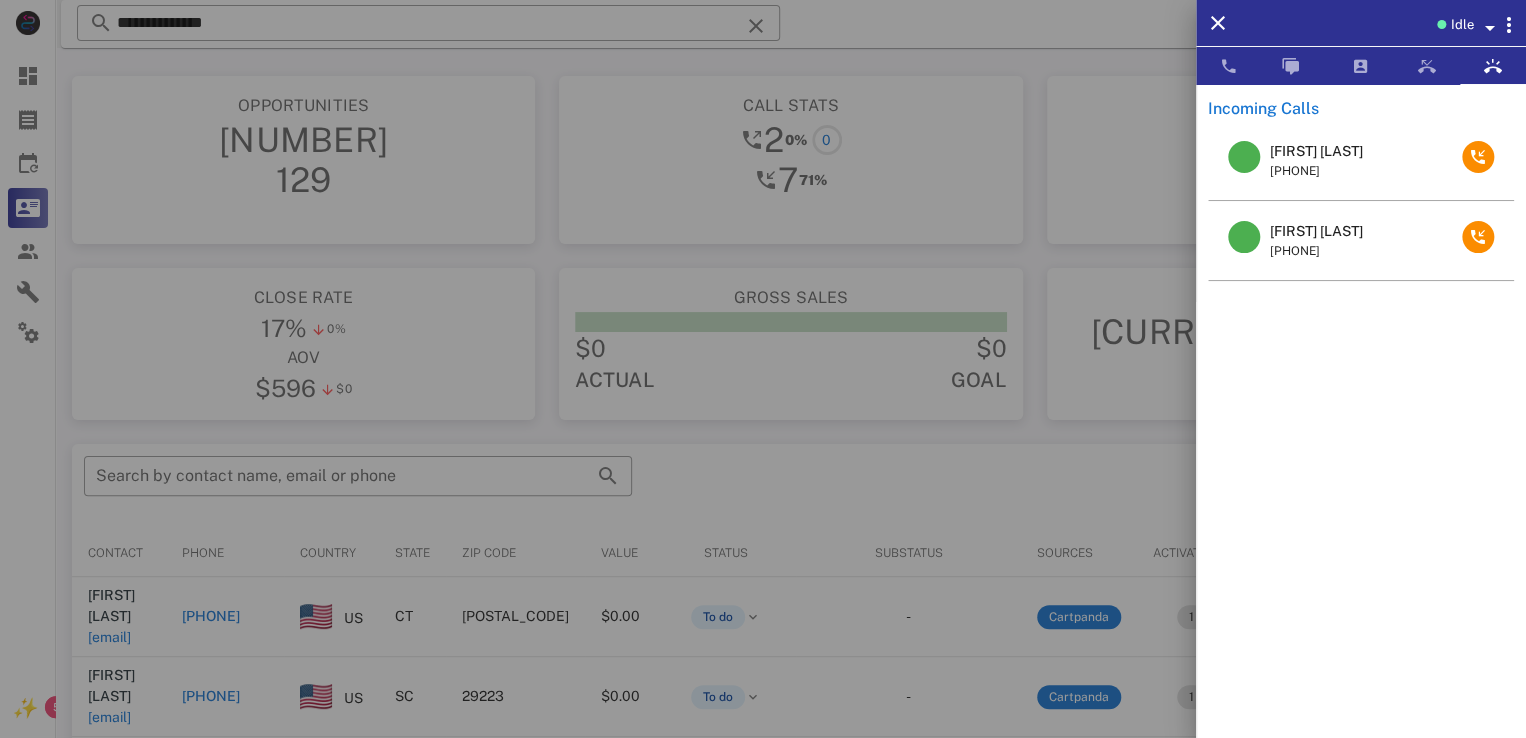 click on "Theresa Laubscher" at bounding box center (1316, 231) 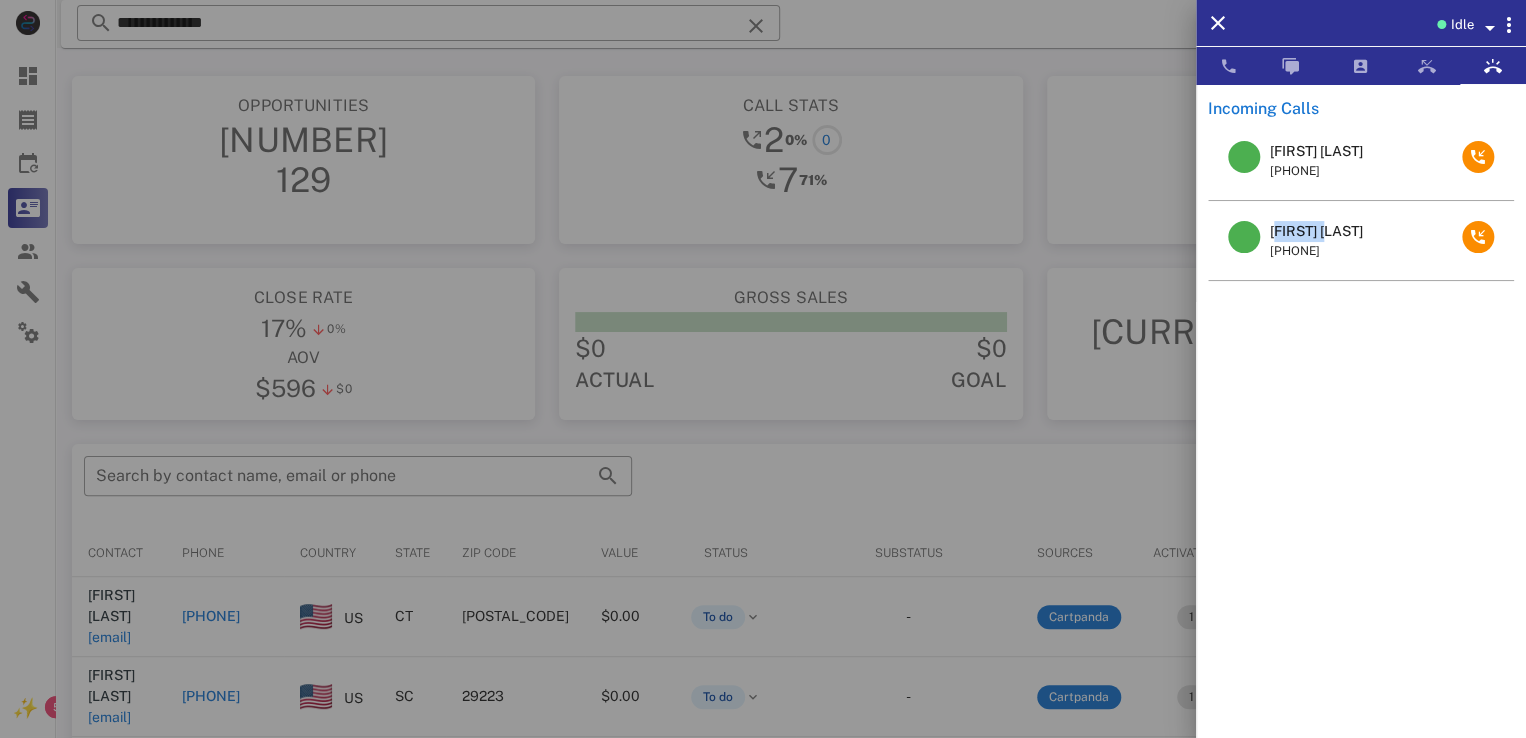 click on "Theresa Laubscher" at bounding box center [1316, 231] 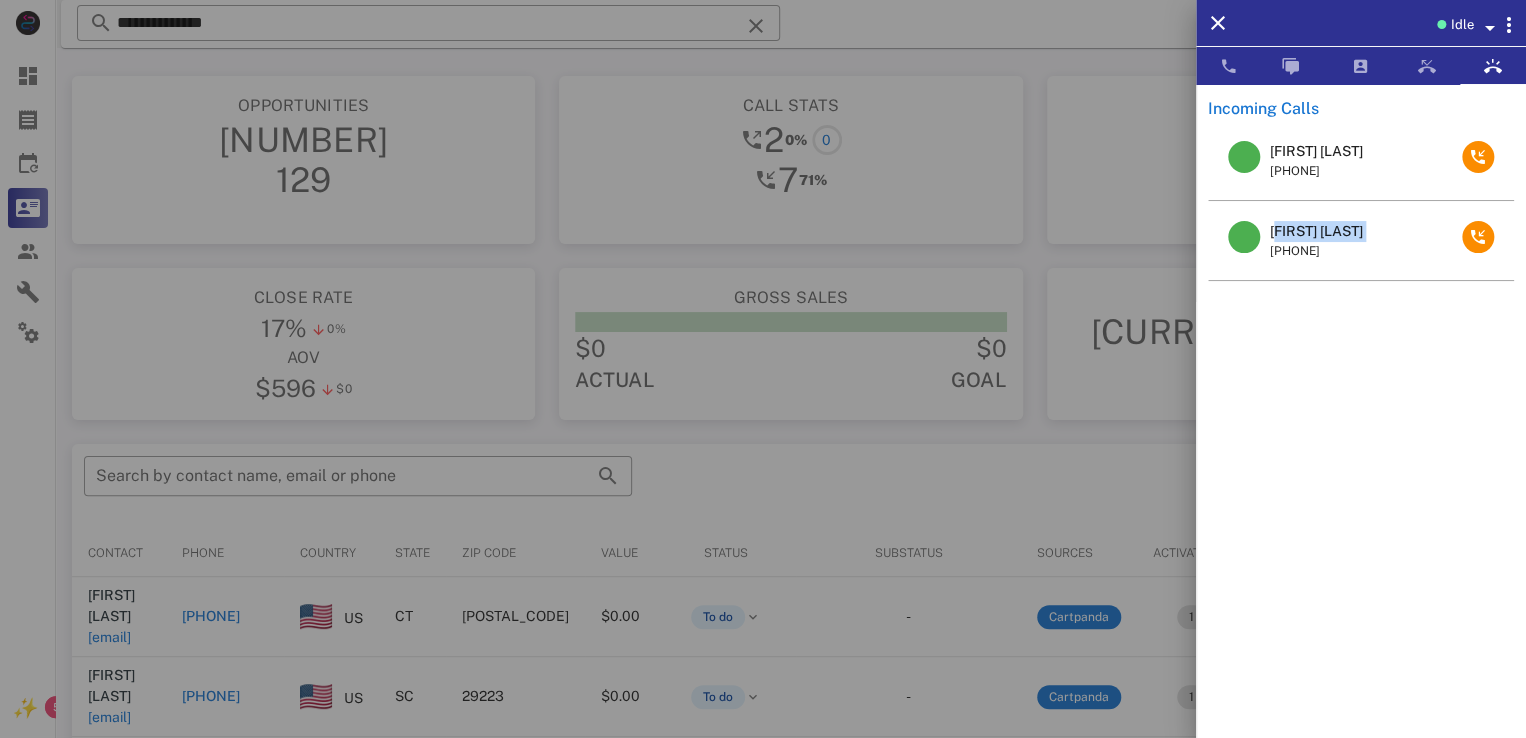 click on "Theresa Laubscher" at bounding box center [1316, 231] 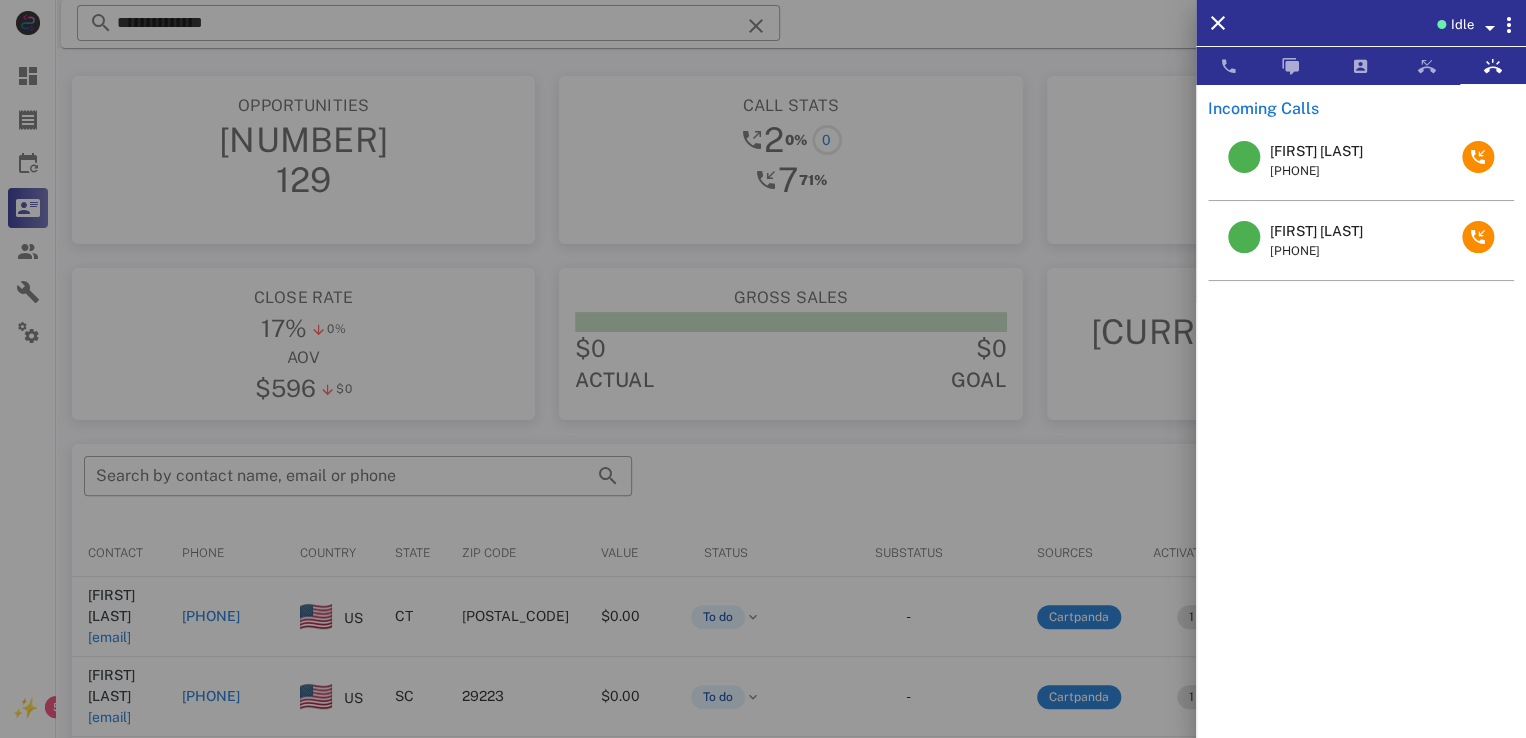 click at bounding box center [763, 369] 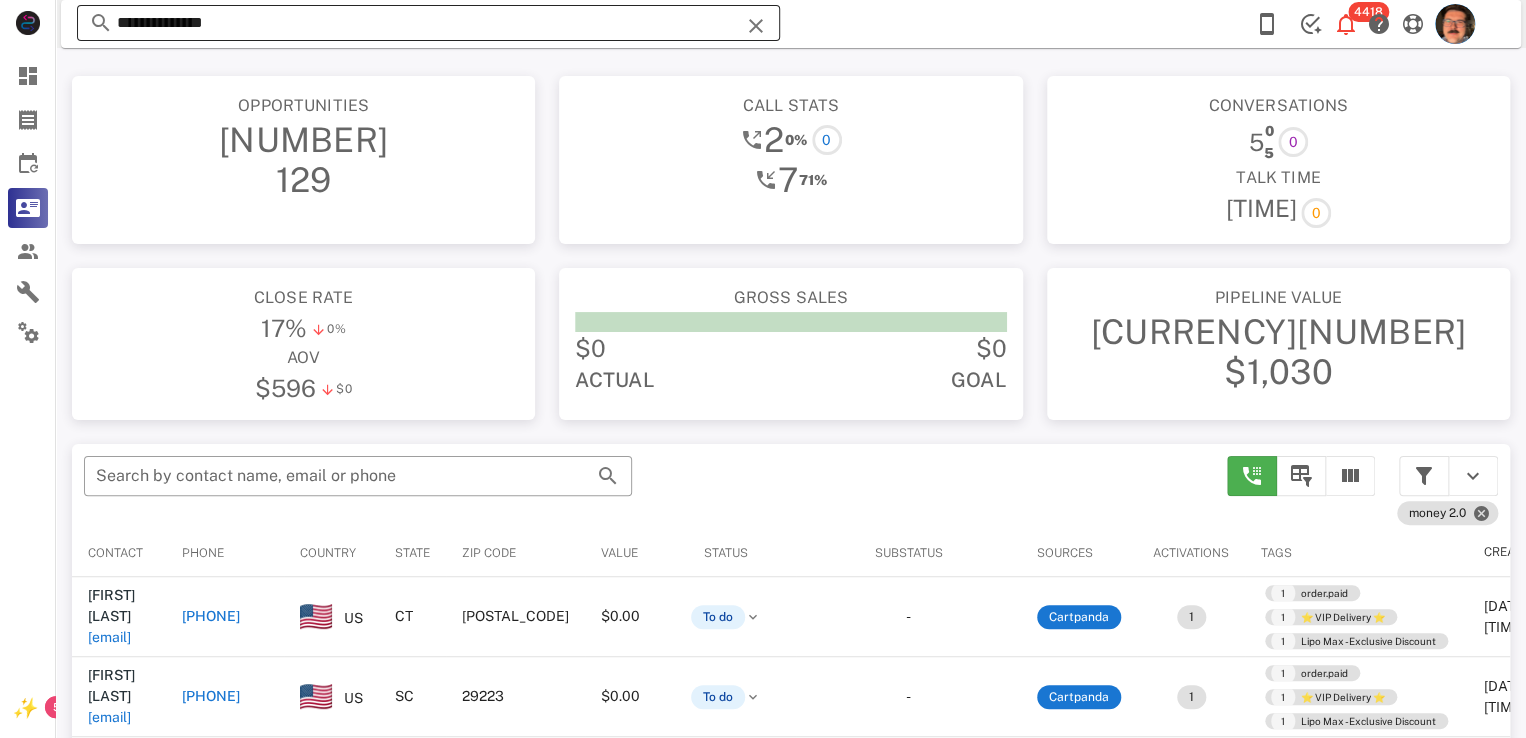 click at bounding box center [756, 26] 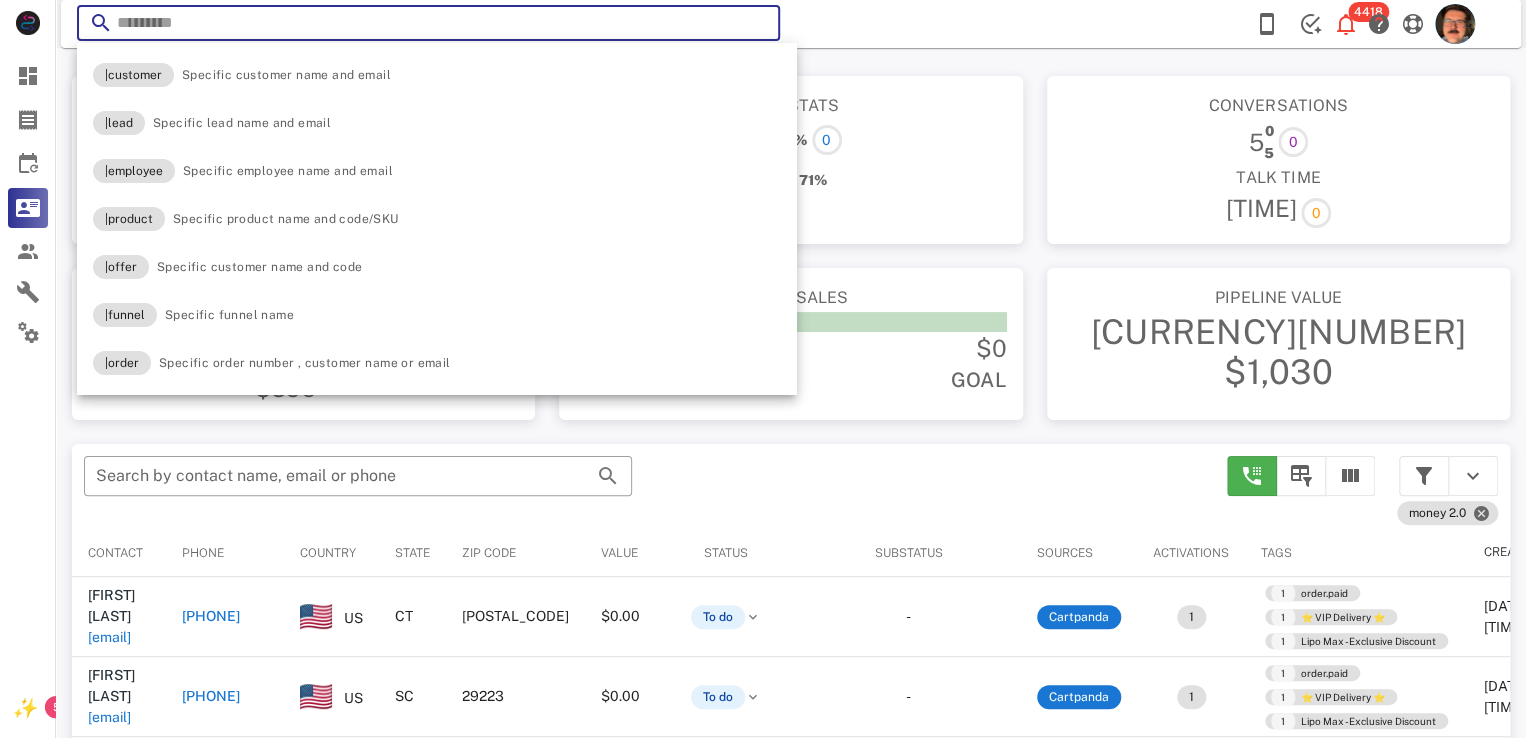 paste on "**********" 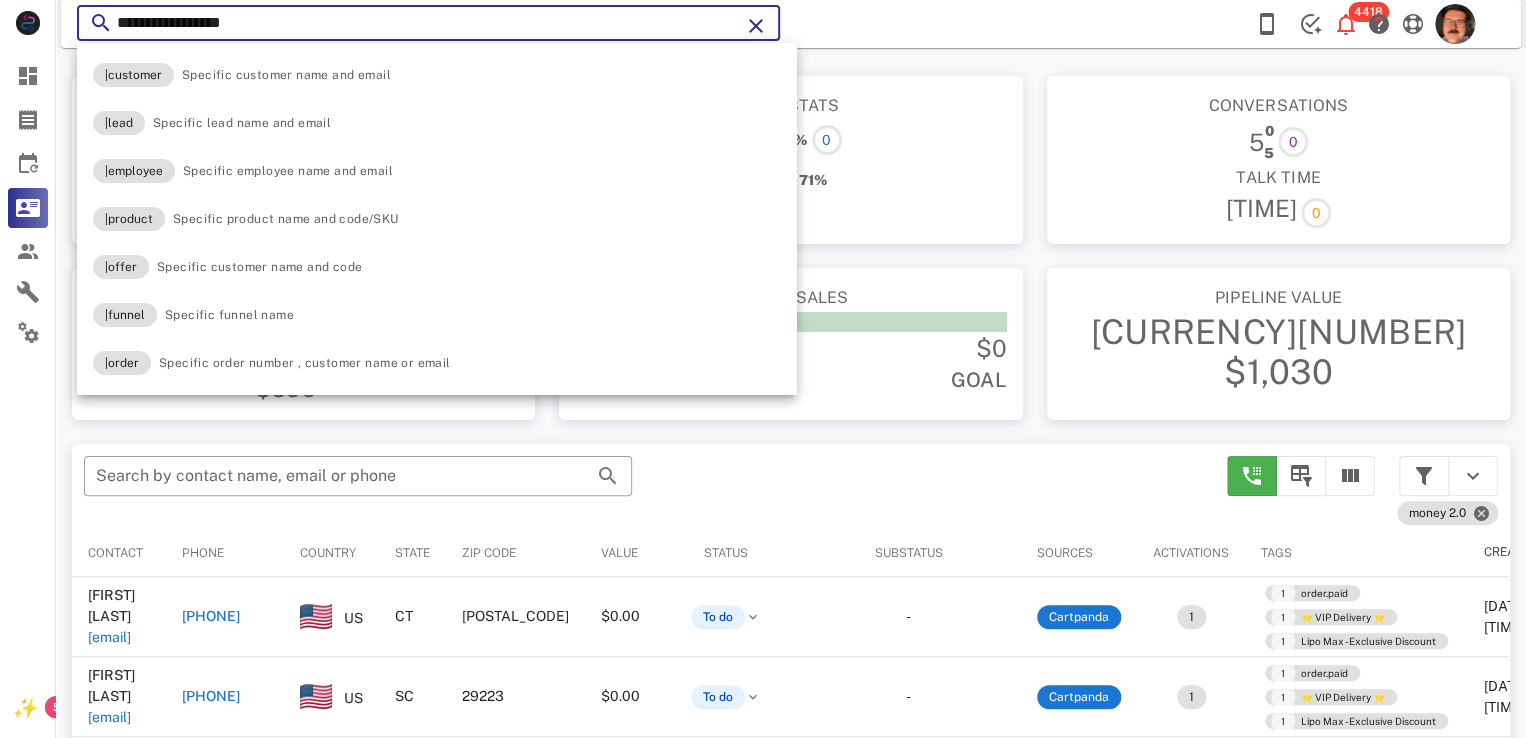 type on "**********" 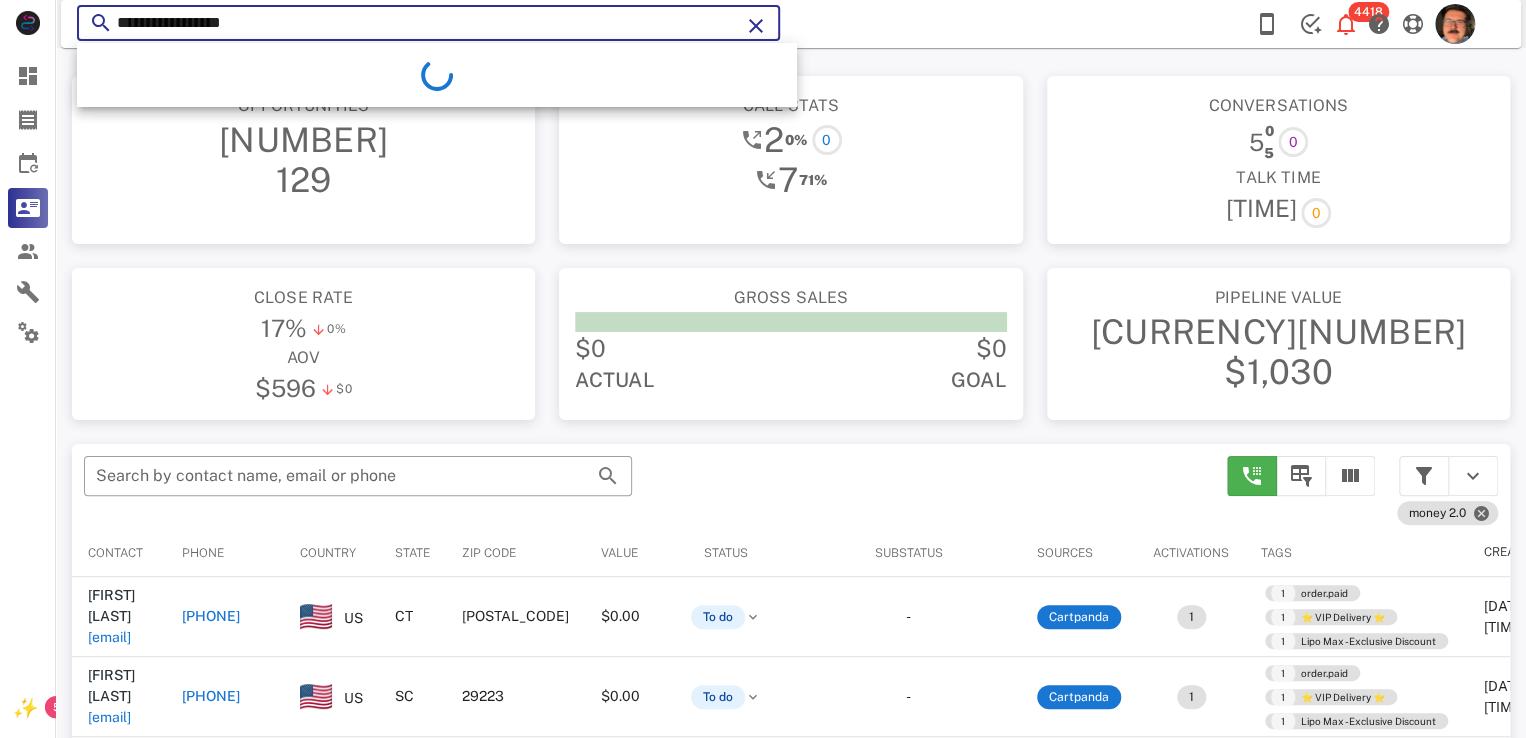 click on "**********" at bounding box center (791, 24) 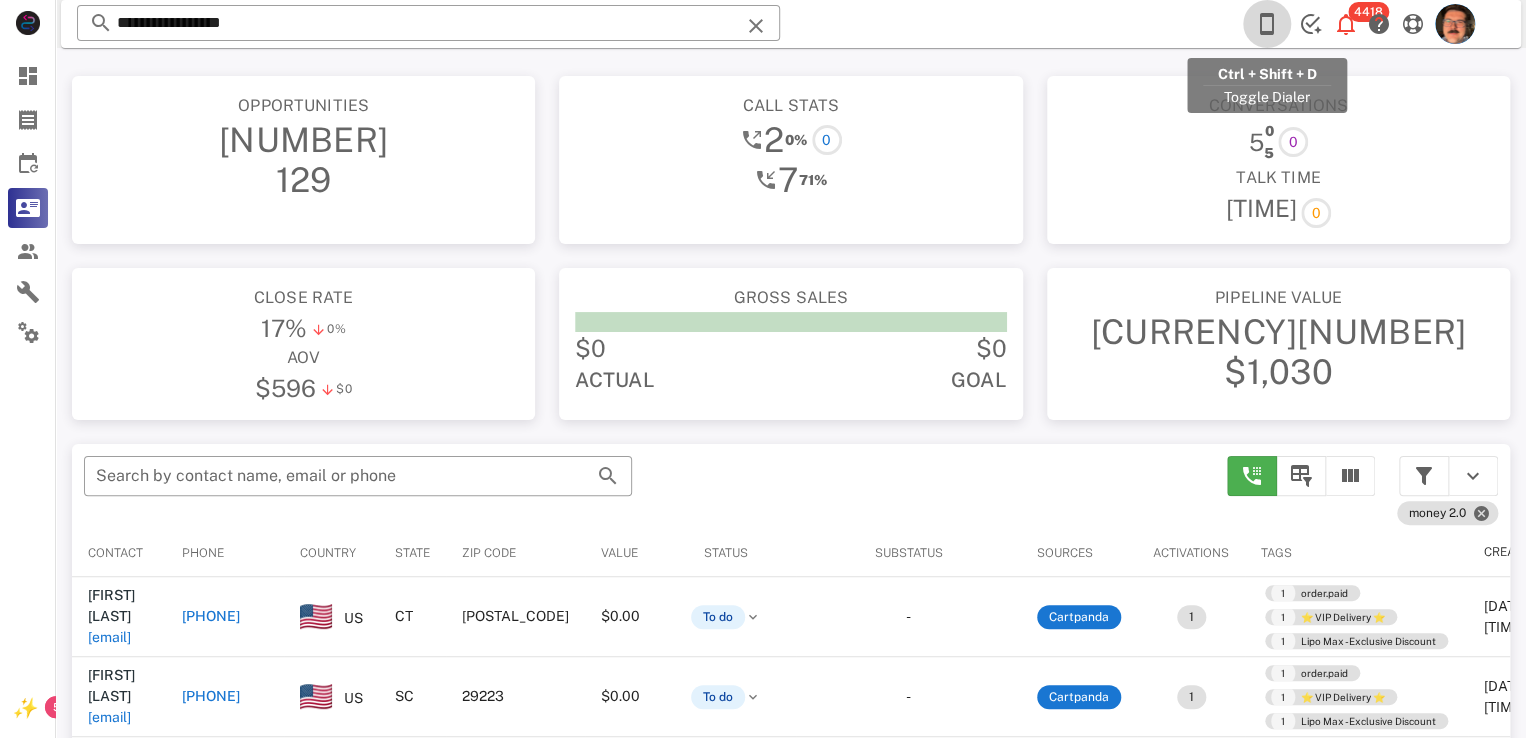 click at bounding box center [1267, 24] 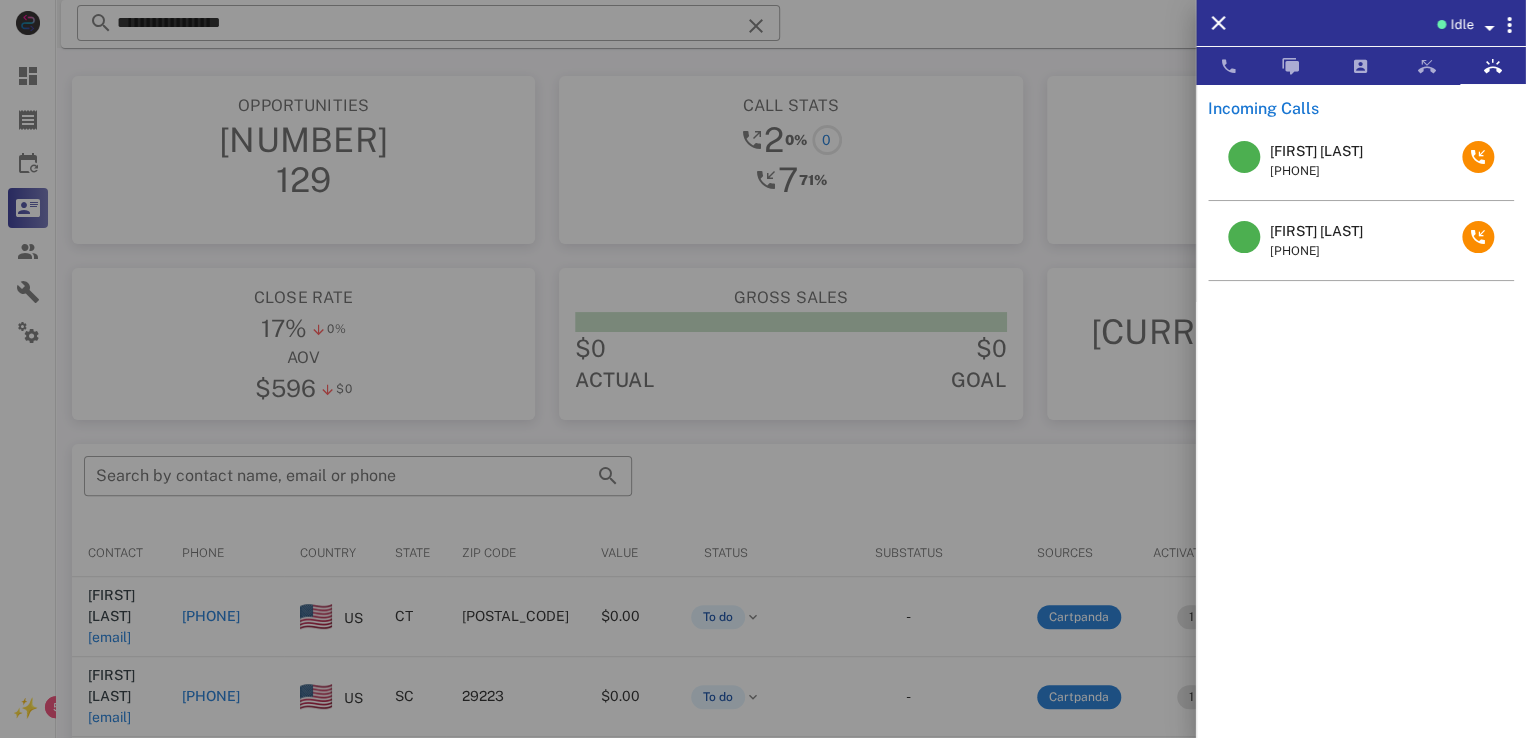 click at bounding box center [763, 369] 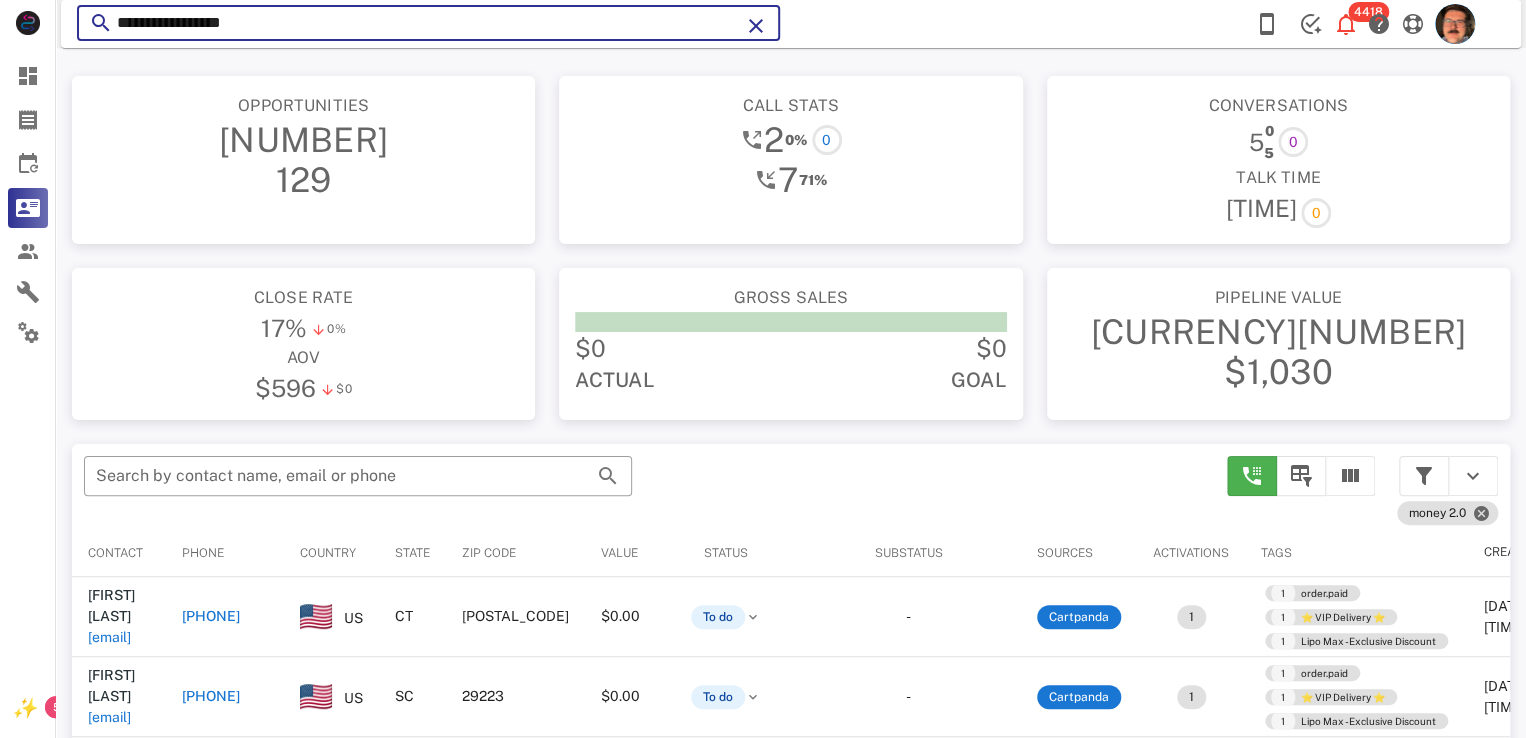 click on "**********" at bounding box center [428, 23] 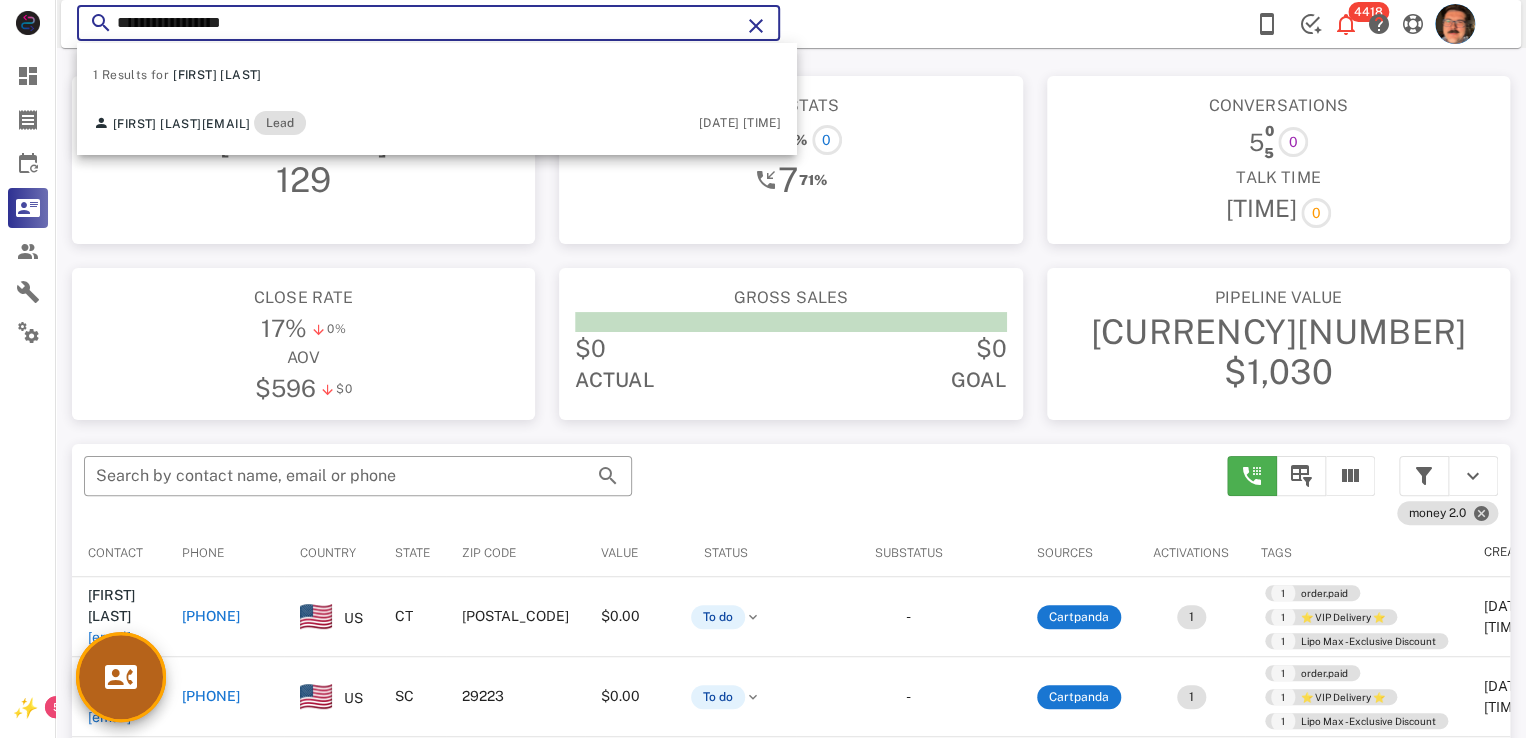 click at bounding box center [121, 677] 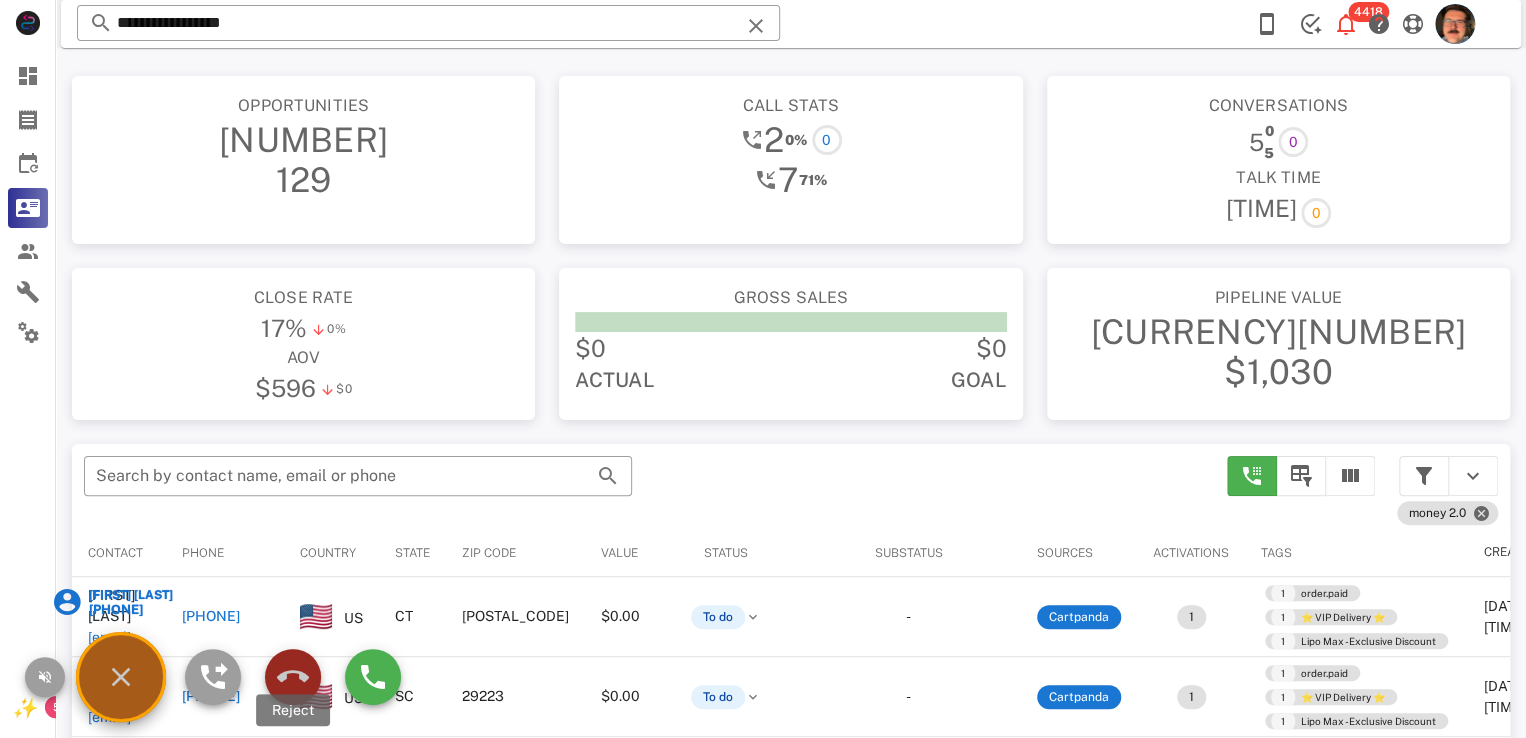 click at bounding box center [293, 677] 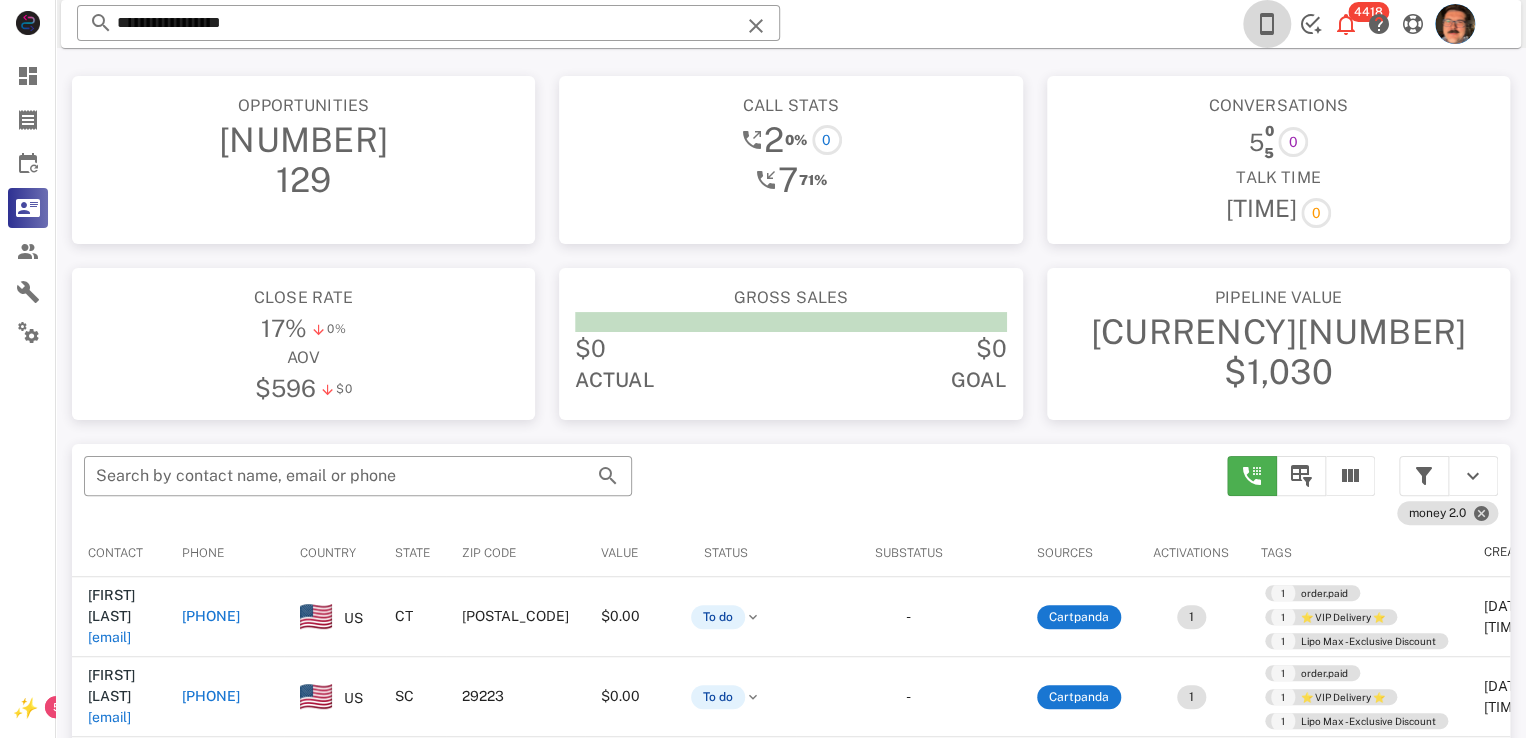 click at bounding box center (1267, 24) 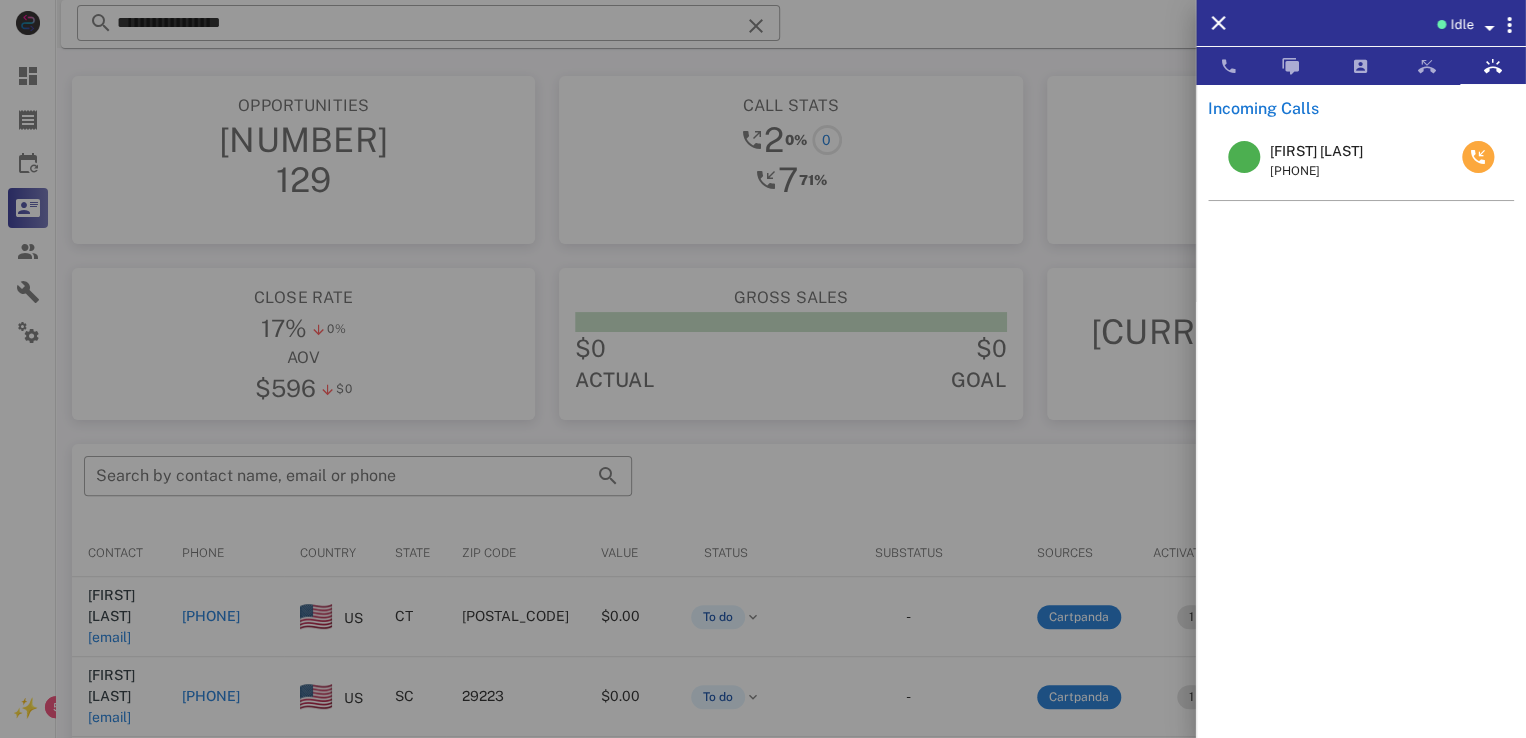 click at bounding box center (1478, 157) 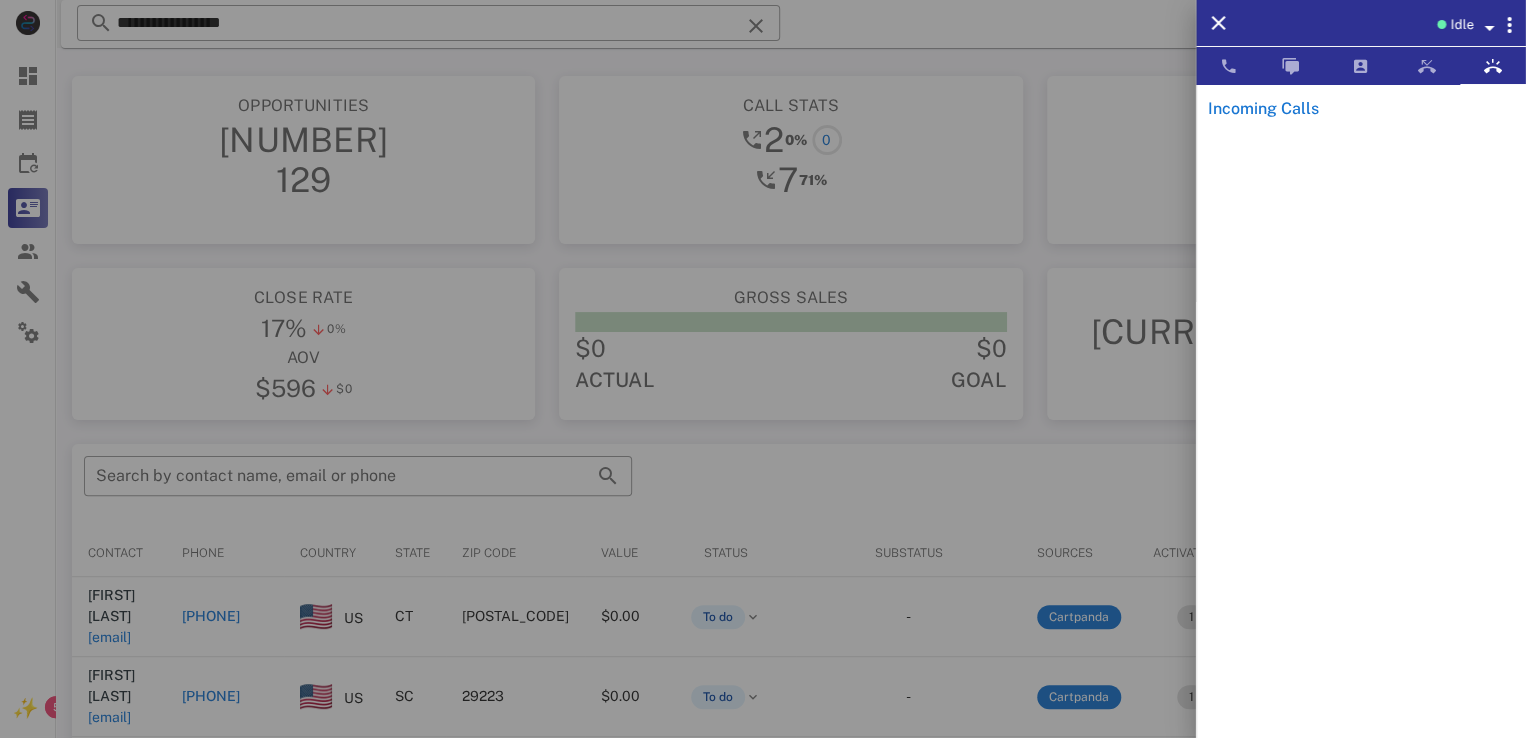 drag, startPoint x: 1408, startPoint y: 109, endPoint x: 1412, endPoint y: 91, distance: 18.439089 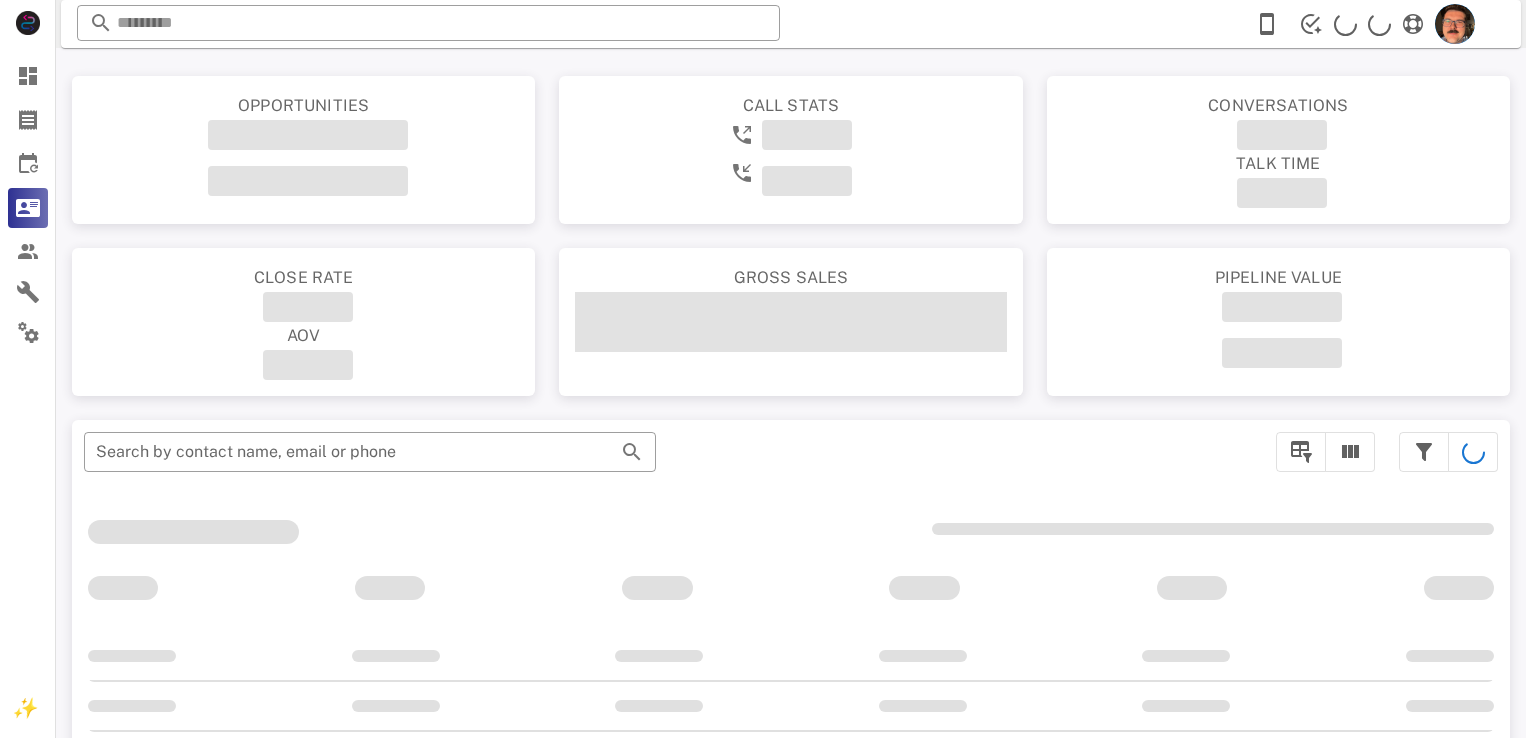 scroll, scrollTop: 0, scrollLeft: 0, axis: both 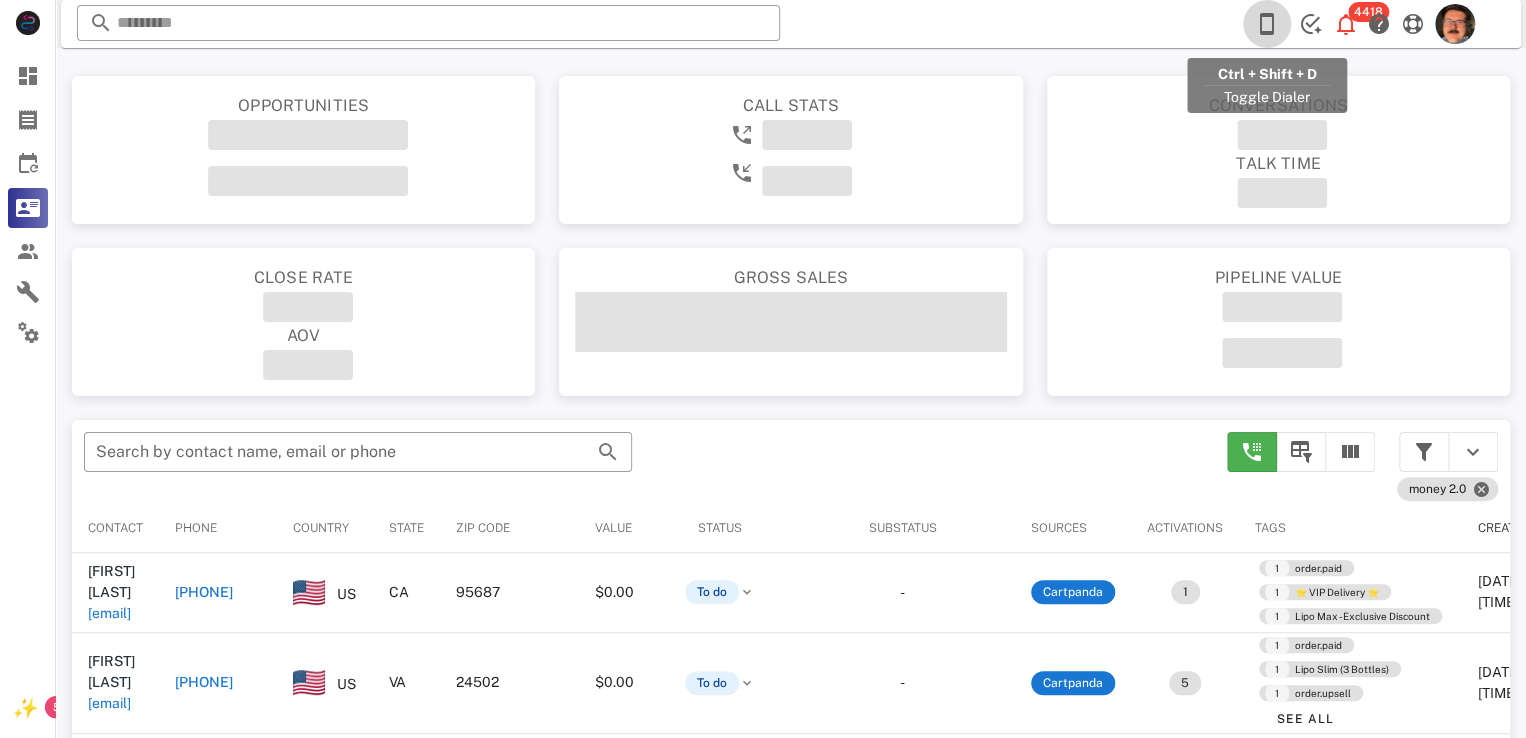 click at bounding box center (1267, 24) 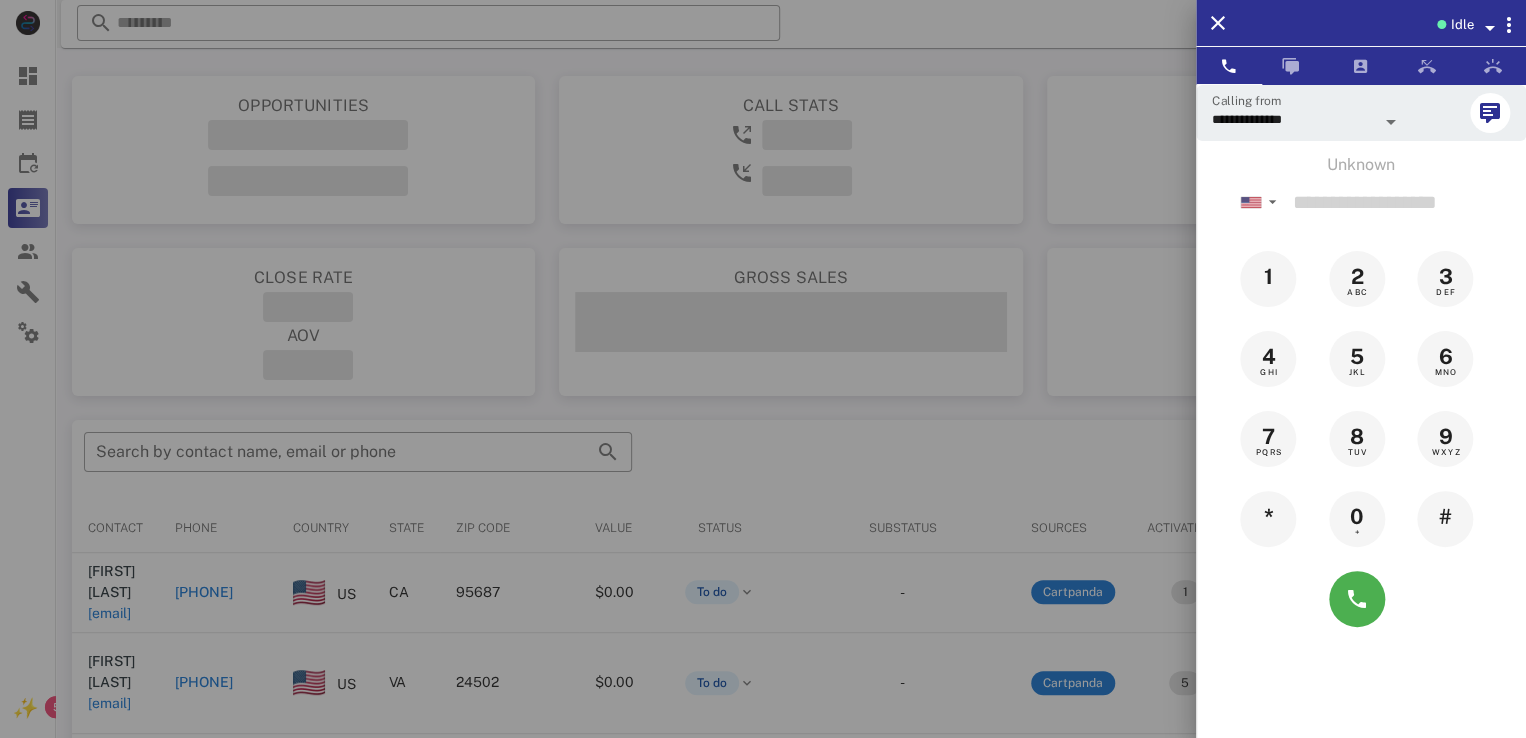click on "Idle" at bounding box center [1461, 25] 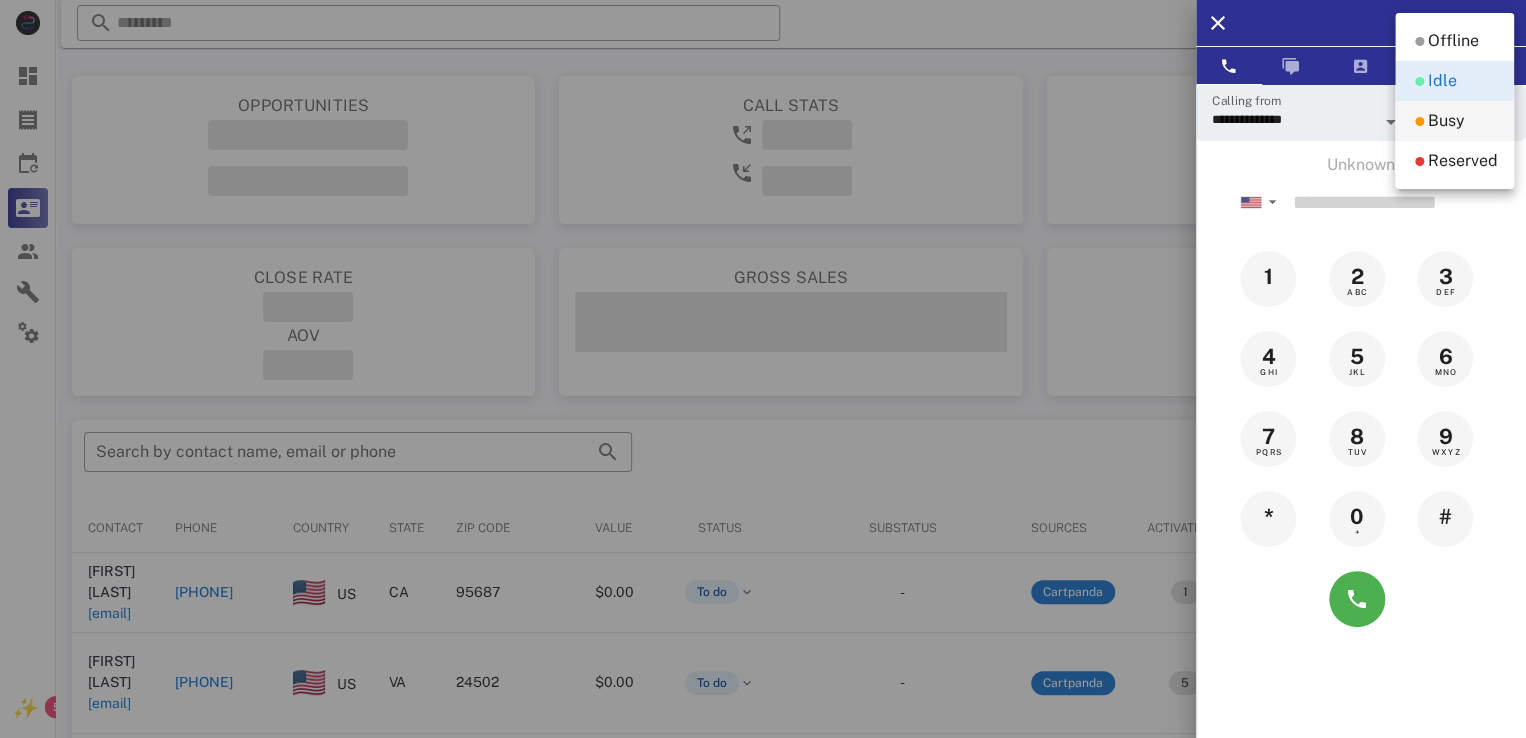 click on "Busy" at bounding box center (1446, 121) 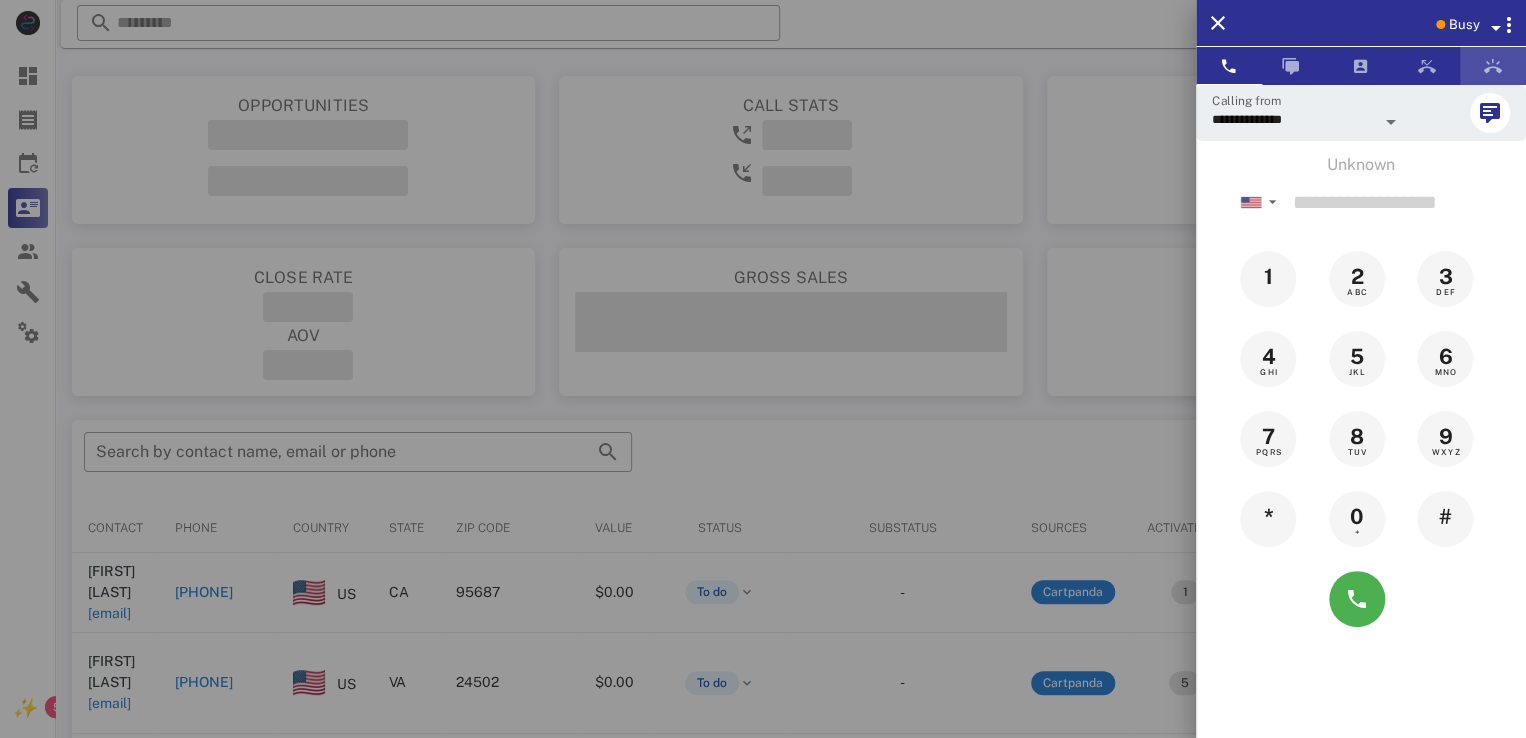 click at bounding box center [1493, 66] 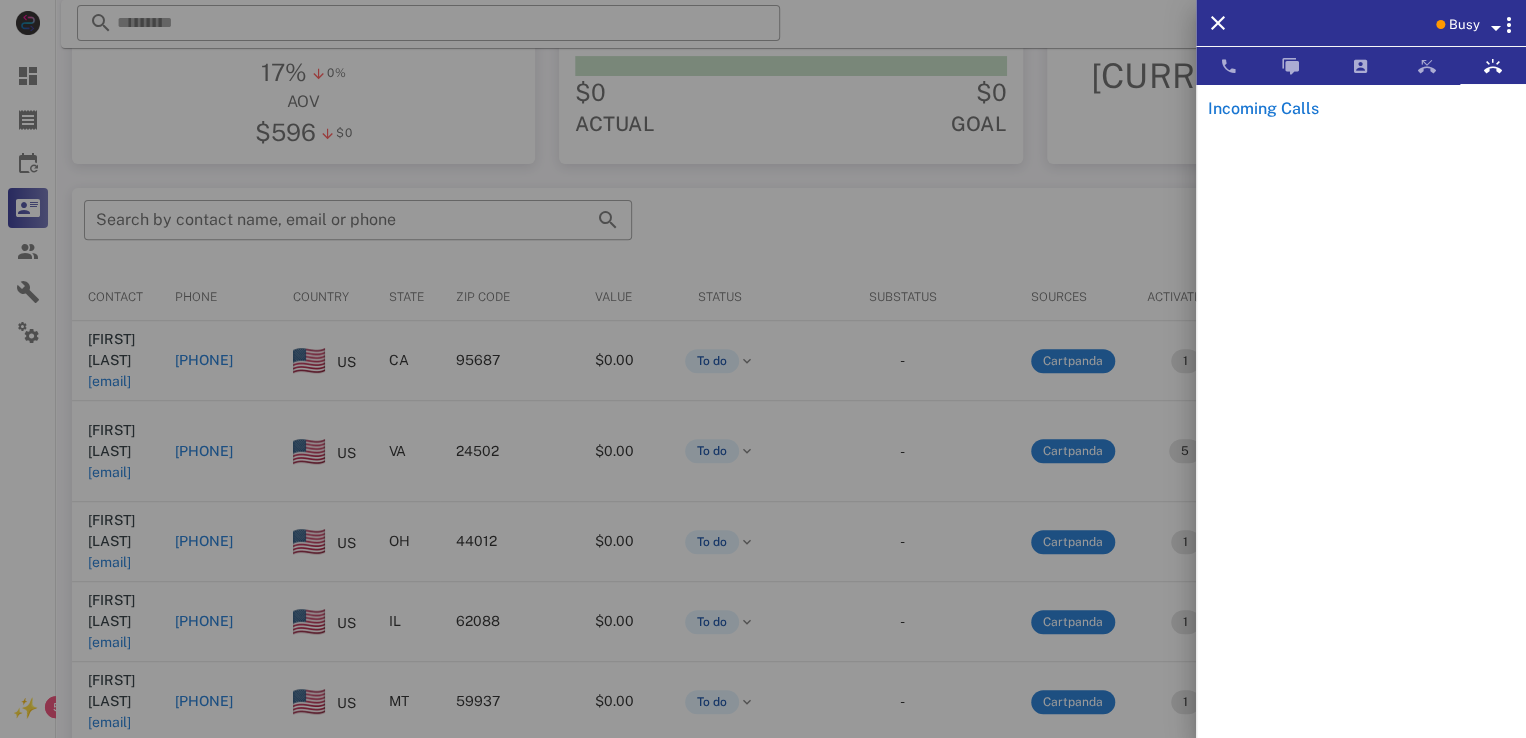 scroll, scrollTop: 380, scrollLeft: 0, axis: vertical 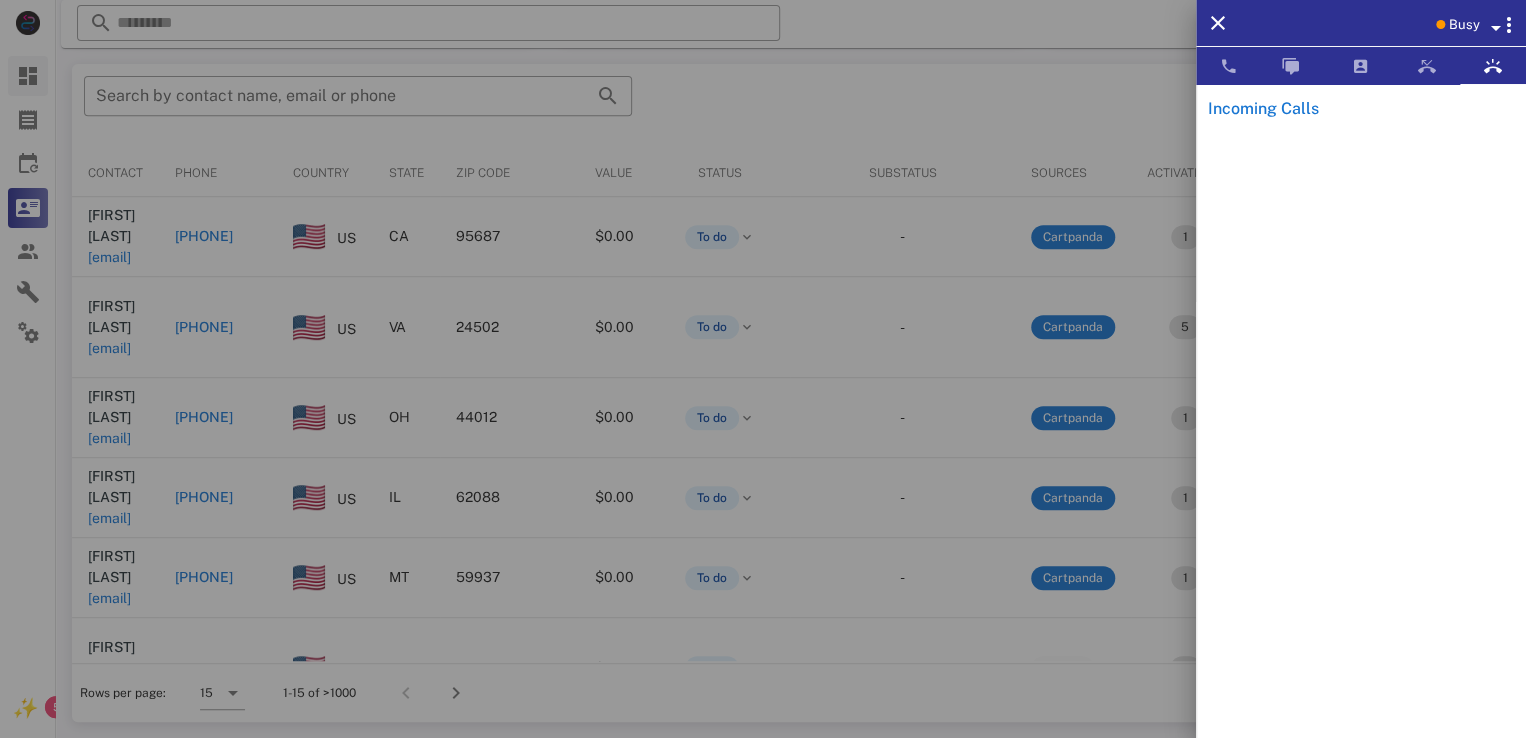 click at bounding box center [763, 369] 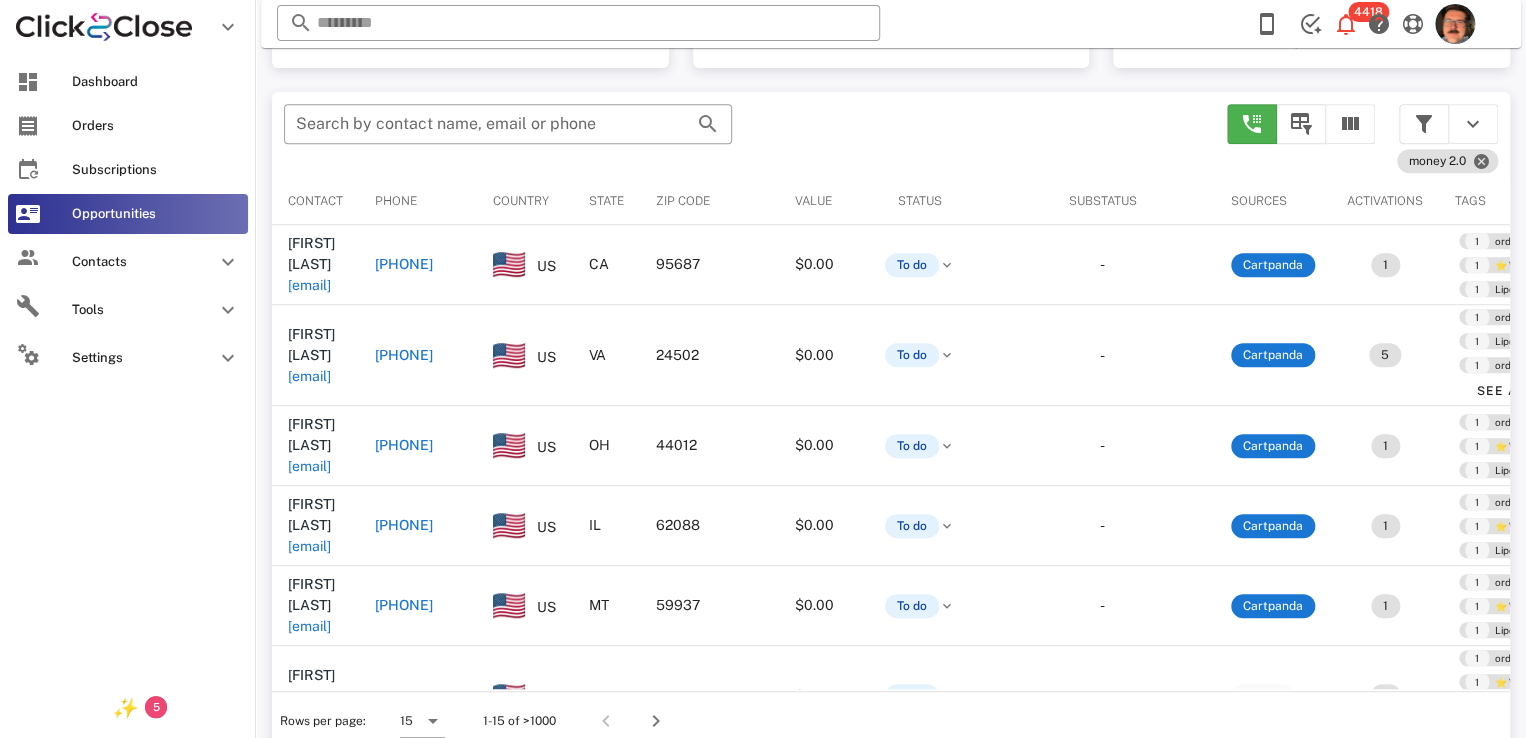 click on "Dashboard Orders Subscriptions Opportunities Contacts Tools Settings" at bounding box center [128, 222] 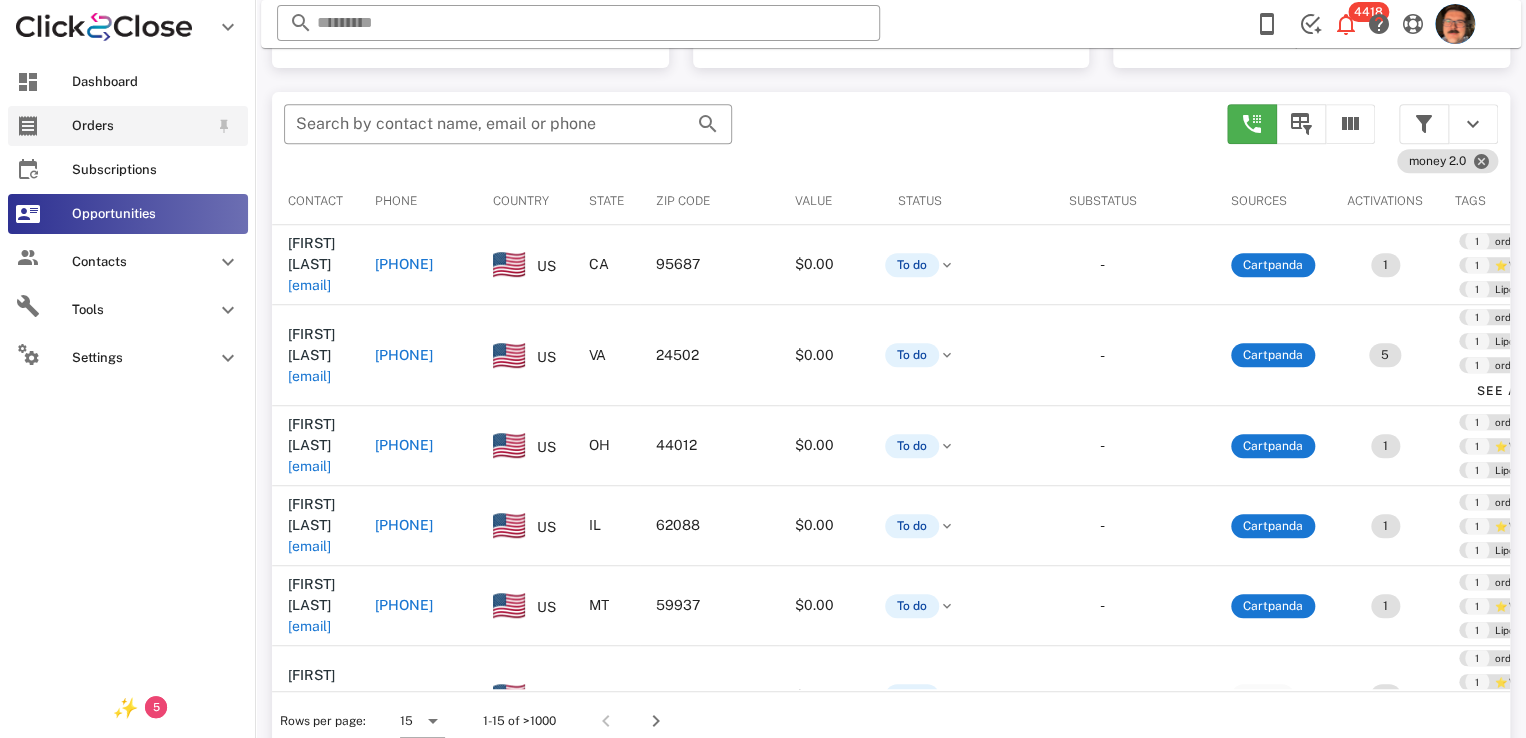 click on "Dashboard" at bounding box center [128, 82] 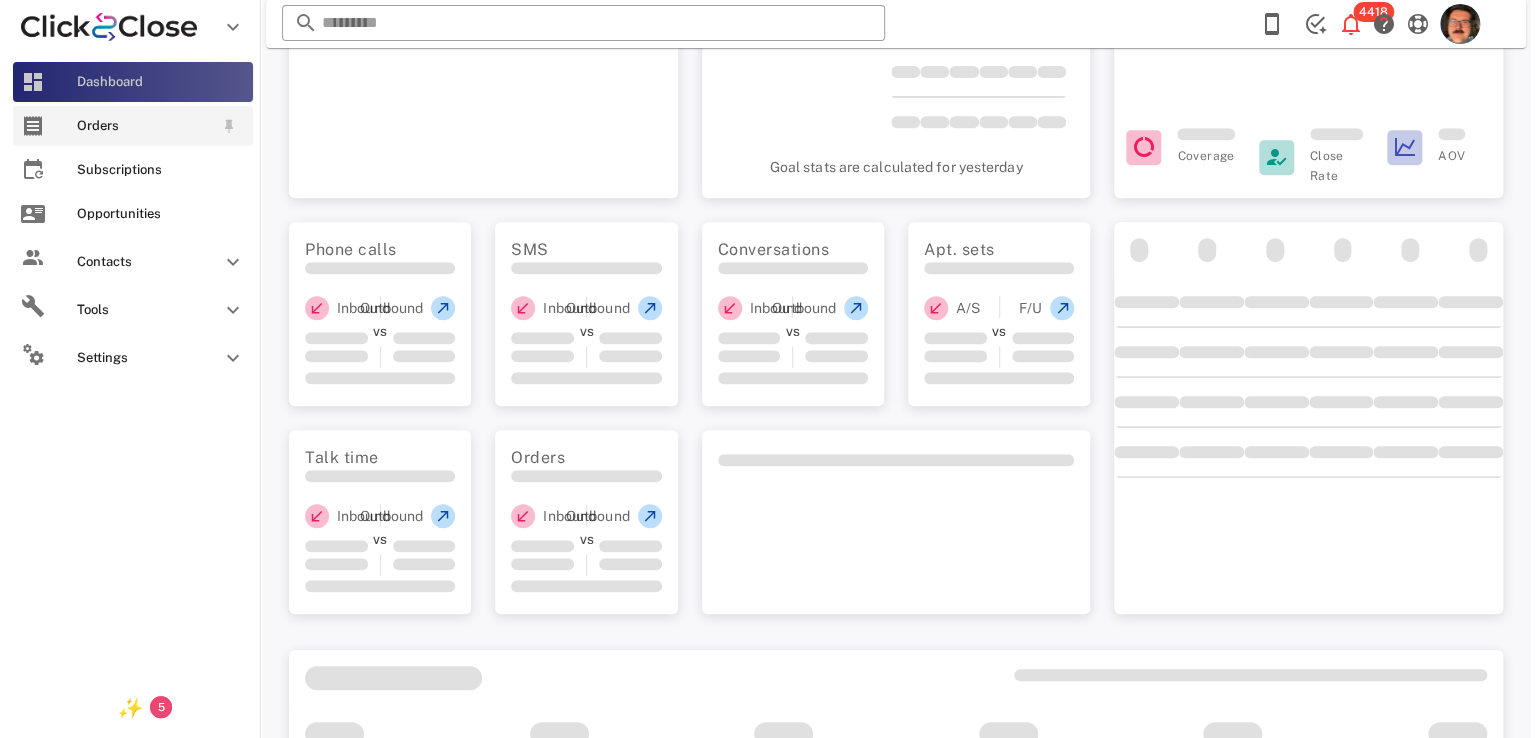 scroll, scrollTop: 0, scrollLeft: 0, axis: both 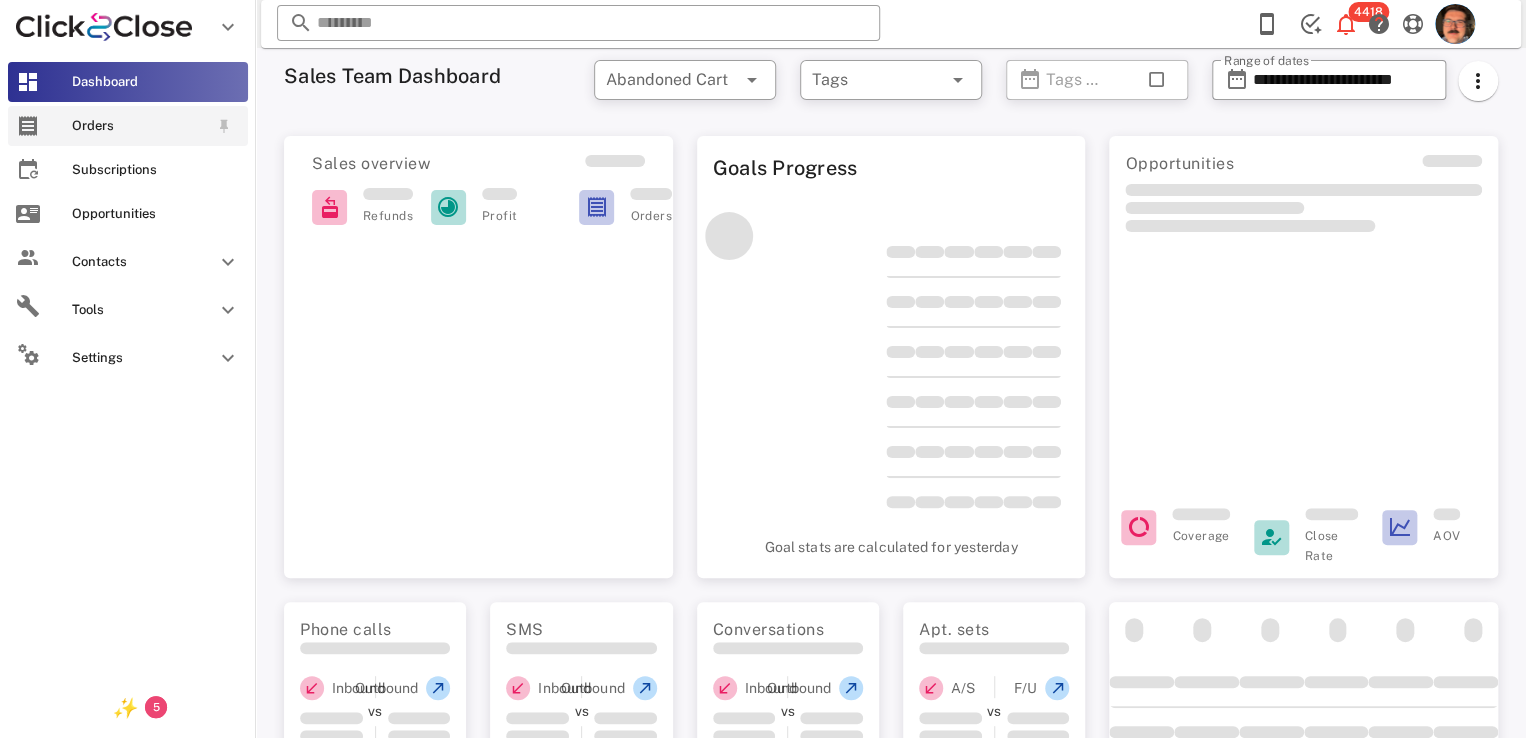 click on "Orders" at bounding box center [128, 126] 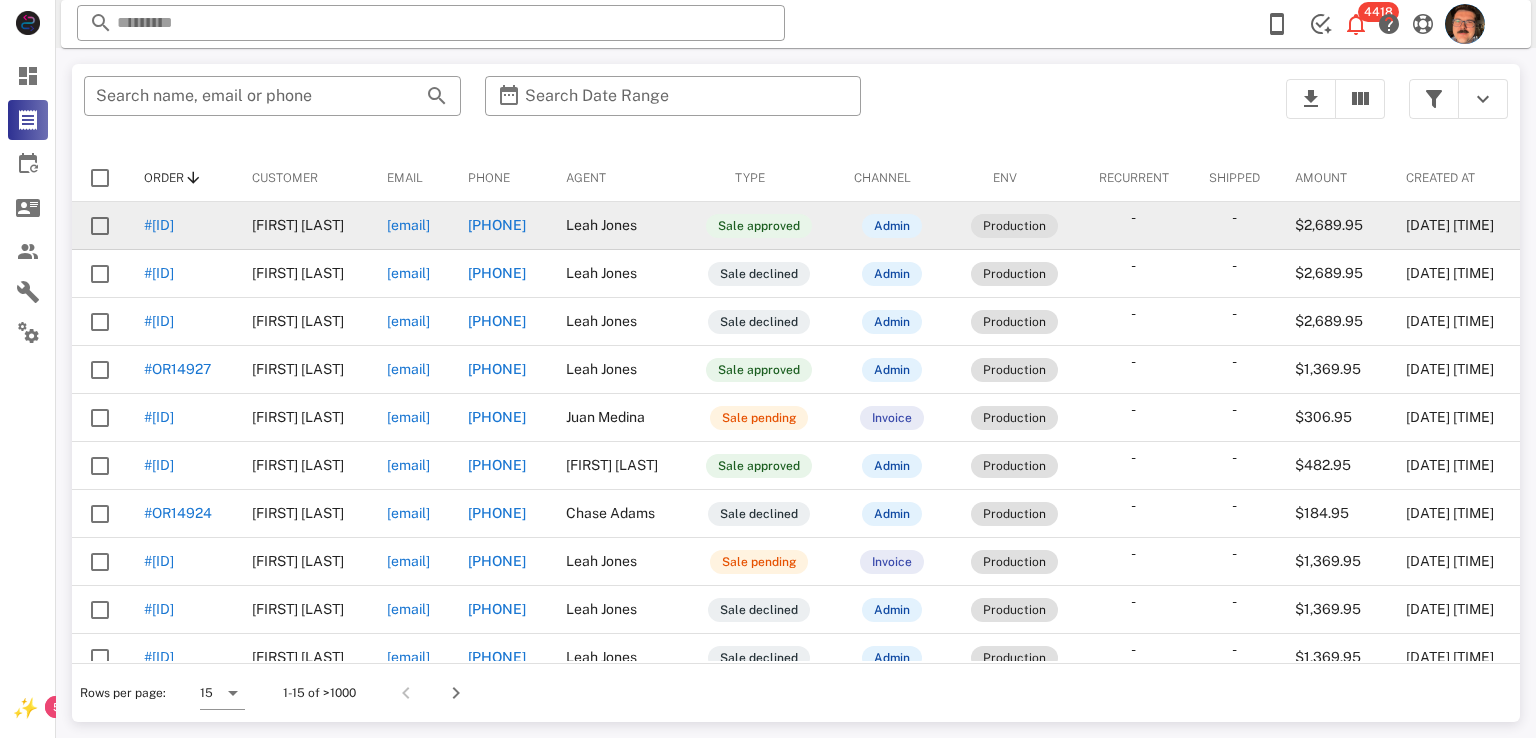 click on "#OR14930" at bounding box center [159, 225] 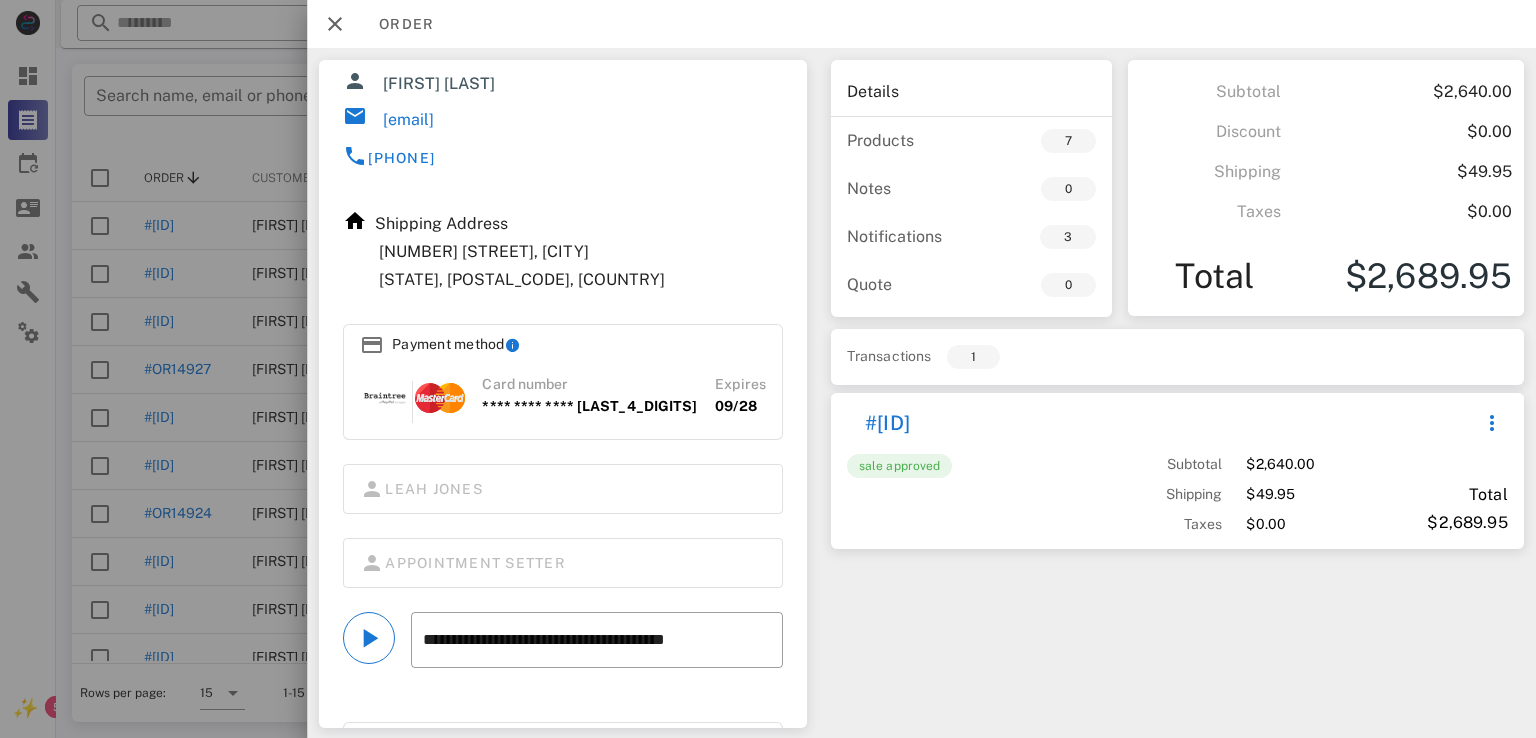 scroll, scrollTop: 200, scrollLeft: 0, axis: vertical 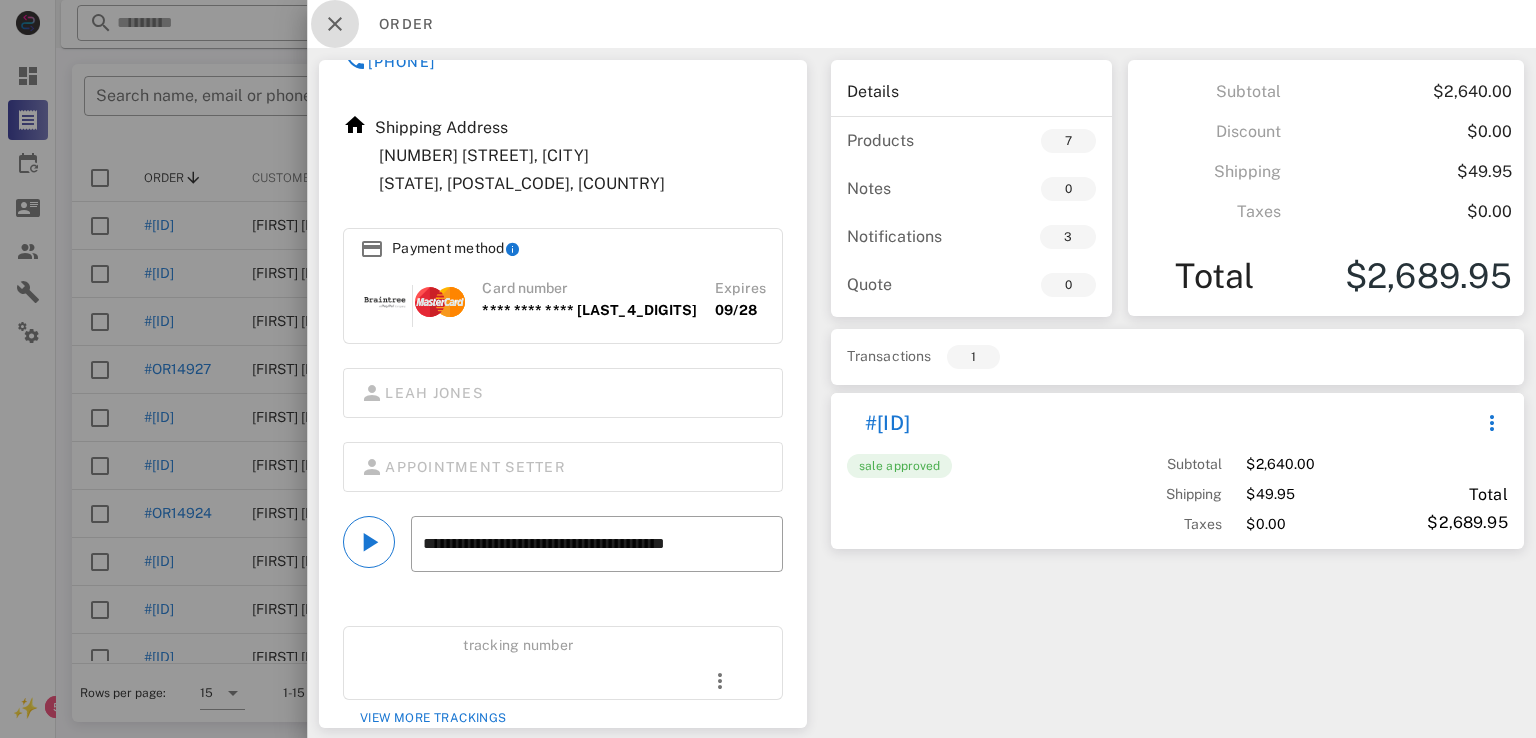 click at bounding box center [335, 24] 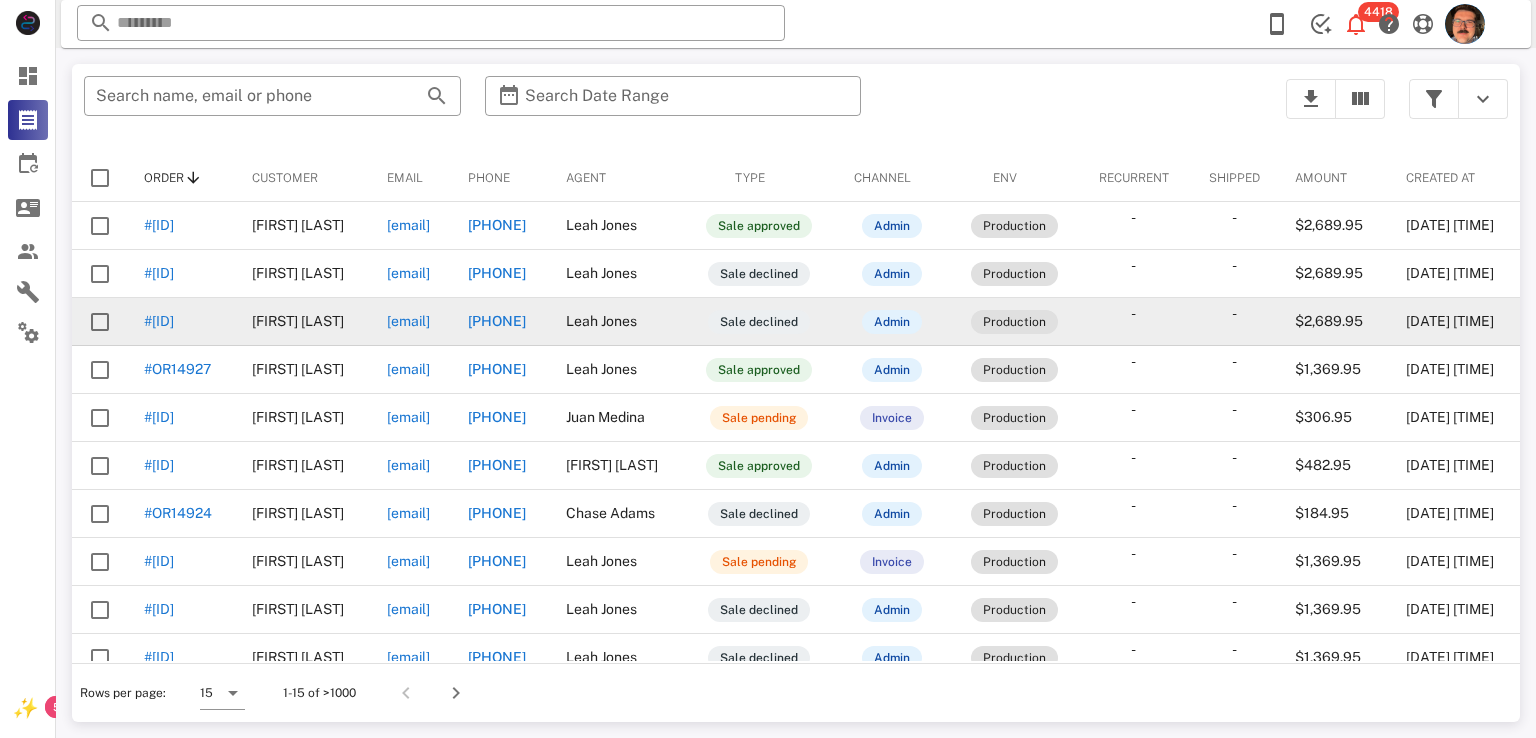 click on "#OR14928" at bounding box center [159, 321] 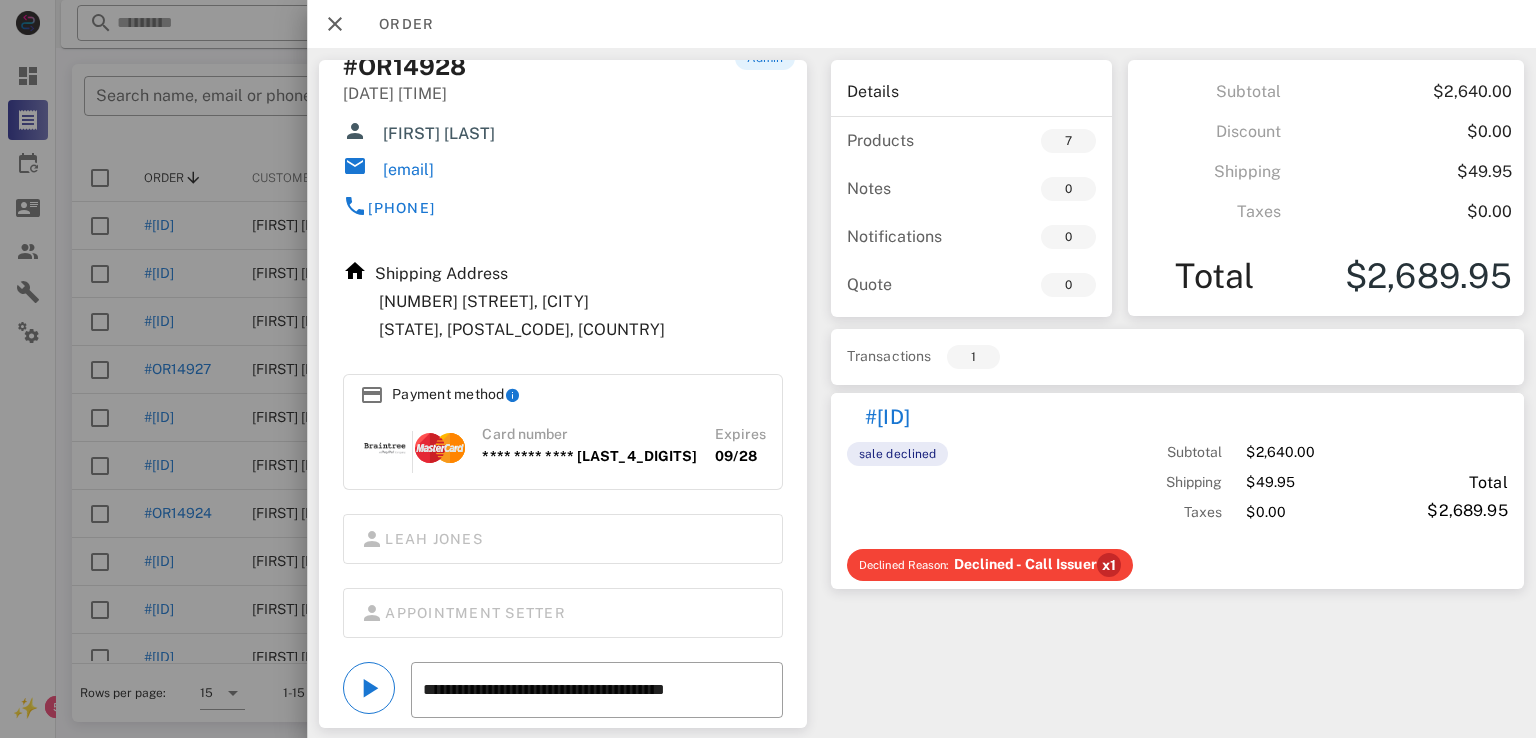 scroll, scrollTop: 100, scrollLeft: 0, axis: vertical 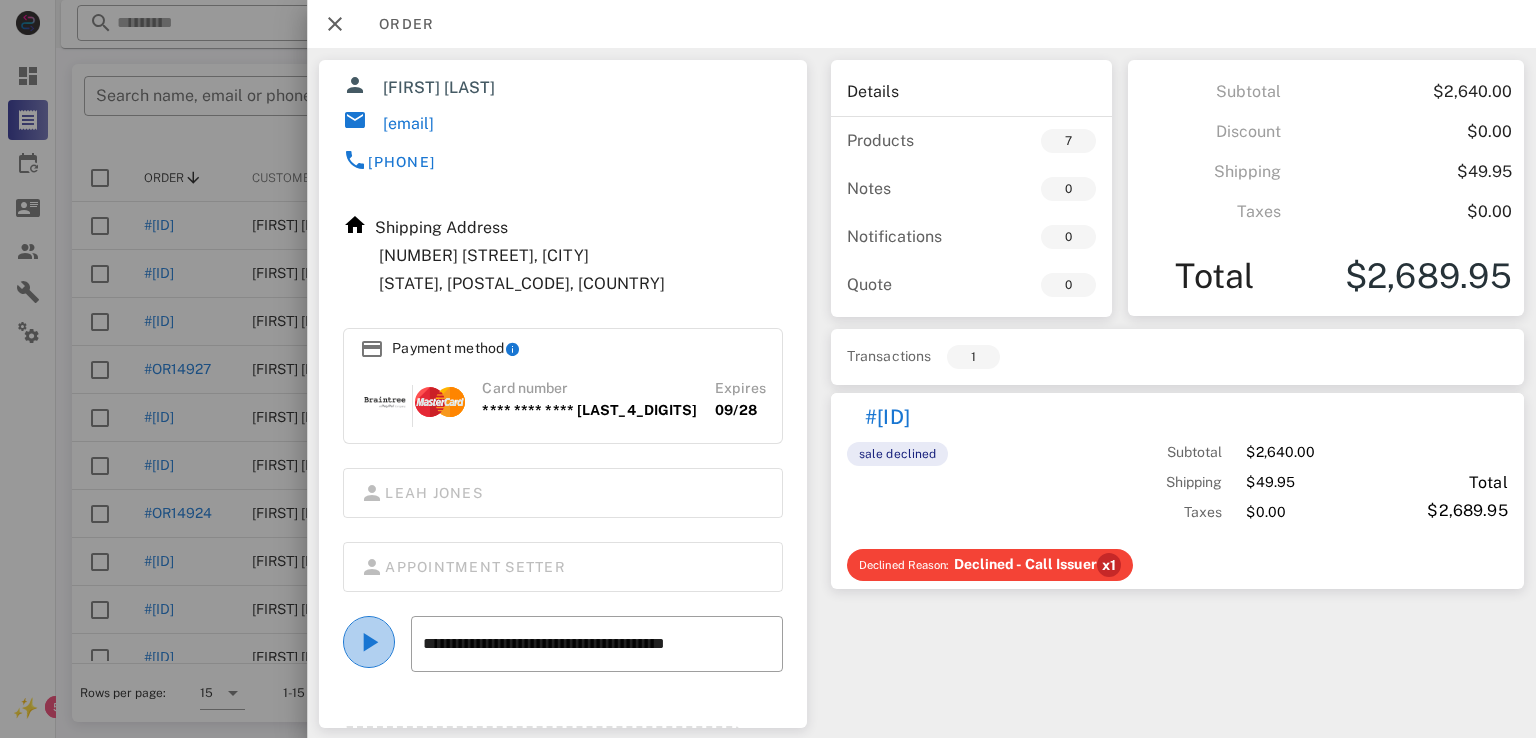 click at bounding box center [369, 642] 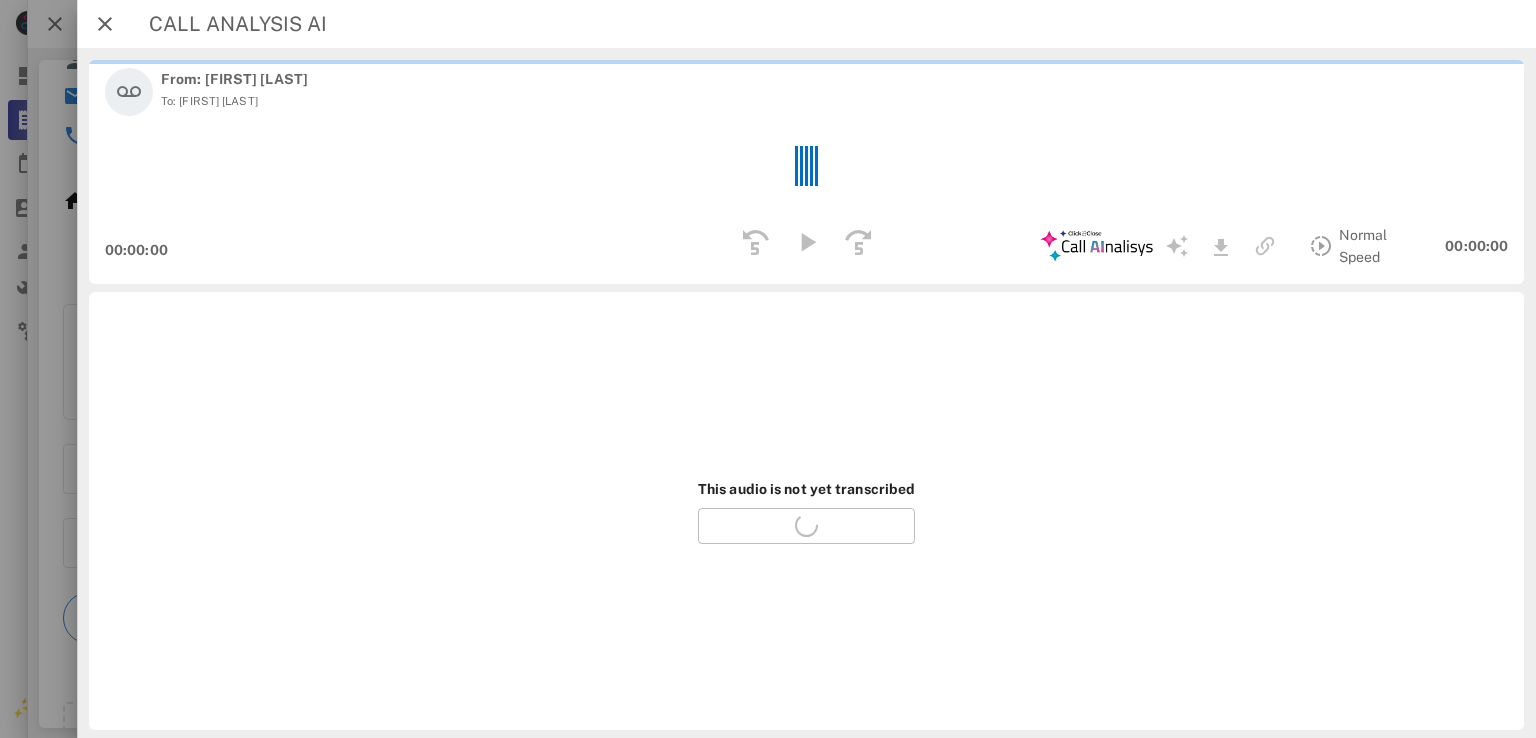 scroll, scrollTop: 76, scrollLeft: 0, axis: vertical 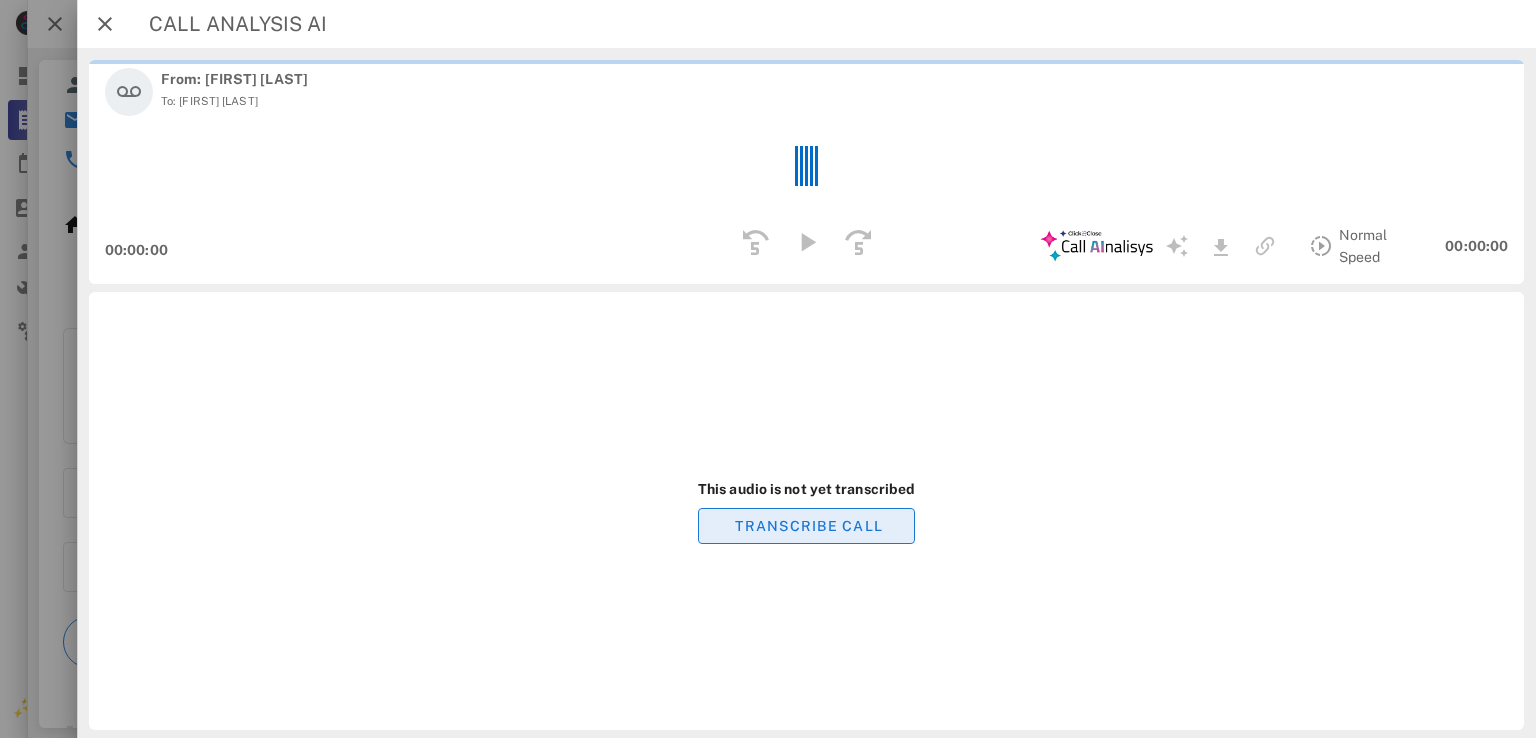click on "TRANSCRIBE CALL" at bounding box center [808, 526] 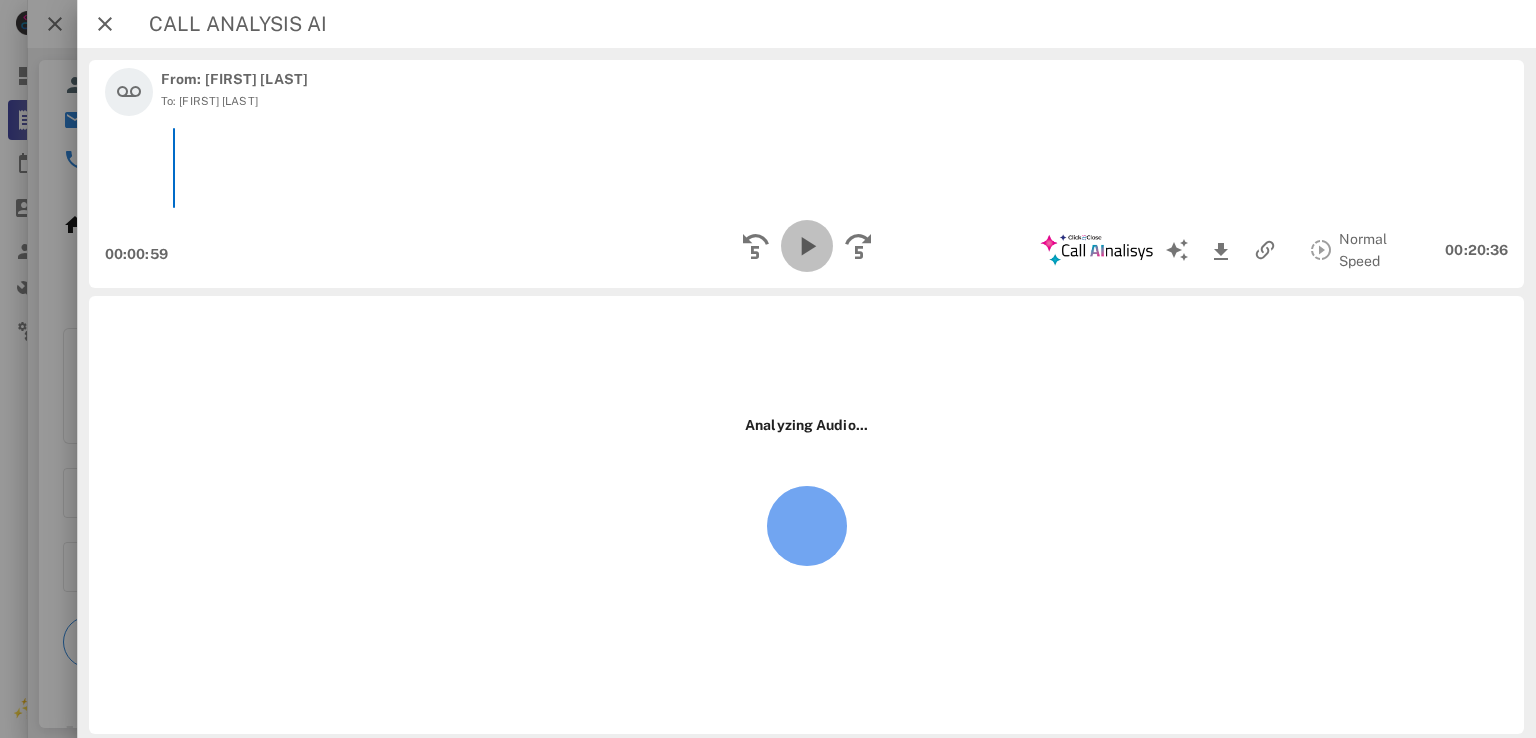 click at bounding box center [806, 246] 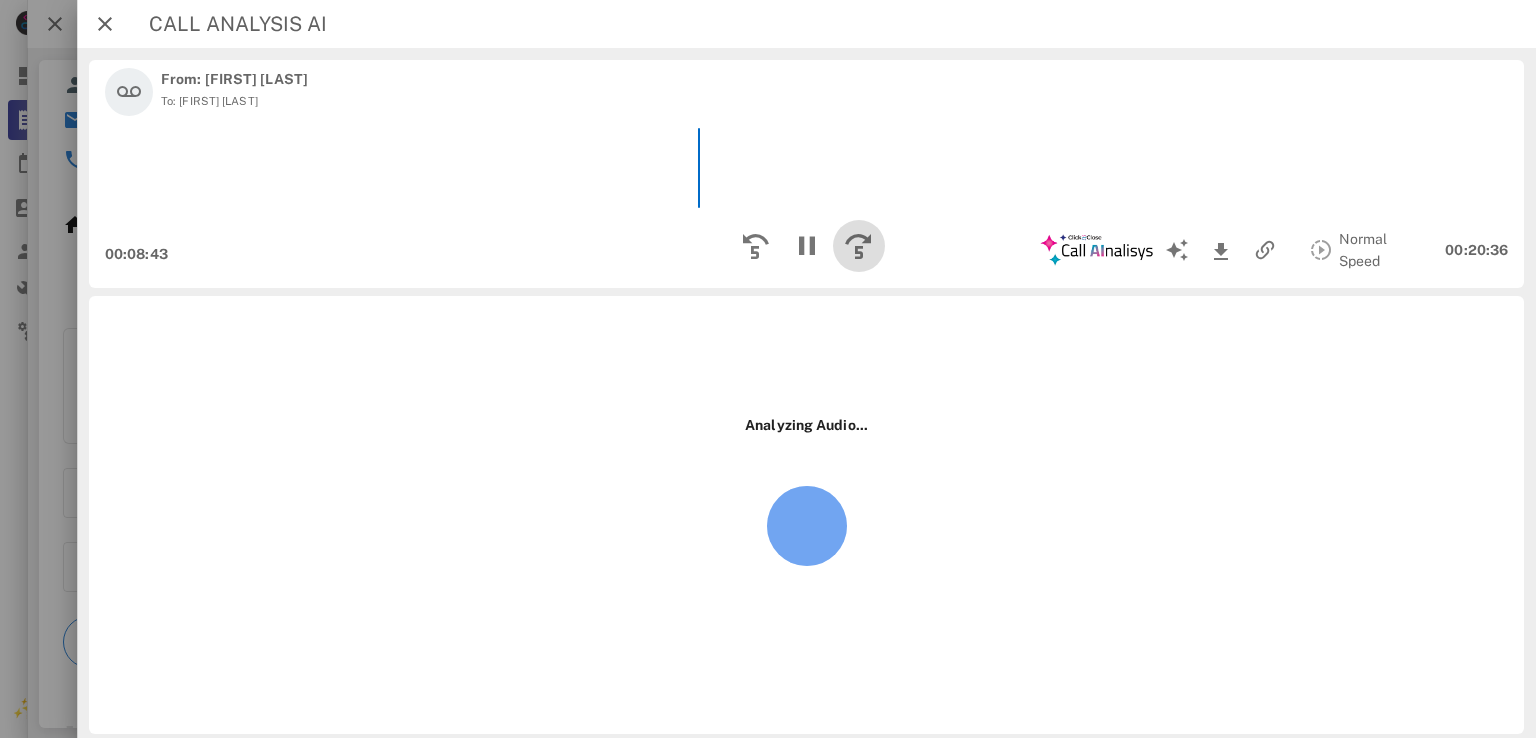 click at bounding box center (858, 246) 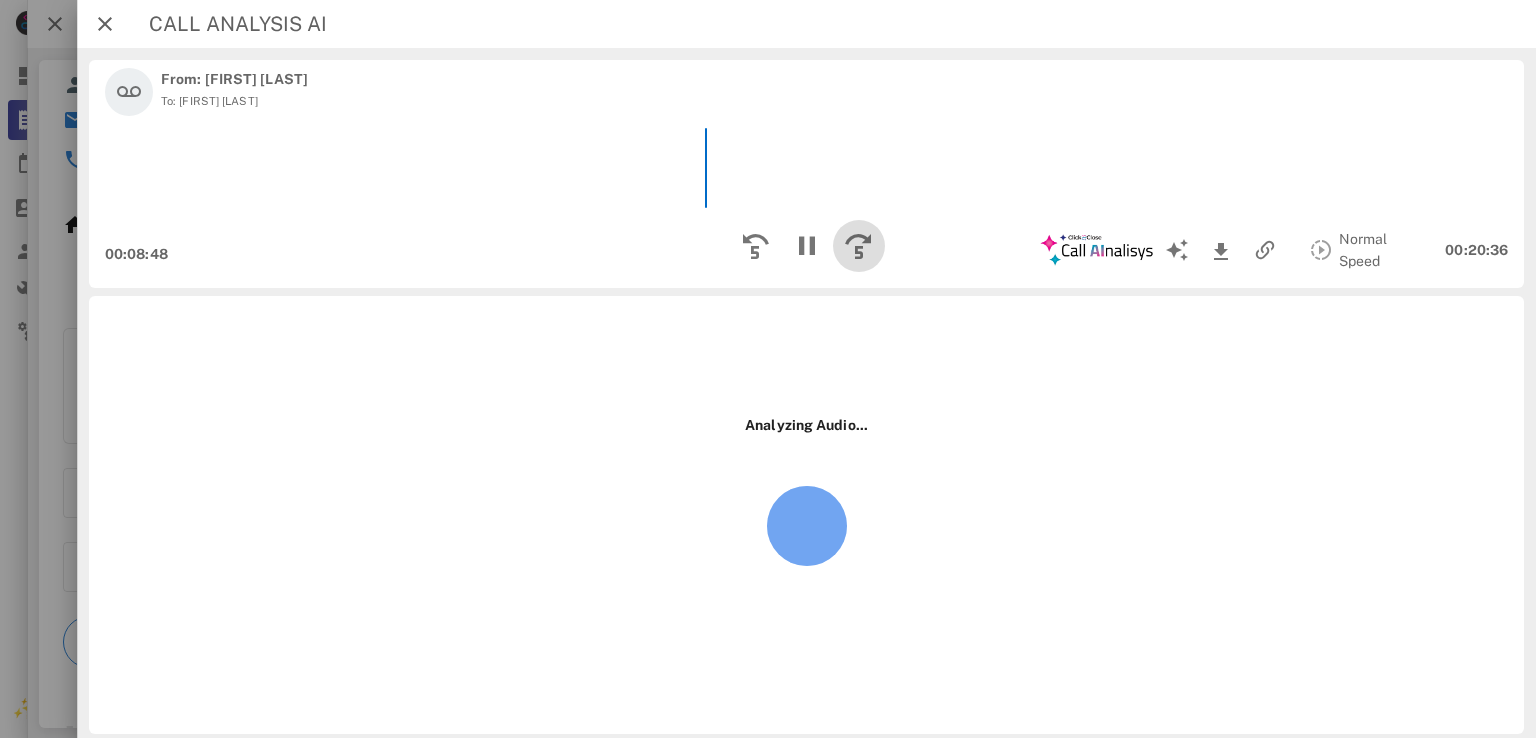 click at bounding box center [858, 246] 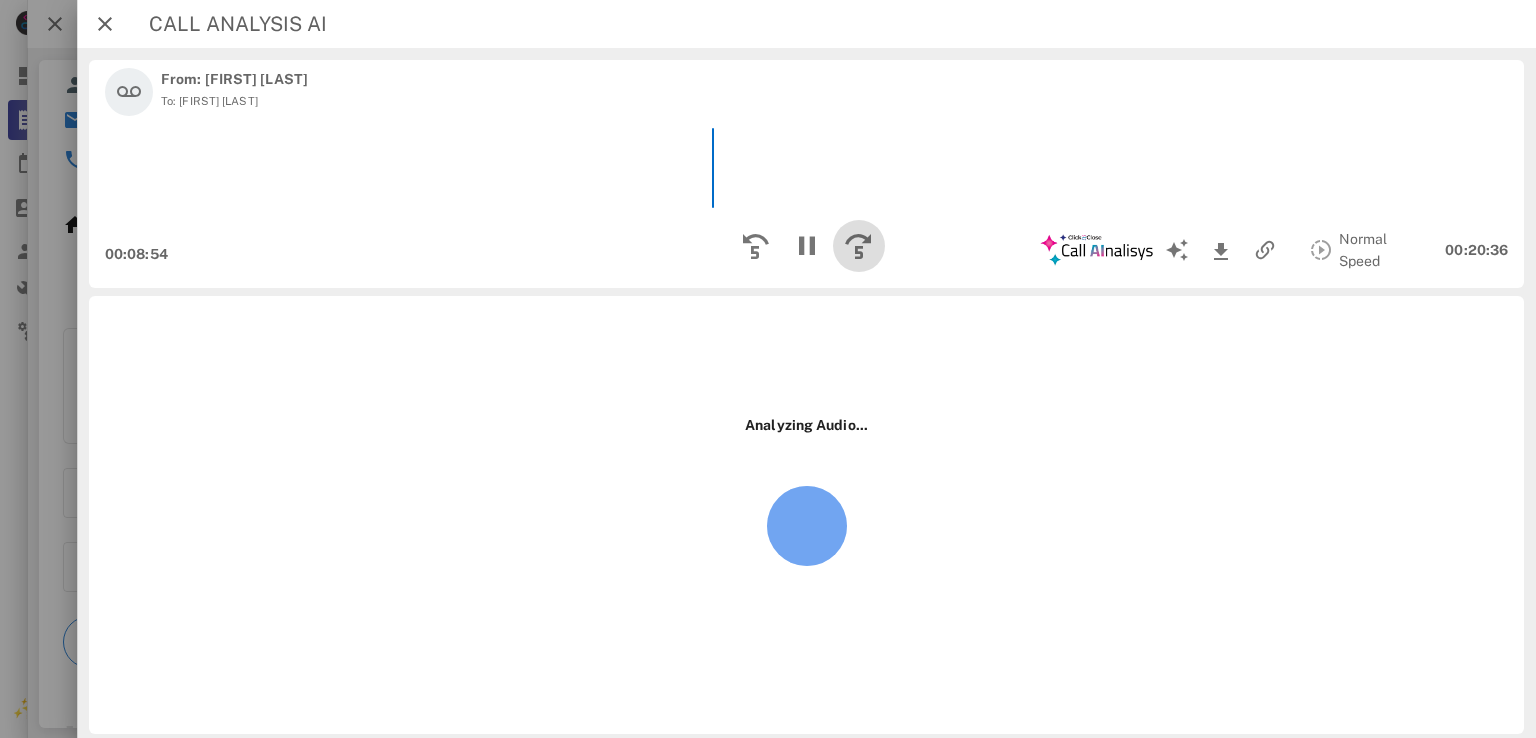 click at bounding box center (858, 246) 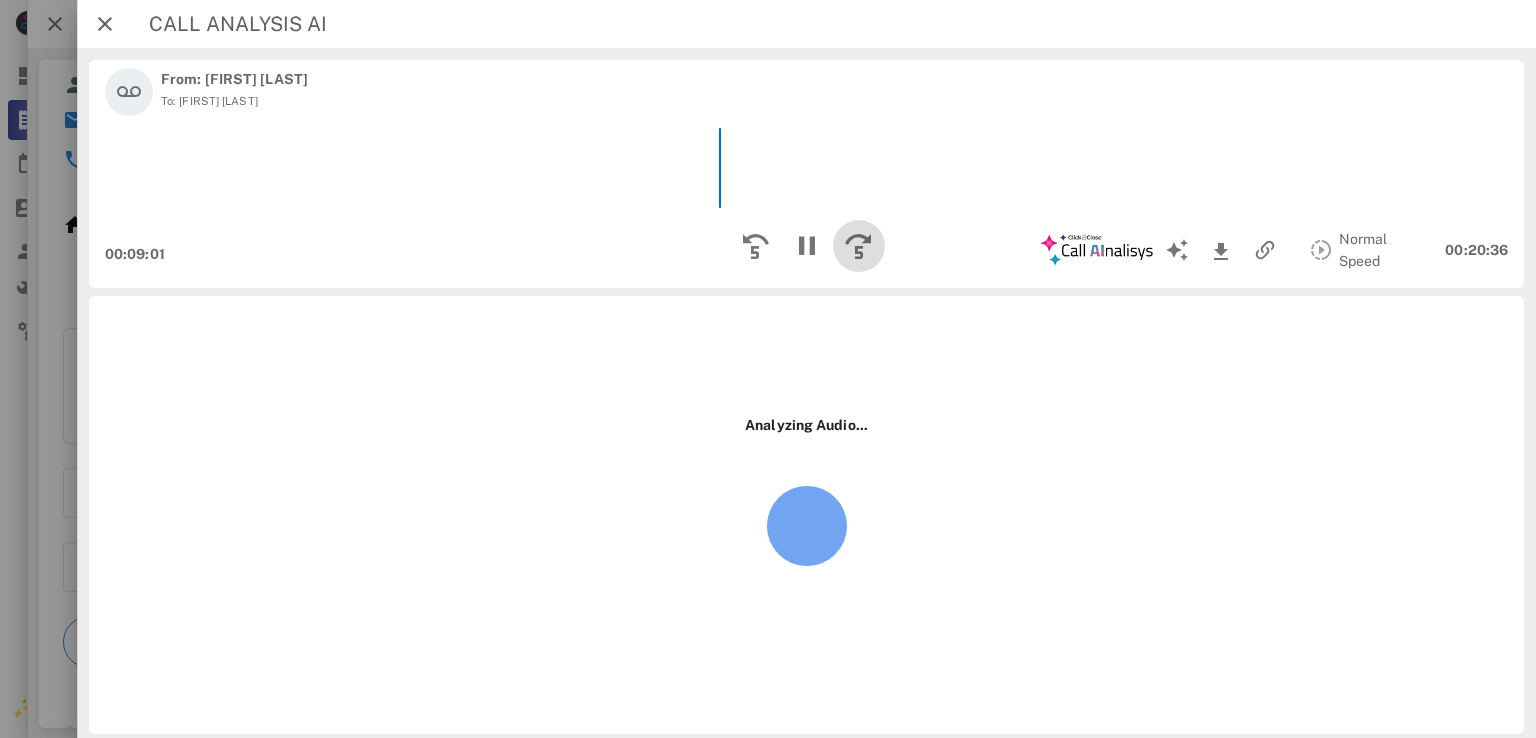 click at bounding box center [858, 246] 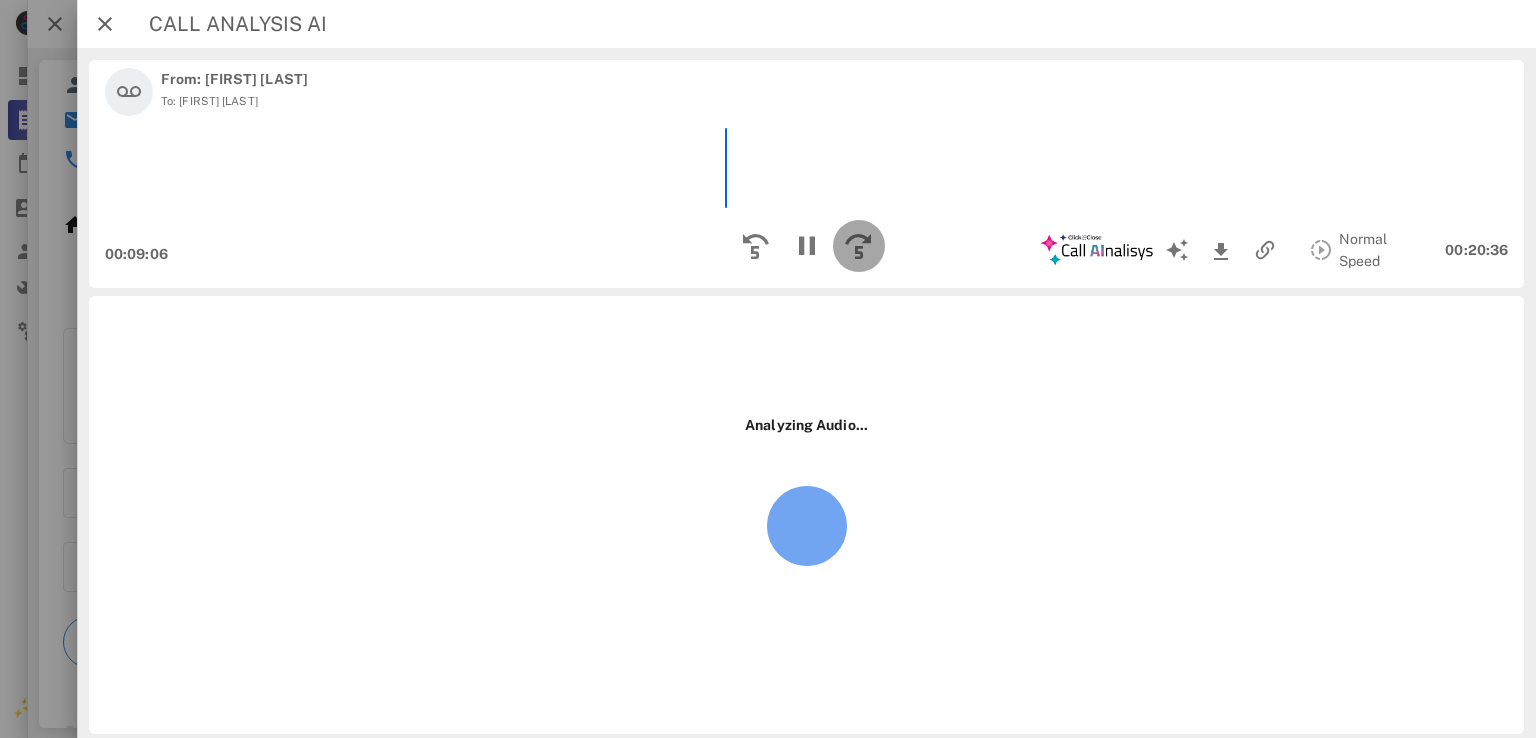 click at bounding box center [858, 246] 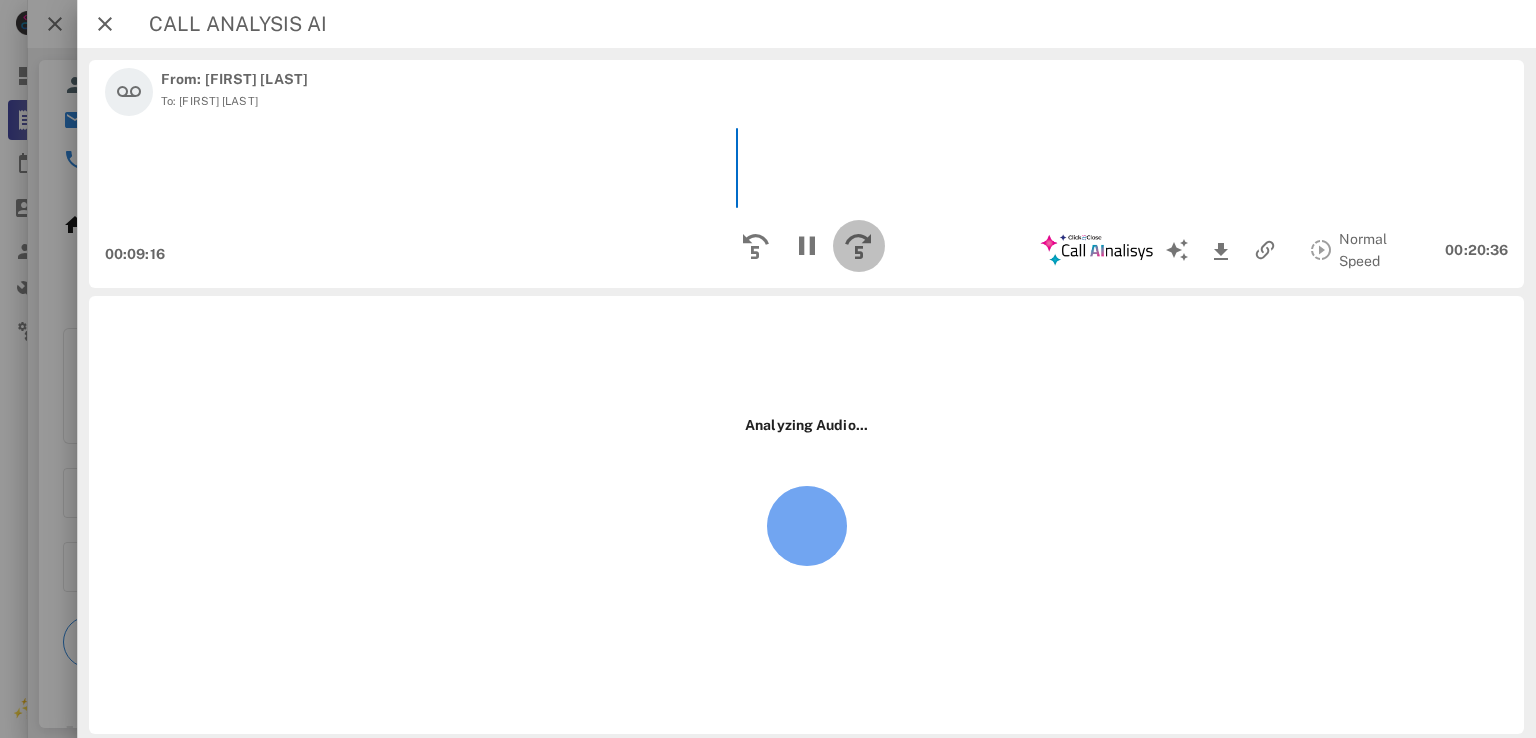 click at bounding box center (858, 246) 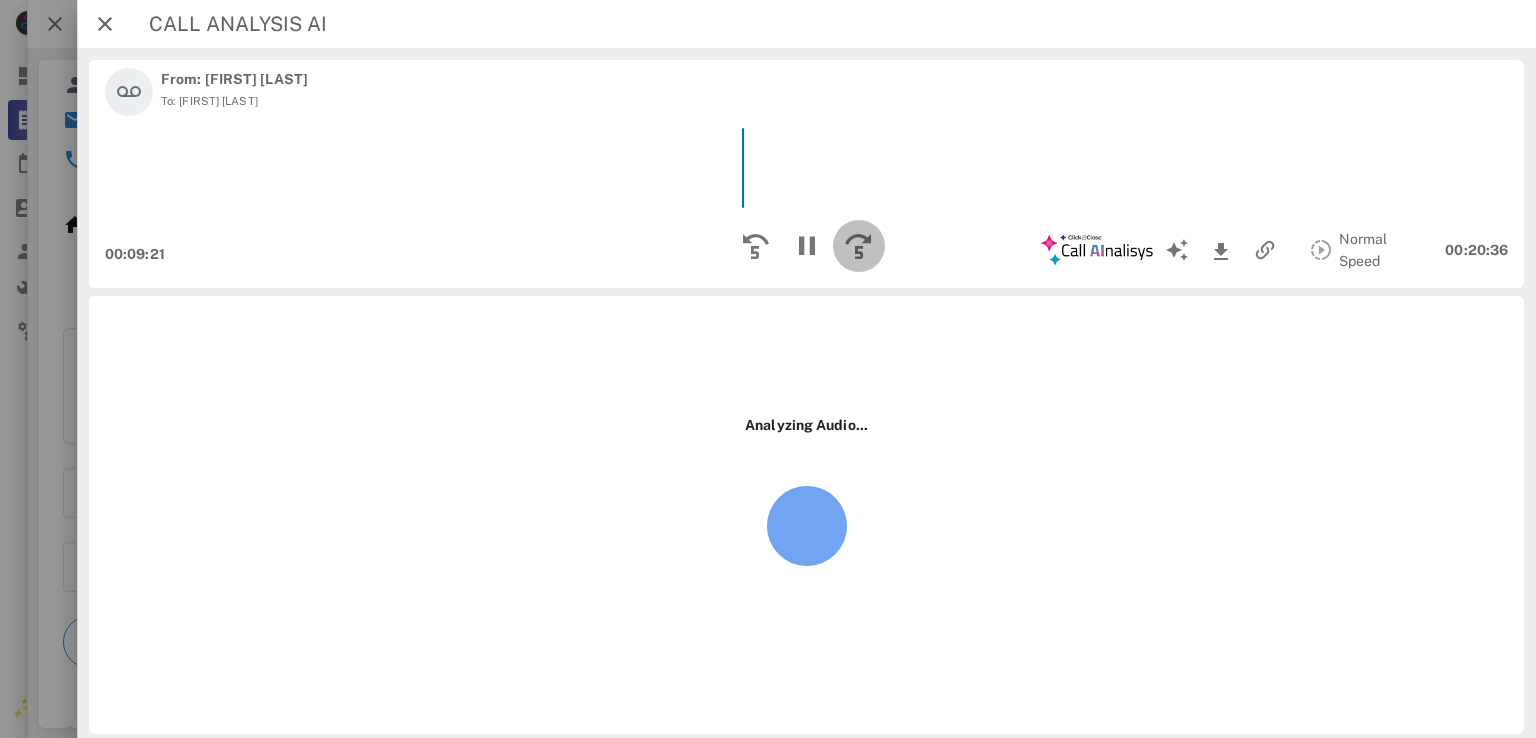 click at bounding box center (858, 246) 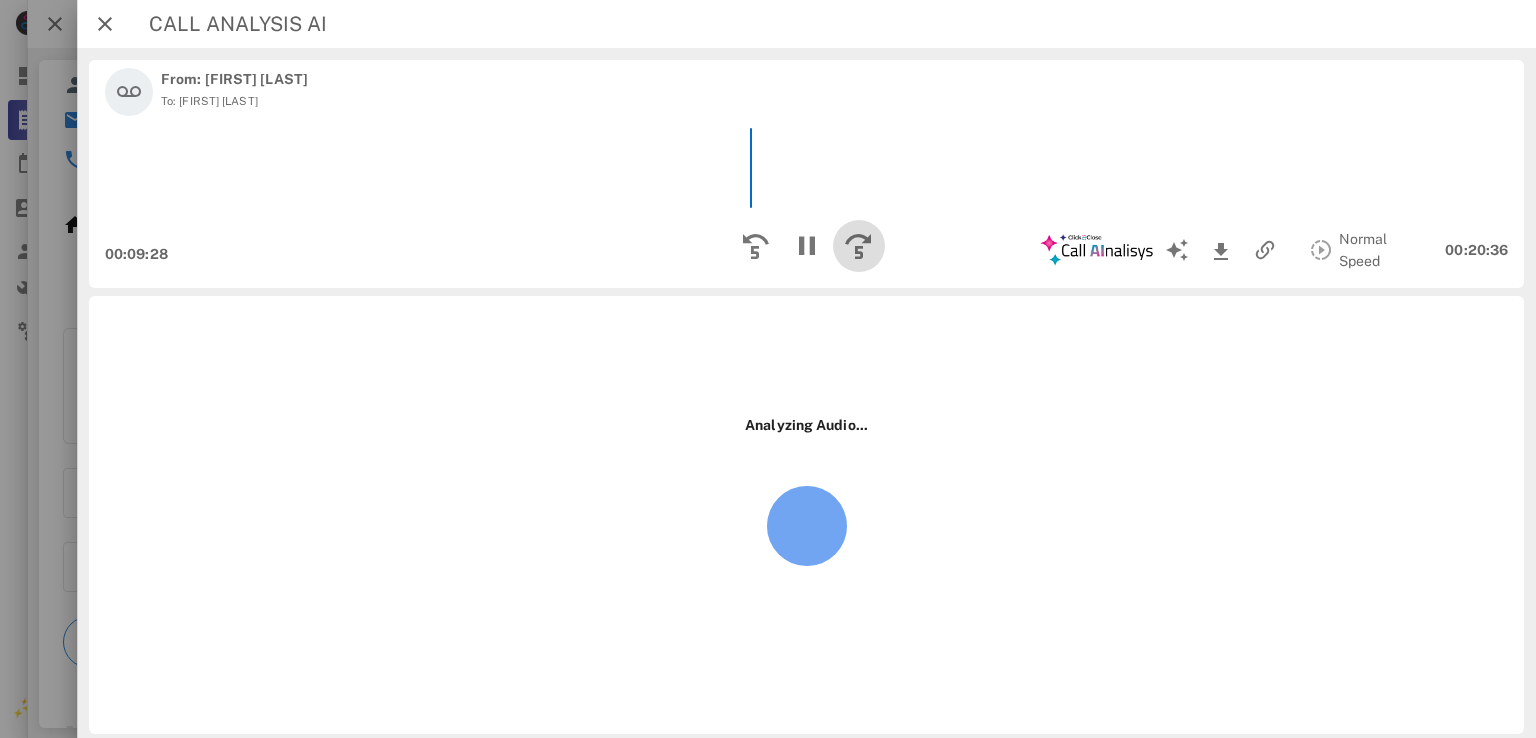 click at bounding box center (858, 246) 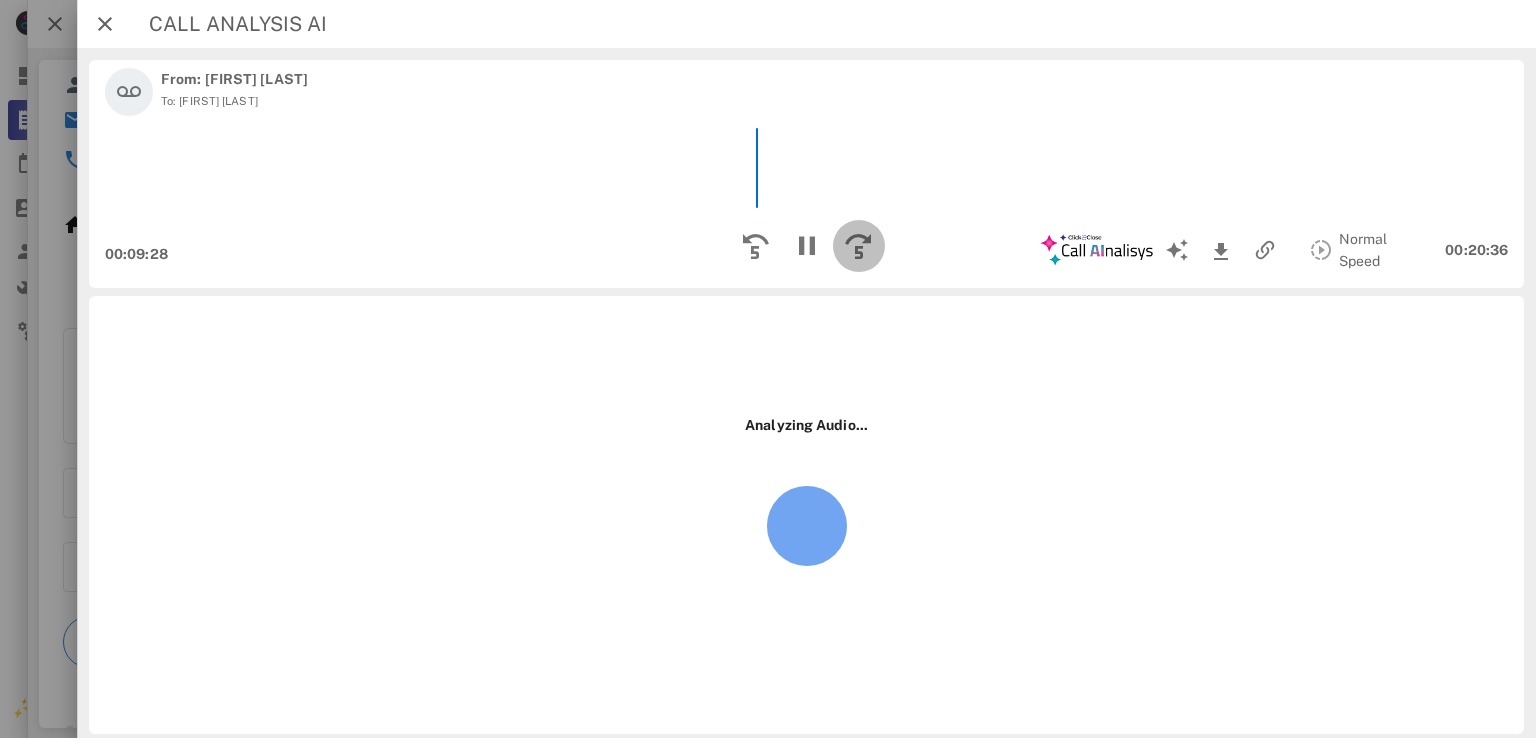 click at bounding box center (858, 246) 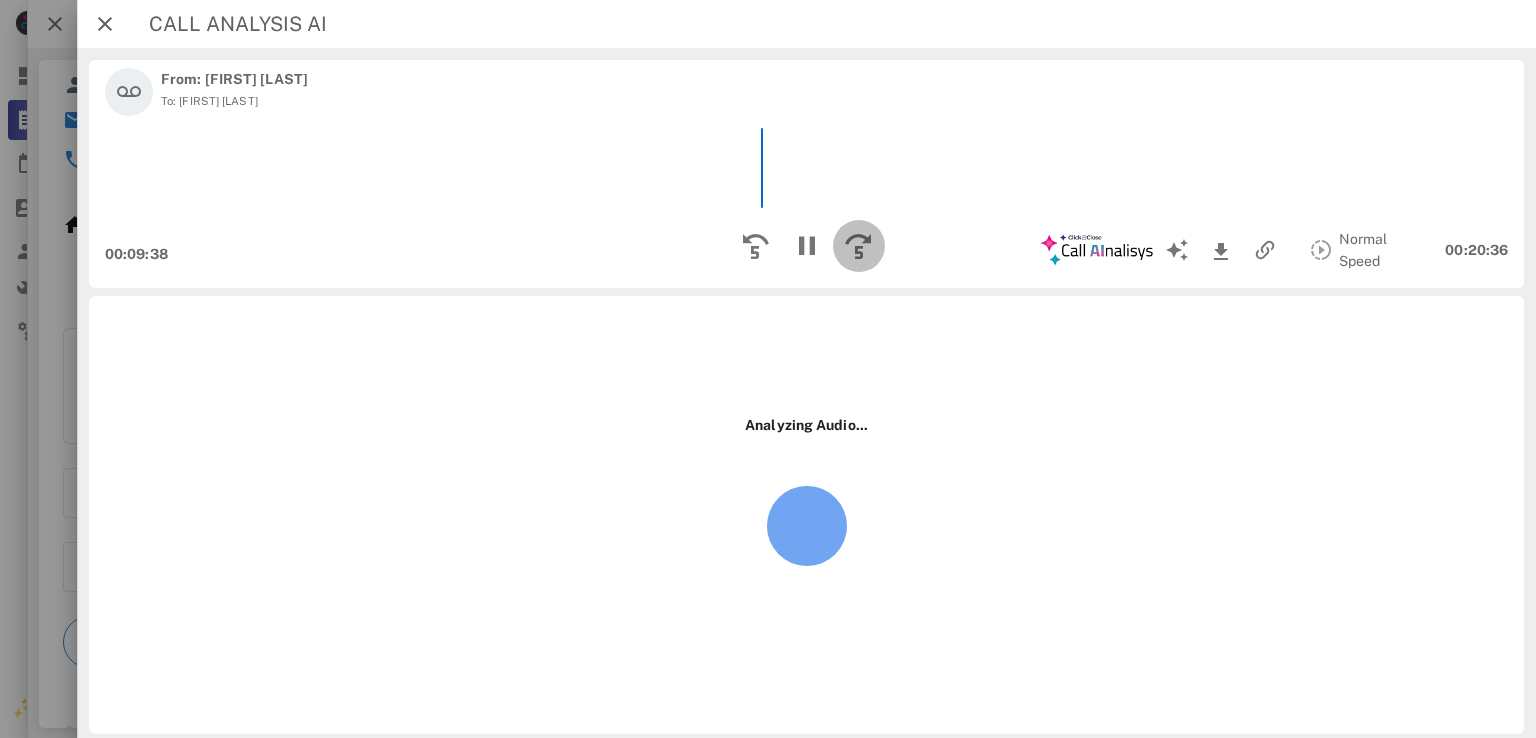 click at bounding box center [858, 246] 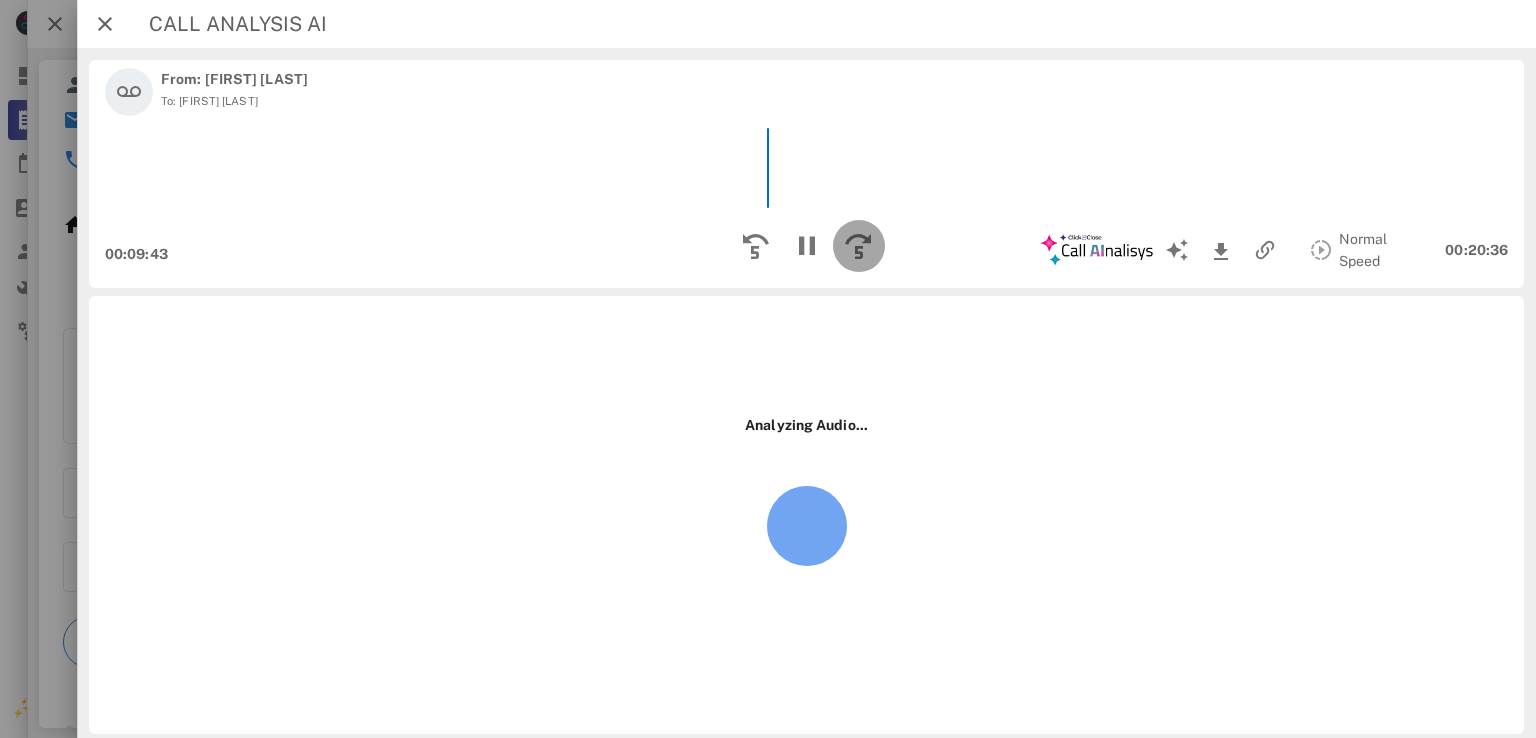 click at bounding box center (858, 246) 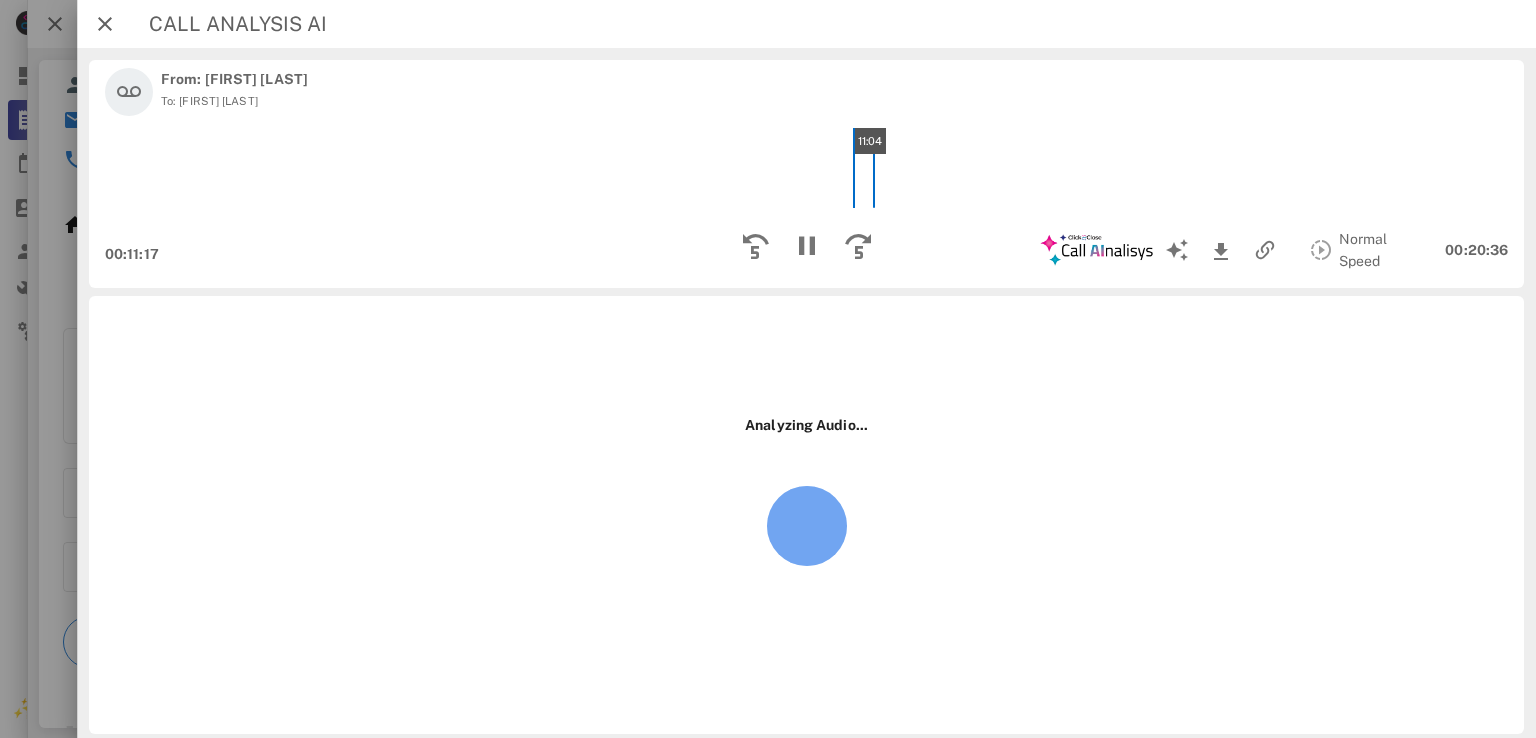 click on "11:04" at bounding box center [806, 168] 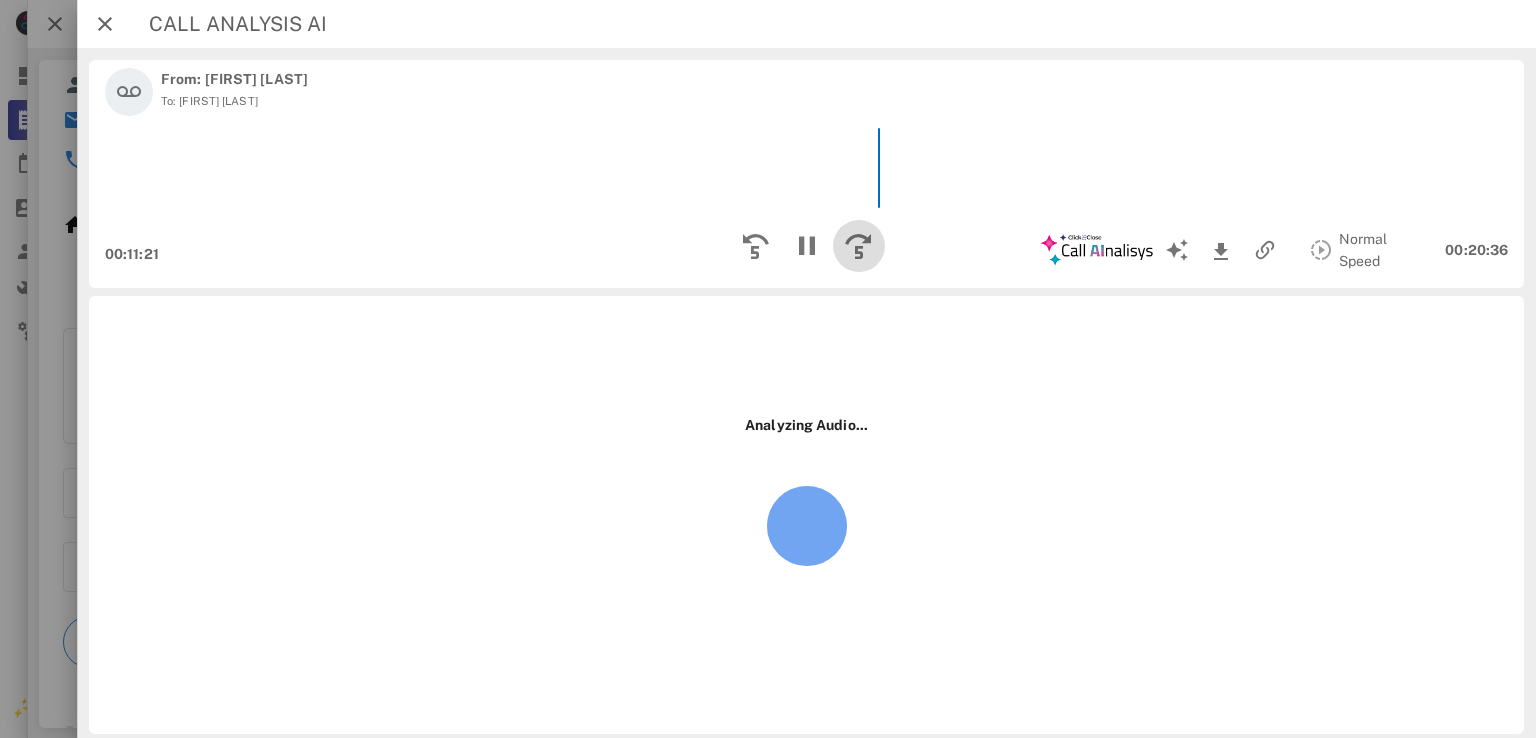 click at bounding box center [858, 246] 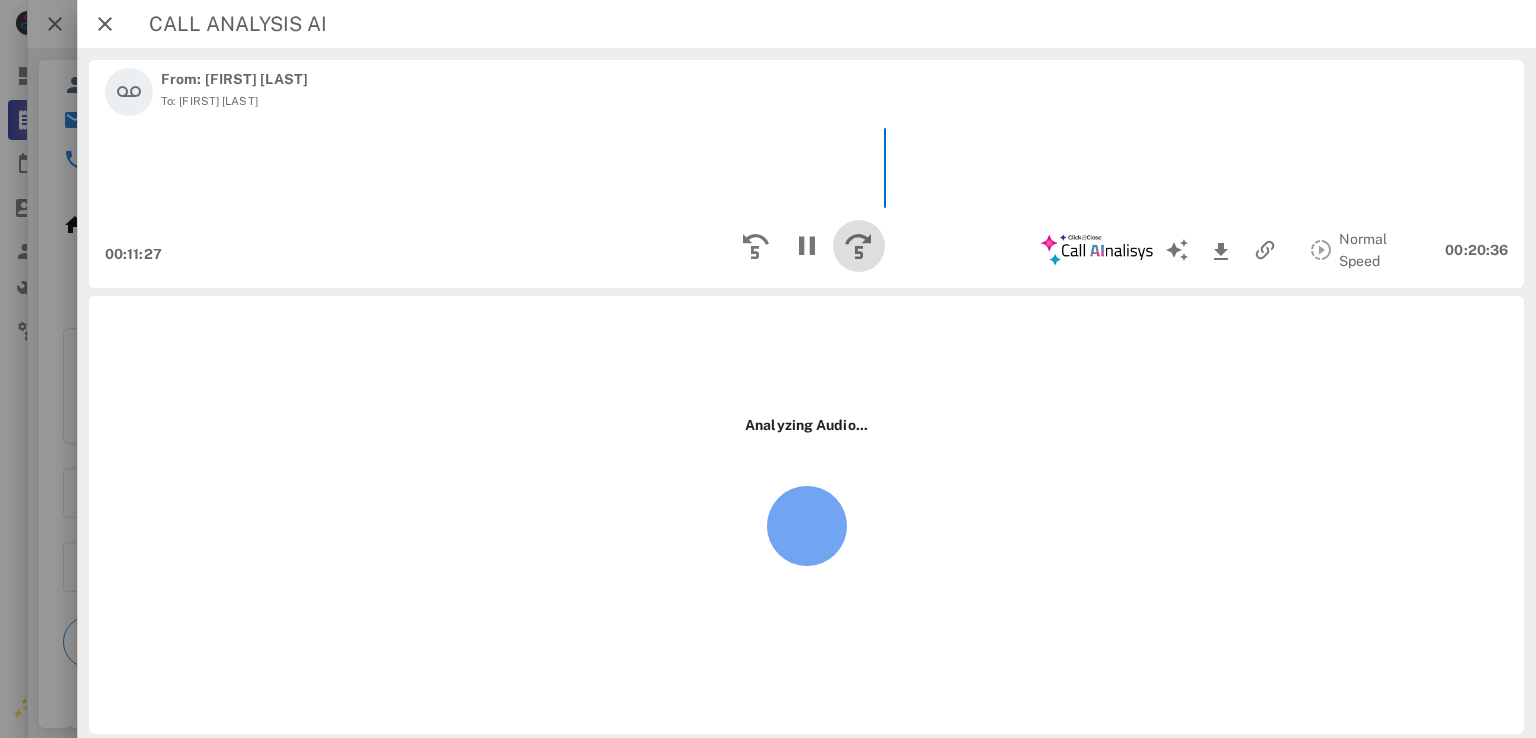 click at bounding box center [858, 246] 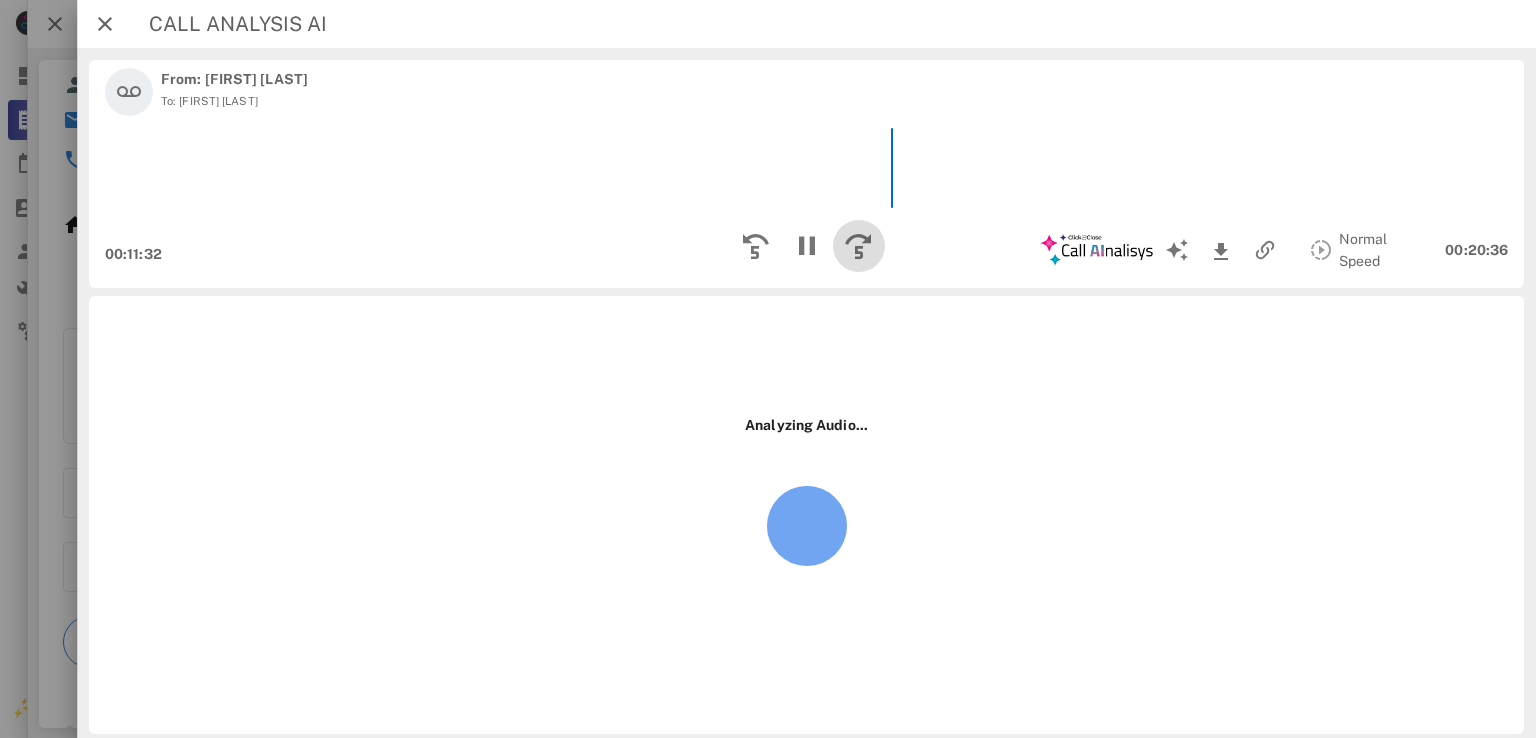 click at bounding box center [858, 246] 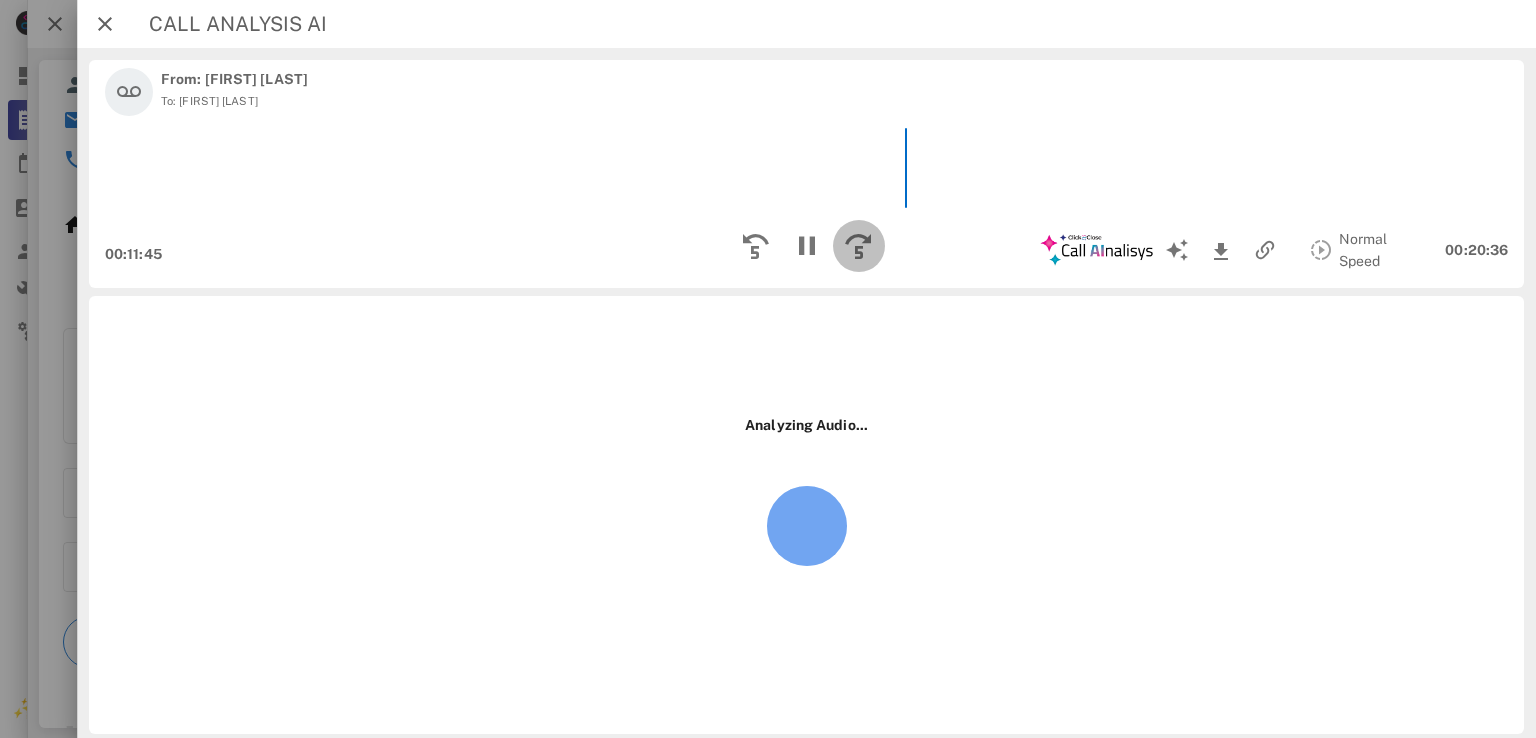click at bounding box center (858, 246) 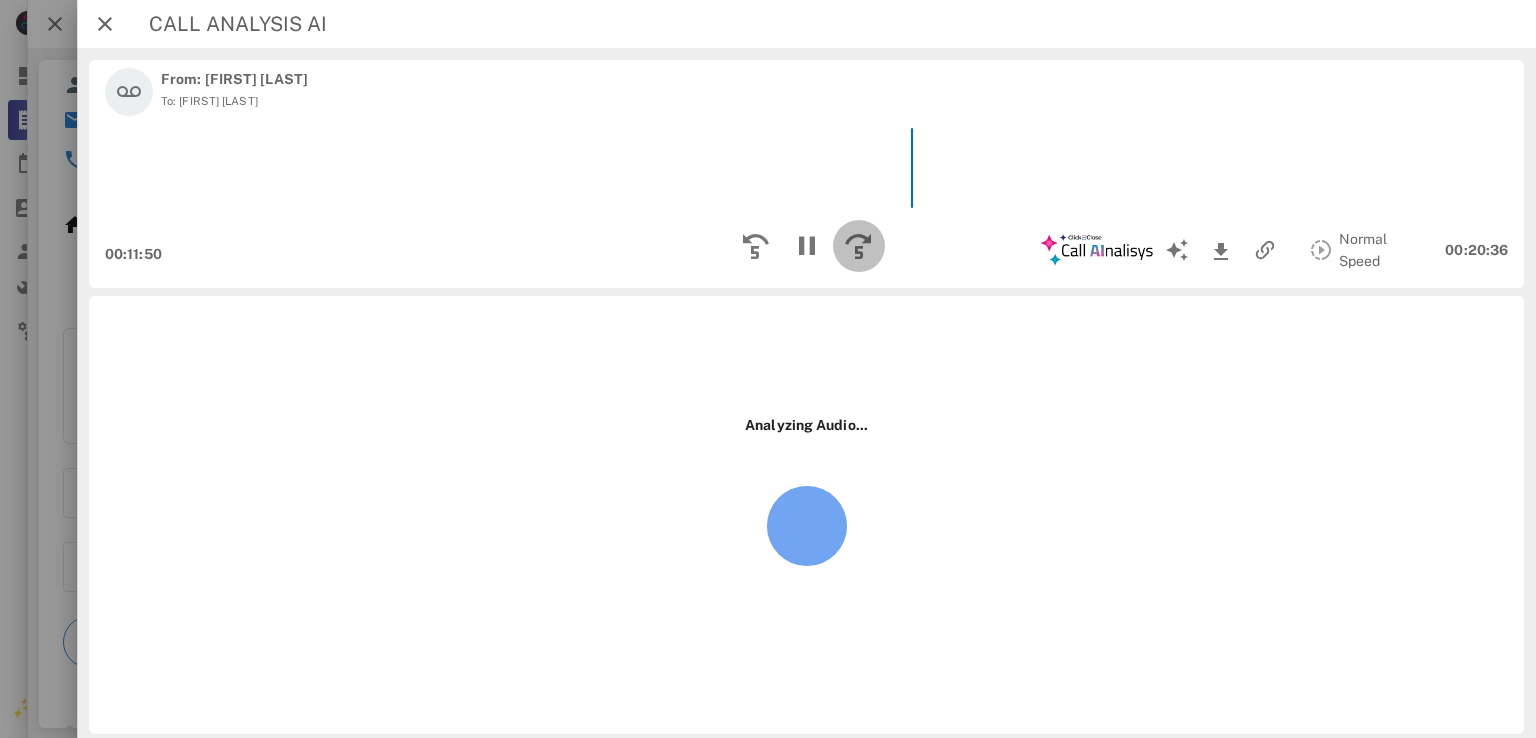 click at bounding box center [858, 246] 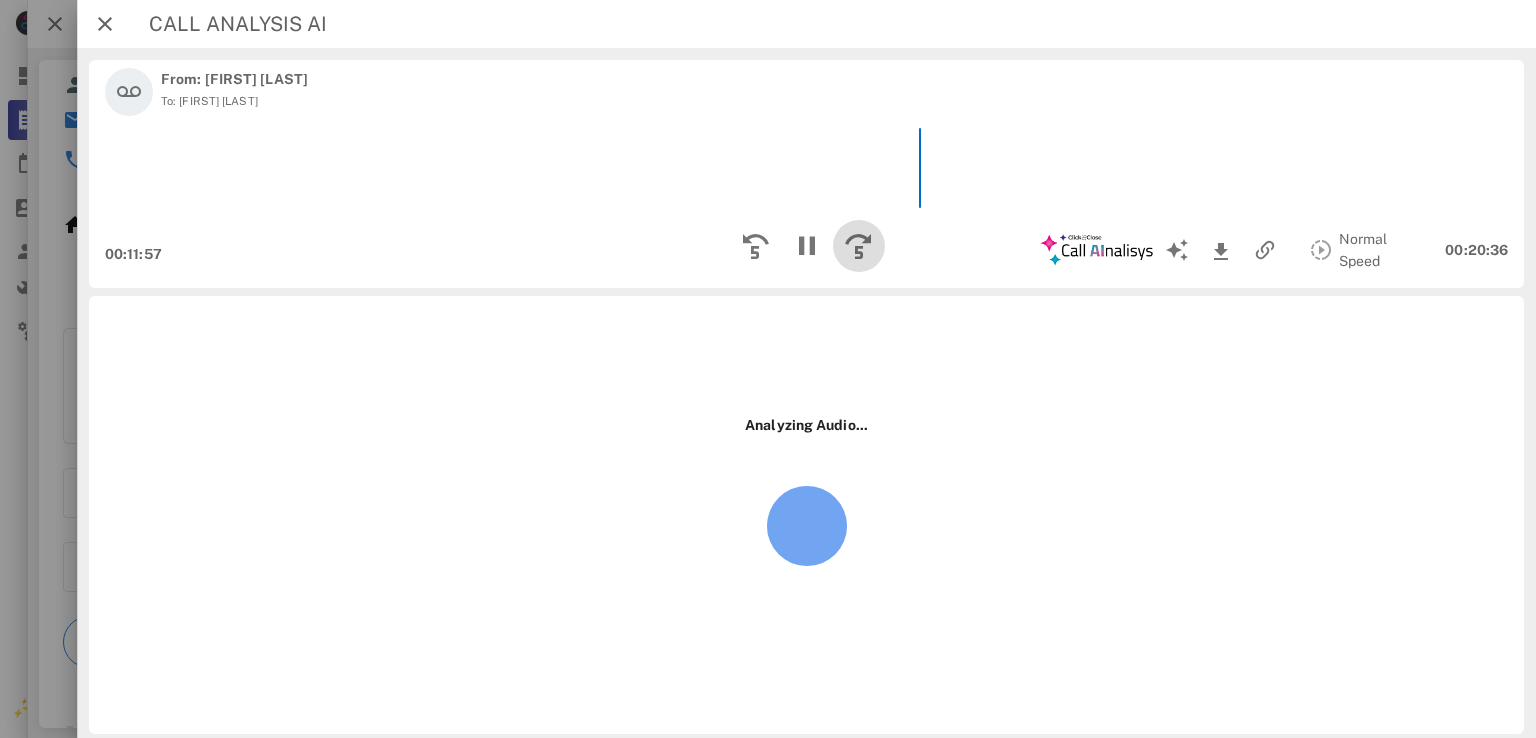 click at bounding box center (858, 246) 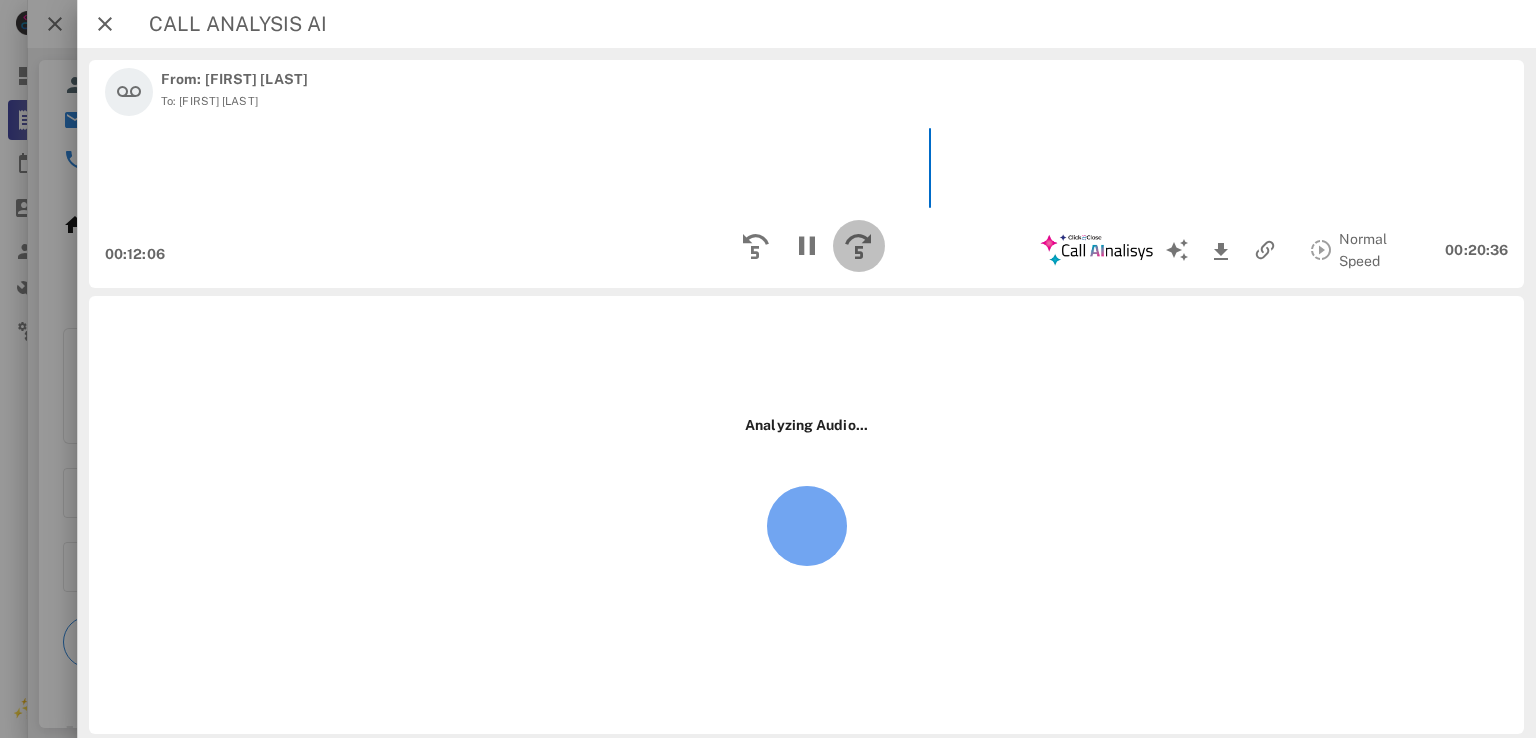 click at bounding box center (858, 246) 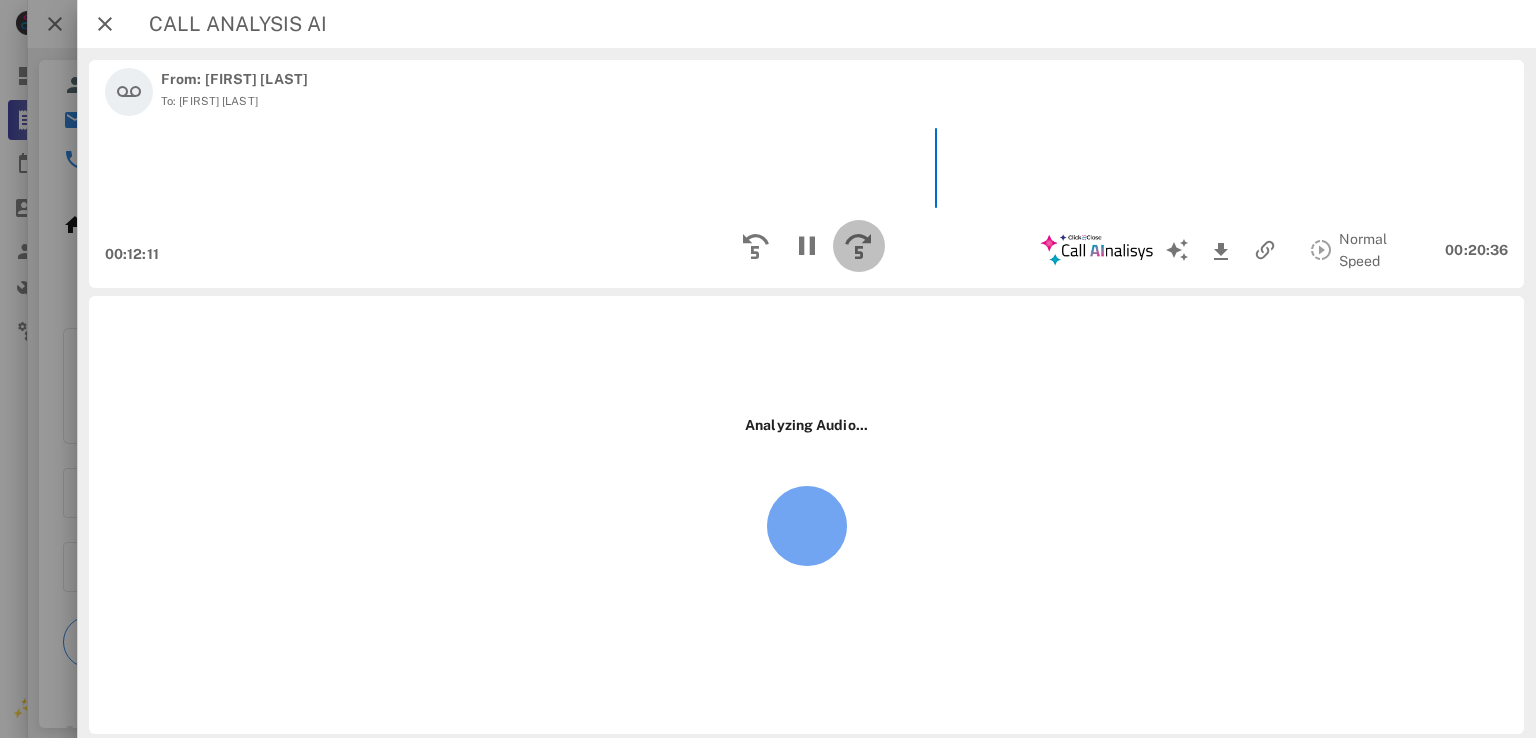 click at bounding box center [858, 246] 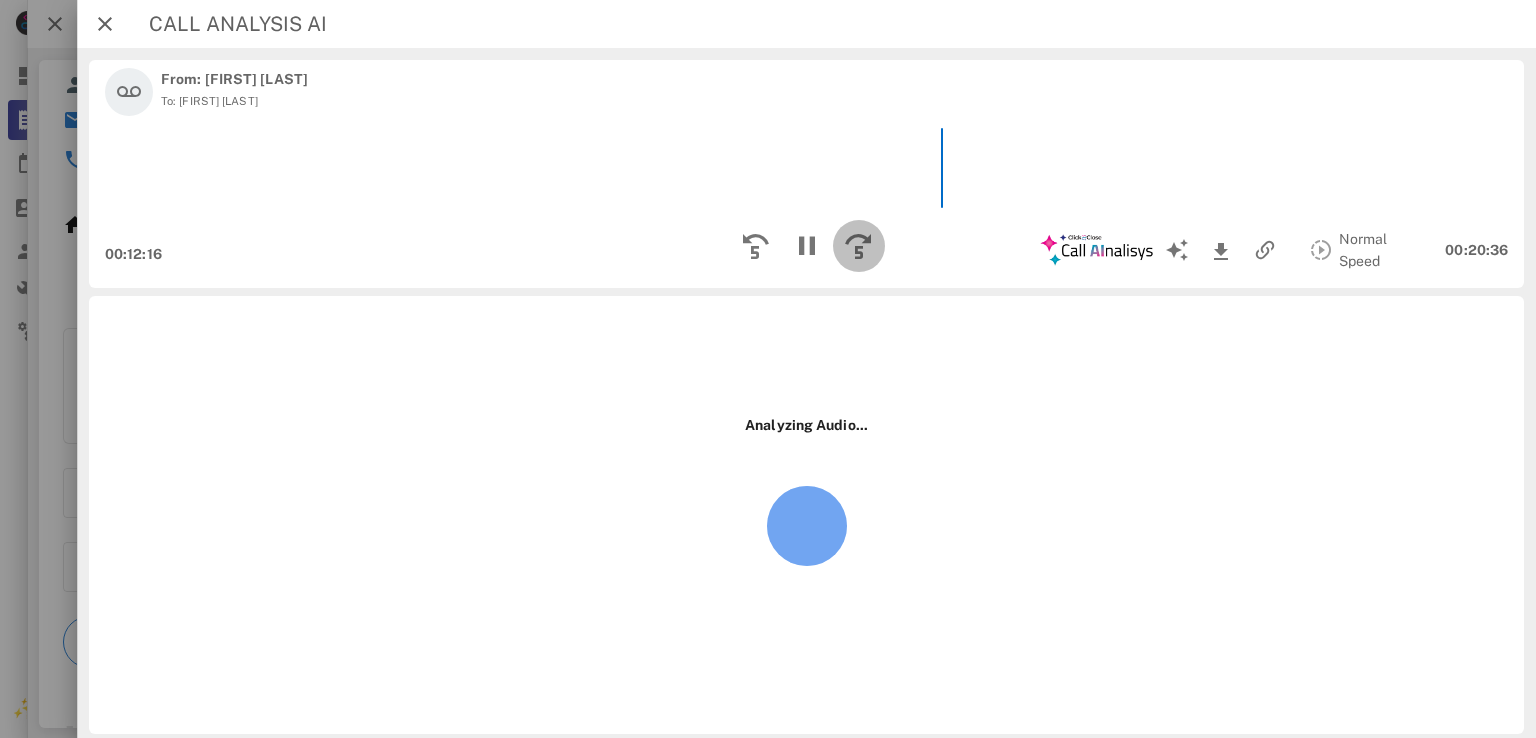 click at bounding box center (858, 246) 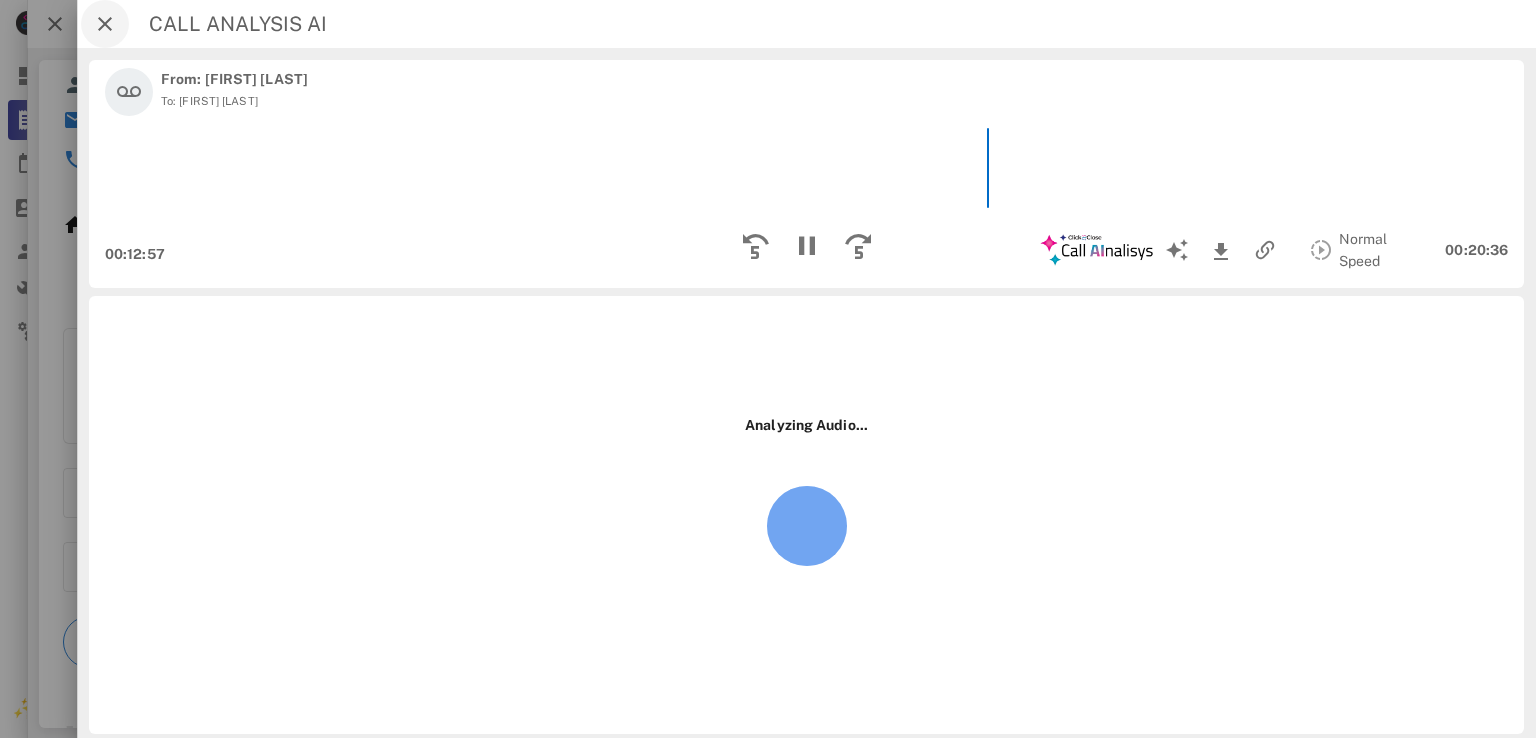 drag, startPoint x: 133, startPoint y: 20, endPoint x: 97, endPoint y: 21, distance: 36.013885 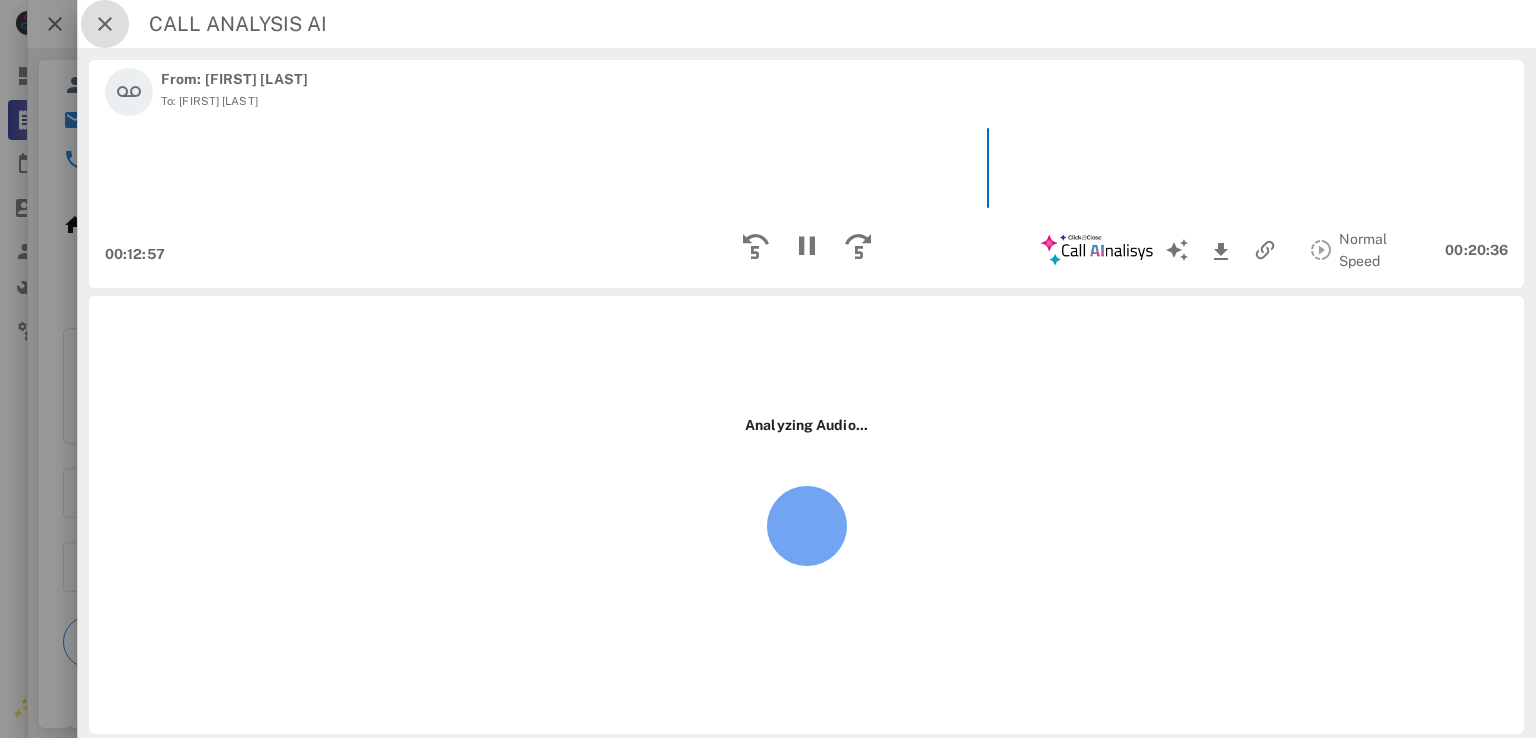 click at bounding box center (105, 24) 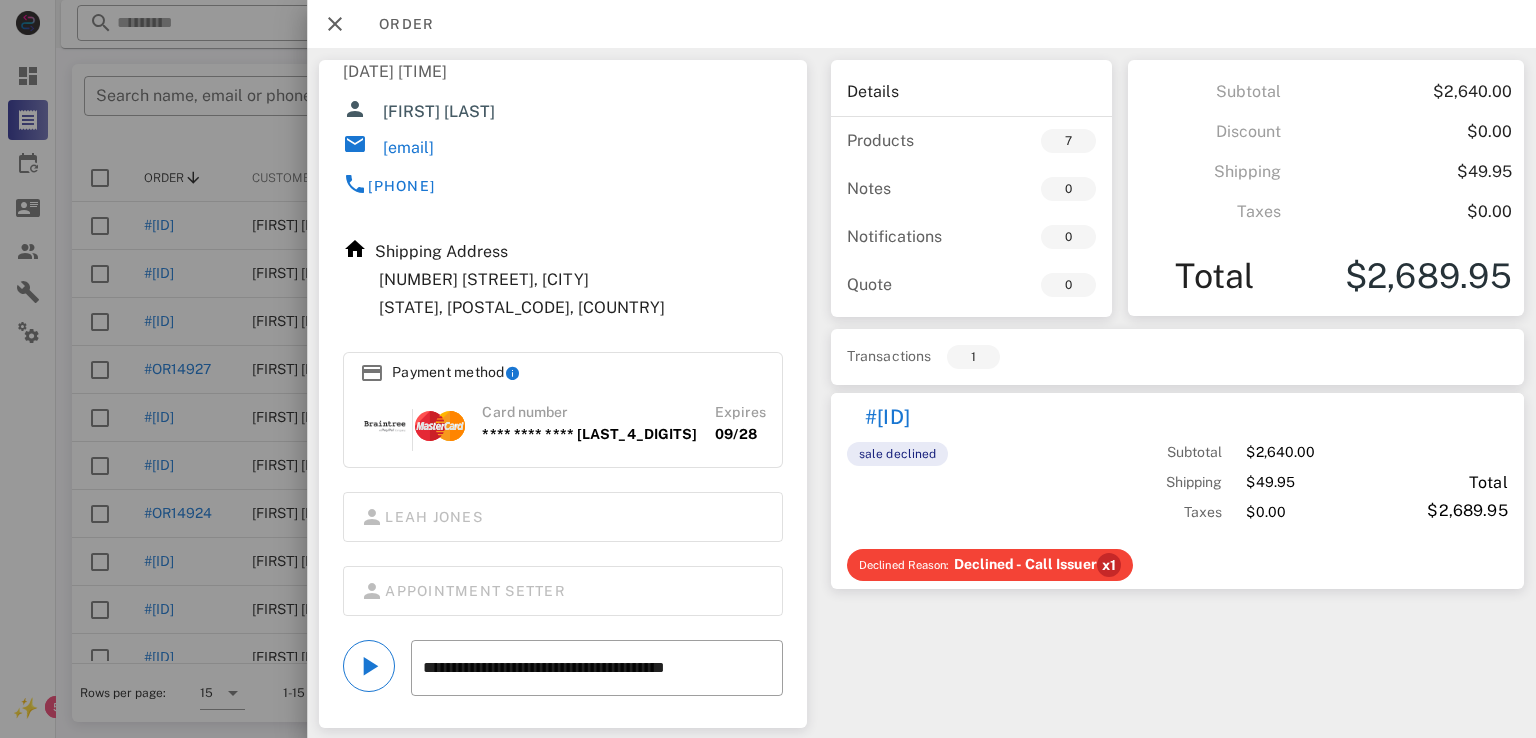 scroll, scrollTop: 100, scrollLeft: 0, axis: vertical 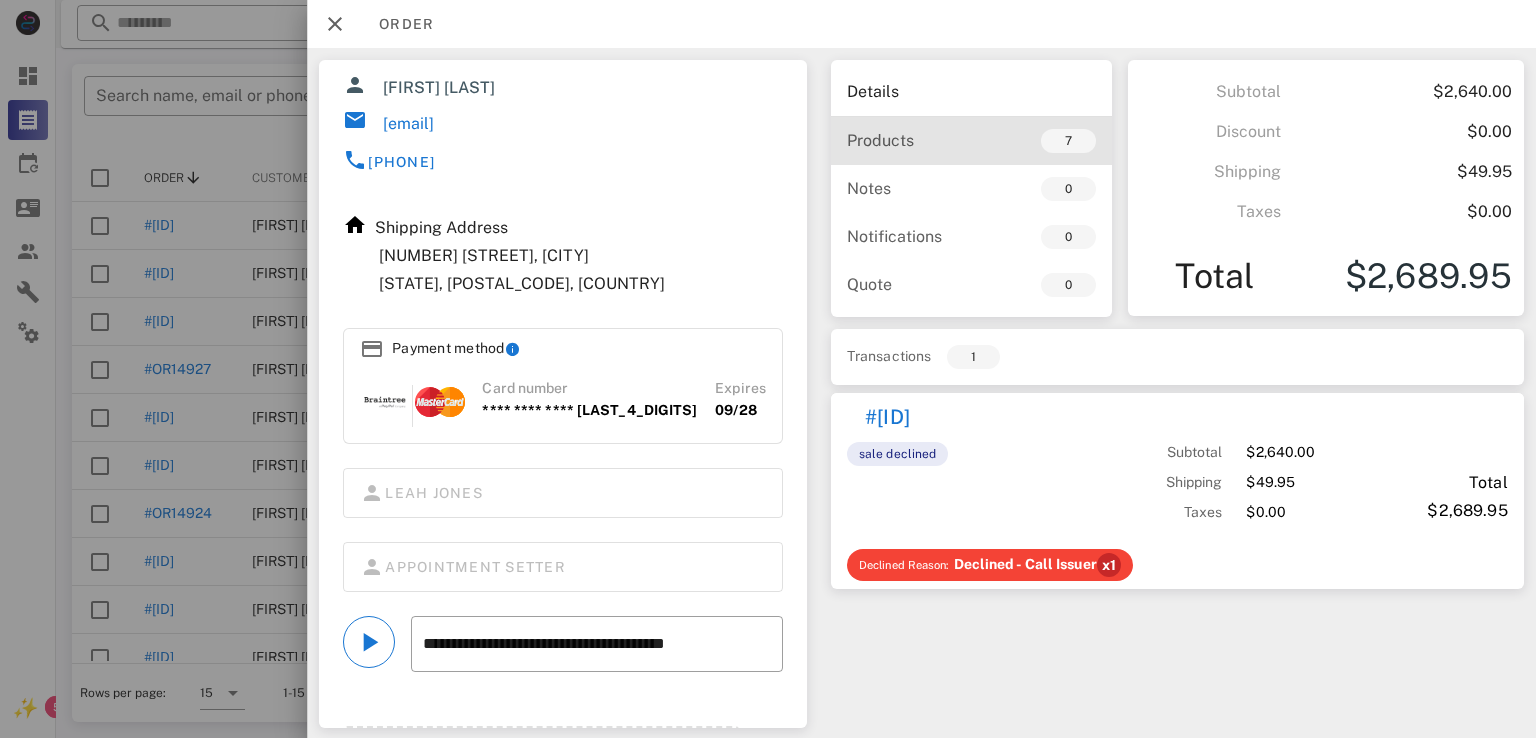 click on "Products" at bounding box center (909, 140) 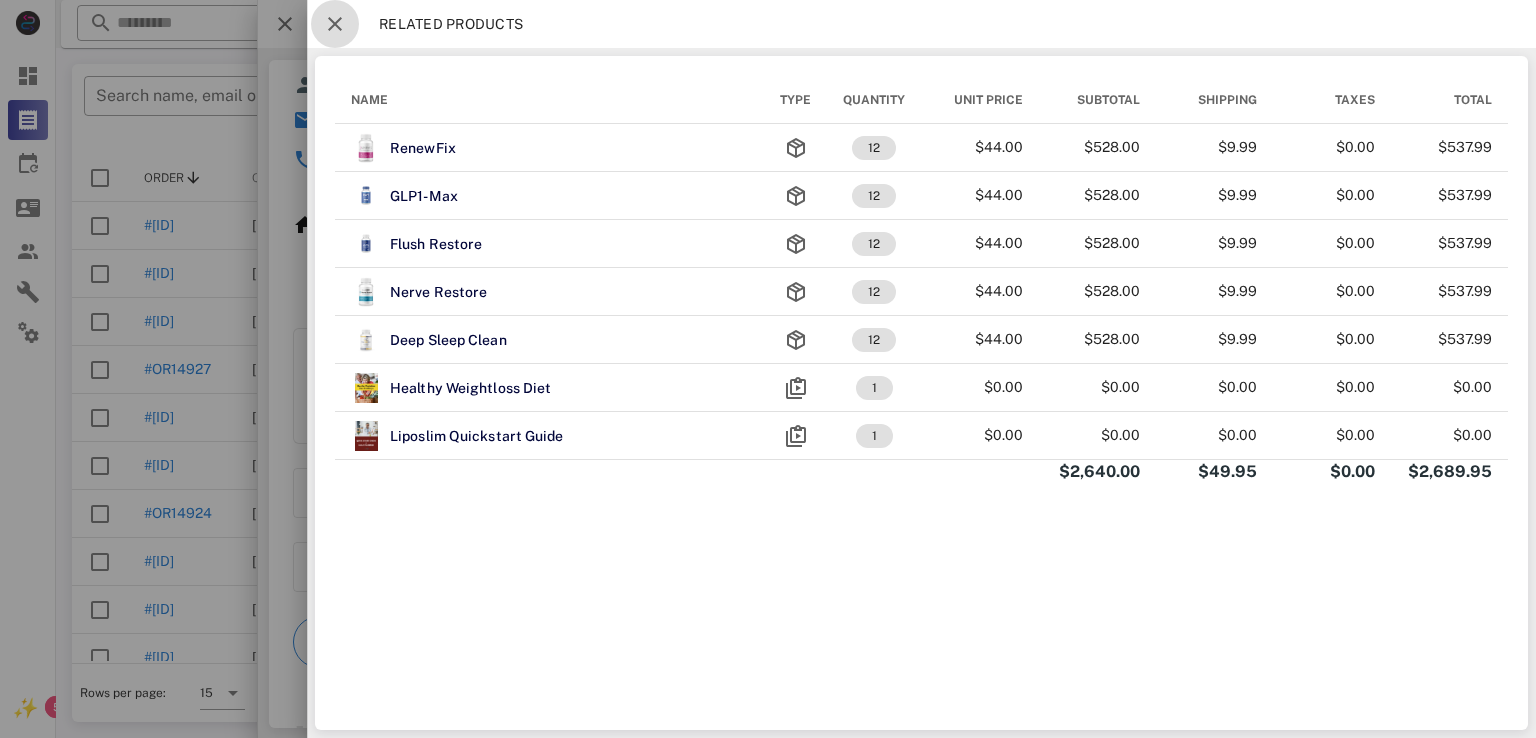 click at bounding box center (335, 24) 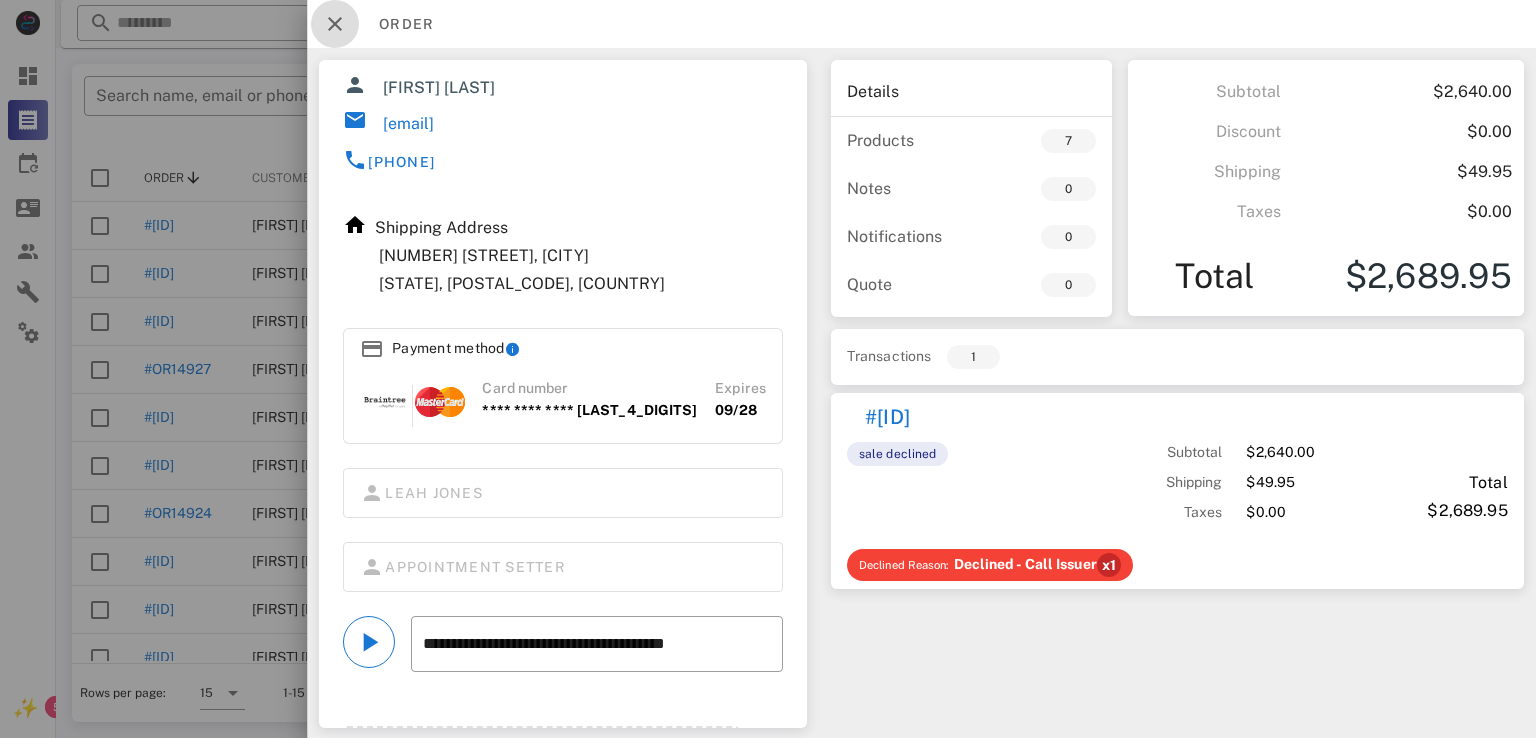 click at bounding box center (335, 24) 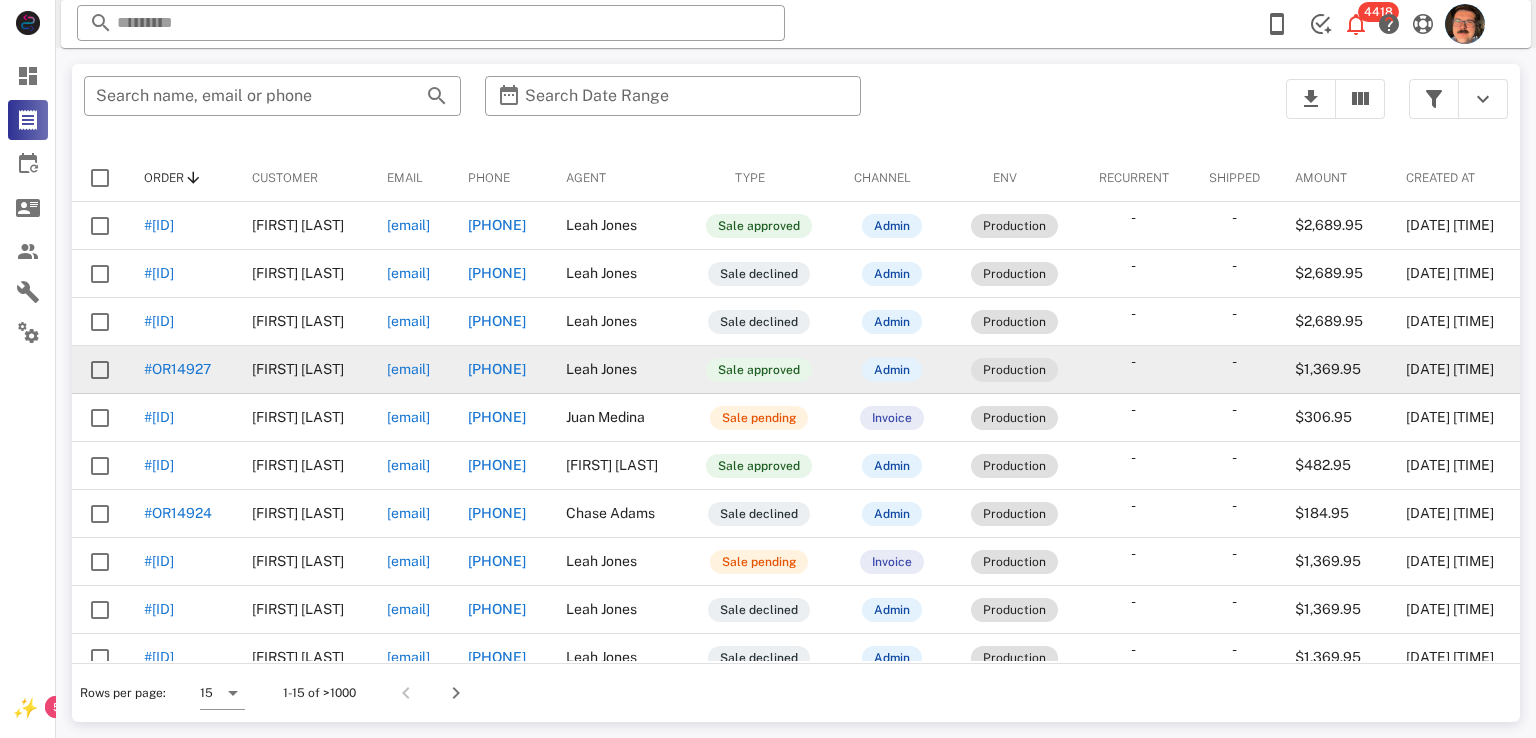 click on "#OR14927" at bounding box center [177, 369] 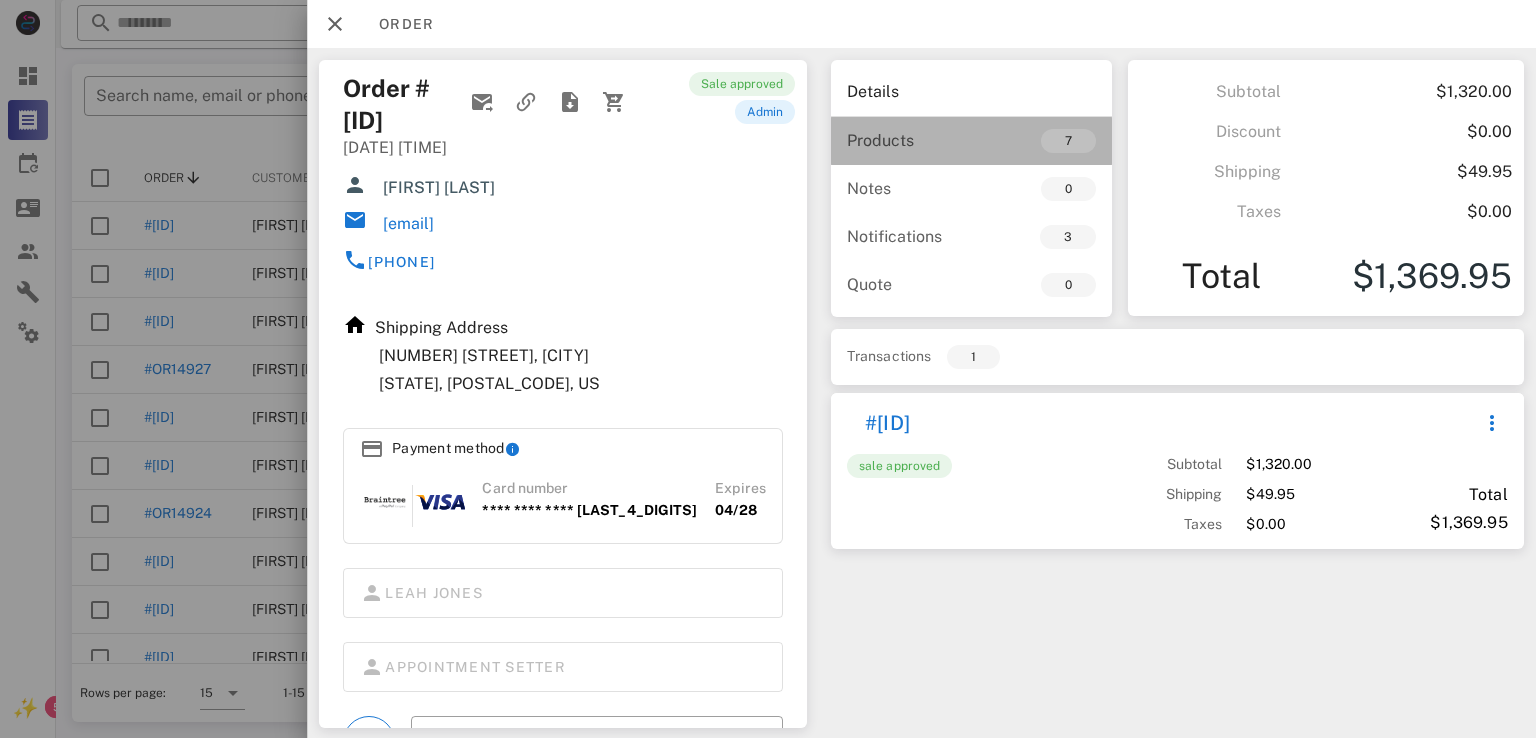 click on "7" at bounding box center (1034, 141) 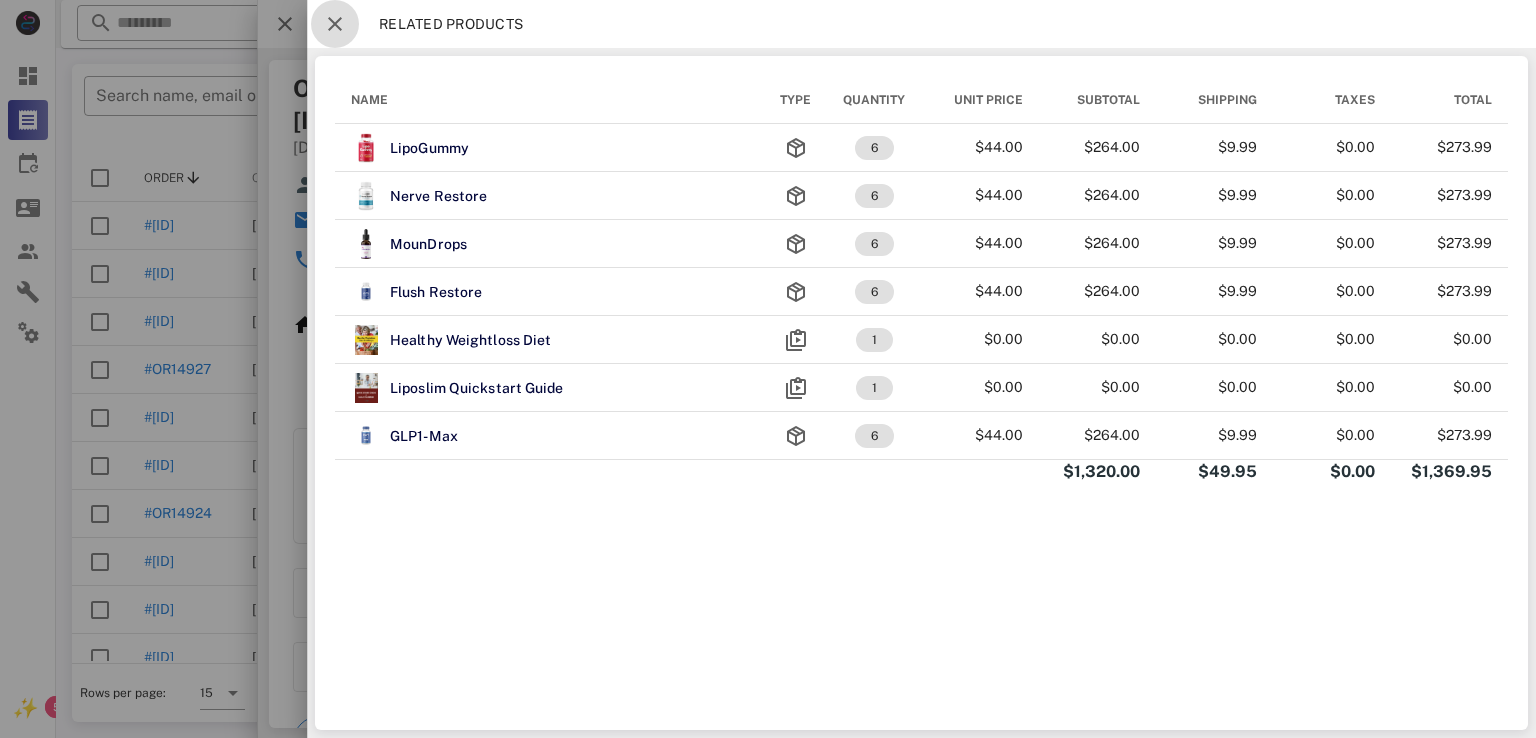 click at bounding box center [335, 24] 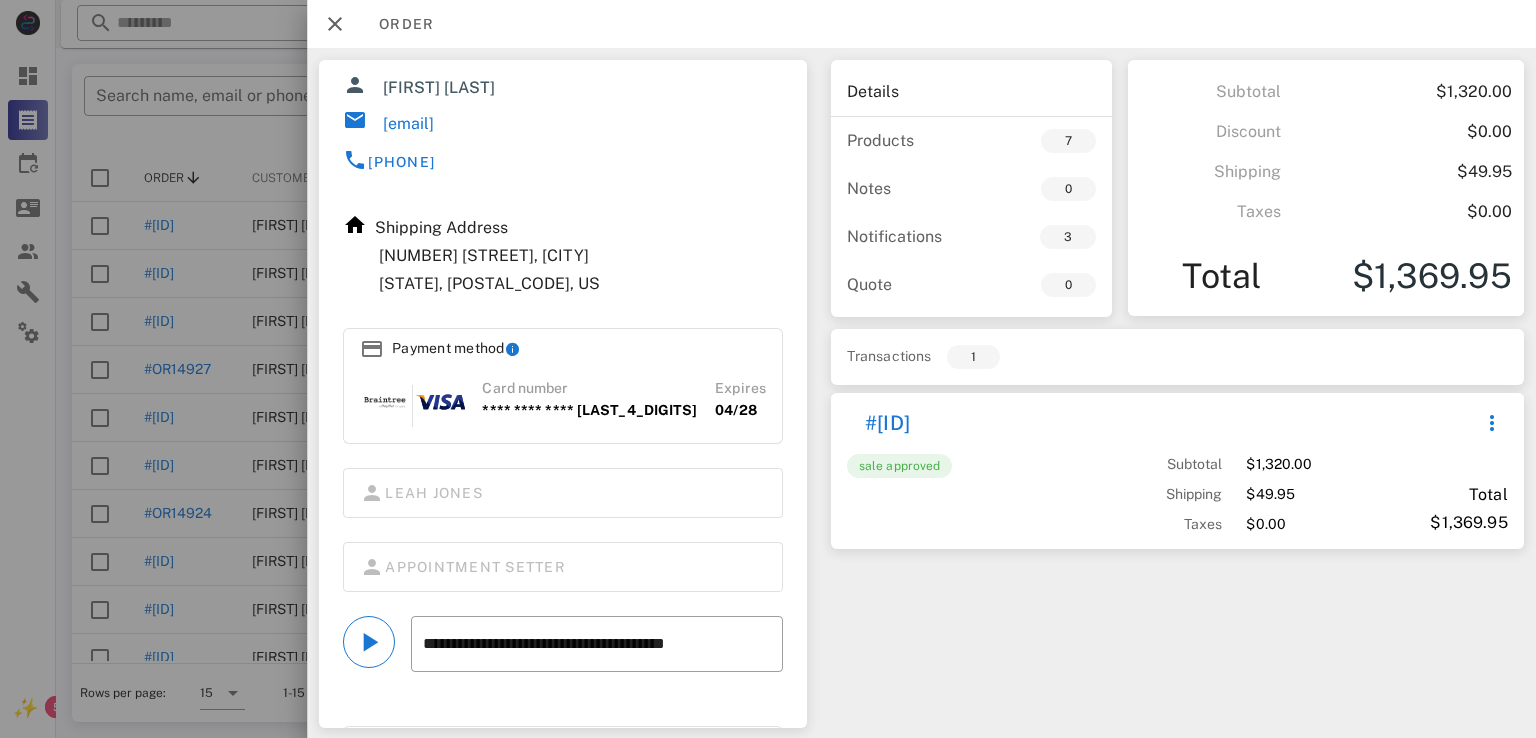 scroll, scrollTop: 200, scrollLeft: 0, axis: vertical 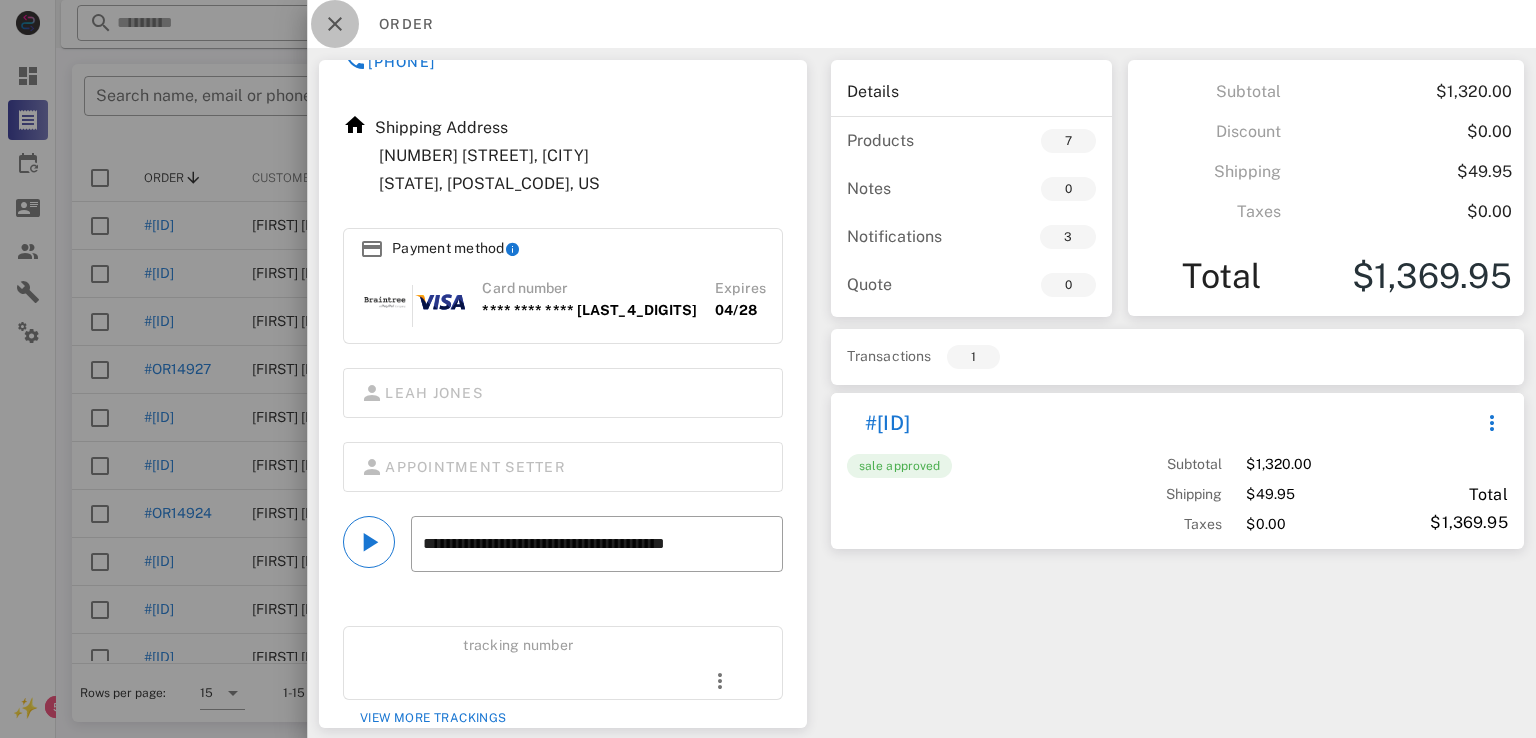 click at bounding box center [335, 24] 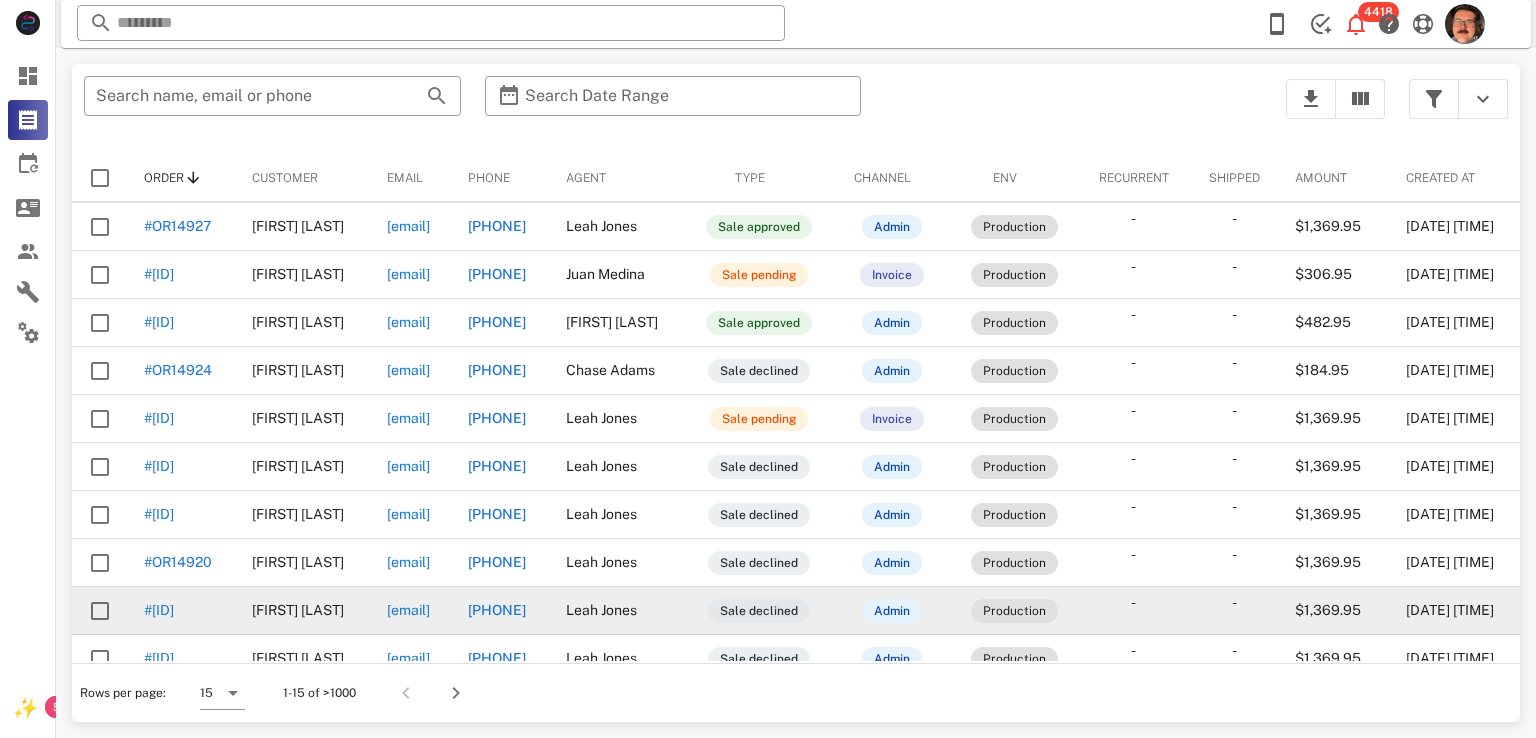 scroll, scrollTop: 0, scrollLeft: 0, axis: both 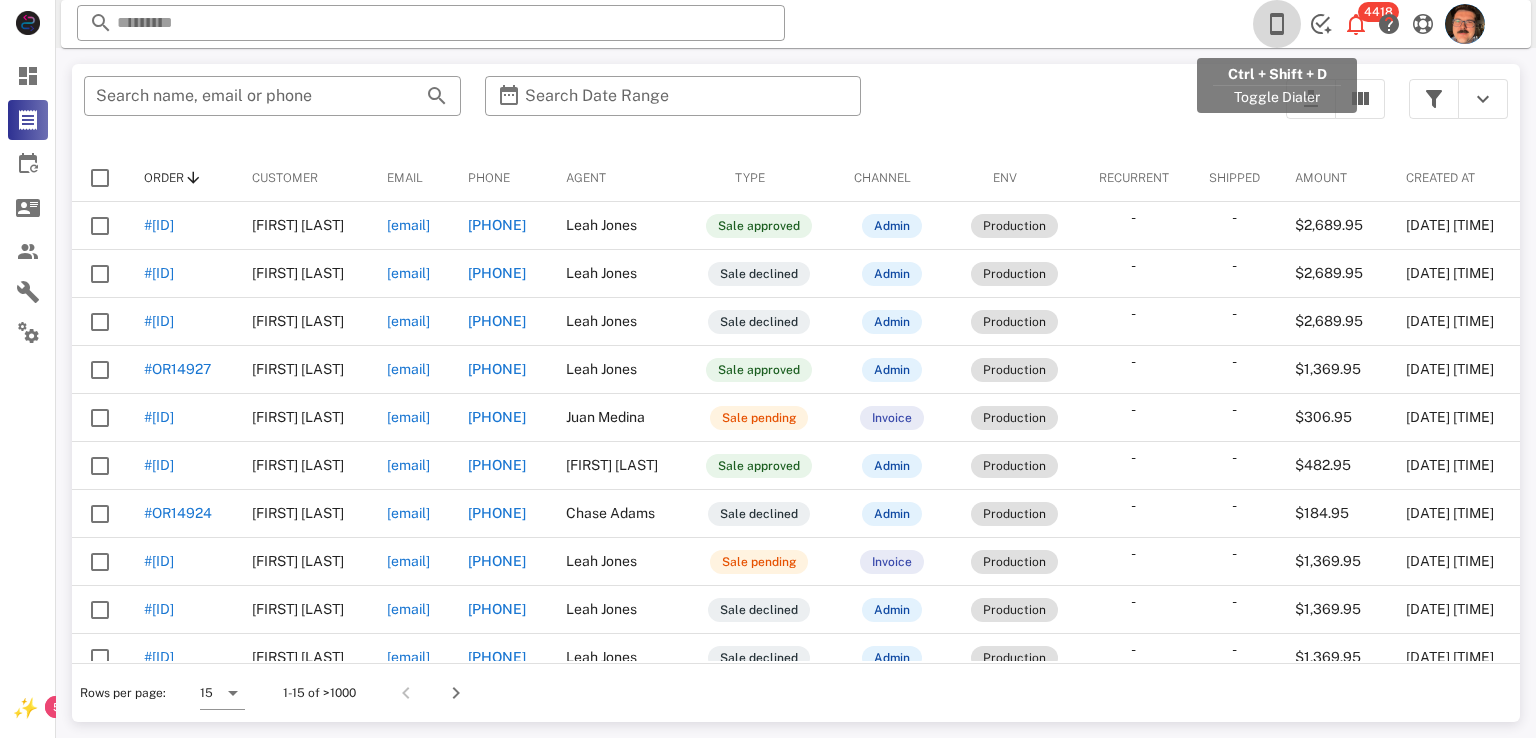 click at bounding box center (1277, 24) 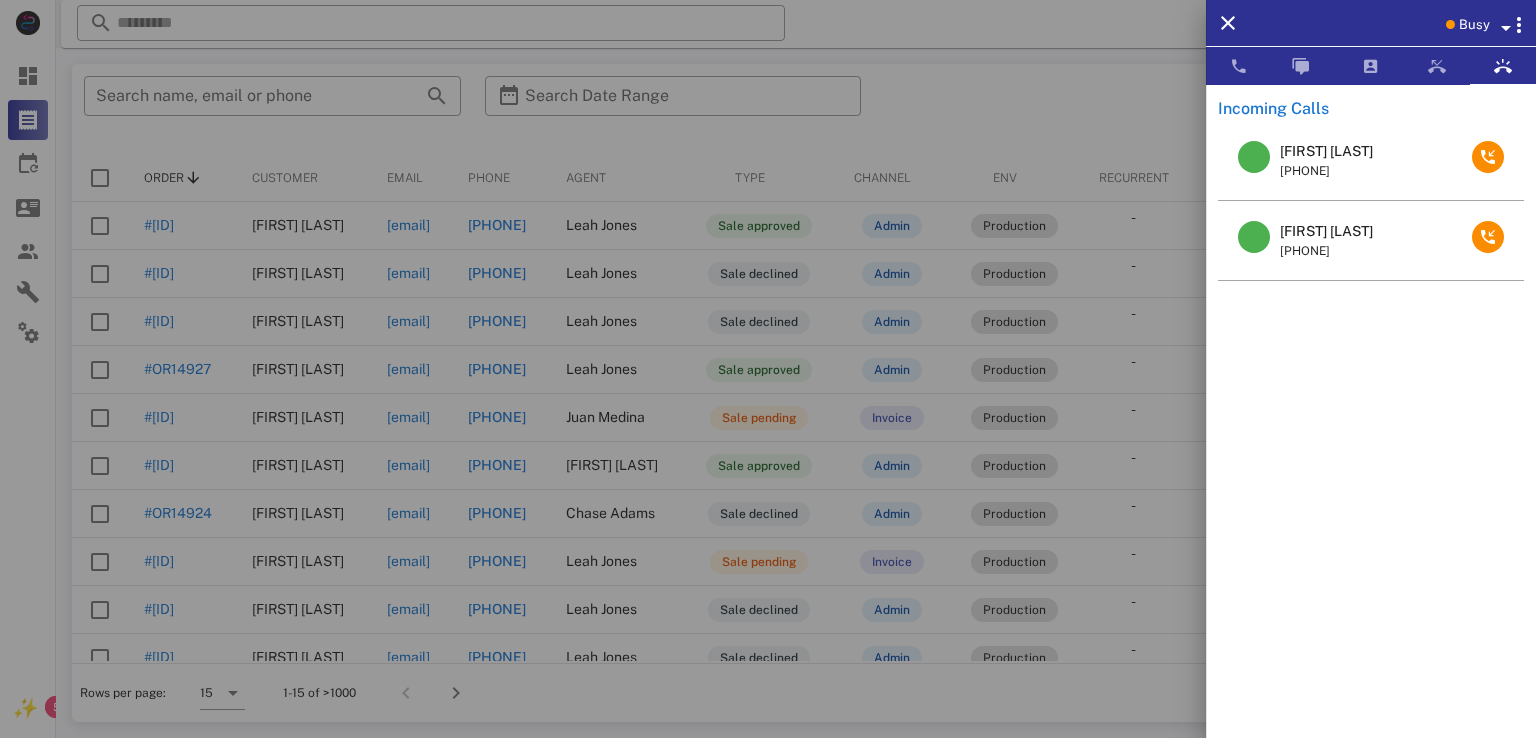 click on "Mindy Zimmerman" at bounding box center [1326, 231] 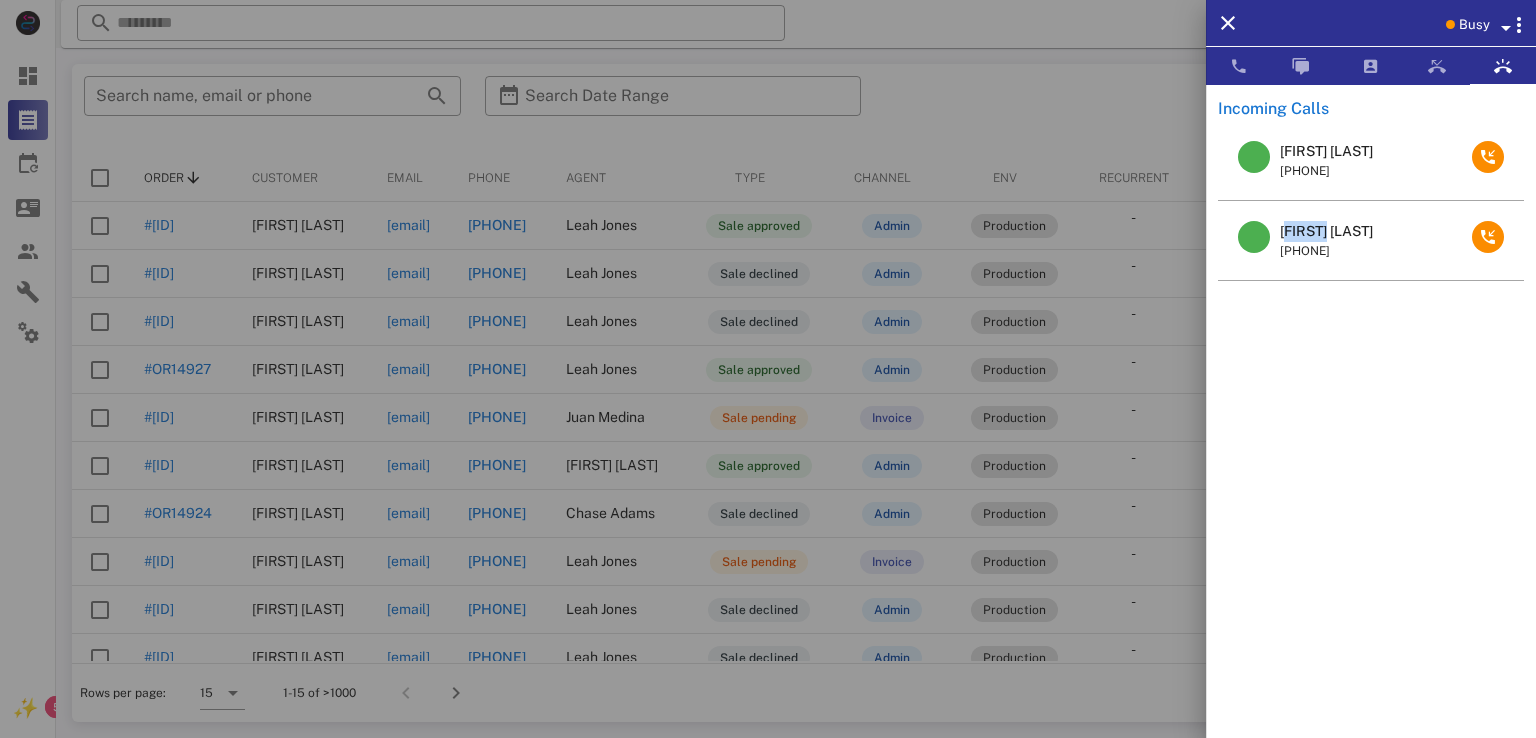 click on "Mindy Zimmerman" at bounding box center [1326, 231] 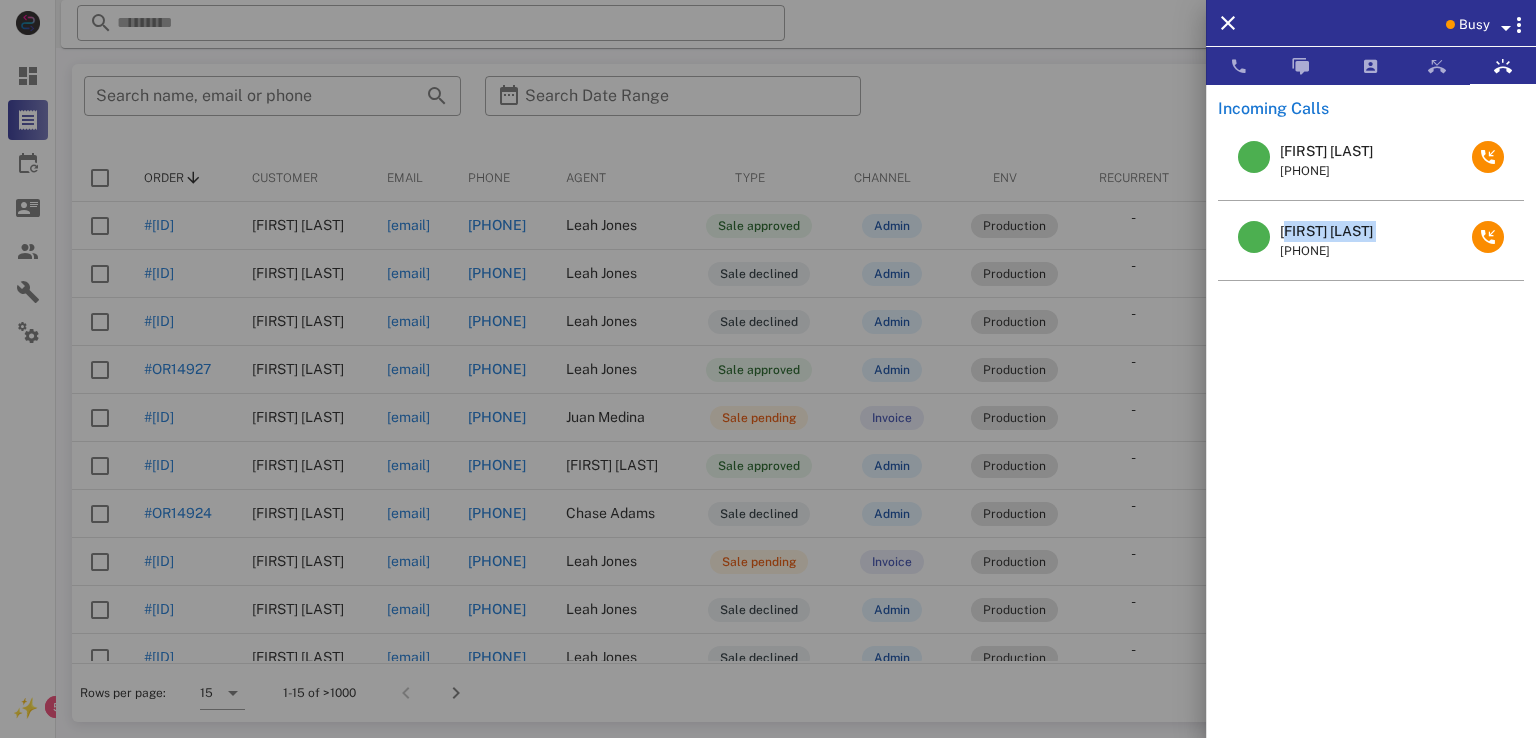 click on "Mindy Zimmerman" at bounding box center (1326, 231) 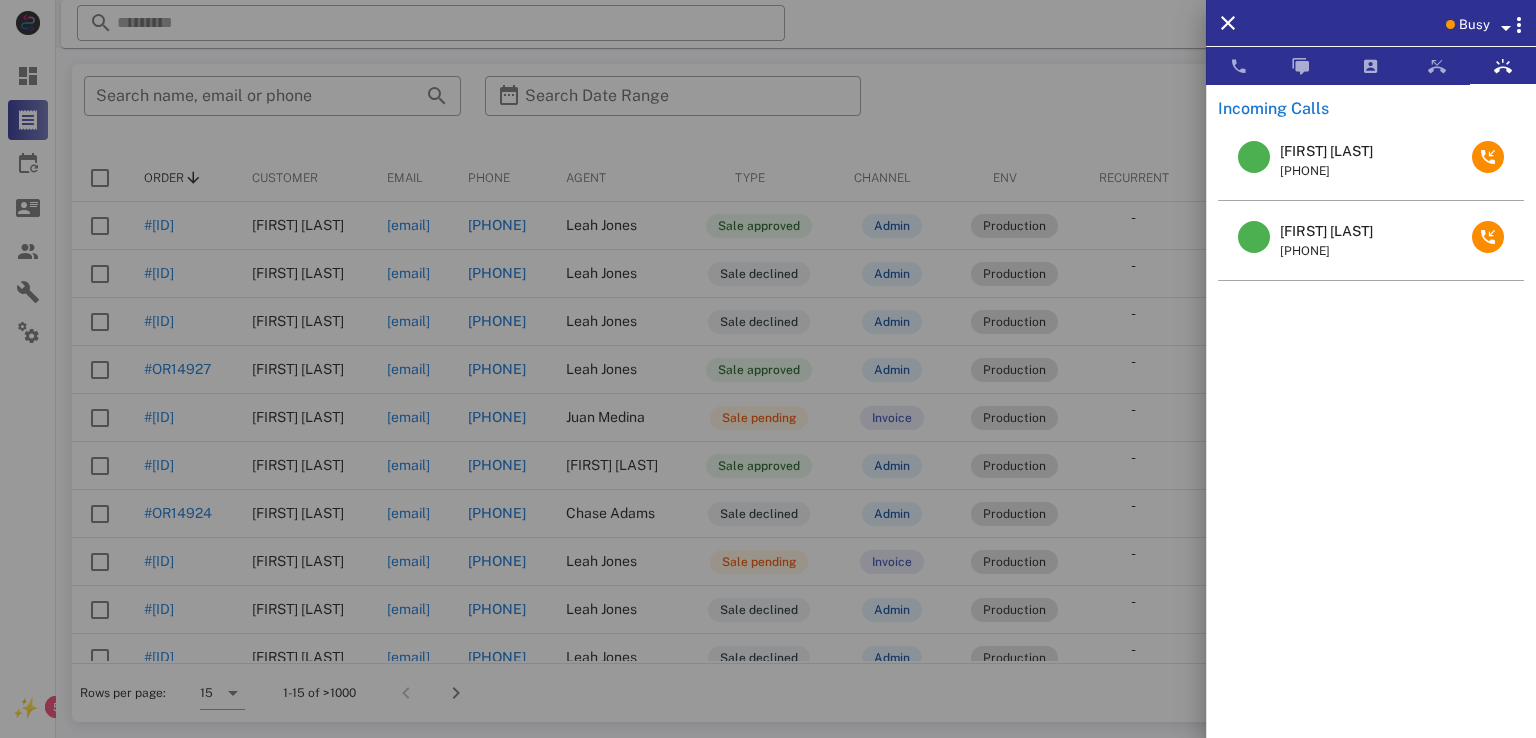 click at bounding box center [768, 369] 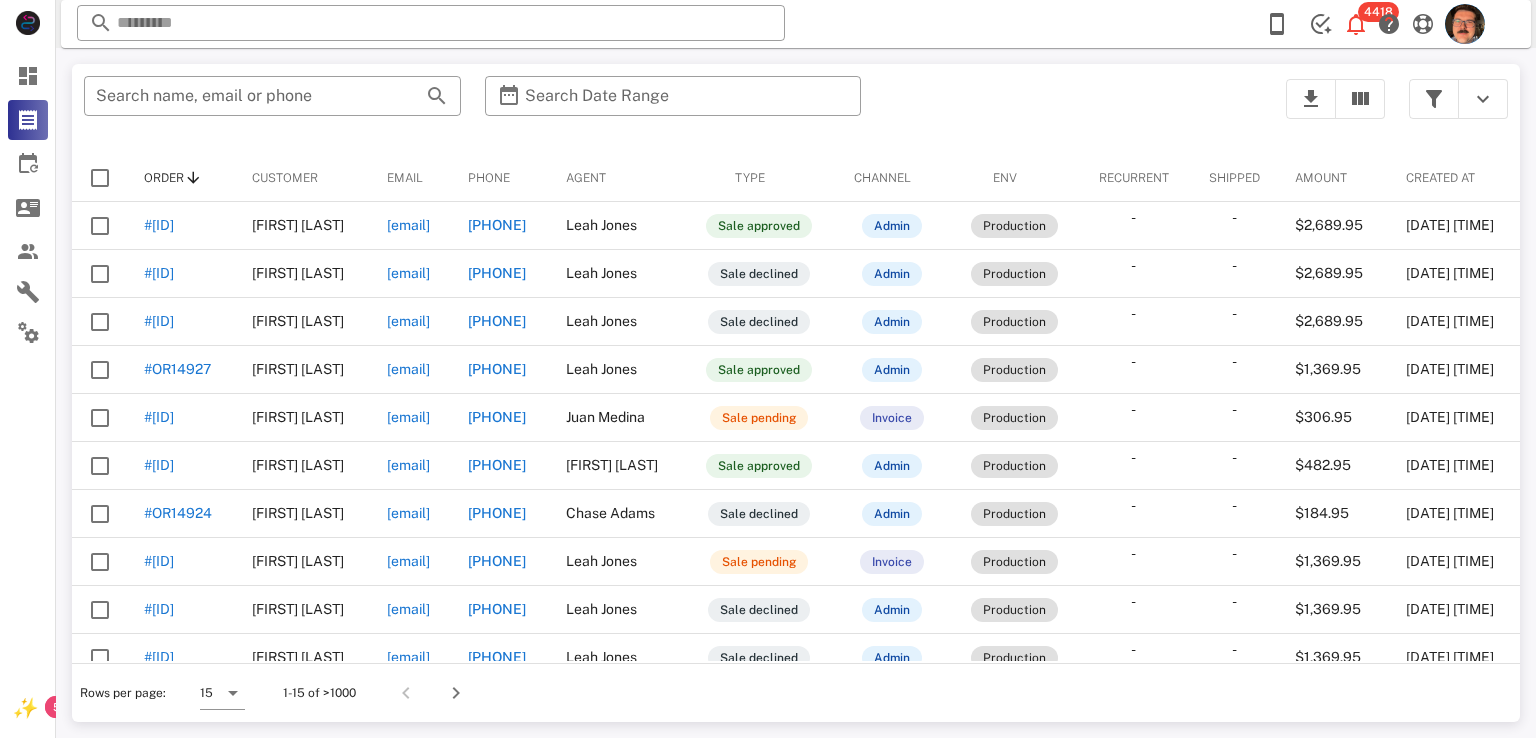 click at bounding box center (431, 23) 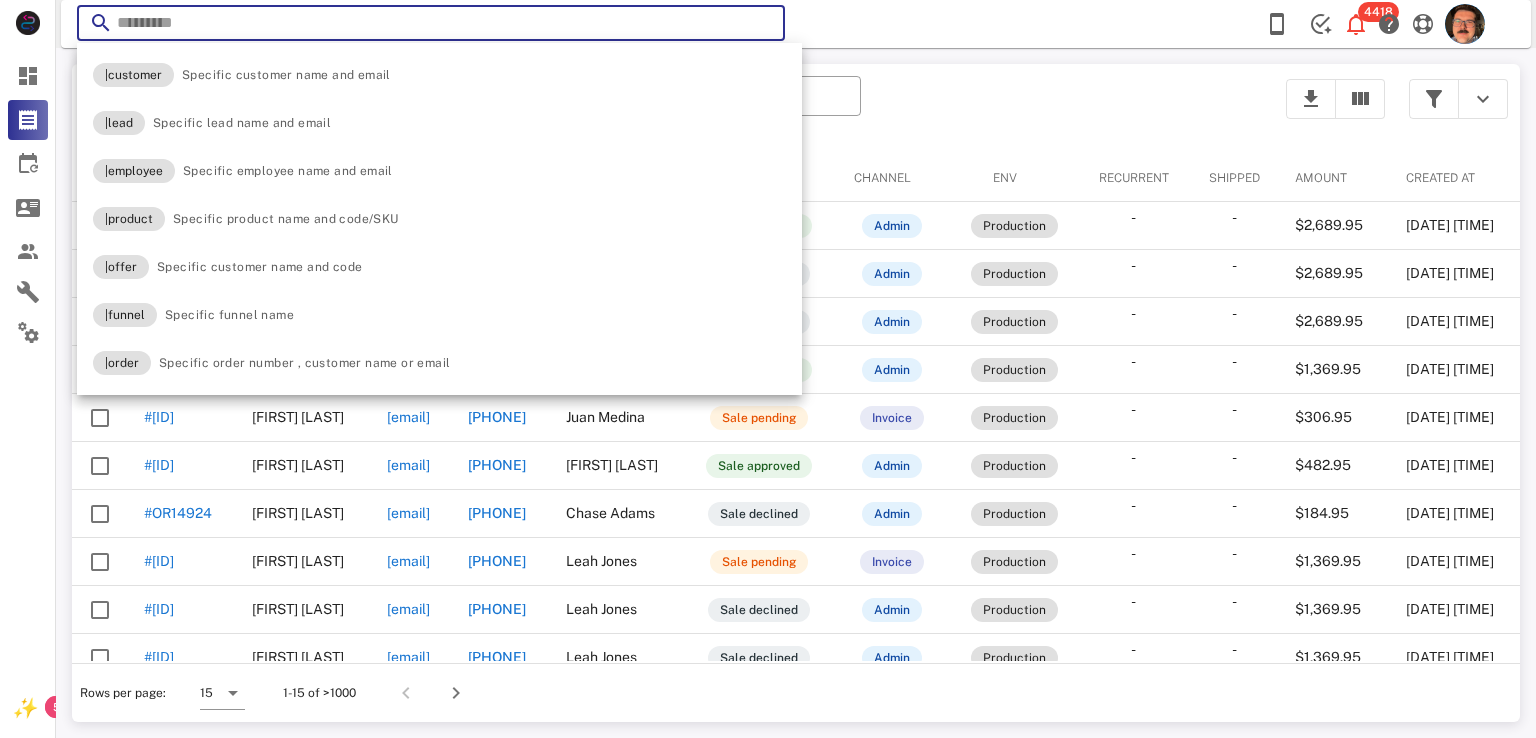 paste on "**********" 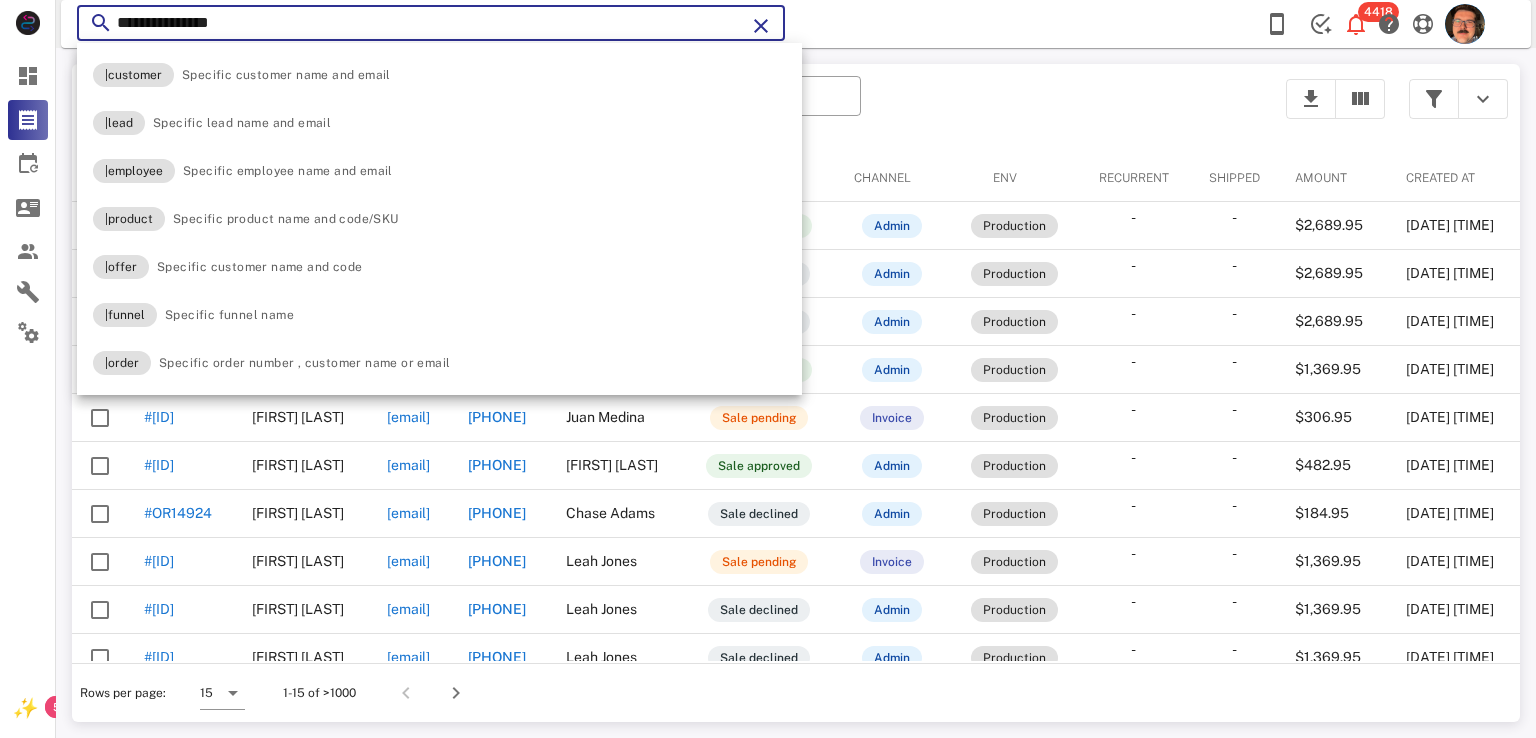 type on "**********" 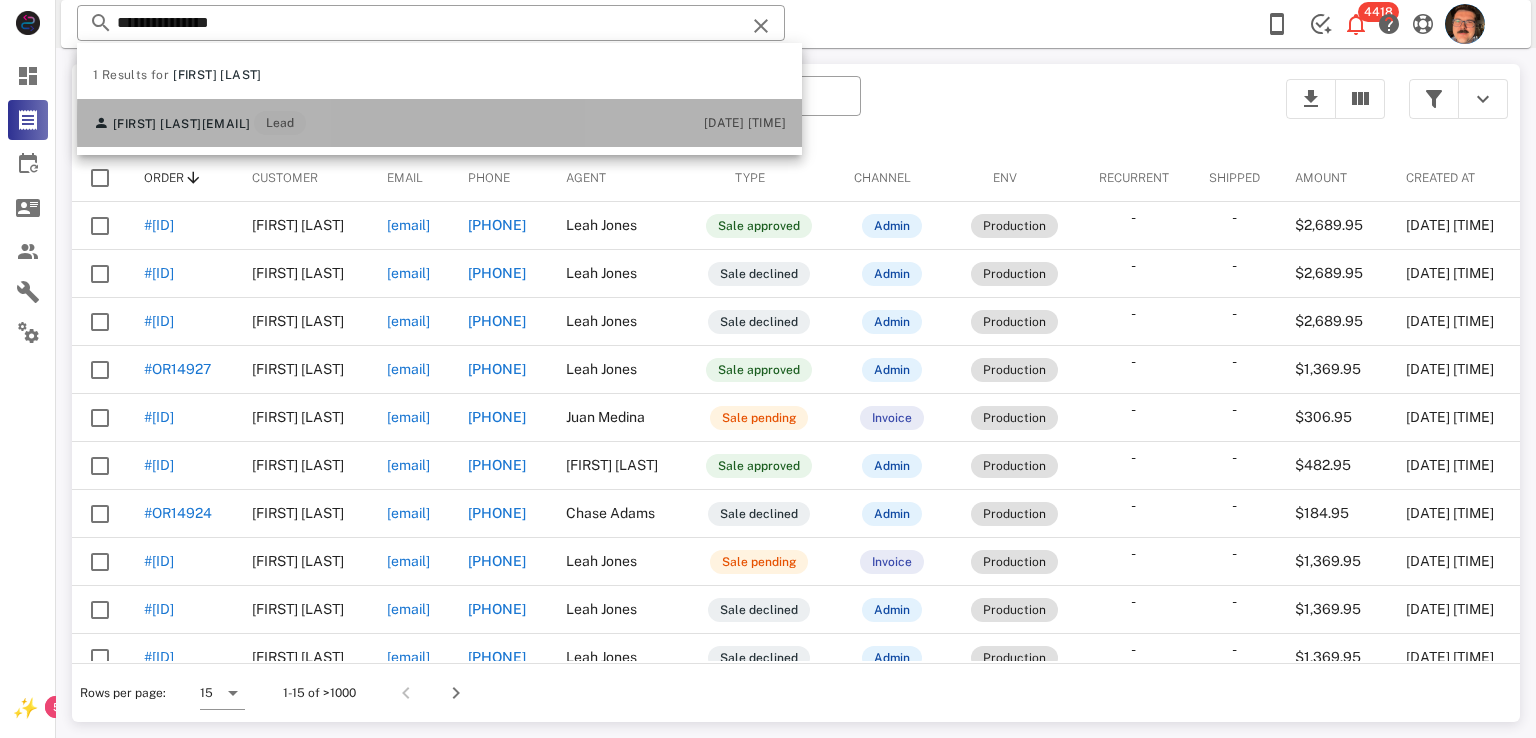 click on "Mindy Zimmerman   sandymindy@aol.com   Lead   08/03/2025 18:31" at bounding box center (439, 123) 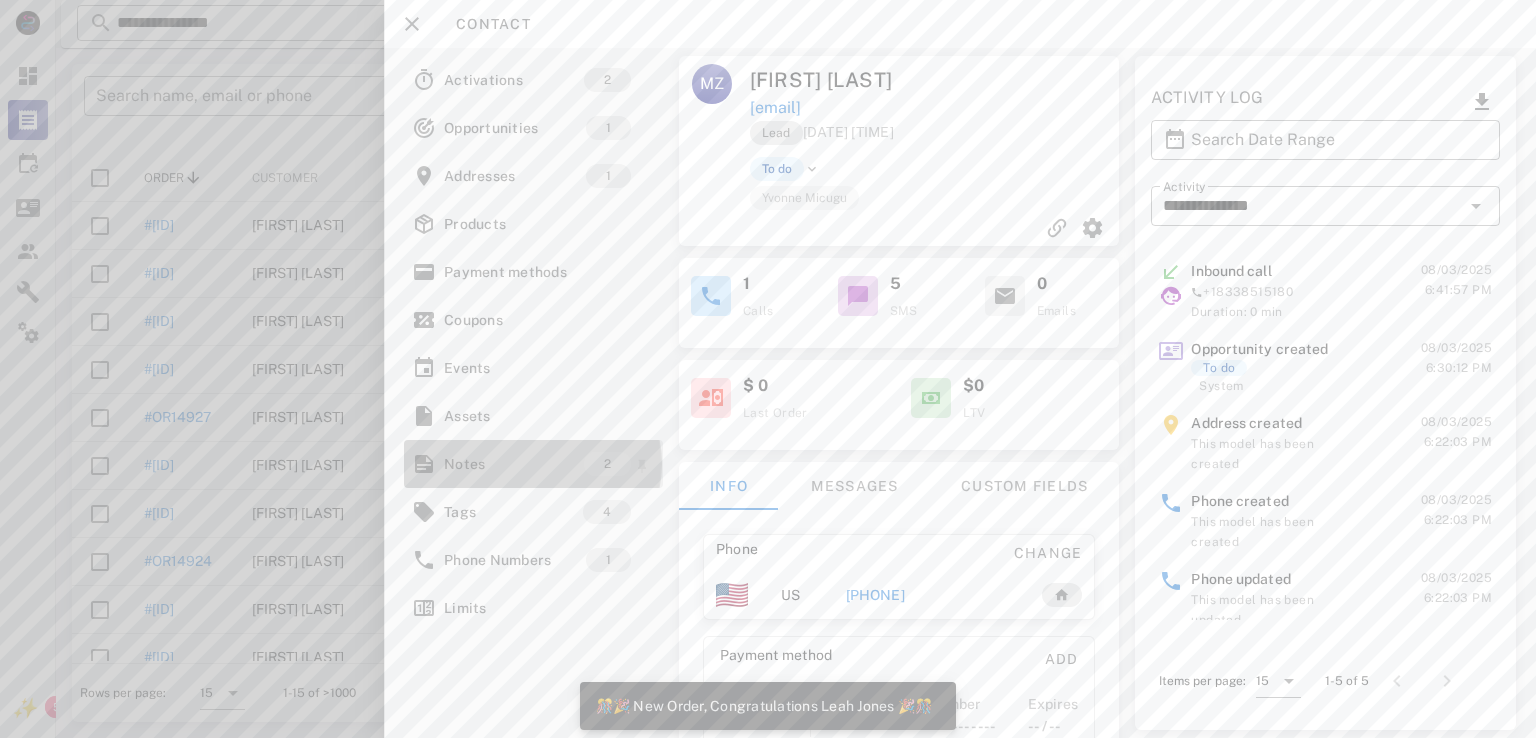 click on "Notes" at bounding box center (514, 464) 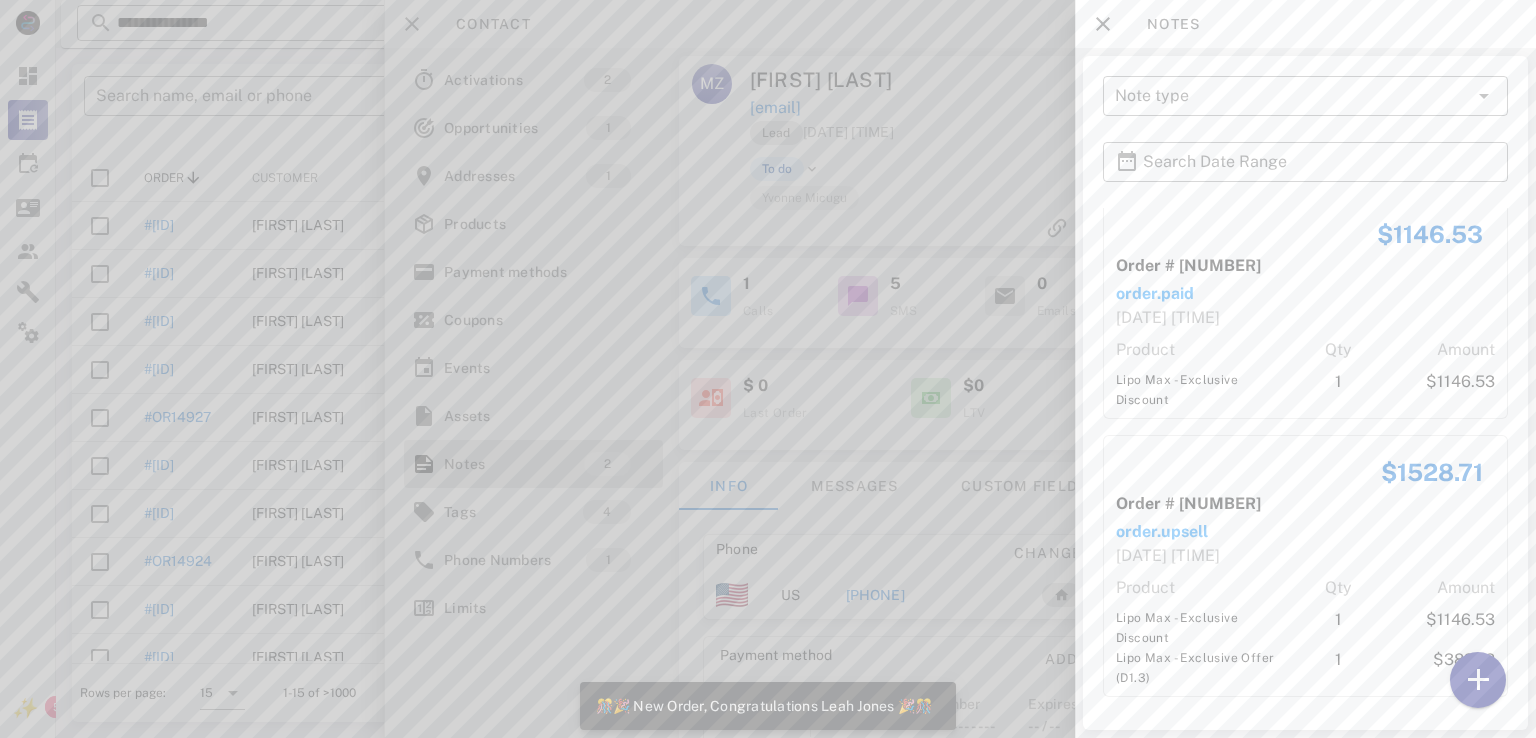 scroll, scrollTop: 14, scrollLeft: 0, axis: vertical 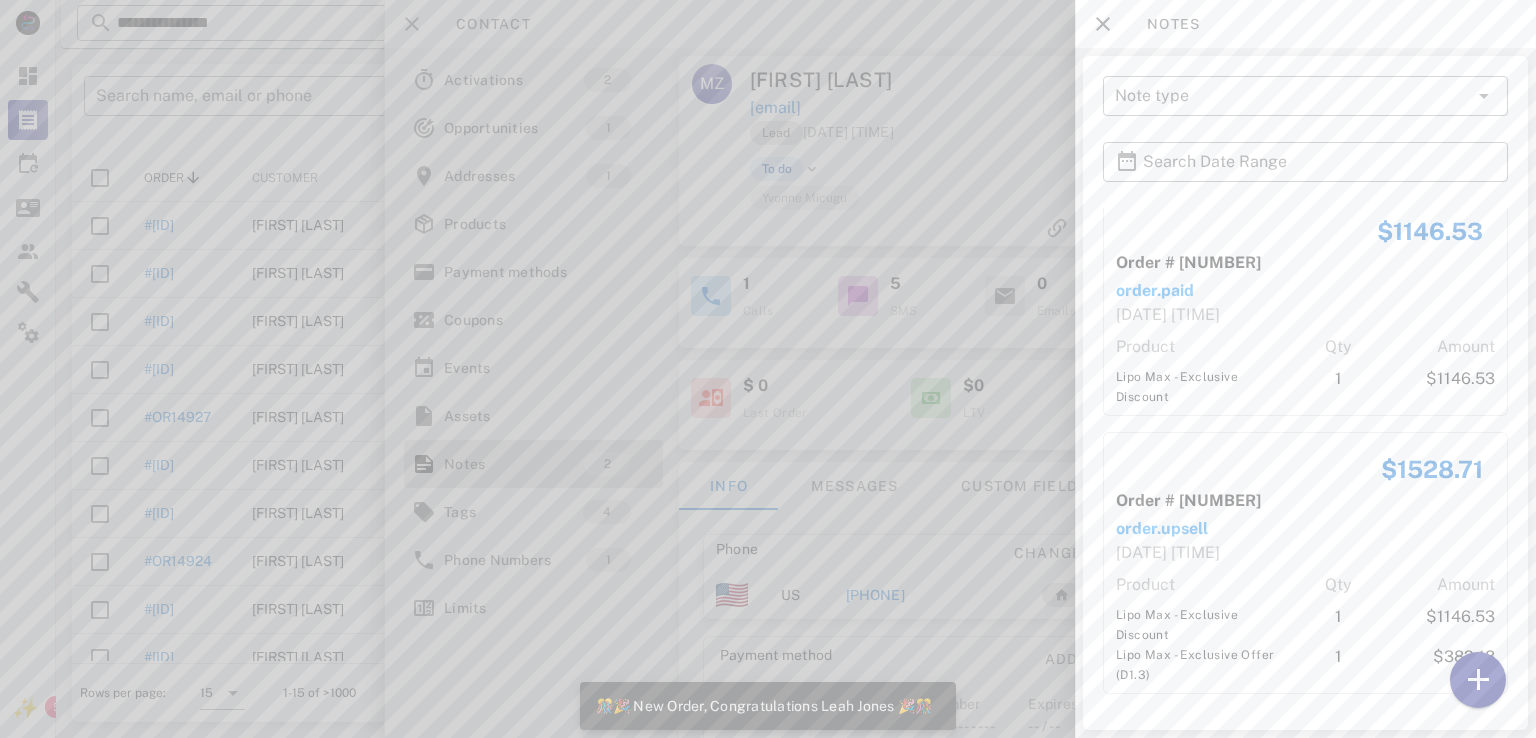 click at bounding box center [768, 369] 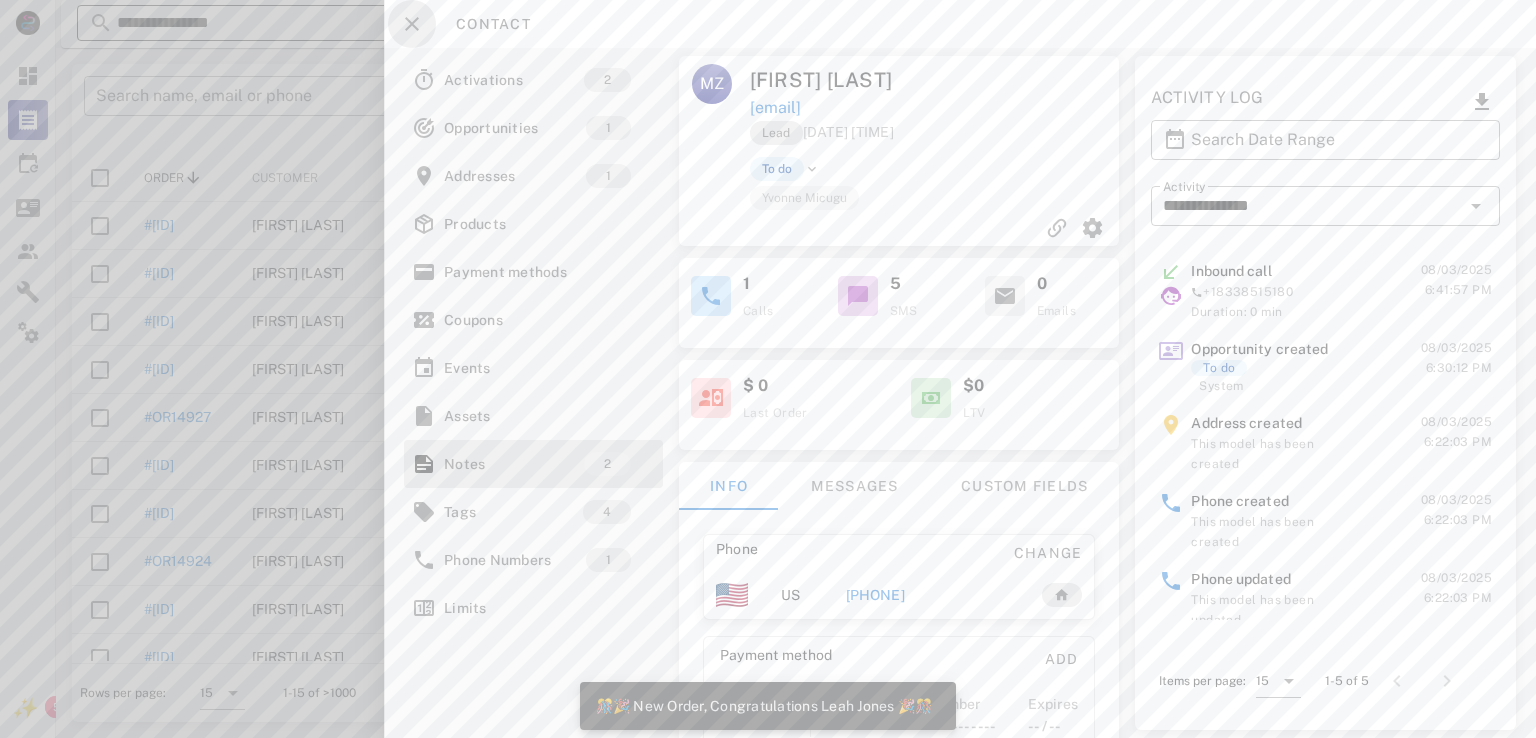drag, startPoint x: 410, startPoint y: 23, endPoint x: 496, endPoint y: 25, distance: 86.023254 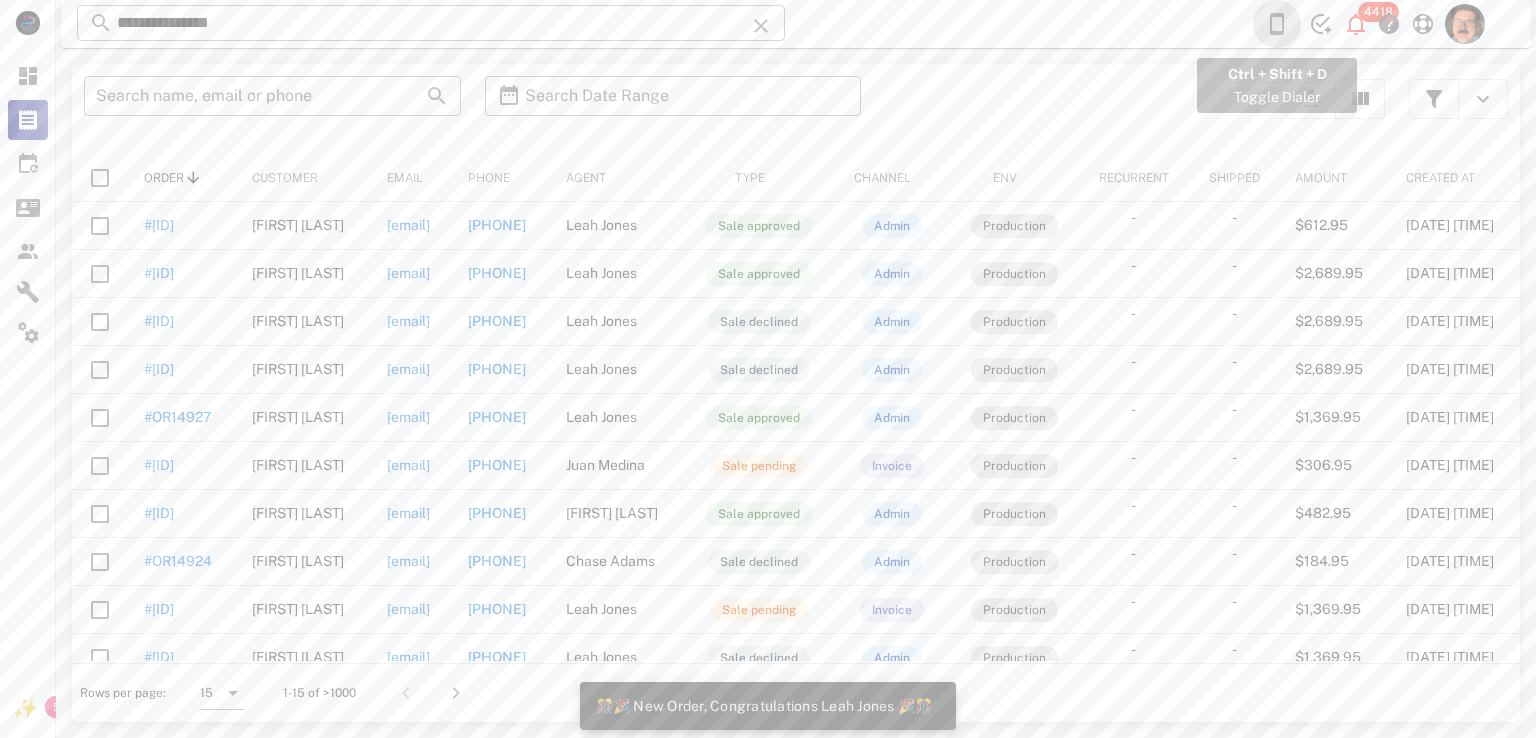 click at bounding box center (1277, 24) 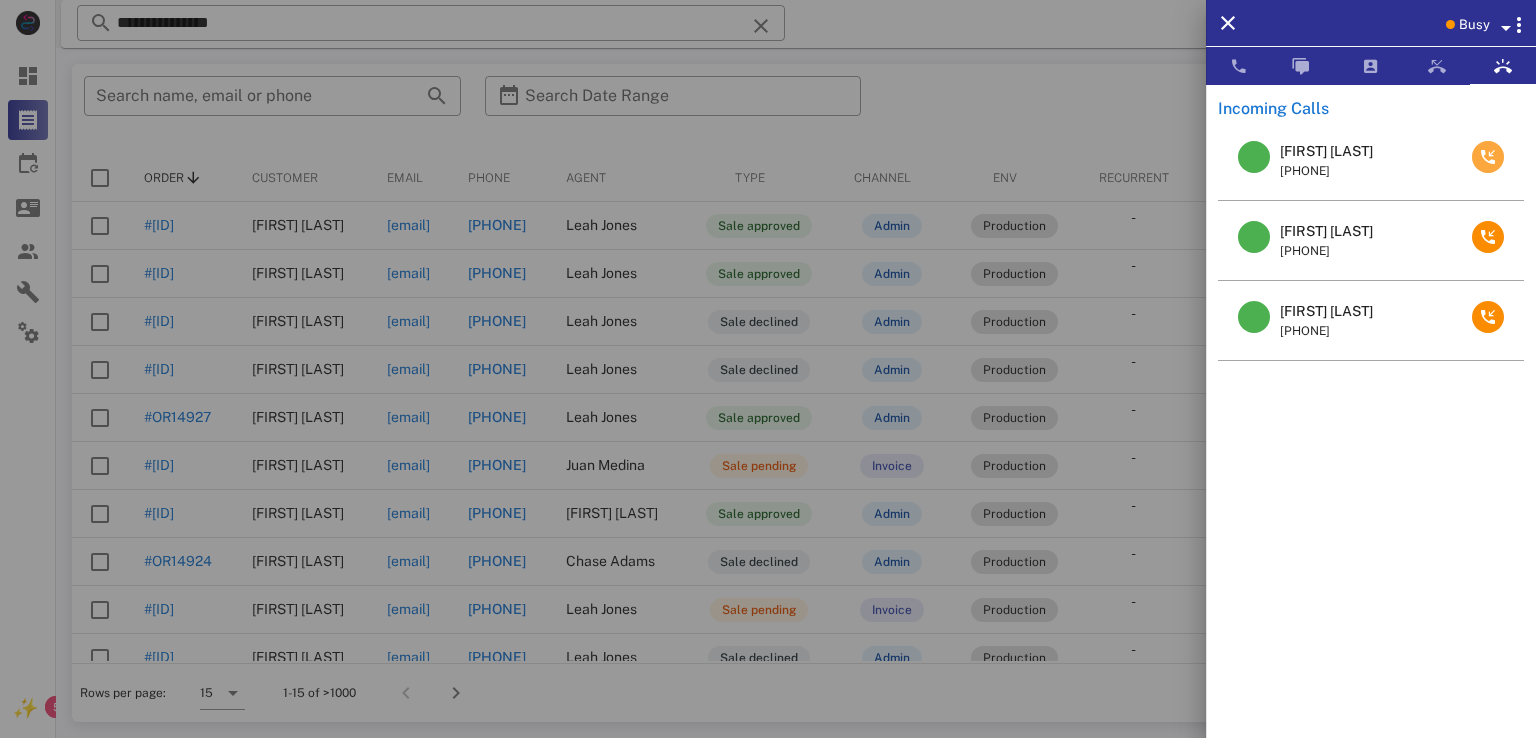 click at bounding box center (1488, 157) 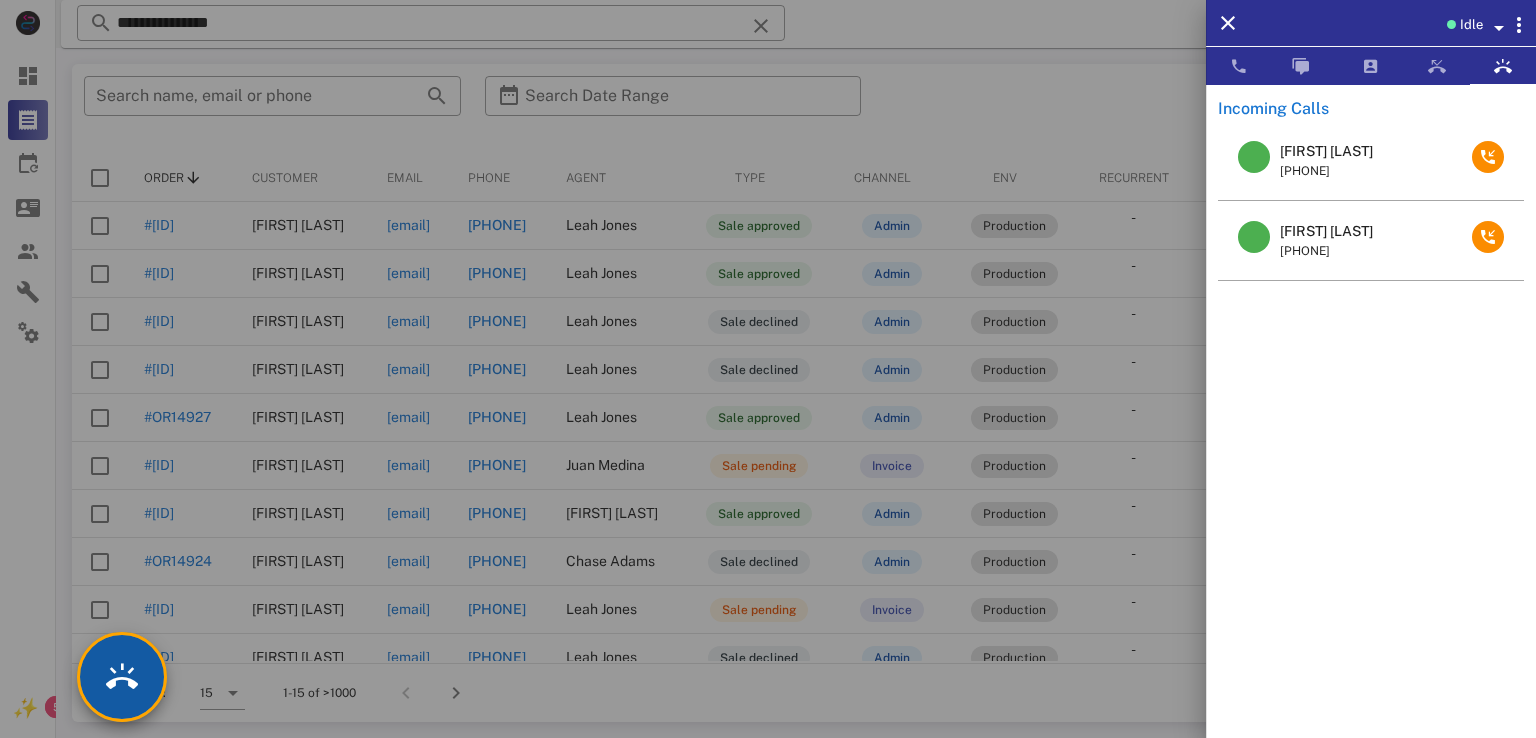click at bounding box center [122, 677] 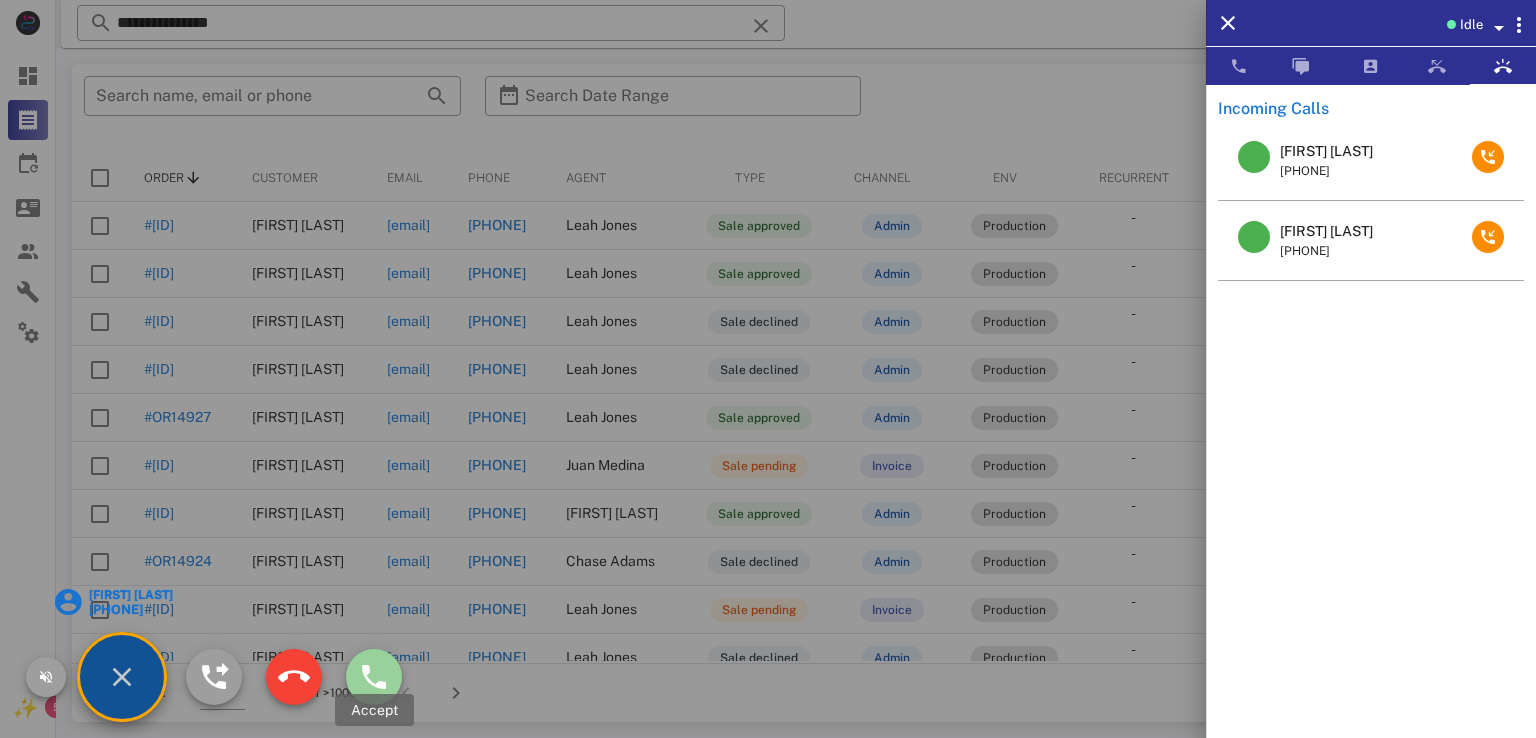 click at bounding box center (374, 677) 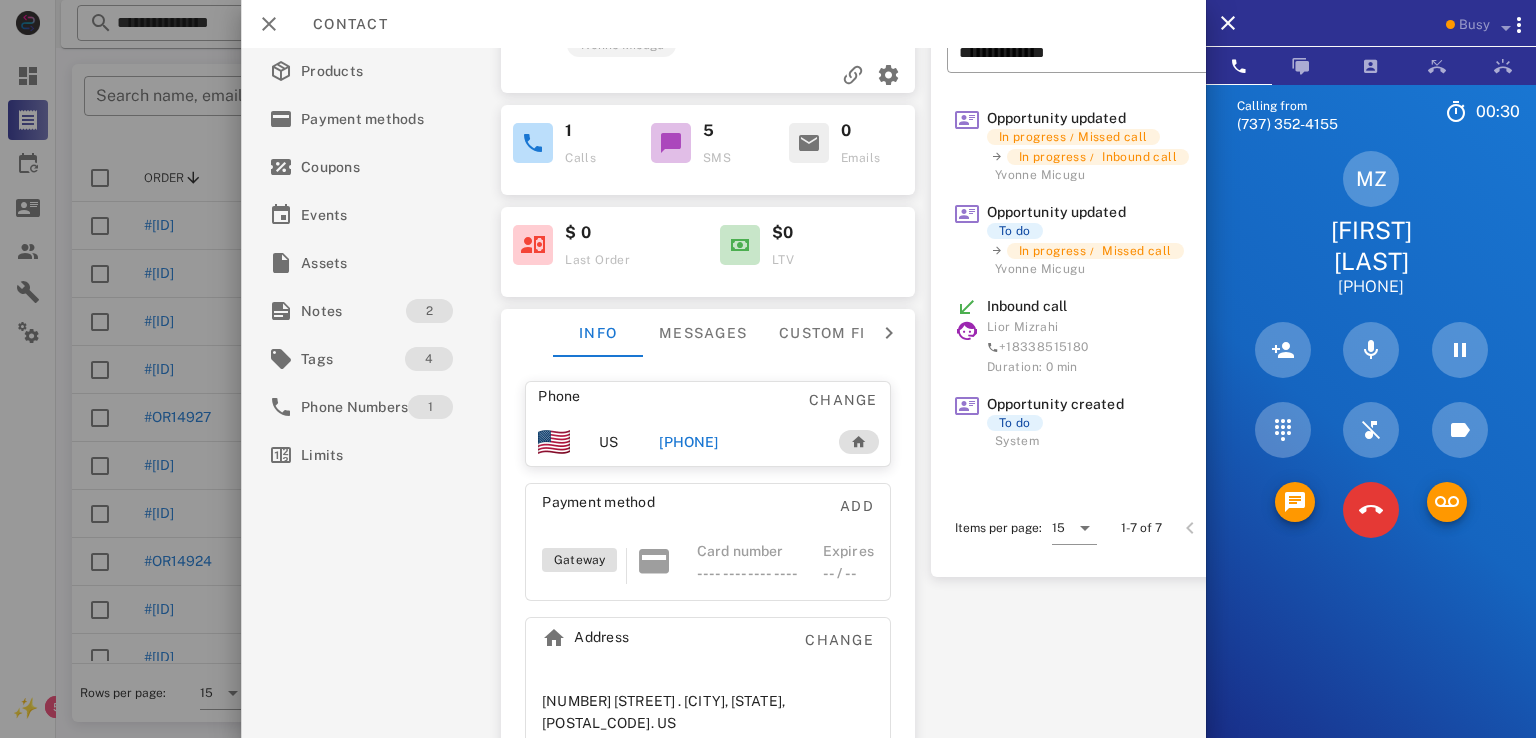 scroll, scrollTop: 227, scrollLeft: 0, axis: vertical 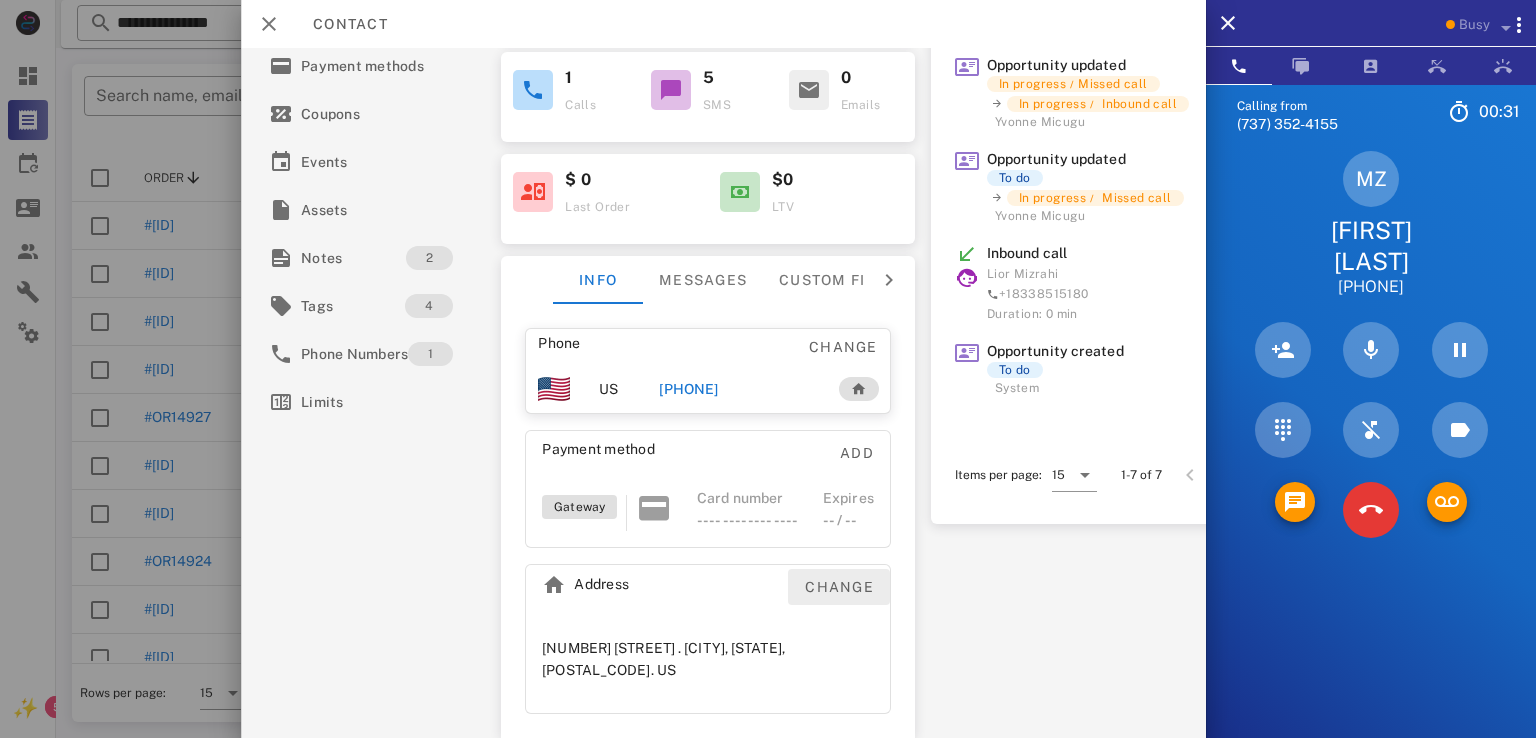 click on "Change" at bounding box center (839, 587) 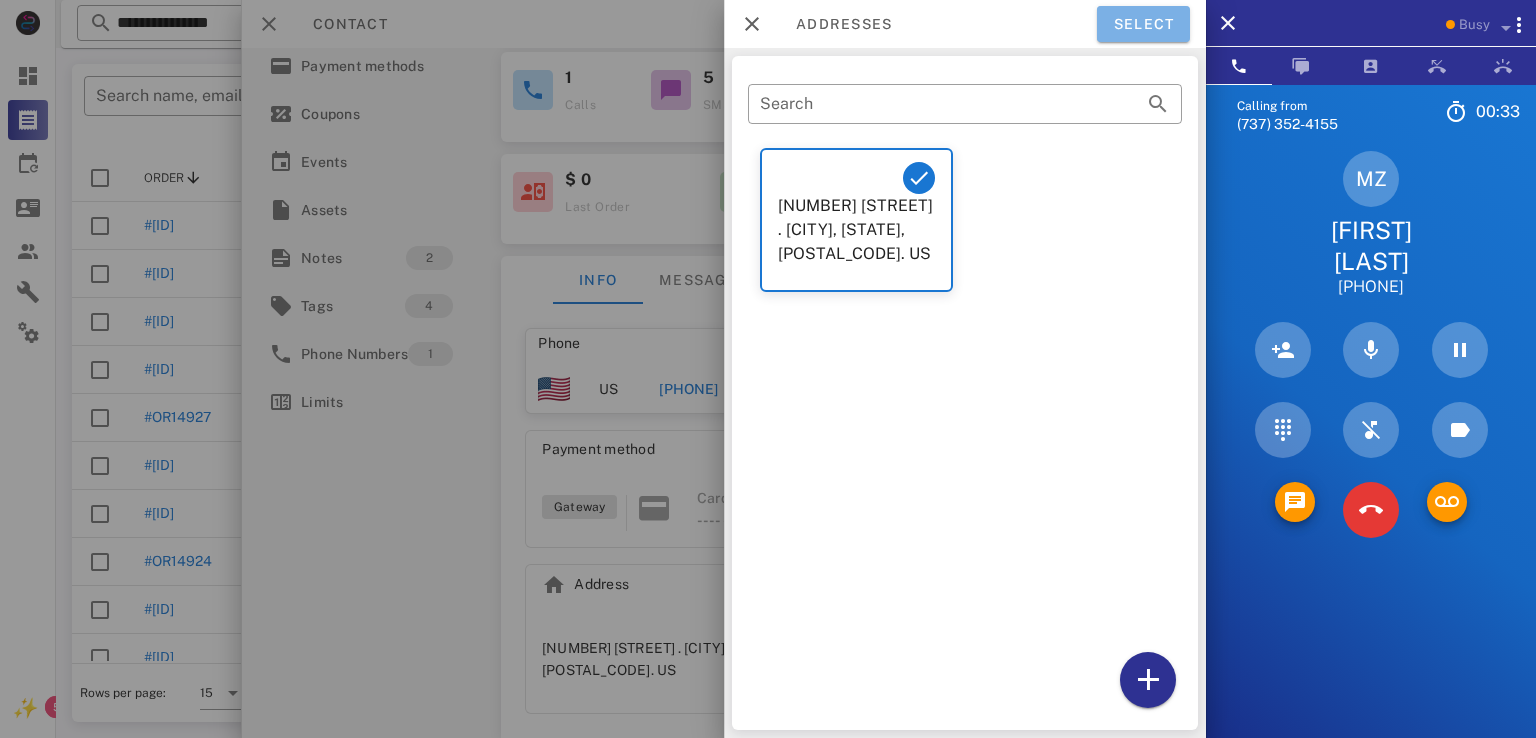 click on "Select" at bounding box center [1143, 24] 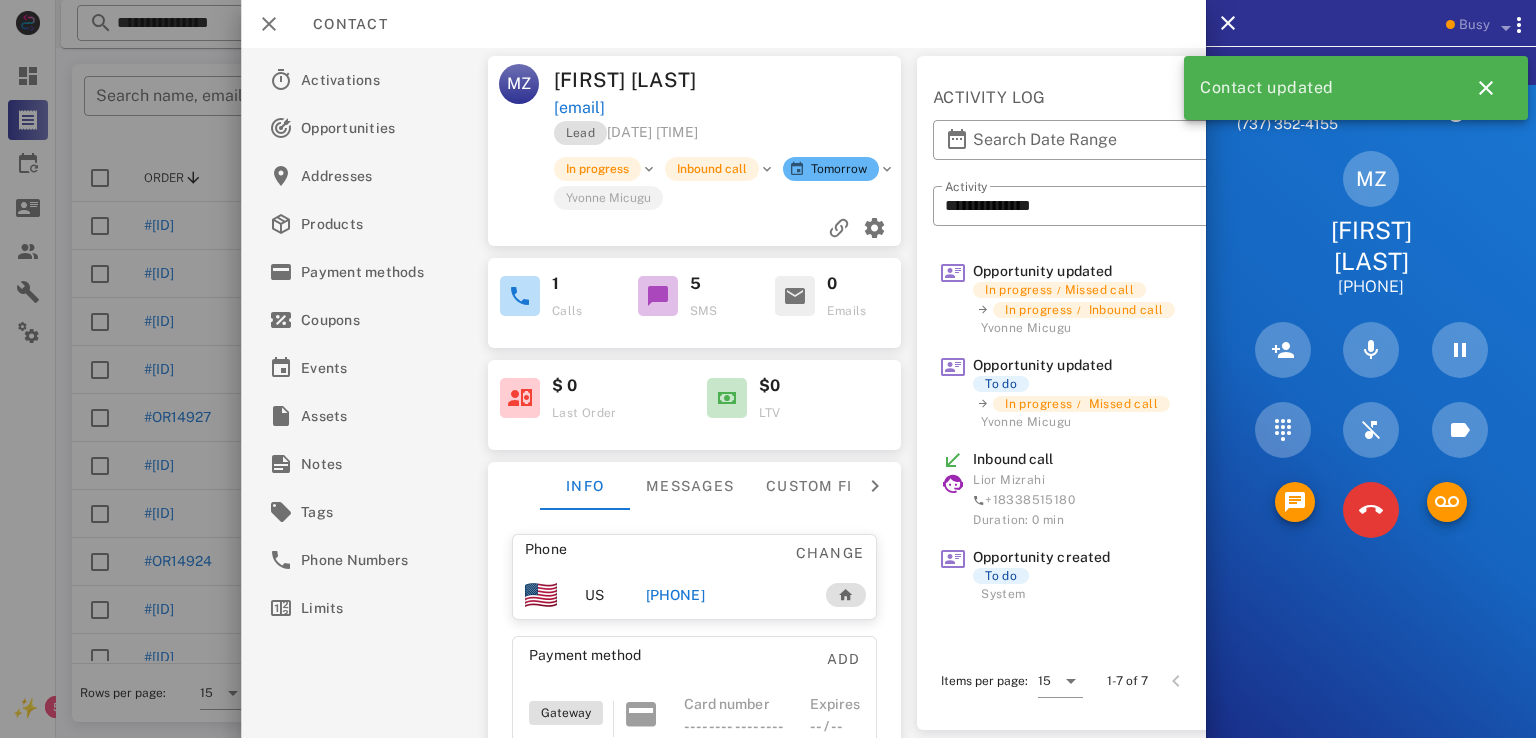 scroll, scrollTop: 227, scrollLeft: 0, axis: vertical 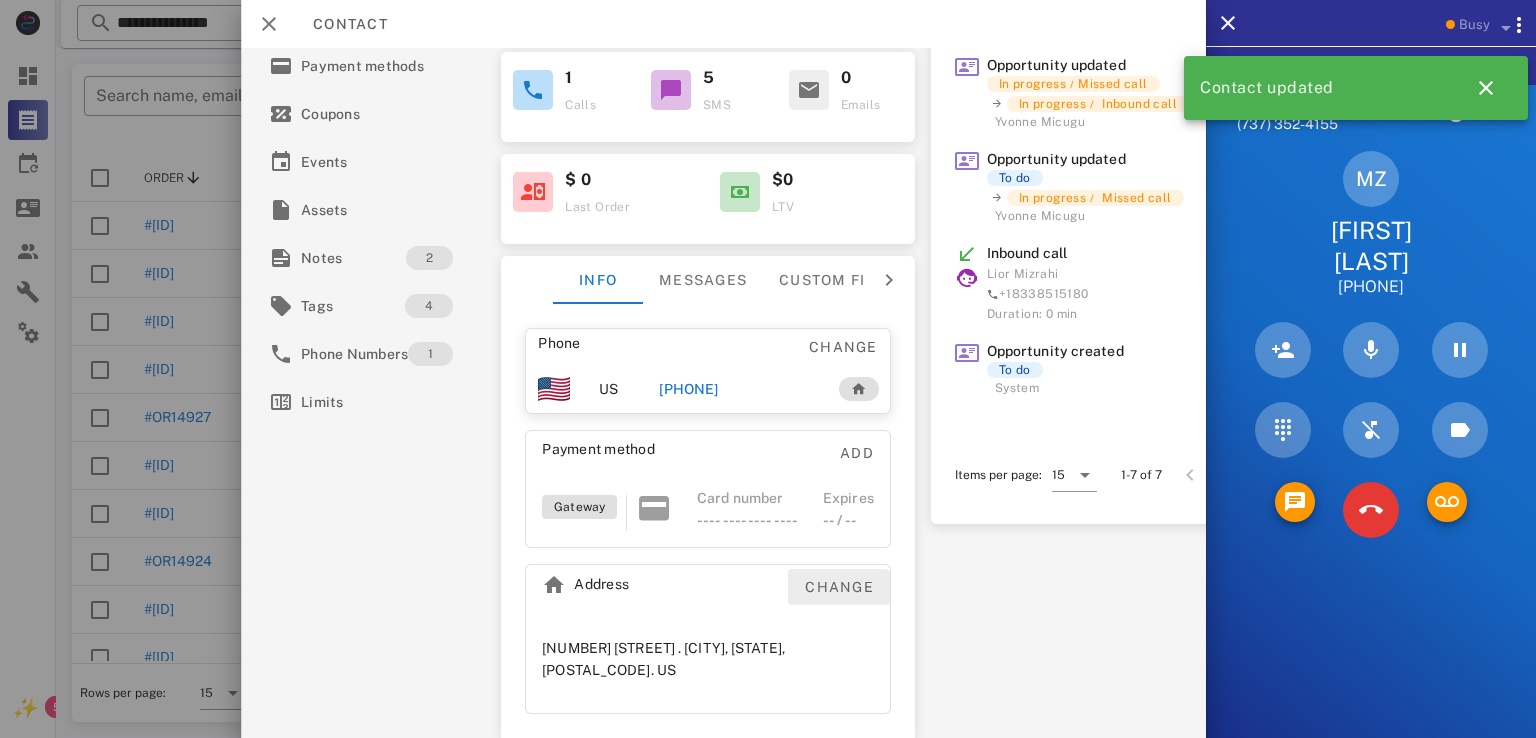 click on "Change" at bounding box center [839, 587] 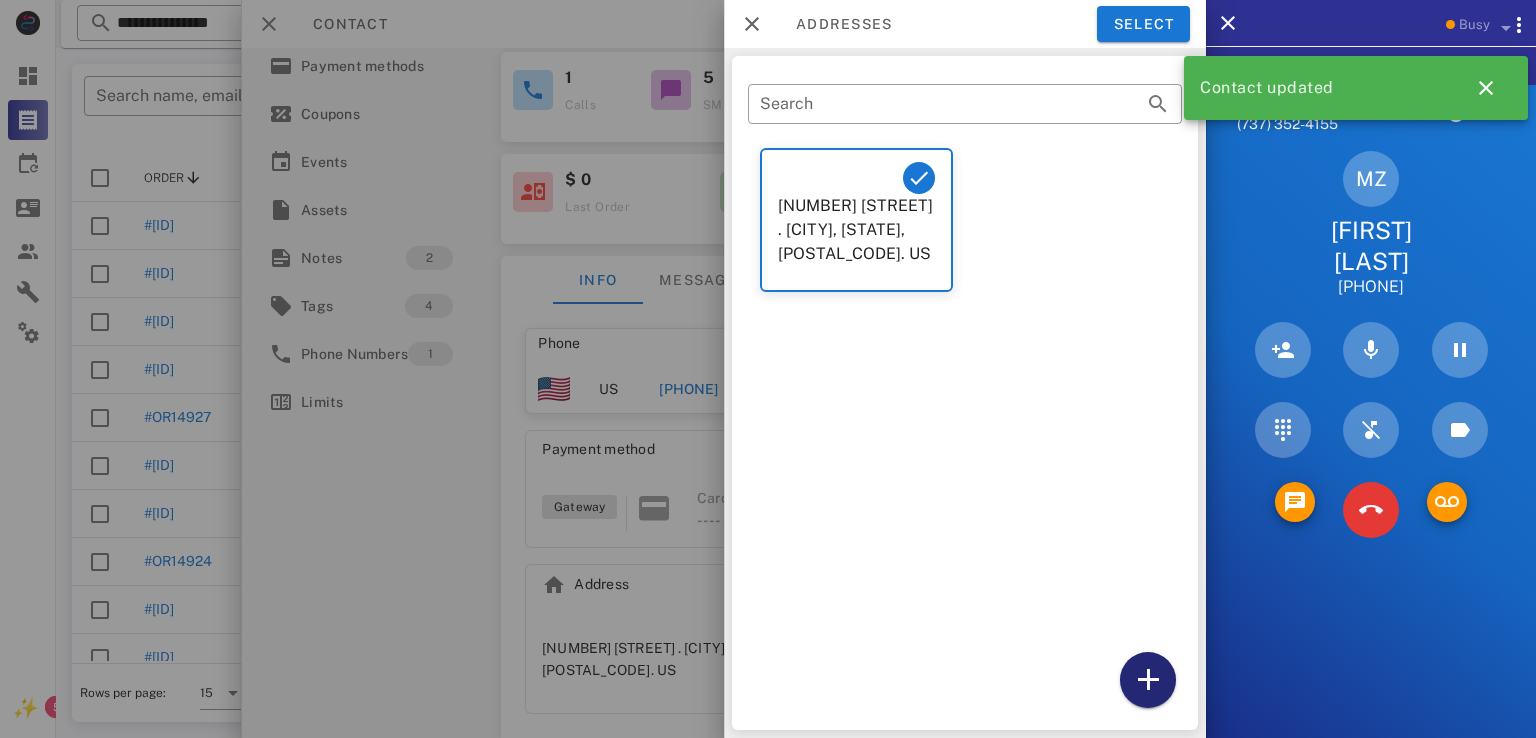 click at bounding box center [1148, 680] 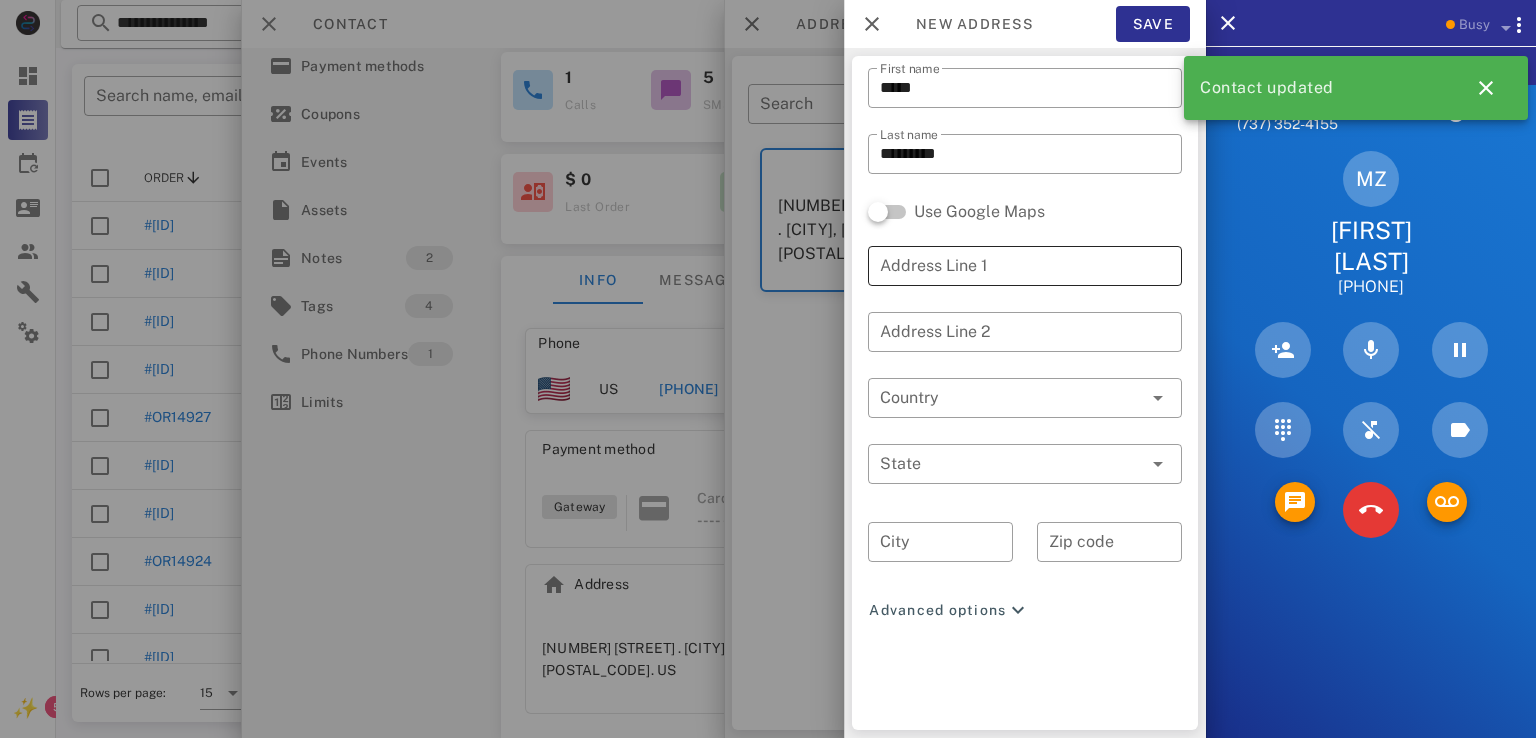 click on "Address Line 1" at bounding box center [1025, 266] 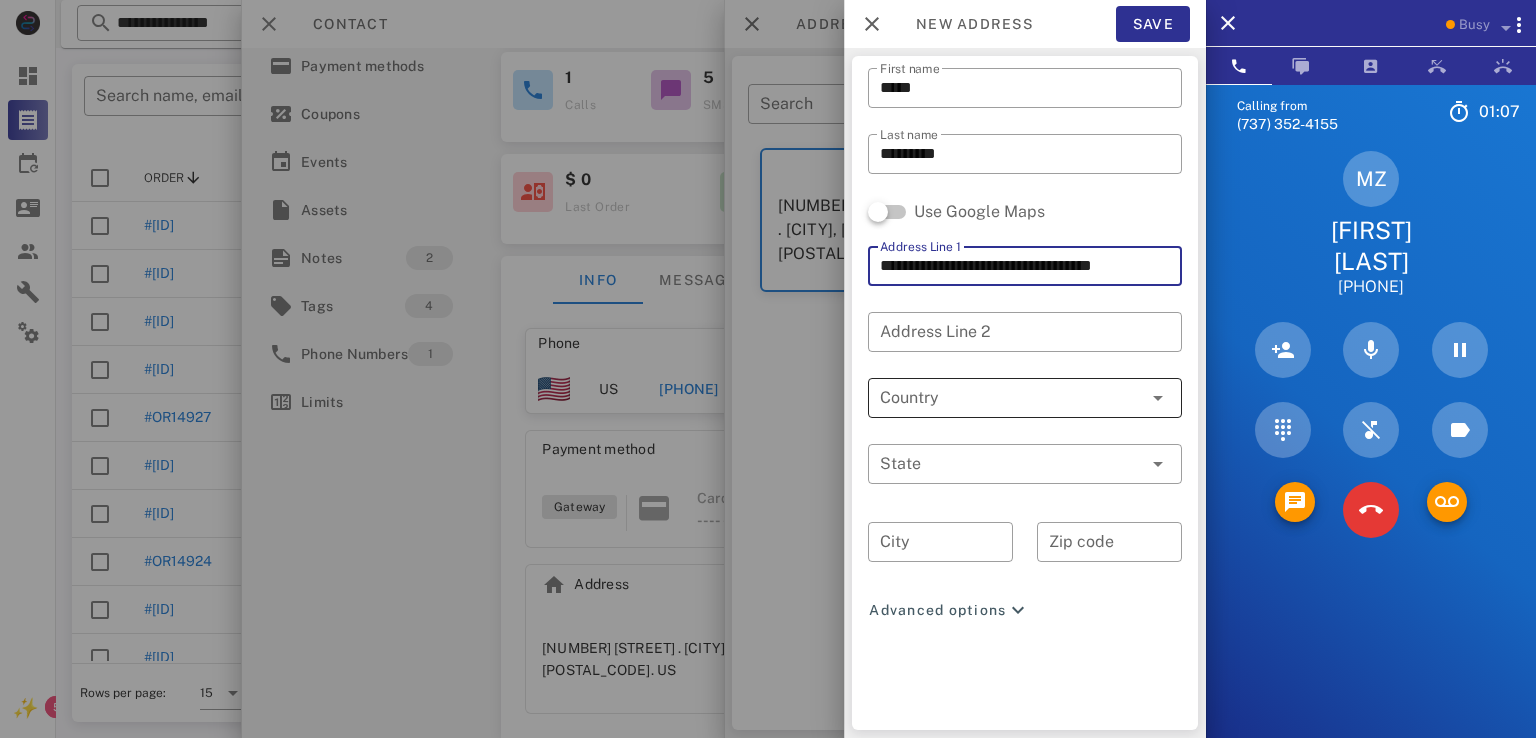 type on "**********" 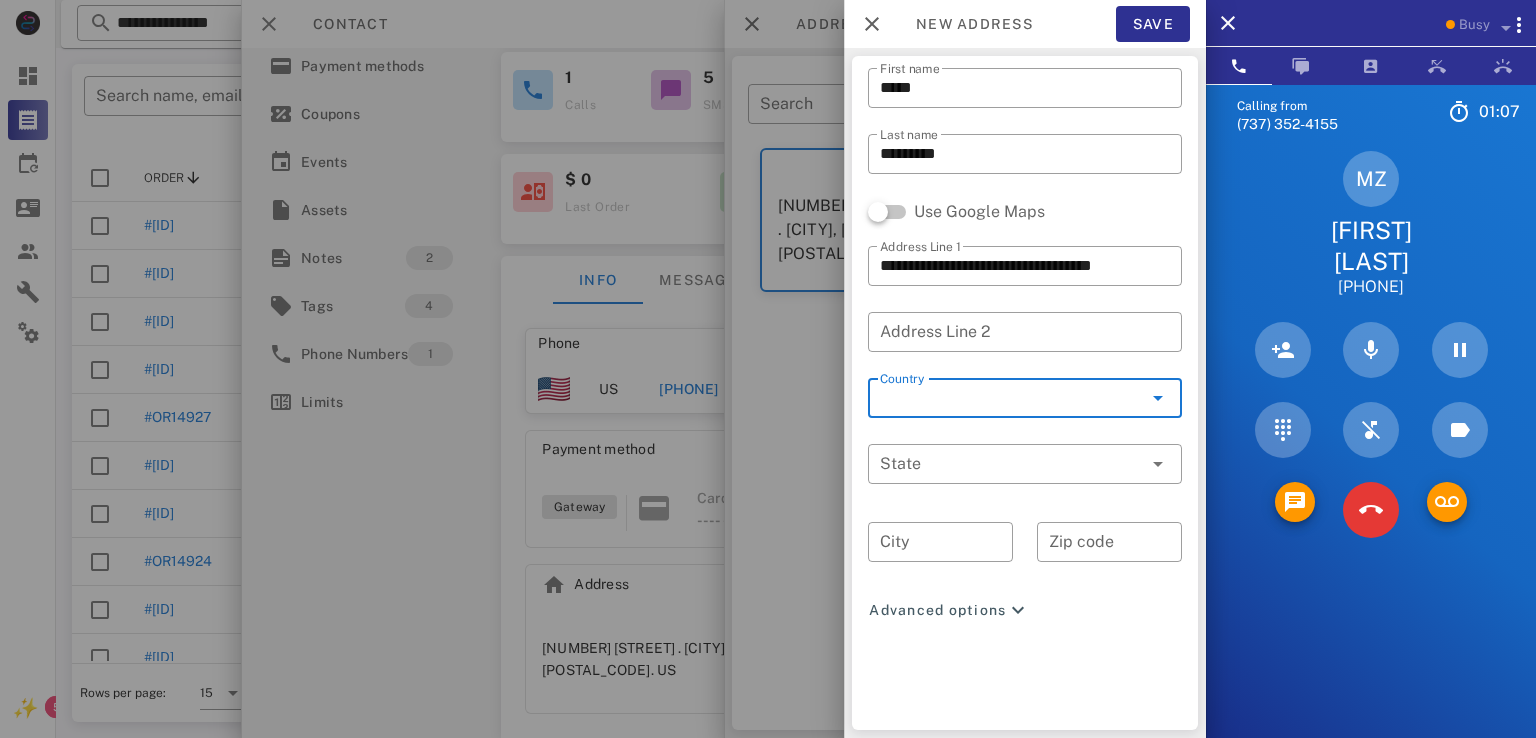 click on "Country" at bounding box center [1011, 398] 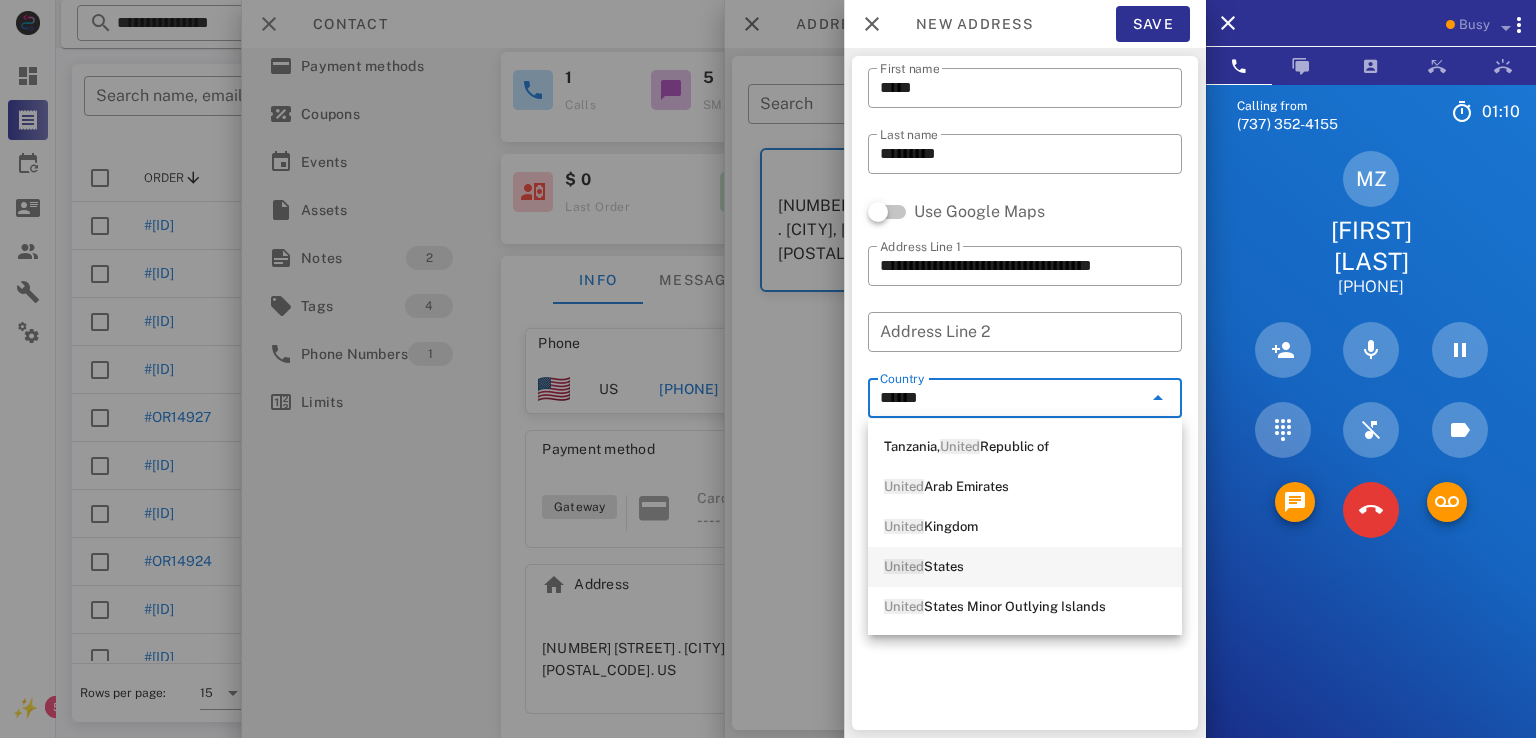 click on "United  States" at bounding box center (1025, 567) 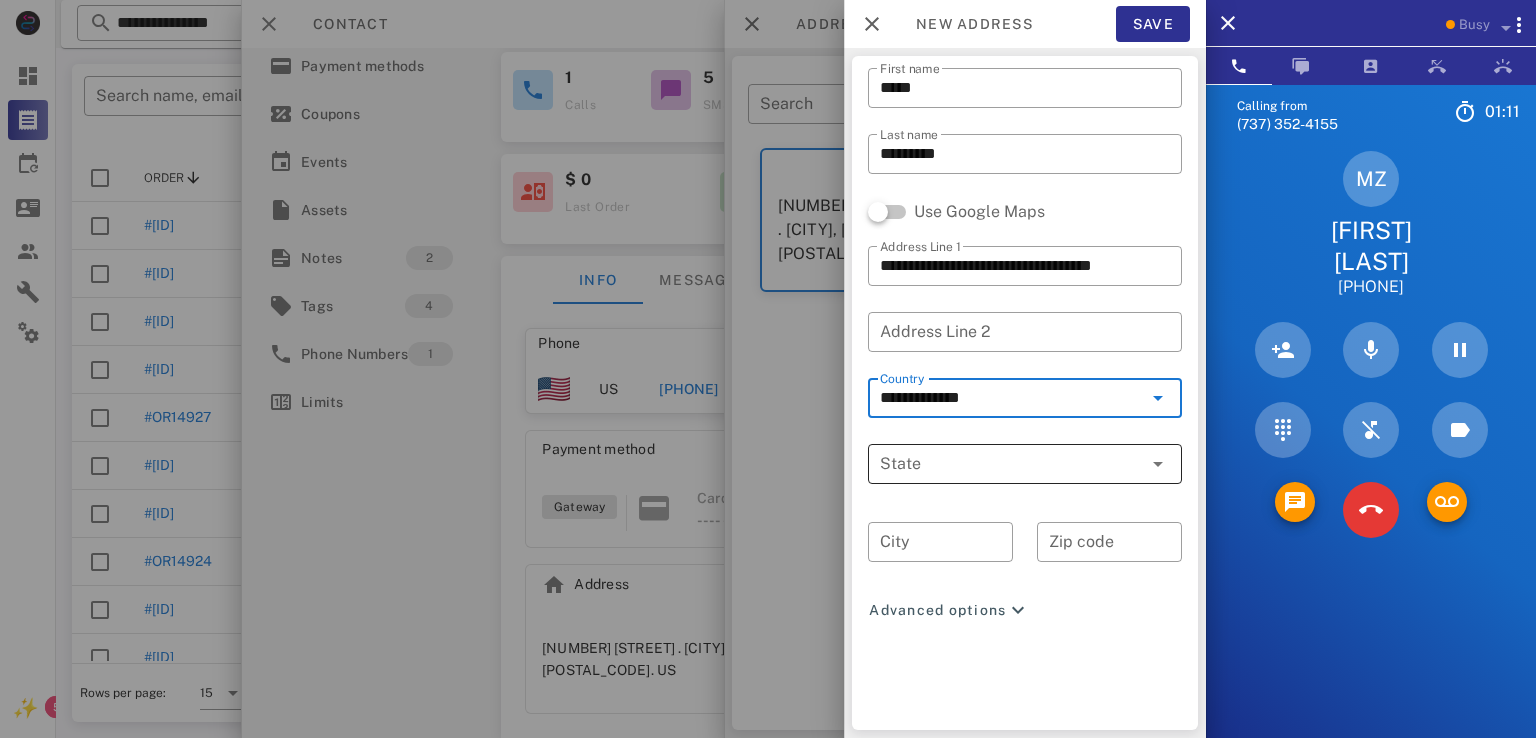 type on "**********" 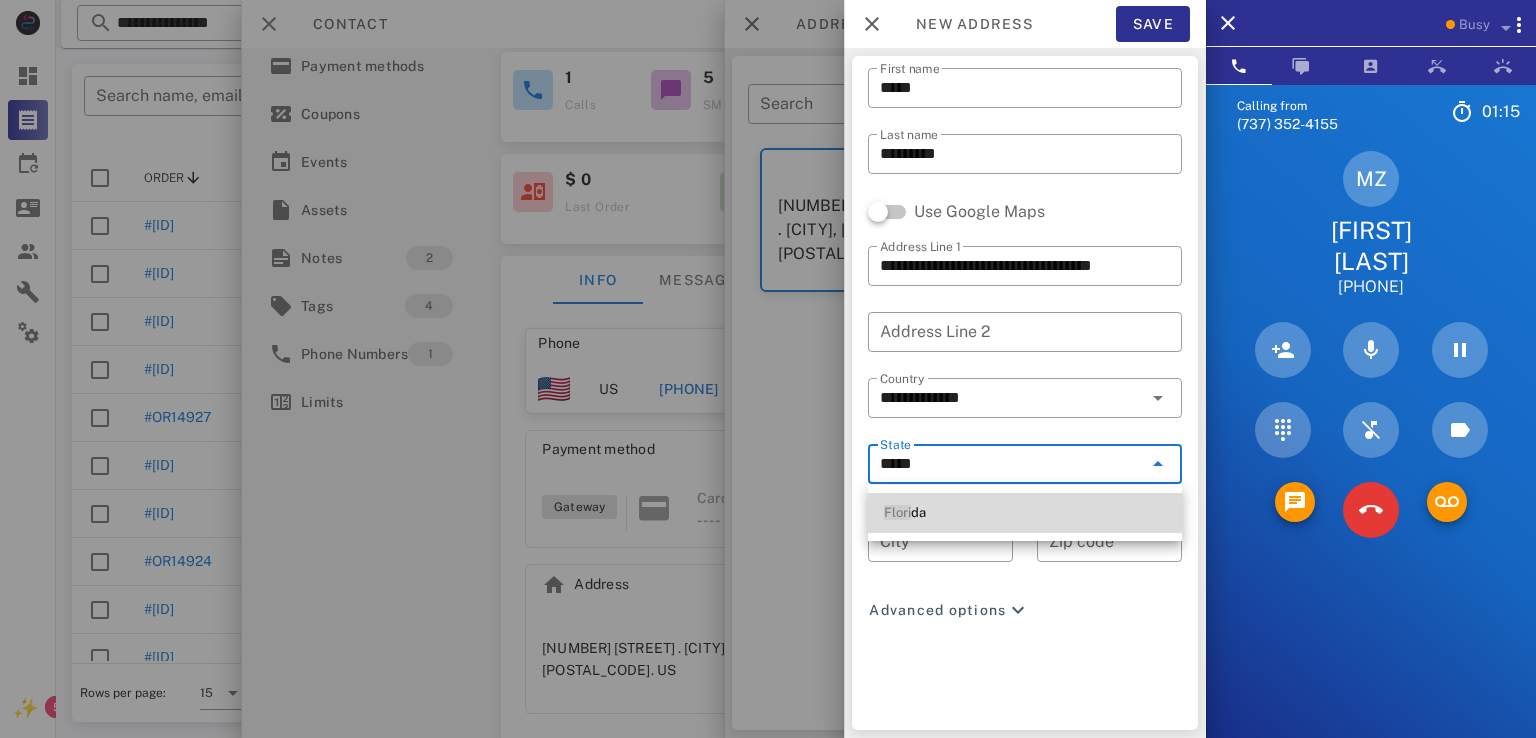 click on "Flori da" at bounding box center (1025, 513) 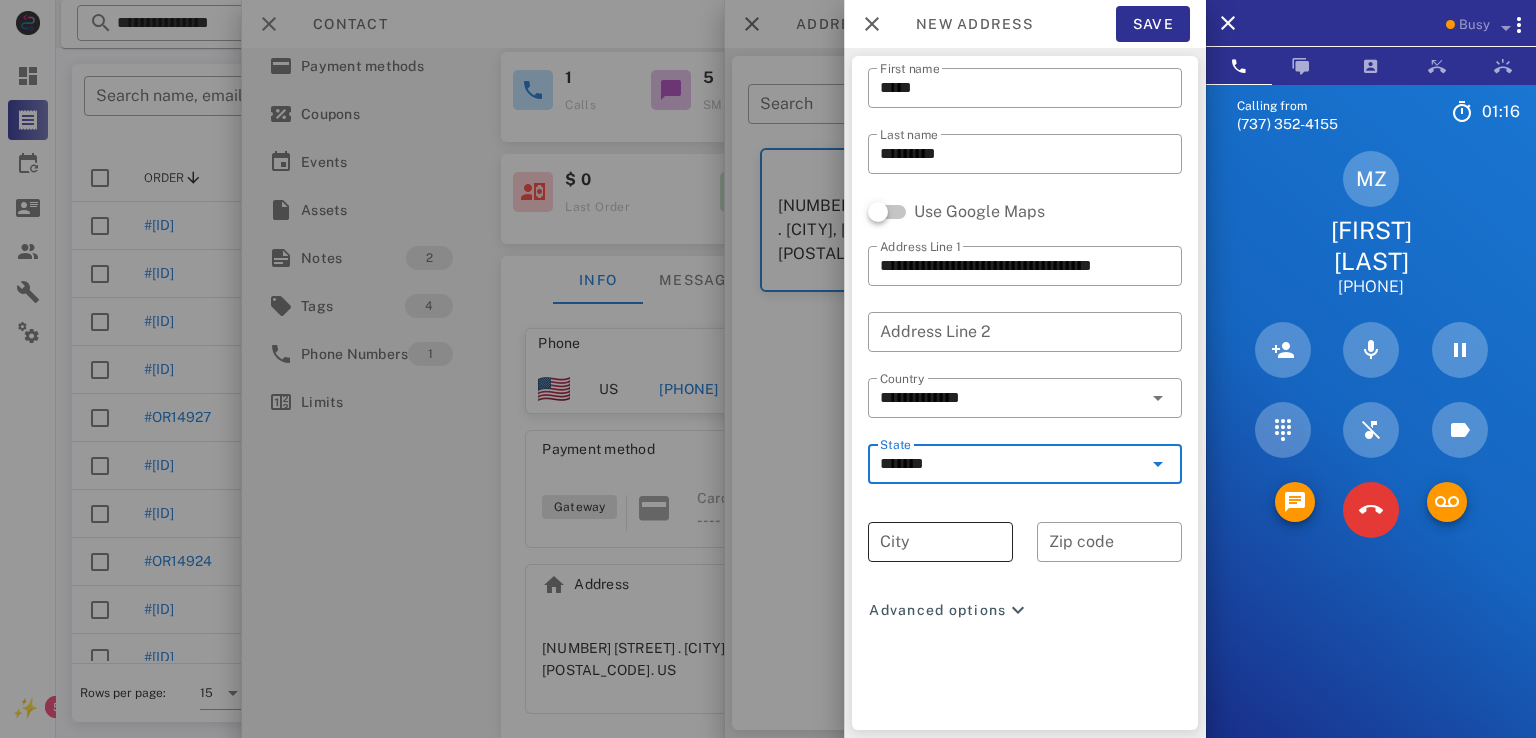 type on "*******" 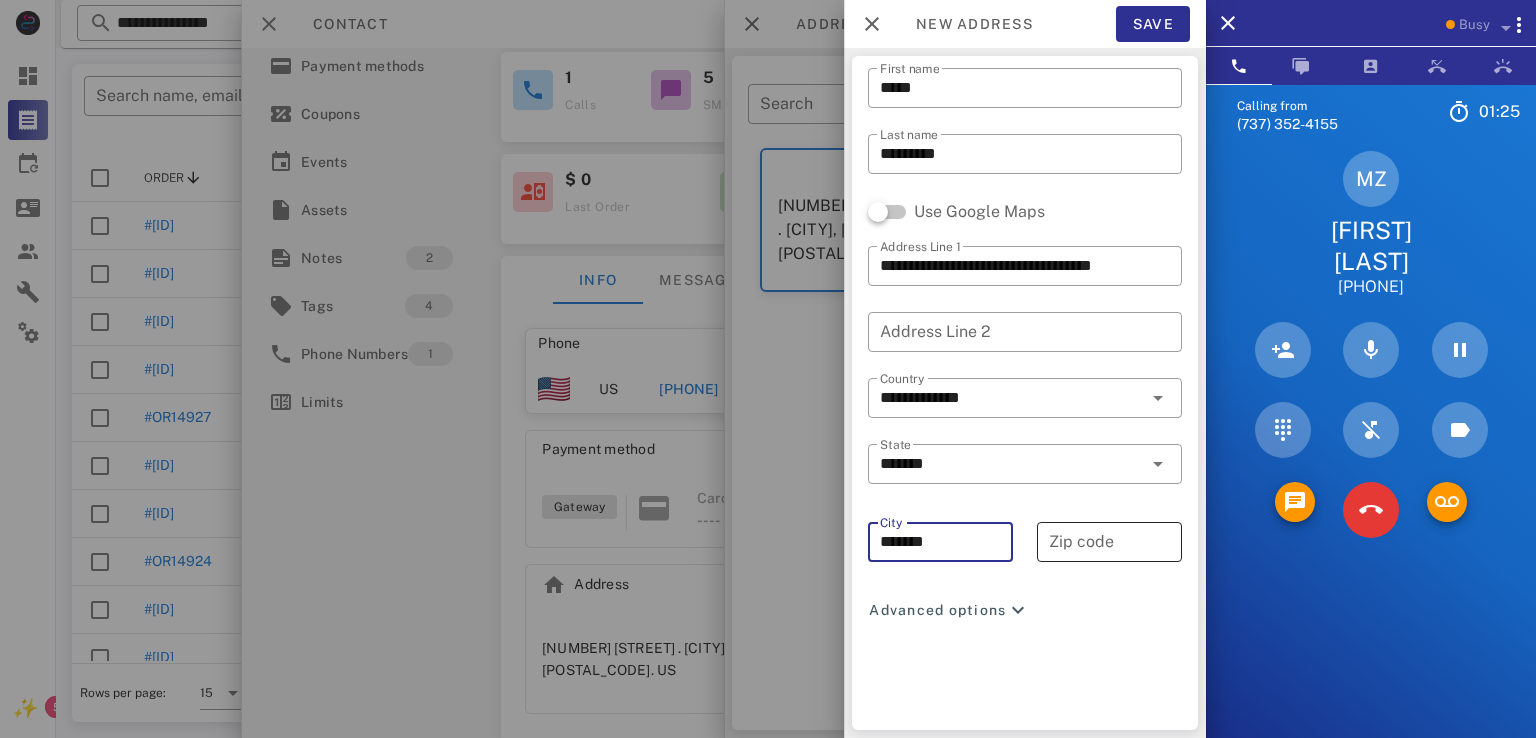 type on "*******" 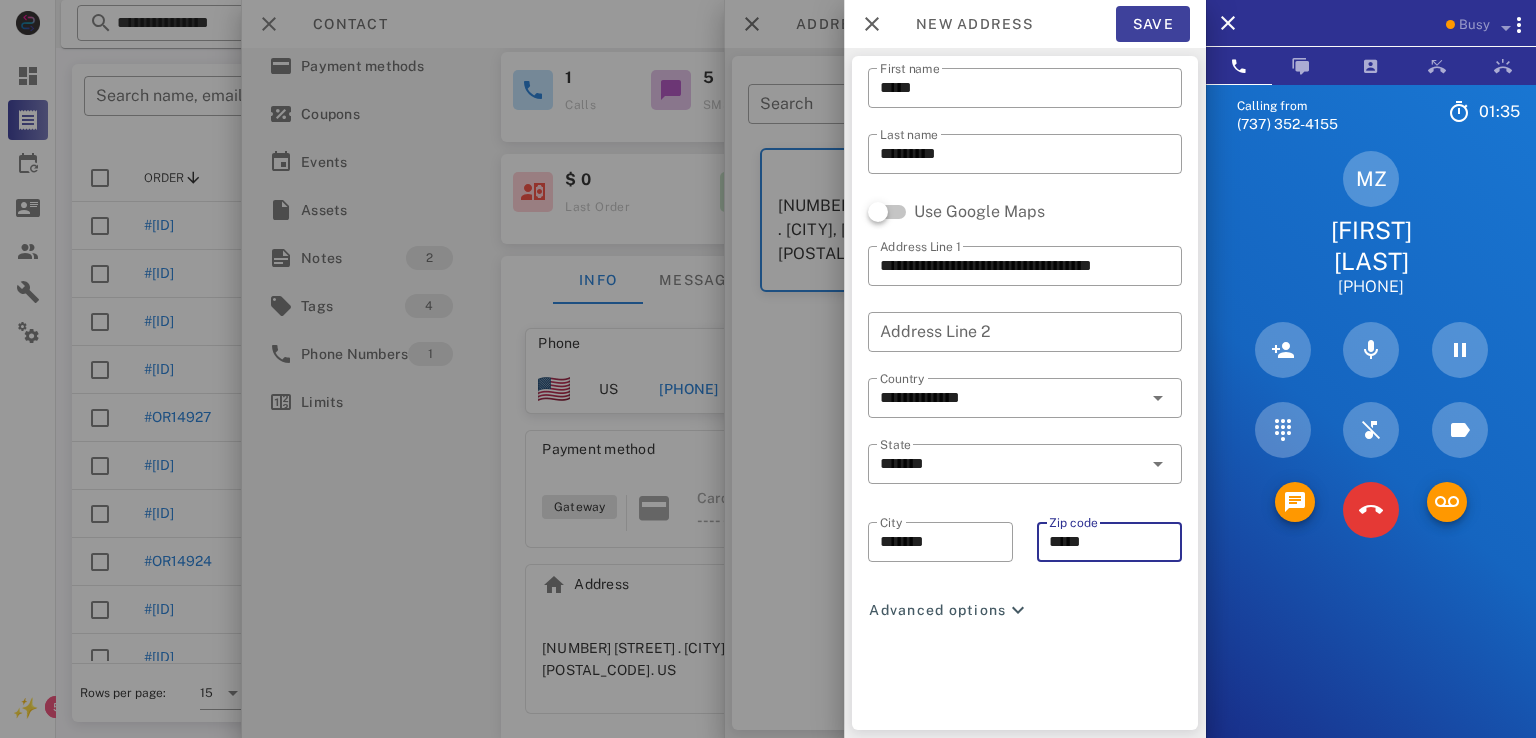 type on "*****" 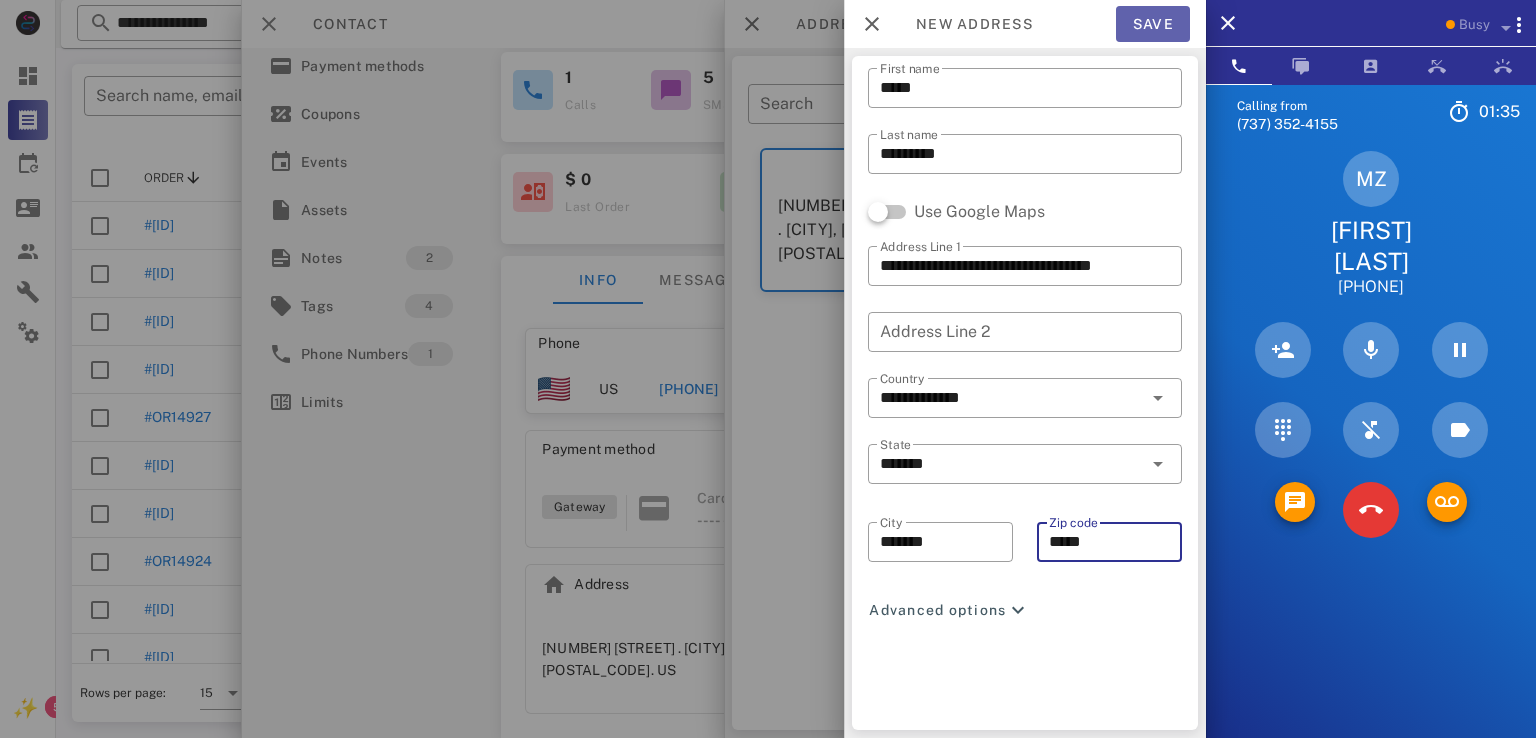 click on "Save" at bounding box center (1153, 24) 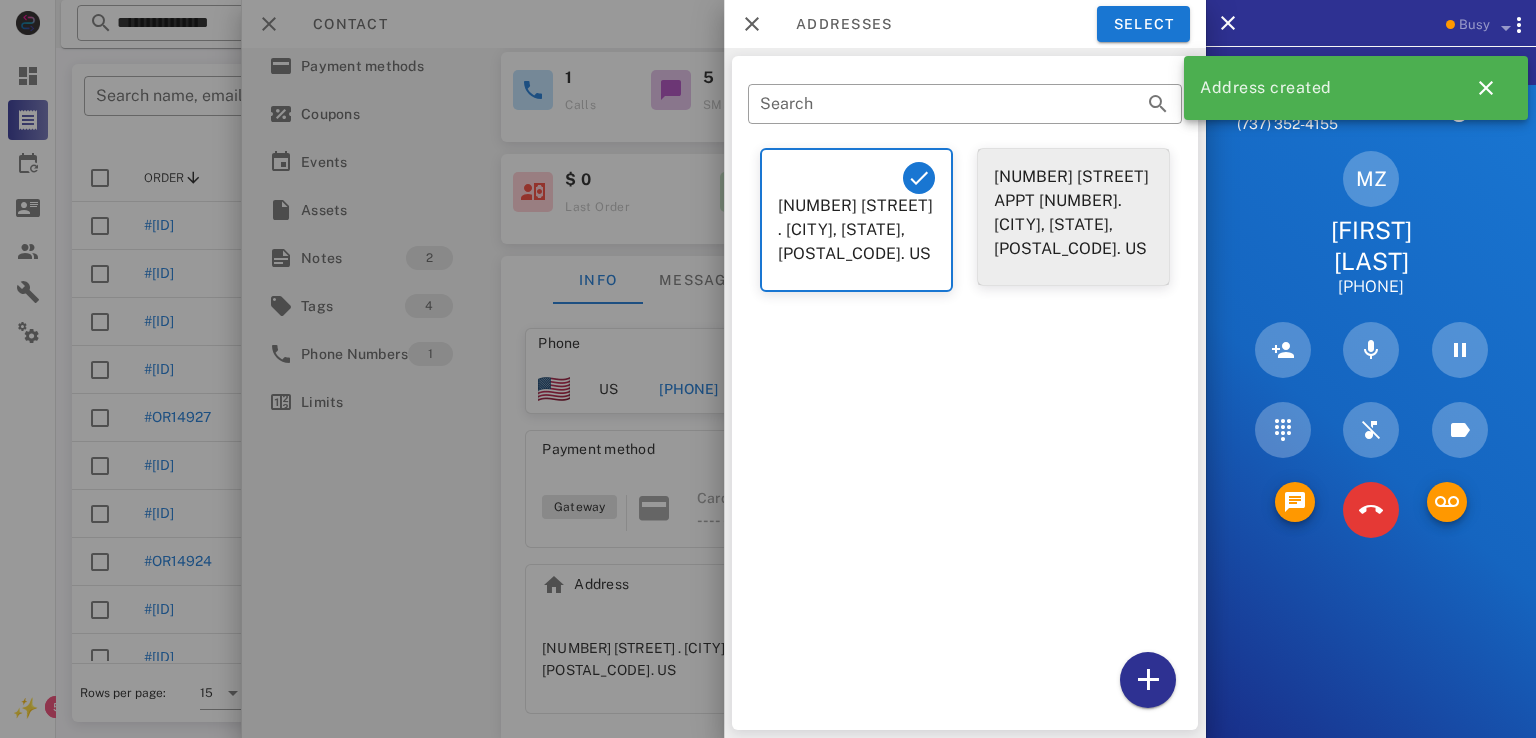 click on "8060 N Sunrise Lakes Drive APPT 301.
Sunrise, FL, 33322.
US" at bounding box center (1073, 213) 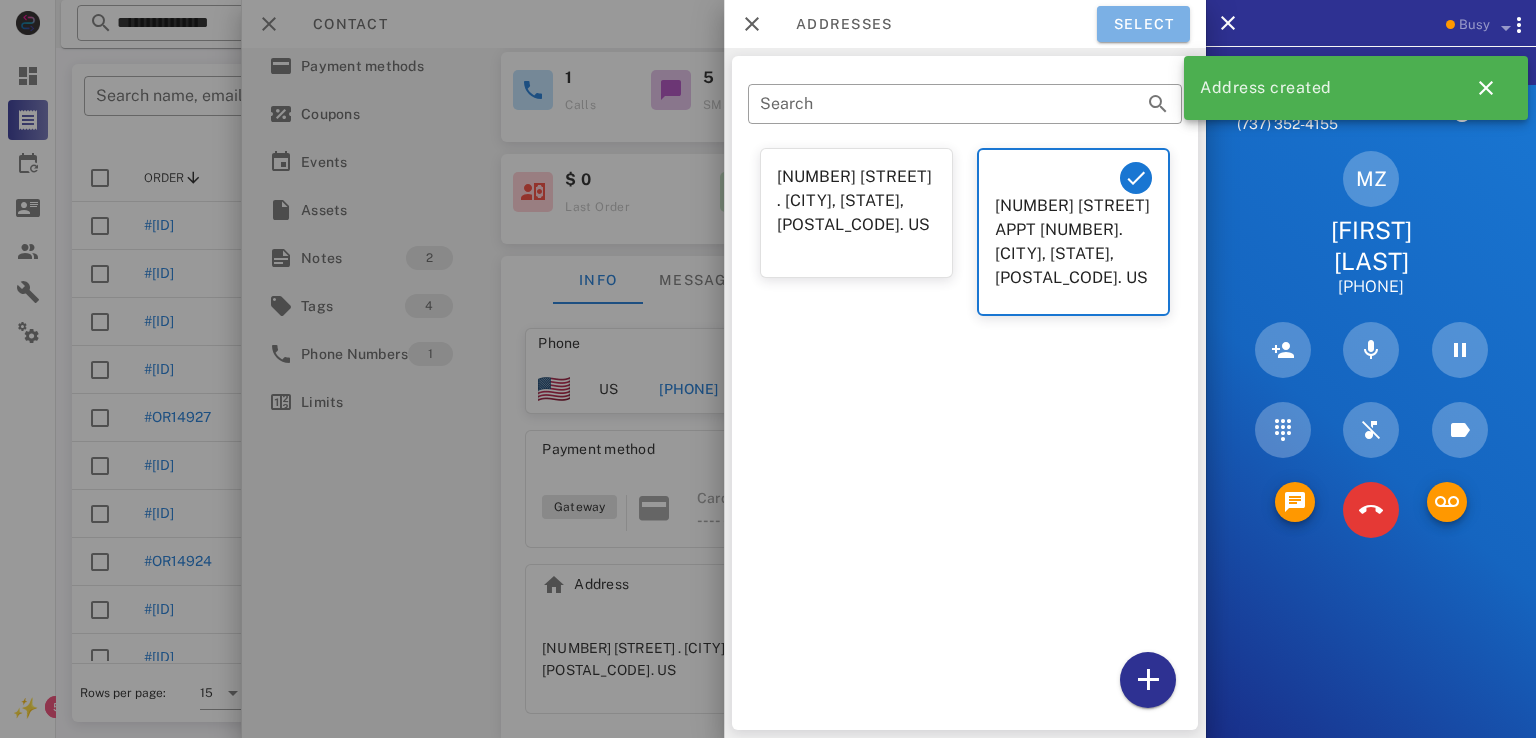 click on "Select" at bounding box center [1143, 24] 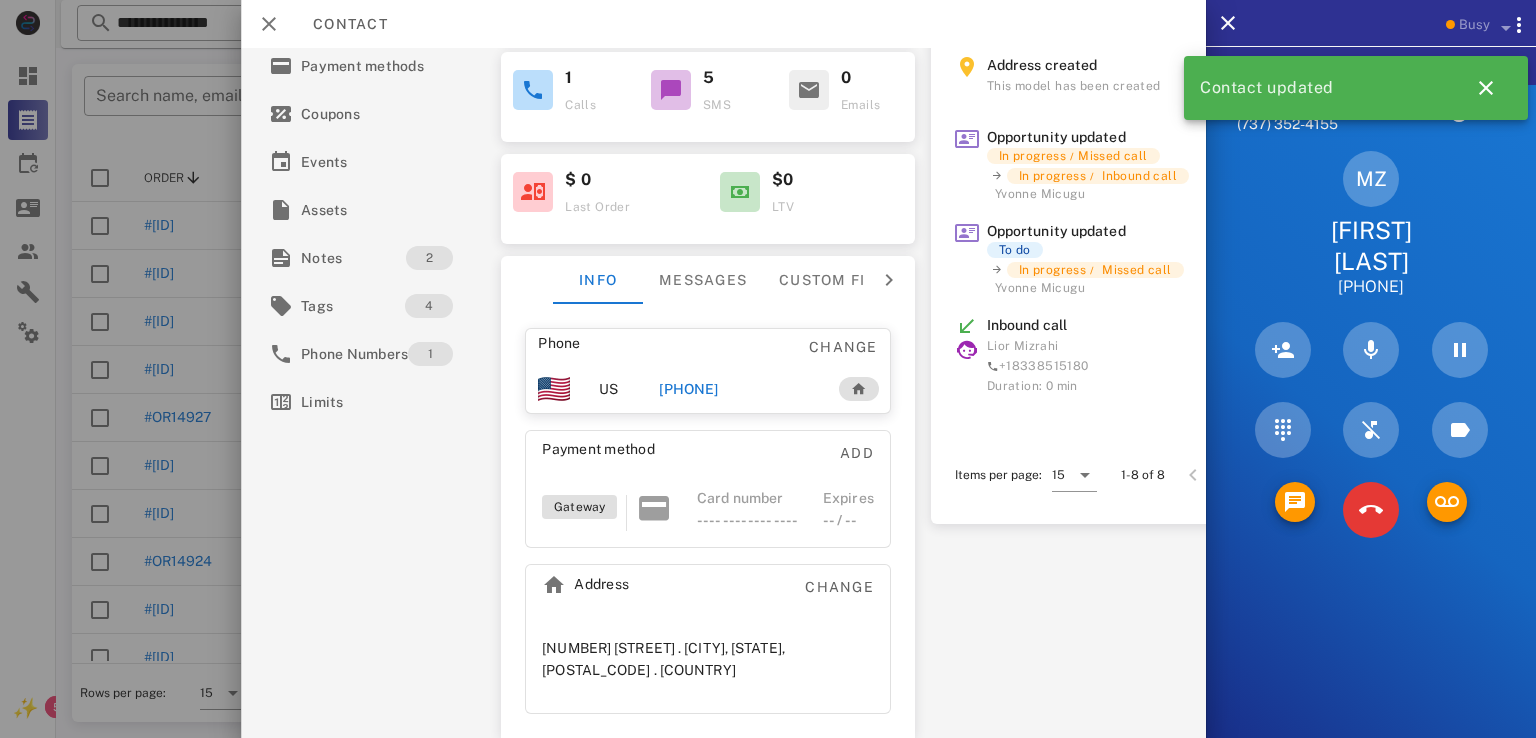 scroll, scrollTop: 0, scrollLeft: 0, axis: both 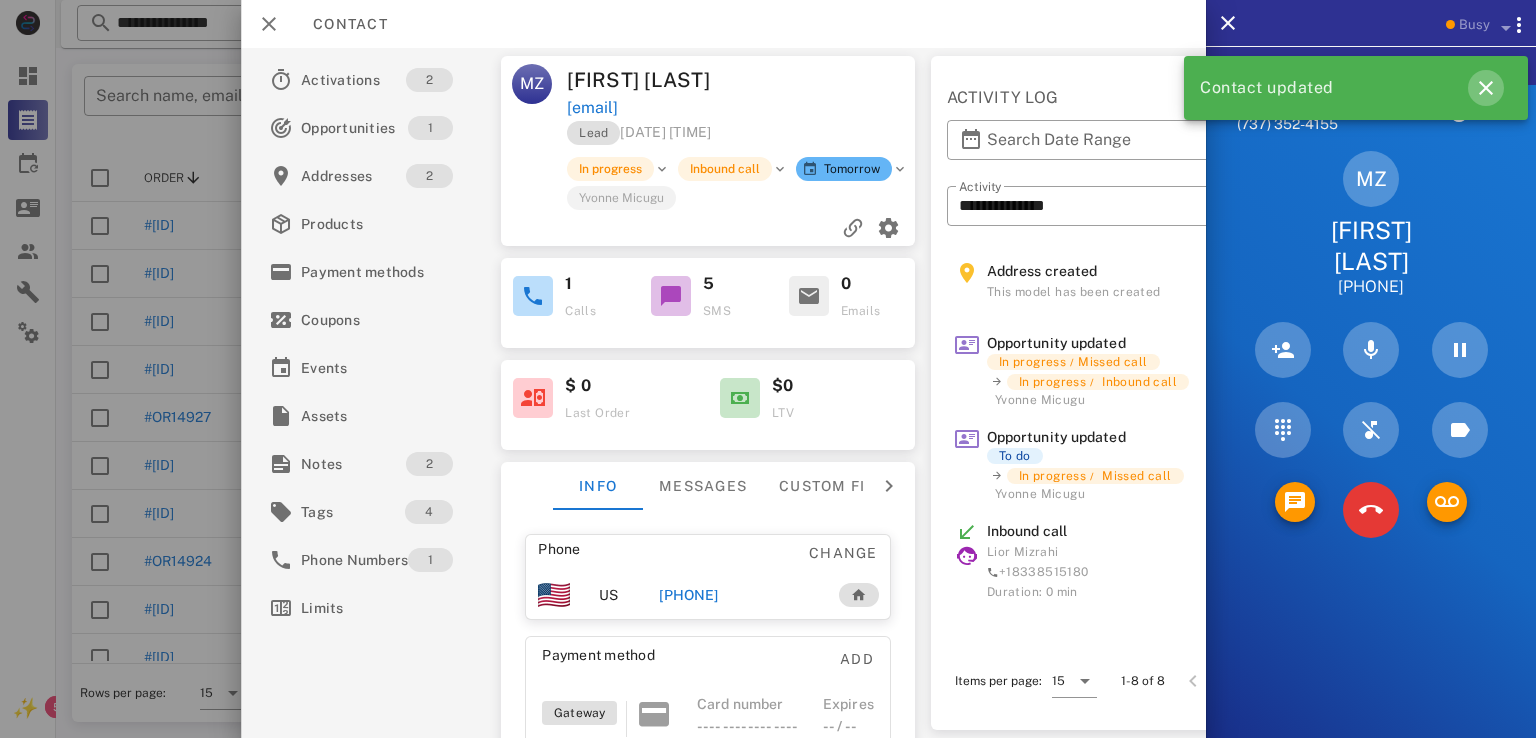 click at bounding box center (1486, 88) 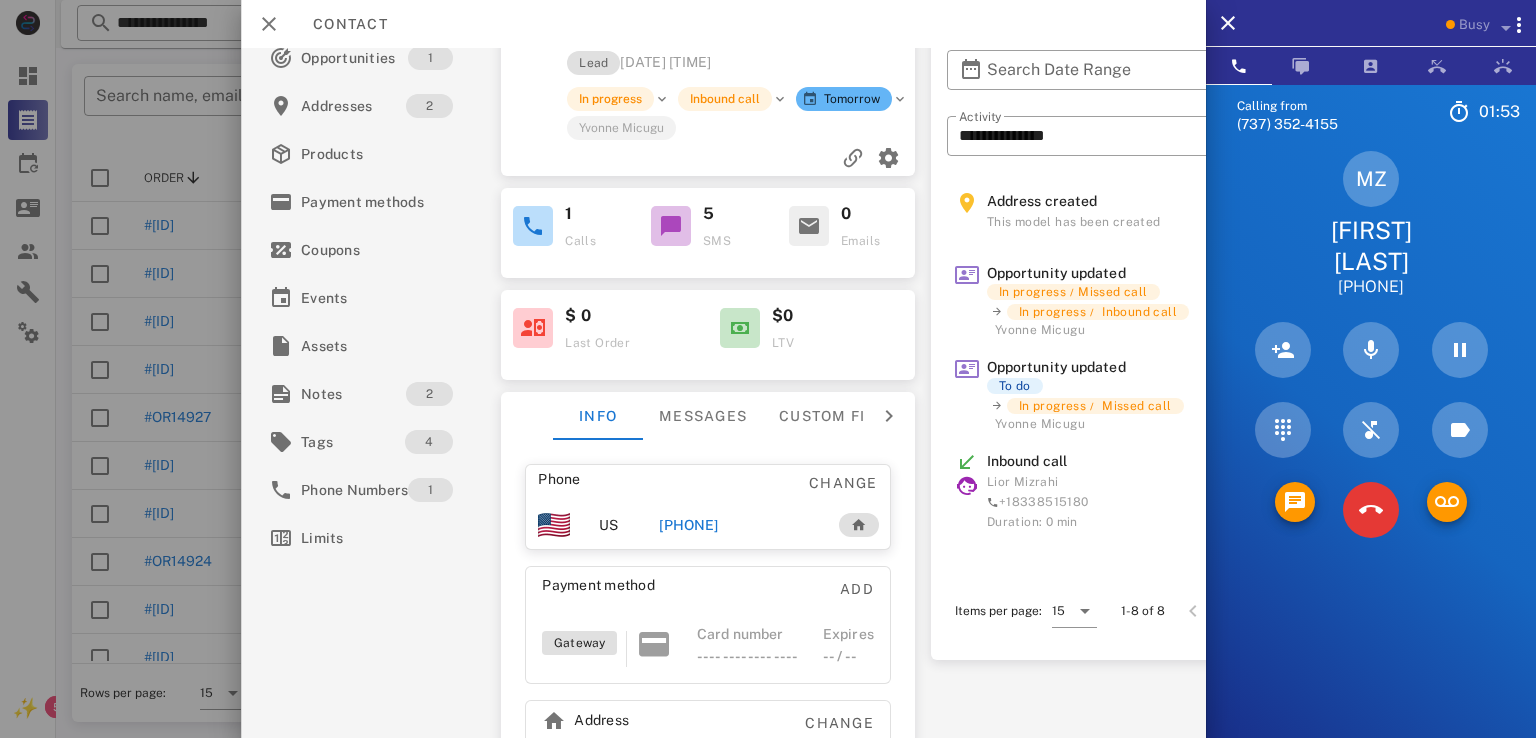 scroll, scrollTop: 0, scrollLeft: 0, axis: both 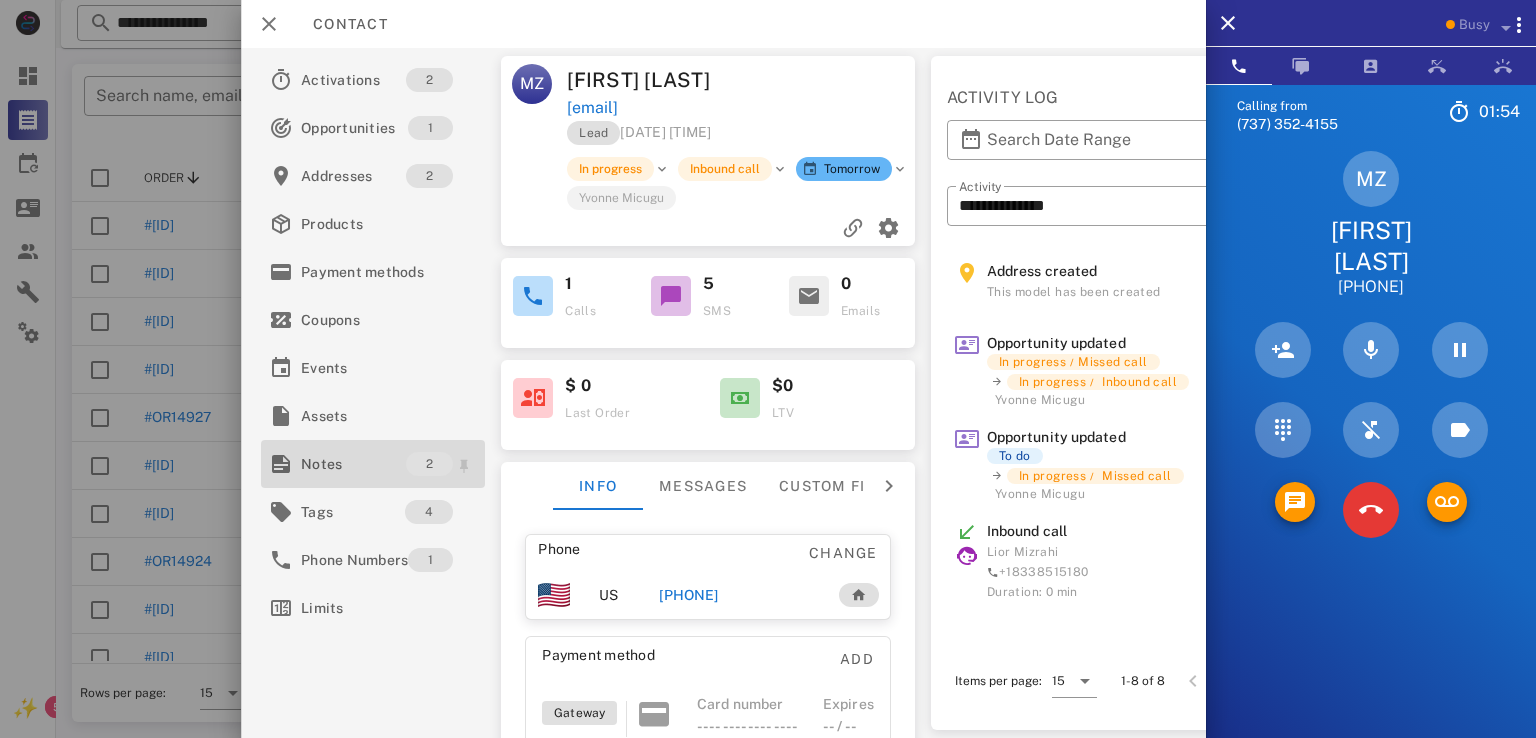 click on "Notes" at bounding box center [353, 464] 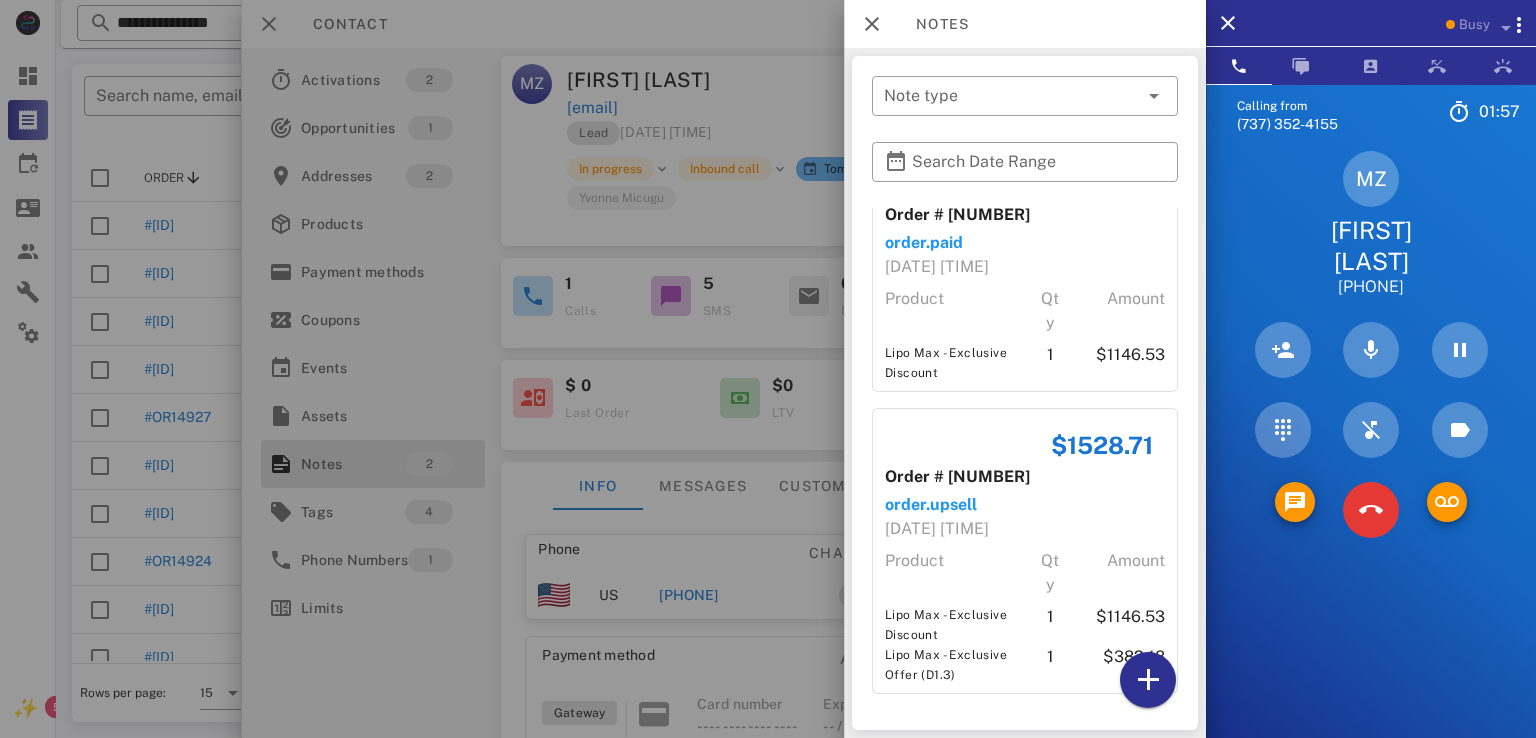 scroll, scrollTop: 0, scrollLeft: 0, axis: both 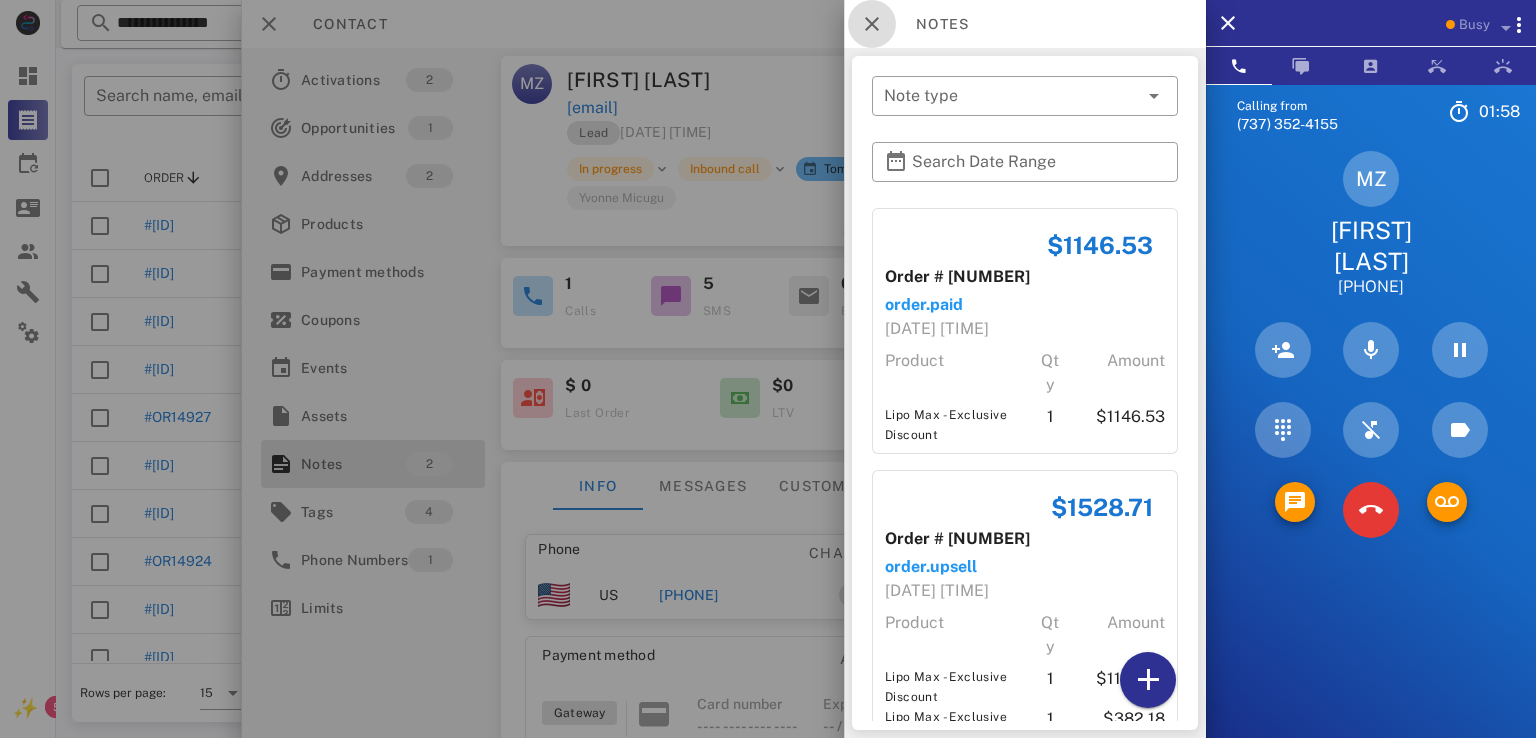 click at bounding box center (872, 24) 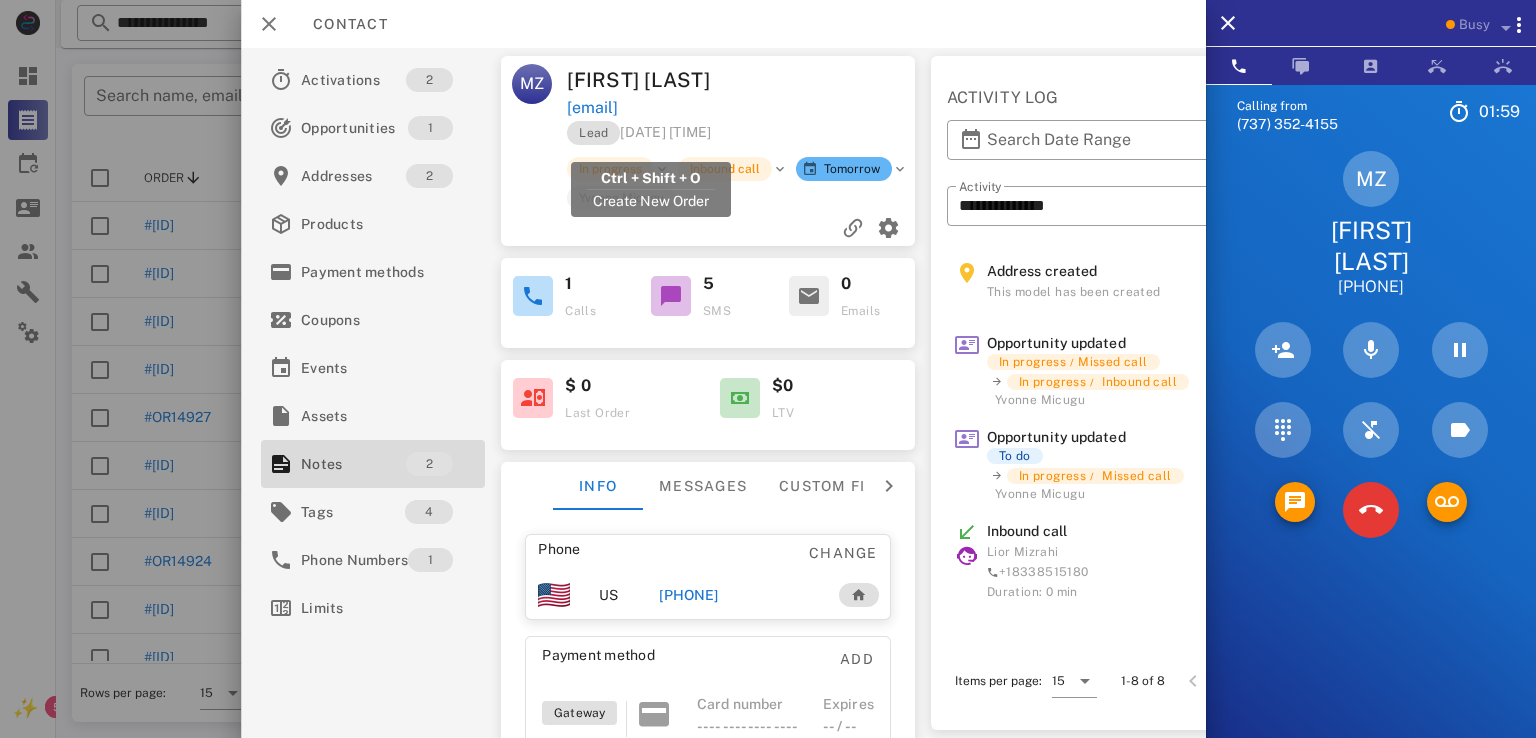 click on "sandymindy@aol.com" at bounding box center (593, 108) 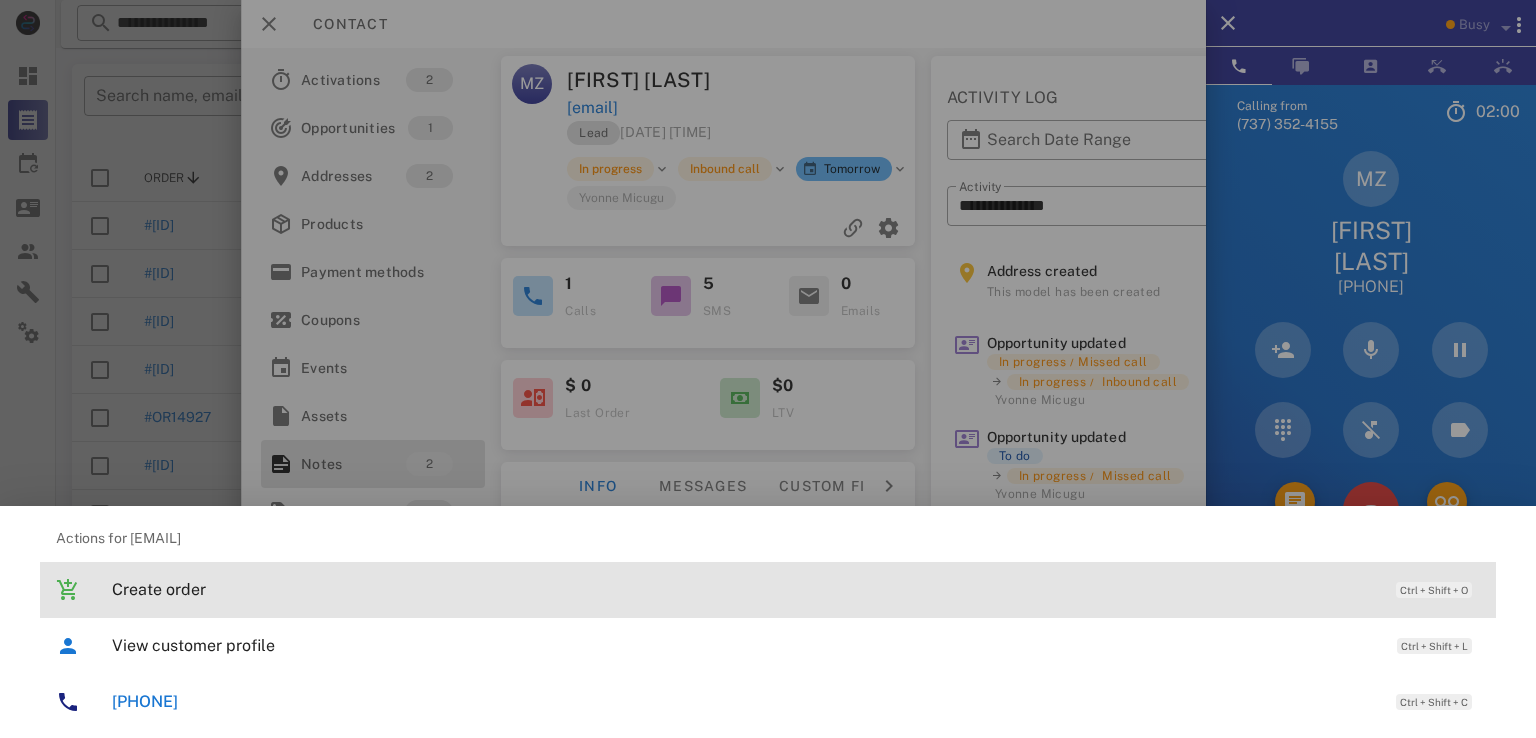click on "Create order" at bounding box center [744, 589] 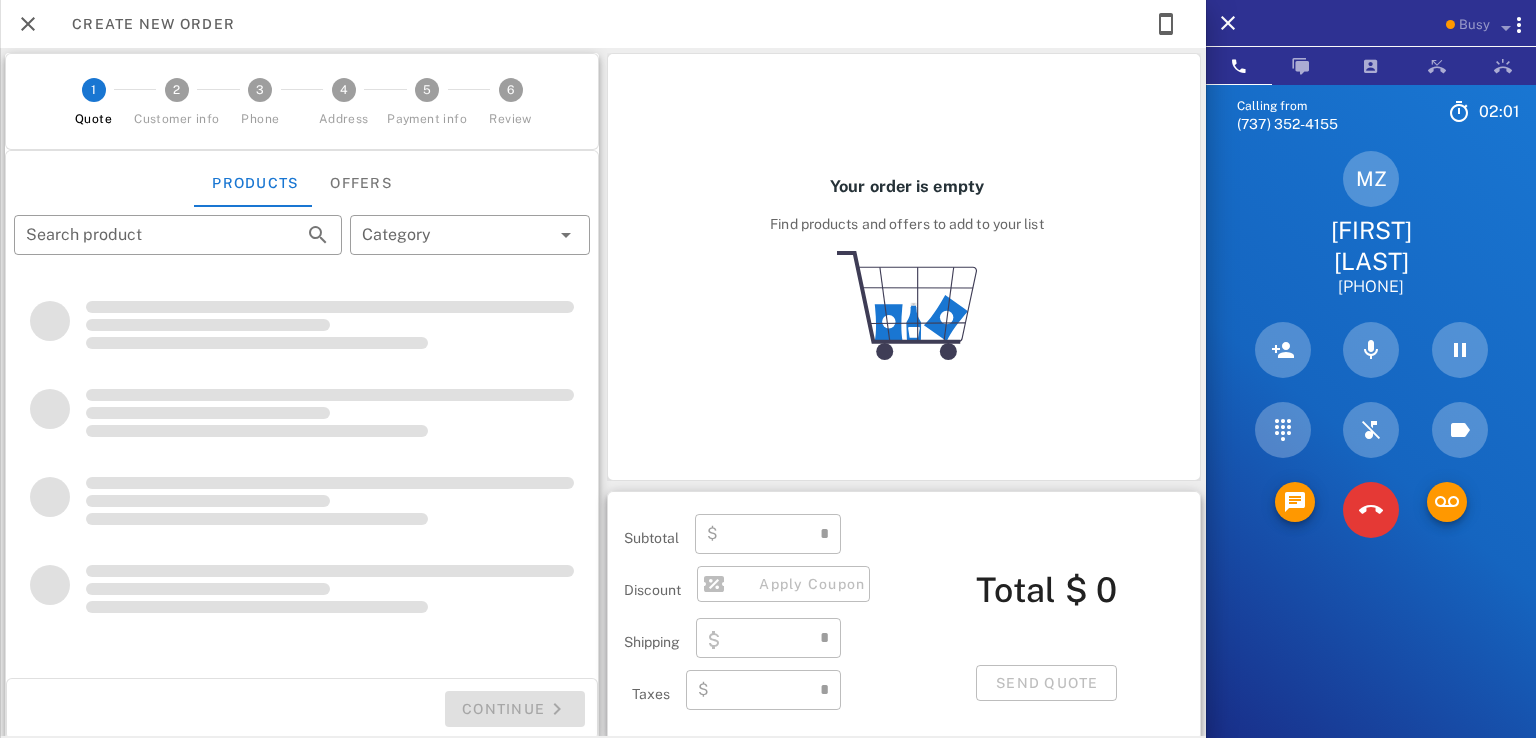 type on "**********" 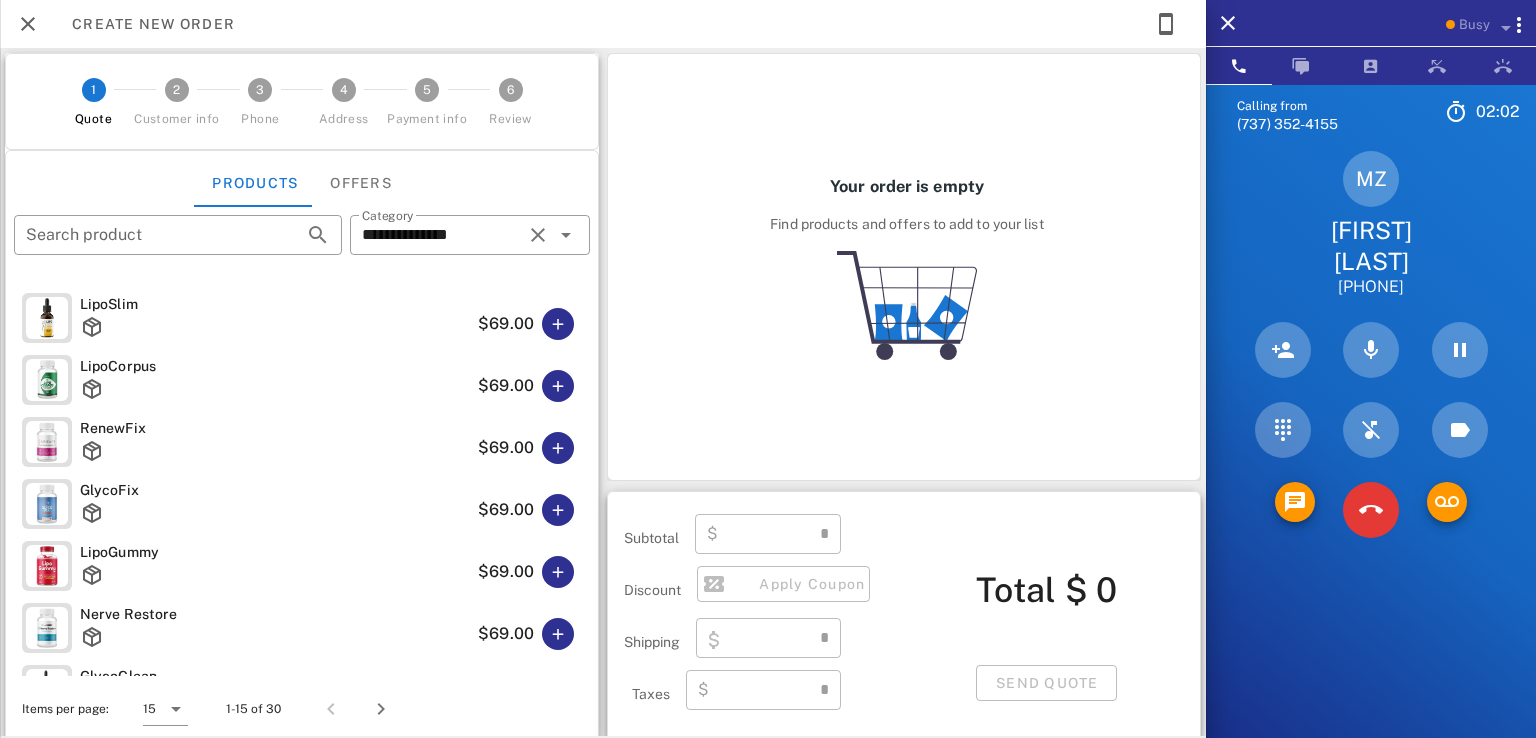 type on "****" 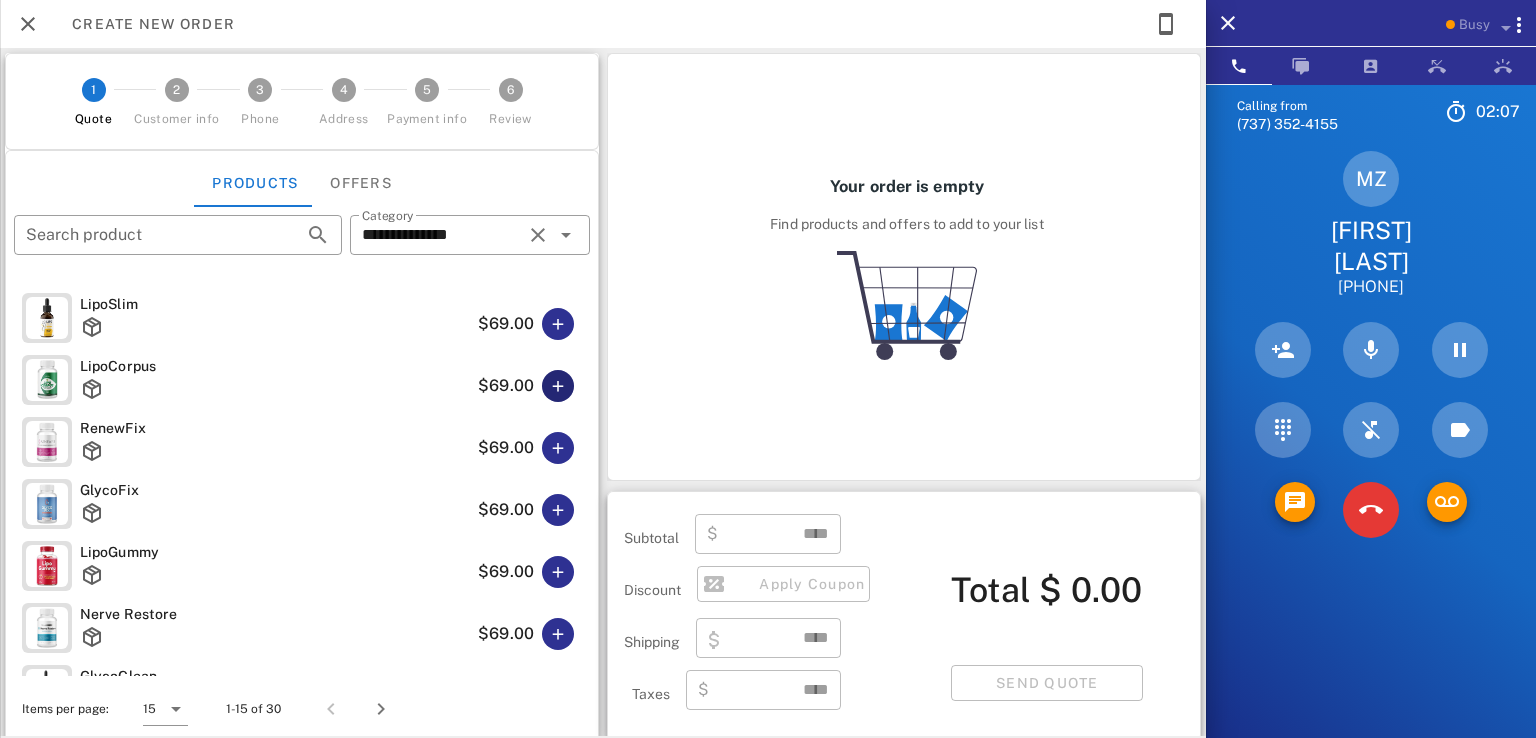 click at bounding box center [558, 386] 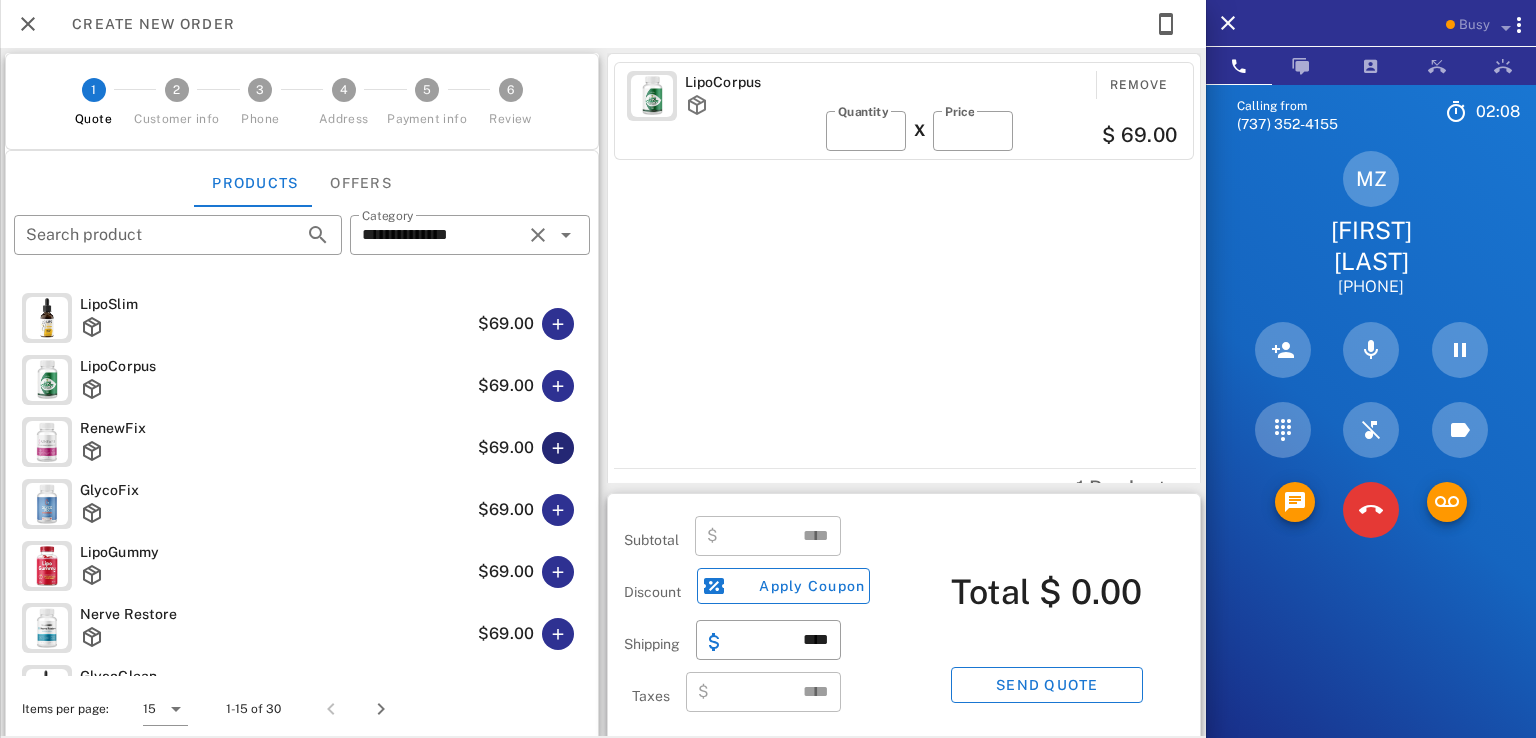click at bounding box center (558, 448) 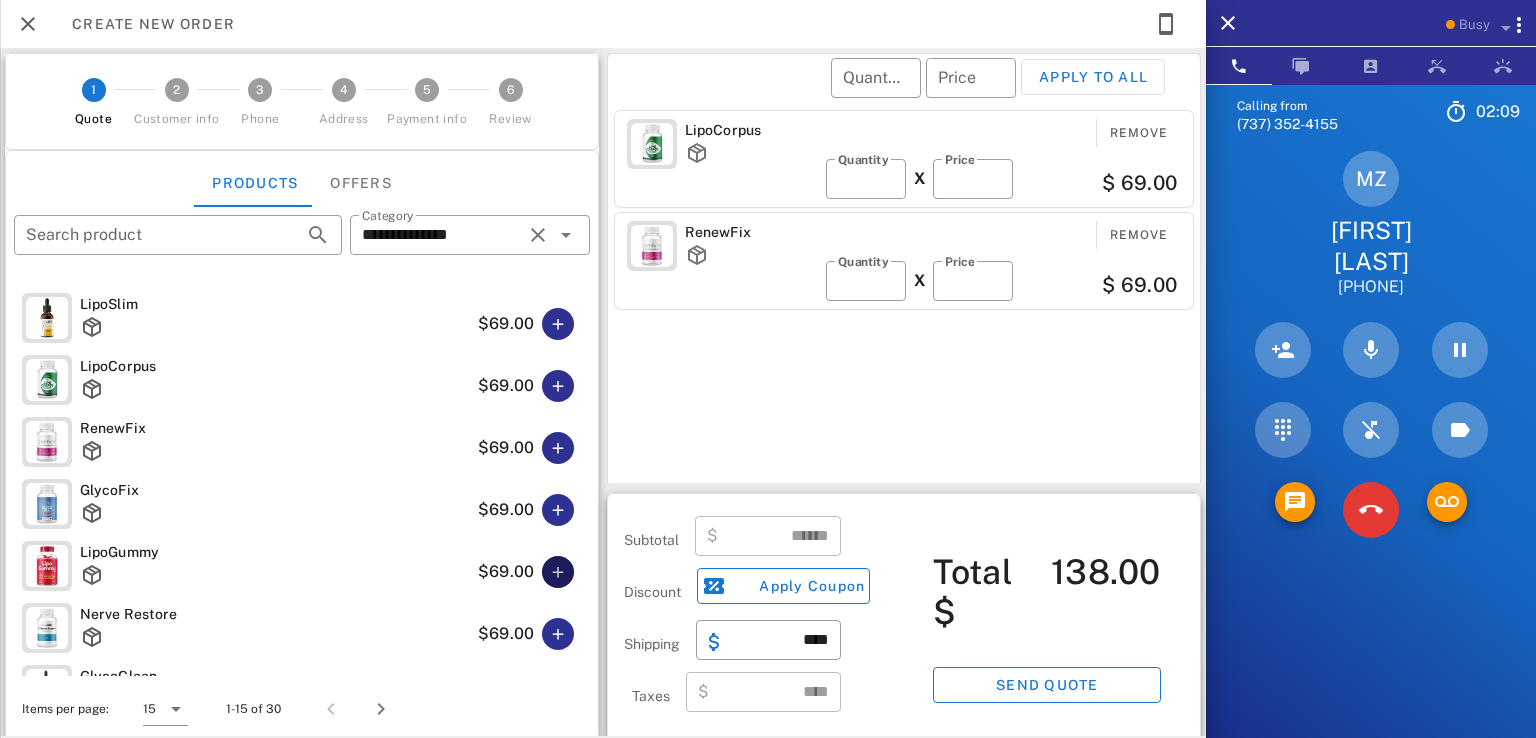 click at bounding box center (558, 572) 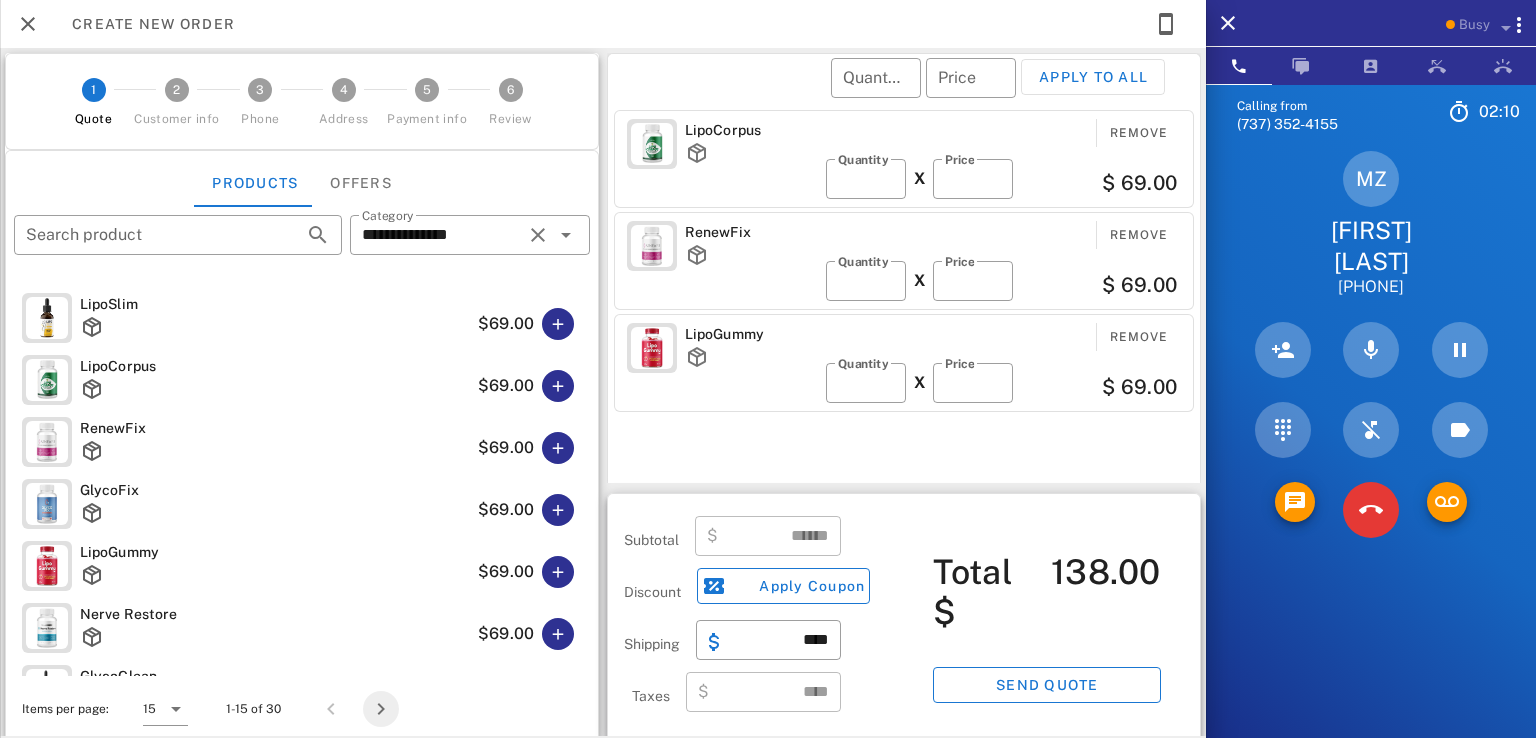 click at bounding box center (381, 709) 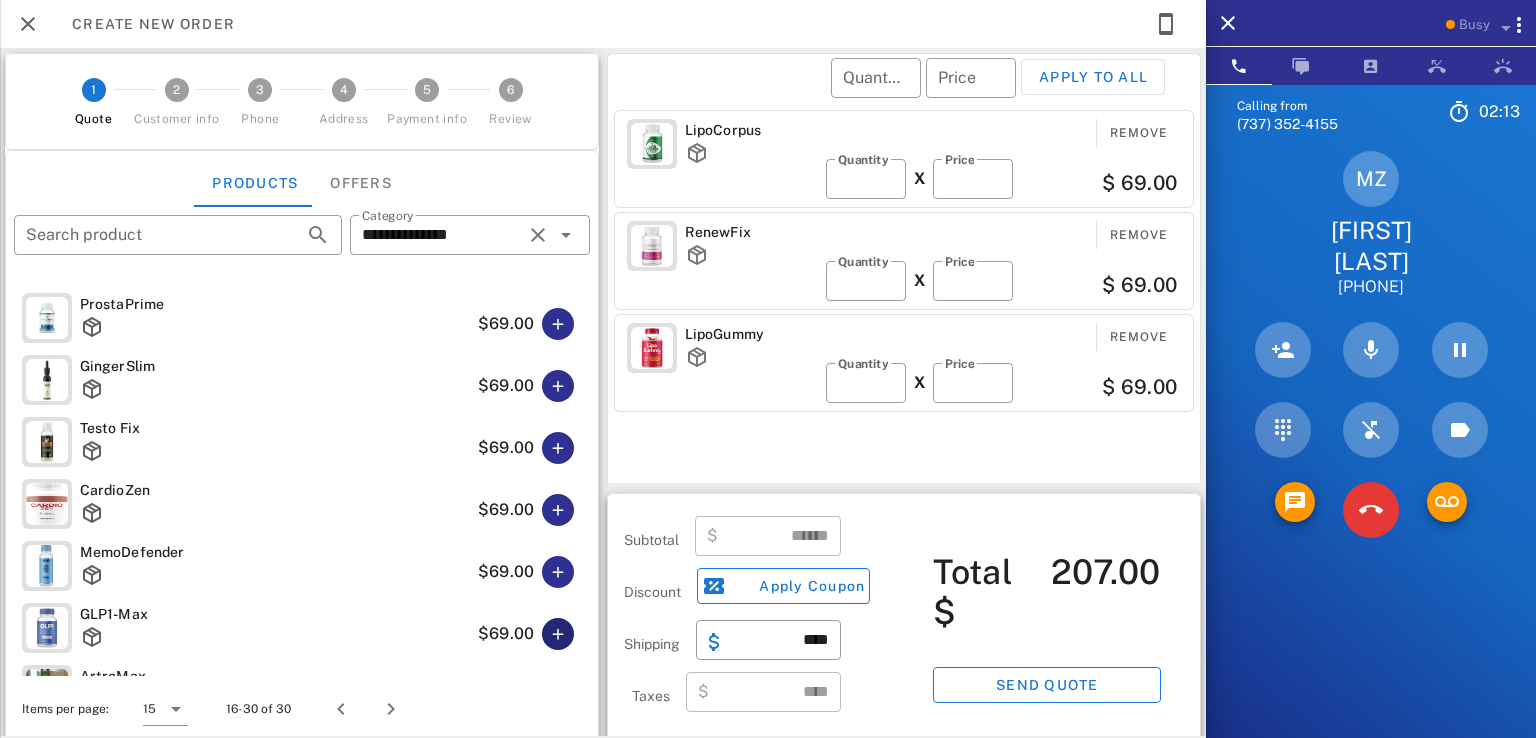 click at bounding box center (558, 634) 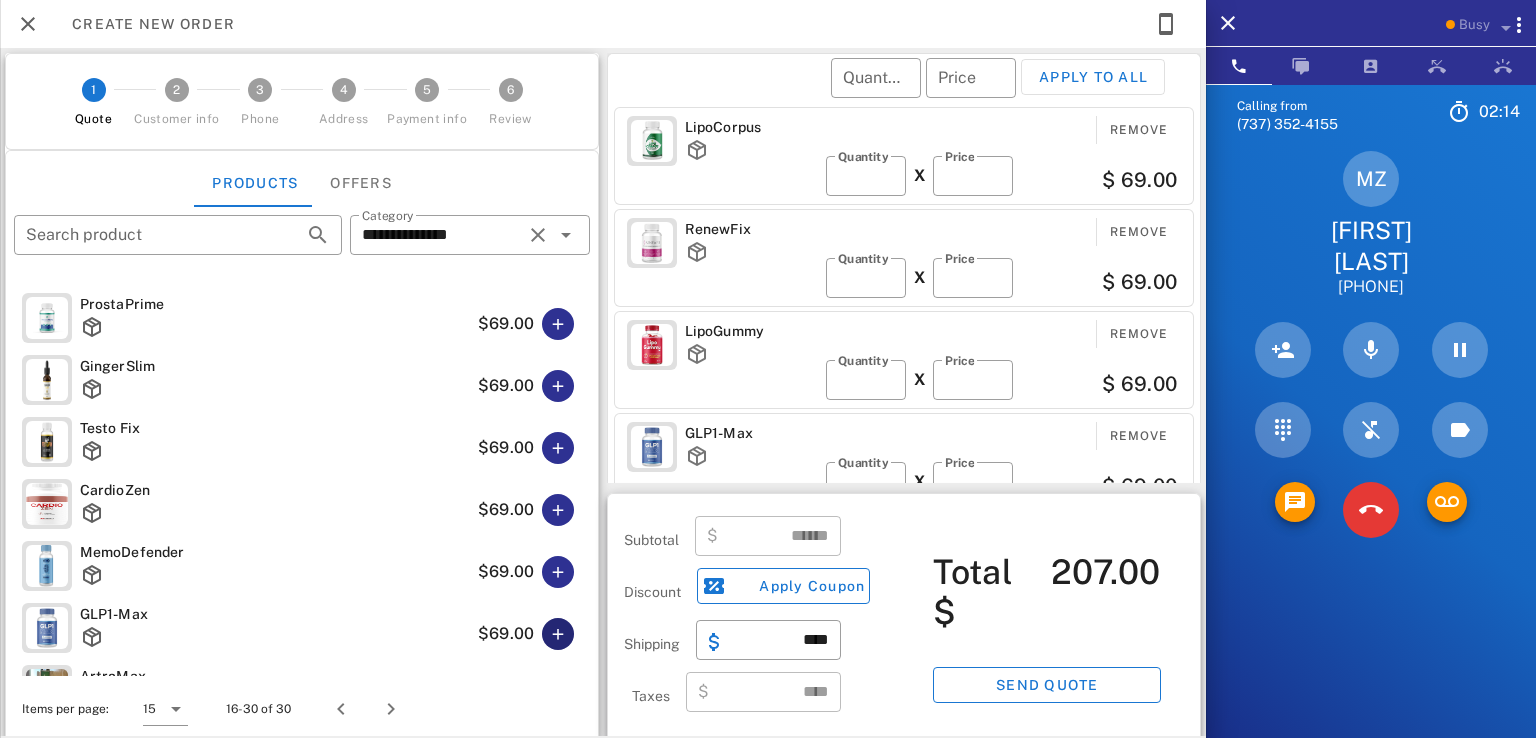 scroll, scrollTop: 4, scrollLeft: 0, axis: vertical 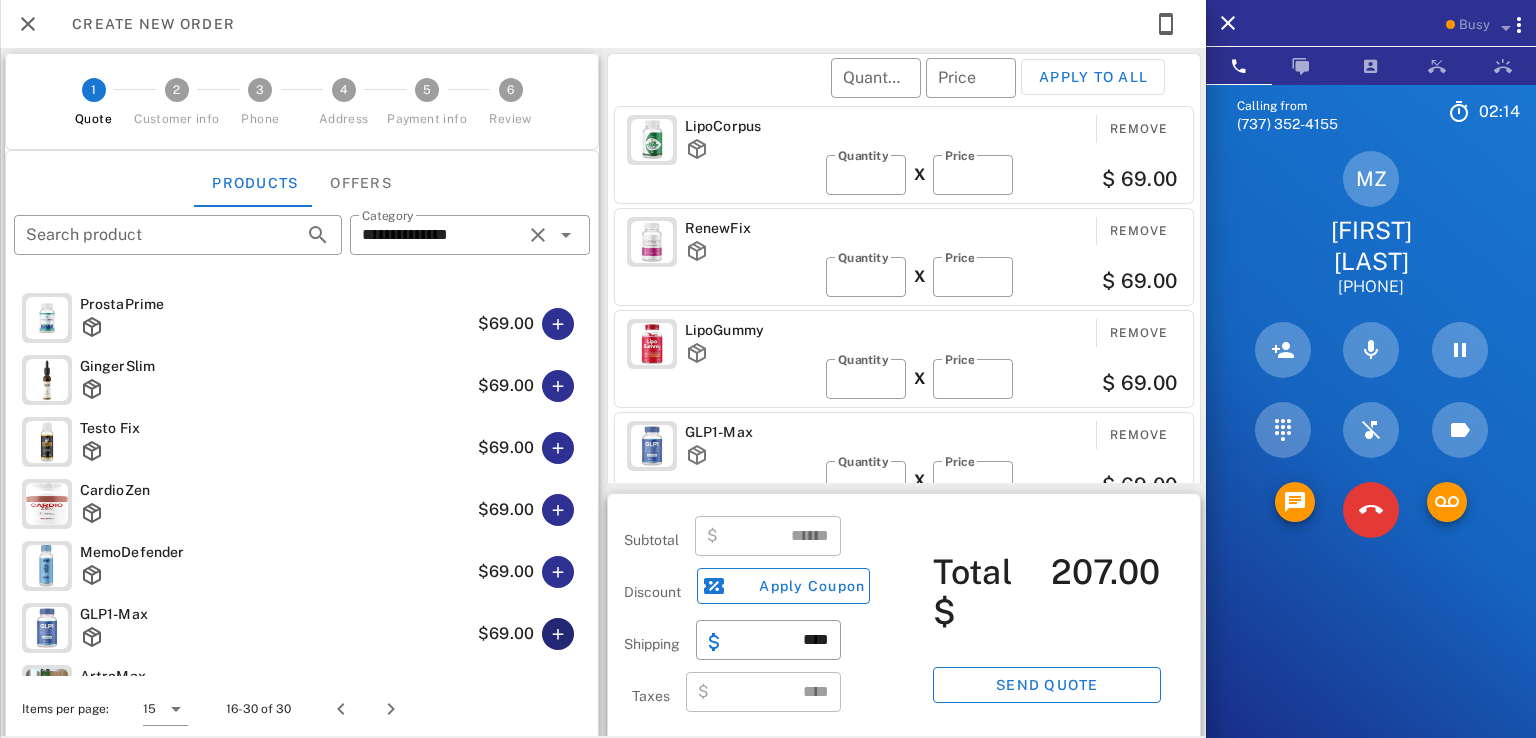 type on "******" 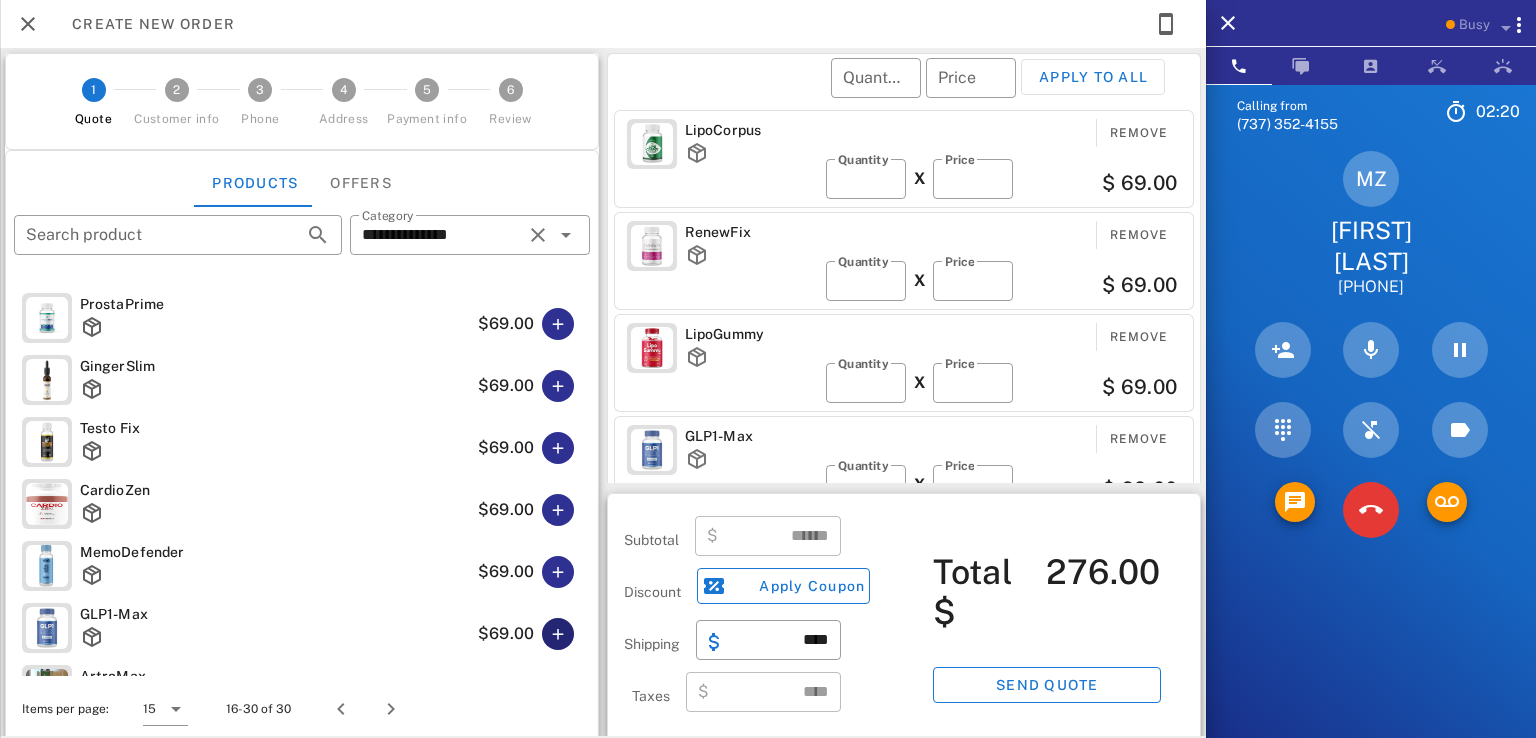 scroll, scrollTop: 0, scrollLeft: 0, axis: both 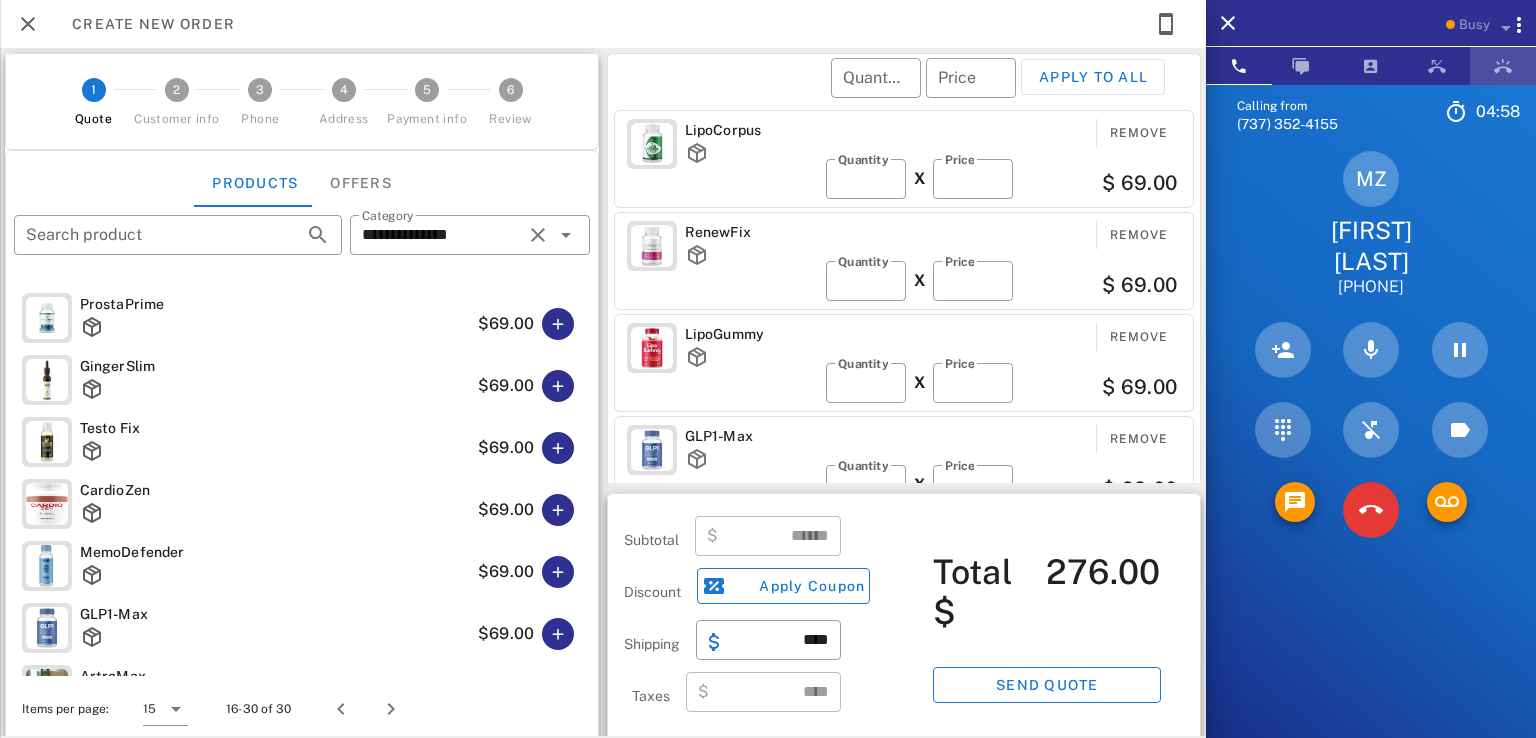 click at bounding box center [1503, 66] 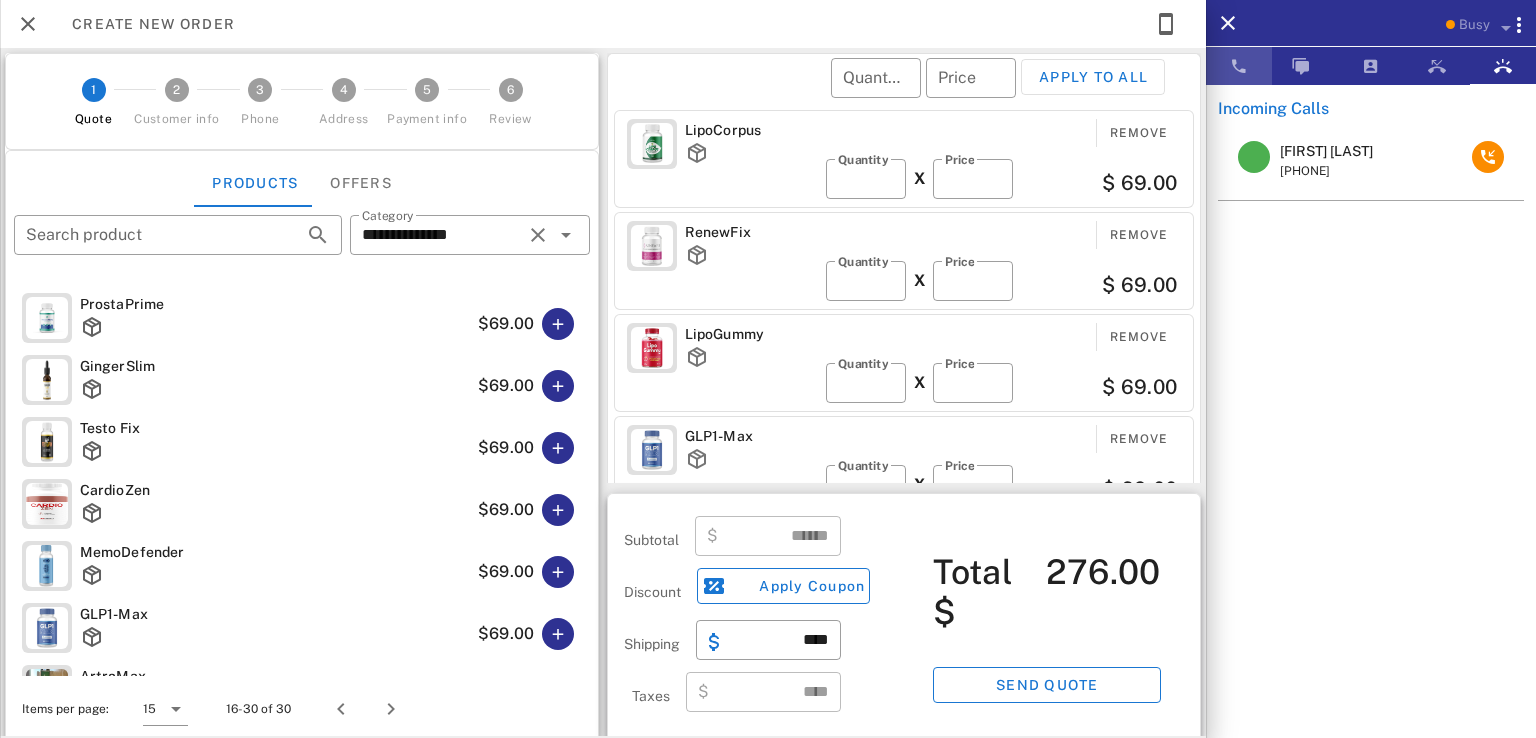 click at bounding box center (1239, 66) 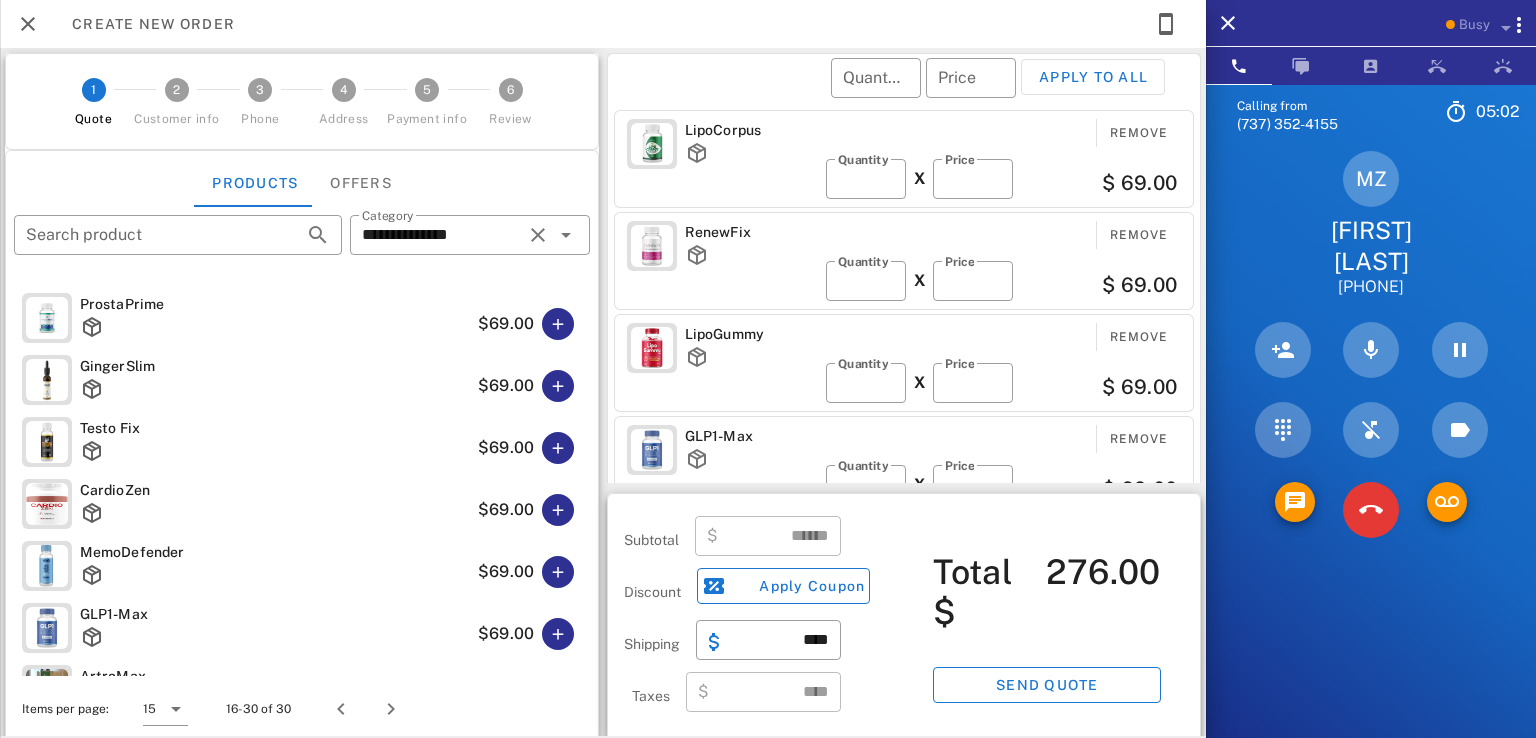 click on "Mindy Zimmerman" at bounding box center (1371, 246) 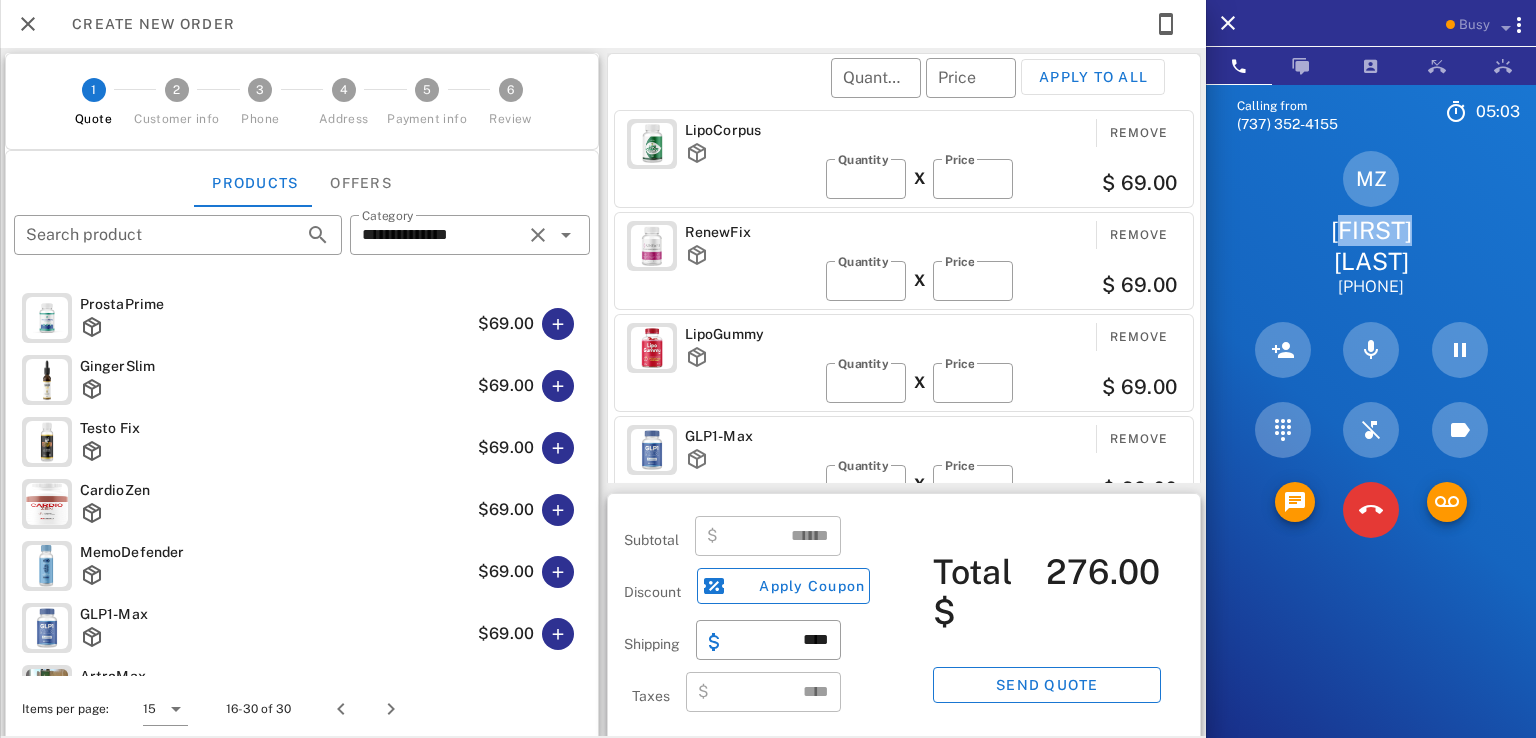click on "Mindy Zimmerman" at bounding box center (1371, 246) 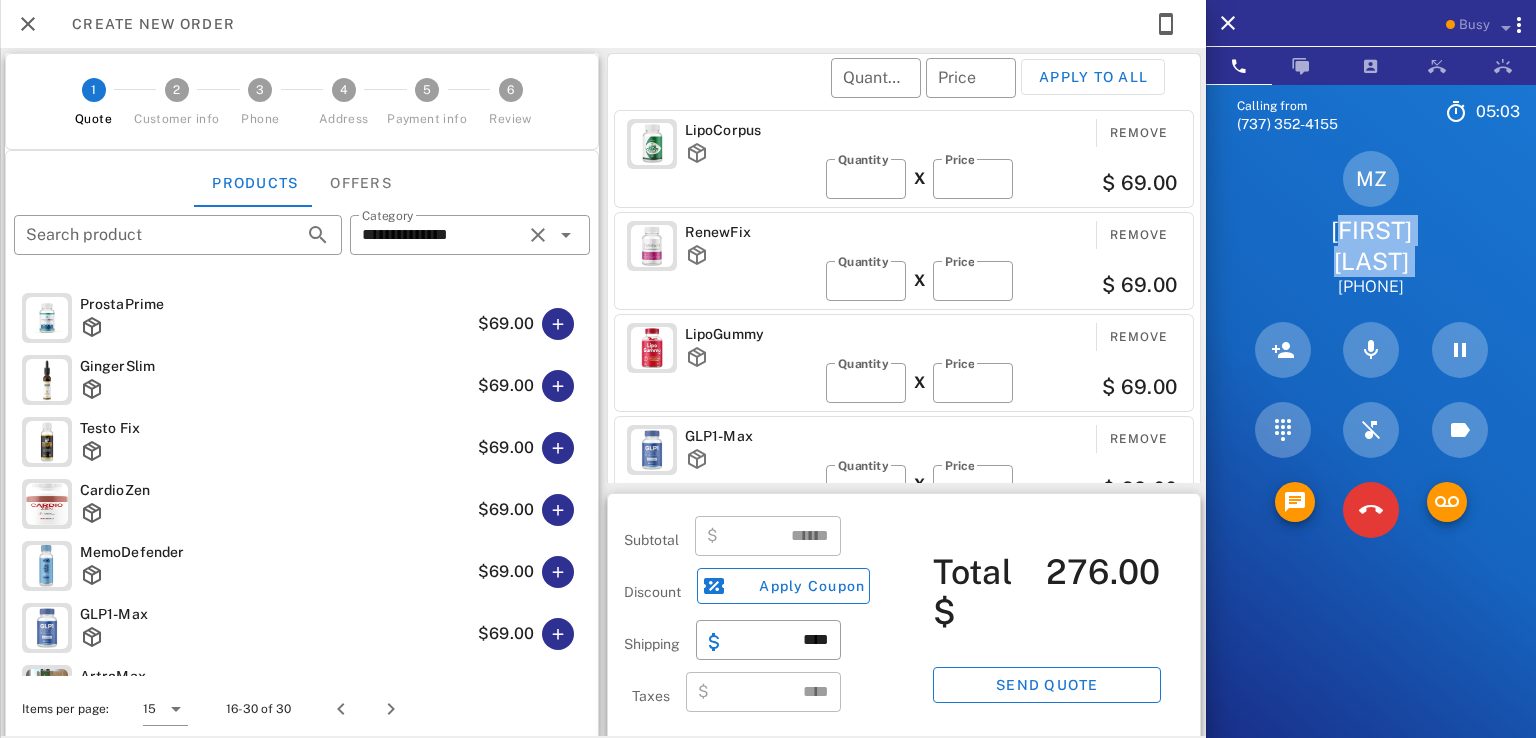 click on "Mindy Zimmerman" at bounding box center [1371, 246] 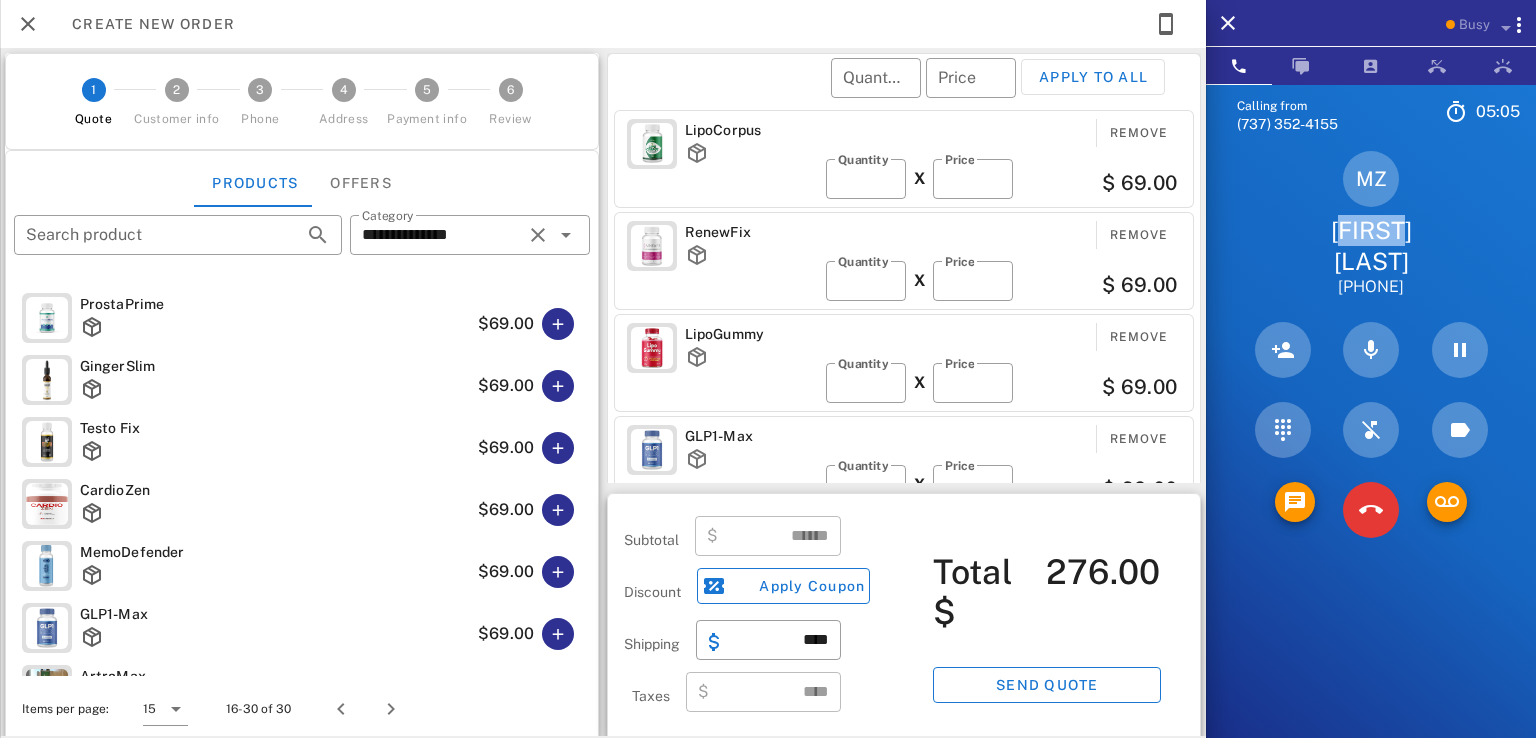 drag, startPoint x: 1306, startPoint y: 227, endPoint x: 1420, endPoint y: 235, distance: 114.28036 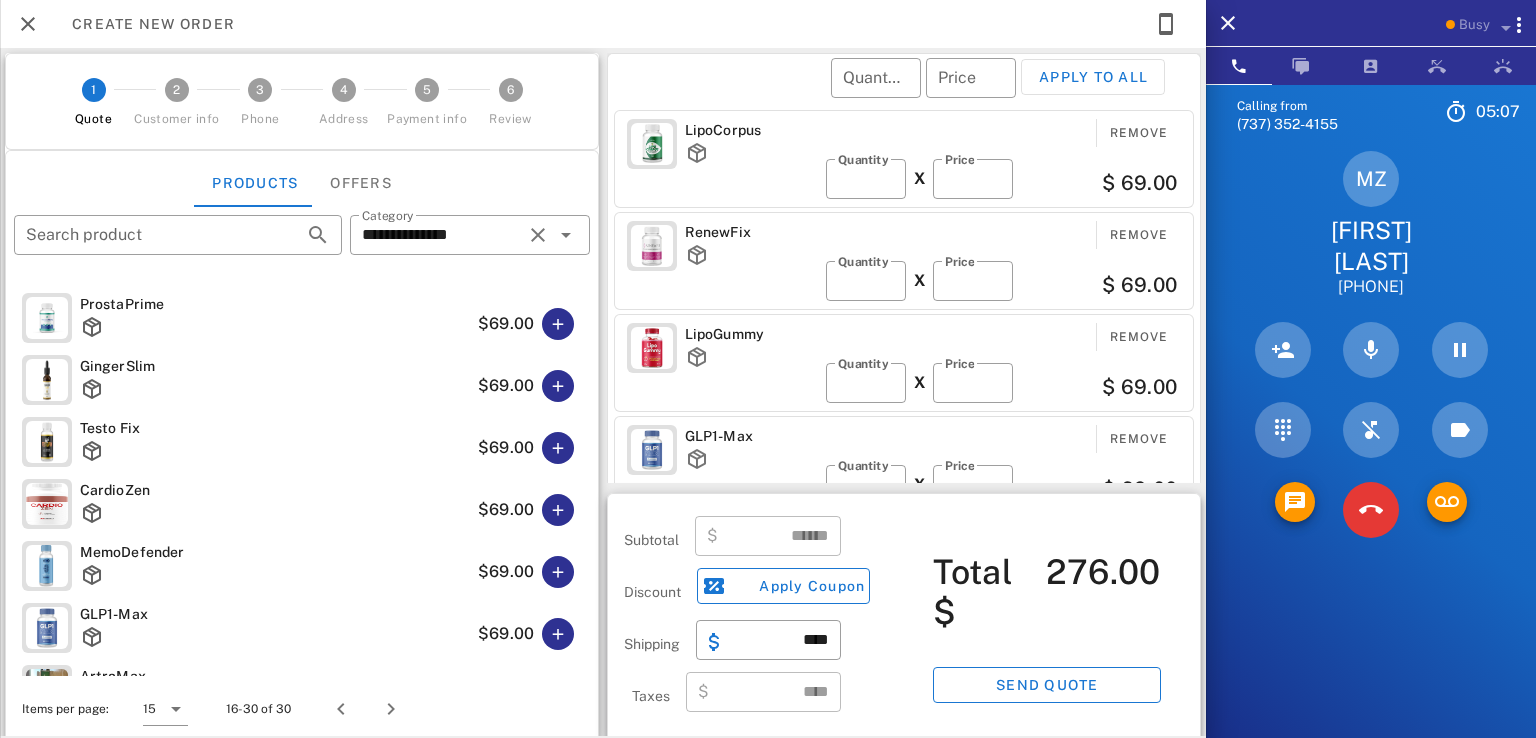 click on "Mindy Zimmerman" at bounding box center [1371, 246] 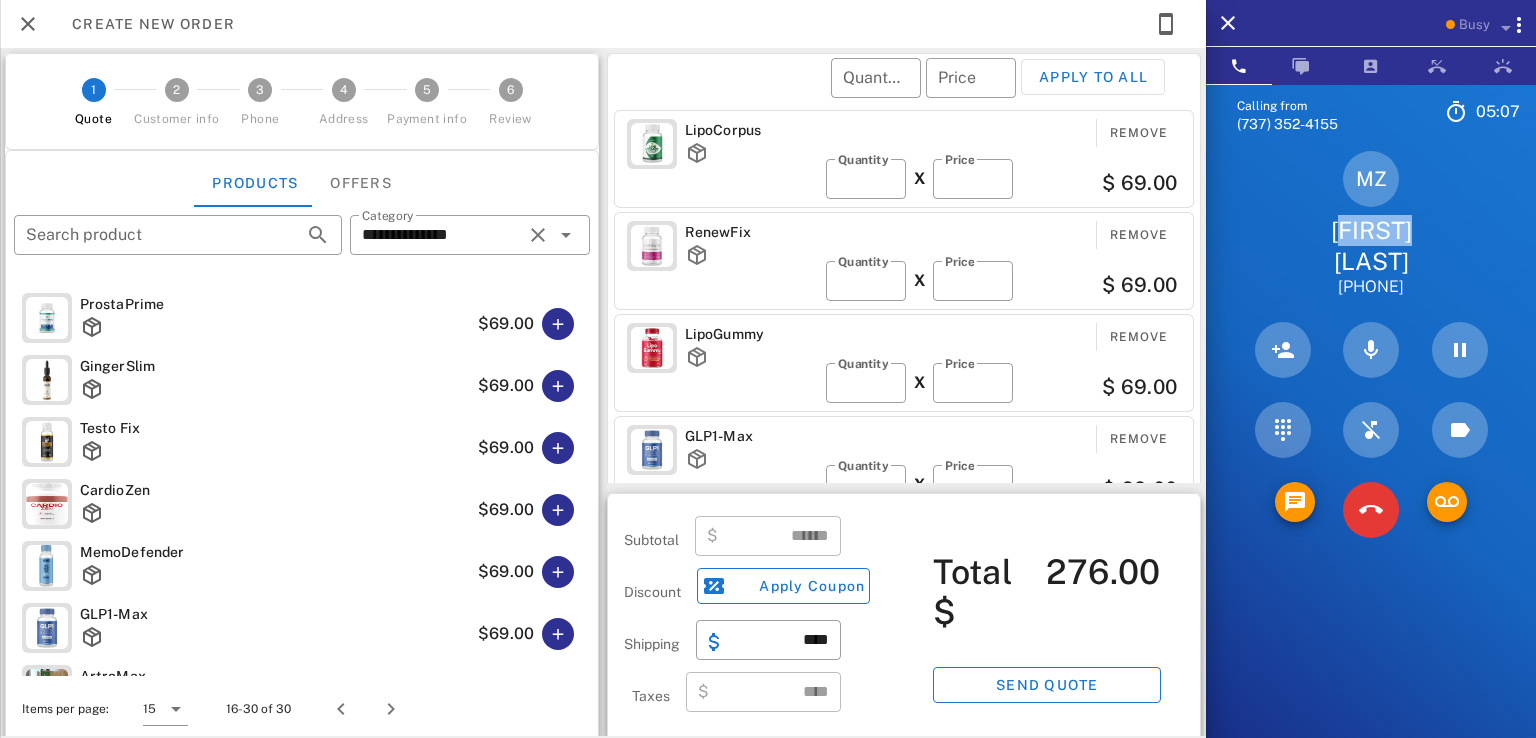 click on "Mindy Zimmerman" at bounding box center (1371, 246) 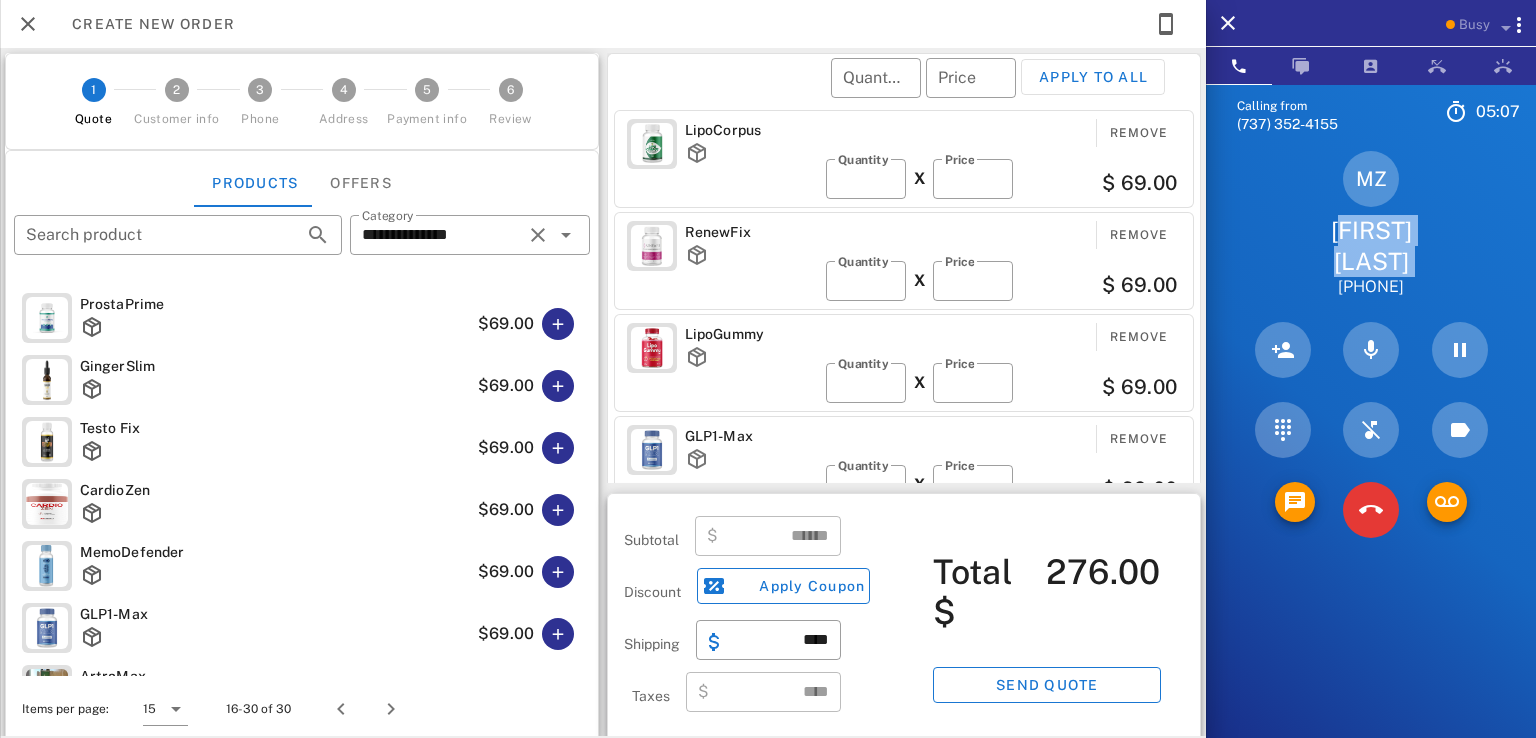 click on "Mindy Zimmerman" at bounding box center [1371, 246] 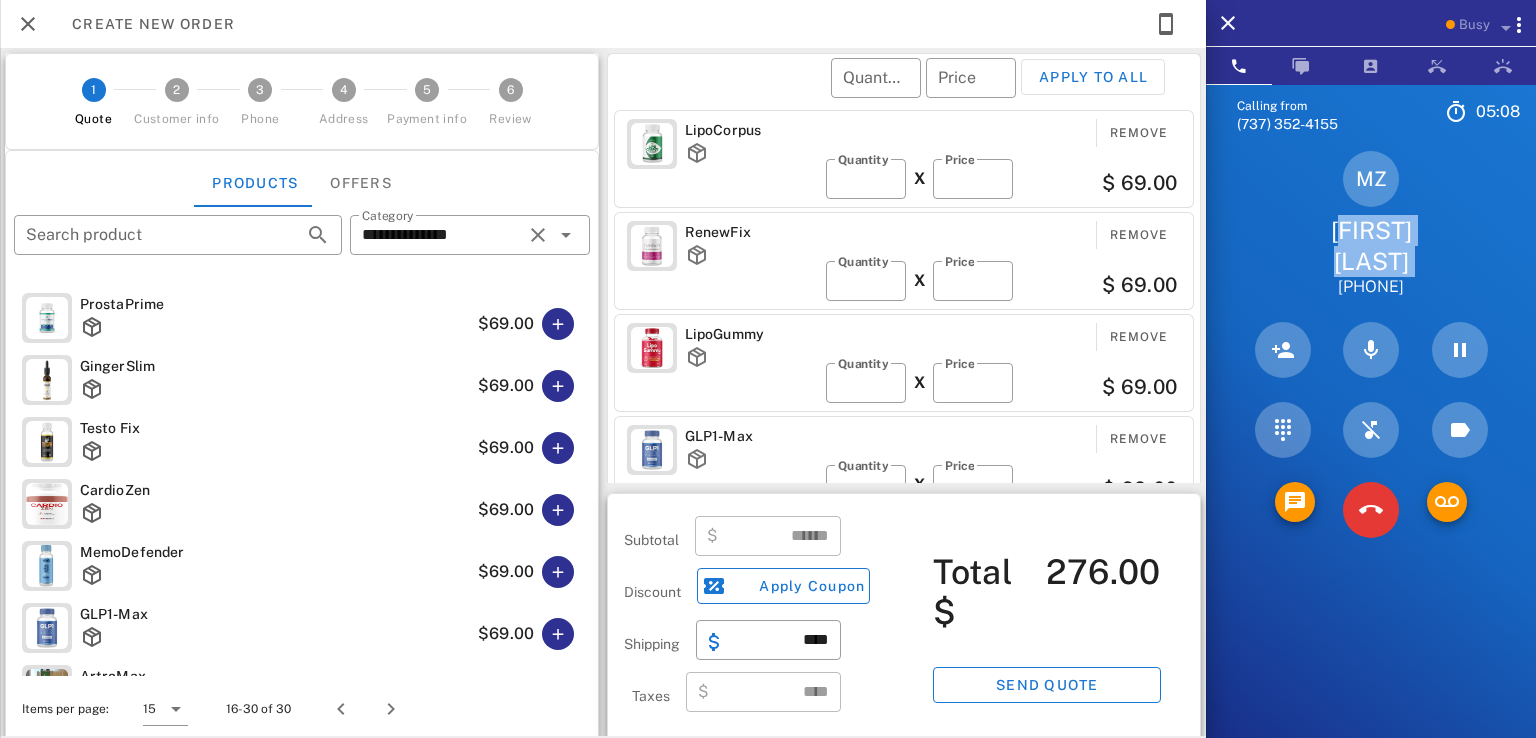 click on "Mindy Zimmerman" at bounding box center [1371, 246] 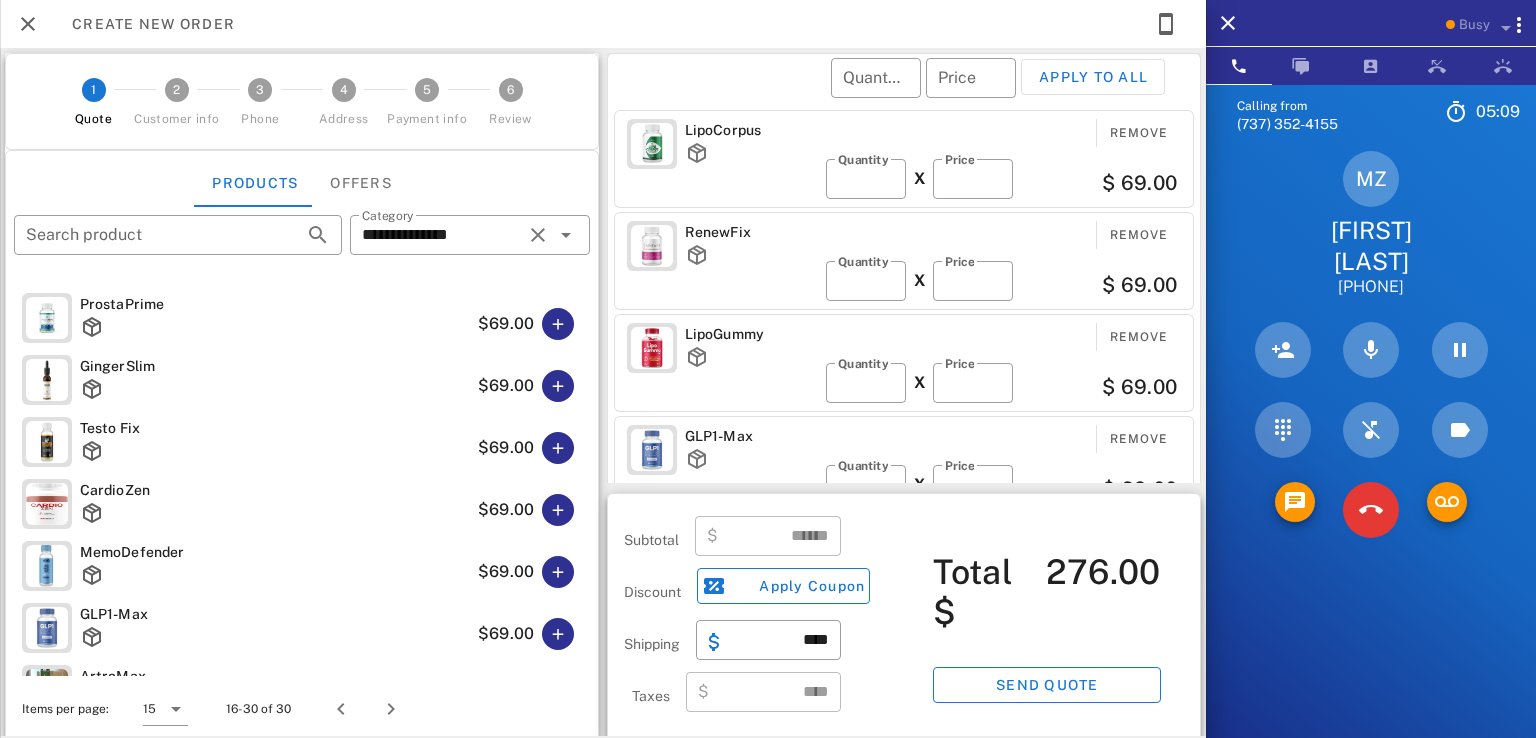 drag, startPoint x: 1339, startPoint y: 222, endPoint x: 1498, endPoint y: 295, distance: 174.95714 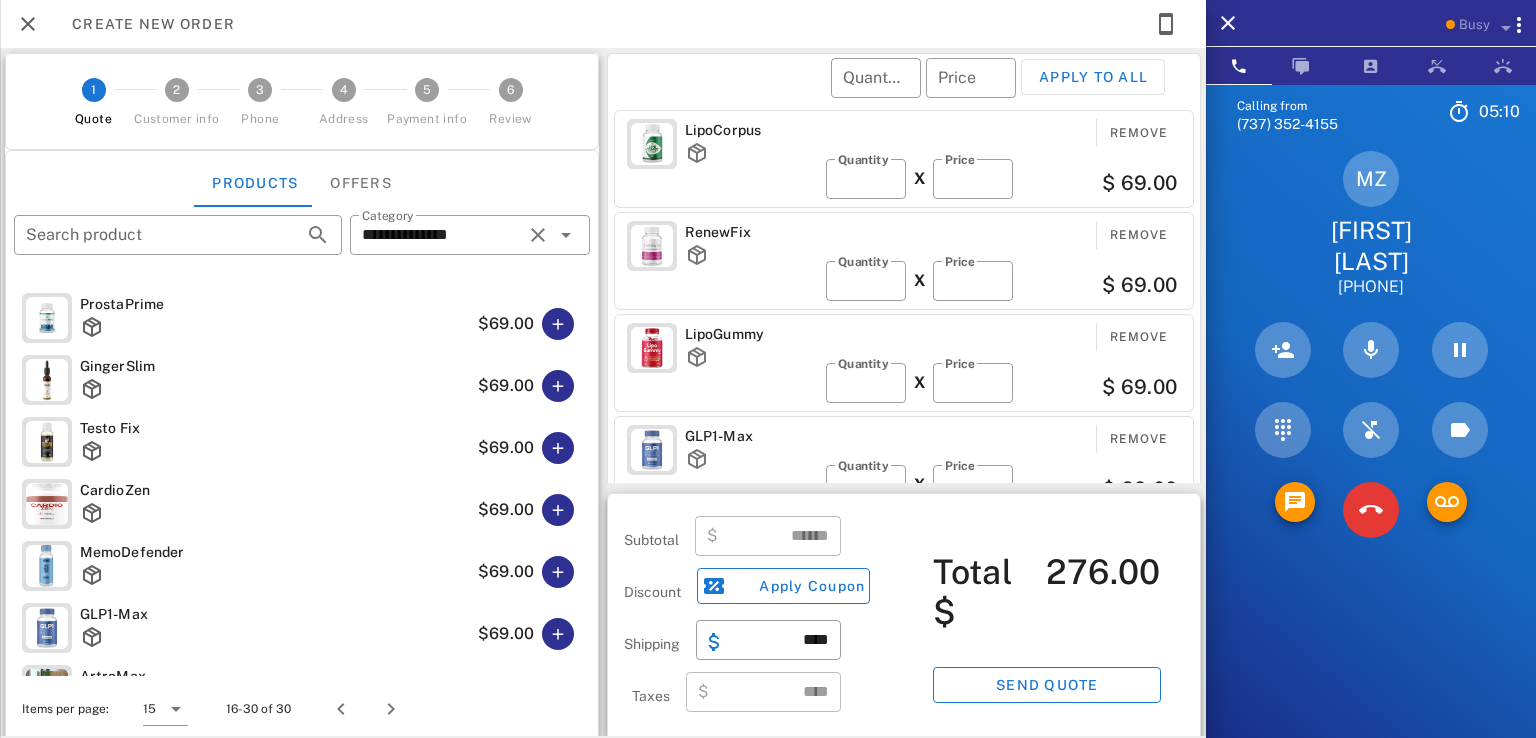 click on "MZ   Mindy Zimmerman  +19545291776" at bounding box center [1371, 224] 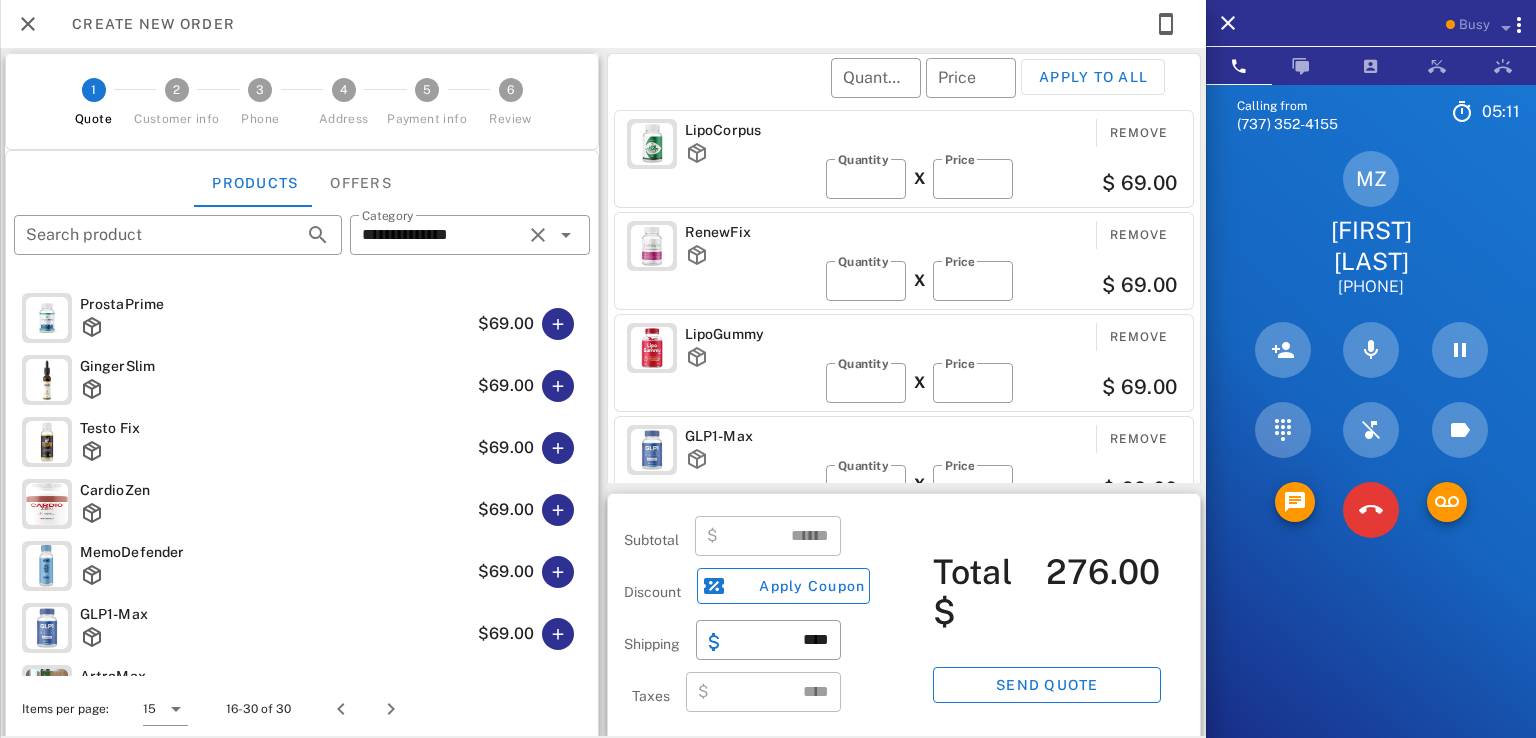 drag, startPoint x: 1449, startPoint y: 268, endPoint x: 1516, endPoint y: 285, distance: 69.12308 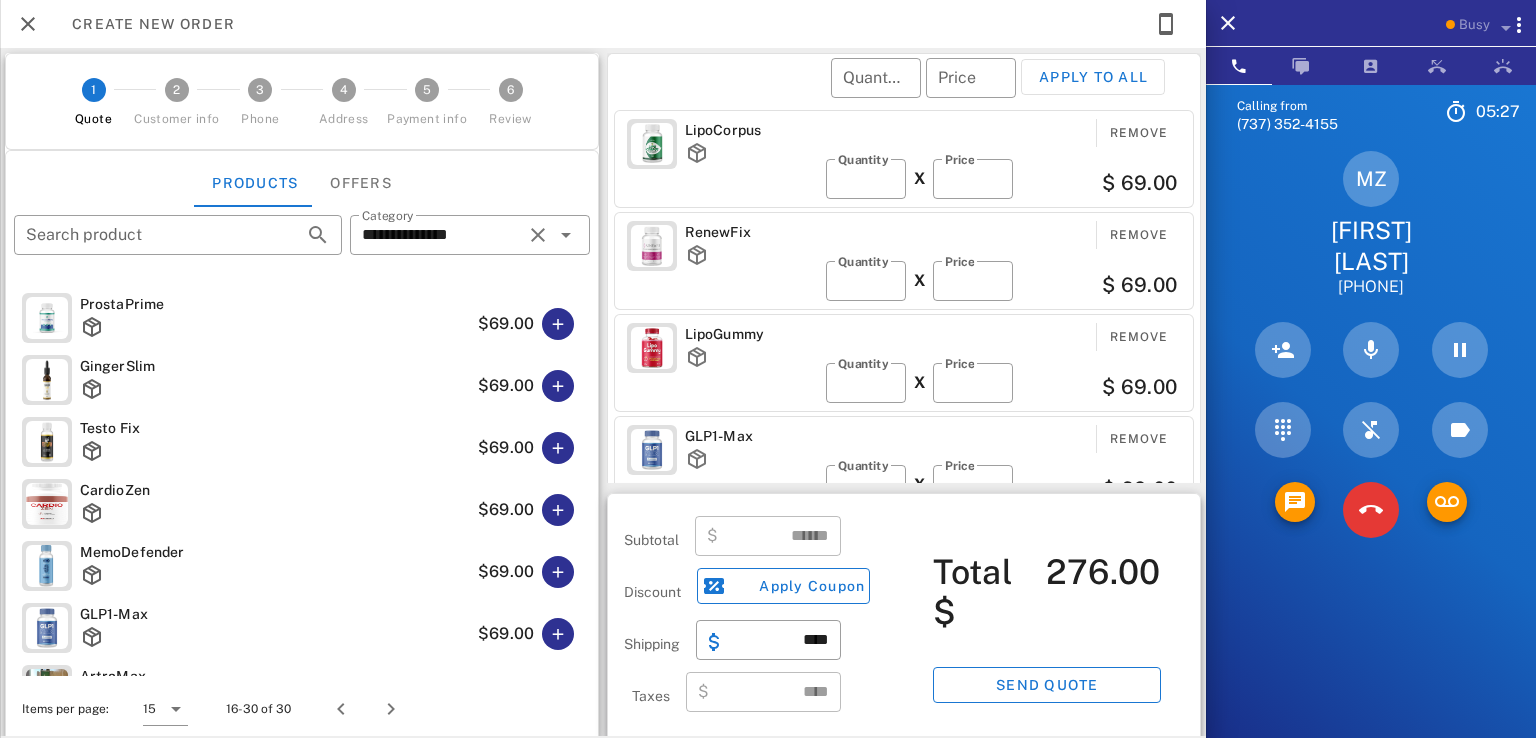 scroll, scrollTop: 0, scrollLeft: 0, axis: both 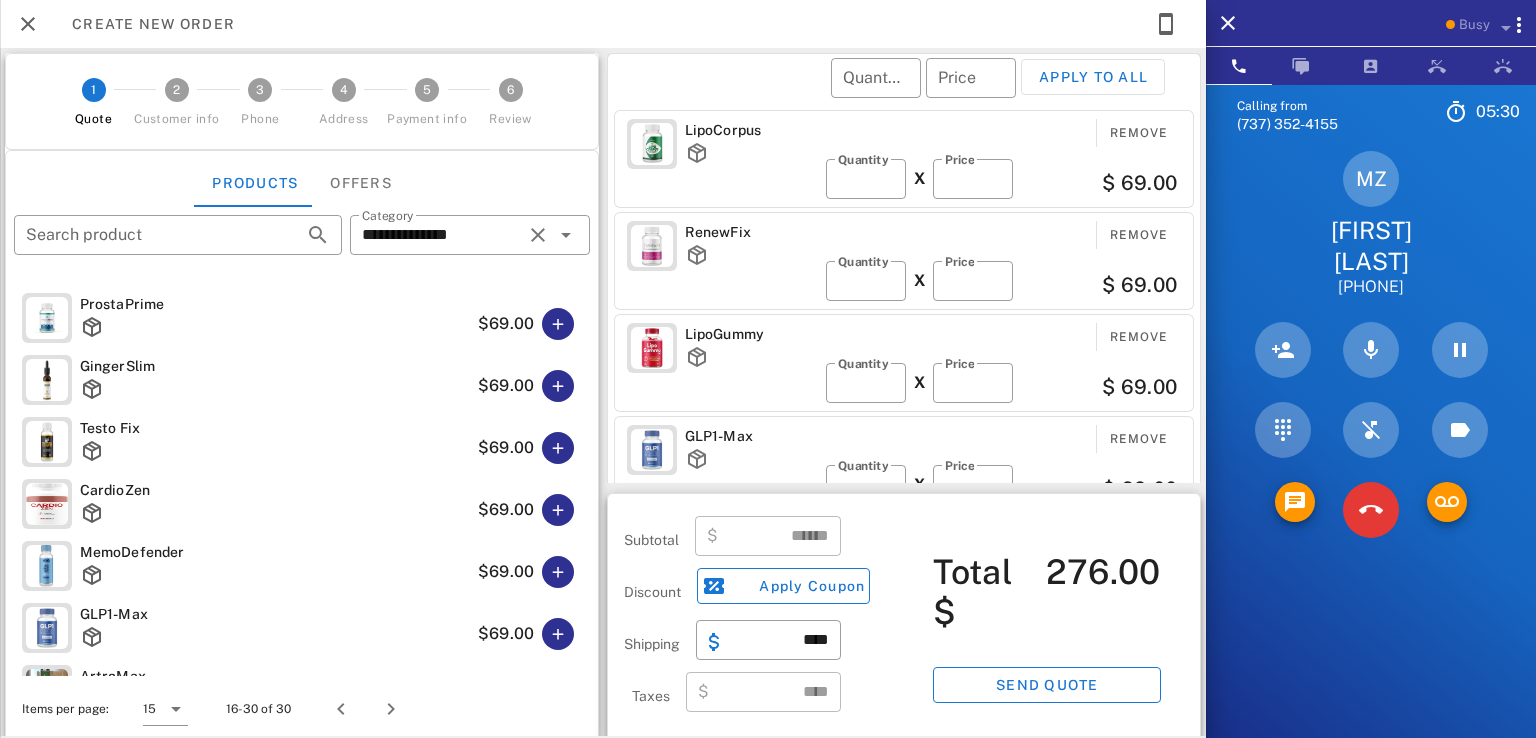 click on "RenewFix" at bounding box center [751, 232] 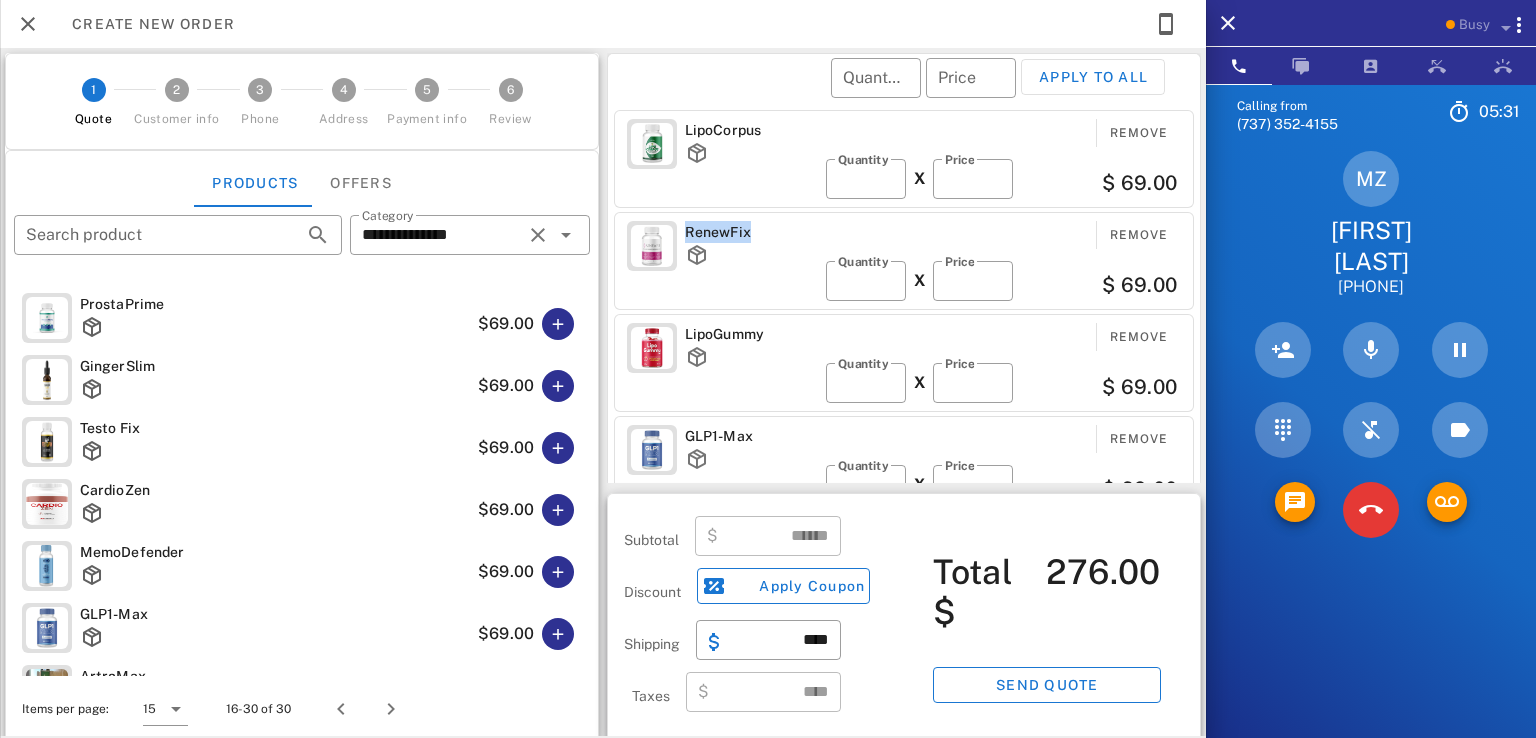 click on "RenewFix" at bounding box center [751, 232] 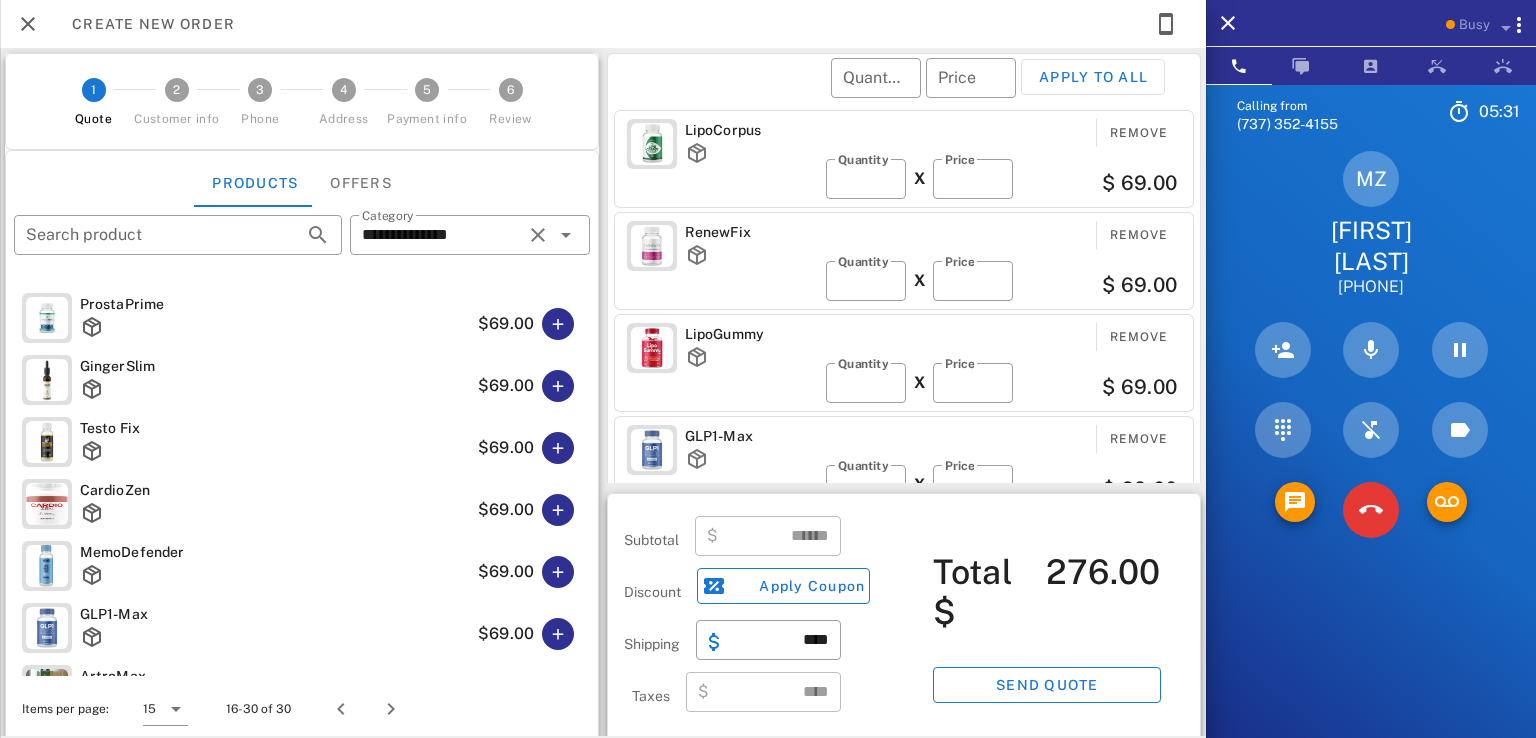 click on "LipoCorpus" at bounding box center [751, 153] 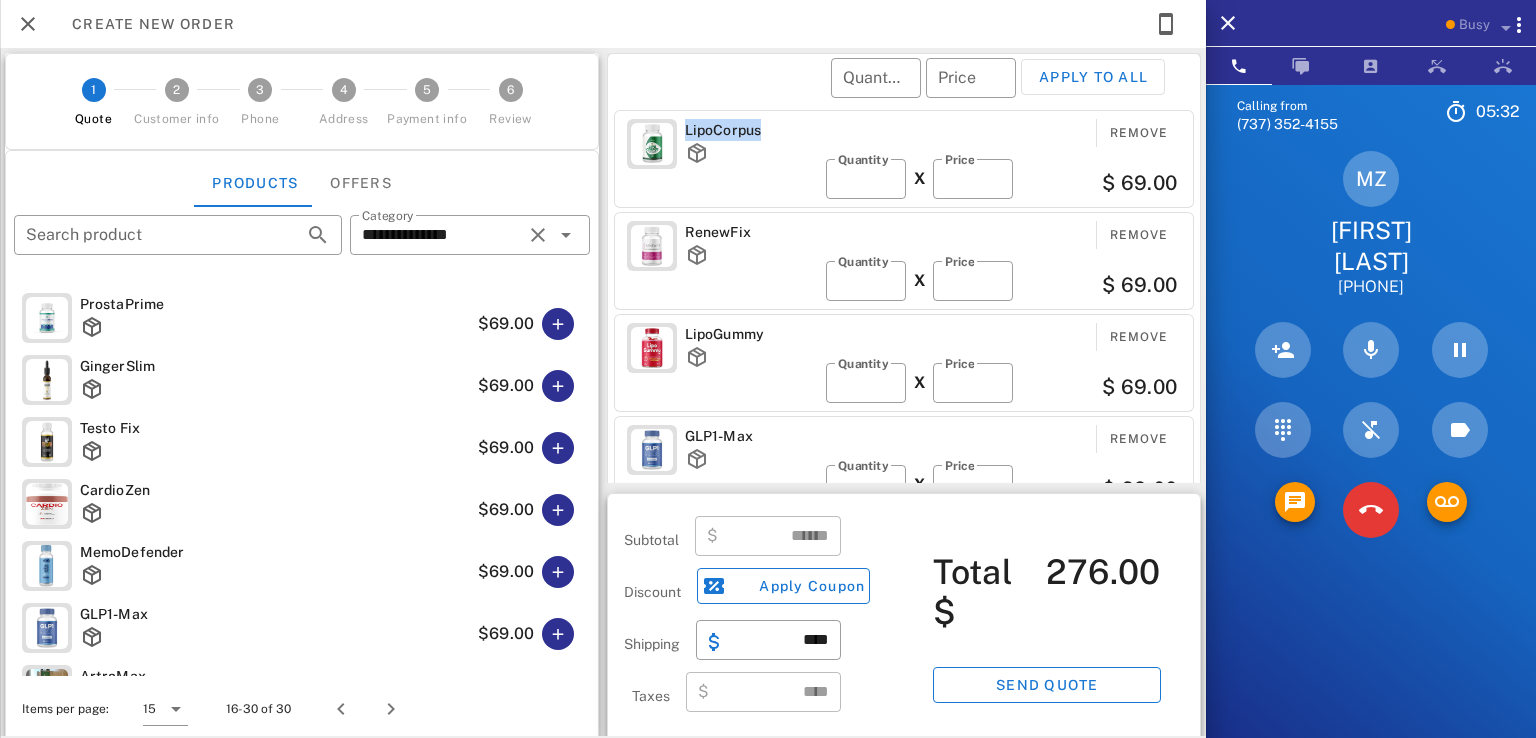 click on "LipoCorpus" at bounding box center [751, 130] 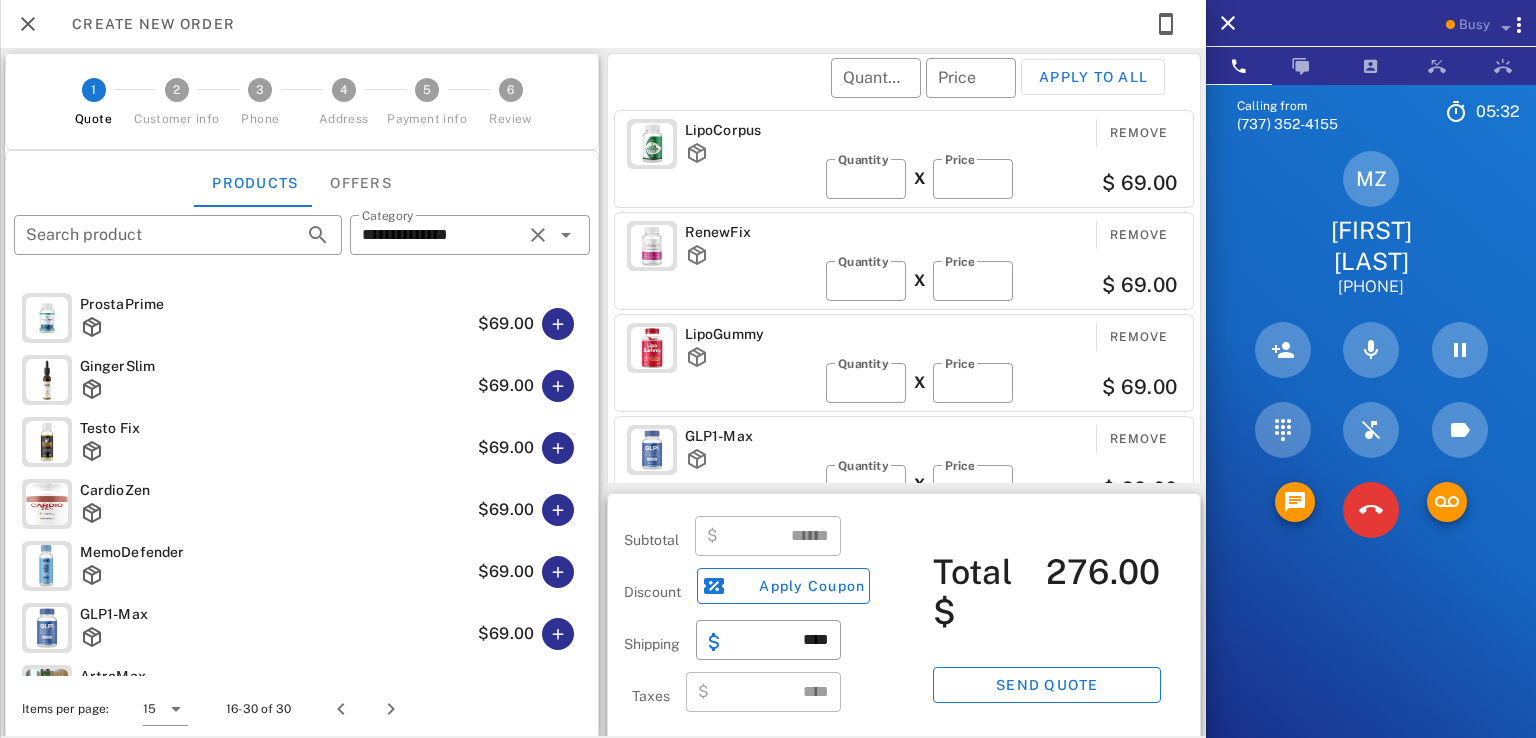 click on "RenewFix" at bounding box center [751, 232] 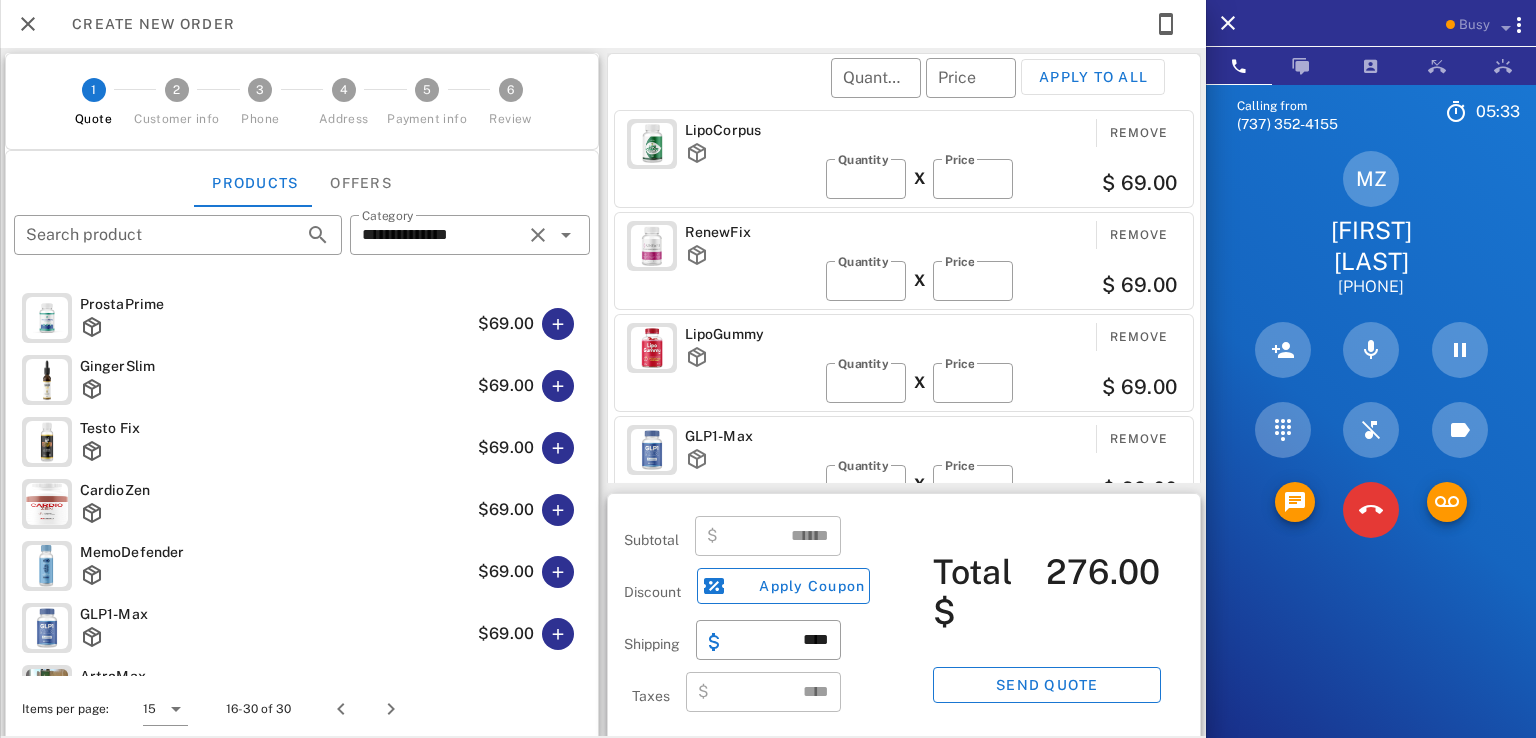 click on "LipoCorpus" at bounding box center (751, 130) 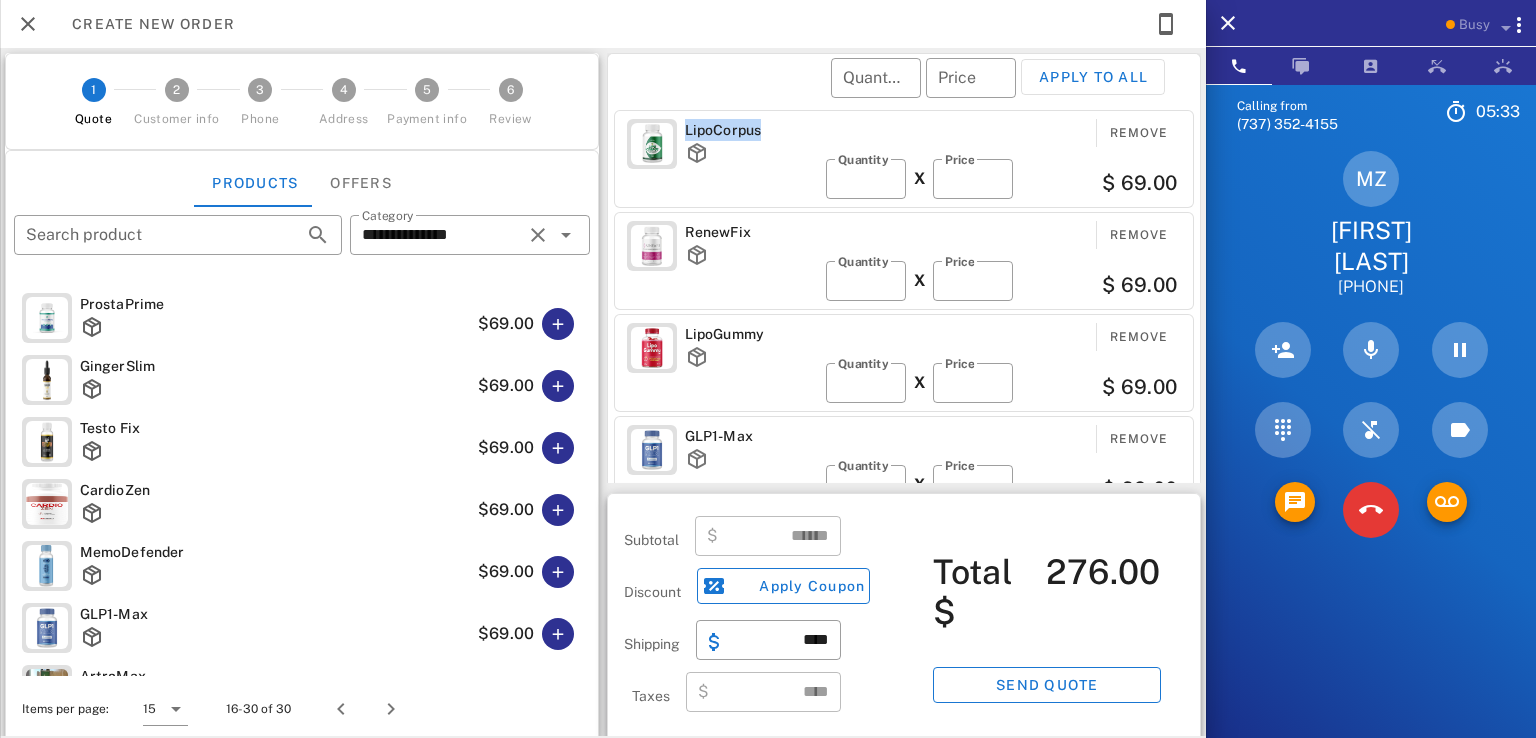 click on "LipoCorpus" at bounding box center (751, 130) 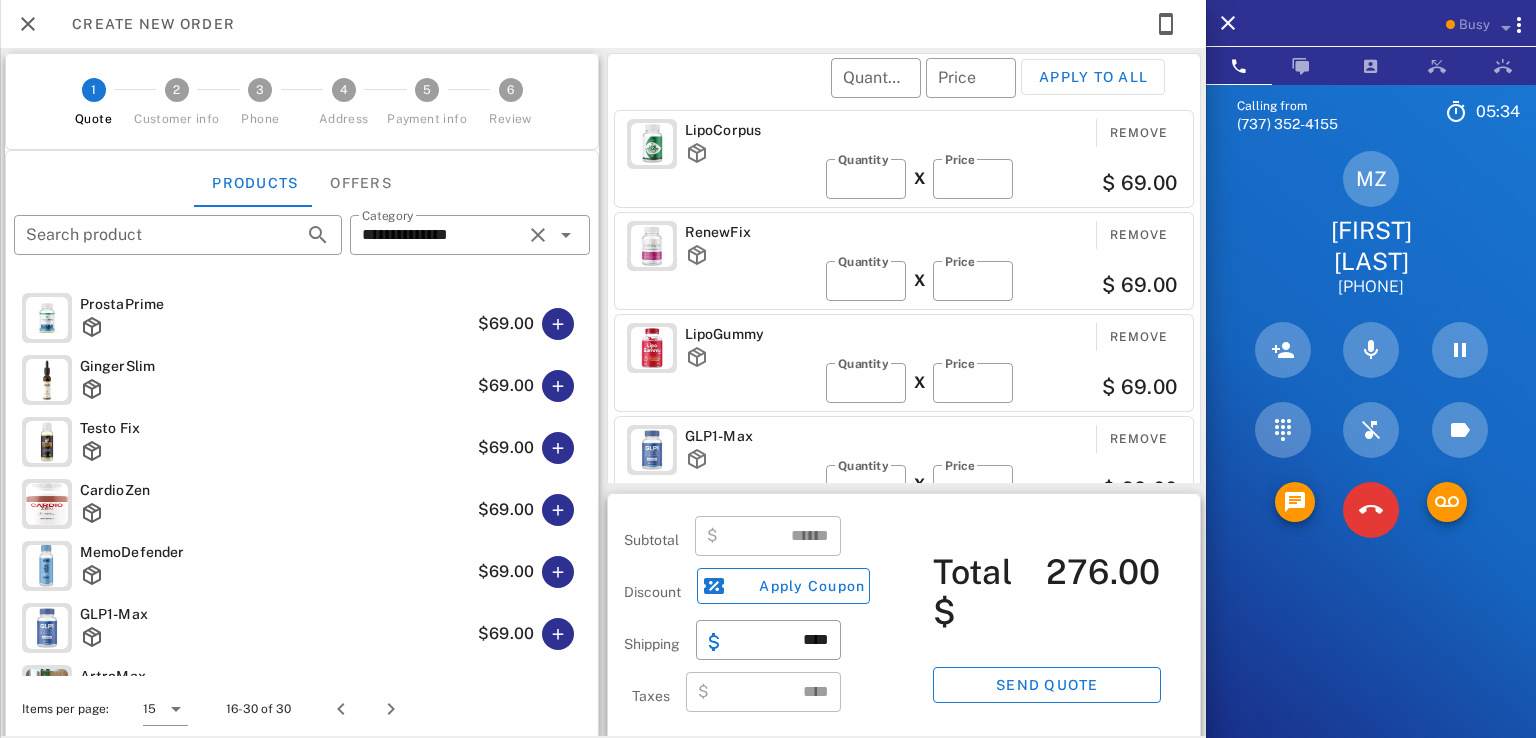 click on "RenewFix" at bounding box center [751, 232] 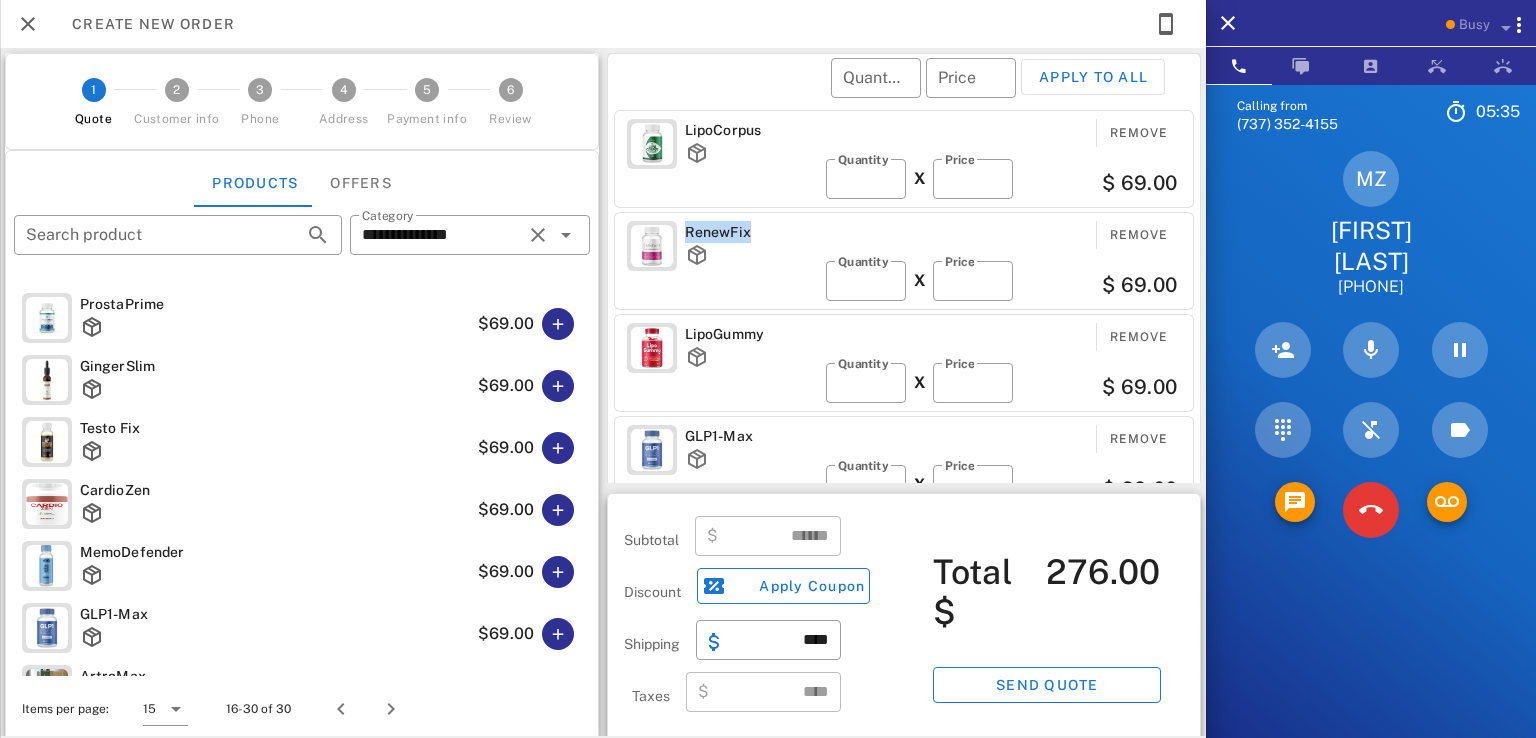 click on "RenewFix" at bounding box center (751, 232) 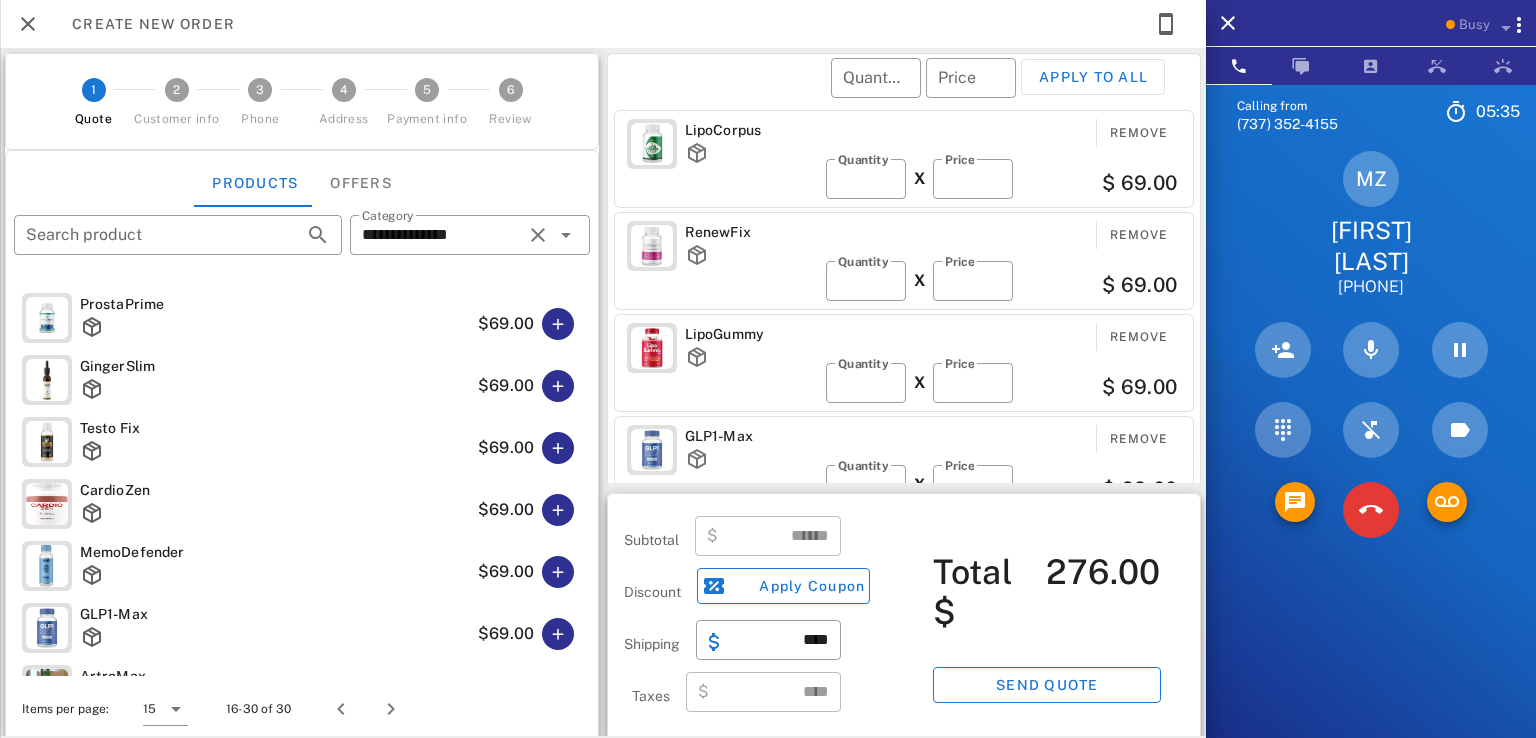 click on "LipoCorpus" at bounding box center [751, 130] 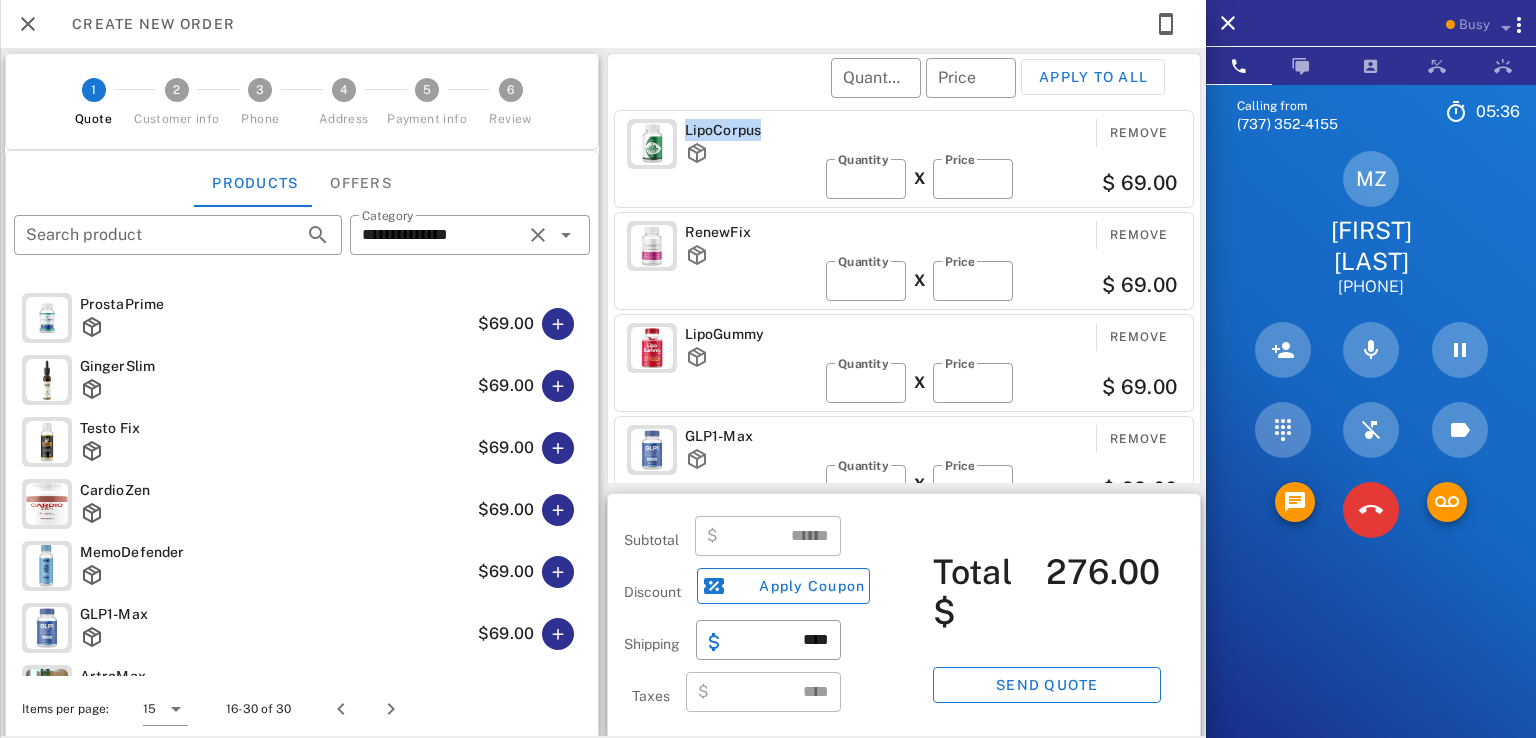 click on "LipoCorpus" at bounding box center [751, 130] 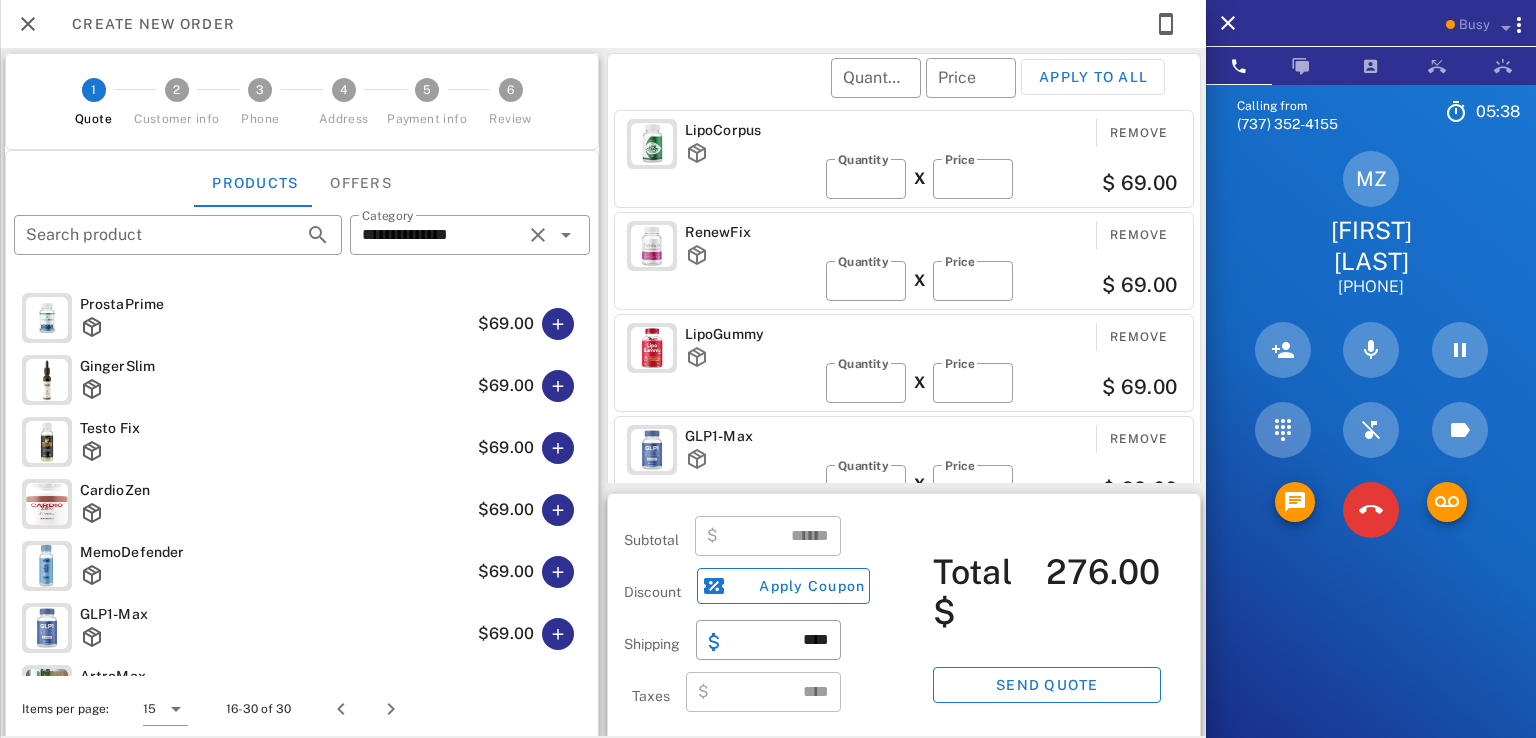click on "RenewFix  Remove  ​ Quantity * X ​ Price **  $ 69.00" at bounding box center [904, 261] 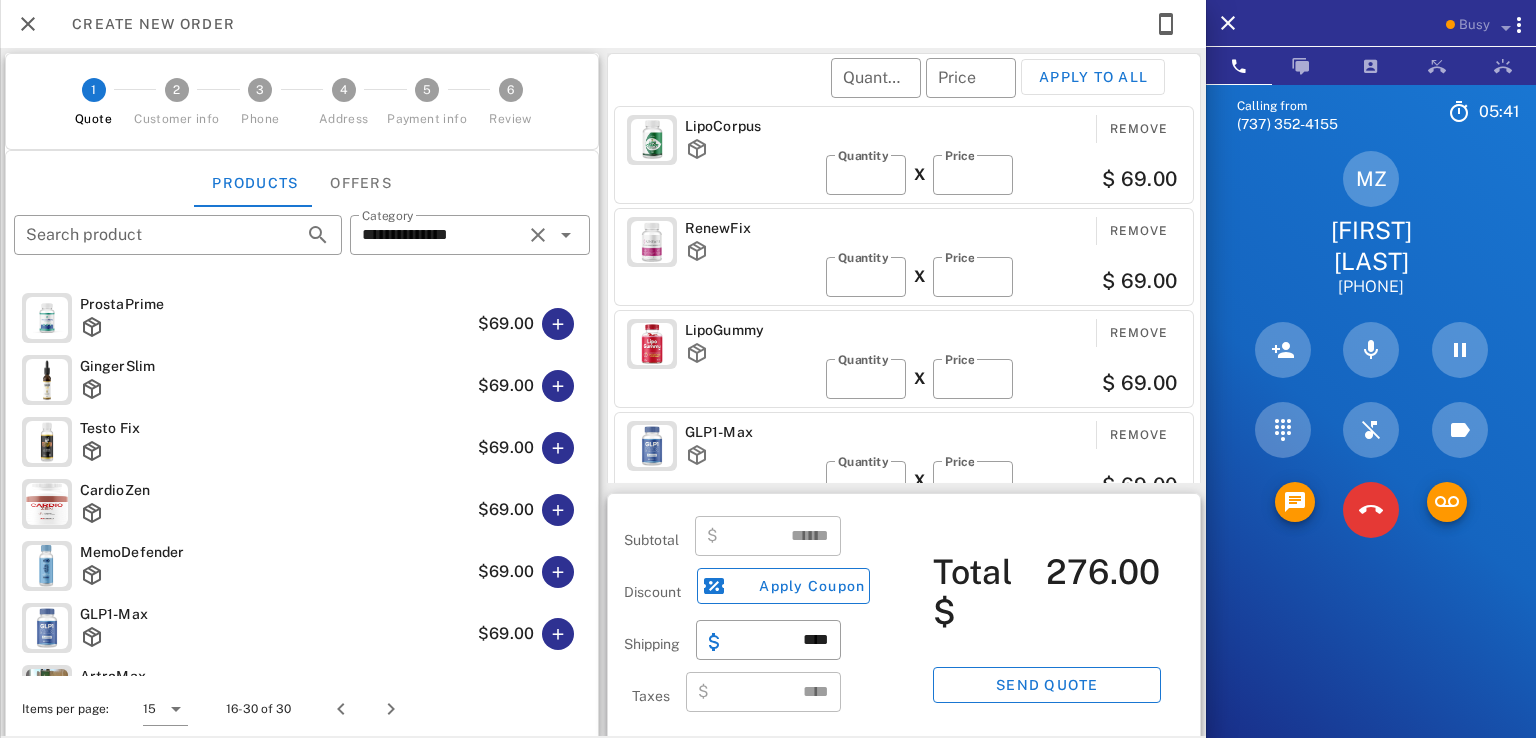scroll, scrollTop: 4, scrollLeft: 0, axis: vertical 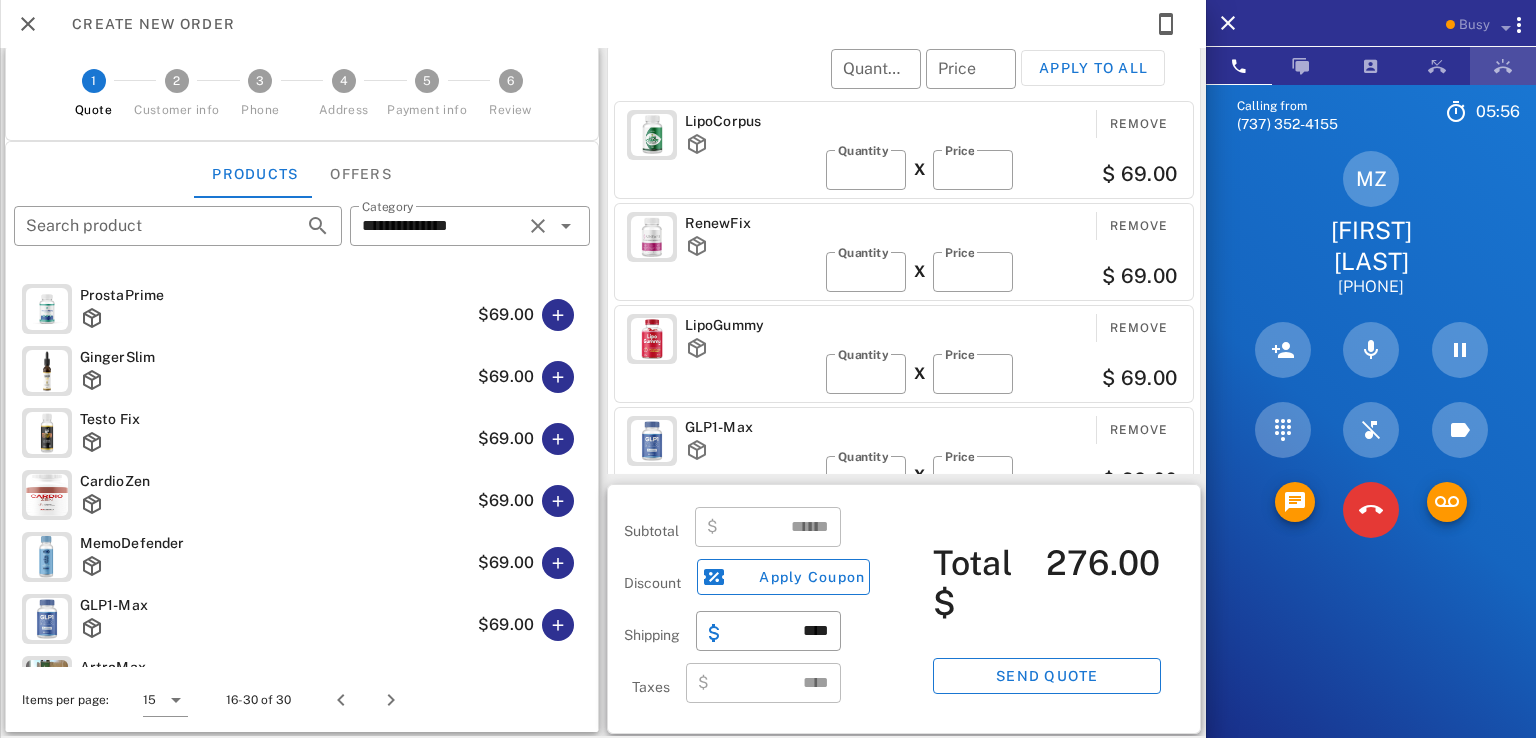 click at bounding box center [1503, 66] 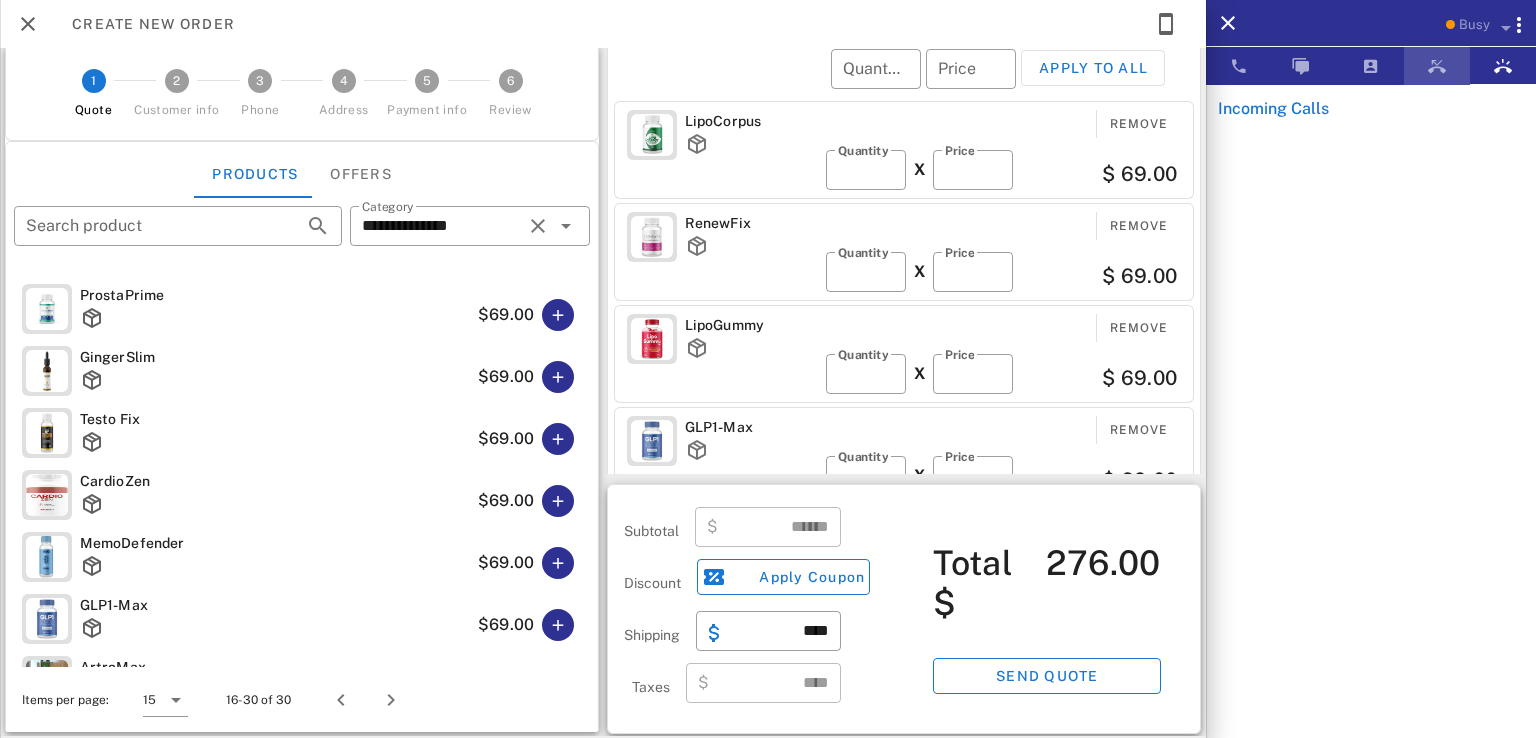 click at bounding box center (1437, 66) 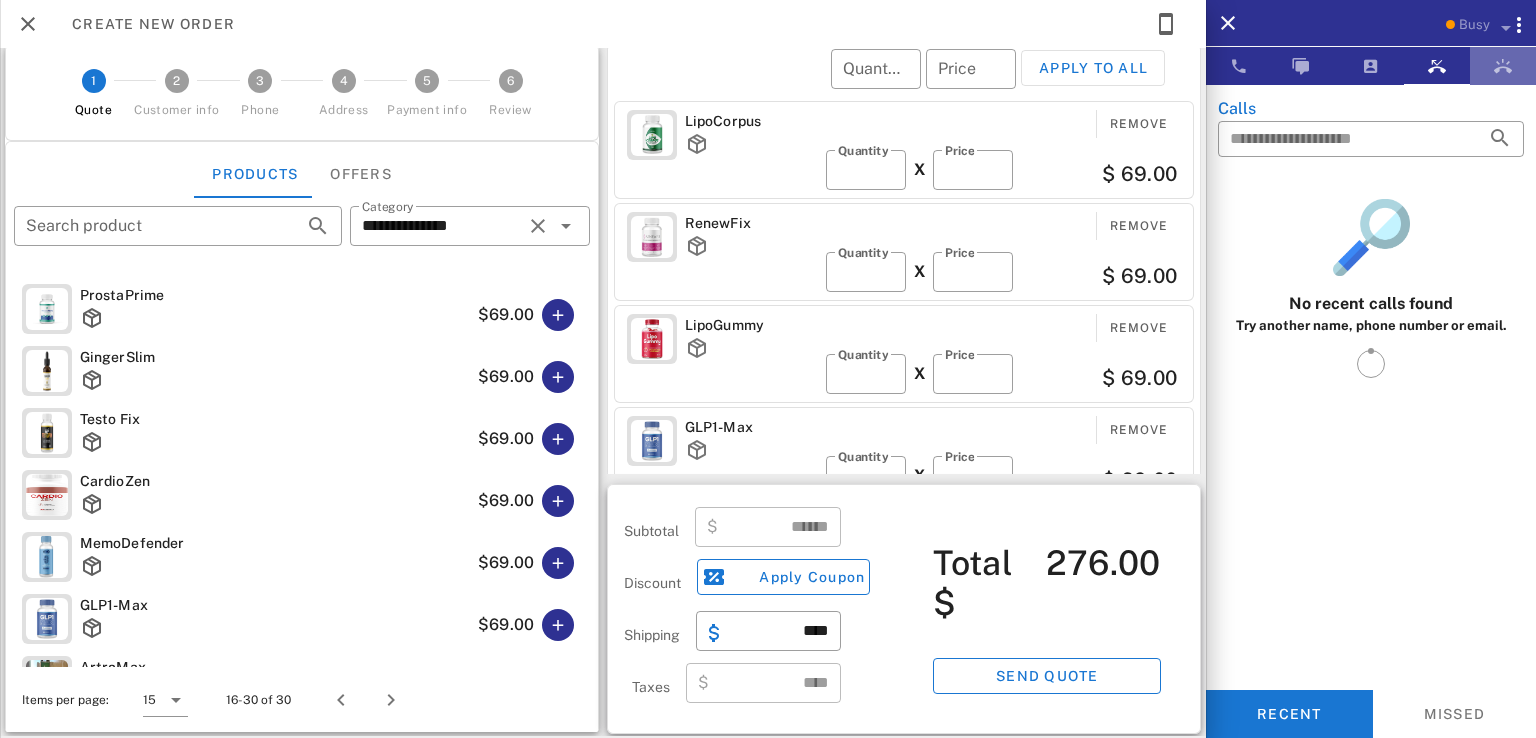click at bounding box center (1503, 66) 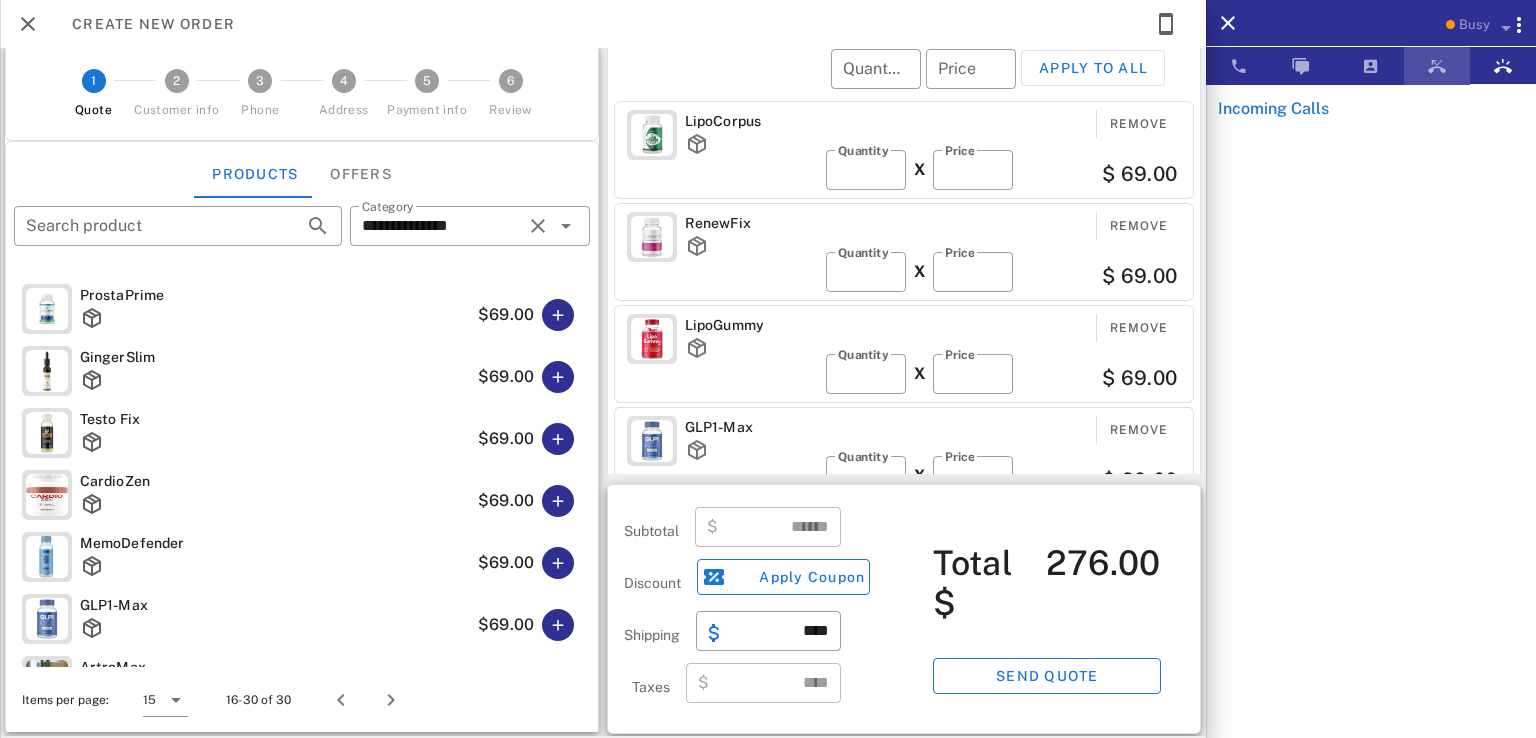 click at bounding box center [1437, 66] 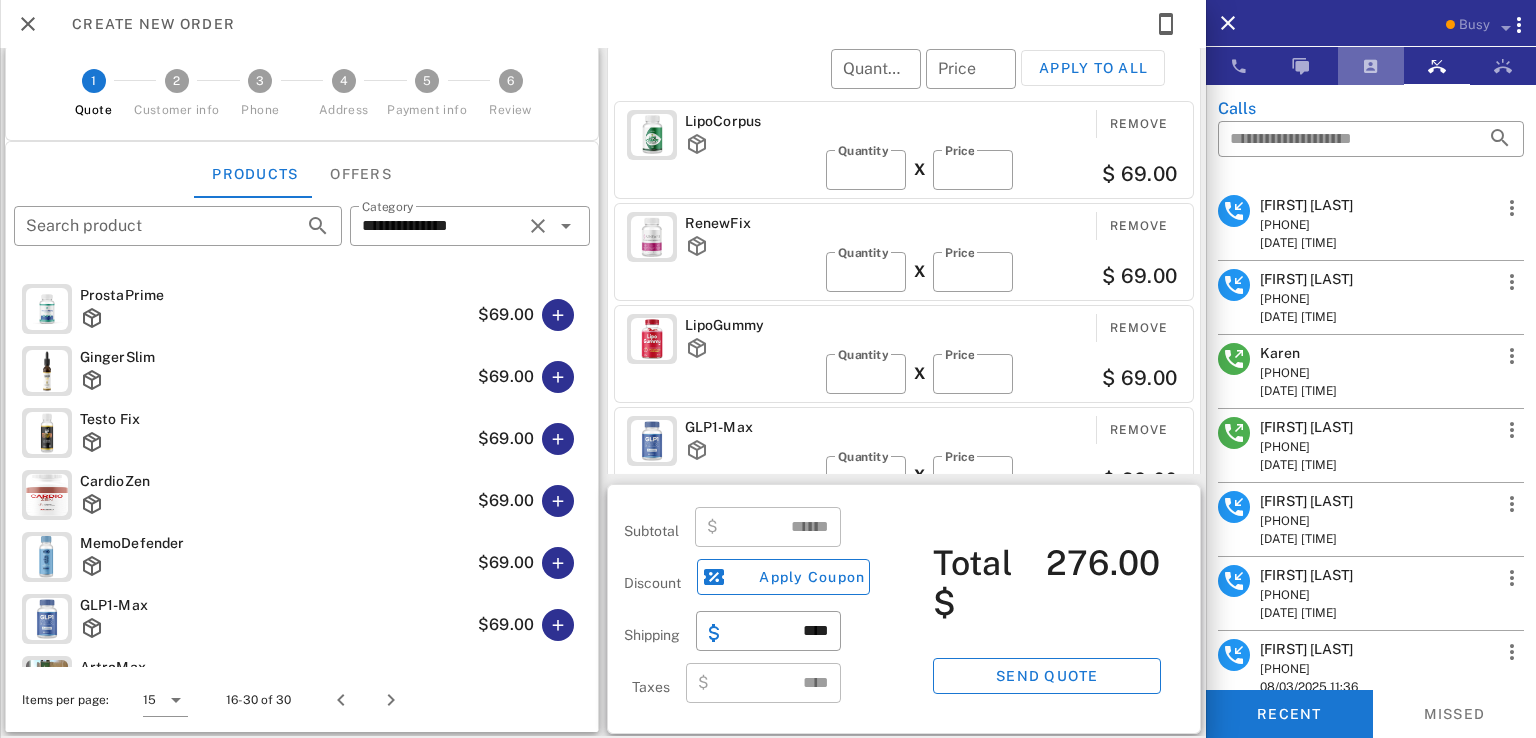 click at bounding box center [1371, 66] 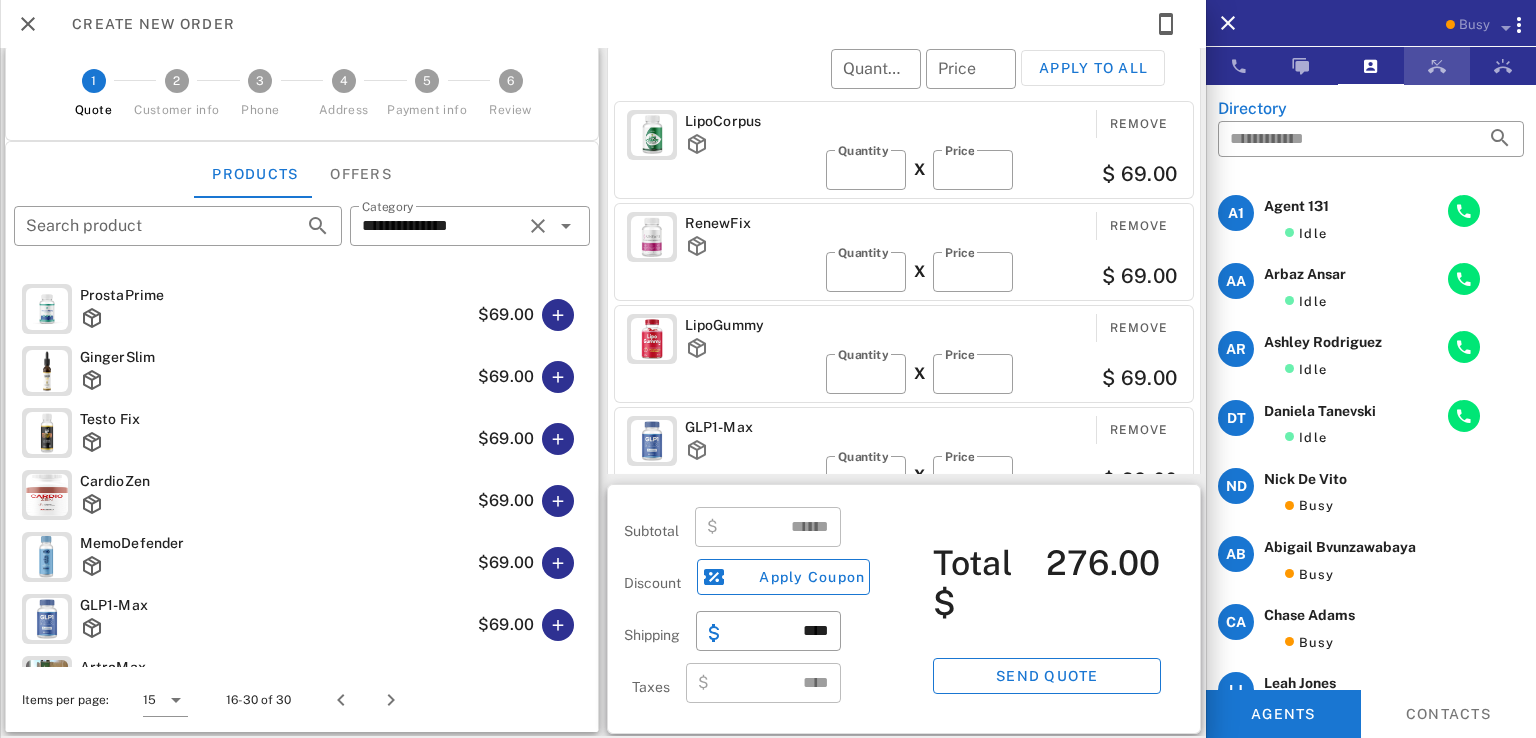click at bounding box center (1437, 66) 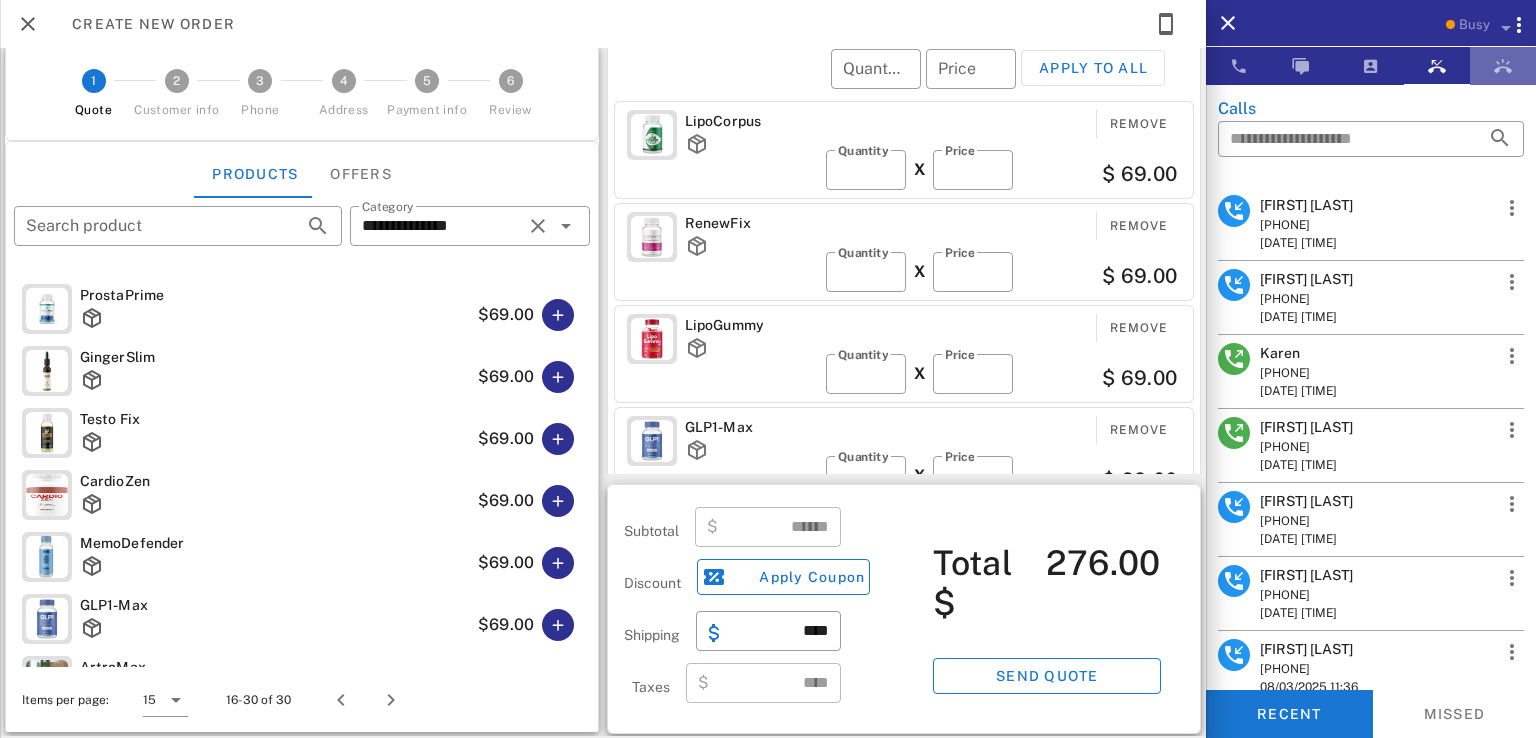 click at bounding box center (1503, 66) 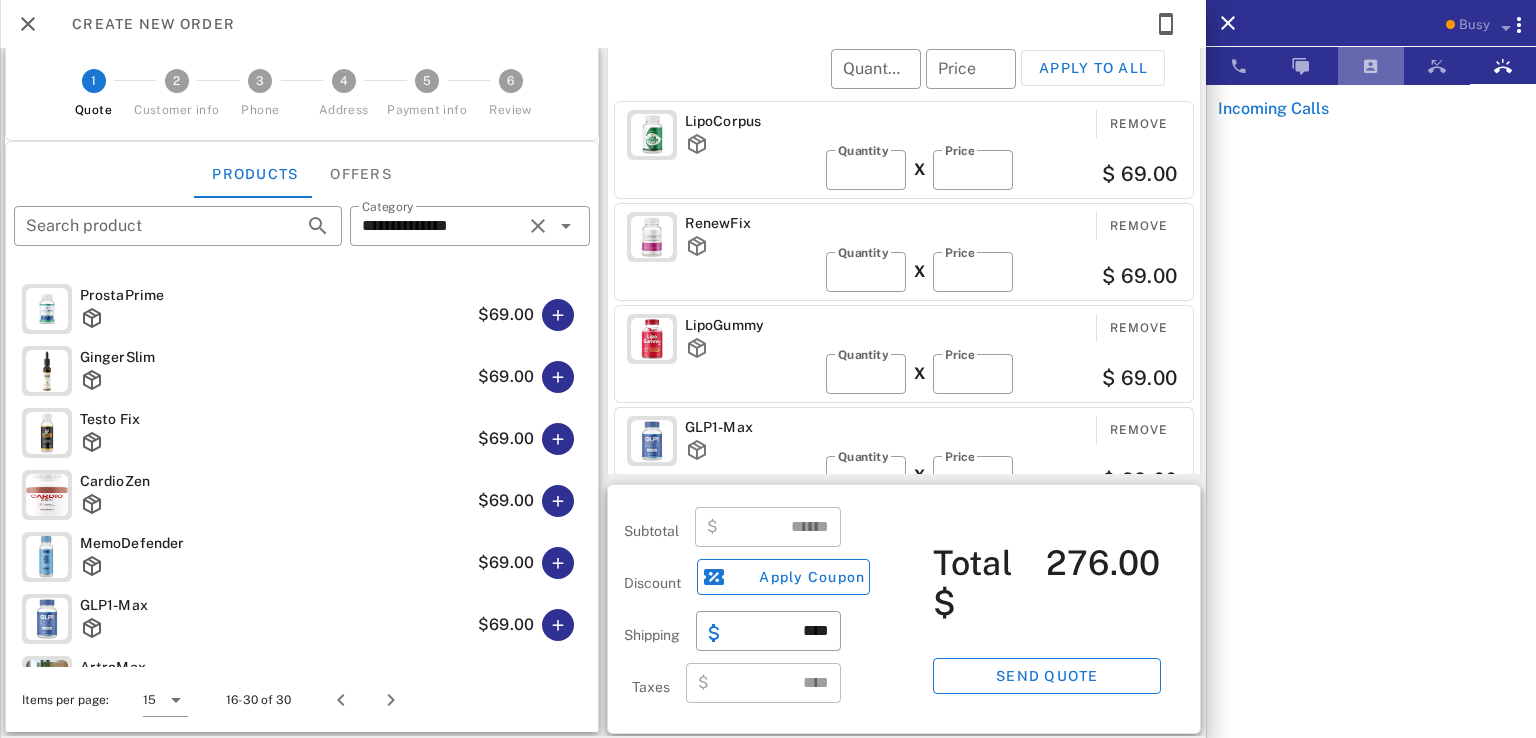 click at bounding box center (1371, 66) 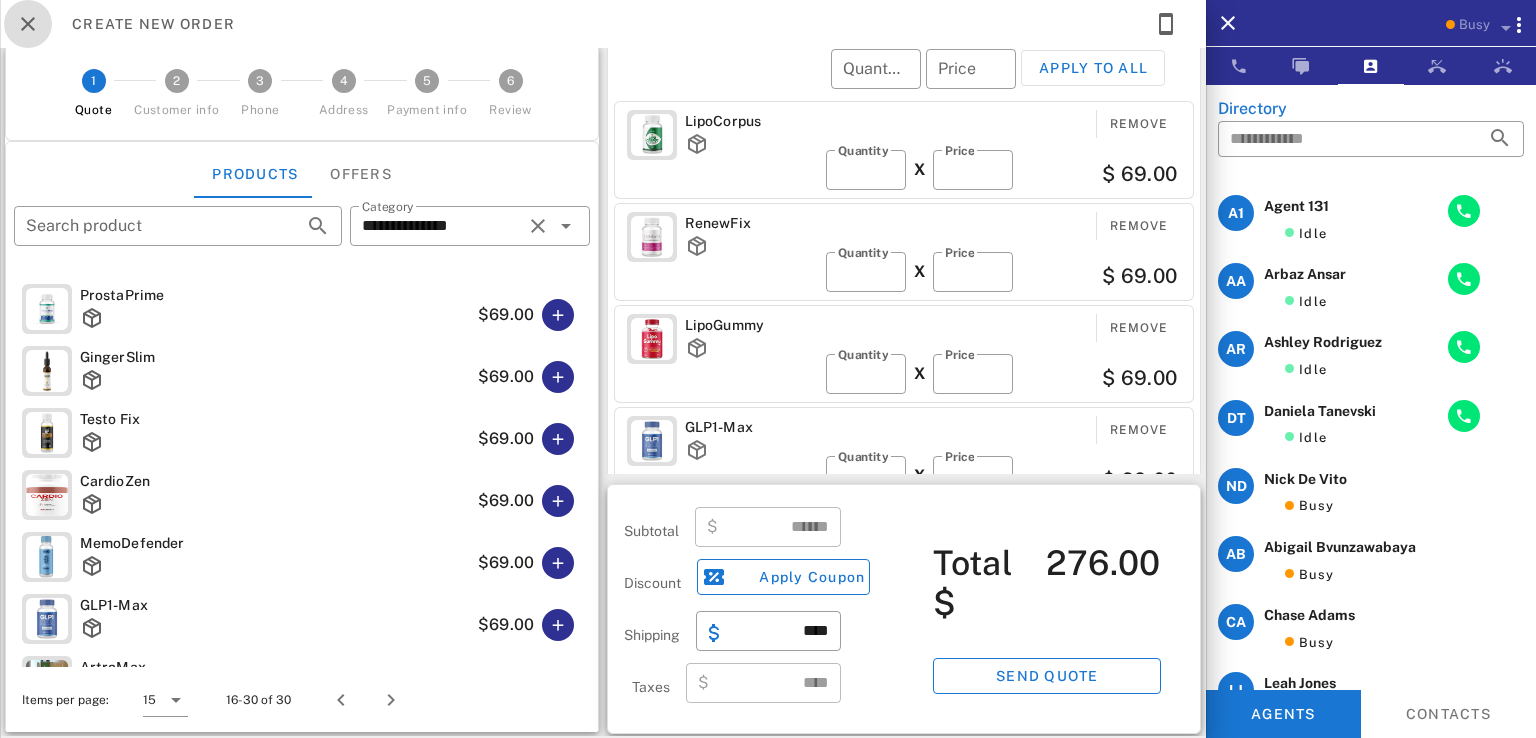 click at bounding box center (28, 24) 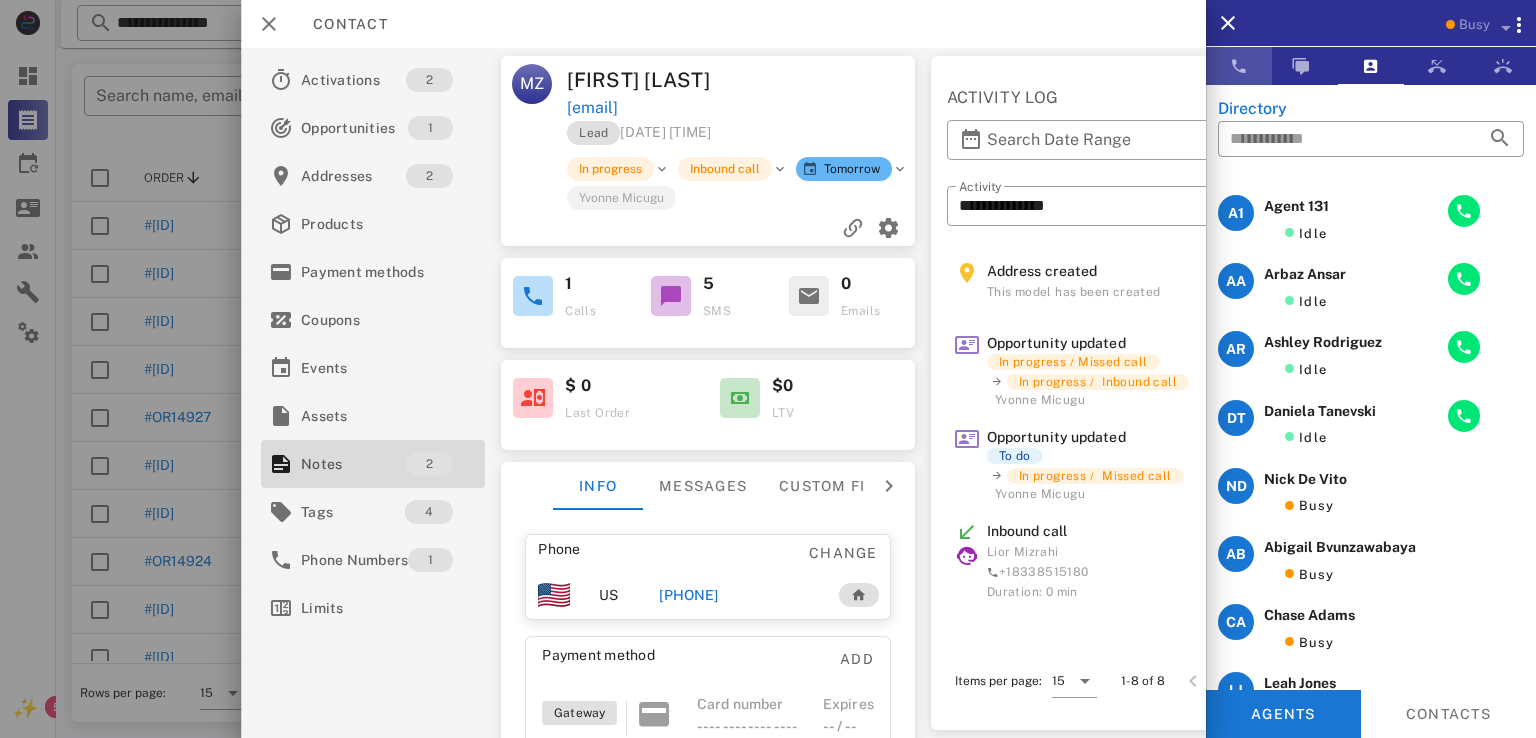 click at bounding box center [1239, 66] 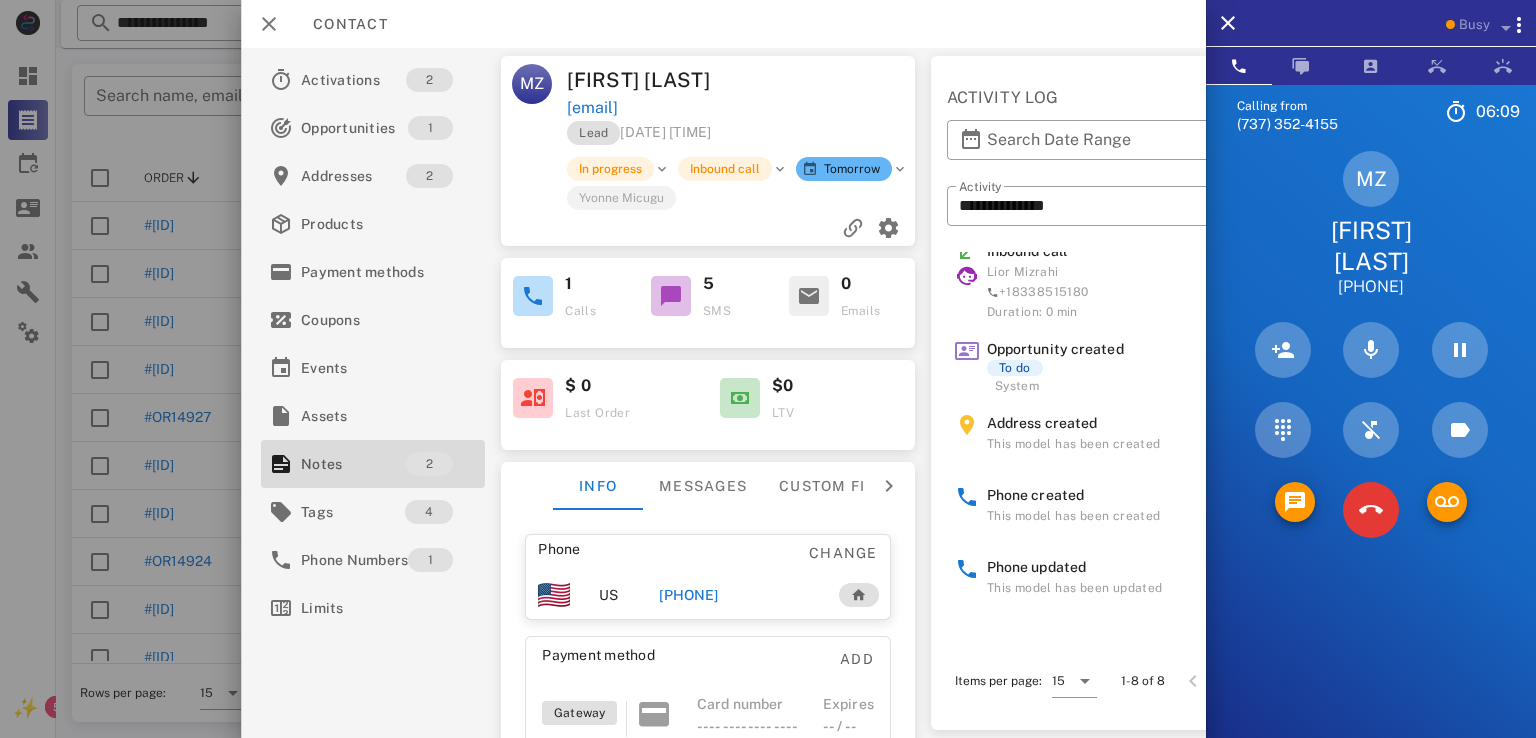 scroll, scrollTop: 0, scrollLeft: 0, axis: both 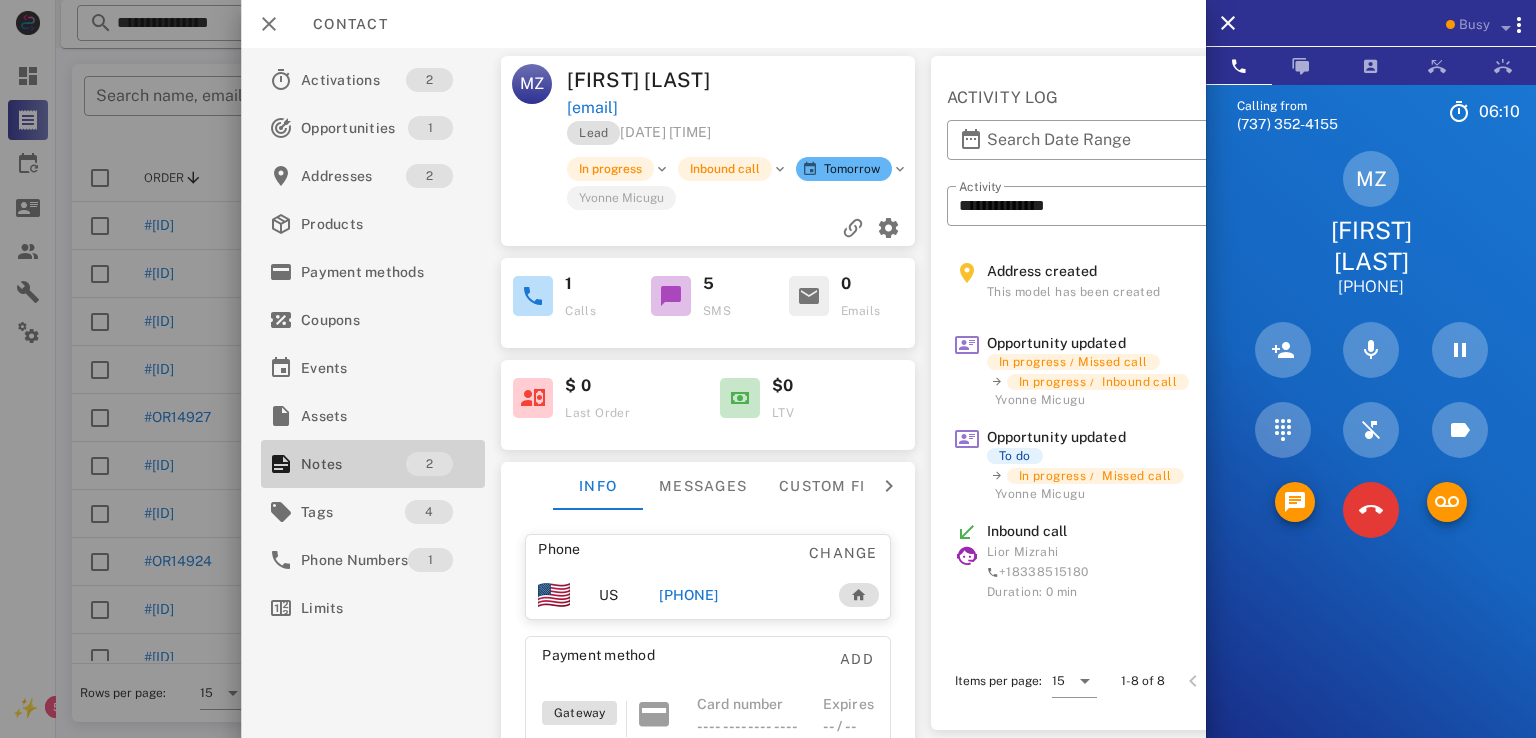 click on "Notes" at bounding box center (353, 464) 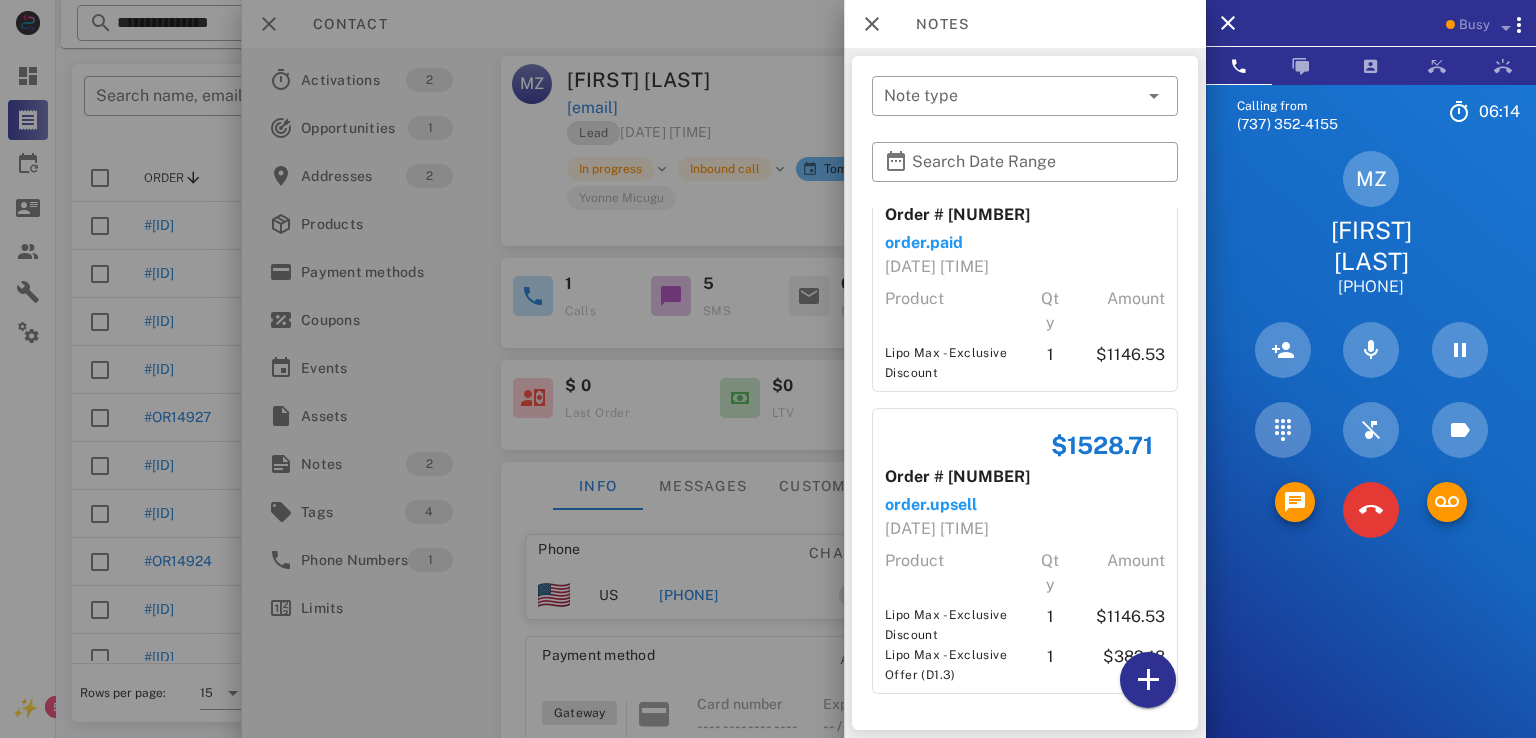 scroll, scrollTop: 22, scrollLeft: 0, axis: vertical 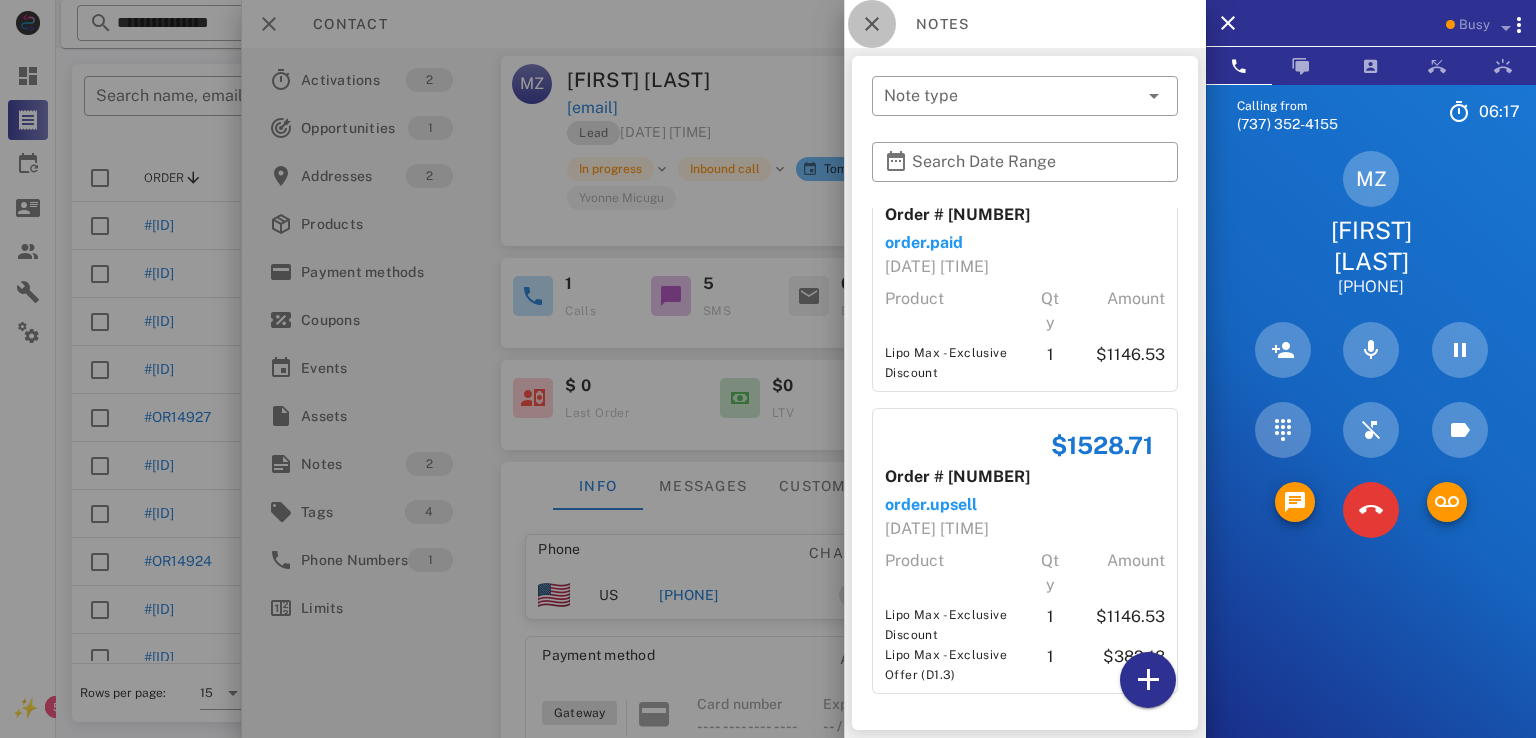 click at bounding box center [872, 24] 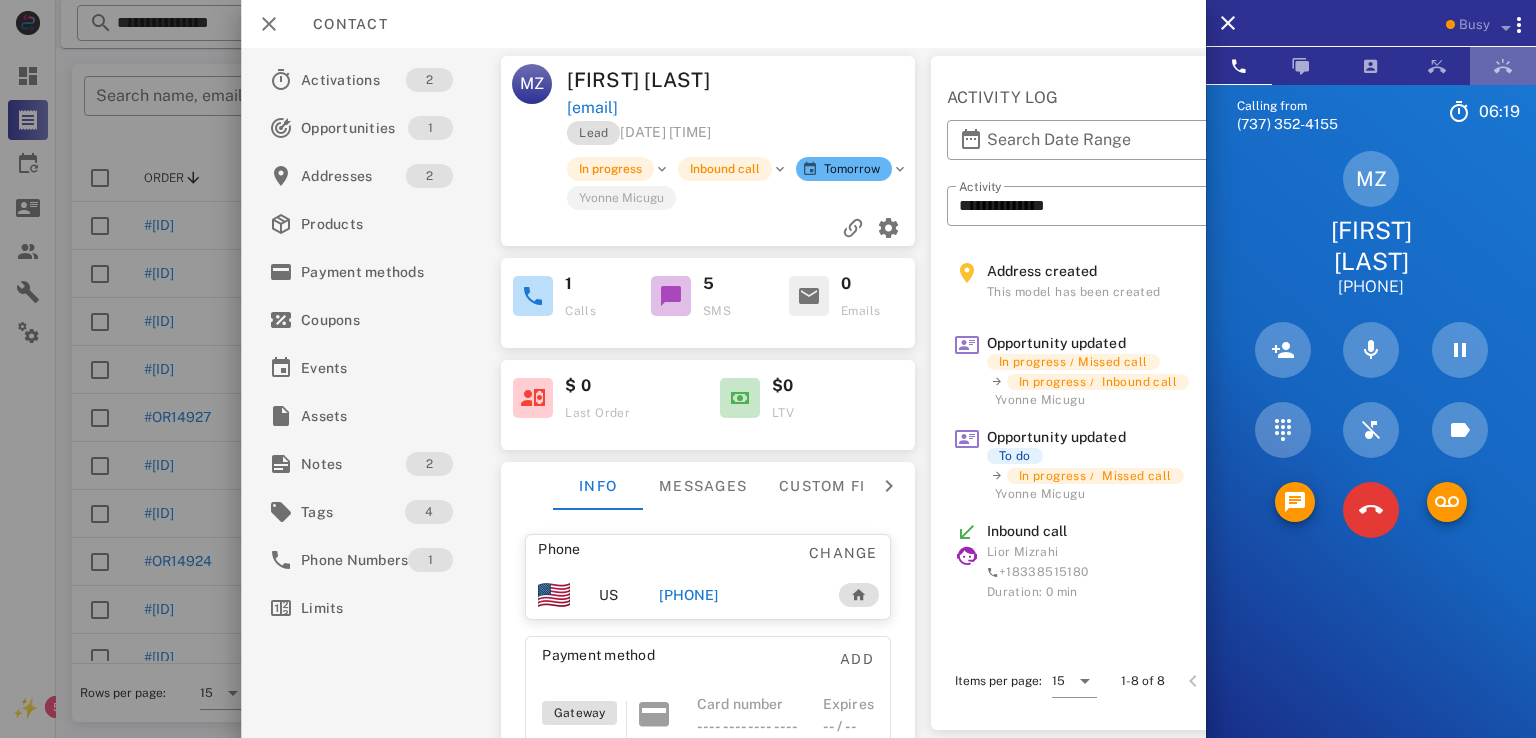 click at bounding box center [1503, 66] 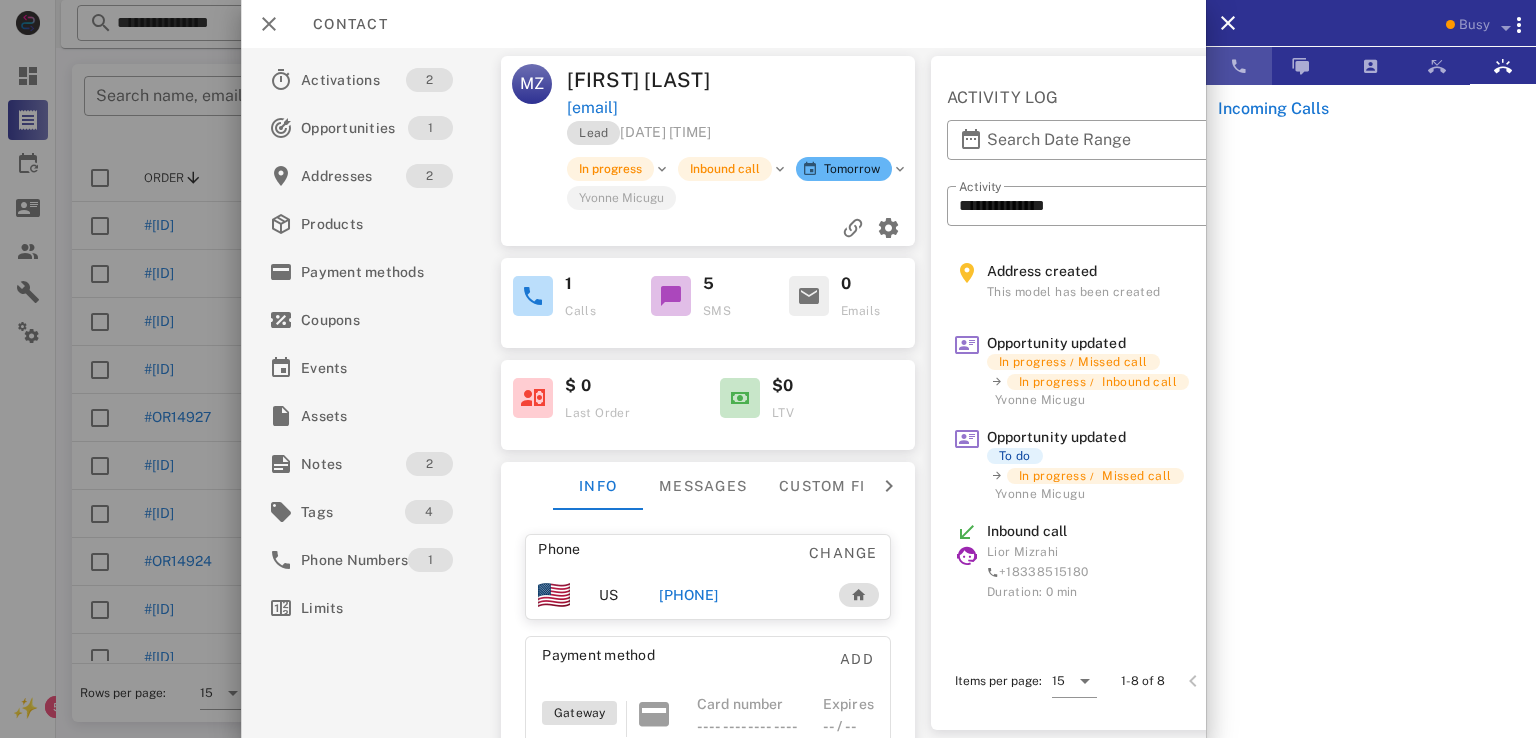 click at bounding box center (1239, 66) 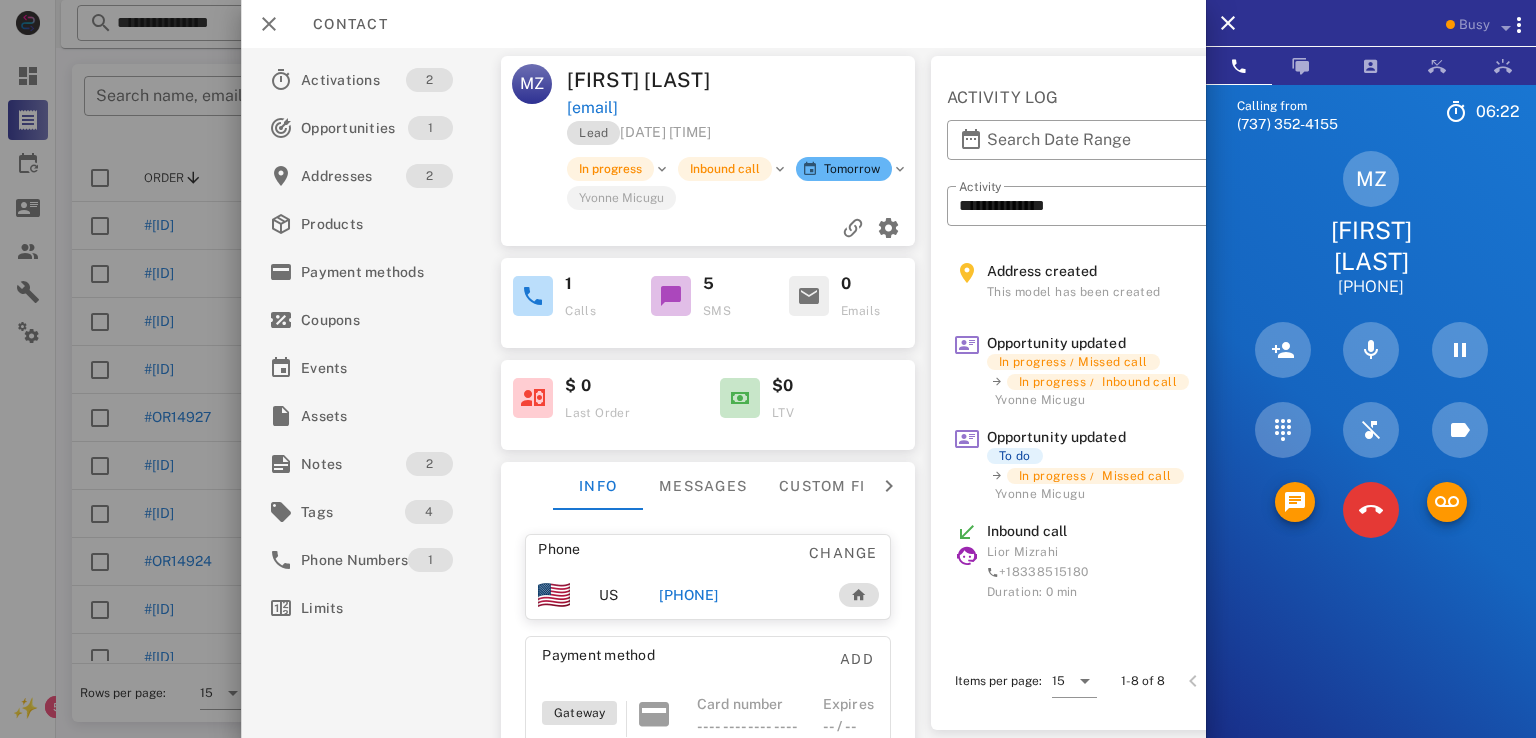 drag, startPoint x: 1349, startPoint y: 230, endPoint x: 1467, endPoint y: 257, distance: 121.049576 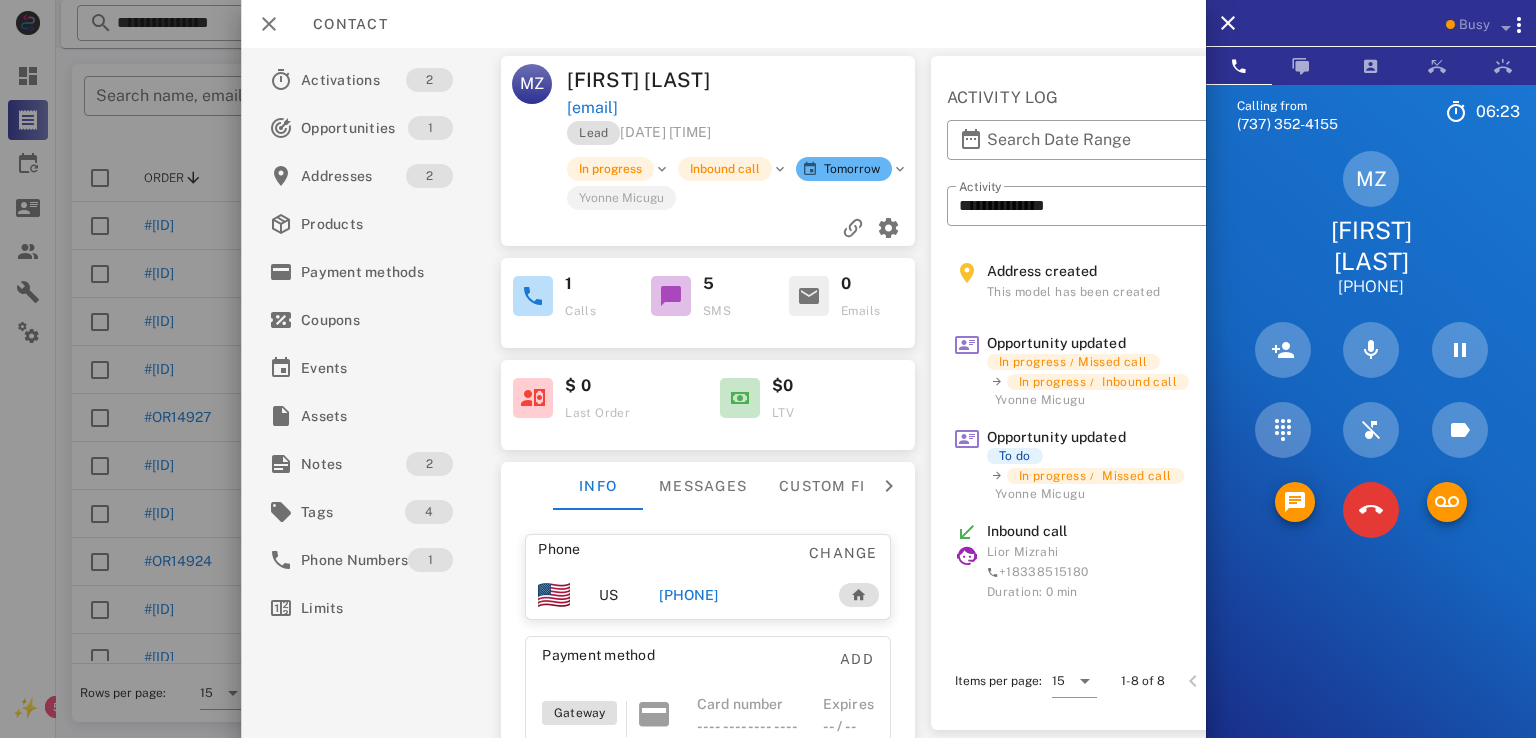 click on "MZ   Mindy Zimmerman  +19545291776" at bounding box center (1371, 224) 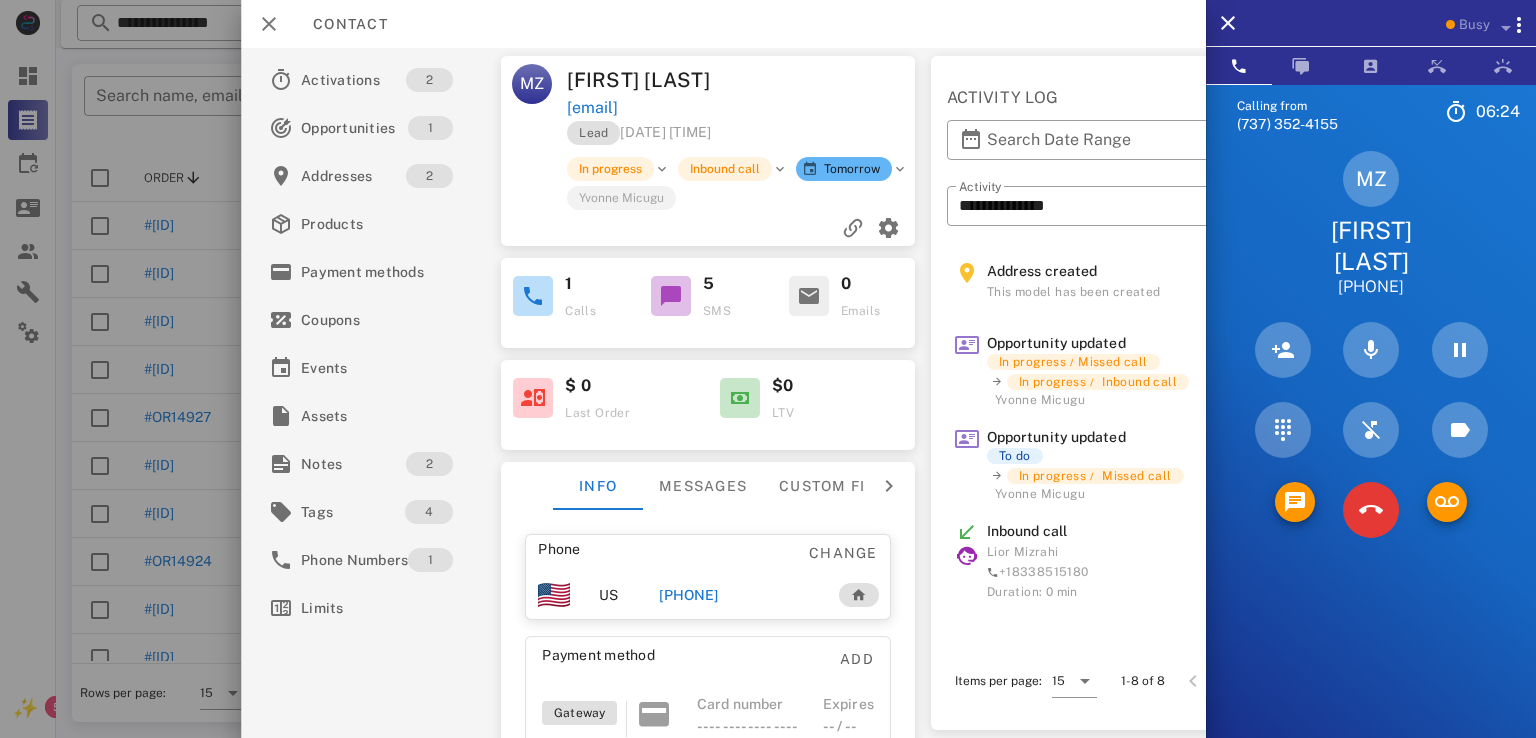 click on "MZ   Mindy Zimmerman  +19545291776" at bounding box center [1371, 224] 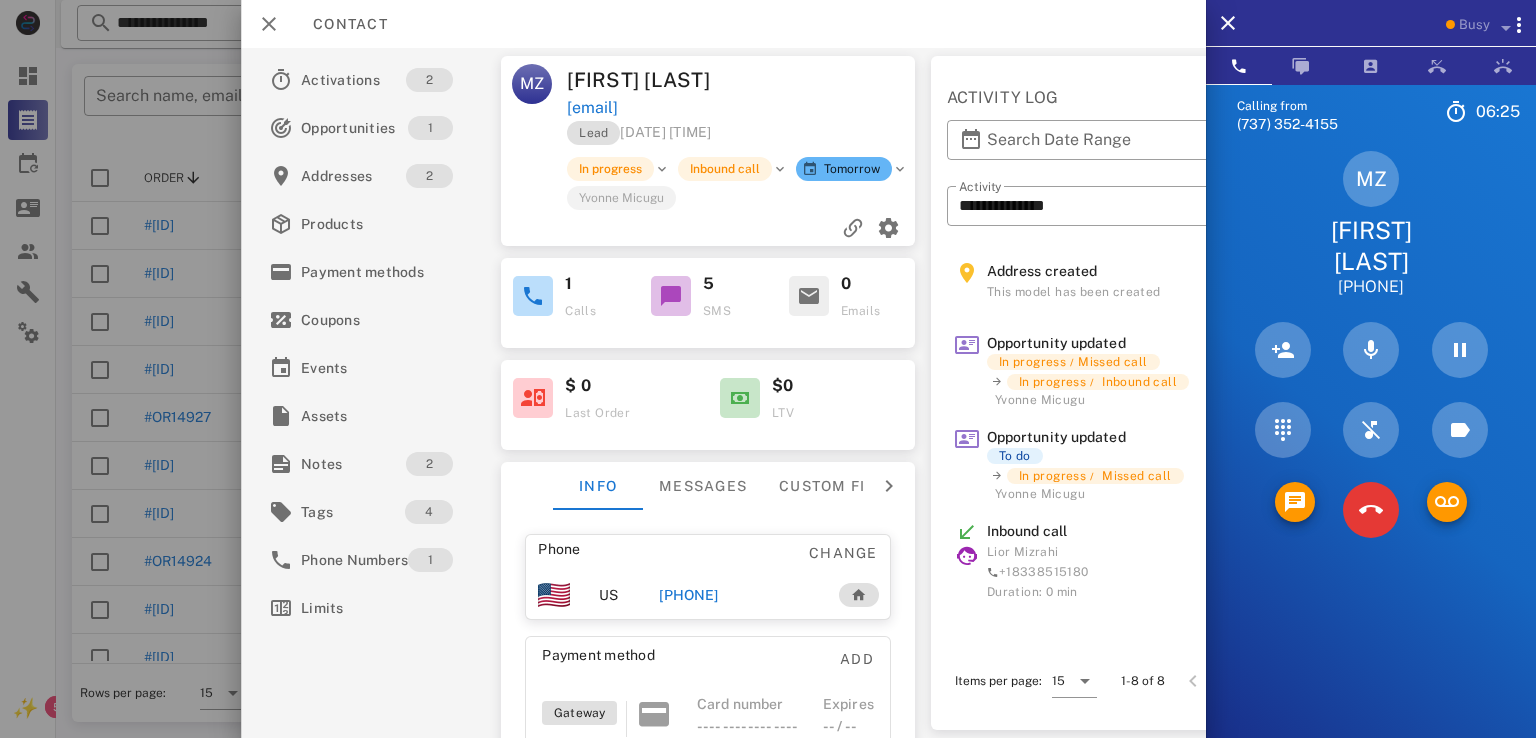click on "MZ   Mindy Zimmerman  +19545291776" at bounding box center (1371, 224) 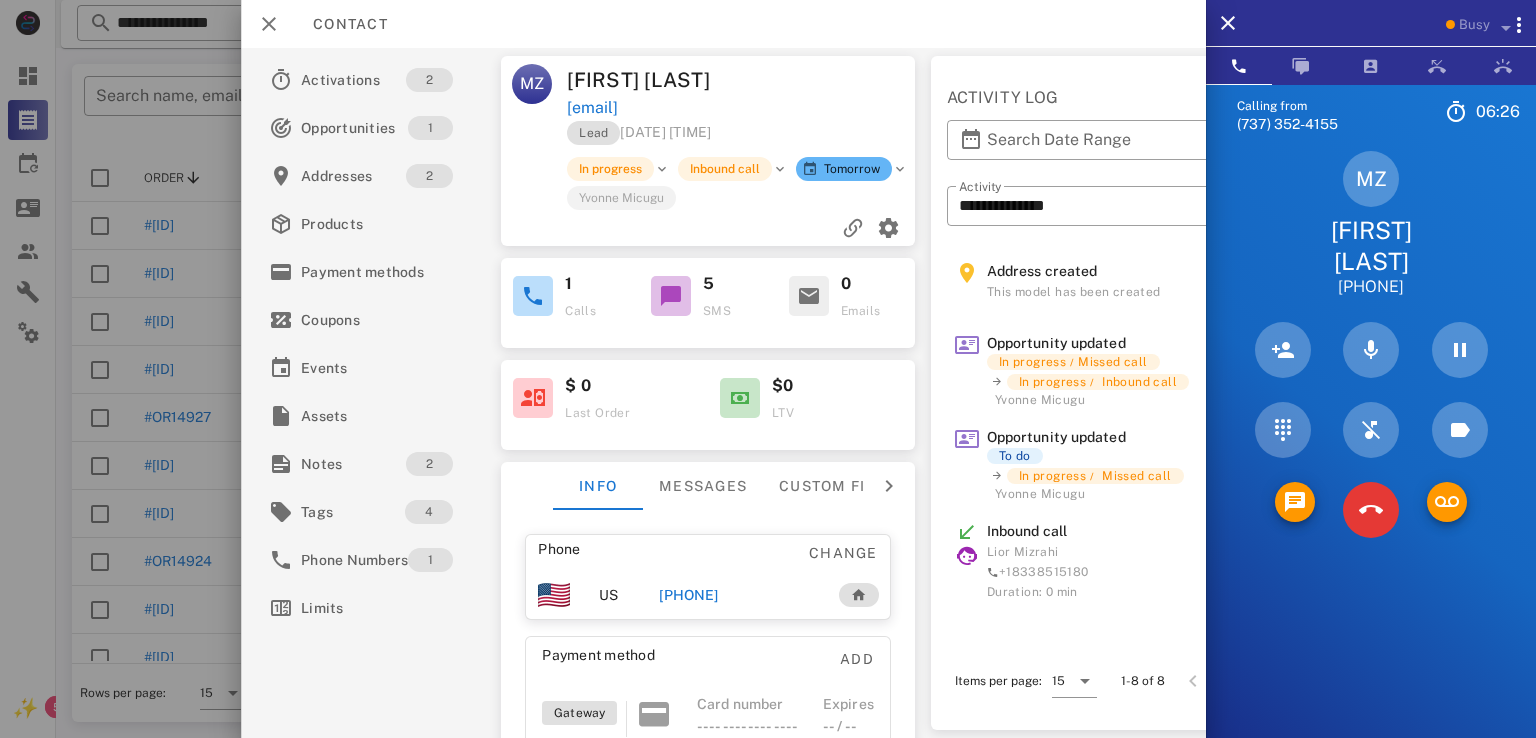 drag, startPoint x: 1328, startPoint y: 227, endPoint x: 1521, endPoint y: 270, distance: 197.73215 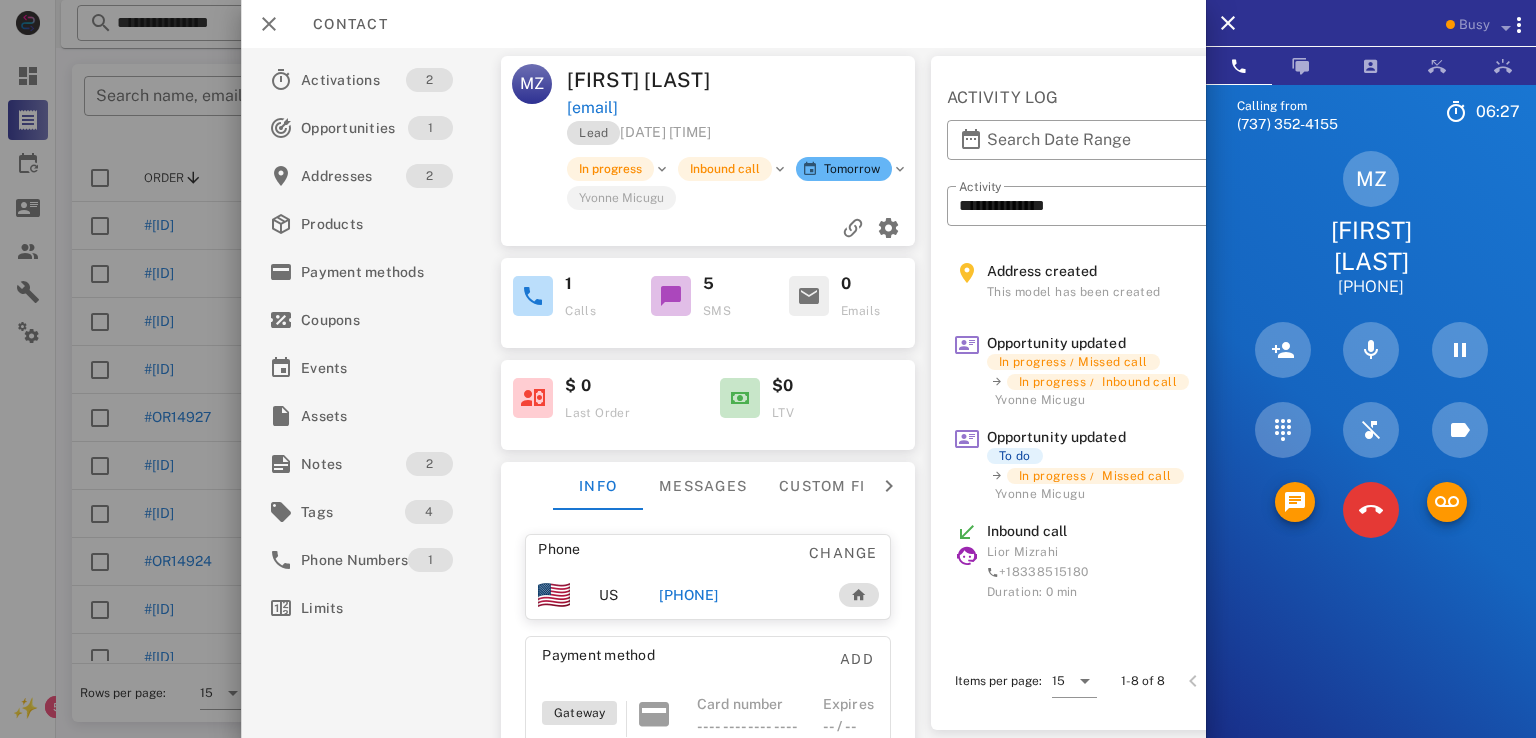 click on "MZ   Mindy Zimmerman  +19545291776" at bounding box center [1371, 224] 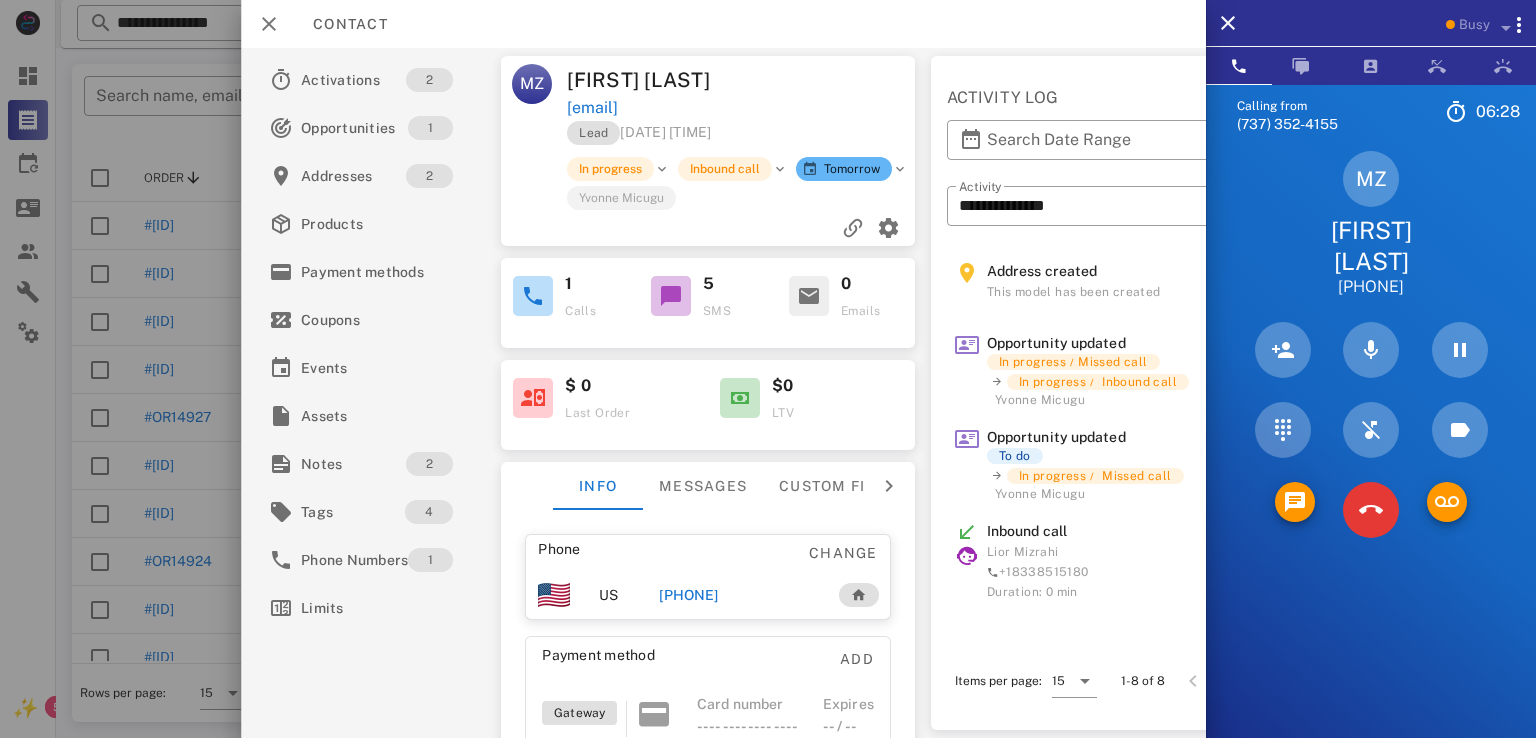 click on "MZ   Mindy Zimmerman  +19545291776" at bounding box center (1371, 224) 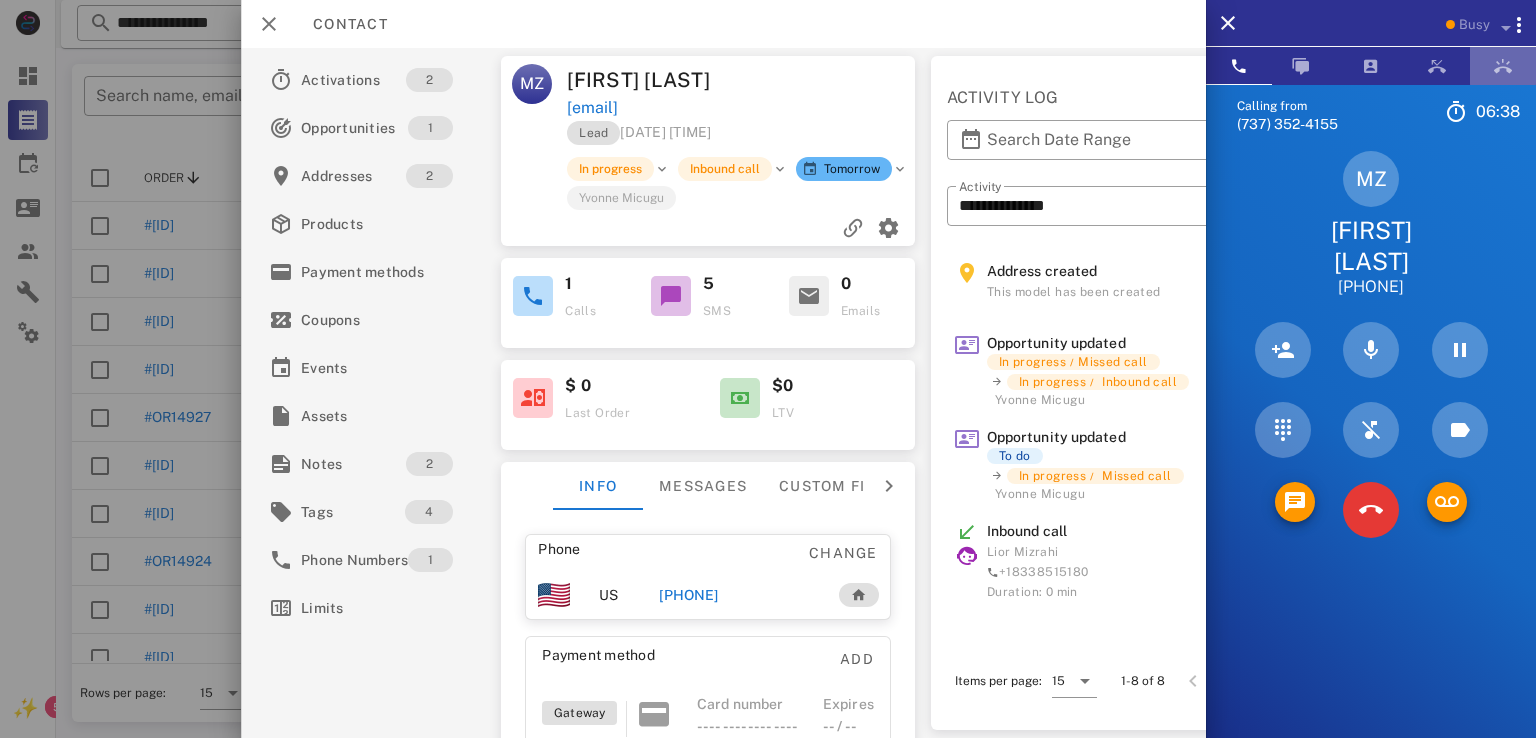 click at bounding box center (1503, 66) 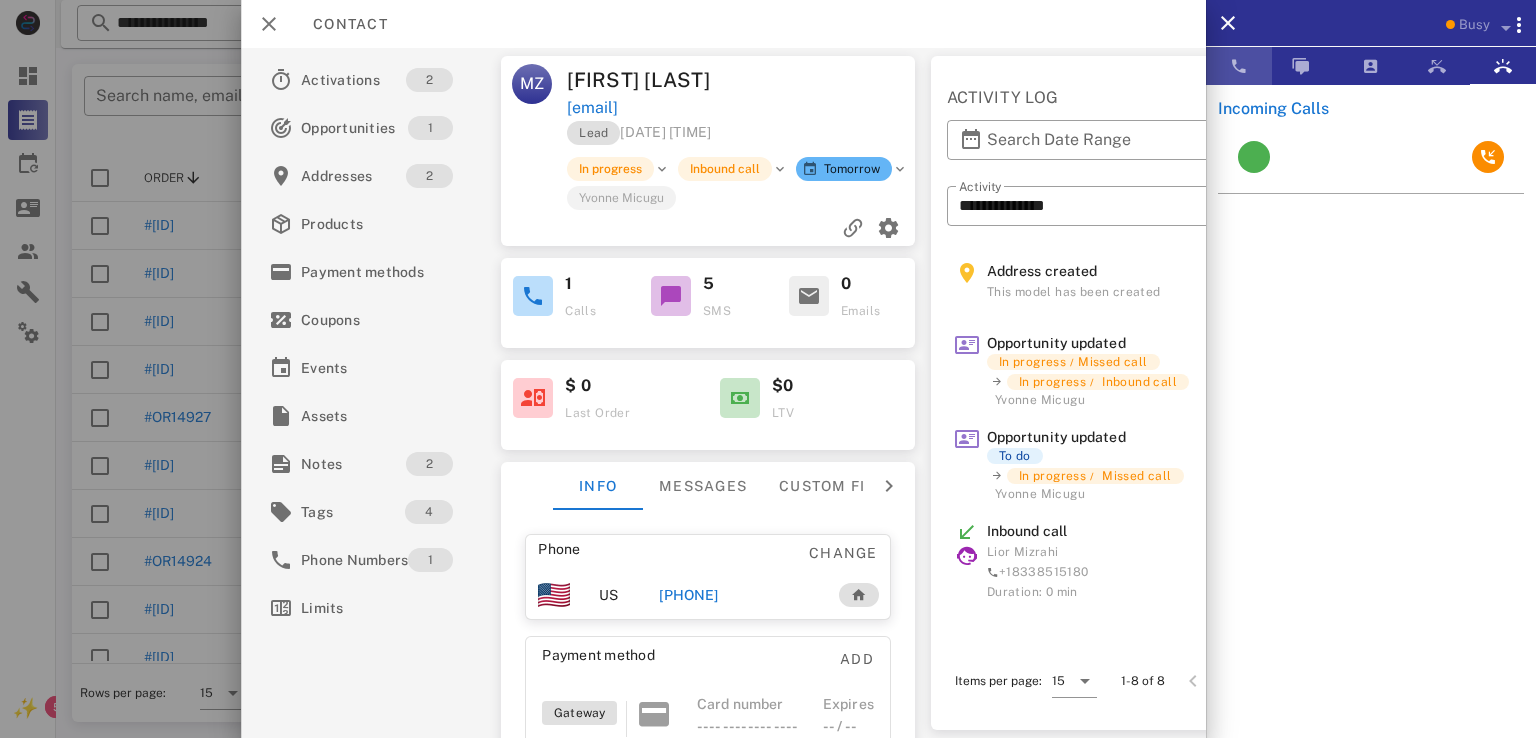 click at bounding box center [1239, 66] 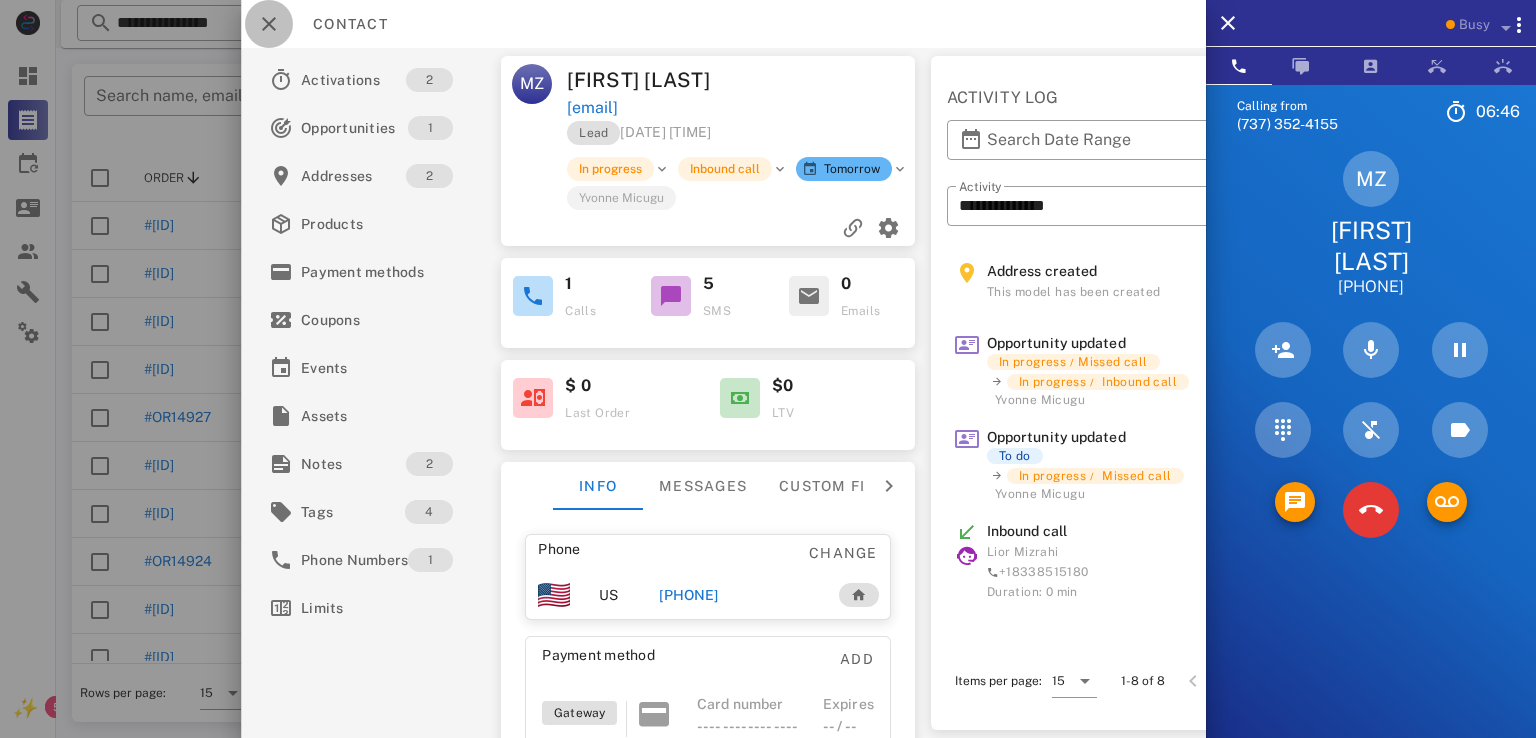 click at bounding box center (269, 24) 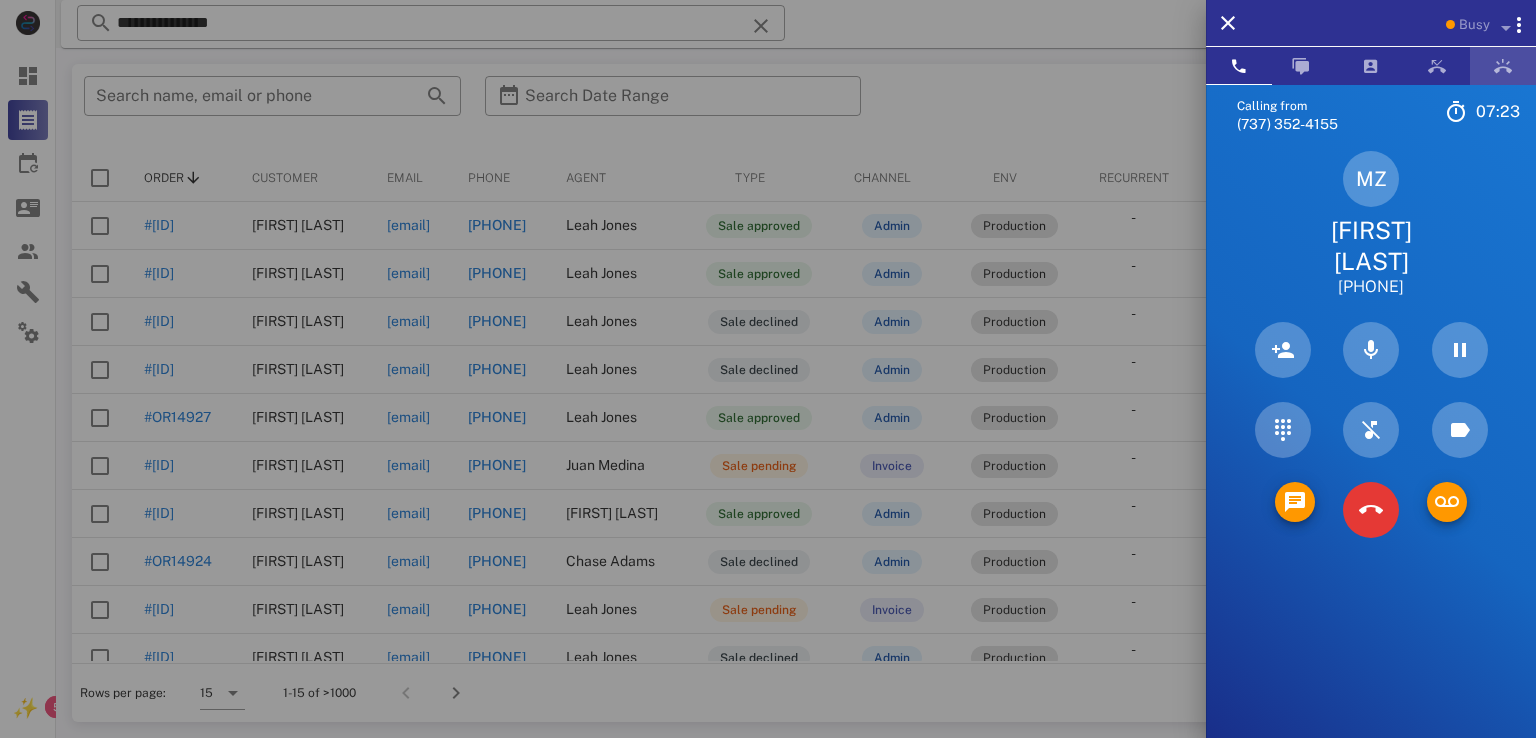 click at bounding box center [1503, 66] 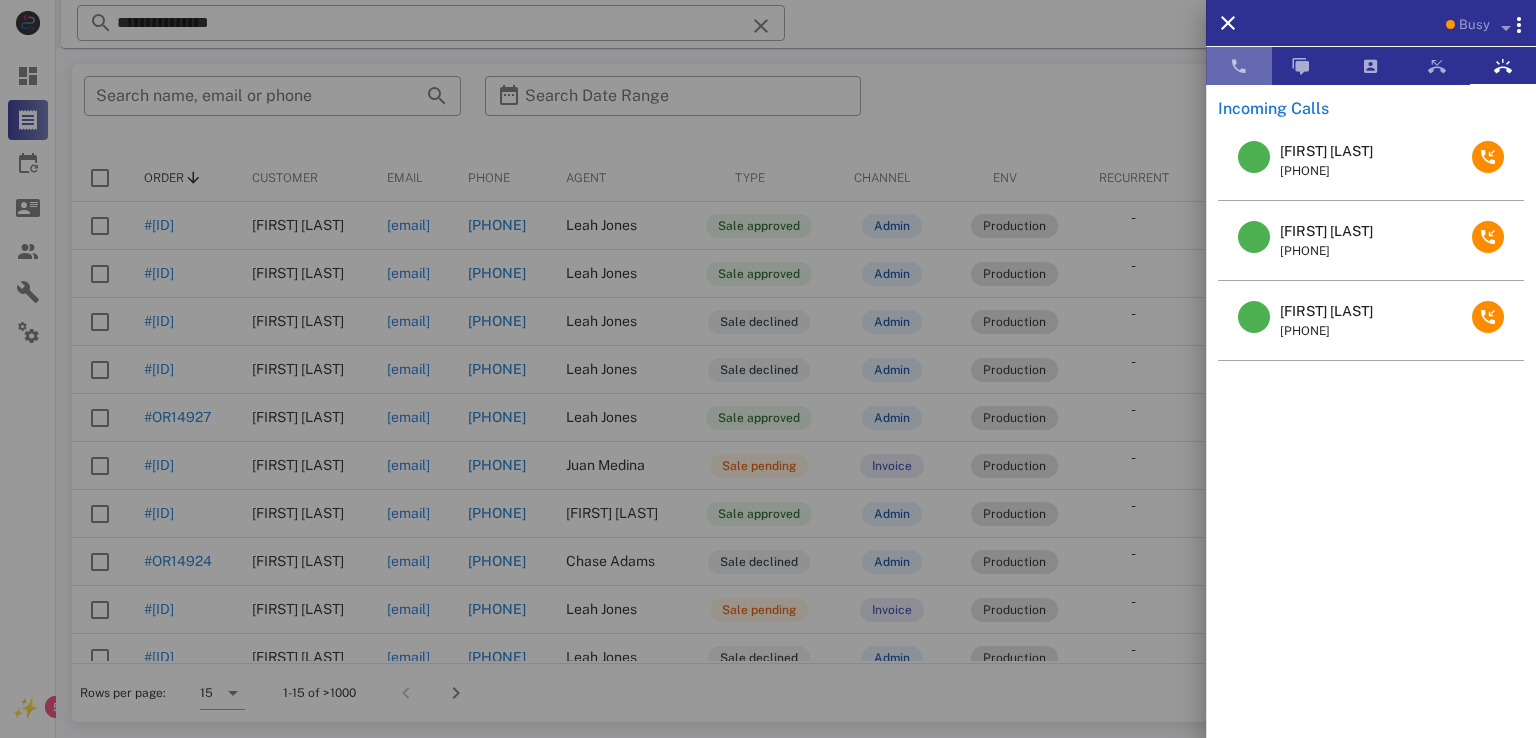 click at bounding box center [1239, 66] 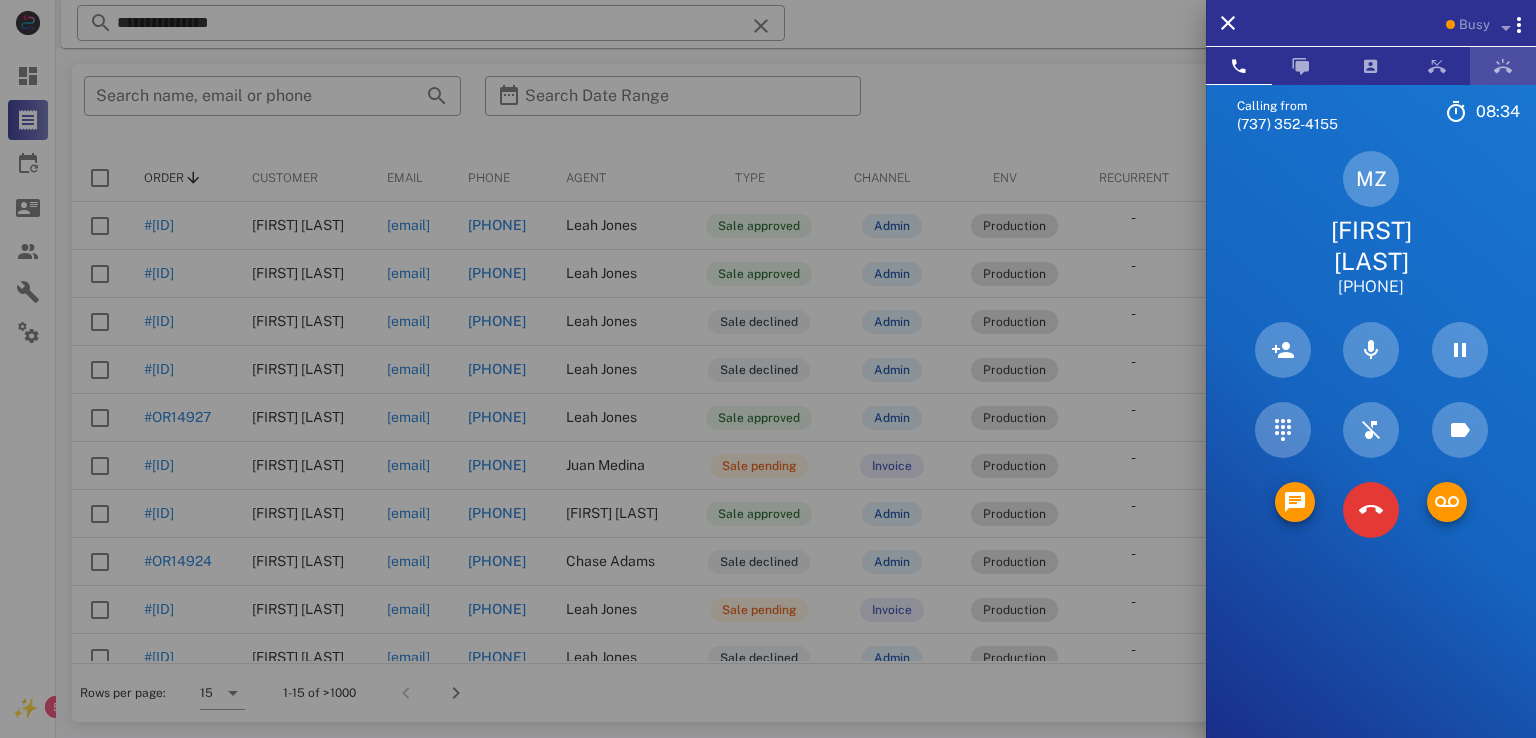click at bounding box center (1503, 66) 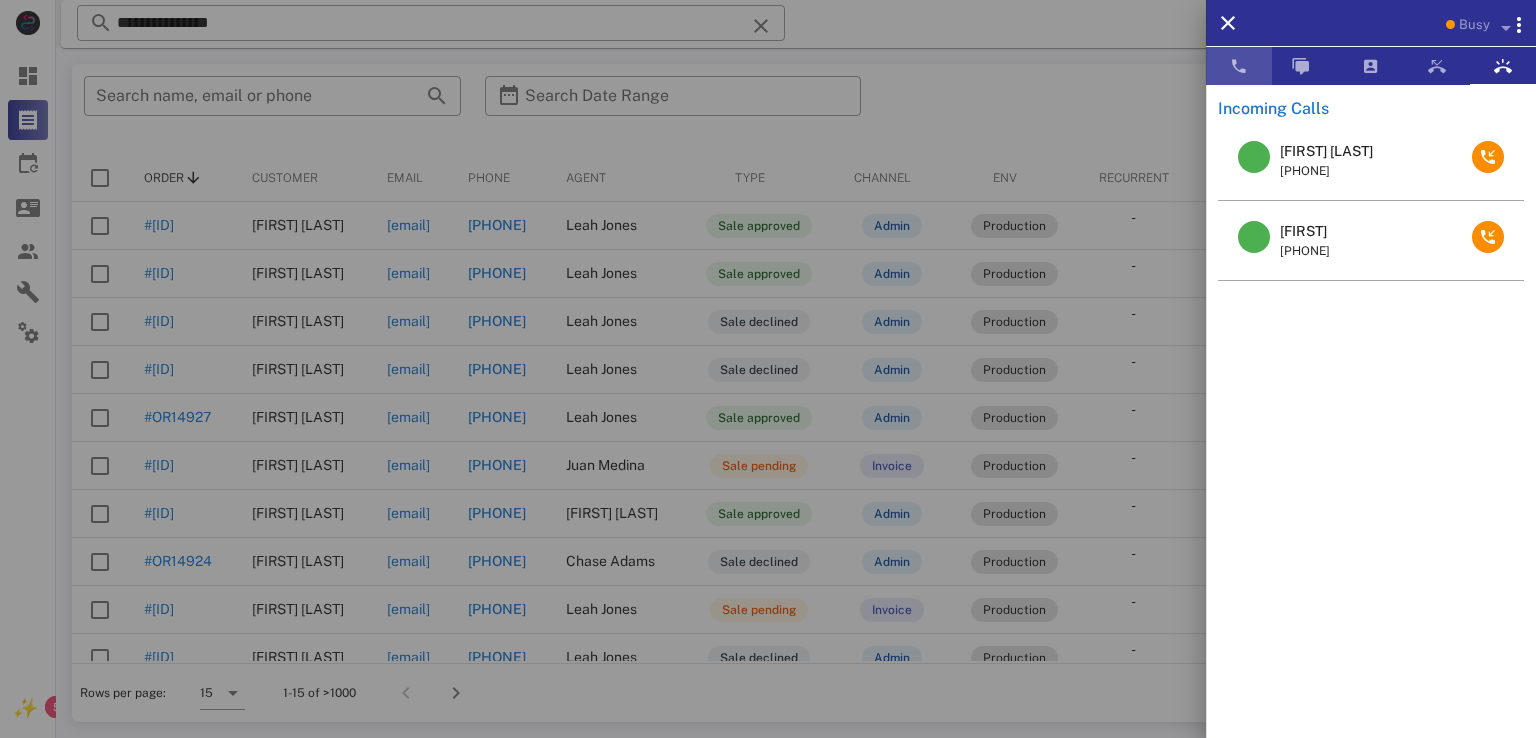 click at bounding box center (1239, 66) 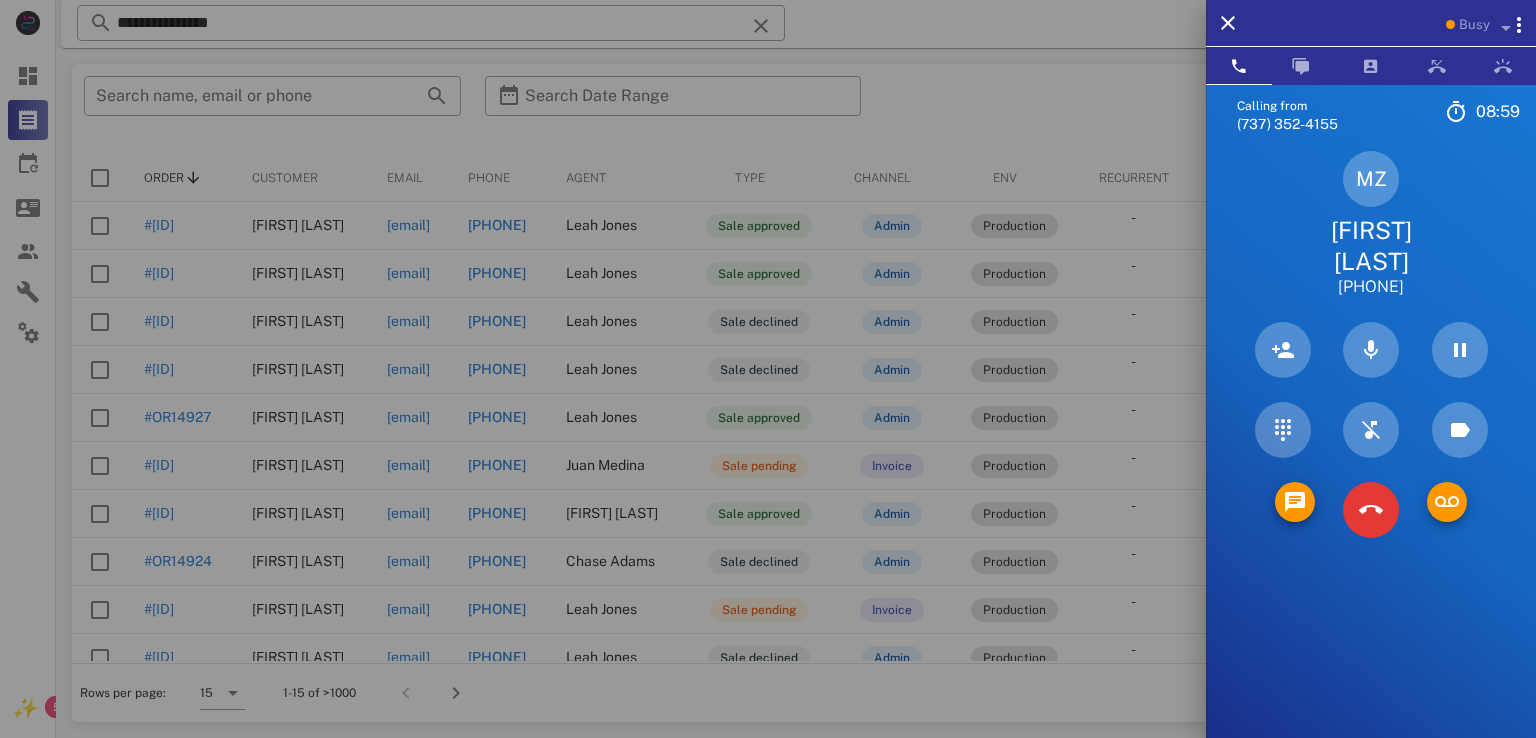 click on "Mindy Zimmerman" at bounding box center (1371, 246) 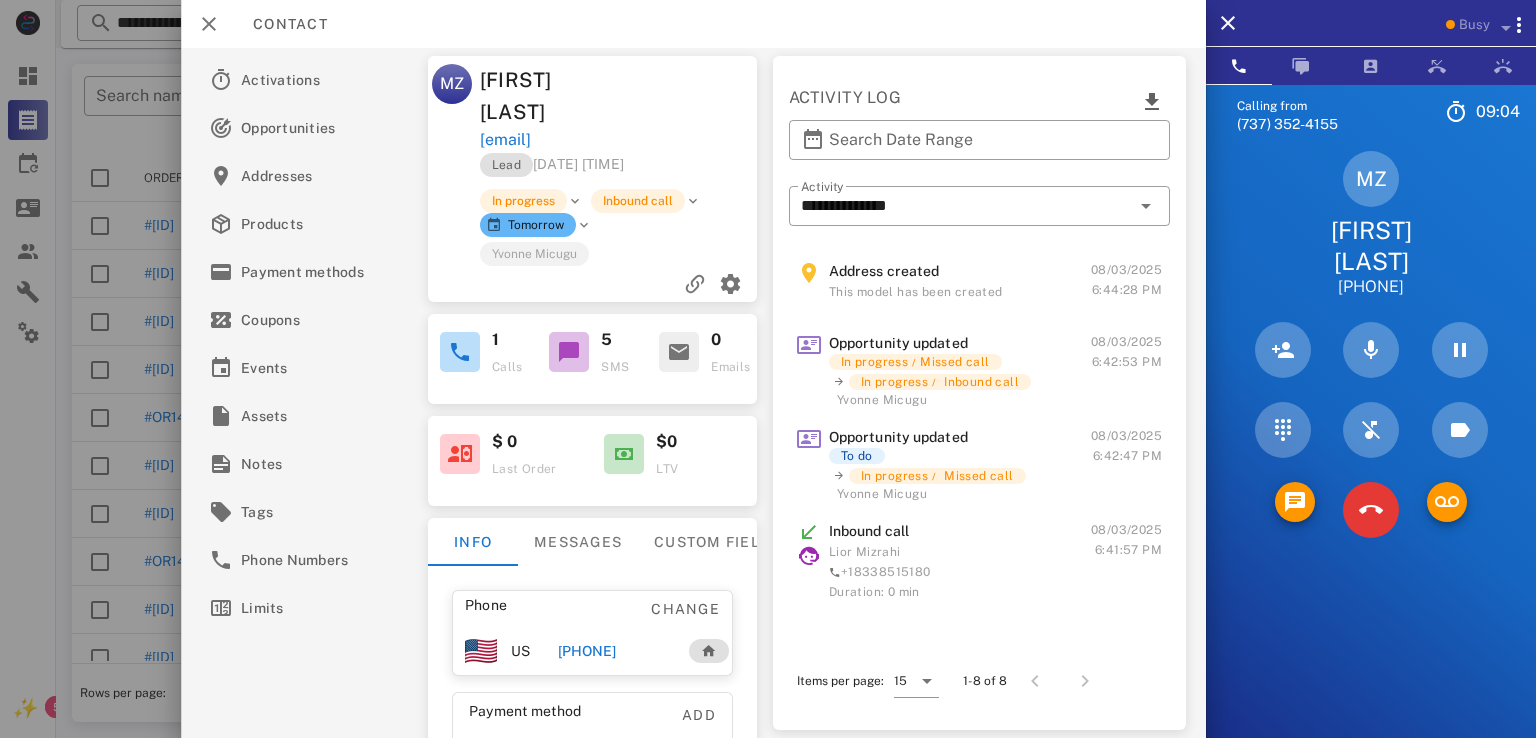 drag, startPoint x: 656, startPoint y: 162, endPoint x: 535, endPoint y: 168, distance: 121.14867 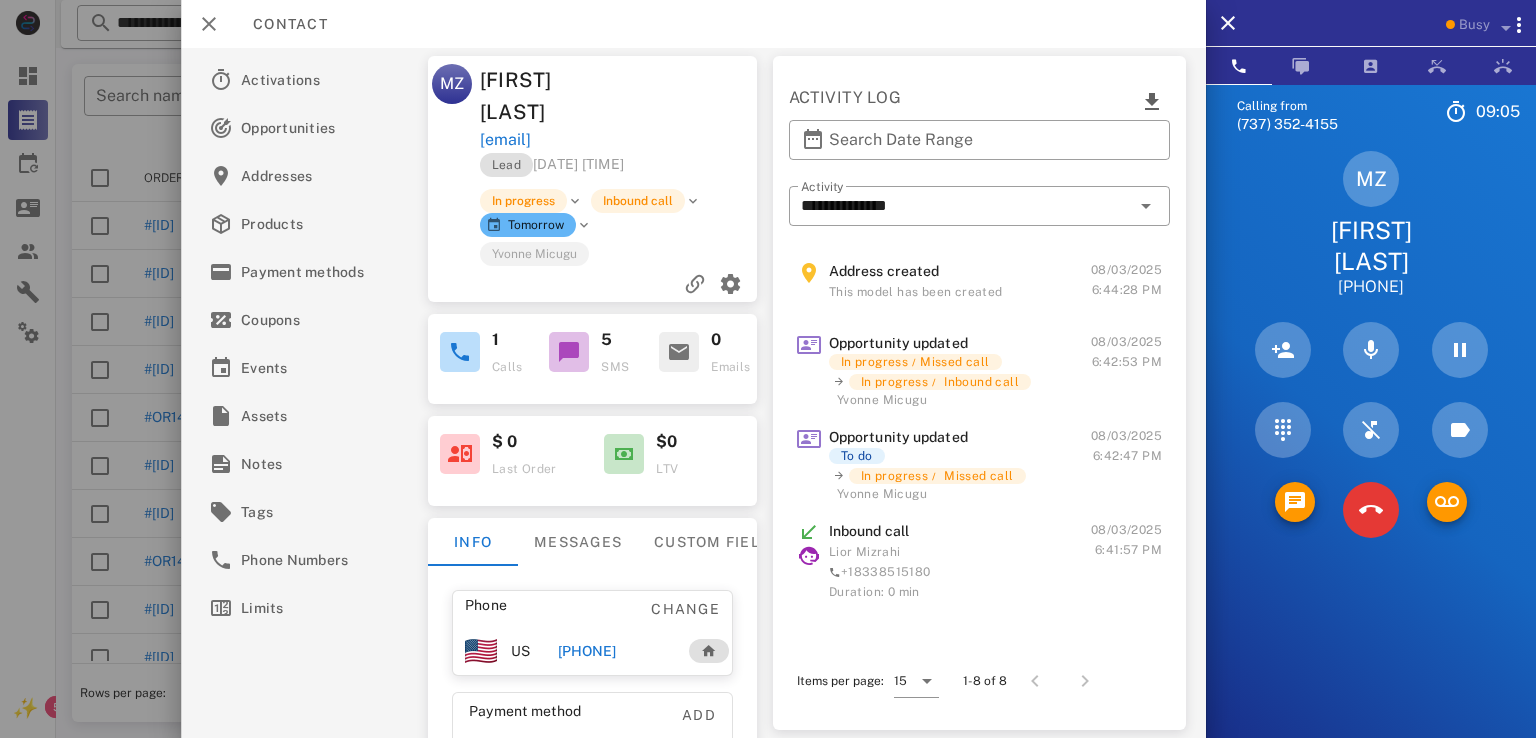 click at bounding box center [690, 96] 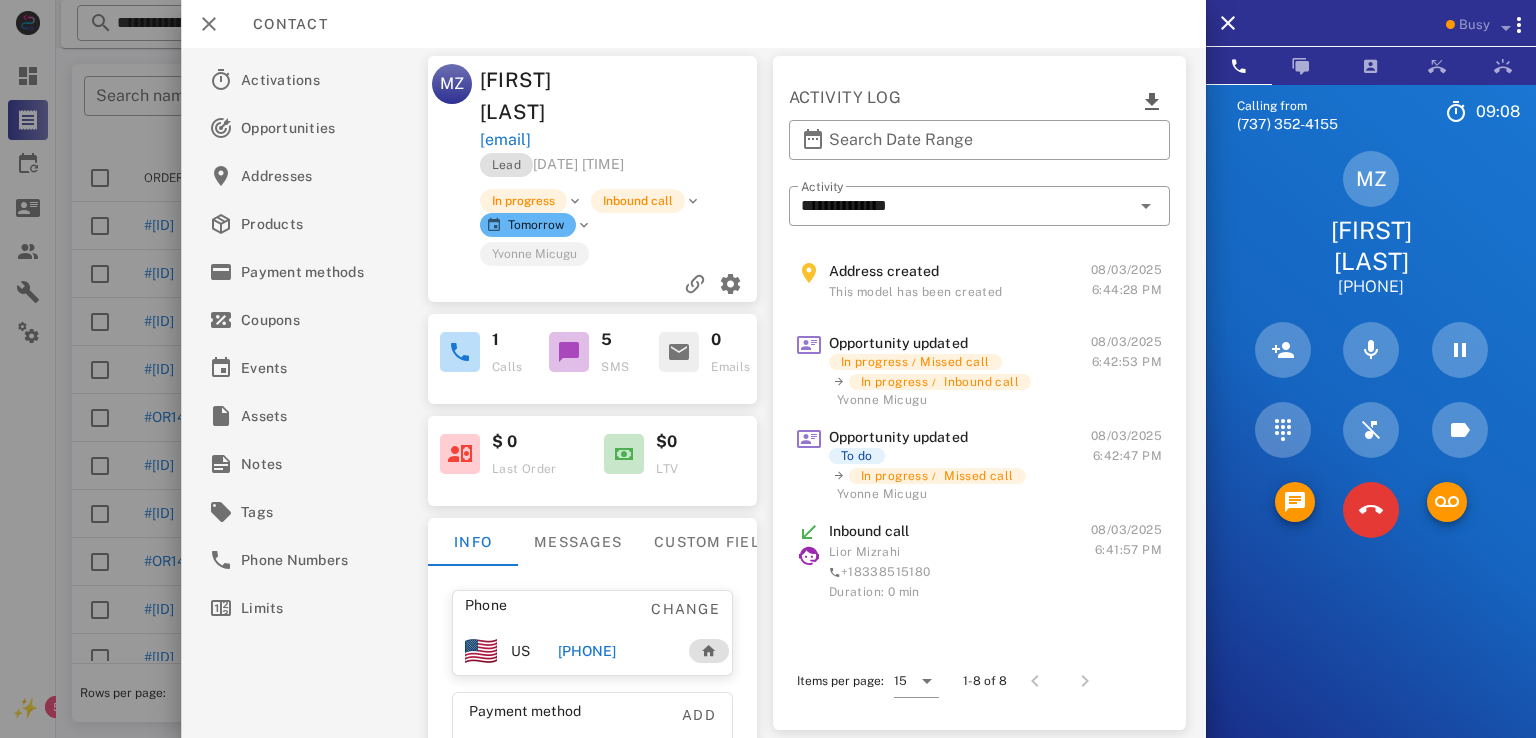 drag, startPoint x: 666, startPoint y: 171, endPoint x: 540, endPoint y: 176, distance: 126.09917 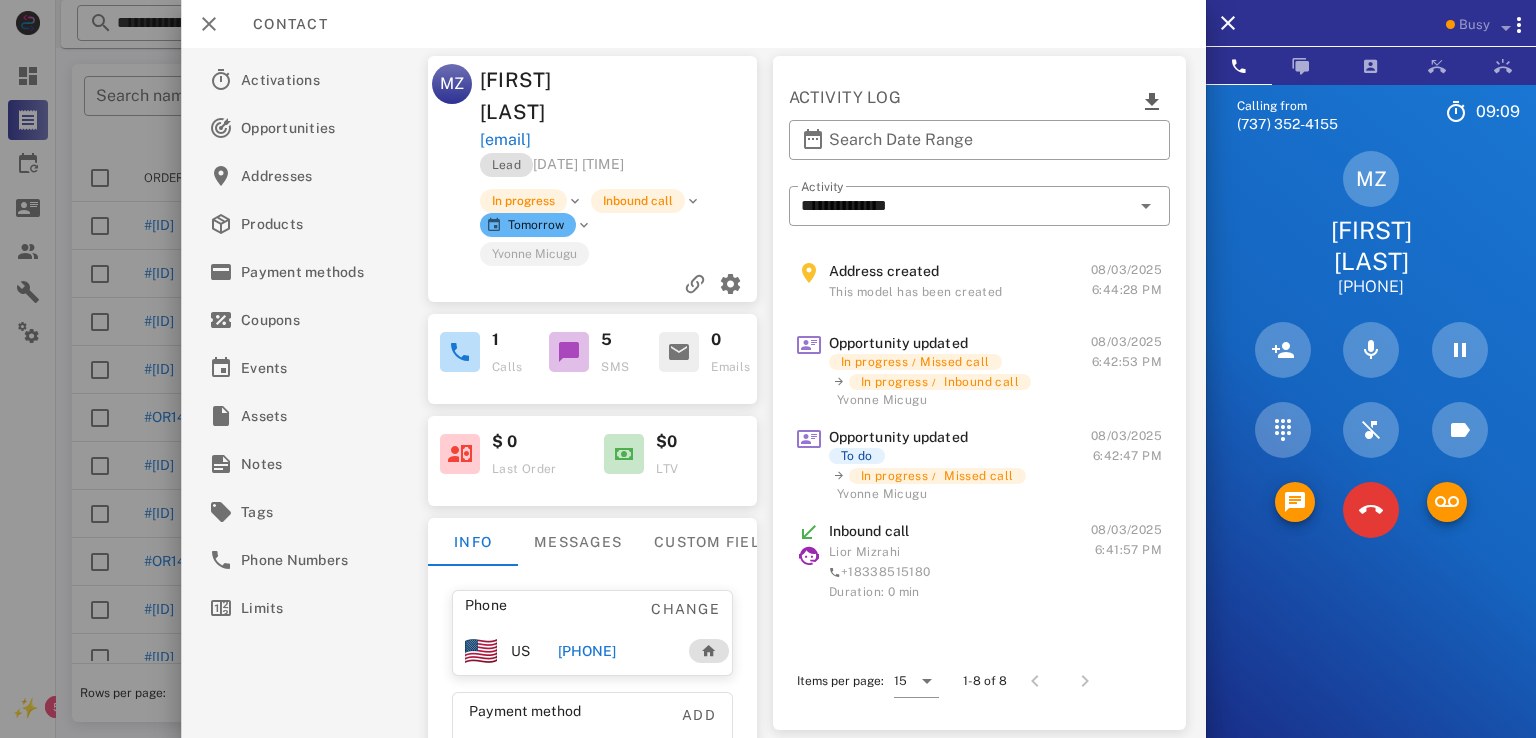 click on "Lead   08/03/2025 18:22" at bounding box center [620, 170] 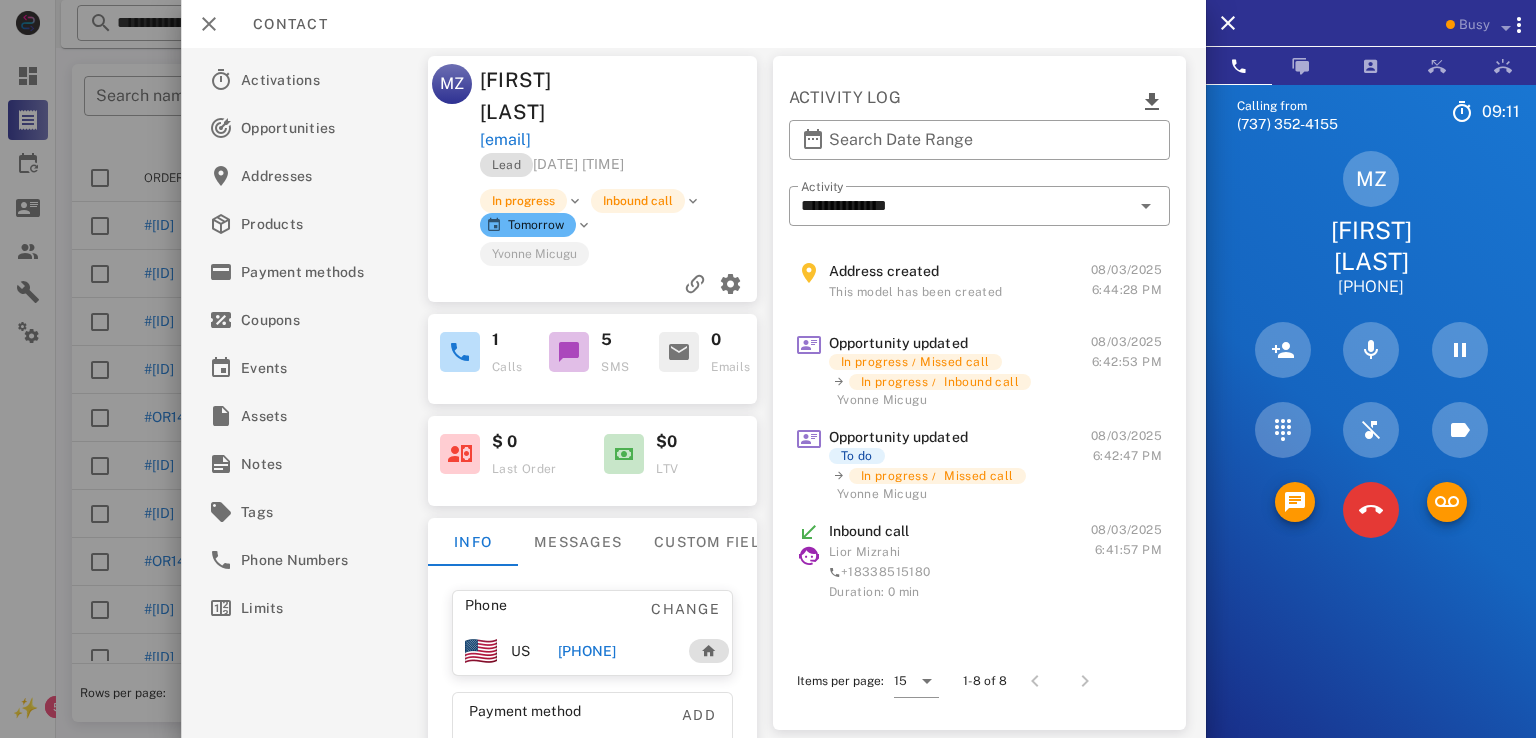 drag, startPoint x: 533, startPoint y: 165, endPoint x: 663, endPoint y: 169, distance: 130.06152 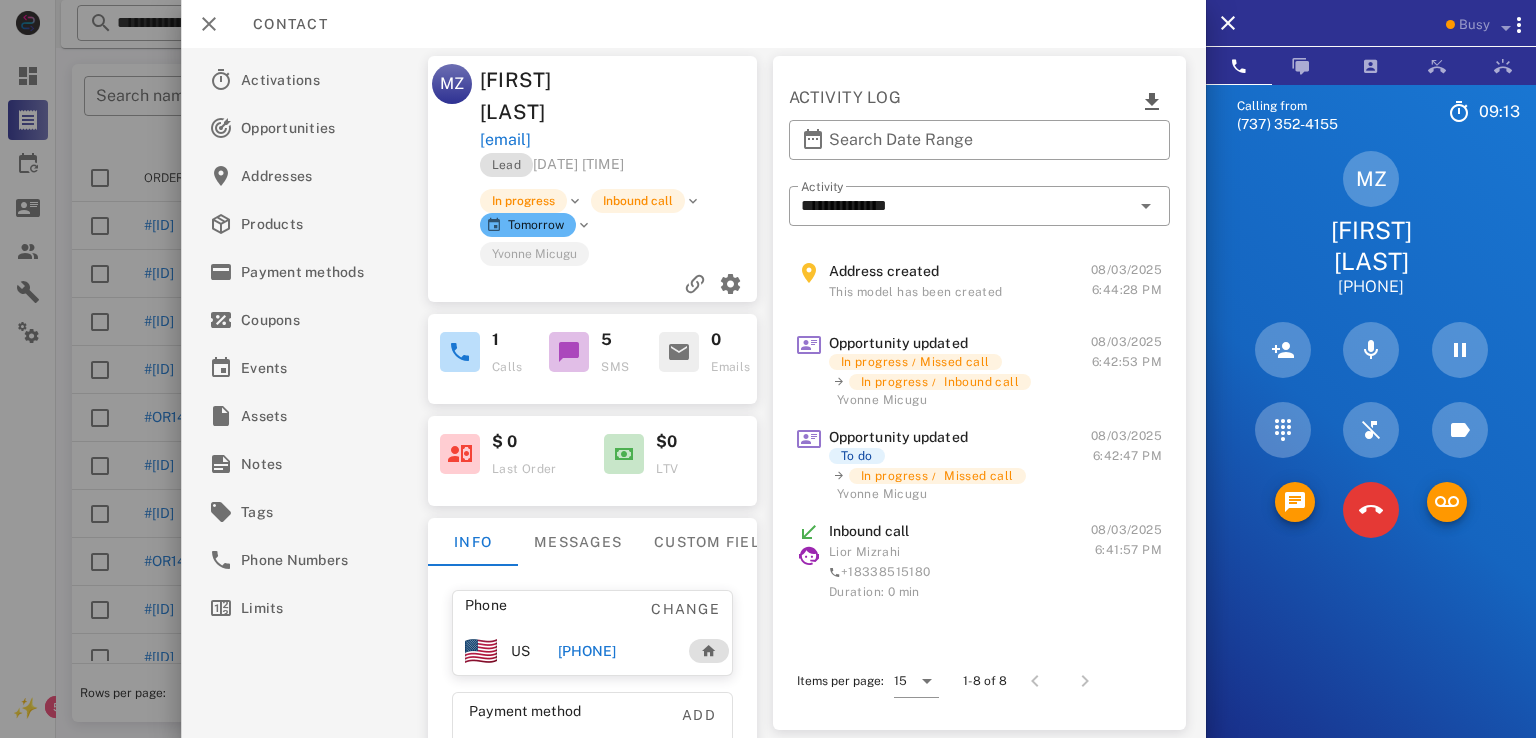 drag, startPoint x: 671, startPoint y: 168, endPoint x: 529, endPoint y: 180, distance: 142.50613 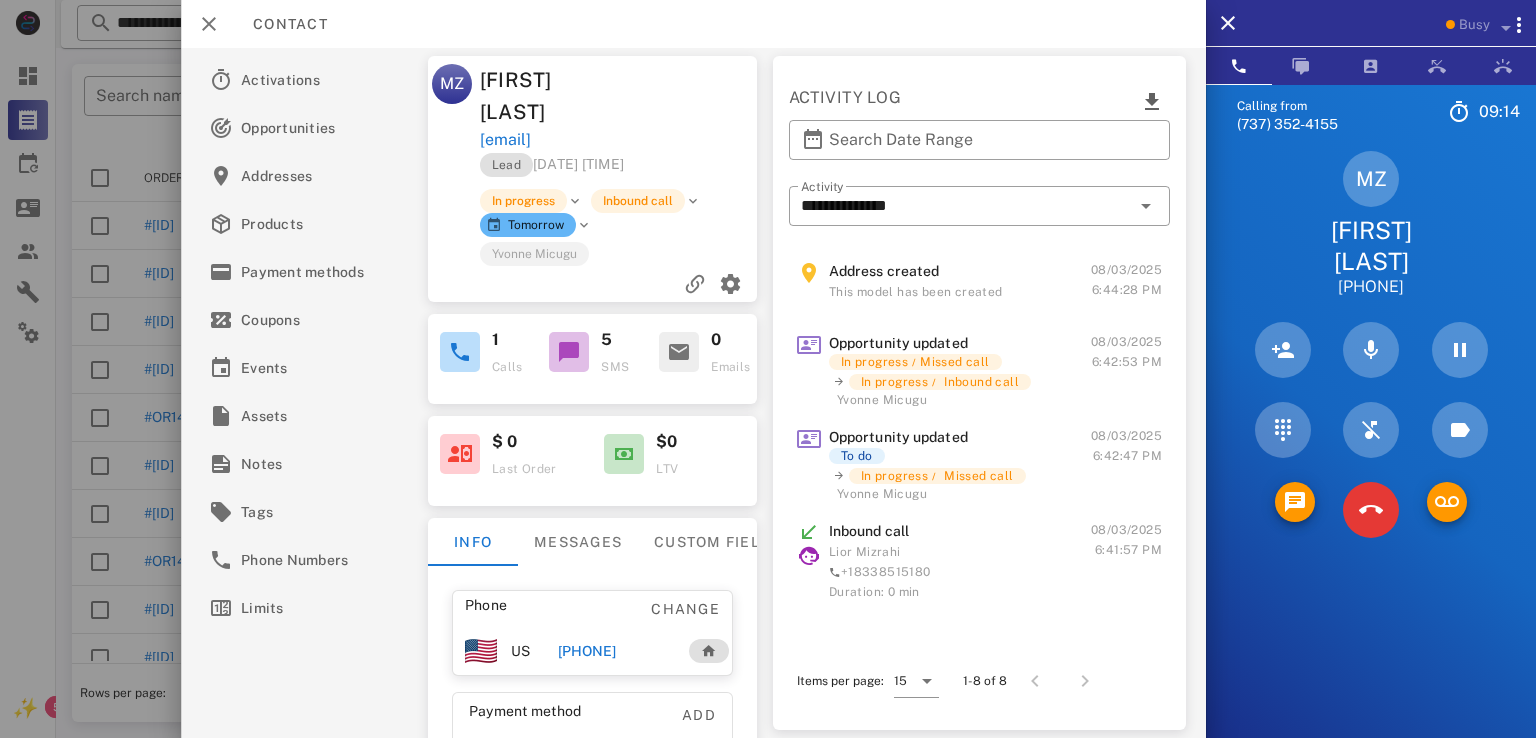 click on "Lead   08/03/2025 18:22   In progress   Inbound call   Tomorrow   Yvonne Micugu" at bounding box center [592, 227] 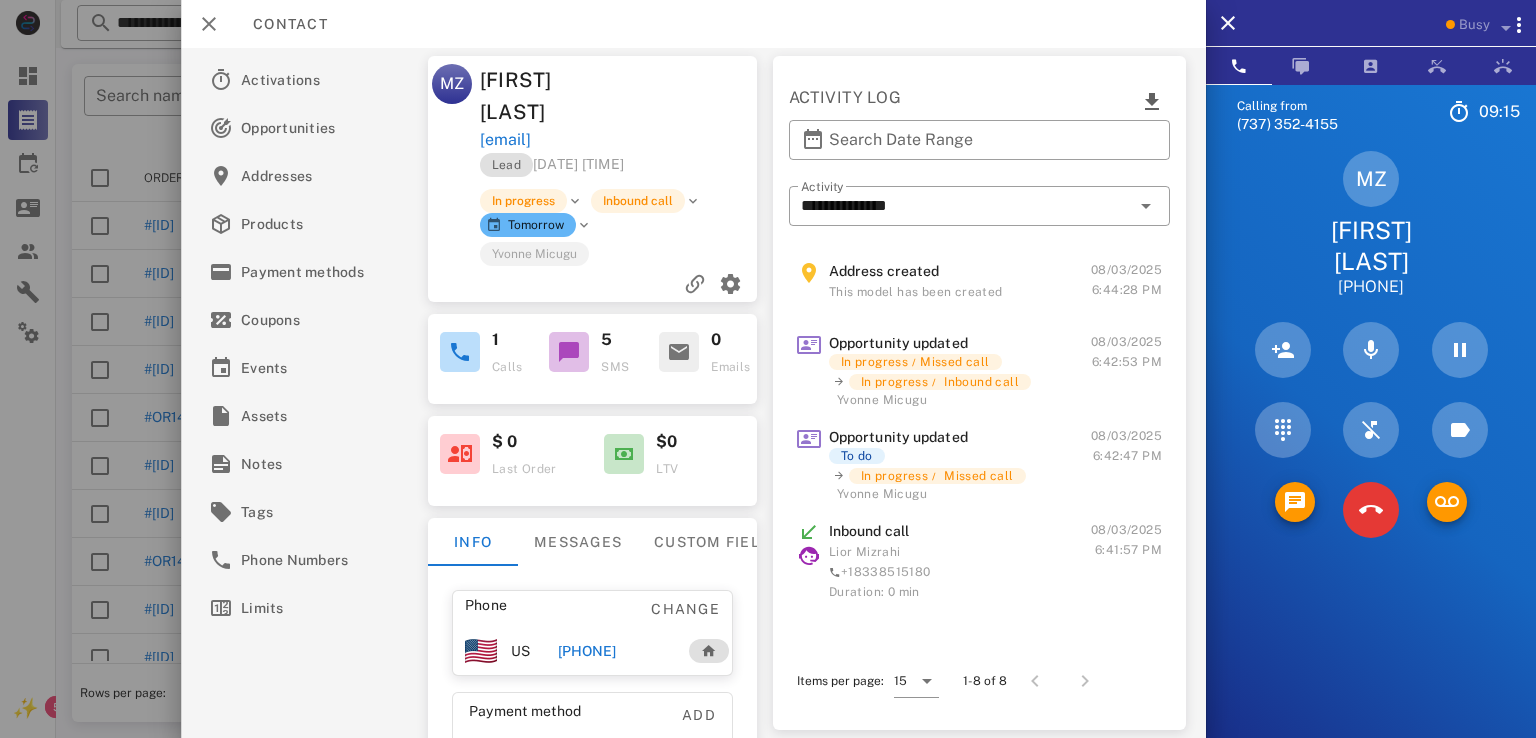 drag, startPoint x: 534, startPoint y: 160, endPoint x: 706, endPoint y: 164, distance: 172.04651 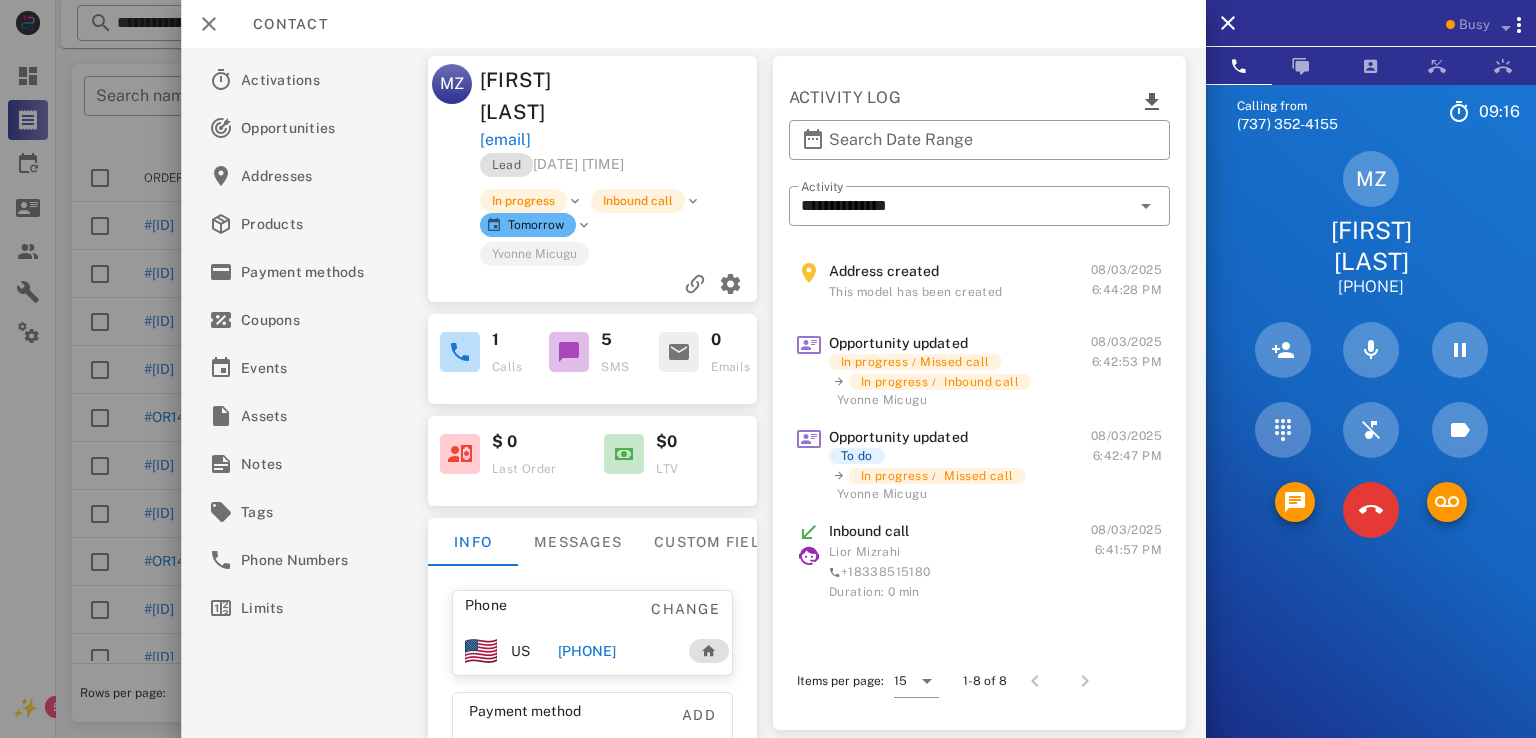 click on "Lead   08/03/2025 18:22" at bounding box center [620, 170] 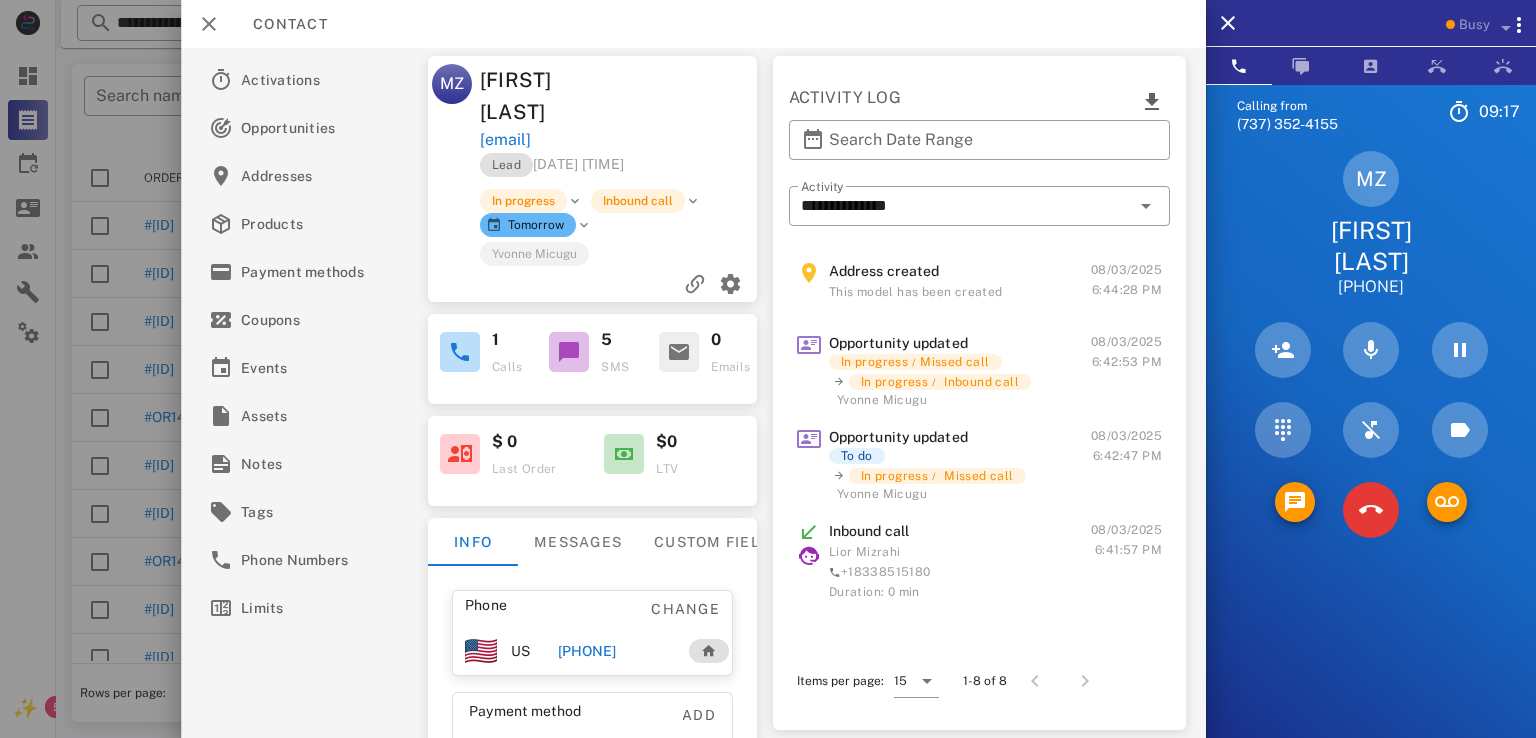 click on "Lead   08/03/2025 18:22" at bounding box center (552, 164) 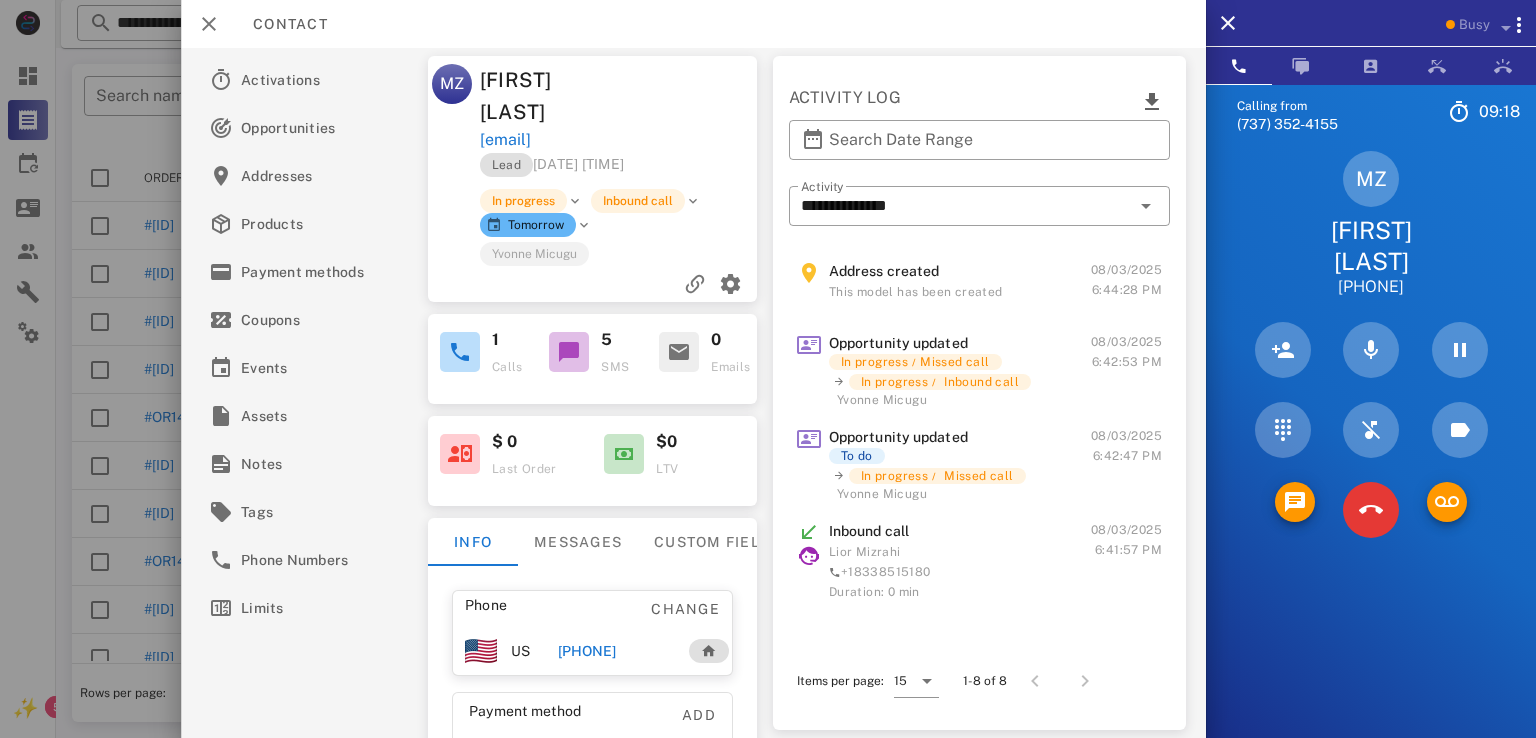 click on "Lead   08/03/2025 18:22" at bounding box center [620, 170] 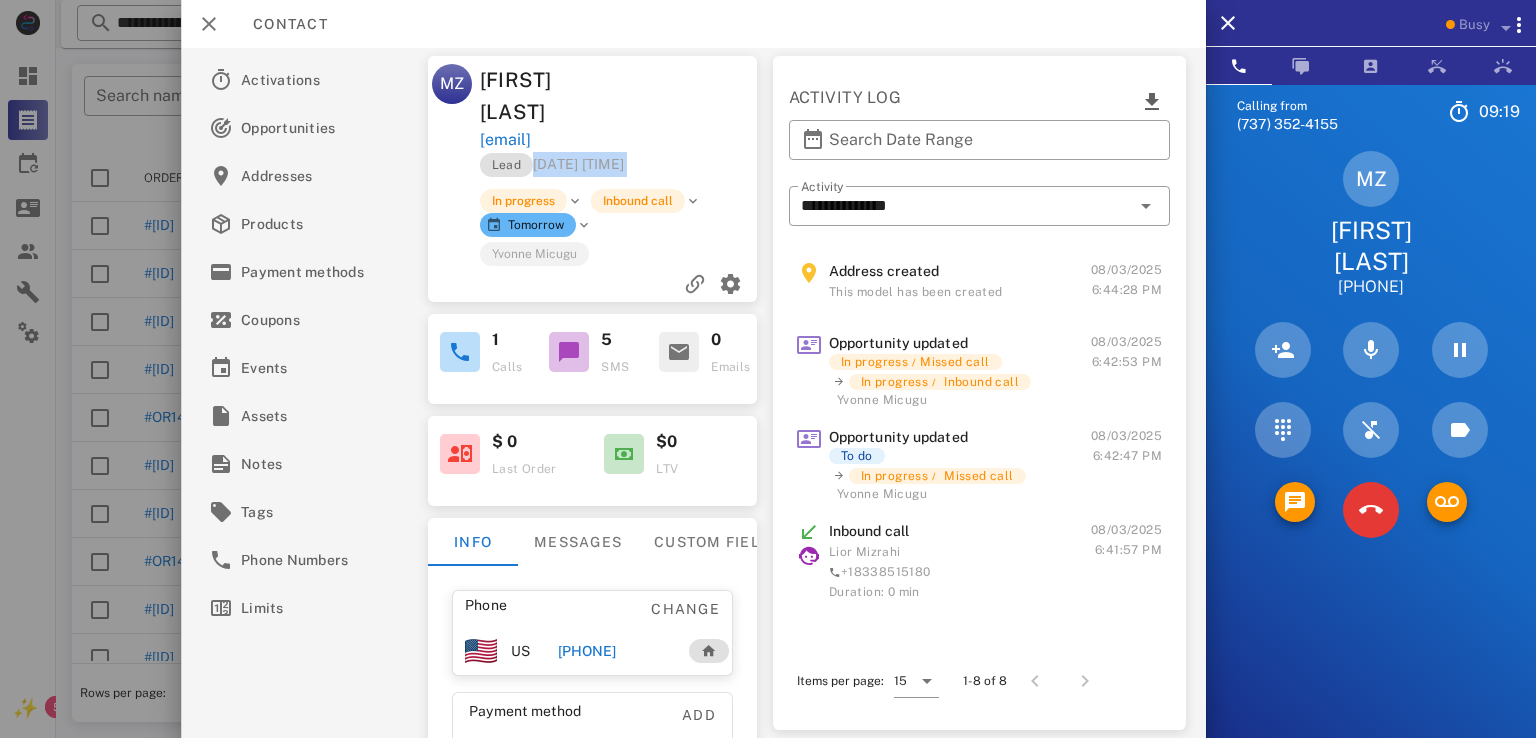 click on "Lead   08/03/2025 18:22" at bounding box center [552, 164] 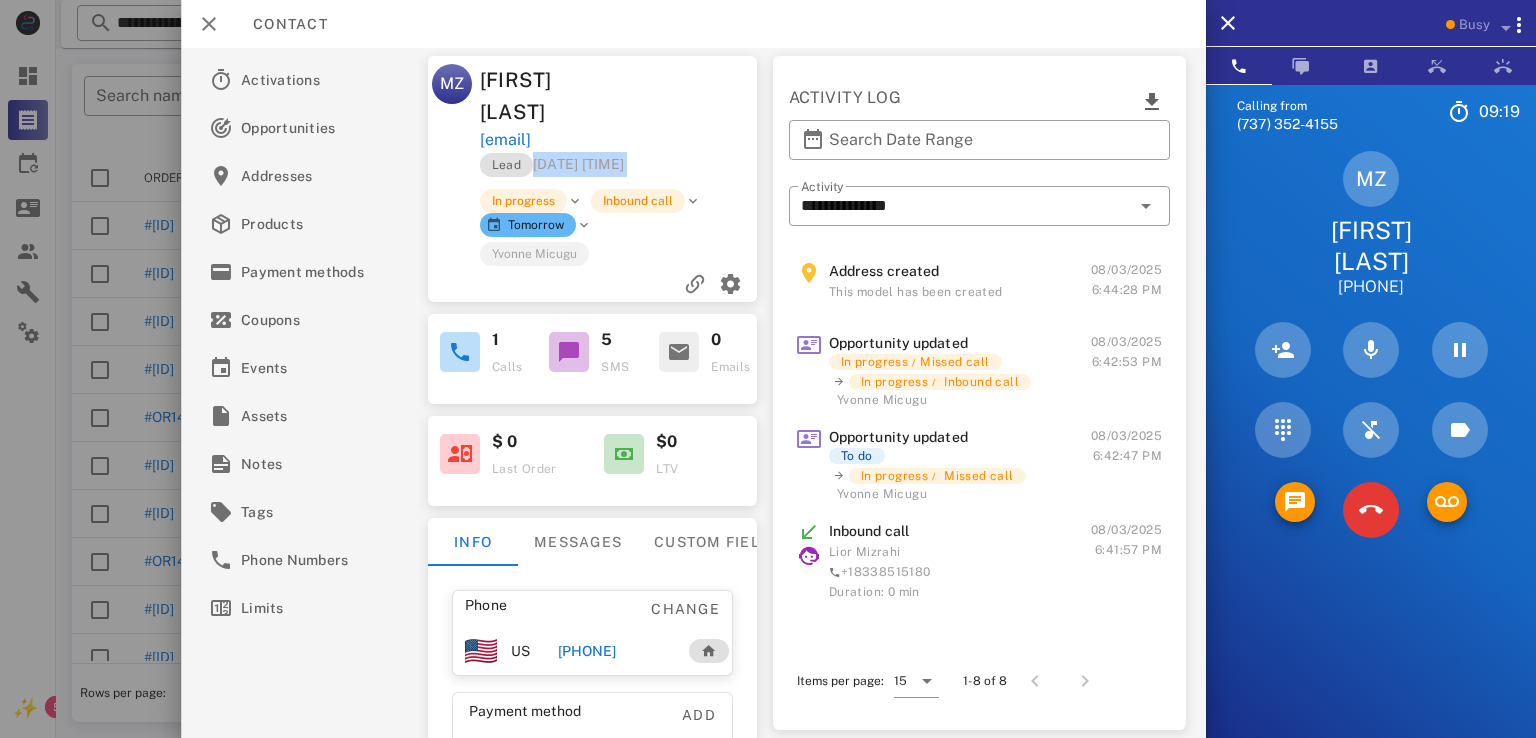 click on "Lead   08/03/2025 18:22" at bounding box center [620, 170] 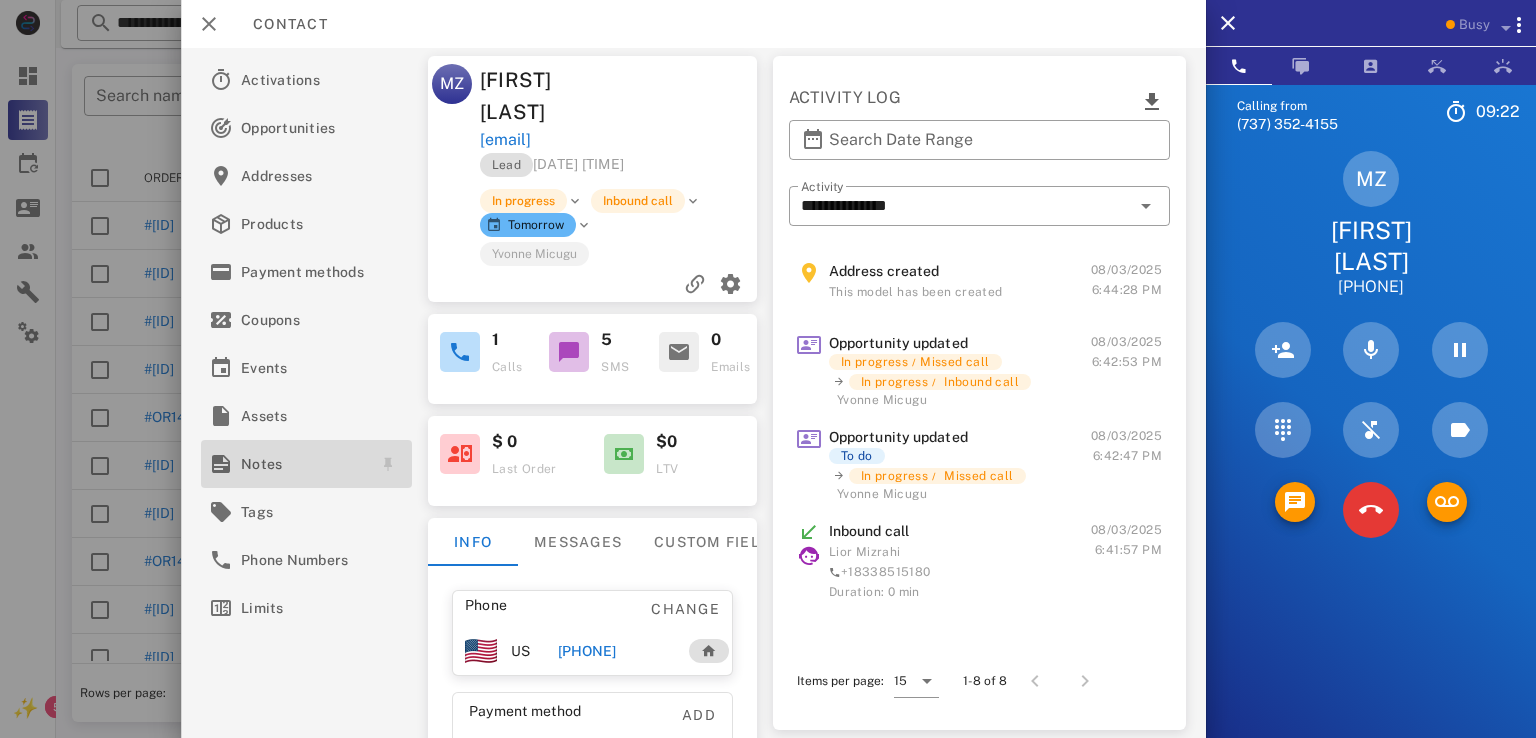 click on "Notes" at bounding box center (302, 464) 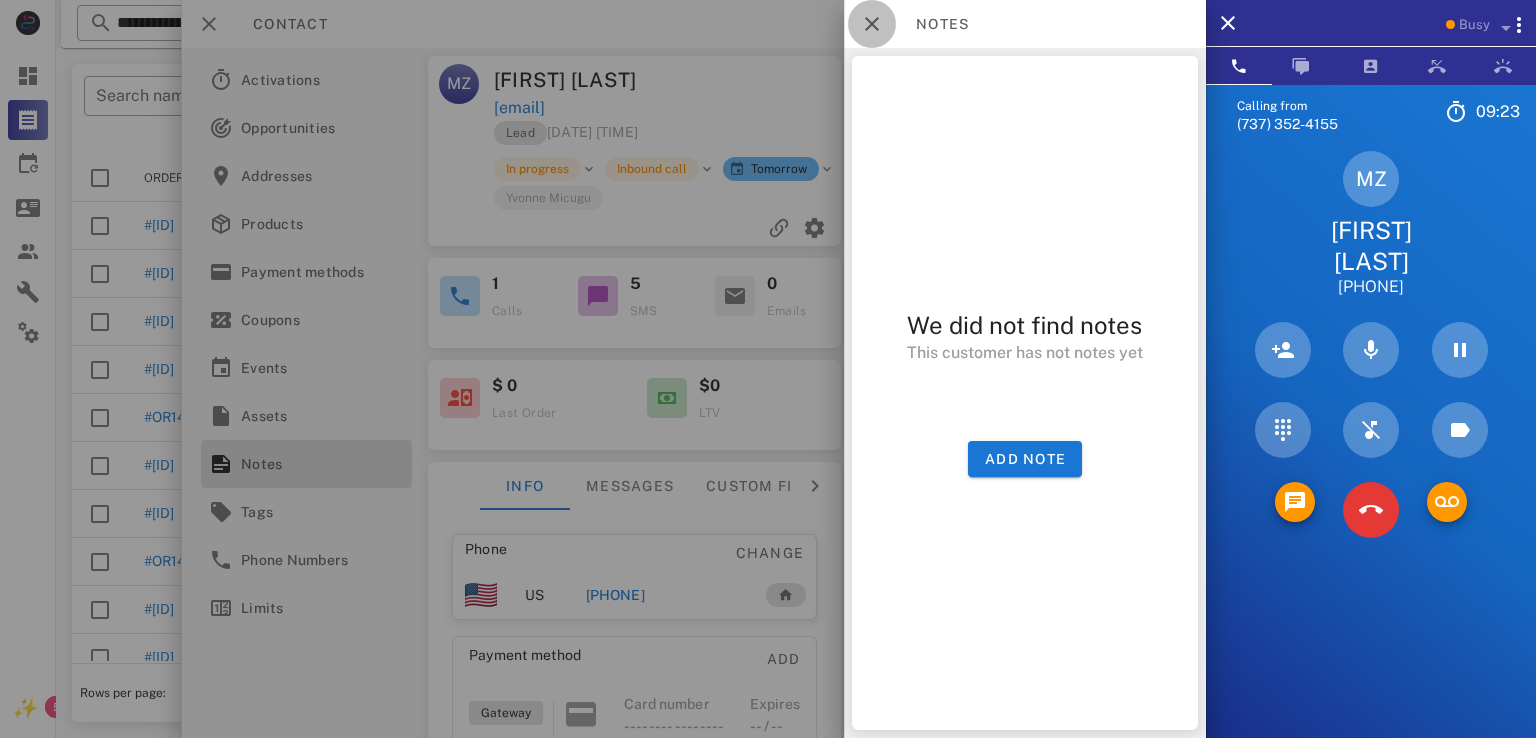 click at bounding box center [872, 24] 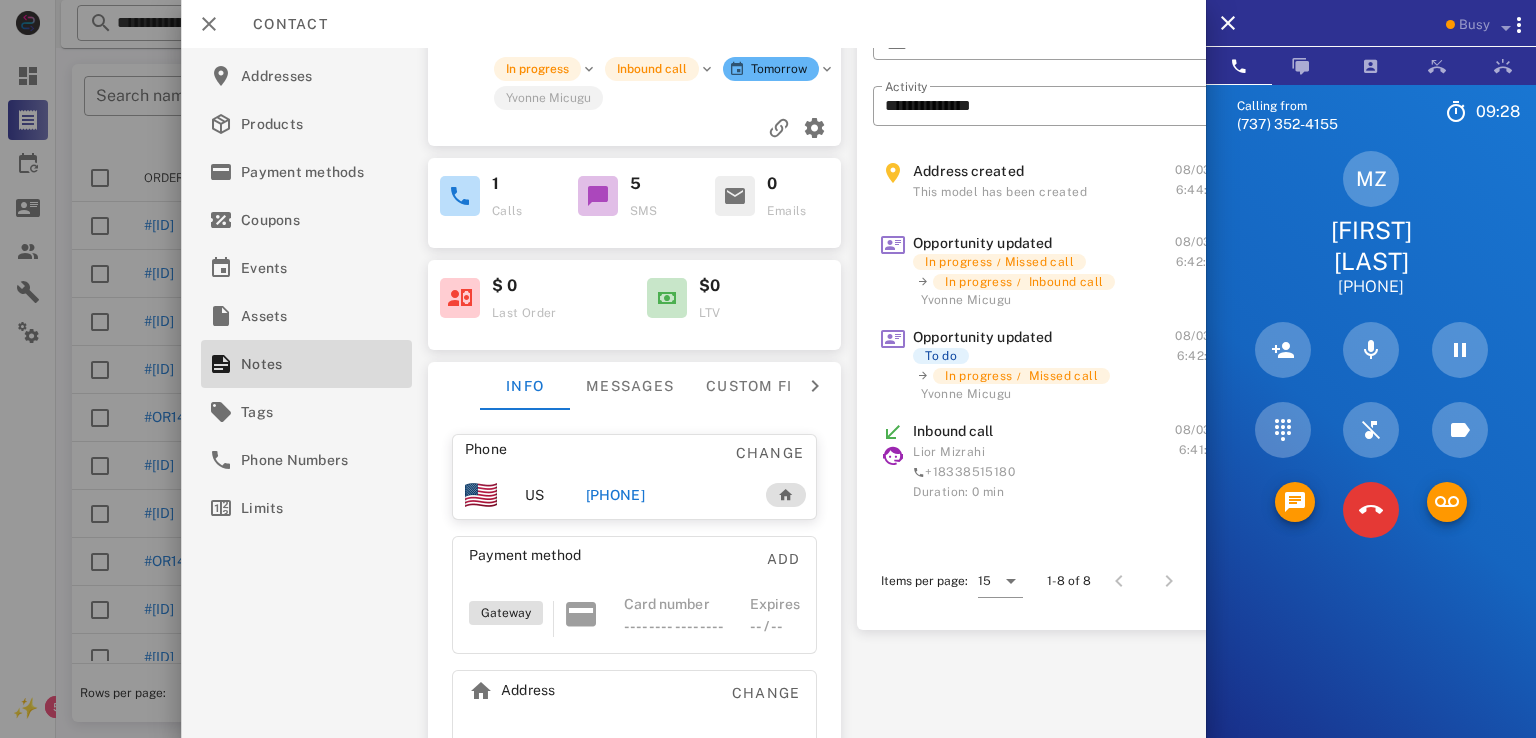 scroll, scrollTop: 0, scrollLeft: 0, axis: both 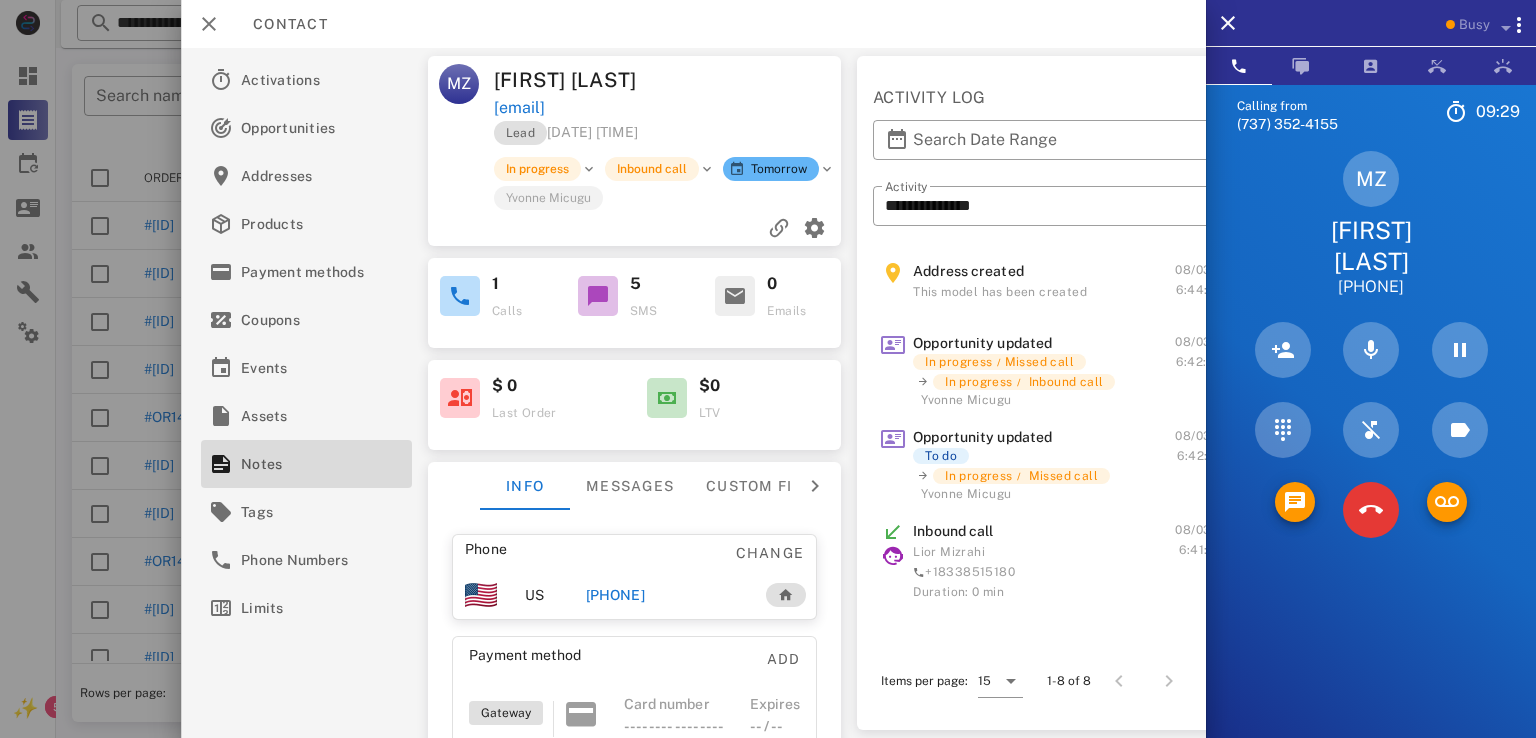click on "Mindy Zimmerman" at bounding box center (582, 80) 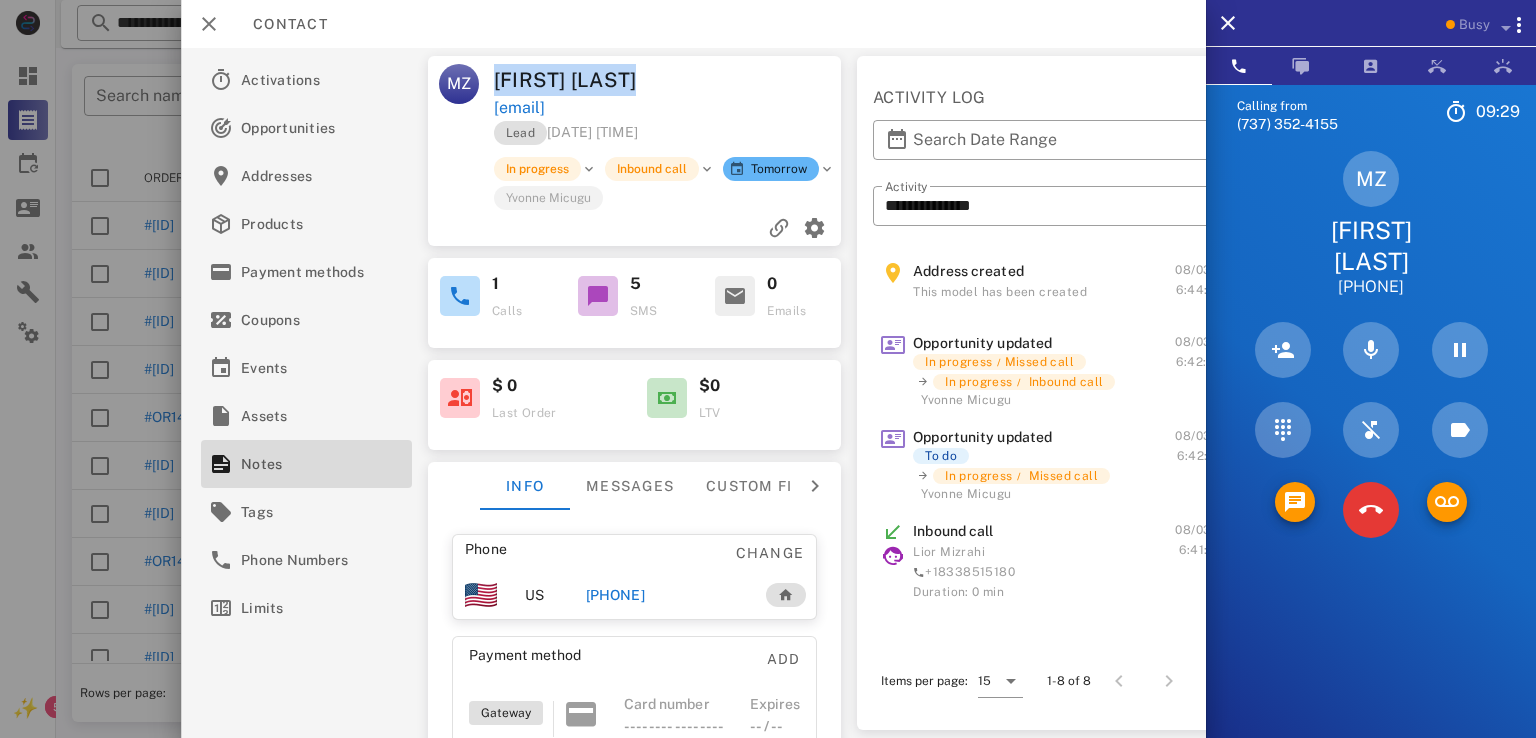 click on "Mindy Zimmerman" at bounding box center [582, 80] 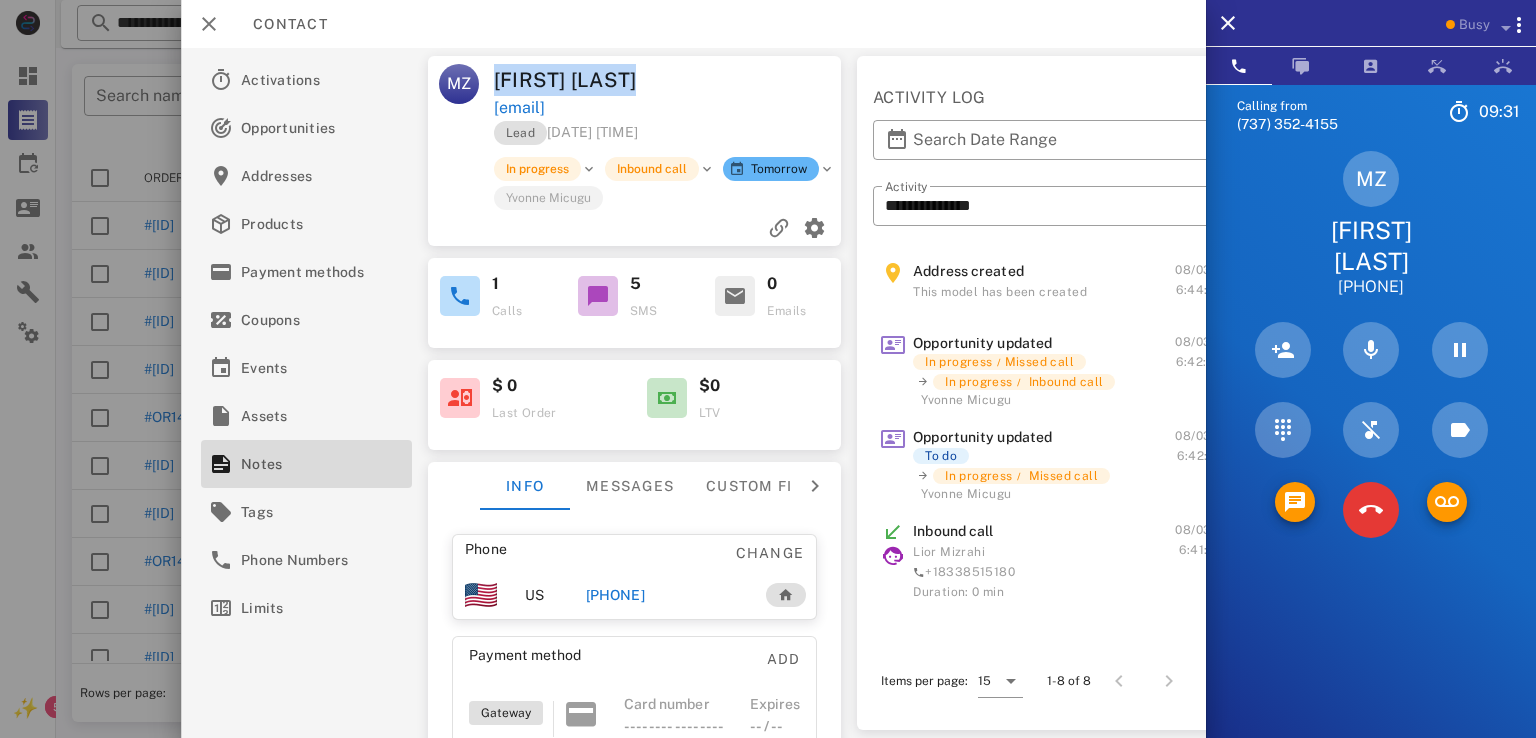 drag, startPoint x: 496, startPoint y: 89, endPoint x: 644, endPoint y: 107, distance: 149.09058 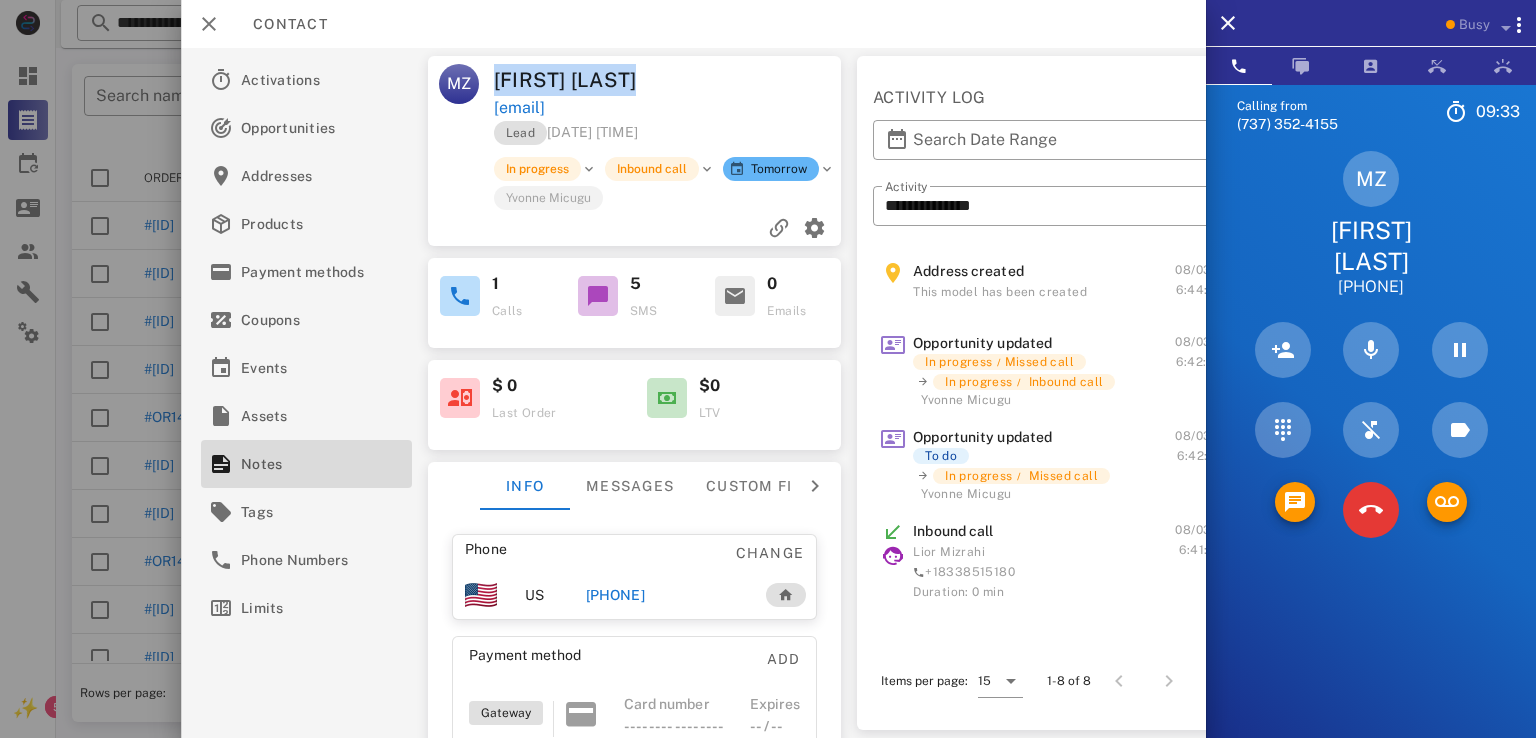 drag, startPoint x: 491, startPoint y: 73, endPoint x: 667, endPoint y: 105, distance: 178.88544 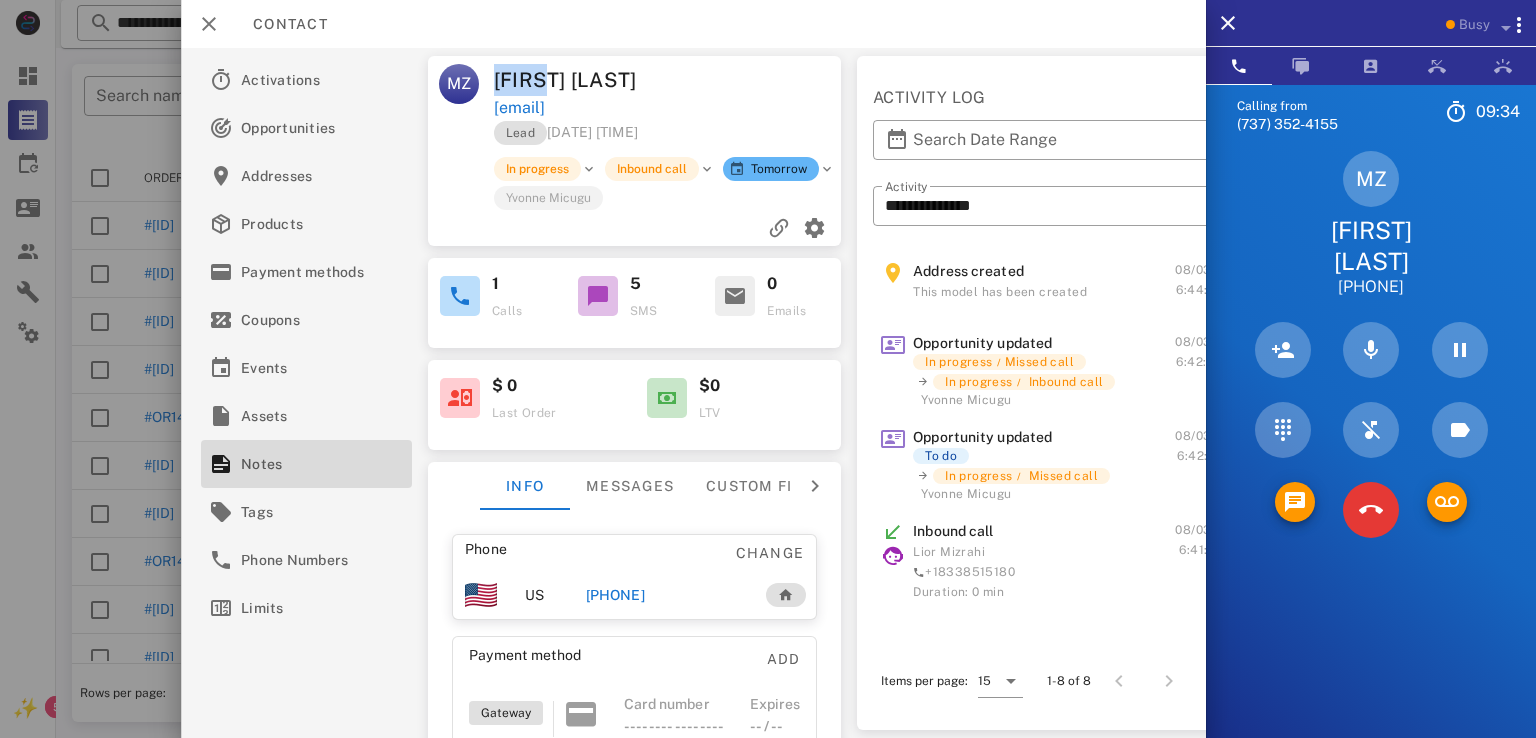 drag, startPoint x: 493, startPoint y: 77, endPoint x: 655, endPoint y: 92, distance: 162.69296 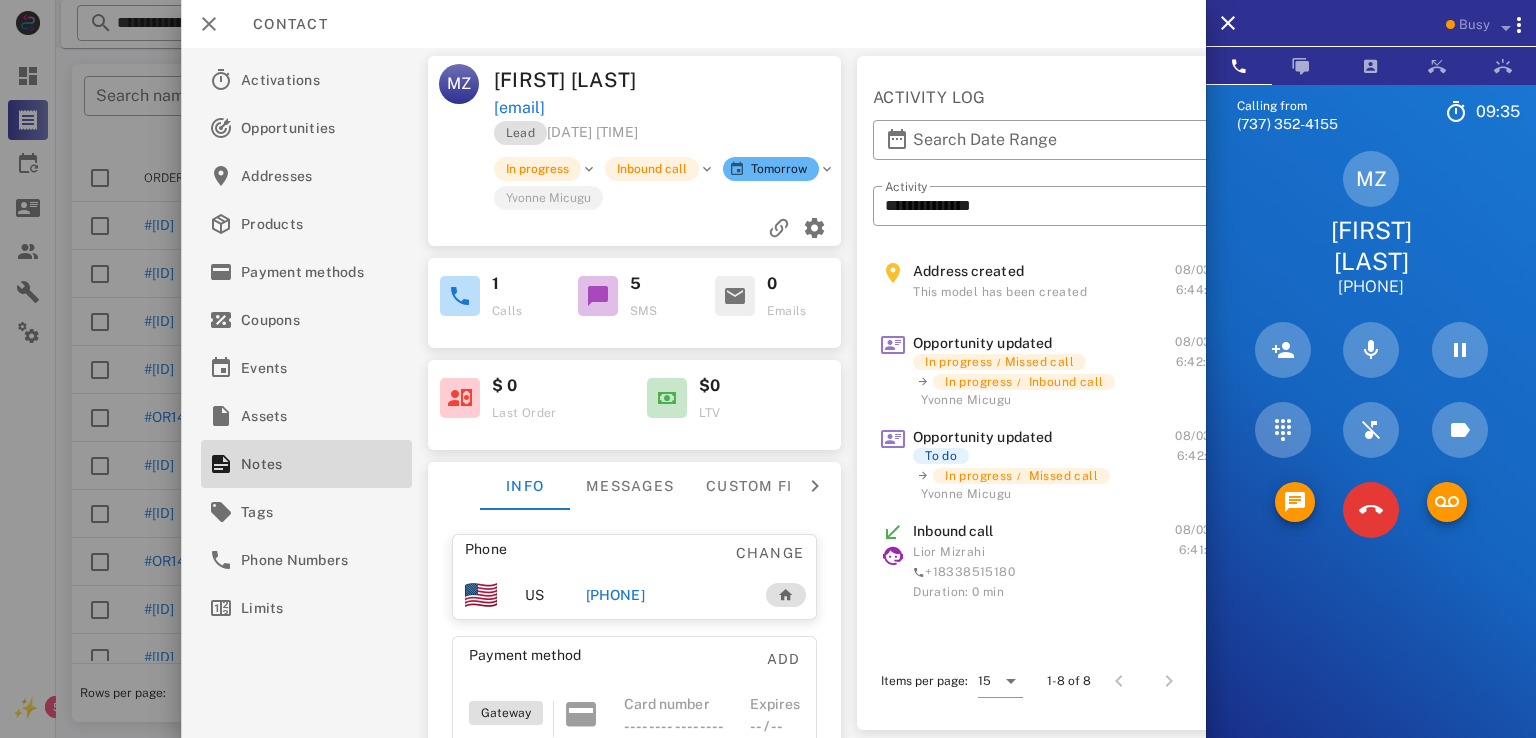 click at bounding box center (758, 80) 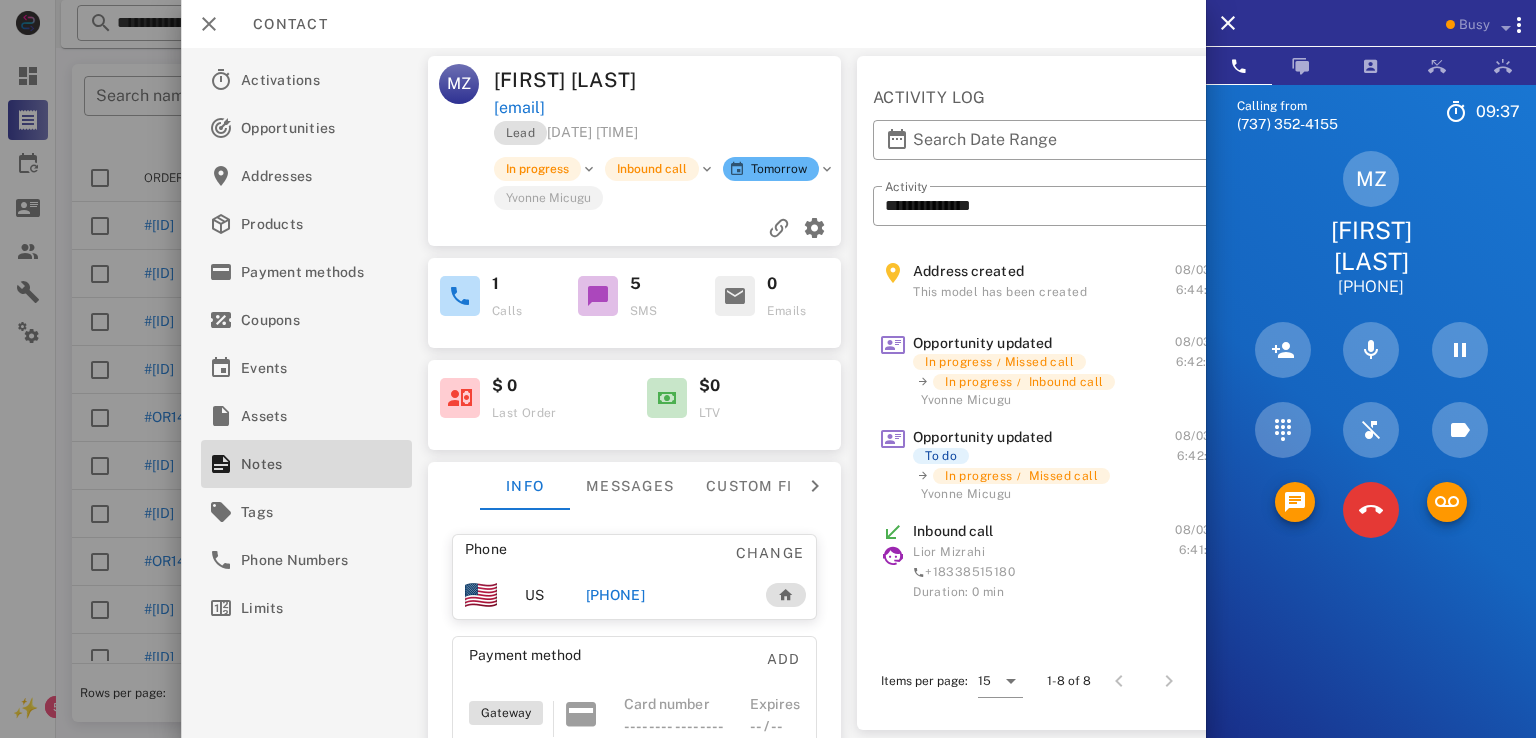 drag, startPoint x: 489, startPoint y: 81, endPoint x: 610, endPoint y: 142, distance: 135.50645 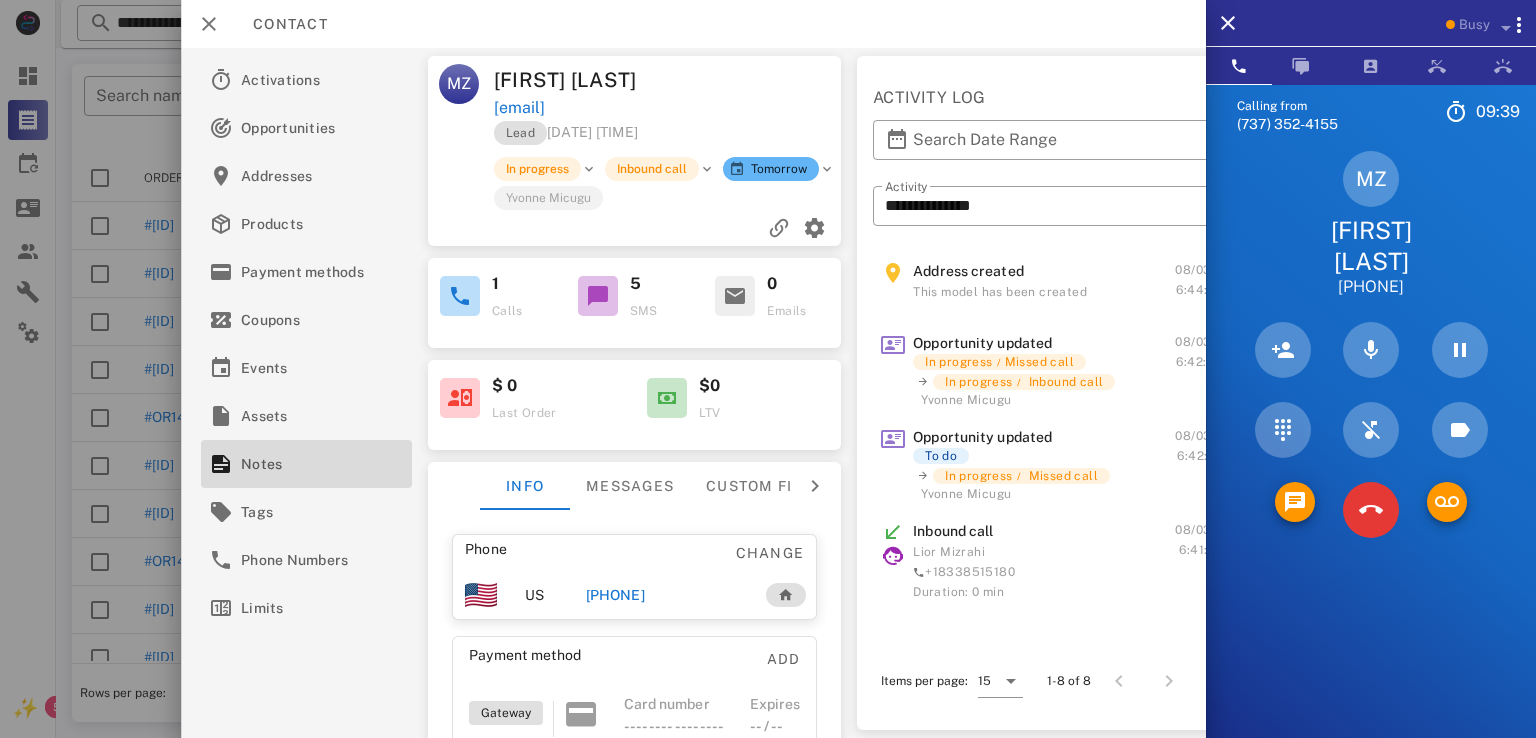drag, startPoint x: 495, startPoint y: 79, endPoint x: 633, endPoint y: 116, distance: 142.87407 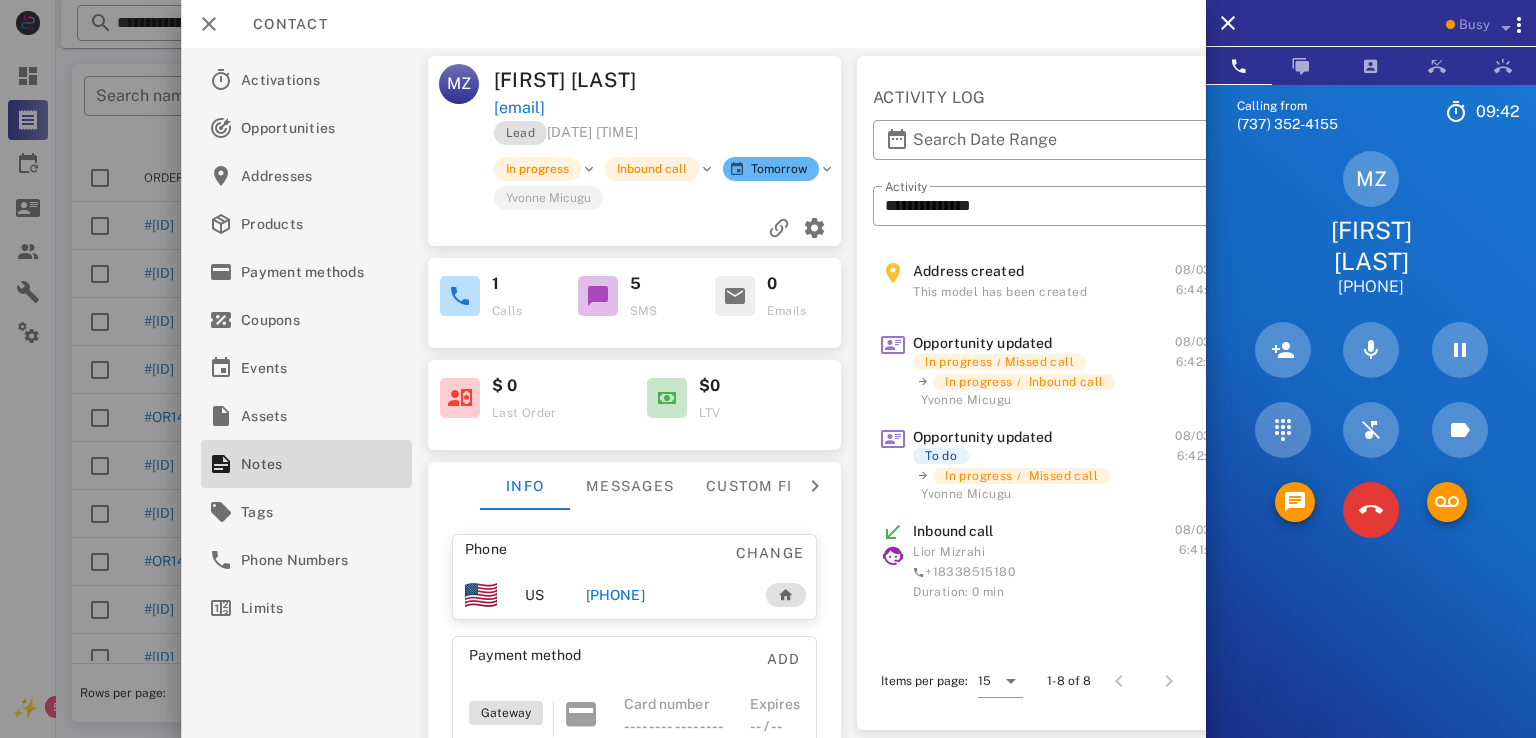drag, startPoint x: 499, startPoint y: 88, endPoint x: 636, endPoint y: 109, distance: 138.60014 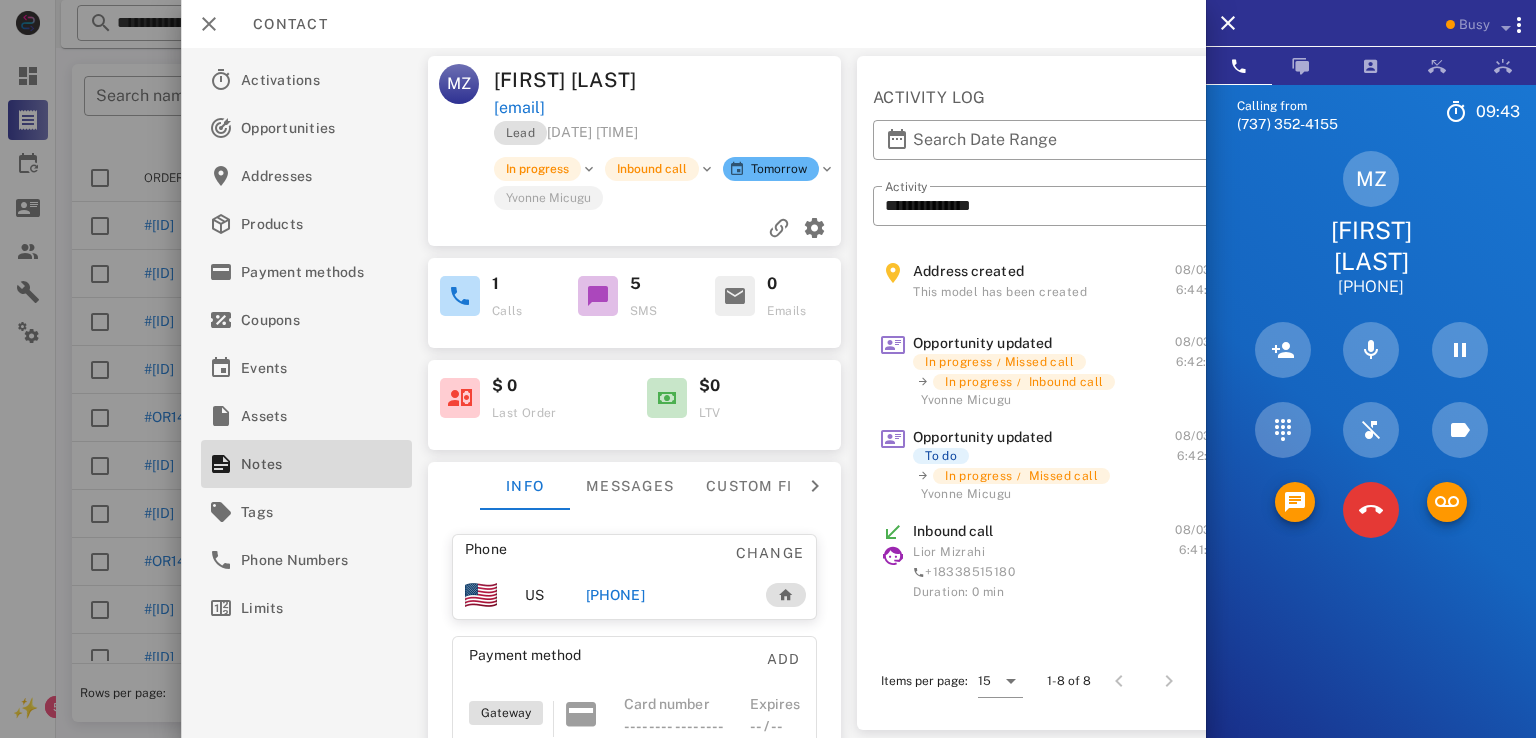 drag, startPoint x: 494, startPoint y: 81, endPoint x: 666, endPoint y: 104, distance: 173.53098 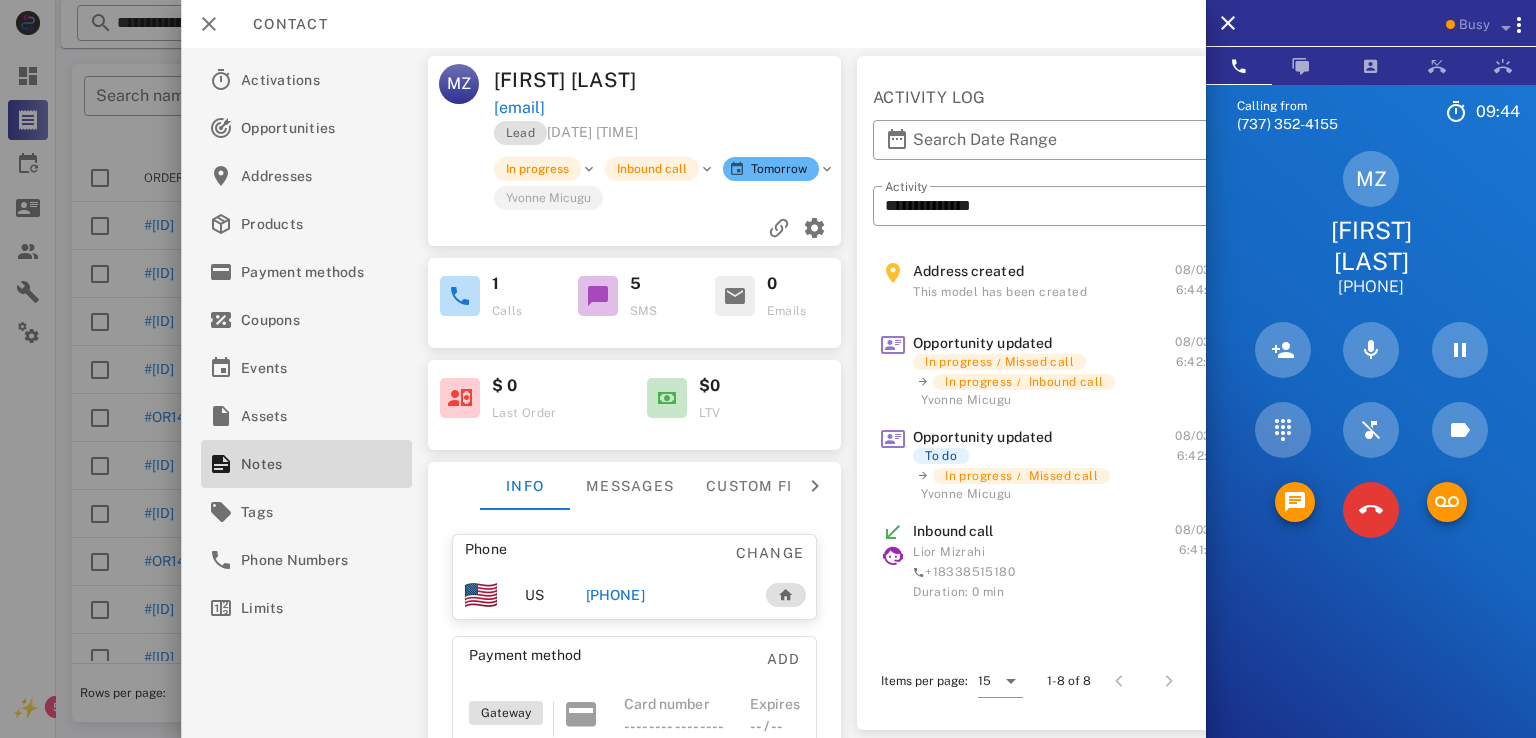 click at bounding box center [758, 80] 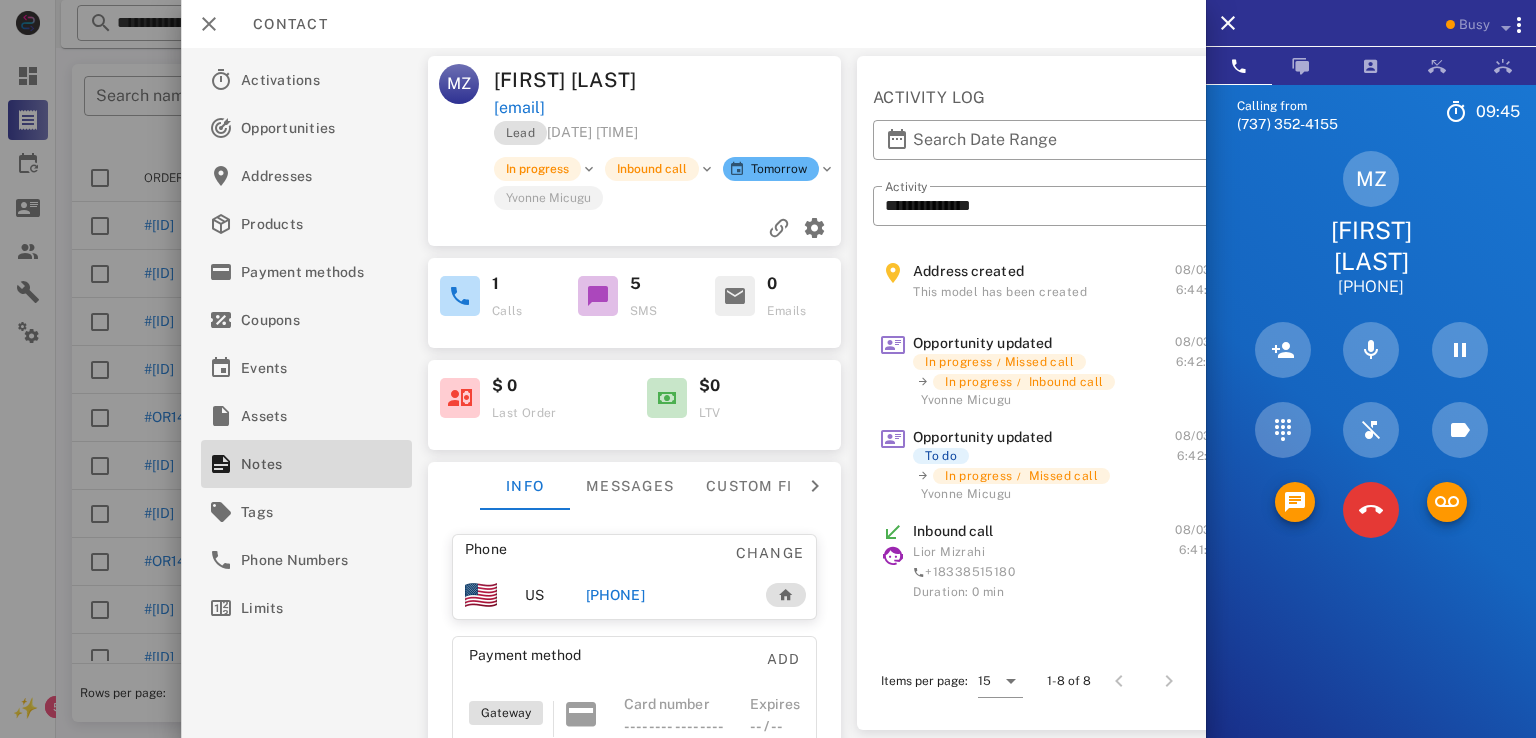 drag, startPoint x: 487, startPoint y: 76, endPoint x: 640, endPoint y: 98, distance: 154.57361 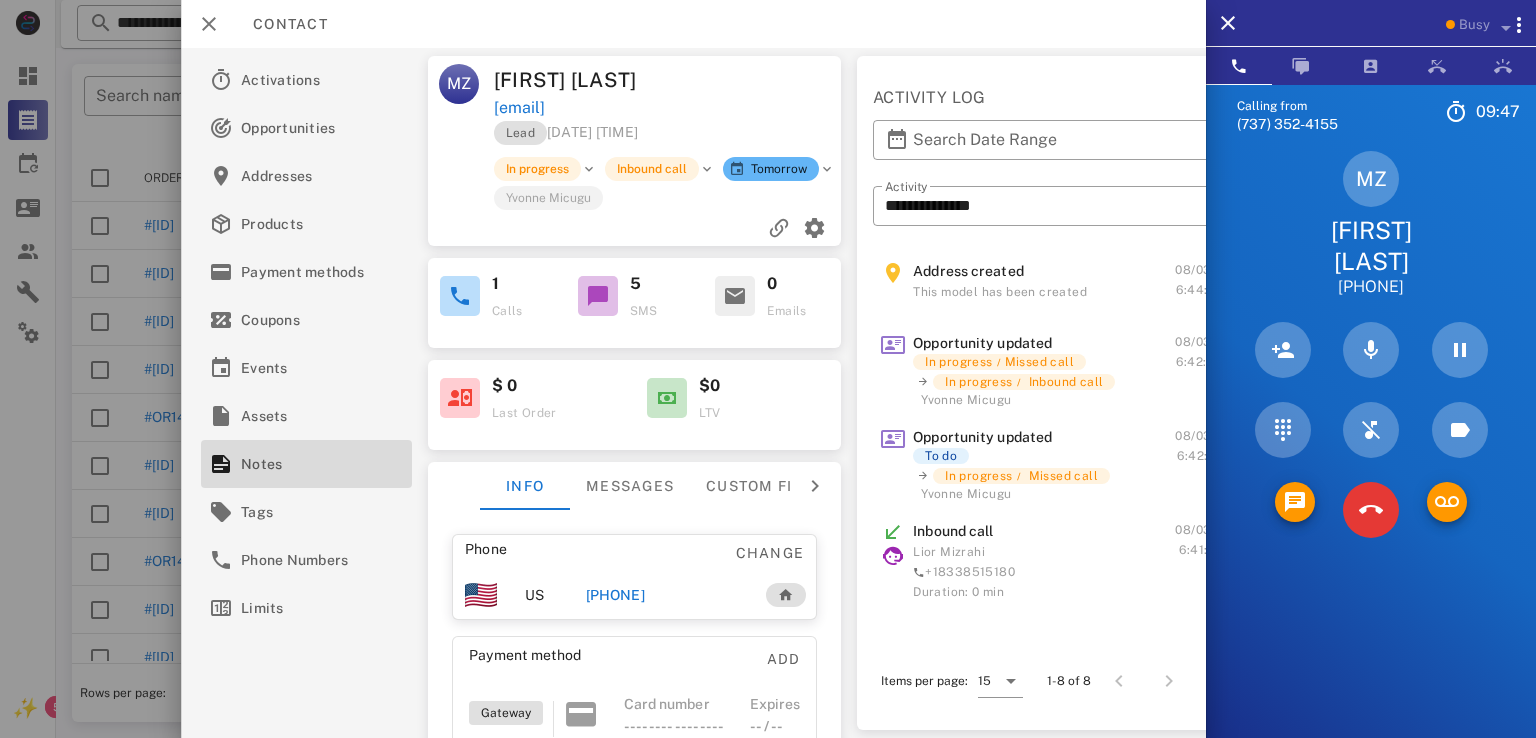 drag, startPoint x: 499, startPoint y: 81, endPoint x: 624, endPoint y: 113, distance: 129.031 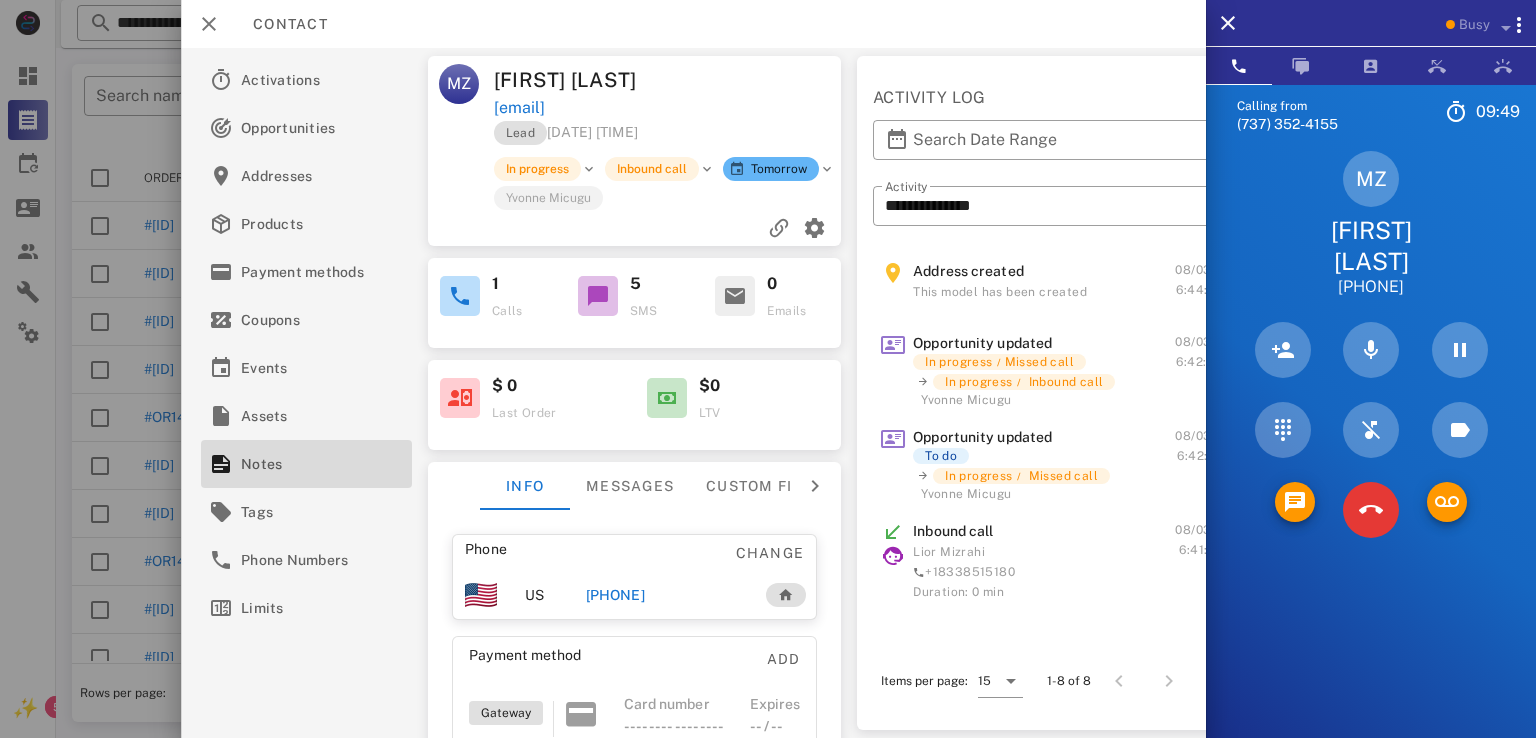 drag, startPoint x: 497, startPoint y: 79, endPoint x: 625, endPoint y: 109, distance: 131.46863 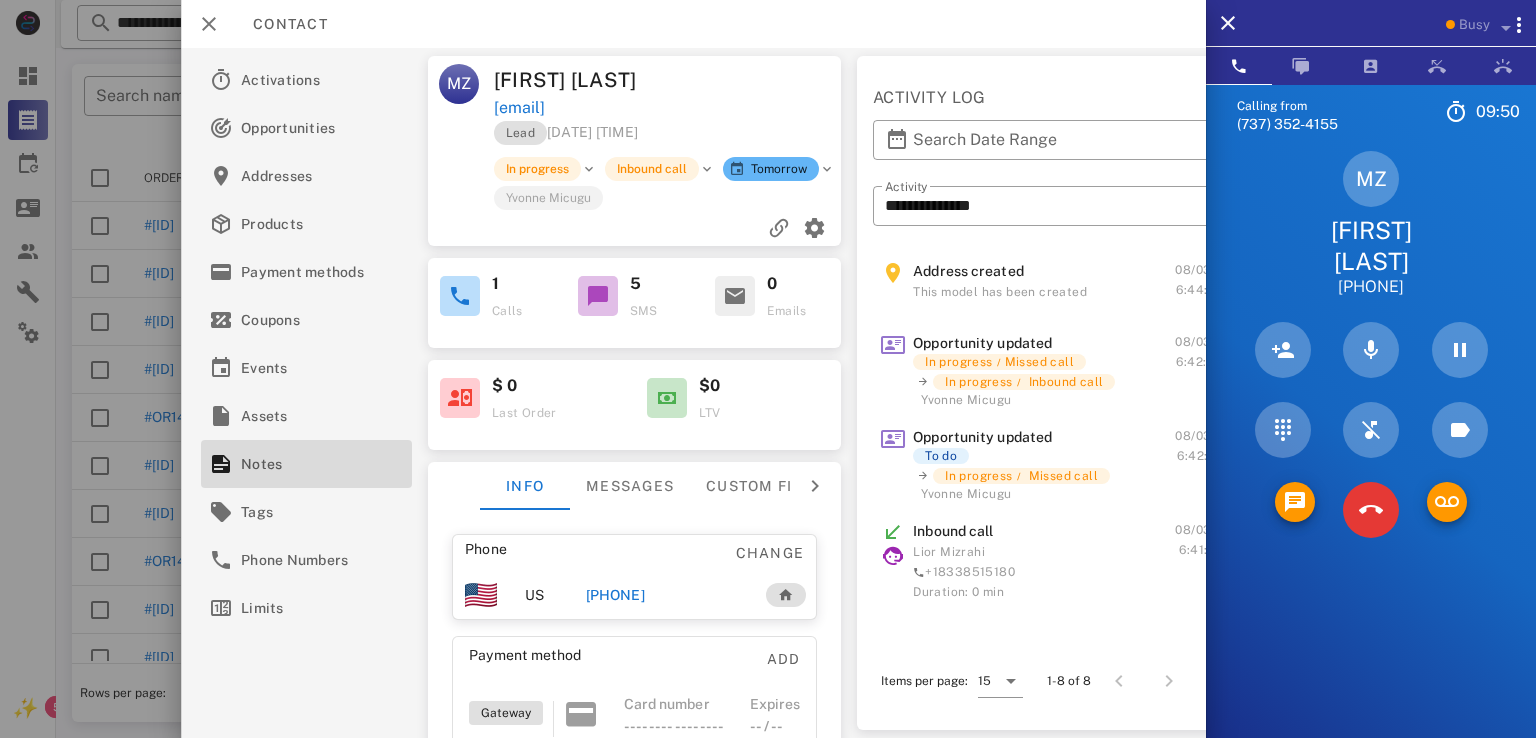 click on "Mindy Zimmerman" at bounding box center (582, 80) 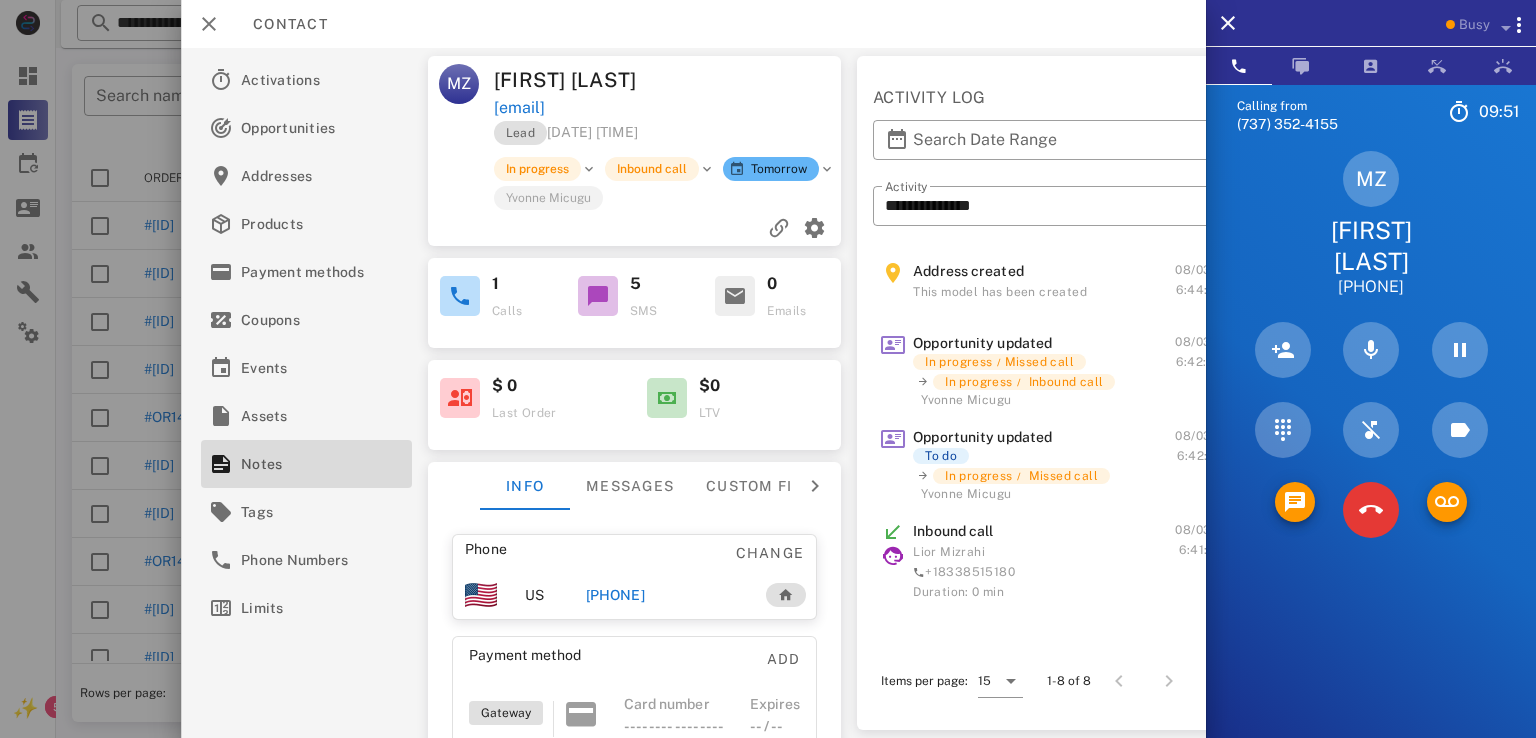 drag, startPoint x: 500, startPoint y: 84, endPoint x: 639, endPoint y: 117, distance: 142.86357 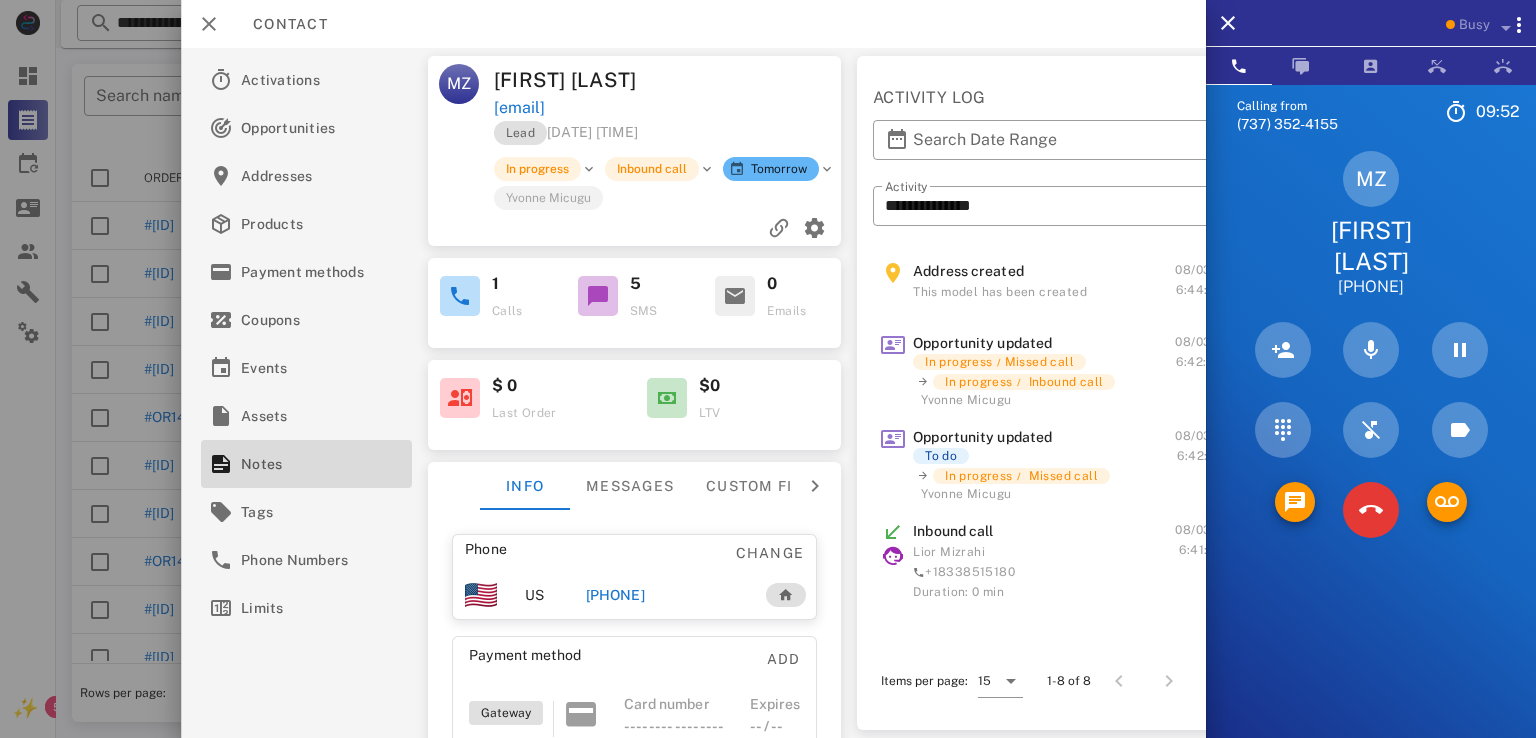 click on "MZ" at bounding box center [459, 92] 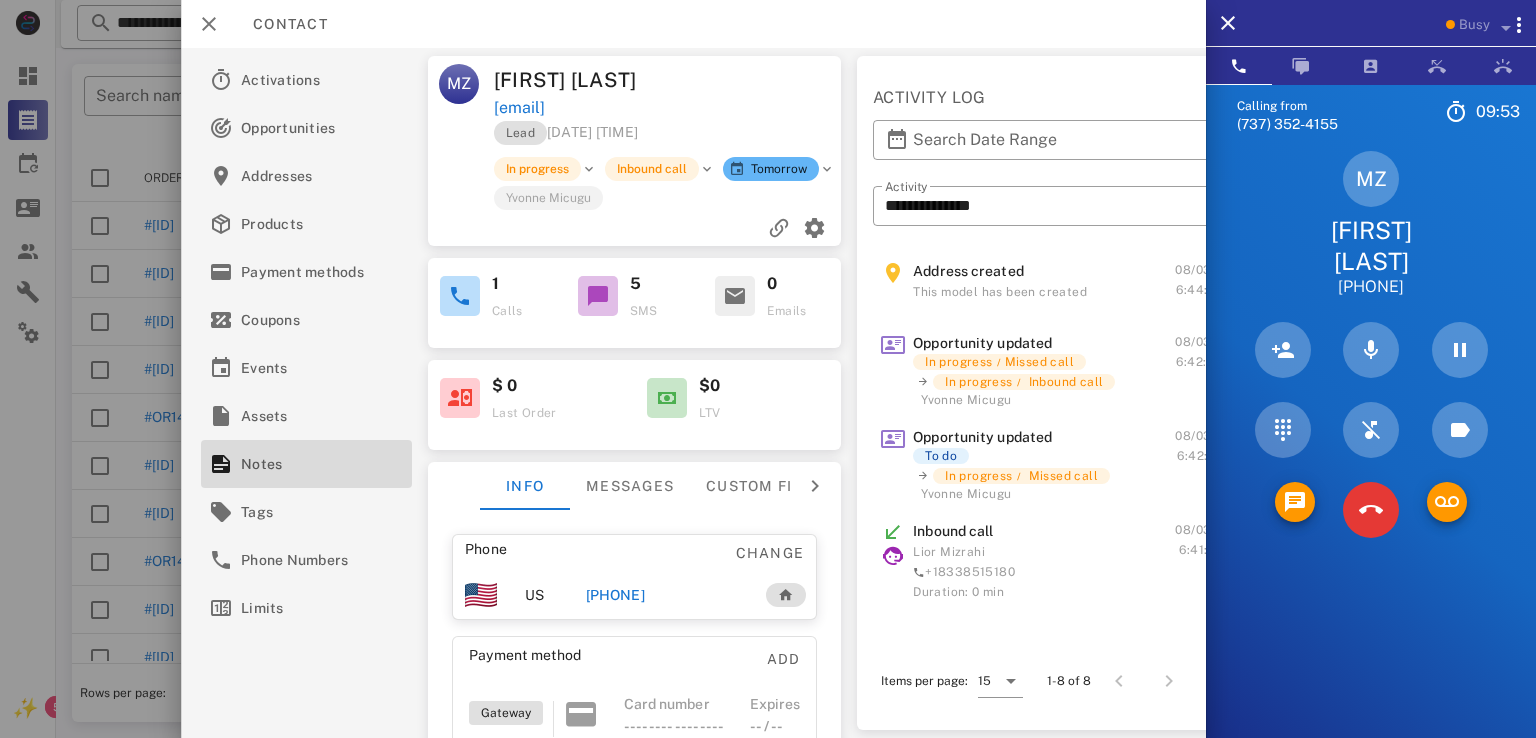 drag, startPoint x: 485, startPoint y: 77, endPoint x: 643, endPoint y: 102, distance: 159.96562 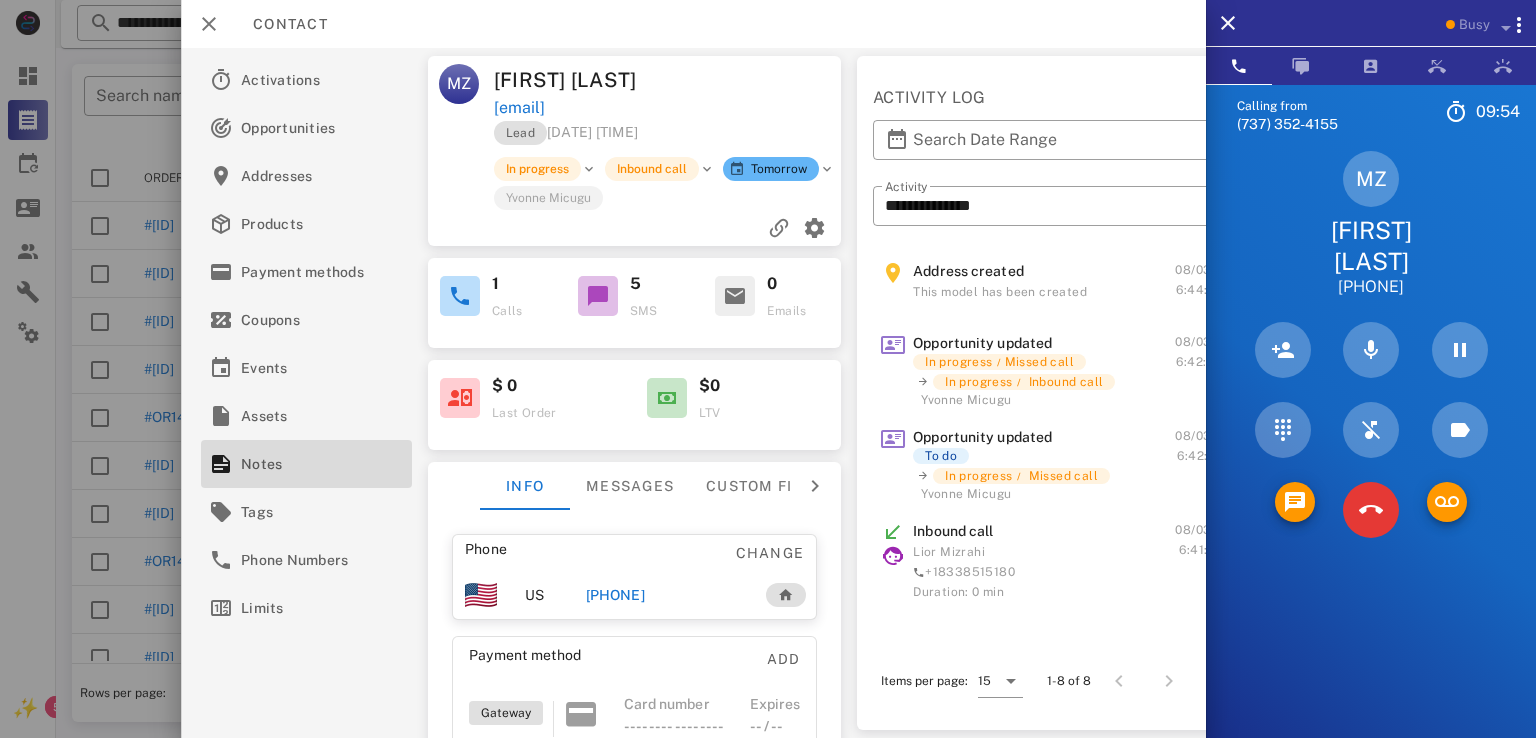 click on "Mindy Zimmerman" at bounding box center [582, 80] 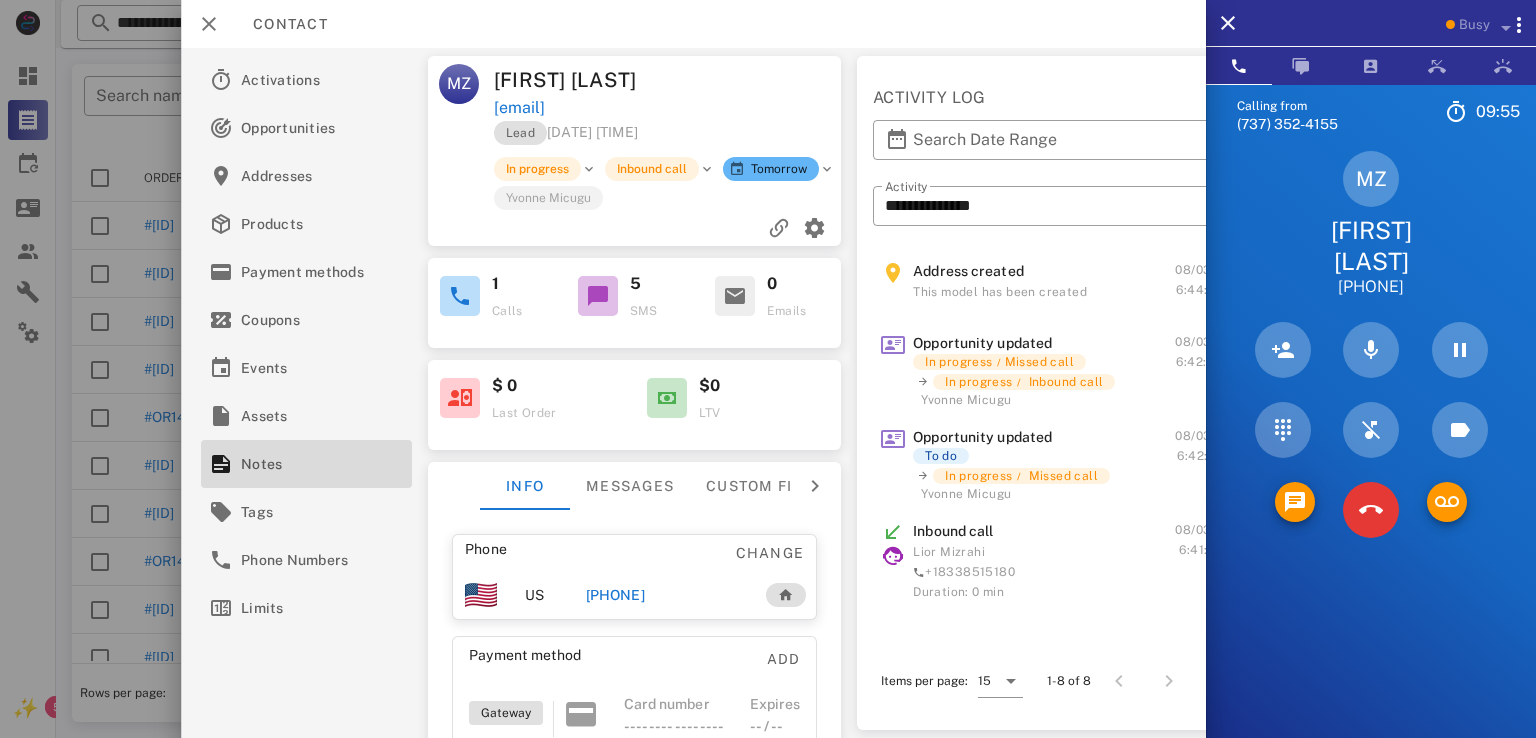 drag, startPoint x: 496, startPoint y: 80, endPoint x: 660, endPoint y: 136, distance: 173.29744 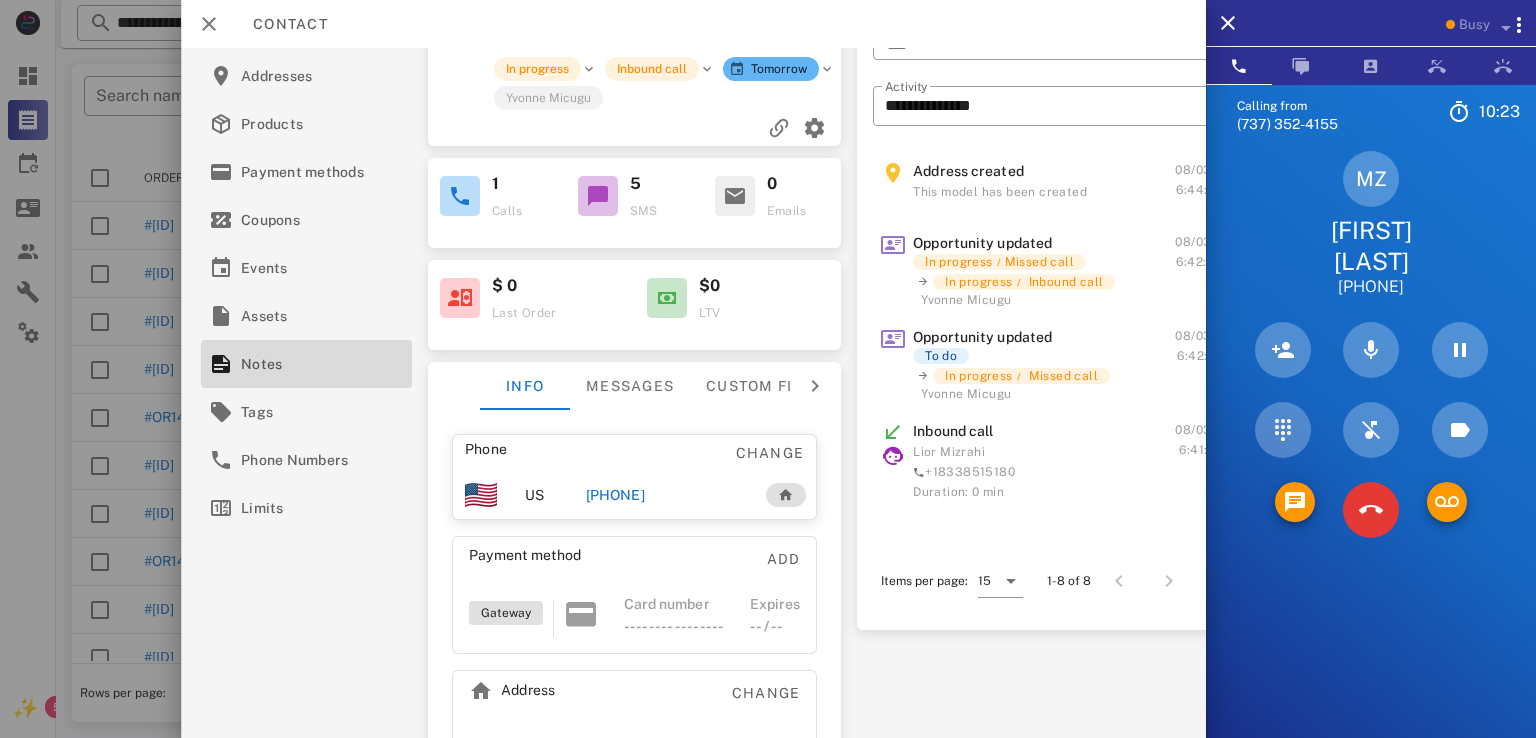 scroll, scrollTop: 0, scrollLeft: 0, axis: both 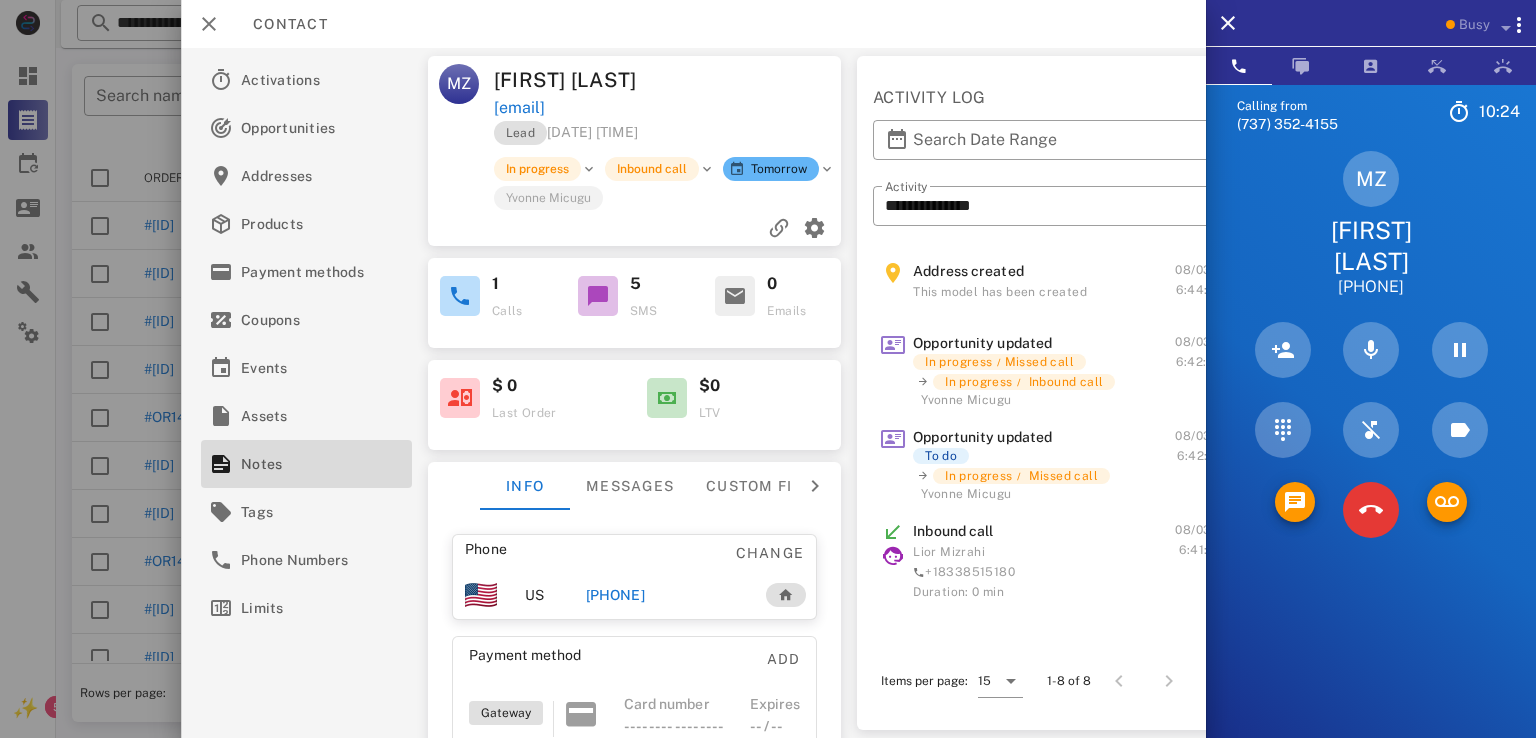 click on "5" at bounding box center [634, 284] 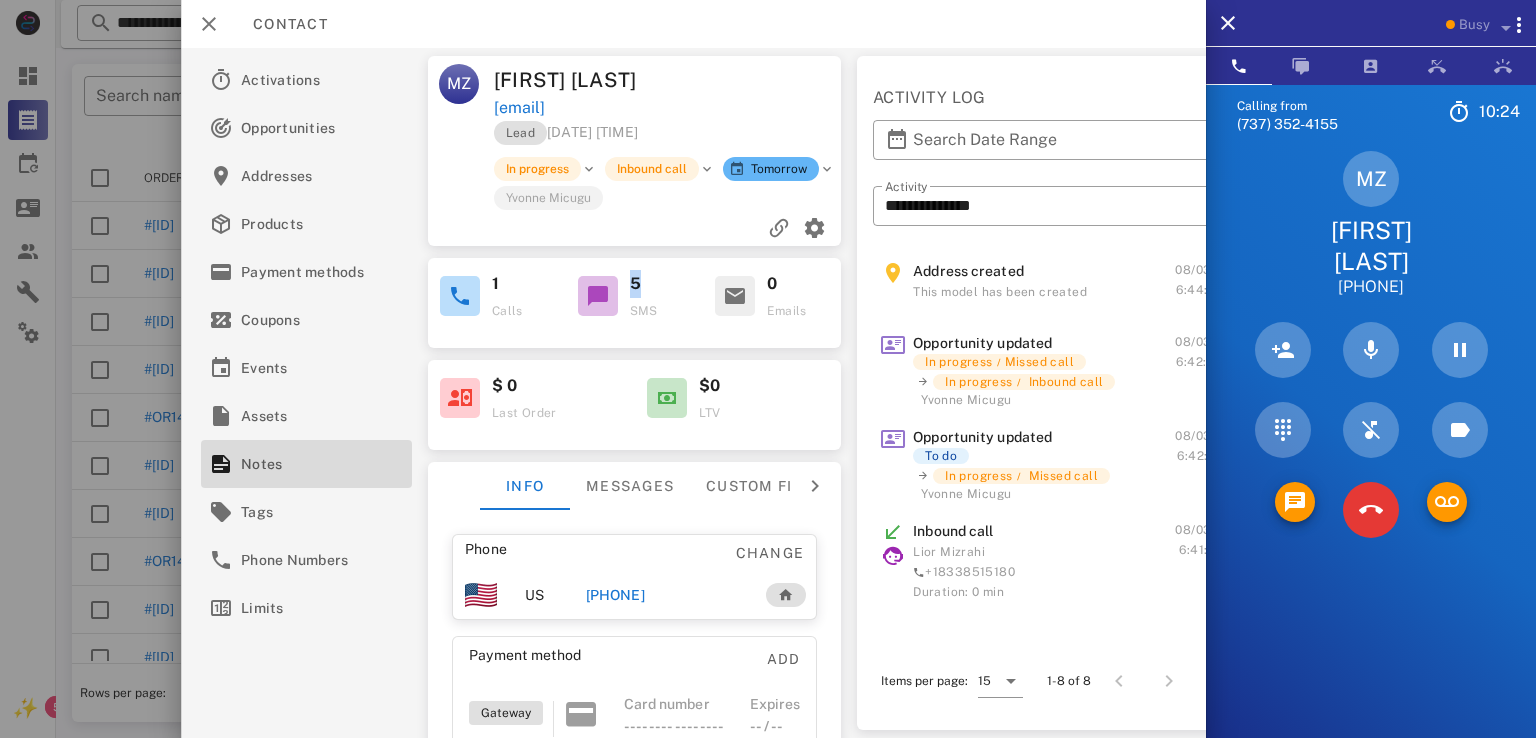 click on "5" at bounding box center [634, 284] 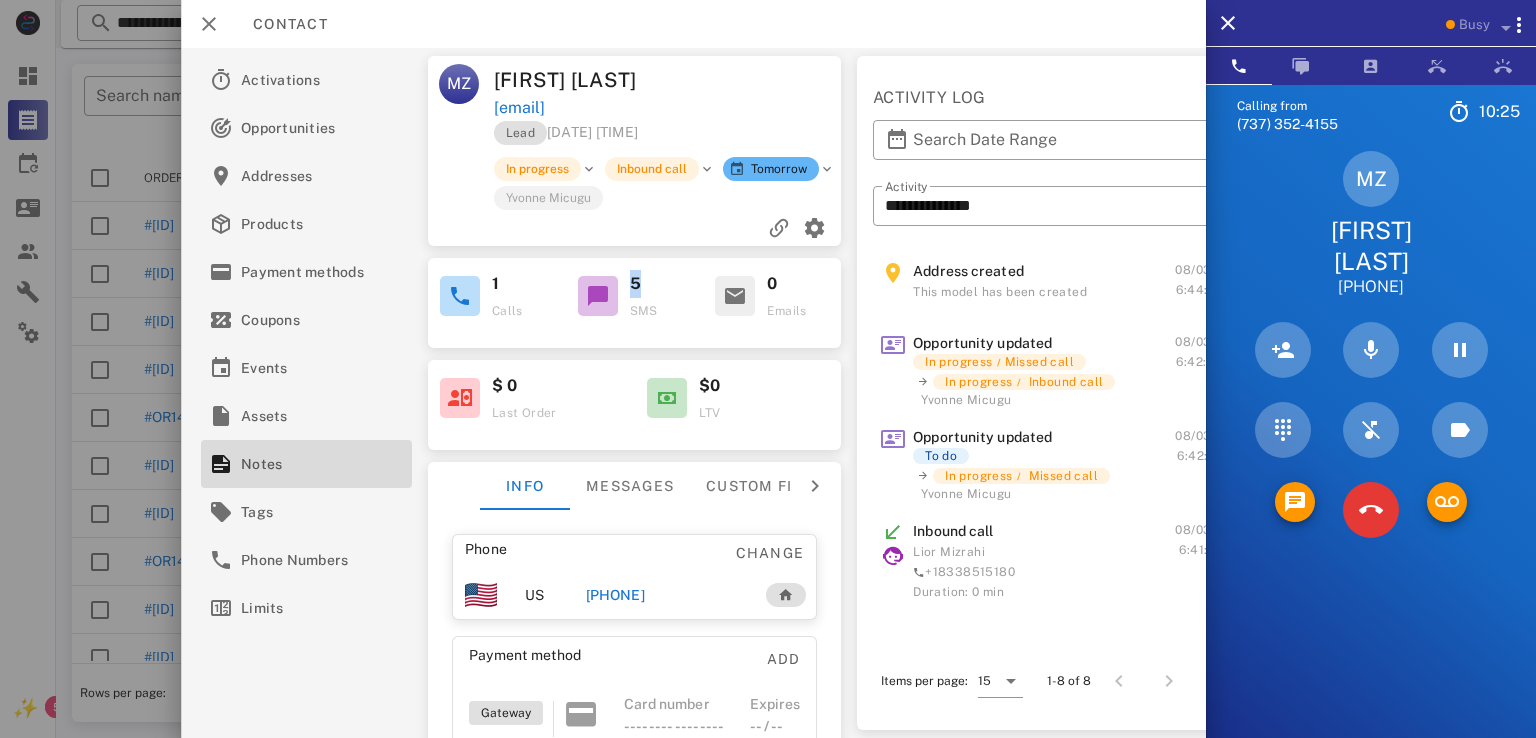 click on "5" at bounding box center [660, 284] 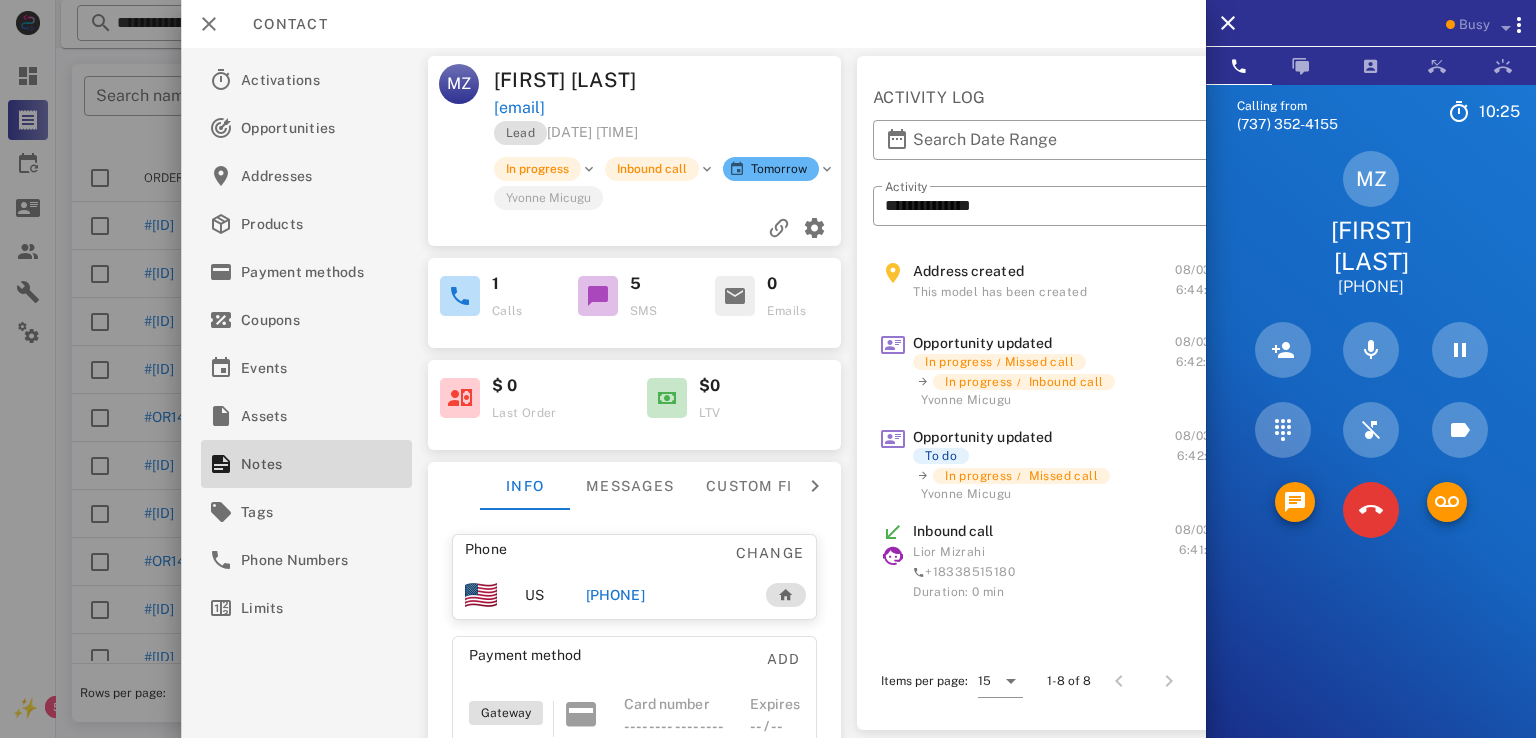 click on "5" at bounding box center (634, 284) 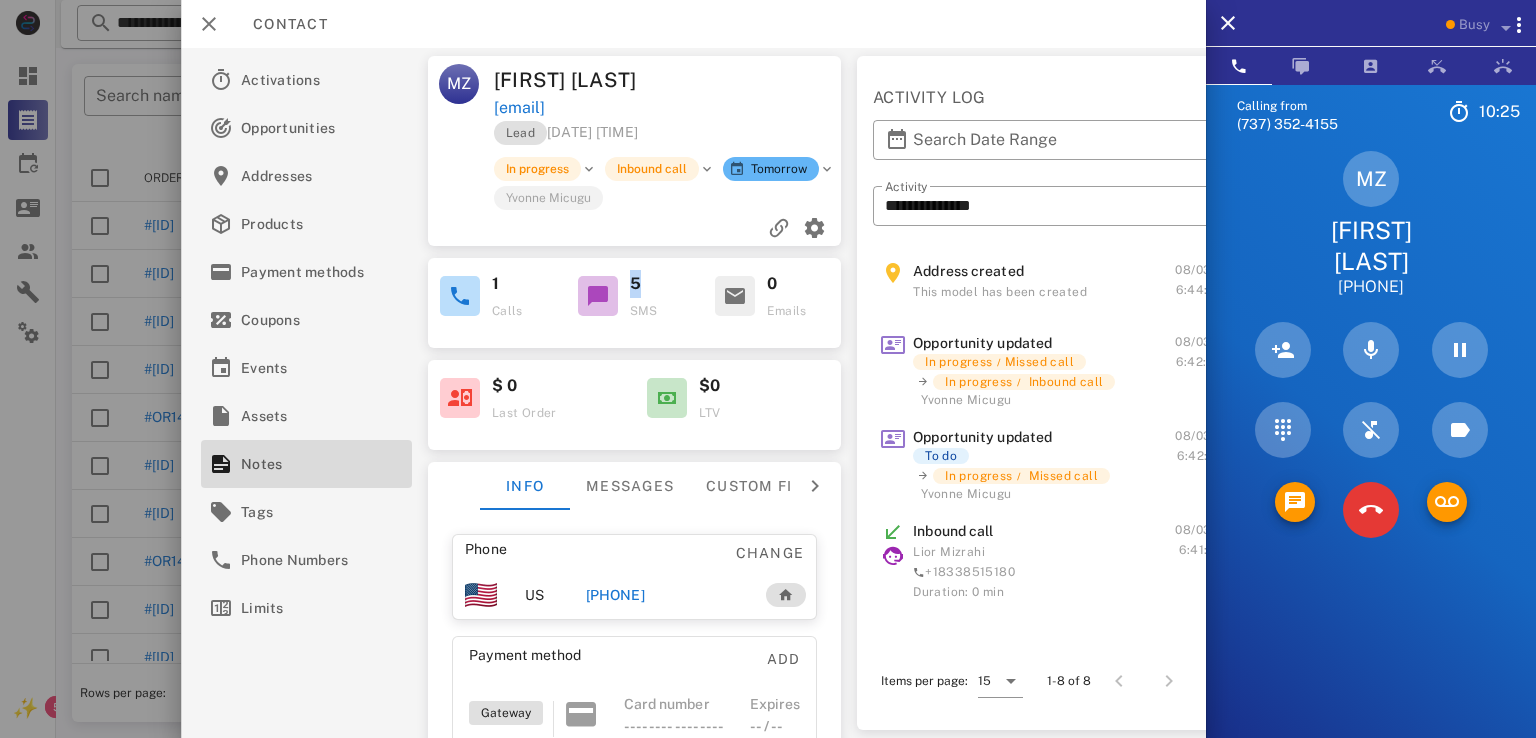 click on "5" at bounding box center [634, 284] 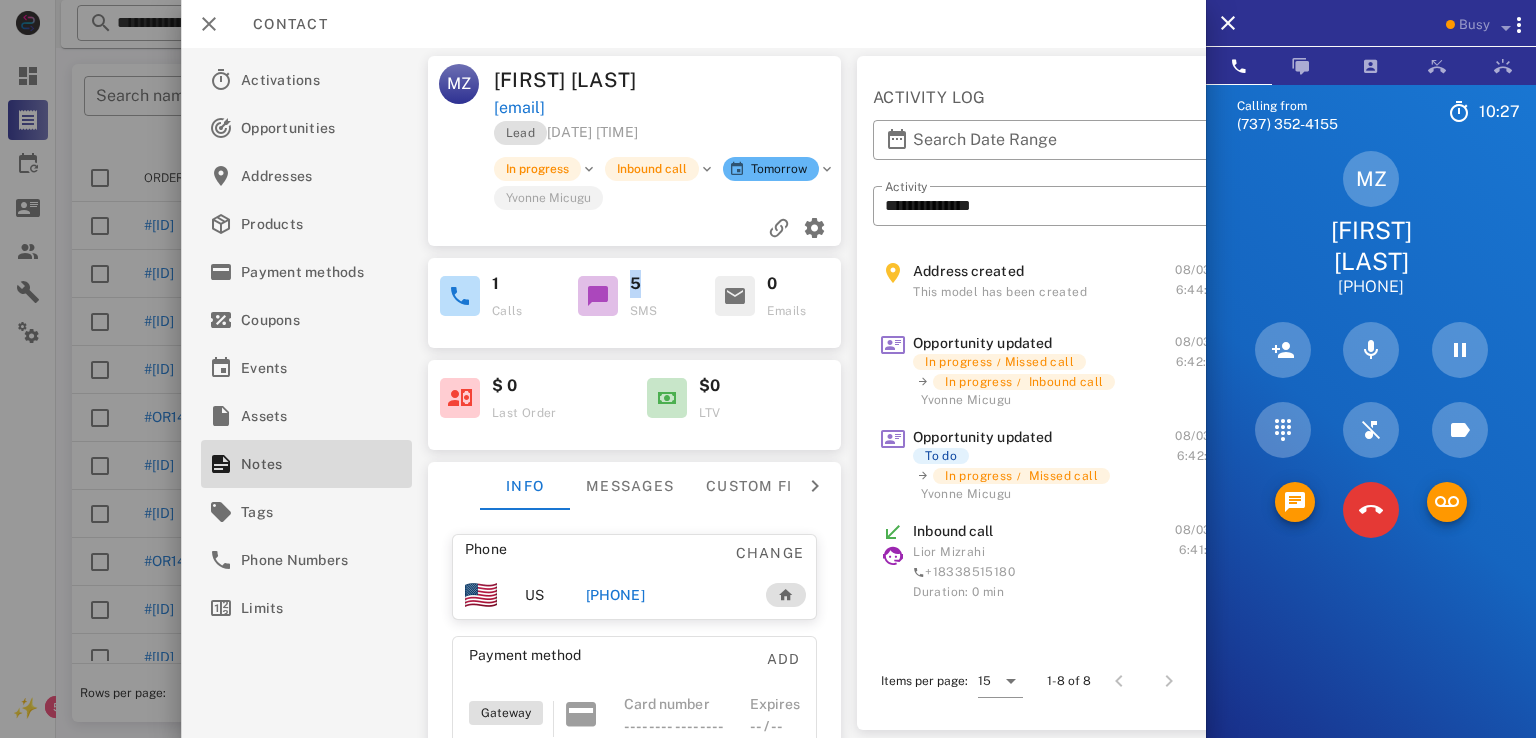 click on "5" at bounding box center (634, 284) 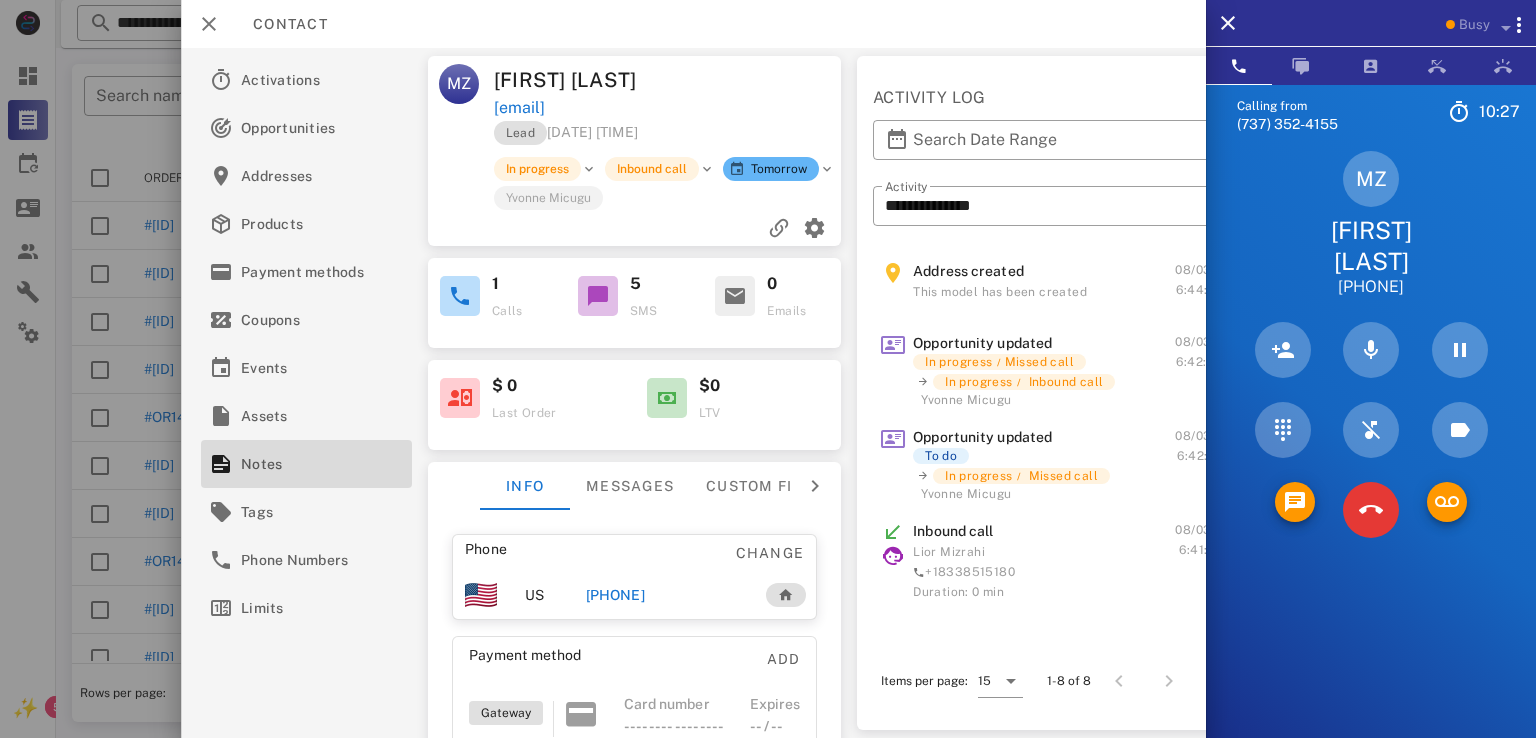 click on "5" at bounding box center [634, 284] 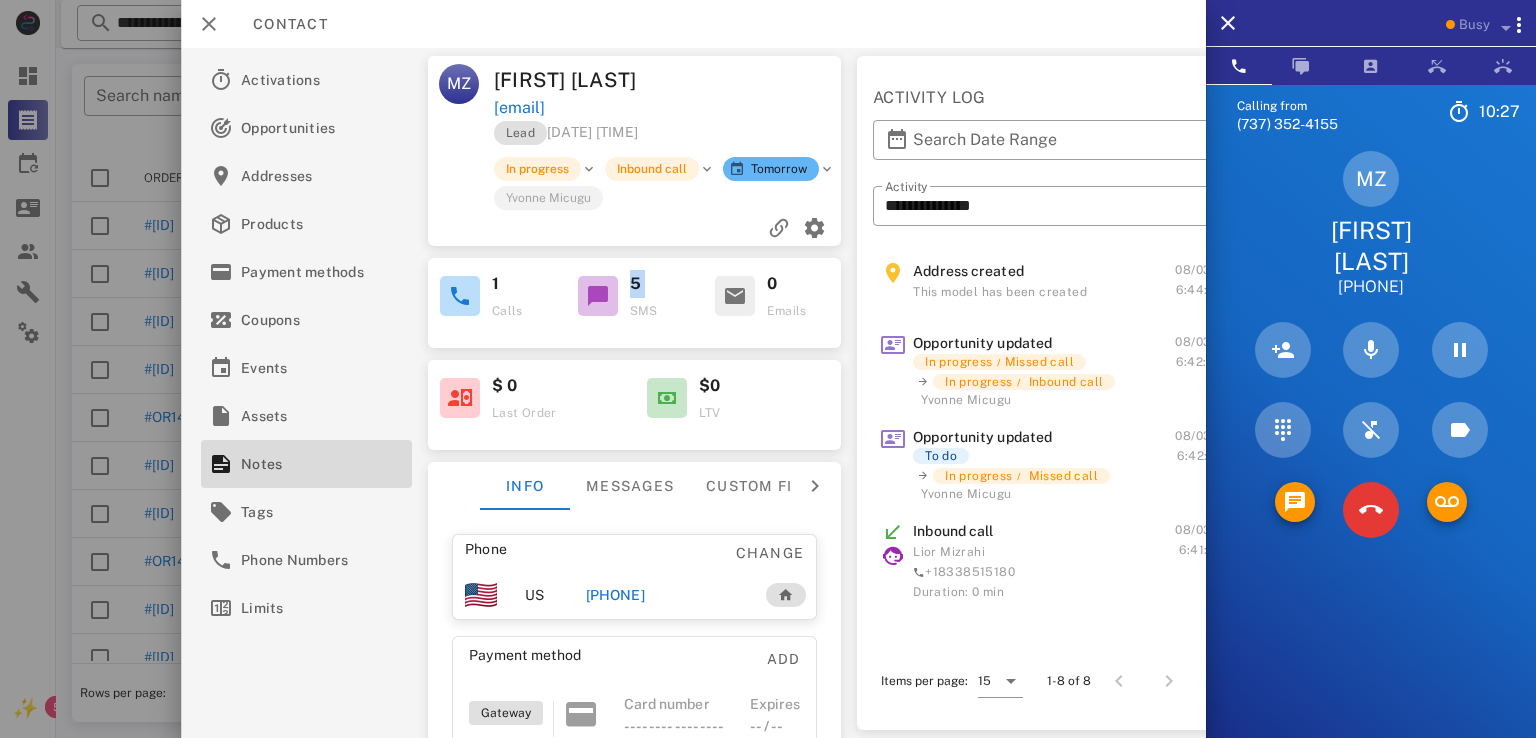 click on "5" at bounding box center (634, 284) 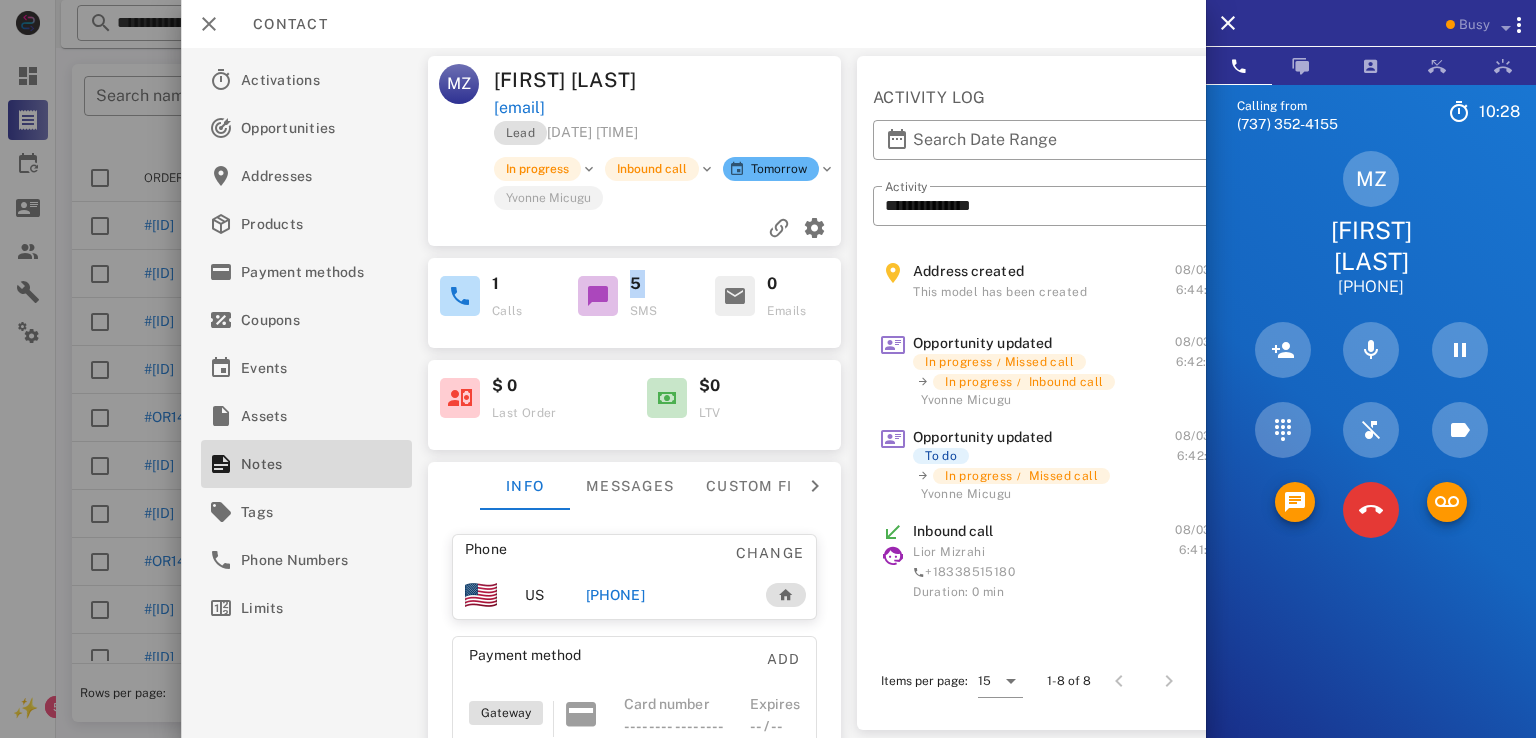 click on "5" at bounding box center (660, 284) 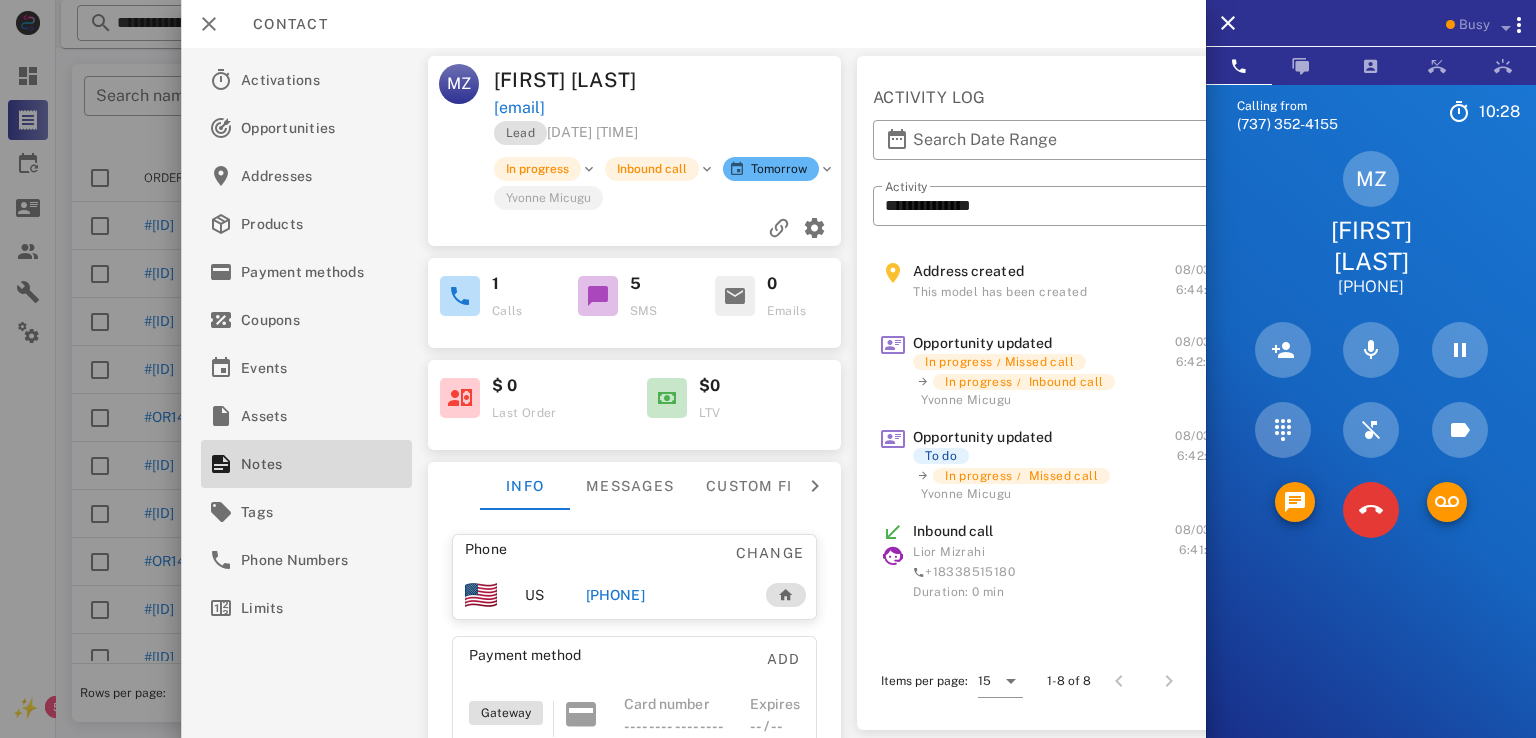 click on "5" at bounding box center (634, 284) 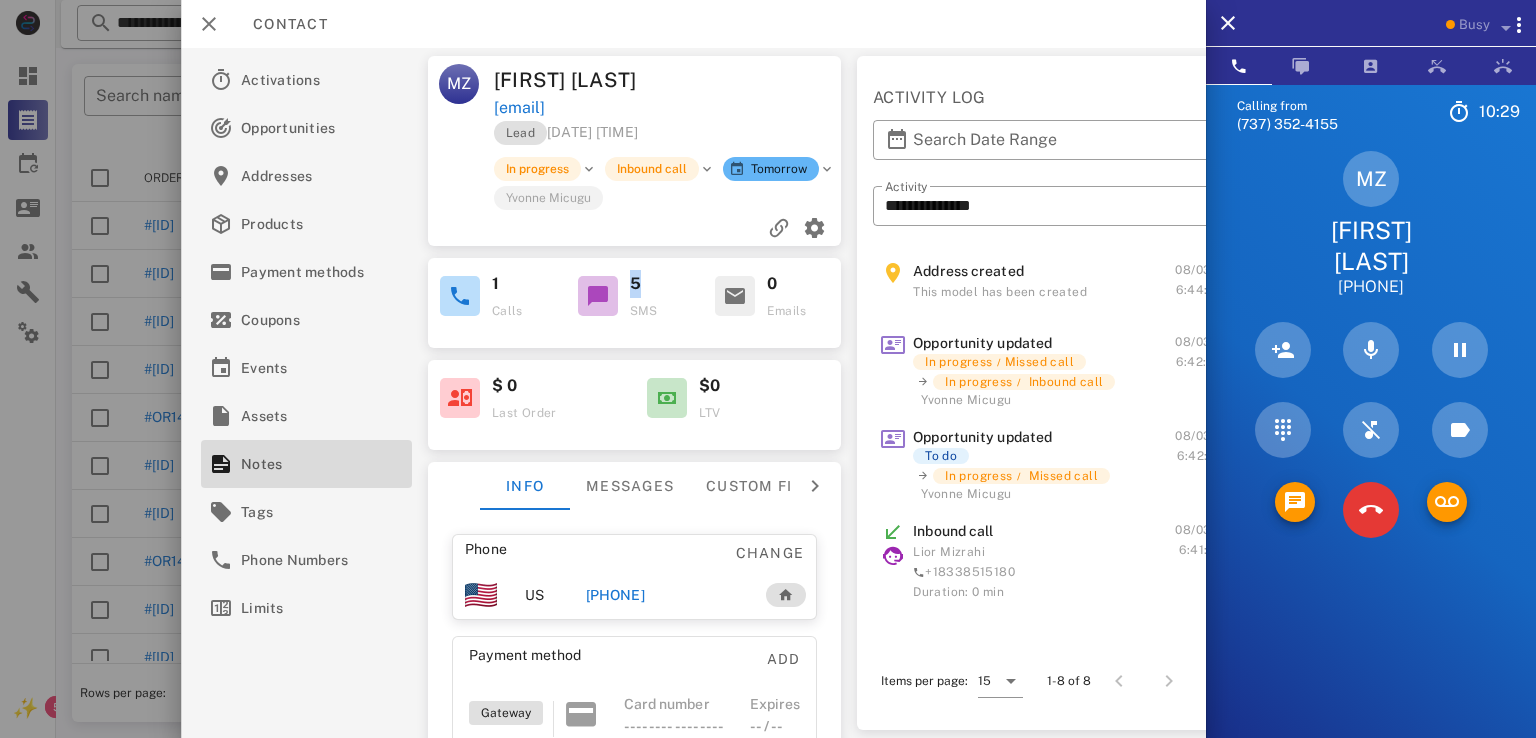 click on "5" at bounding box center (634, 284) 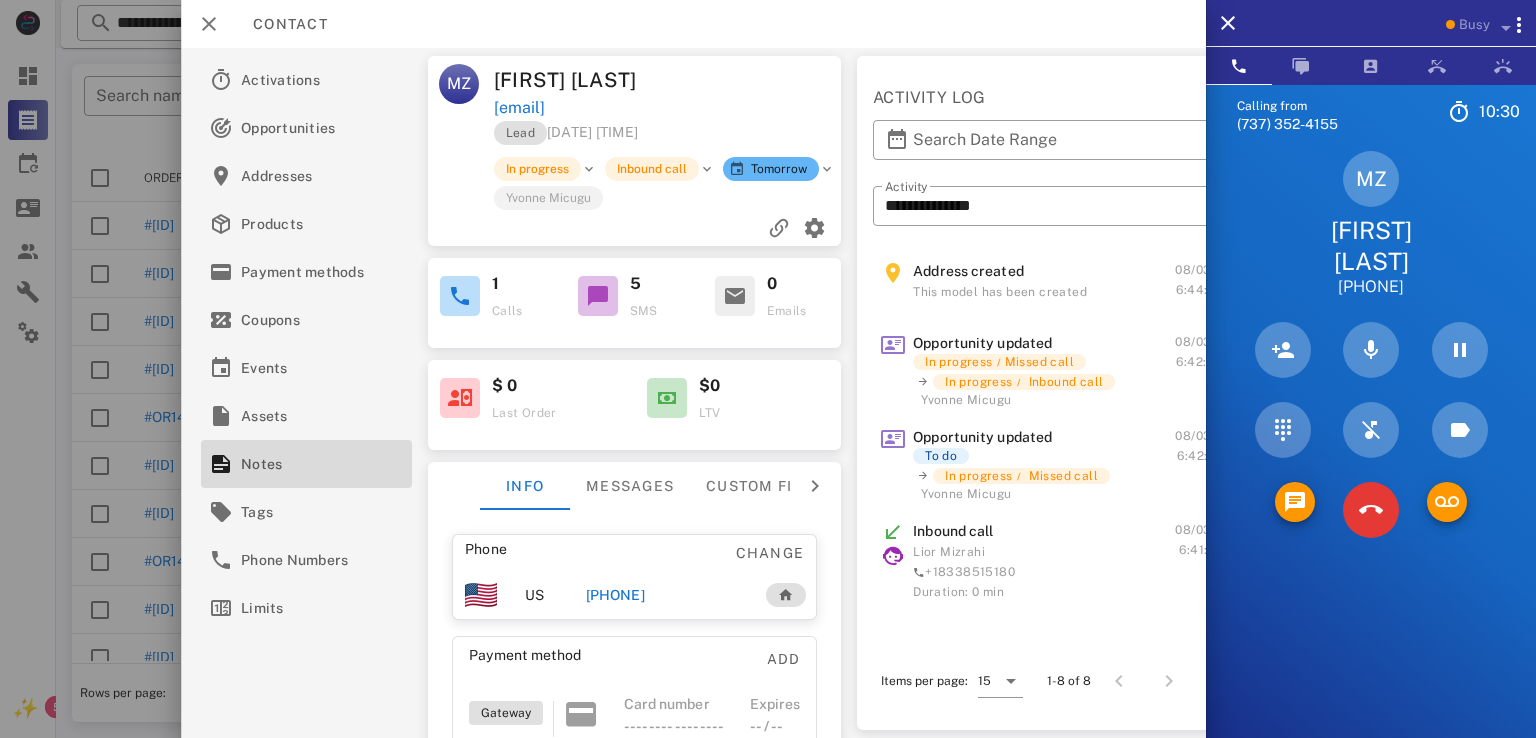click on "5" at bounding box center [634, 284] 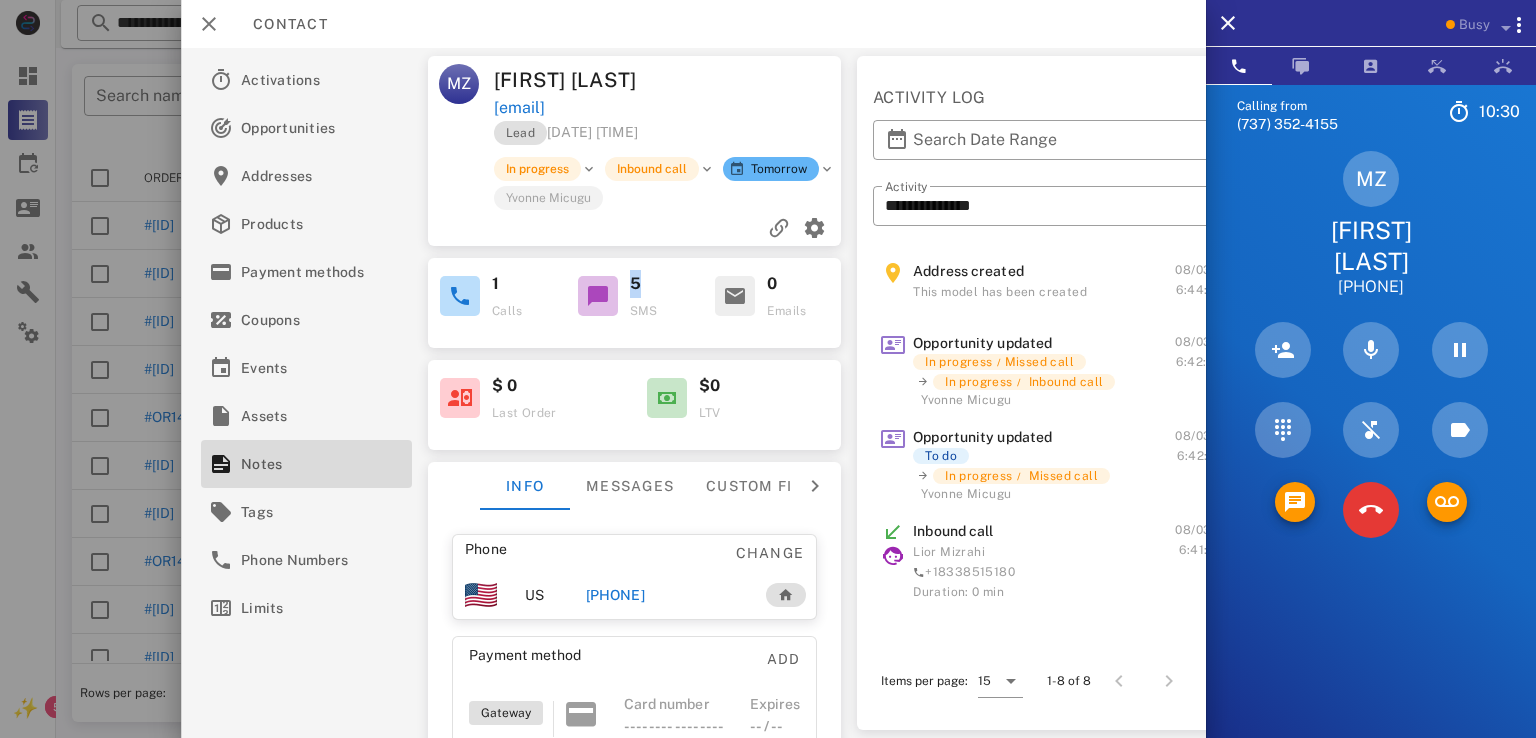 click on "5" at bounding box center [634, 284] 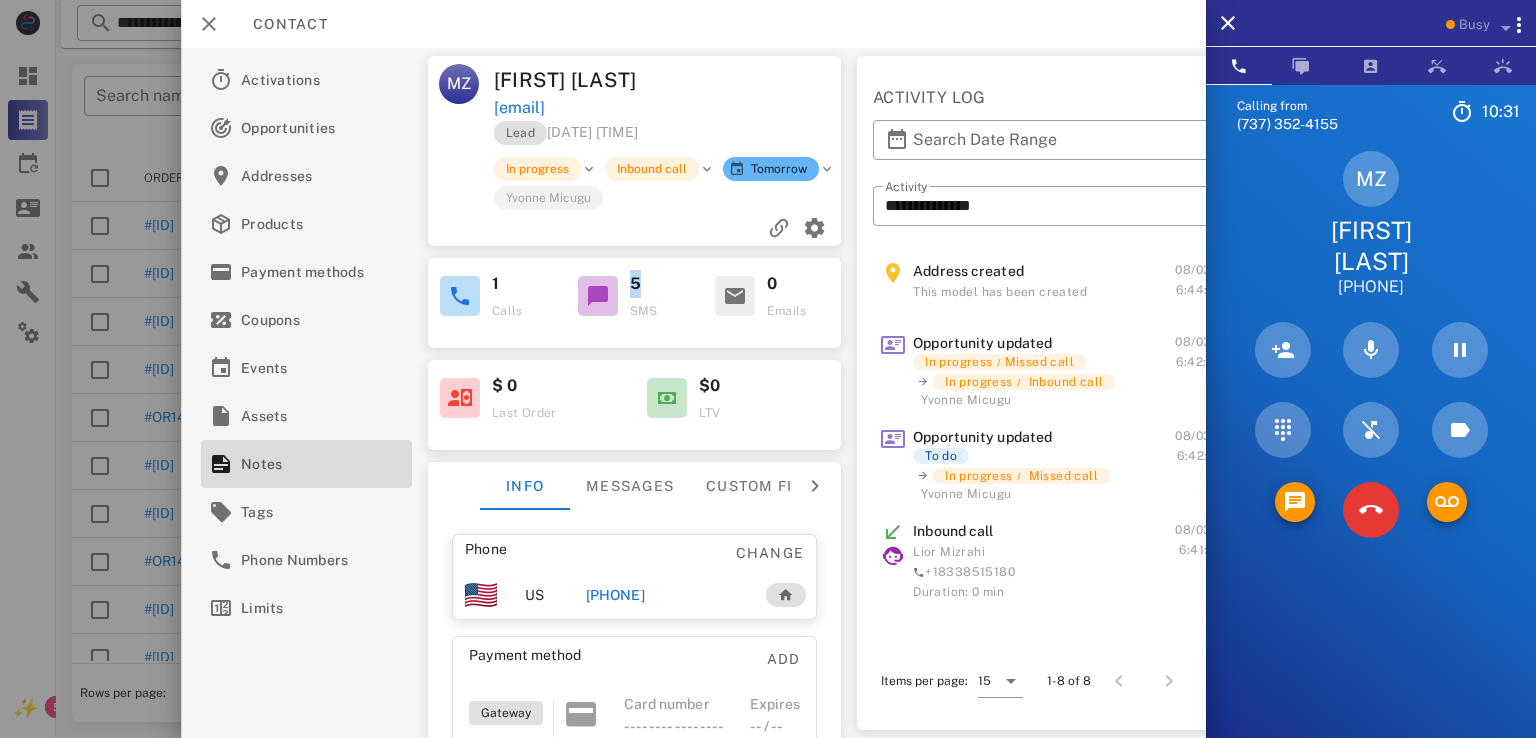click on "5" at bounding box center [660, 284] 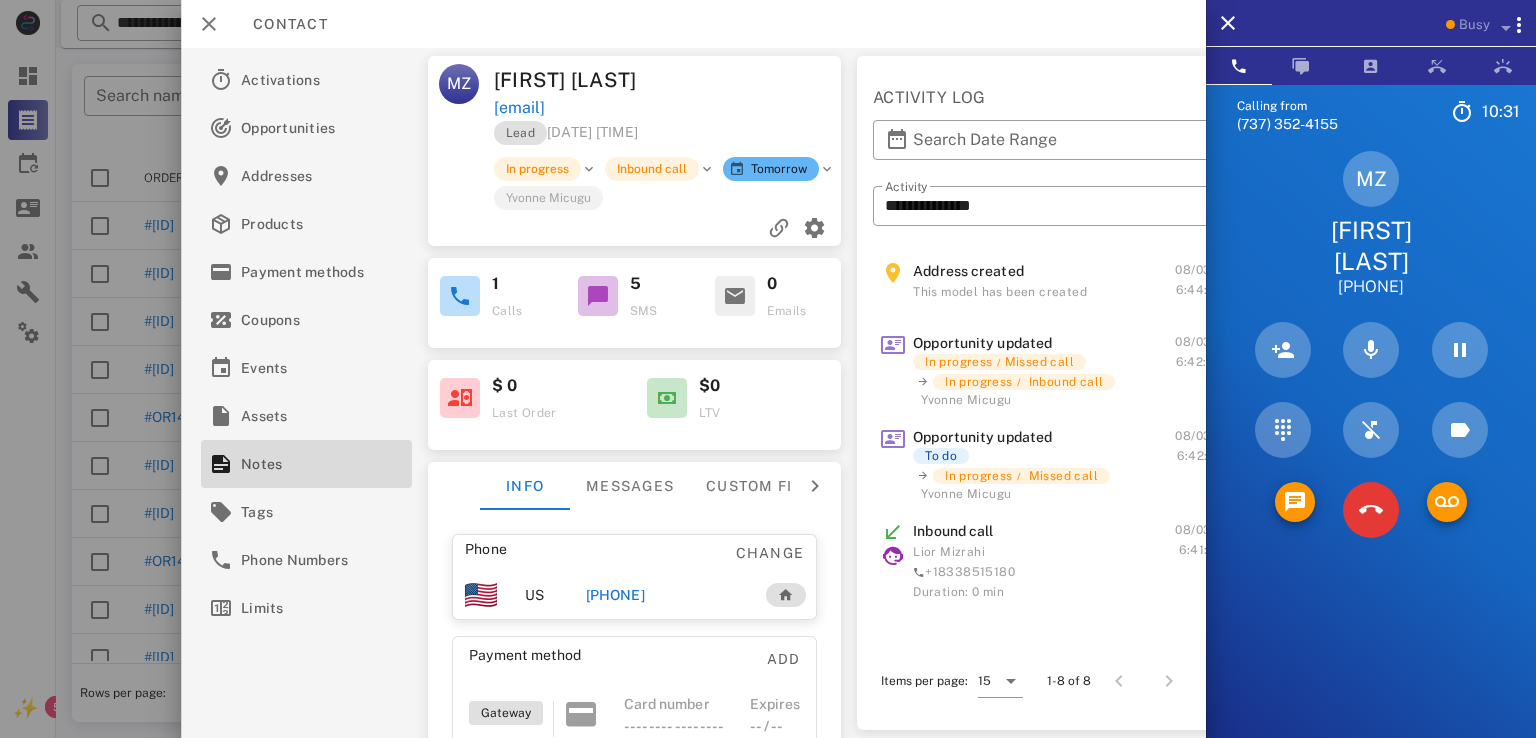 click on "5" at bounding box center (634, 284) 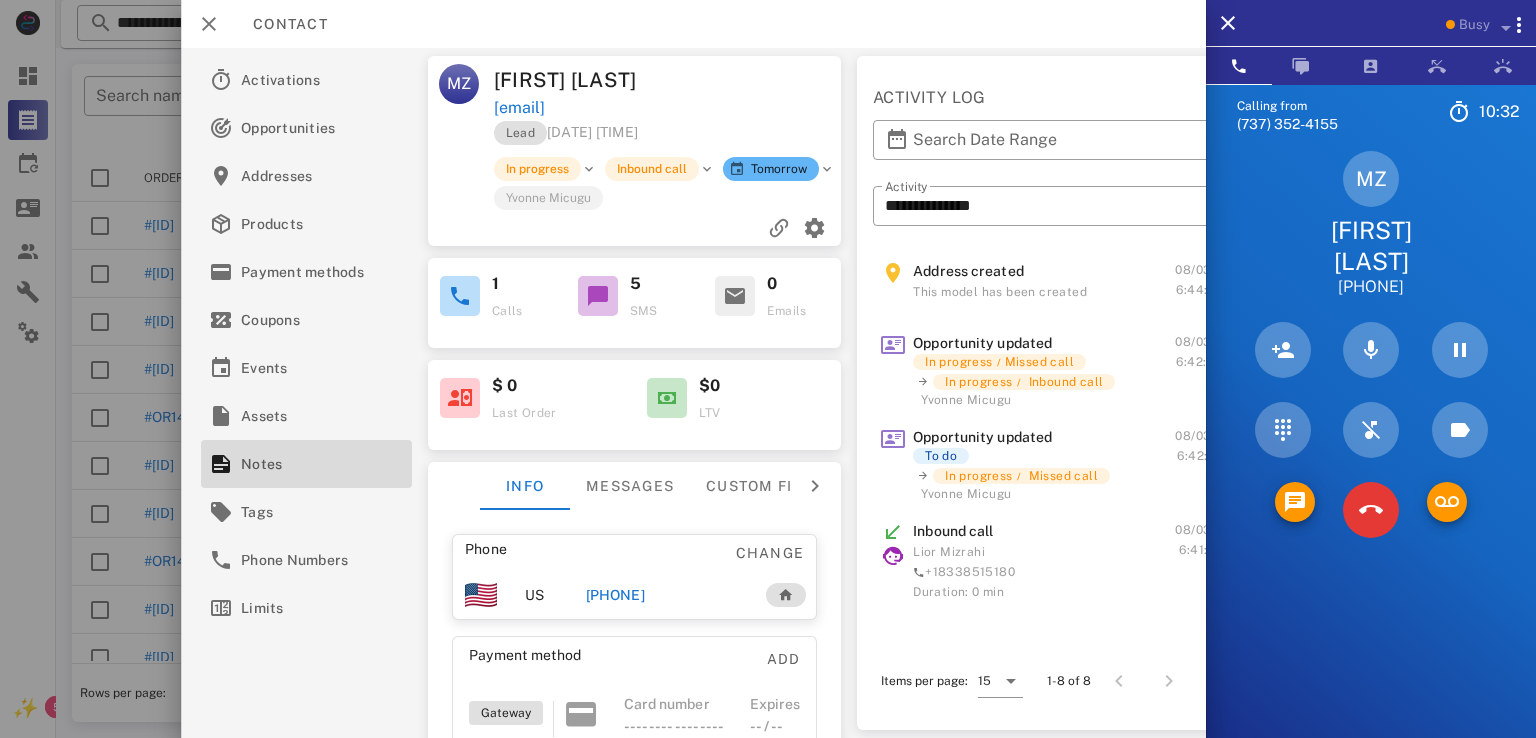 click on "5" at bounding box center [634, 284] 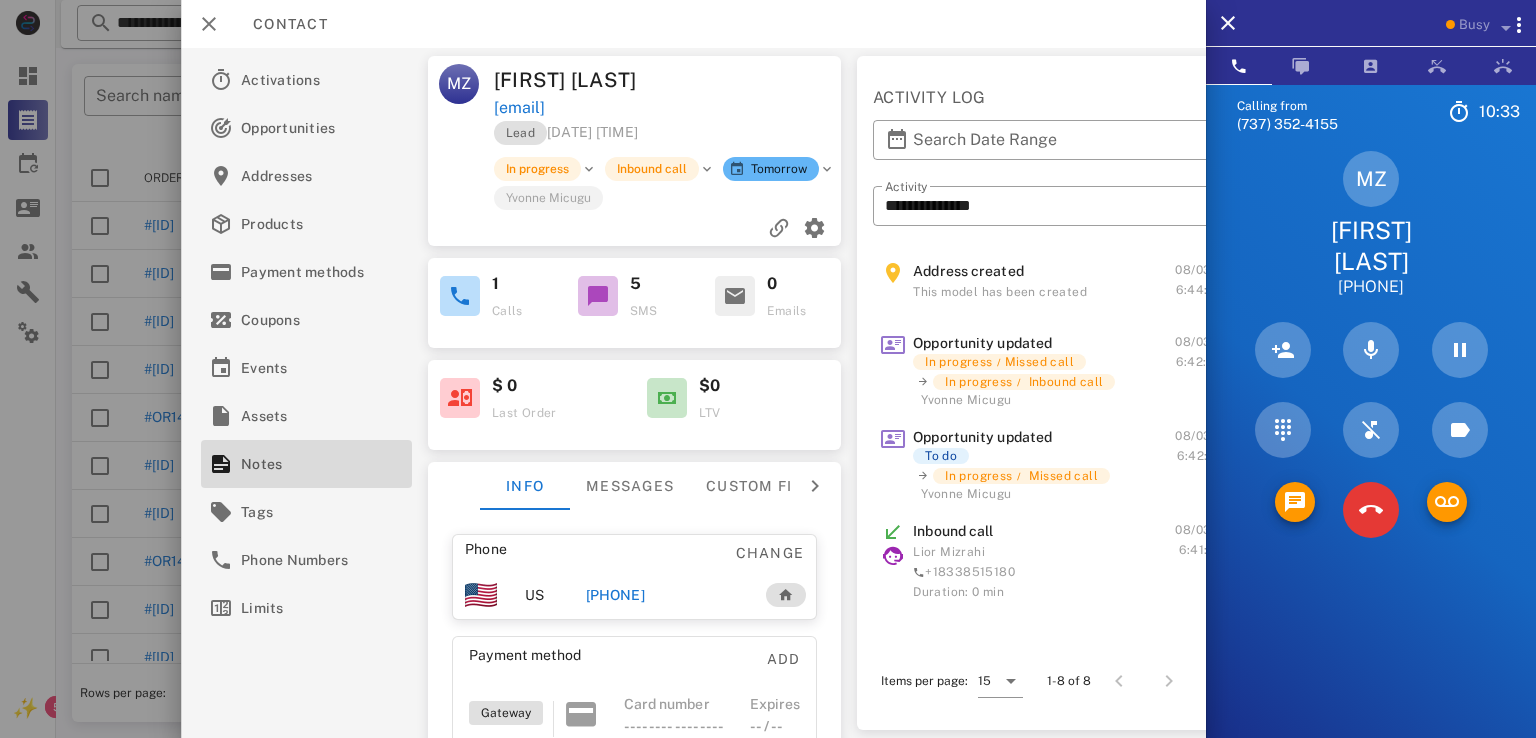 click on "5" at bounding box center [634, 284] 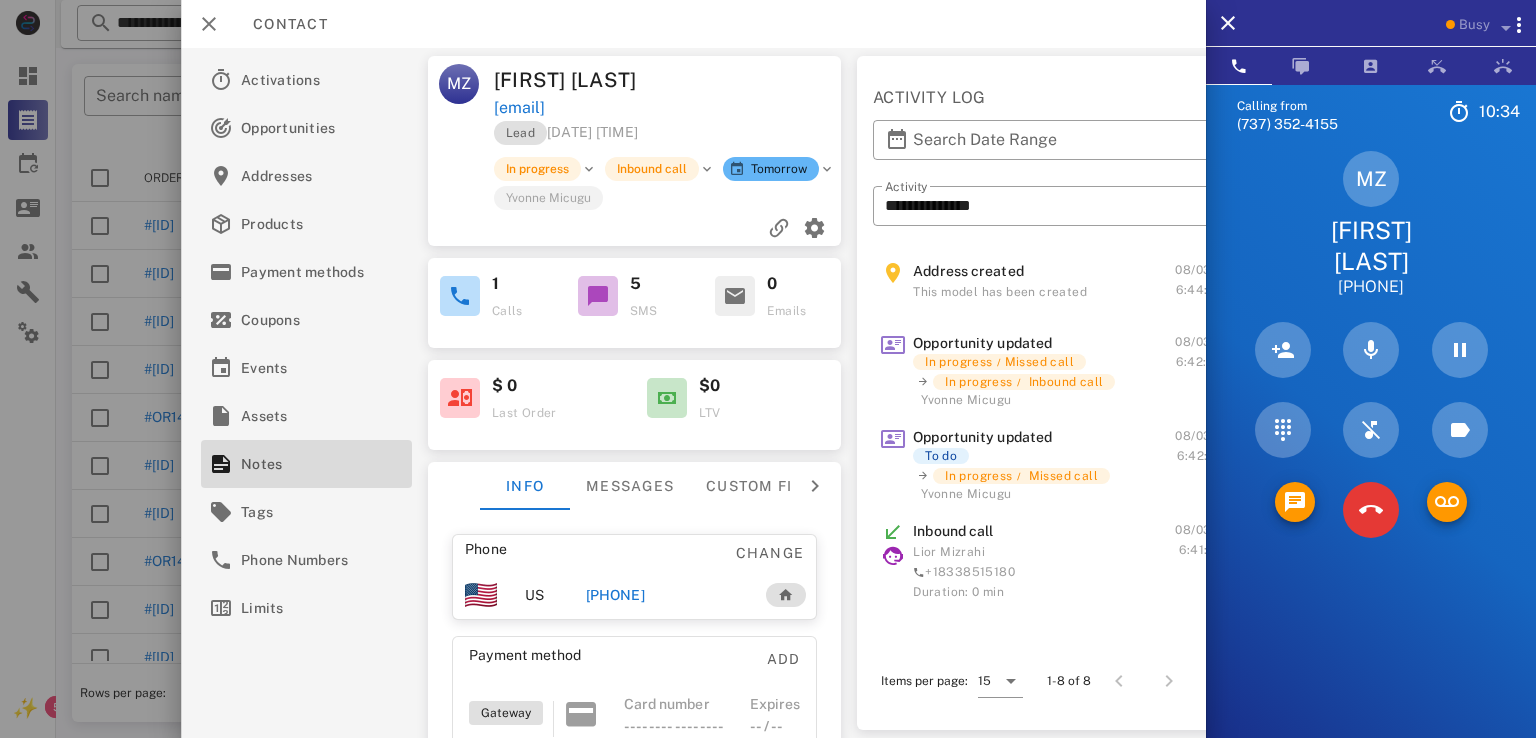 click on "5" at bounding box center (634, 284) 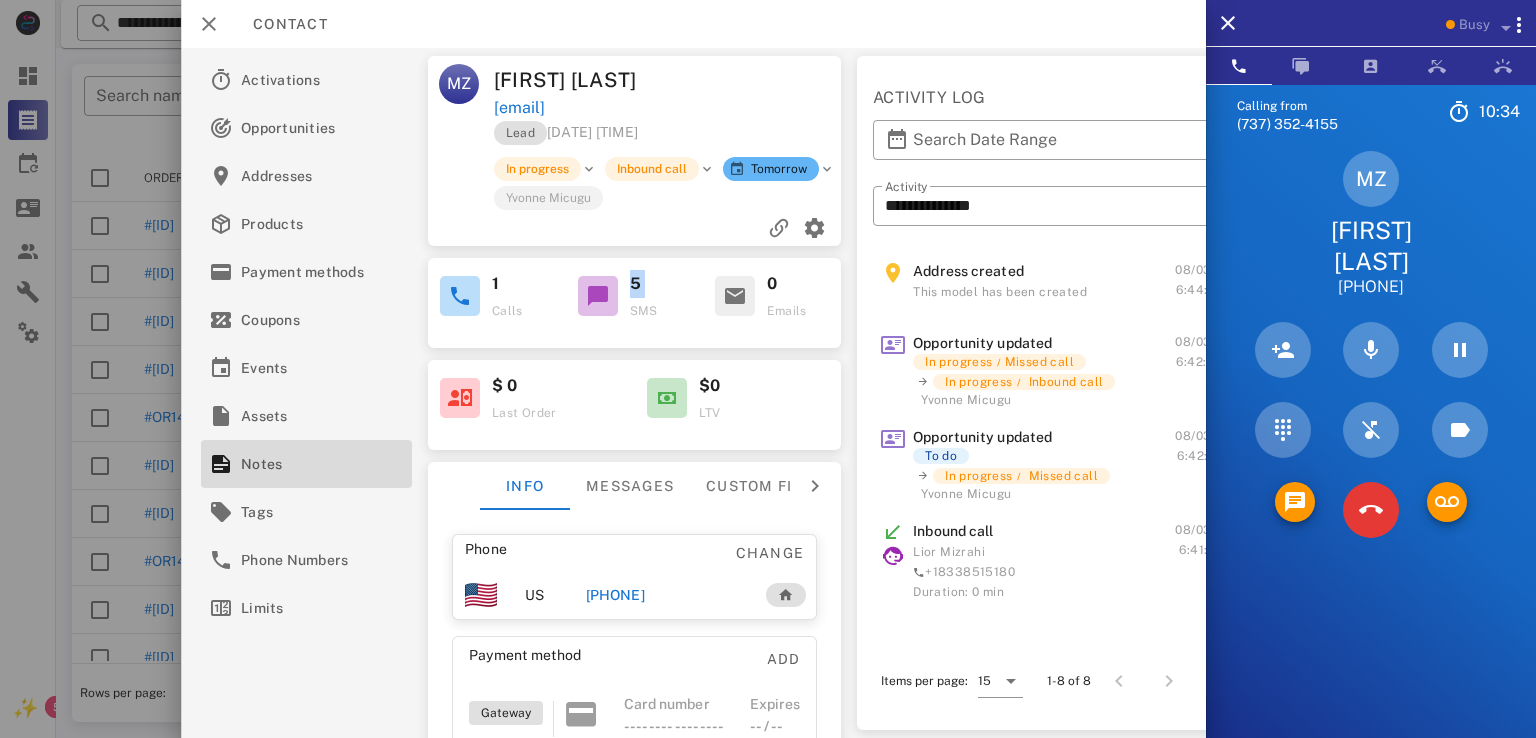 click on "5" at bounding box center [634, 284] 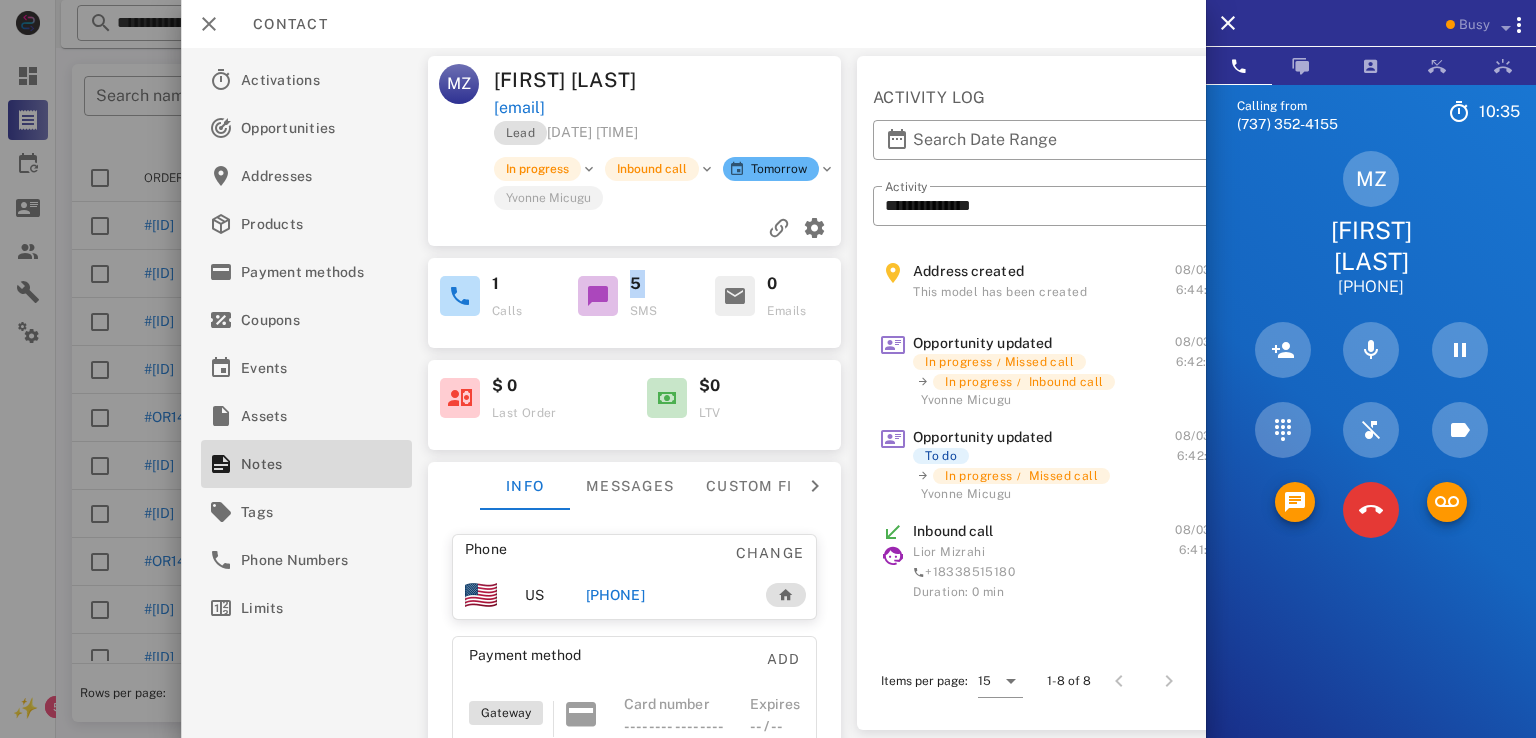click on "5" at bounding box center (660, 284) 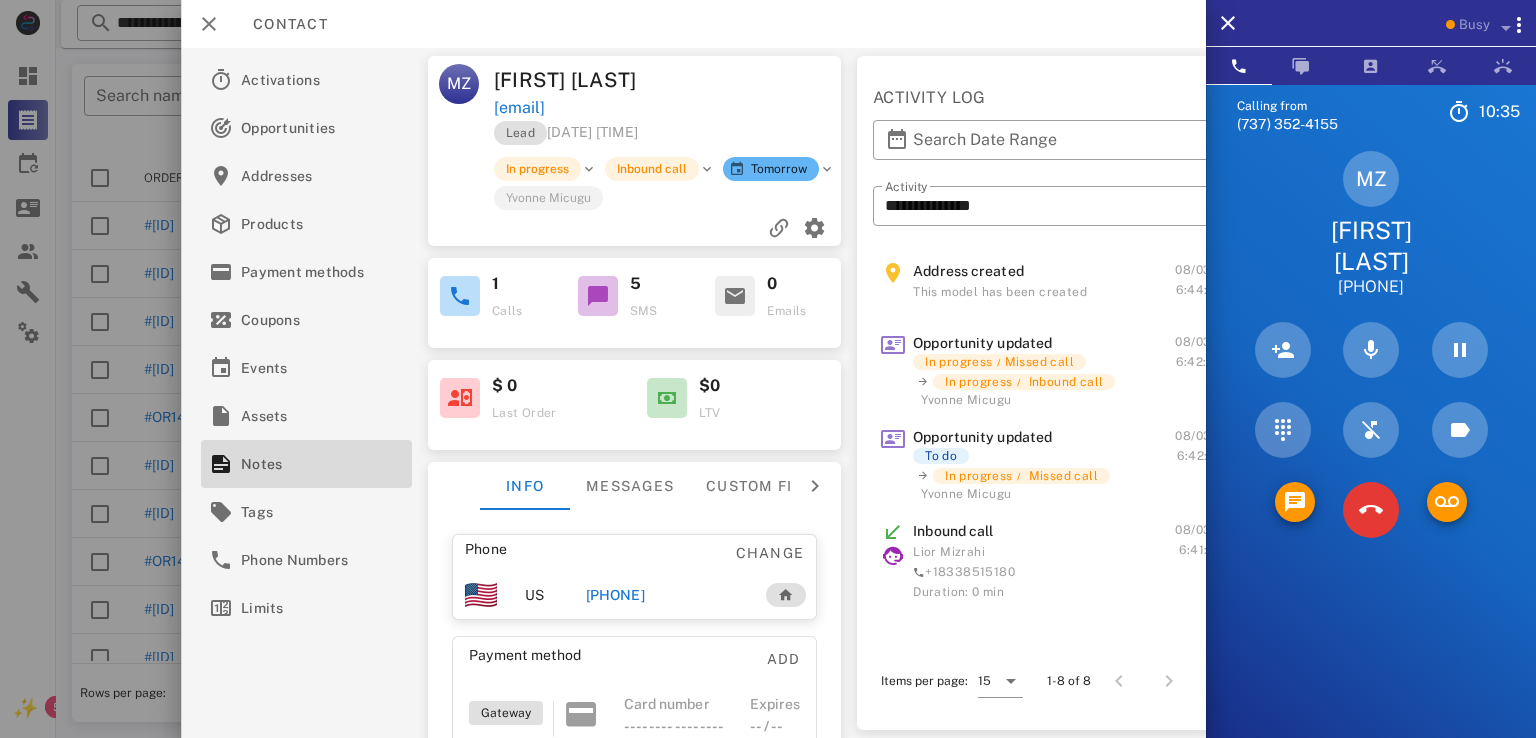 click on "5" at bounding box center (634, 284) 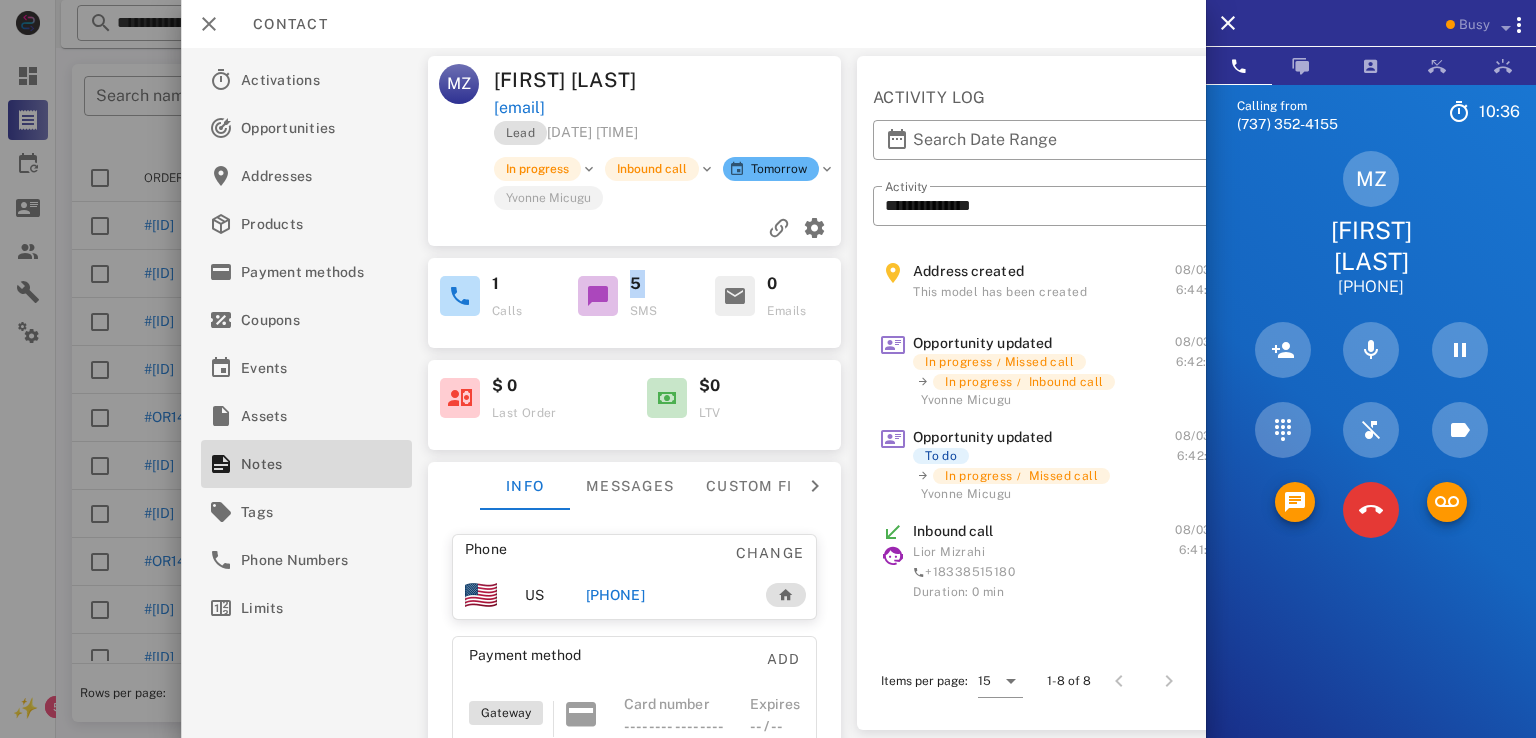 click on "5" at bounding box center (634, 284) 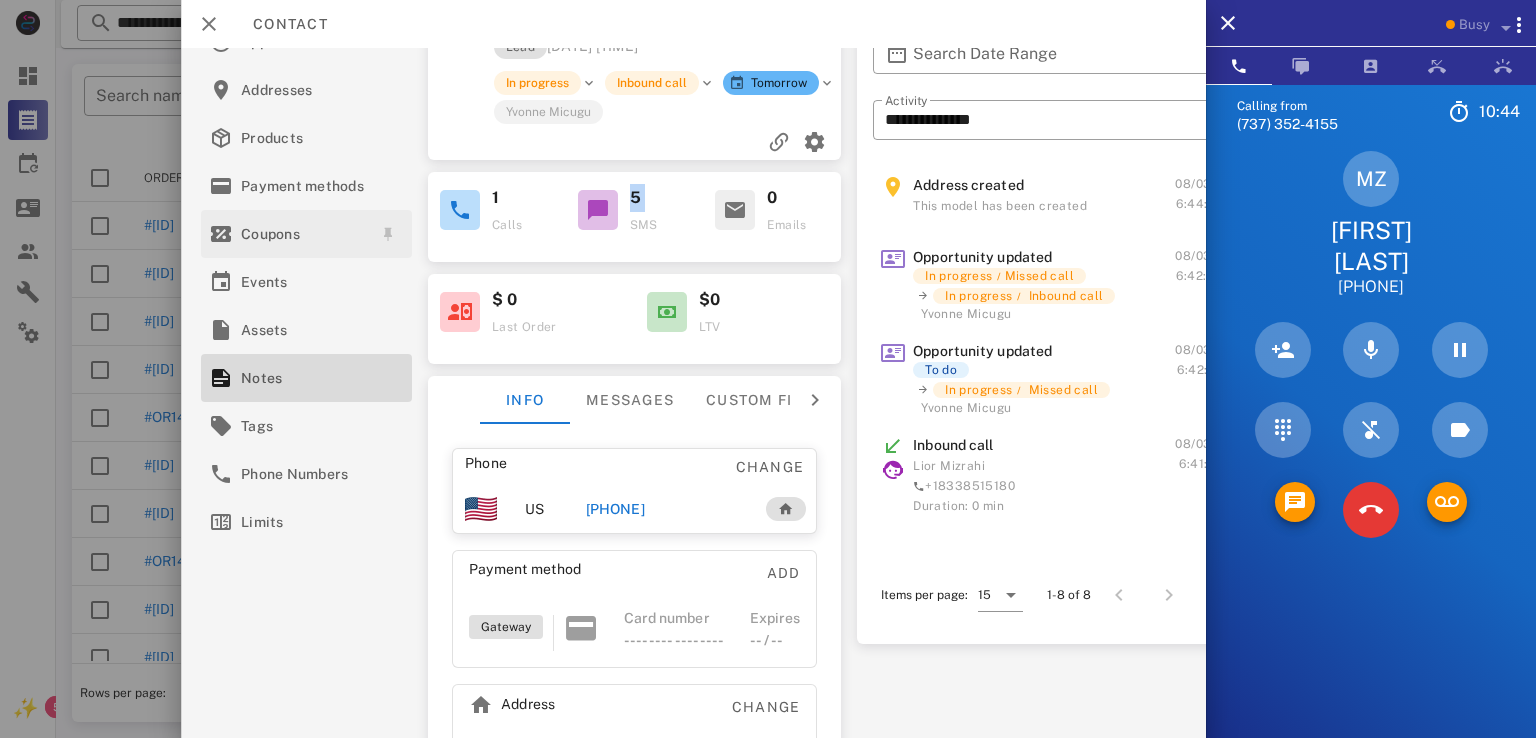 scroll, scrollTop: 0, scrollLeft: 0, axis: both 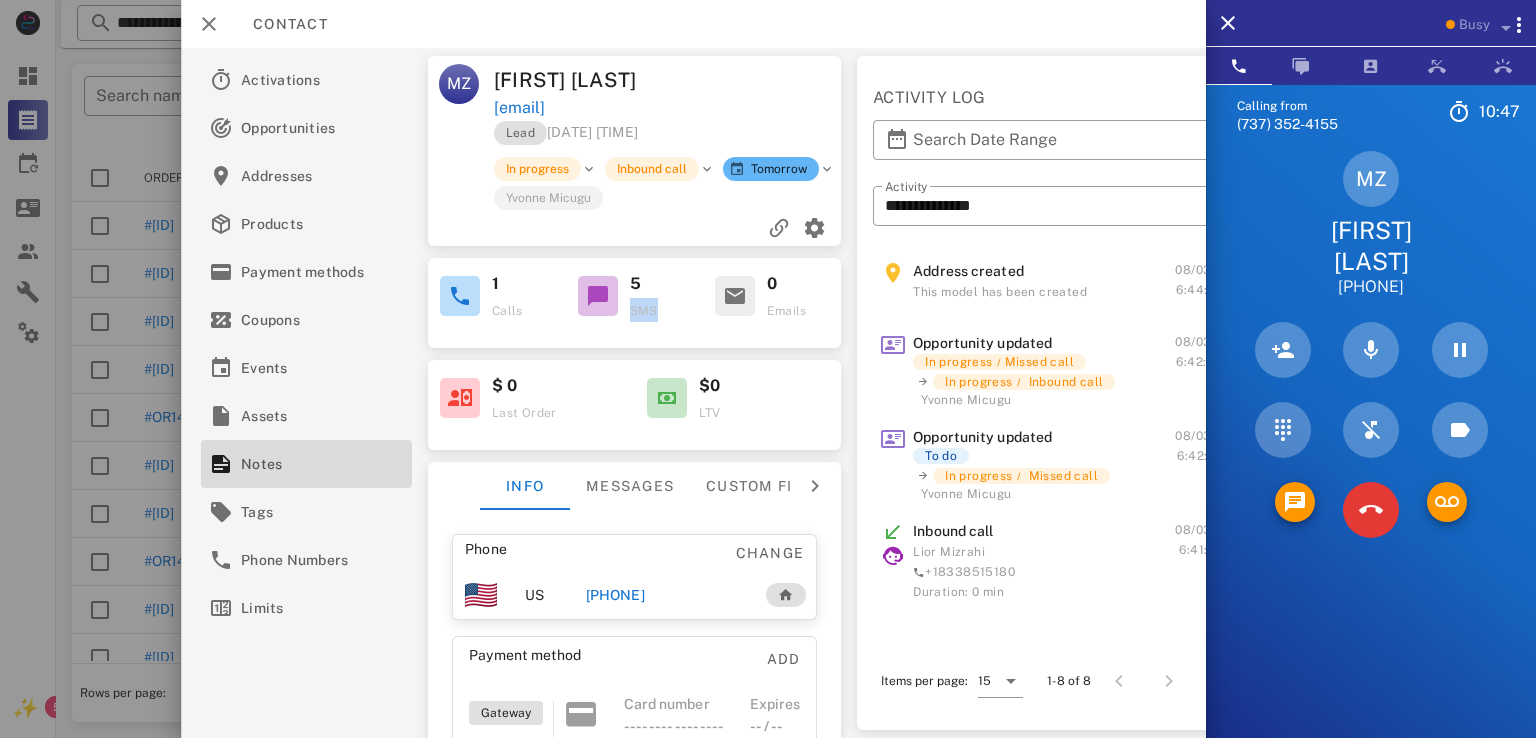 drag, startPoint x: 658, startPoint y: 343, endPoint x: 622, endPoint y: 344, distance: 36.013885 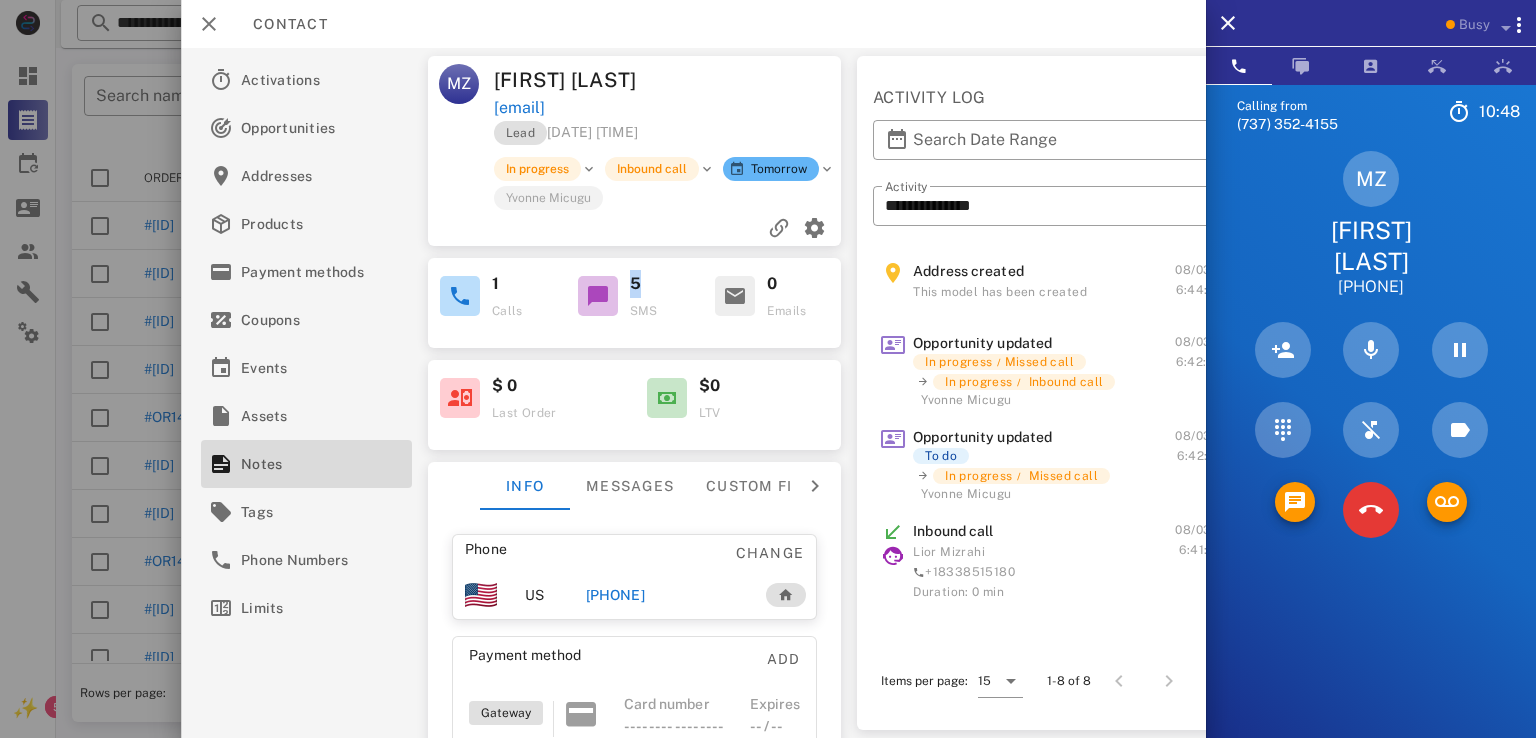 drag, startPoint x: 666, startPoint y: 315, endPoint x: 630, endPoint y: 320, distance: 36.345562 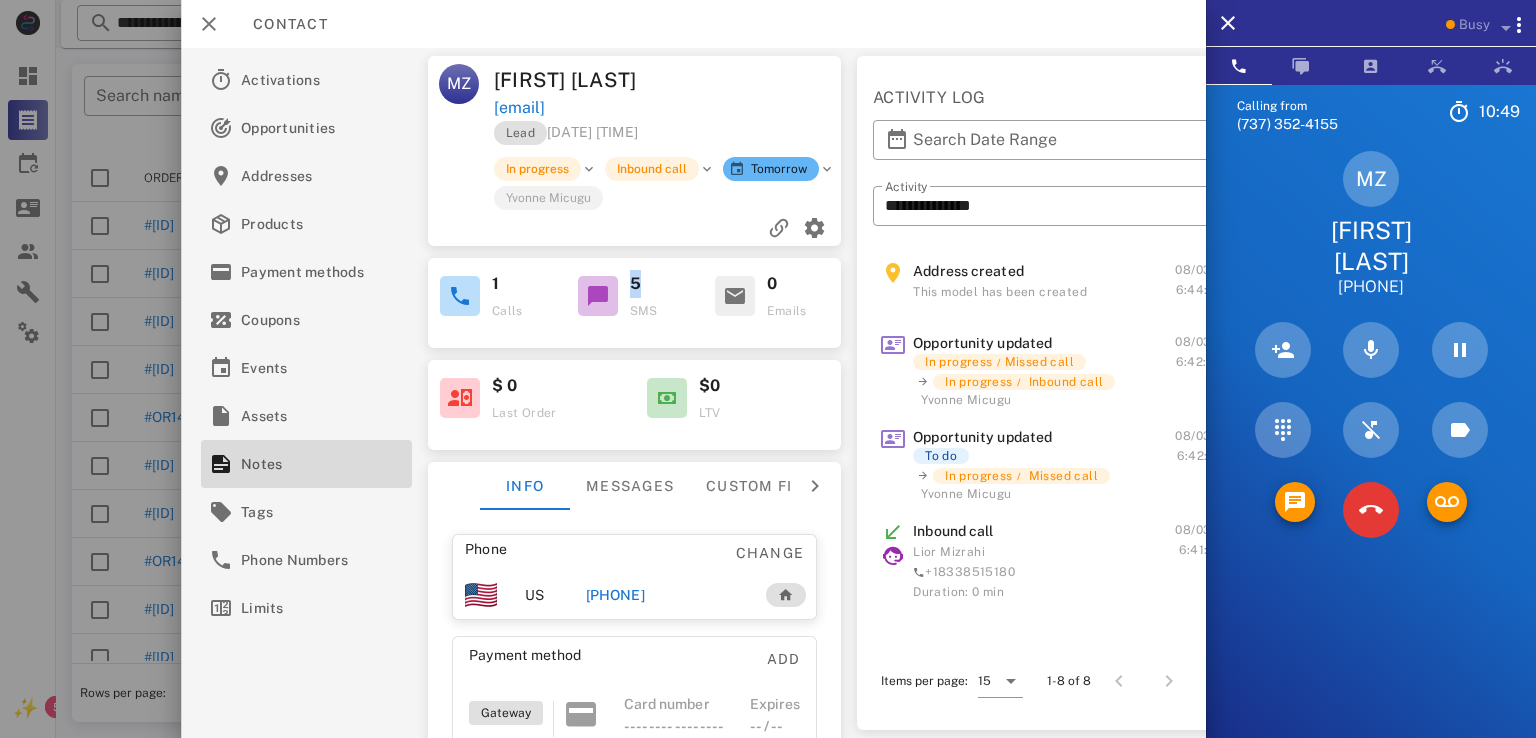 click on "5" at bounding box center (660, 284) 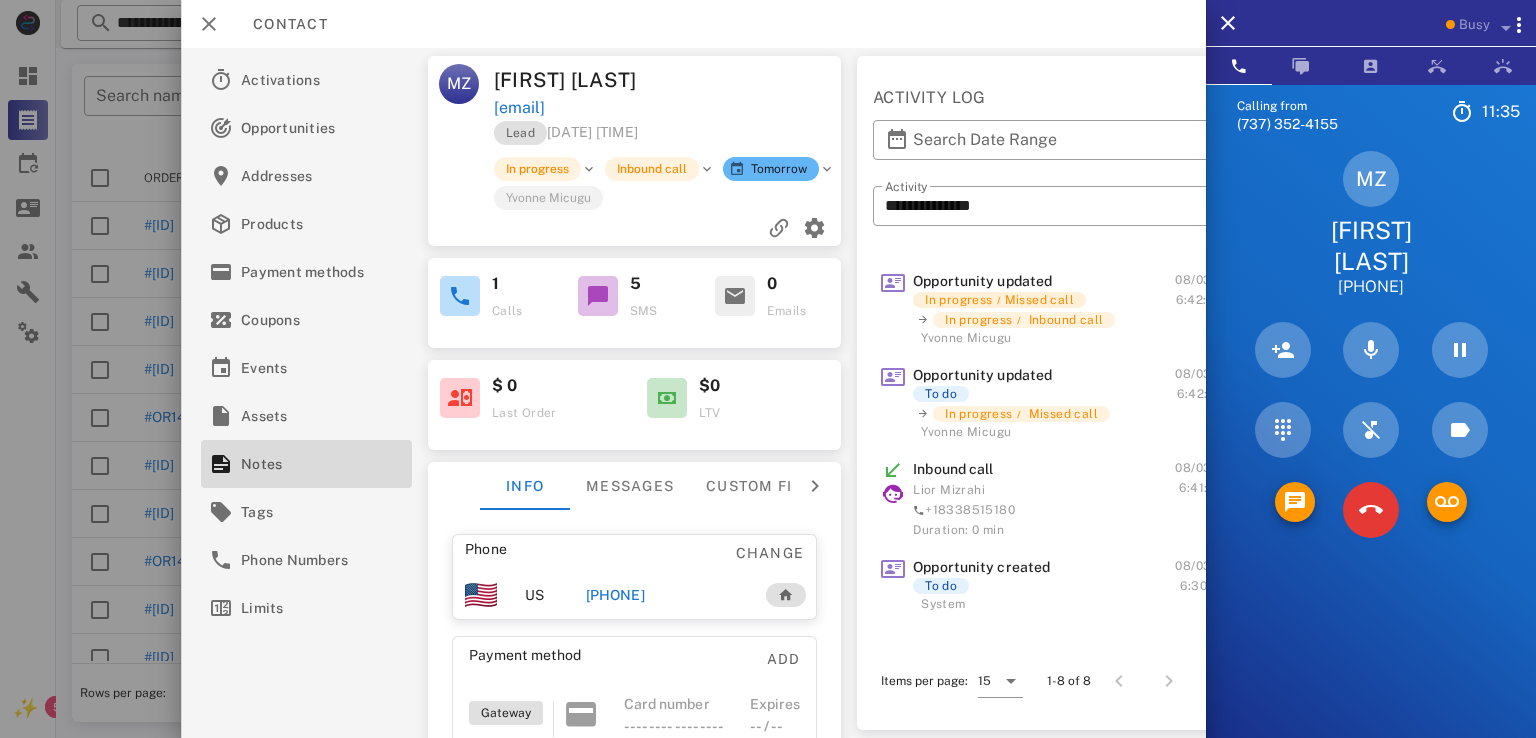 scroll, scrollTop: 0, scrollLeft: 0, axis: both 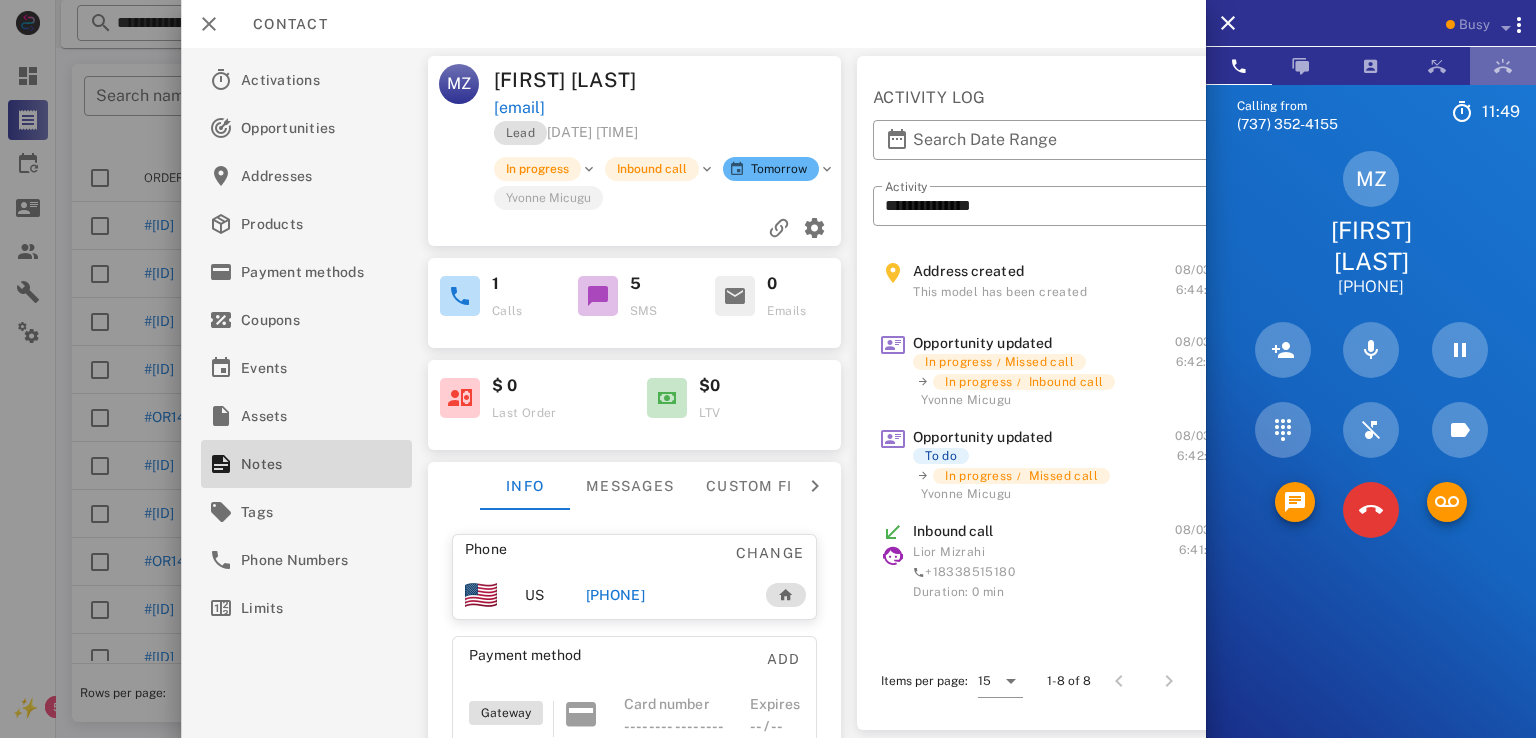 click at bounding box center (1503, 66) 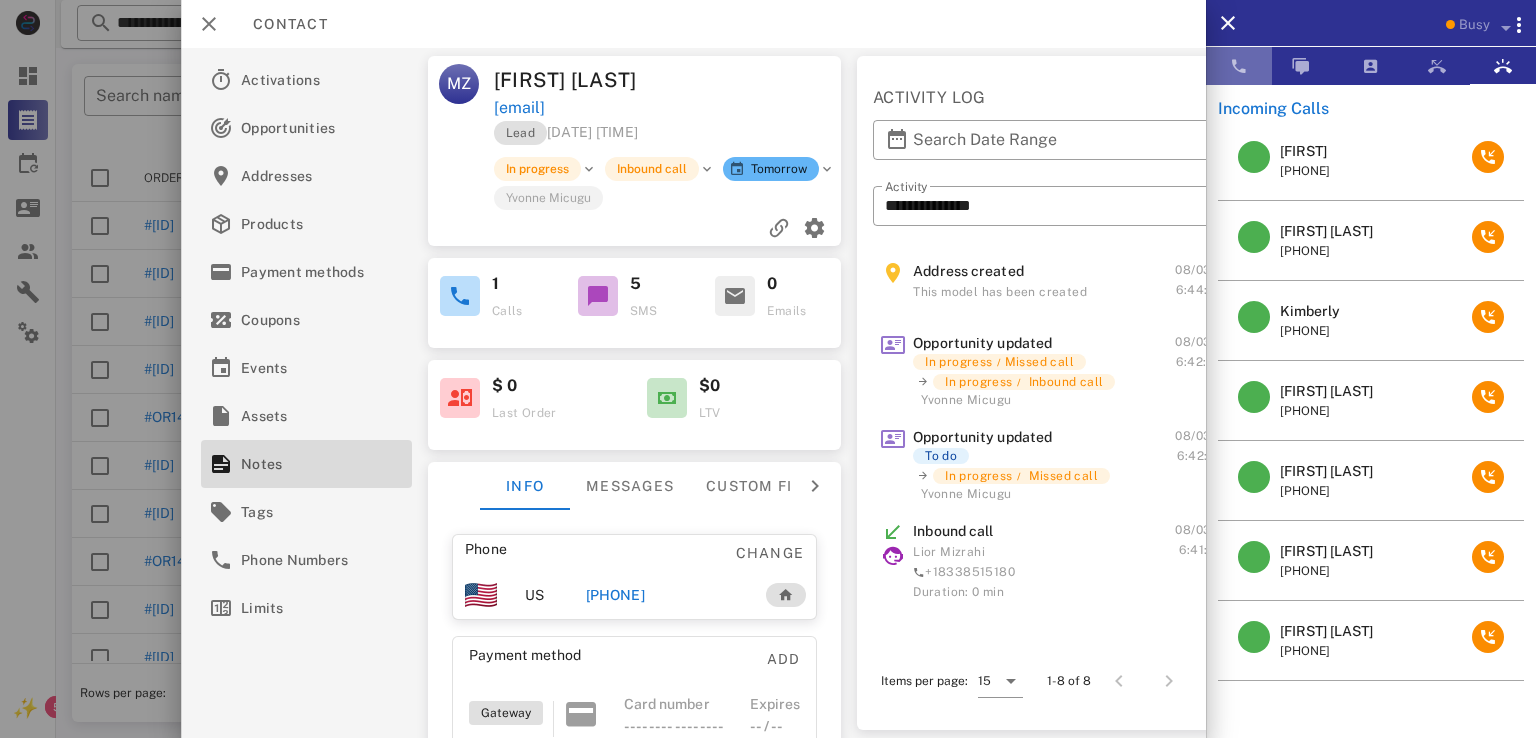 click at bounding box center (1239, 66) 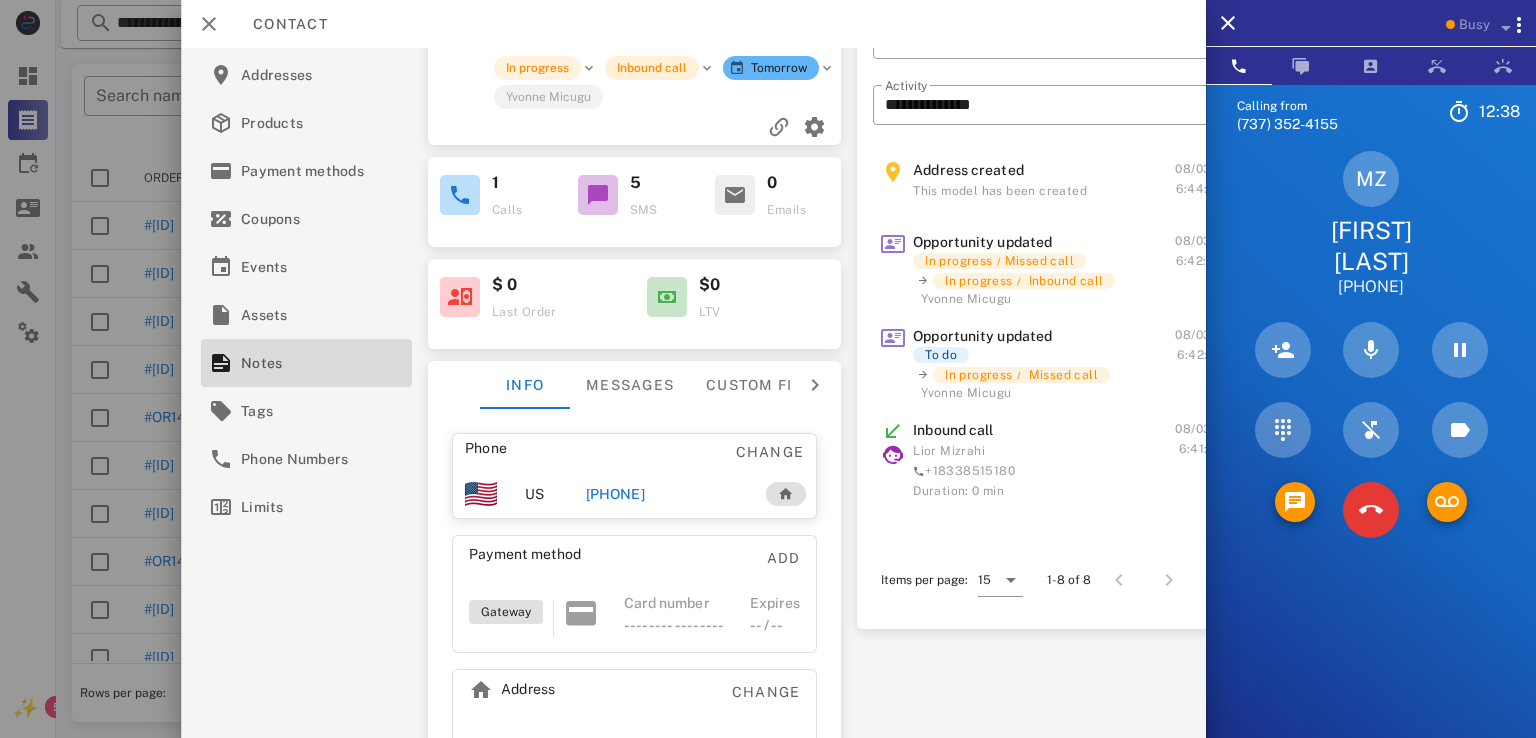 scroll, scrollTop: 0, scrollLeft: 0, axis: both 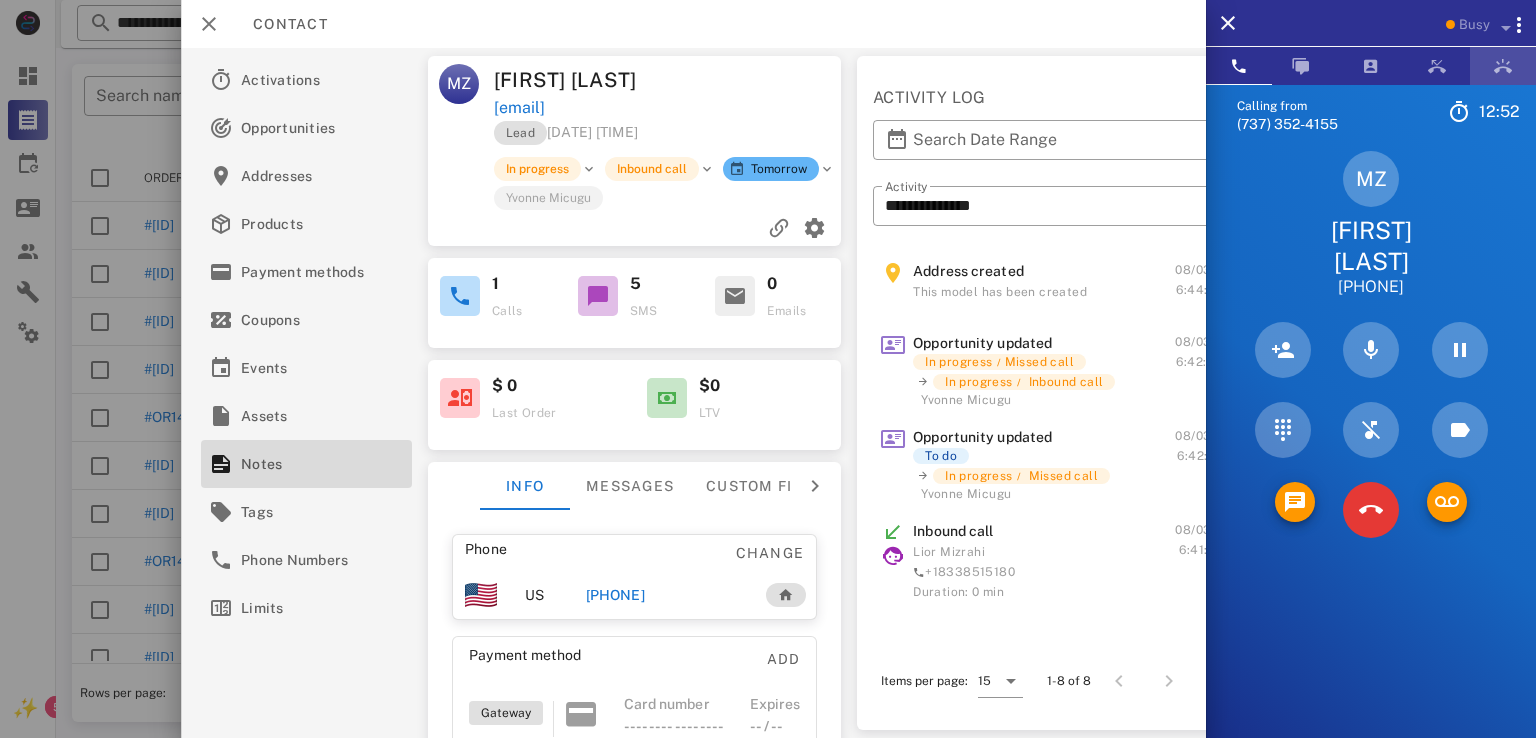 click at bounding box center [1503, 66] 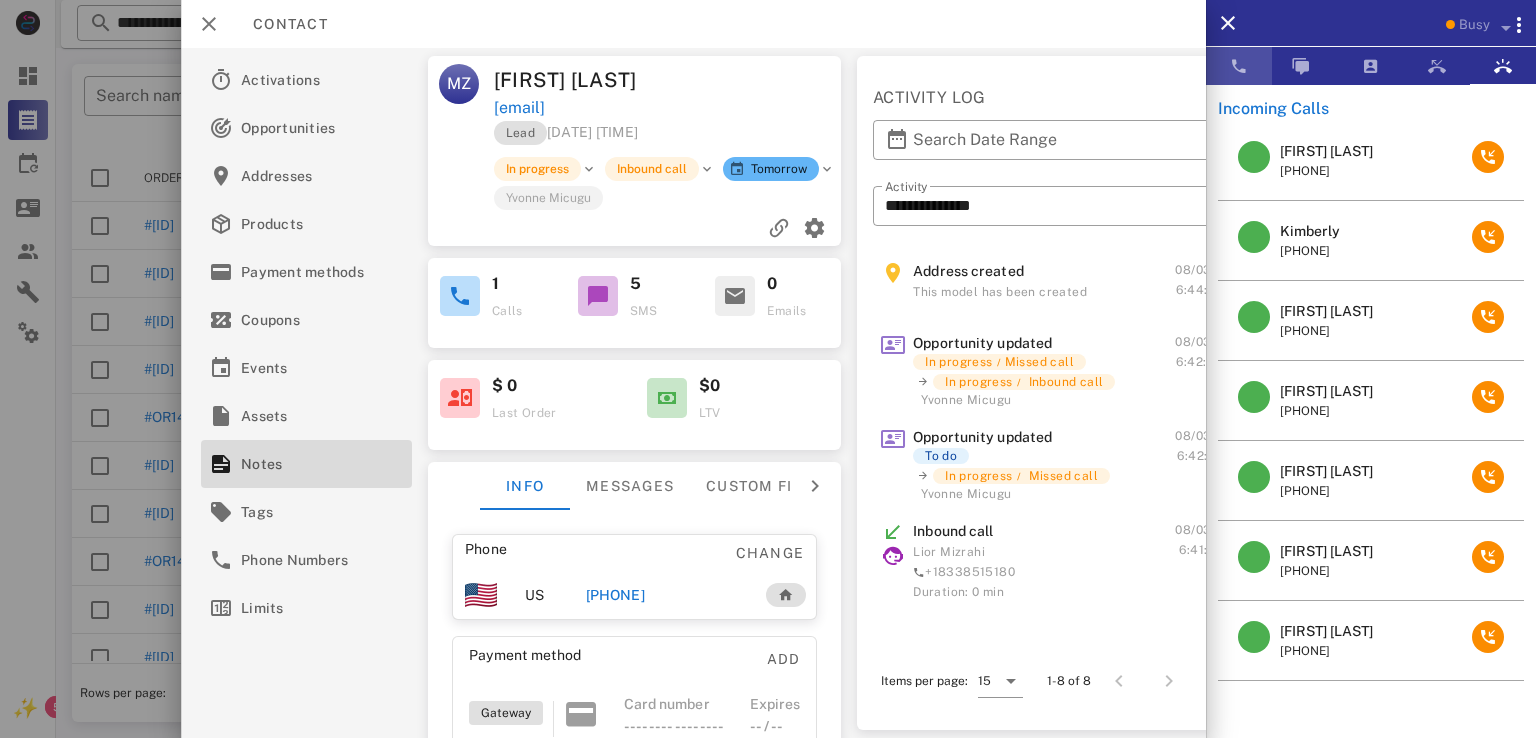 click at bounding box center (1239, 66) 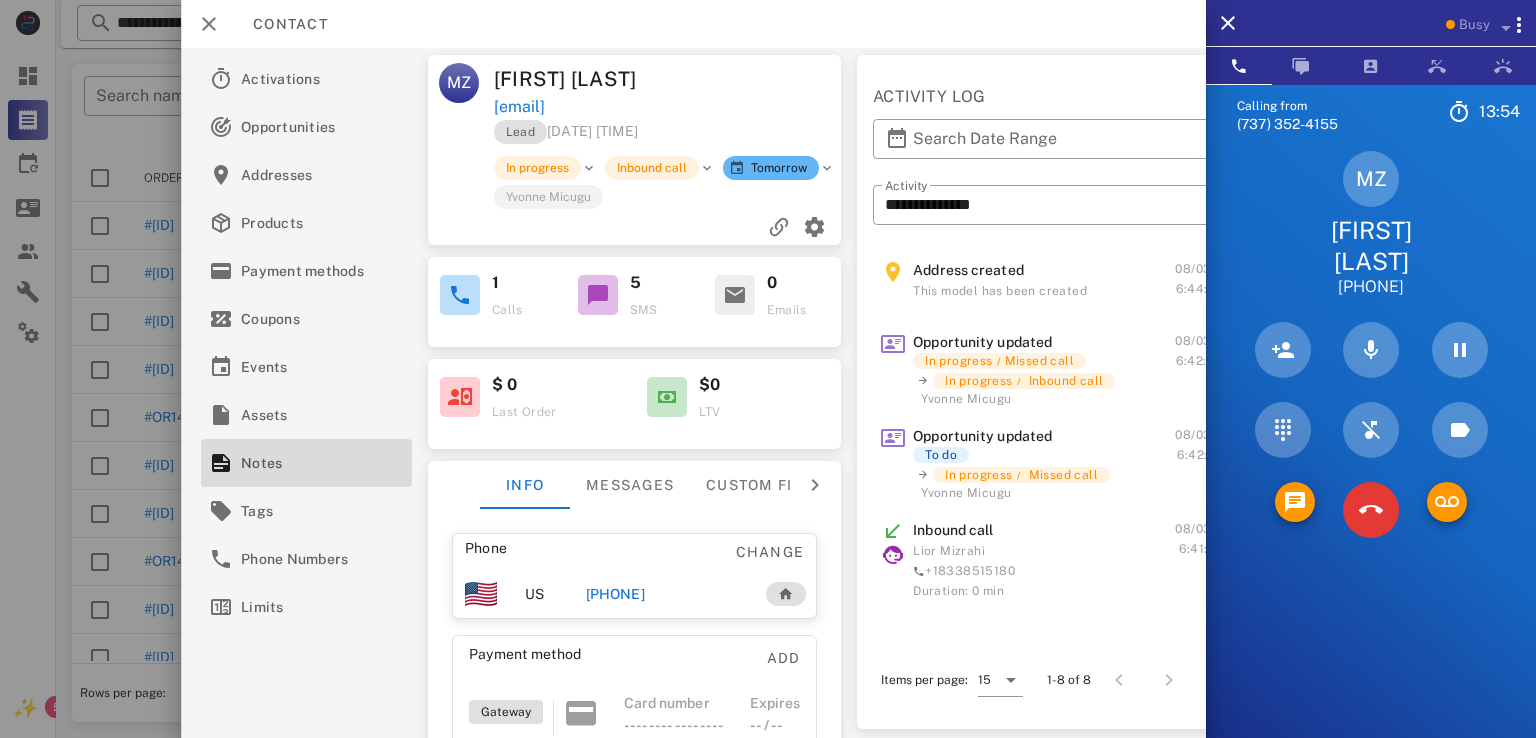 scroll, scrollTop: 0, scrollLeft: 0, axis: both 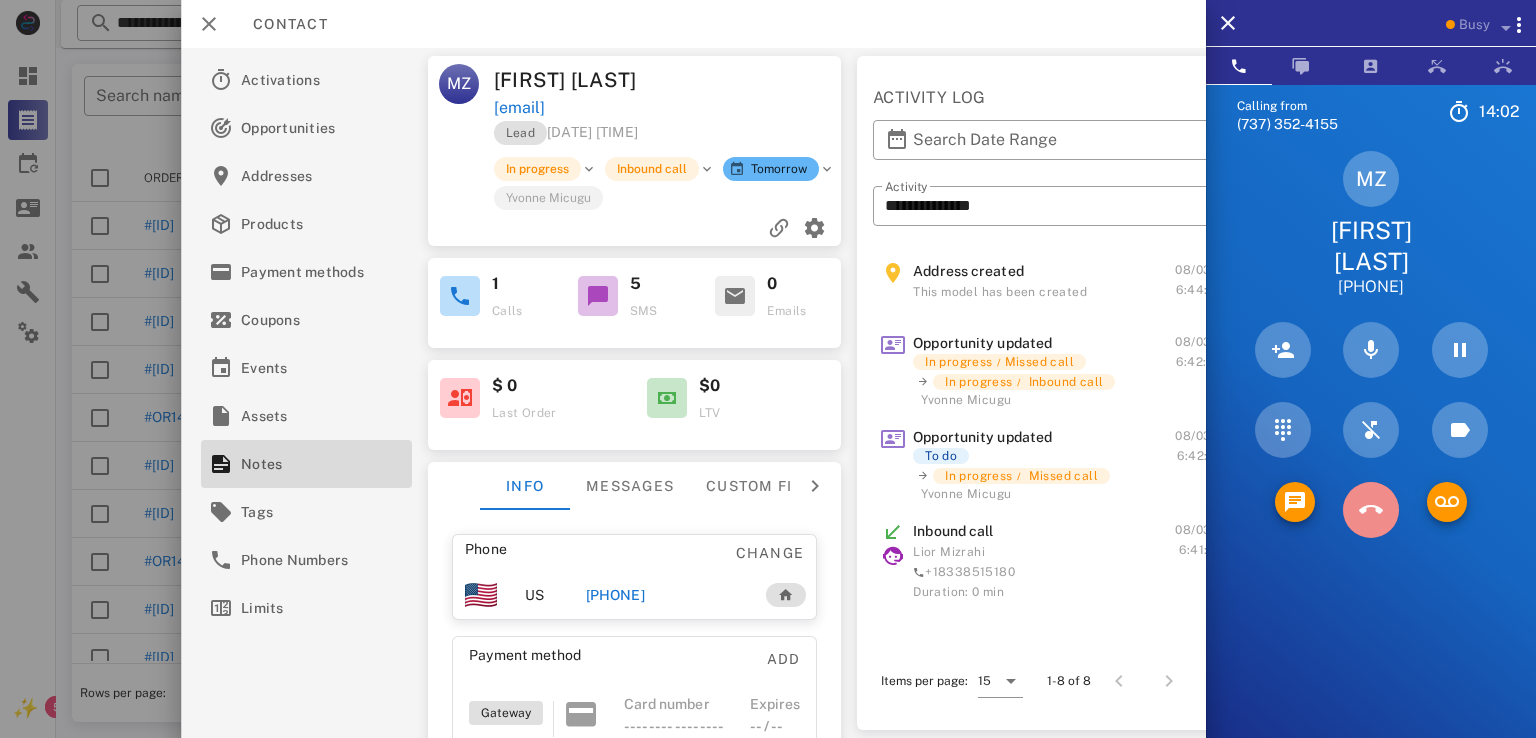 click at bounding box center [1371, 510] 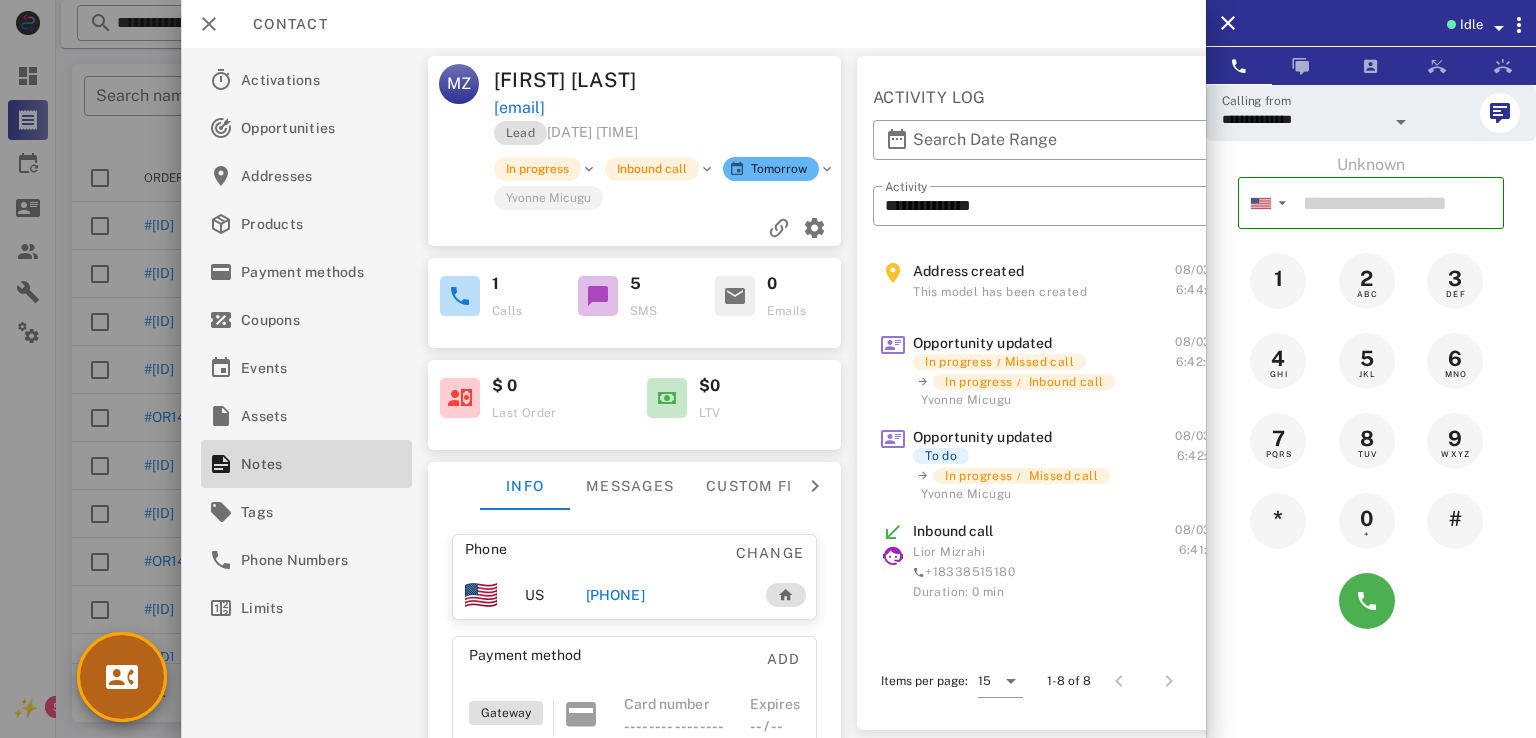 click at bounding box center (122, 677) 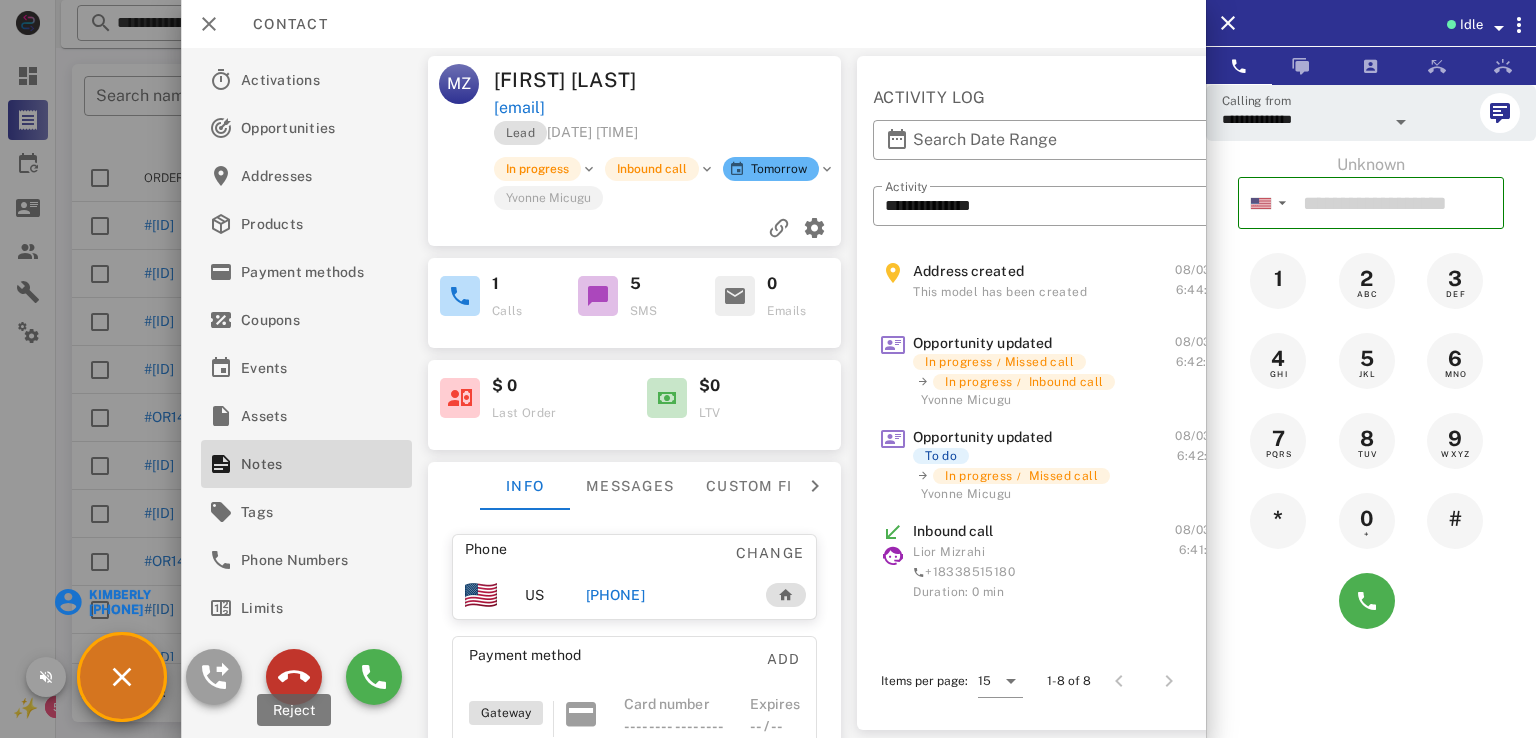 click at bounding box center [294, 677] 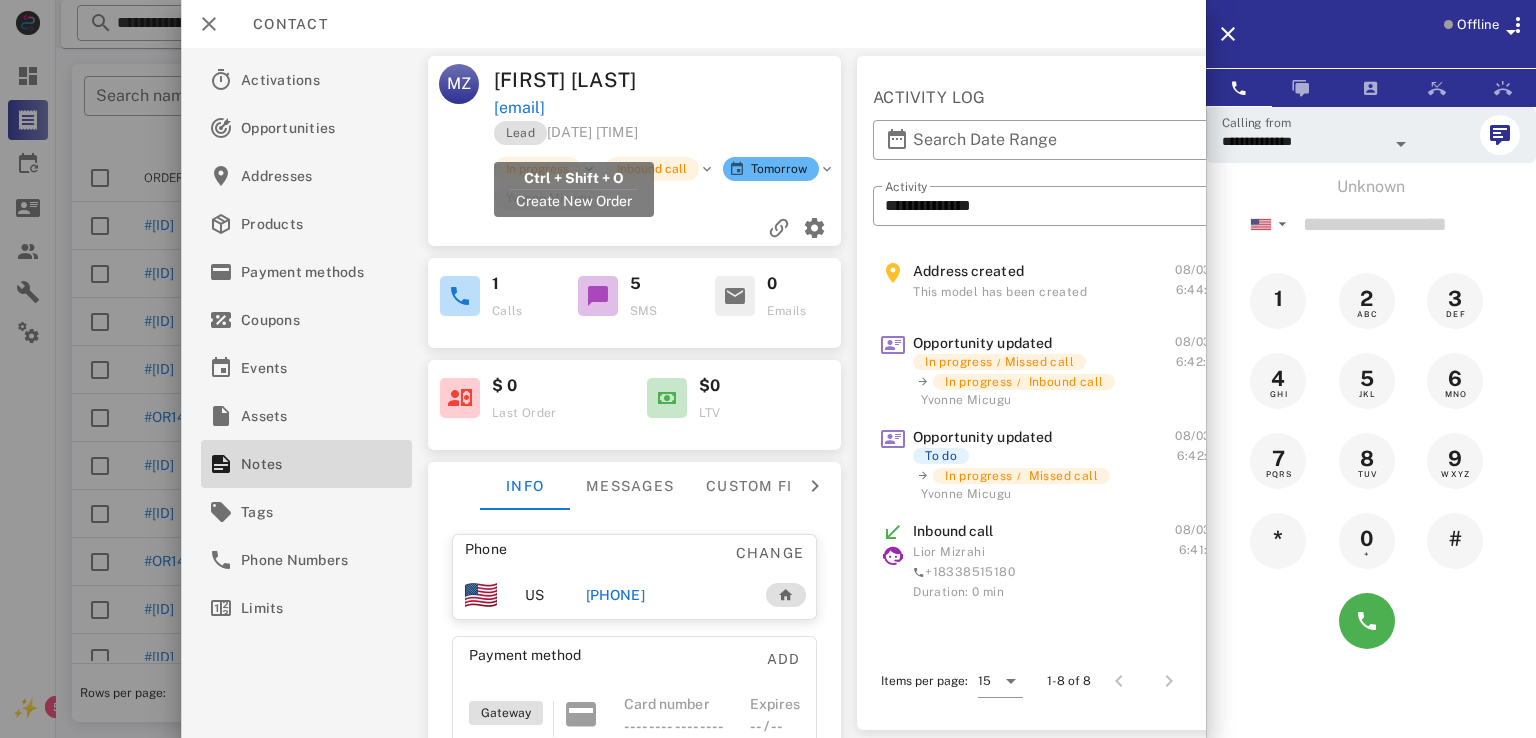 click on "sandymindy@aol.com" at bounding box center [519, 108] 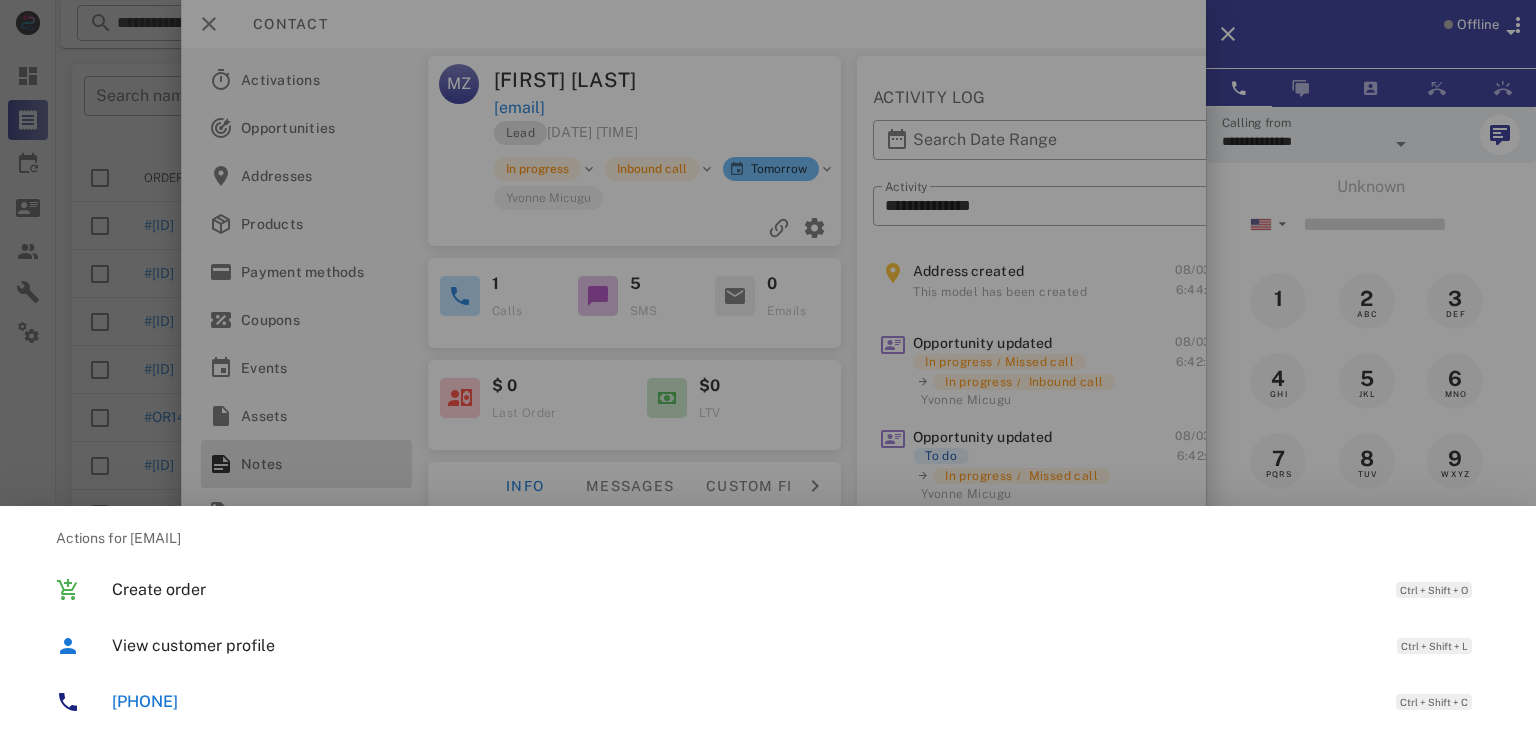 click at bounding box center [768, 369] 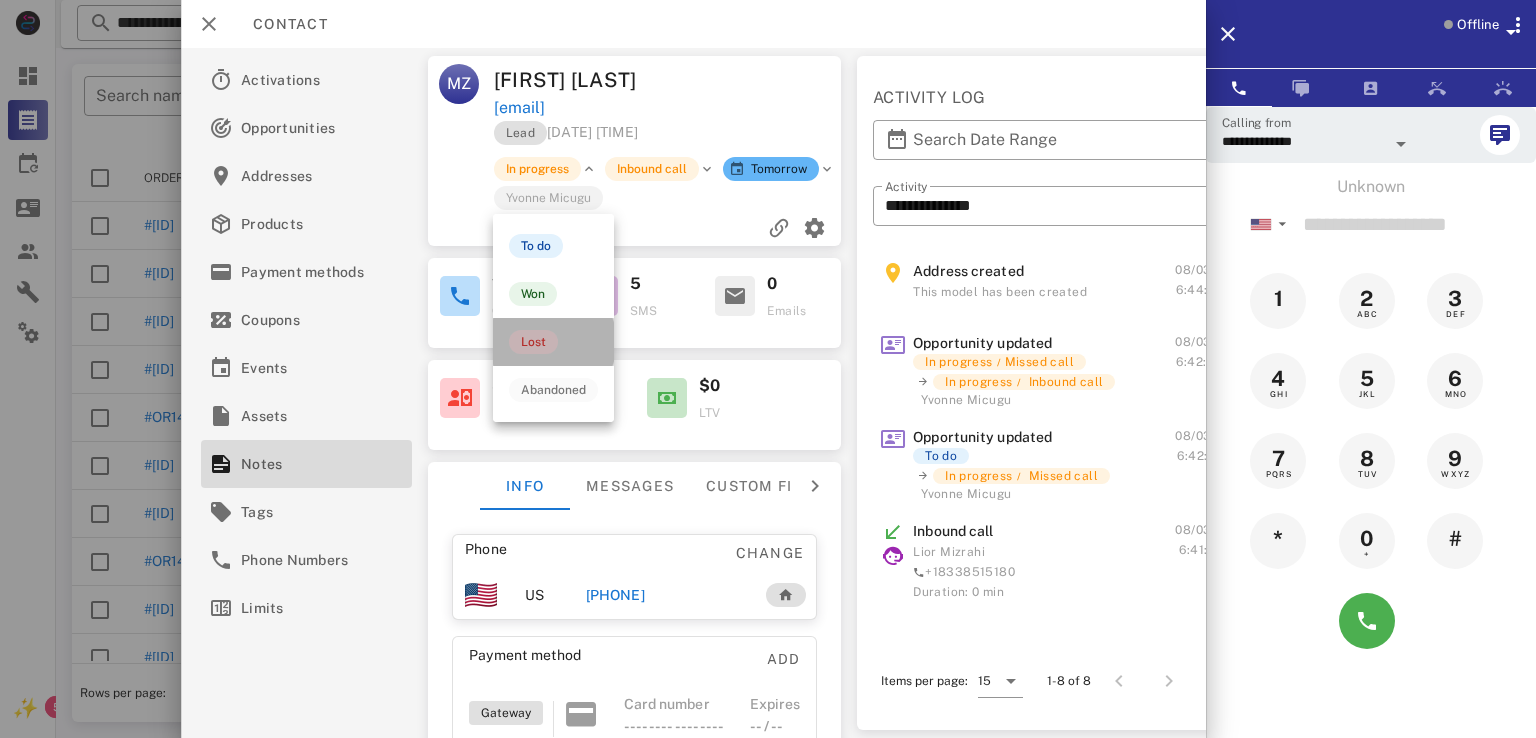 click on "Lost" at bounding box center [533, 342] 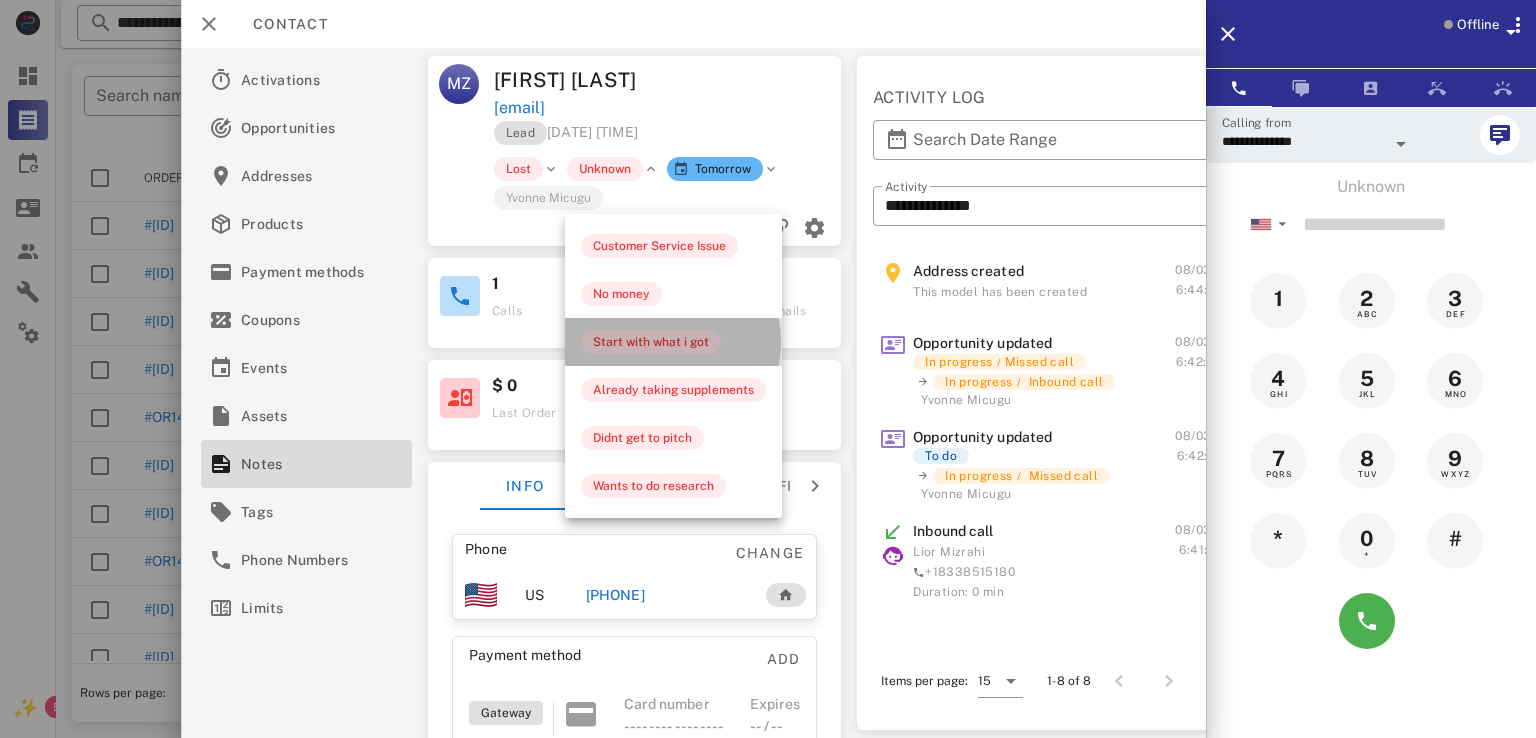 click on "Start with what i got" at bounding box center (651, 342) 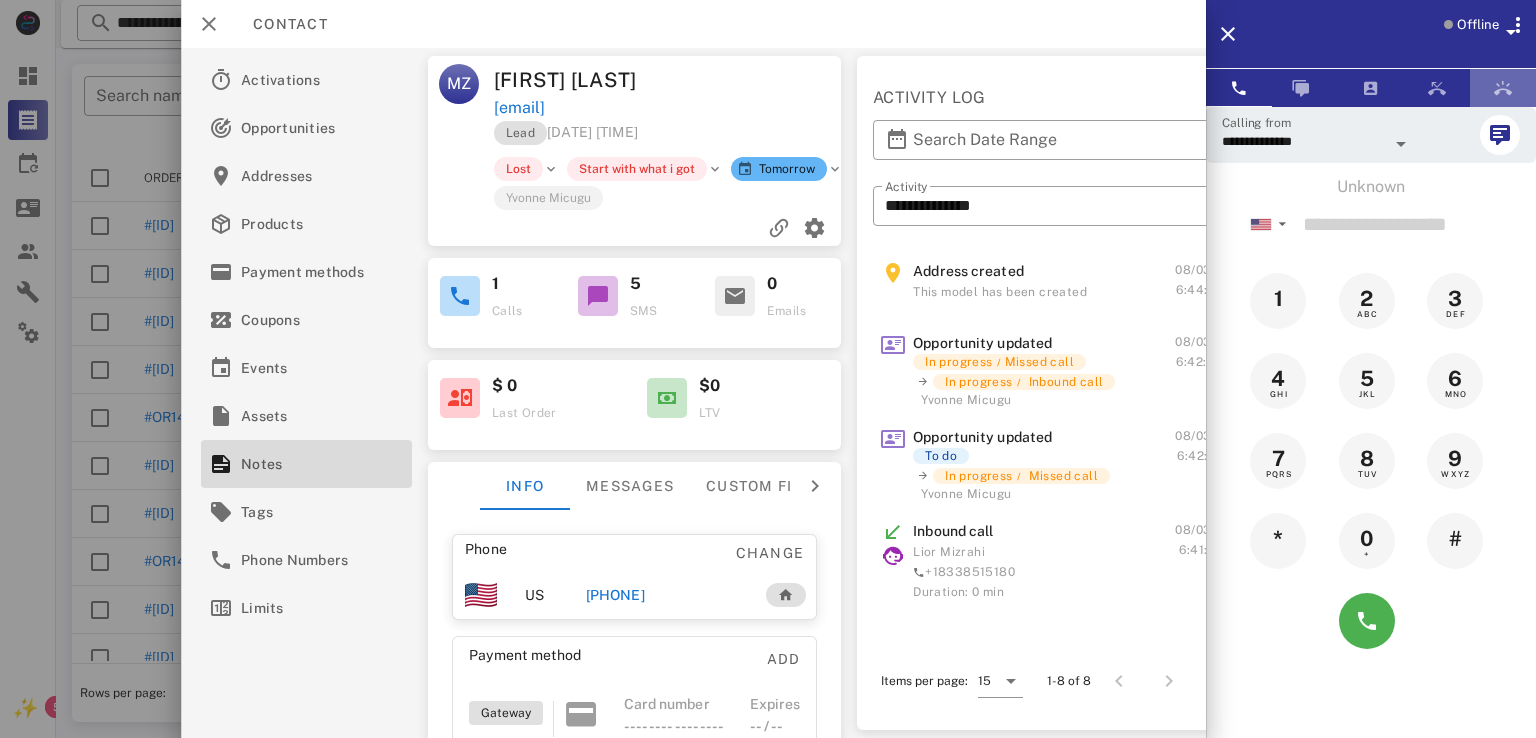 click at bounding box center (1503, 88) 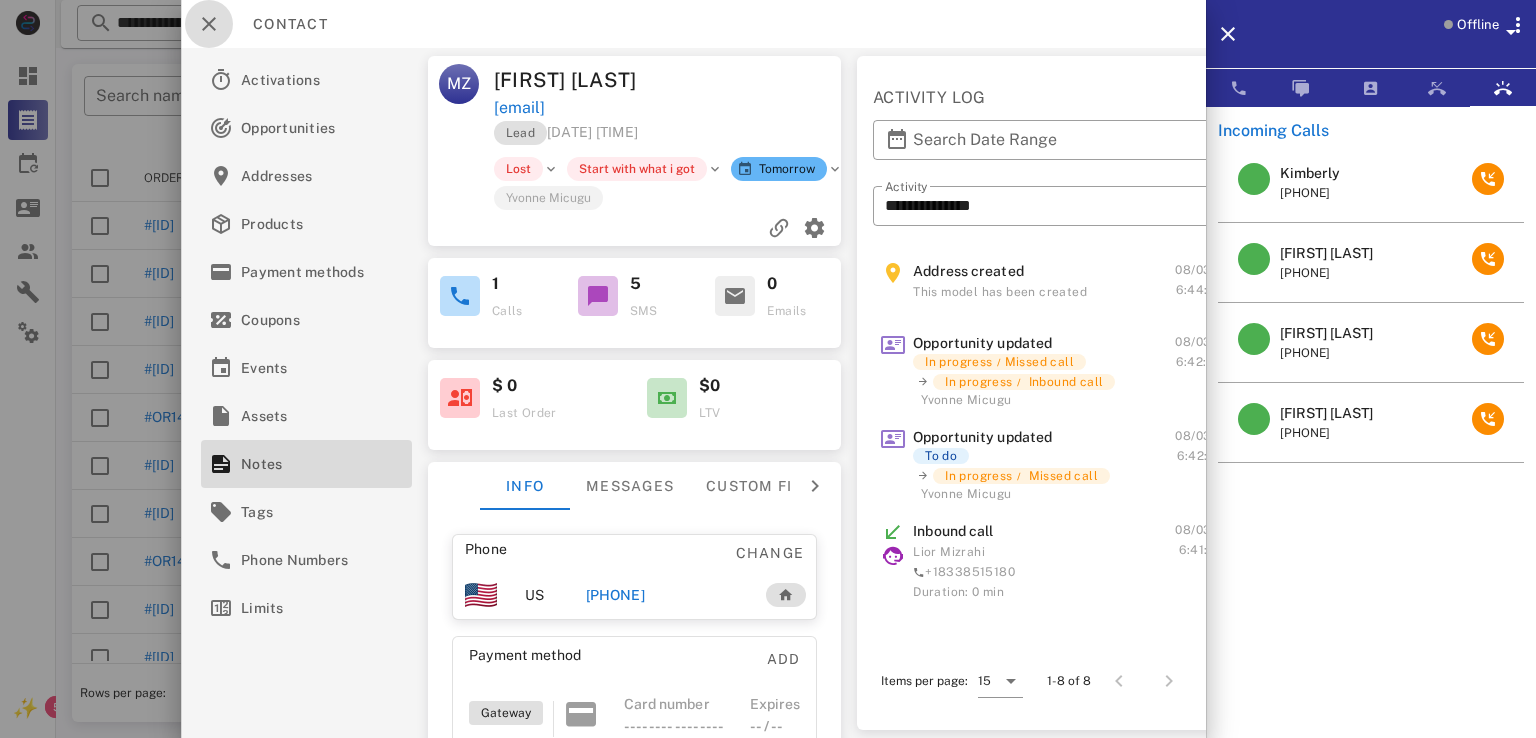 click at bounding box center [209, 24] 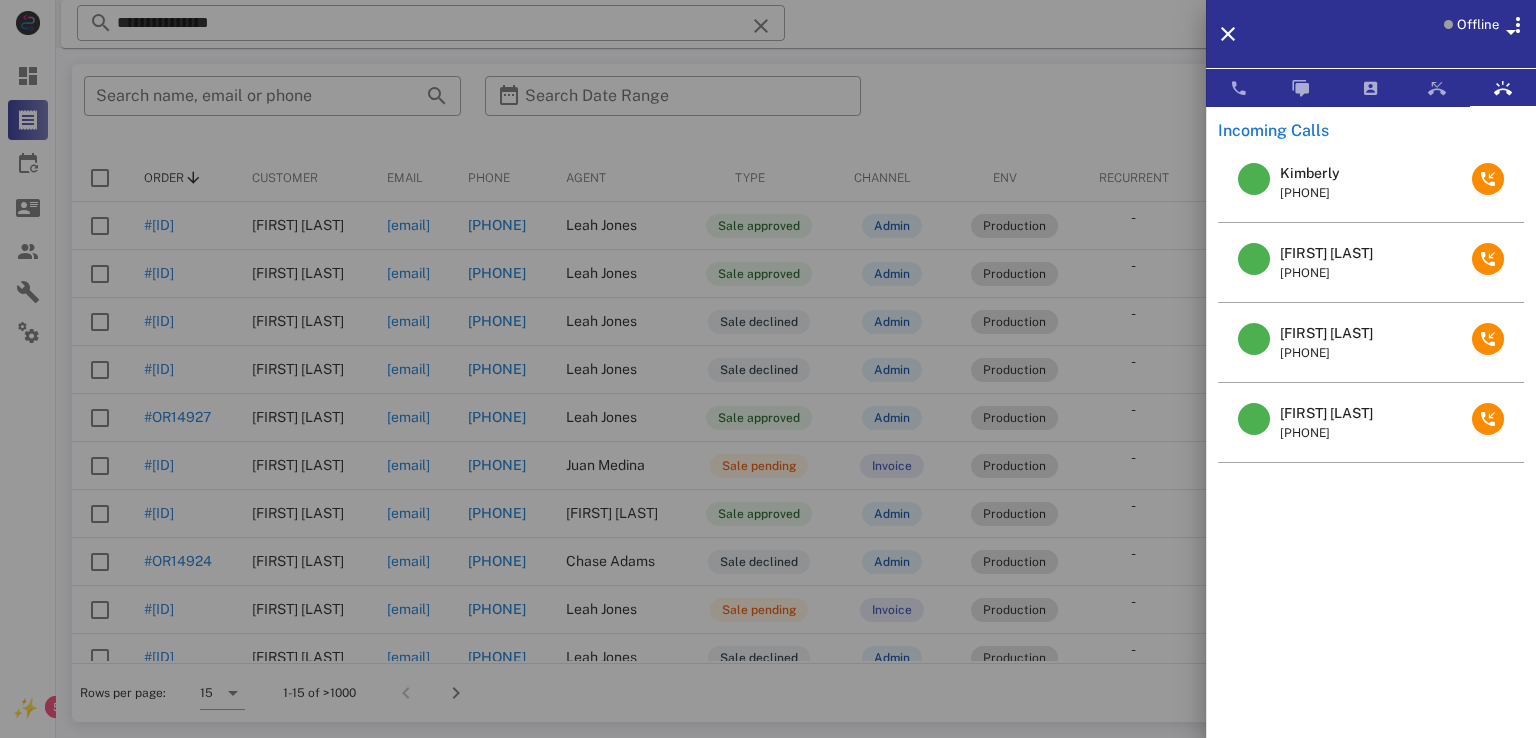 click at bounding box center [768, 369] 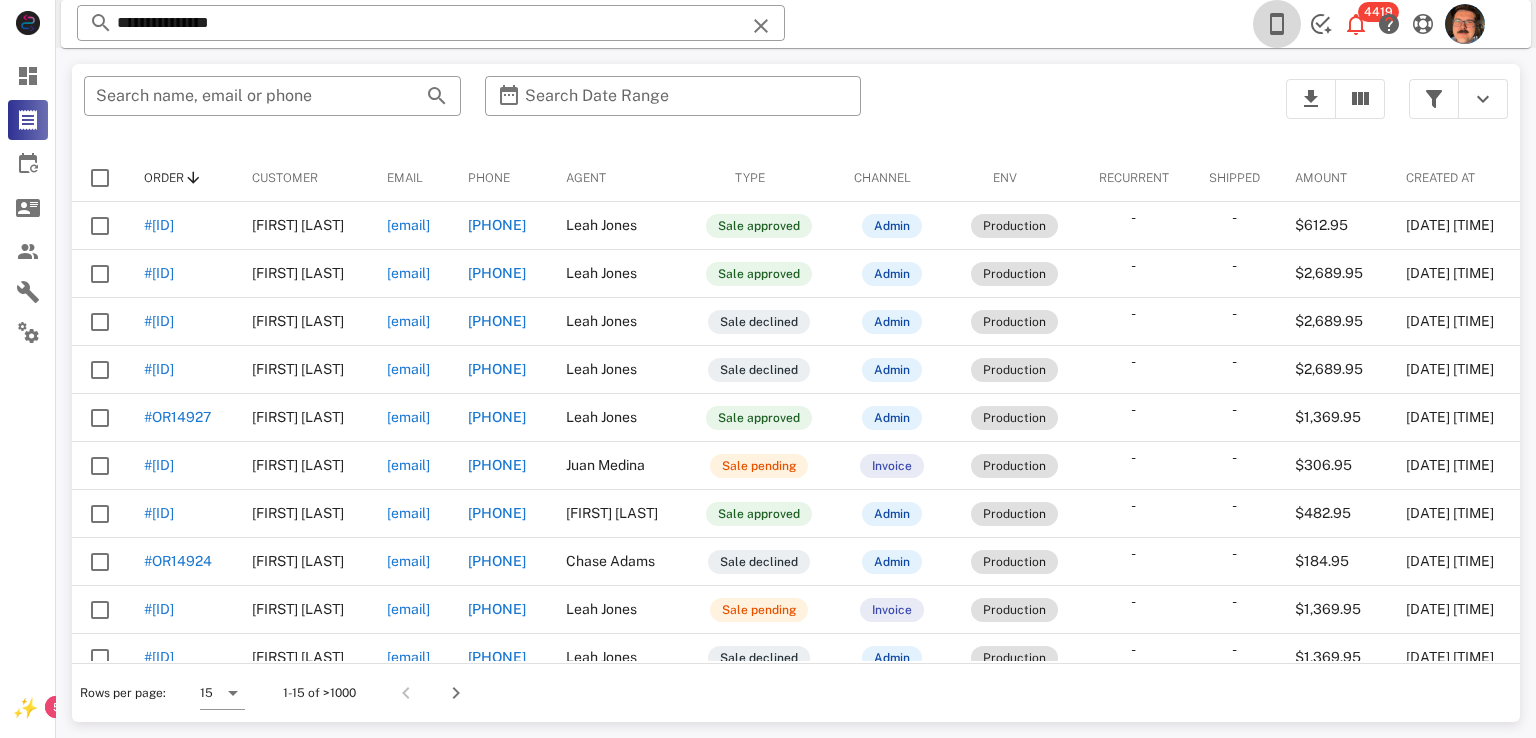 click at bounding box center (1277, 24) 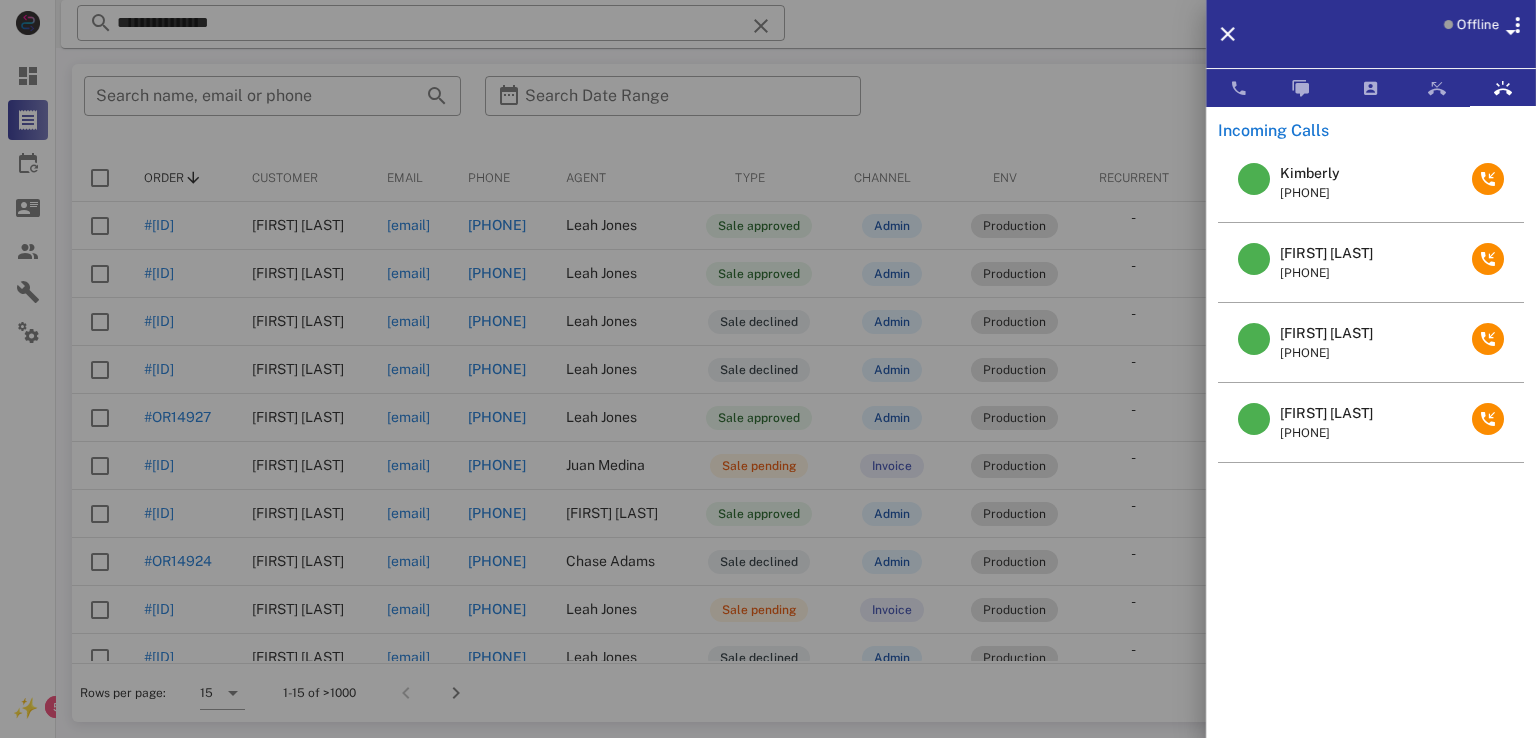 click on "[PHONE]" at bounding box center (1326, 353) 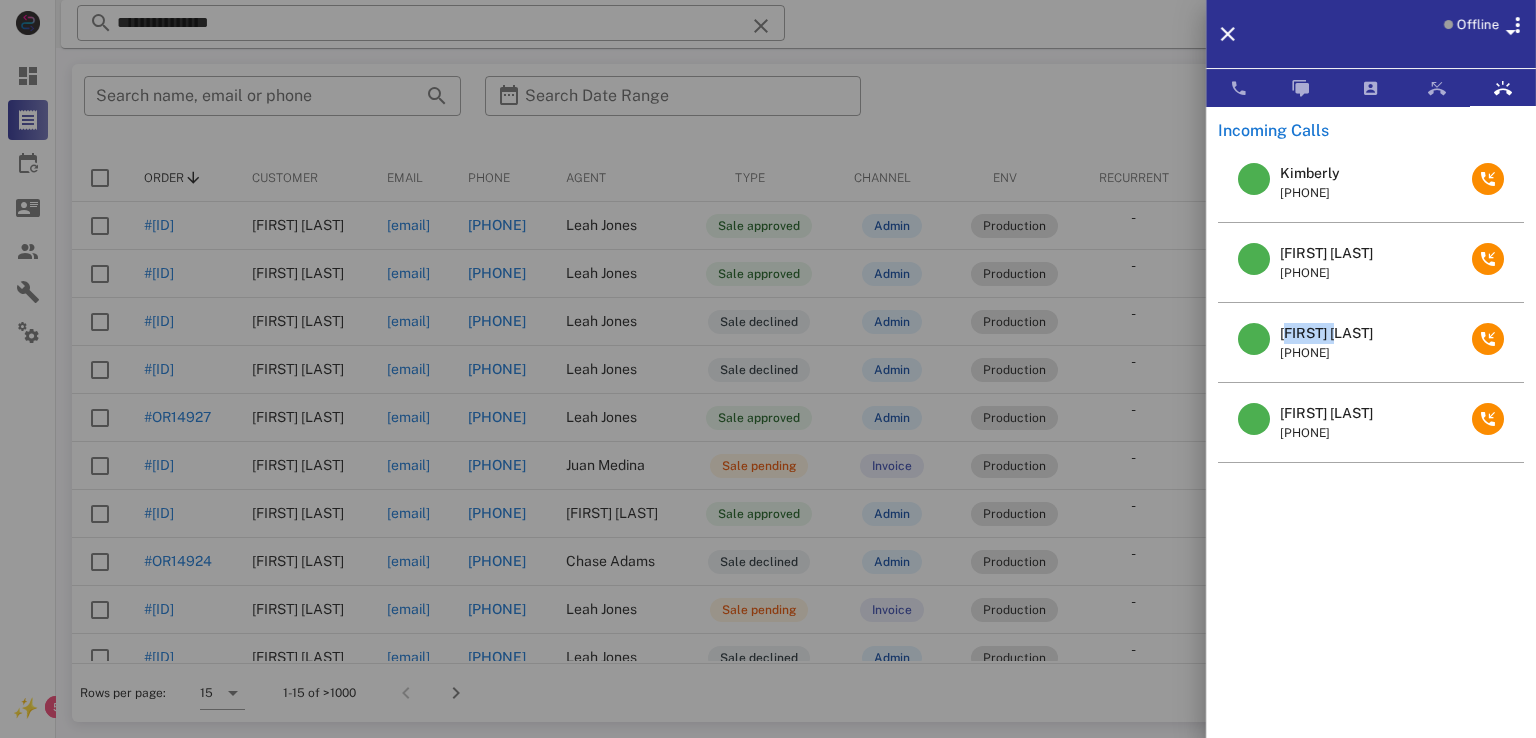 click on "[FIRST] [LAST]" at bounding box center [1326, 333] 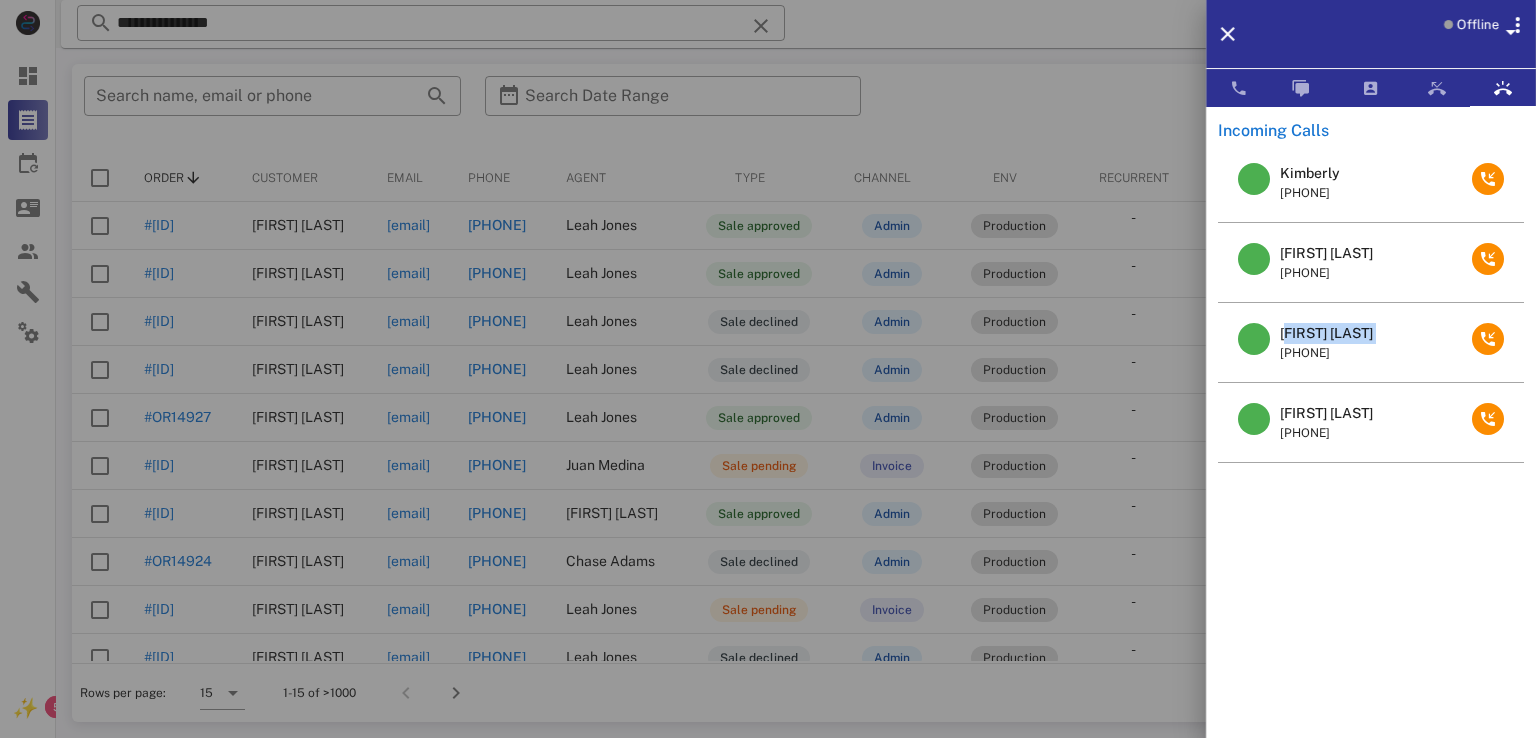 click on "[FIRST] [LAST]" at bounding box center (1326, 333) 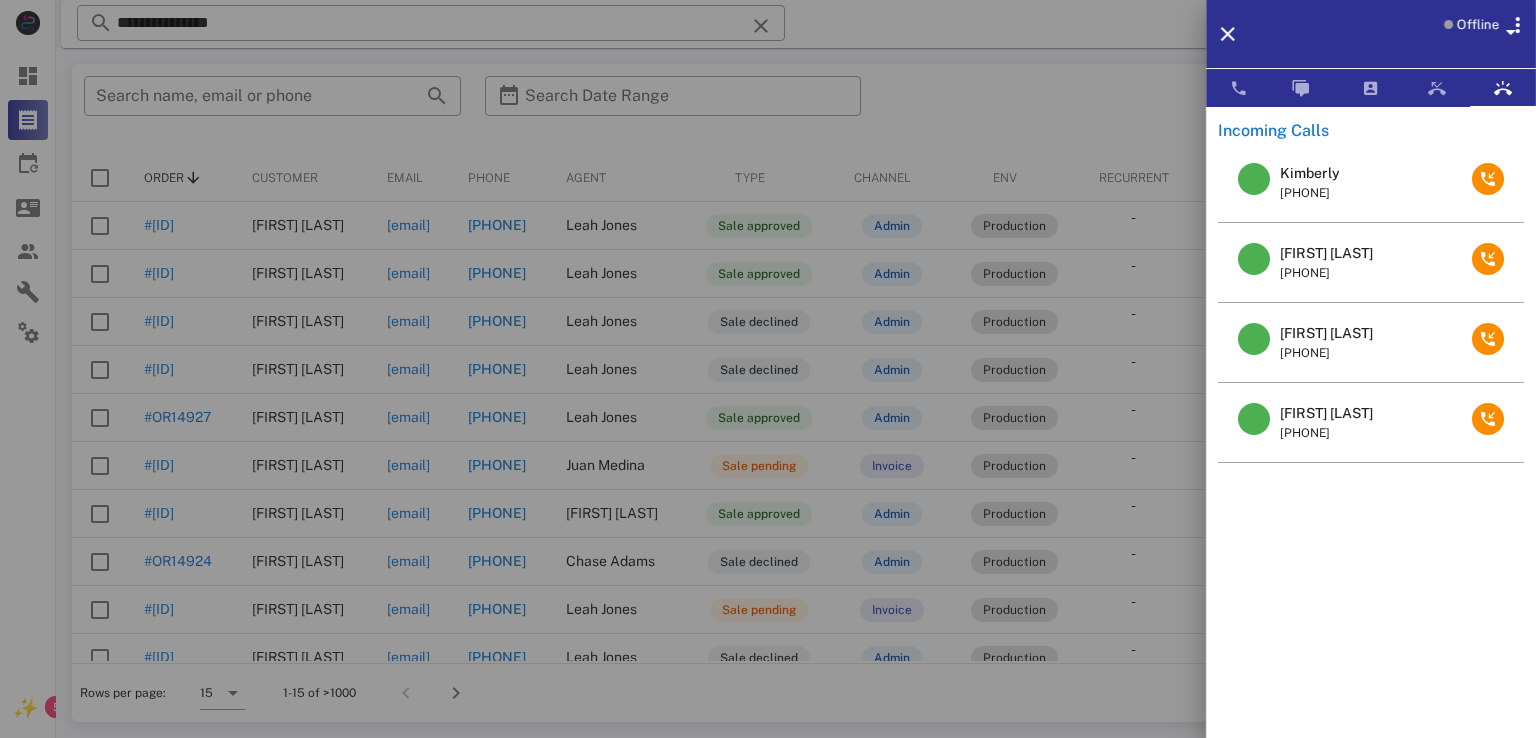 click at bounding box center (768, 369) 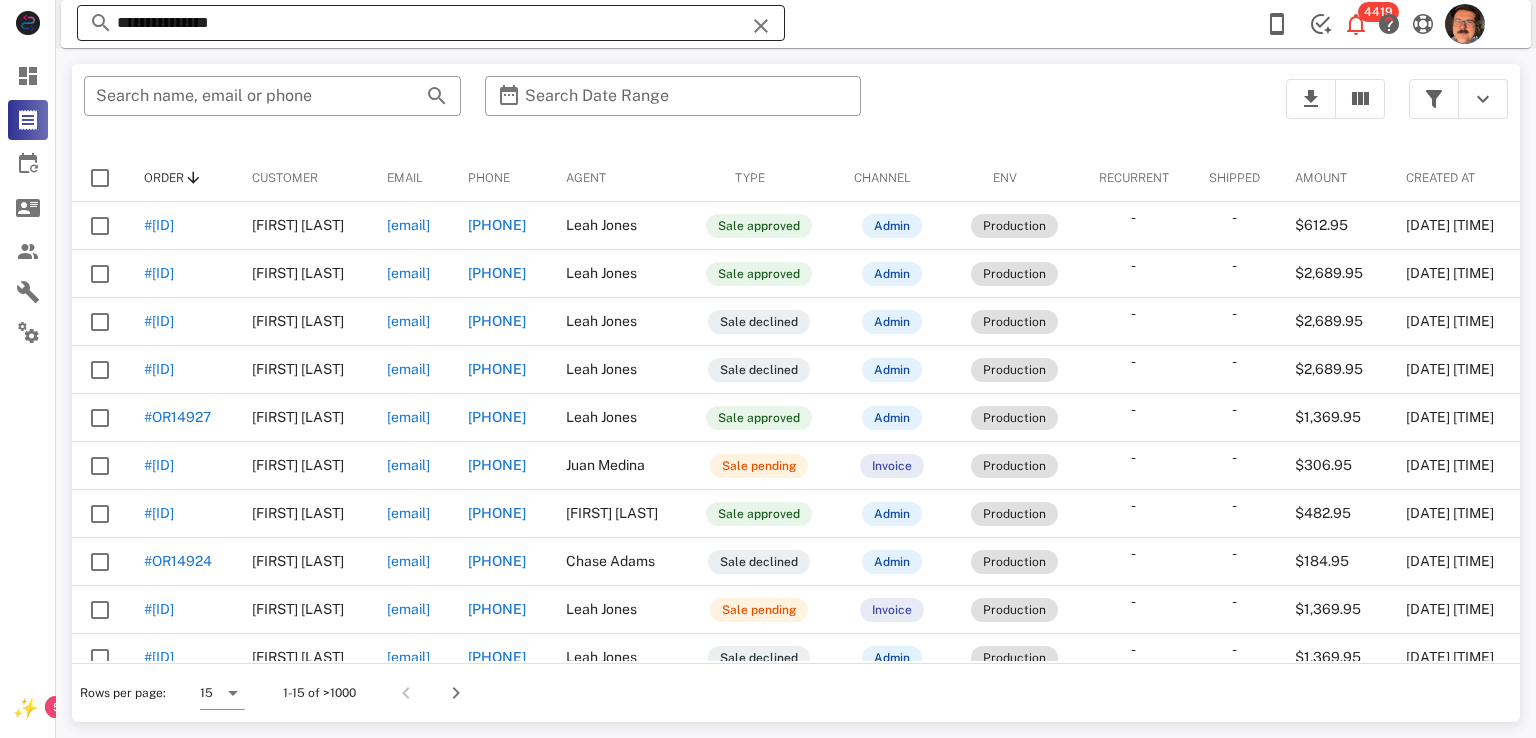 click at bounding box center (761, 26) 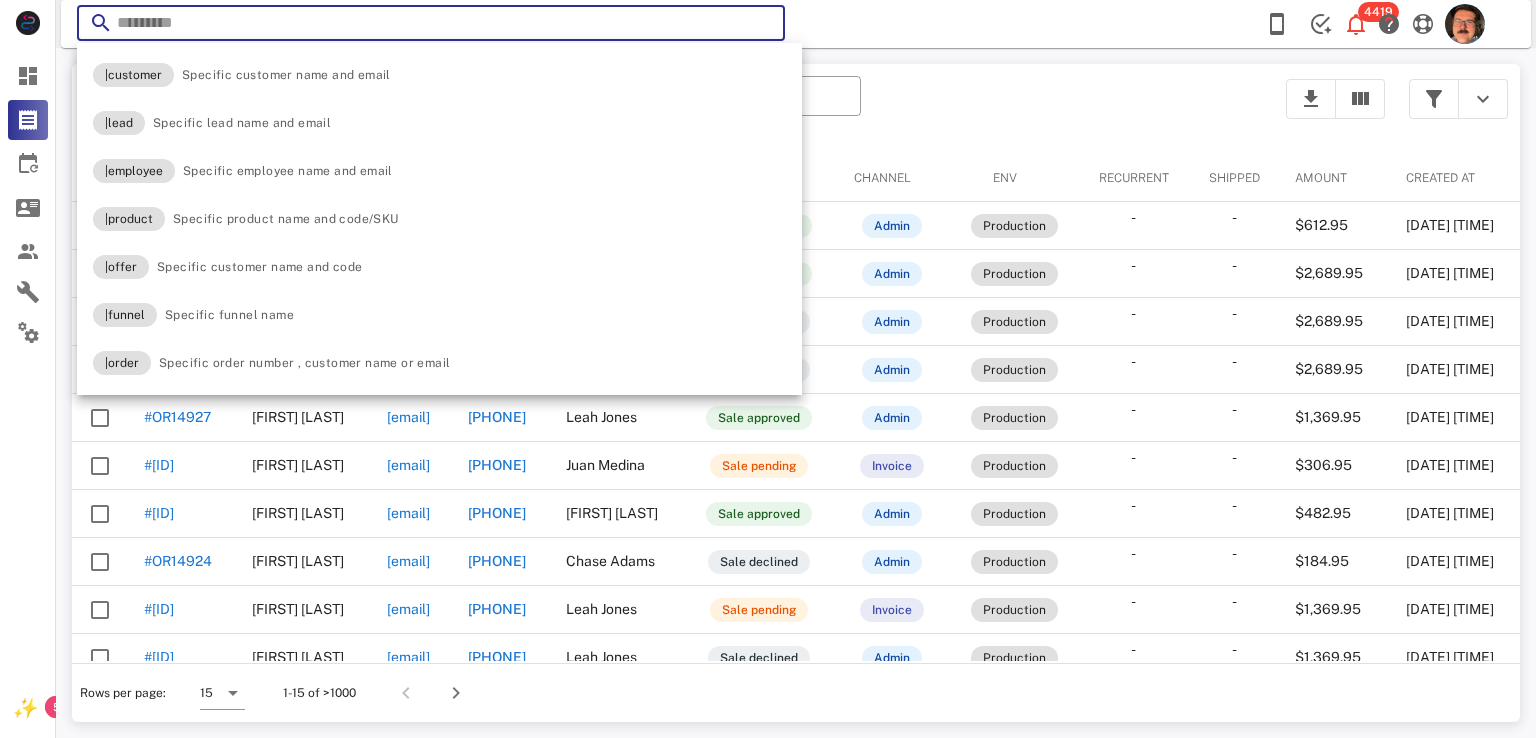 paste on "**********" 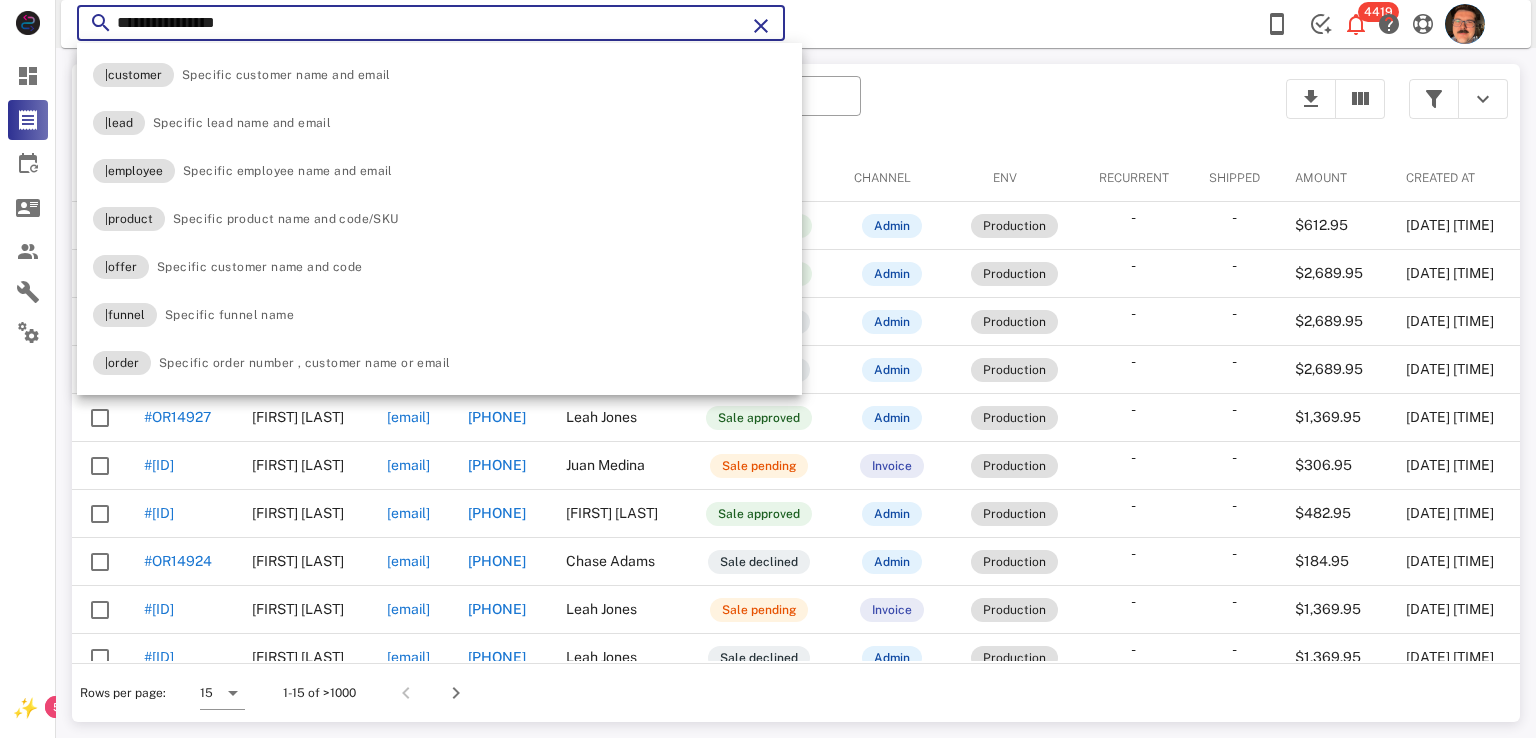 type on "**********" 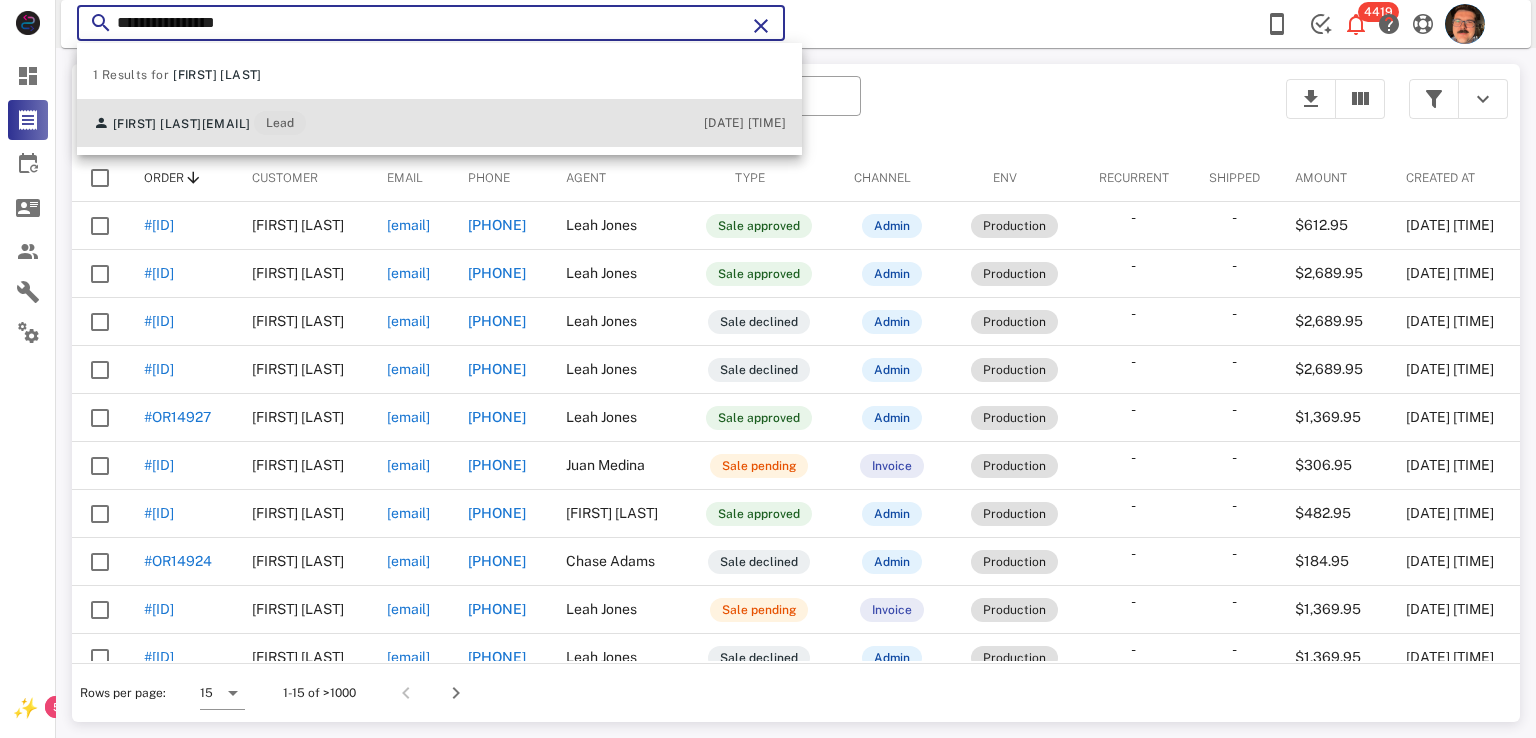 click on "Michael mccolley   mmccolley@kpunet.net   Lead" at bounding box center (199, 123) 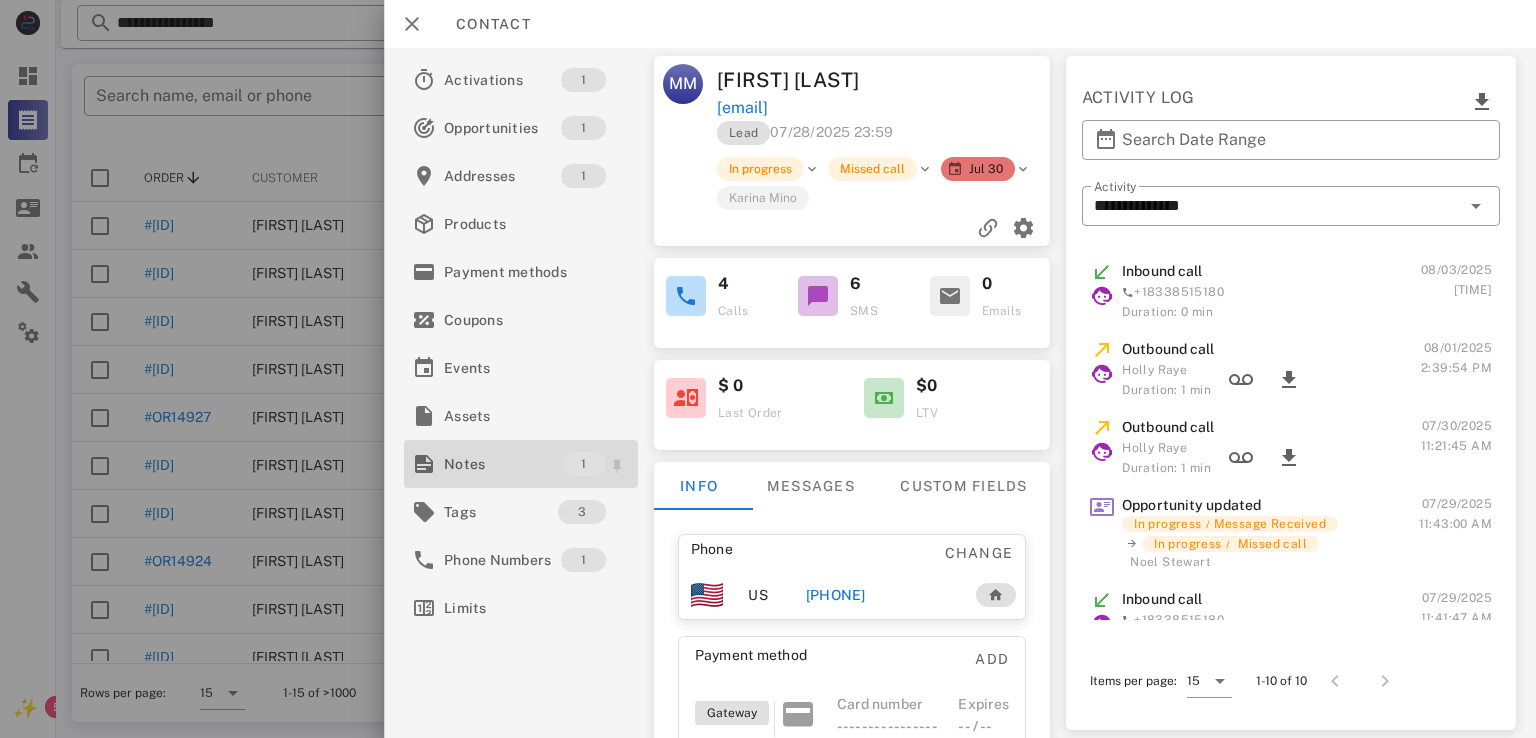 click on "Notes" at bounding box center [502, 464] 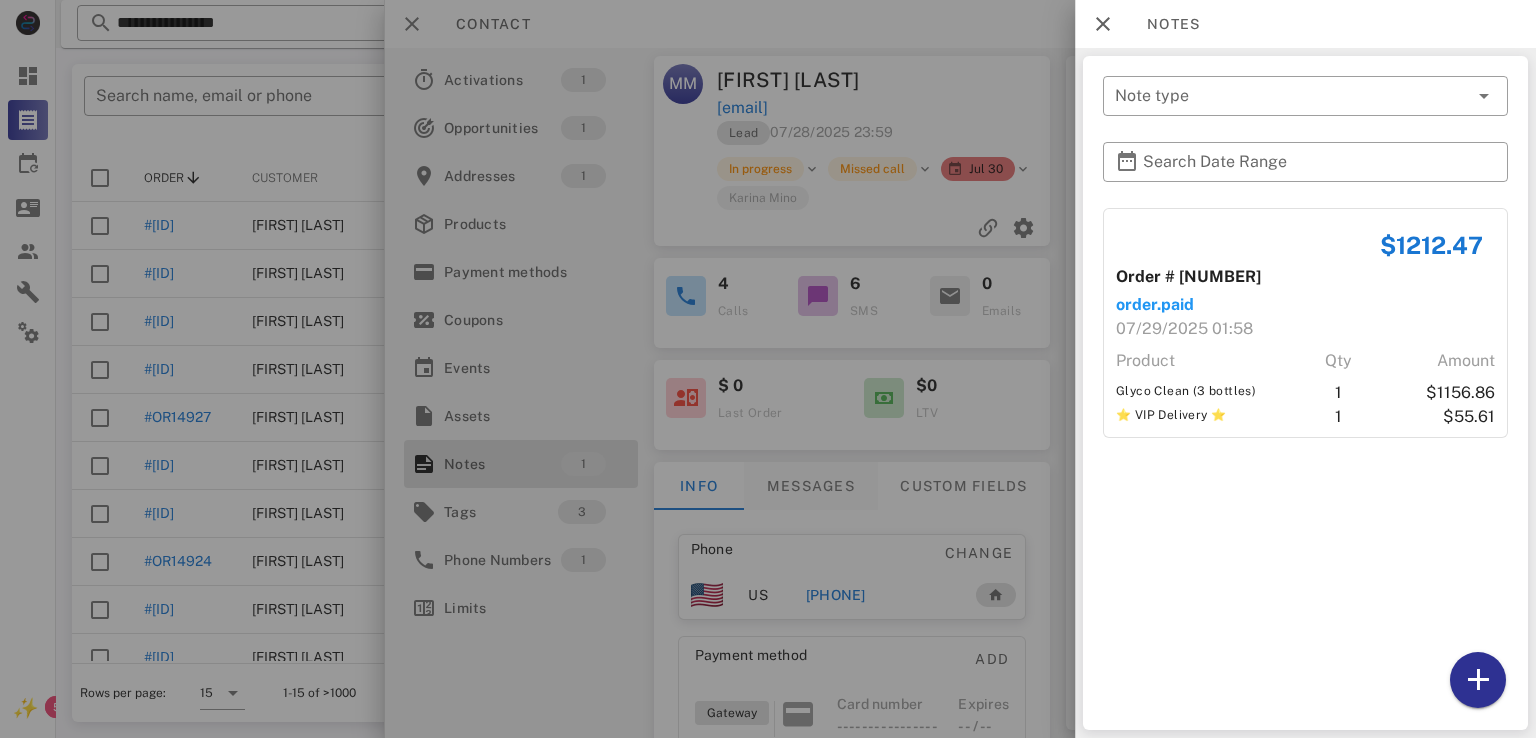 drag, startPoint x: 821, startPoint y: 449, endPoint x: 794, endPoint y: 505, distance: 62.169125 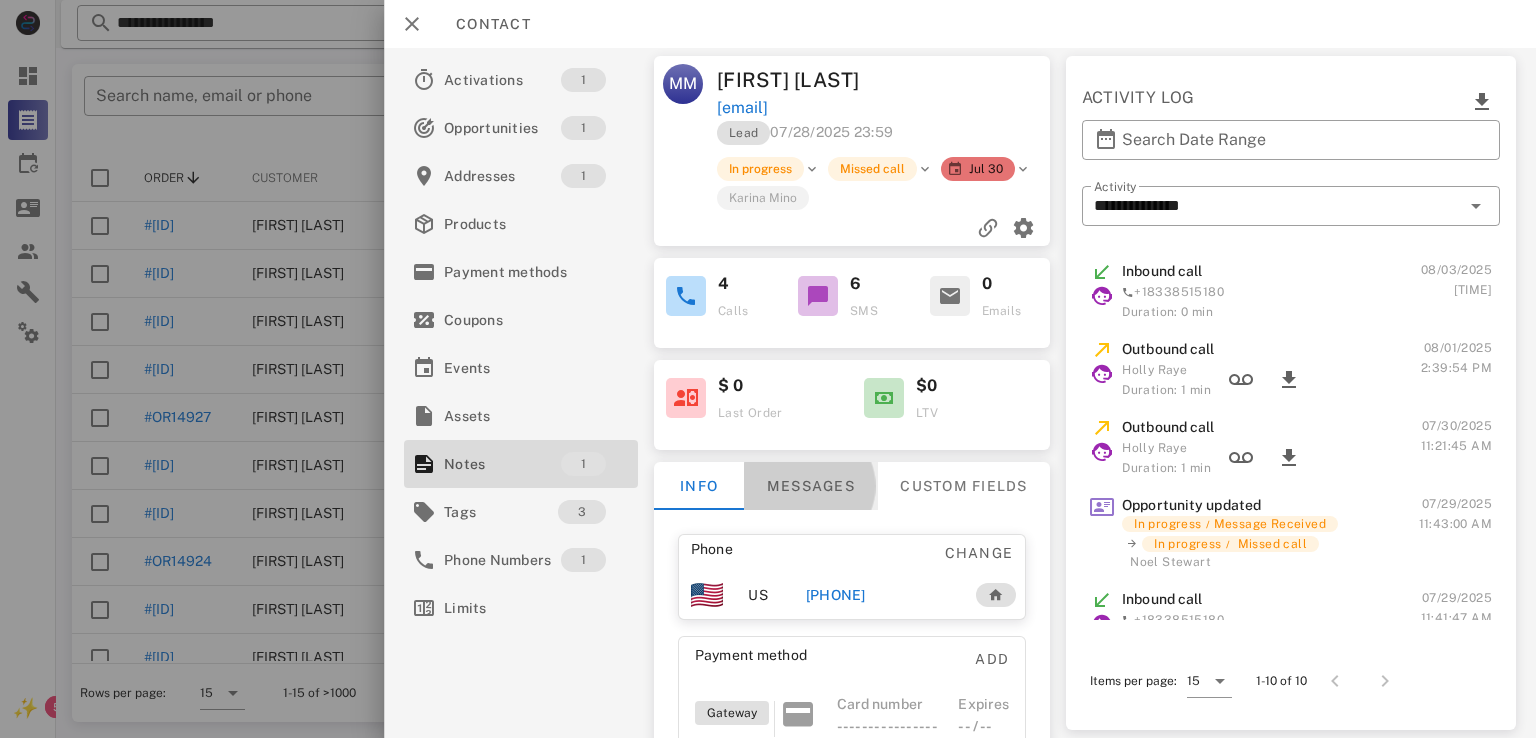 click on "Messages" at bounding box center [811, 486] 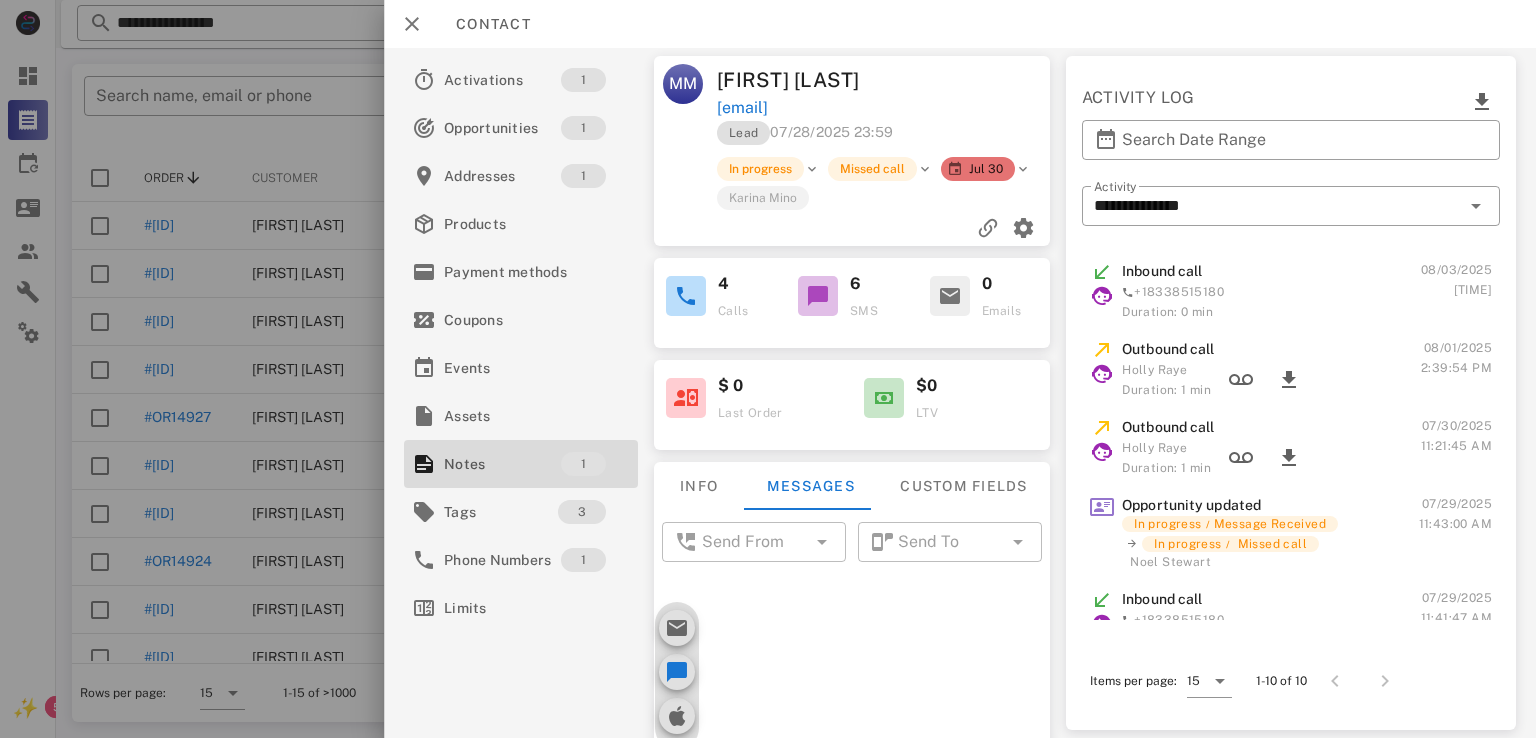 scroll, scrollTop: 776, scrollLeft: 0, axis: vertical 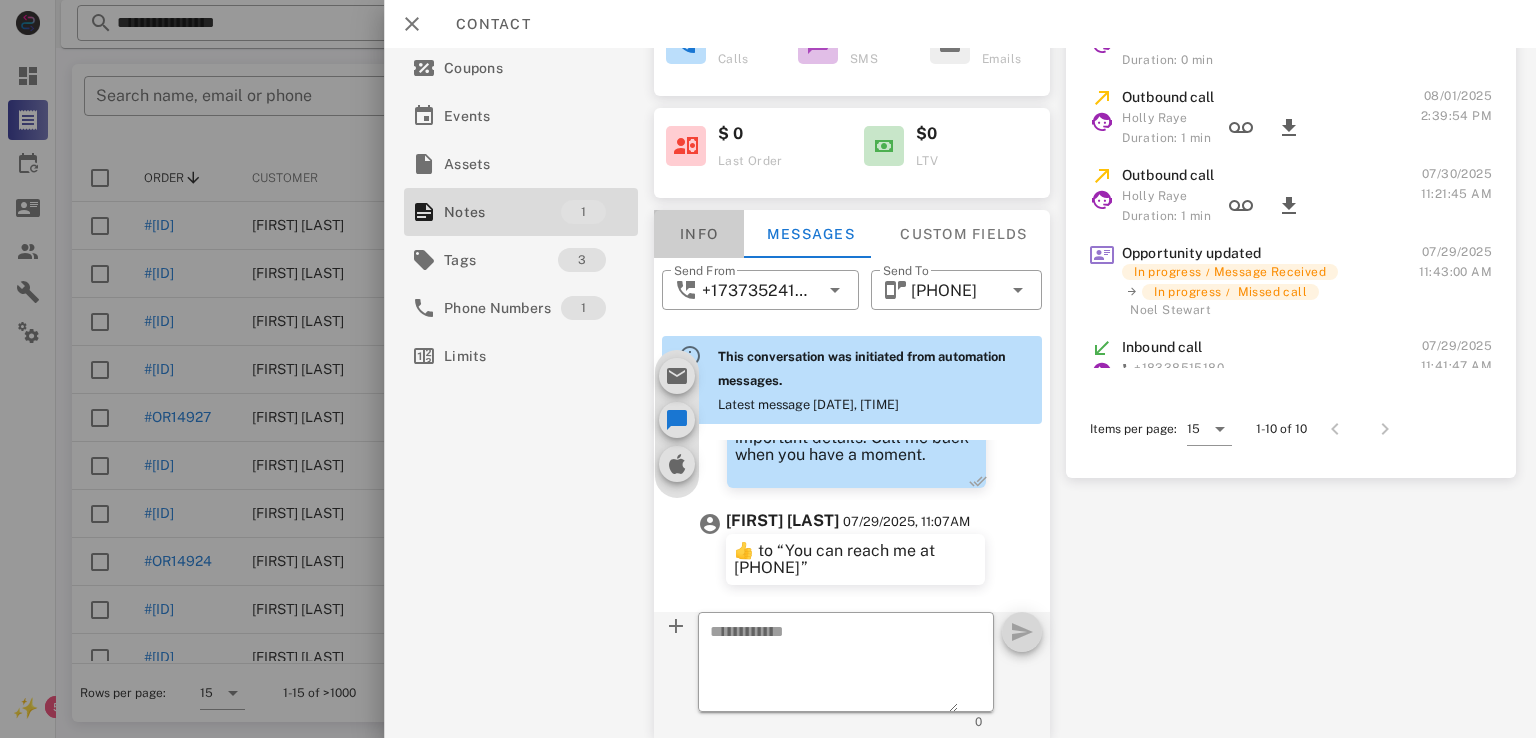 click on "Info" at bounding box center [699, 234] 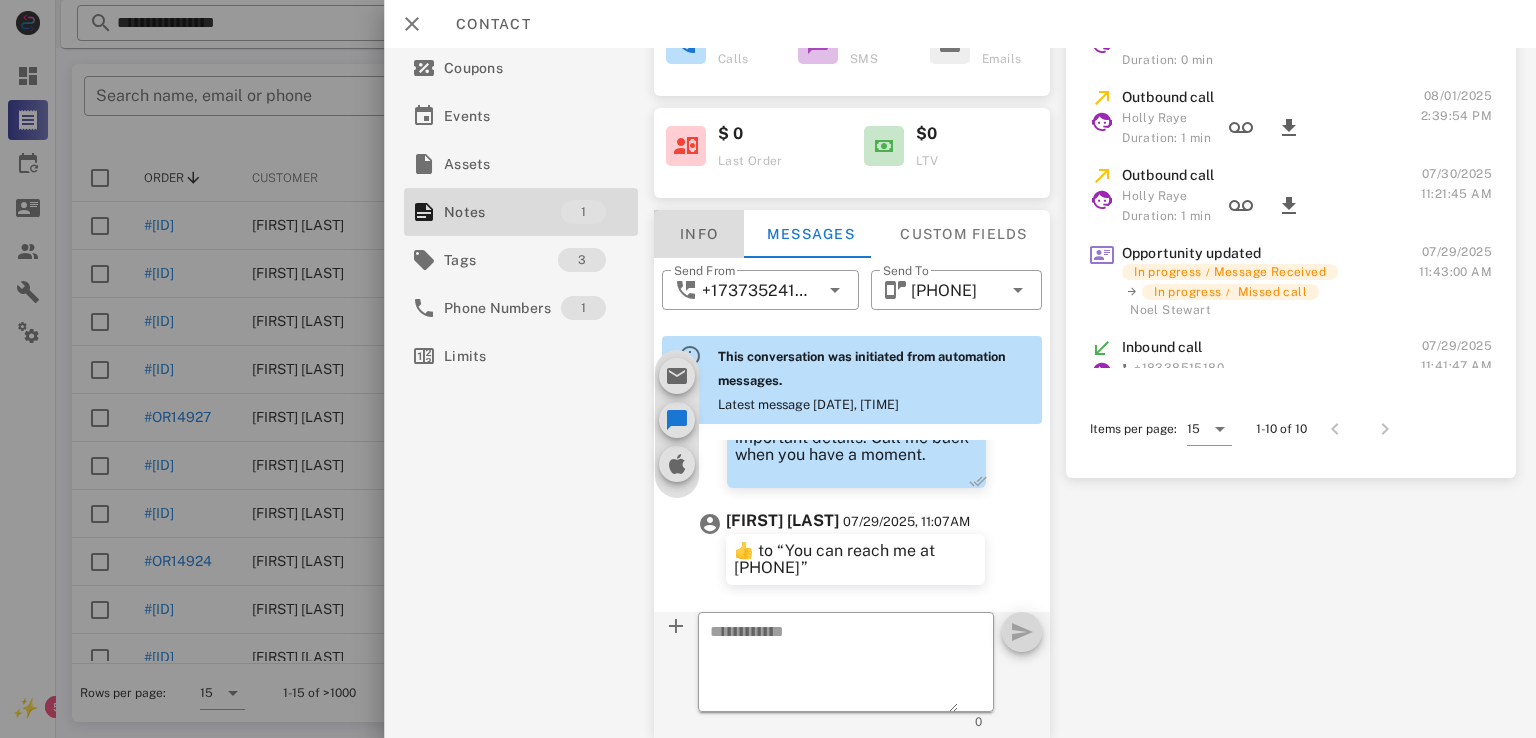 scroll, scrollTop: 216, scrollLeft: 0, axis: vertical 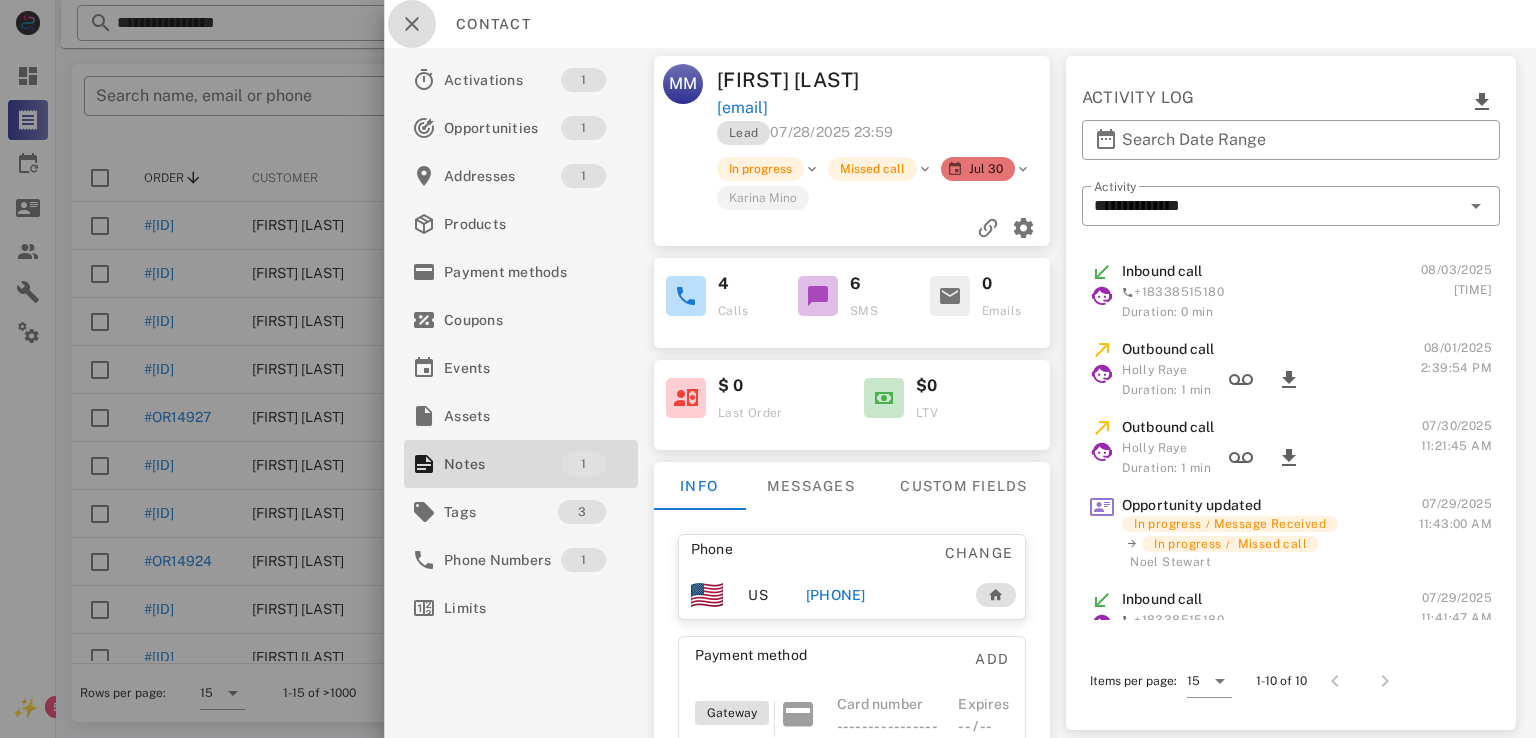 click at bounding box center (412, 24) 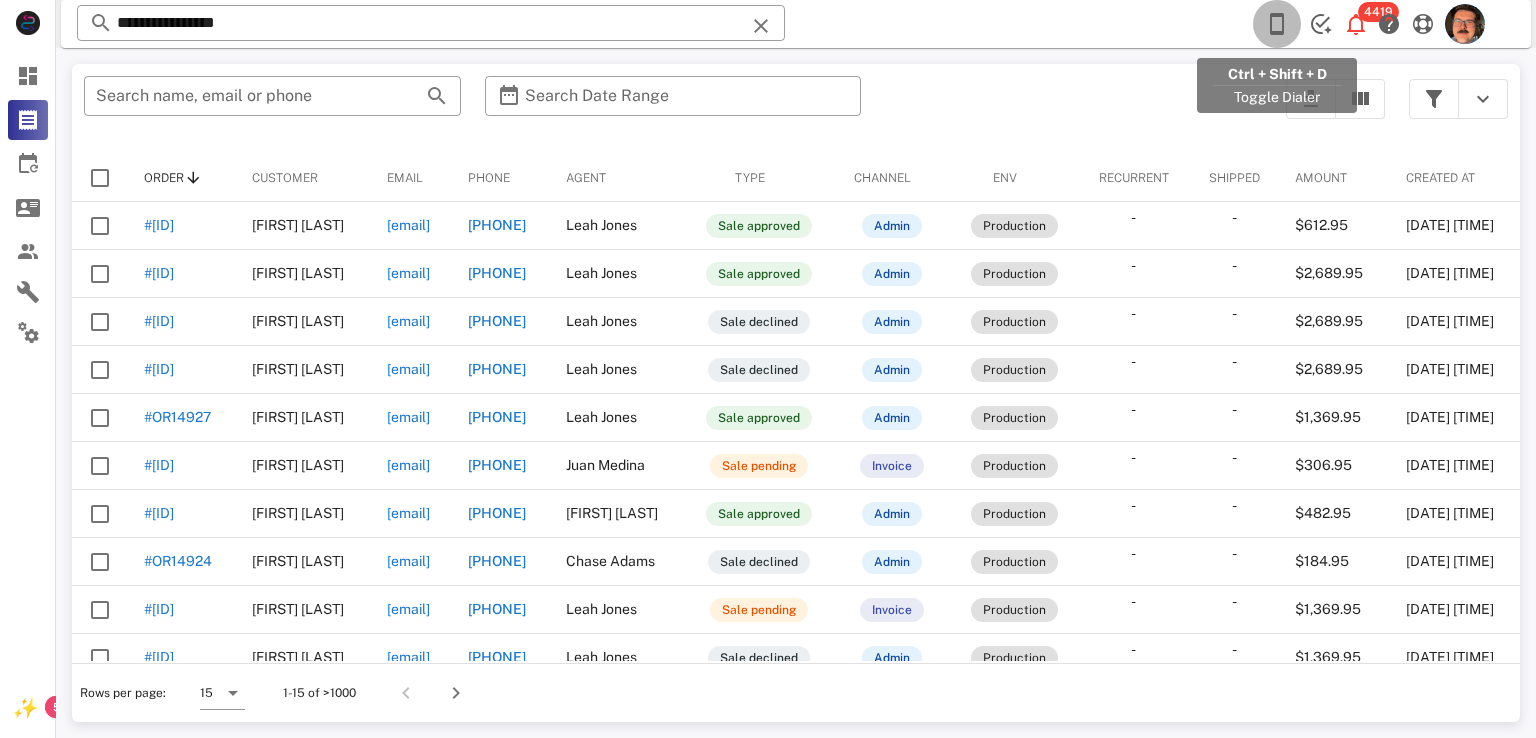 click at bounding box center [1277, 24] 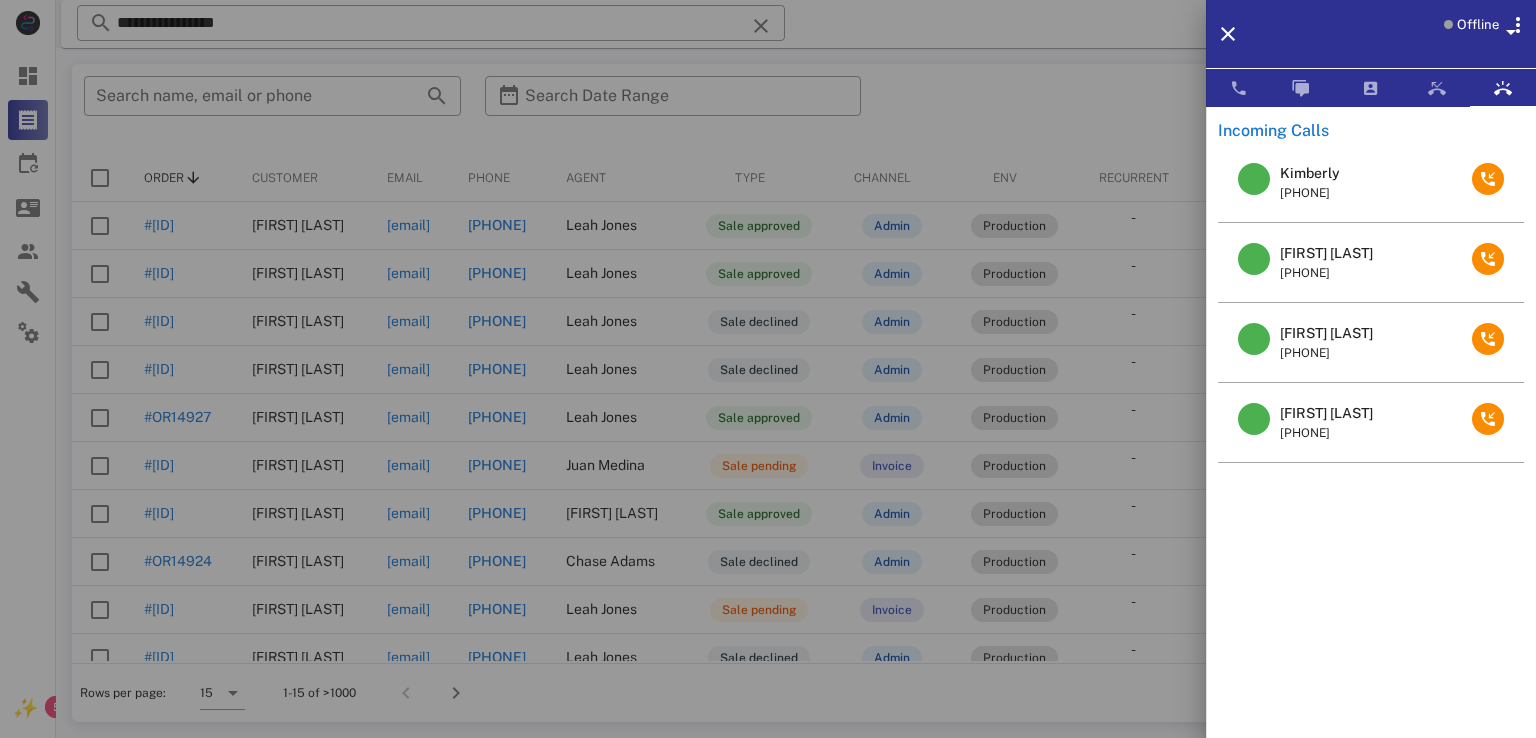 click on "Donna Speziale" at bounding box center [1326, 413] 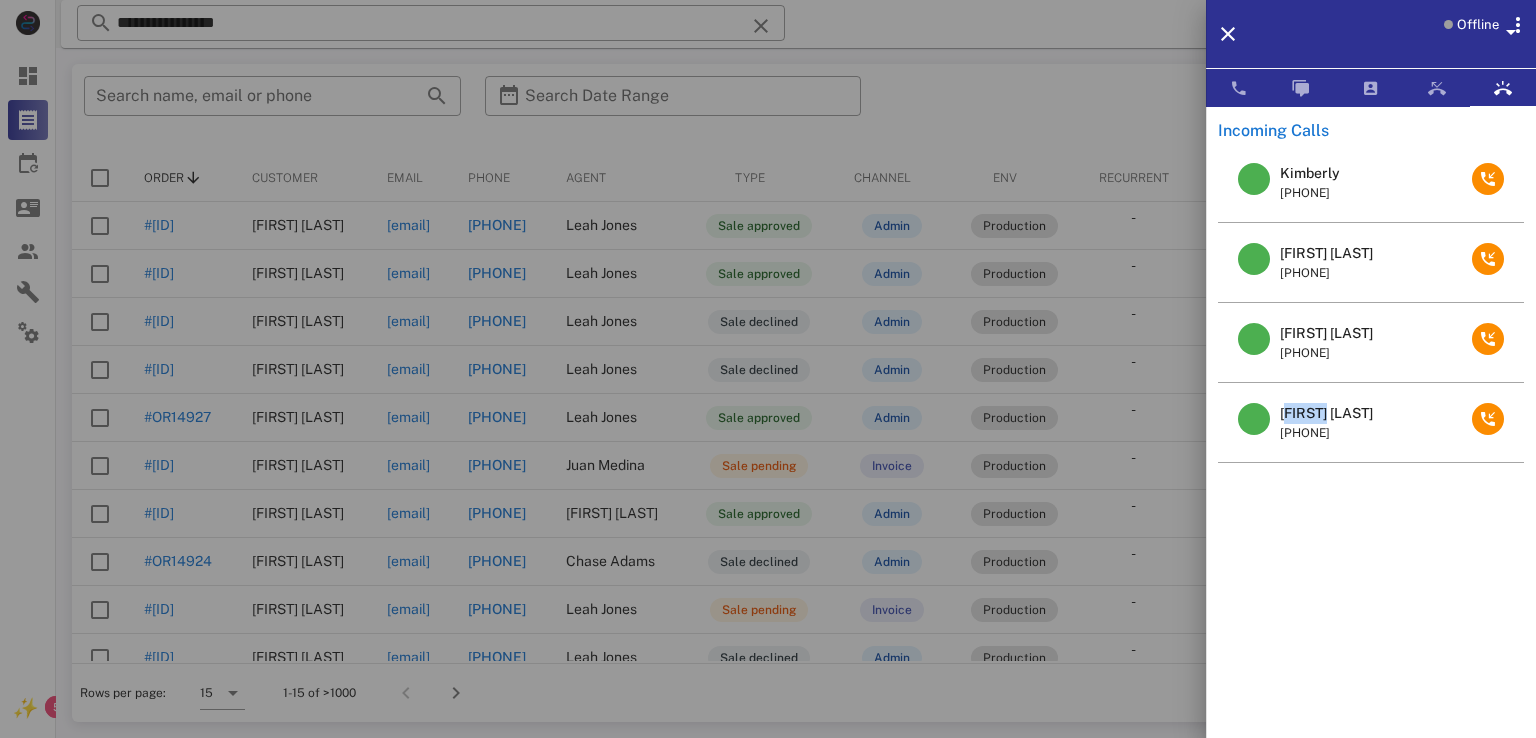 click on "Donna Speziale" at bounding box center (1326, 413) 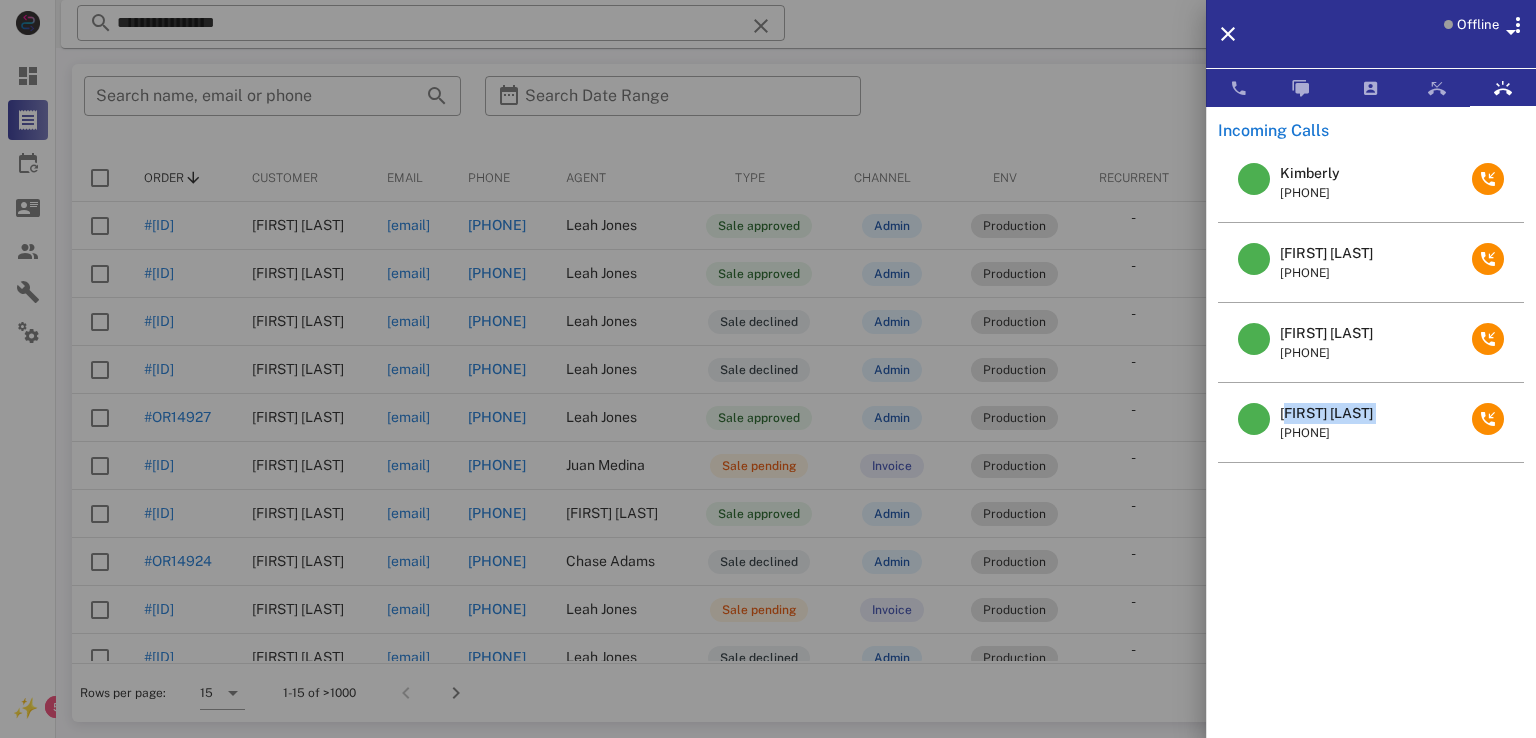 click on "Donna Speziale" at bounding box center (1326, 413) 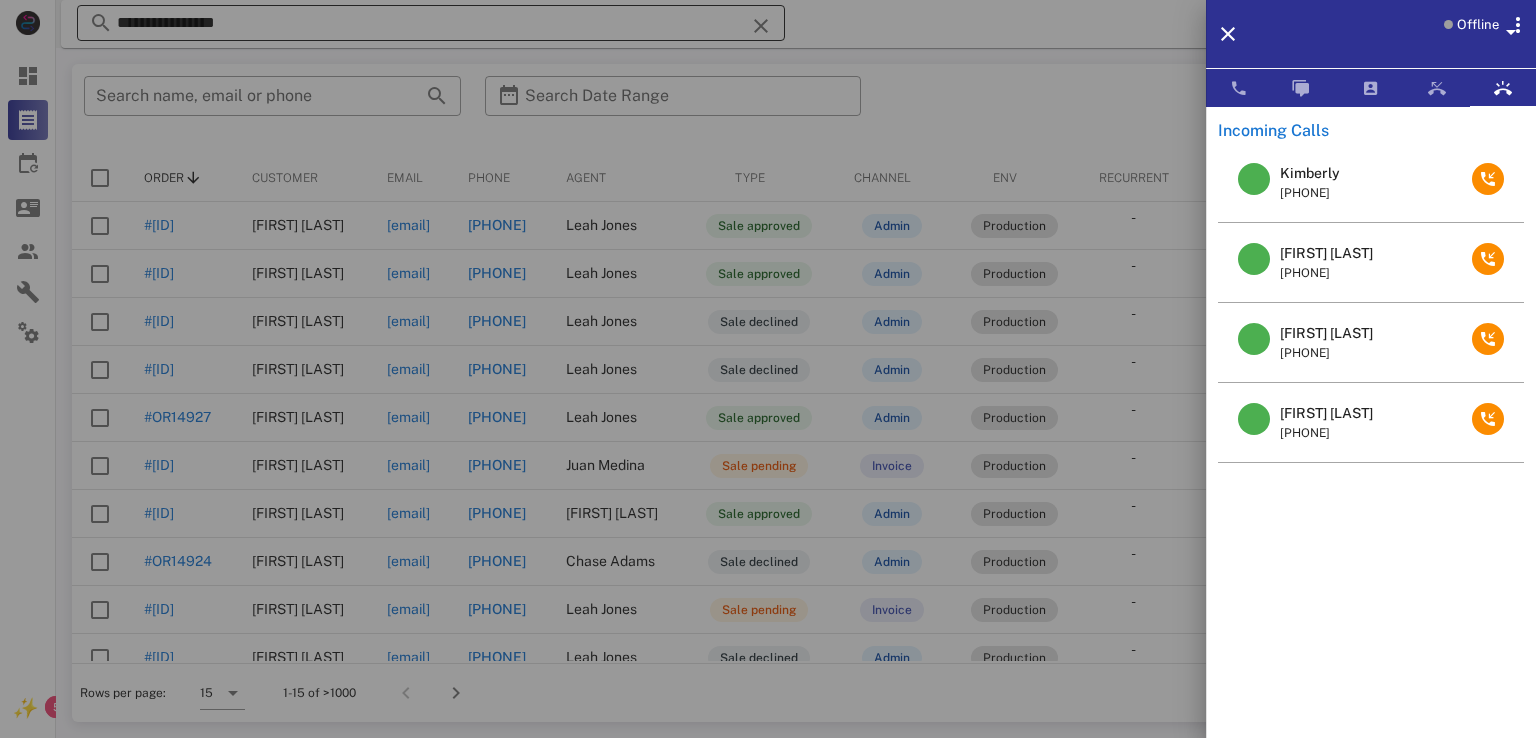 drag, startPoint x: 733, startPoint y: 6, endPoint x: 752, endPoint y: 14, distance: 20.615528 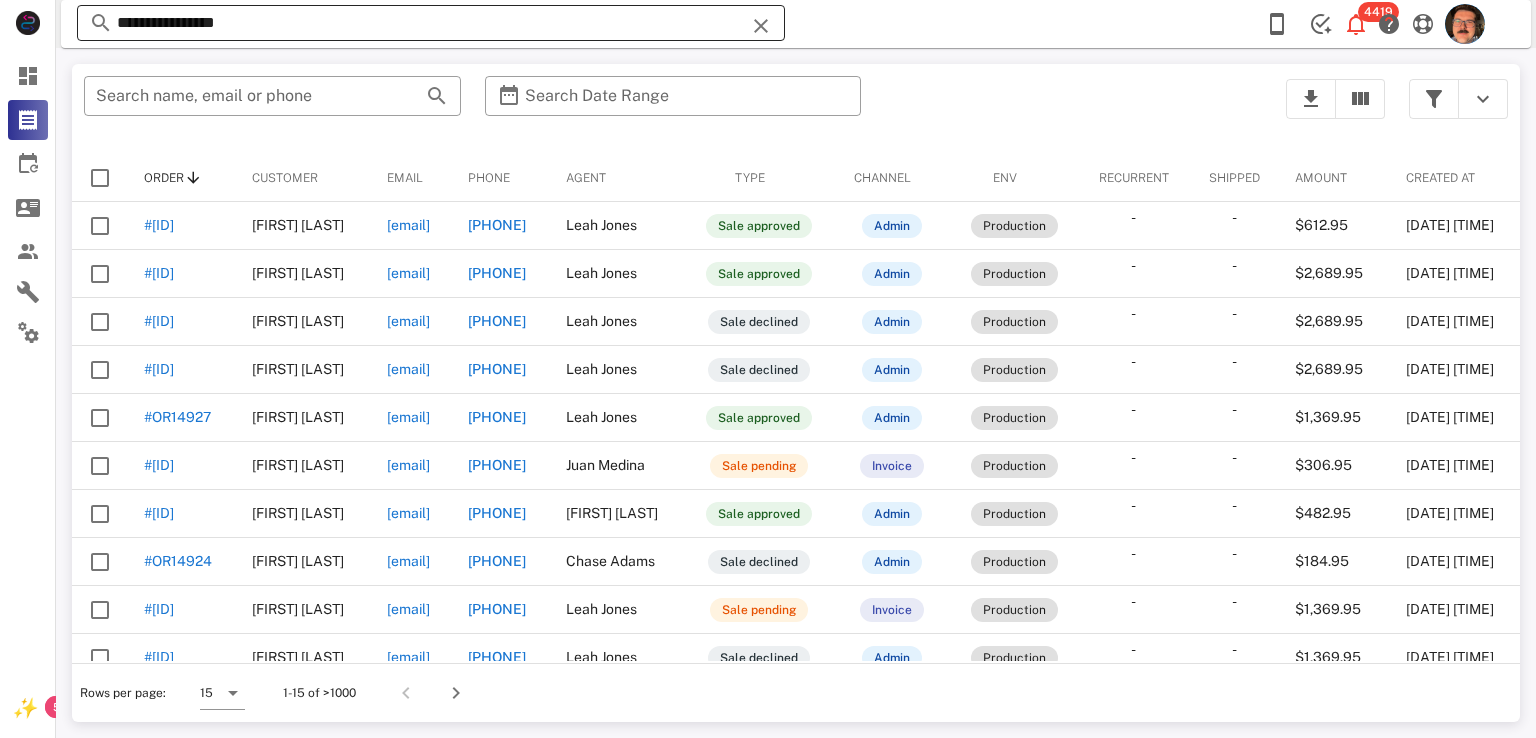 click at bounding box center (761, 26) 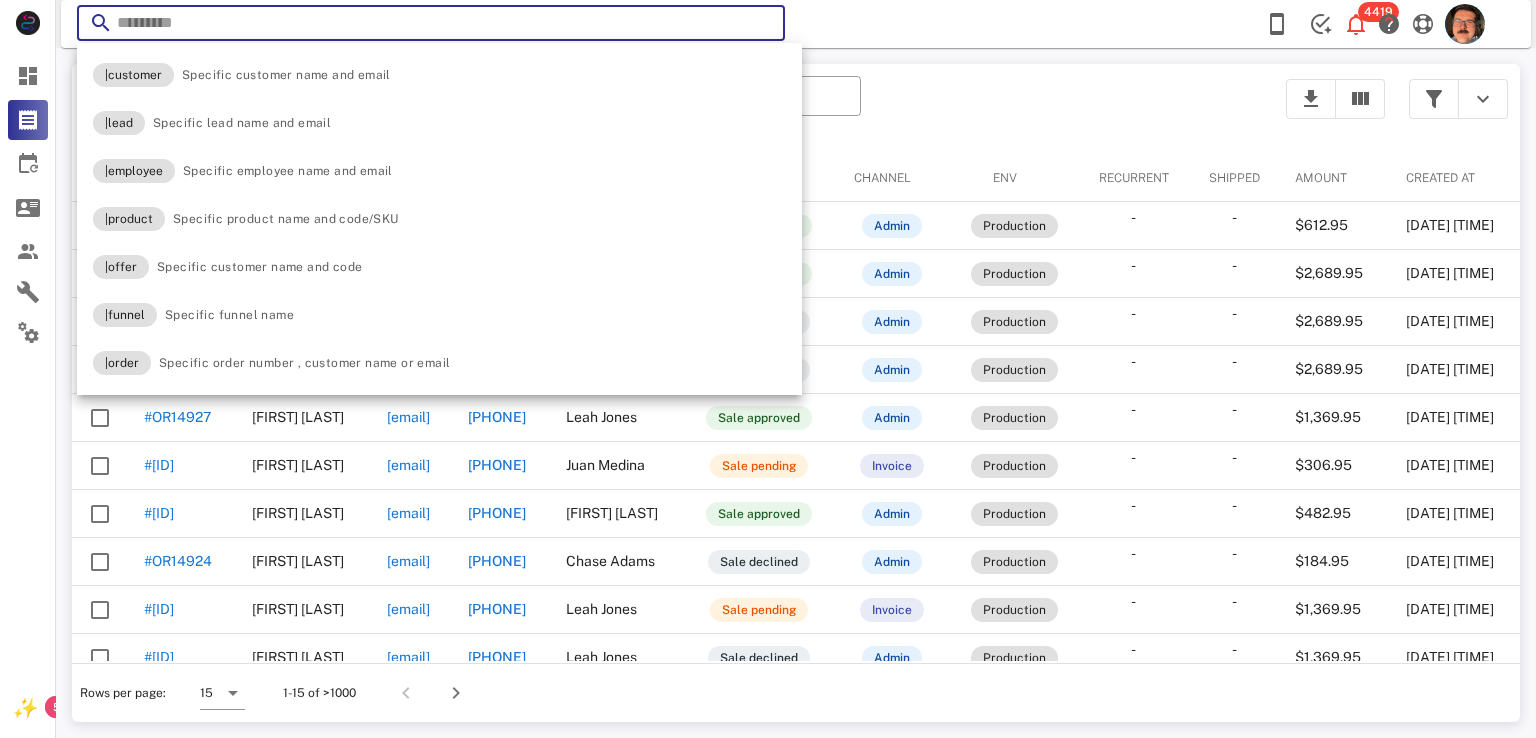 paste on "**********" 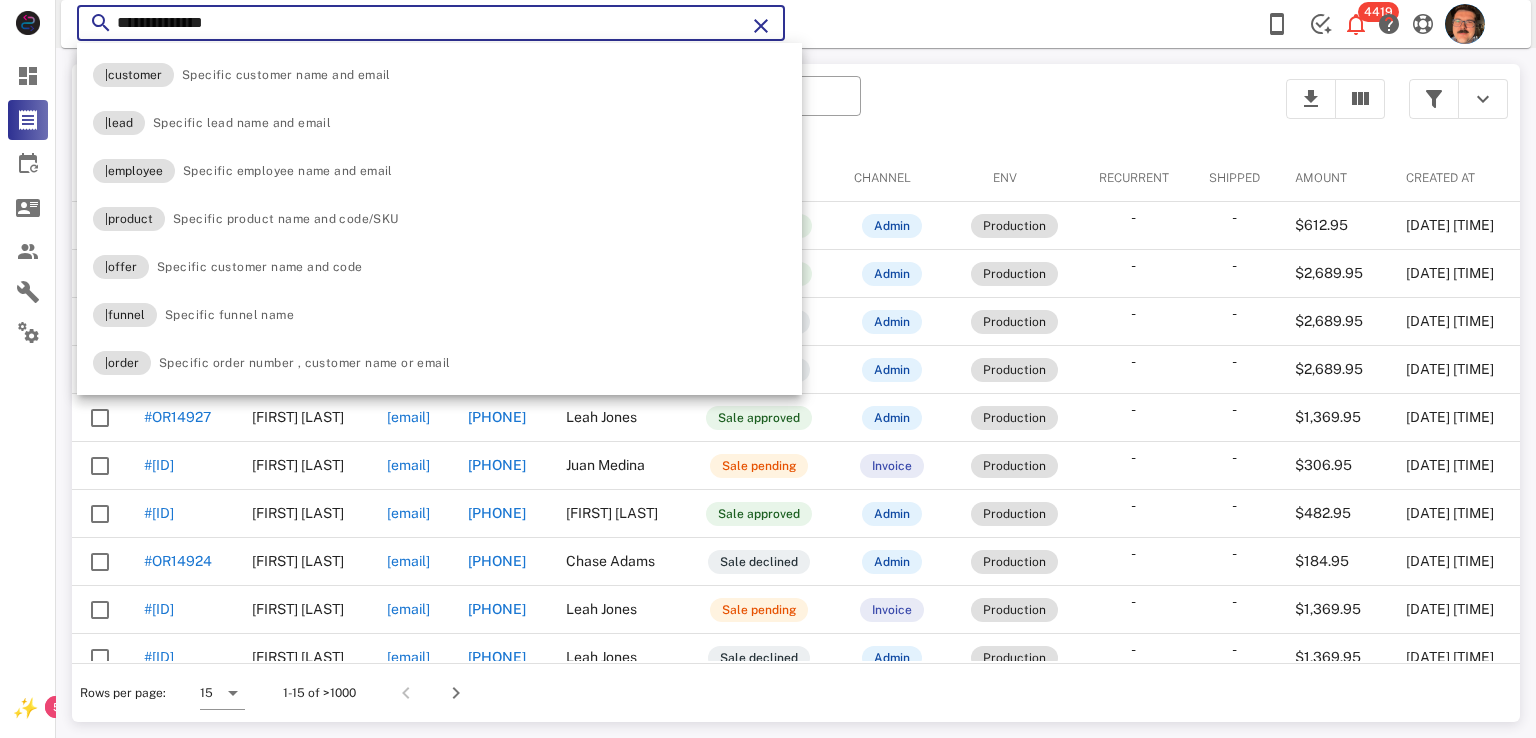 type on "**********" 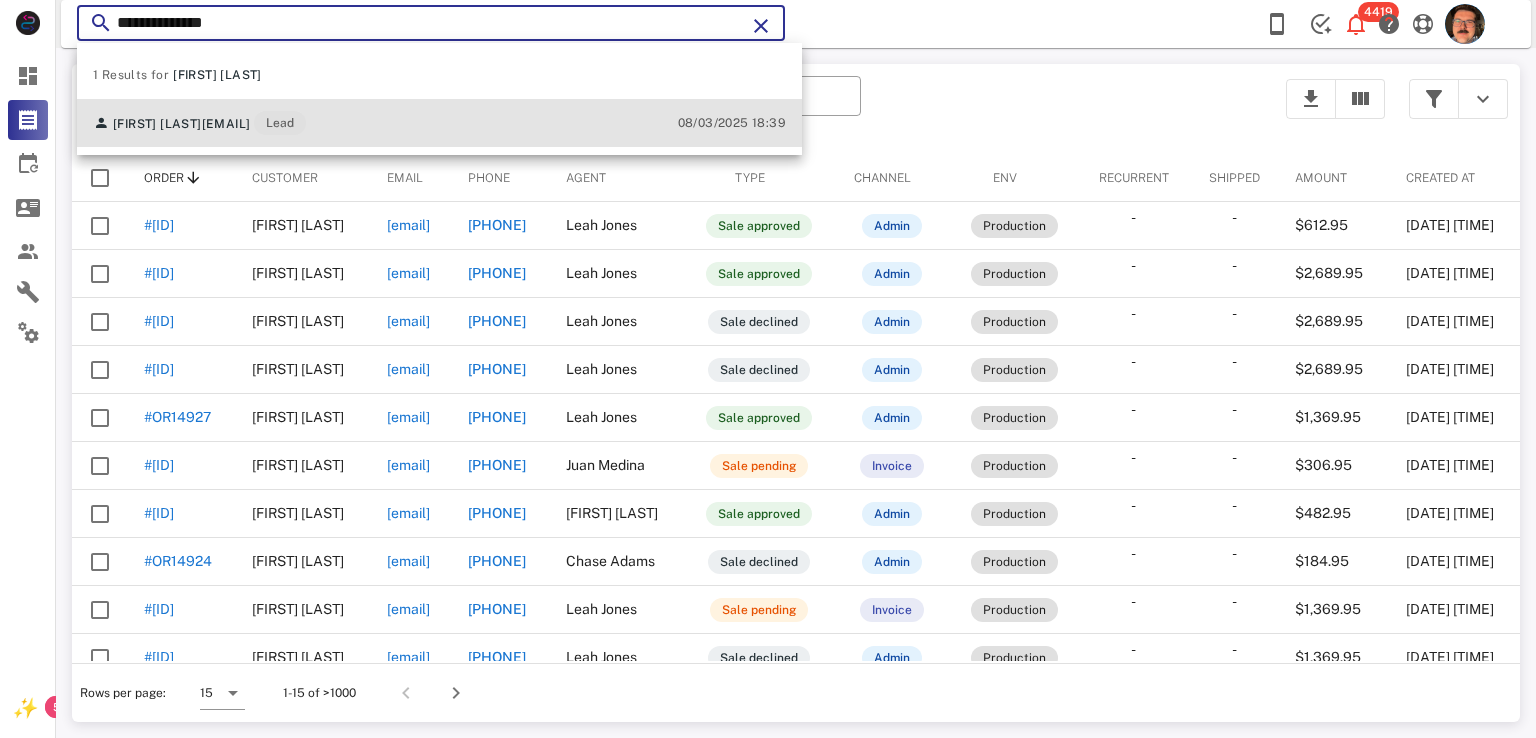 click on "dns0554@cox.net" at bounding box center [226, 124] 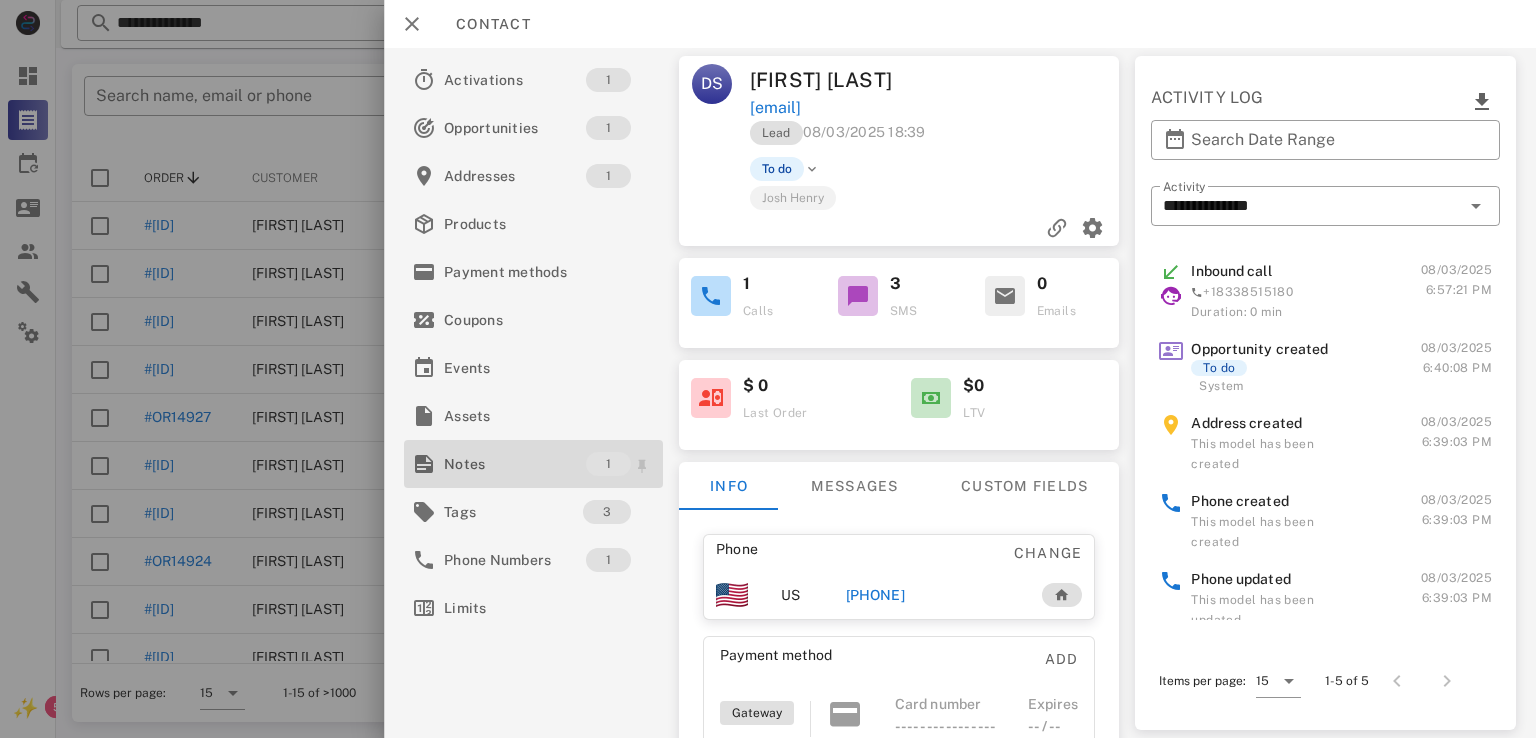 click on "Notes" at bounding box center [515, 464] 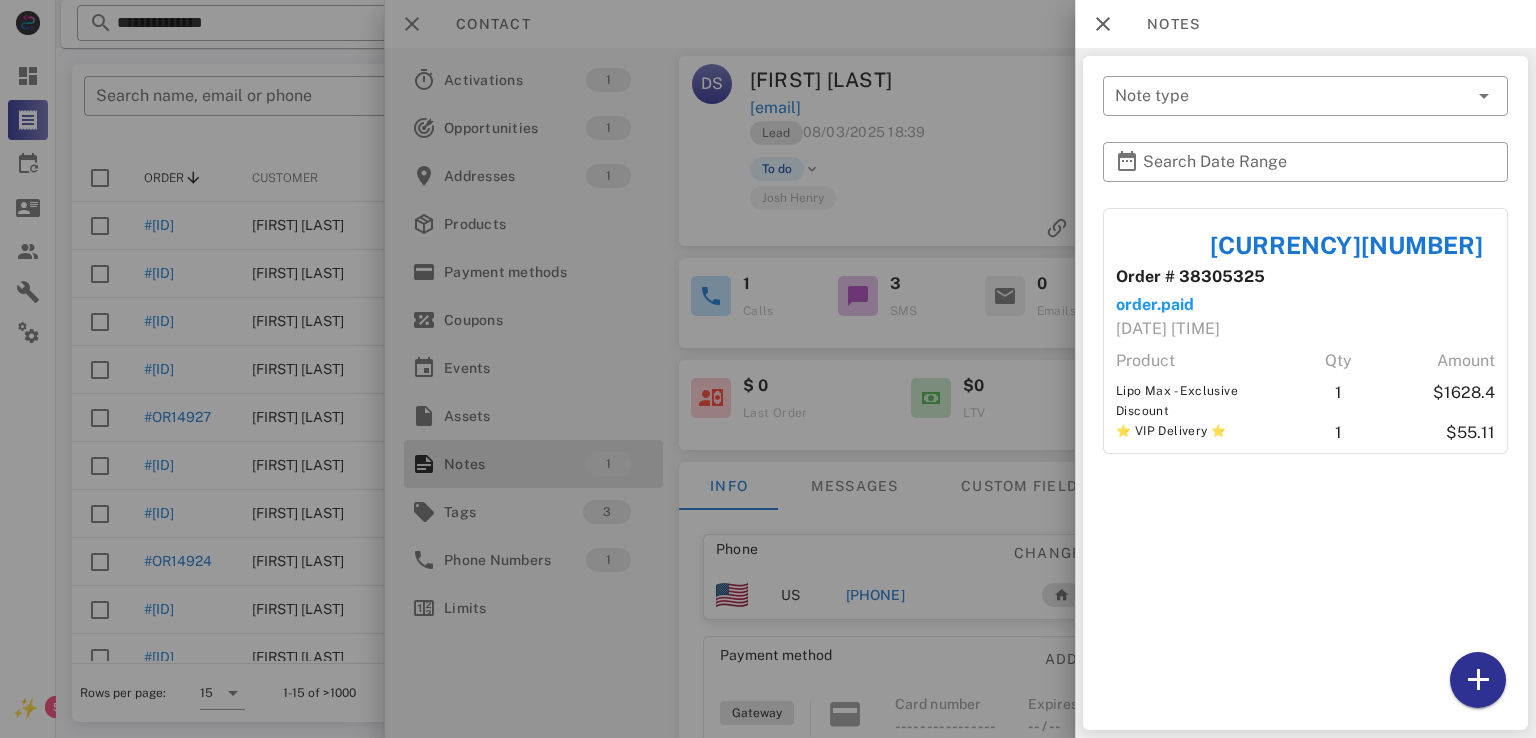 click at bounding box center [768, 369] 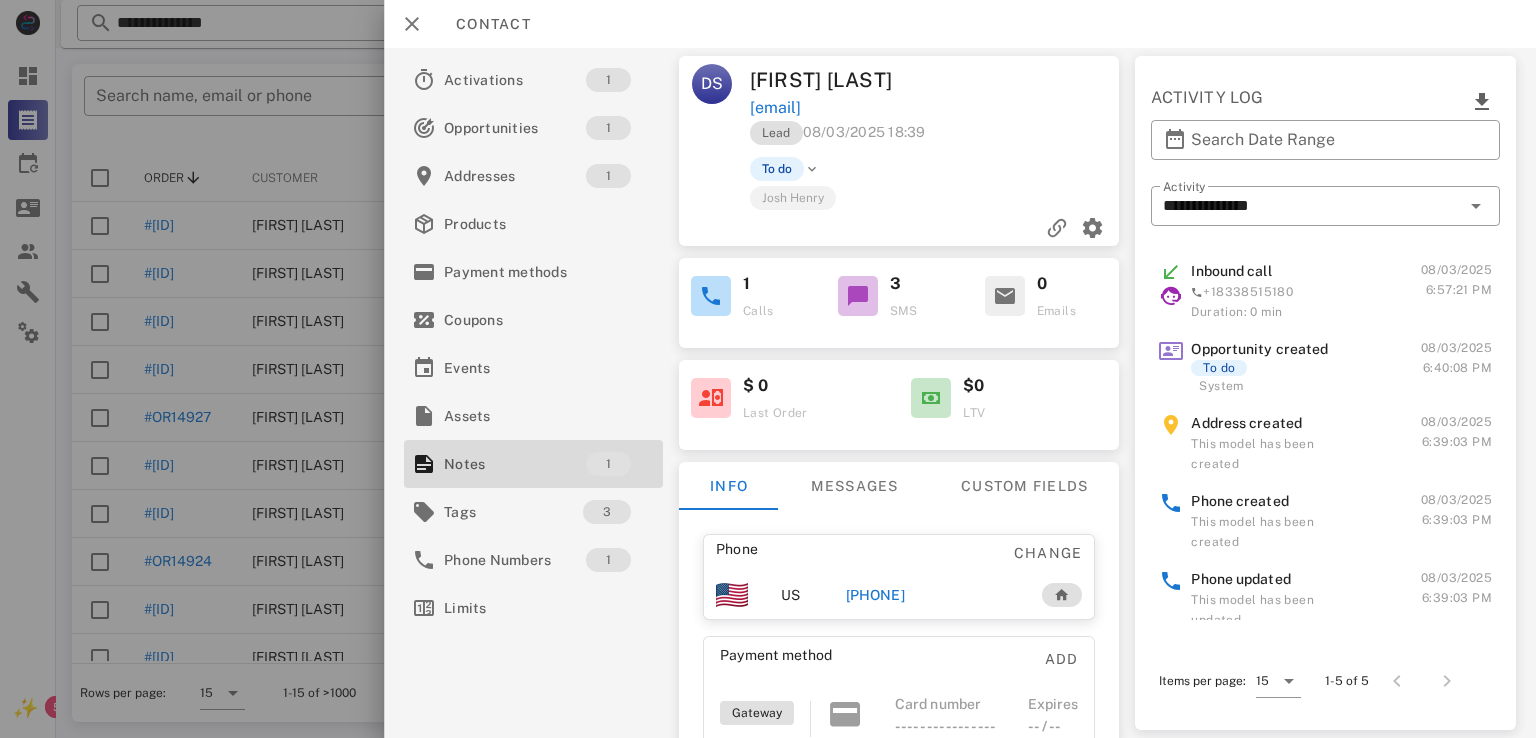 drag, startPoint x: 385, startPoint y: 12, endPoint x: 680, endPoint y: 33, distance: 295.74652 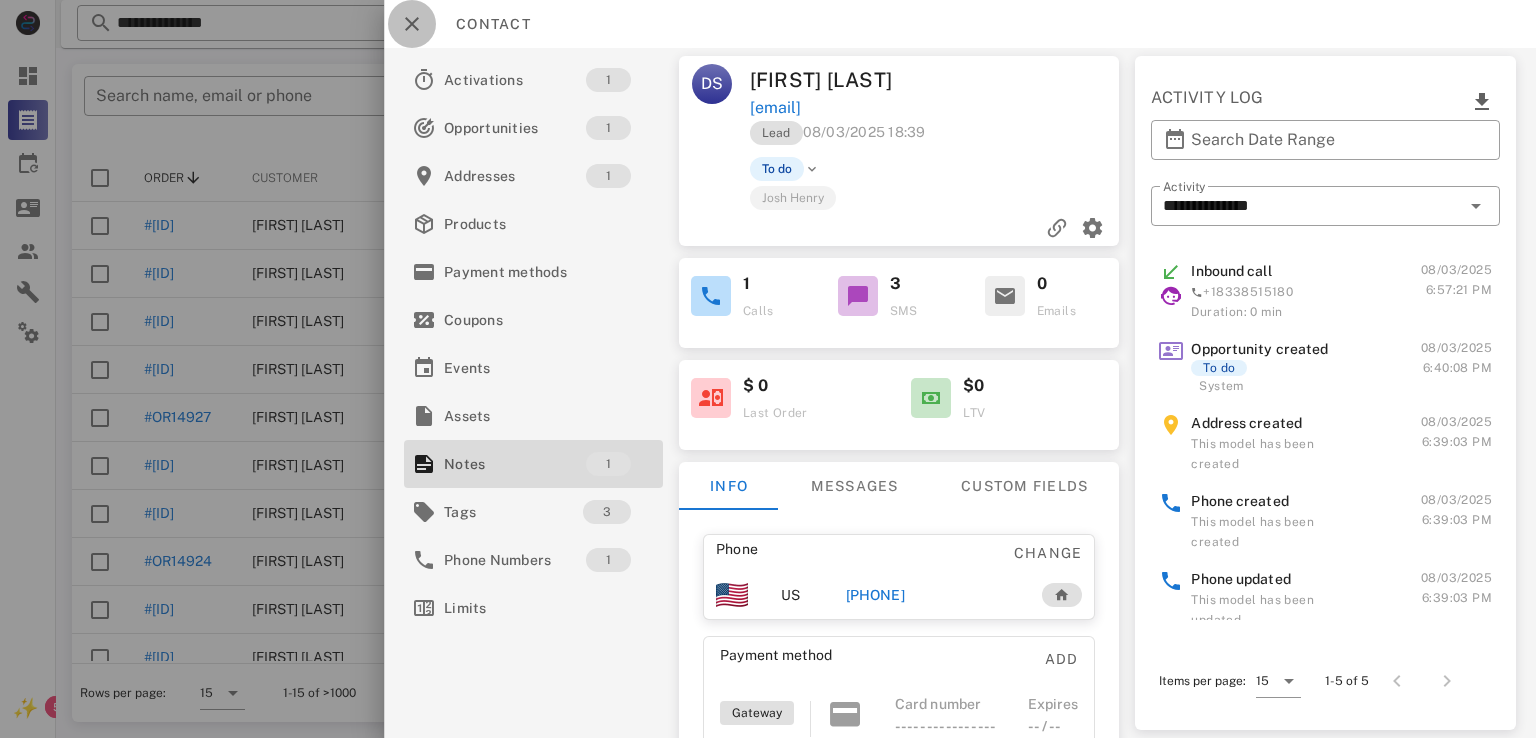 click at bounding box center (412, 24) 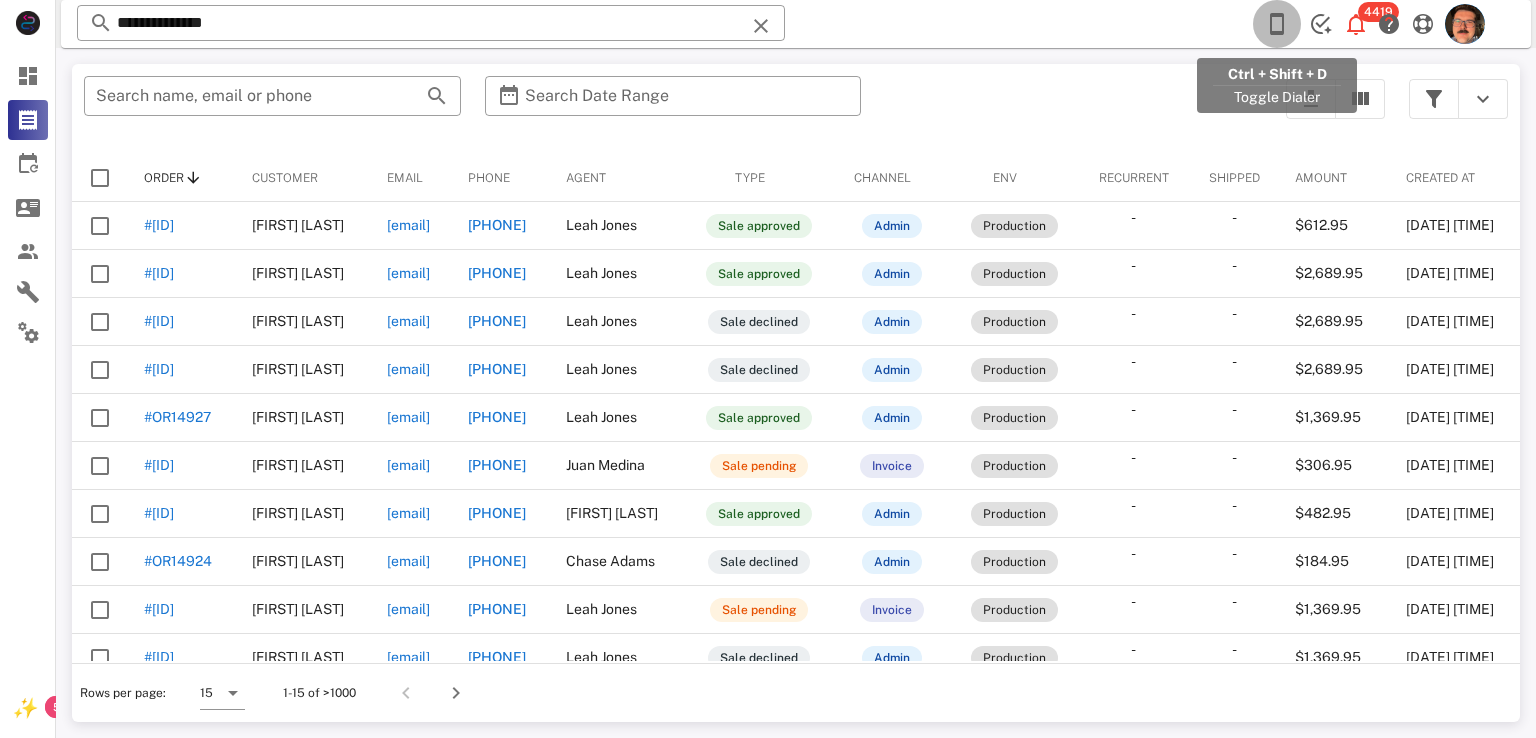 click at bounding box center (1277, 24) 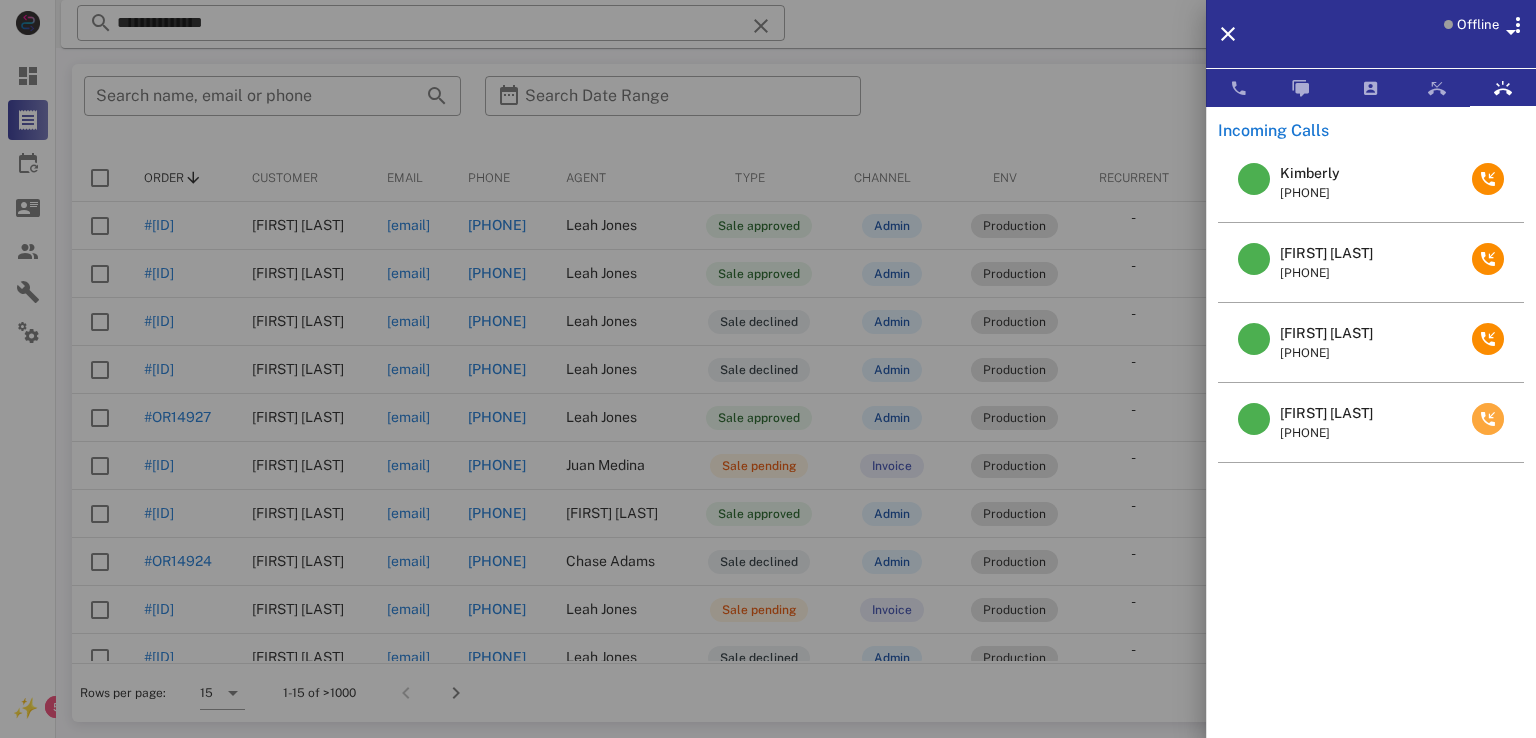 click at bounding box center (1488, 419) 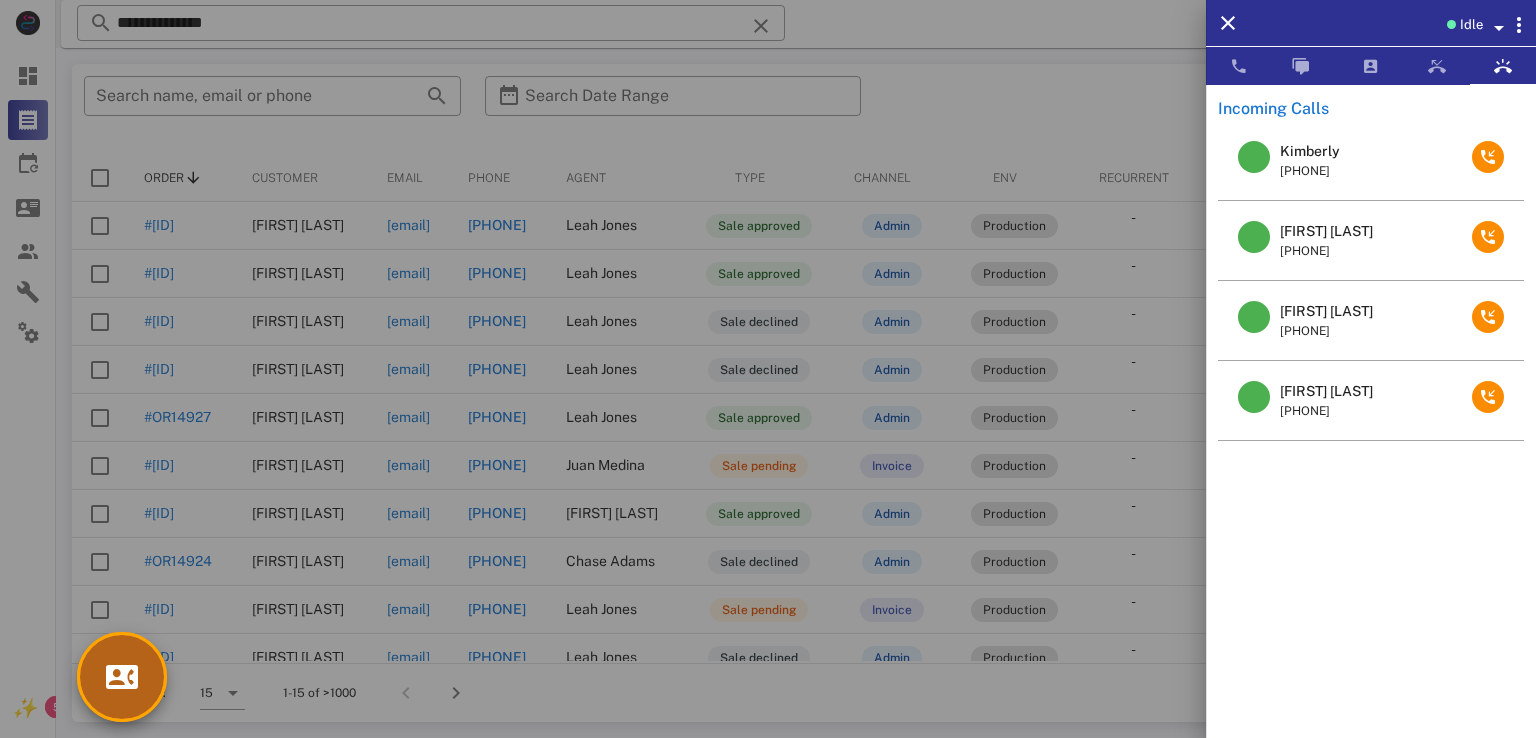 click at bounding box center (122, 677) 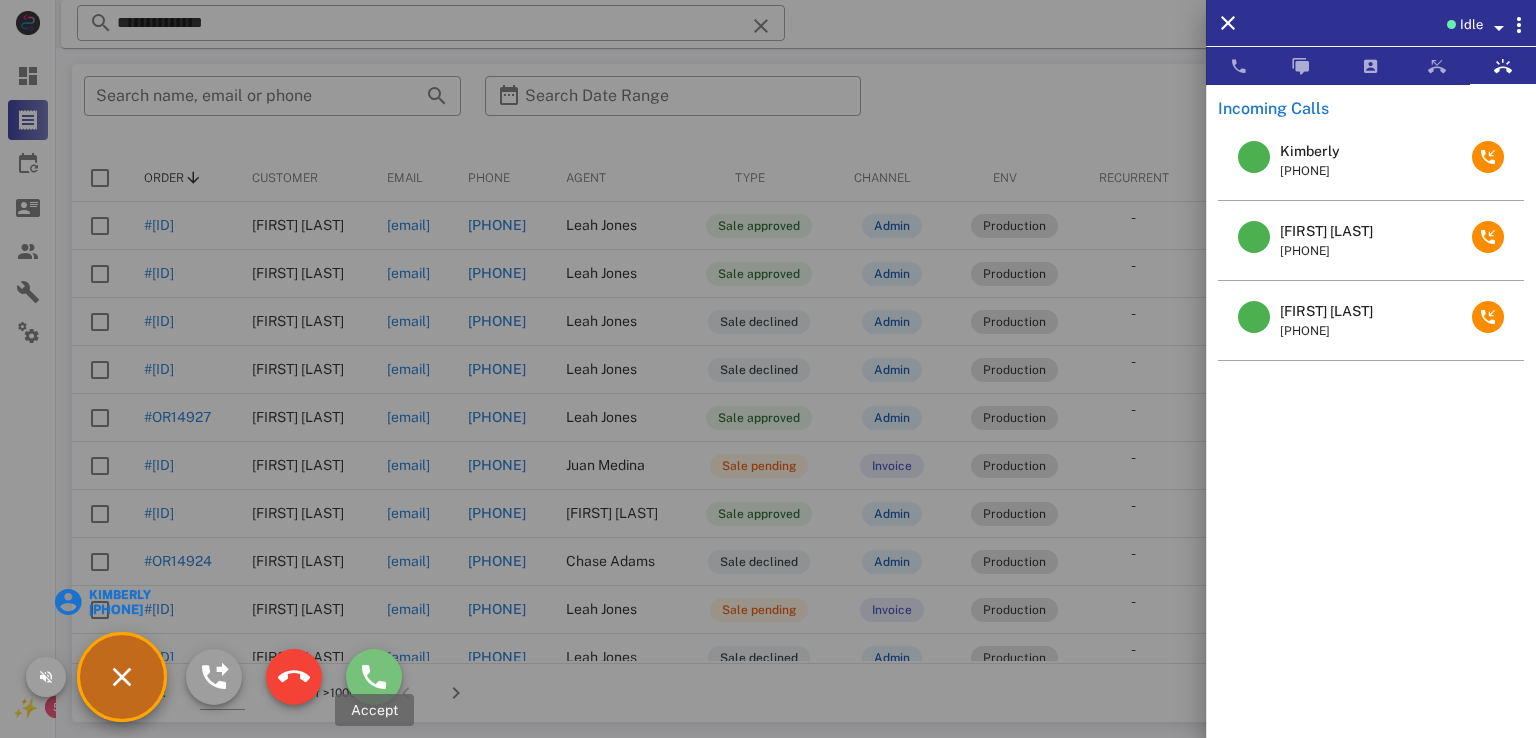 drag, startPoint x: 380, startPoint y: 671, endPoint x: 399, endPoint y: 666, distance: 19.646883 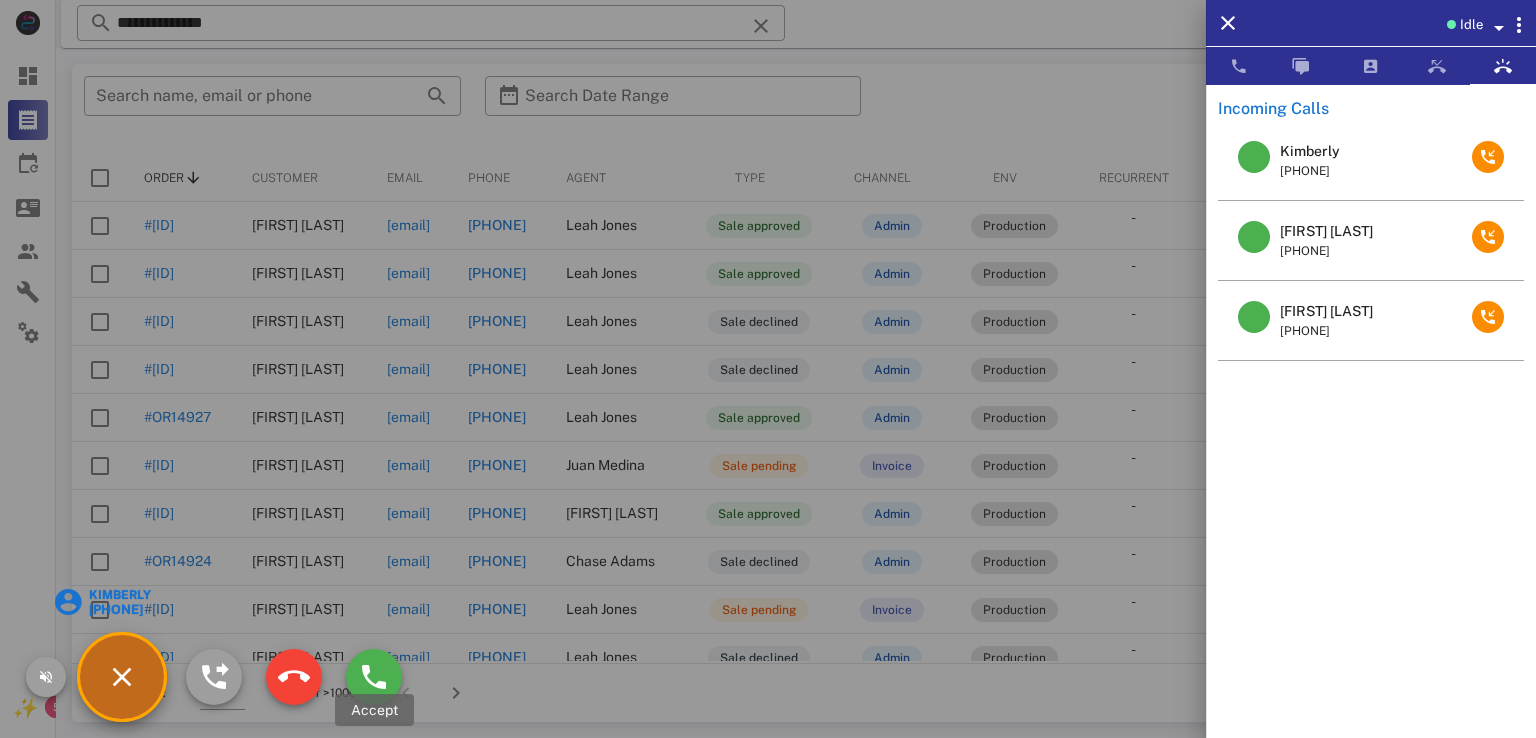 type on "**********" 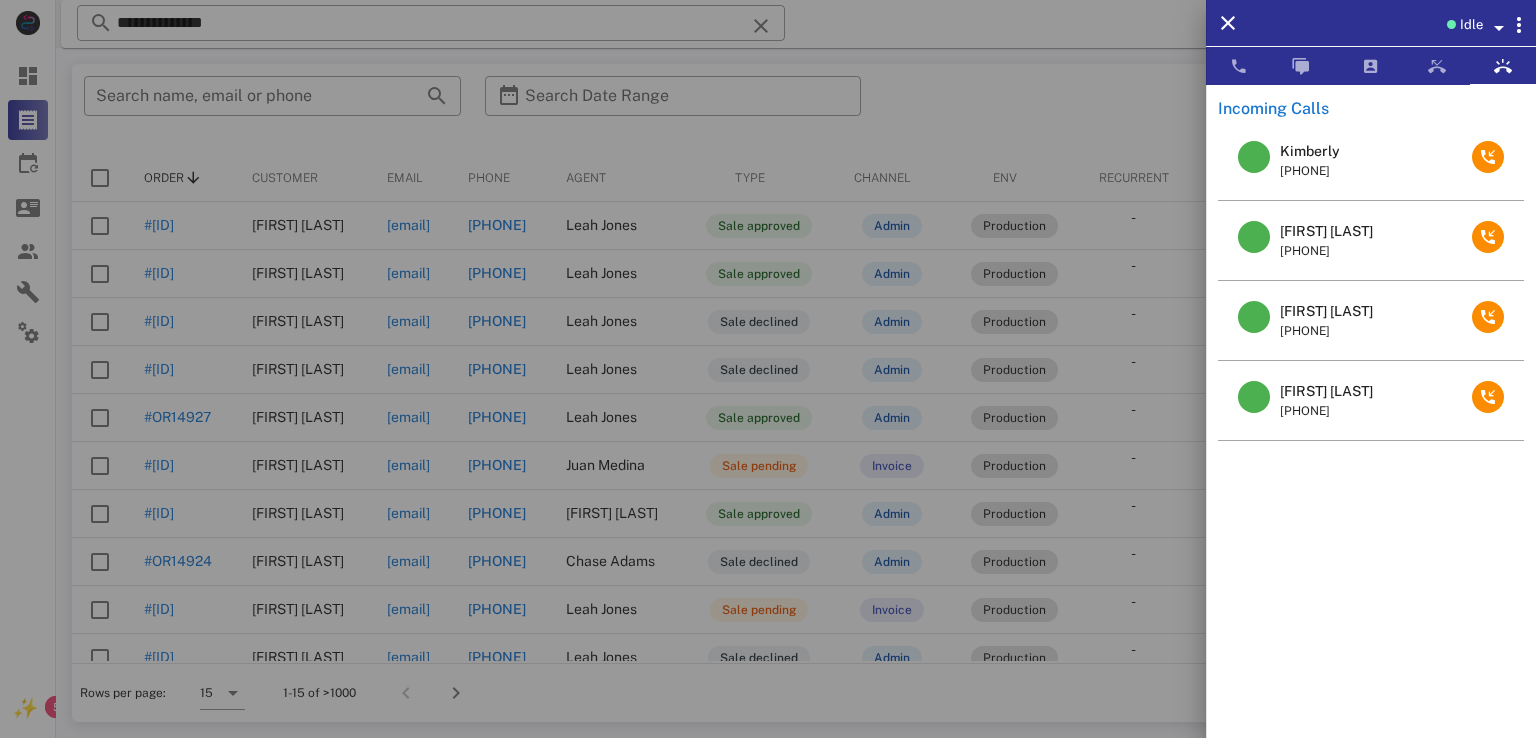 type 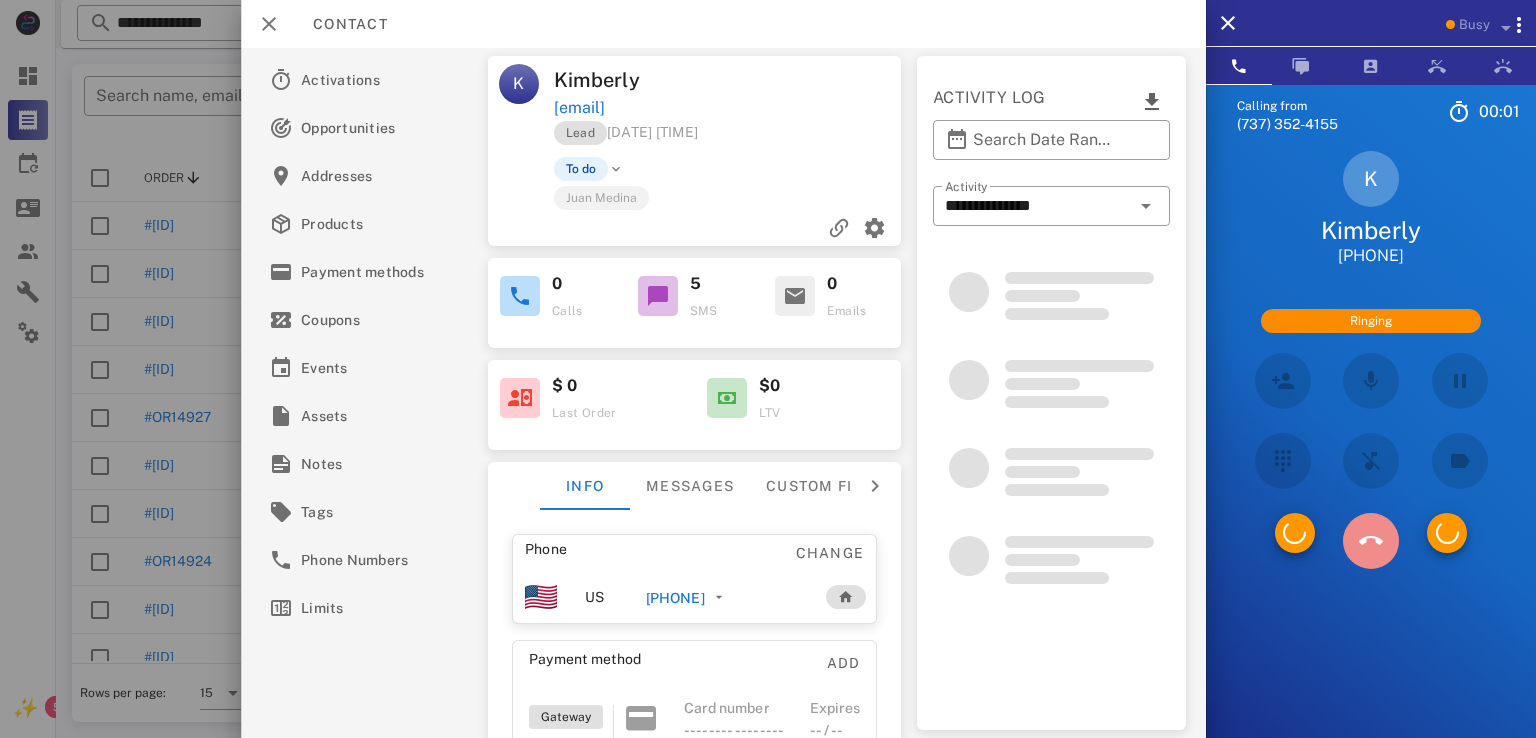 click at bounding box center [1371, 541] 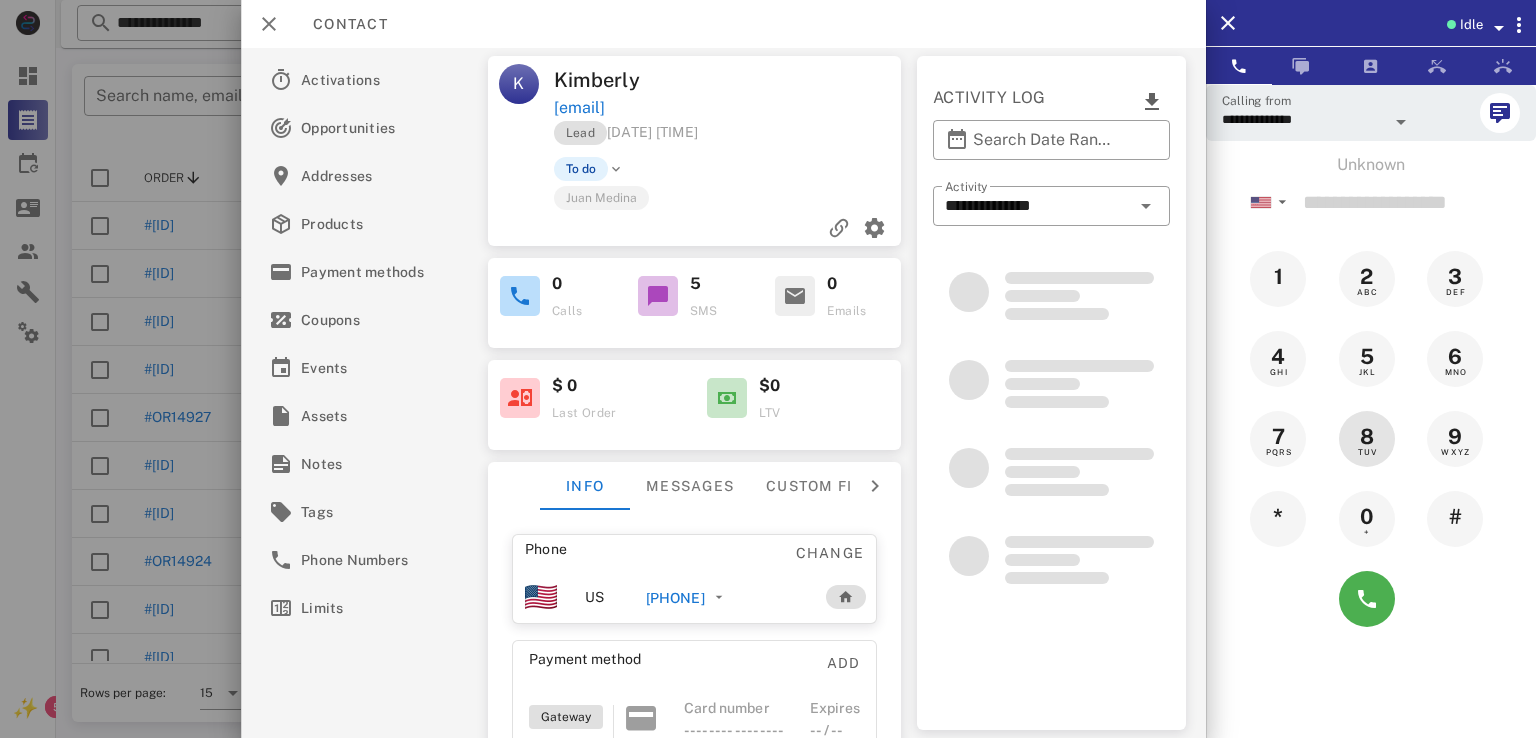 click on "Unknown      ▼     Australia
+61
Canada
+1
Guam
+1671
Mexico (México)
+52
New Zealand
+64
United Kingdom
+44
United States
+1
1 2 ABC 3 DEF 4 GHI 5 JKL 6 MNO 7 PQRS 8 TUV 9 WXYZ * 0 + #" at bounding box center [1371, 396] 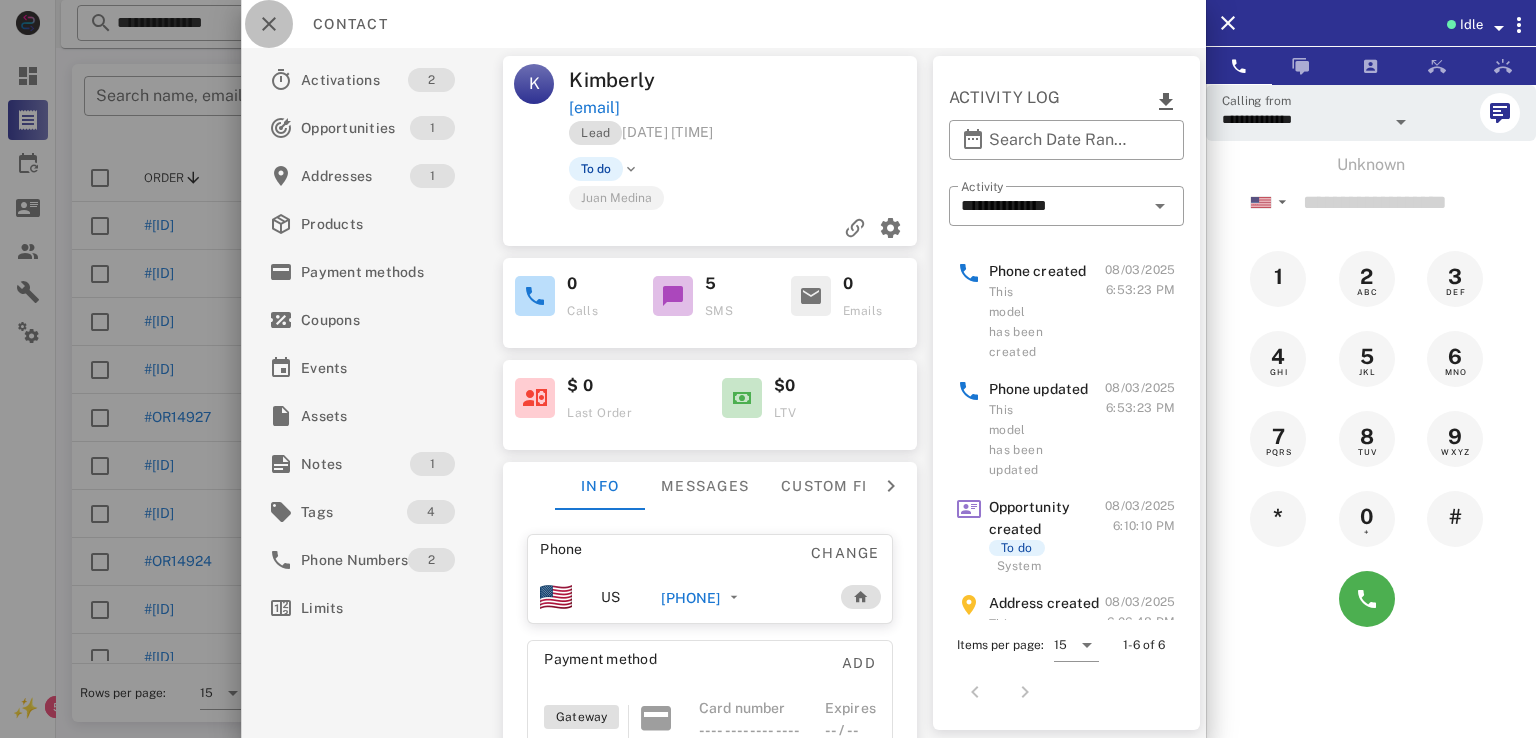 click at bounding box center (269, 24) 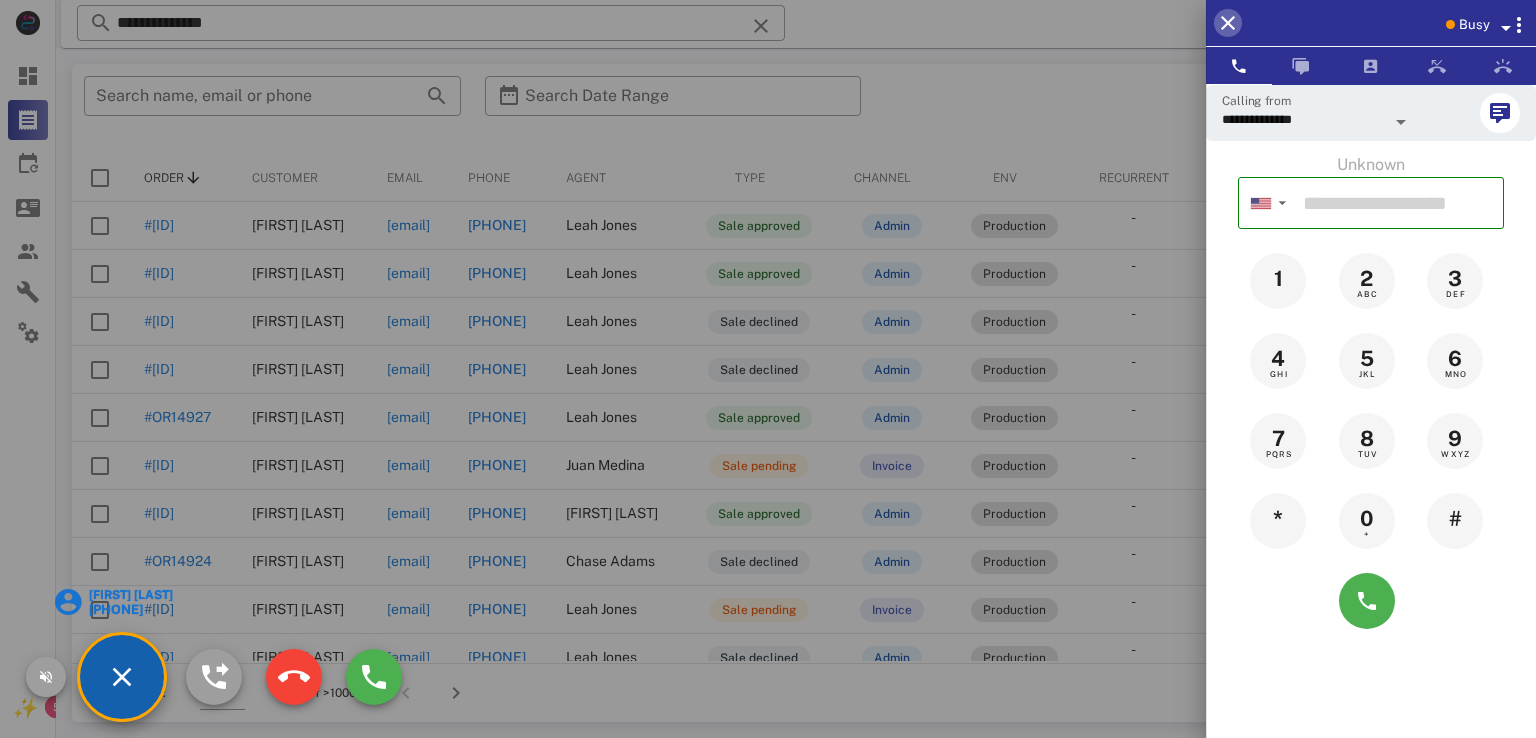 click at bounding box center (1228, 23) 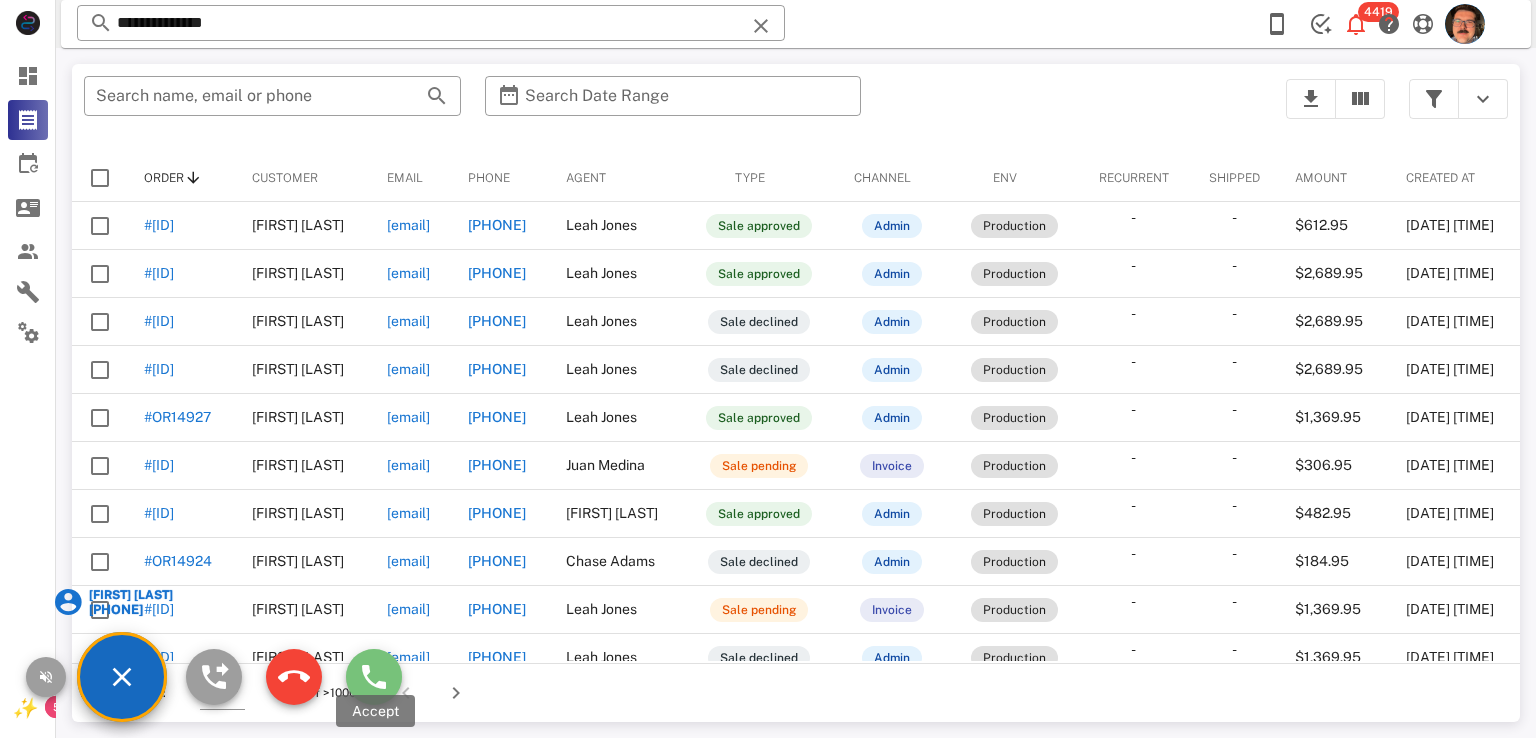 click at bounding box center [374, 677] 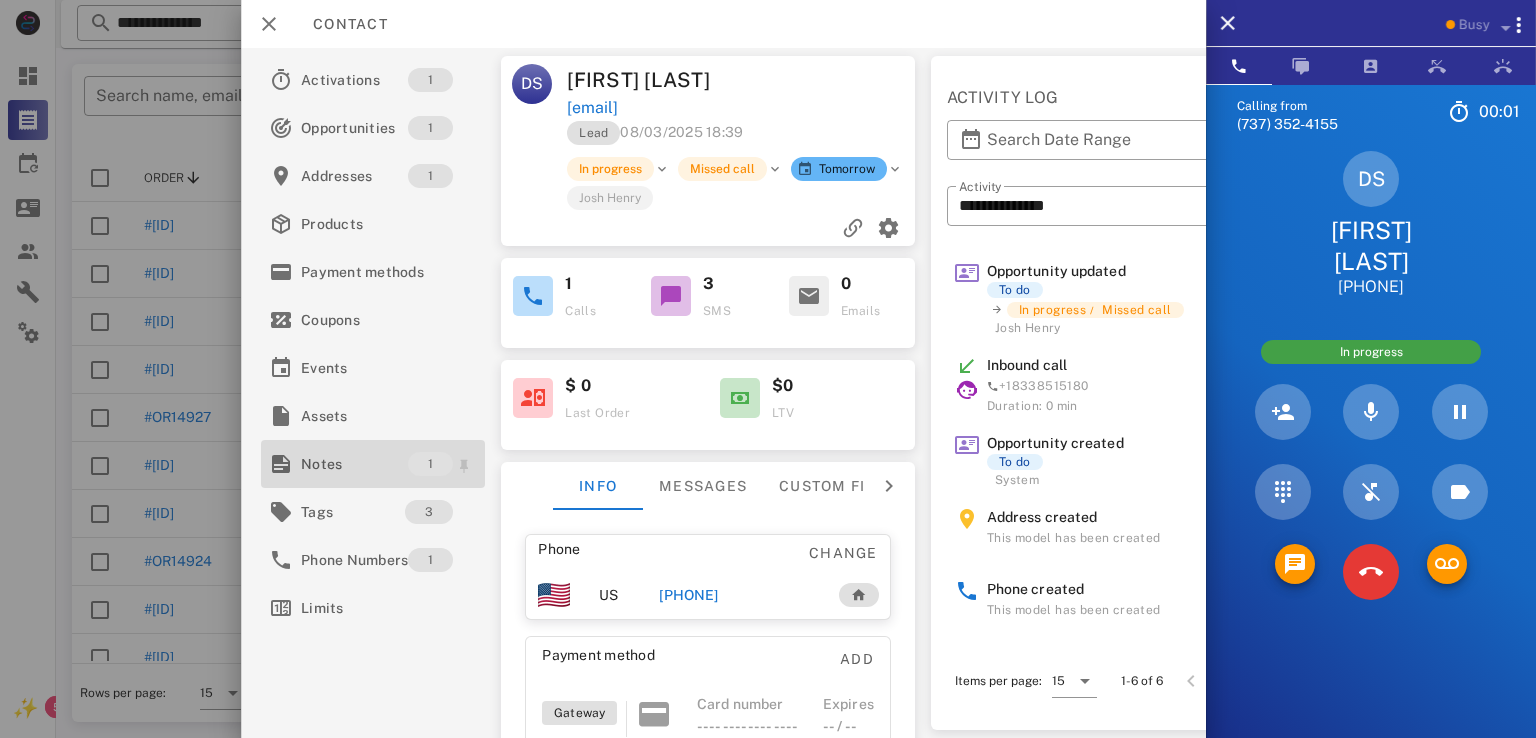 click on "Notes" at bounding box center (354, 464) 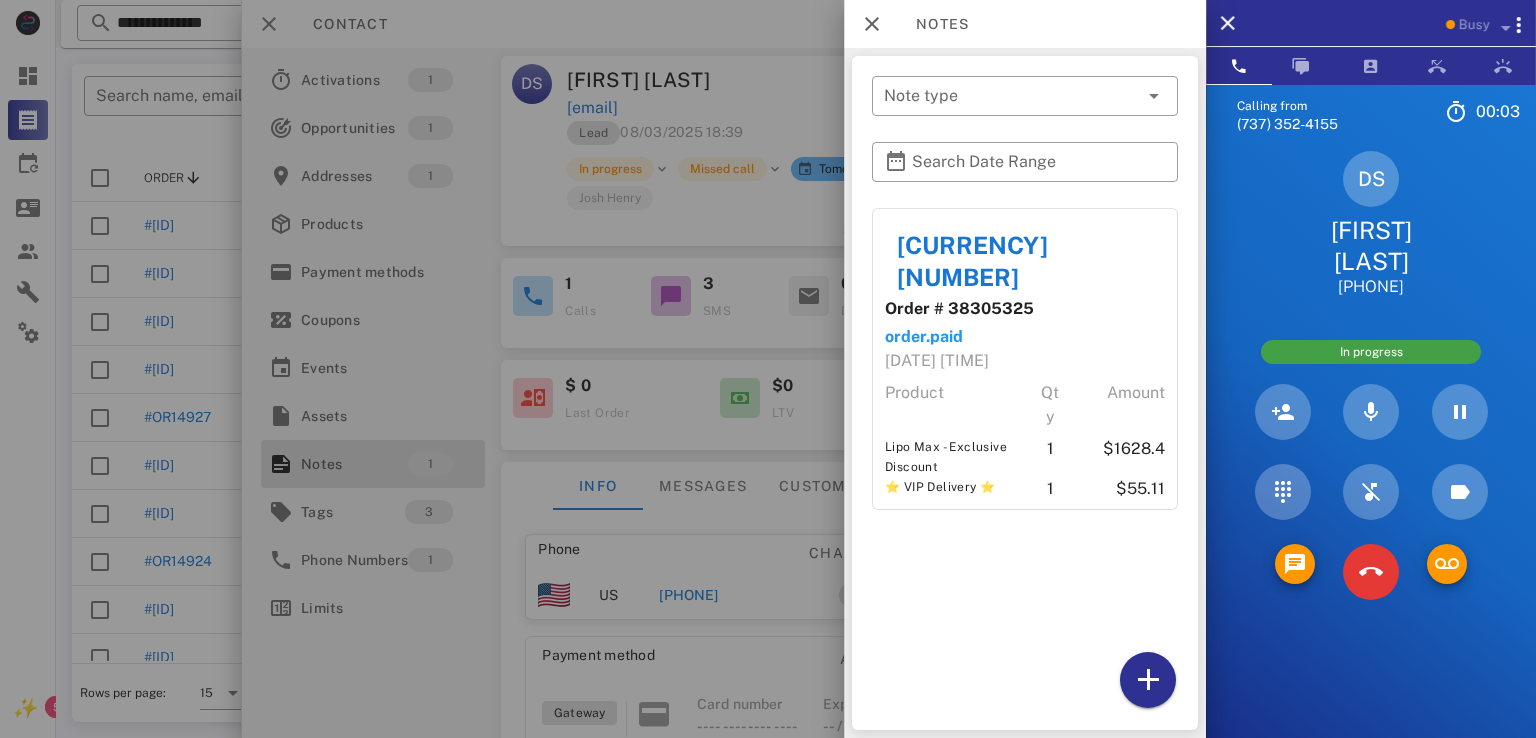 click at bounding box center (768, 369) 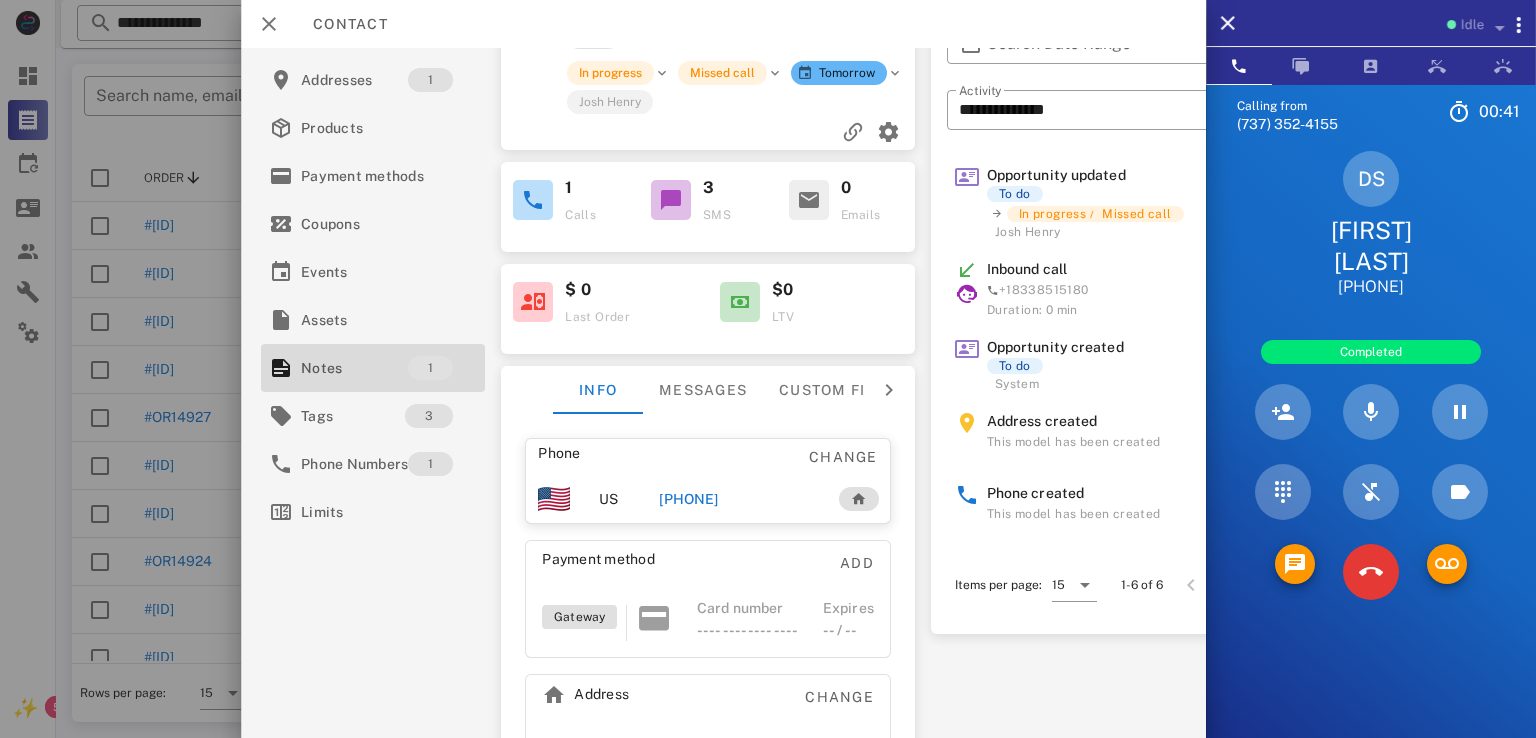 scroll, scrollTop: 0, scrollLeft: 0, axis: both 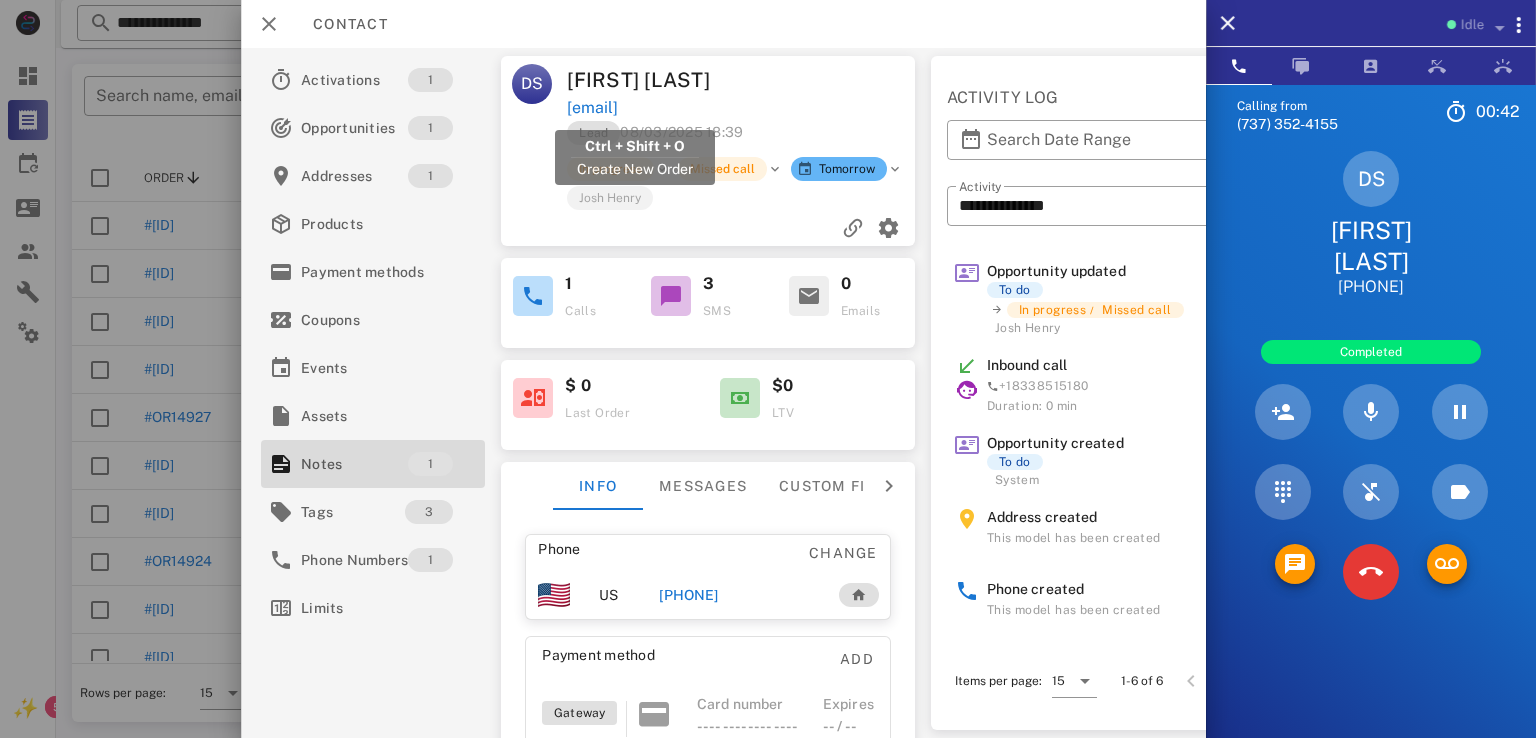 click on "dns0554@cox.net" at bounding box center [593, 108] 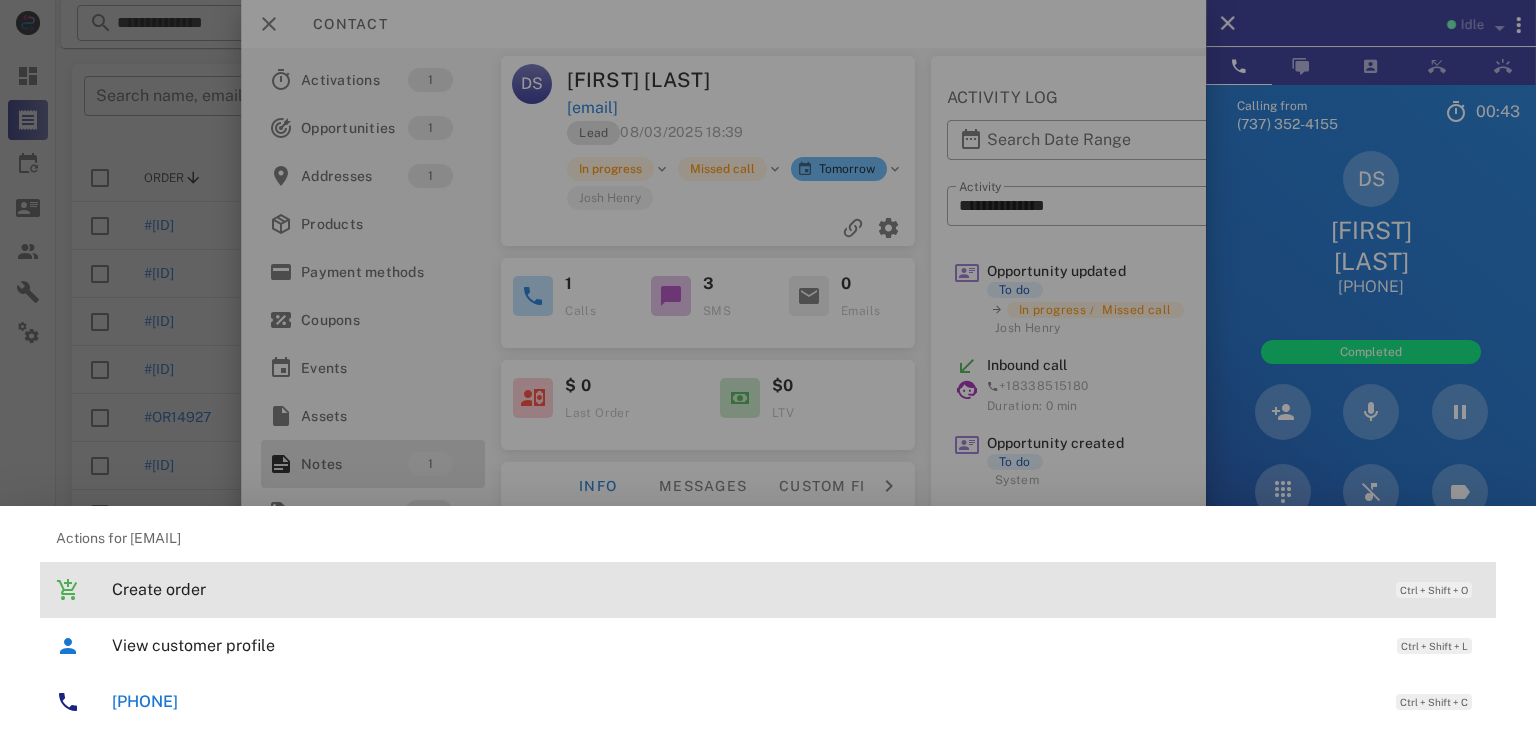 click on "Create order Ctrl + Shift + O" at bounding box center (796, 589) 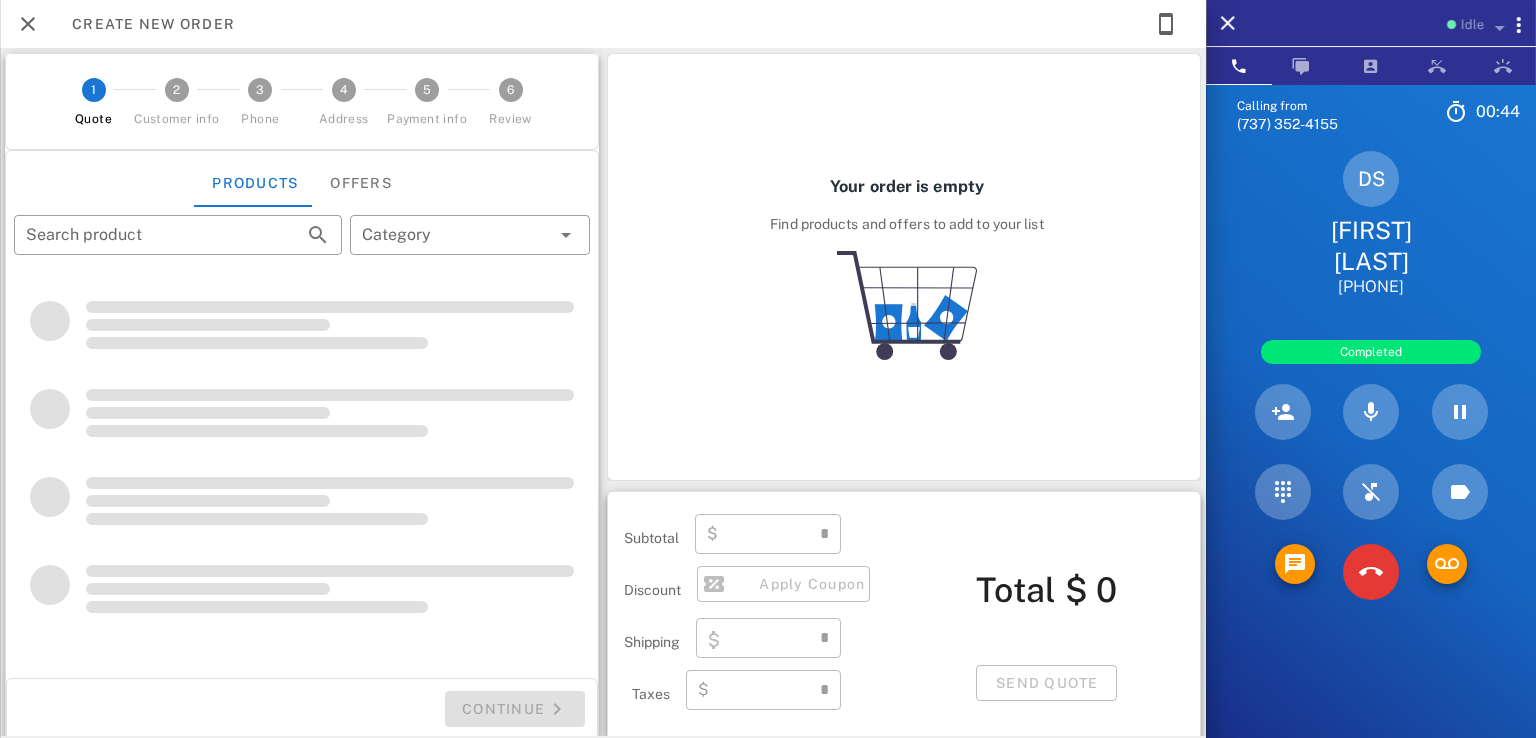 type on "**********" 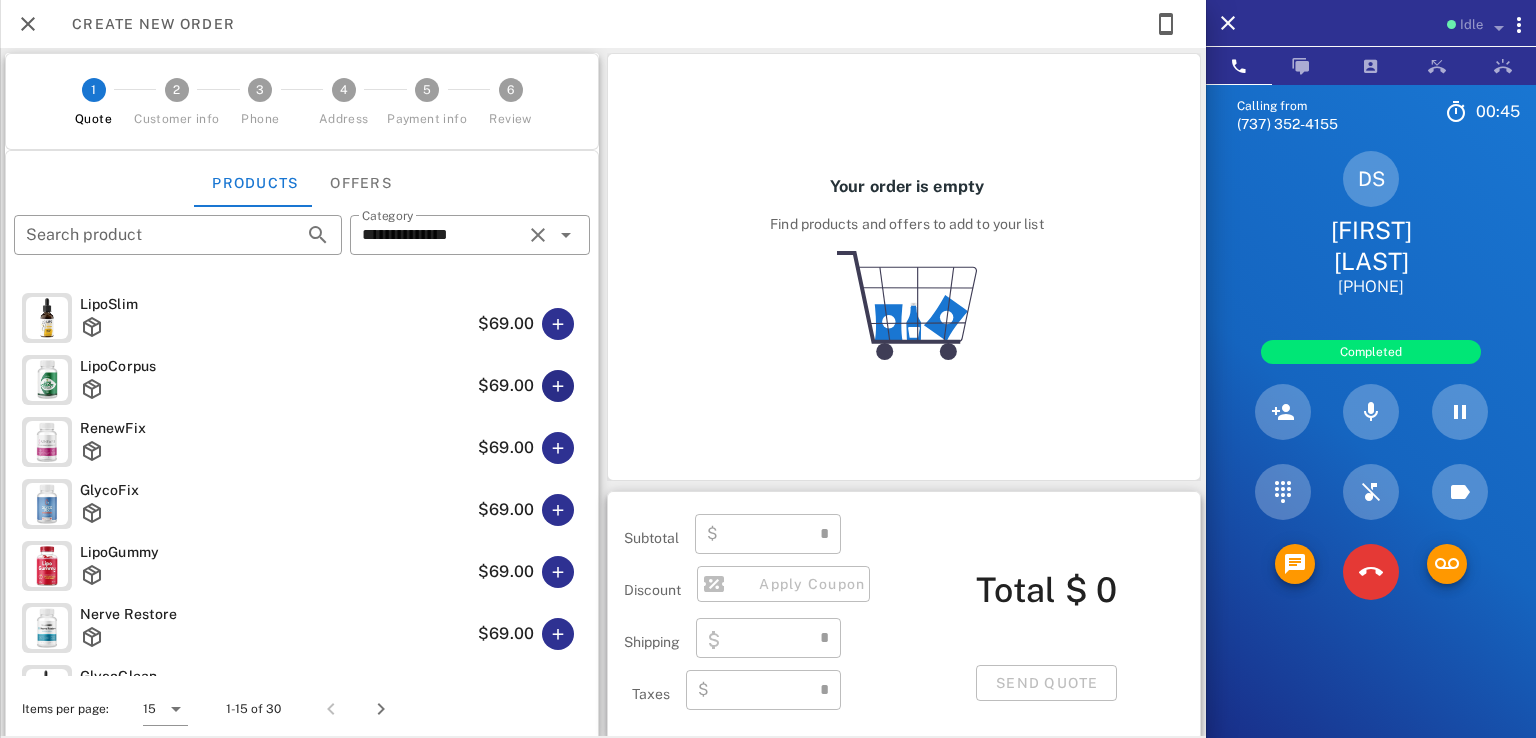 type on "****" 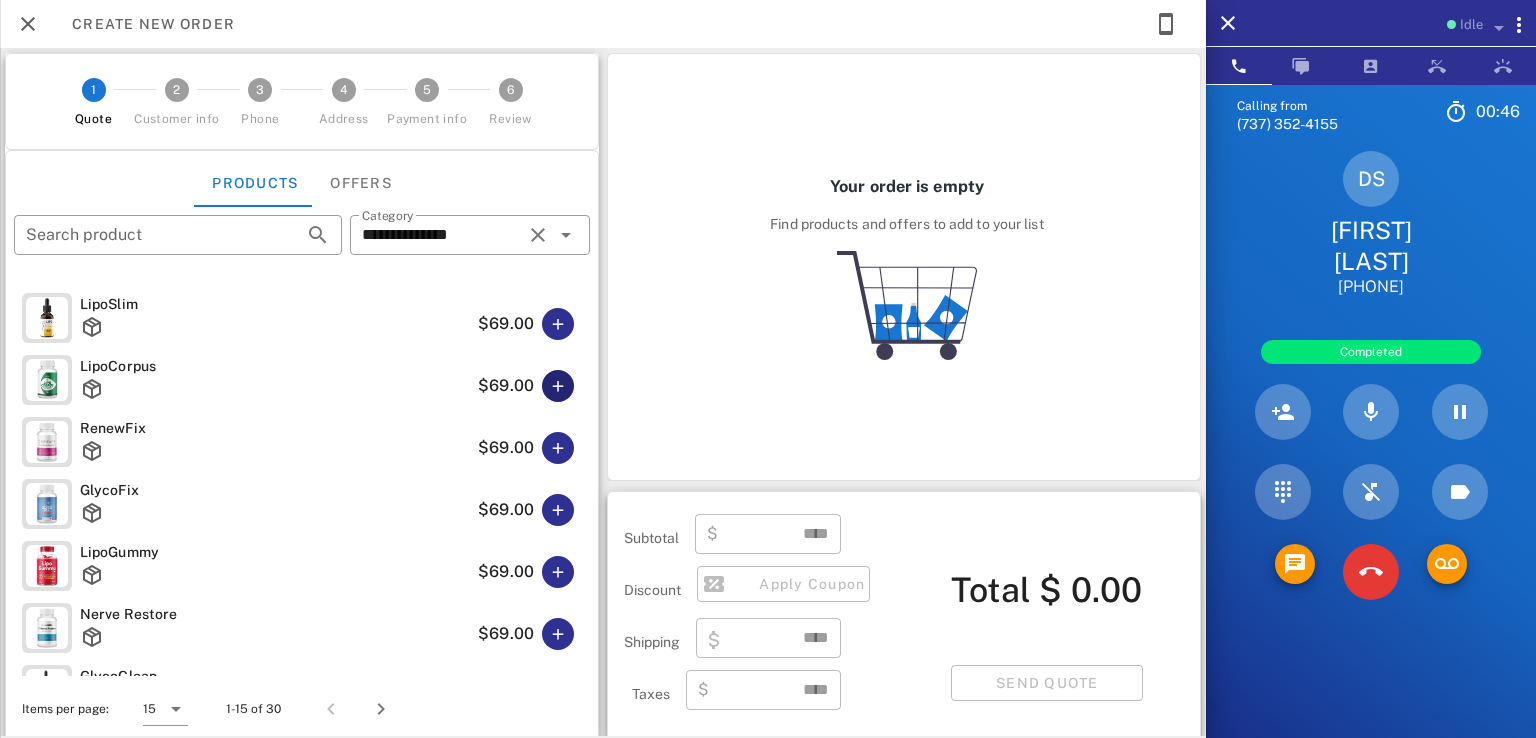 click at bounding box center (558, 386) 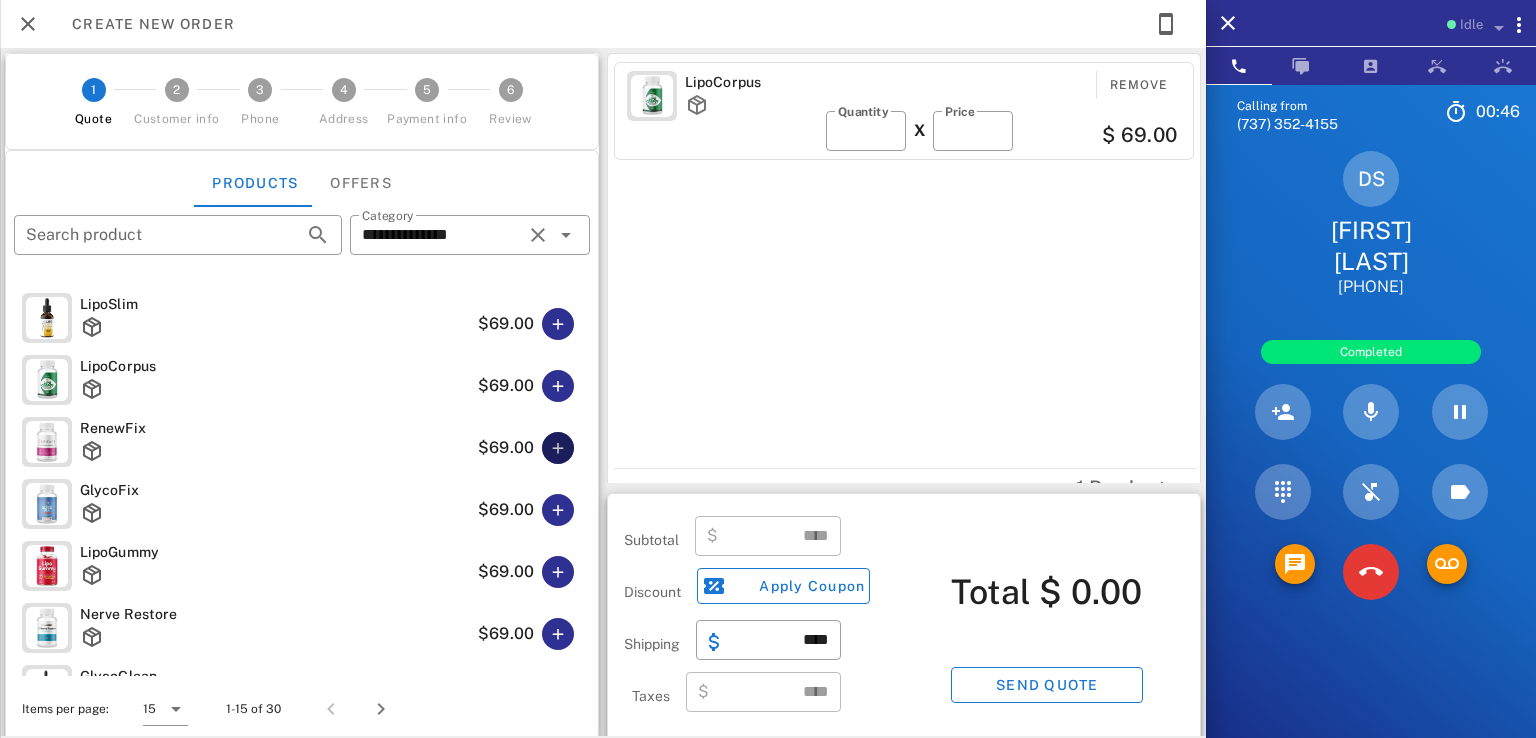 click at bounding box center [558, 448] 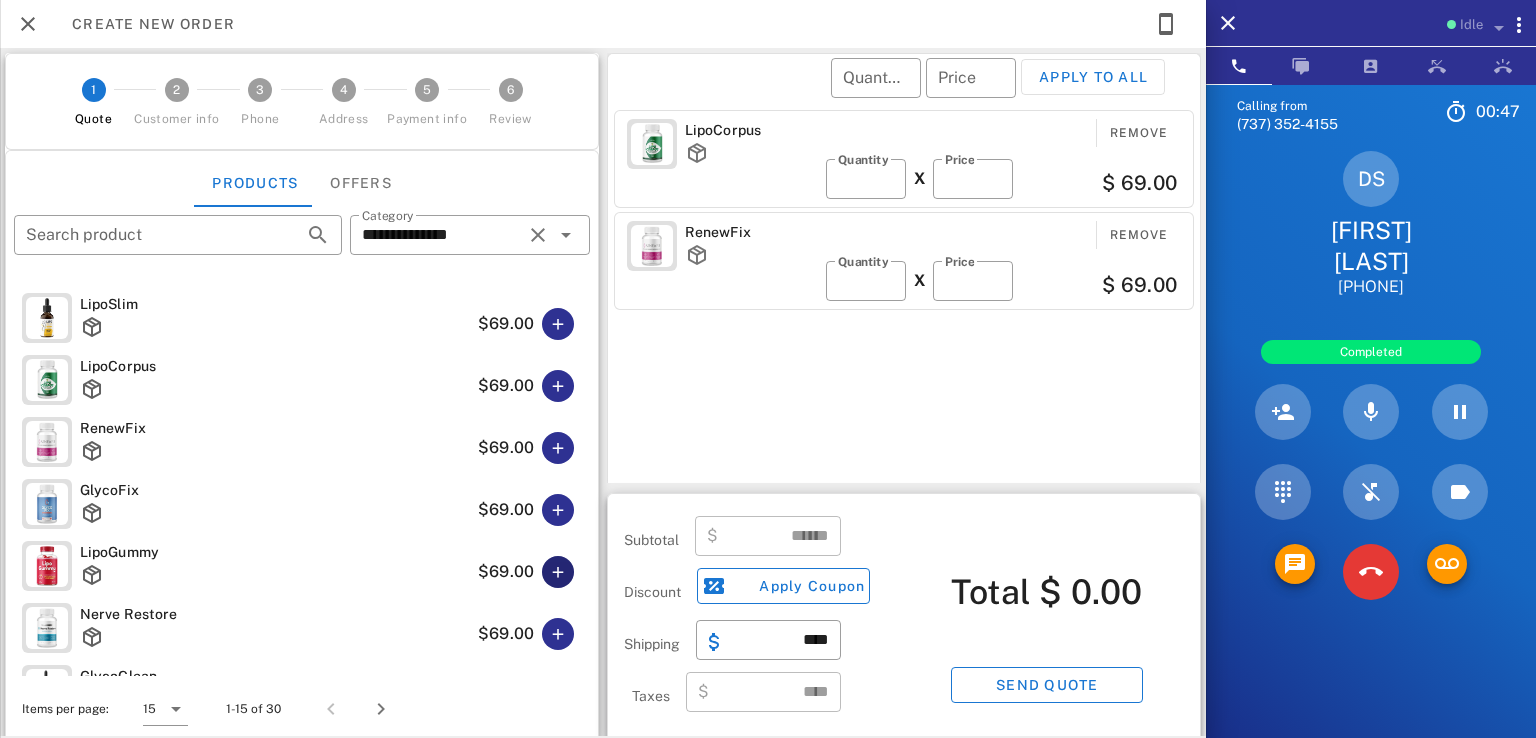 click at bounding box center (558, 572) 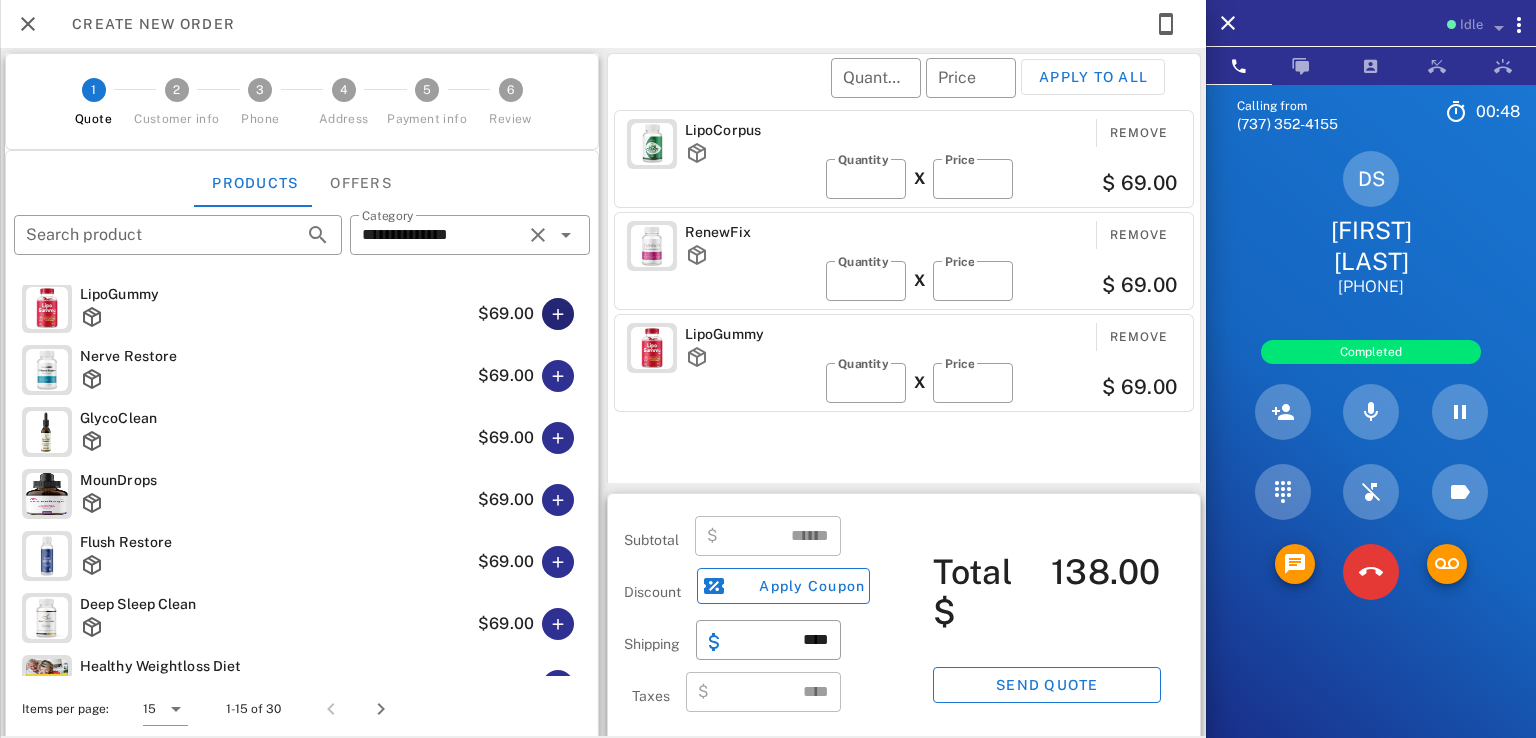 scroll, scrollTop: 555, scrollLeft: 0, axis: vertical 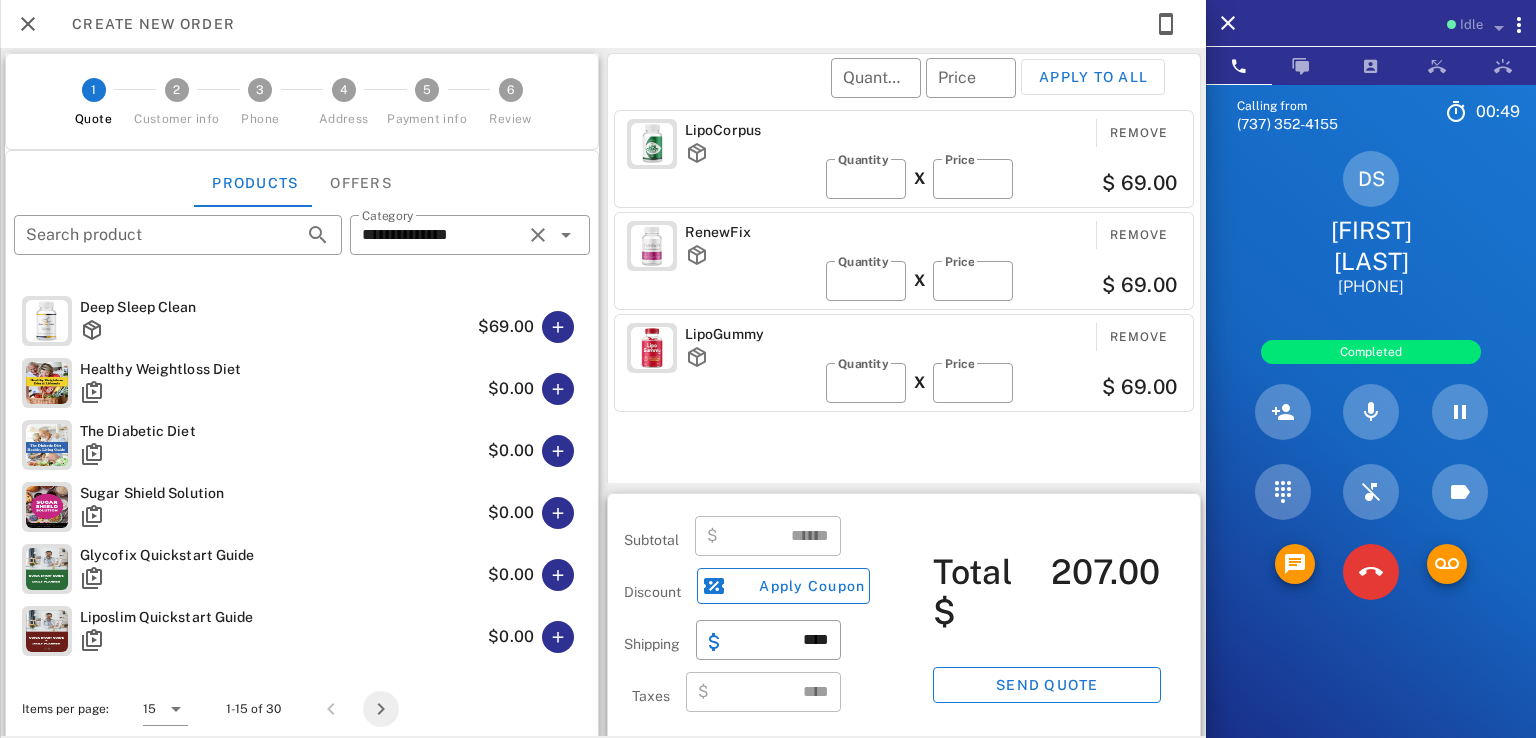 click at bounding box center [381, 709] 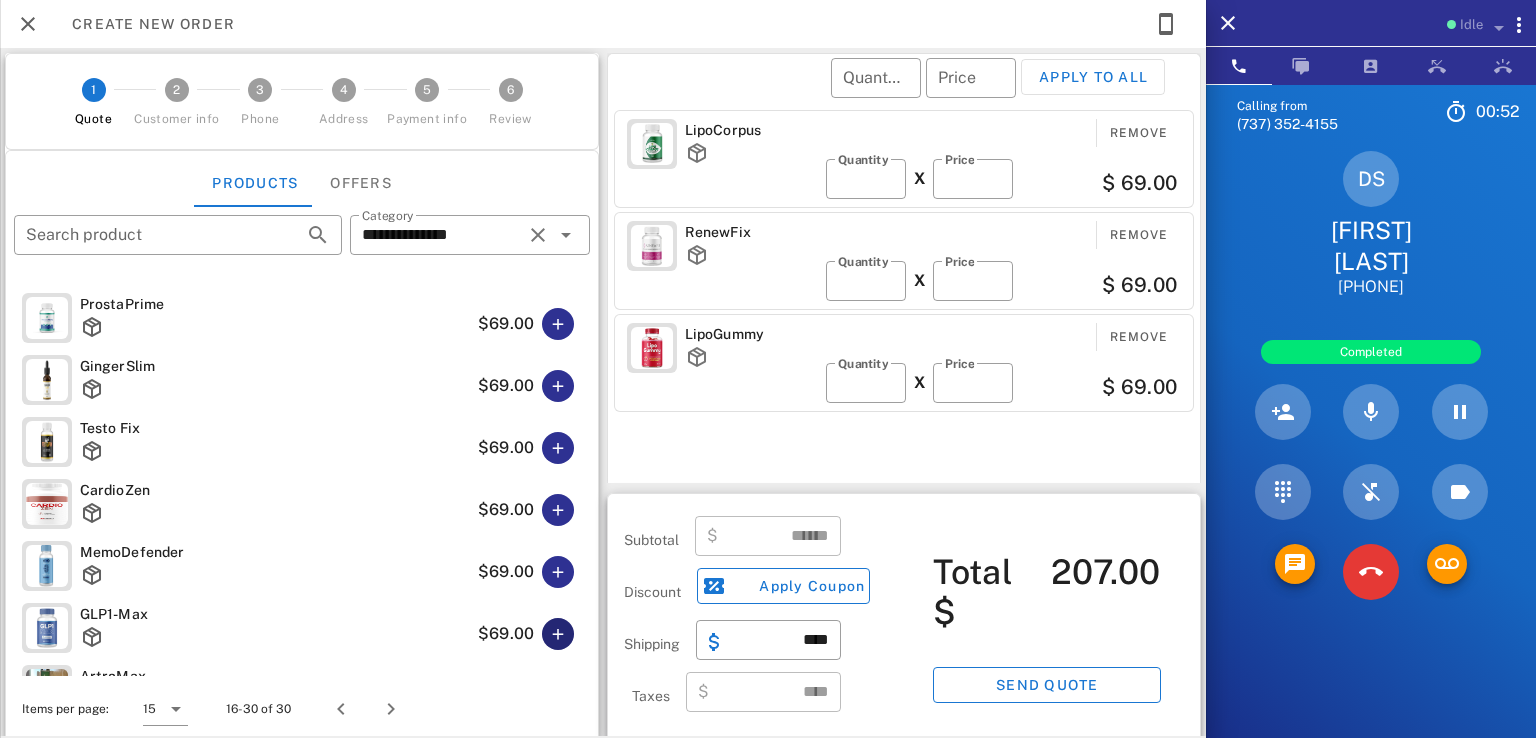 click at bounding box center (558, 634) 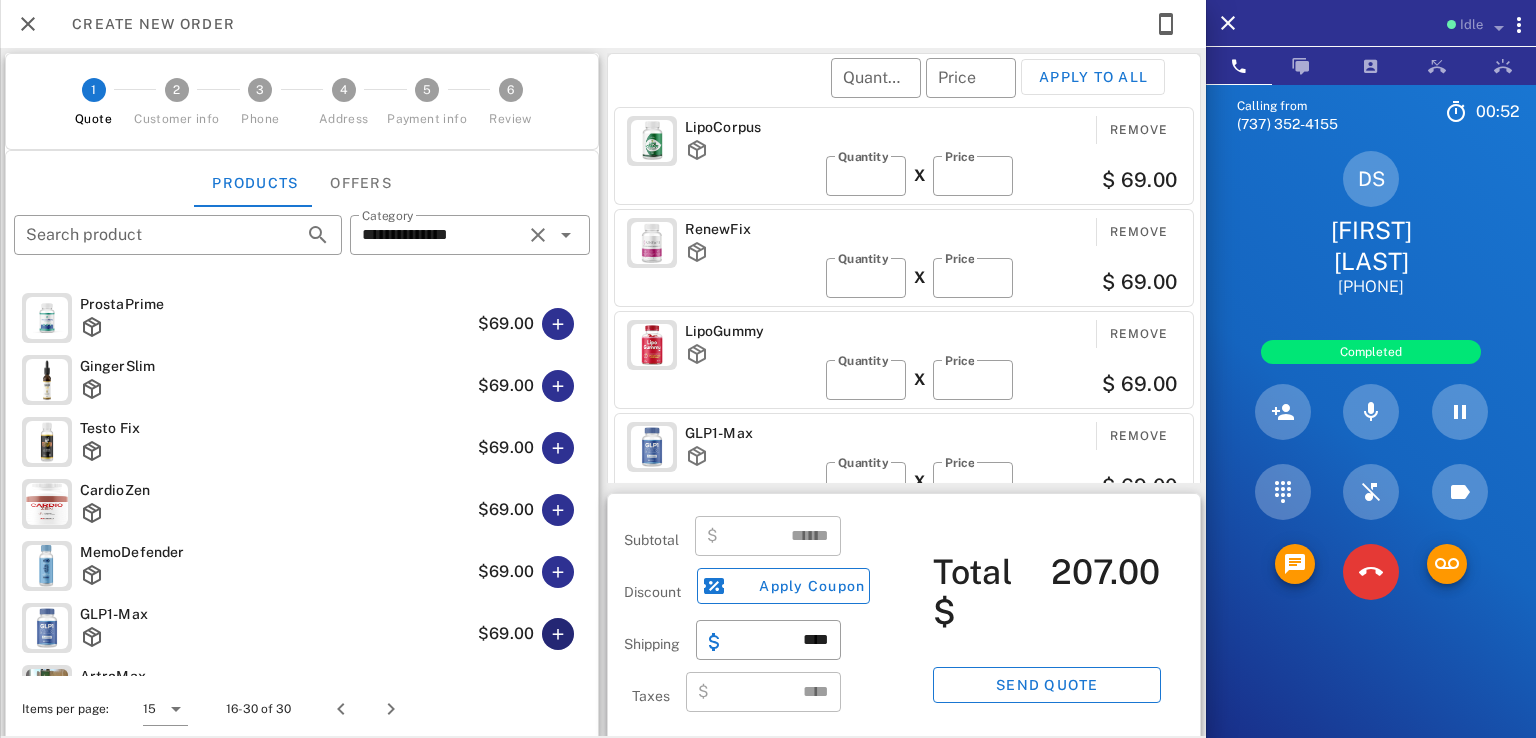 scroll, scrollTop: 4, scrollLeft: 0, axis: vertical 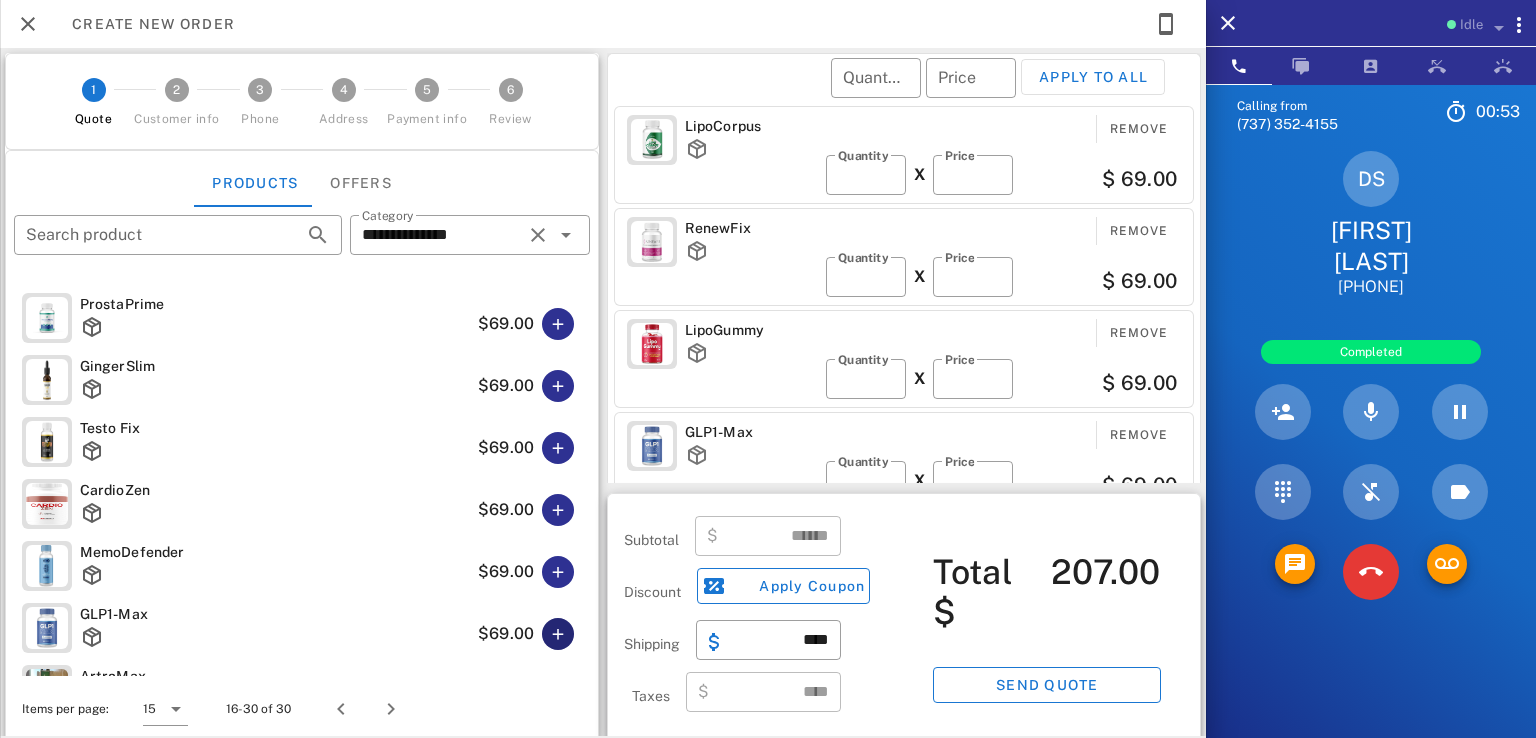 type on "******" 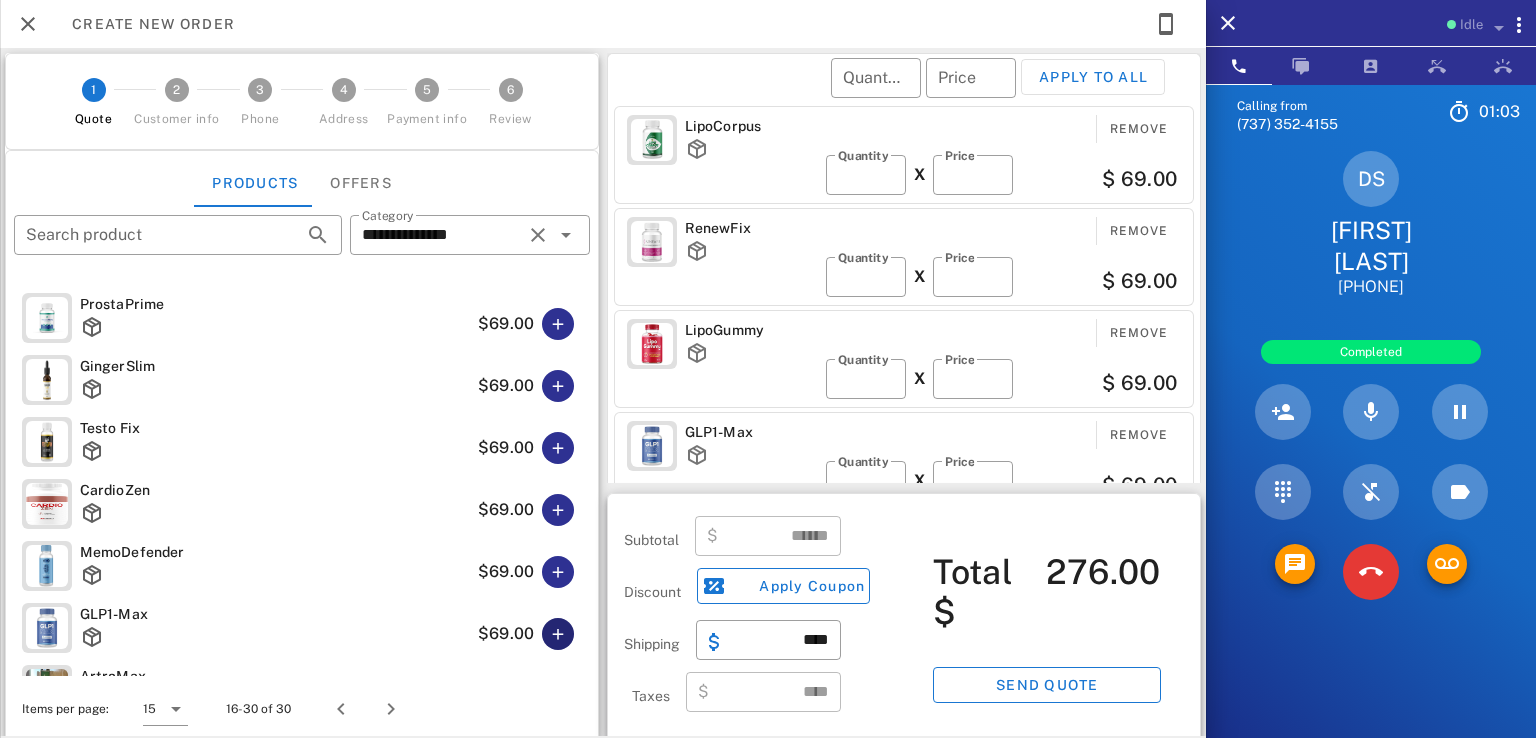scroll, scrollTop: 4, scrollLeft: 0, axis: vertical 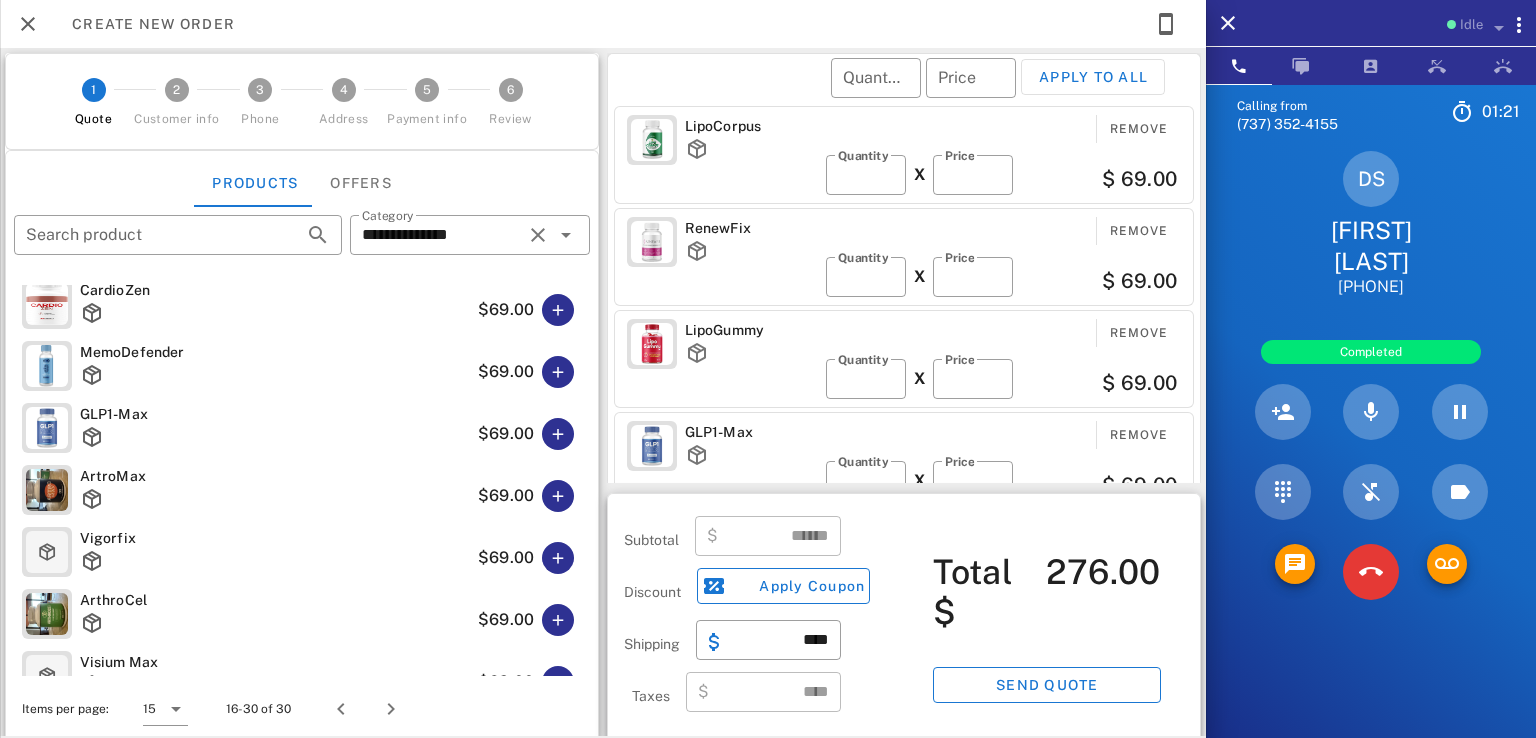 click on "Items per page: 15  16-30 of 30" at bounding box center [302, 709] 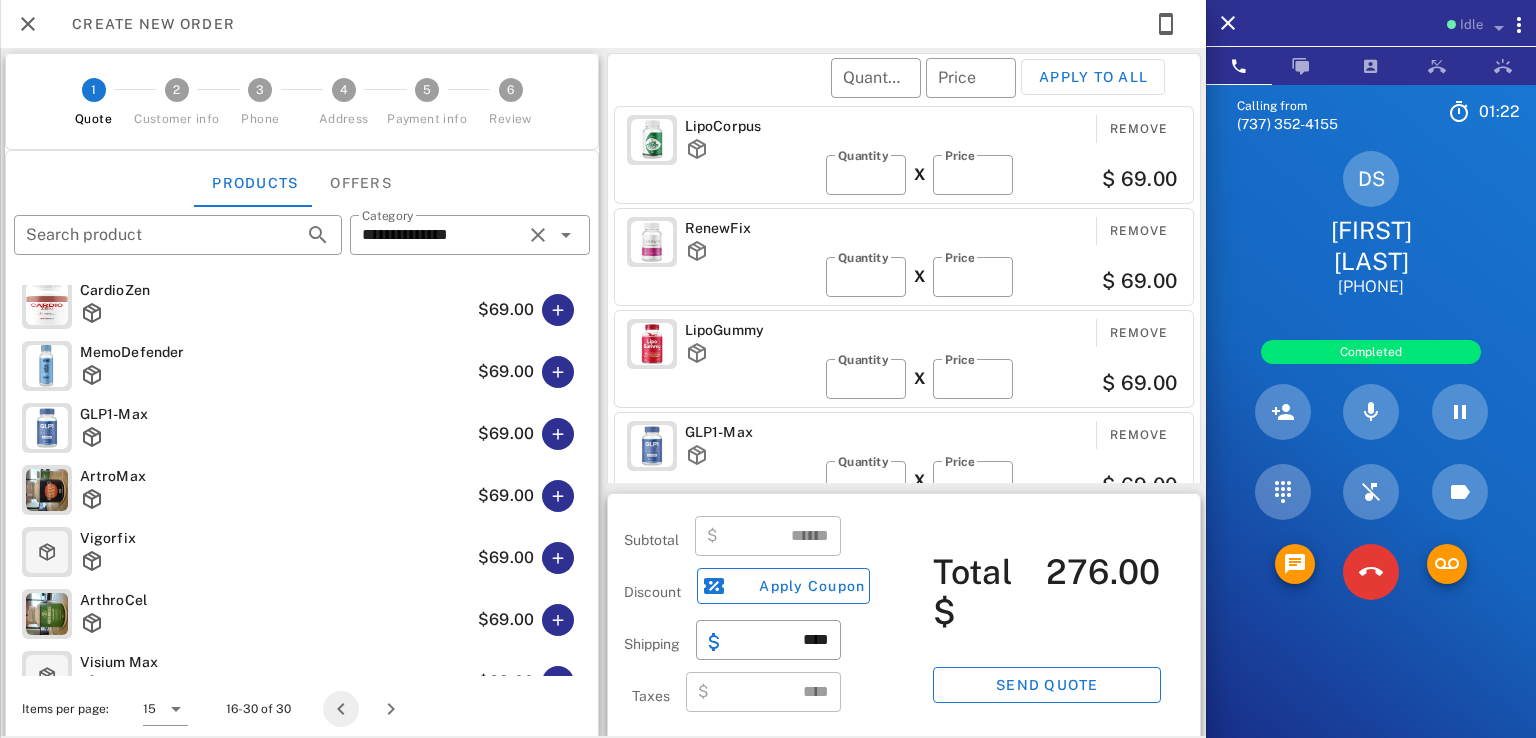 click at bounding box center (341, 709) 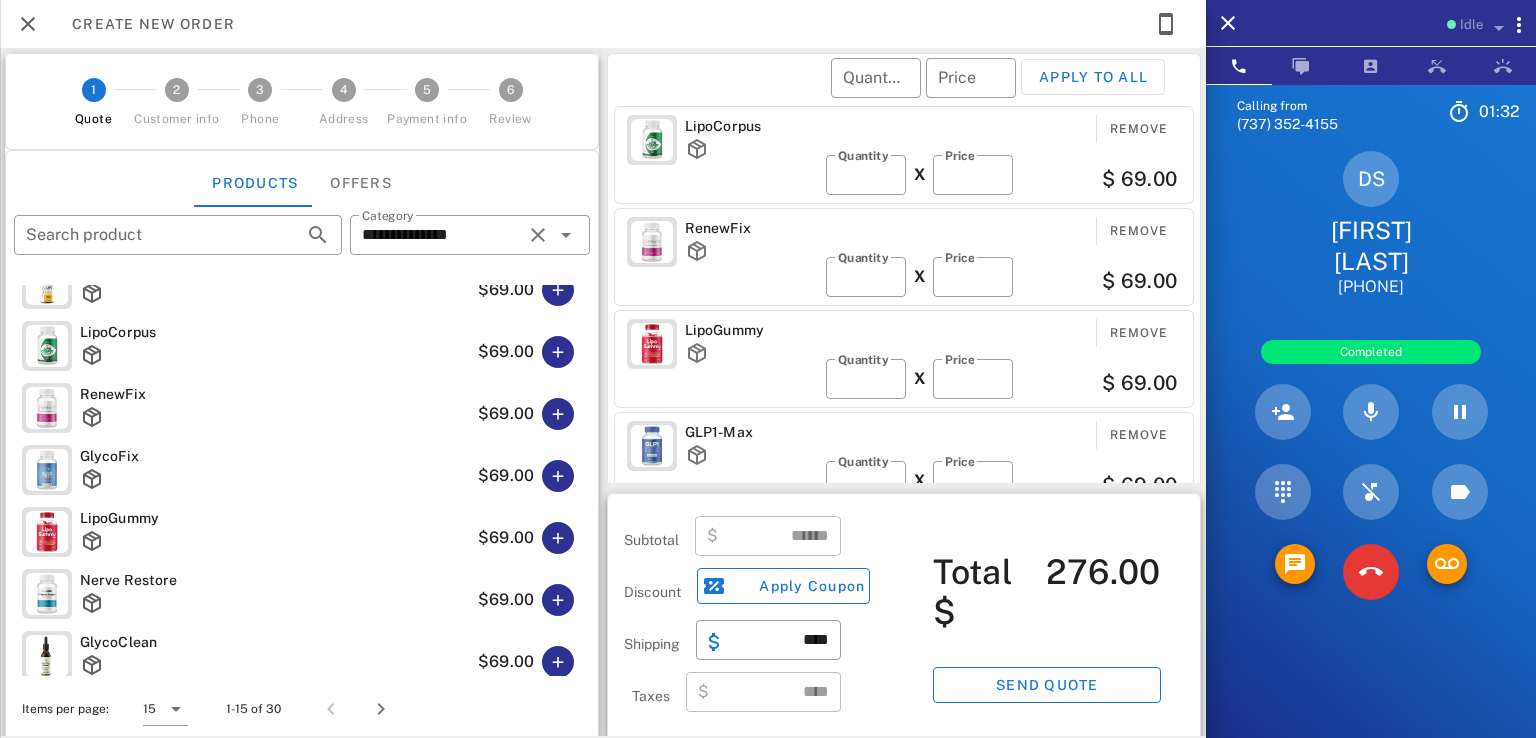 scroll, scrollTop: 0, scrollLeft: 0, axis: both 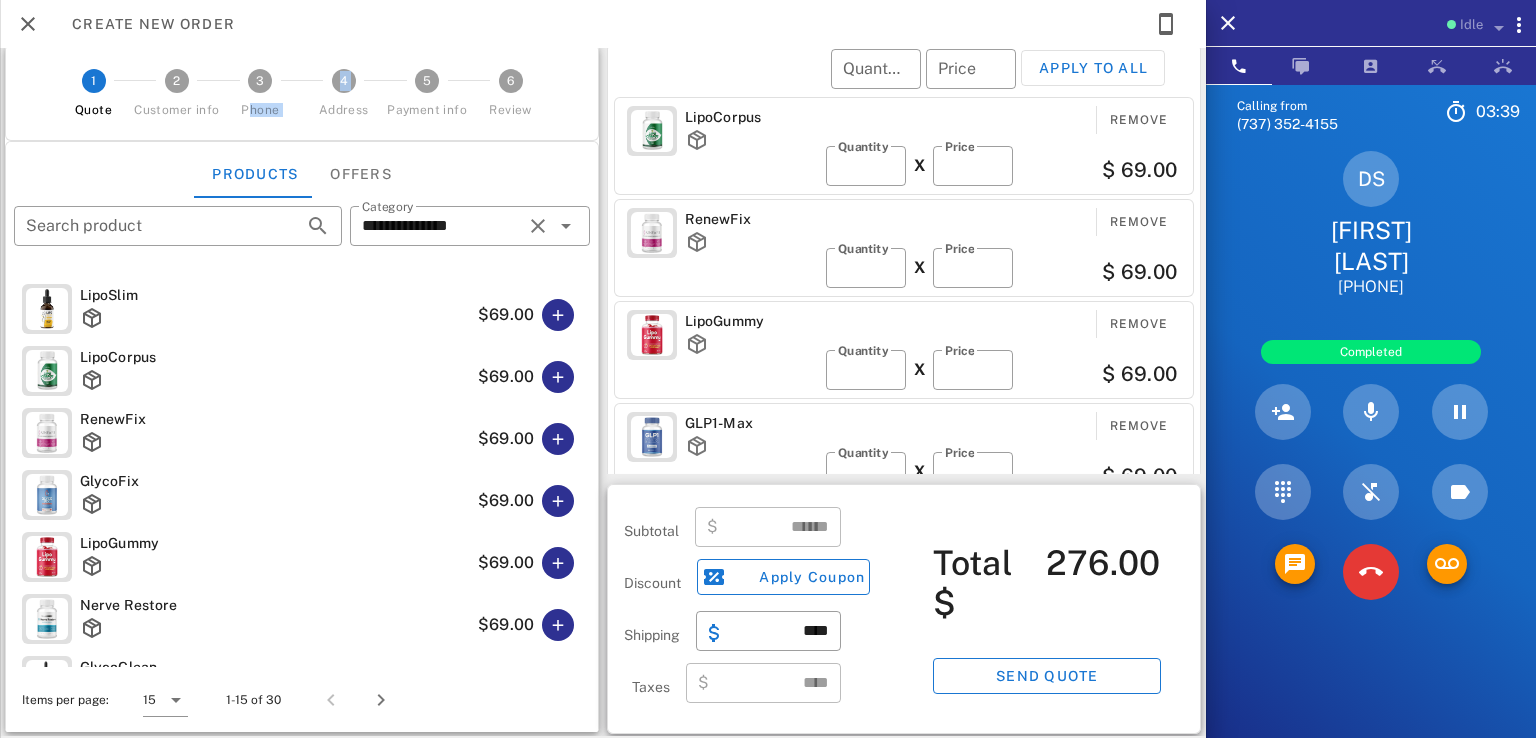 drag, startPoint x: 280, startPoint y: 105, endPoint x: 238, endPoint y: 112, distance: 42.579338 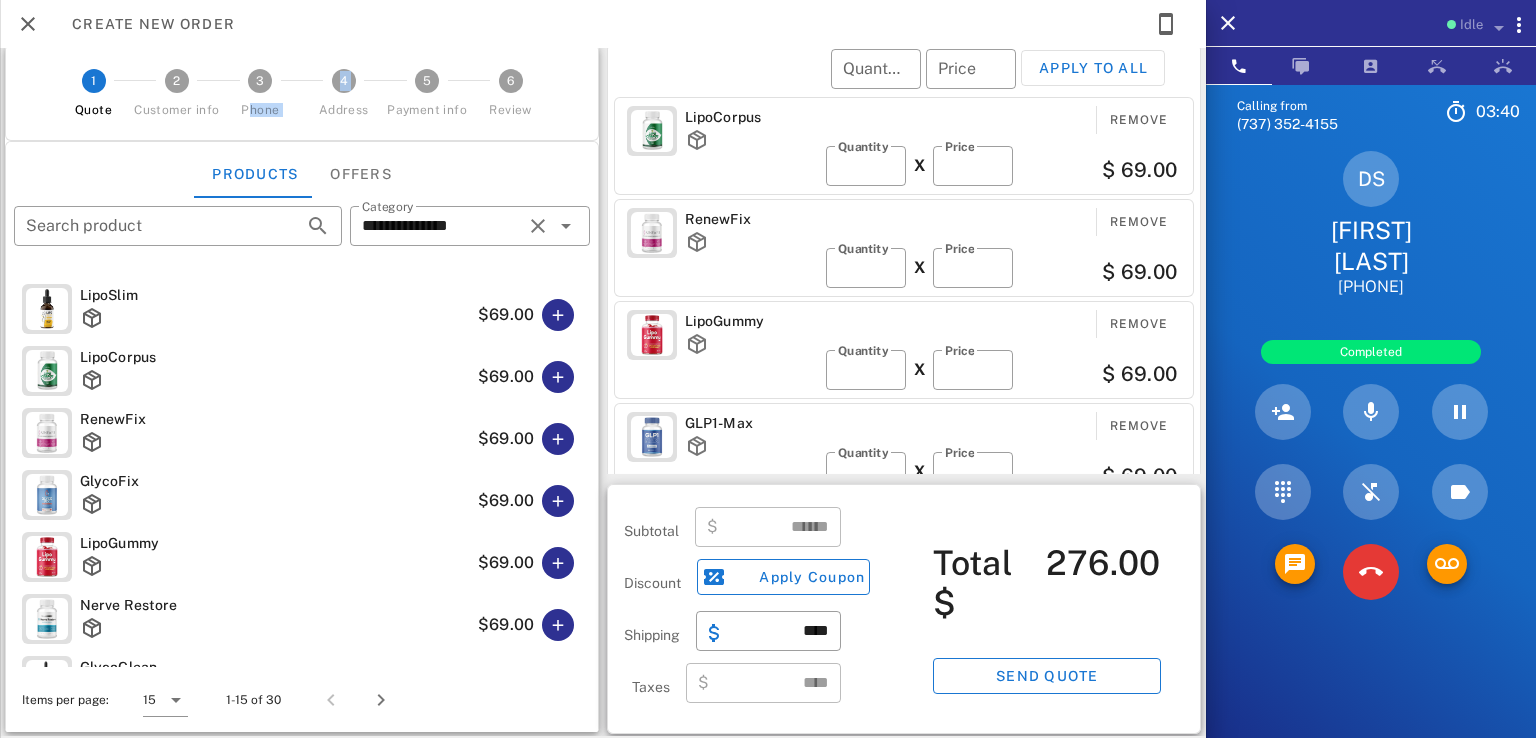 click on "3  Phone" at bounding box center (260, 92) 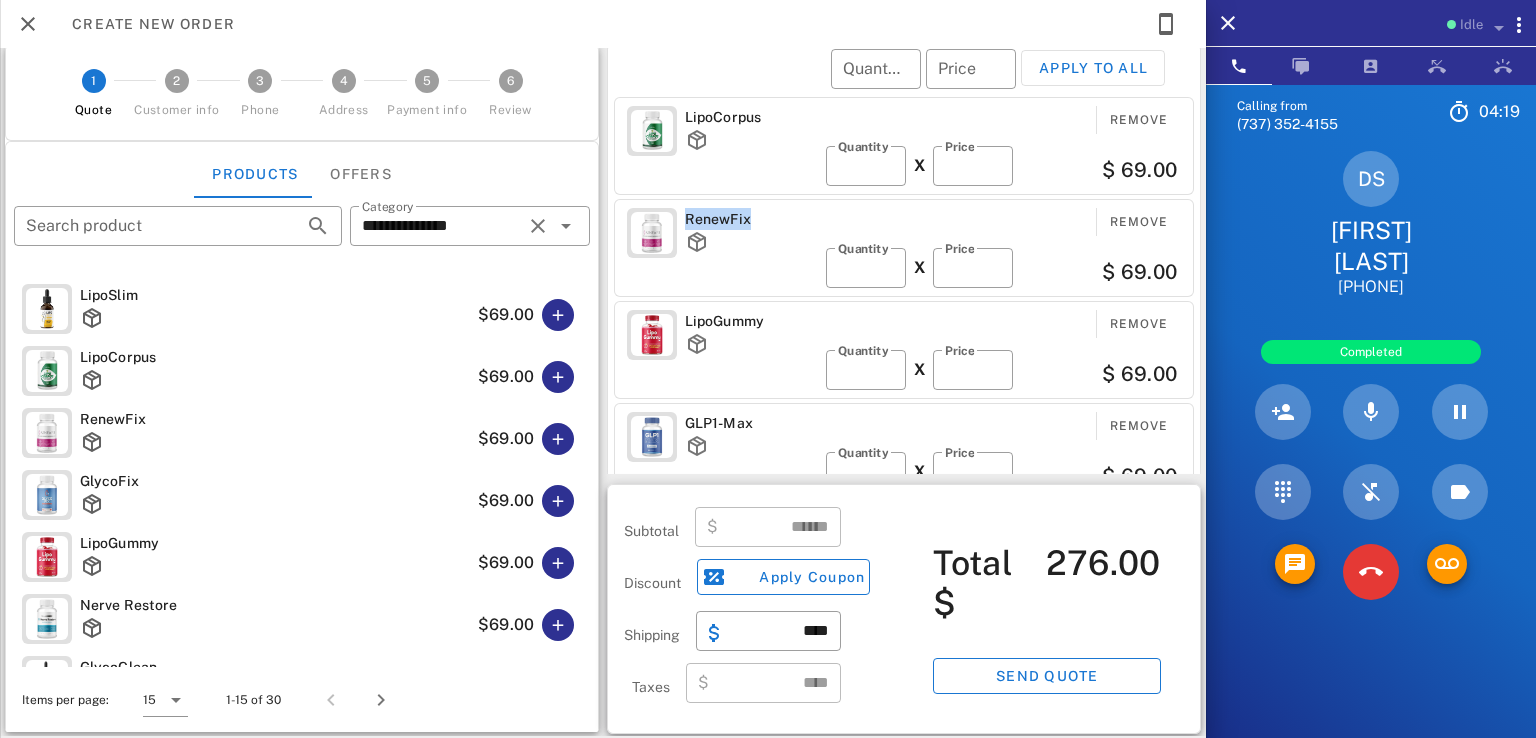 drag, startPoint x: 752, startPoint y: 213, endPoint x: 680, endPoint y: 214, distance: 72.00694 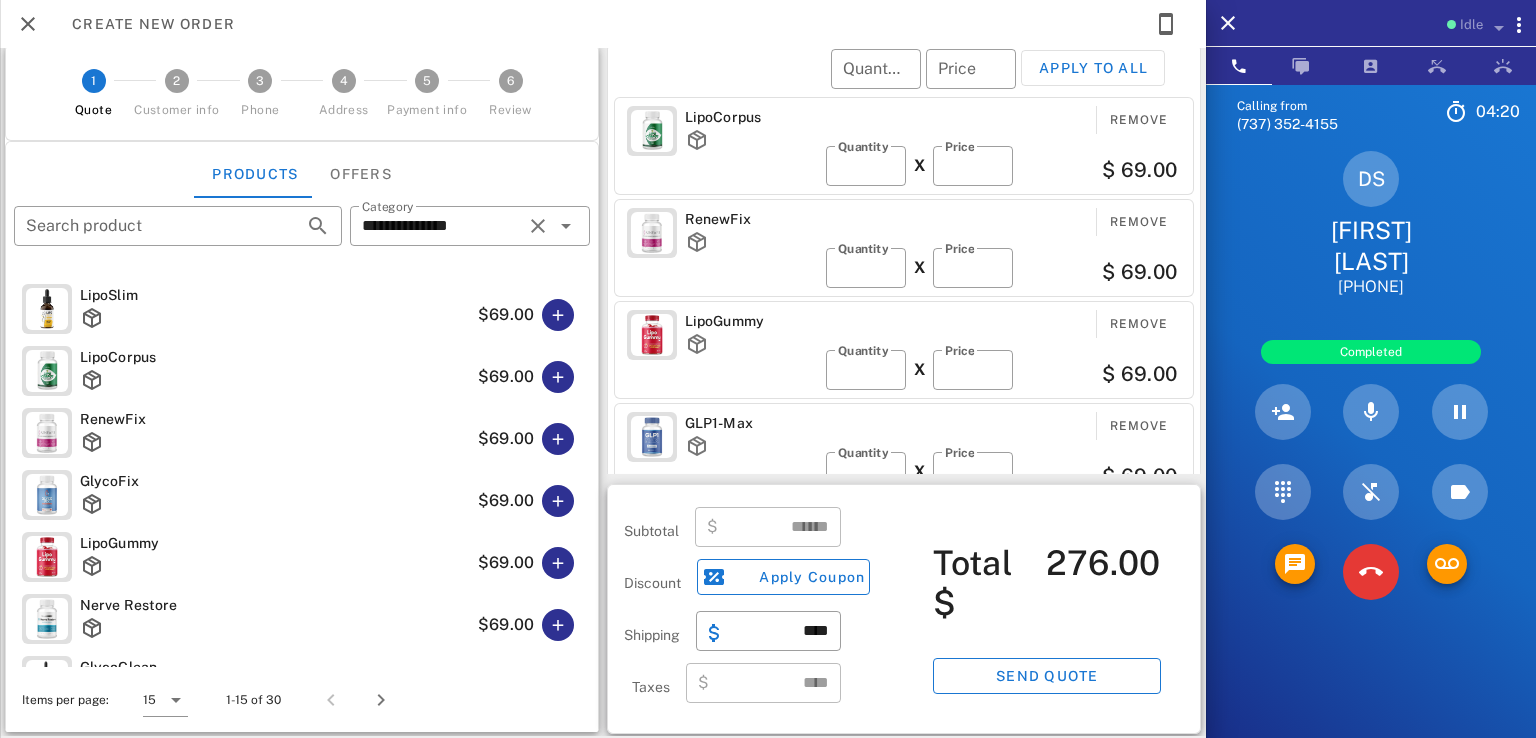 click on "LipoCorpus  Remove  ​ Quantity * X ​ Price **  $ 69.00" at bounding box center [904, 146] 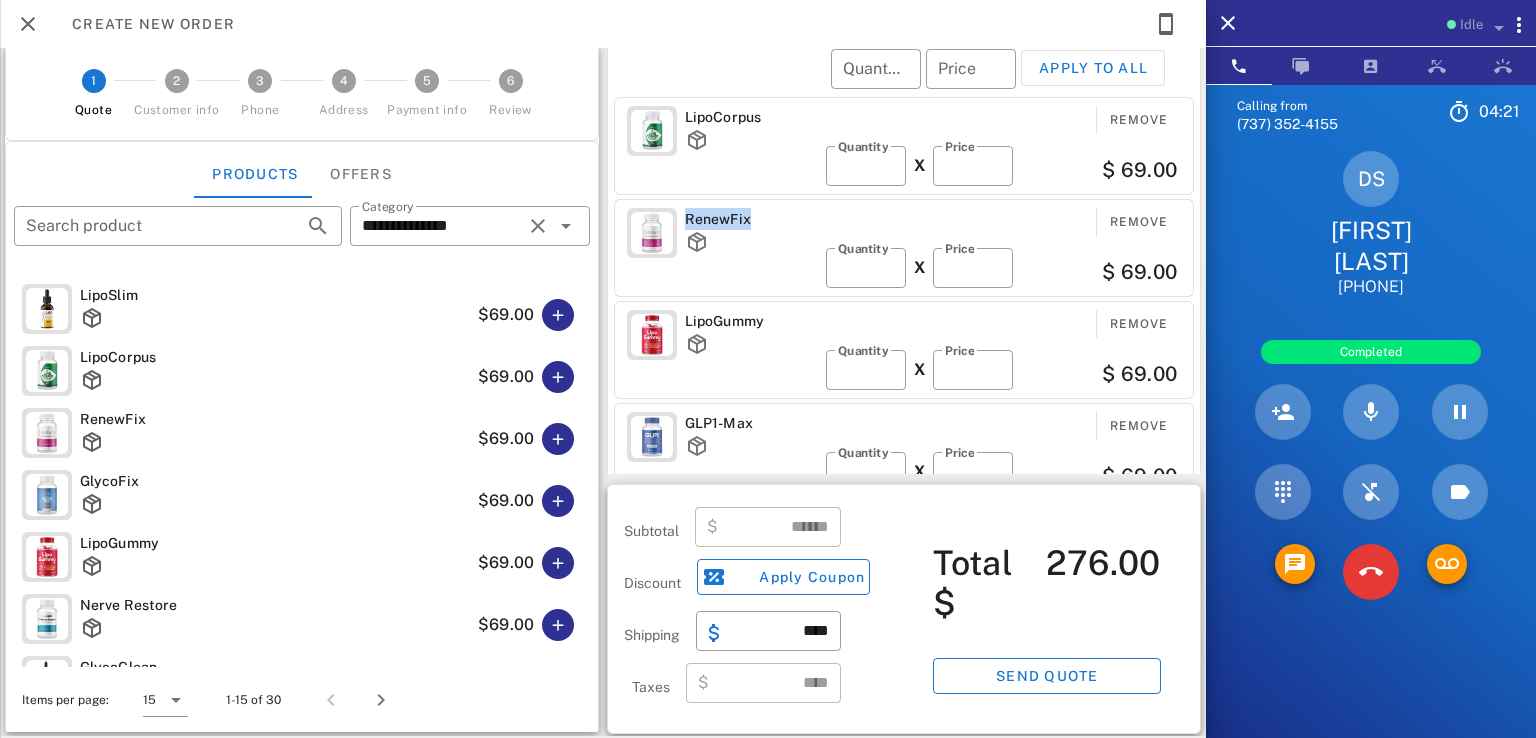 drag, startPoint x: 676, startPoint y: 209, endPoint x: 761, endPoint y: 225, distance: 86.492775 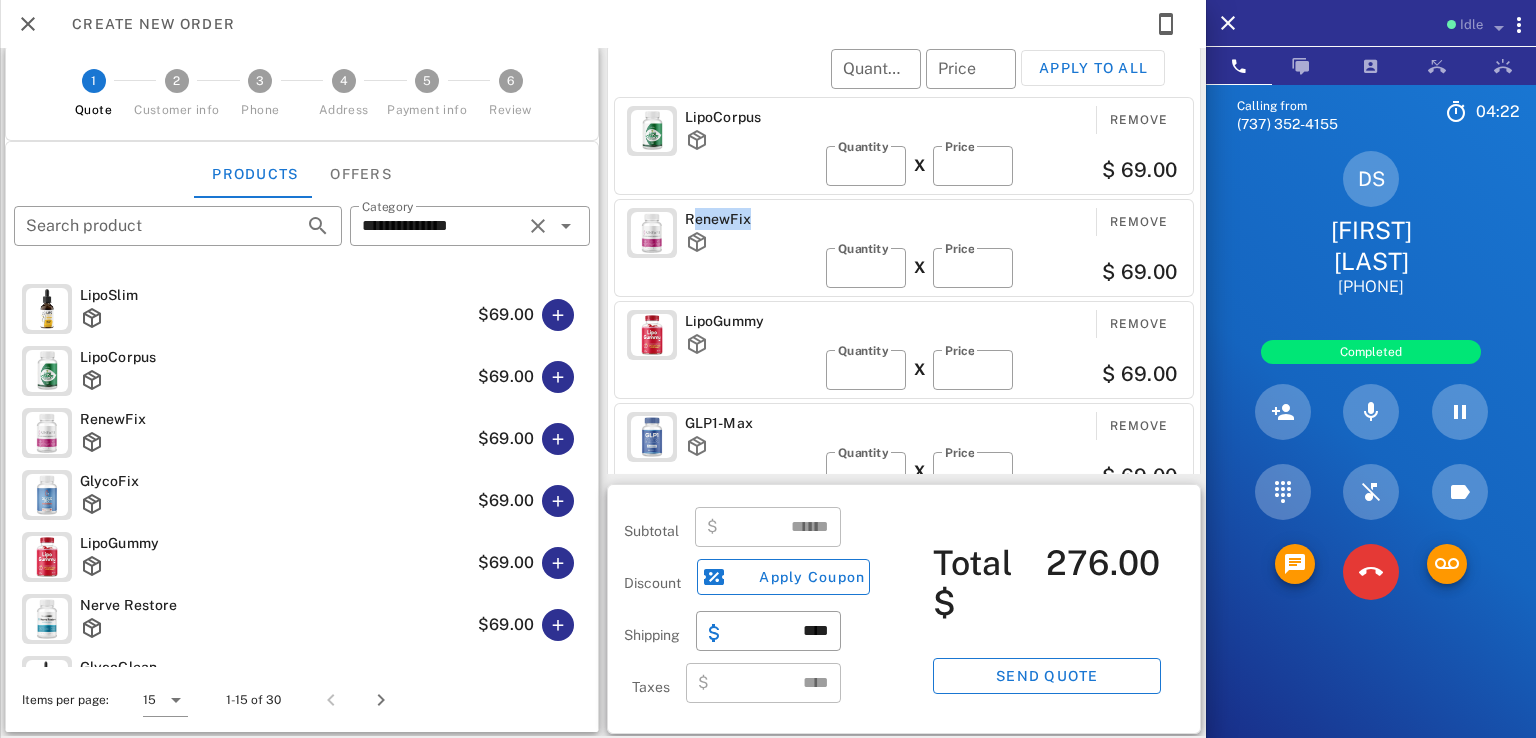 drag, startPoint x: 755, startPoint y: 213, endPoint x: 687, endPoint y: 219, distance: 68.26419 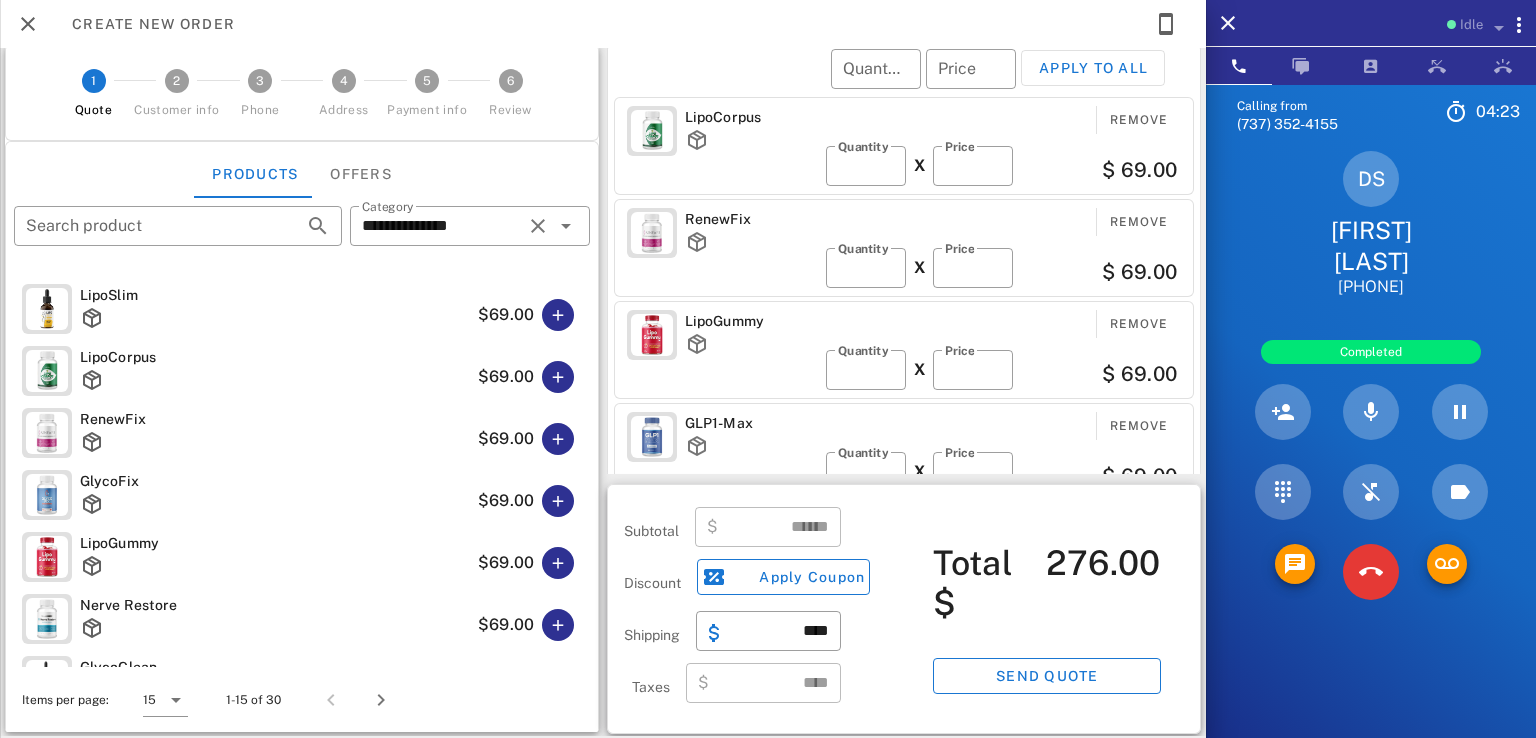 click on "LipoCorpus  Remove  ​ Quantity * X ​ Price **  $ 69.00" at bounding box center [904, 146] 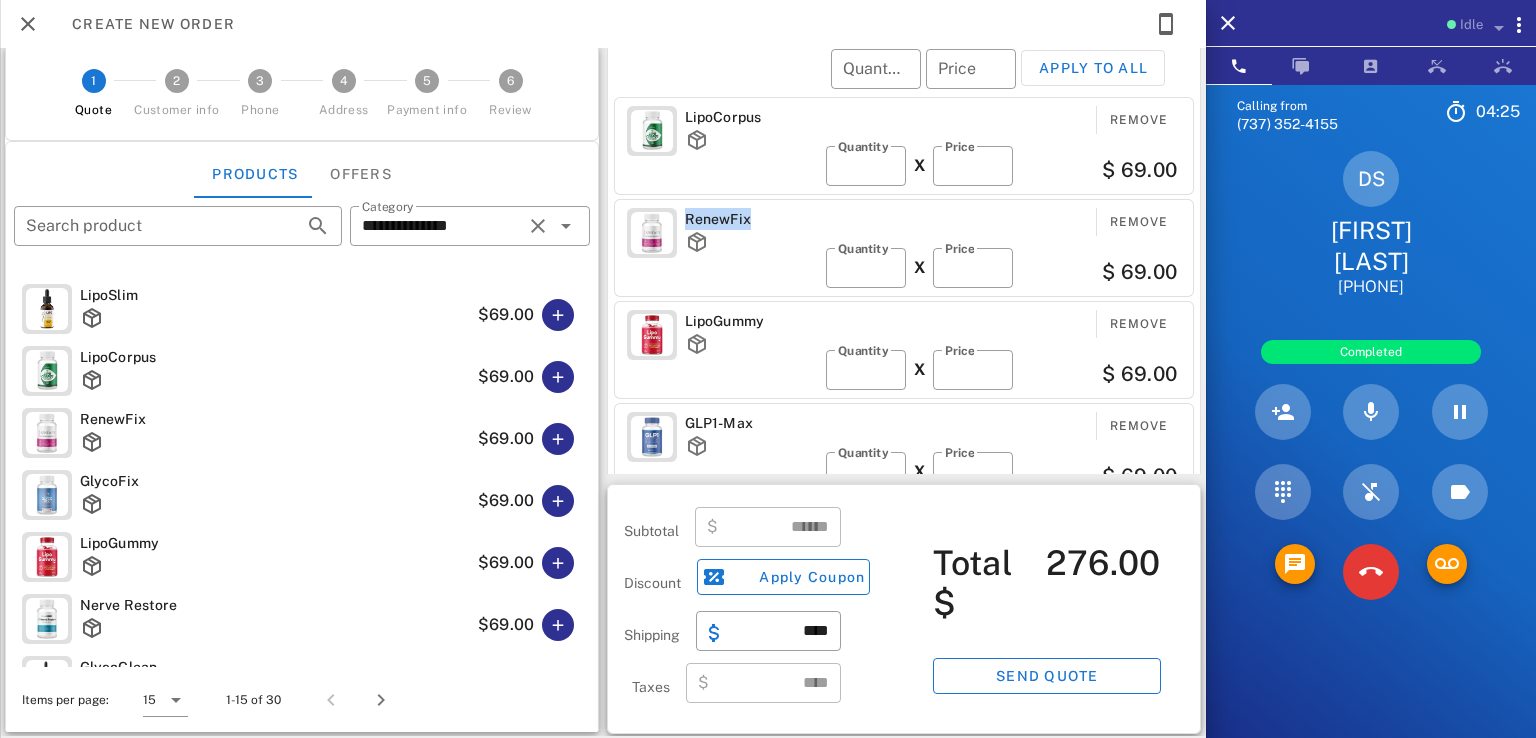 drag, startPoint x: 683, startPoint y: 218, endPoint x: 783, endPoint y: 221, distance: 100.04499 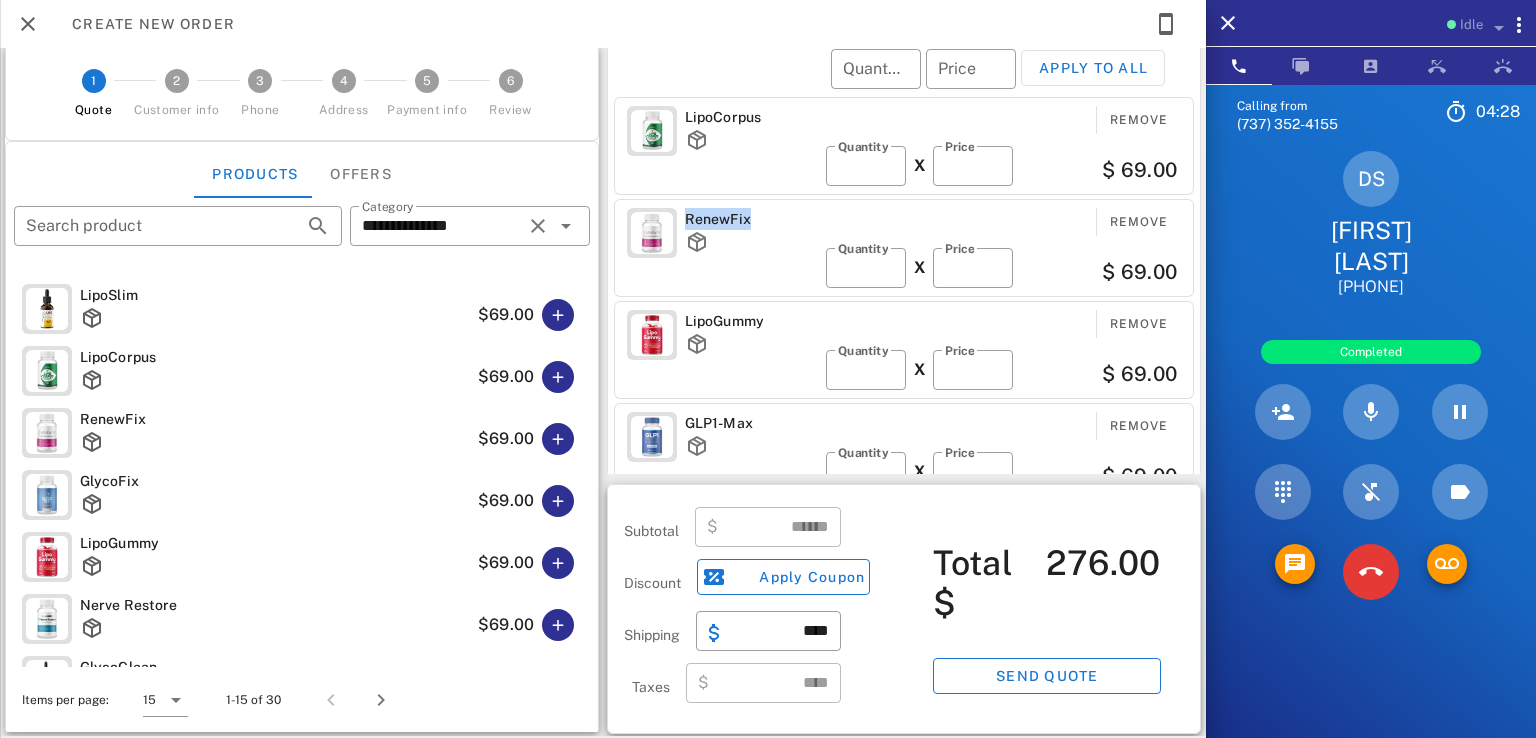 drag, startPoint x: 744, startPoint y: 217, endPoint x: 679, endPoint y: 222, distance: 65.192024 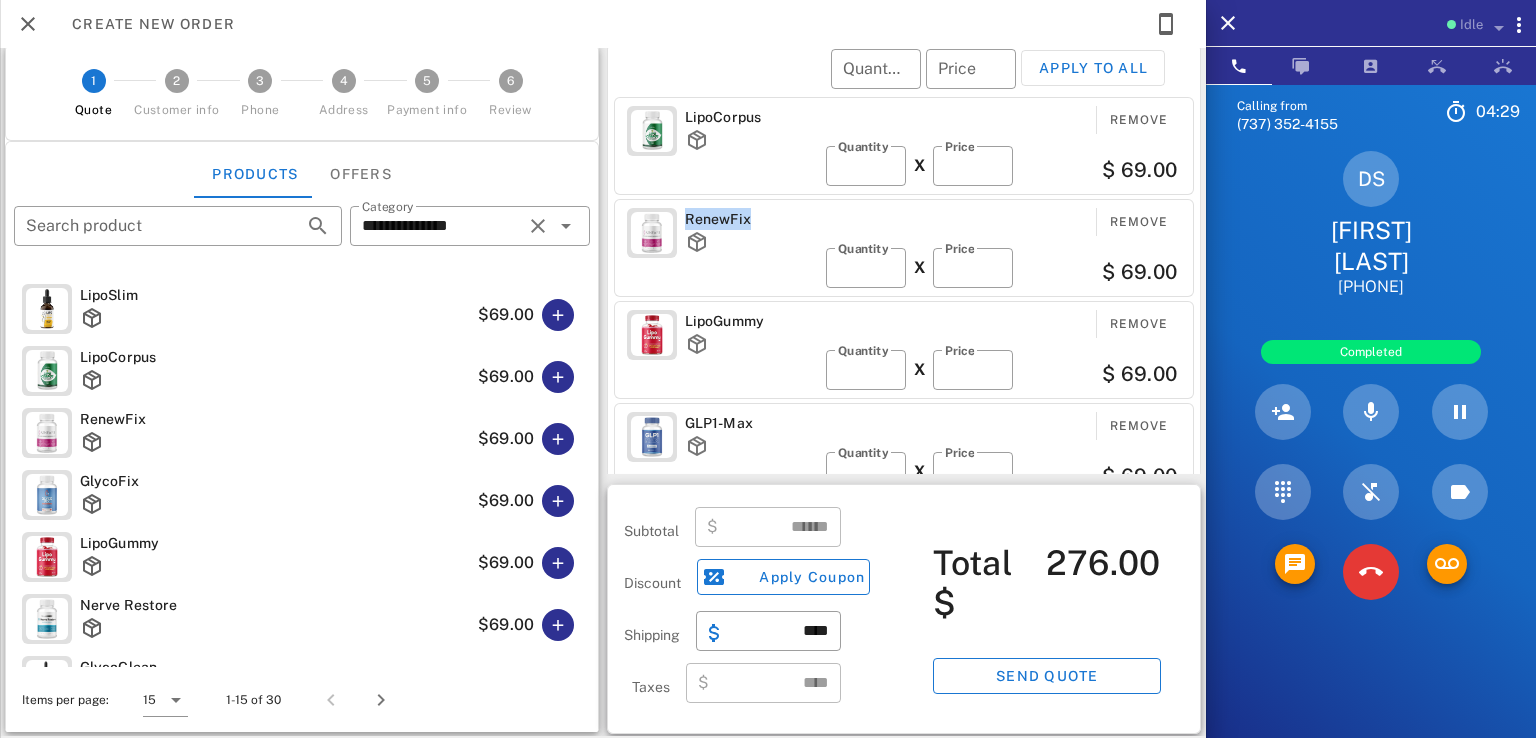 click on "RenewFix  Remove  ​ Quantity * X ​ Price **  $ 69.00" at bounding box center [904, 248] 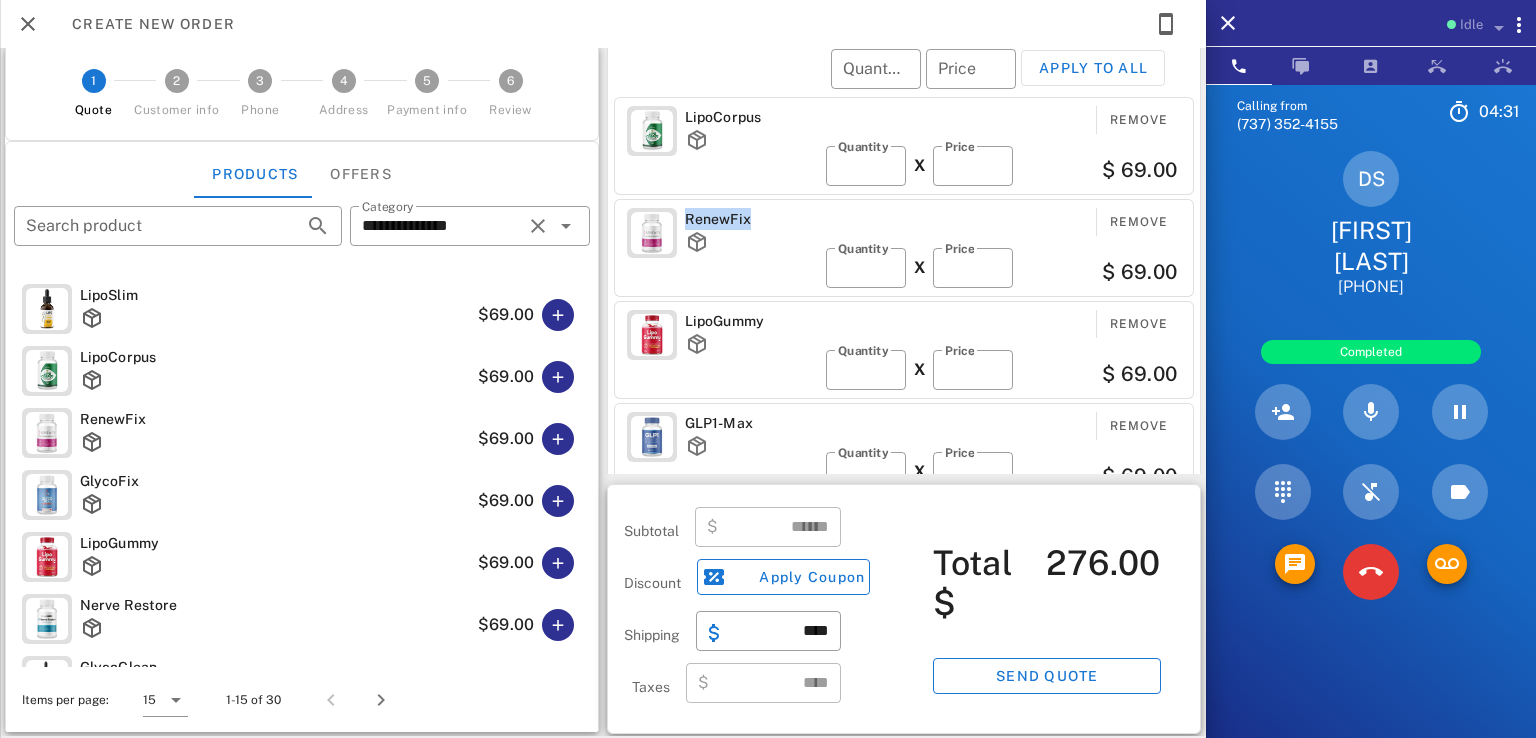 drag, startPoint x: 676, startPoint y: 217, endPoint x: 750, endPoint y: 218, distance: 74.00676 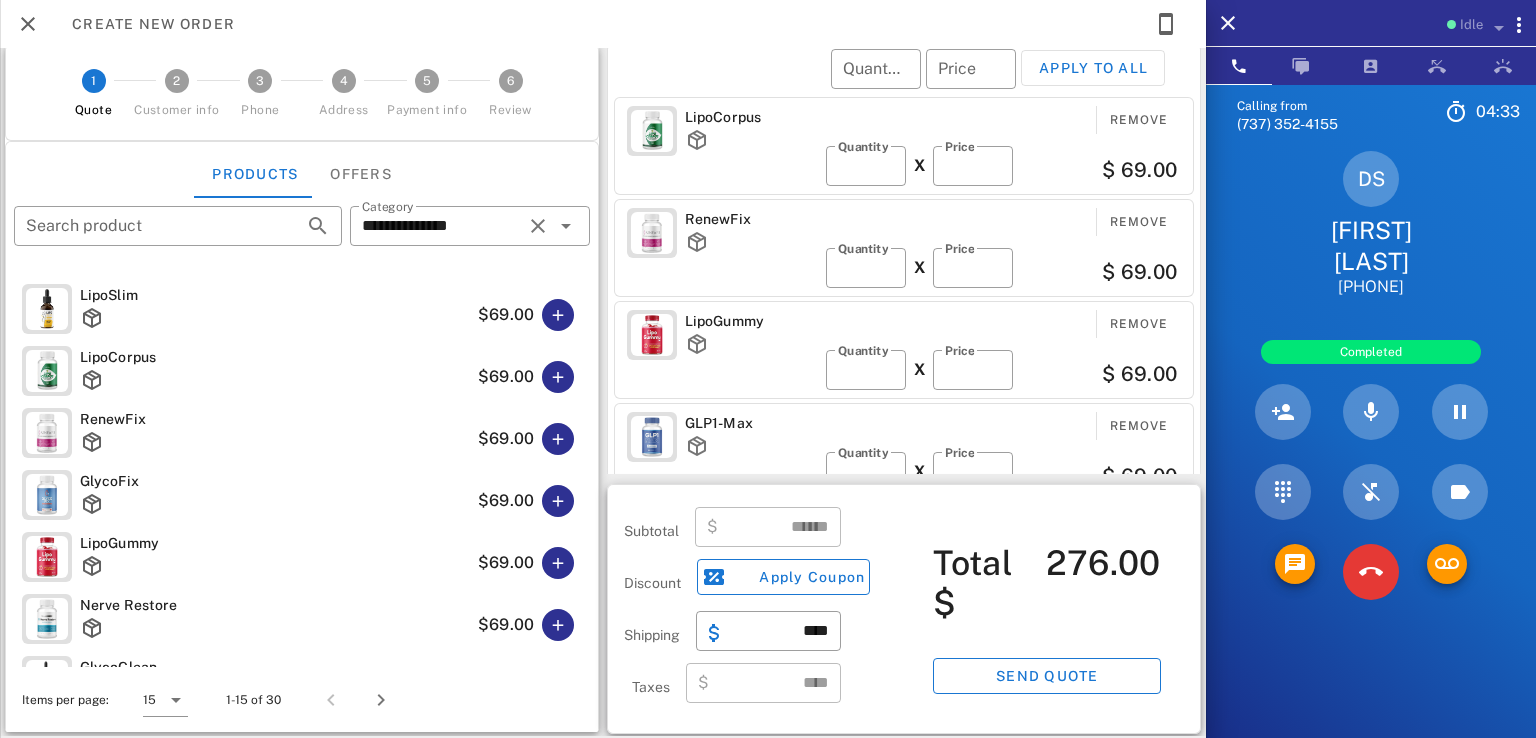 click on "RenewFix" at bounding box center [751, 219] 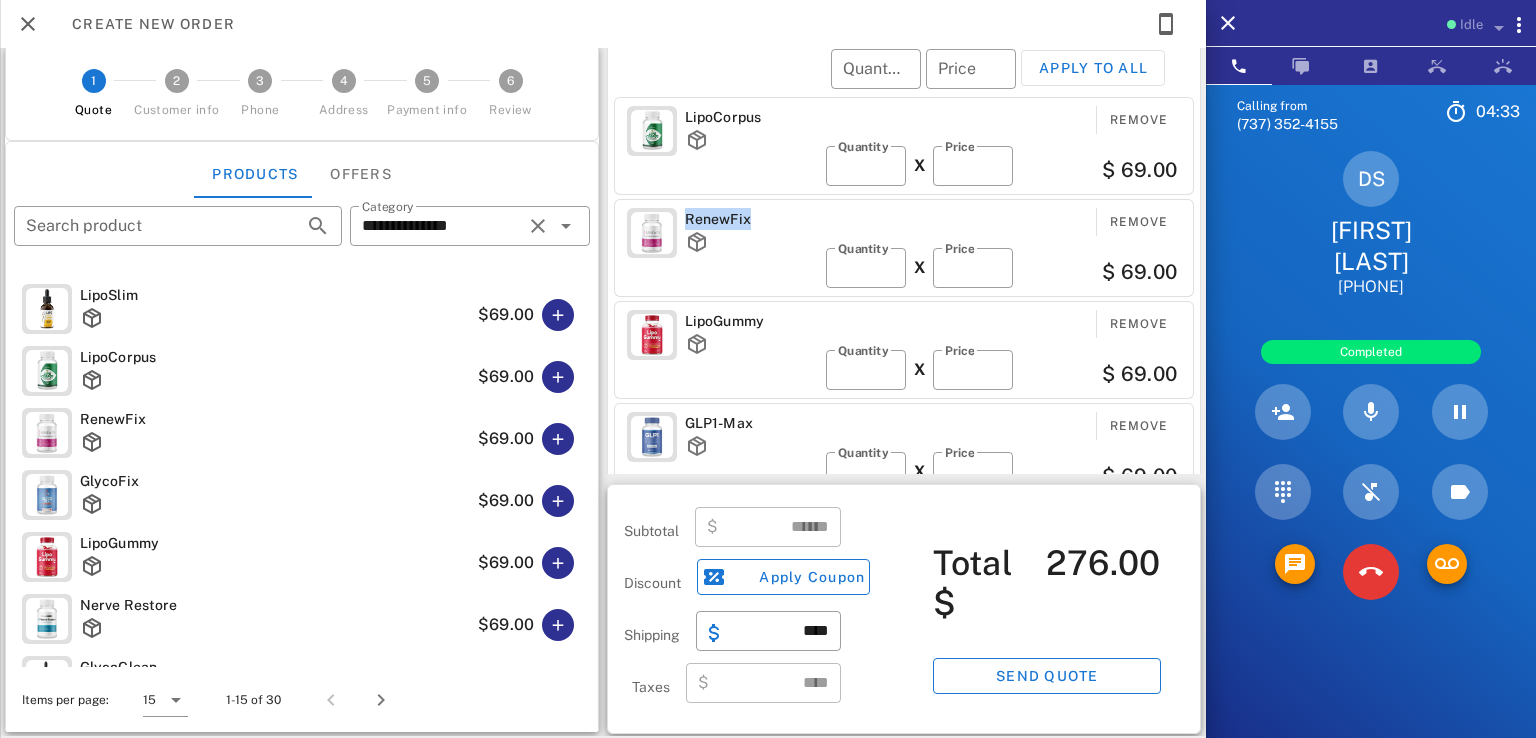 click on "RenewFix" at bounding box center (751, 219) 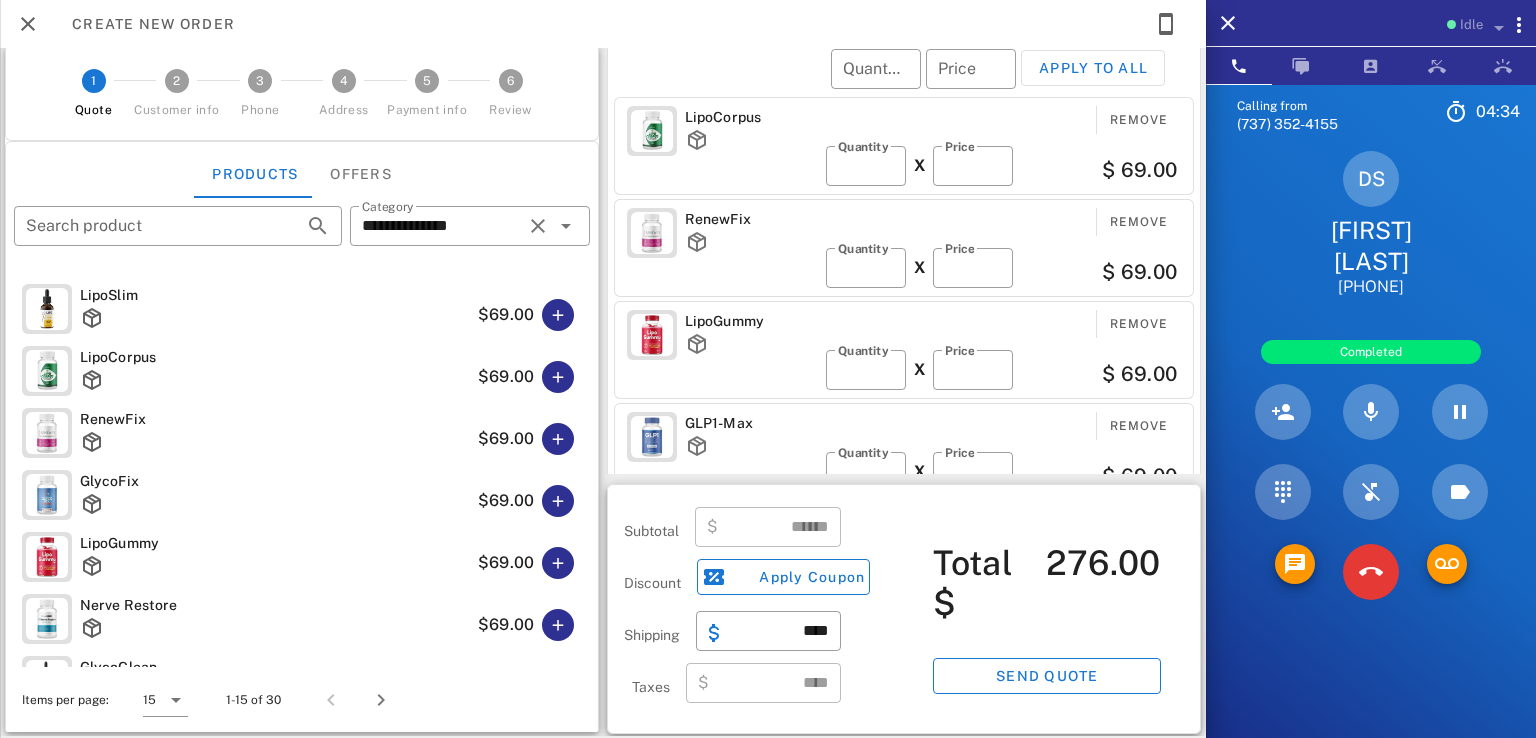 click on "LipoCorpus  Remove  ​ Quantity * X ​ Price **  $ 69.00" at bounding box center (904, 146) 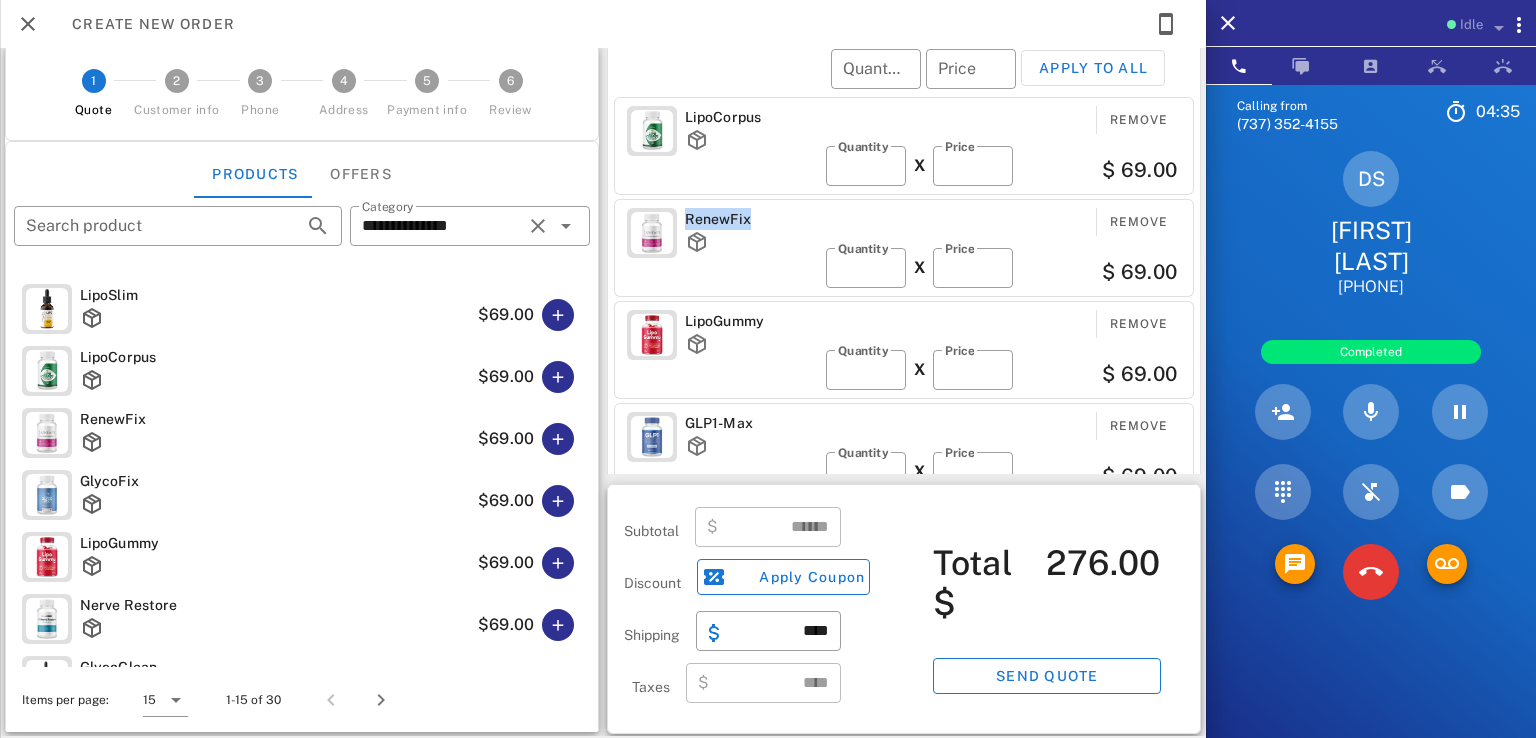 click on "RenewFix" at bounding box center [751, 219] 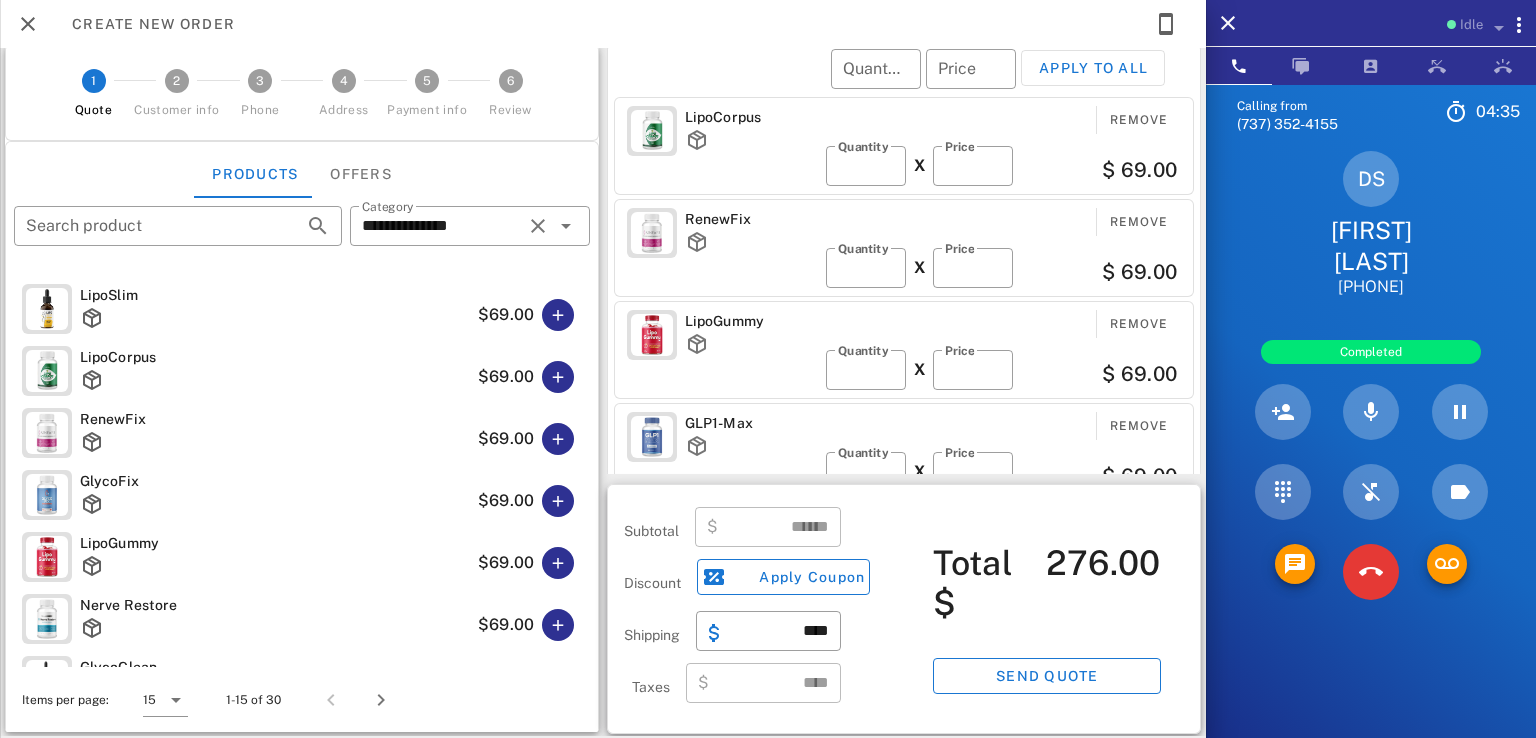 click on "LipoCorpus  Remove  ​ Quantity * X ​ Price **  $ 69.00" at bounding box center [904, 146] 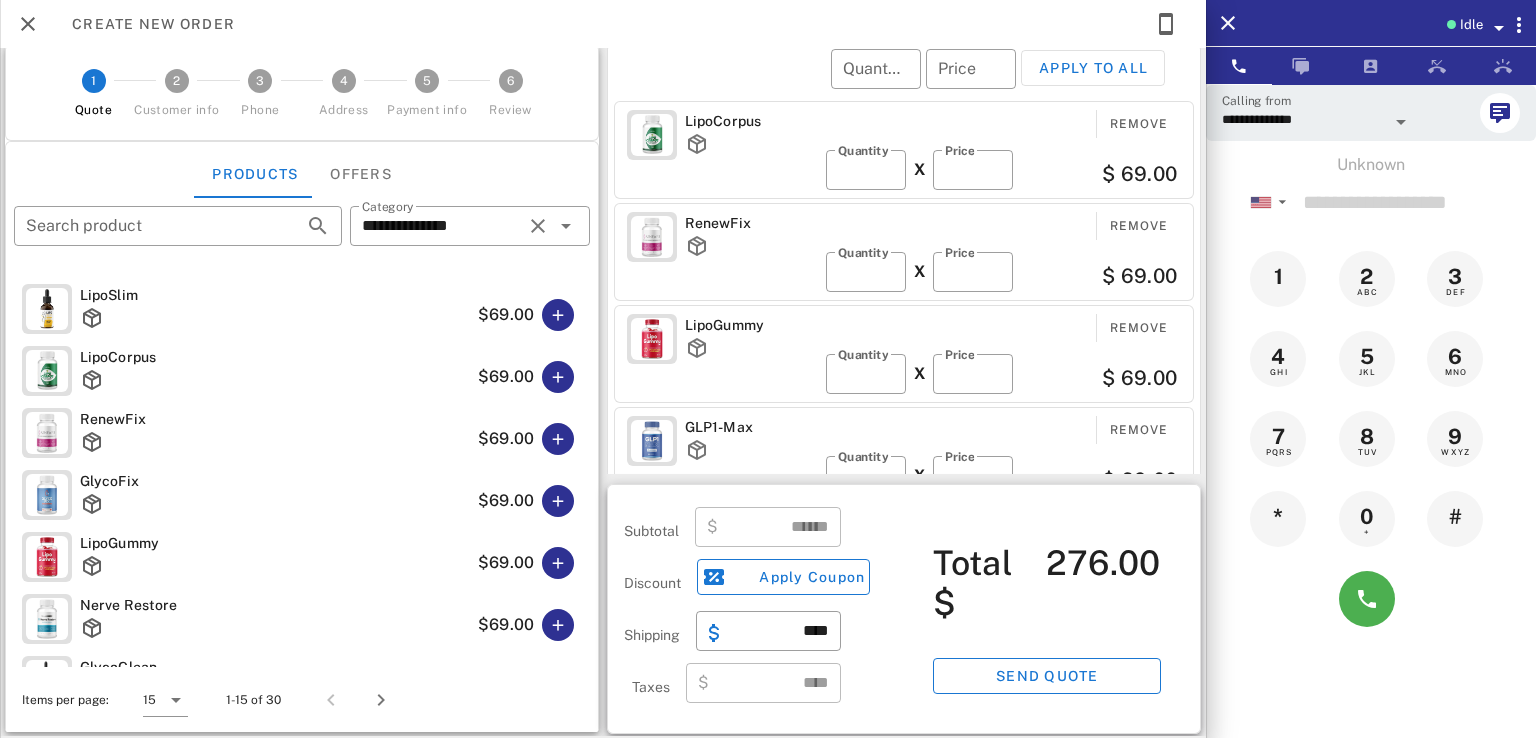 scroll, scrollTop: 0, scrollLeft: 0, axis: both 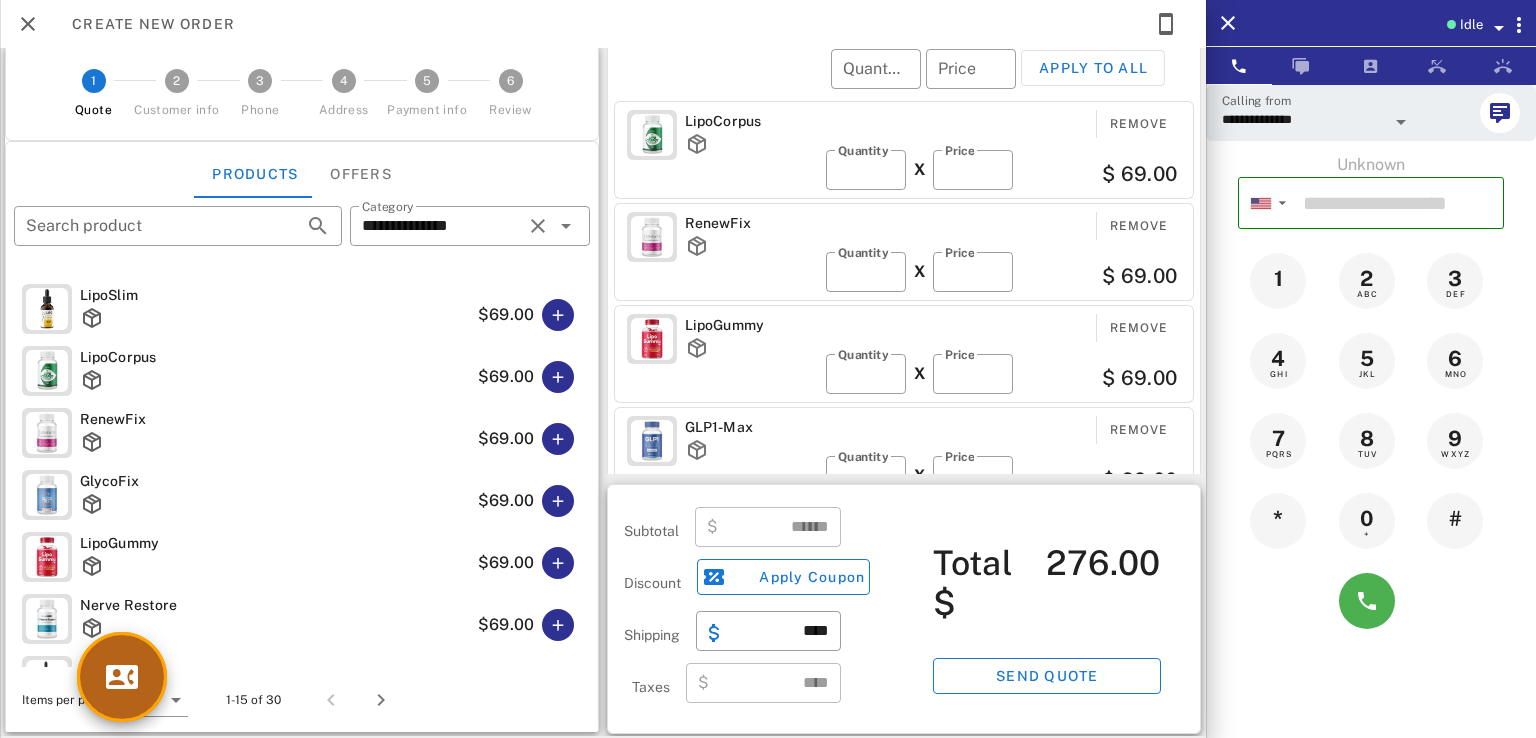 click at bounding box center [122, 677] 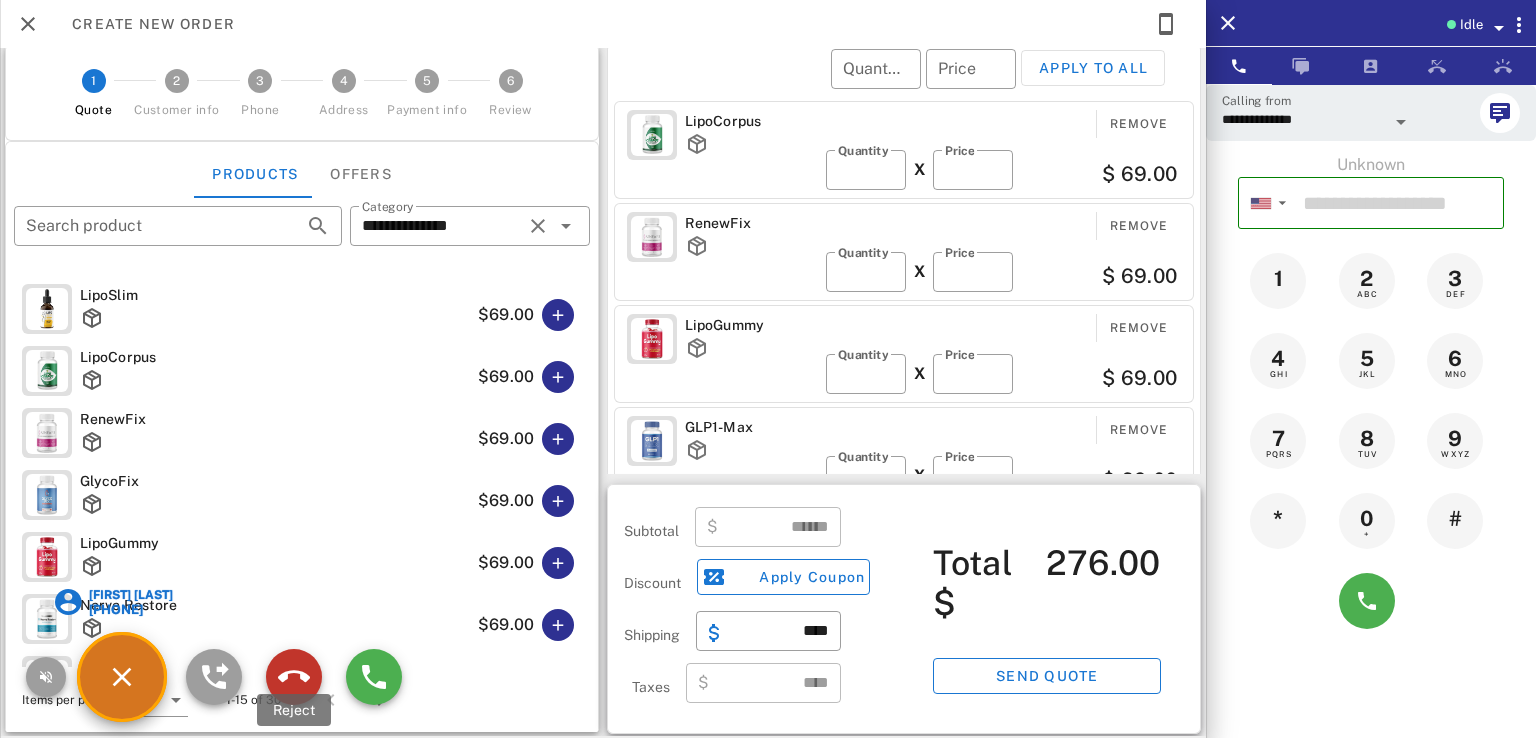 click at bounding box center (294, 677) 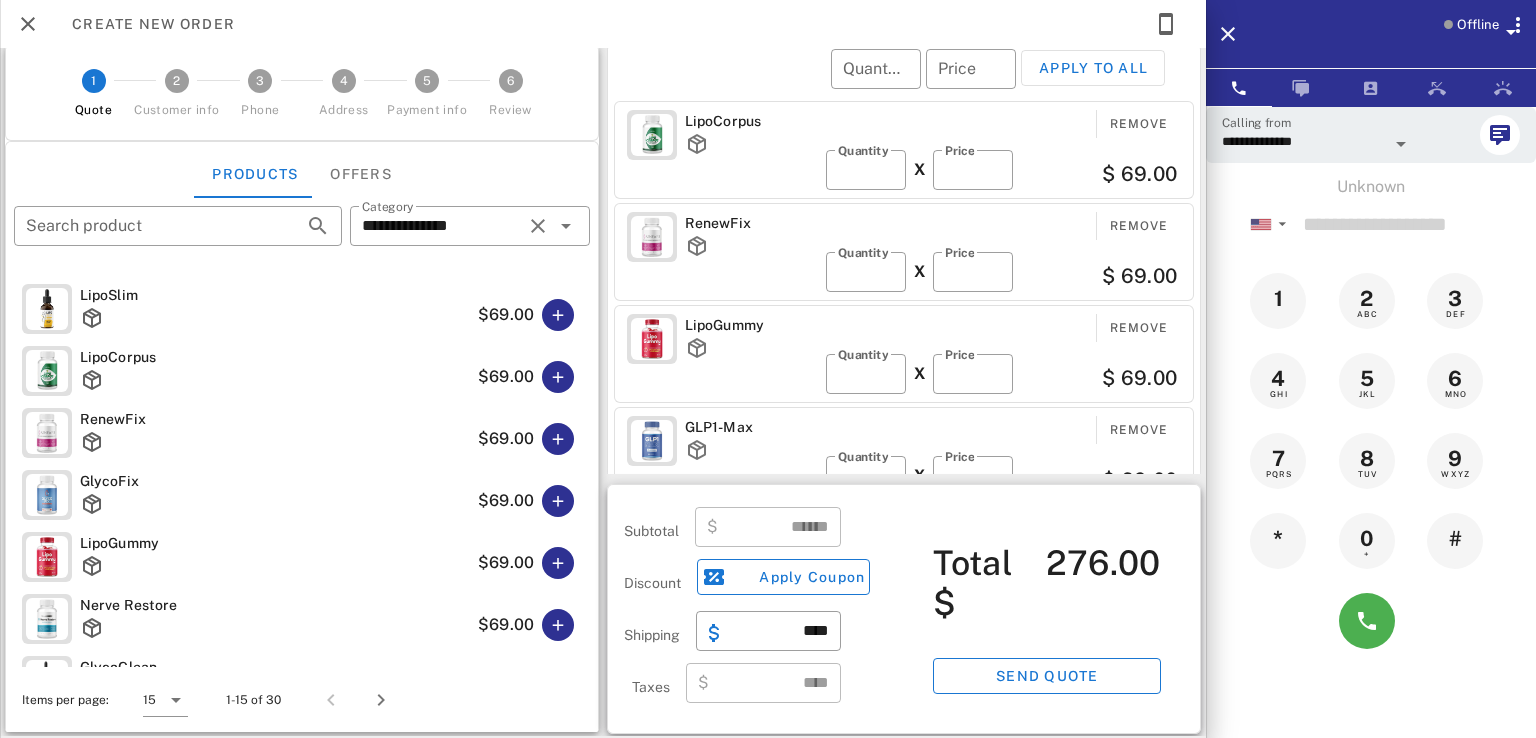 scroll, scrollTop: 0, scrollLeft: 0, axis: both 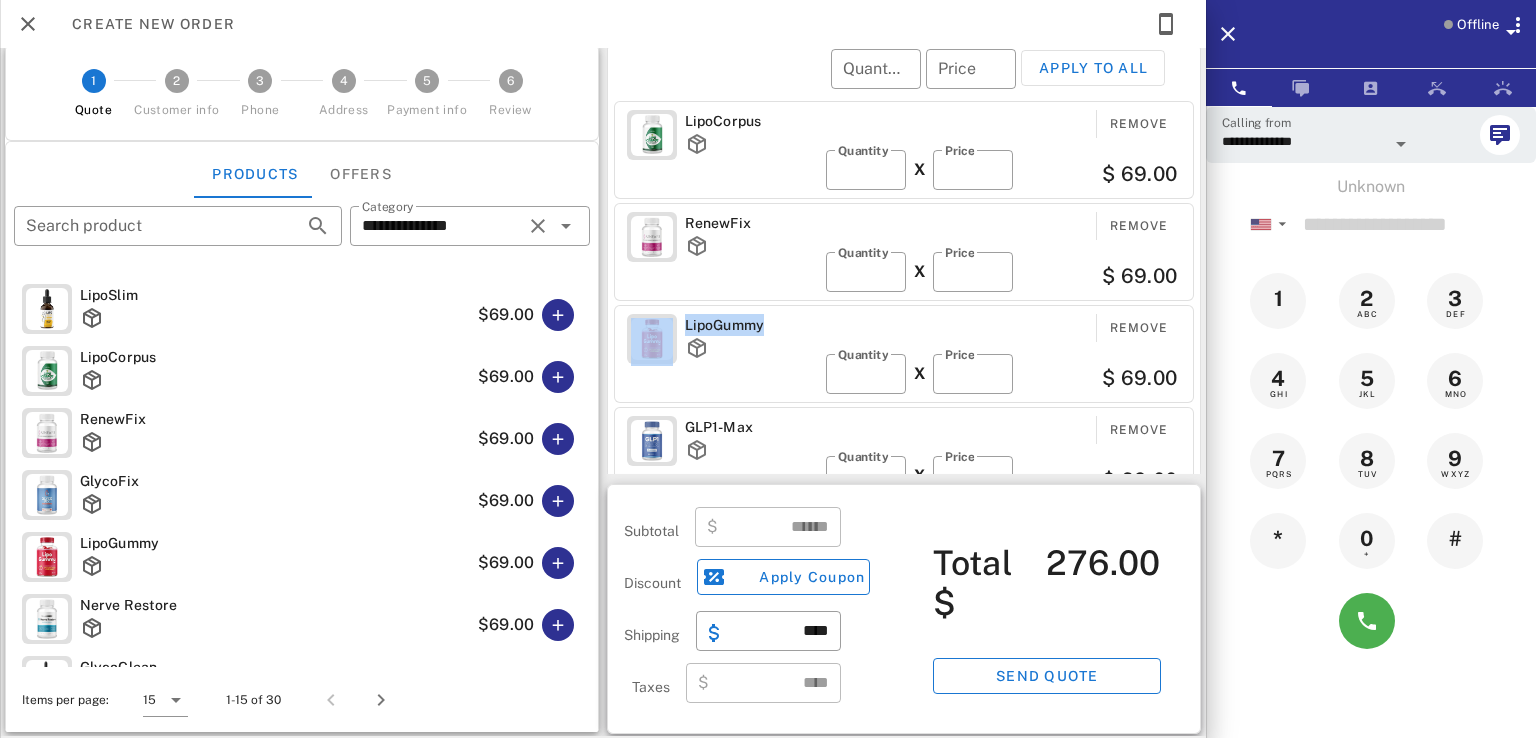 drag, startPoint x: 760, startPoint y: 329, endPoint x: 672, endPoint y: 329, distance: 88 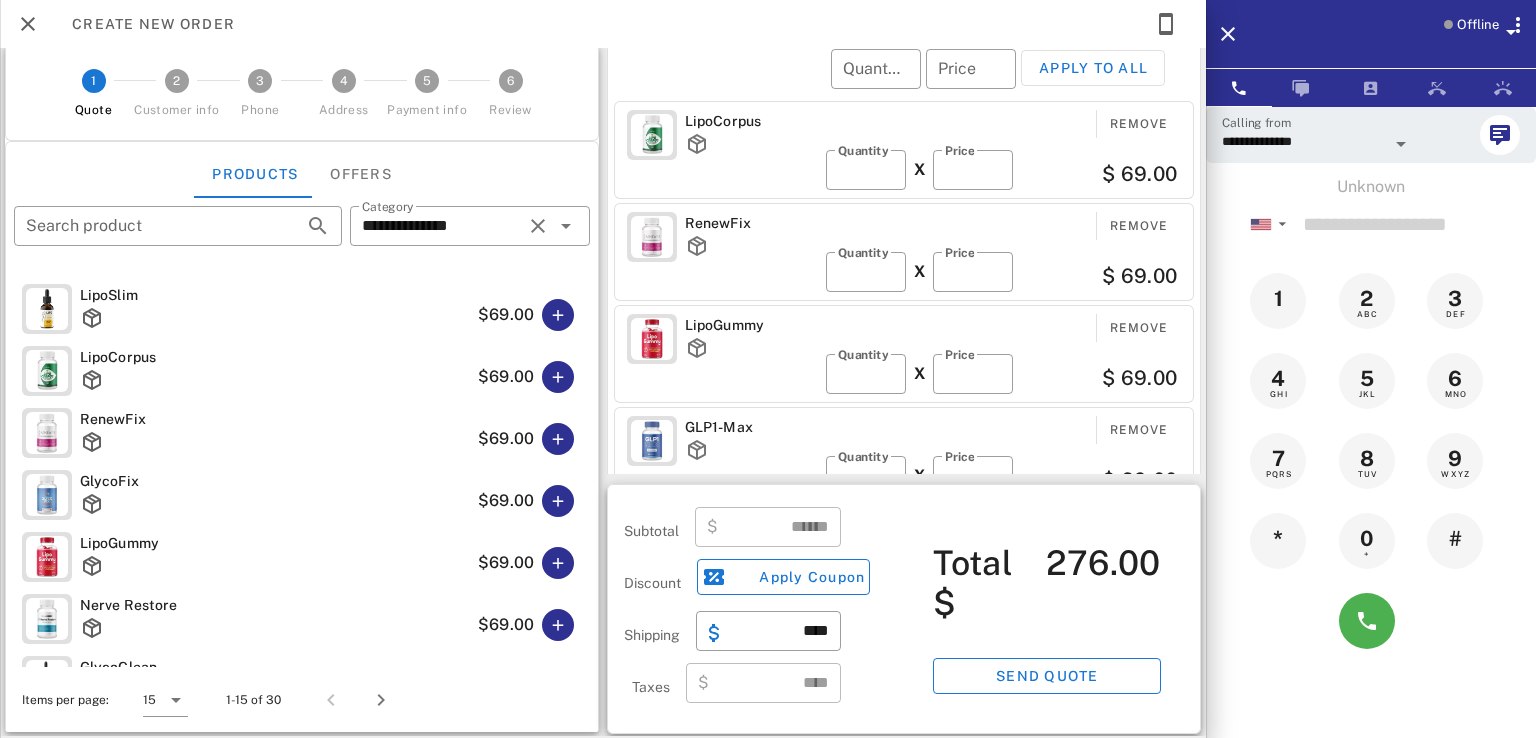 click on "​ Quantity ​ Price Apply to all" at bounding box center [907, 82] 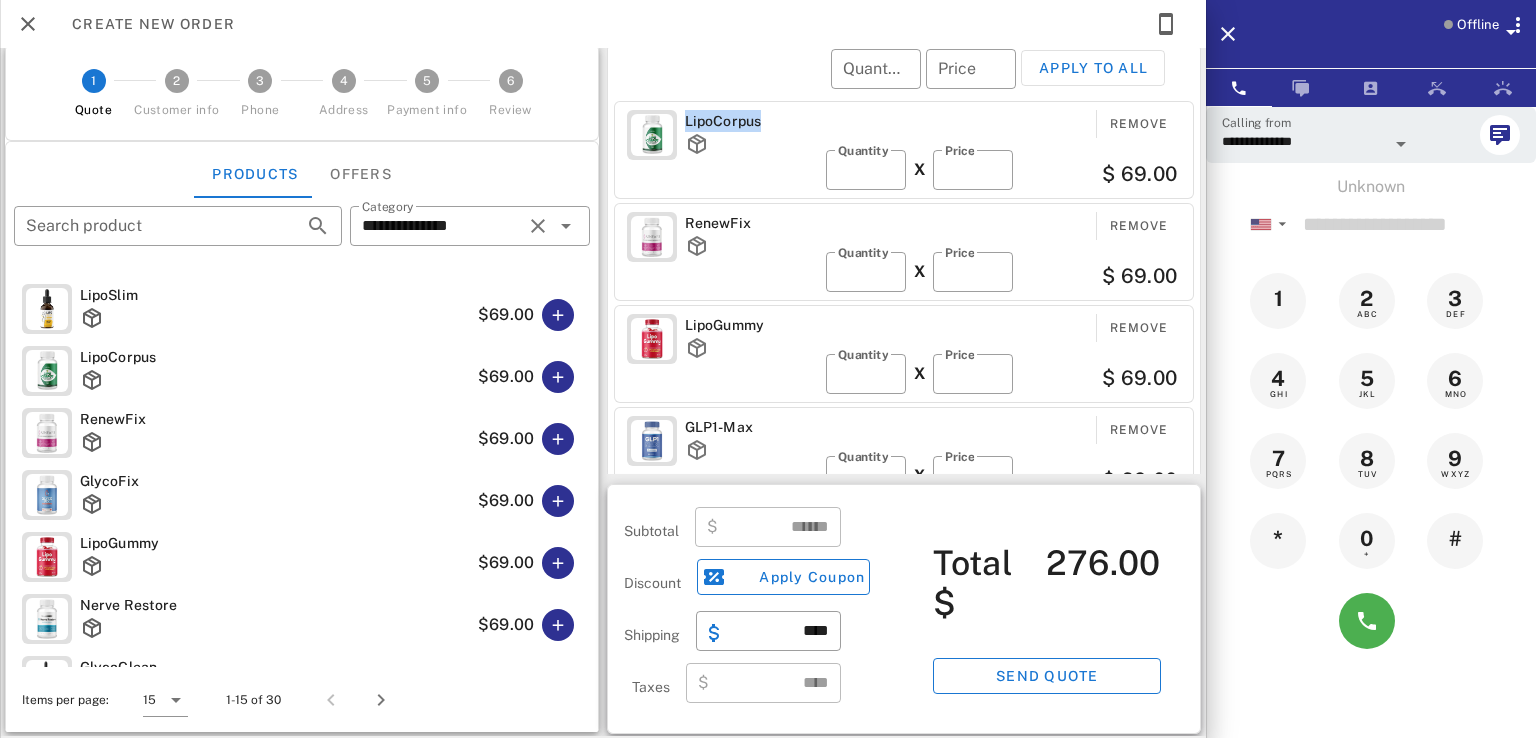 click on "LipoCorpus" at bounding box center (751, 121) 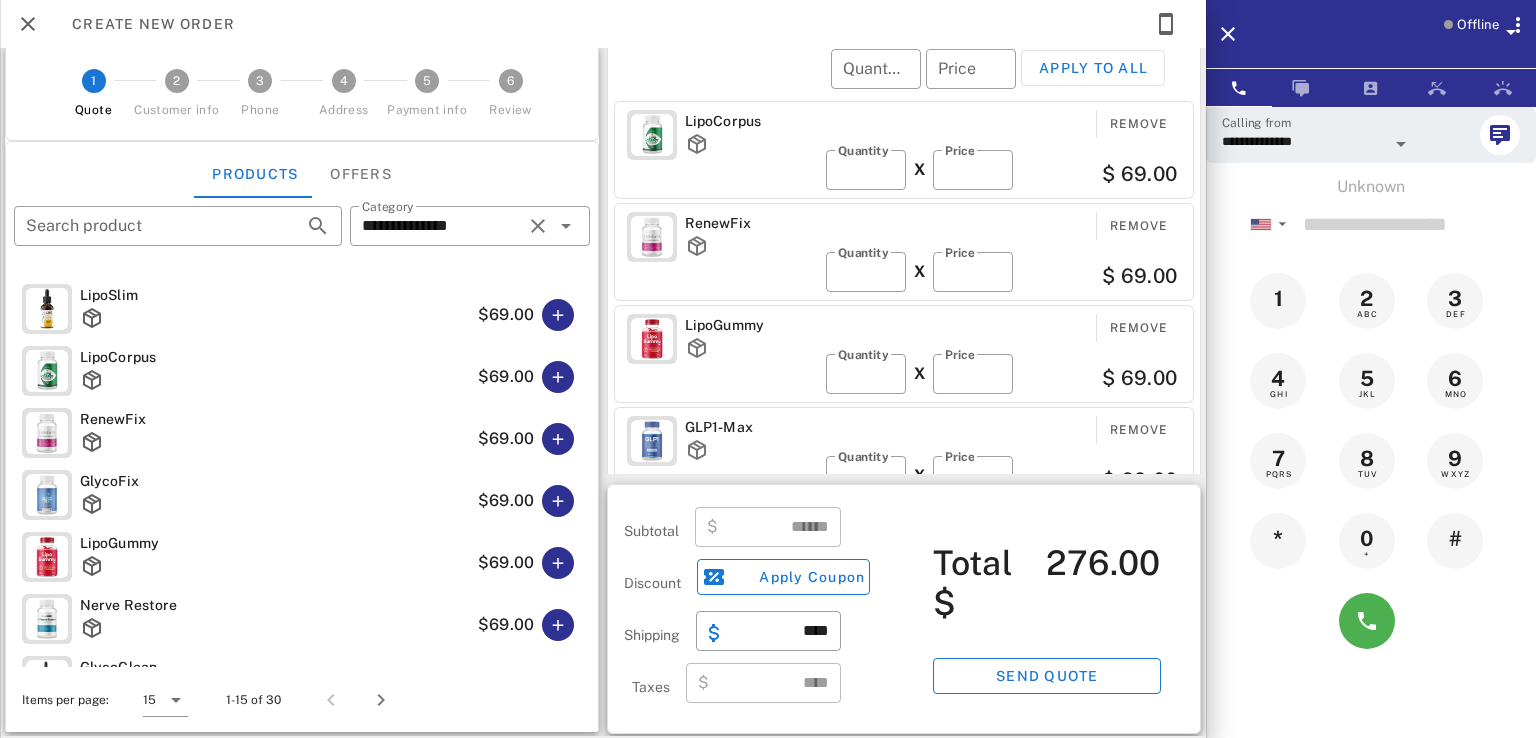 click on "​ Quantity ​ Price Apply to all" at bounding box center (907, 82) 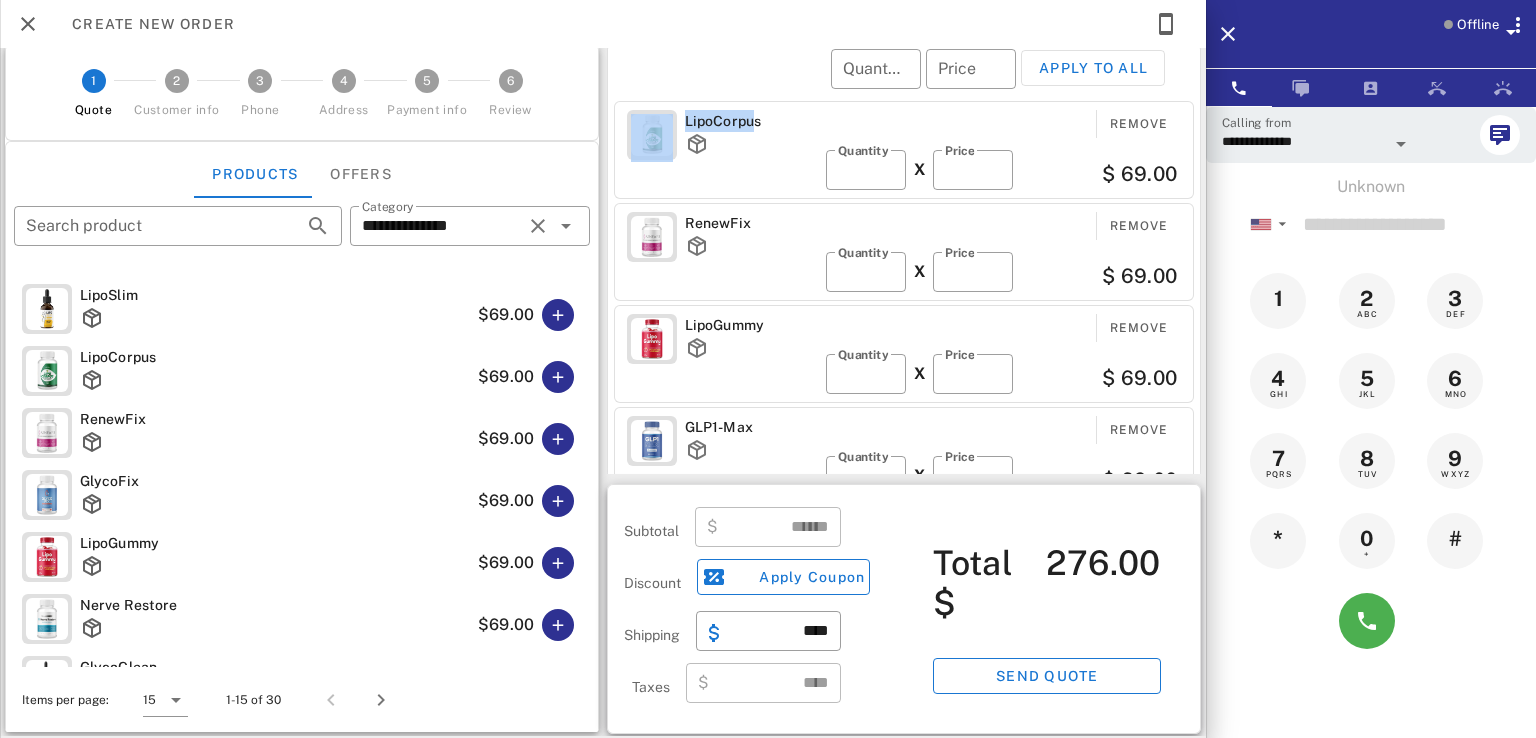drag, startPoint x: 749, startPoint y: 123, endPoint x: 671, endPoint y: 124, distance: 78.00641 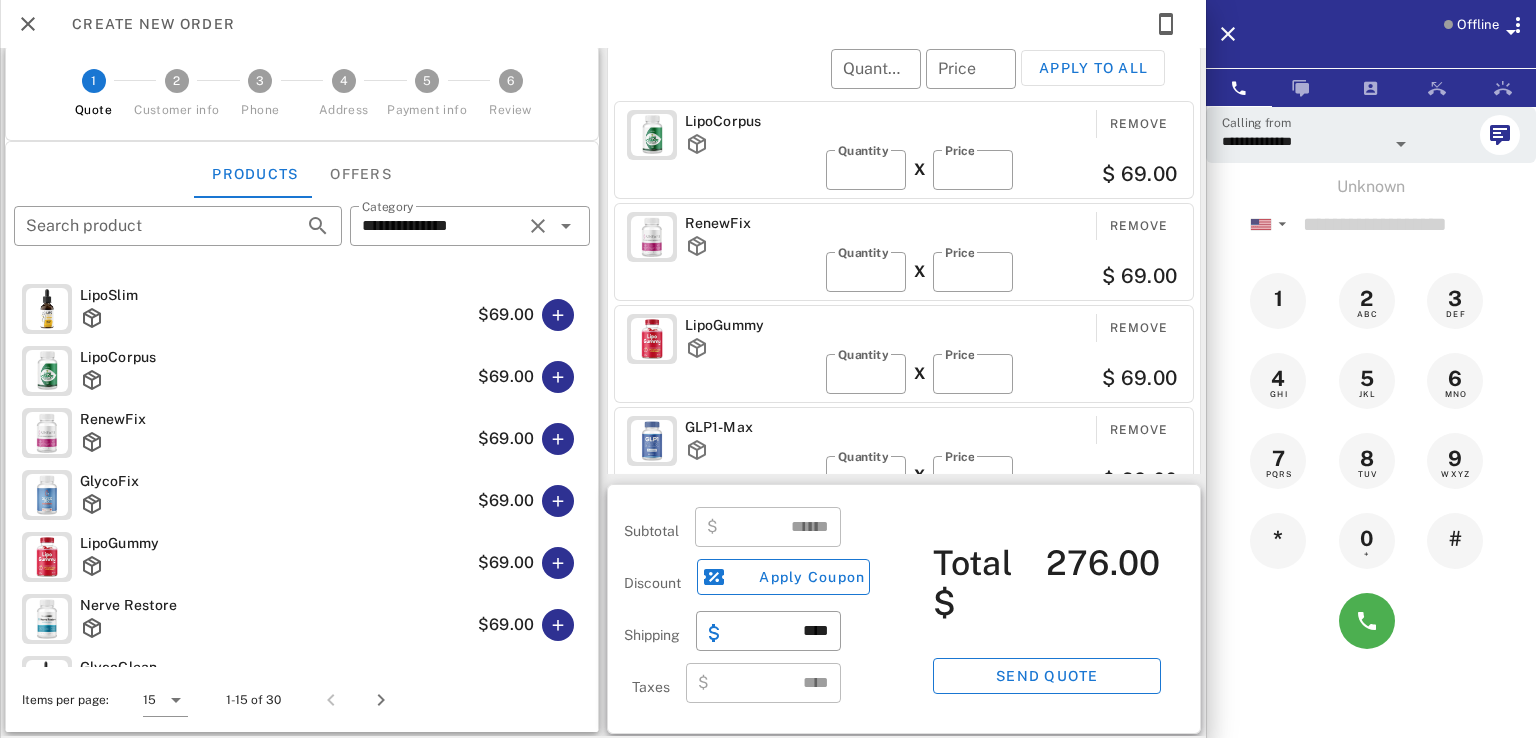 click on "​ Quantity ​ Price Apply to all" at bounding box center [907, 82] 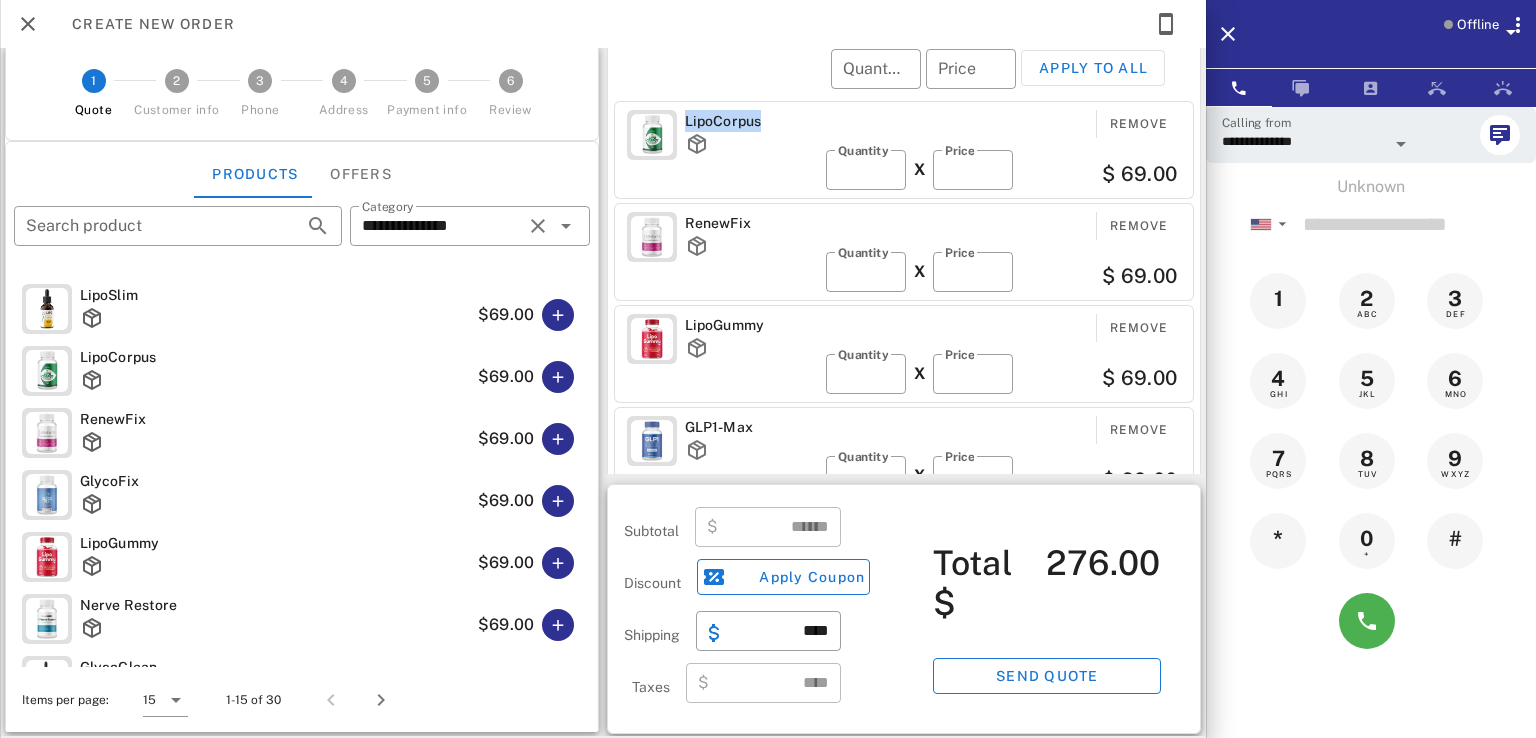 drag, startPoint x: 680, startPoint y: 121, endPoint x: 768, endPoint y: 121, distance: 88 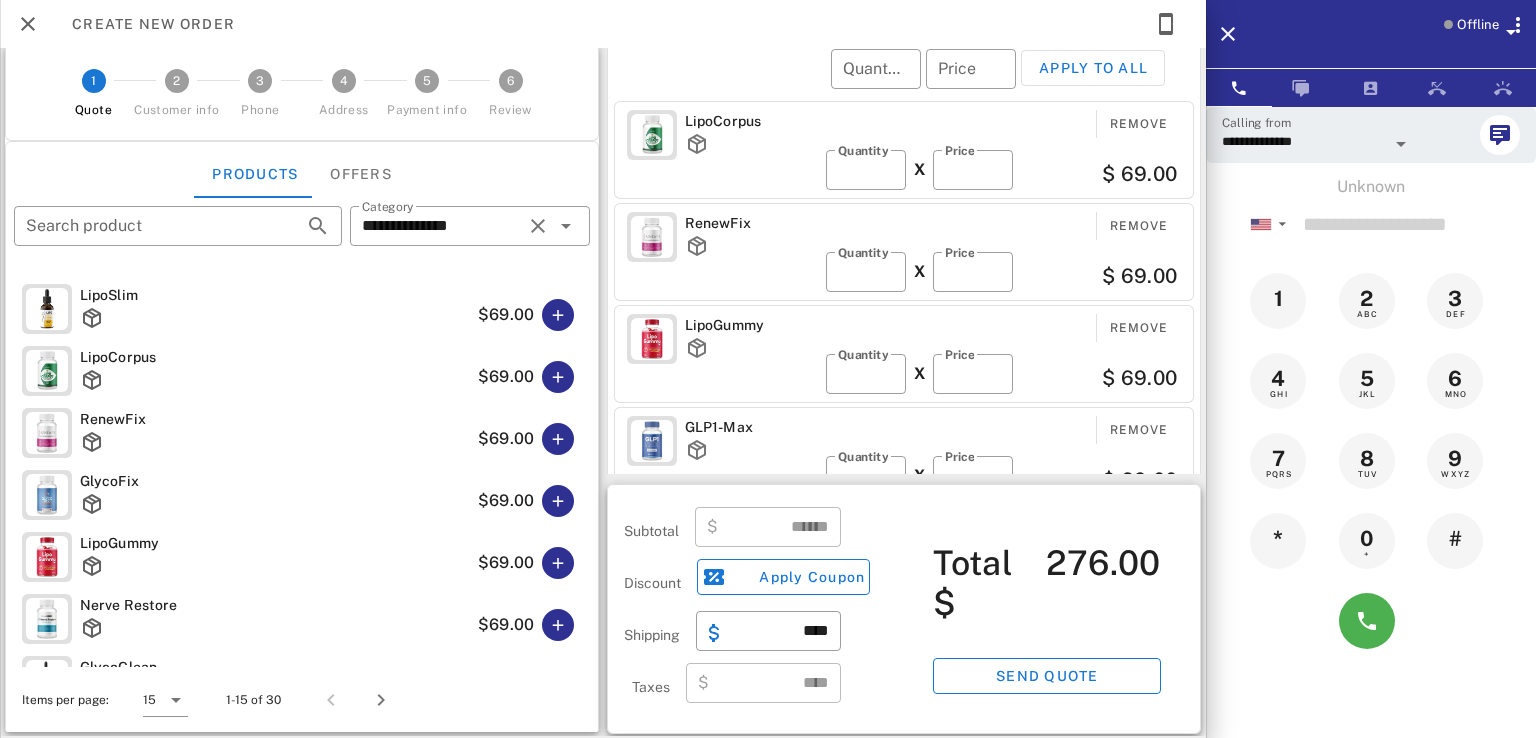click on "​ Quantity ​ Price Apply to all" at bounding box center [907, 82] 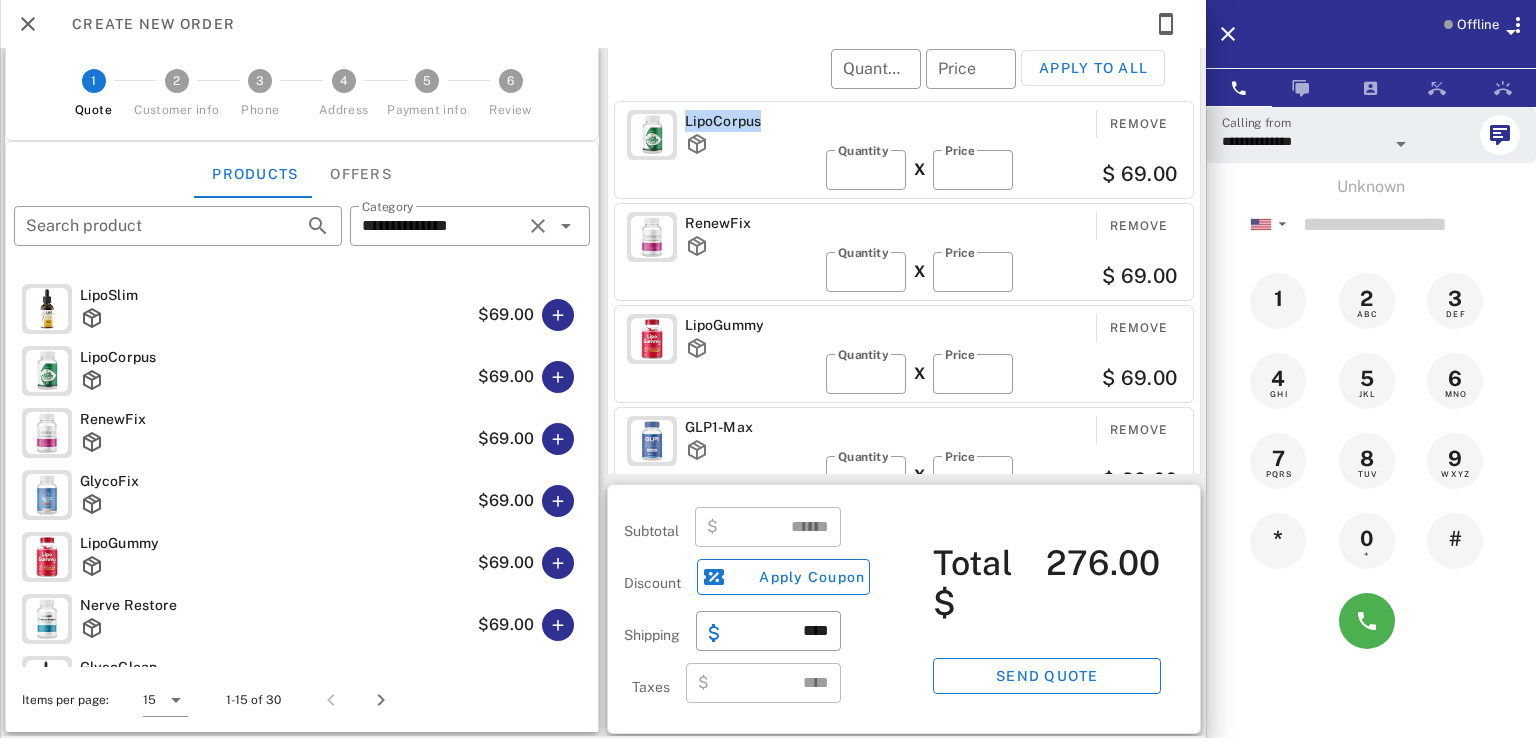 drag, startPoint x: 758, startPoint y: 121, endPoint x: 680, endPoint y: 123, distance: 78.025635 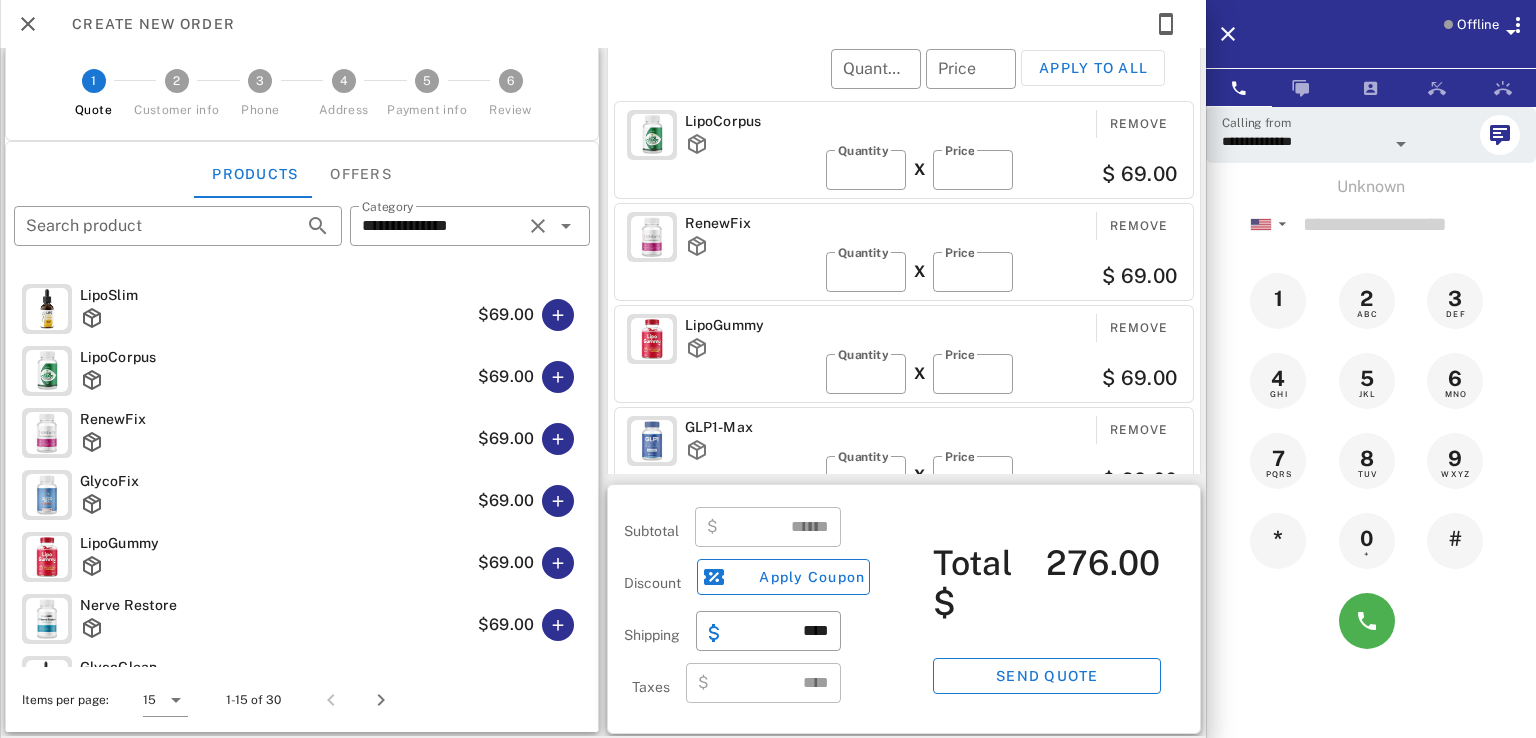 click on "​ Quantity ​ Price Apply to all" at bounding box center (907, 82) 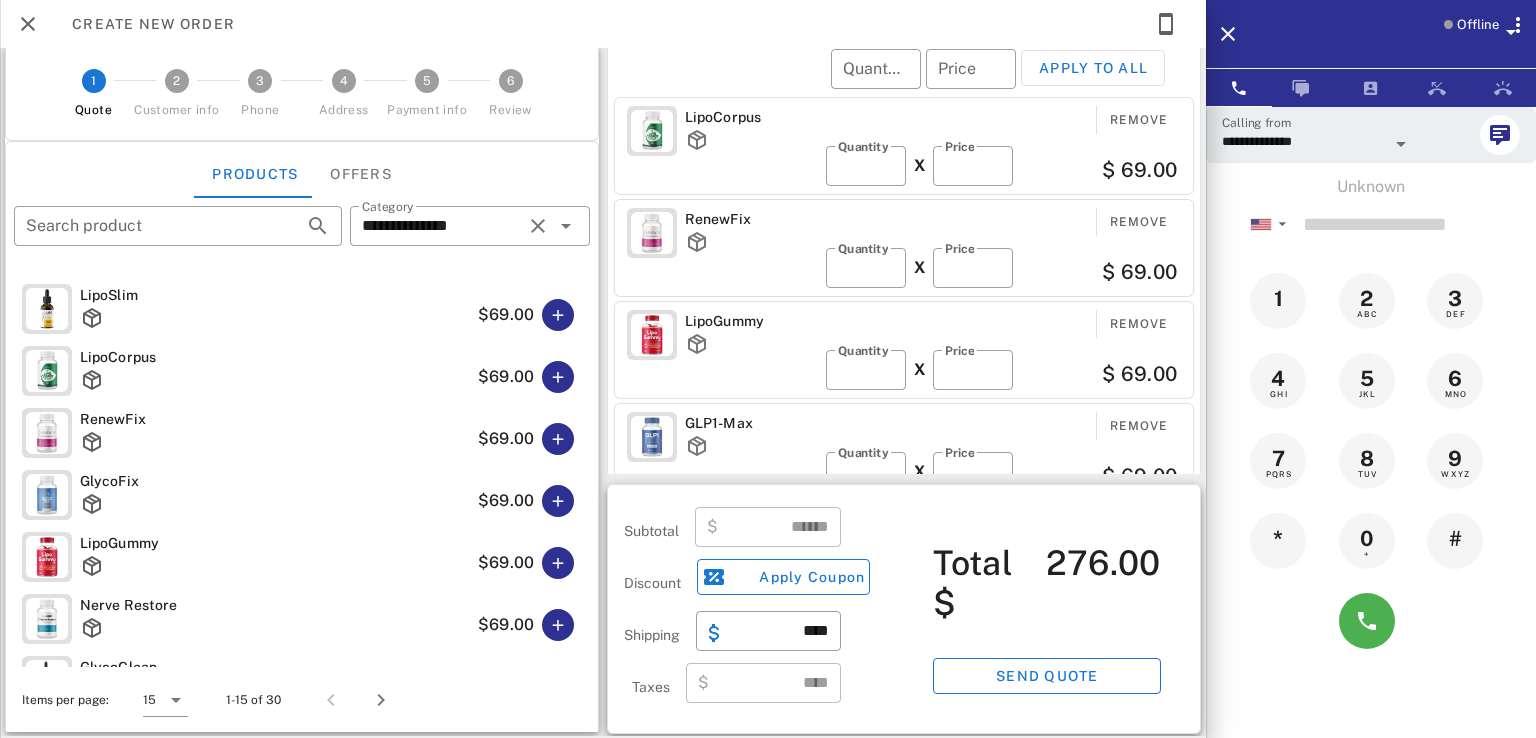 scroll, scrollTop: 0, scrollLeft: 0, axis: both 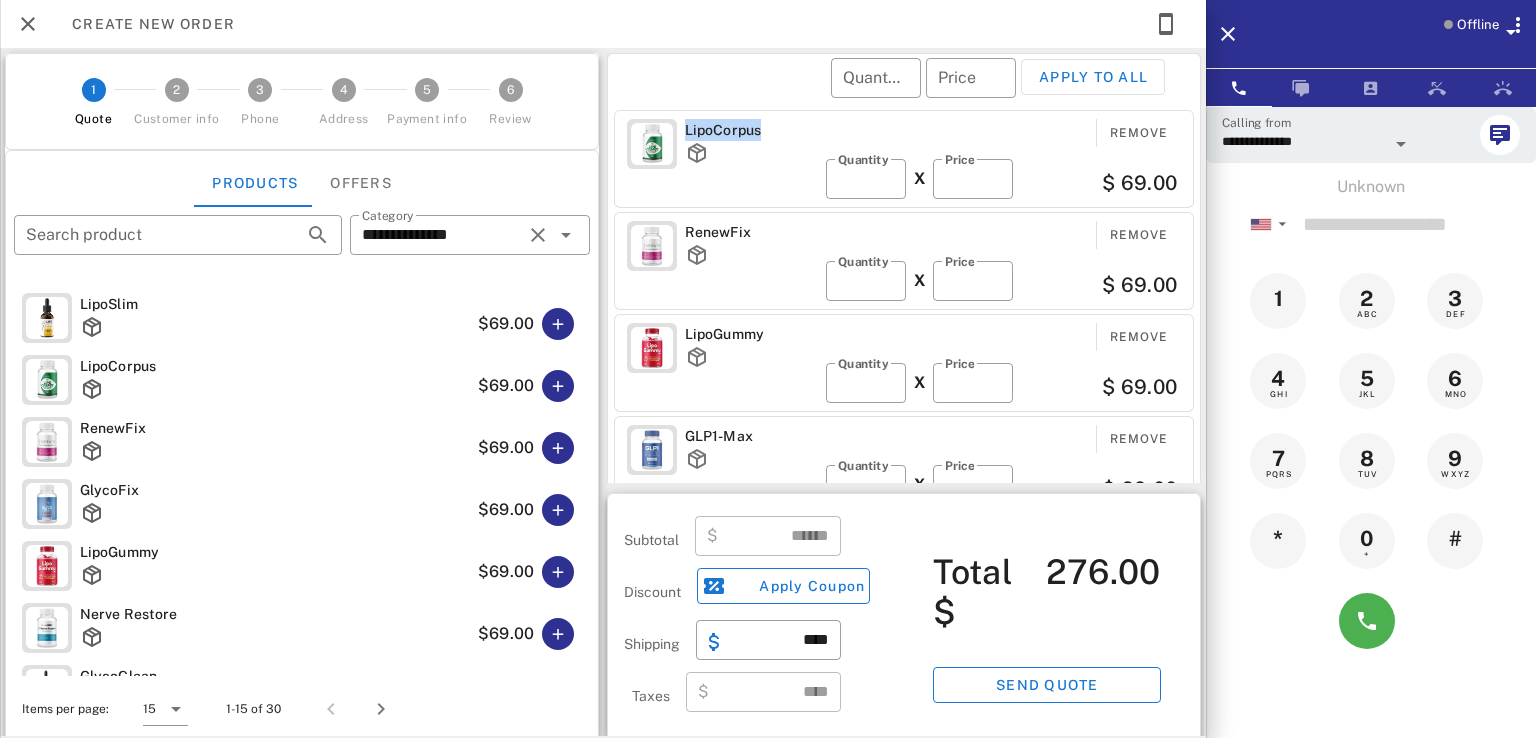 drag, startPoint x: 760, startPoint y: 124, endPoint x: 676, endPoint y: 124, distance: 84 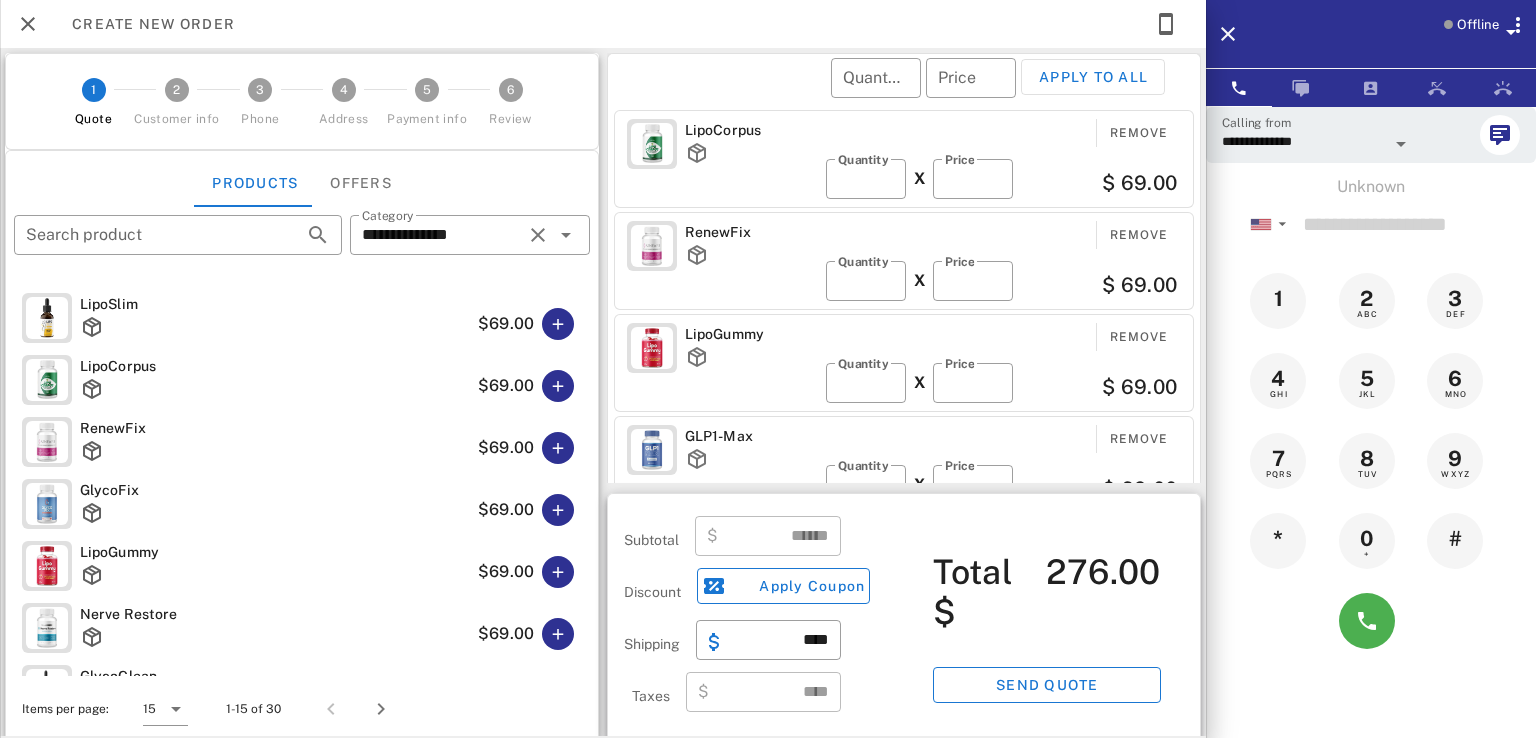 click on "​ Quantity ​ Price Apply to all" at bounding box center [907, 91] 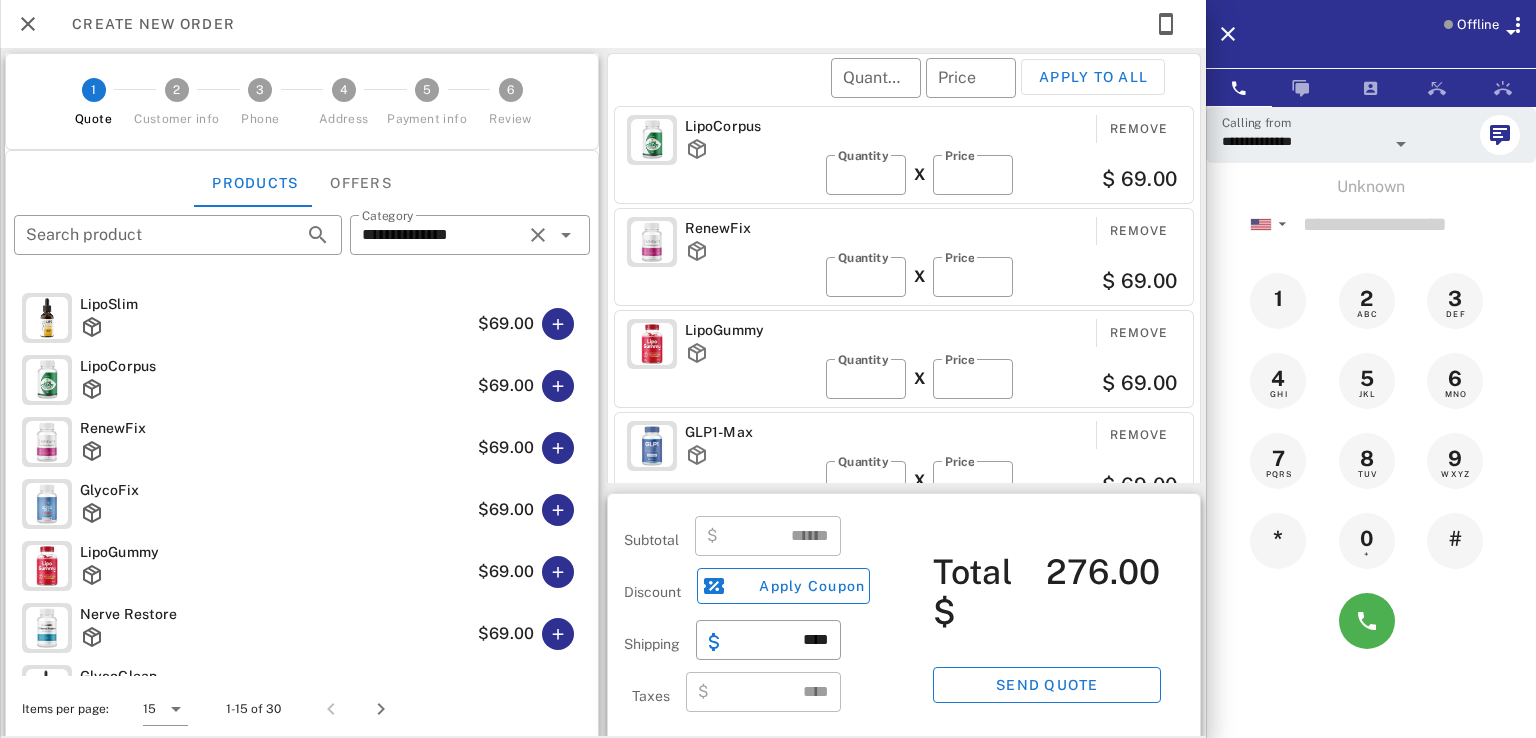 scroll, scrollTop: 0, scrollLeft: 0, axis: both 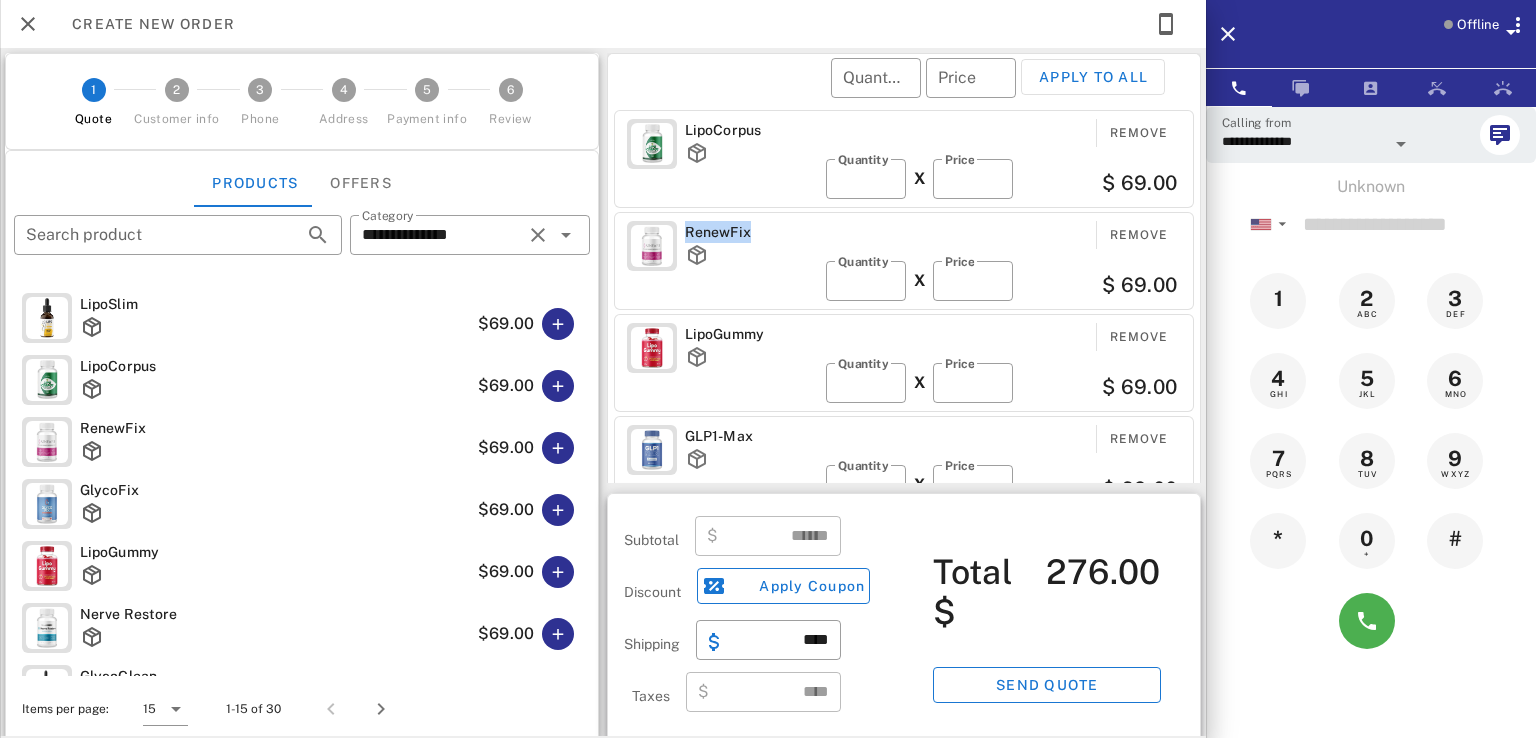 drag, startPoint x: 747, startPoint y: 230, endPoint x: 680, endPoint y: 227, distance: 67.06713 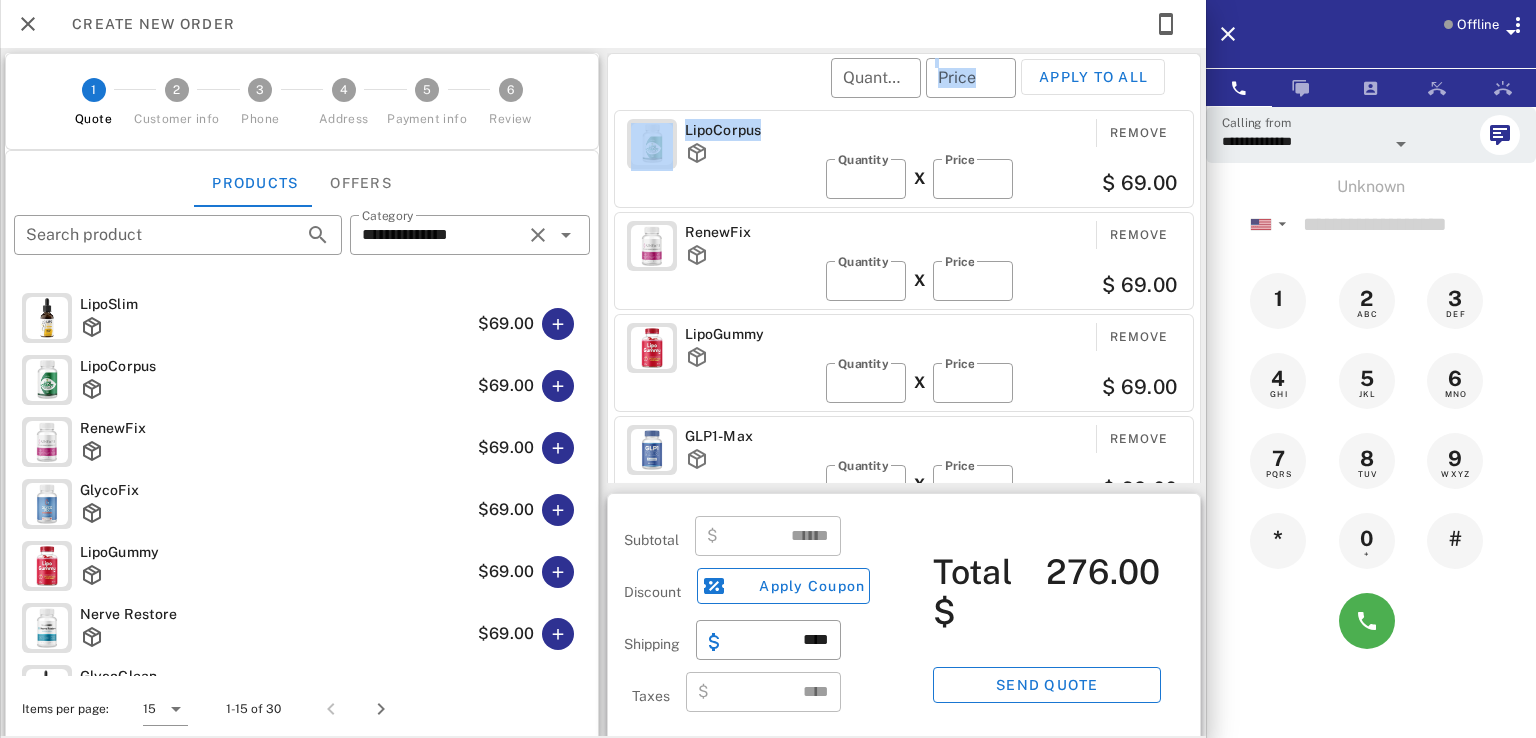 drag, startPoint x: 762, startPoint y: 126, endPoint x: 685, endPoint y: 121, distance: 77.16217 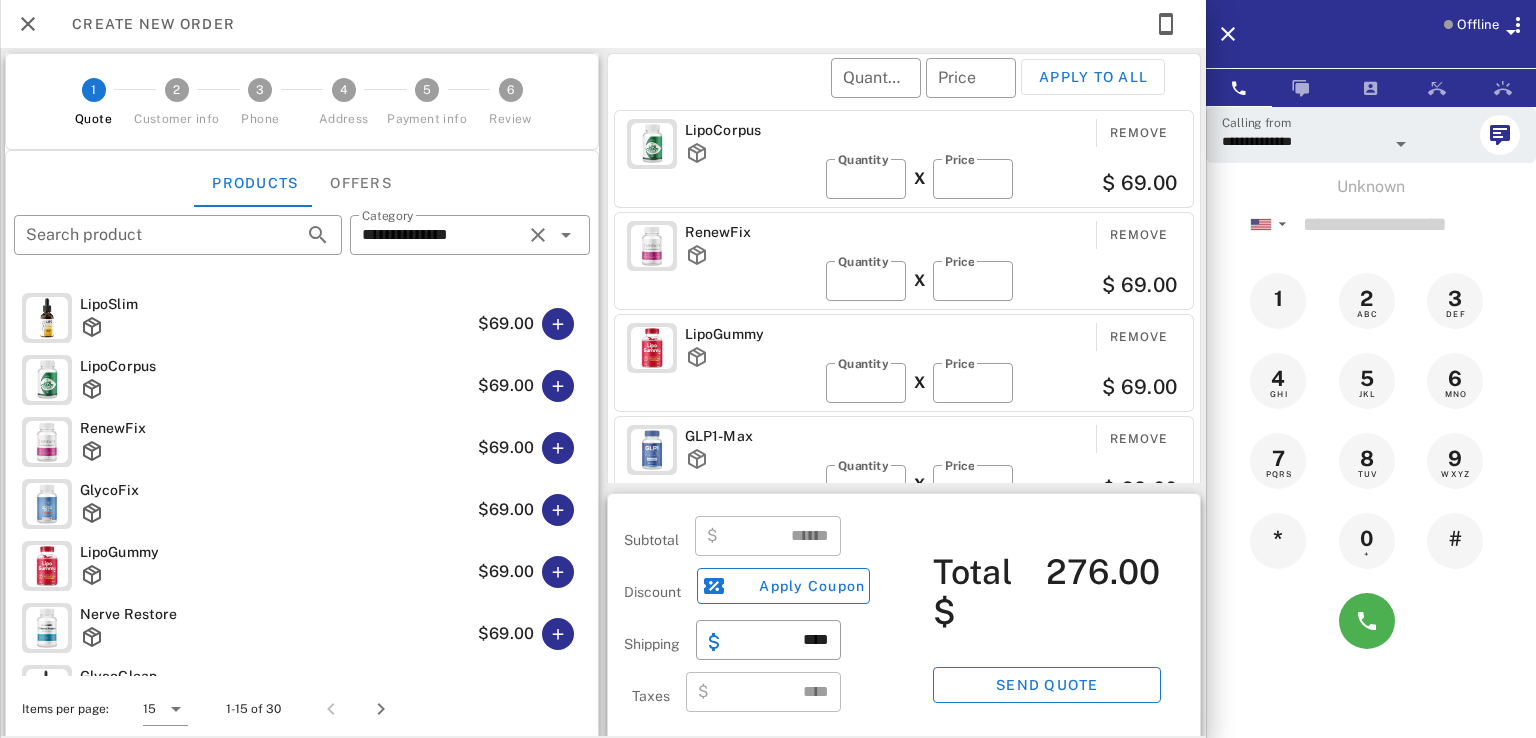 click on "​ Quantity ​ Price Apply to all" at bounding box center (907, 91) 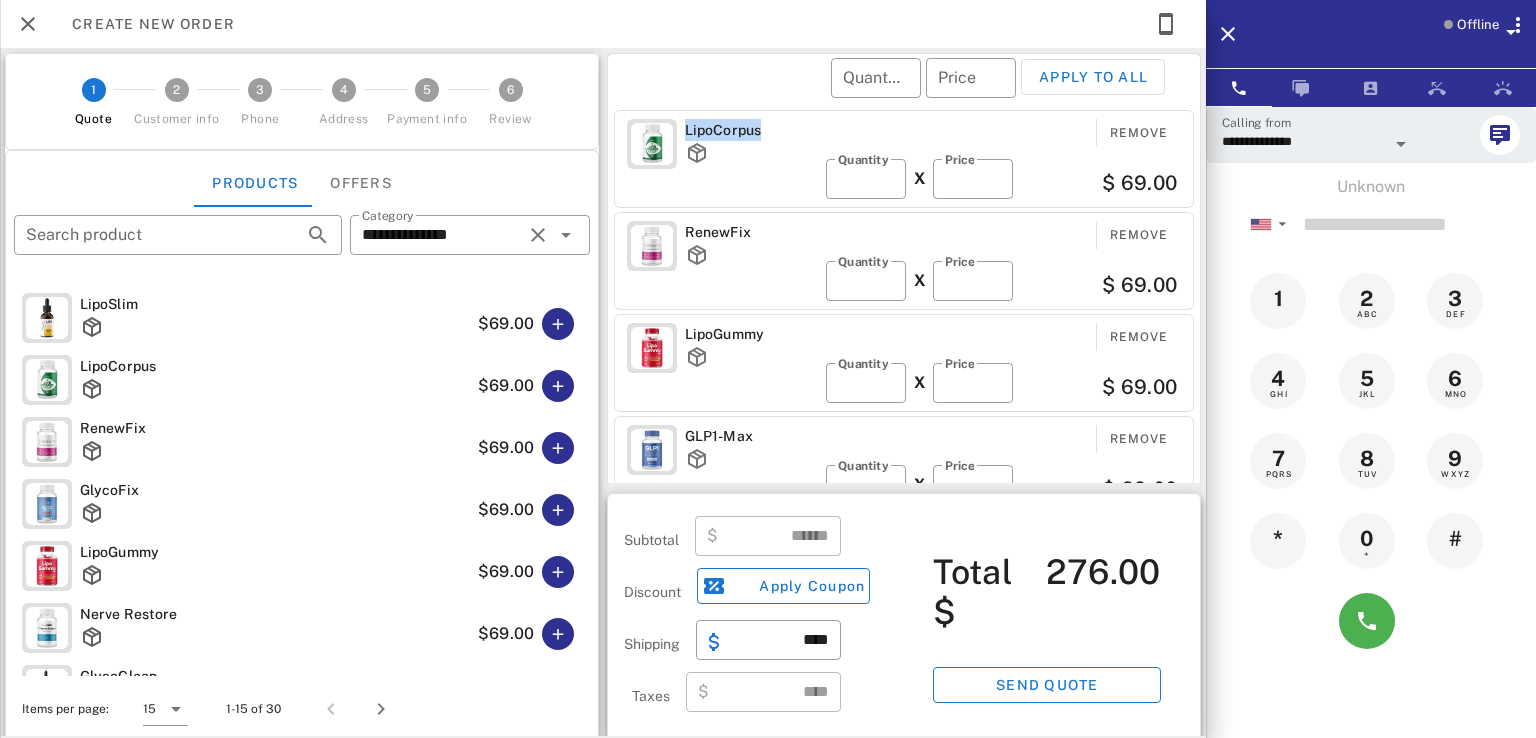drag, startPoint x: 752, startPoint y: 127, endPoint x: 681, endPoint y: 129, distance: 71.02816 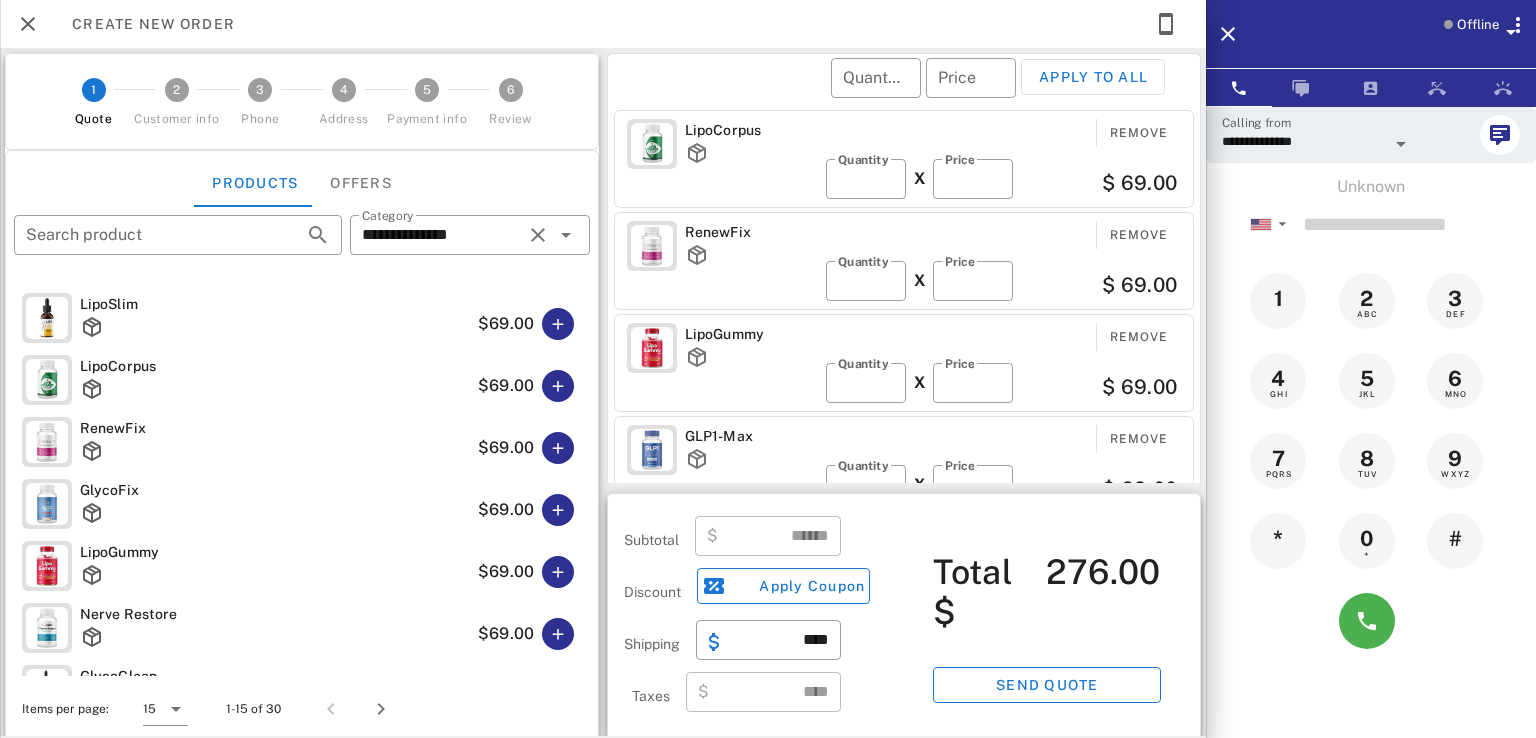 click on "​ Quantity ​ Price Apply to all" at bounding box center (907, 91) 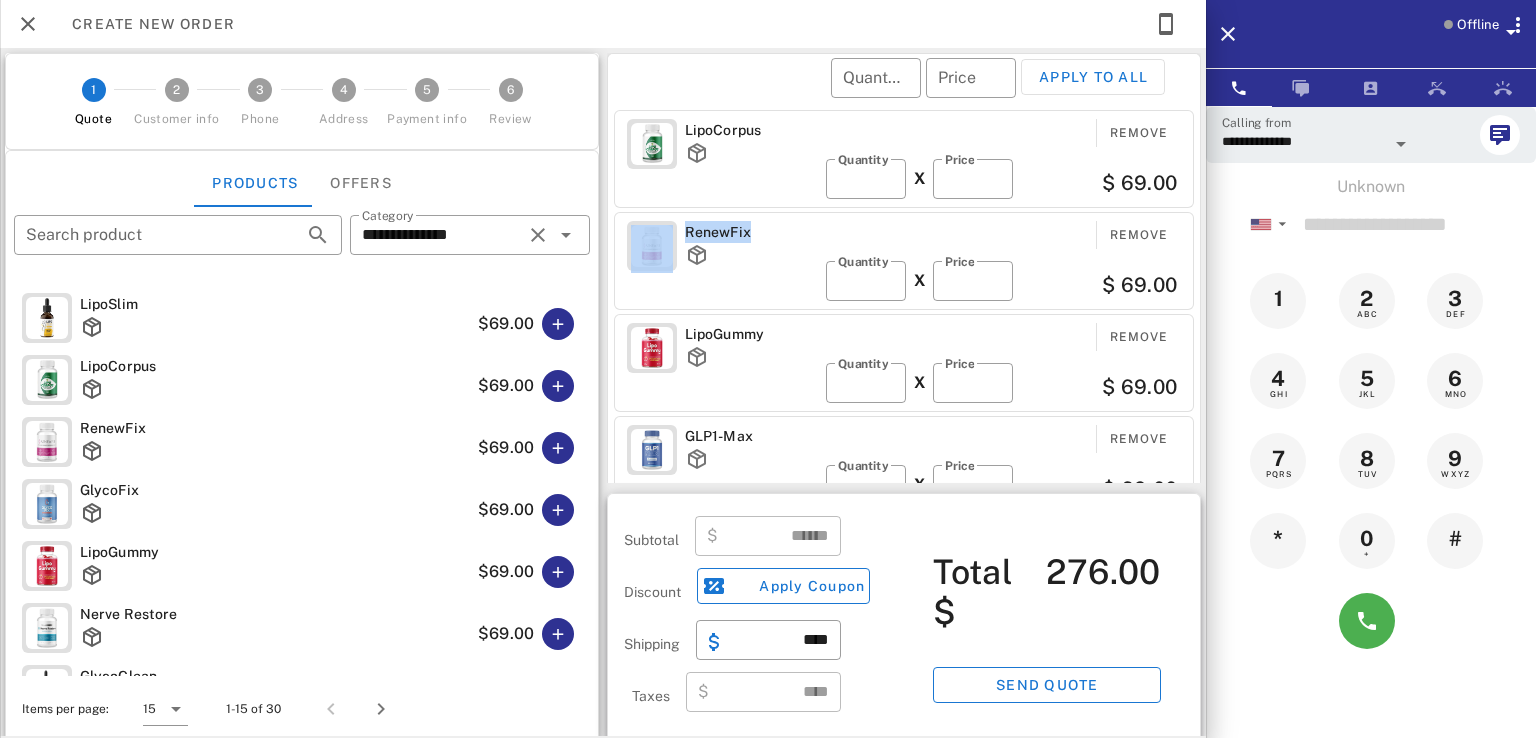drag, startPoint x: 751, startPoint y: 242, endPoint x: 670, endPoint y: 237, distance: 81.154175 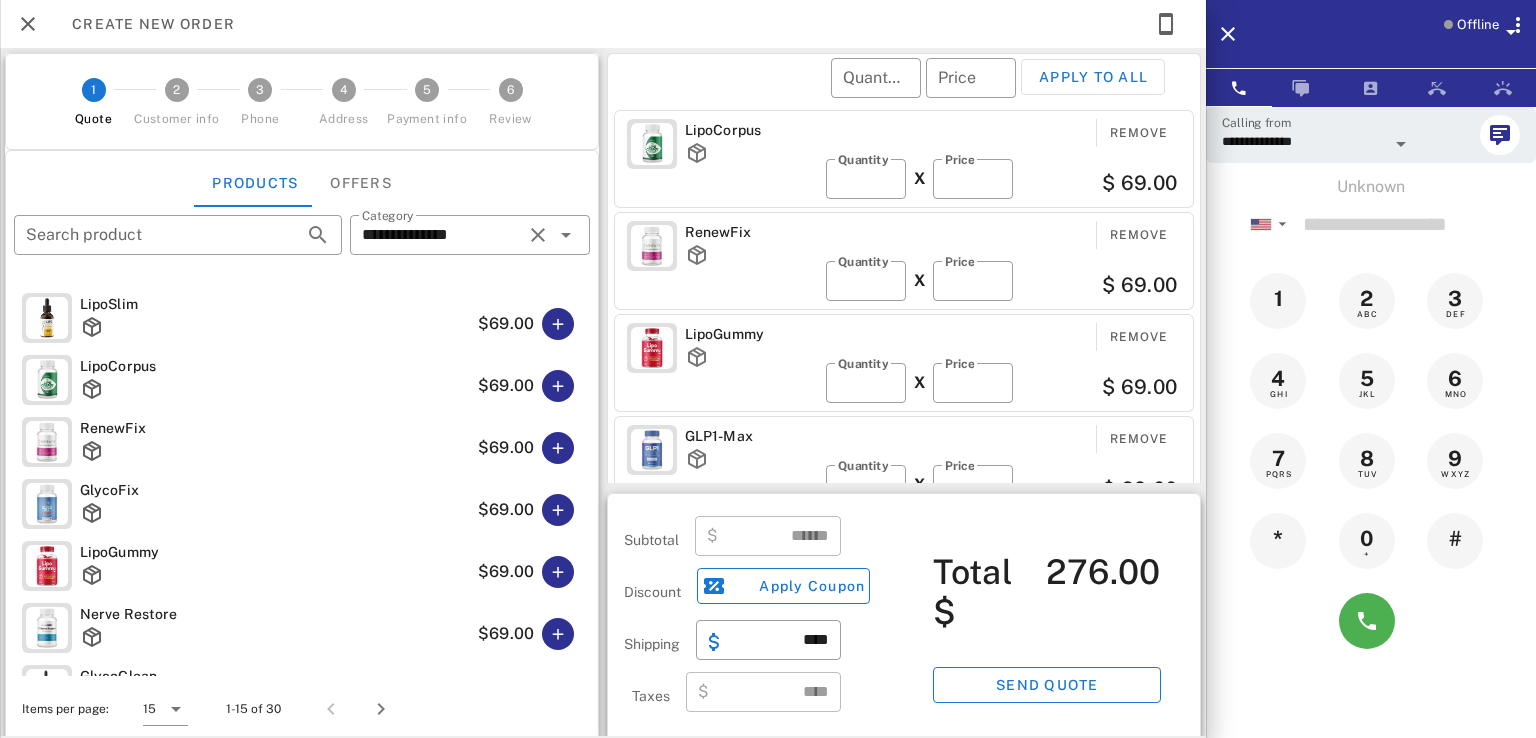 click on "LipoCorpus  Remove  ​ Quantity * X ​ Price **  $ 69.00" at bounding box center (904, 159) 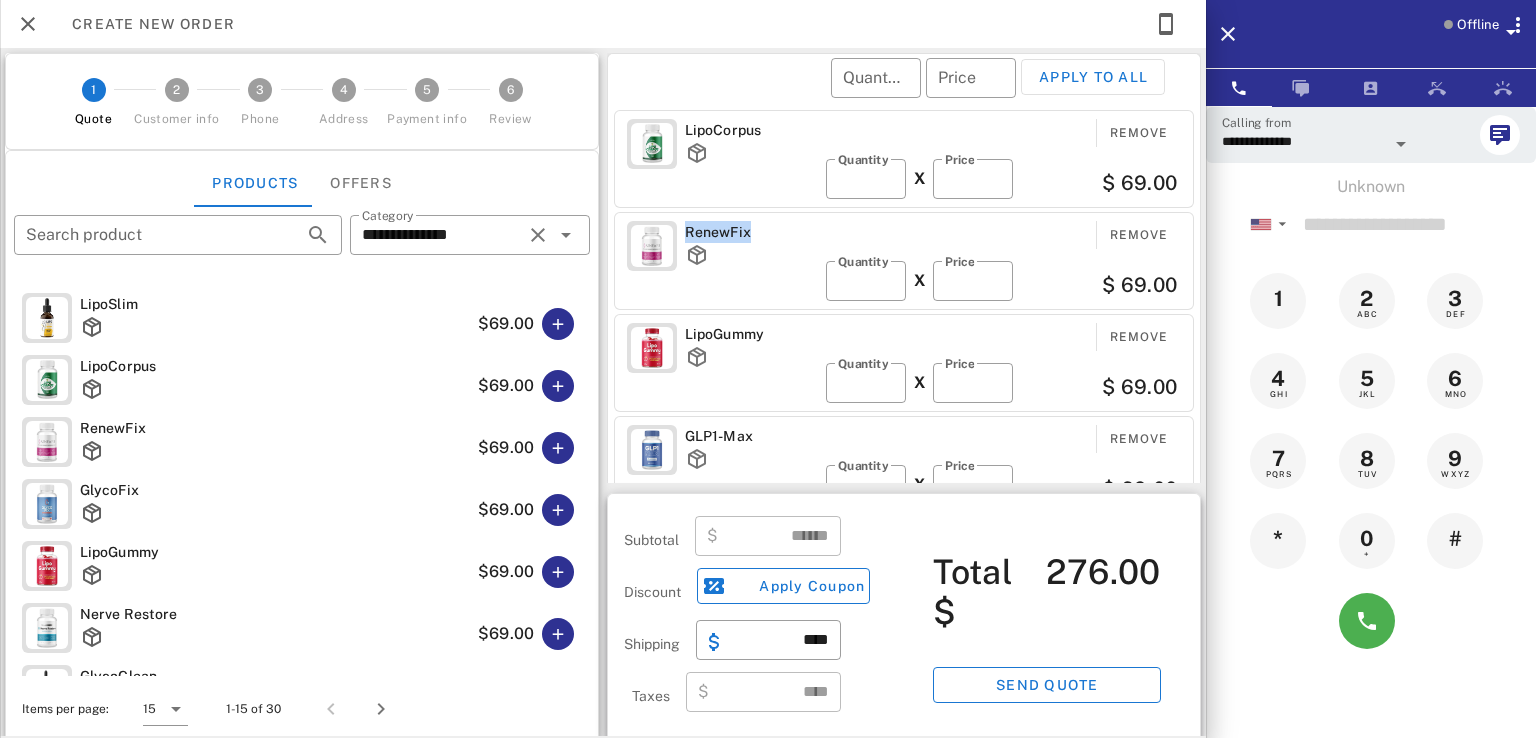 click on "RenewFix" at bounding box center [751, 232] 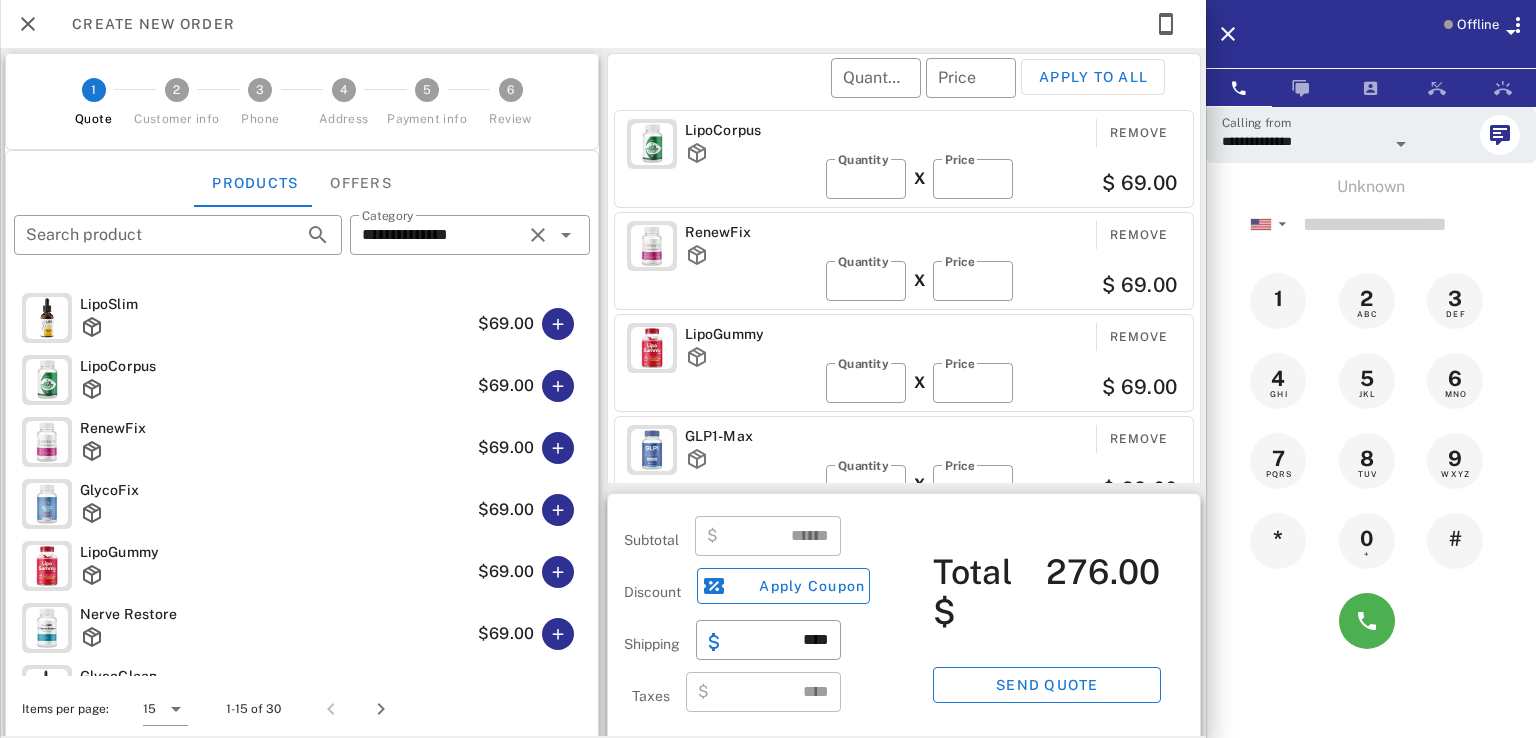 click on "LipoCorpus  Remove  ​ Quantity * X ​ Price **  $ 69.00" at bounding box center (904, 159) 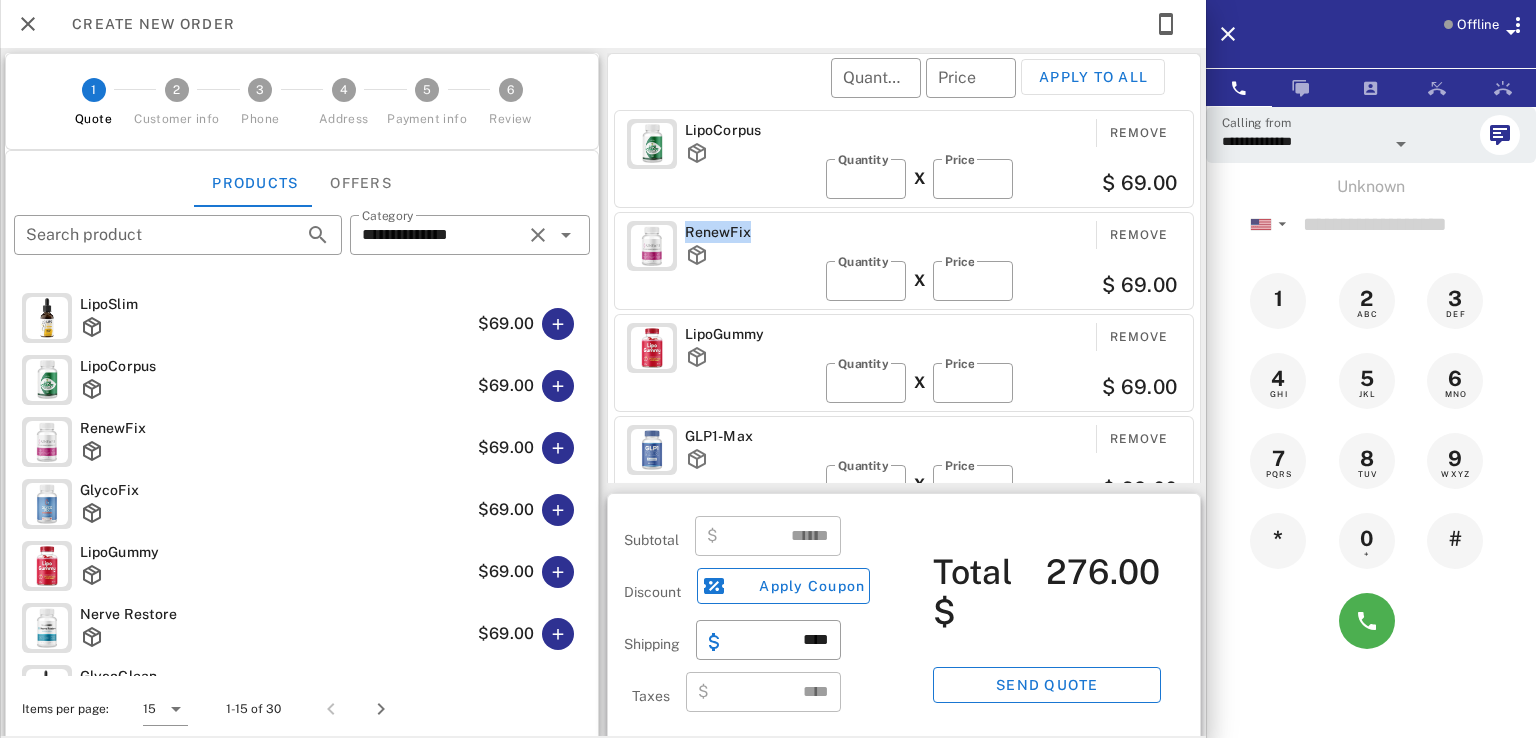 click on "RenewFix" at bounding box center (751, 232) 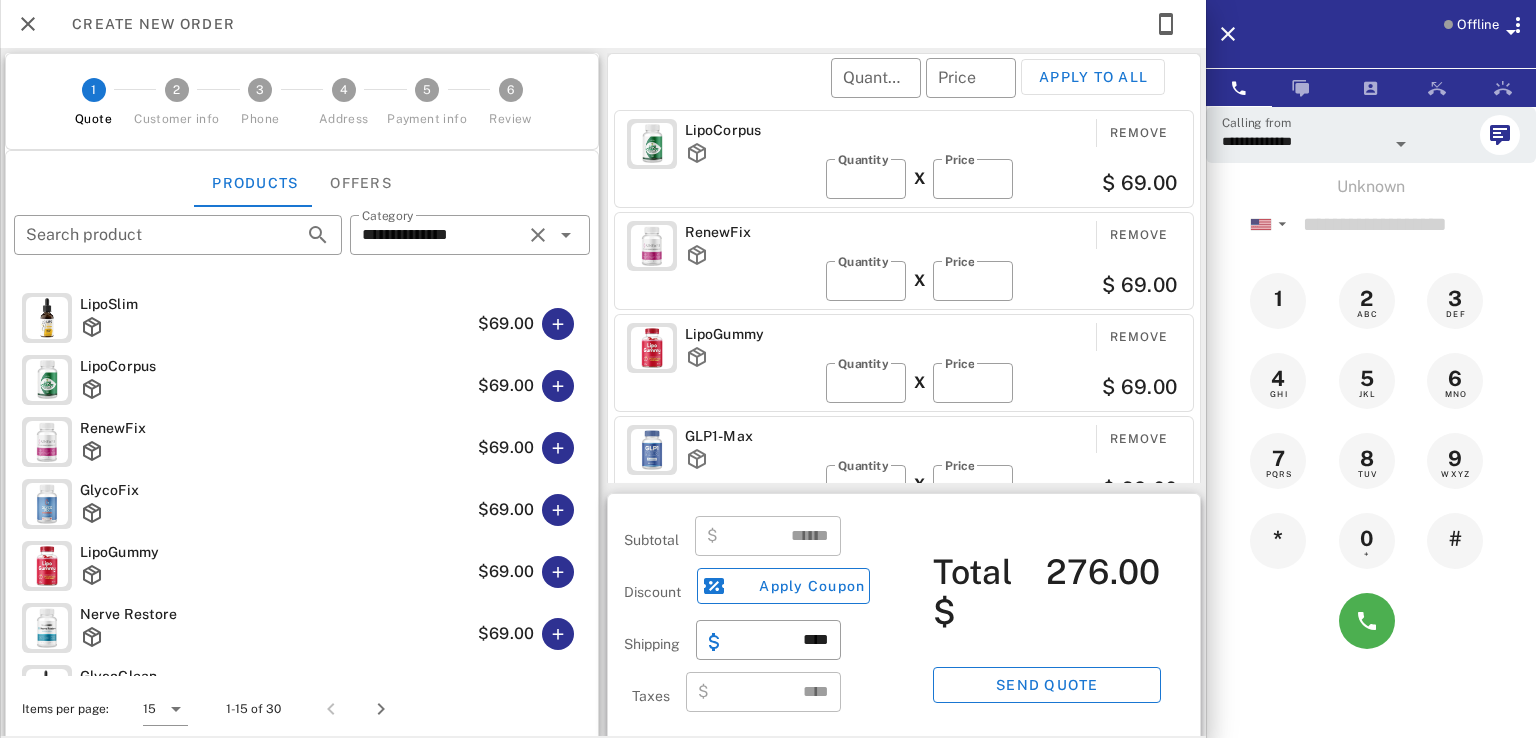 click on "LipoCorpus  Remove  ​ Quantity * X ​ Price **  $ 69.00" at bounding box center [904, 159] 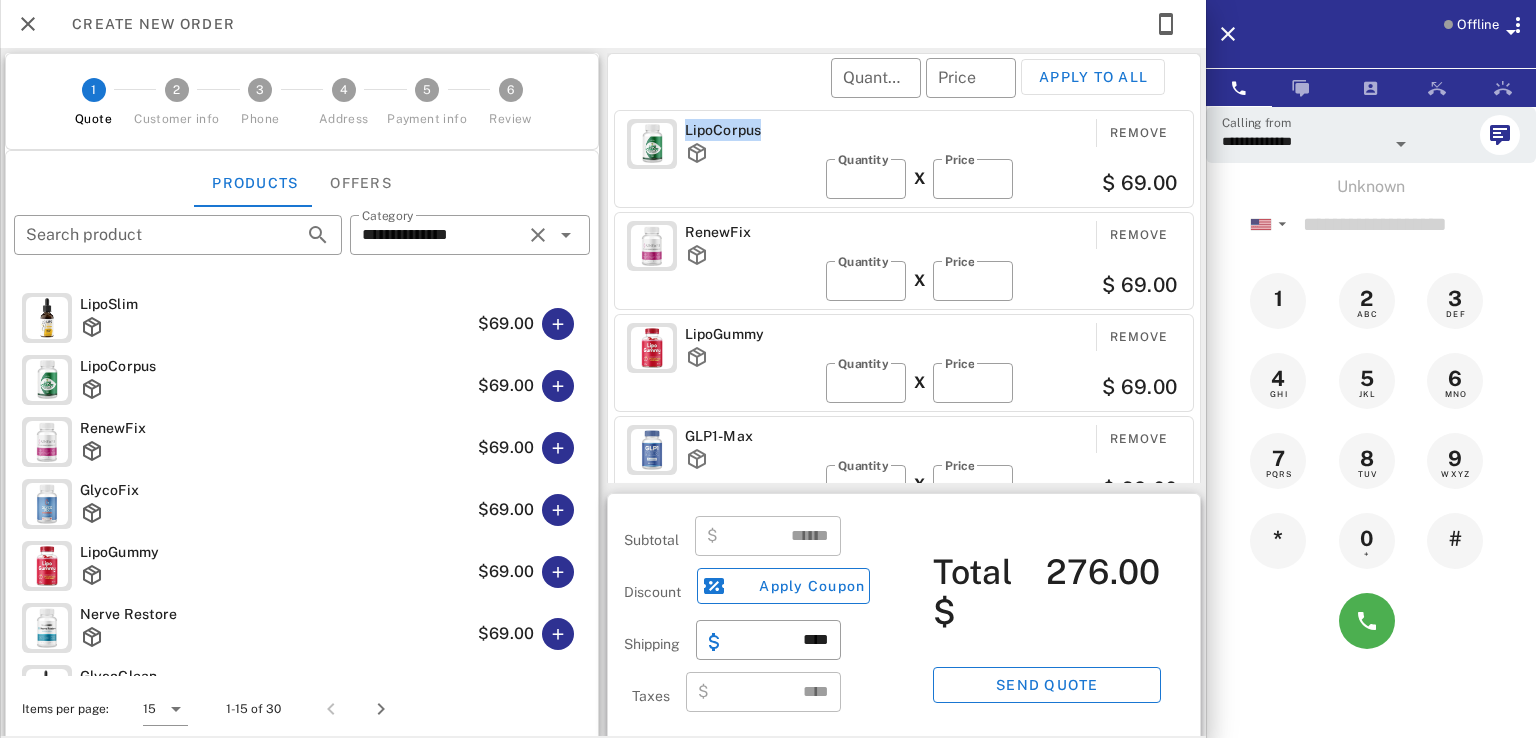 click on "LipoCorpus" at bounding box center [751, 130] 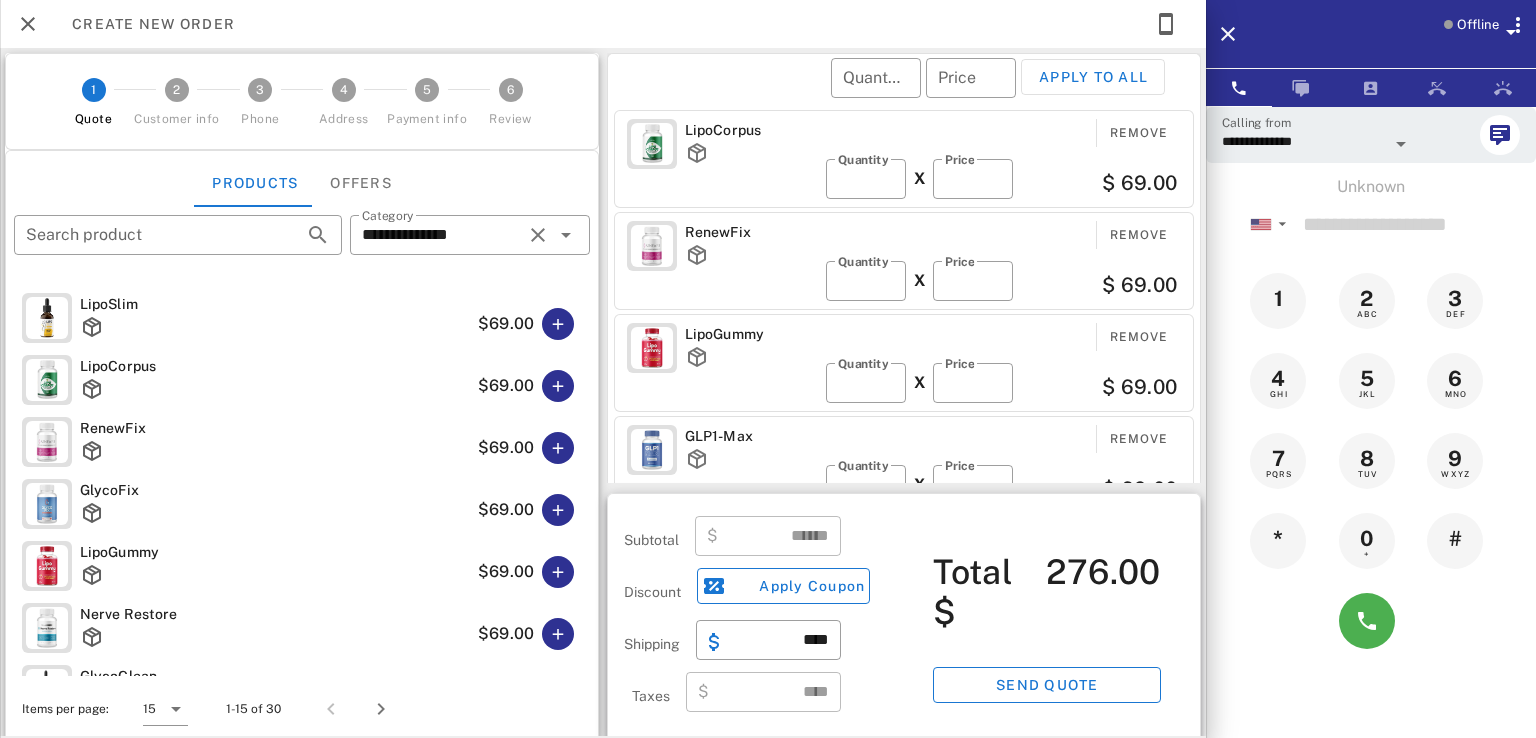 click on "LipoCorpus" at bounding box center [751, 153] 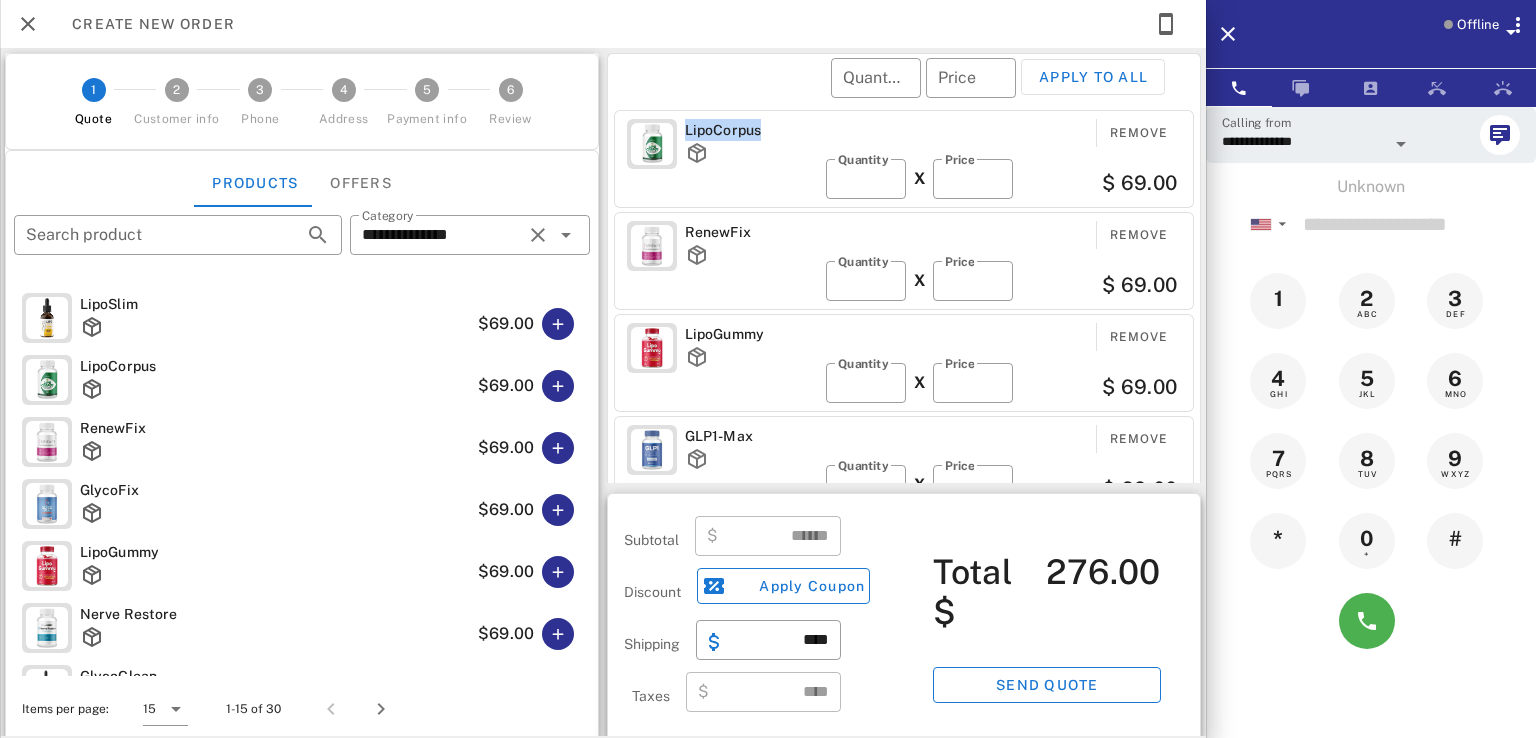 click on "LipoCorpus" at bounding box center (751, 130) 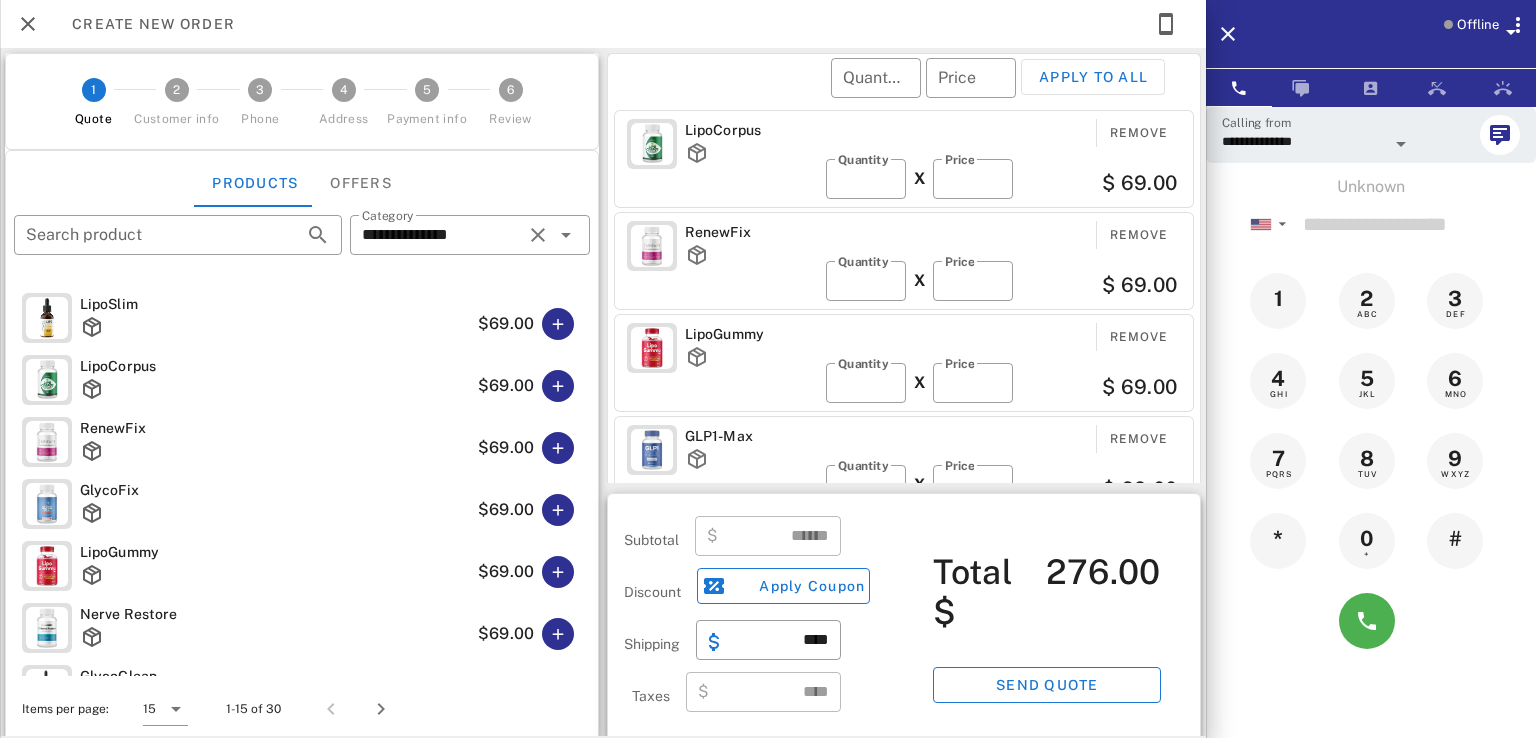 click on "LipoCorpus" at bounding box center [751, 130] 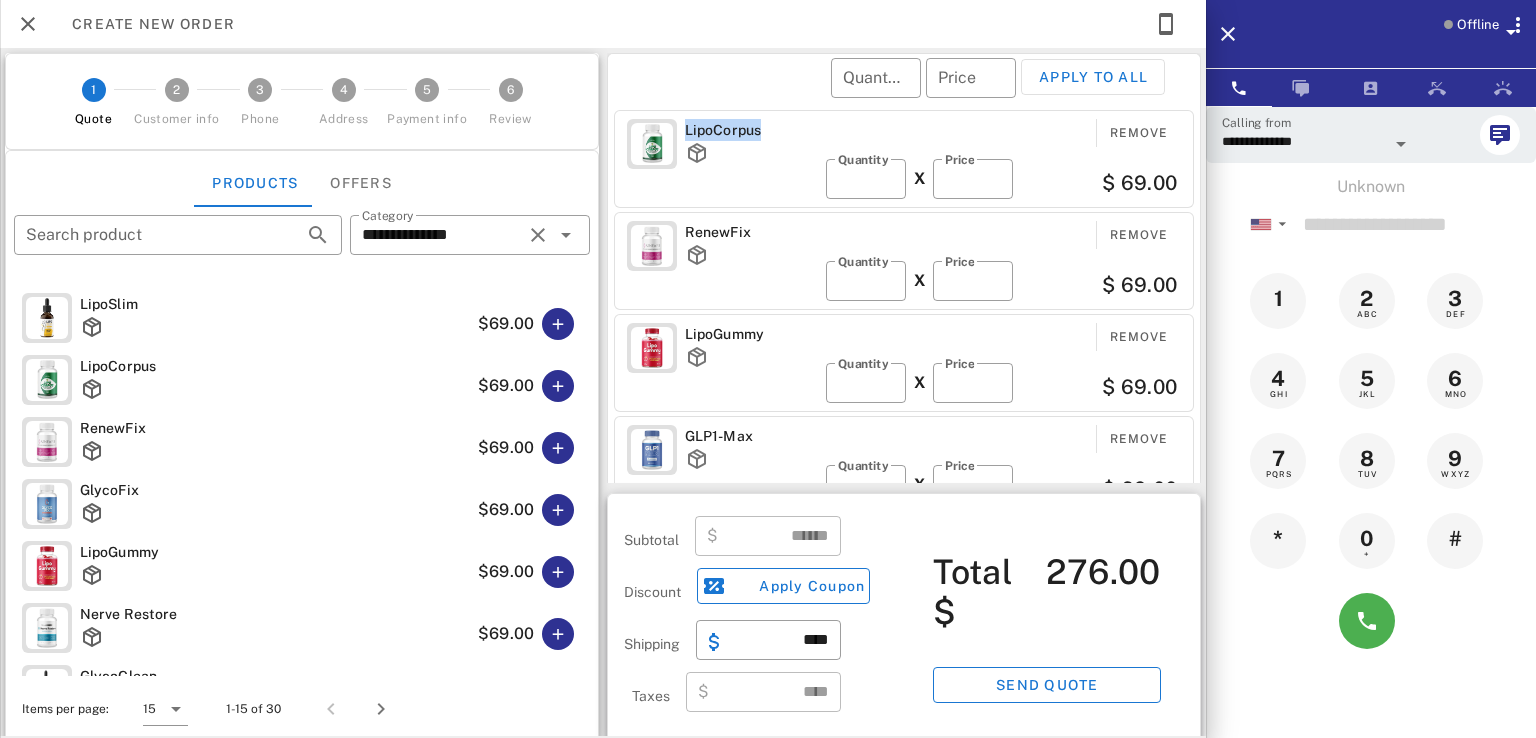 click on "LipoCorpus" at bounding box center [751, 130] 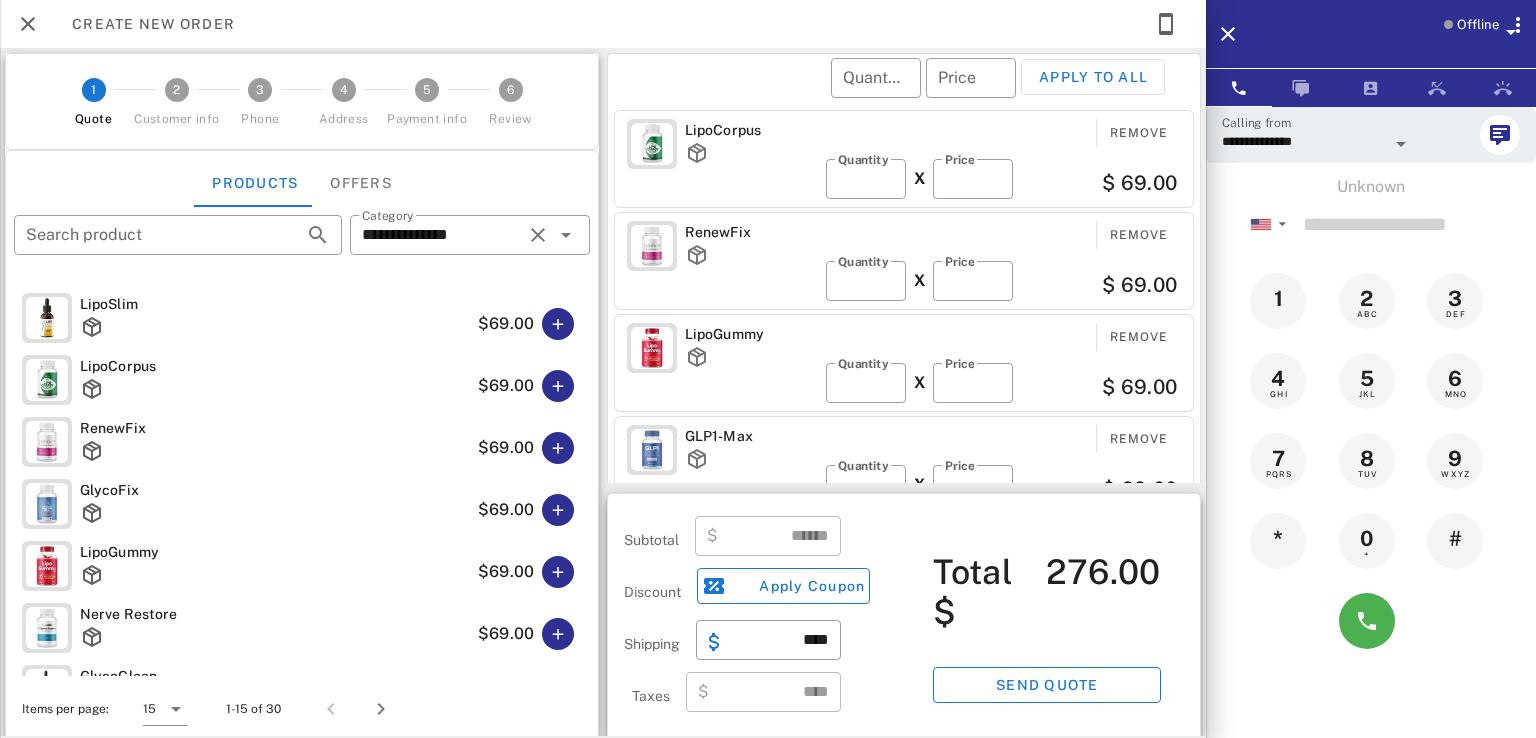 click on "LipoCorpus" at bounding box center (751, 153) 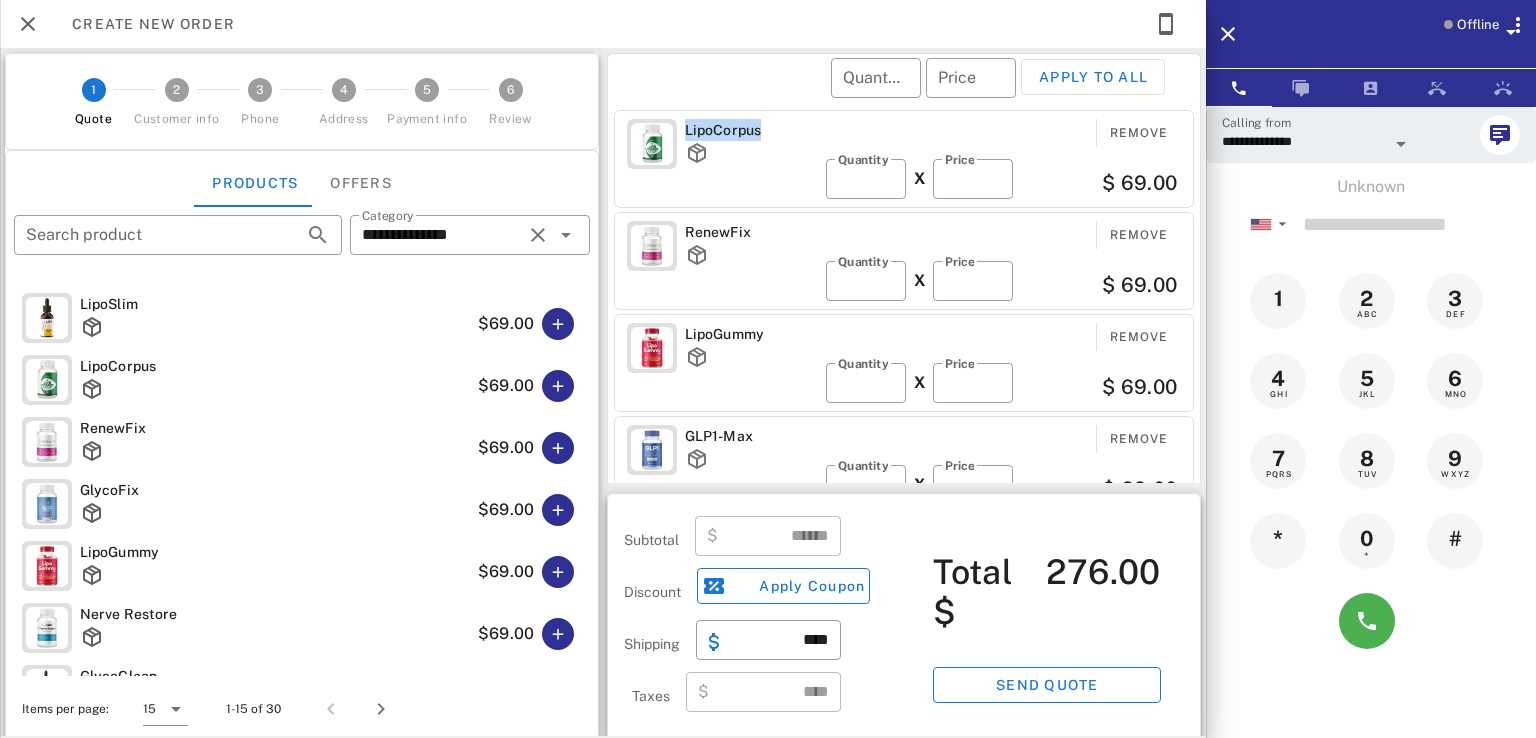 click on "LipoCorpus" at bounding box center (751, 130) 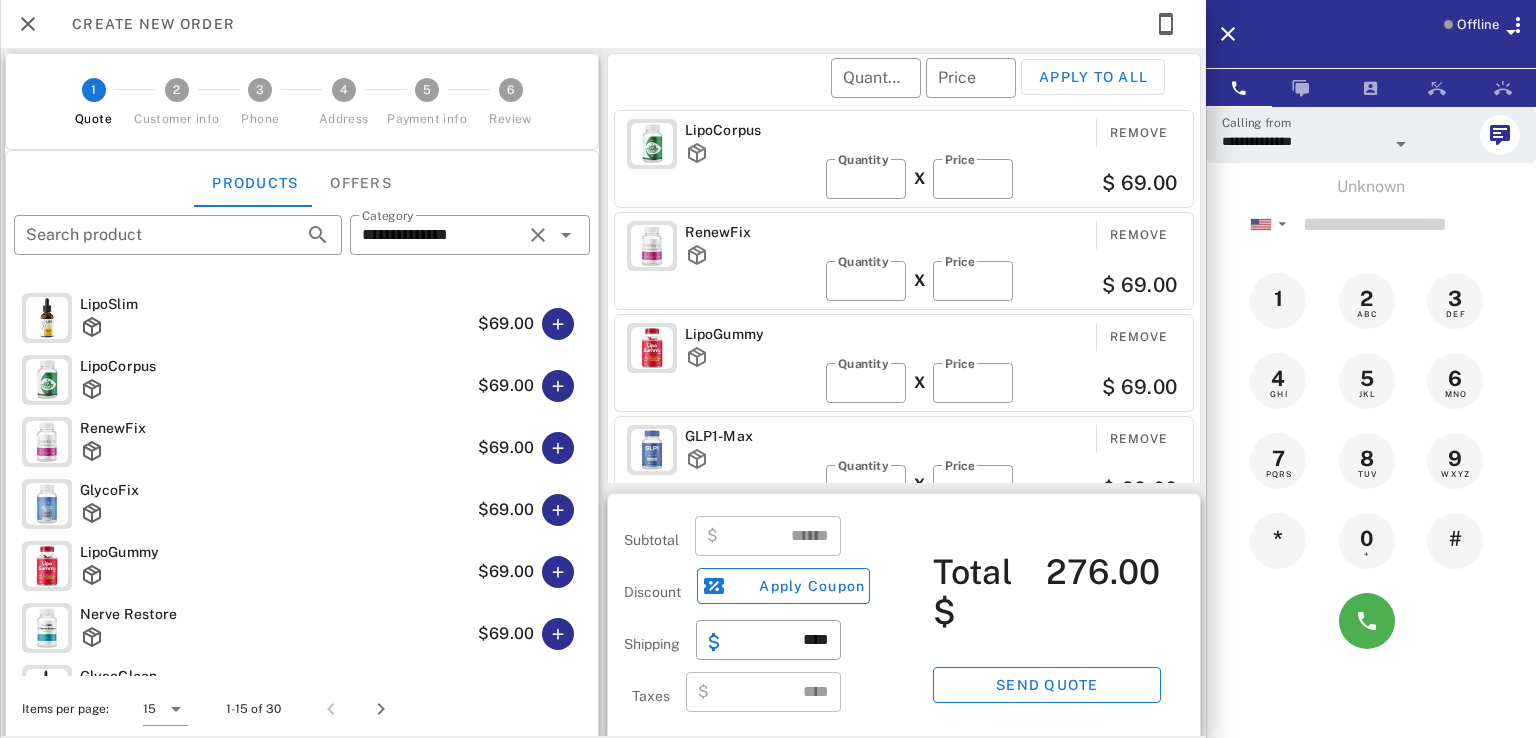 click on "LipoCorpus" at bounding box center [751, 153] 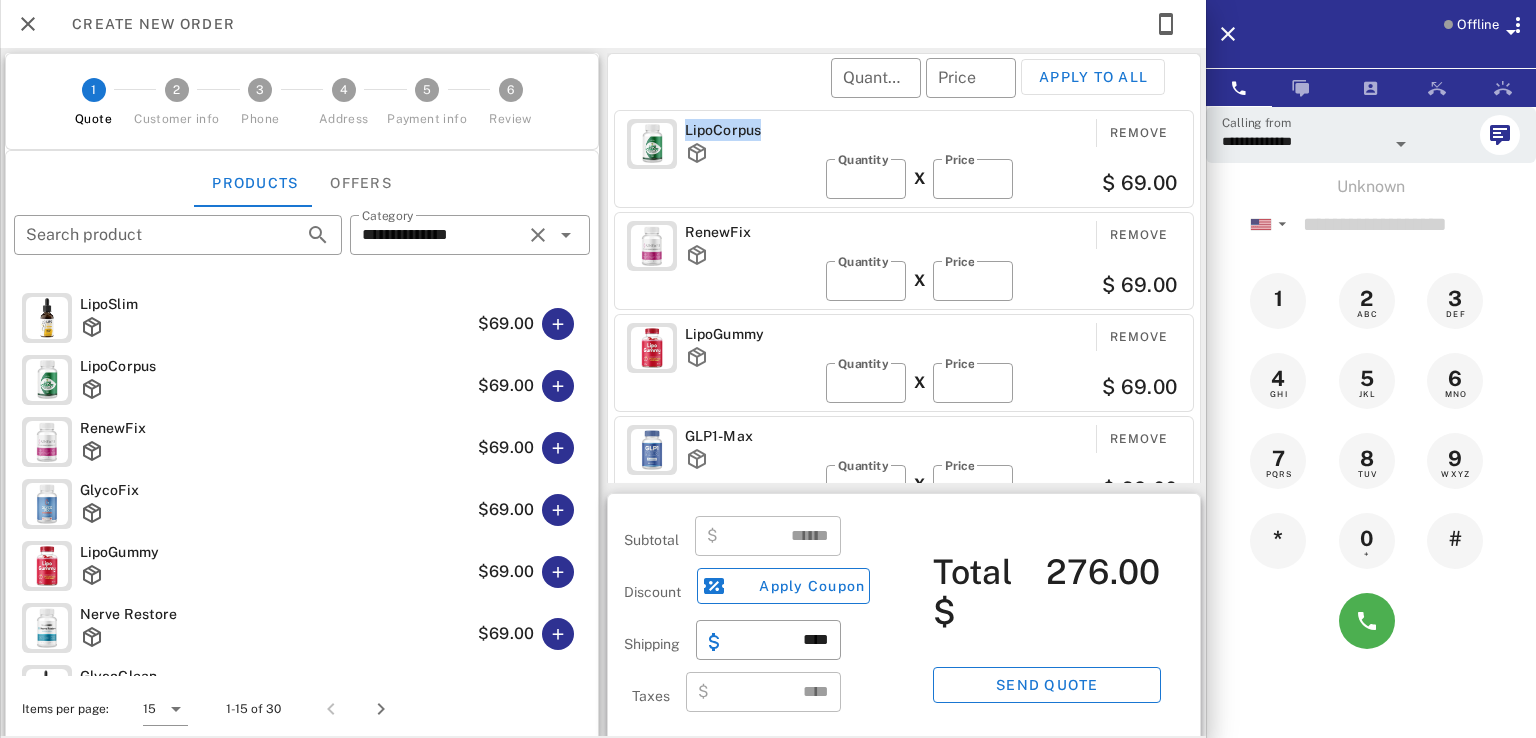 click on "LipoCorpus" at bounding box center (751, 130) 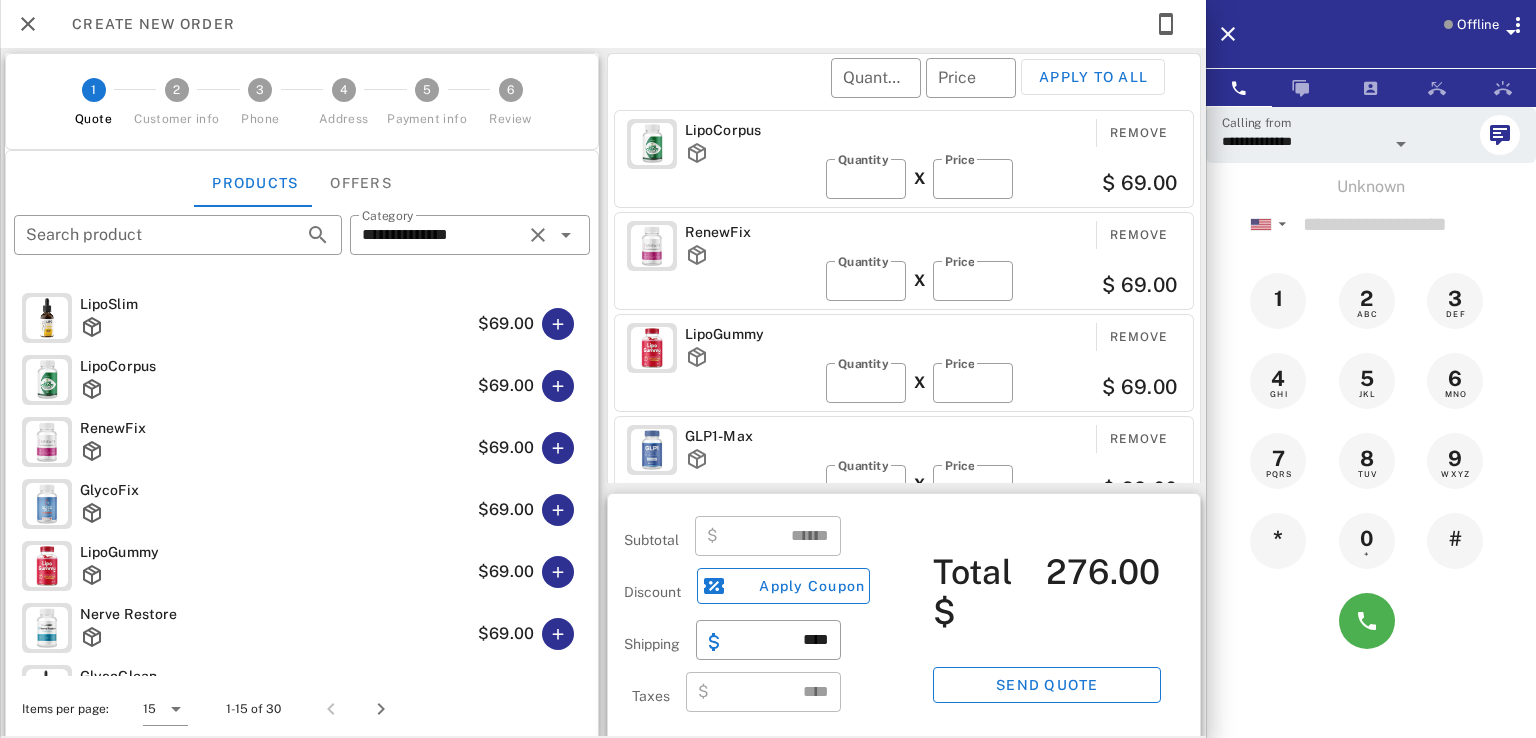 click at bounding box center (751, 153) 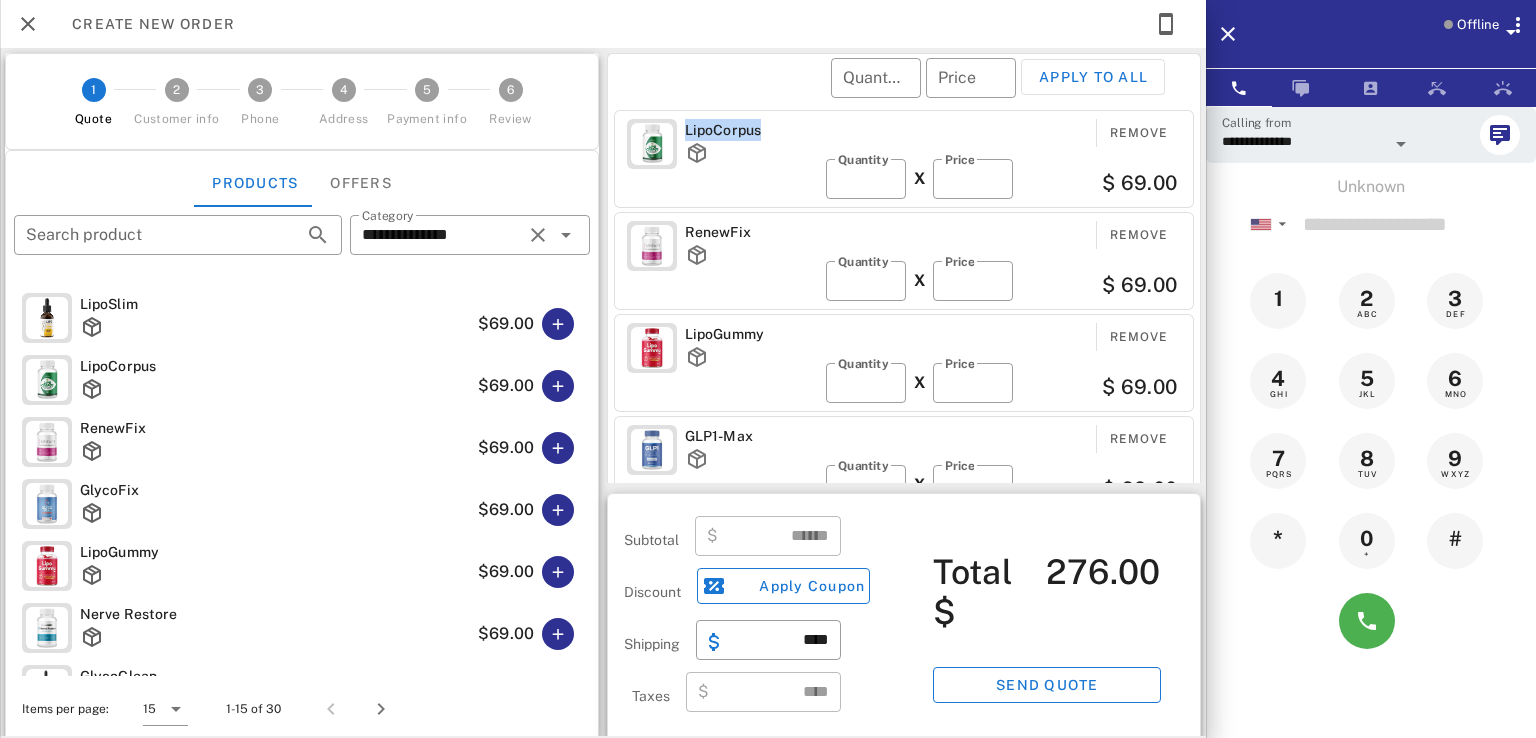click on "LipoCorpus" at bounding box center (751, 130) 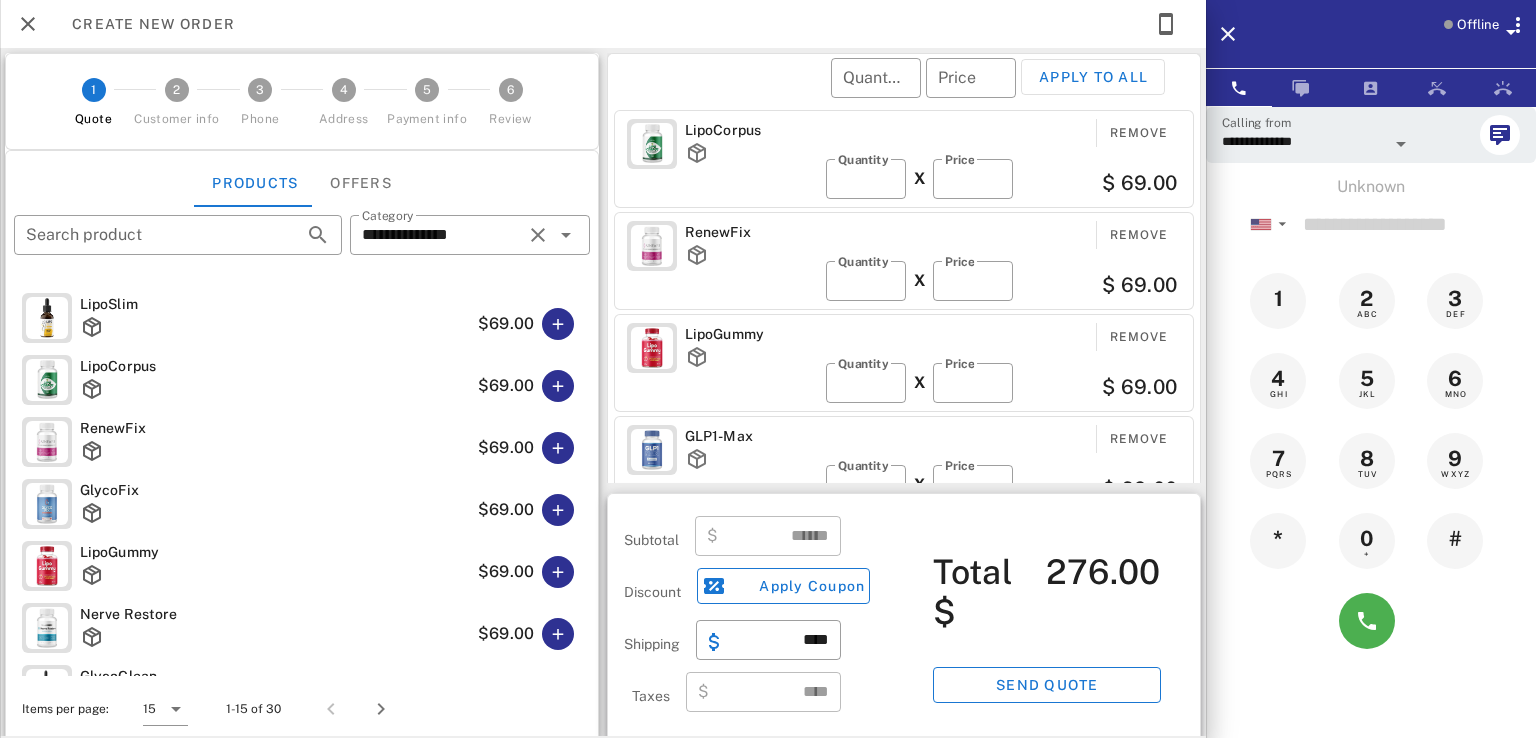 click on "LipoCorpus" at bounding box center [751, 130] 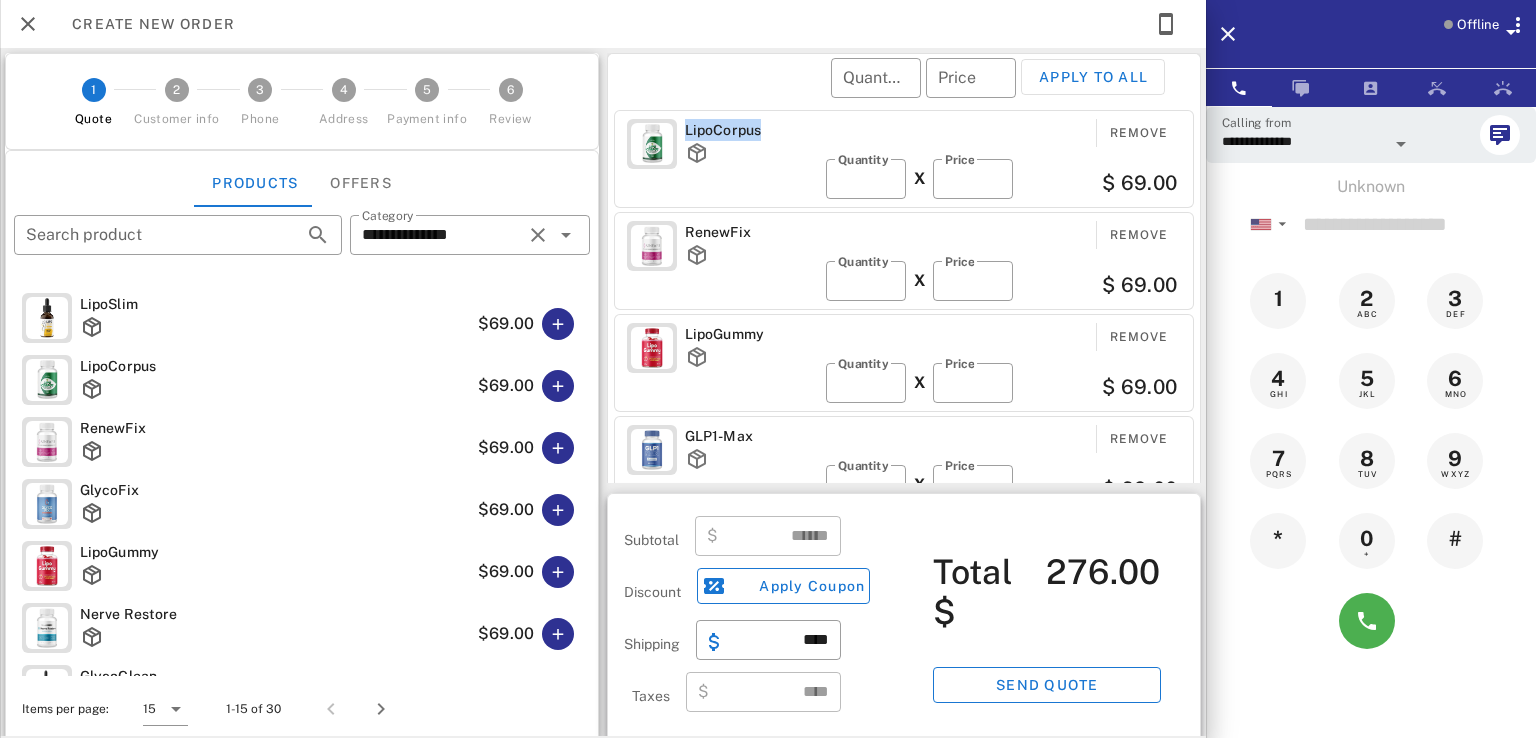 click on "LipoCorpus" at bounding box center [751, 130] 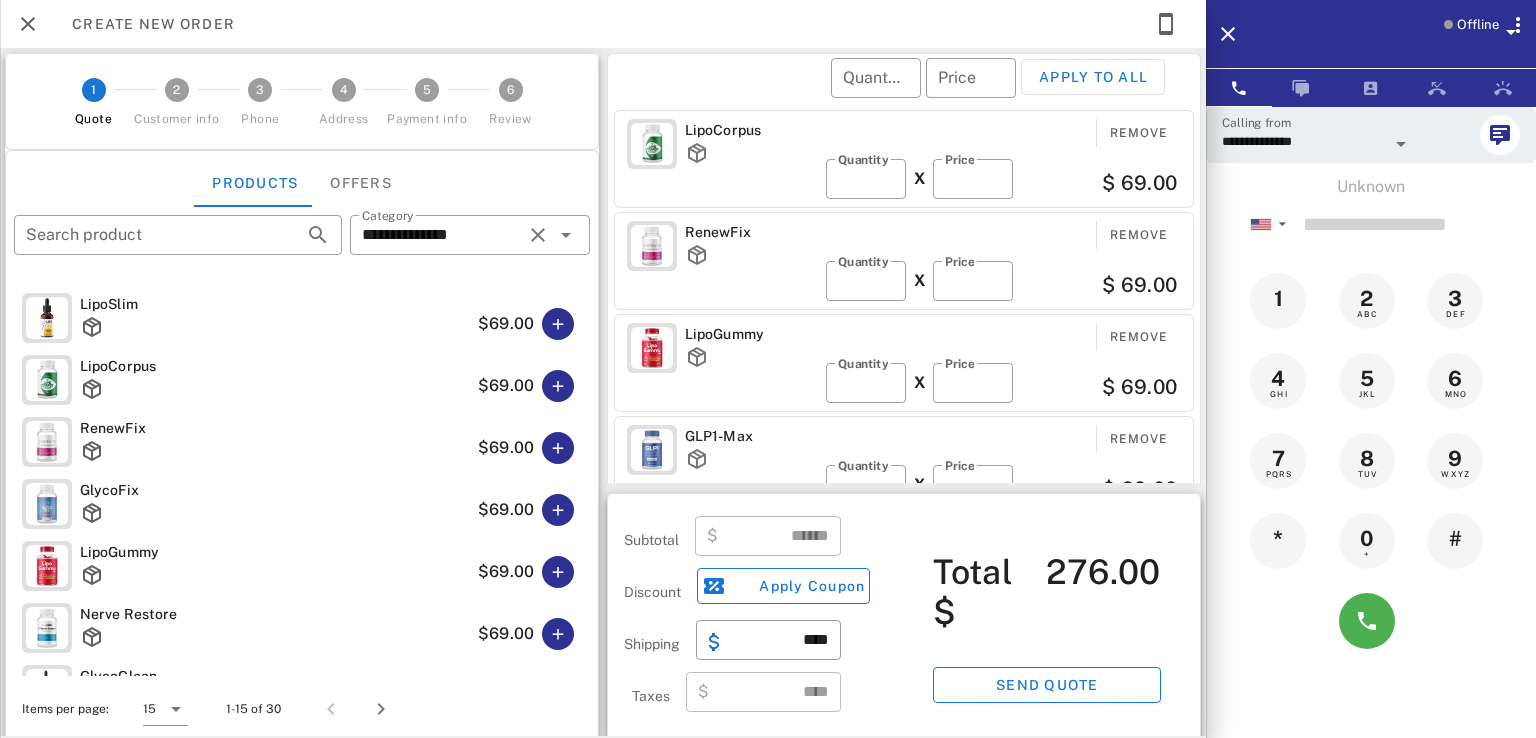click at bounding box center [751, 153] 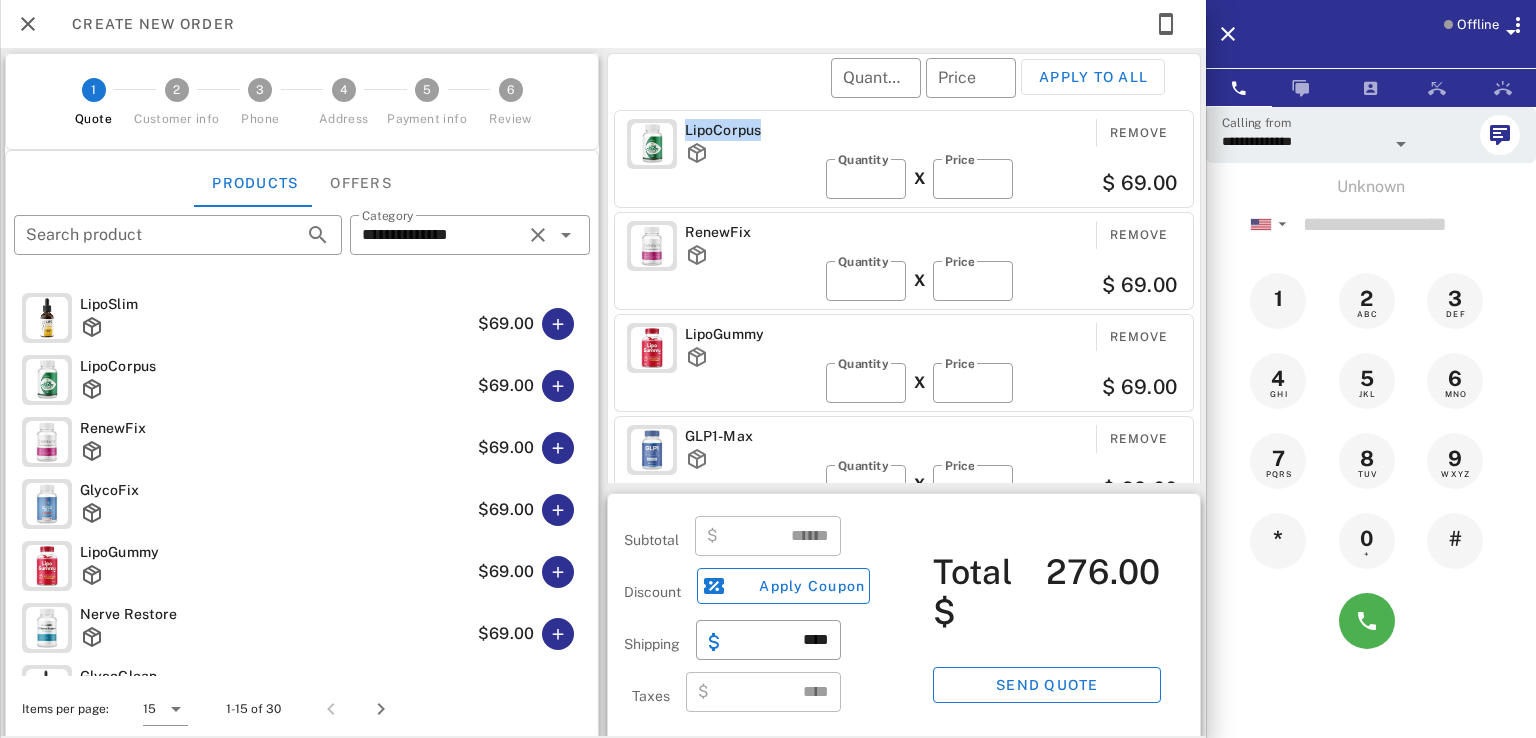 click on "LipoCorpus" at bounding box center [751, 130] 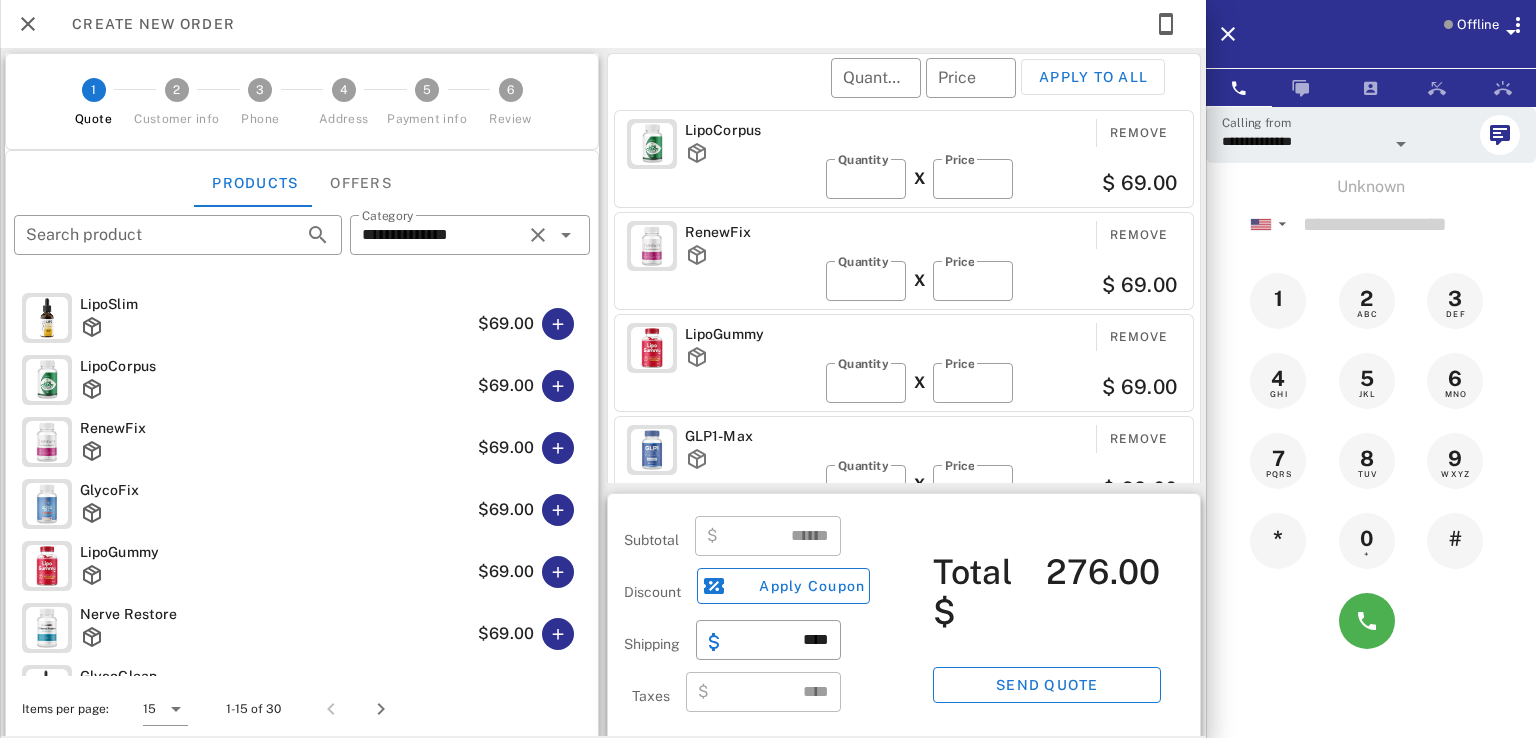 click on "LipoCorpus" at bounding box center (751, 130) 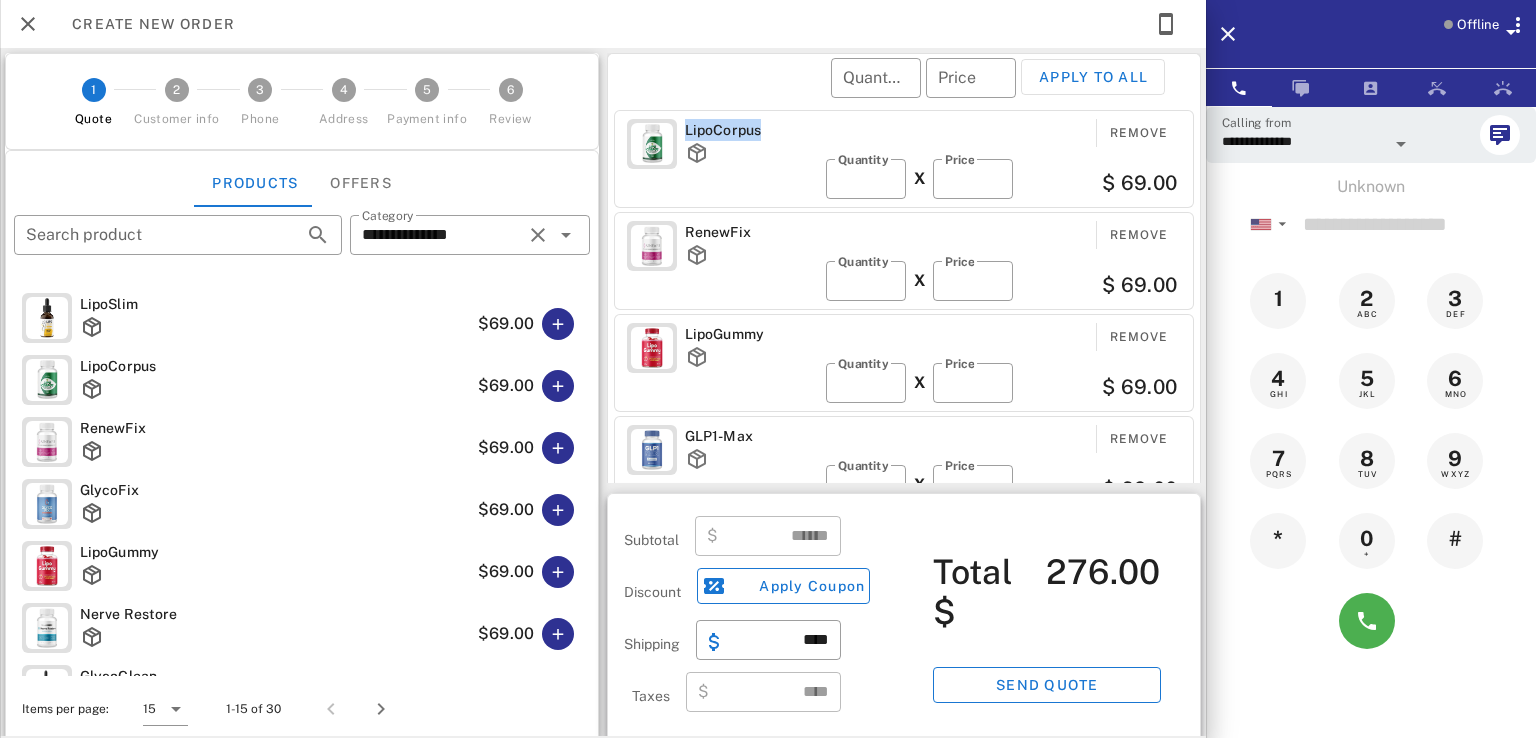 click on "LipoCorpus" at bounding box center [751, 130] 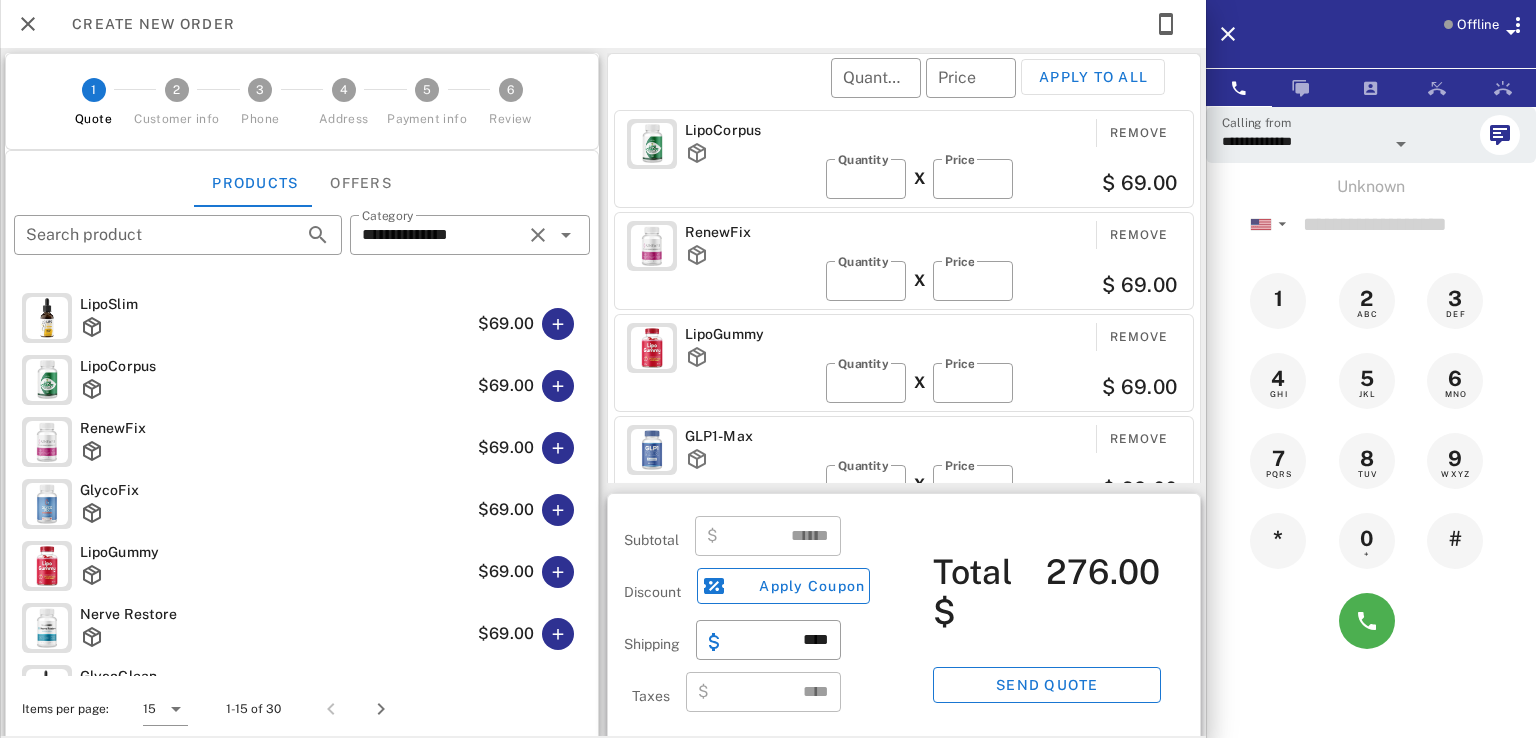 scroll, scrollTop: 0, scrollLeft: 0, axis: both 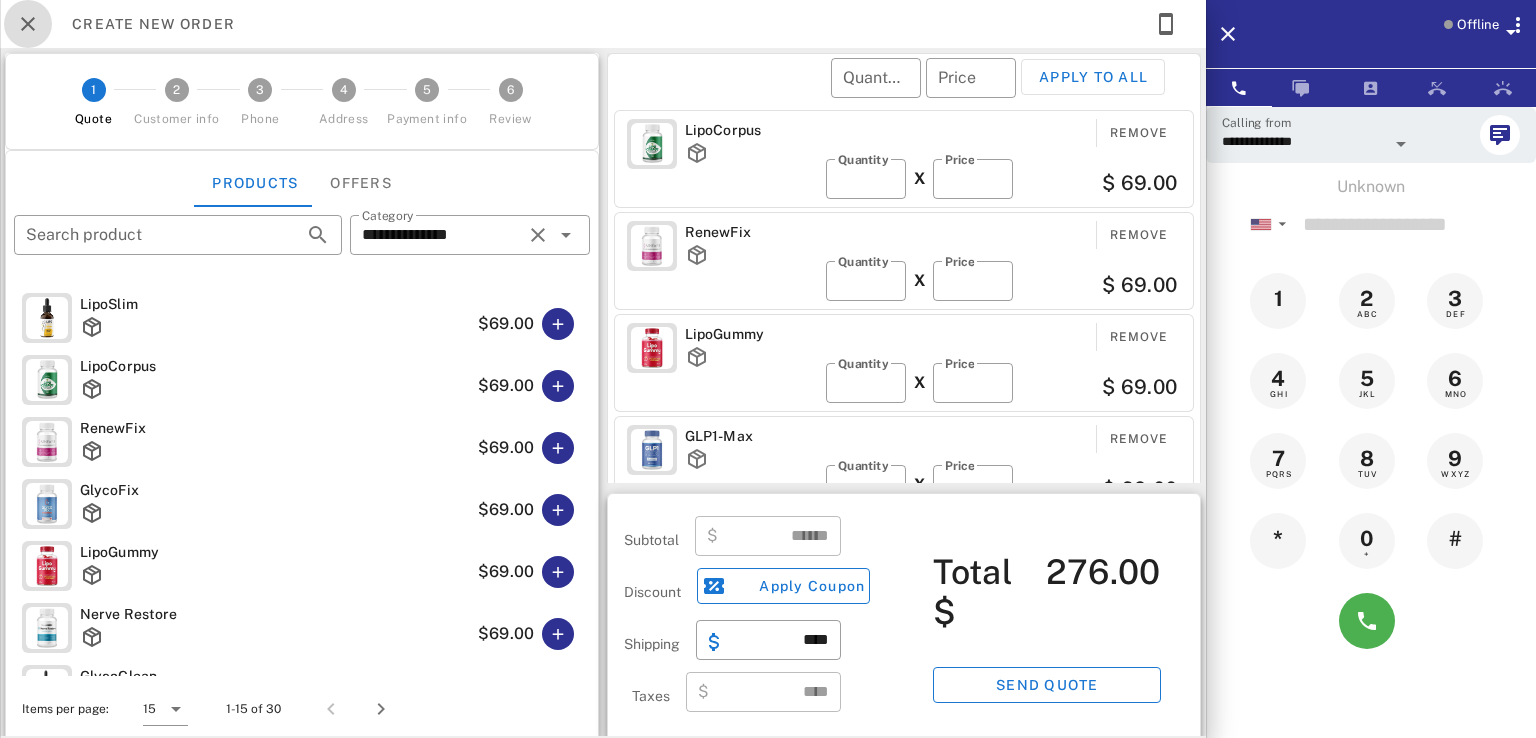 click at bounding box center (28, 24) 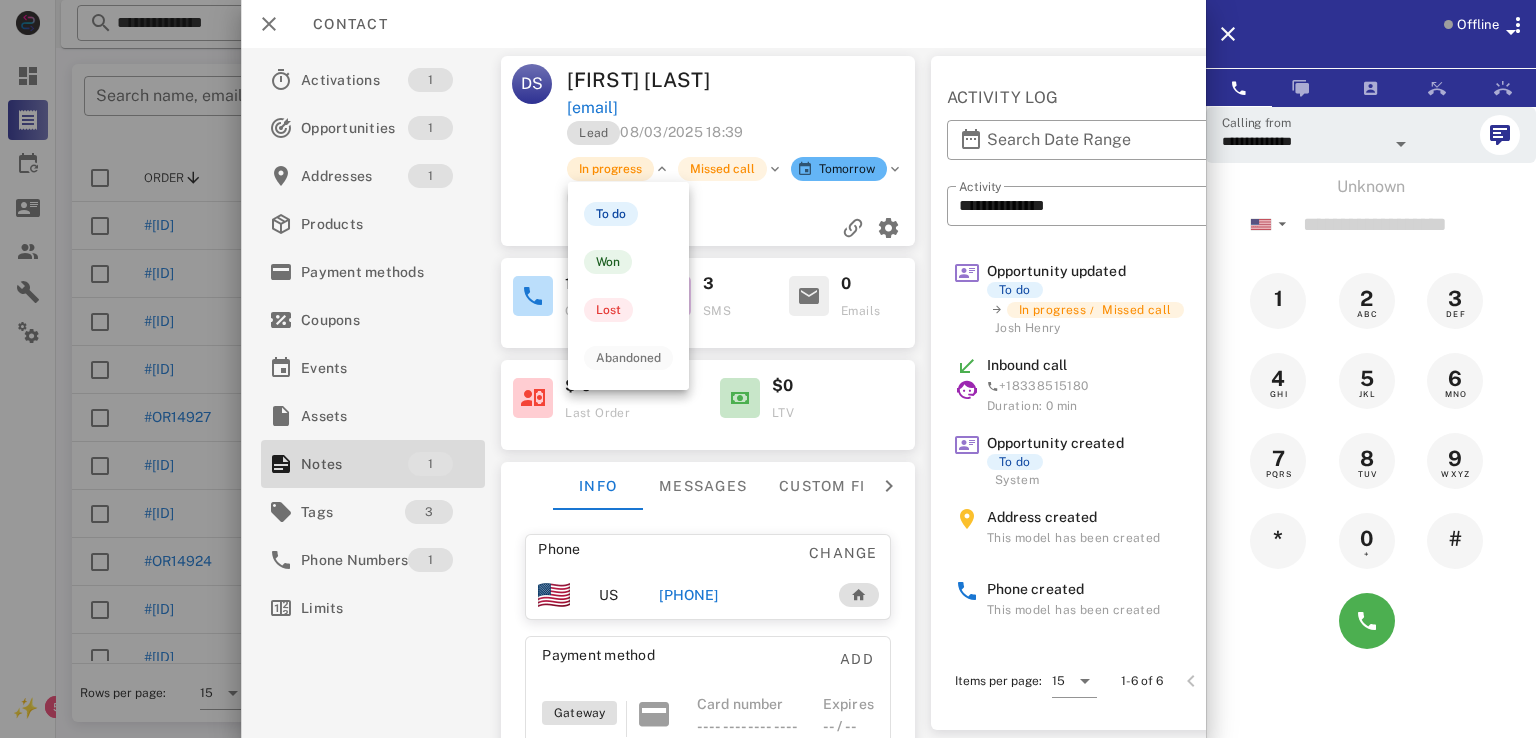 click on "In progress" at bounding box center [611, 169] 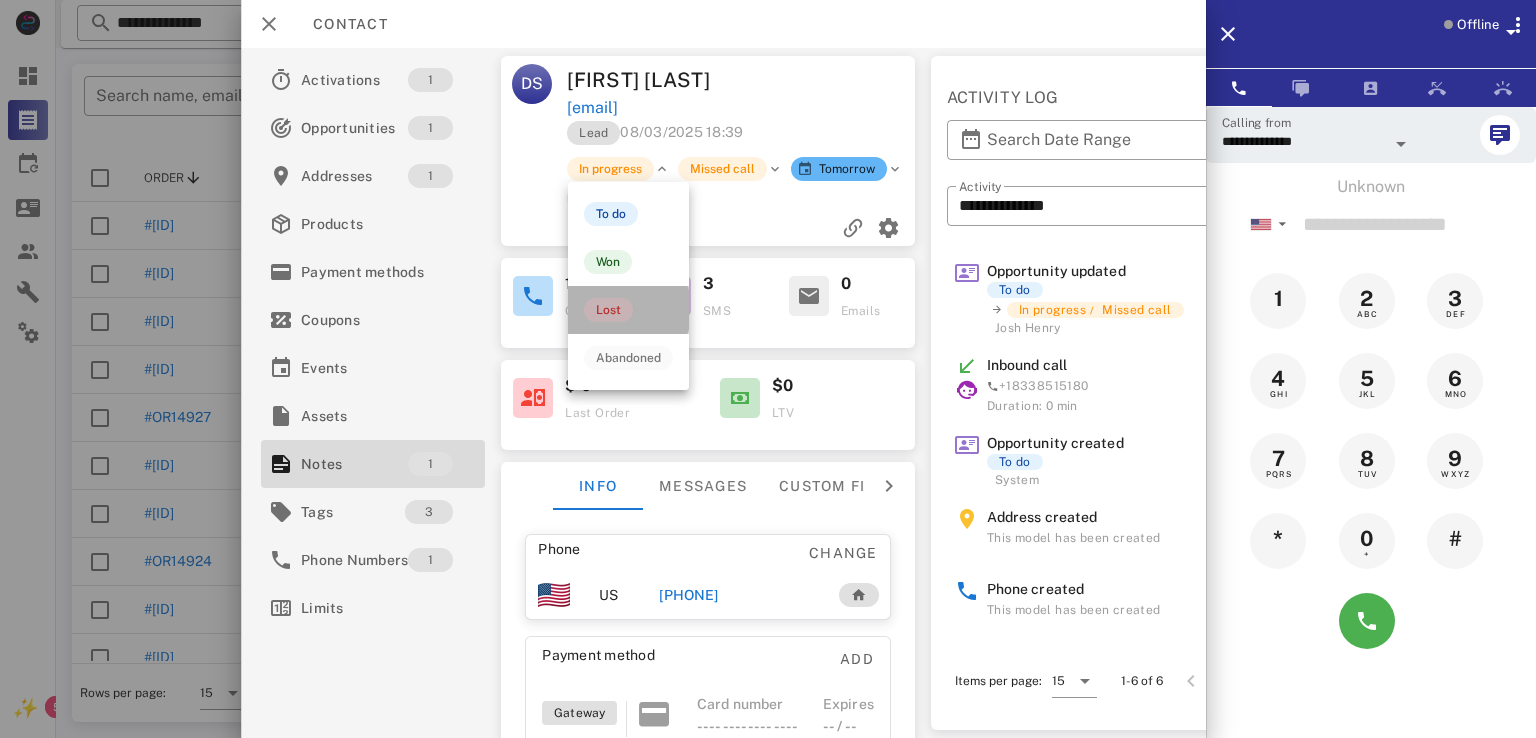 click on "Lost" at bounding box center [608, 310] 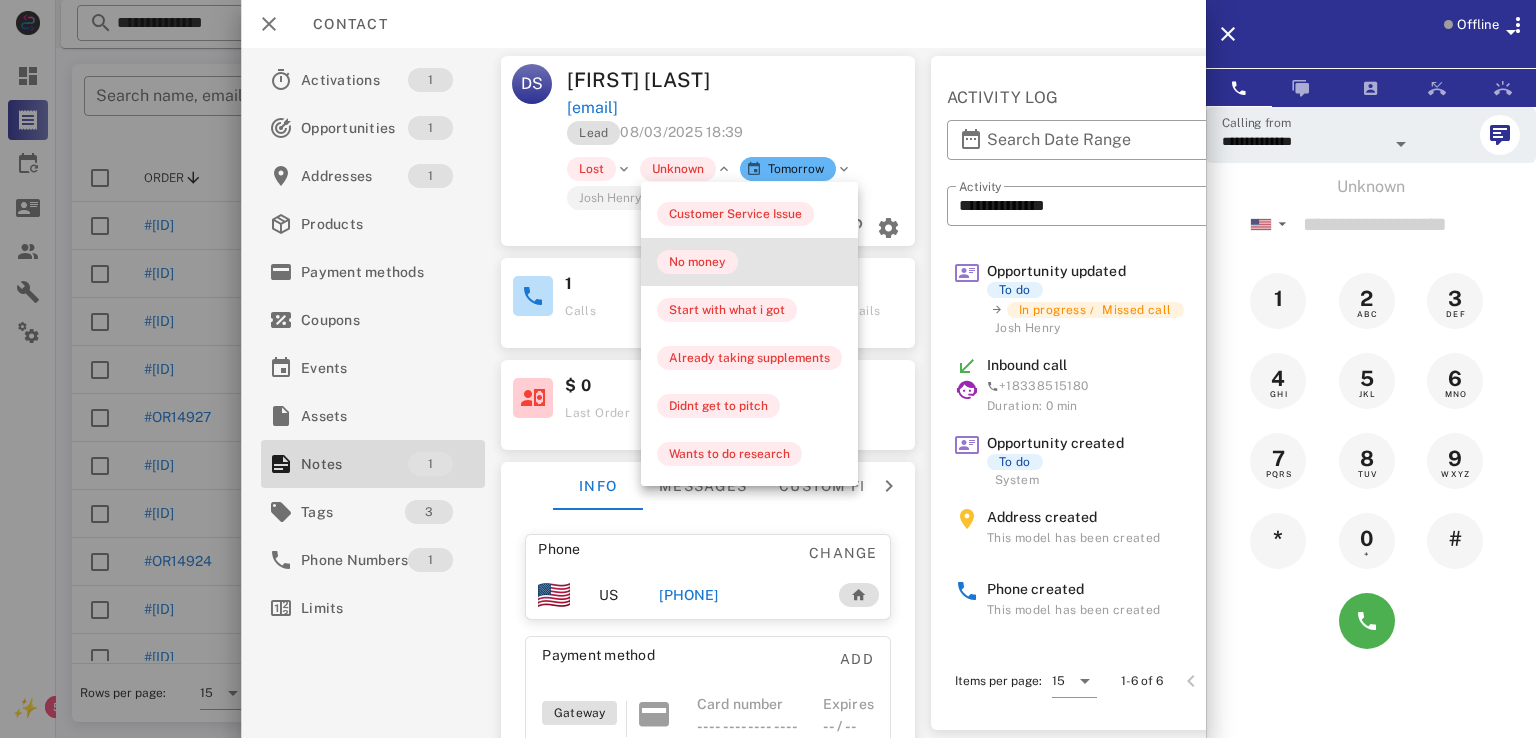 click on "No money" at bounding box center (697, 262) 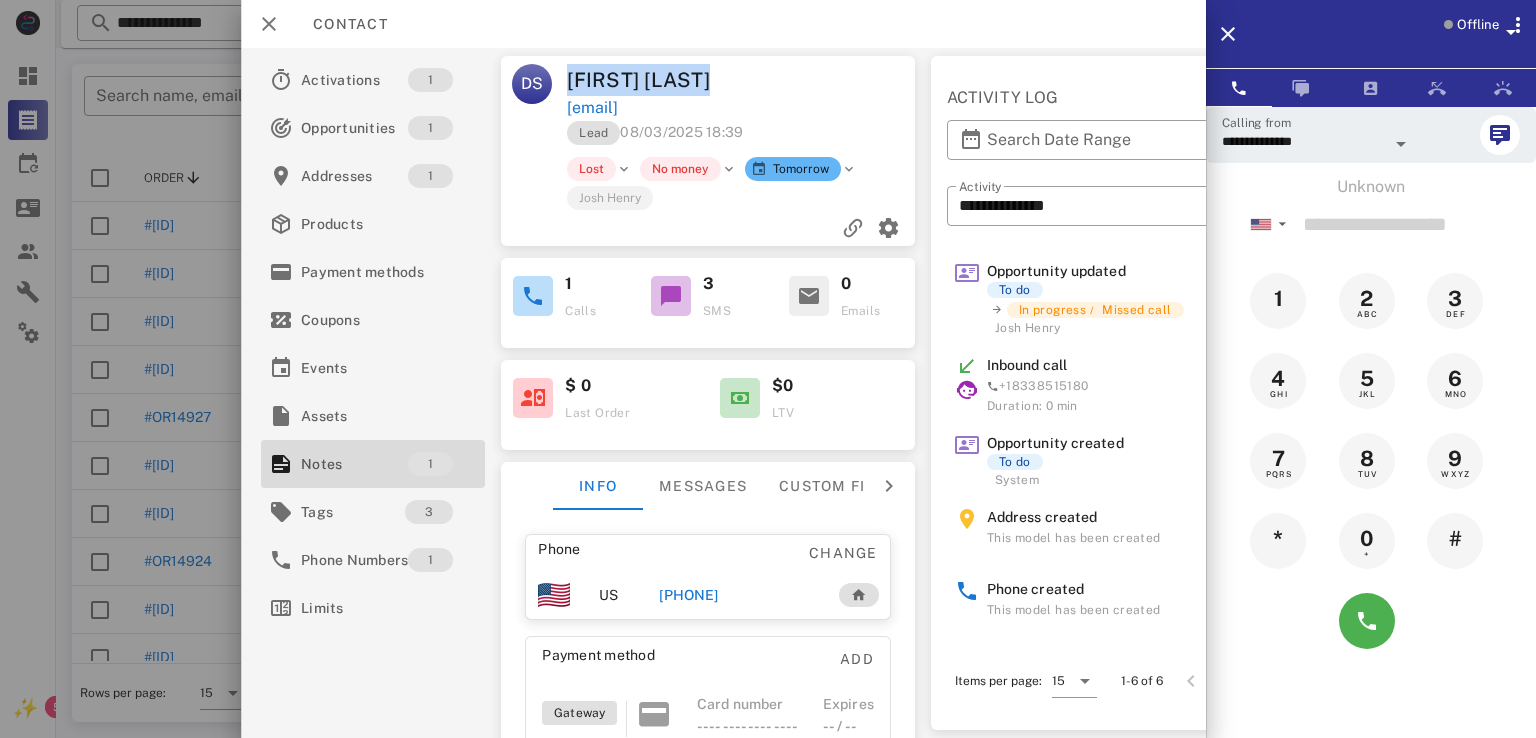 drag, startPoint x: 562, startPoint y: 78, endPoint x: 777, endPoint y: 89, distance: 215.2812 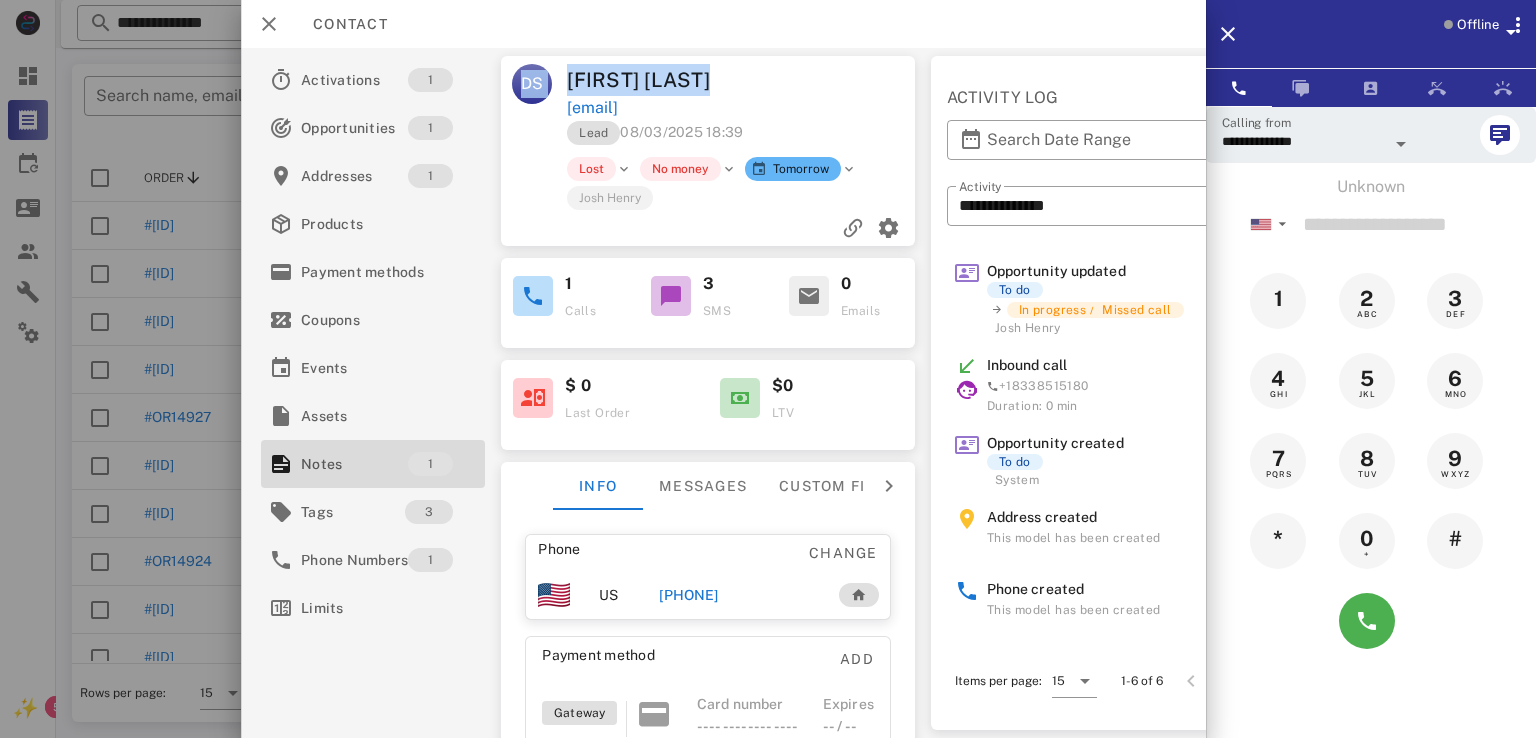 drag, startPoint x: 697, startPoint y: 81, endPoint x: 596, endPoint y: 88, distance: 101.24229 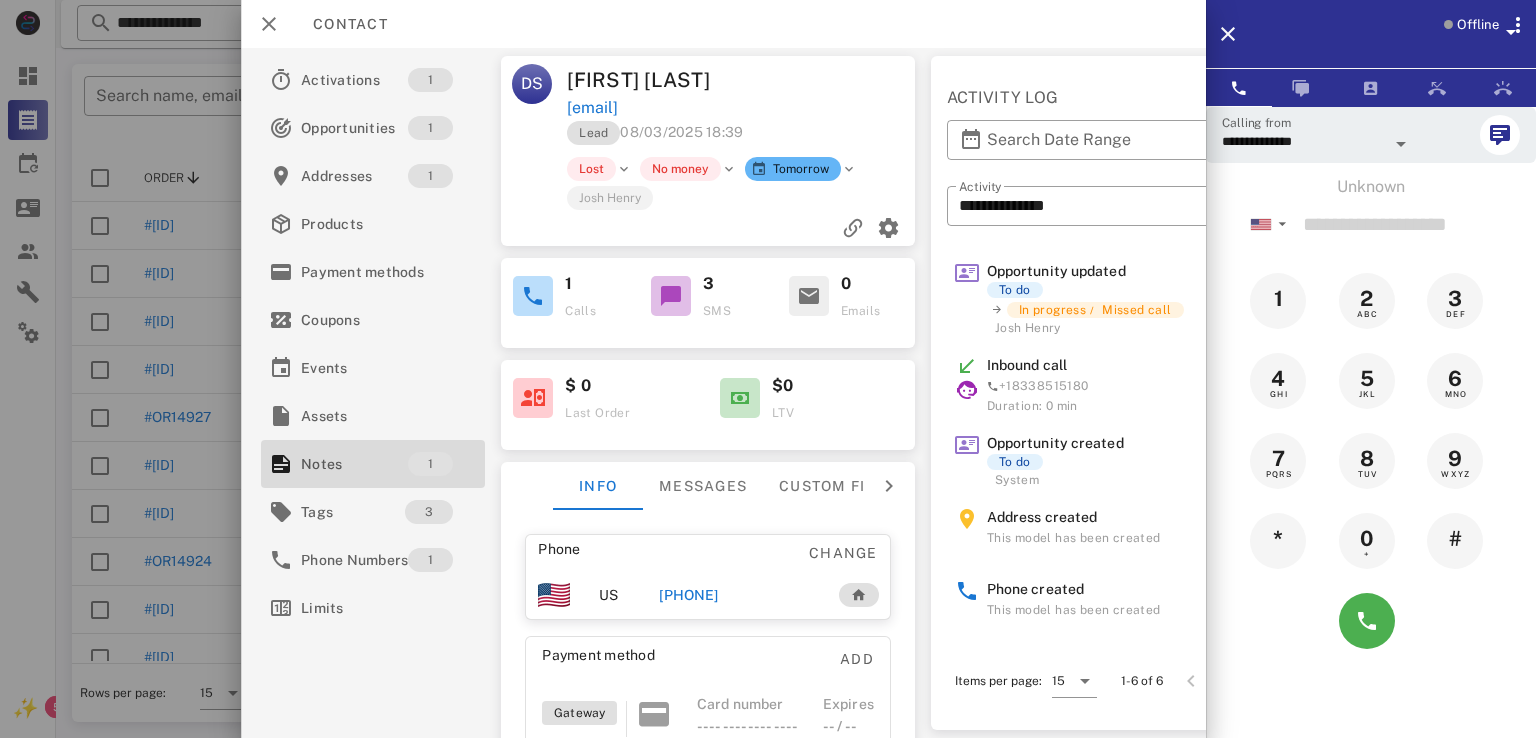 click on "Lead   08/03/2025 18:39   Lost   No money   Tomorrow   Josh Henry" at bounding box center [708, 183] 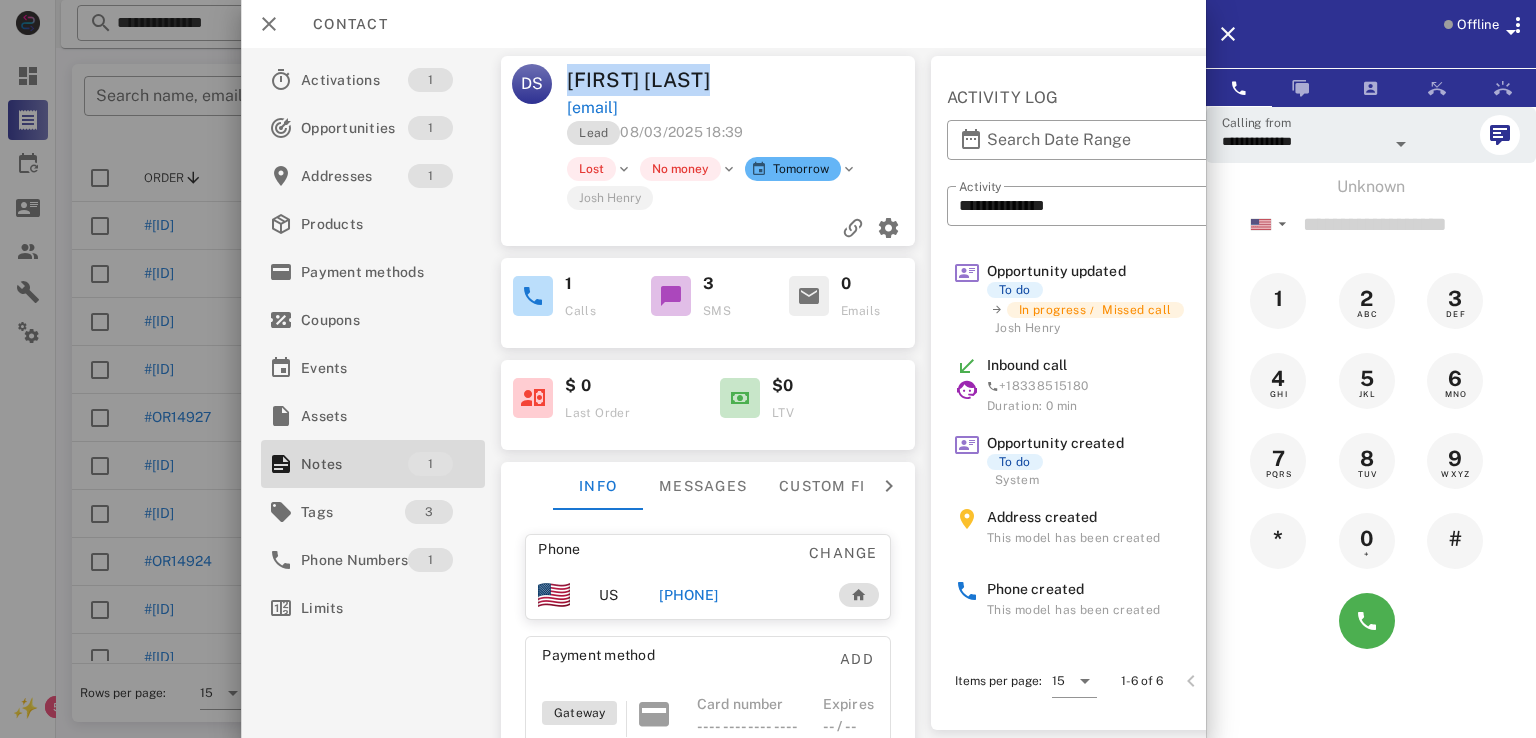drag, startPoint x: 573, startPoint y: 81, endPoint x: 741, endPoint y: 81, distance: 168 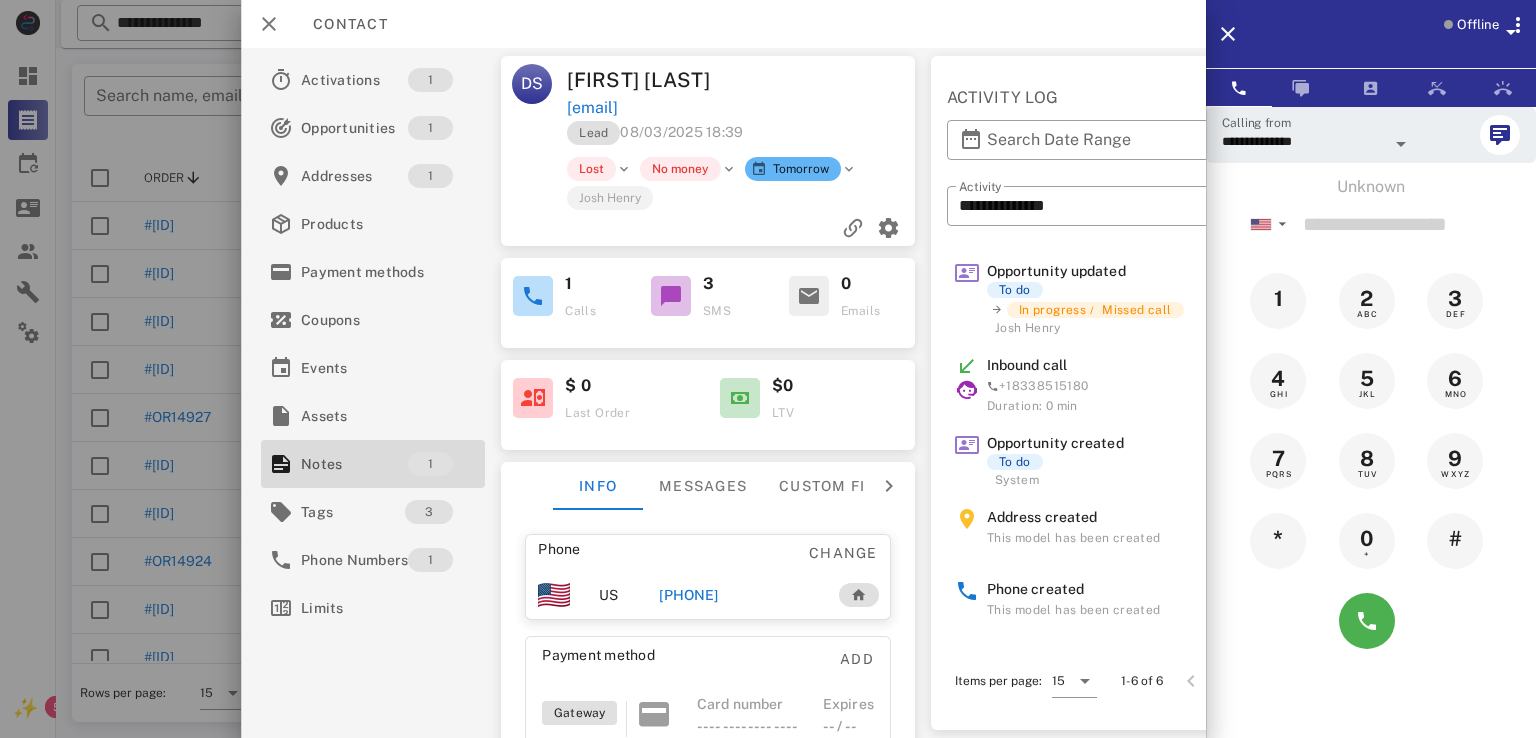 click on "Donna Speziale" at bounding box center [656, 80] 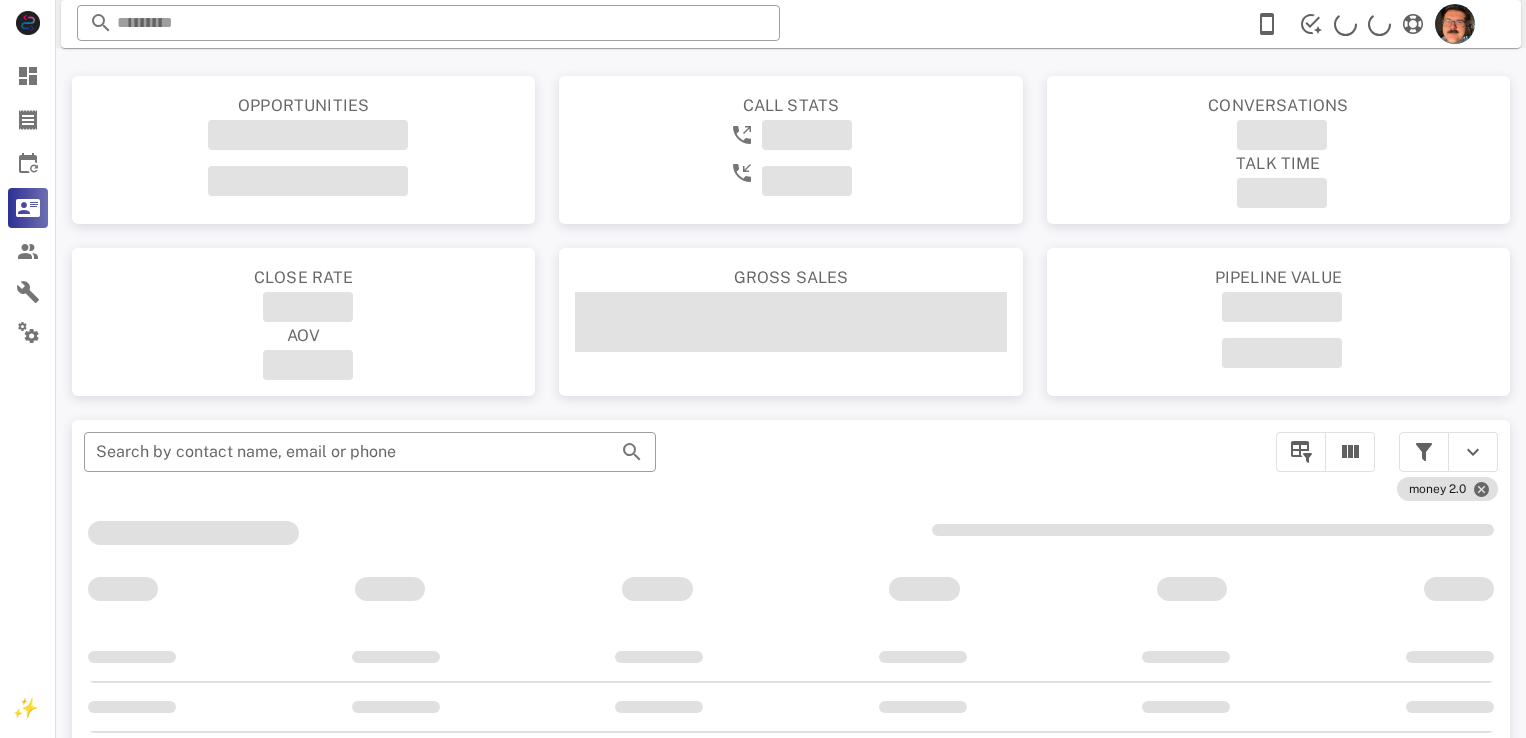 scroll, scrollTop: 0, scrollLeft: 0, axis: both 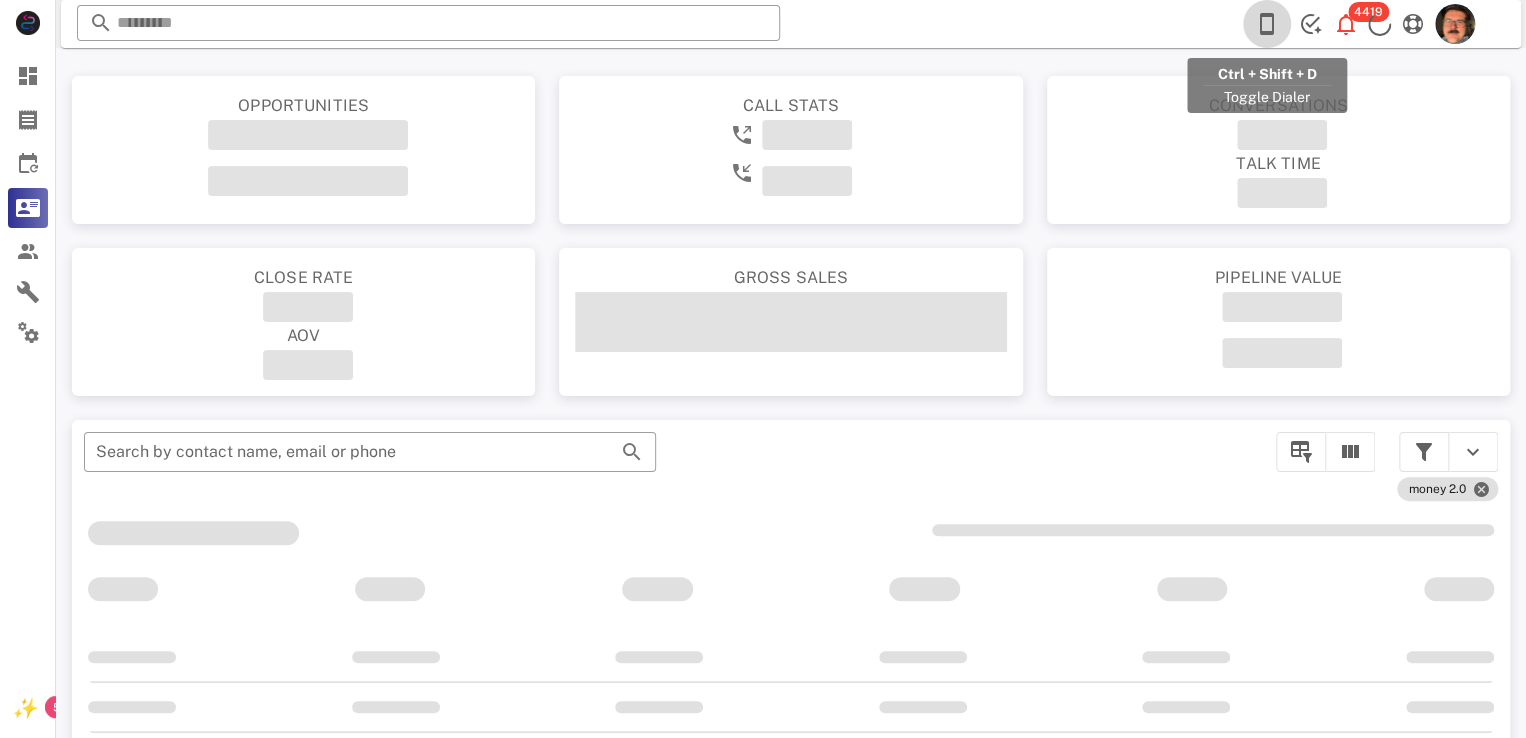 click at bounding box center (1267, 24) 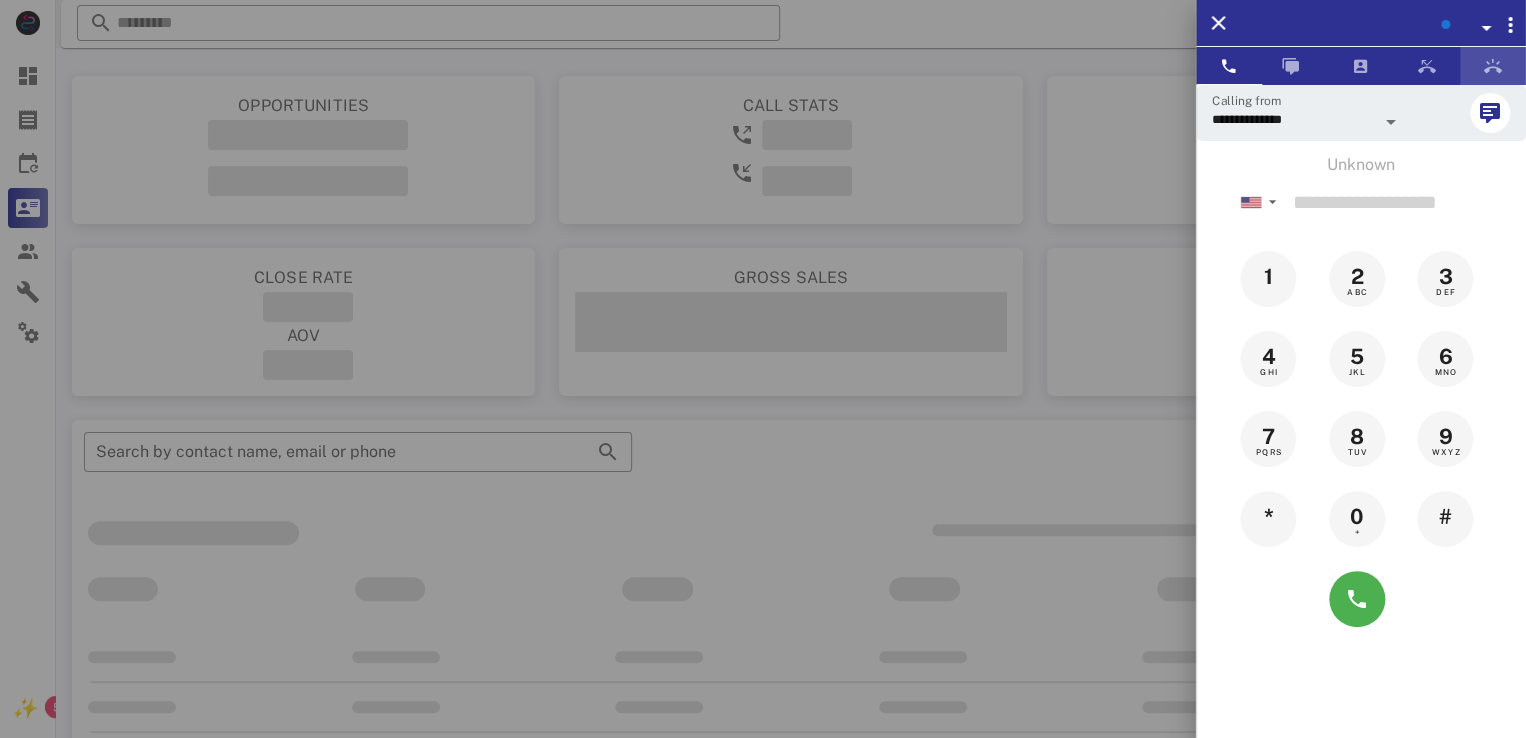 click at bounding box center (1493, 66) 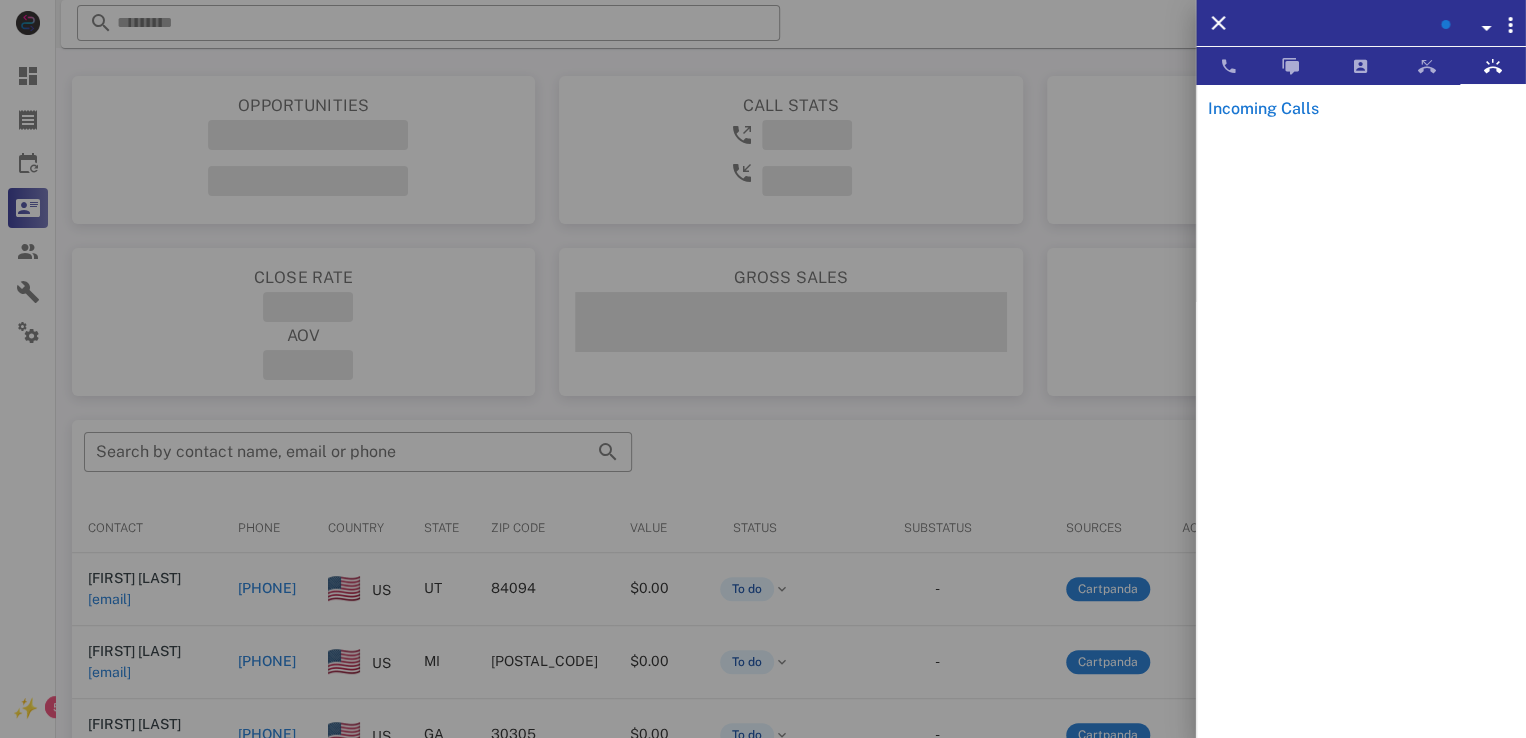 click at bounding box center (1486, 28) 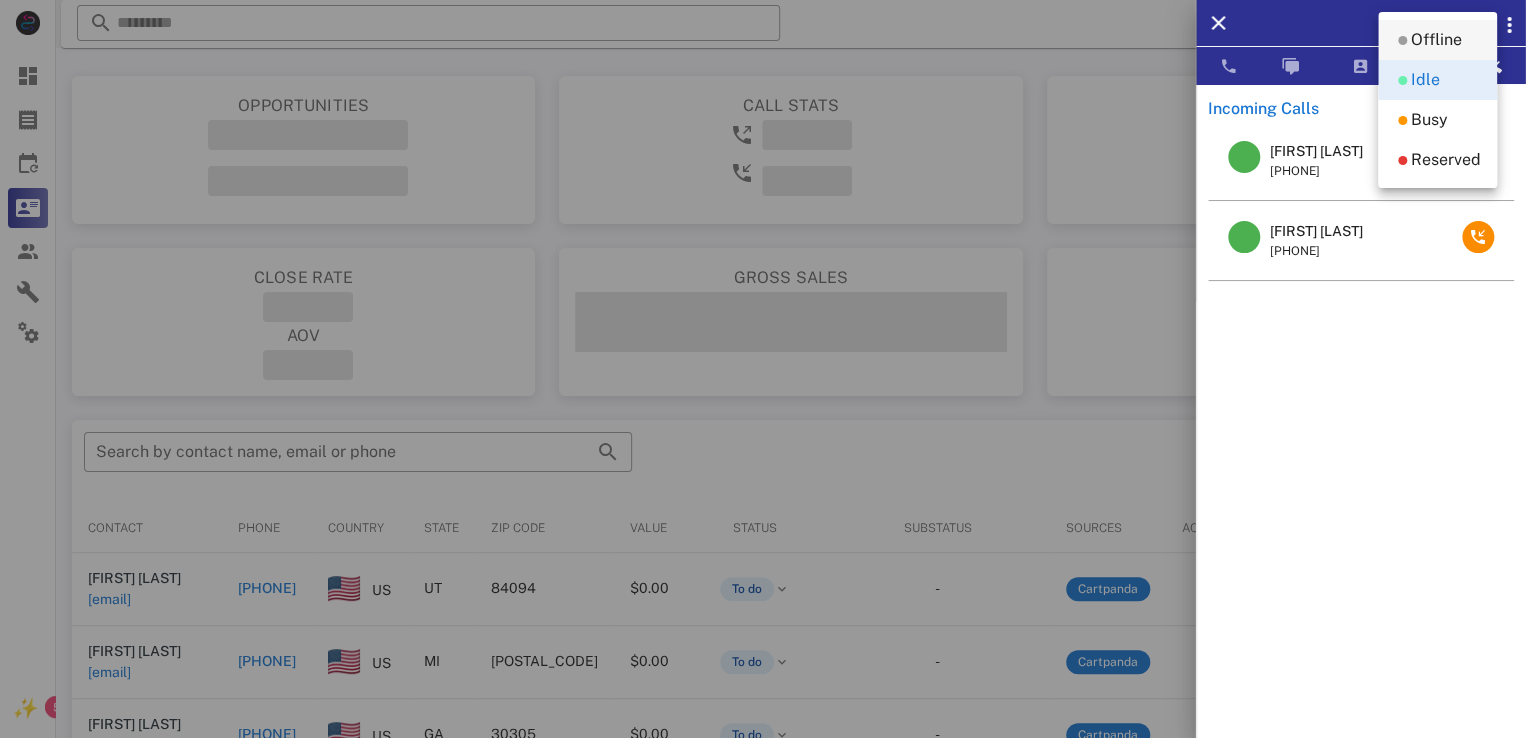 click on "Offline" at bounding box center [1437, 40] 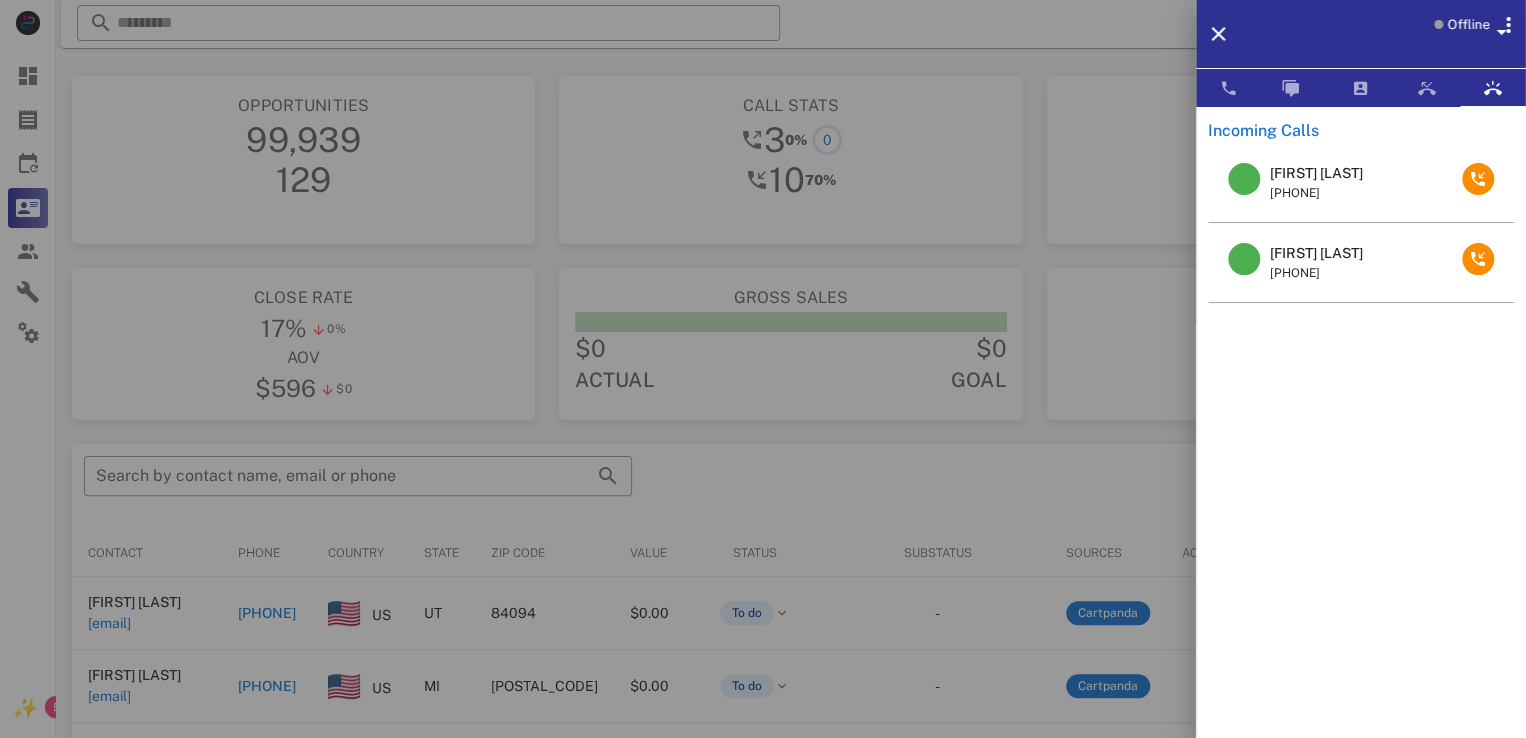 click on "[FIRST] [LAST]" at bounding box center (1316, 253) 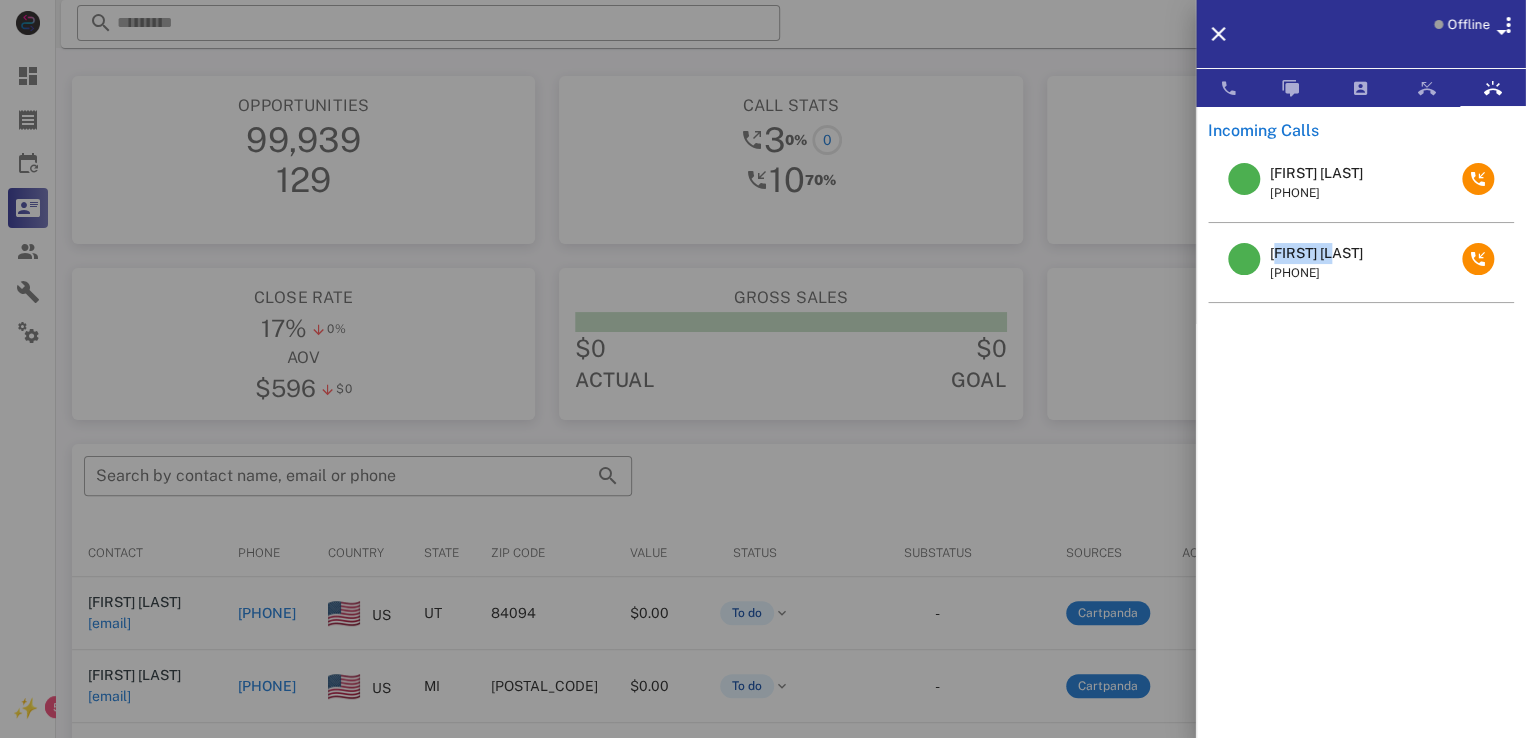 click on "[FIRST] [LAST]" at bounding box center [1316, 253] 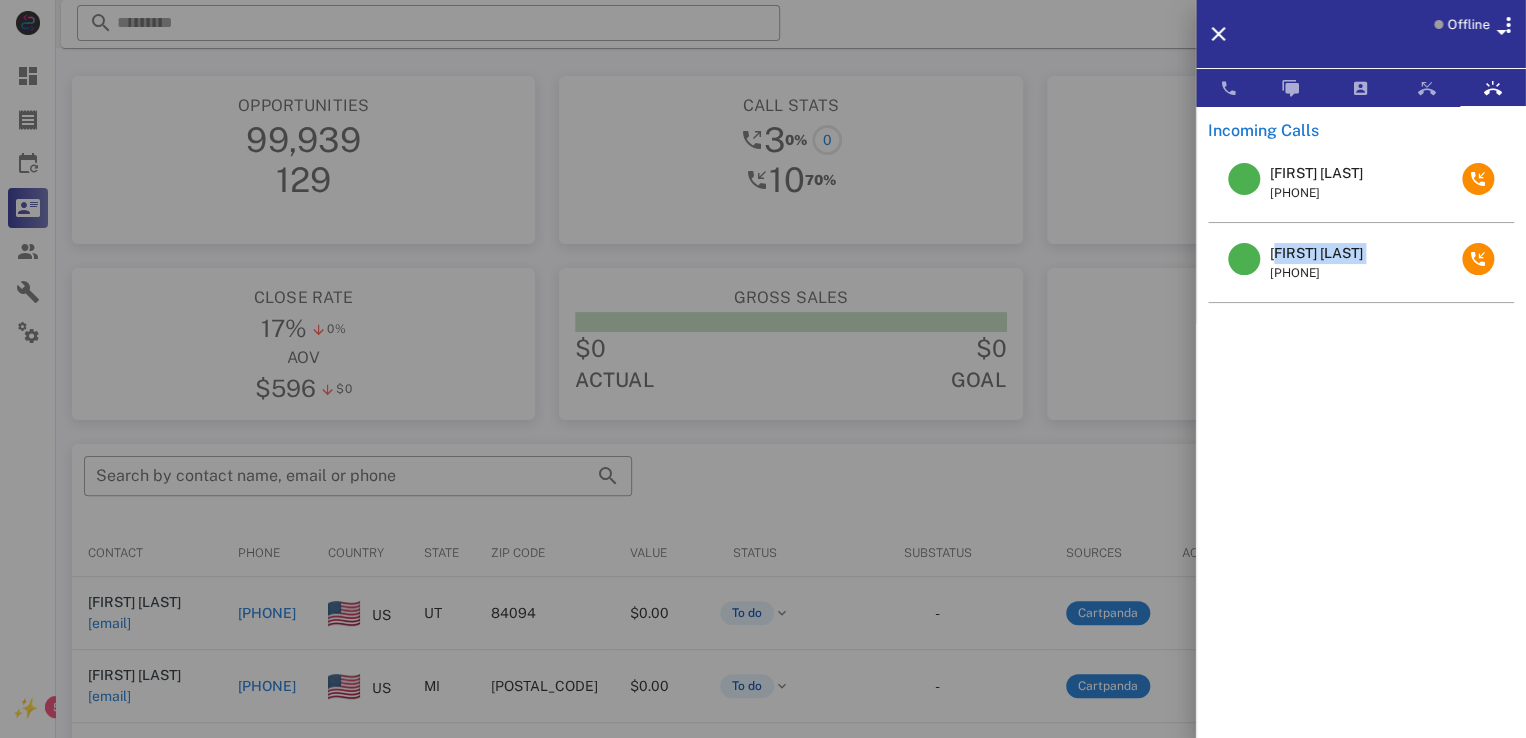 click on "[FIRST] [LAST]" at bounding box center (1316, 253) 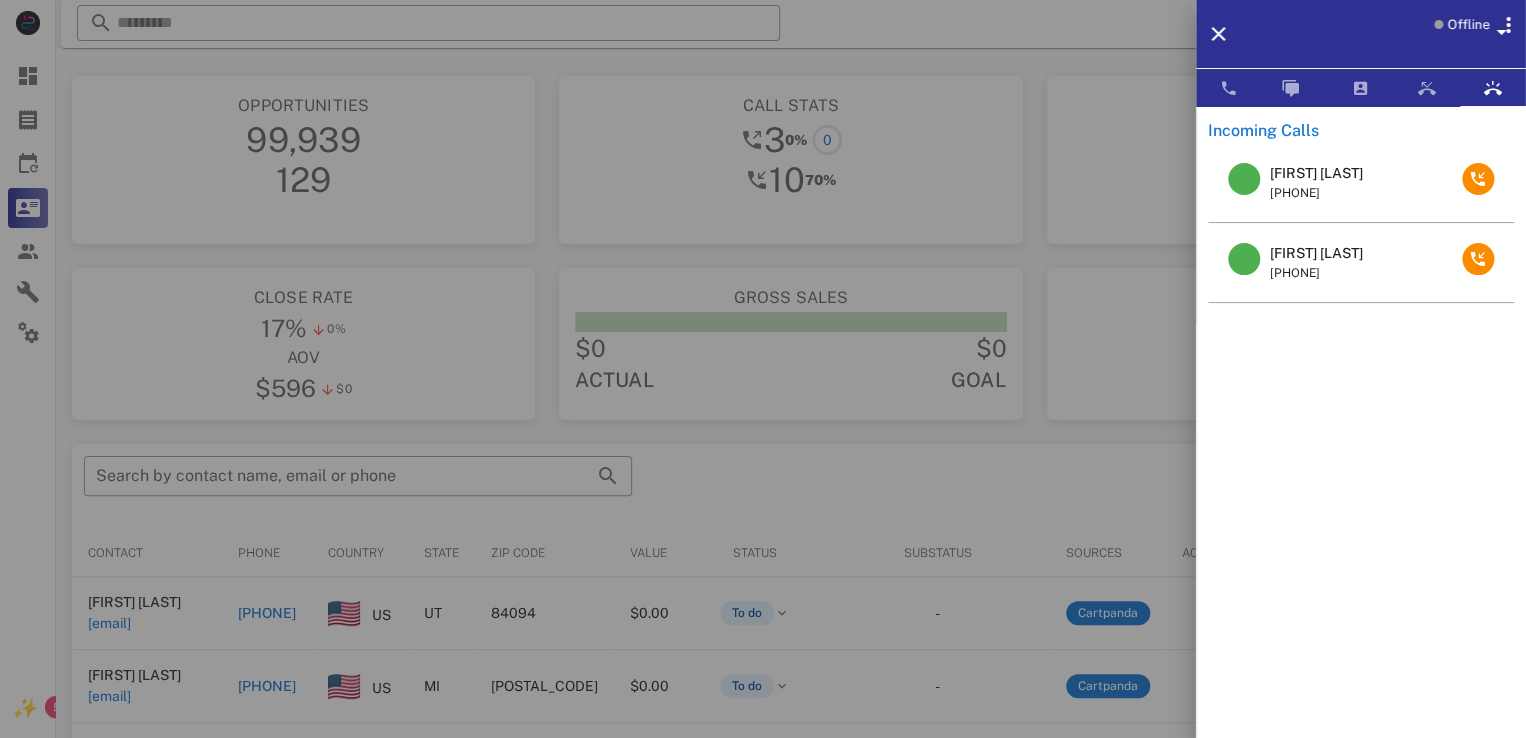 click at bounding box center (763, 369) 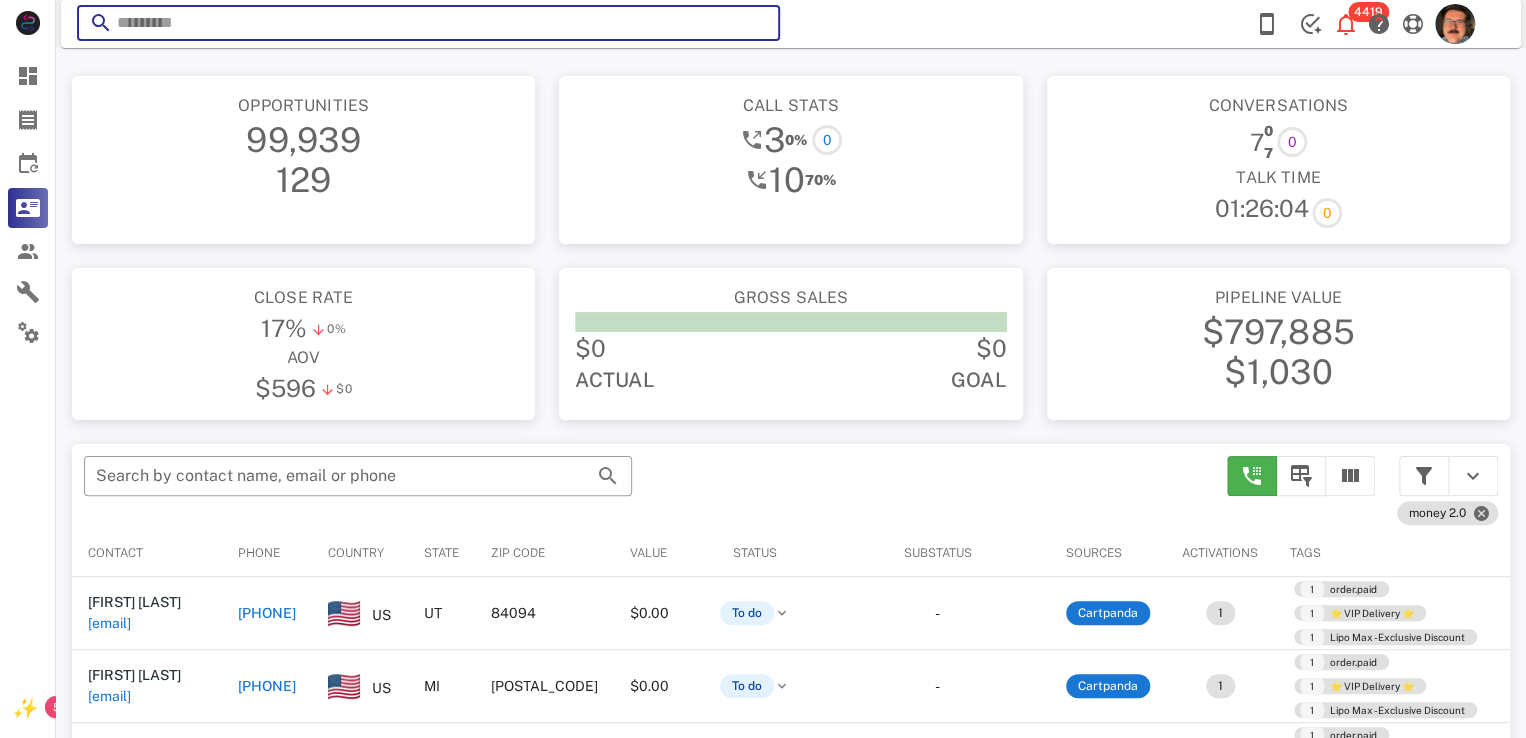 click at bounding box center (428, 23) 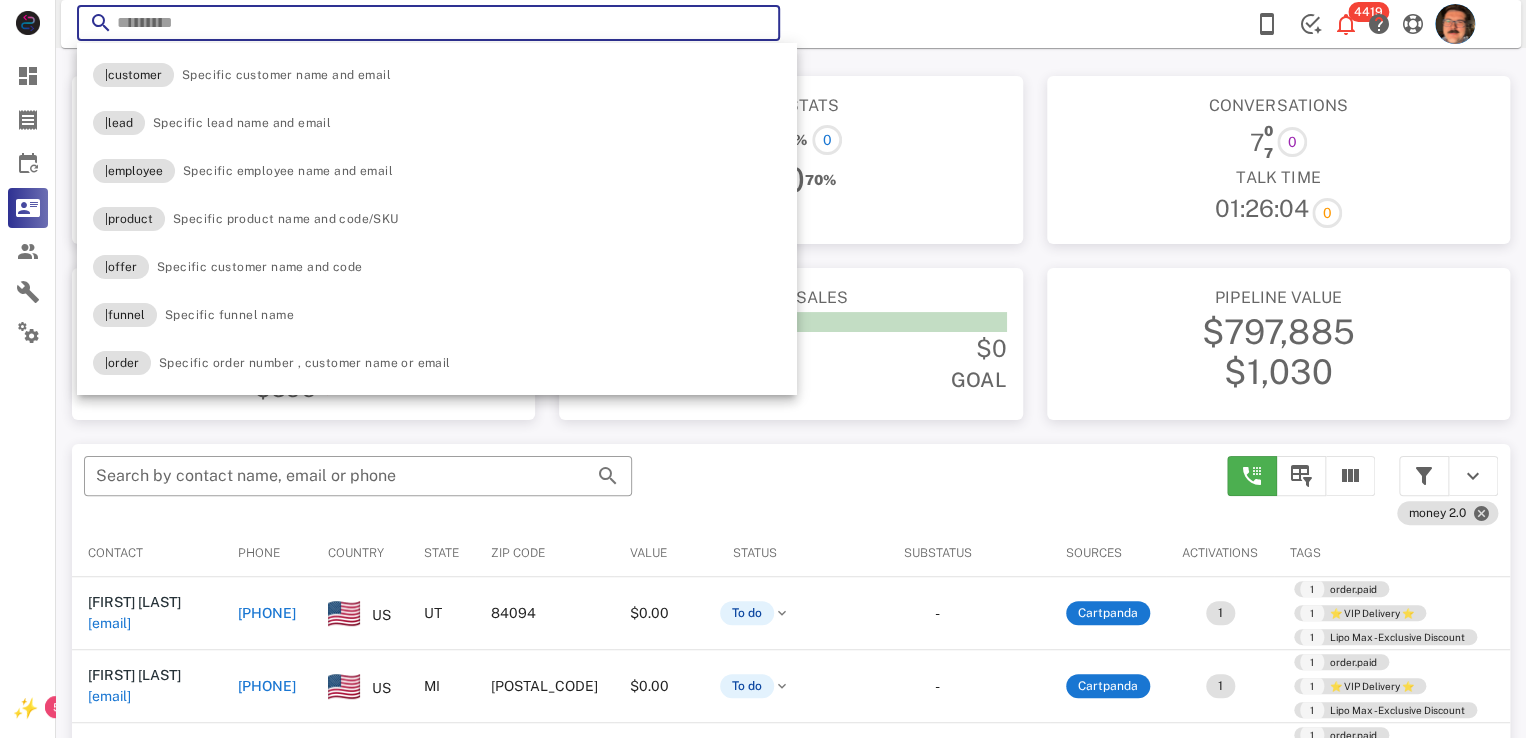 paste on "**********" 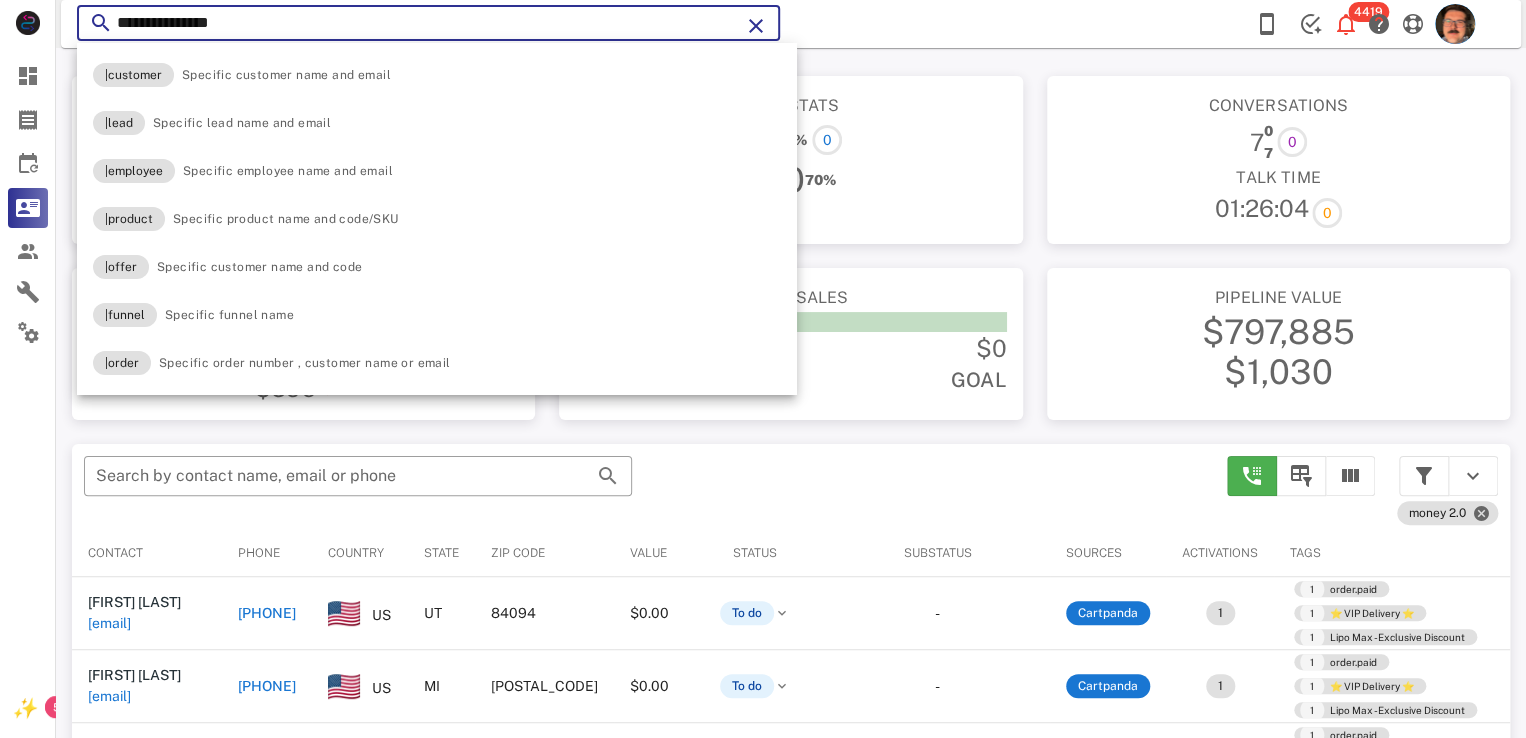 type on "**********" 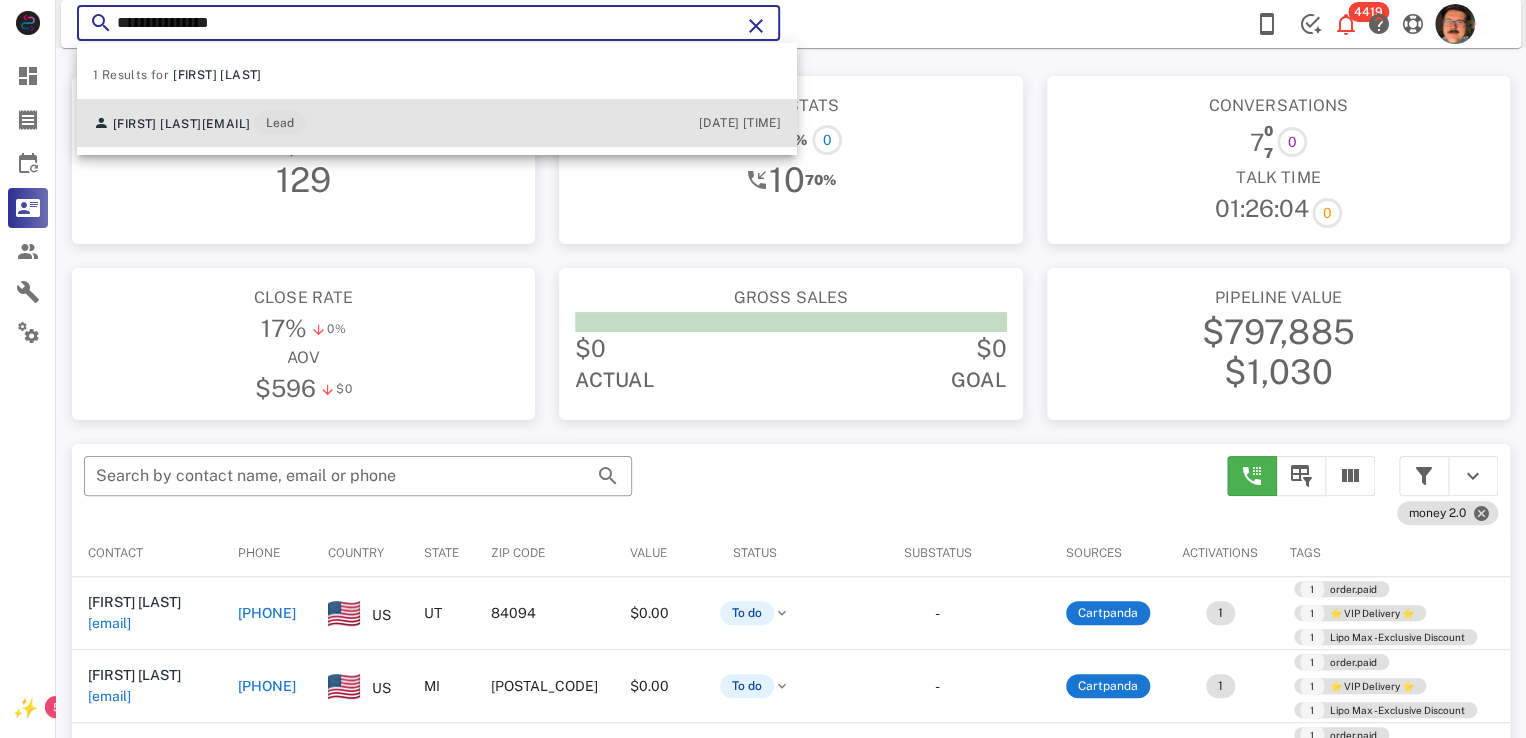 click on "[FIRST] [LAST] [EMAIL]" at bounding box center (199, 123) 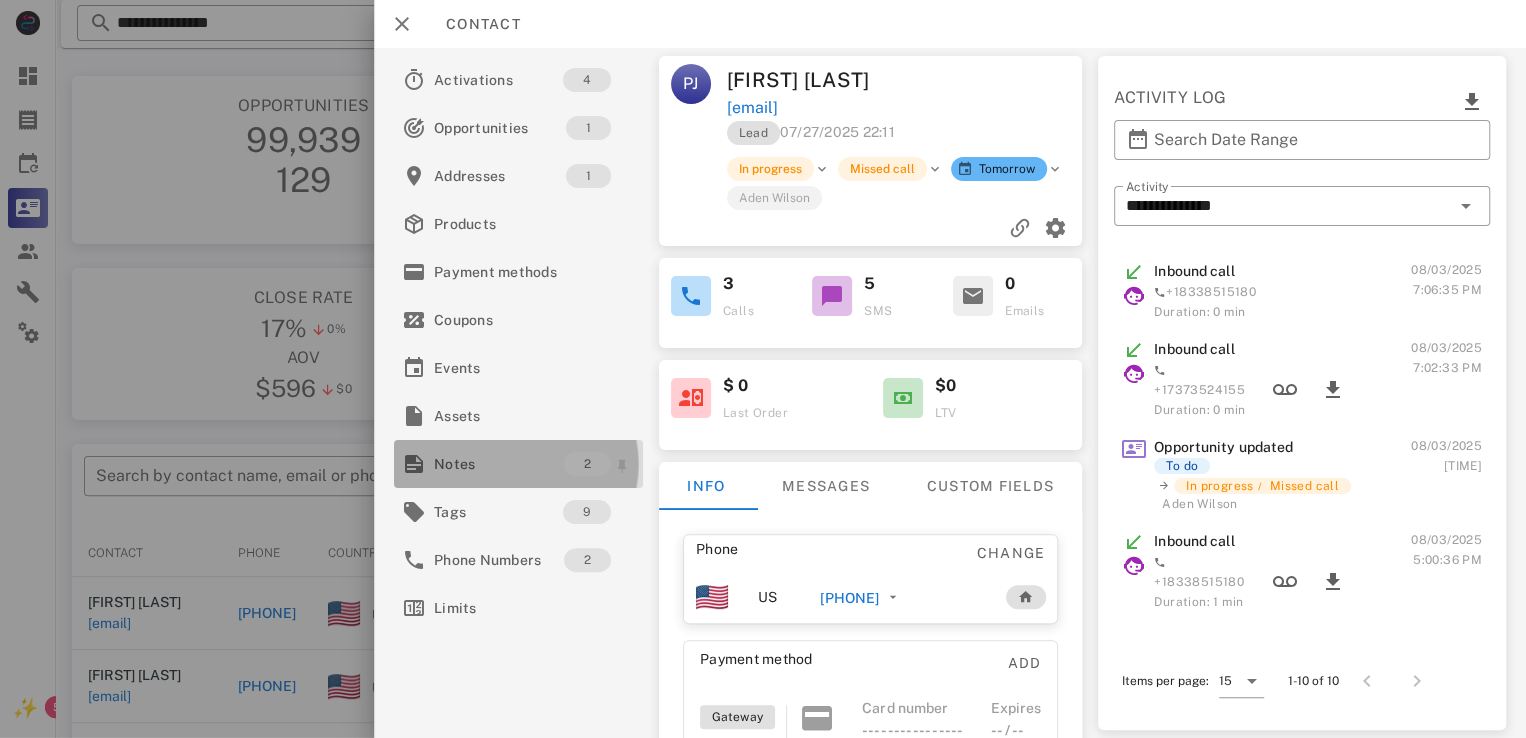 click on "Notes" at bounding box center [499, 464] 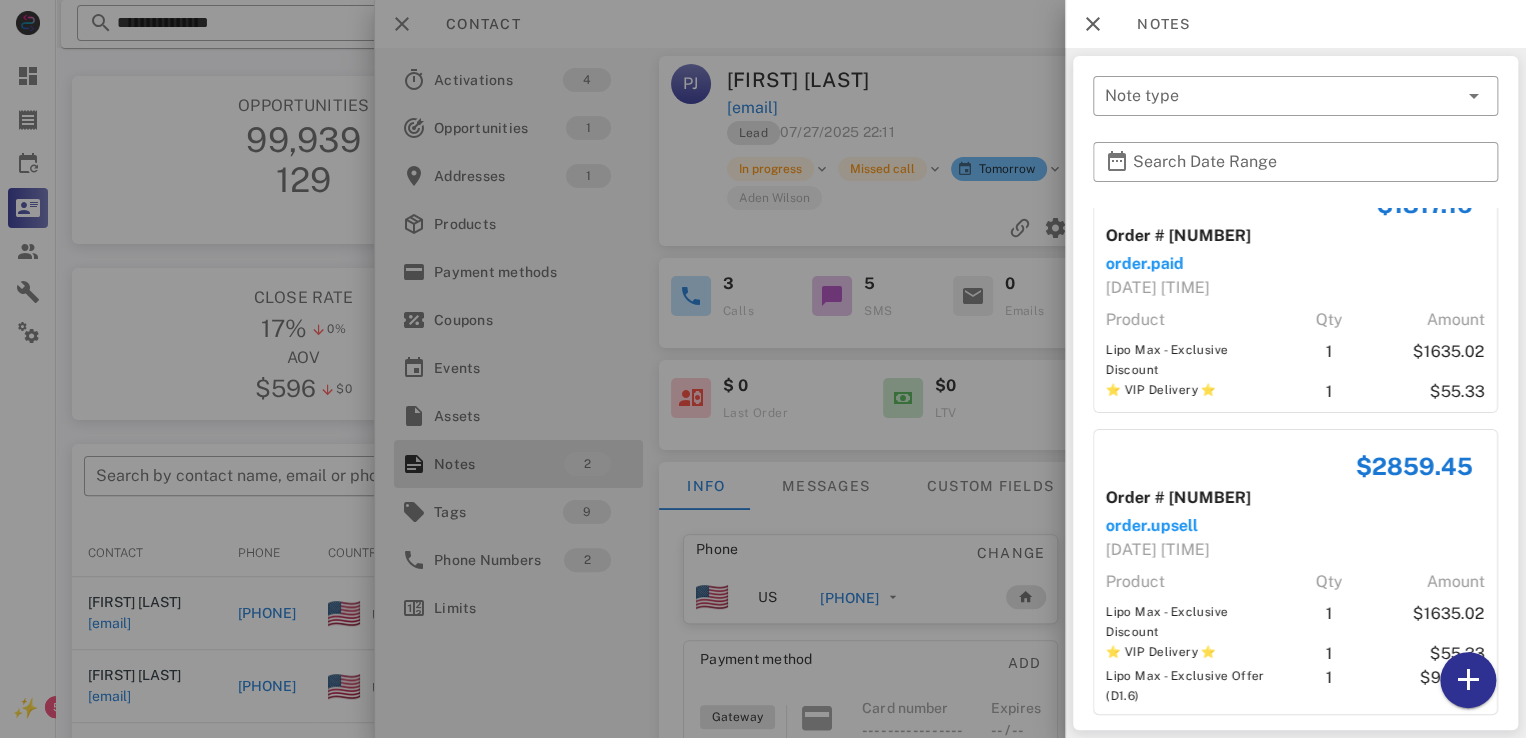 scroll, scrollTop: 62, scrollLeft: 0, axis: vertical 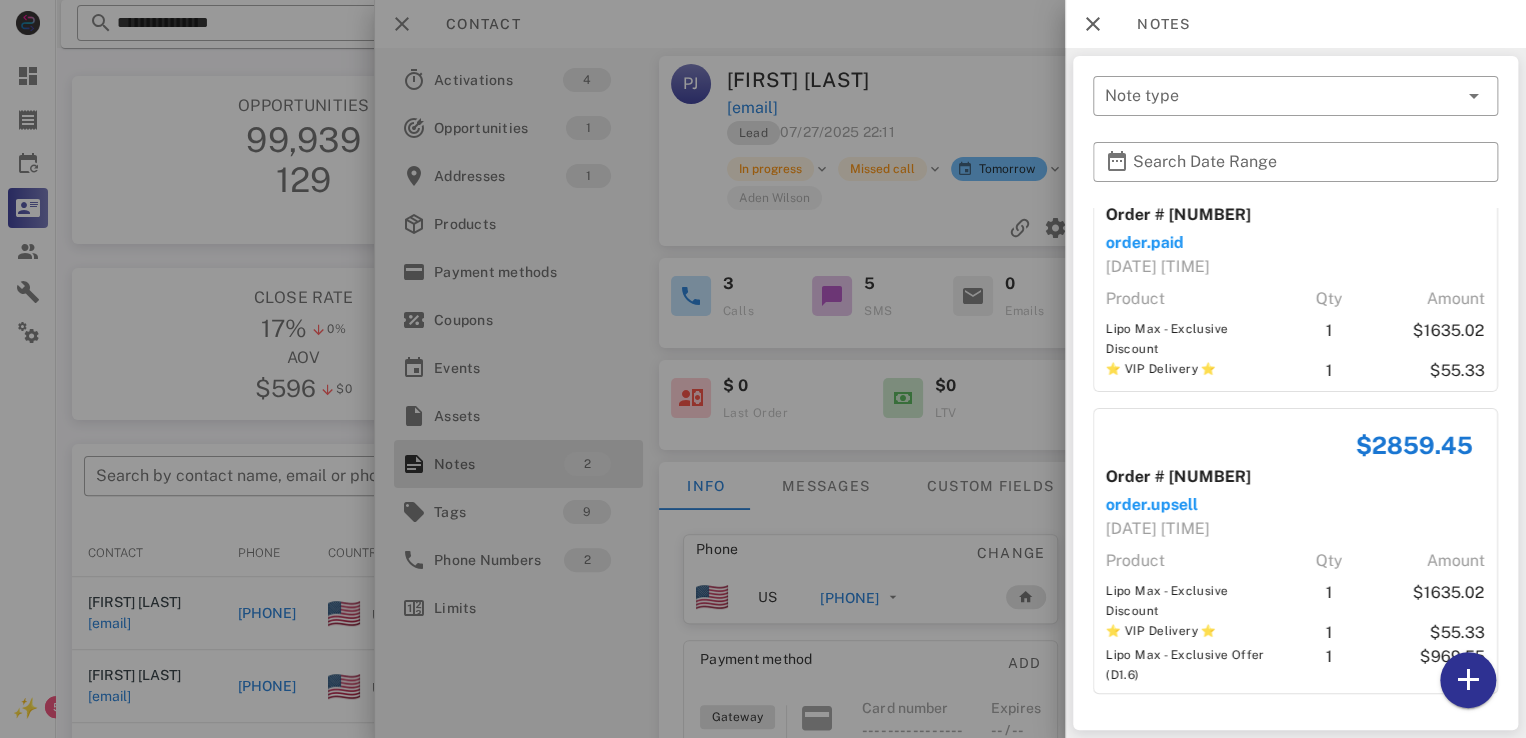 click at bounding box center [763, 369] 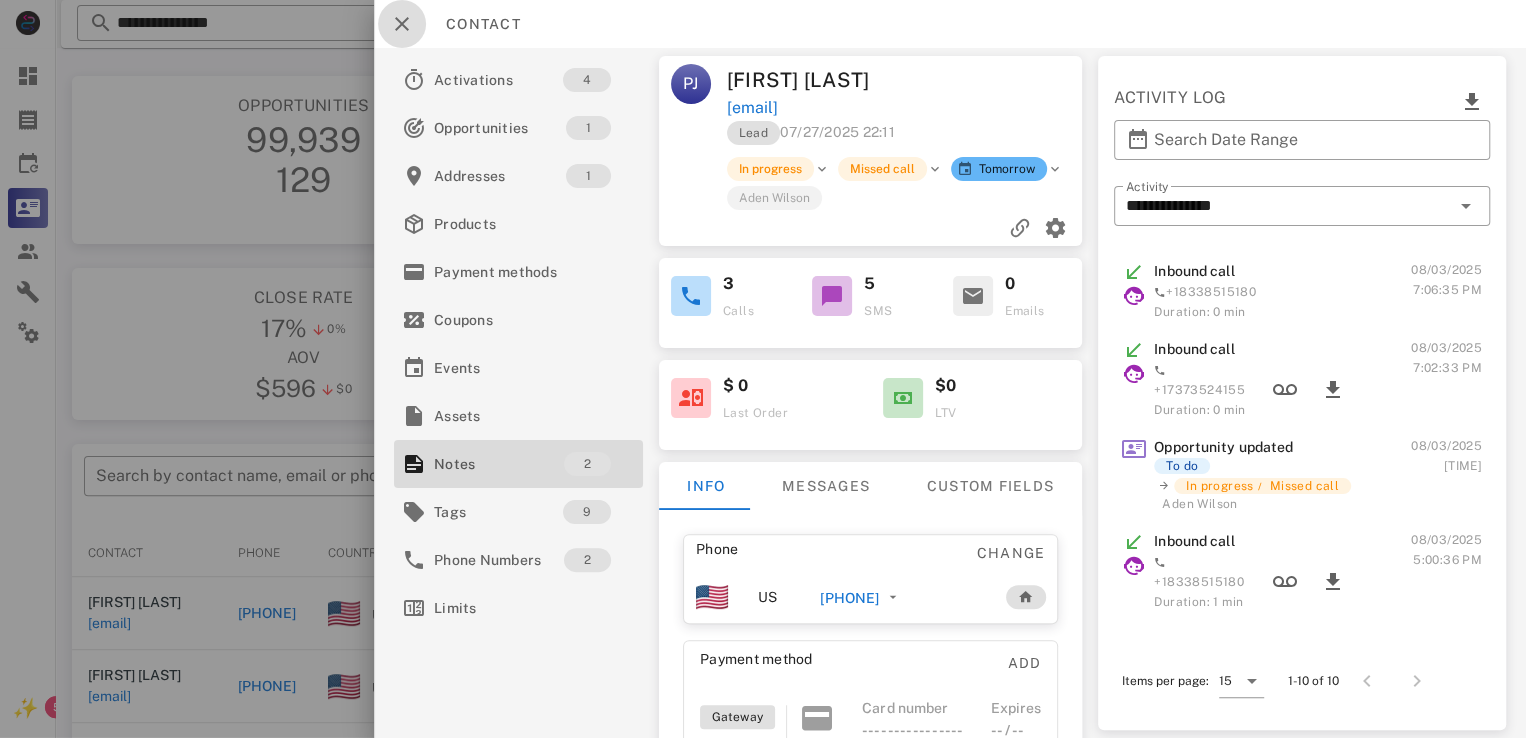 click at bounding box center [402, 24] 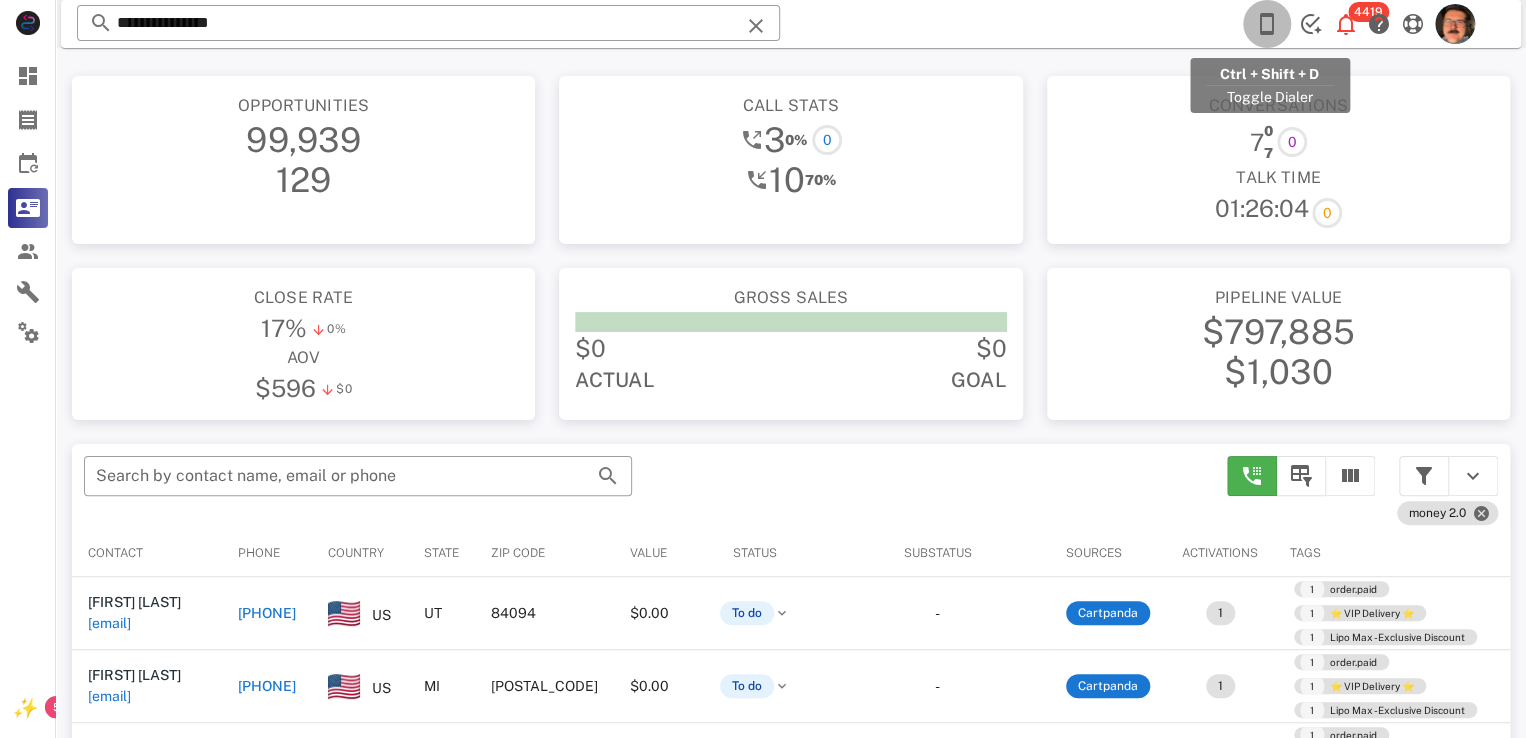 click at bounding box center (1267, 24) 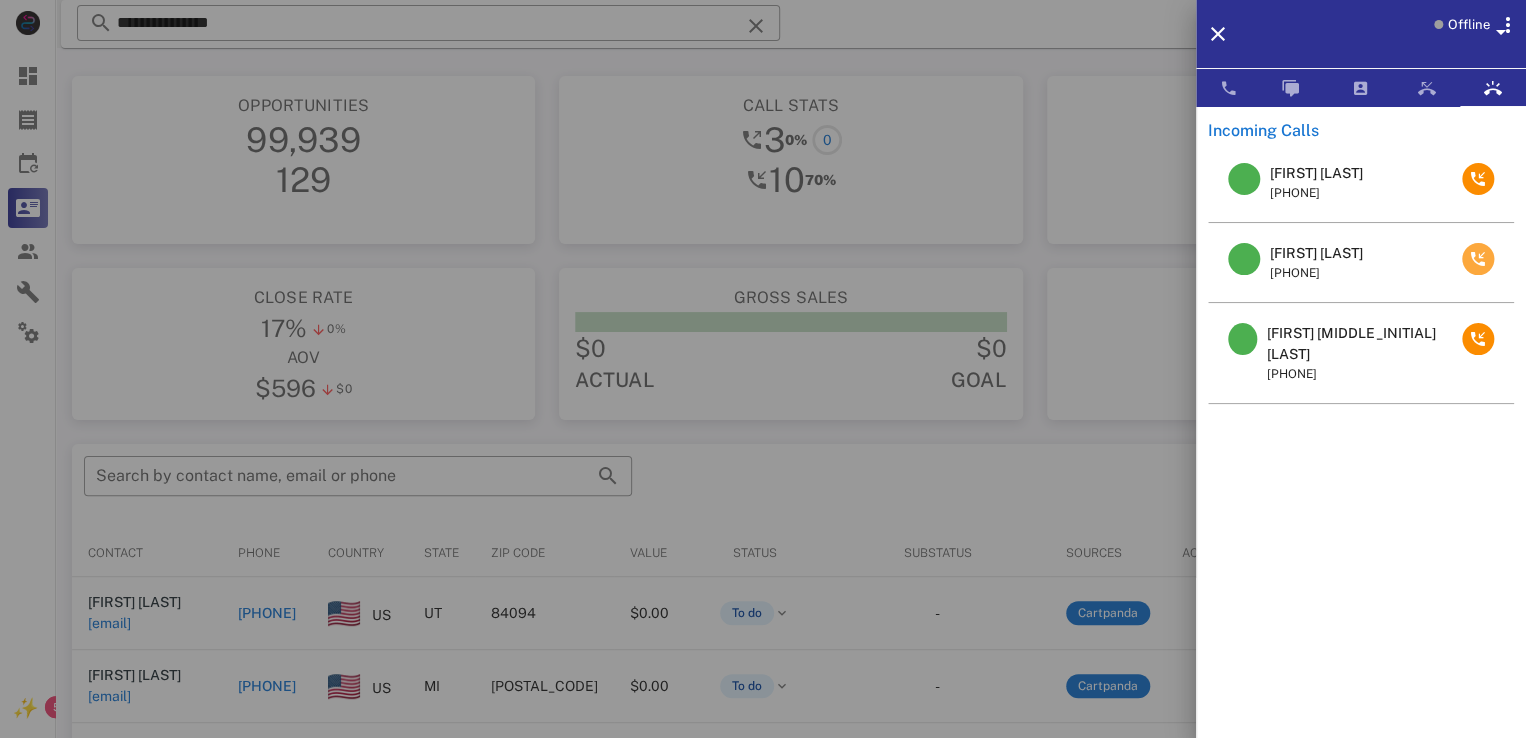 click at bounding box center (1478, 259) 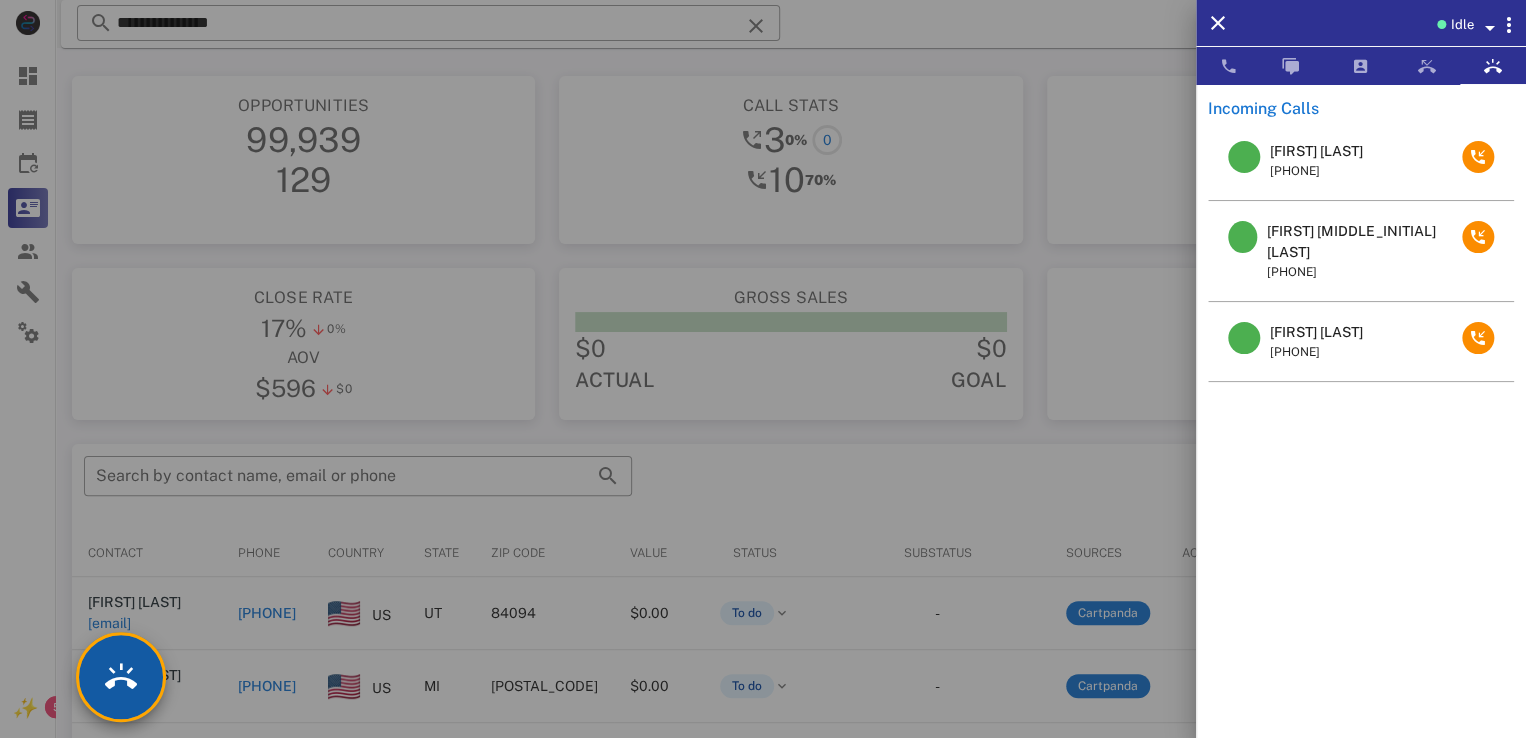 click at bounding box center [121, 677] 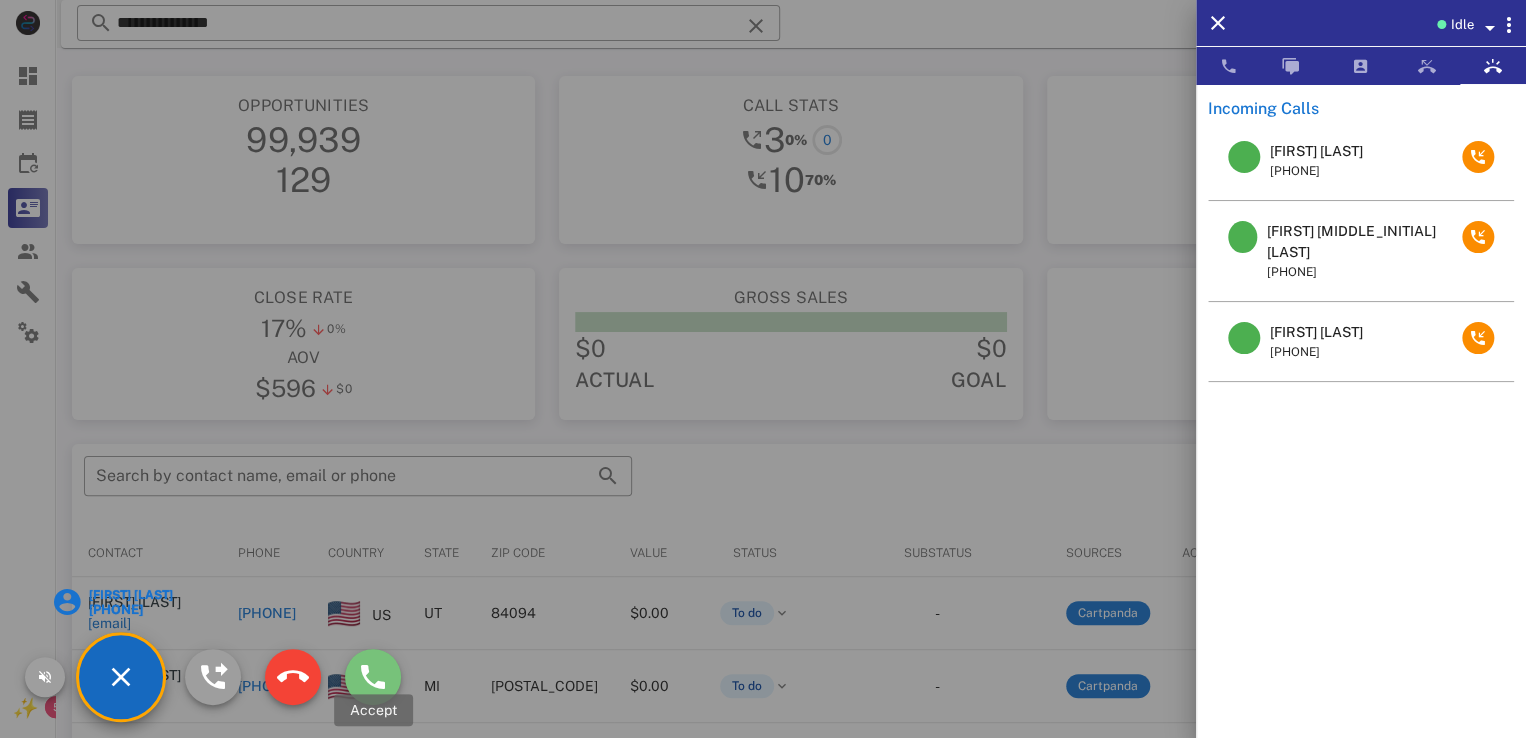 click at bounding box center [373, 677] 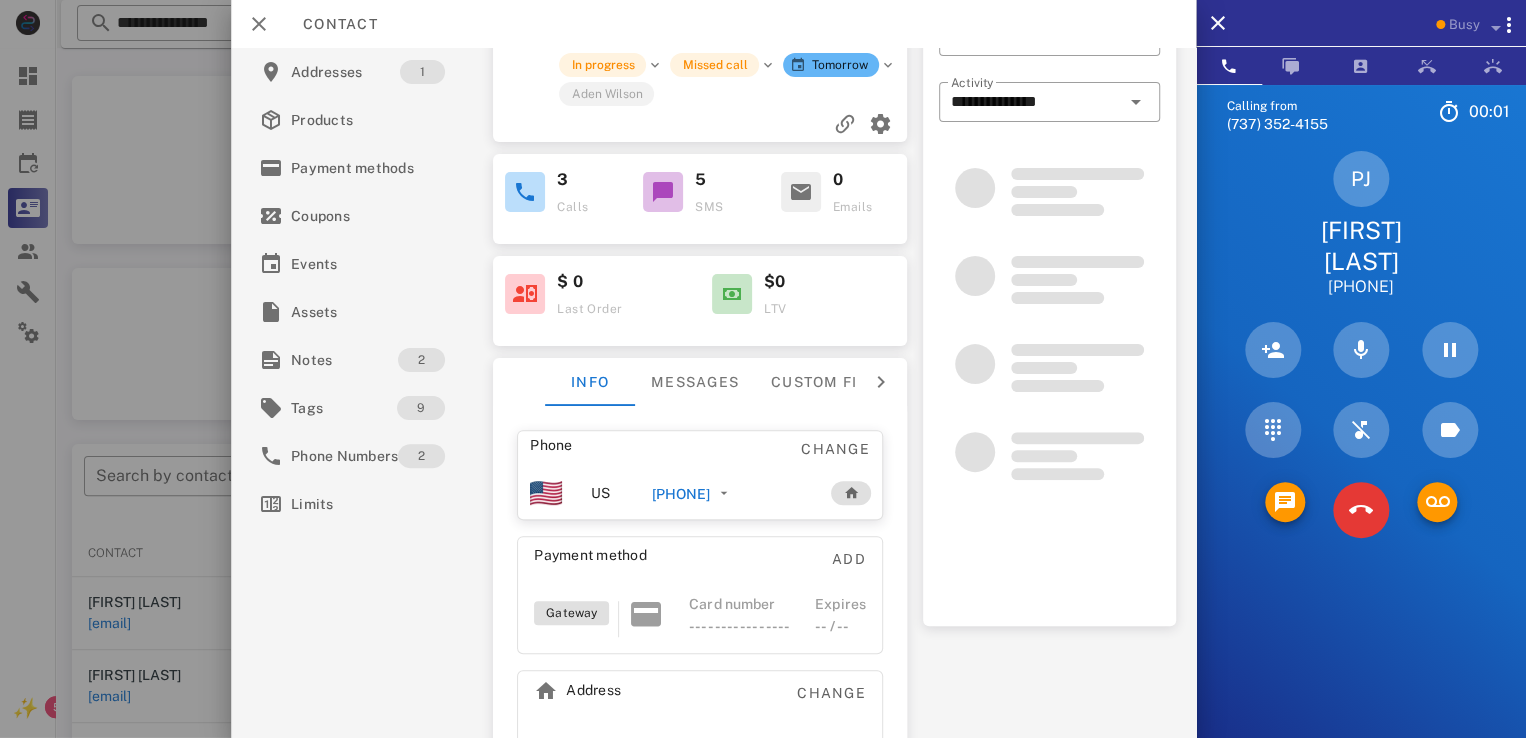 scroll, scrollTop: 188, scrollLeft: 0, axis: vertical 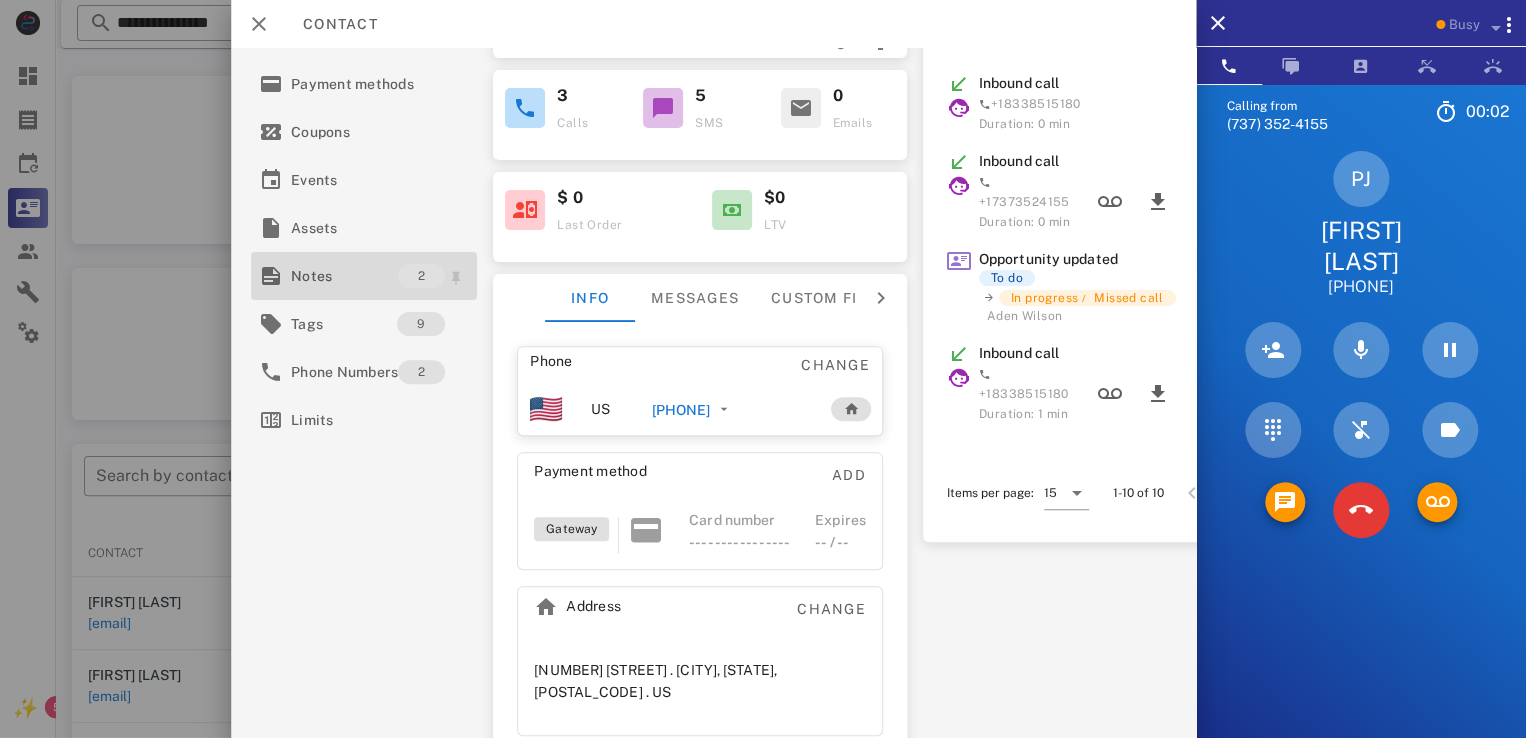 click on "Notes" at bounding box center [344, 276] 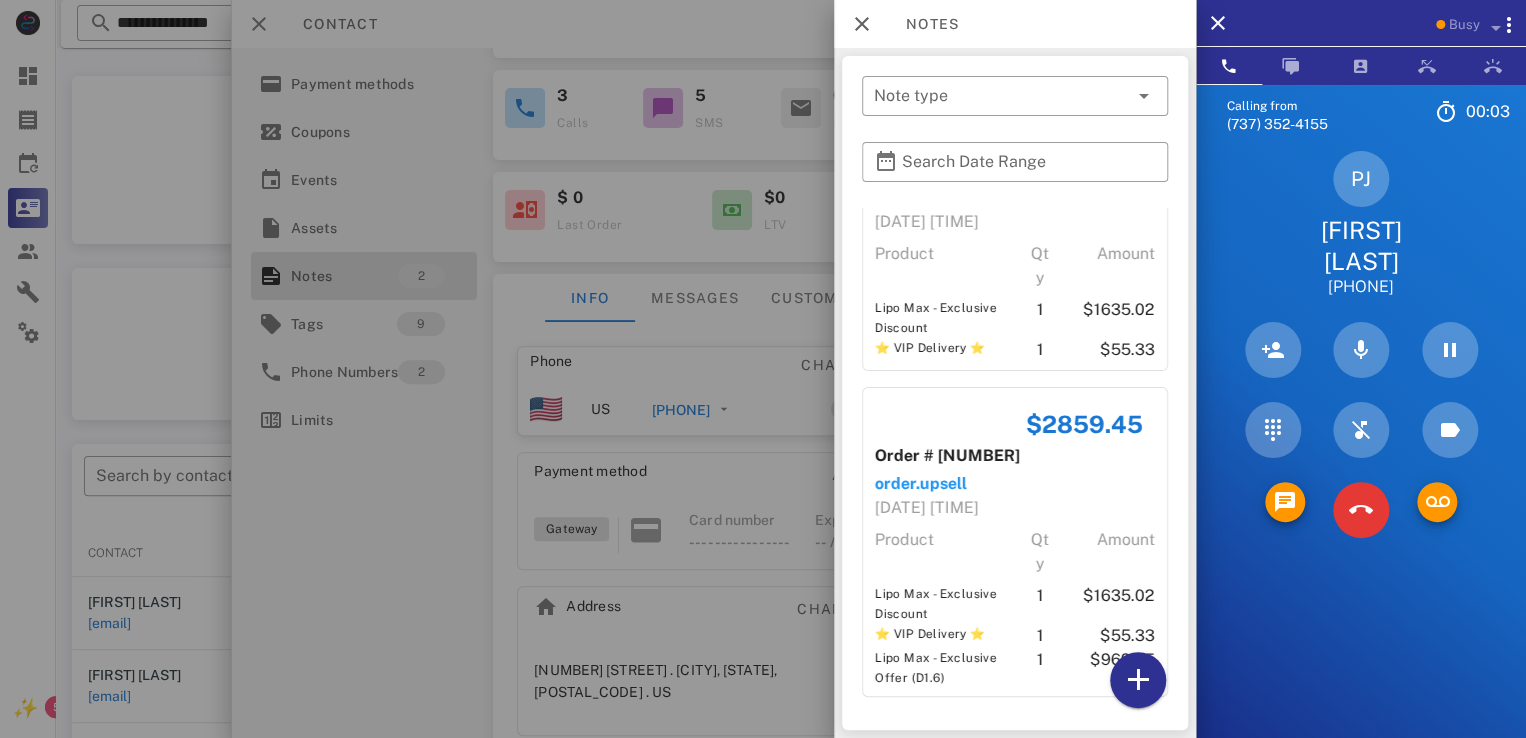 scroll, scrollTop: 110, scrollLeft: 0, axis: vertical 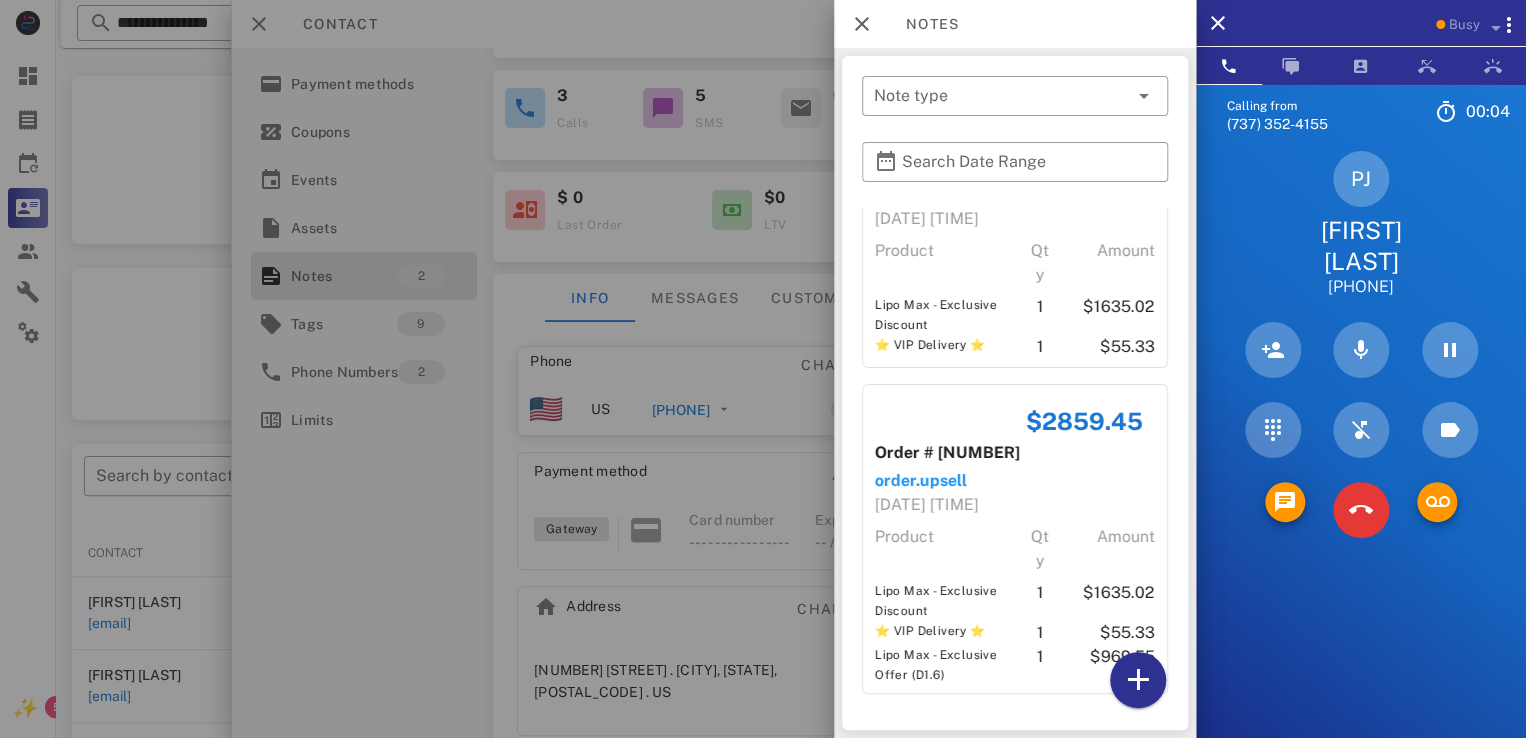 click at bounding box center [763, 369] 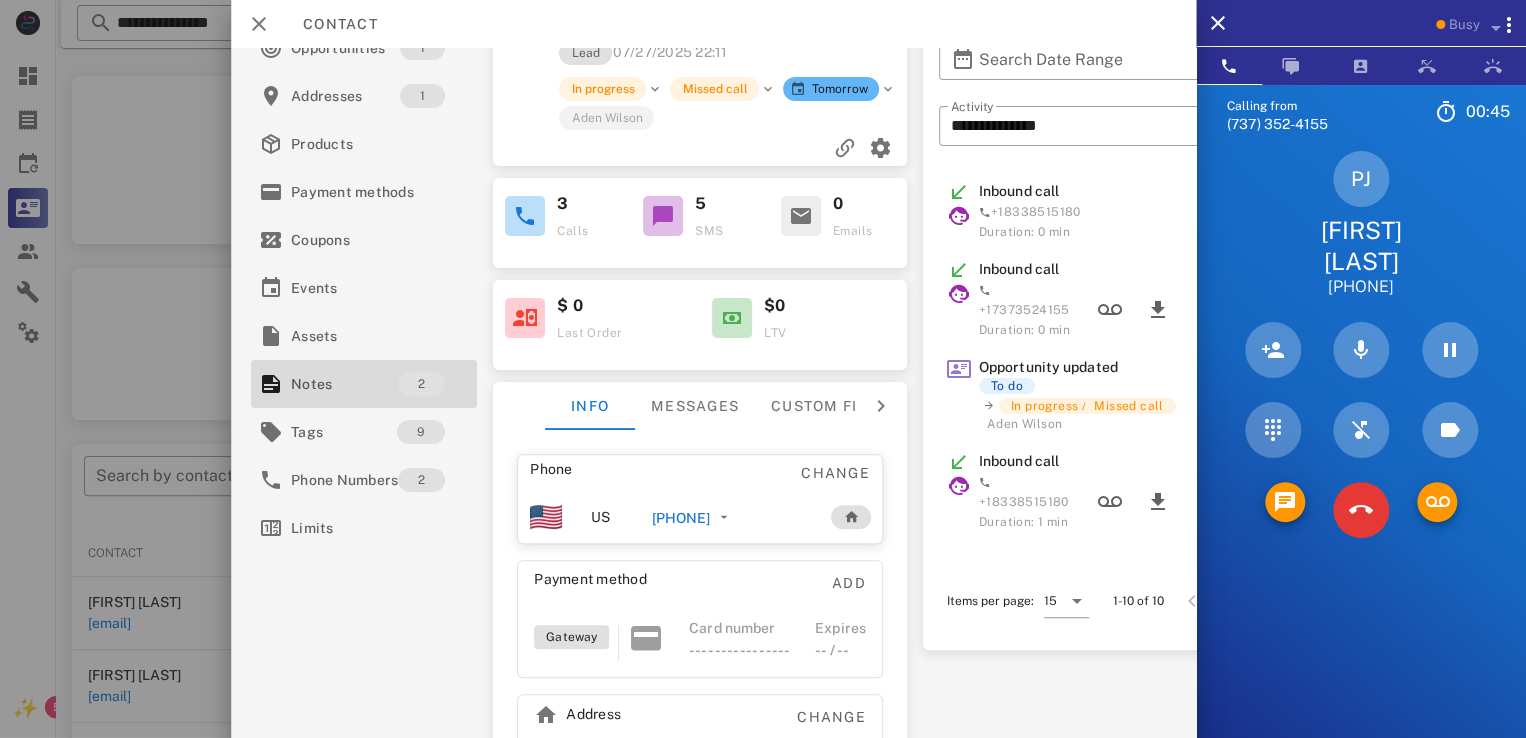 scroll, scrollTop: 0, scrollLeft: 0, axis: both 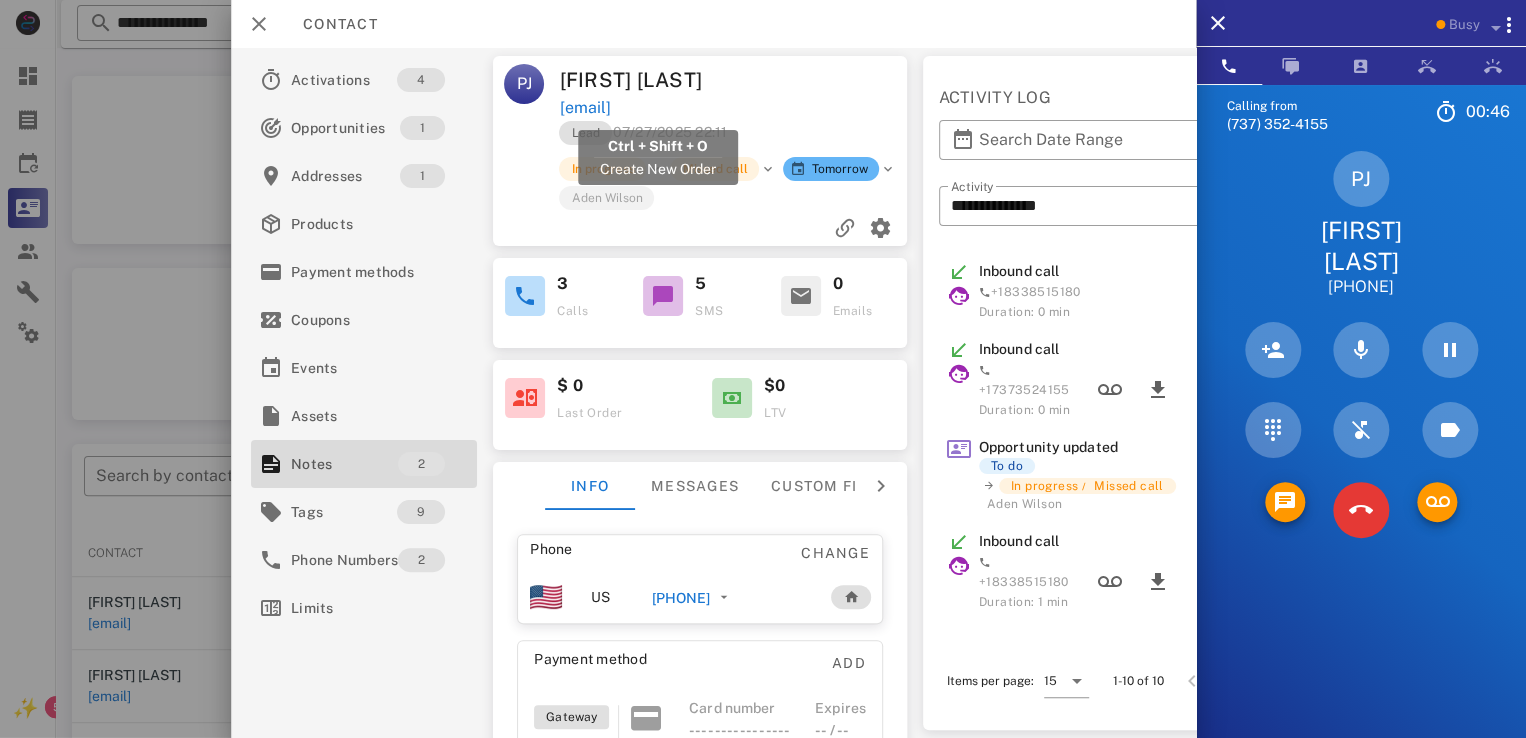 click on "[EMAIL]" at bounding box center (585, 108) 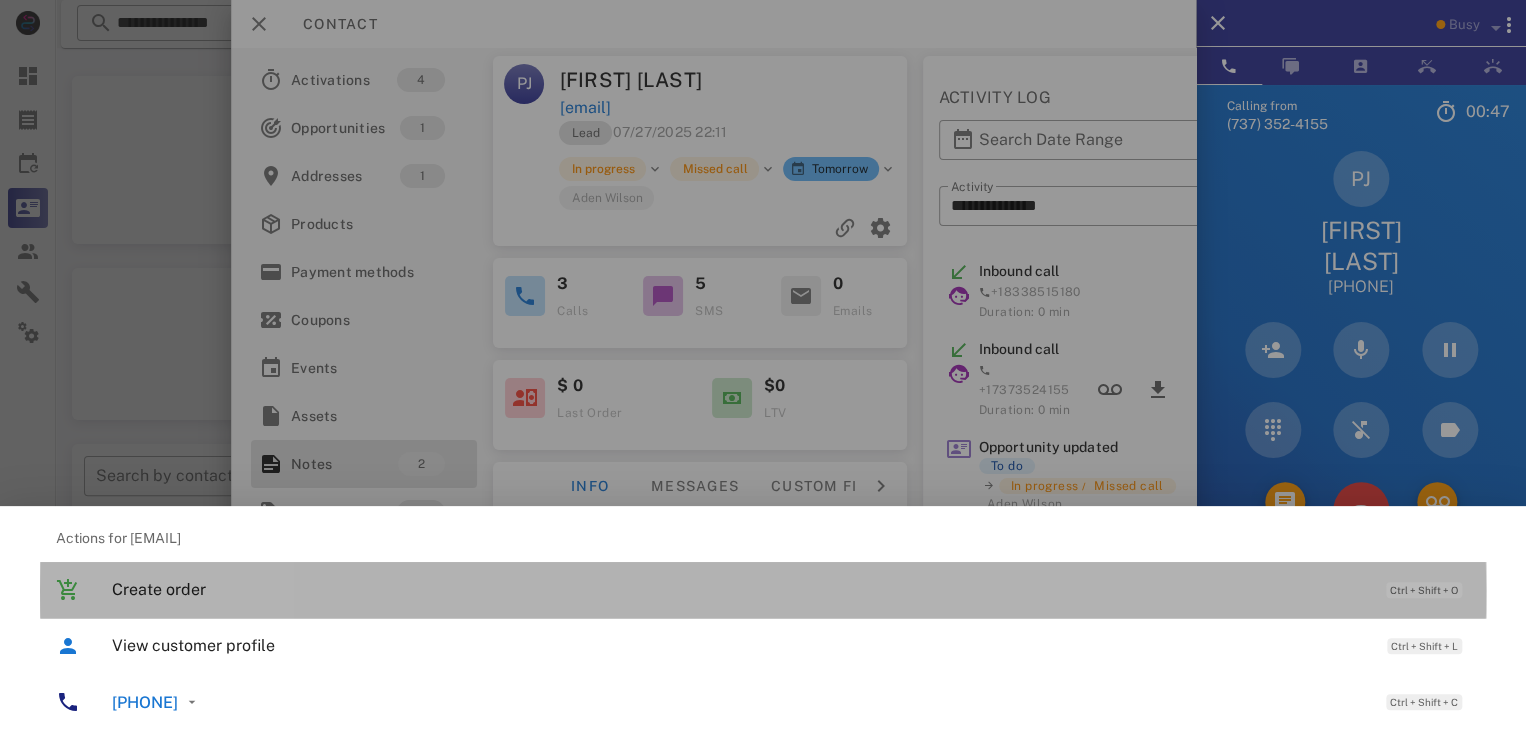 click on "Create order Ctrl + Shift + O" at bounding box center (791, 589) 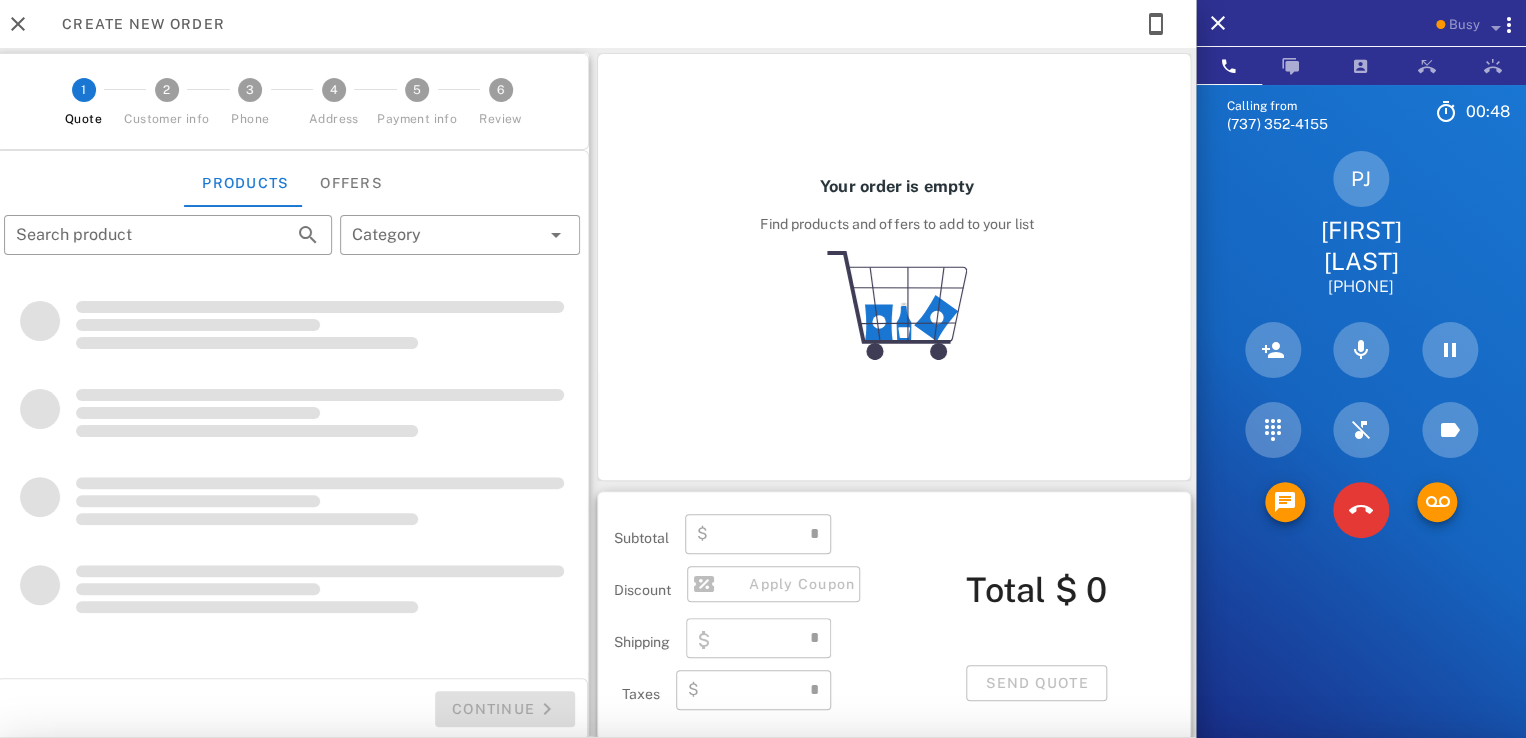 type on "**********" 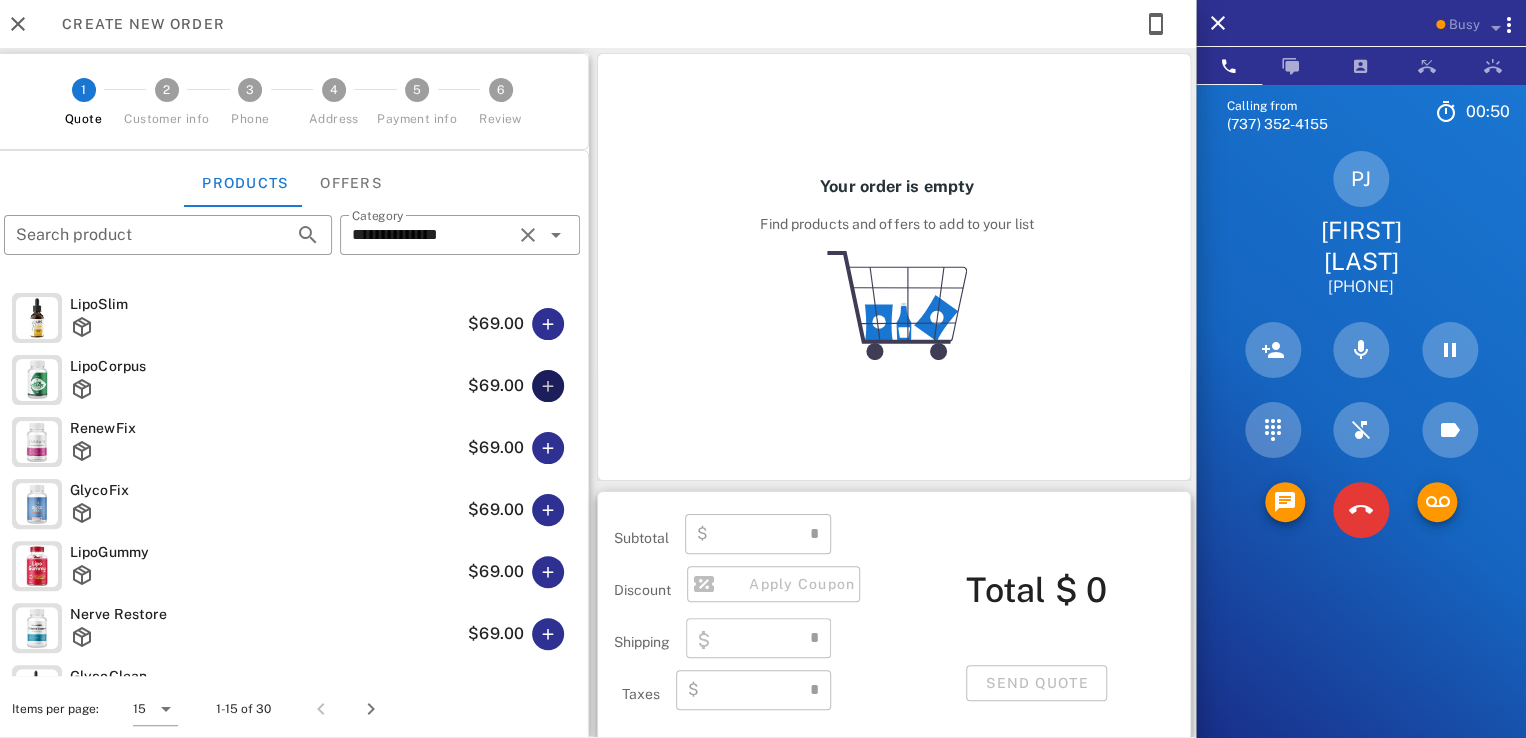 click at bounding box center (548, 386) 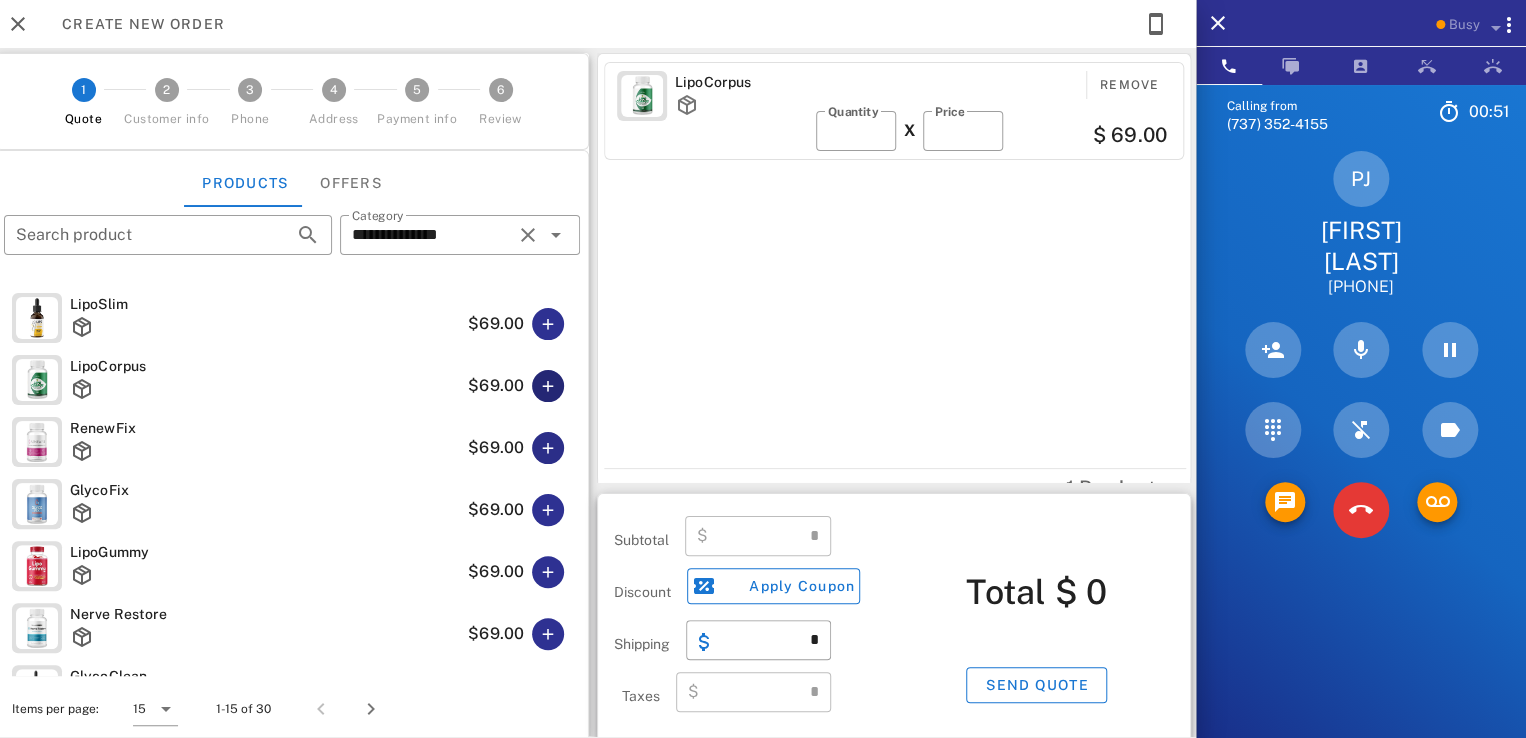 type on "*****" 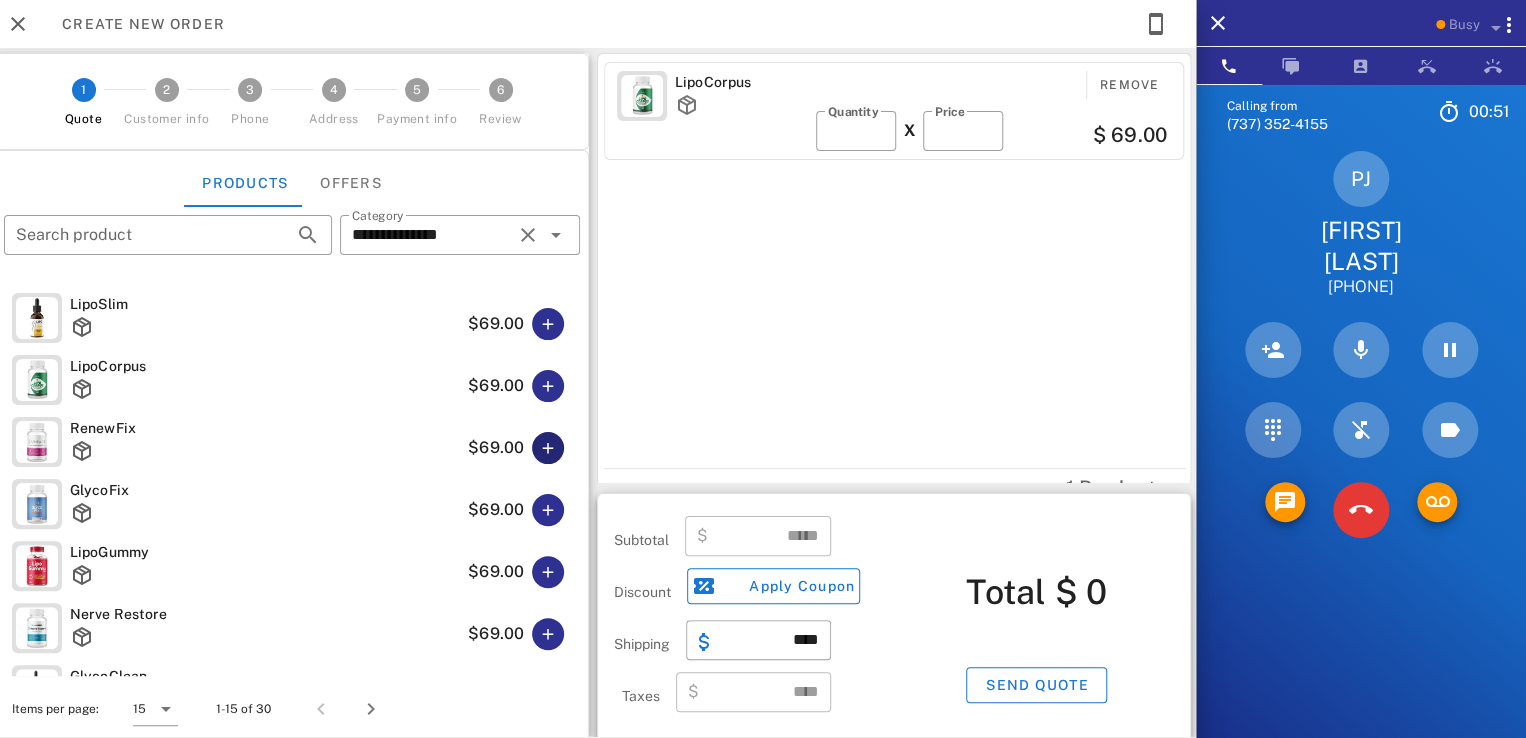 click at bounding box center (548, 448) 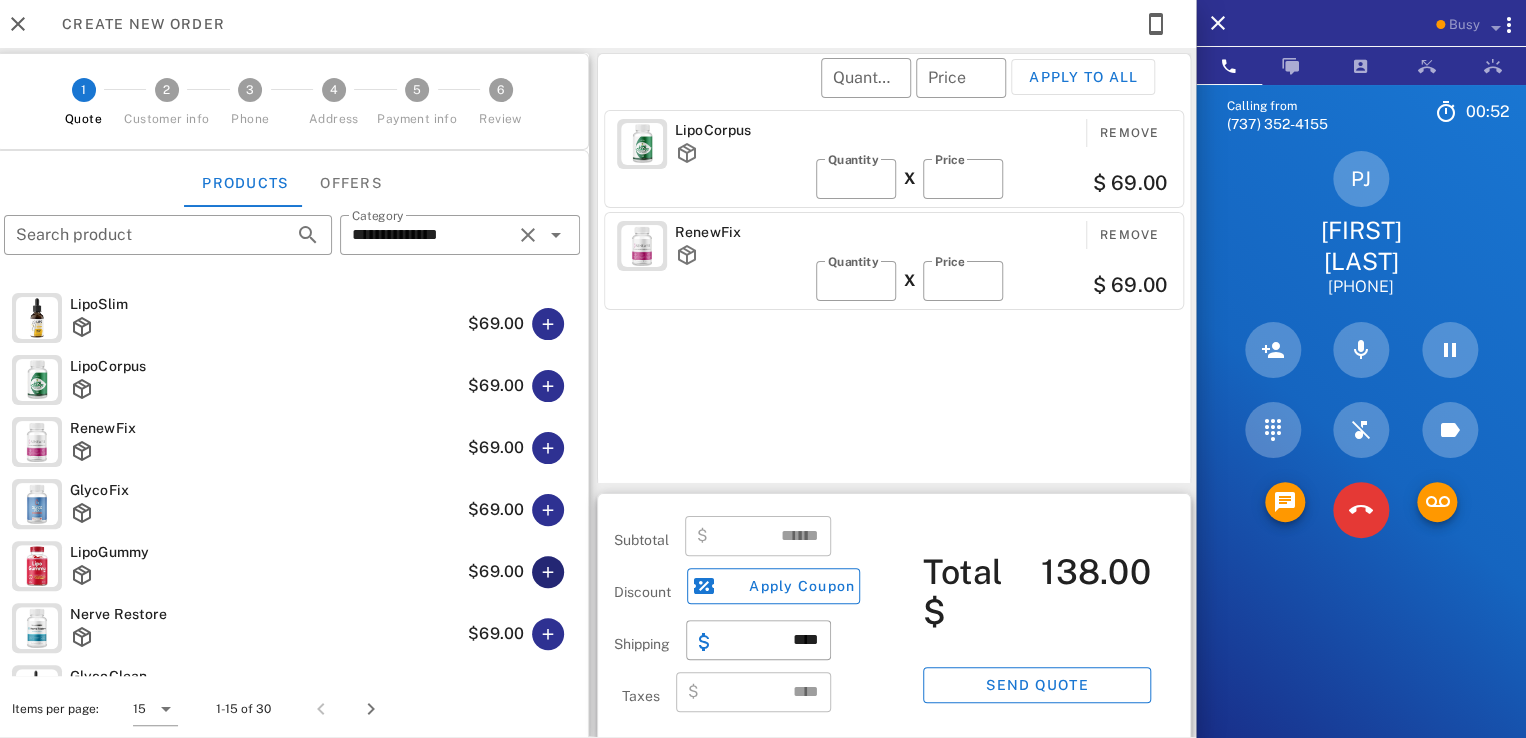click at bounding box center [548, 572] 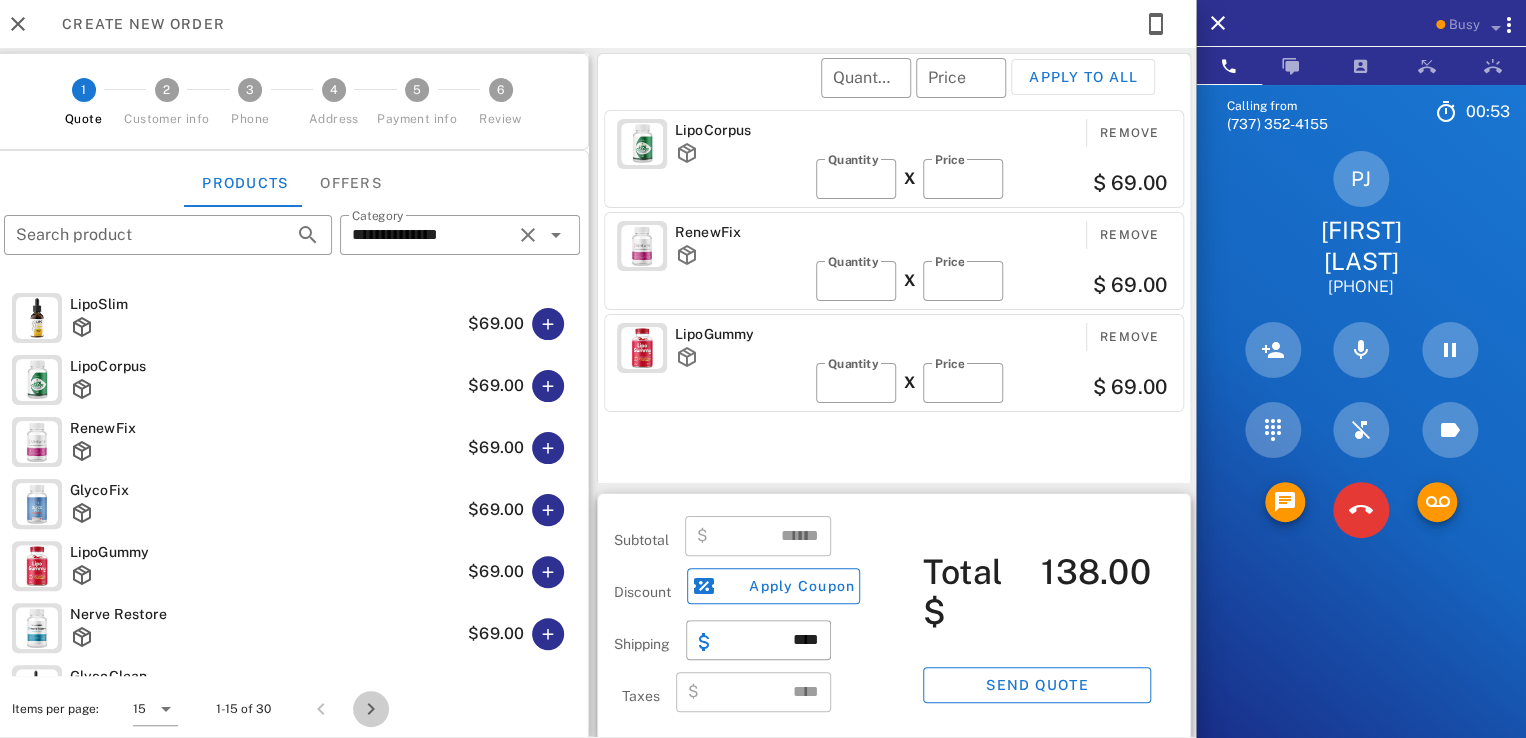 click at bounding box center (371, 709) 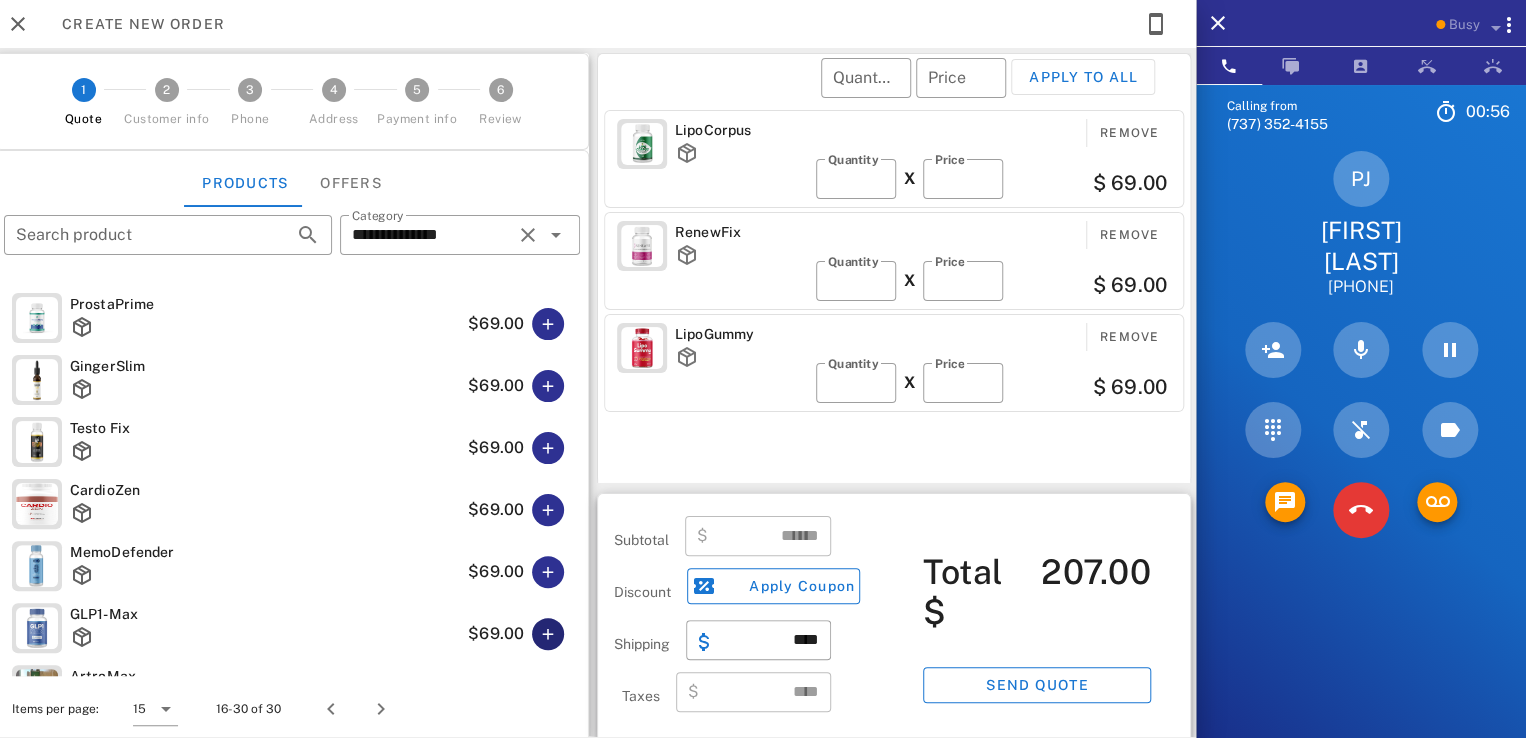click at bounding box center [548, 634] 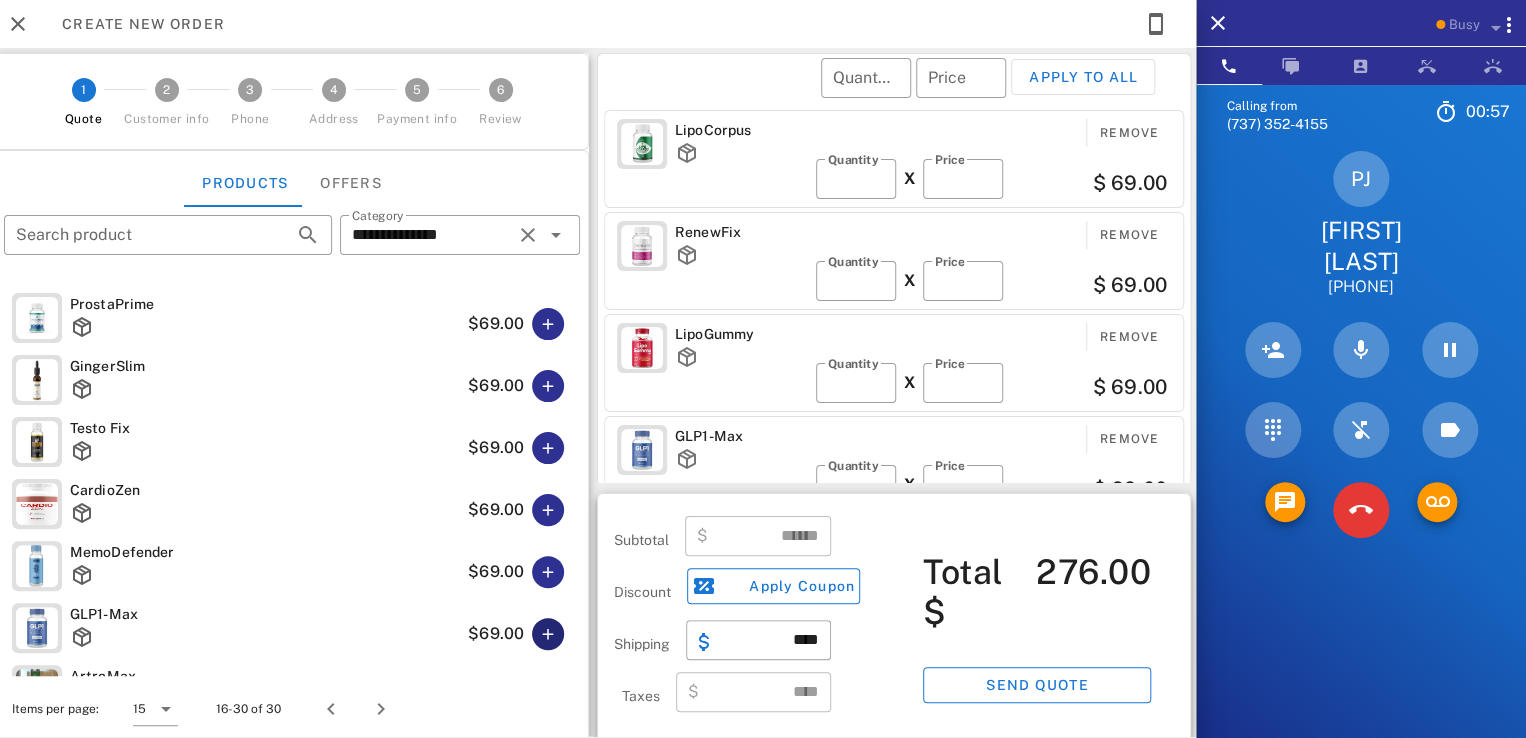 scroll, scrollTop: 0, scrollLeft: 0, axis: both 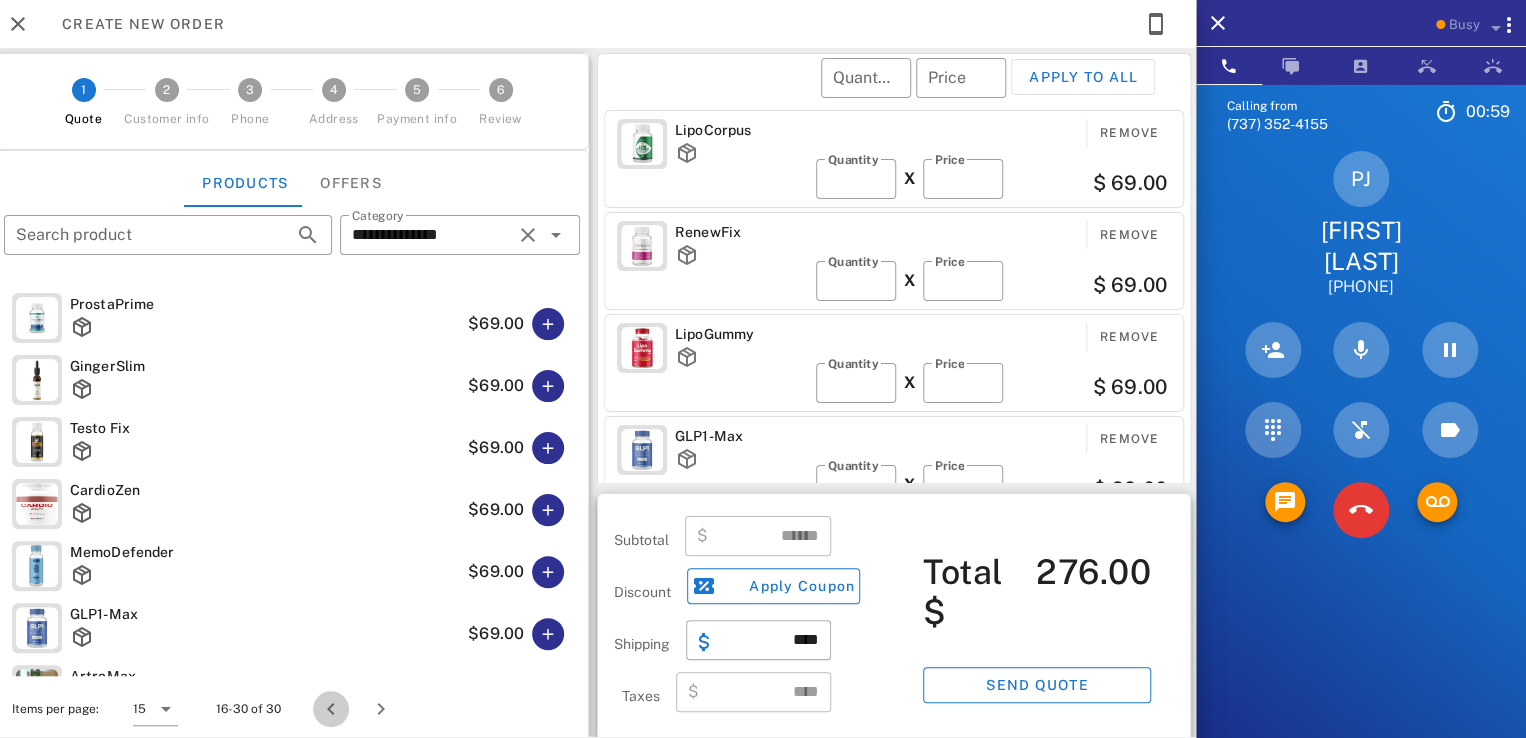 click at bounding box center (331, 709) 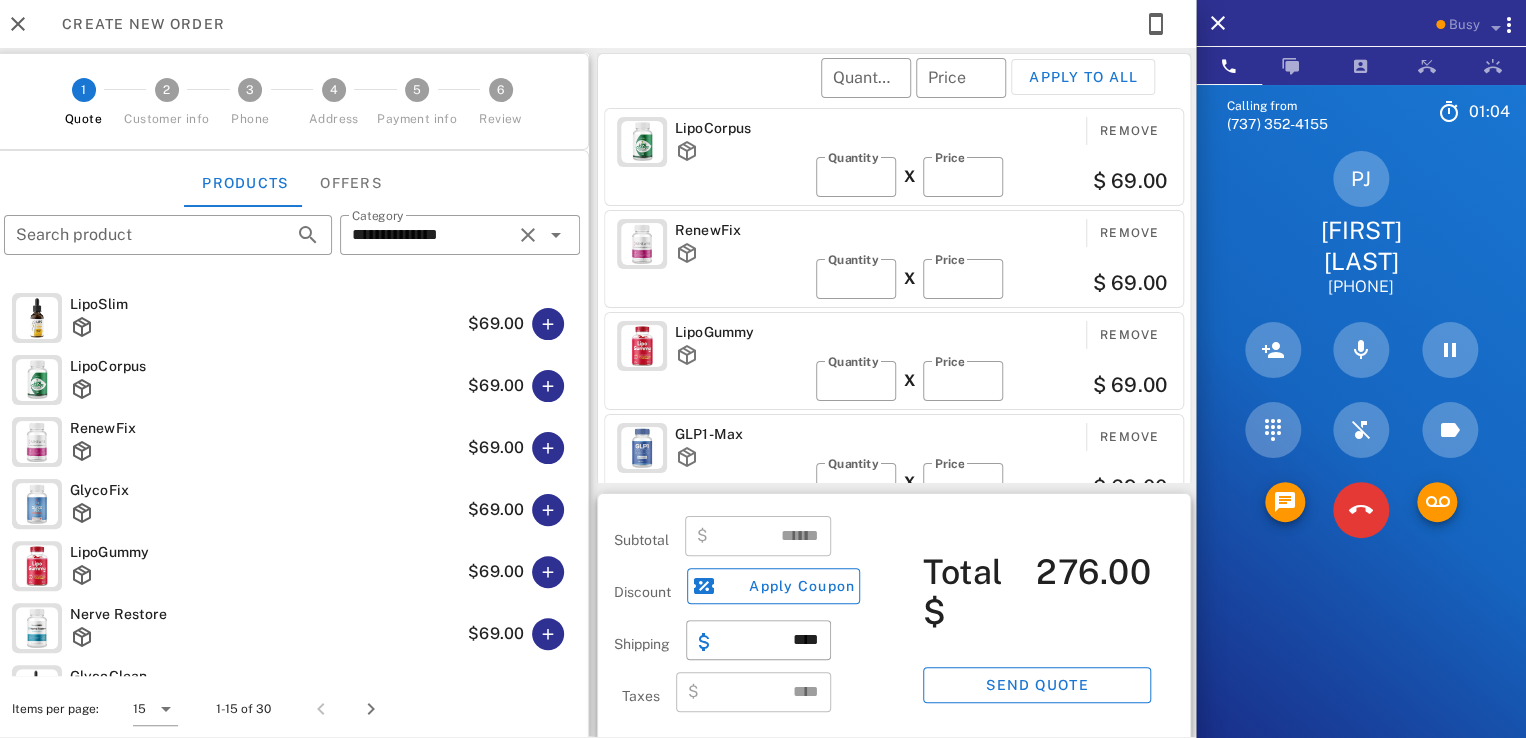 scroll, scrollTop: 0, scrollLeft: 0, axis: both 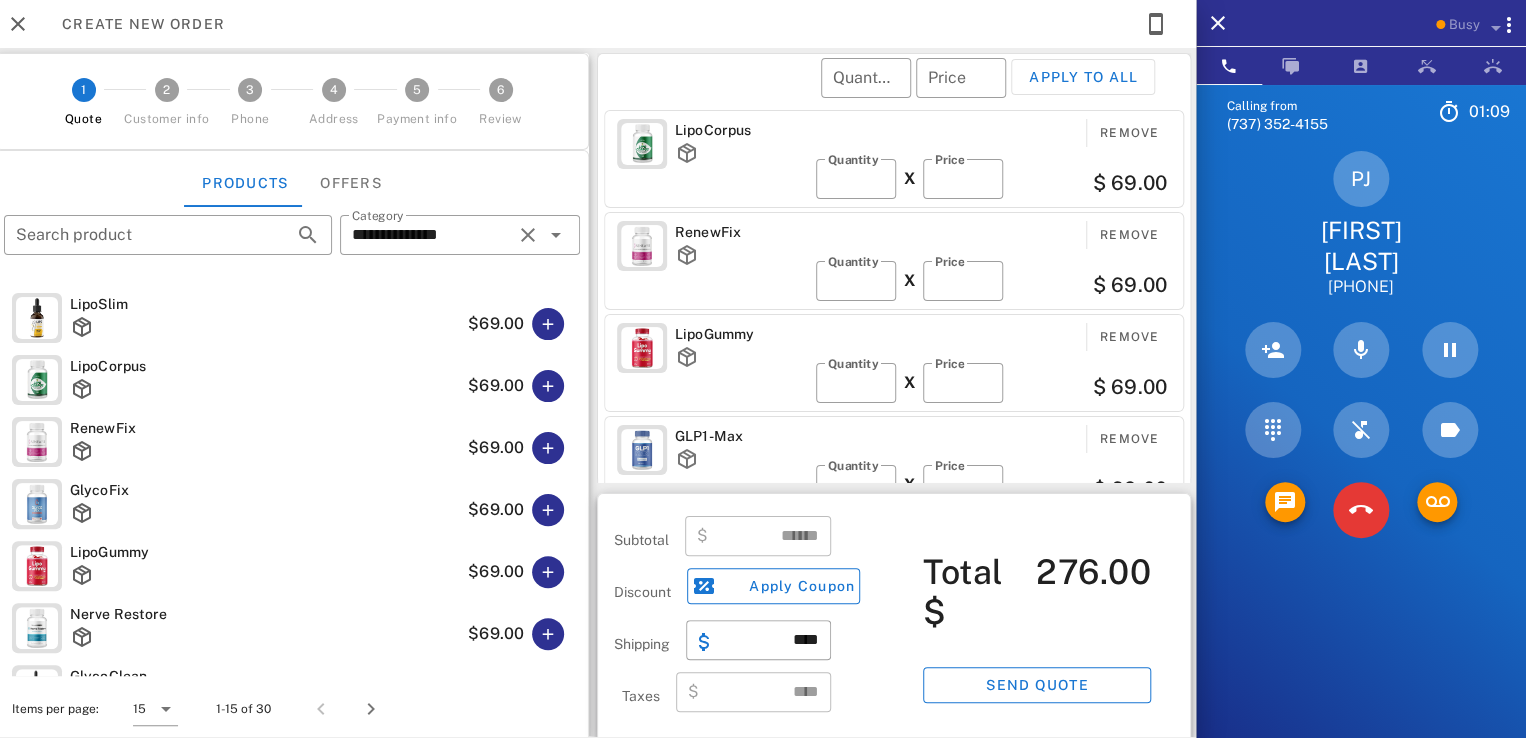 click on "LipoGummy" at bounding box center [741, 334] 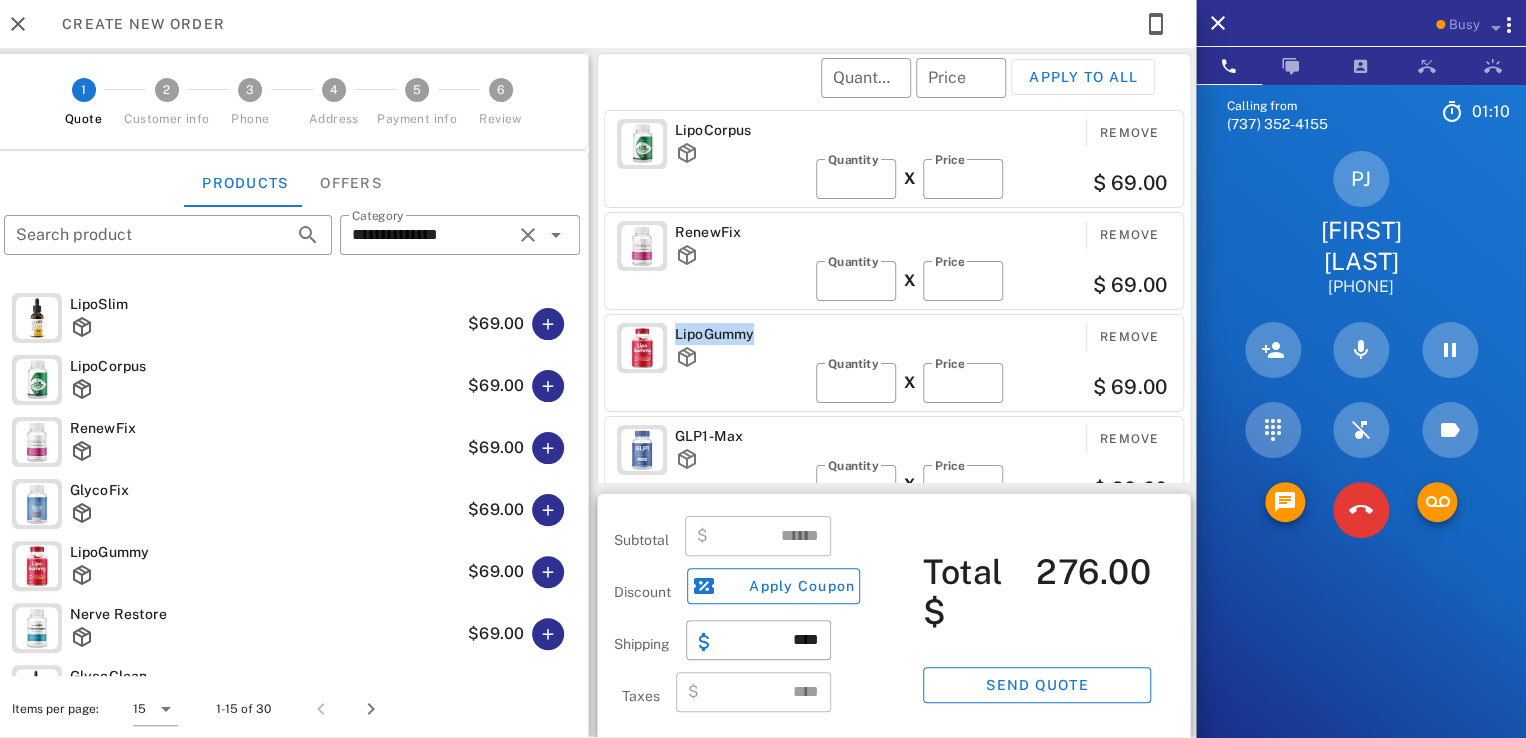 click on "LipoGummy" at bounding box center [741, 334] 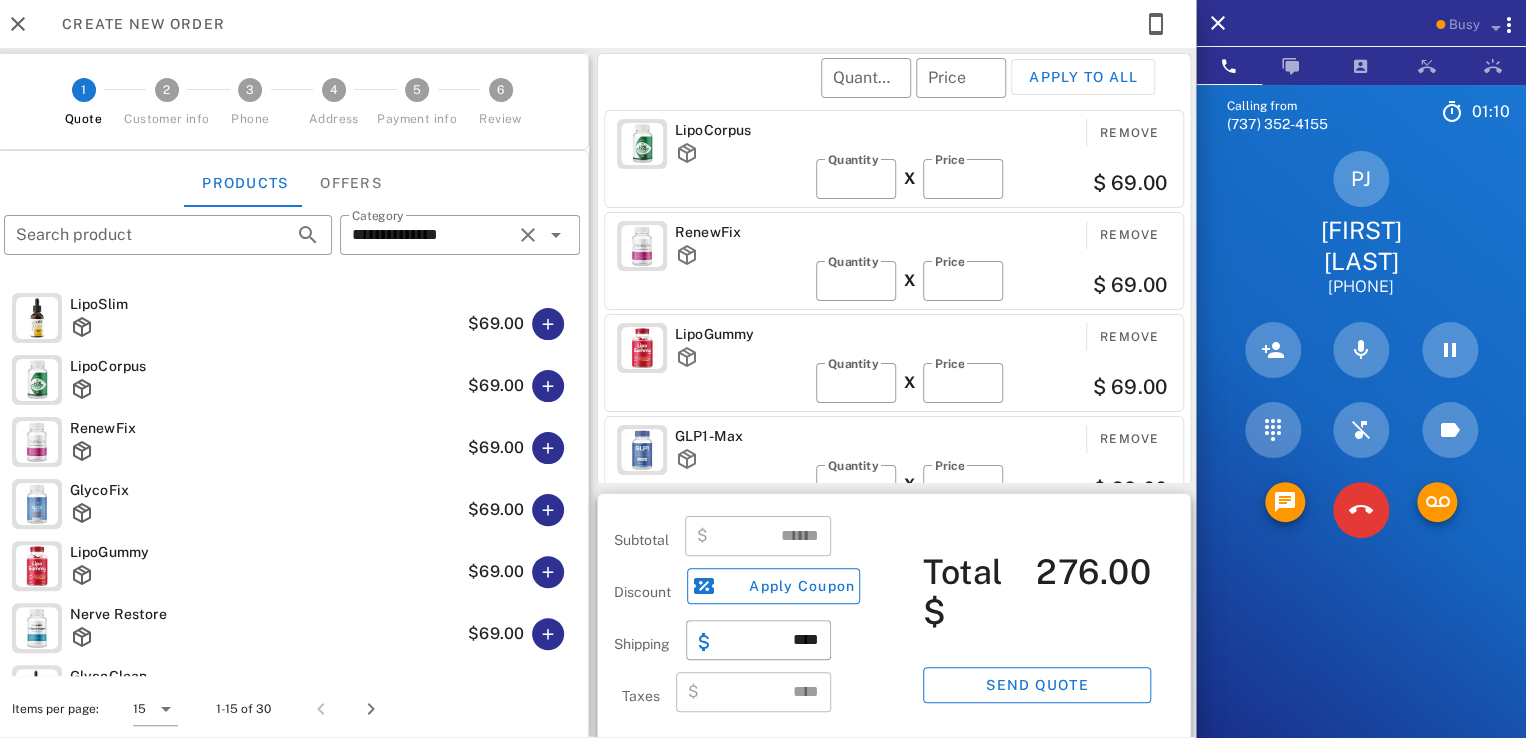 click on "LipoGummy" at bounding box center [741, 357] 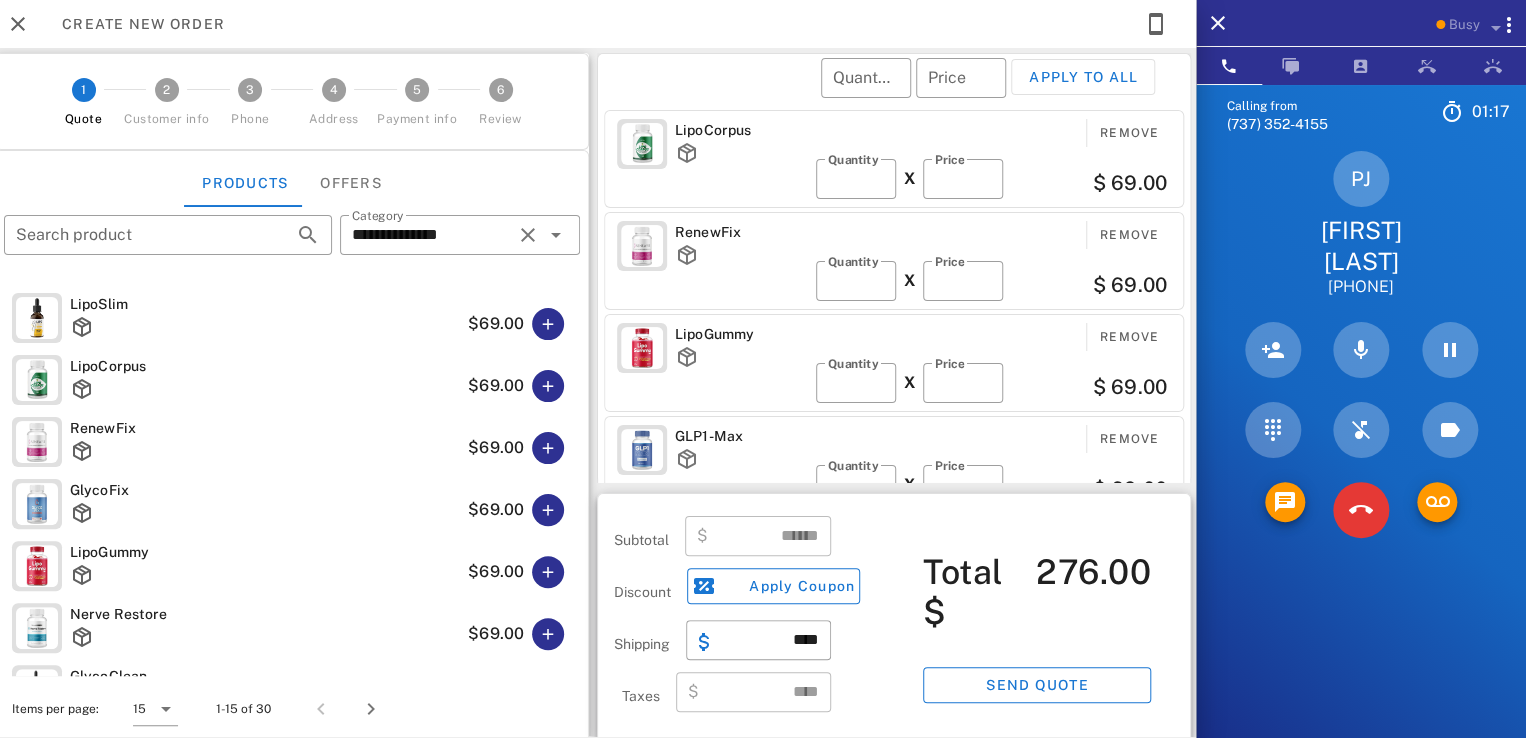 scroll, scrollTop: 4, scrollLeft: 0, axis: vertical 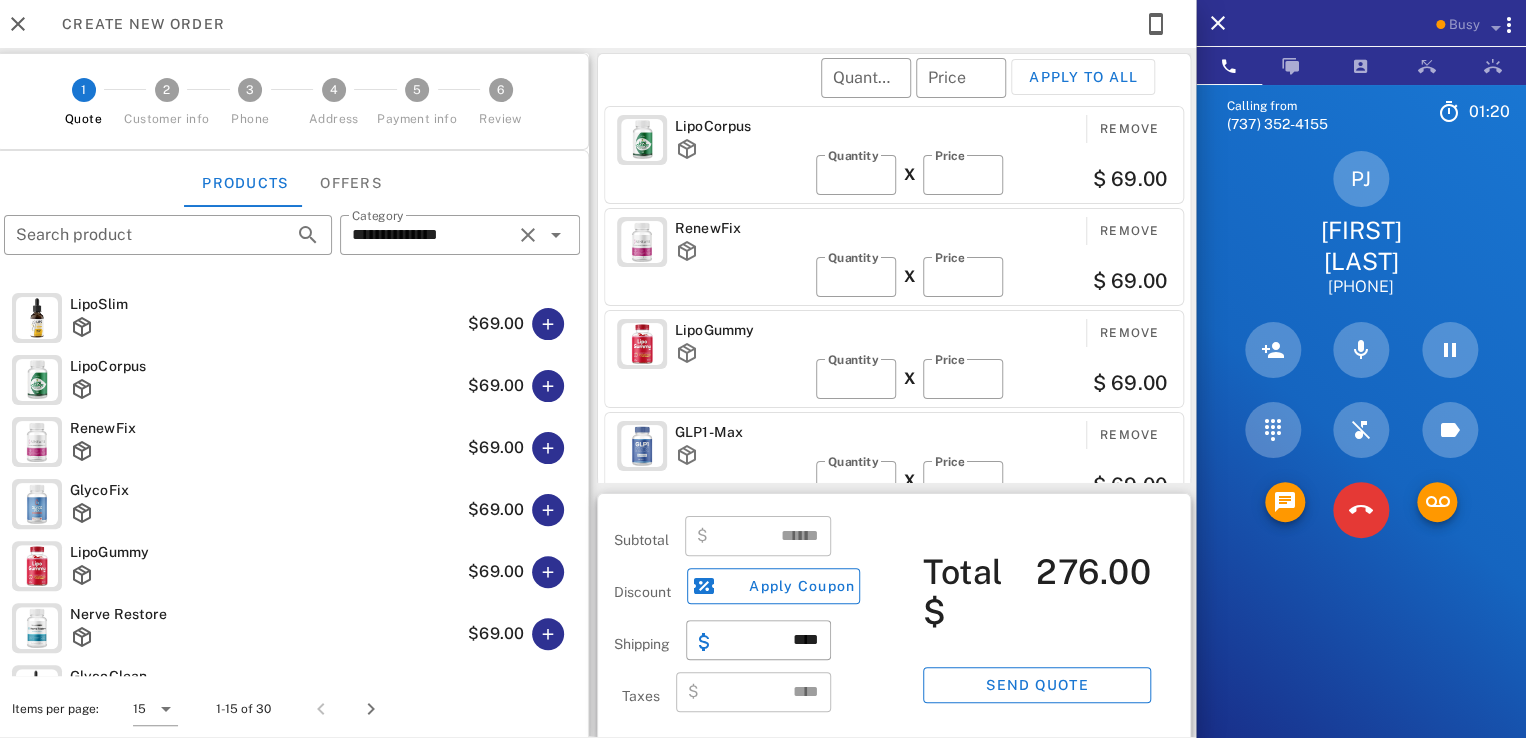 click on "RenewFix" at bounding box center [265, 428] 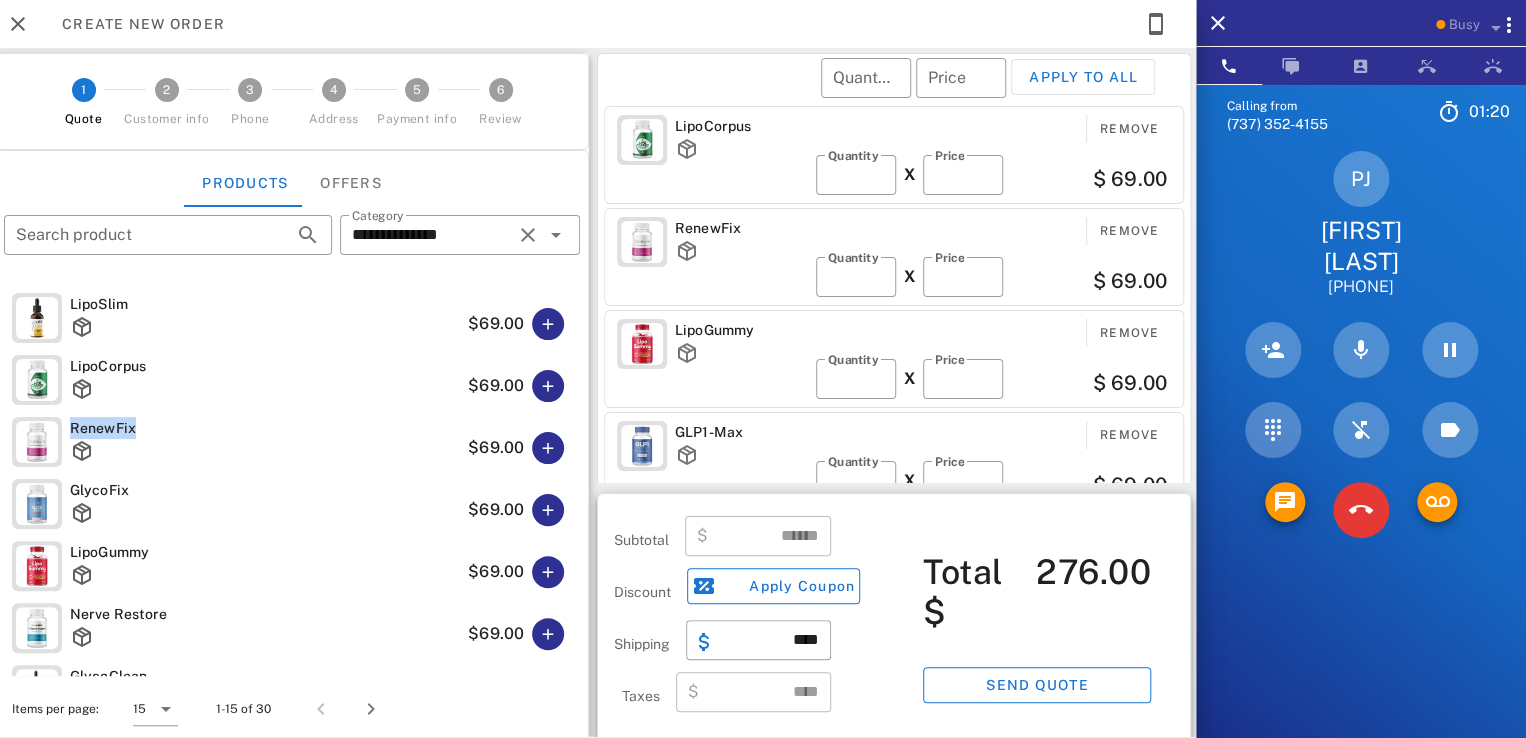 click on "RenewFix" at bounding box center (265, 428) 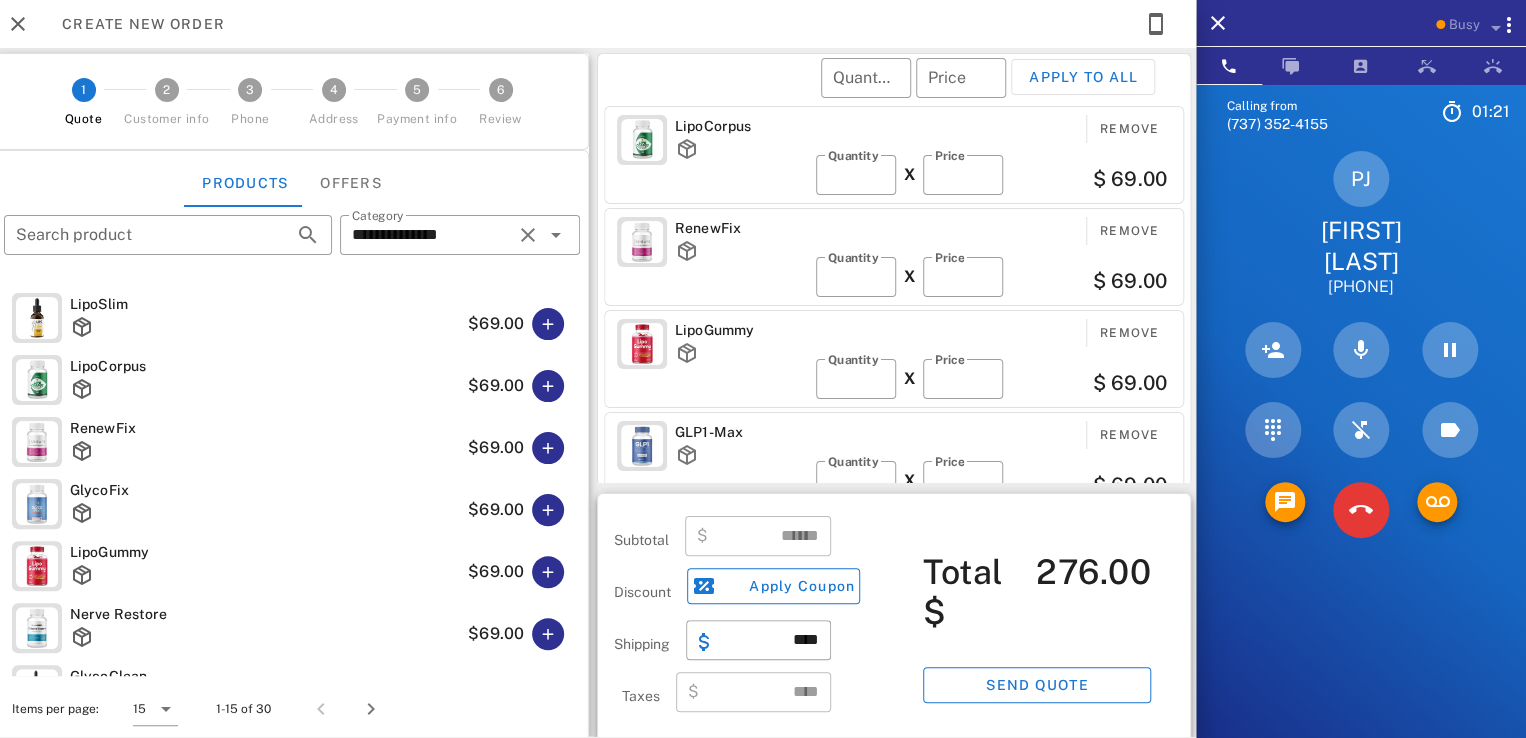 click on "RenewFix" at bounding box center (265, 428) 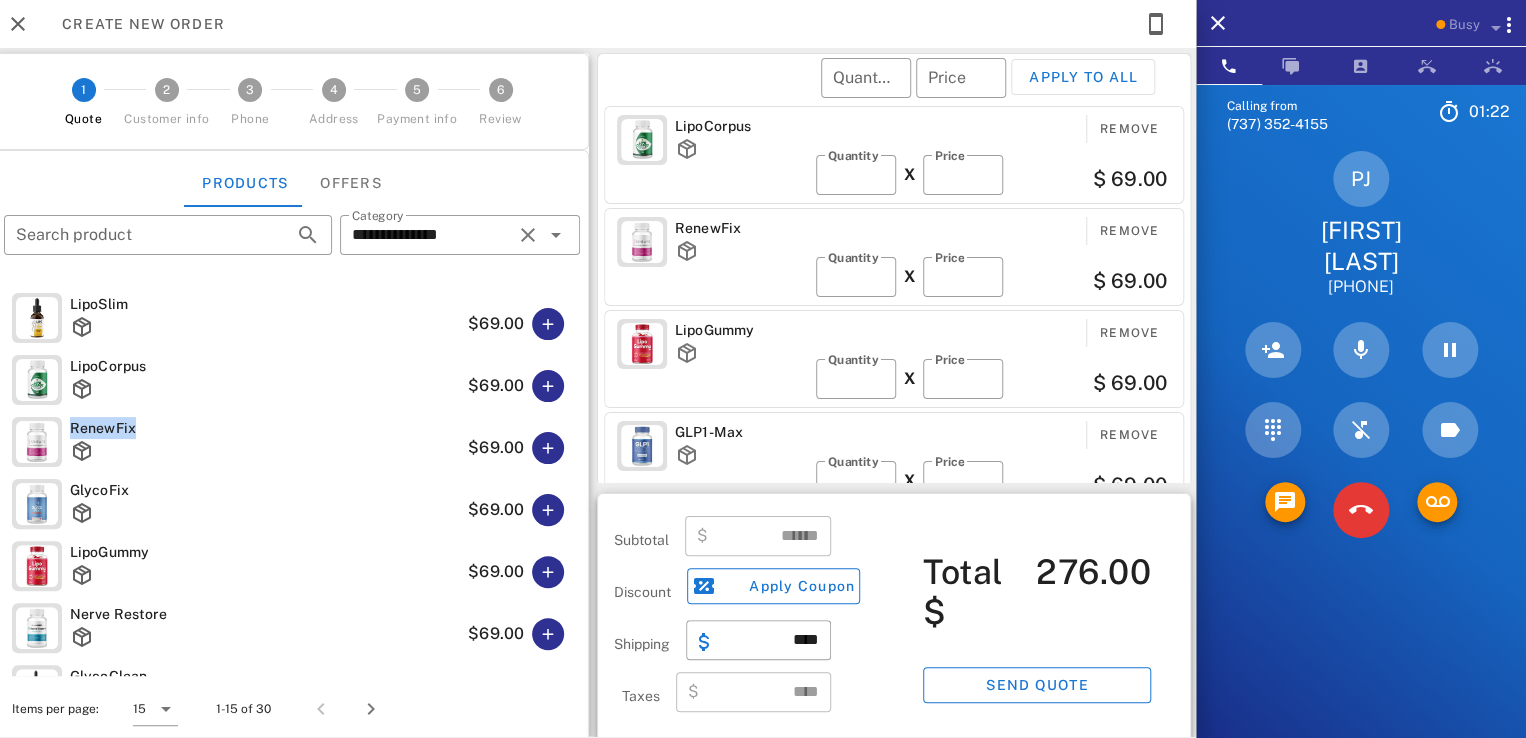 click on "RenewFix" at bounding box center [265, 428] 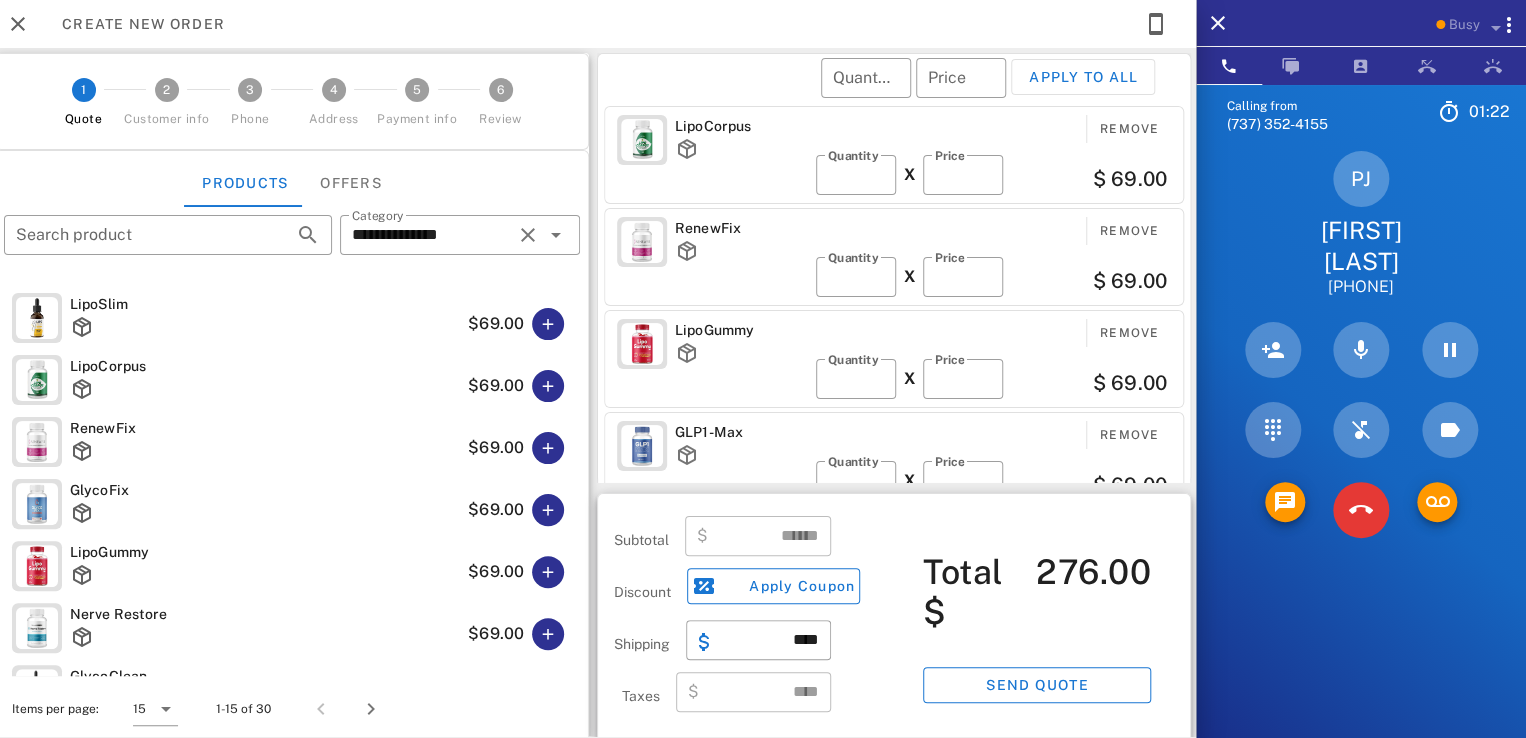 click on "RenewFix" at bounding box center (265, 428) 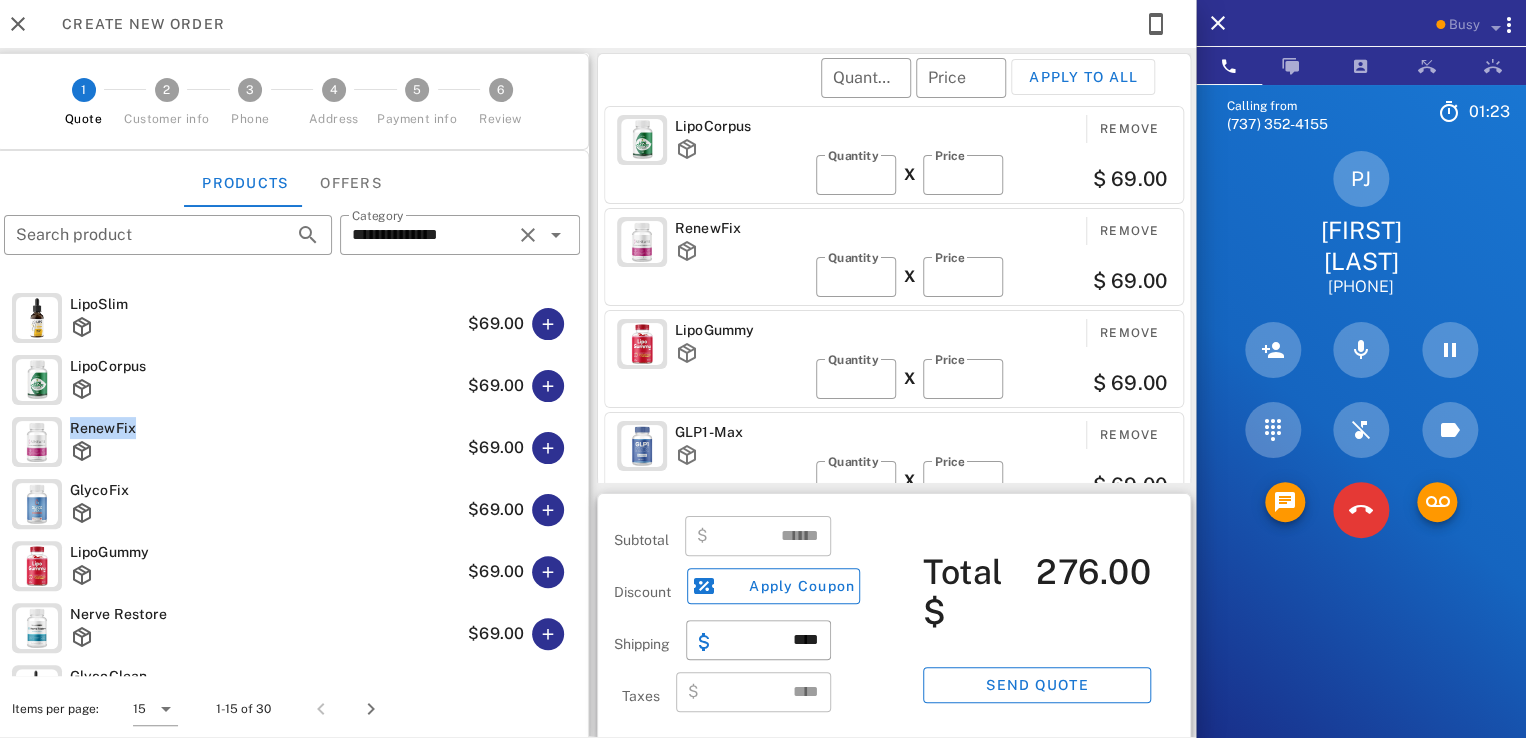 click on "RenewFix" at bounding box center [265, 428] 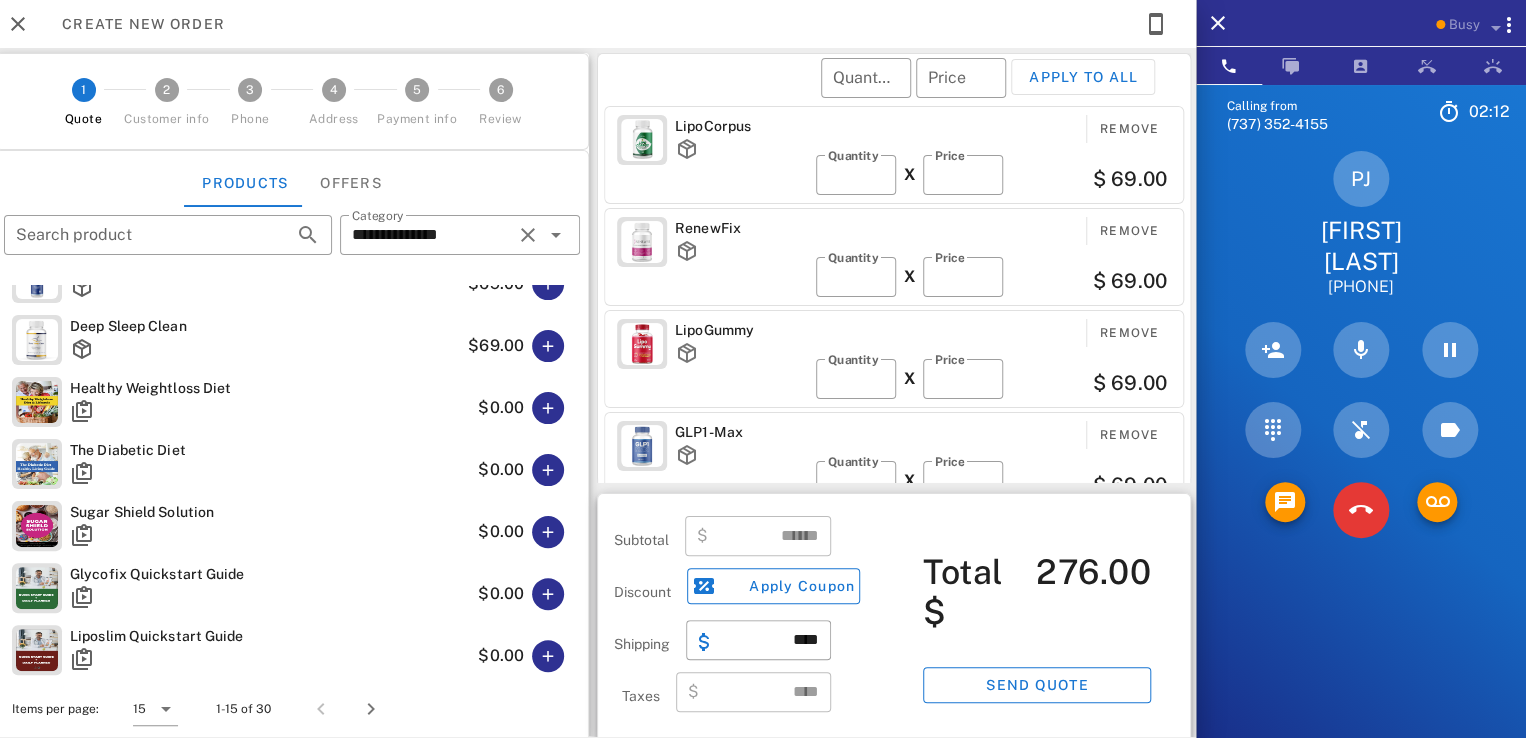 scroll, scrollTop: 555, scrollLeft: 0, axis: vertical 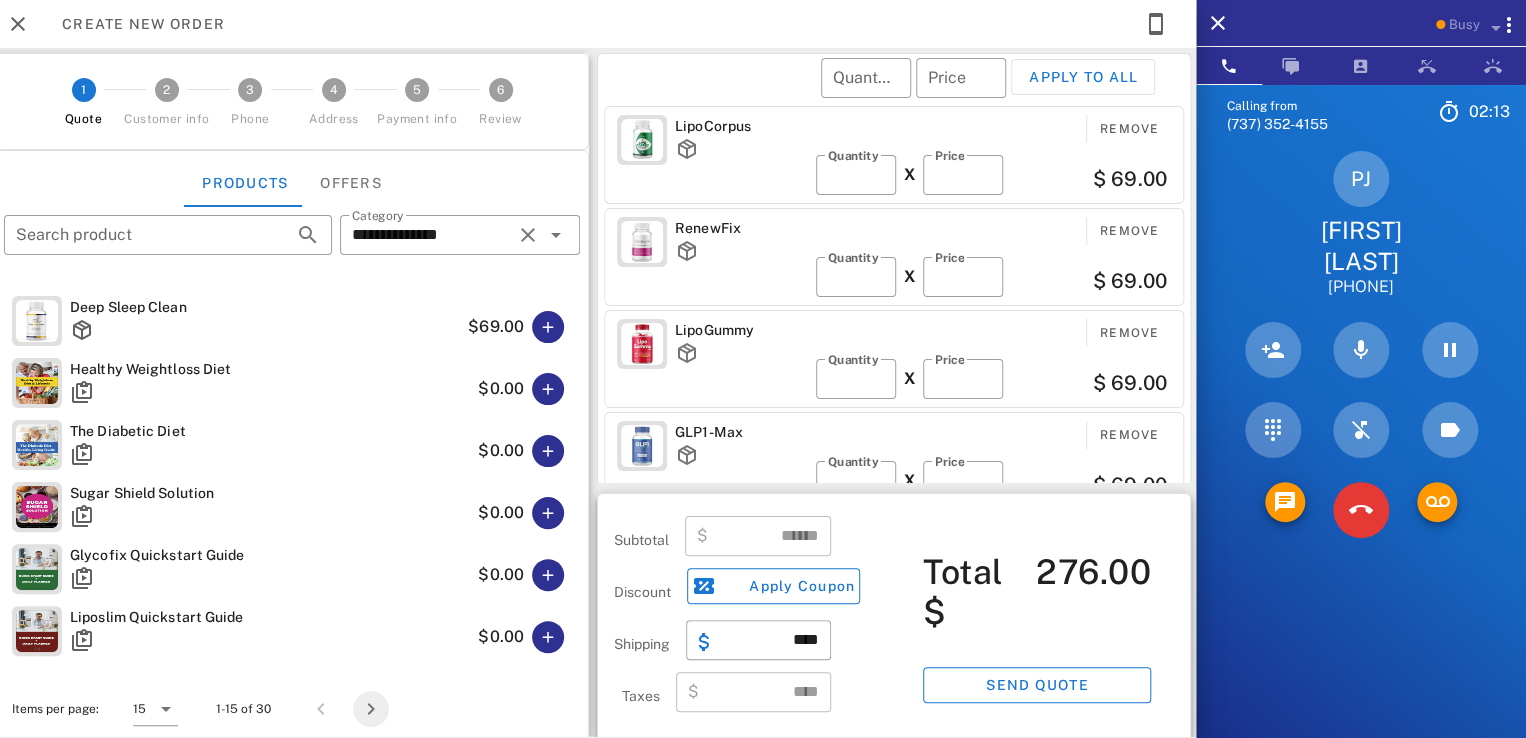 click at bounding box center [371, 709] 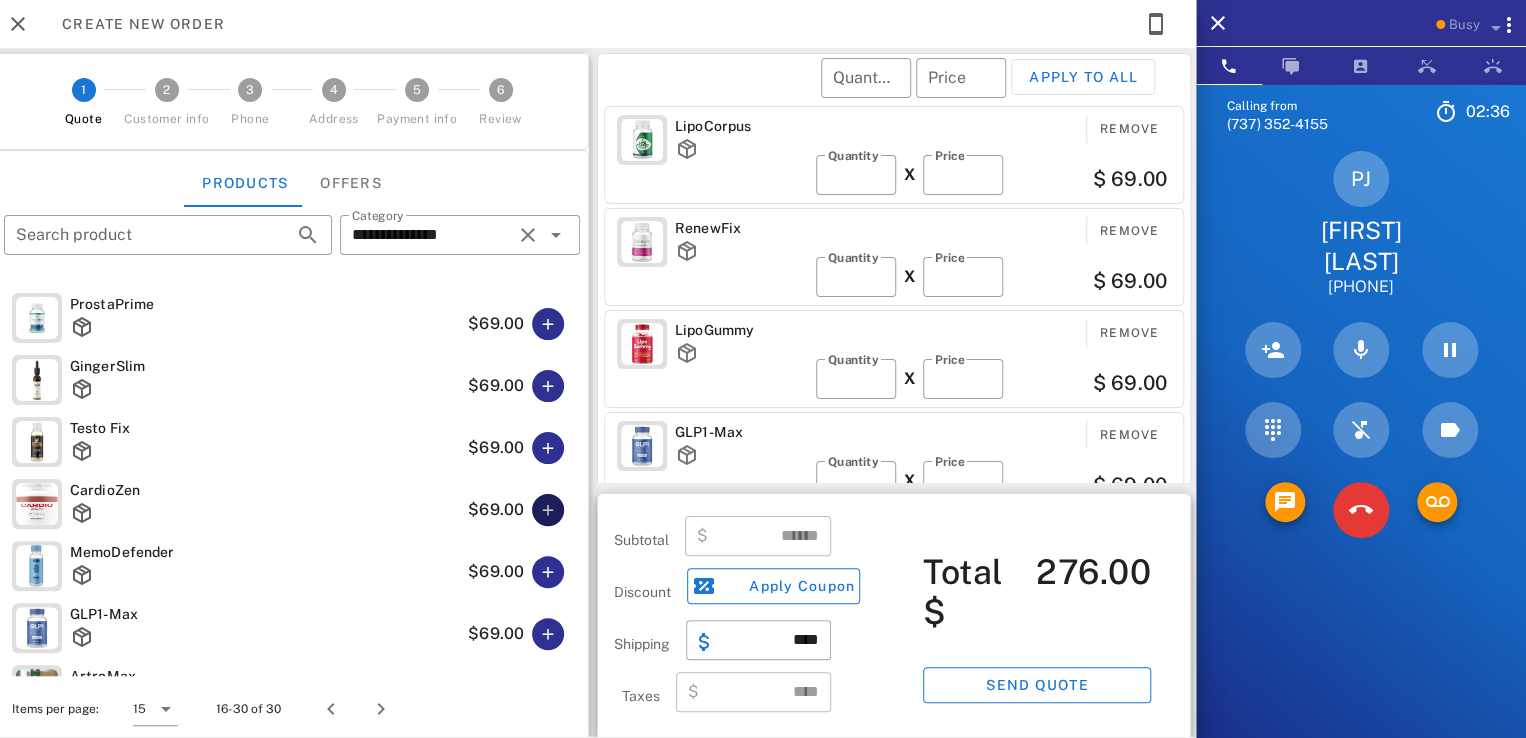 click at bounding box center (548, 510) 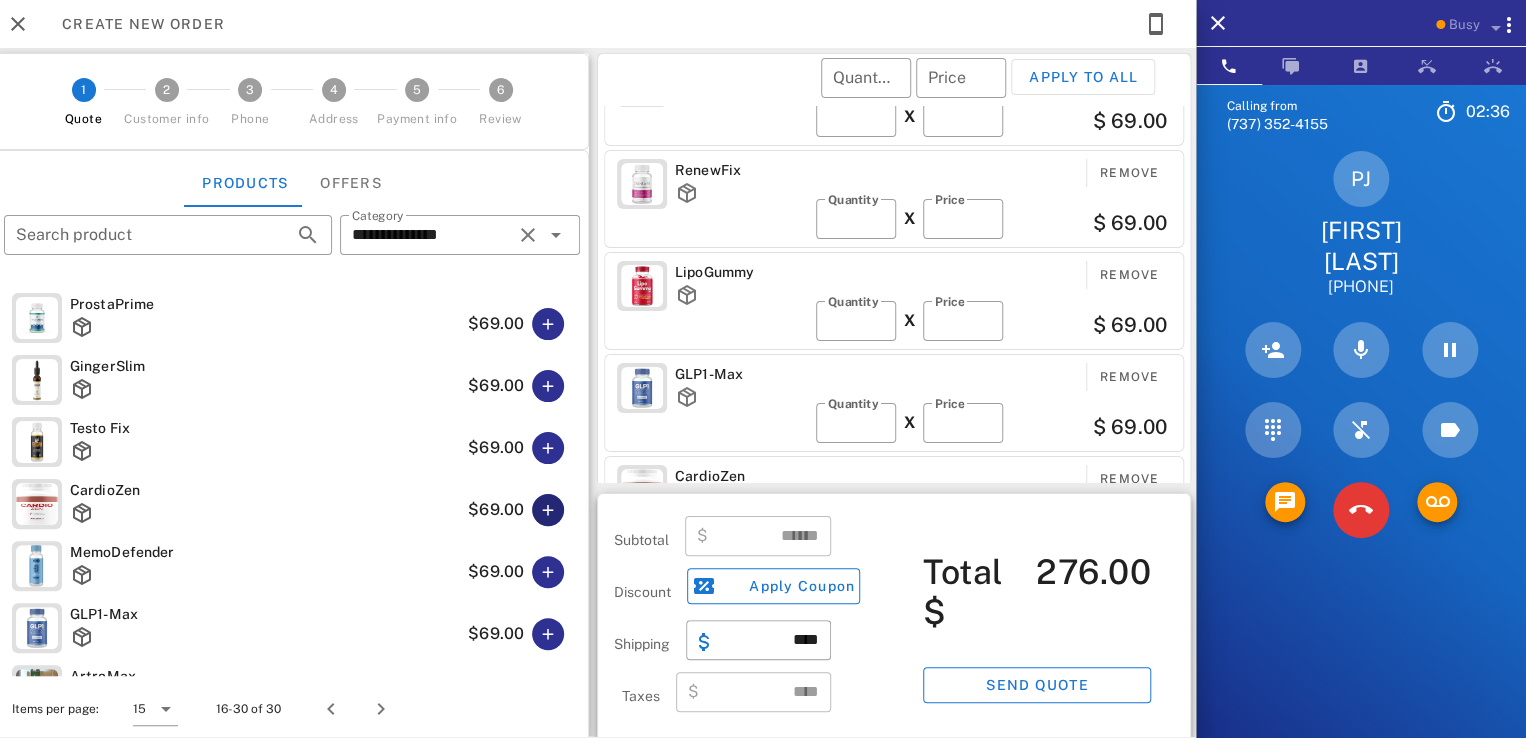 scroll, scrollTop: 106, scrollLeft: 0, axis: vertical 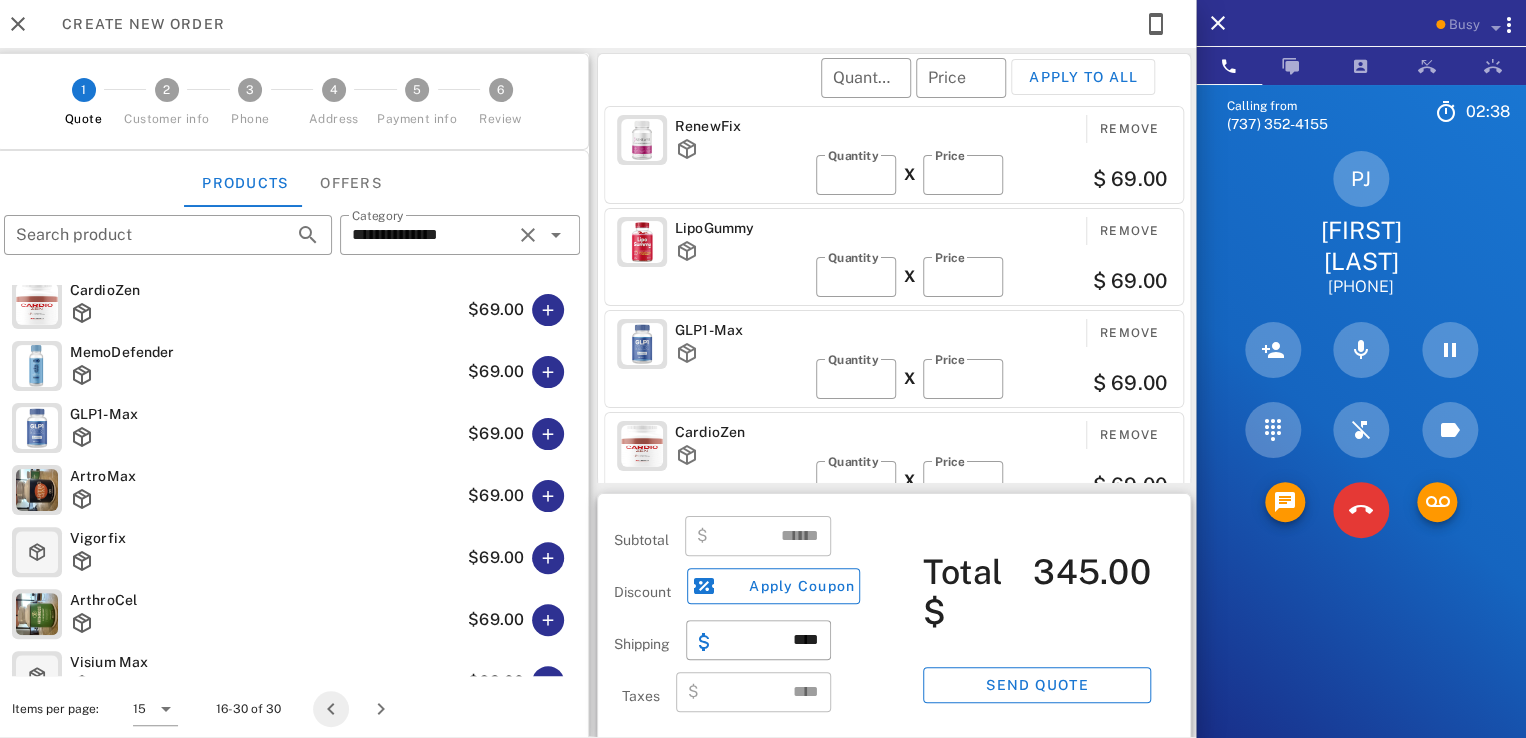 click at bounding box center [331, 709] 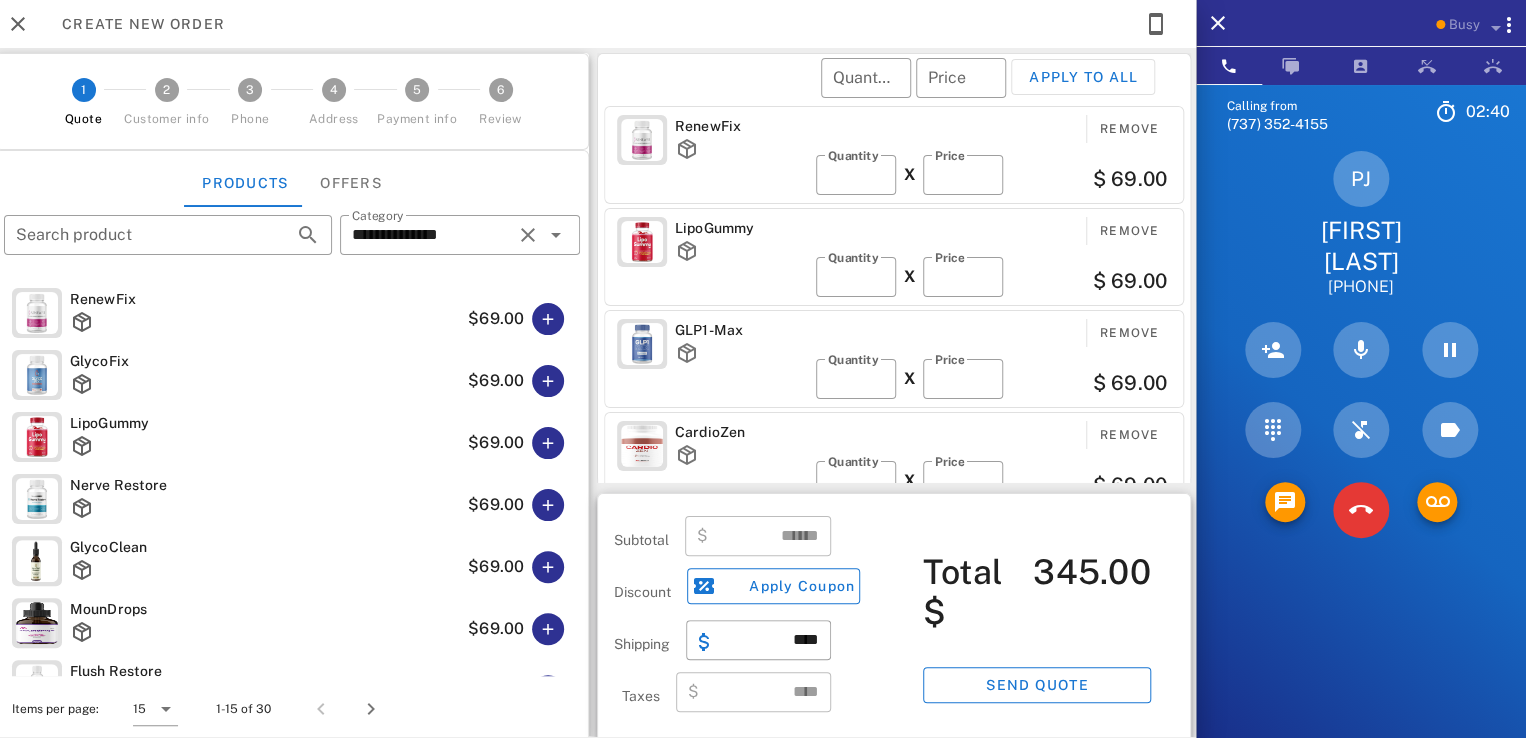 scroll, scrollTop: 200, scrollLeft: 0, axis: vertical 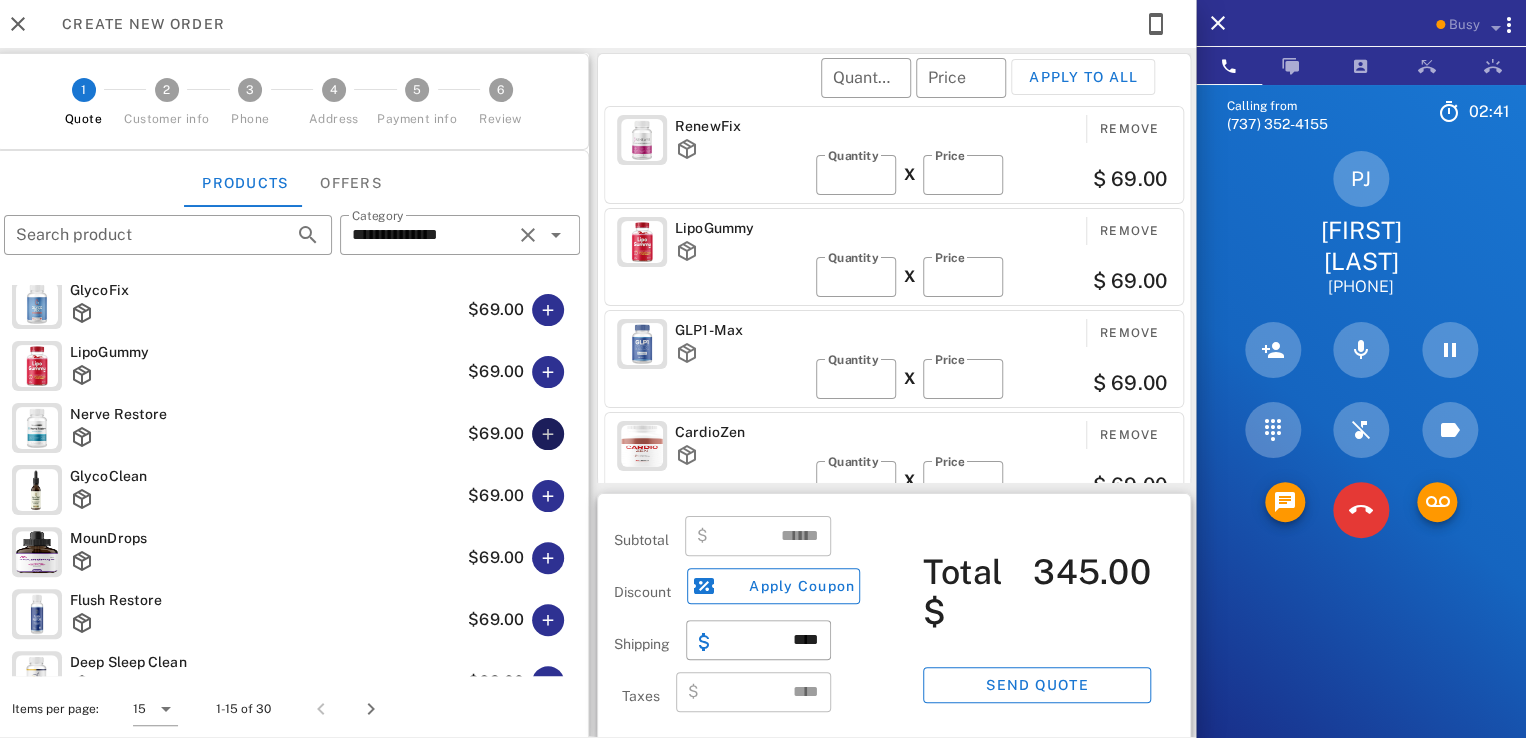 click at bounding box center (548, 434) 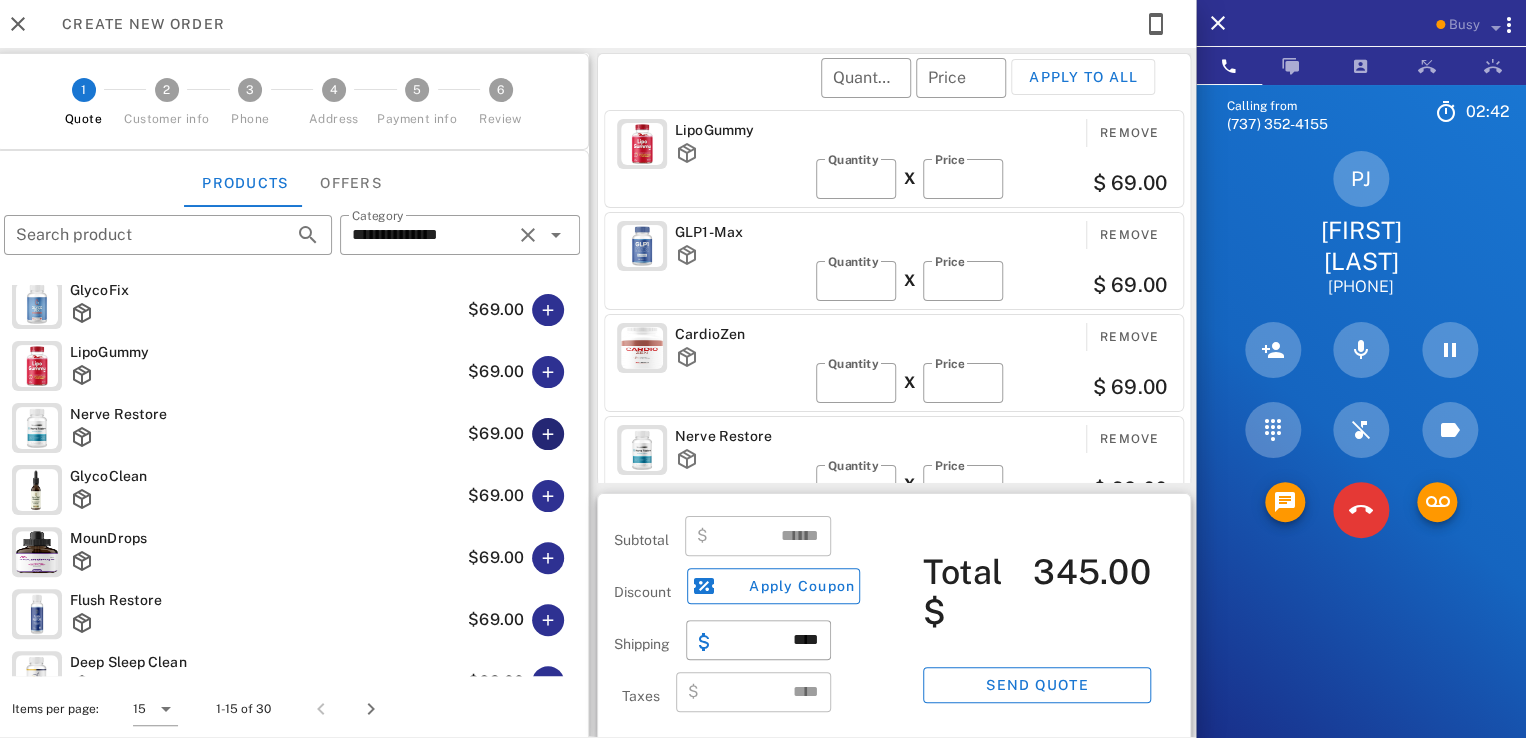 scroll, scrollTop: 208, scrollLeft: 0, axis: vertical 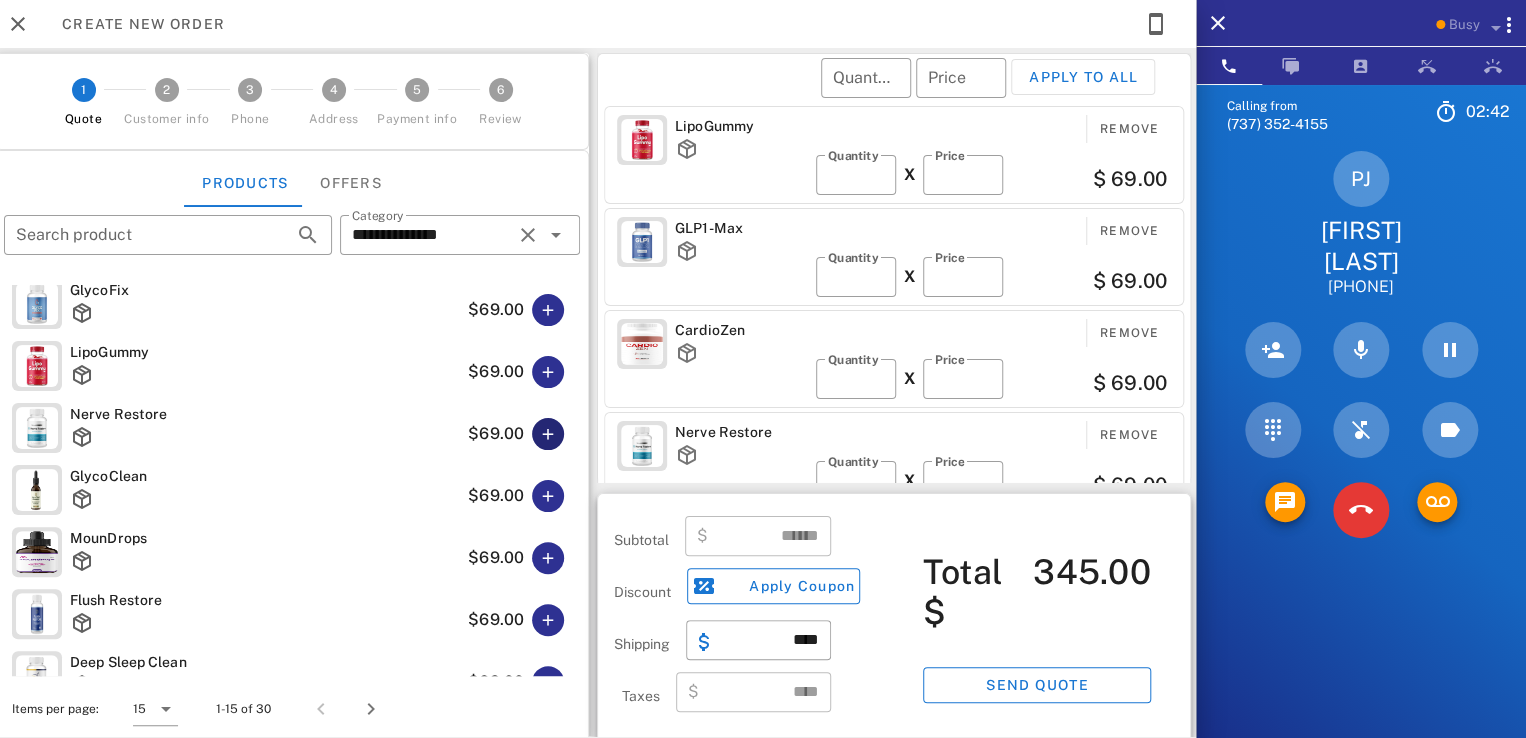 type on "******" 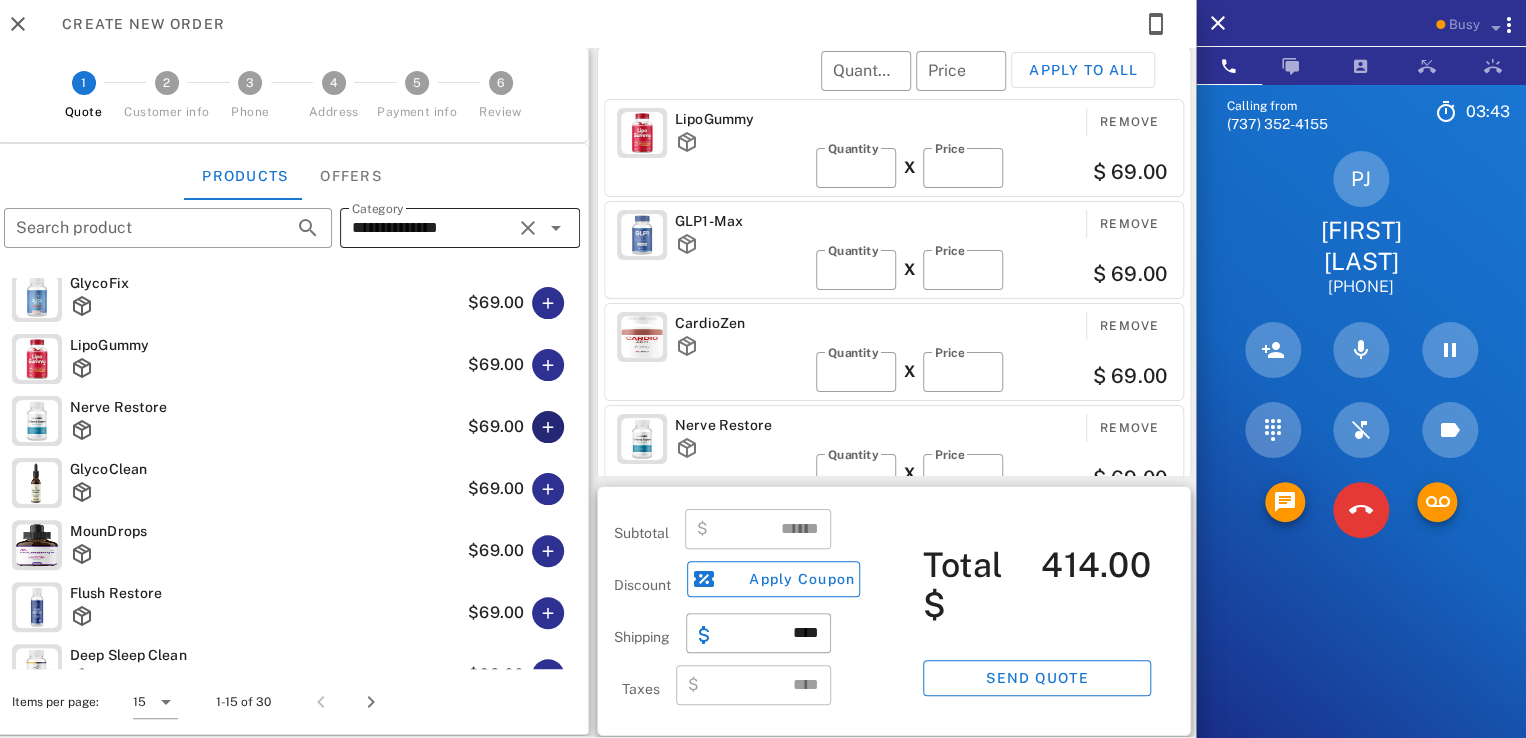 scroll, scrollTop: 9, scrollLeft: 0, axis: vertical 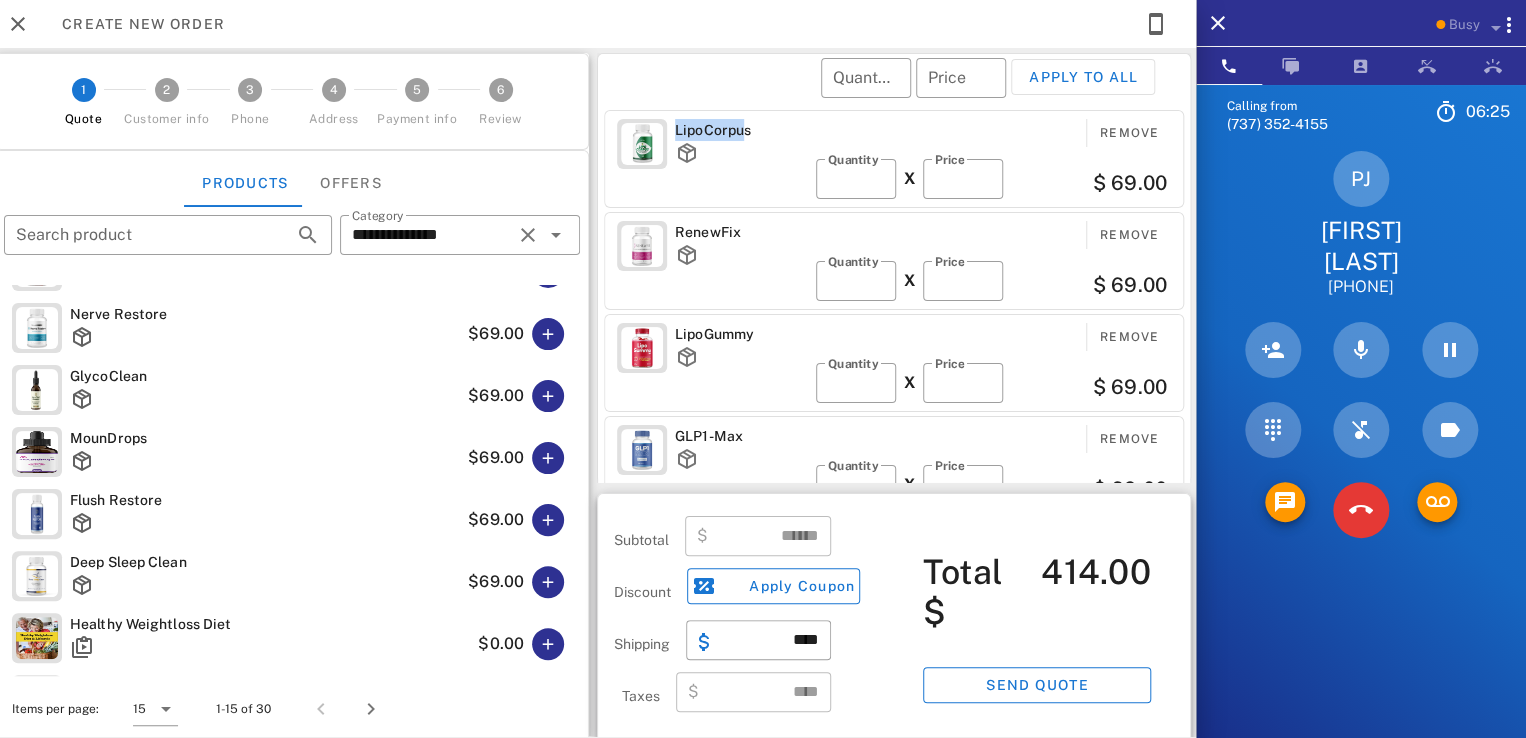 drag, startPoint x: 740, startPoint y: 129, endPoint x: 667, endPoint y: 134, distance: 73.171036 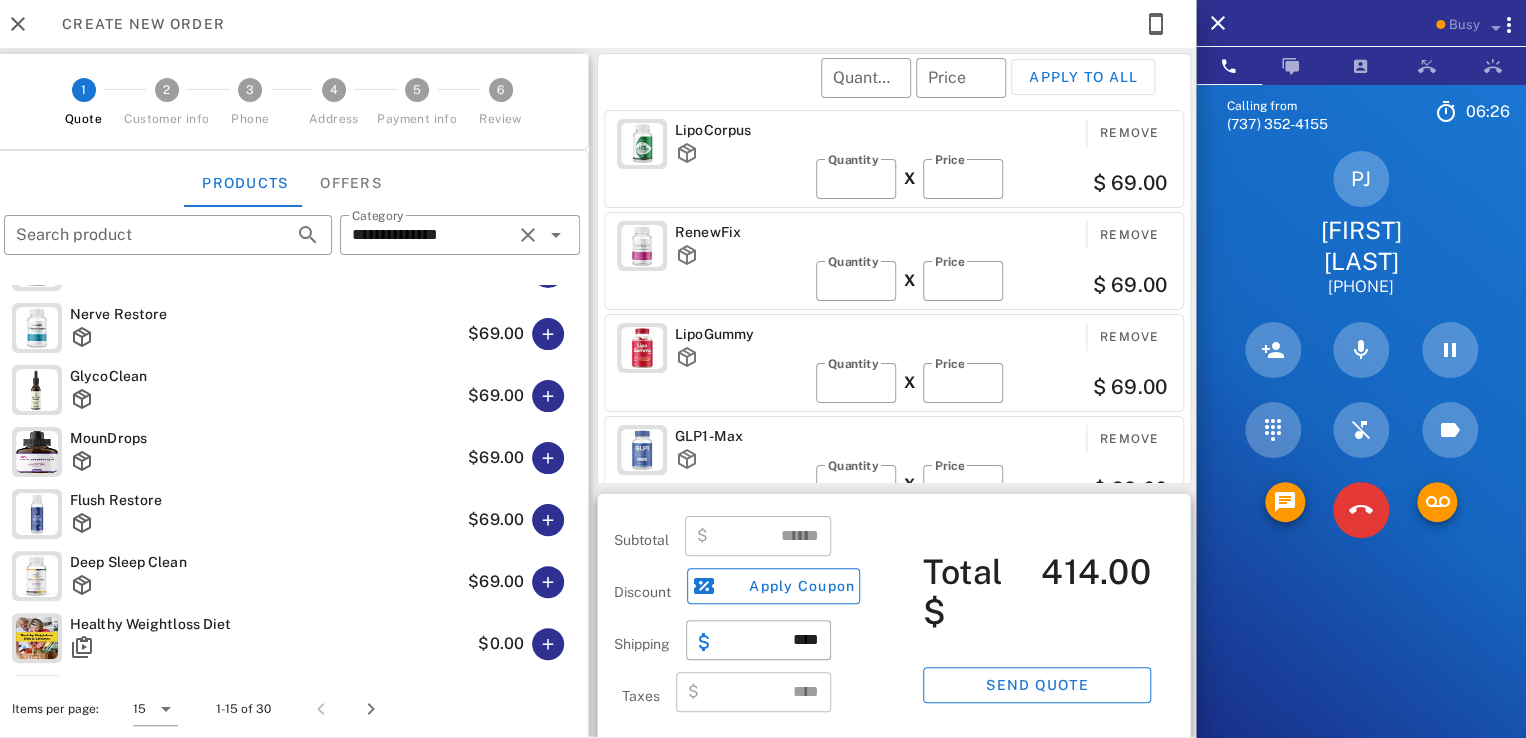 click on "​ Quantity ​ Price Apply to all" at bounding box center (897, 91) 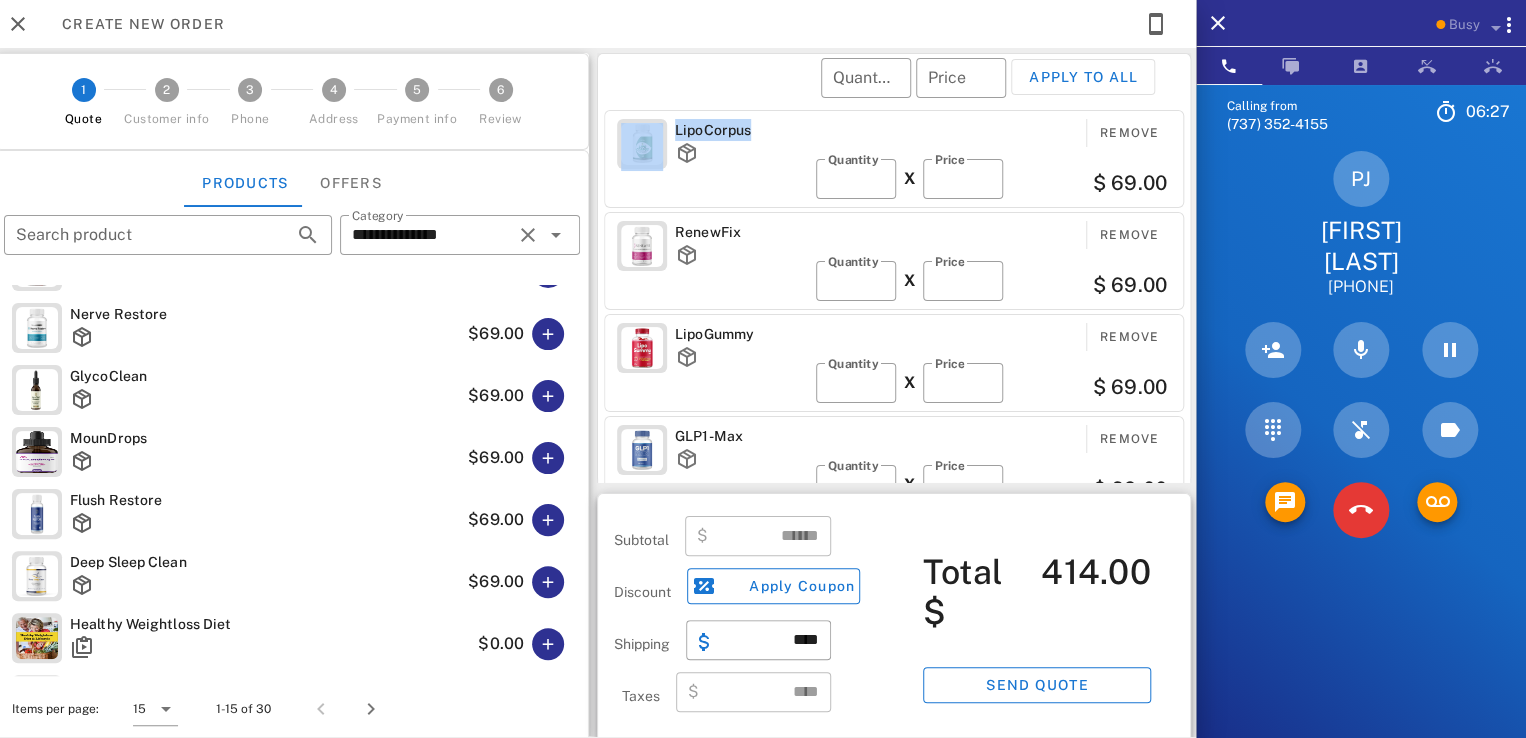 drag, startPoint x: 762, startPoint y: 132, endPoint x: 664, endPoint y: 132, distance: 98 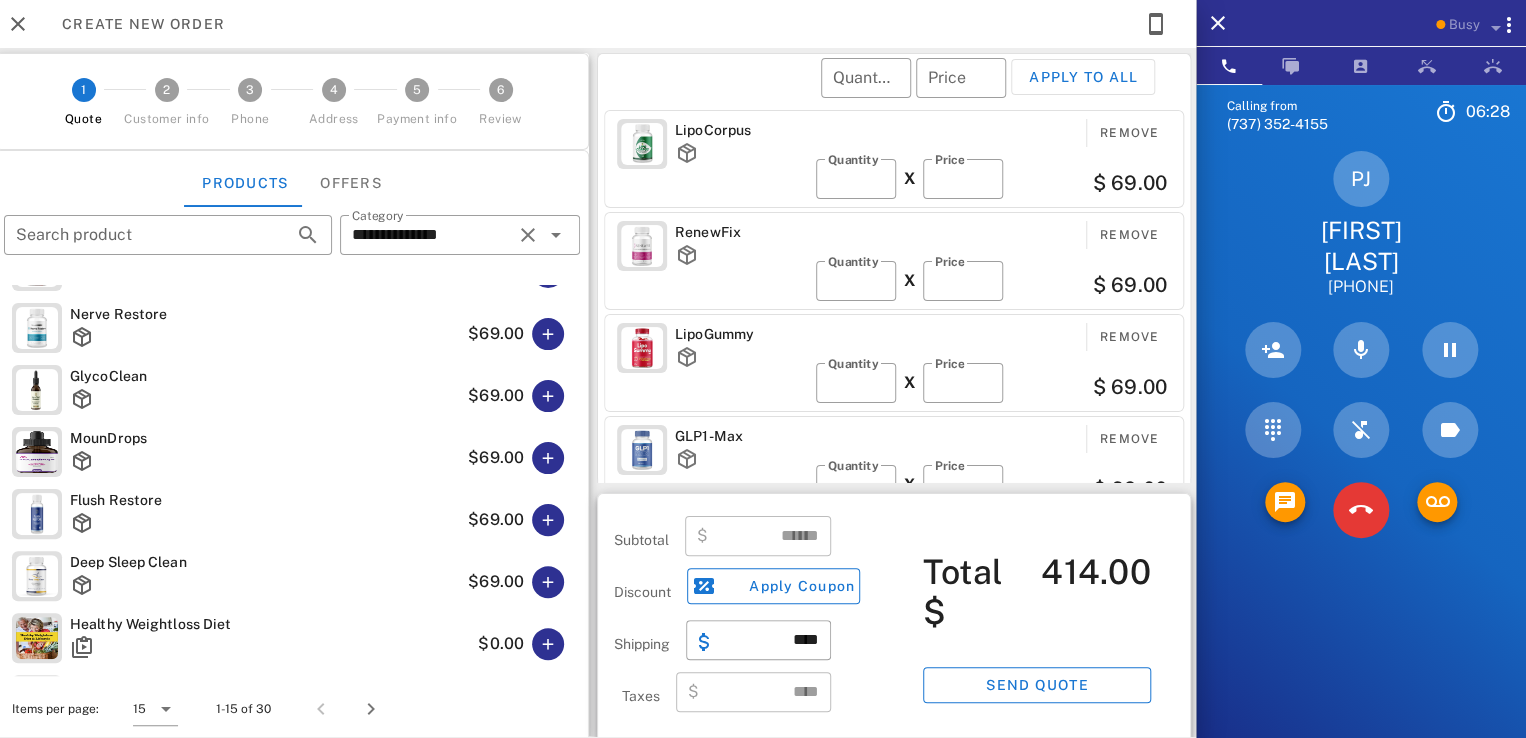 click on "​ Quantity ​ Price Apply to all" at bounding box center (897, 91) 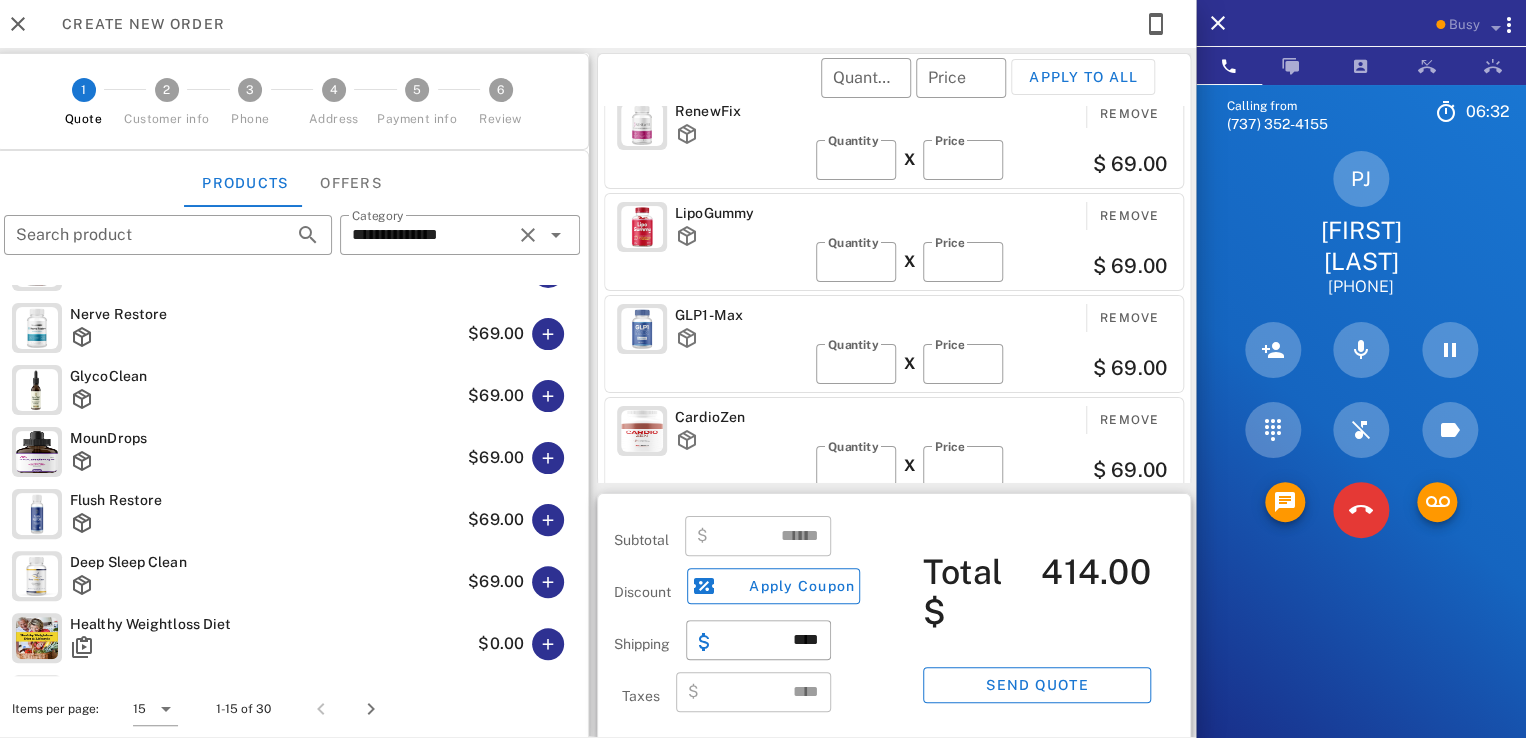 scroll, scrollTop: 208, scrollLeft: 0, axis: vertical 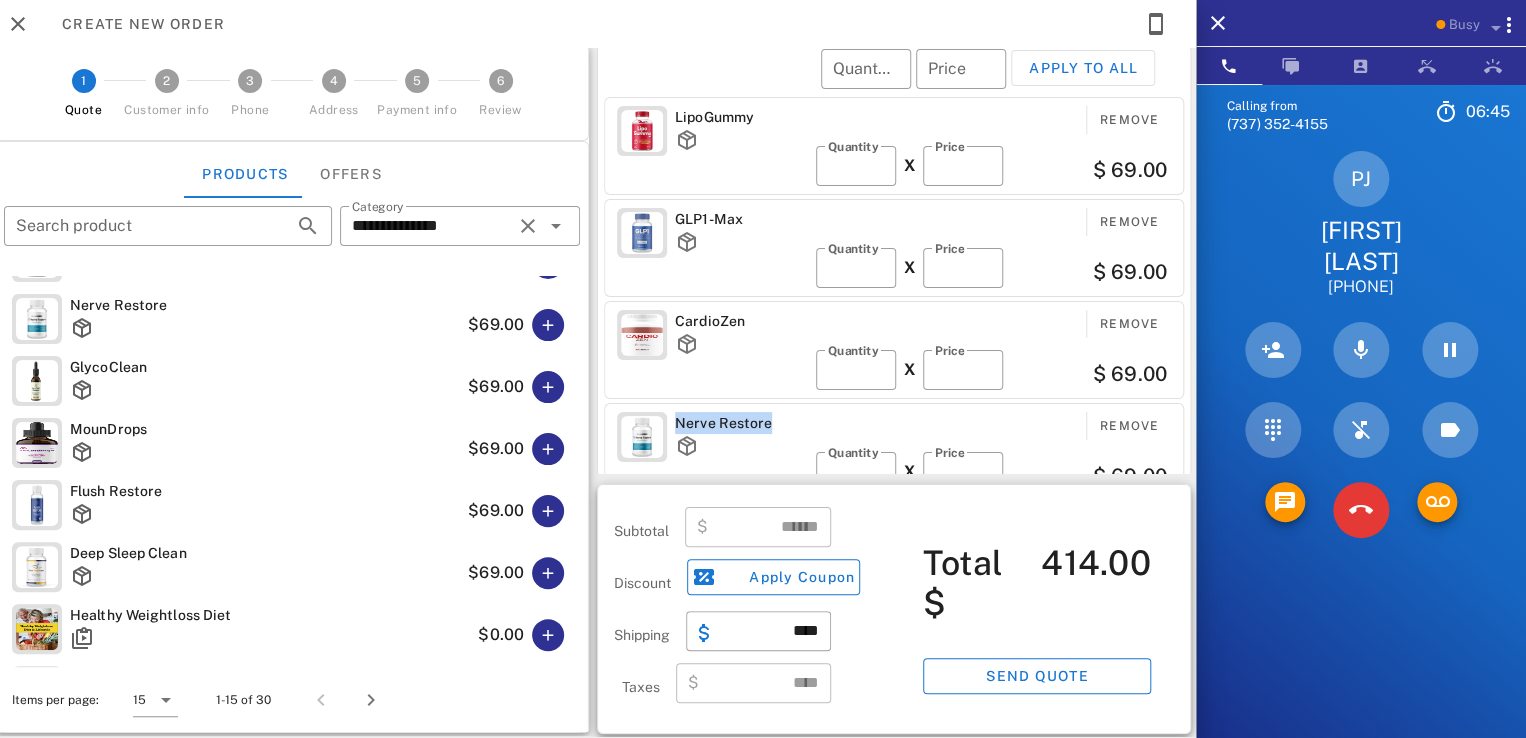 drag, startPoint x: 753, startPoint y: 421, endPoint x: 669, endPoint y: 401, distance: 86.34813 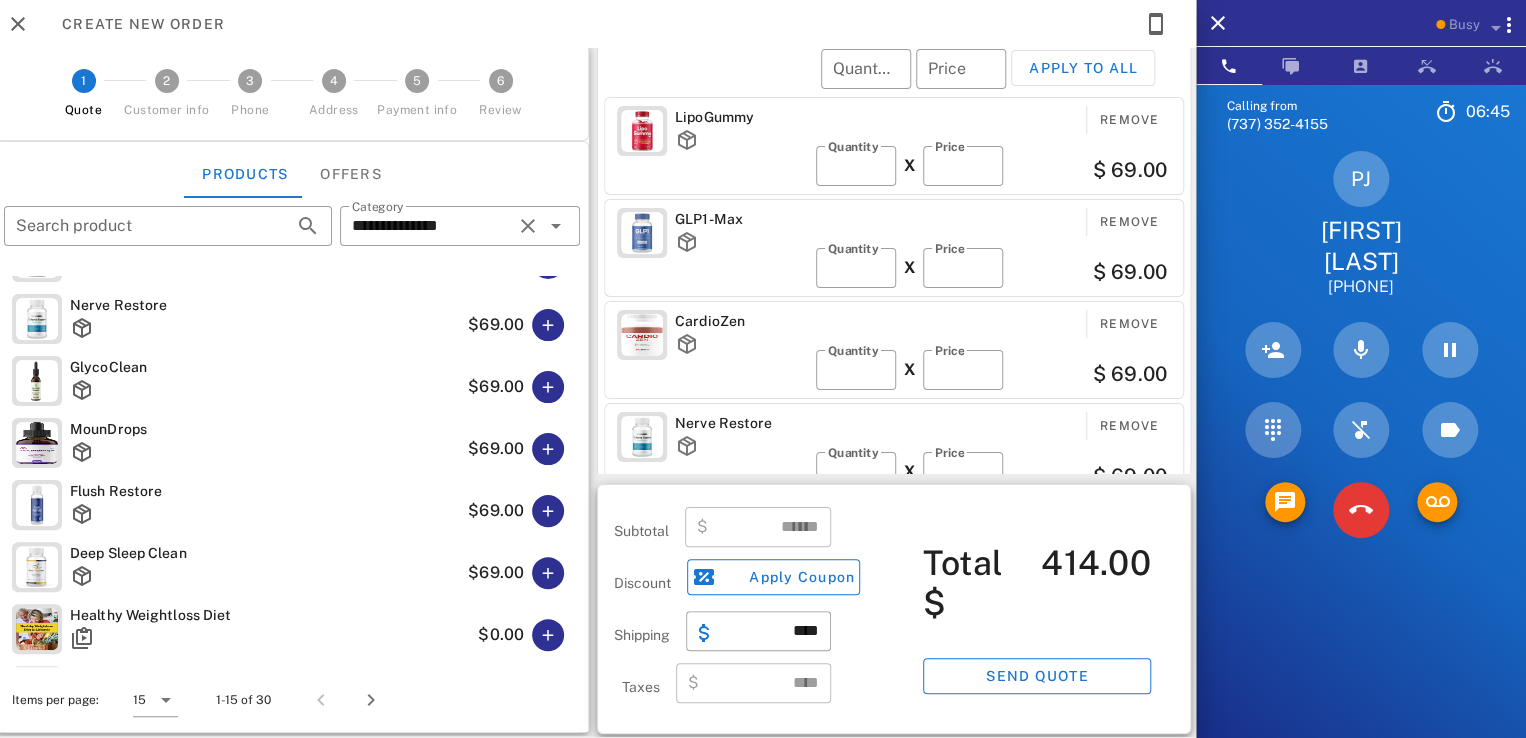 click on "CardioZen" at bounding box center (741, 344) 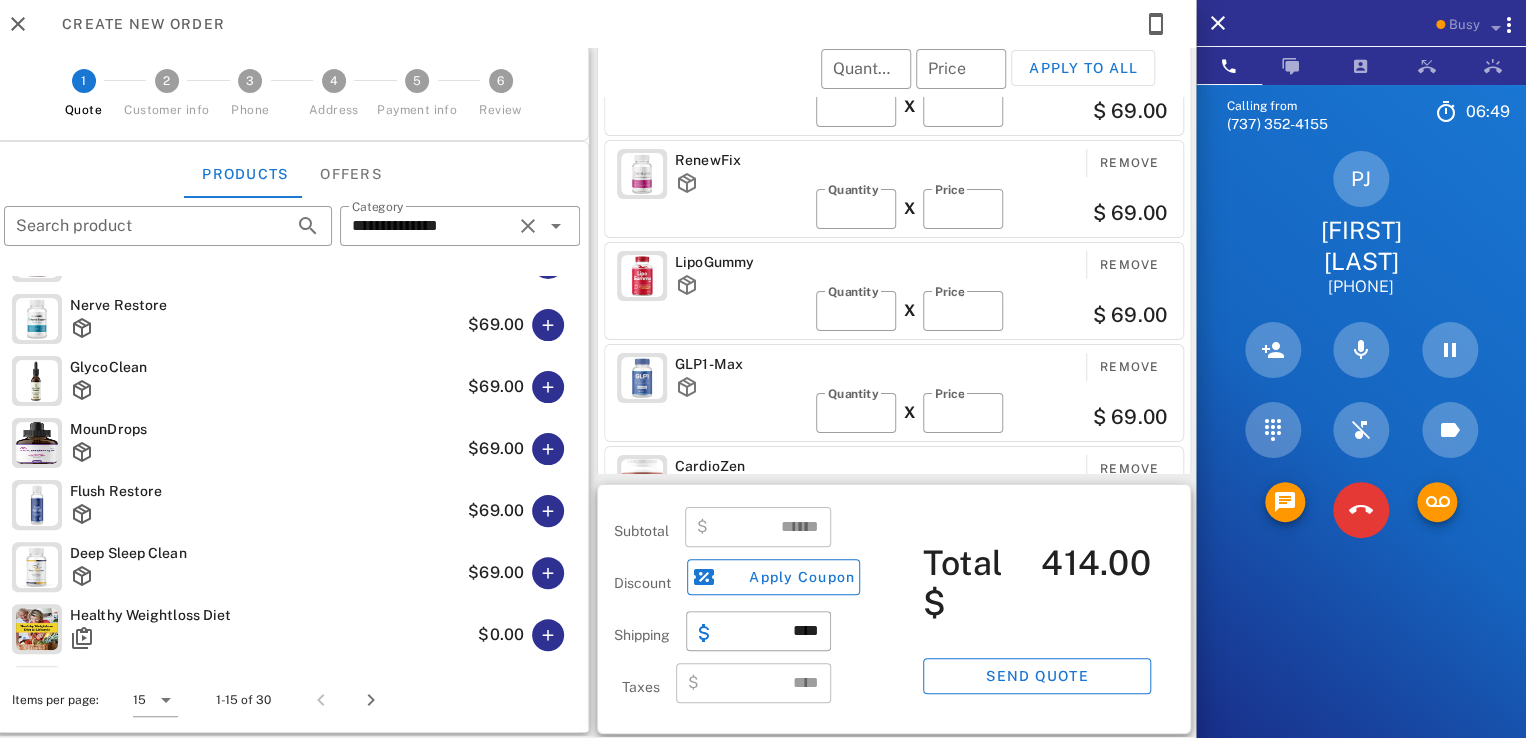 scroll, scrollTop: 0, scrollLeft: 0, axis: both 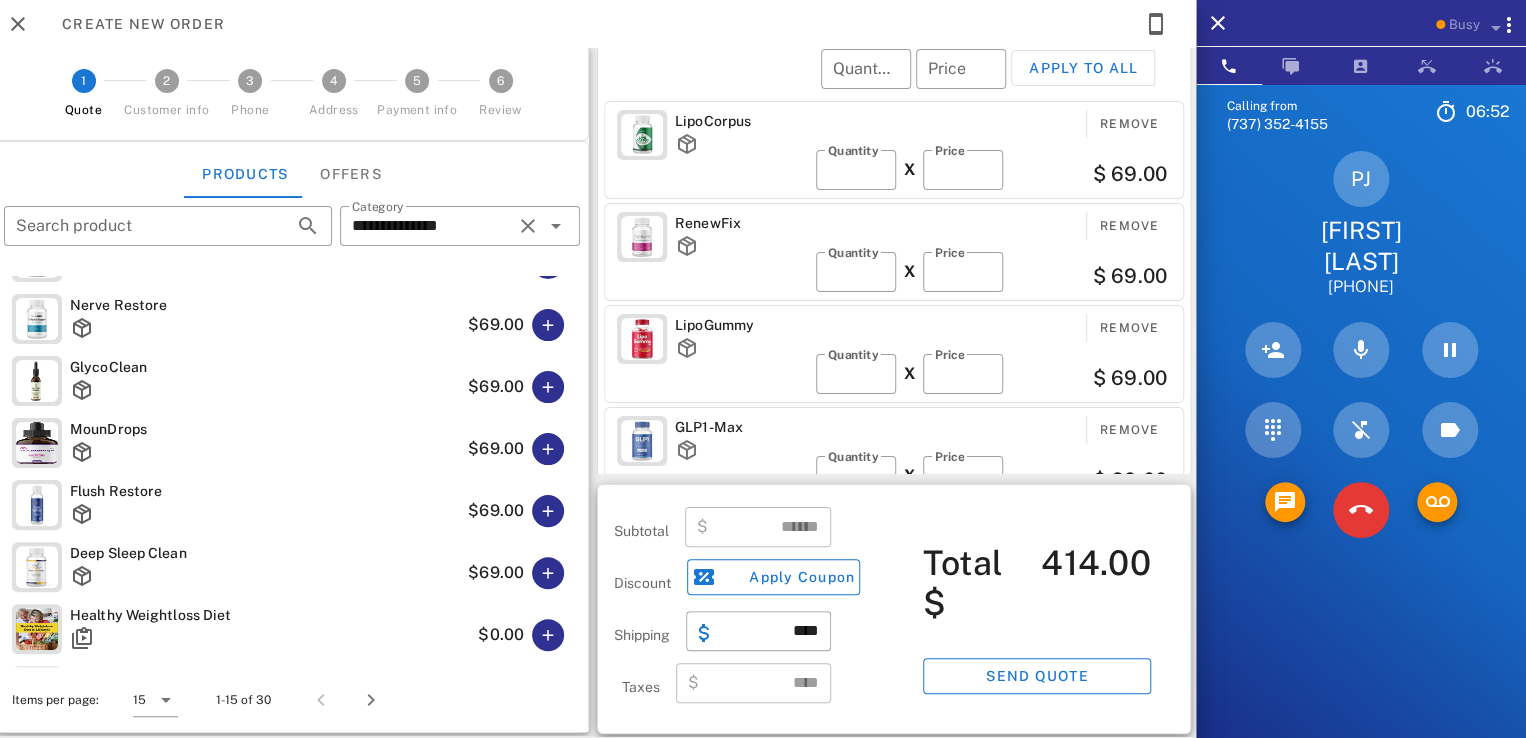 drag, startPoint x: 1319, startPoint y: 231, endPoint x: 1443, endPoint y: 277, distance: 132.25732 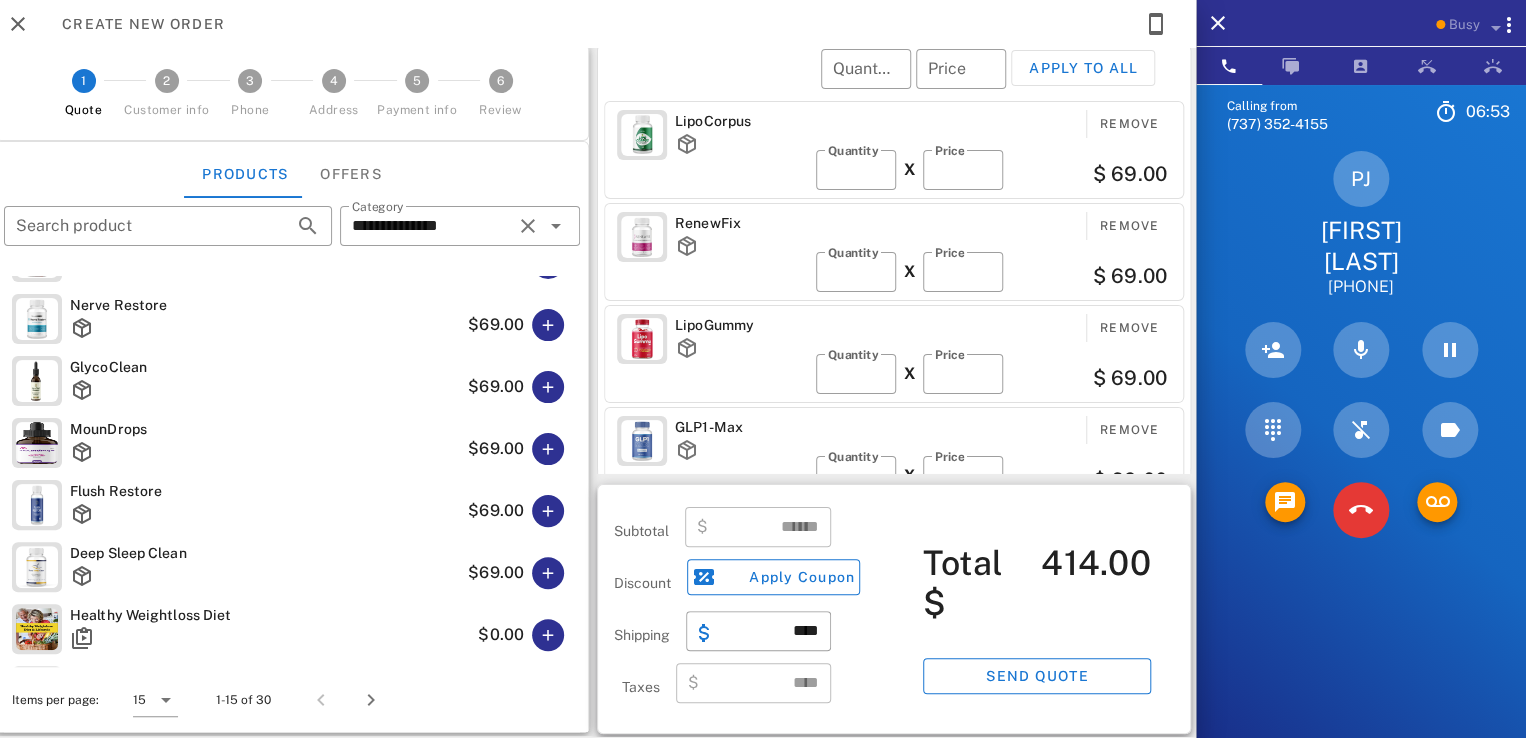 click on "[FIRST] [LAST] [PHONE]" at bounding box center [1361, 224] 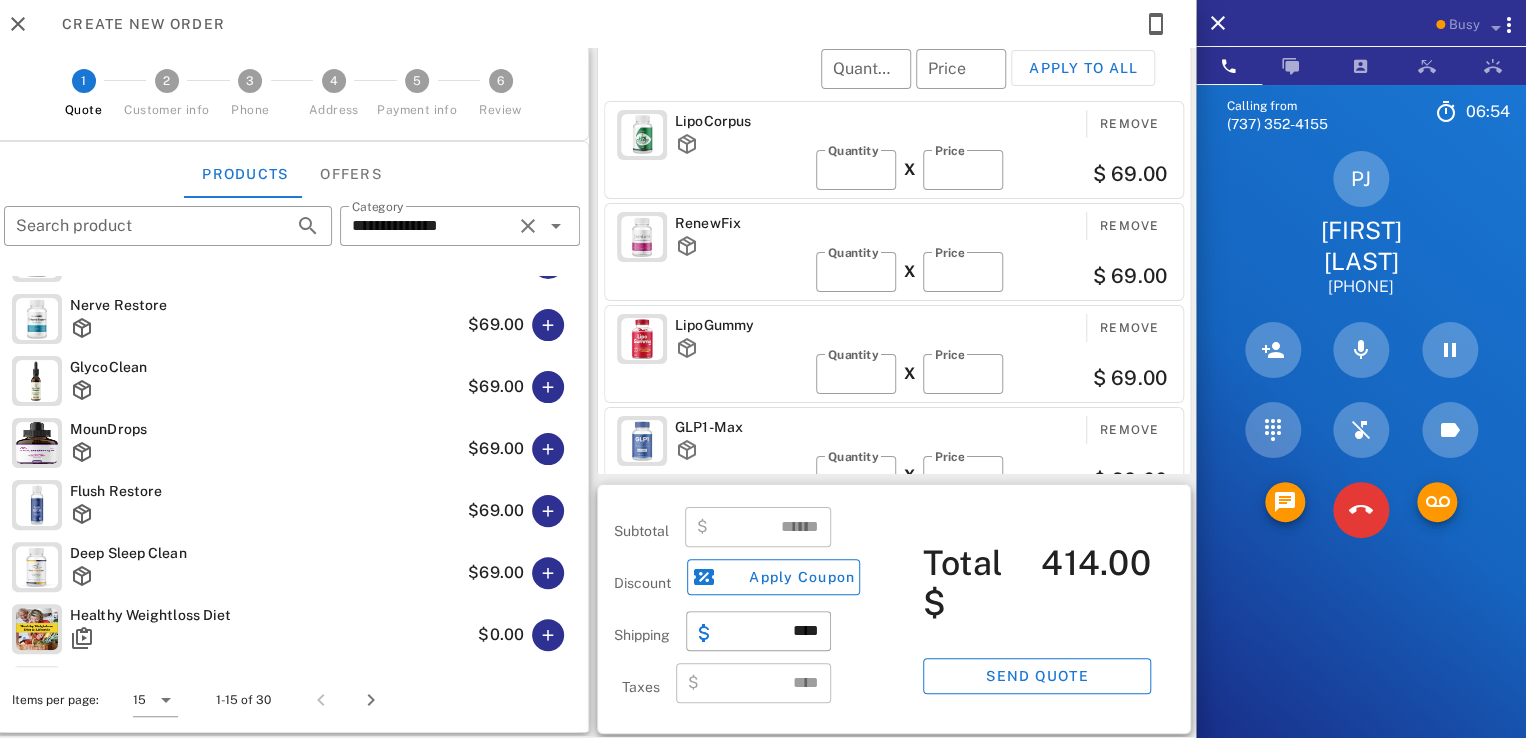 drag, startPoint x: 1357, startPoint y: 234, endPoint x: 1434, endPoint y: 272, distance: 85.86617 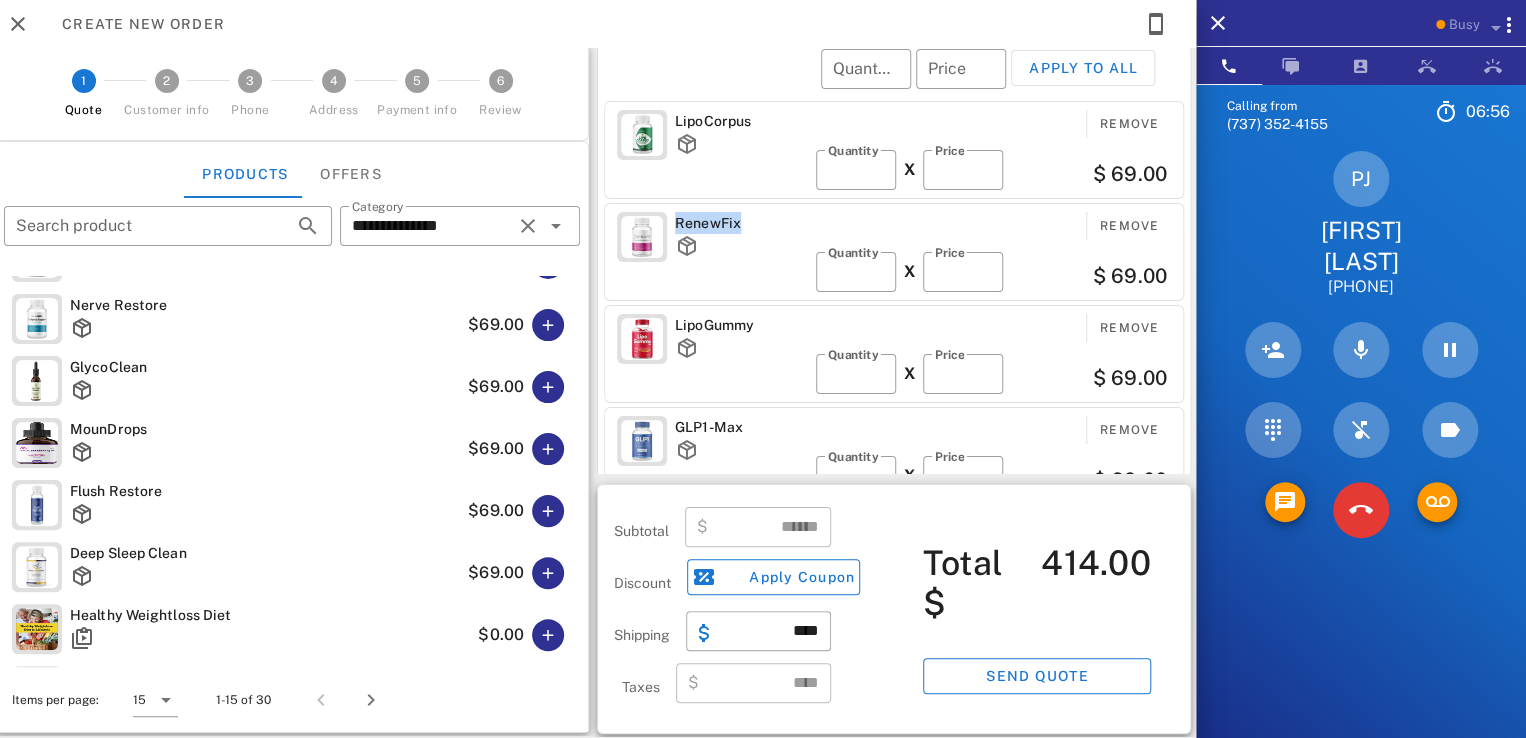 drag, startPoint x: 668, startPoint y: 218, endPoint x: 740, endPoint y: 227, distance: 72.56032 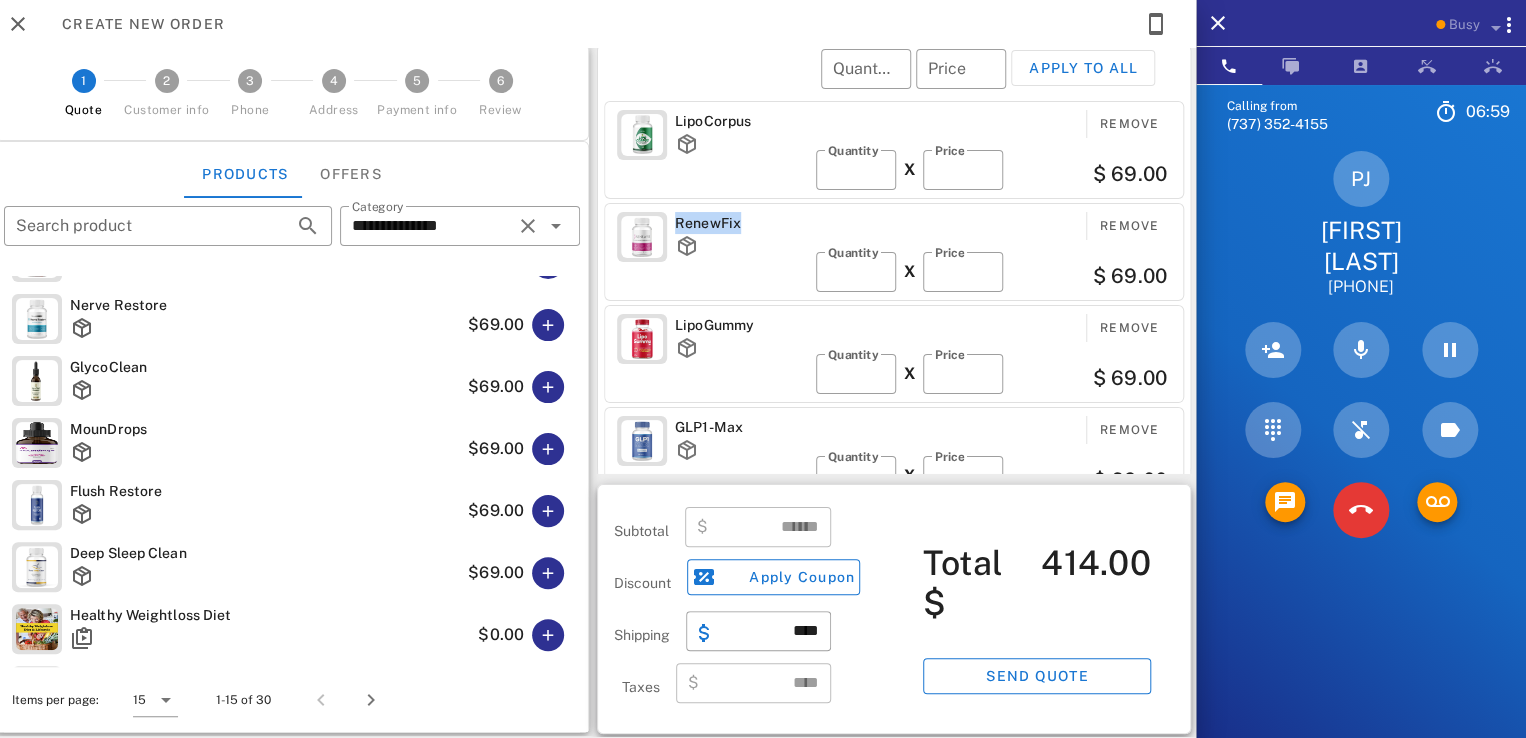 drag, startPoint x: 665, startPoint y: 220, endPoint x: 761, endPoint y: 223, distance: 96.04687 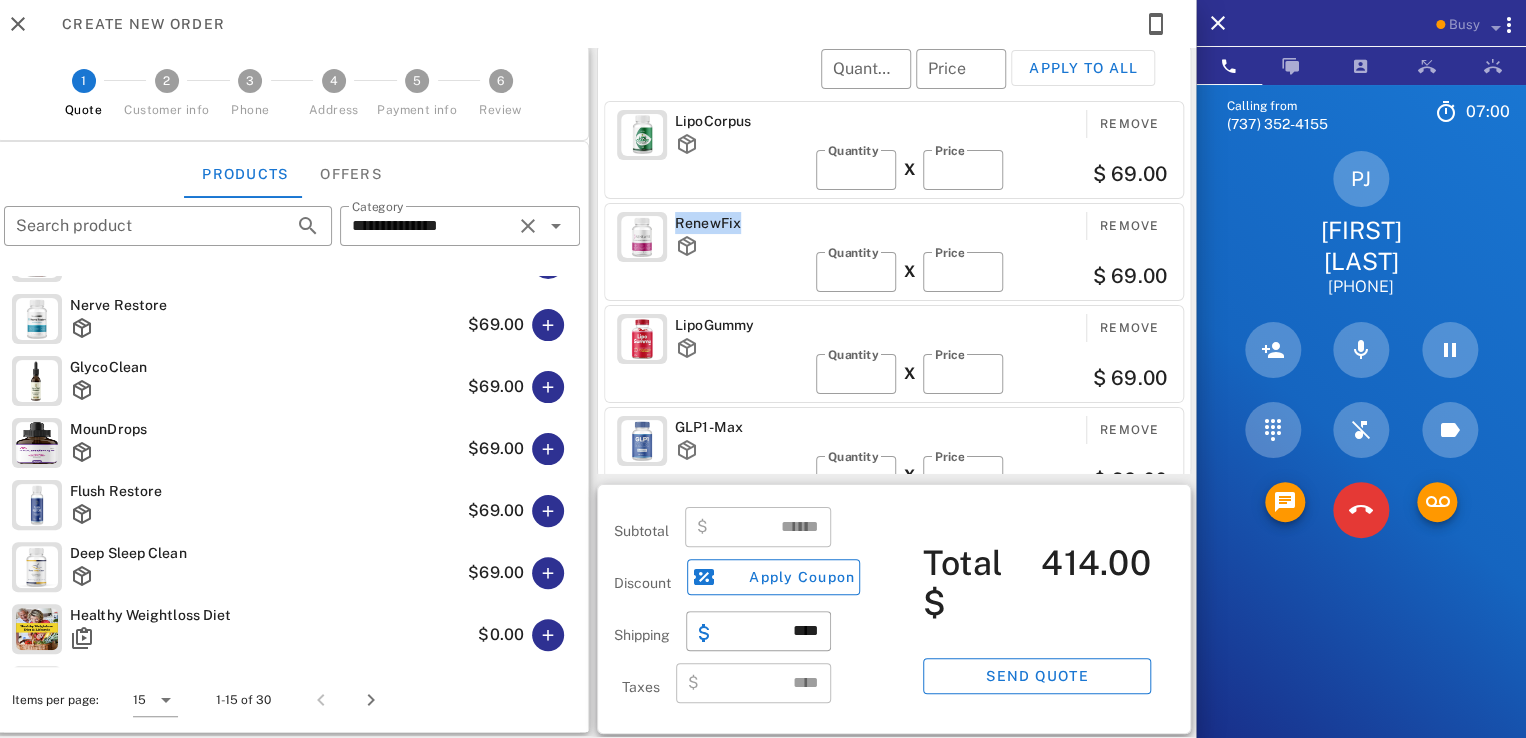 click on "RenewFix" at bounding box center [741, 223] 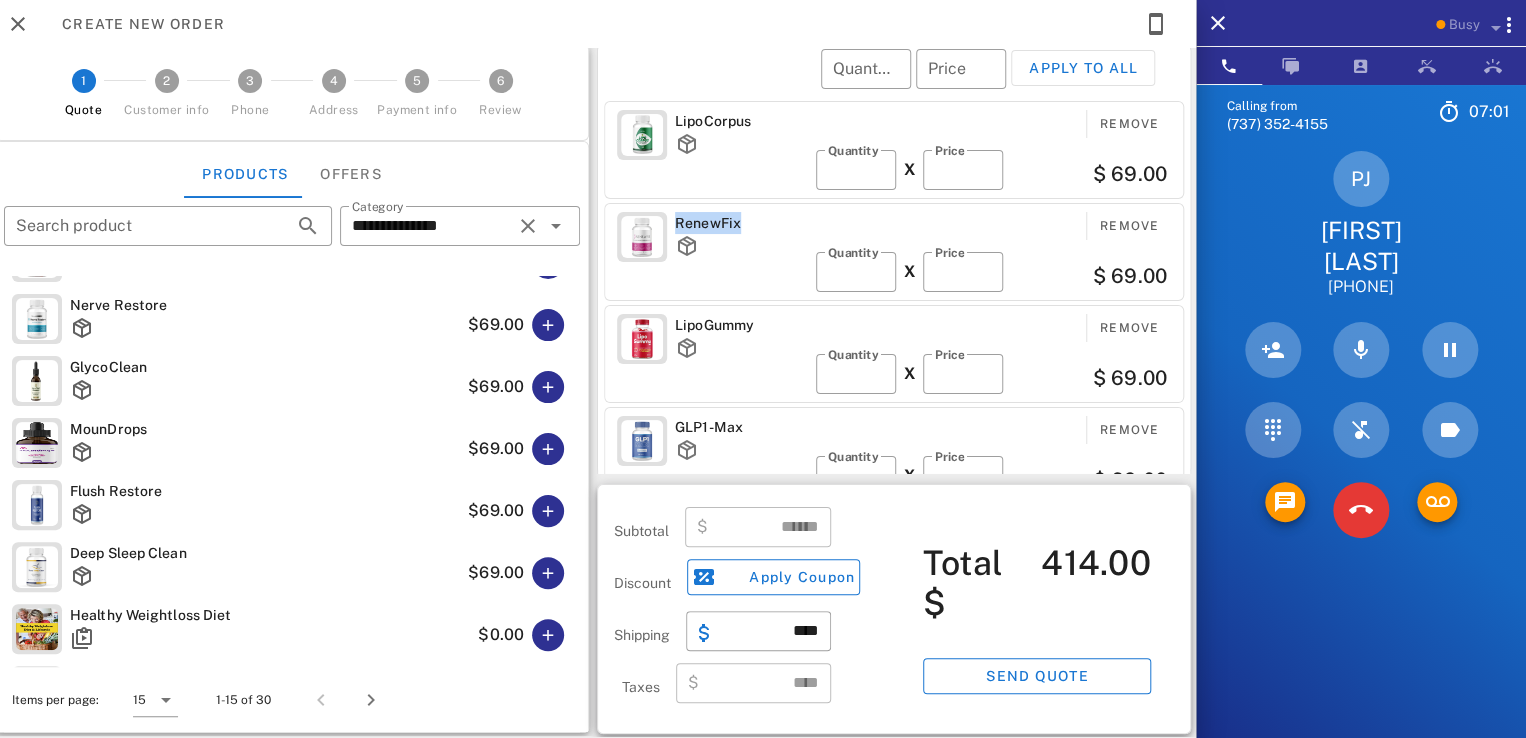 drag, startPoint x: 665, startPoint y: 217, endPoint x: 767, endPoint y: 220, distance: 102.044106 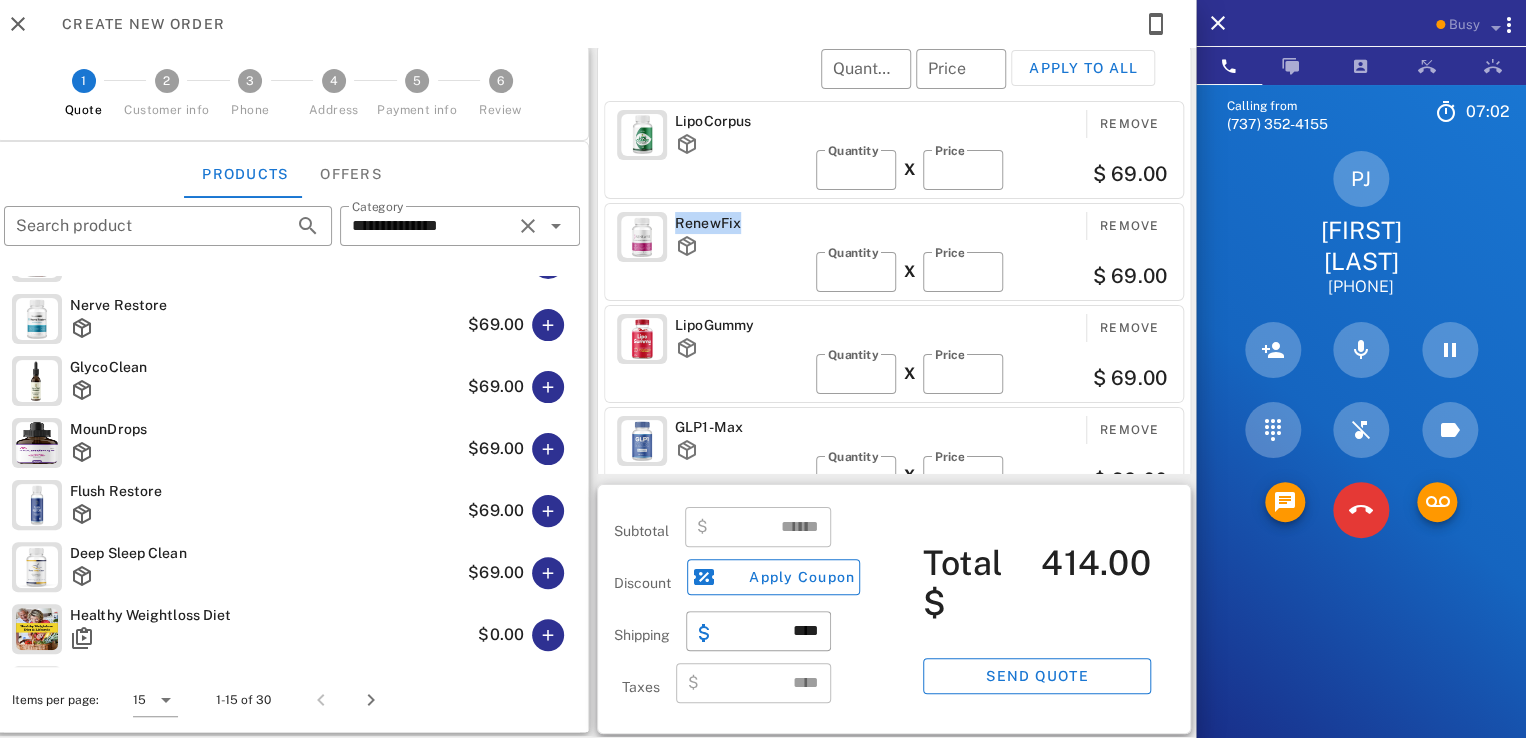 drag, startPoint x: 671, startPoint y: 221, endPoint x: 784, endPoint y: 222, distance: 113.004425 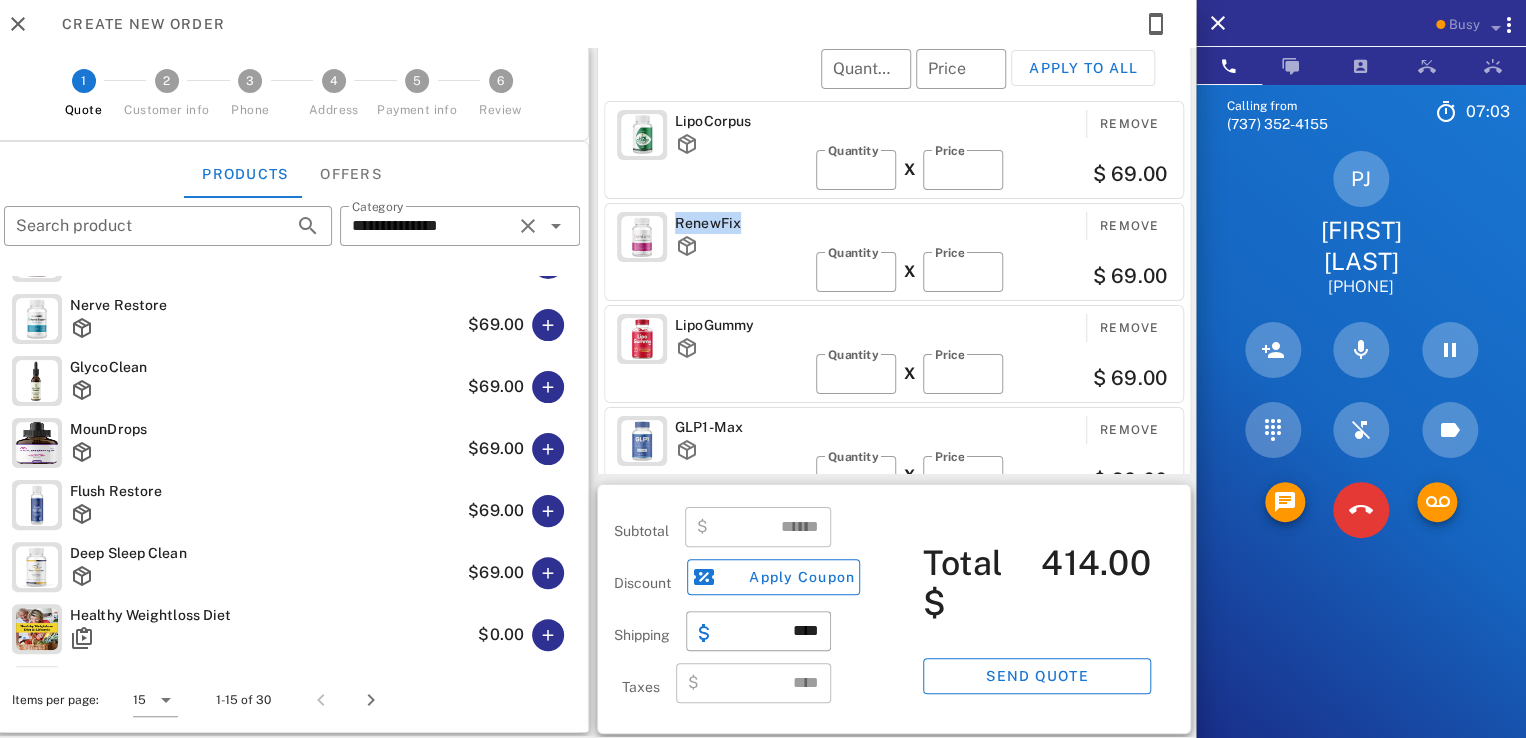click on "RenewFix" at bounding box center [741, 223] 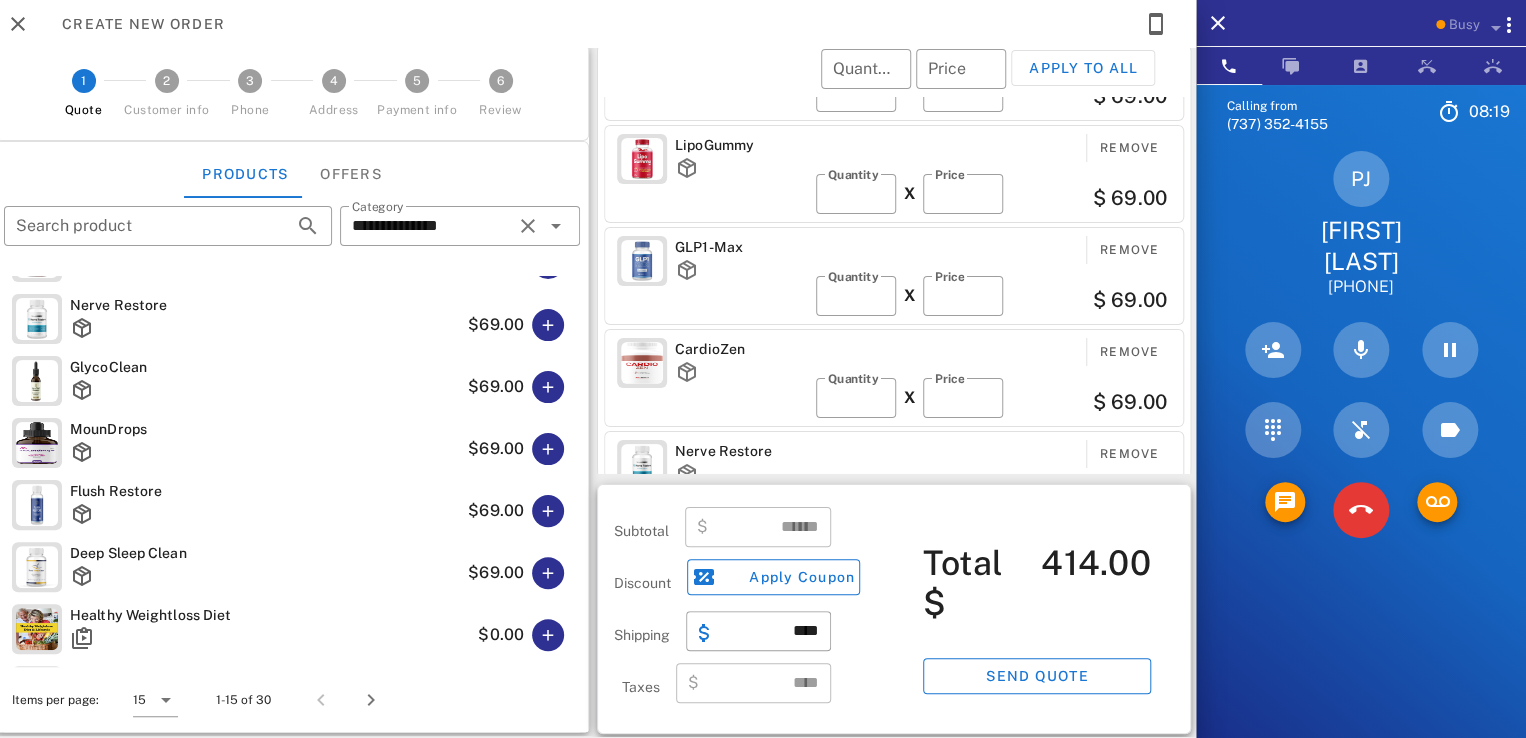 scroll, scrollTop: 208, scrollLeft: 0, axis: vertical 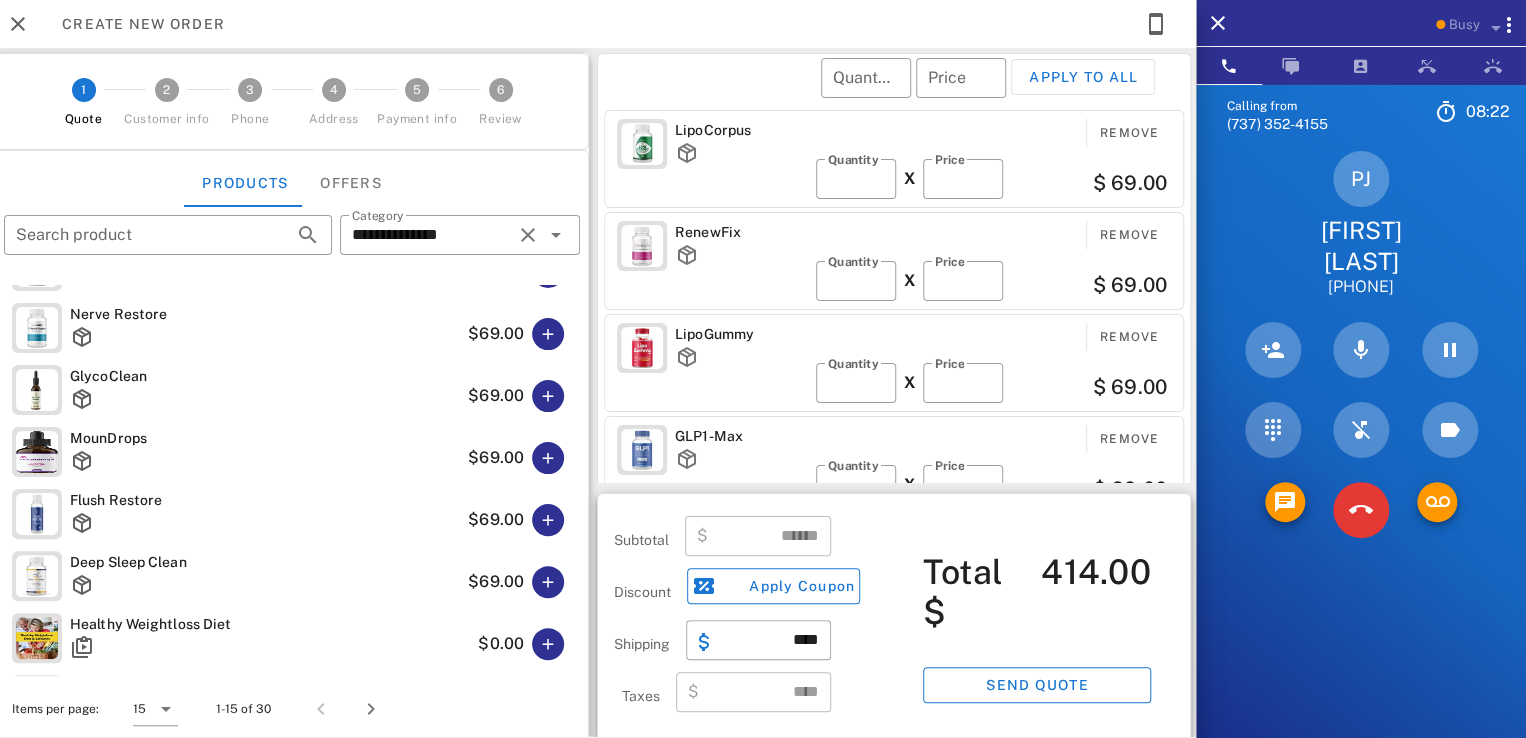 click on "LipoGummy" at bounding box center [741, 334] 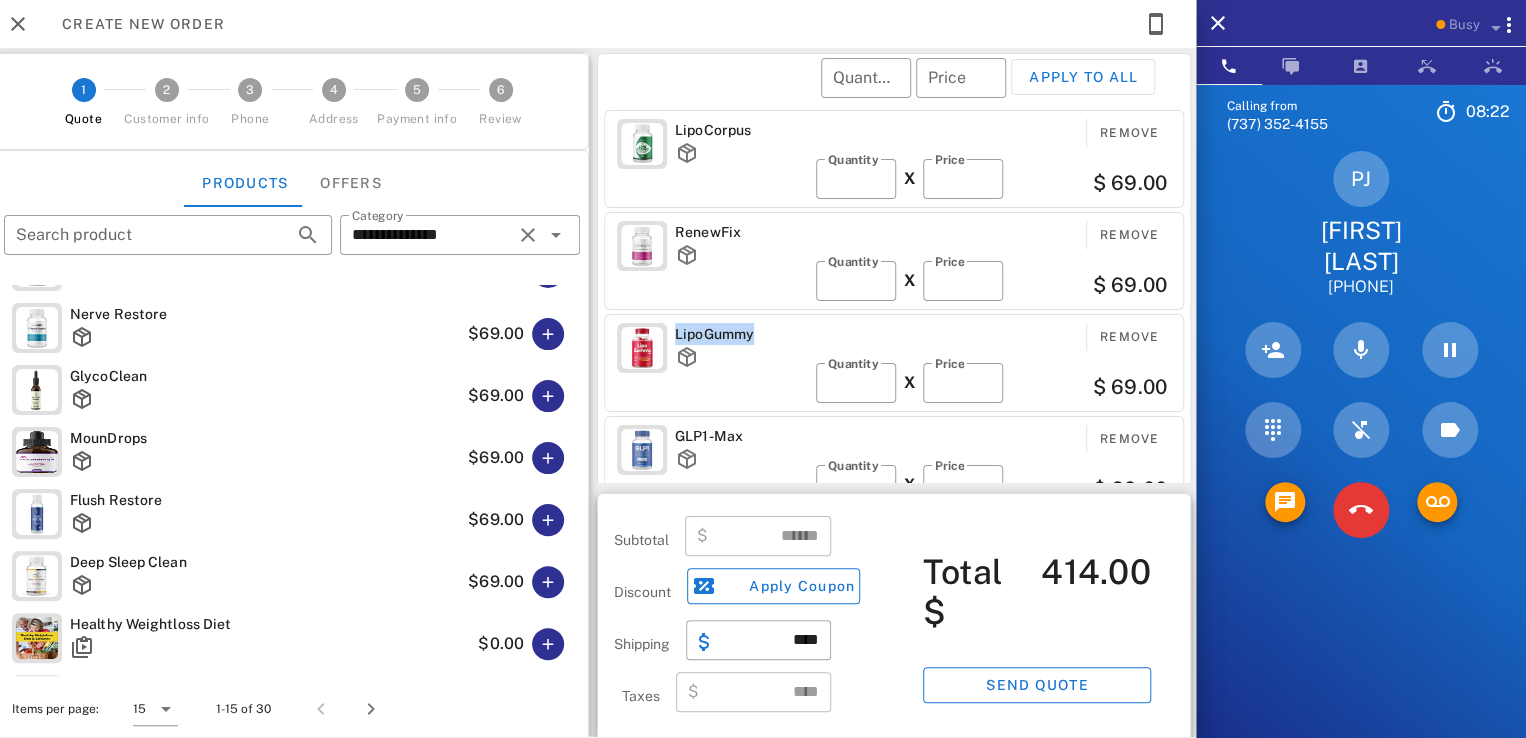 click on "LipoGummy" at bounding box center [741, 334] 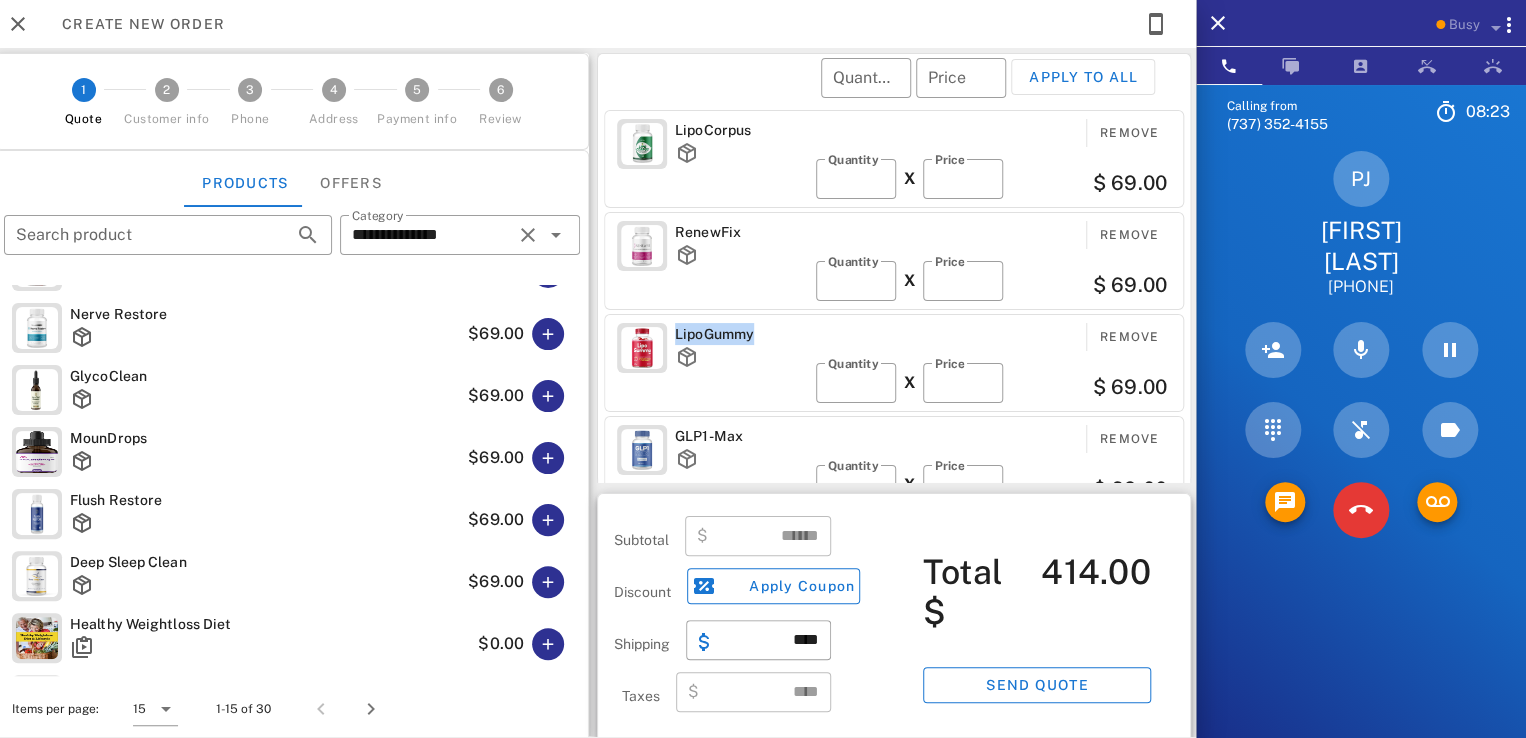 click on "LipoGummy" at bounding box center (741, 334) 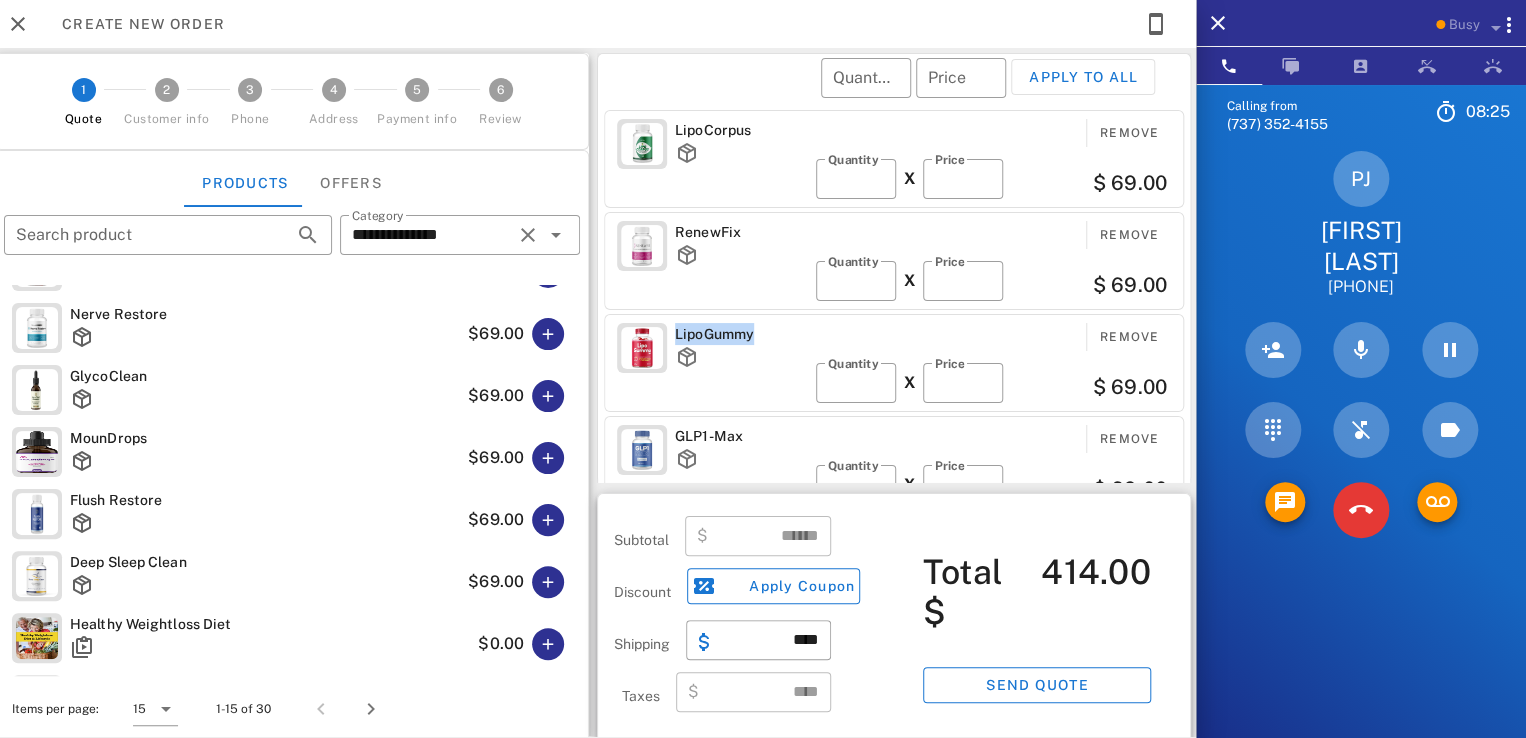 drag, startPoint x: 752, startPoint y: 328, endPoint x: 665, endPoint y: 336, distance: 87.36704 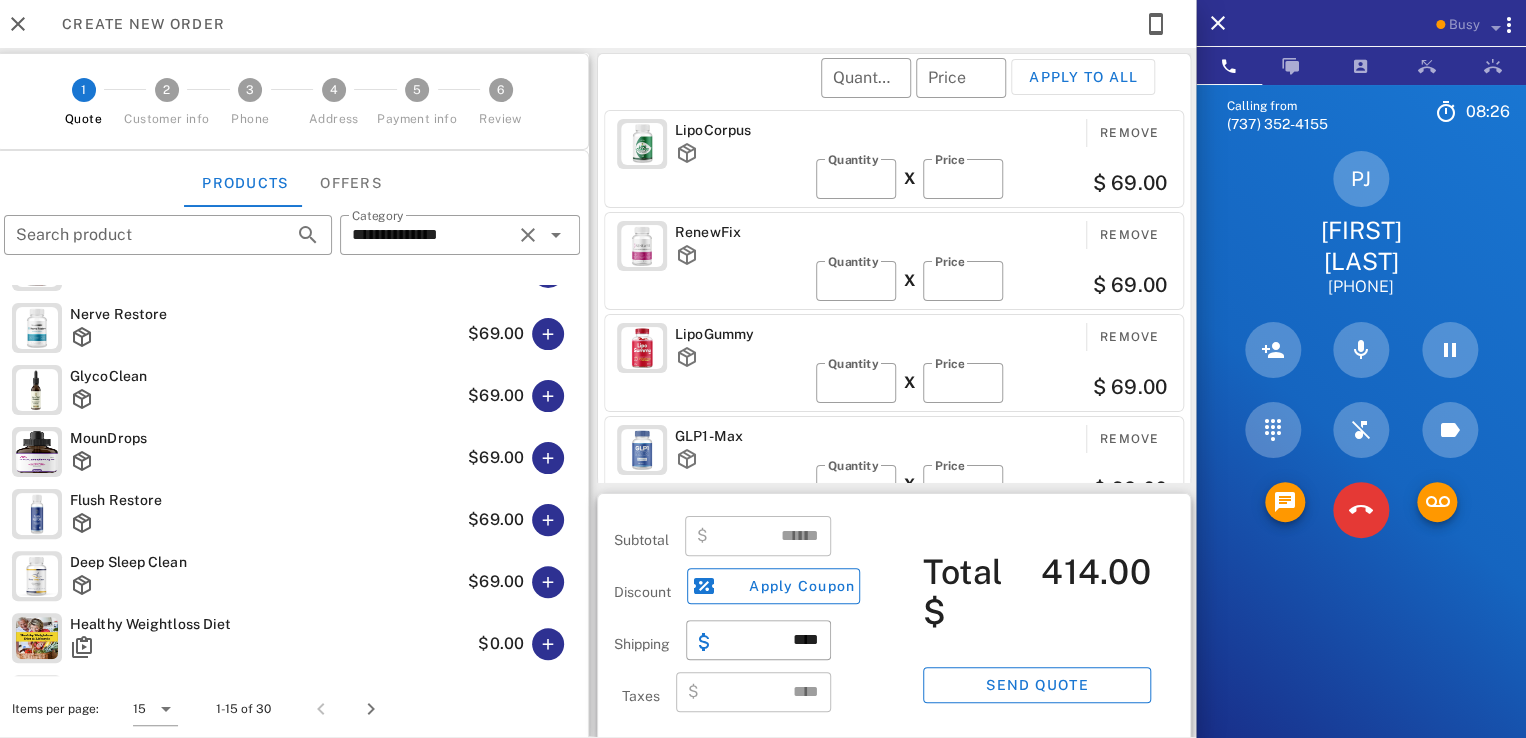 click on "RenewFix" at bounding box center [741, 232] 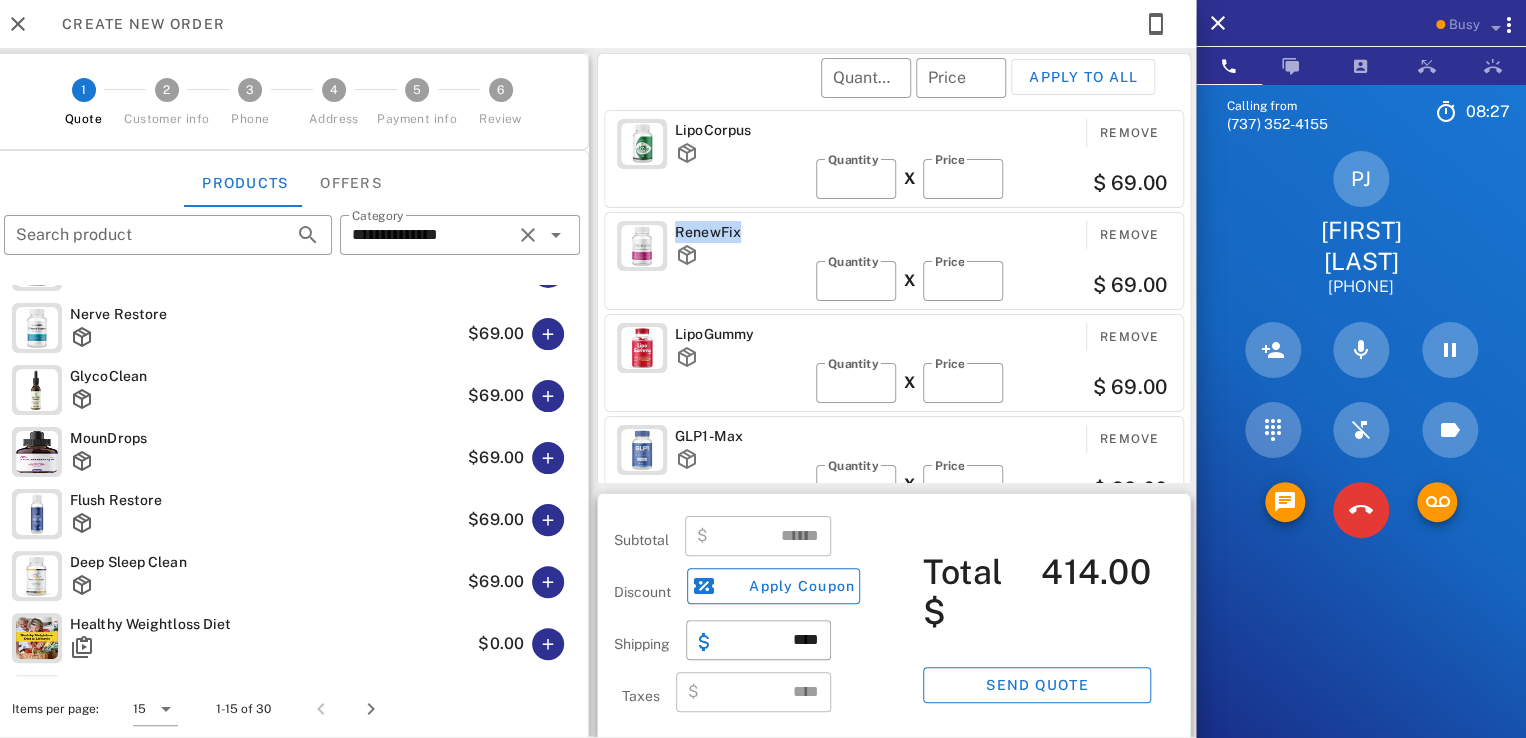 click on "RenewFix" at bounding box center [741, 232] 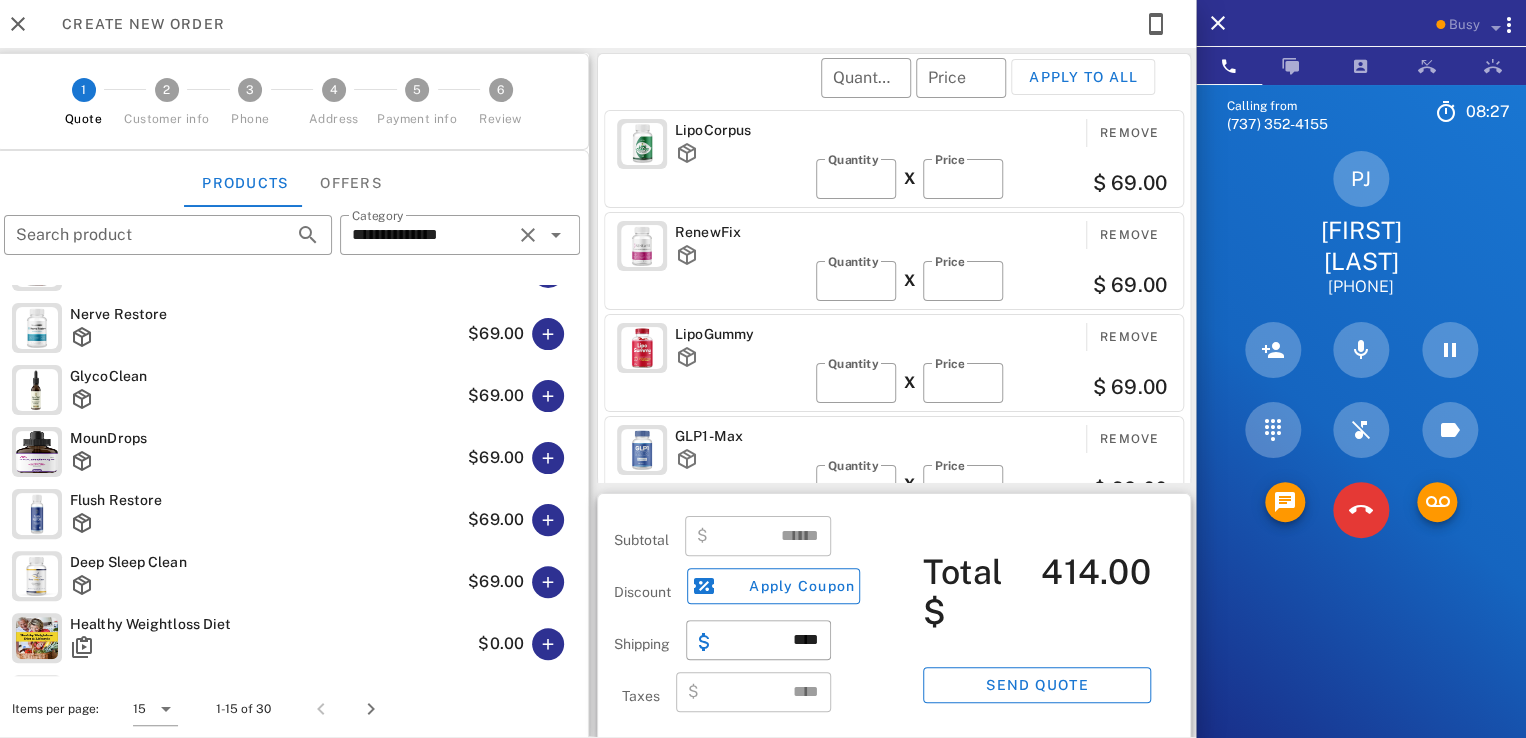 click on "RenewFix  Remove  ​ Quantity * X ​ Price **  $ 69.00" at bounding box center [894, 261] 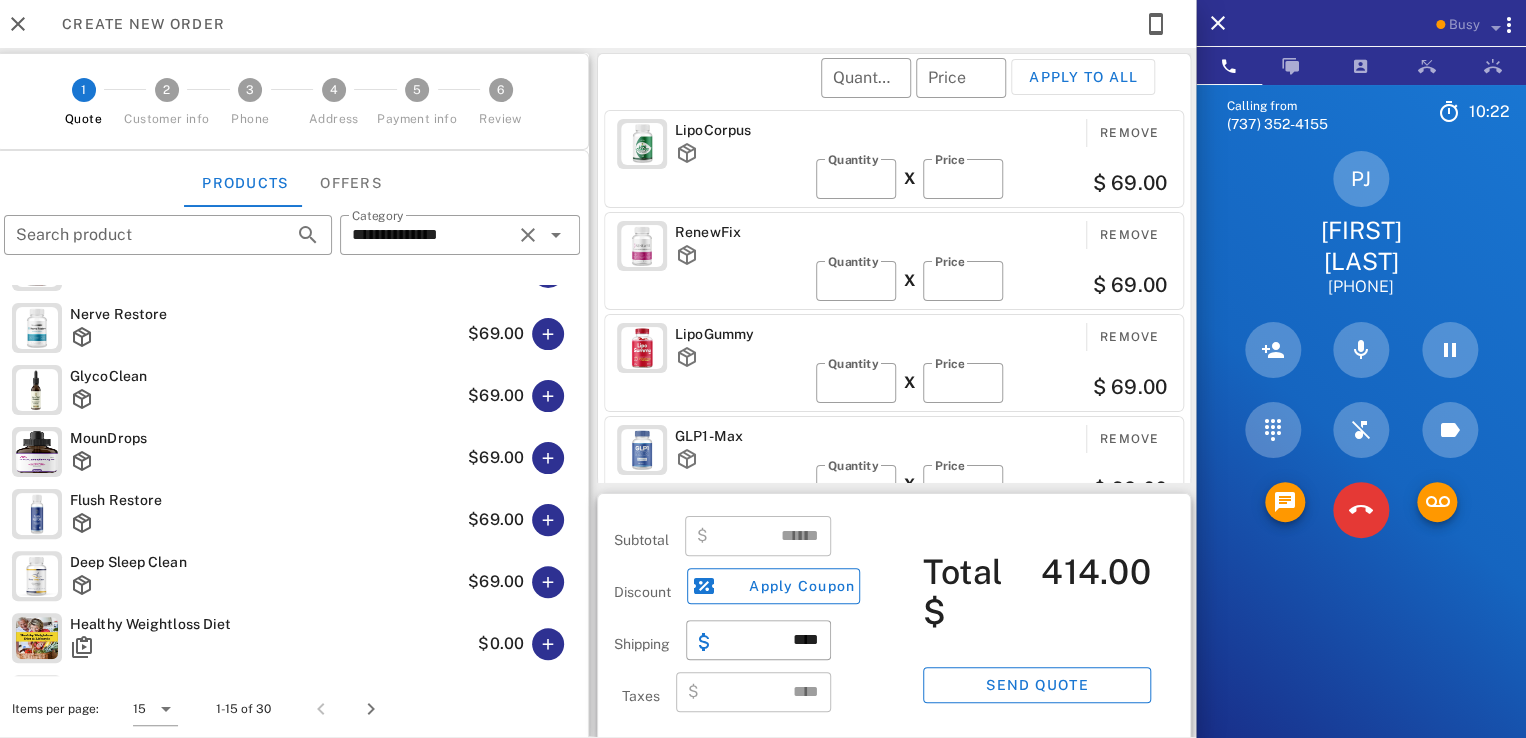 click on "RenewFix" at bounding box center [741, 232] 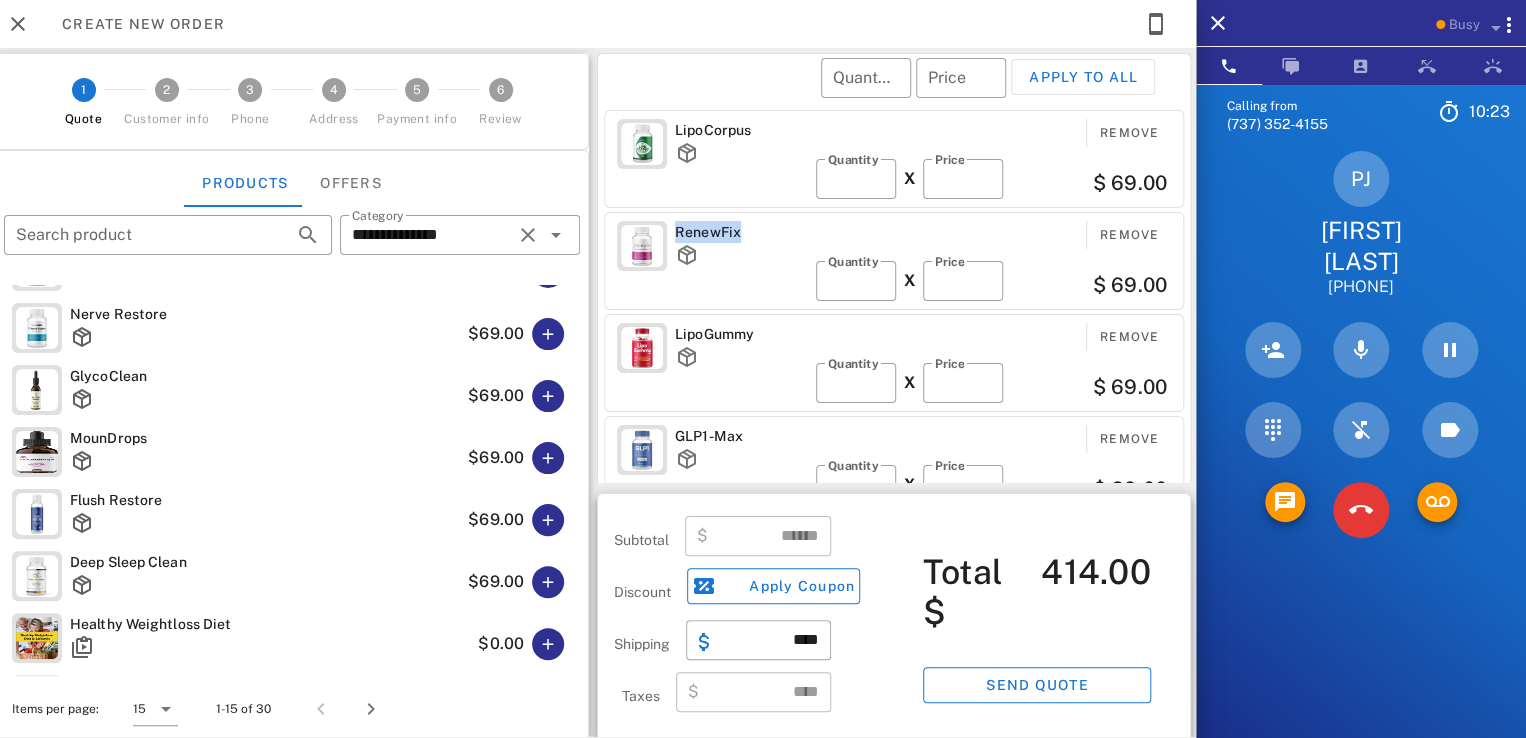click on "RenewFix" at bounding box center [741, 232] 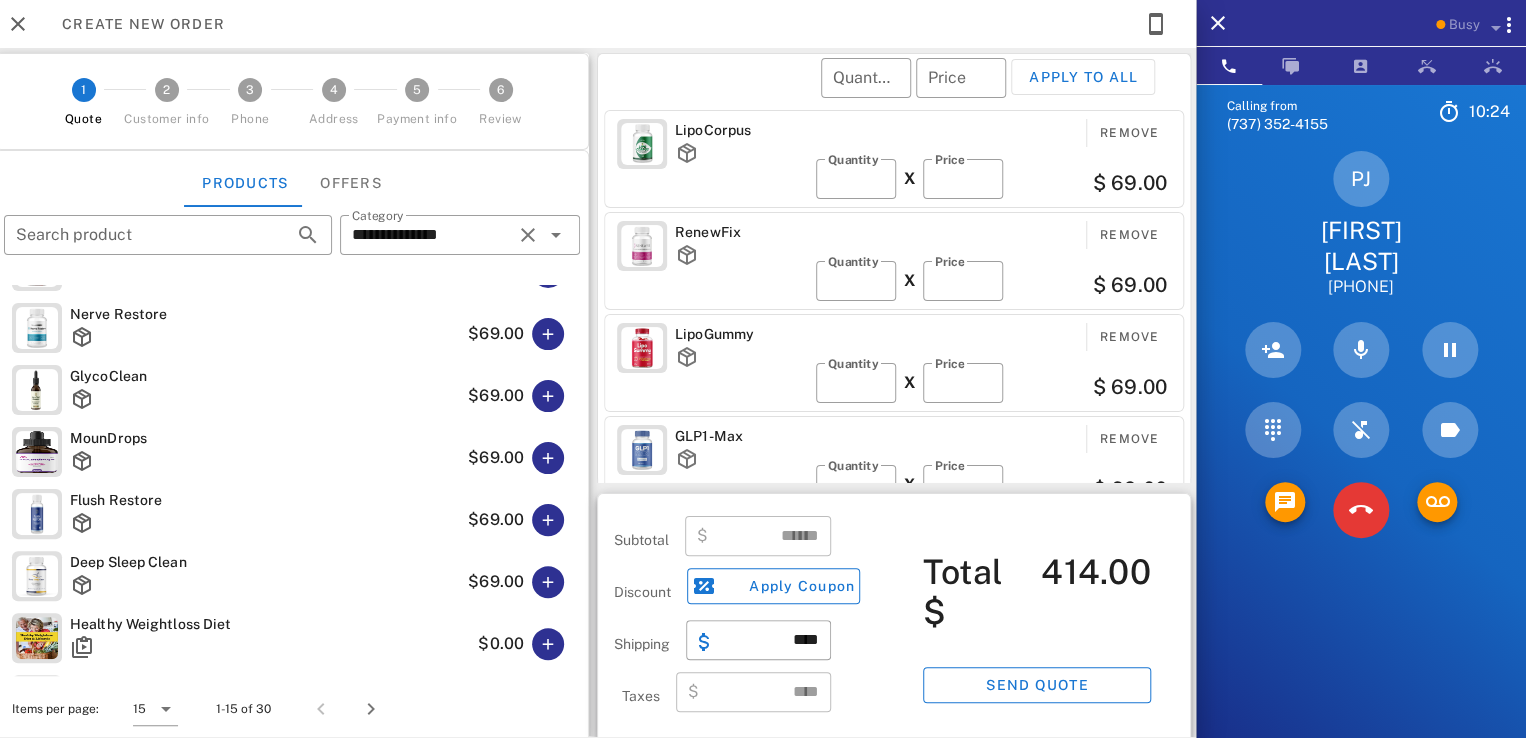 click on "RenewFix" at bounding box center [741, 232] 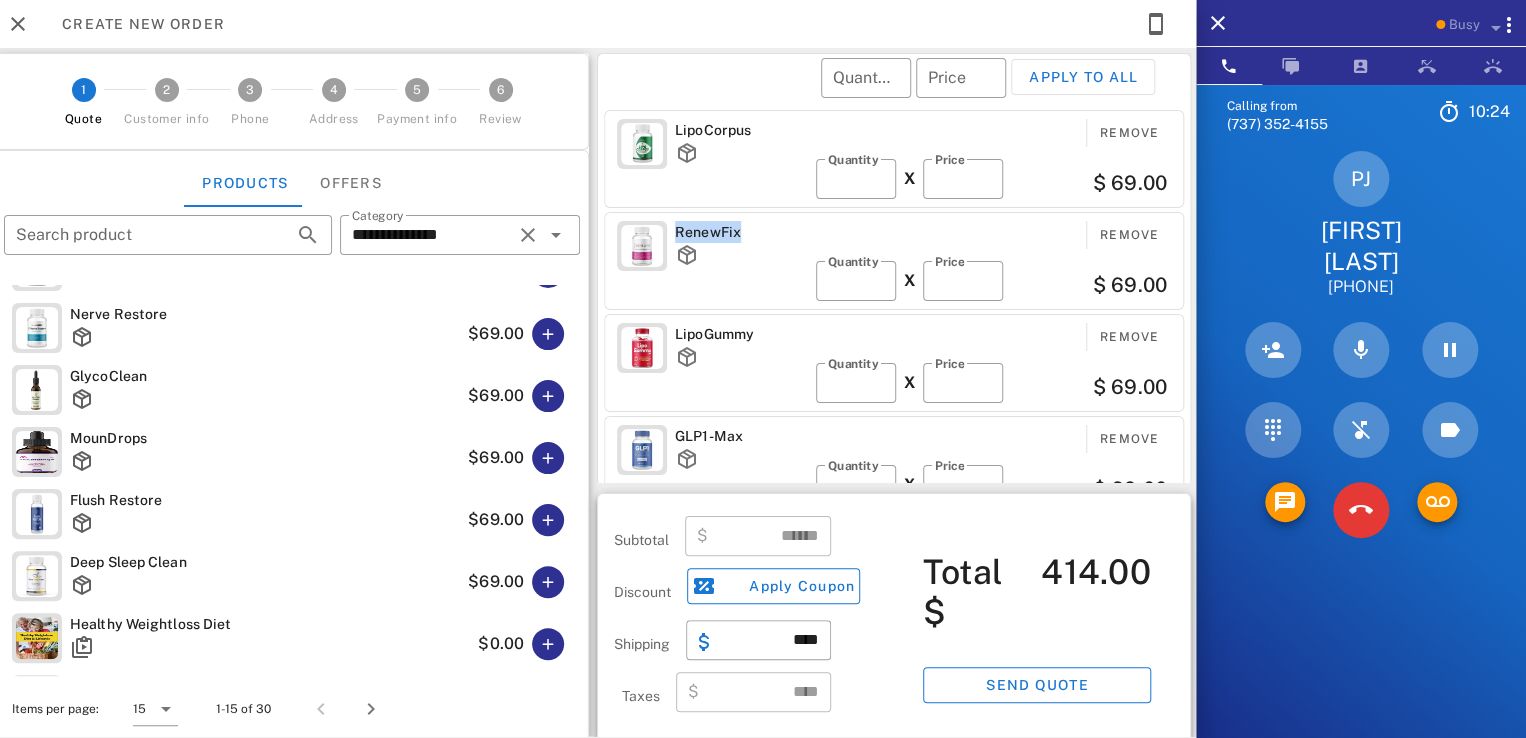 click on "RenewFix" at bounding box center (741, 232) 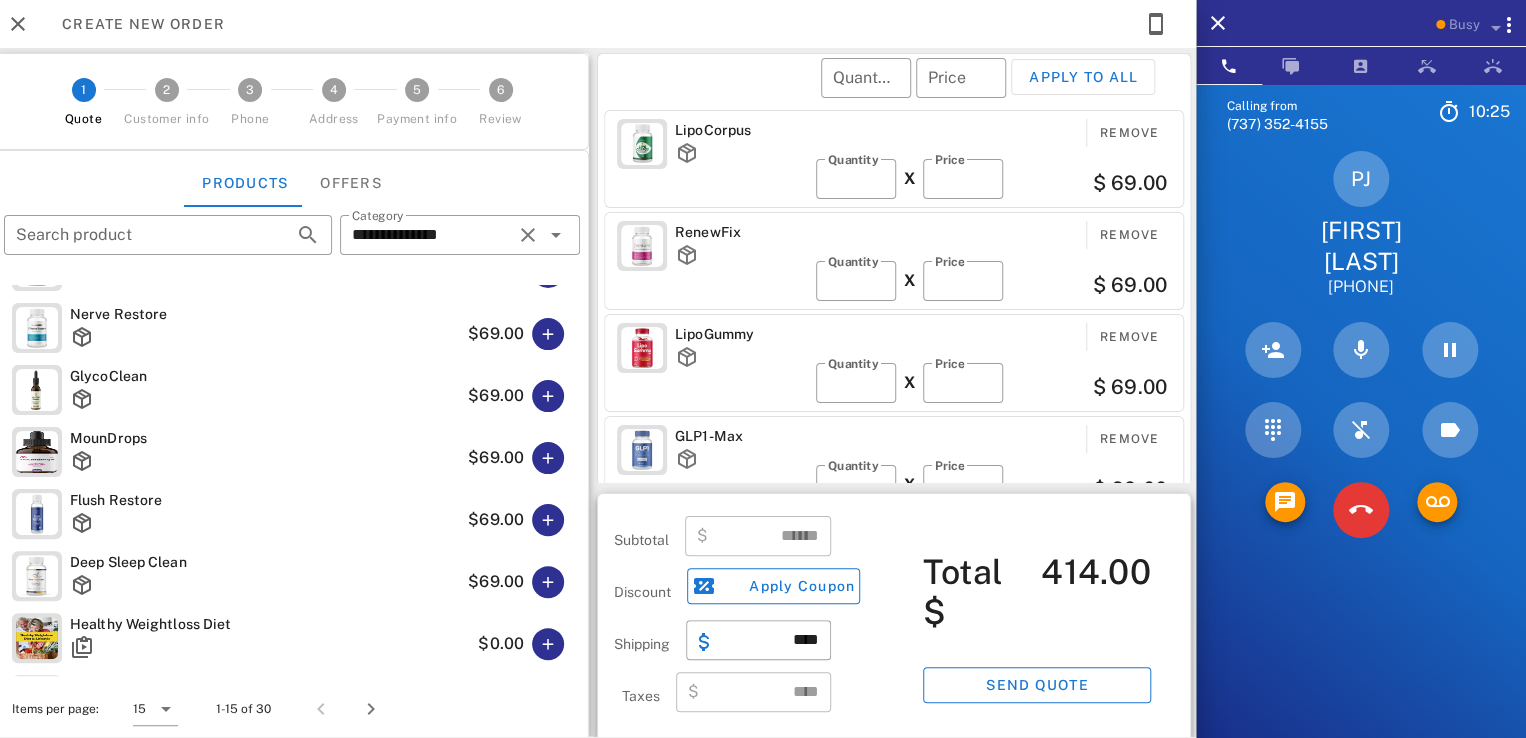 click on "RenewFix  Remove  ​ Quantity * X ​ Price **  $ 69.00" at bounding box center (894, 261) 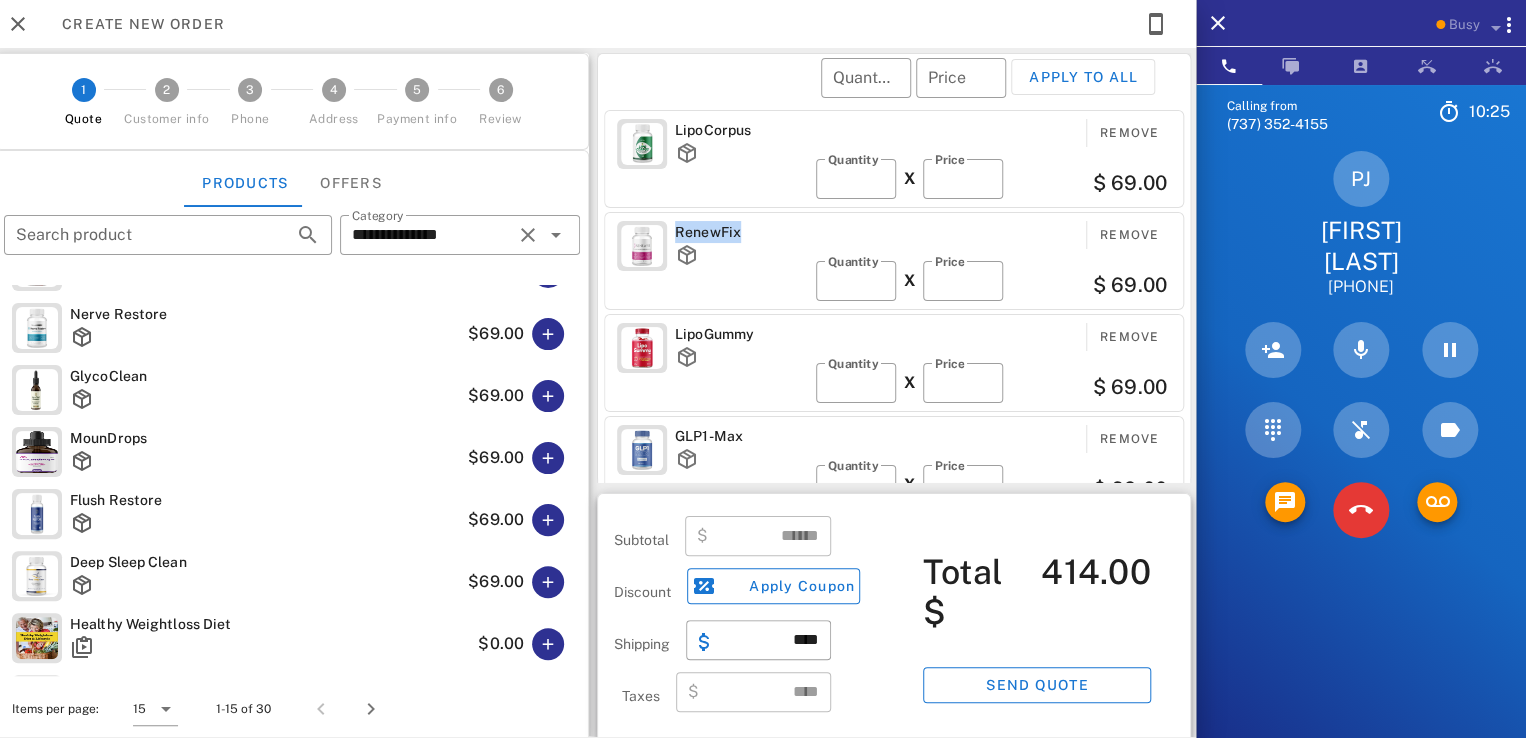 click on "RenewFix" at bounding box center (741, 232) 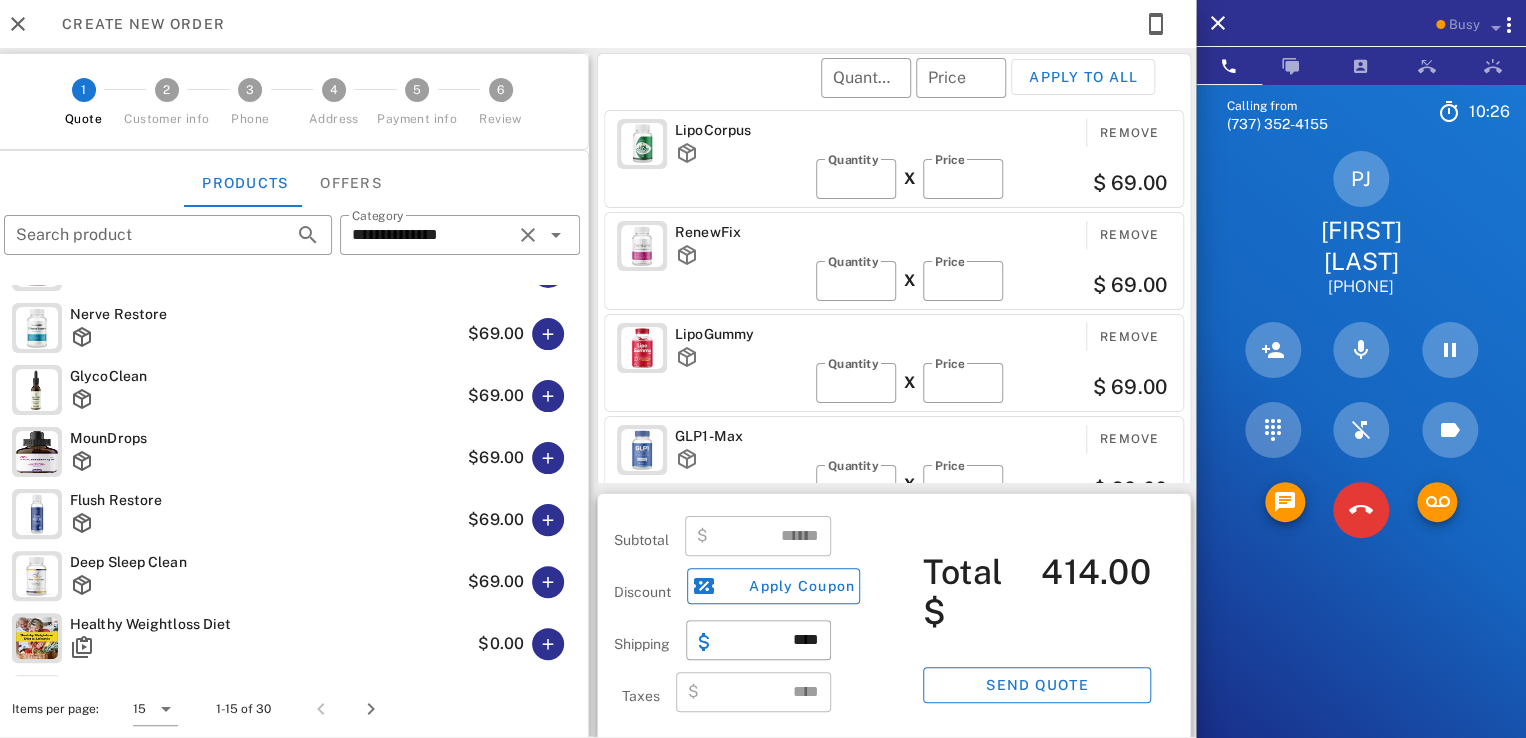 click on "RenewFix" at bounding box center [741, 255] 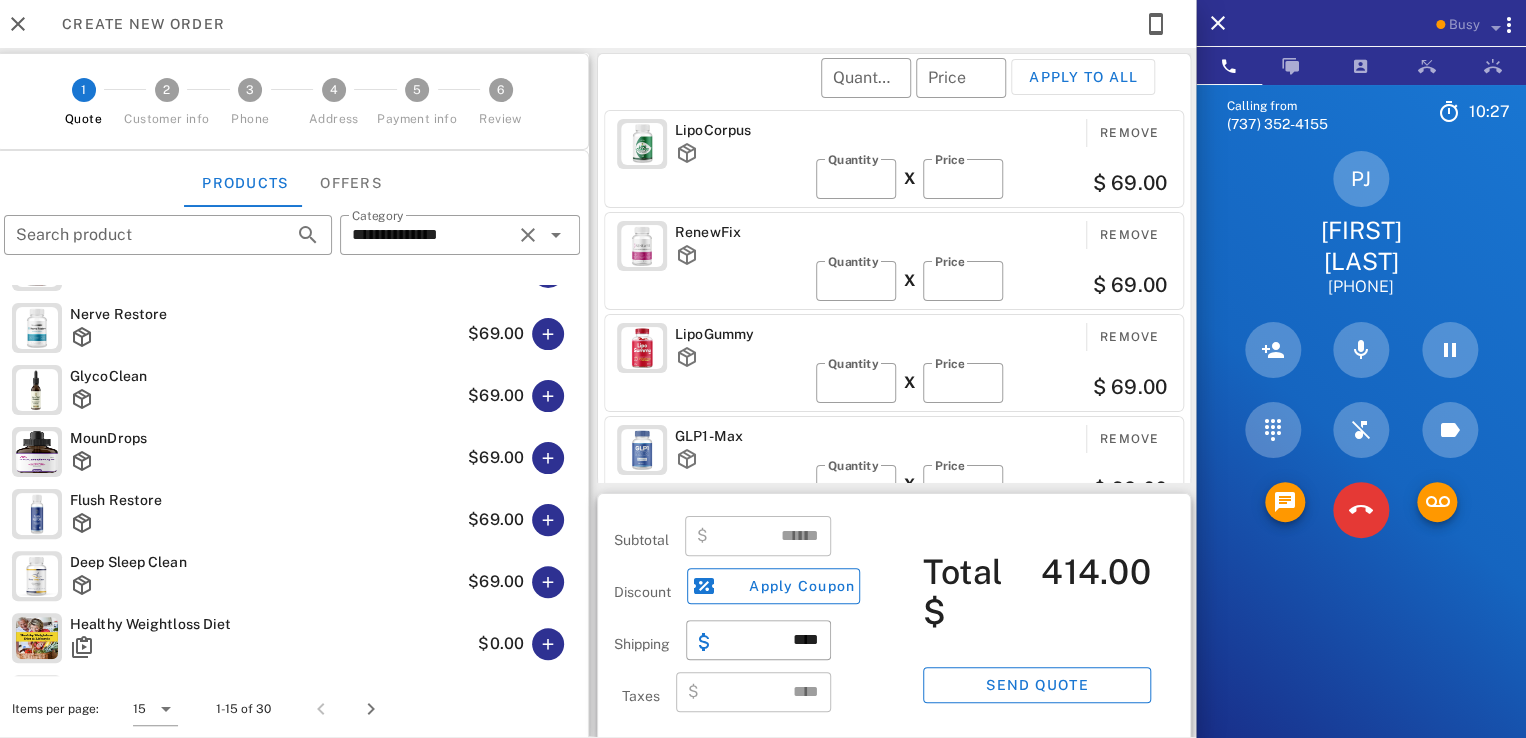 click on "RenewFix" at bounding box center (741, 232) 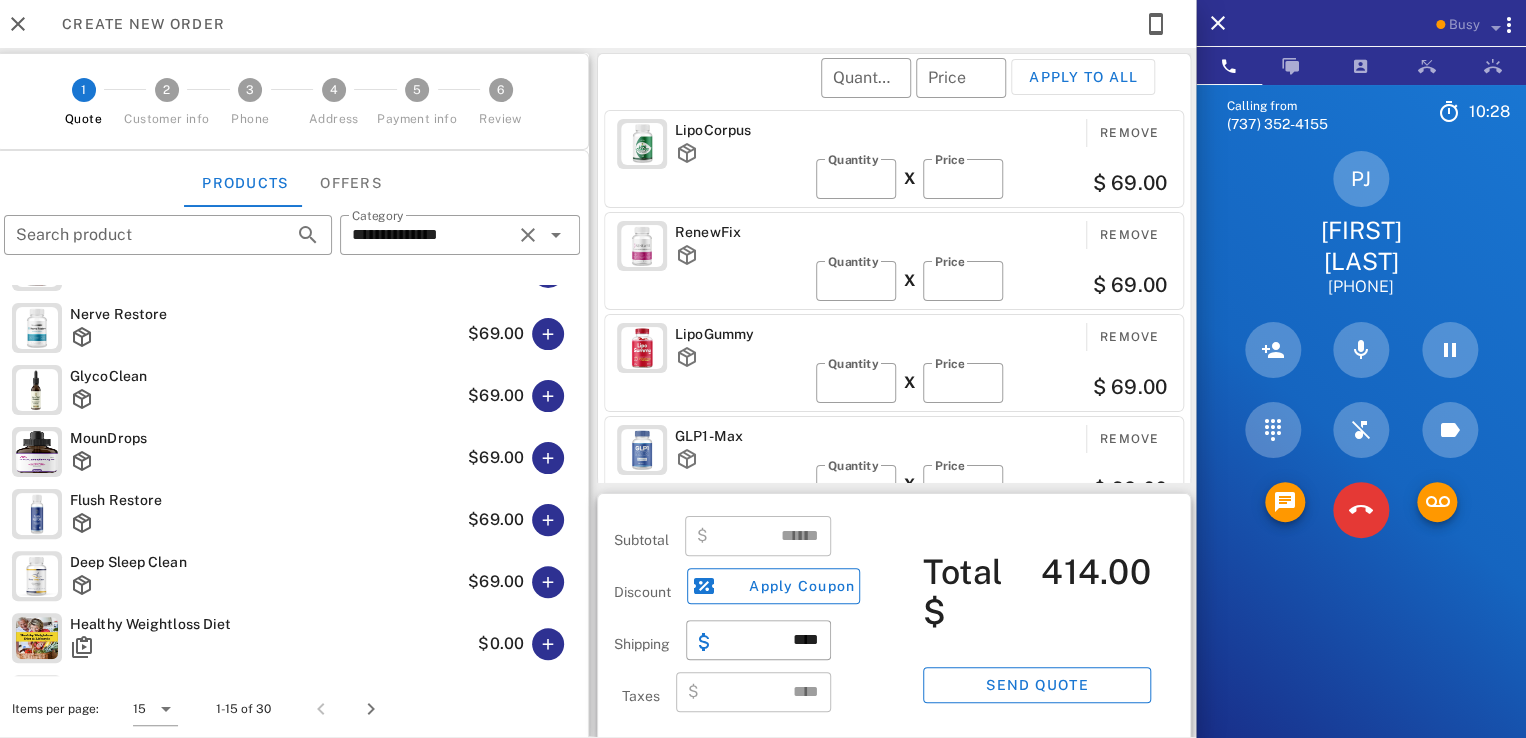 click on "RenewFix" at bounding box center (741, 232) 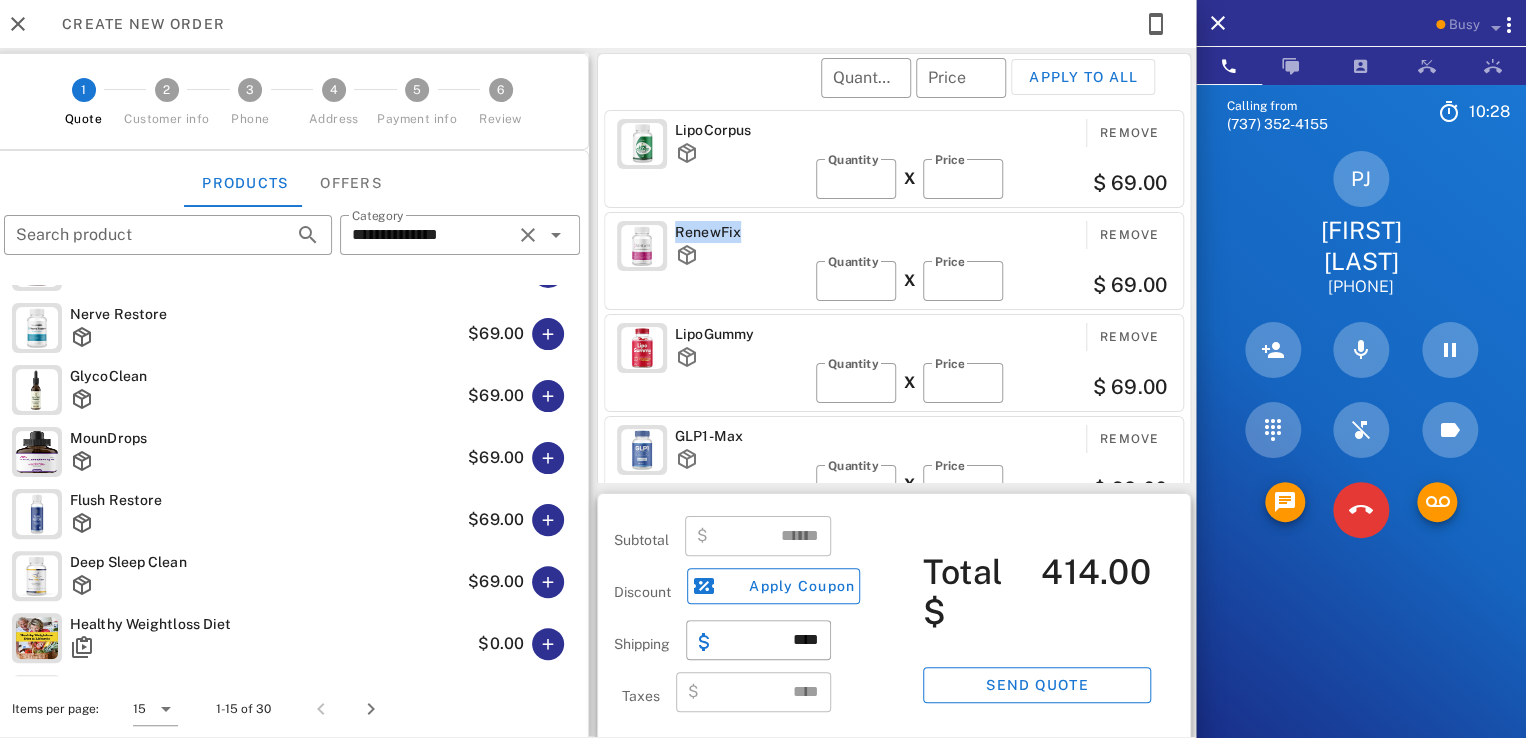 click on "RenewFix" at bounding box center [741, 232] 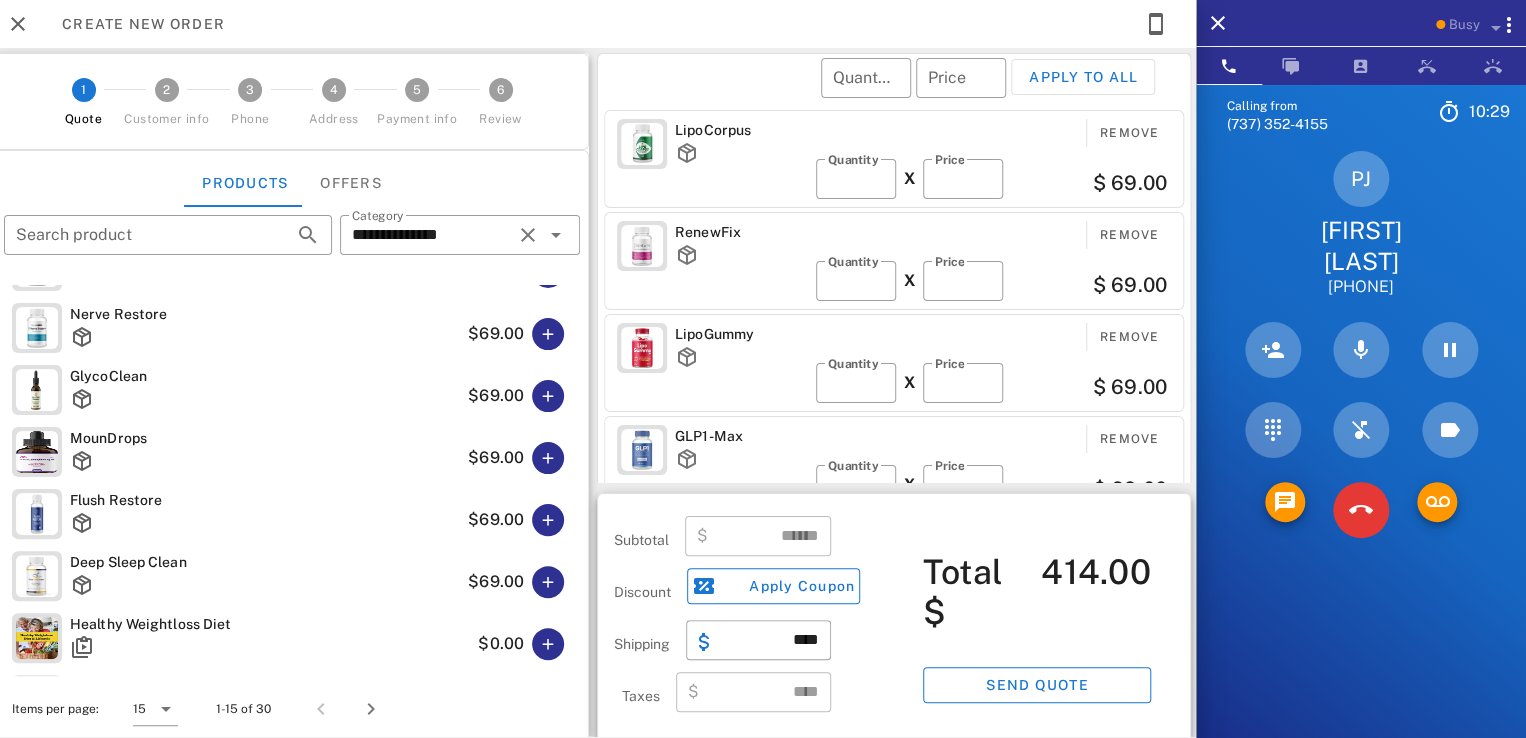 click on "RenewFix  Remove  ​ Quantity * X ​ Price **  $ 69.00" at bounding box center (894, 261) 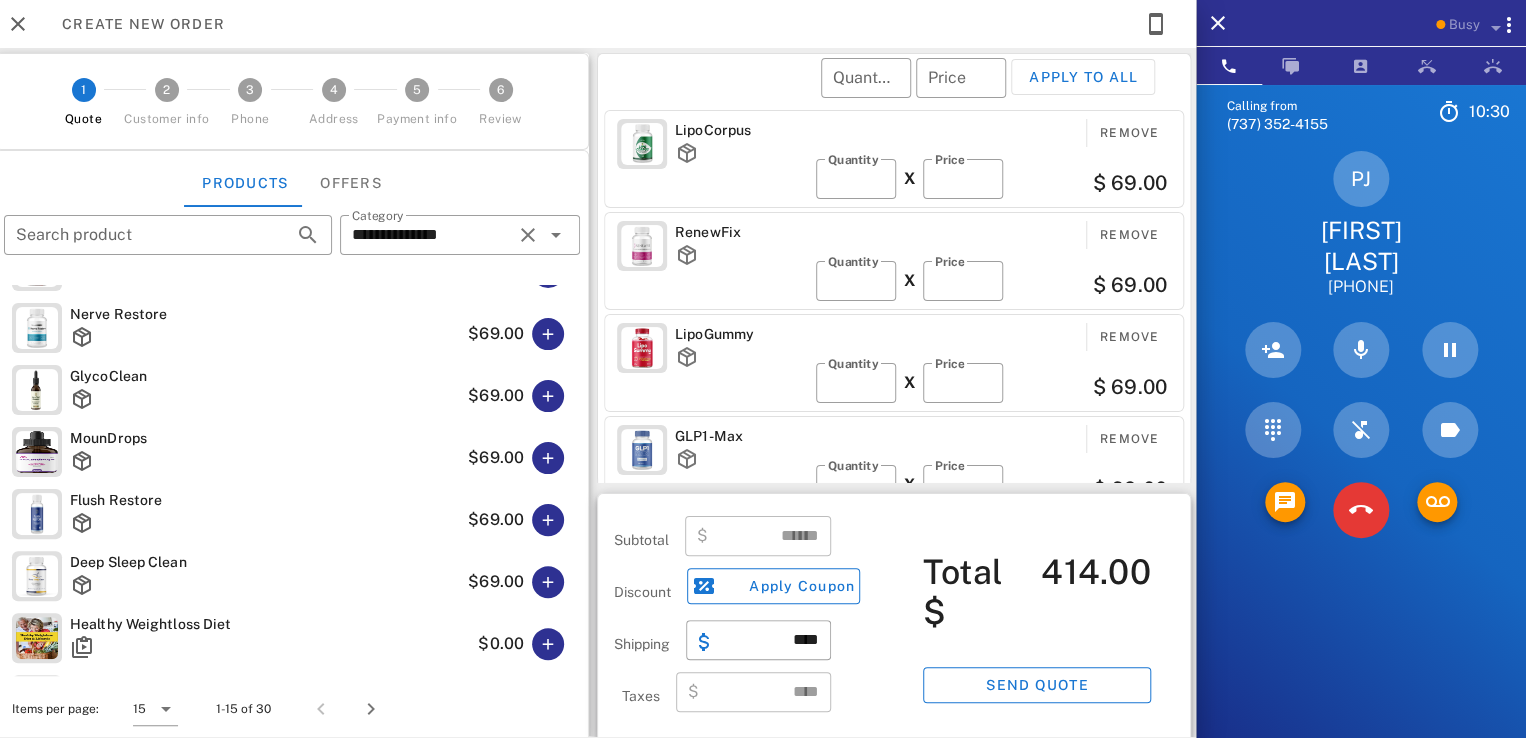 click on "RenewFix" at bounding box center [741, 232] 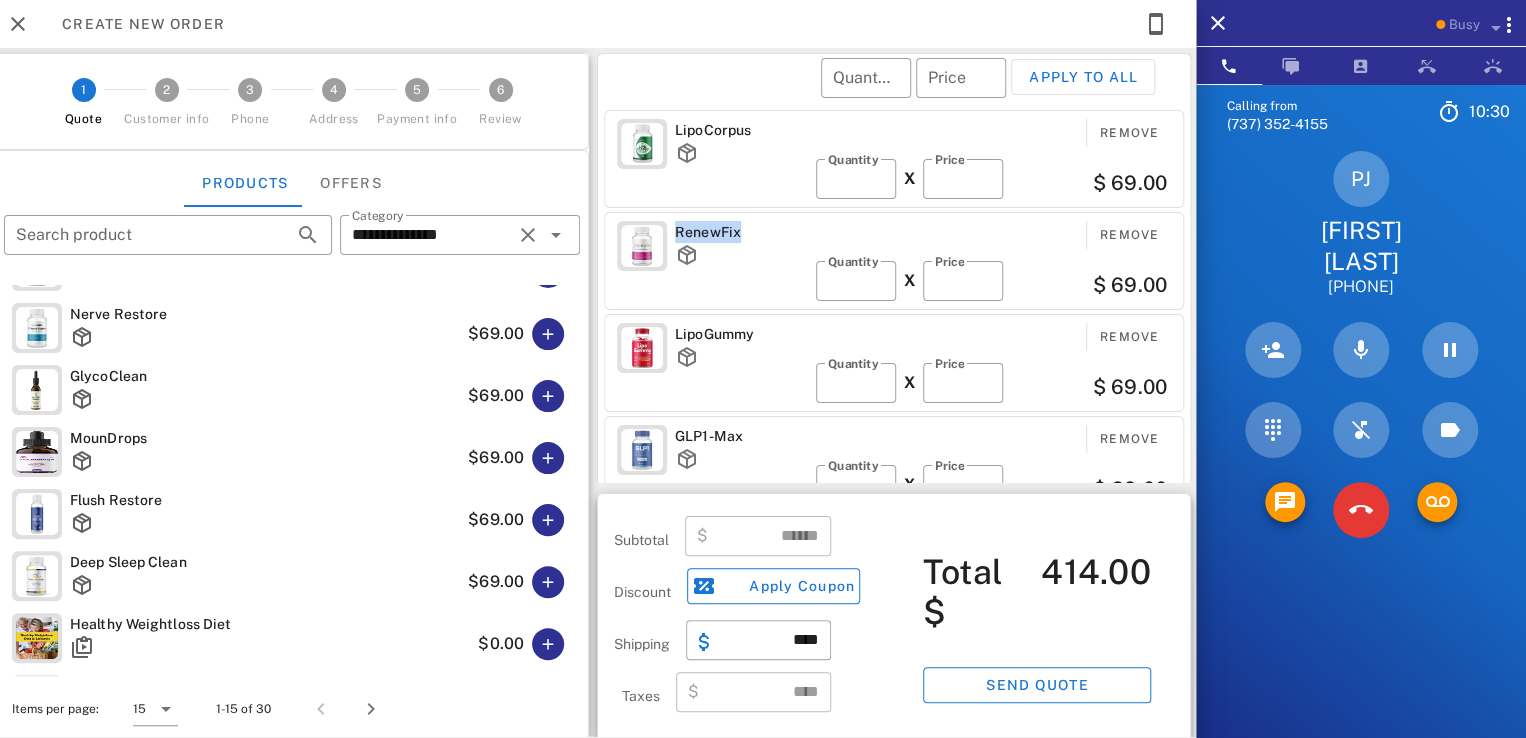 click on "RenewFix" at bounding box center [741, 232] 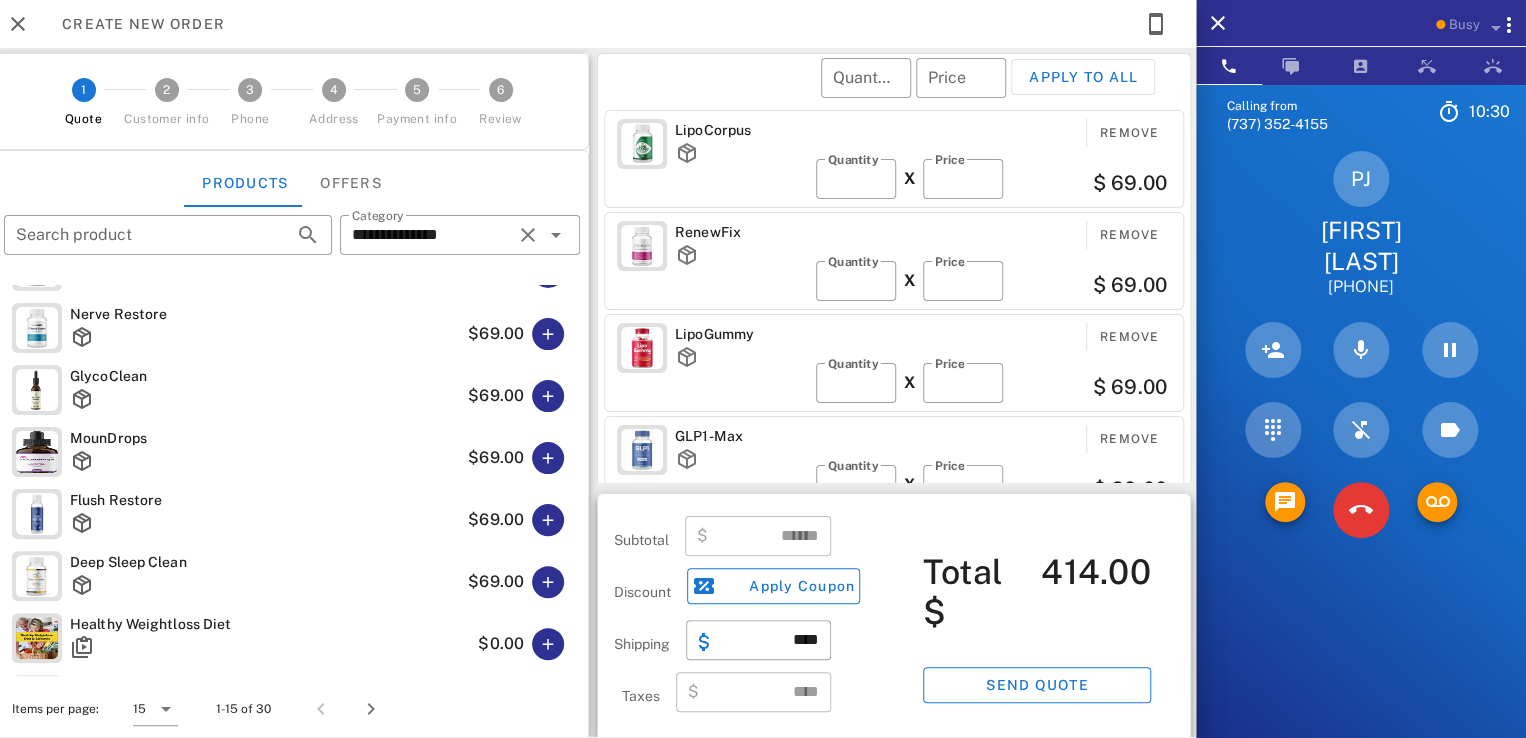 click on "RenewFix  Remove  ​ Quantity * X ​ Price **  $ 69.00" at bounding box center (894, 261) 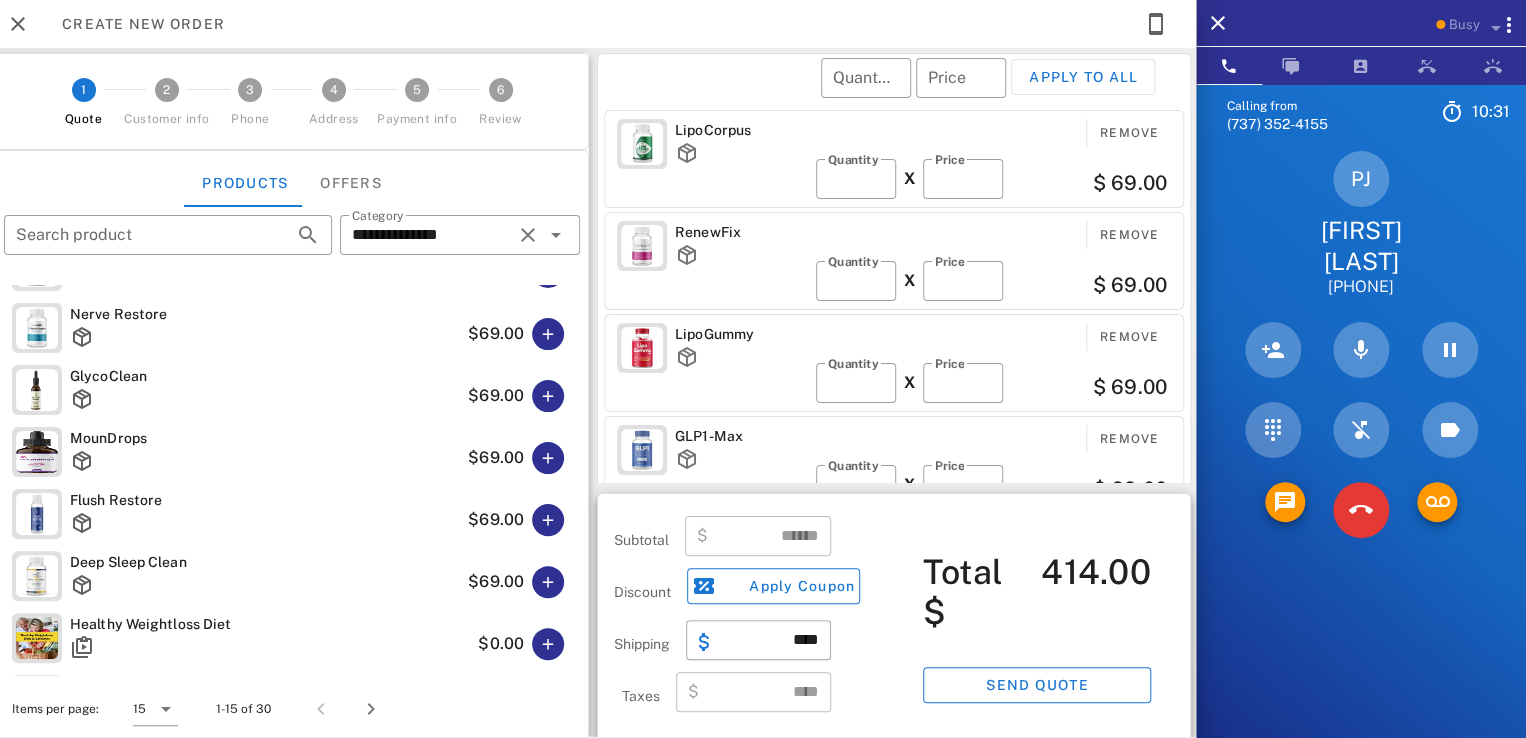 click on "RenewFix" at bounding box center [741, 232] 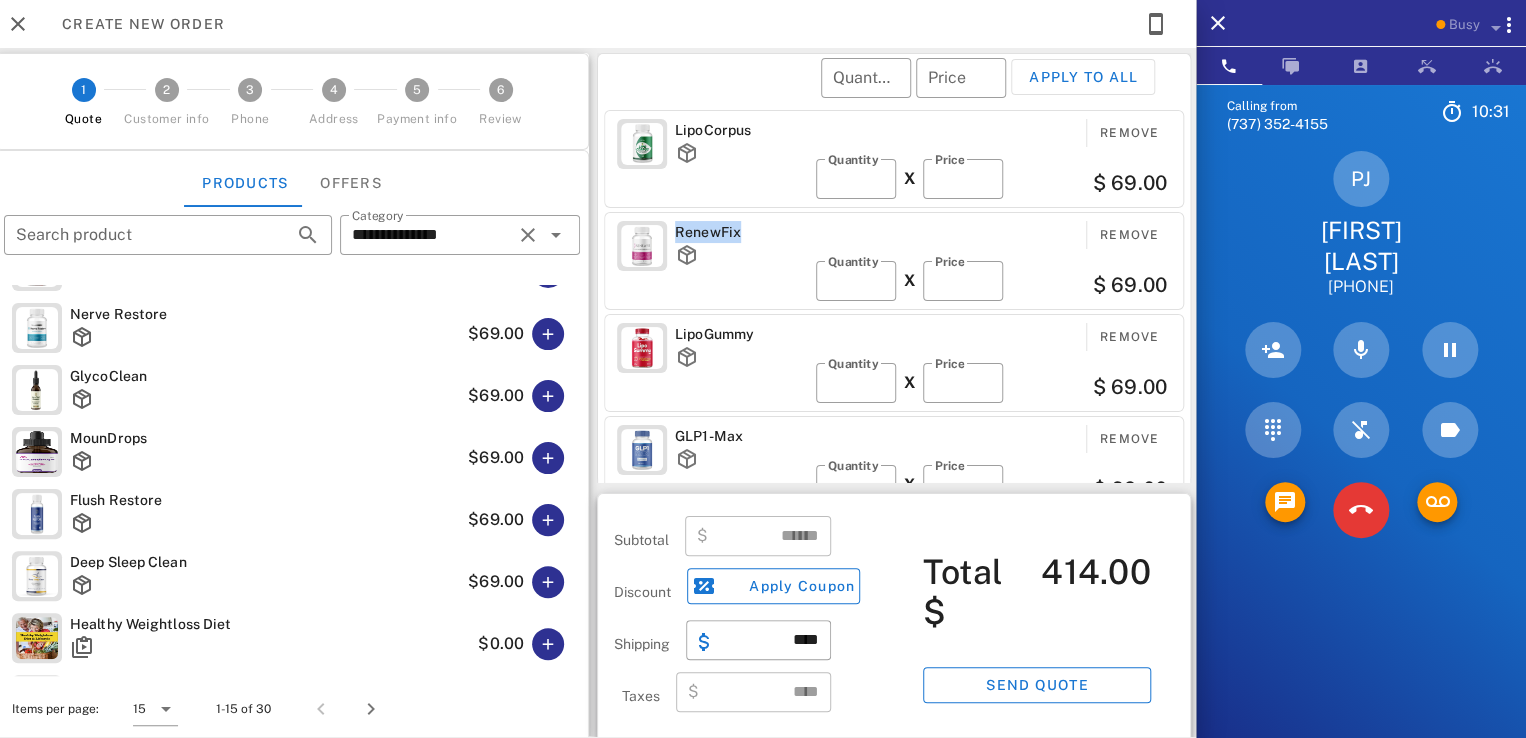 click on "RenewFix" at bounding box center [741, 232] 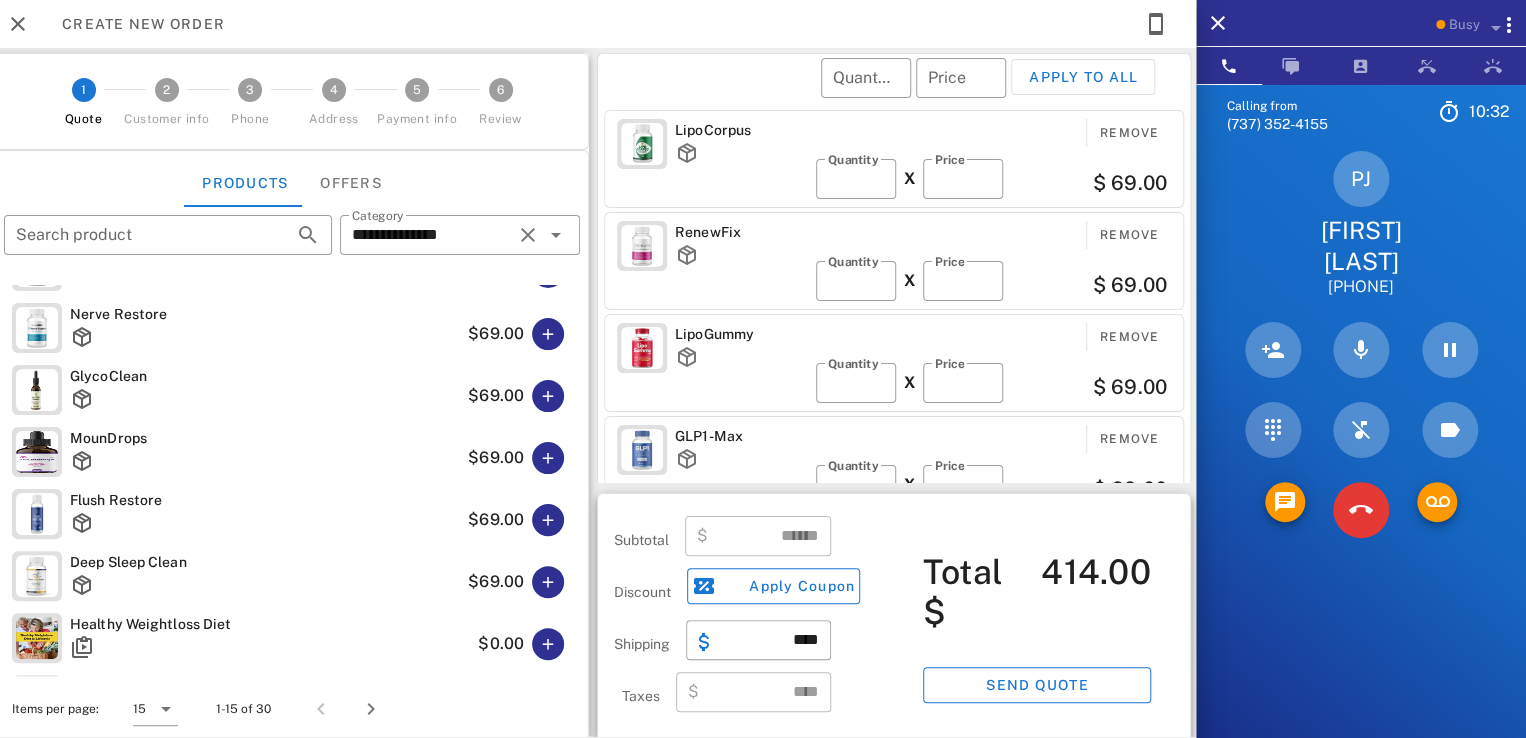 click at bounding box center [741, 255] 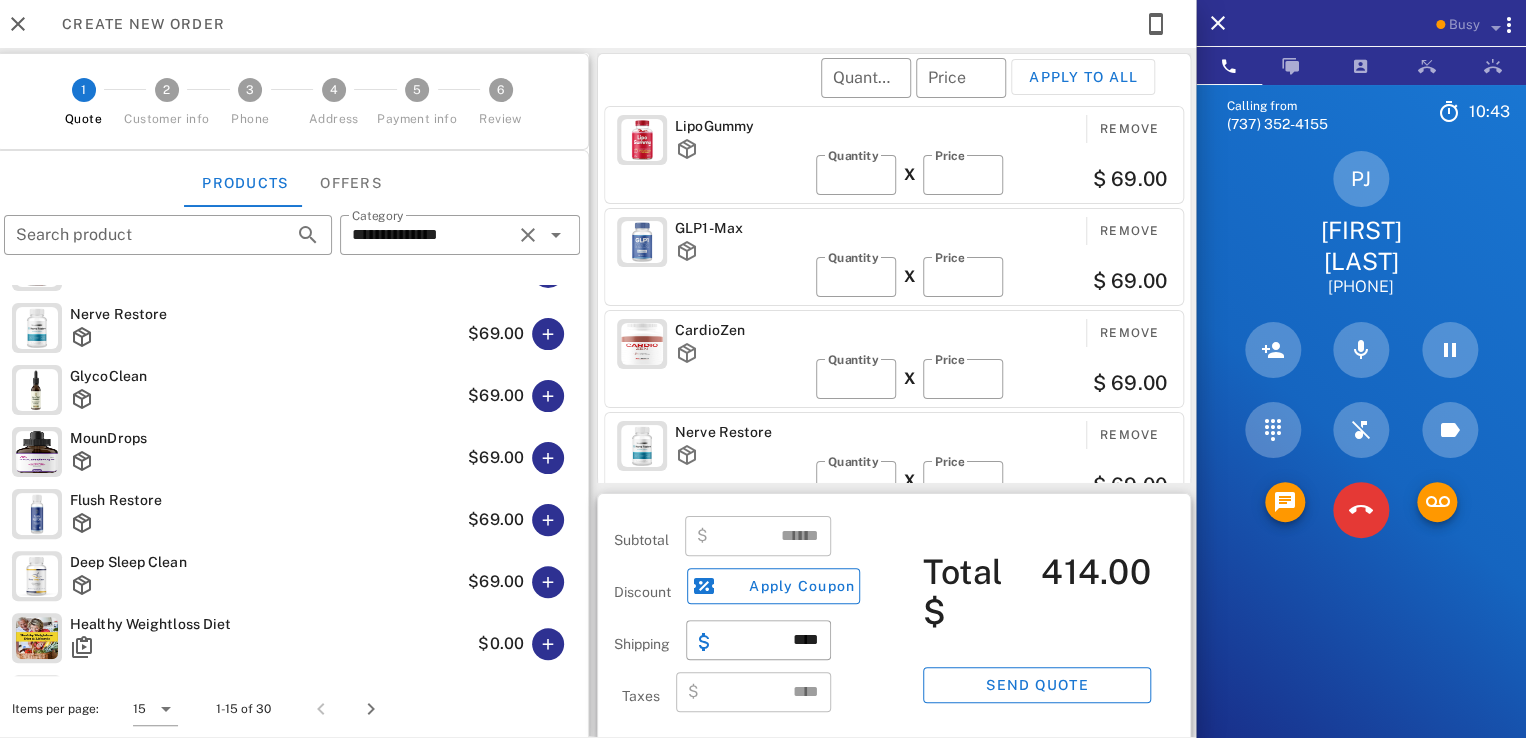 scroll, scrollTop: 0, scrollLeft: 0, axis: both 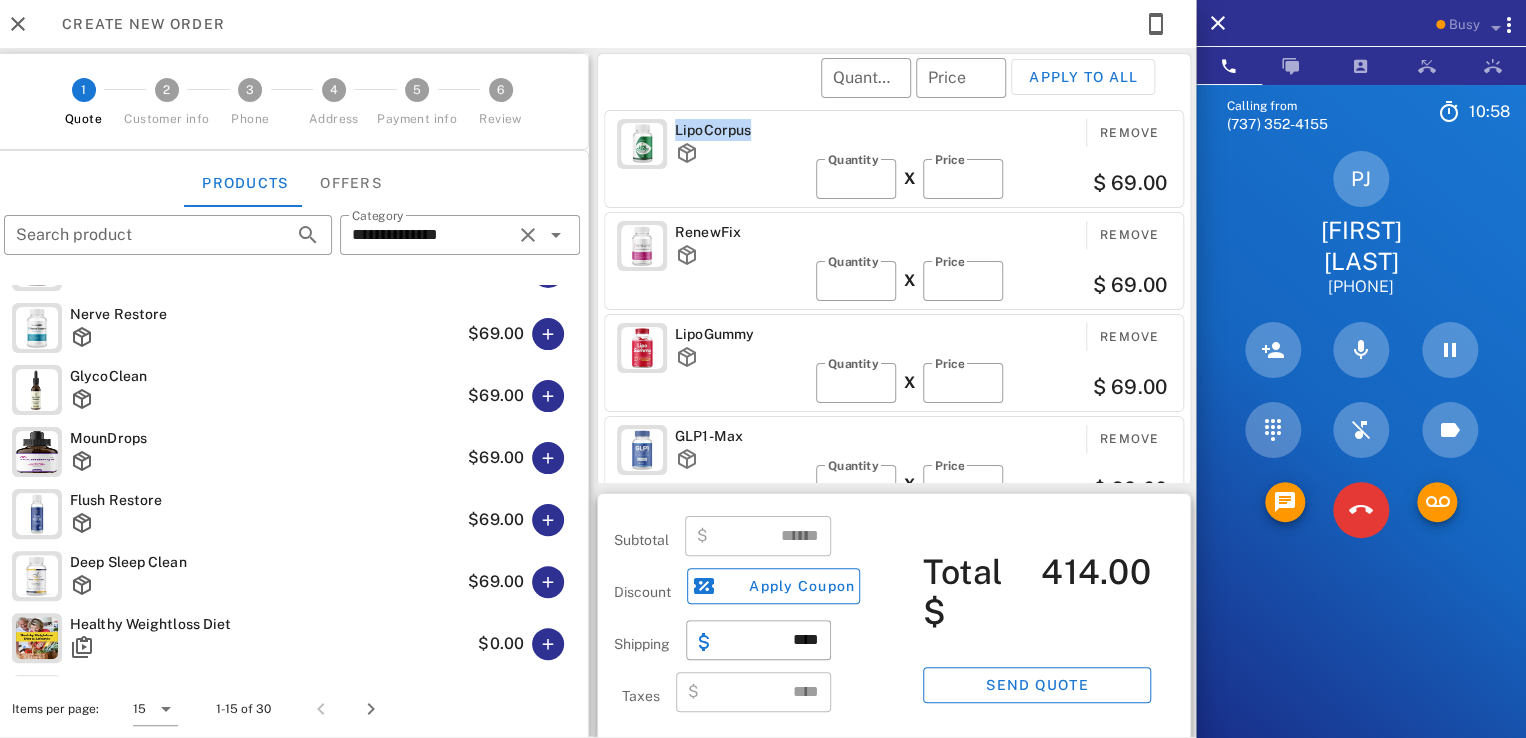 drag, startPoint x: 680, startPoint y: 129, endPoint x: 748, endPoint y: 132, distance: 68.06615 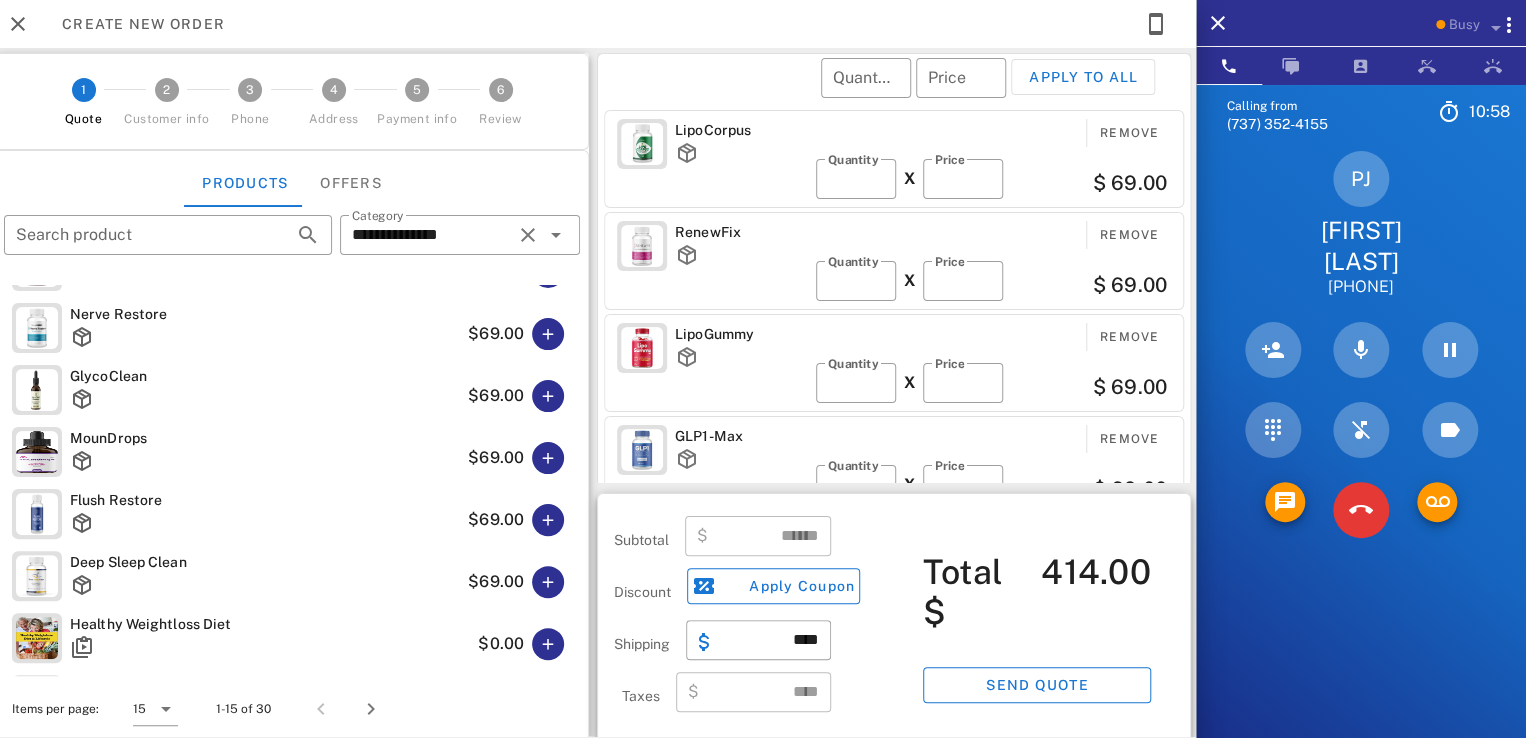click on "​ Quantity ​ Price Apply to all" at bounding box center [897, 91] 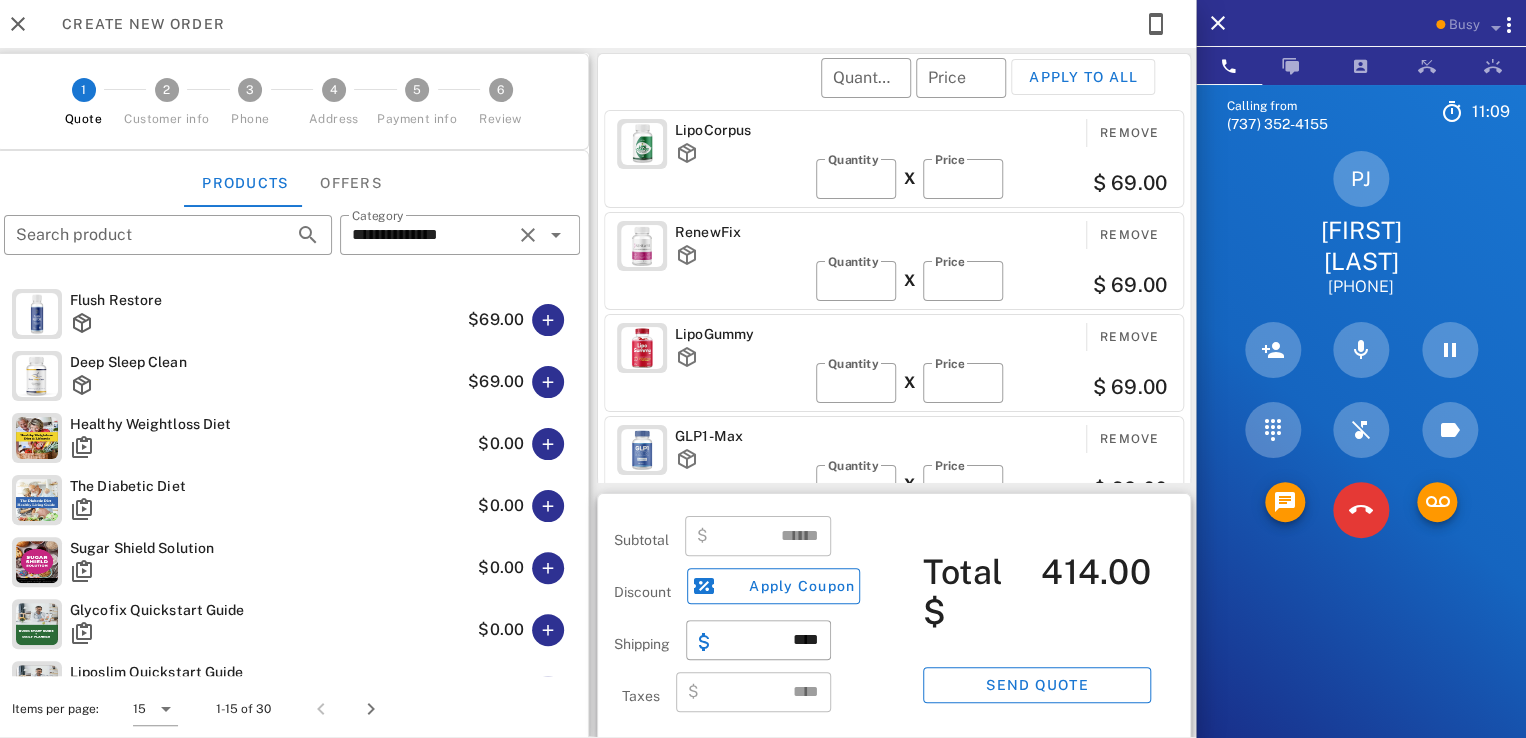 scroll, scrollTop: 555, scrollLeft: 0, axis: vertical 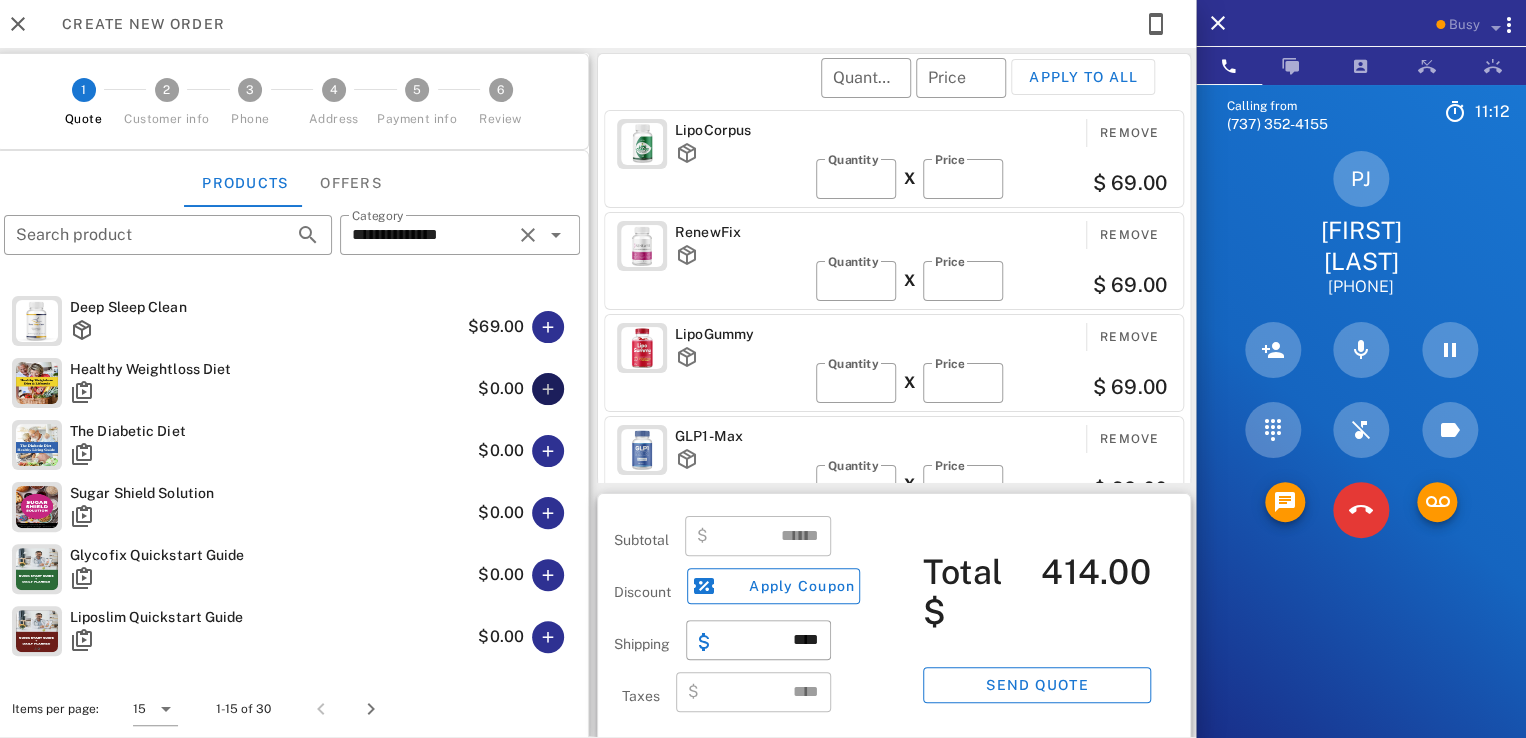 click at bounding box center [548, 389] 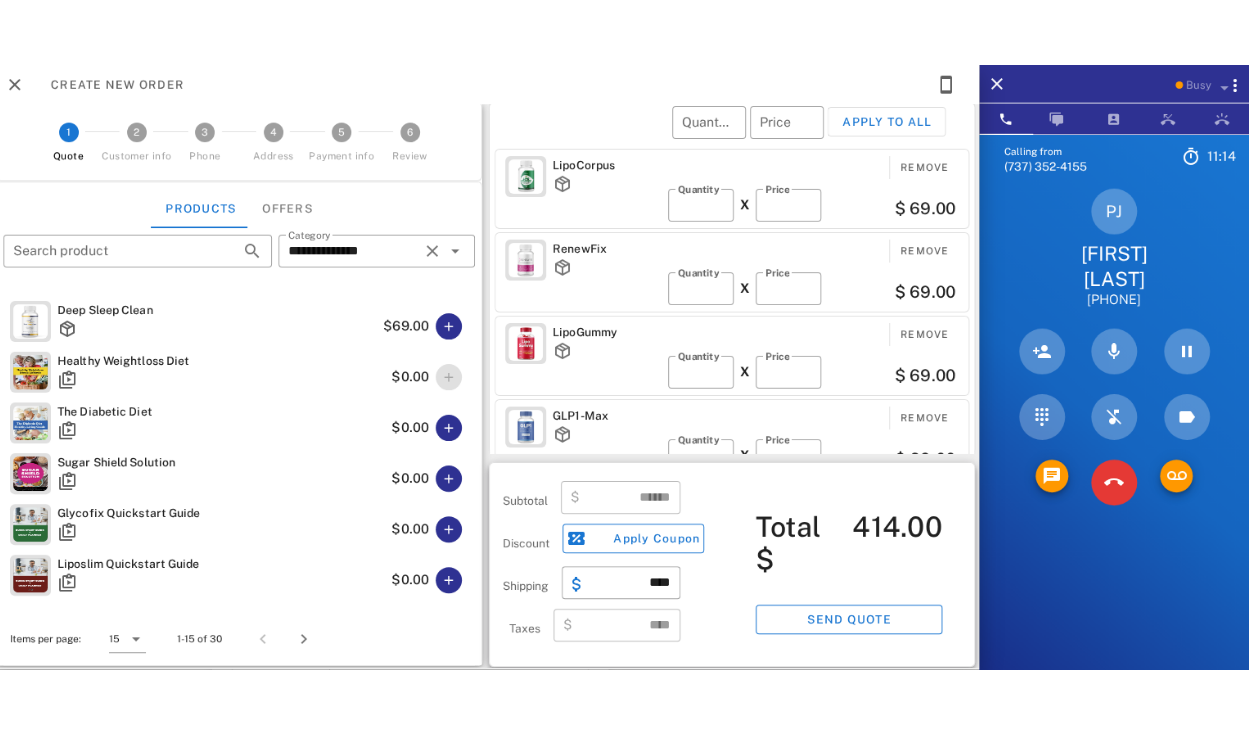 scroll, scrollTop: 9, scrollLeft: 0, axis: vertical 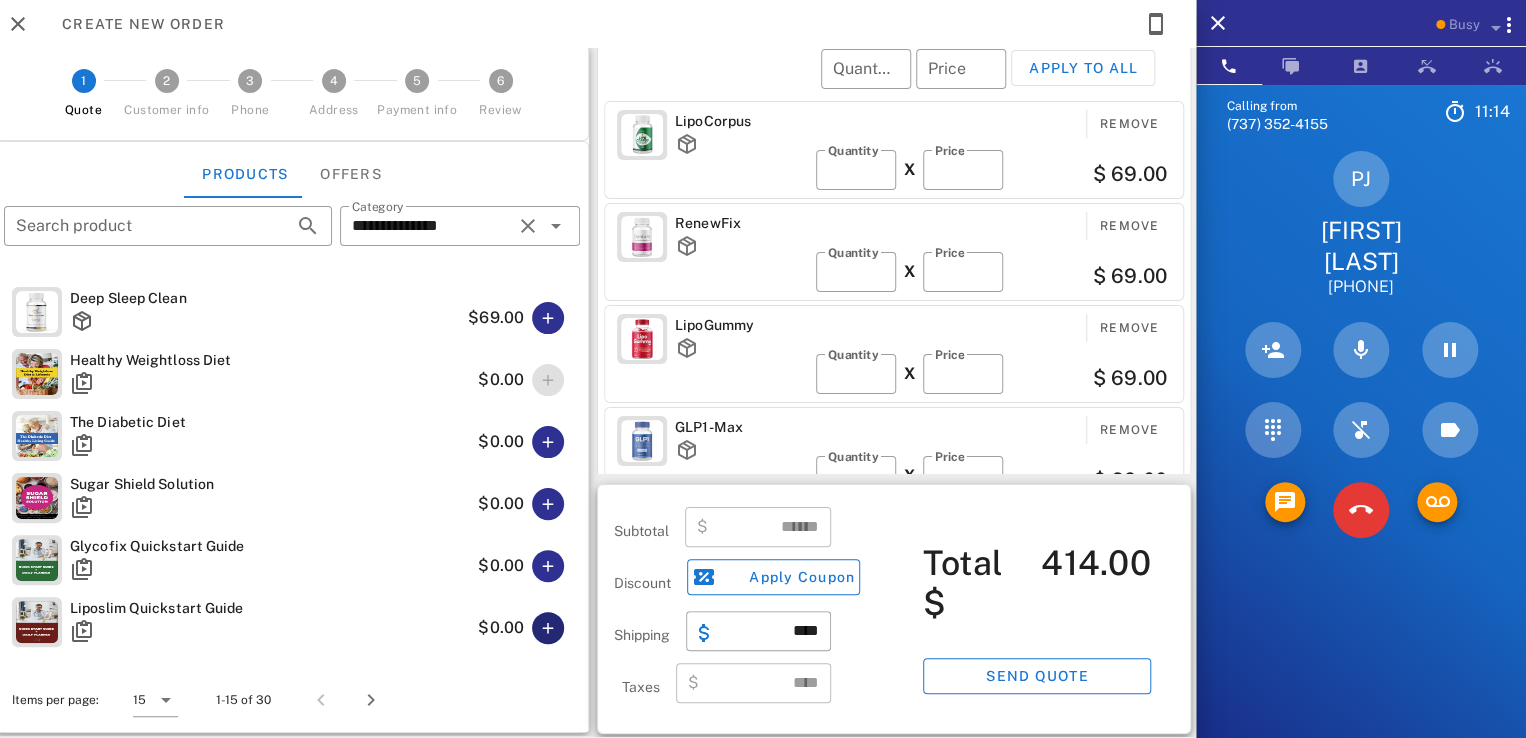 click at bounding box center (548, 628) 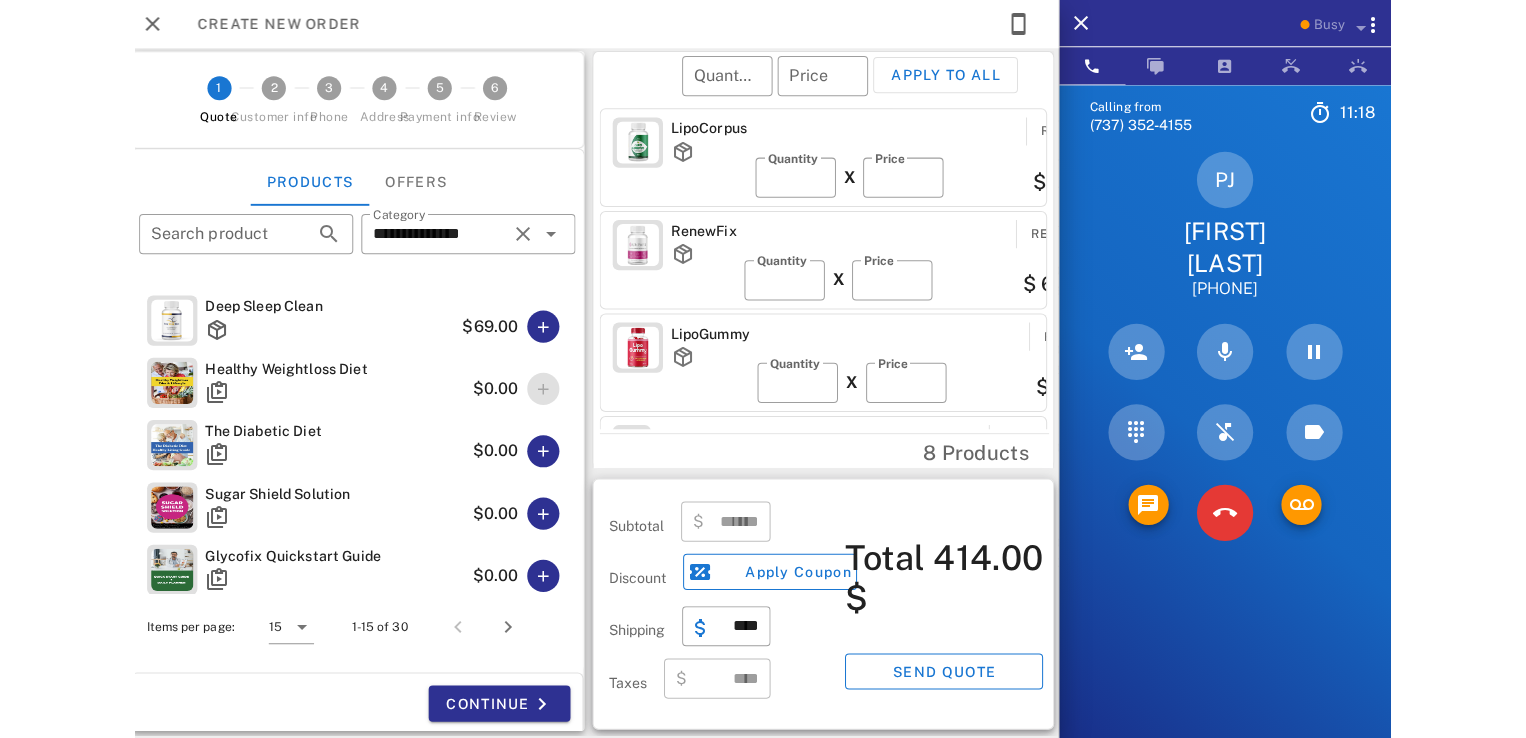 scroll, scrollTop: 0, scrollLeft: 0, axis: both 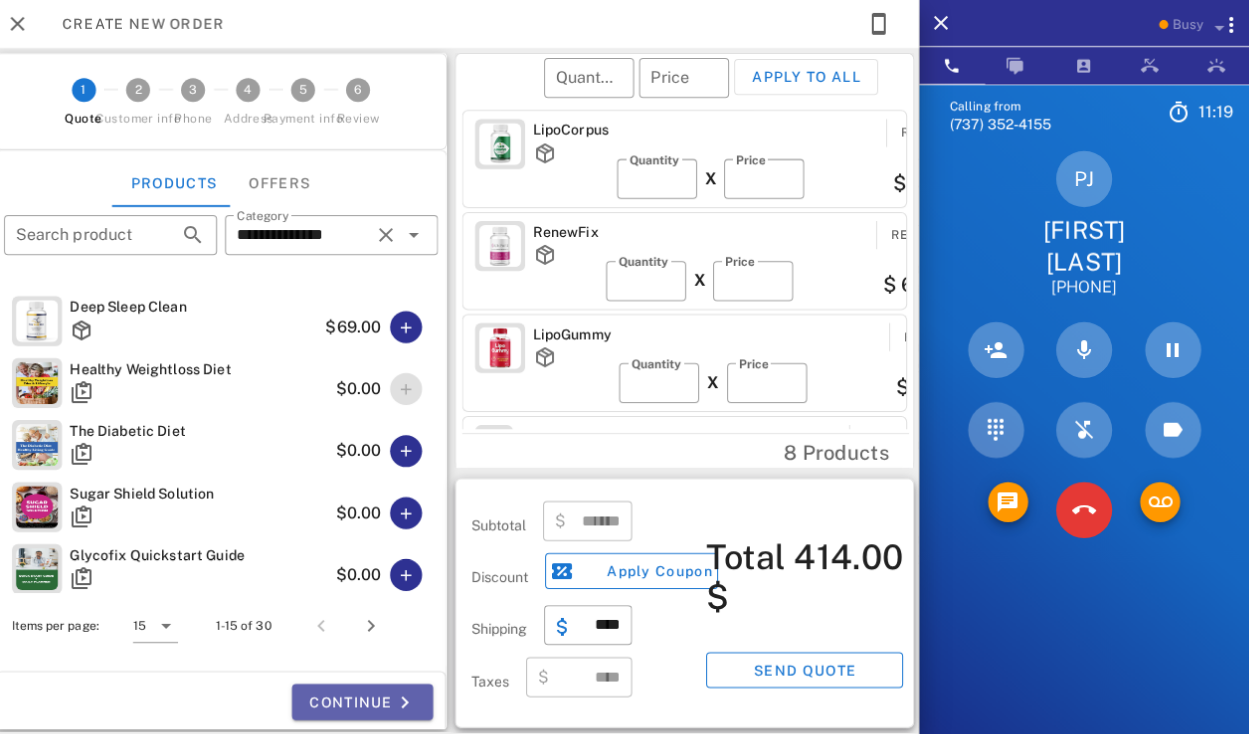 click on "Continue" at bounding box center [362, 702] 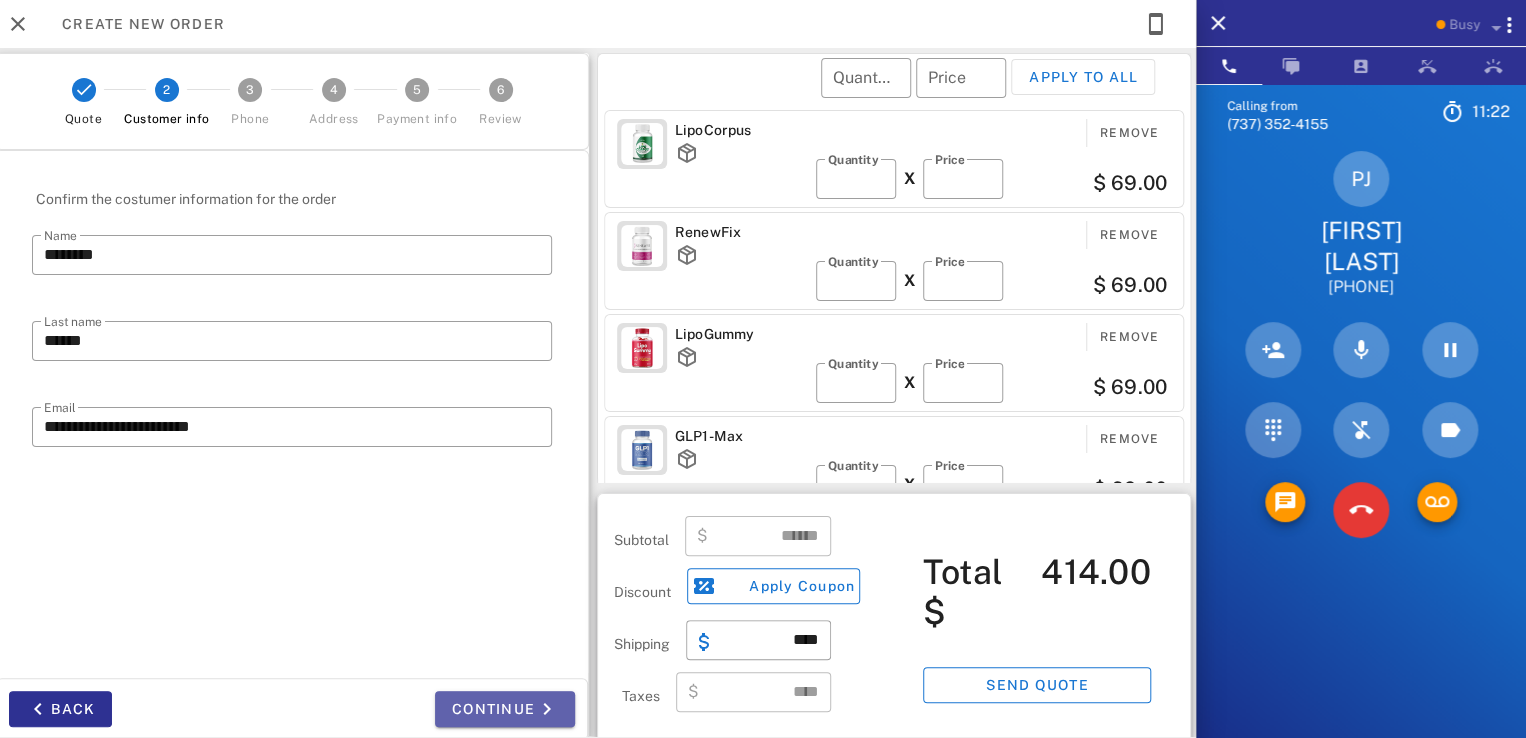 click on "Continue" at bounding box center [505, 709] 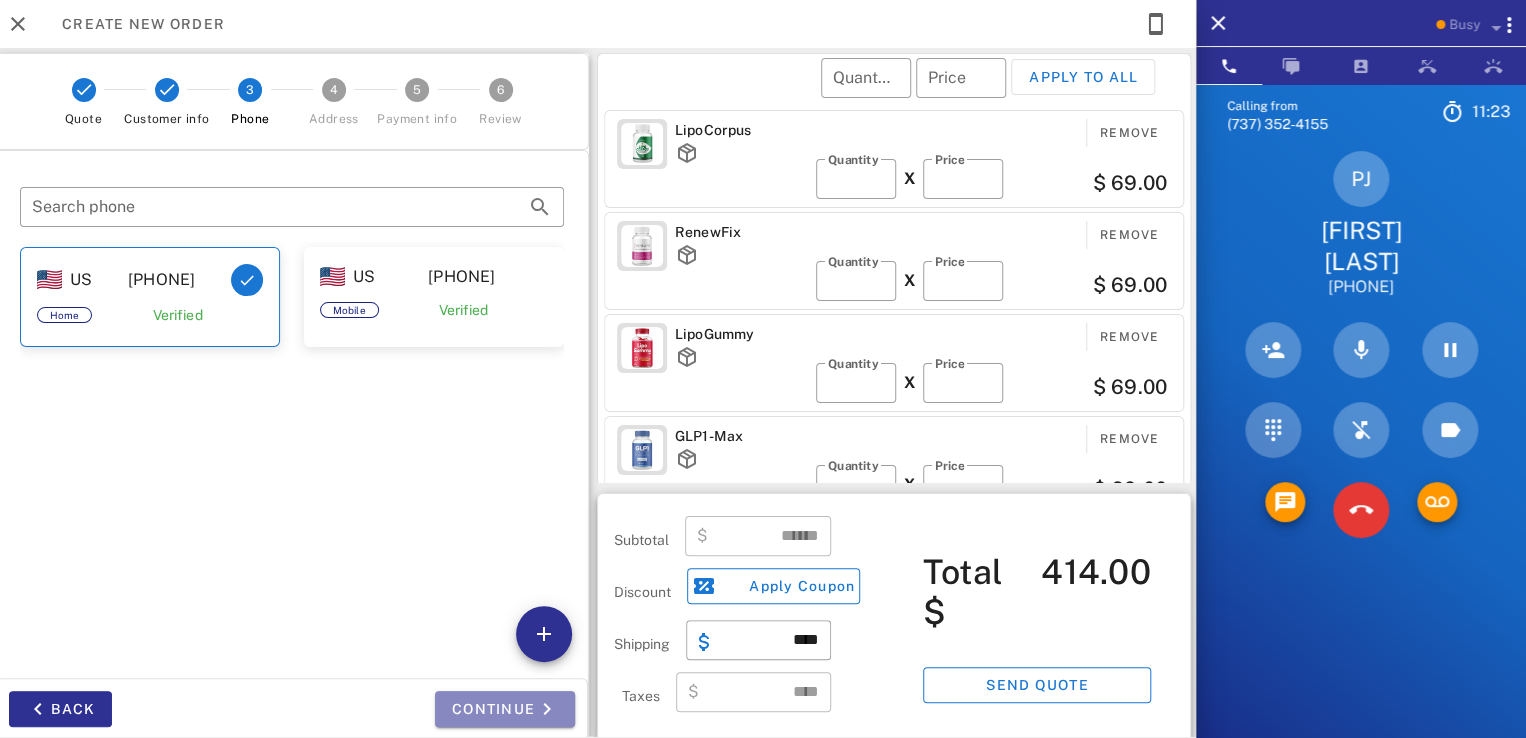 click on "Continue" at bounding box center [505, 709] 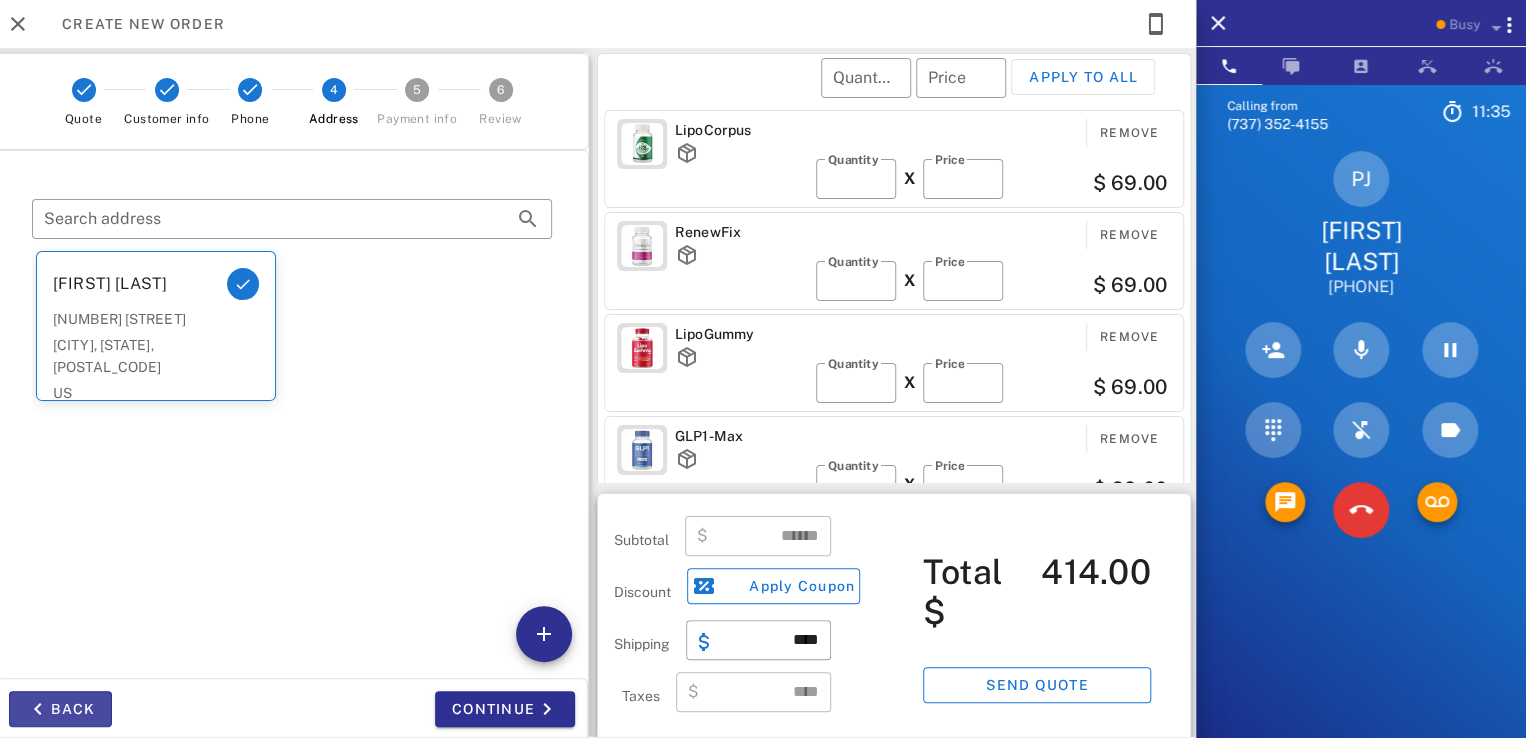 click on "Back" at bounding box center [60, 709] 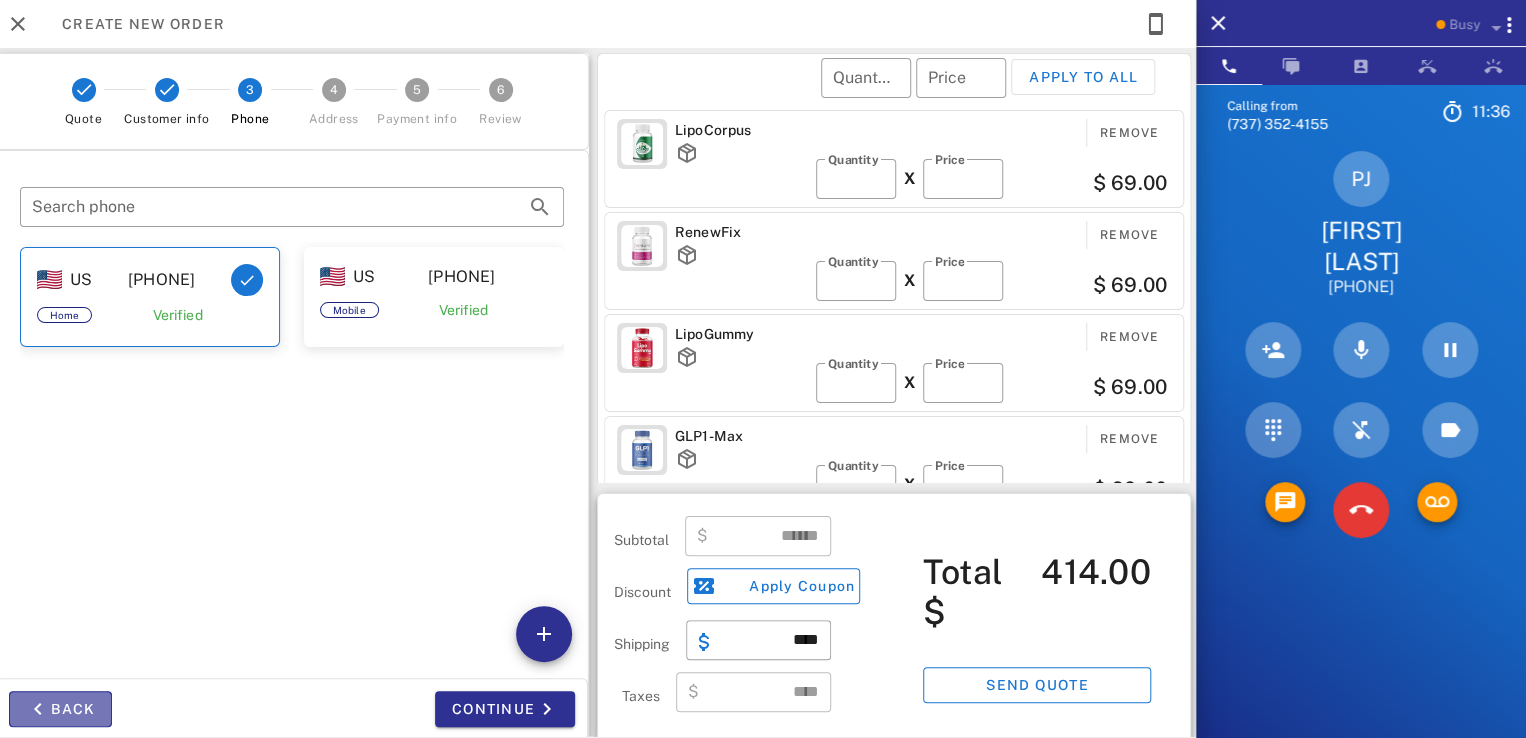 click on "Back" at bounding box center (60, 709) 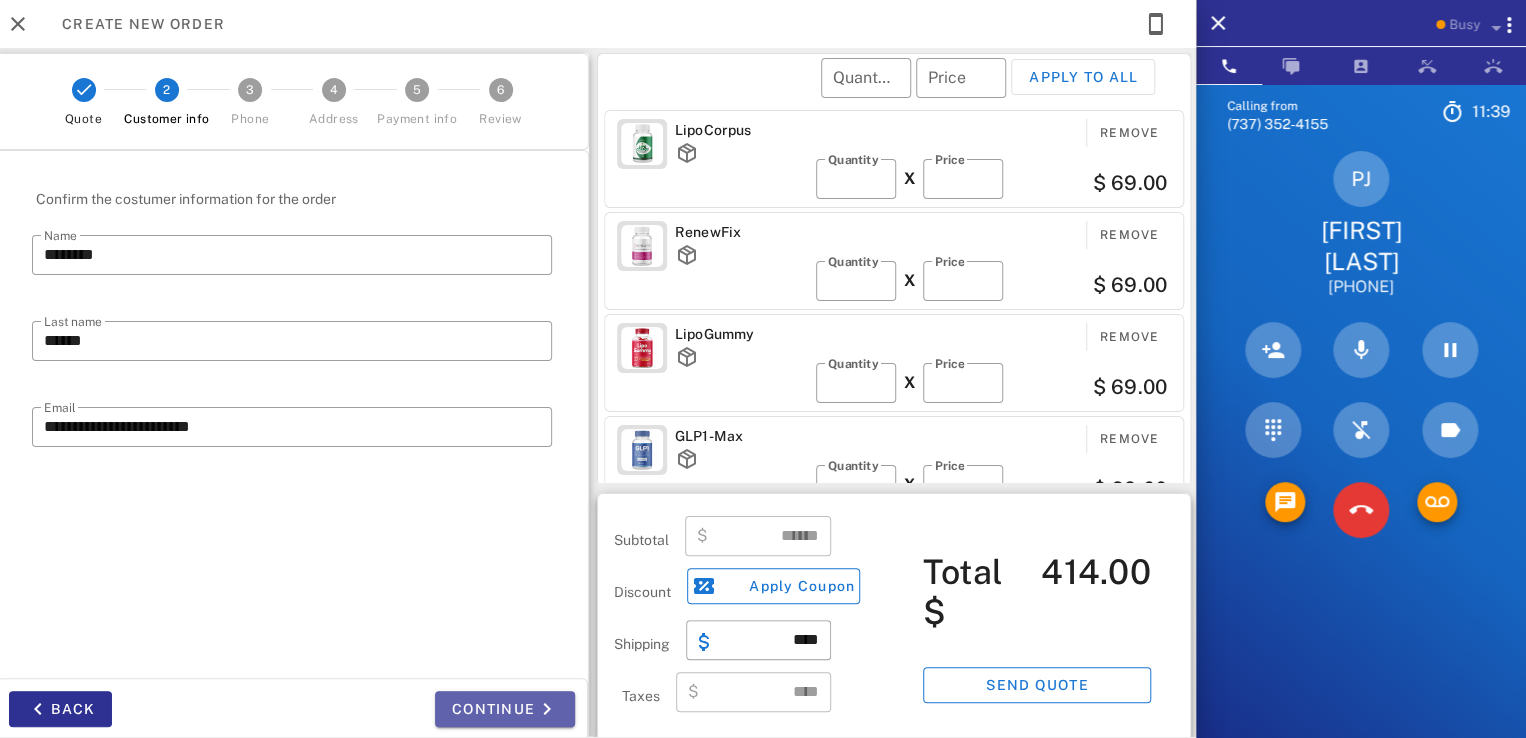 click on "Continue" at bounding box center (505, 709) 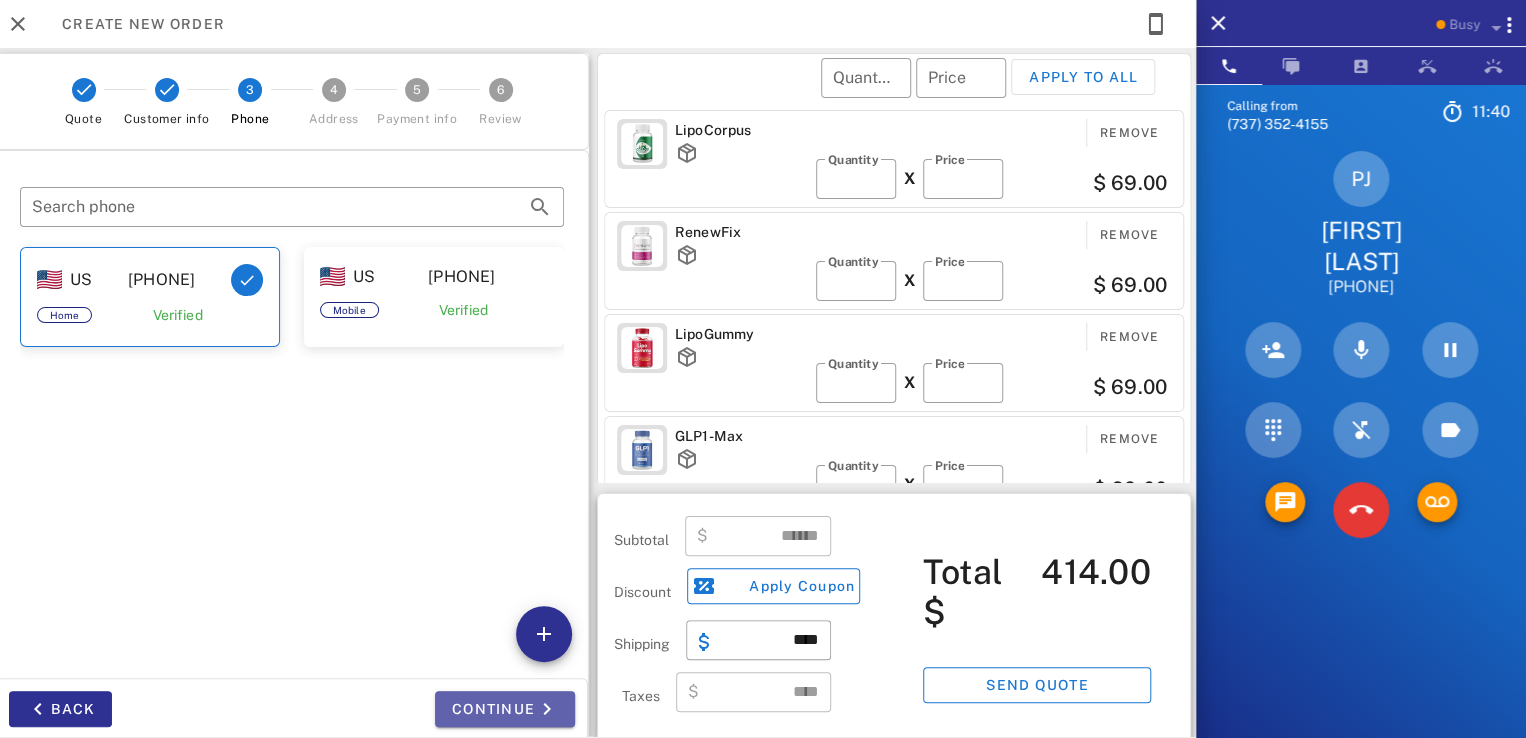click on "Continue" at bounding box center [505, 709] 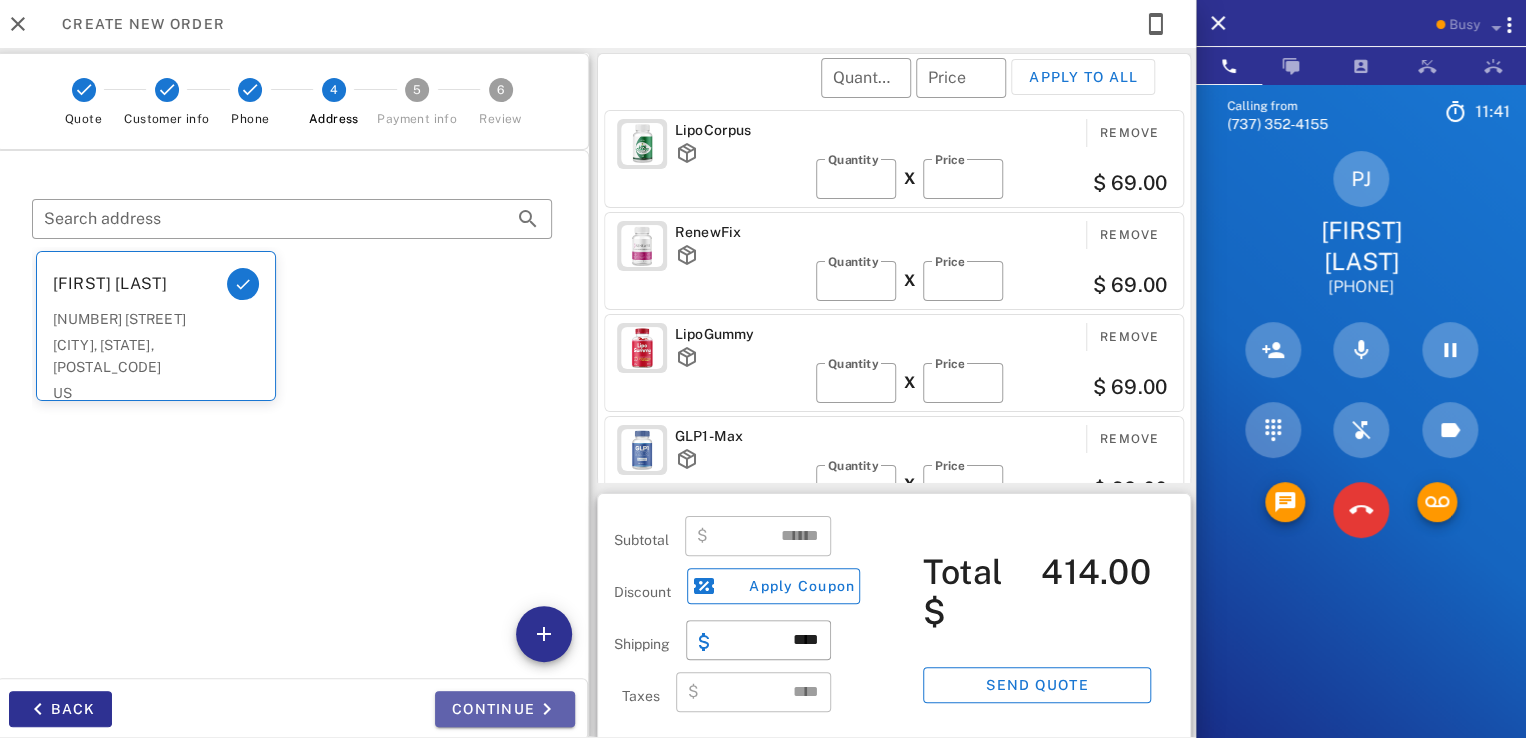 click on "Continue" at bounding box center [505, 709] 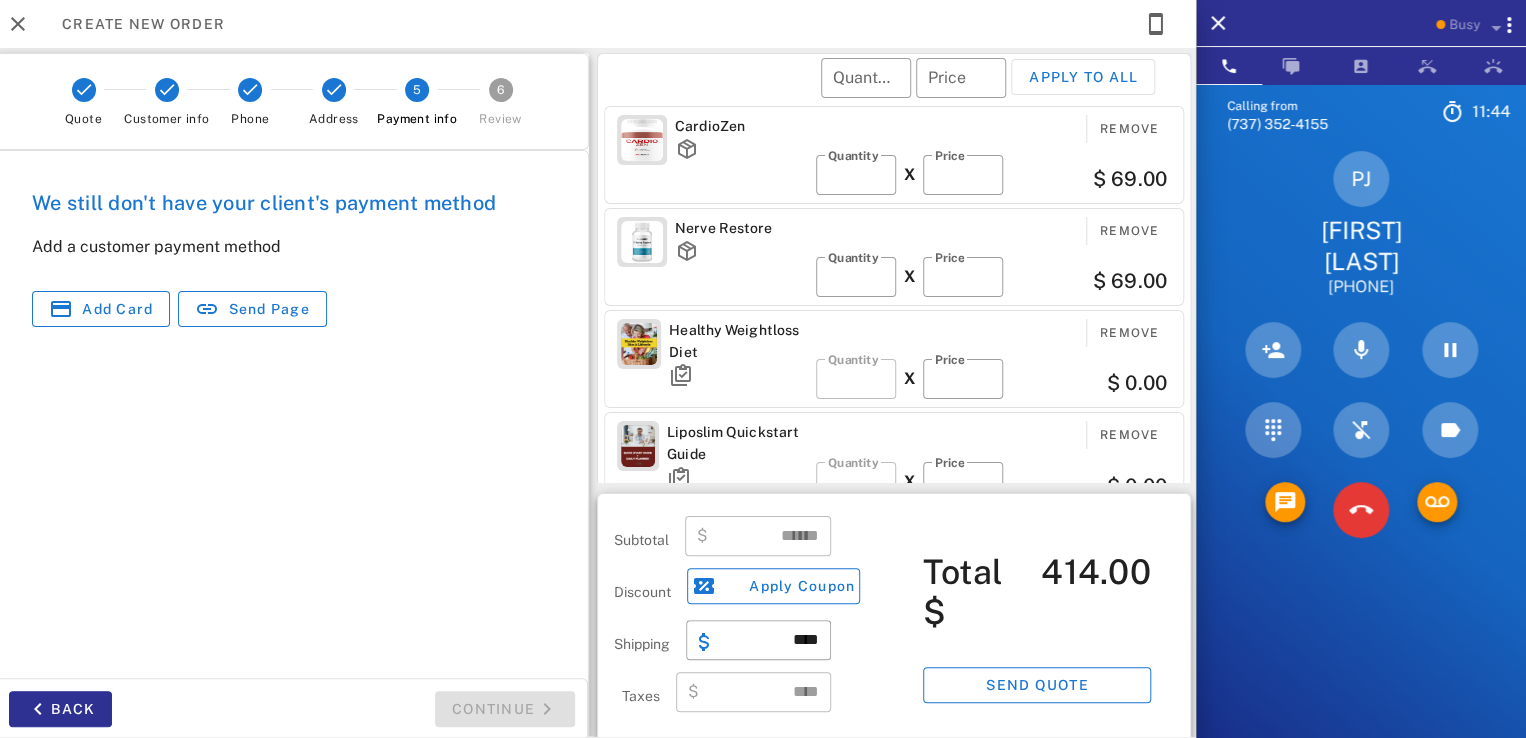 scroll, scrollTop: 0, scrollLeft: 0, axis: both 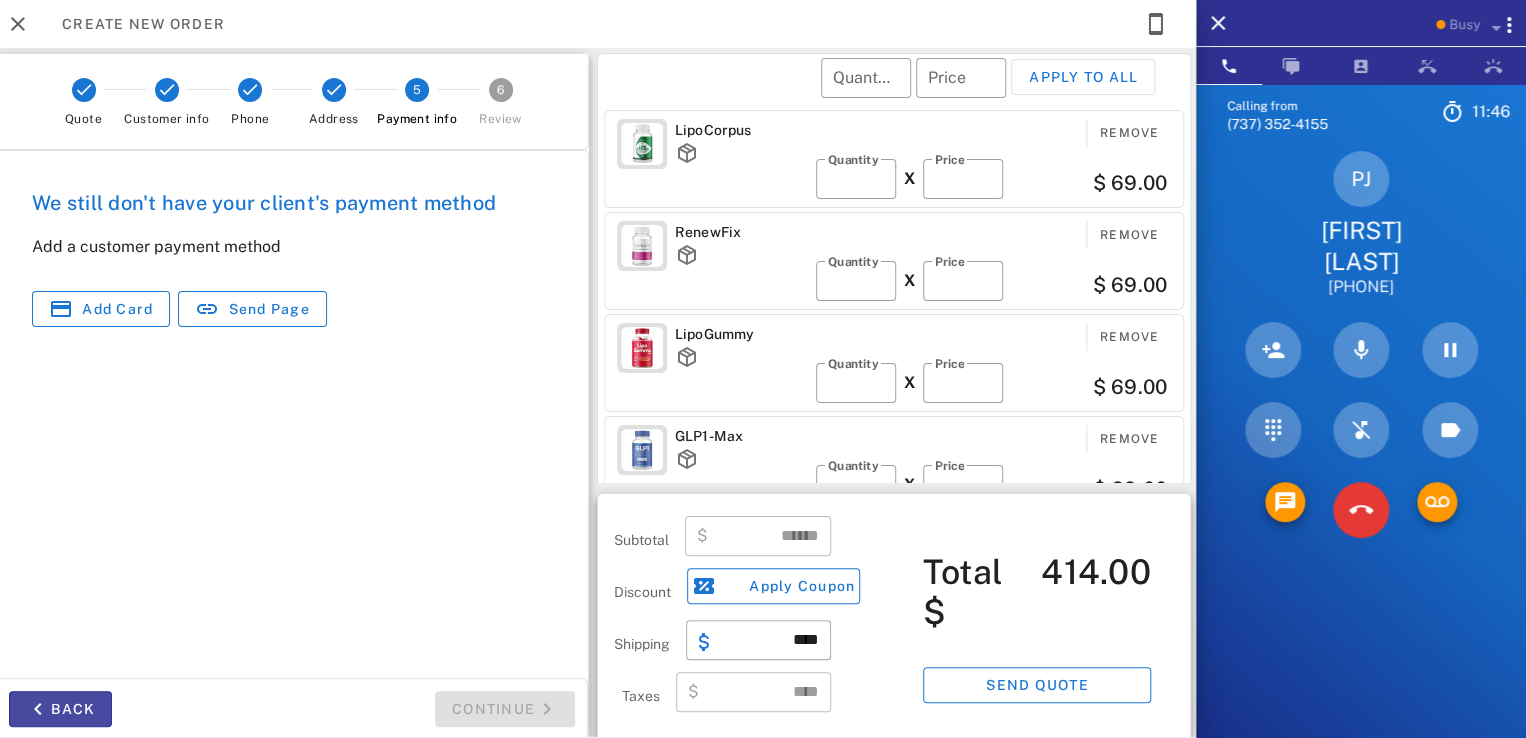 click on "Back" at bounding box center [60, 709] 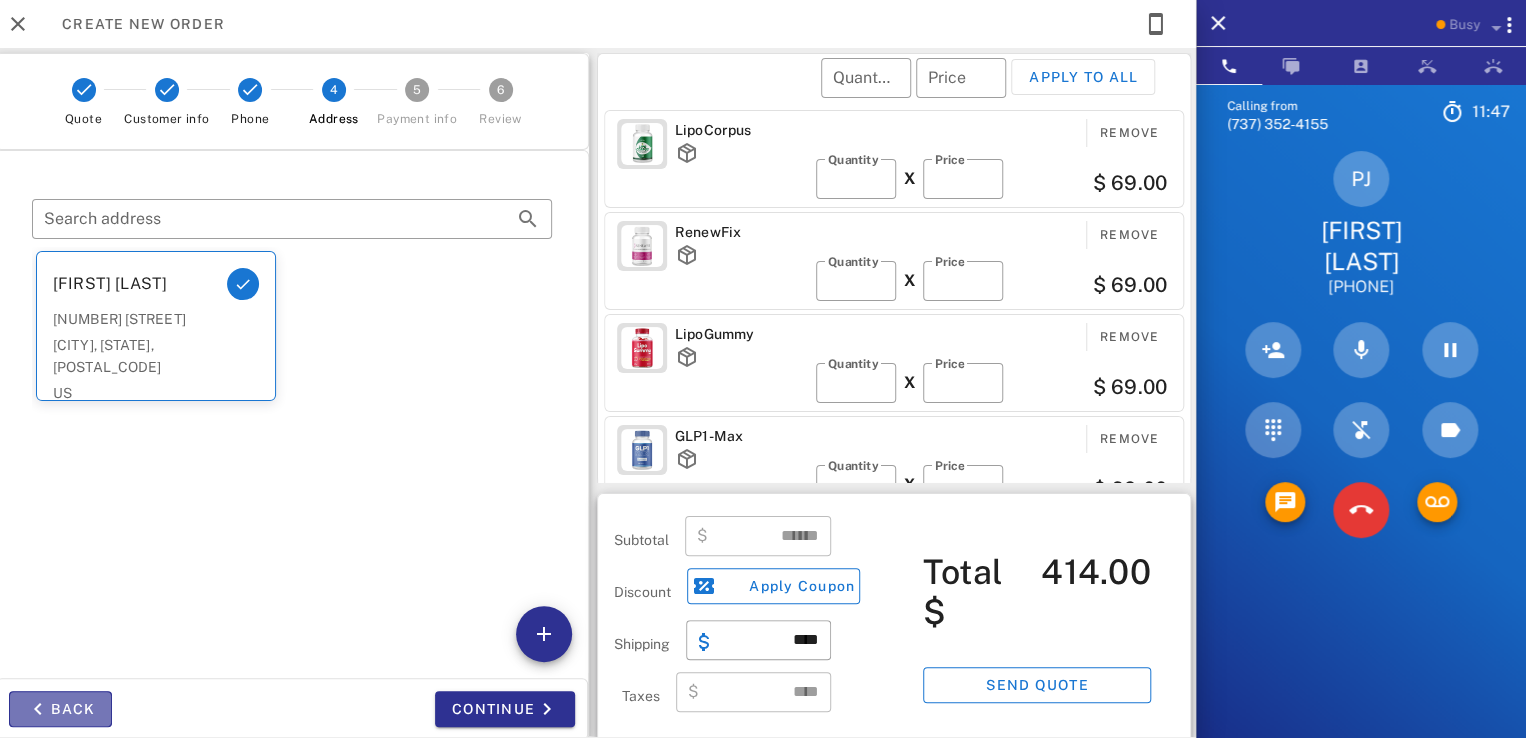 click on "Back" at bounding box center (60, 709) 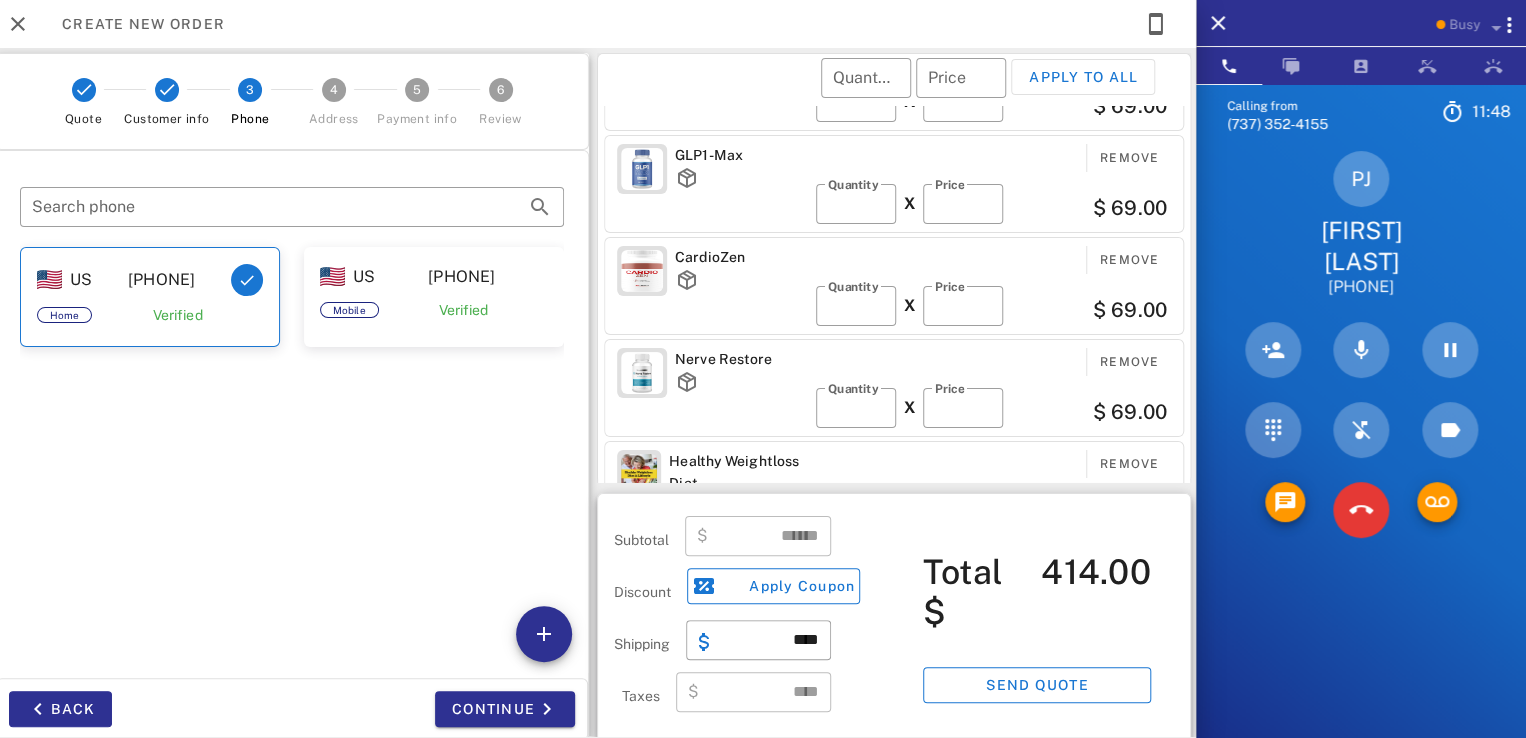 scroll, scrollTop: 412, scrollLeft: 0, axis: vertical 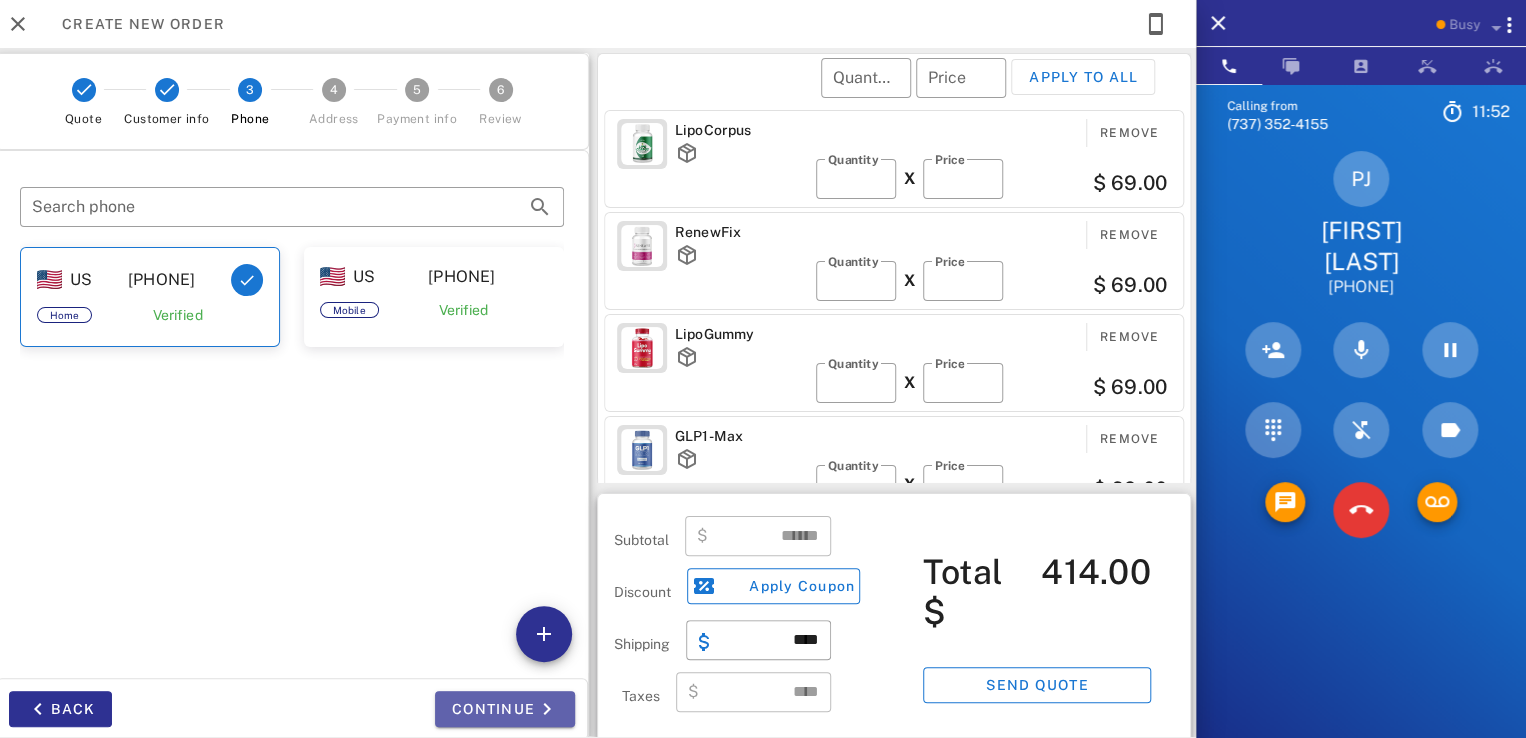 click on "Continue" at bounding box center [505, 709] 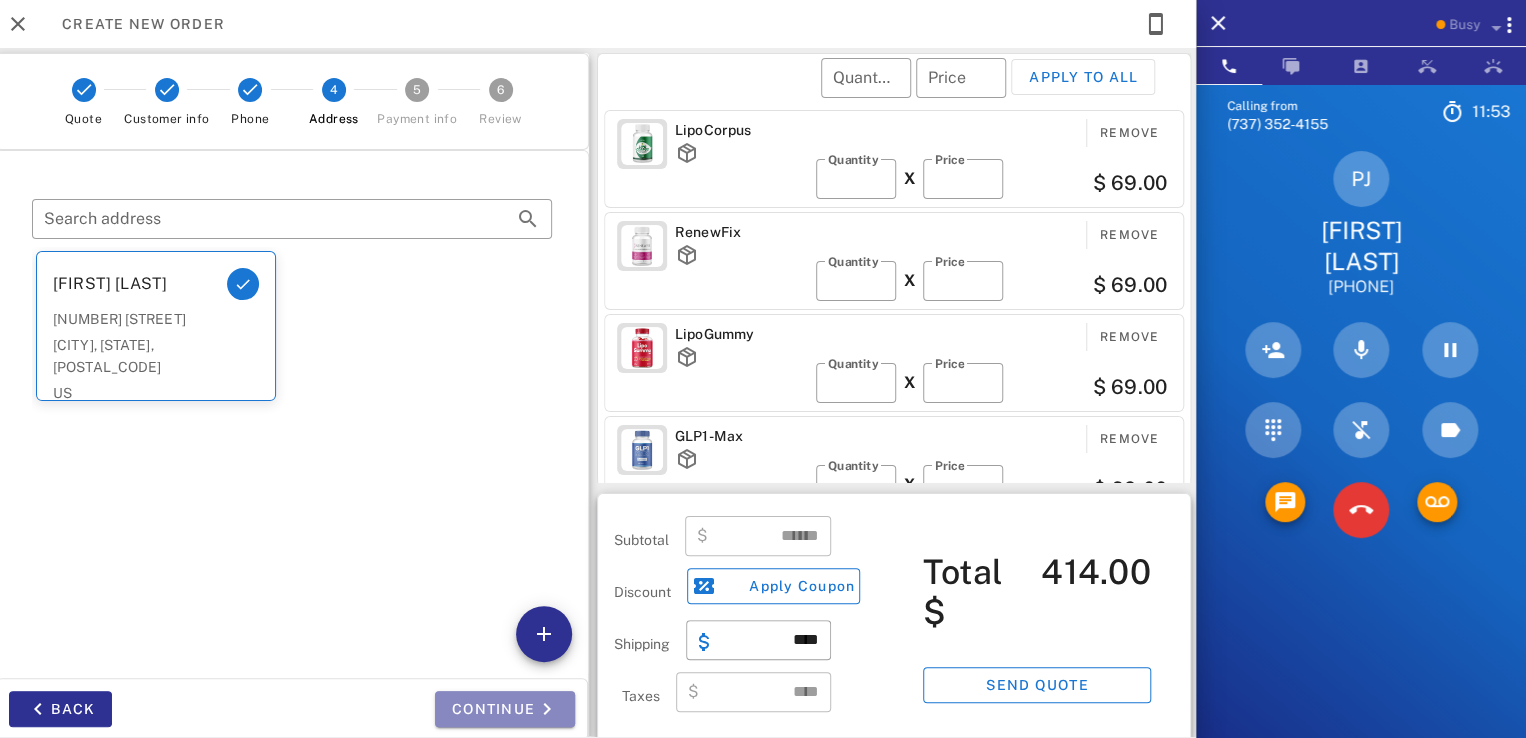 click on "Continue" at bounding box center [505, 709] 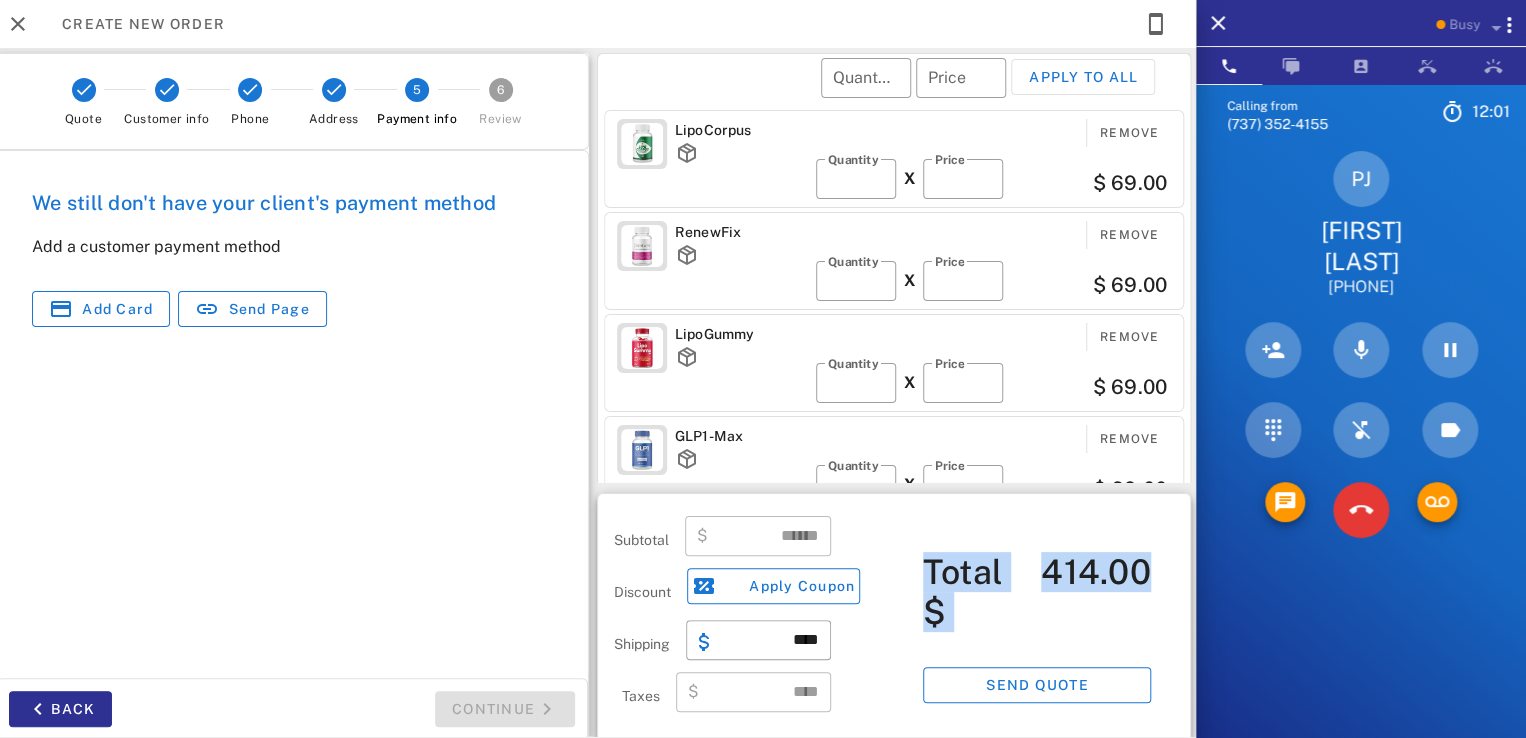 drag, startPoint x: 915, startPoint y: 565, endPoint x: 1162, endPoint y: 600, distance: 249.46744 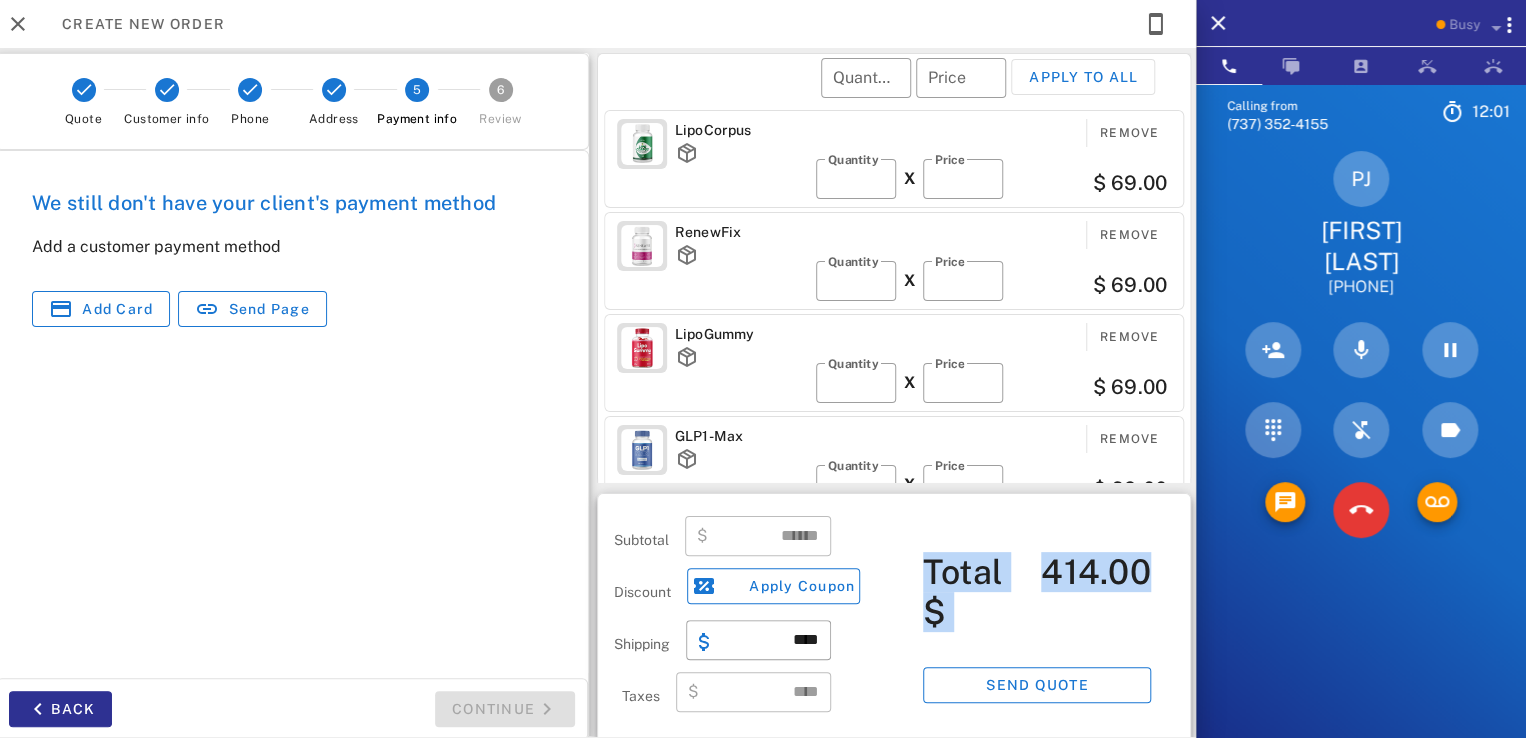 click on "414.00" at bounding box center [1096, 592] 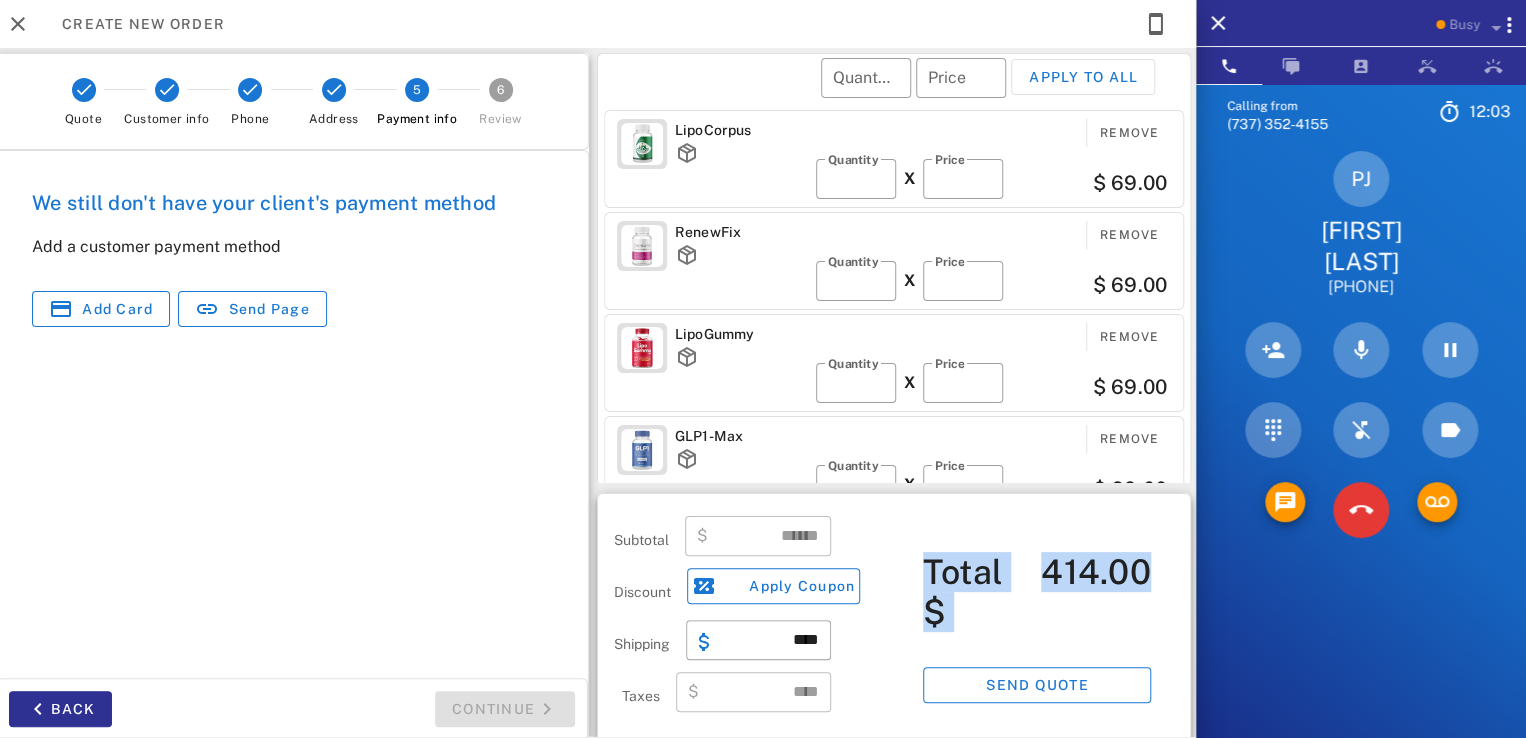 drag, startPoint x: 901, startPoint y: 577, endPoint x: 1146, endPoint y: 598, distance: 245.89835 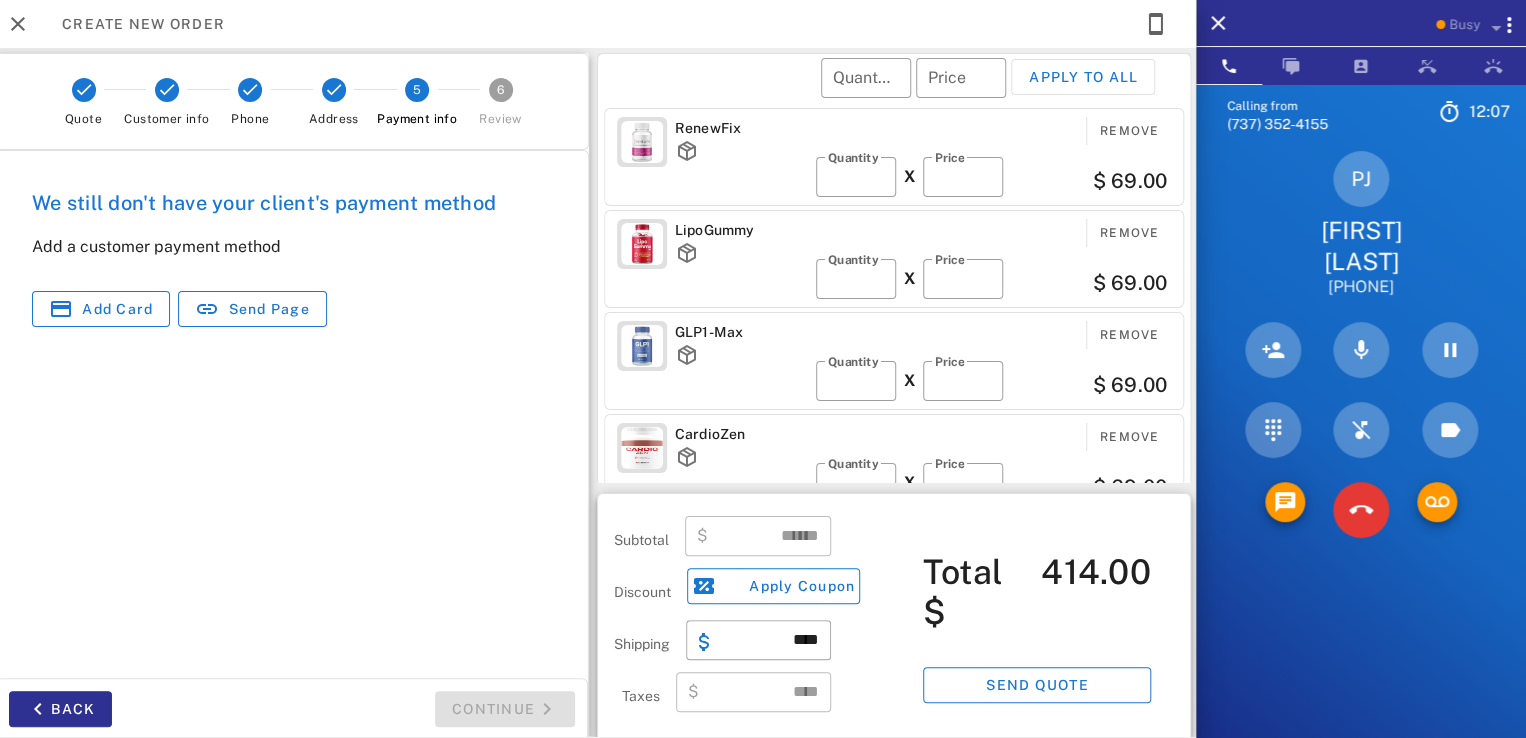 scroll, scrollTop: 0, scrollLeft: 0, axis: both 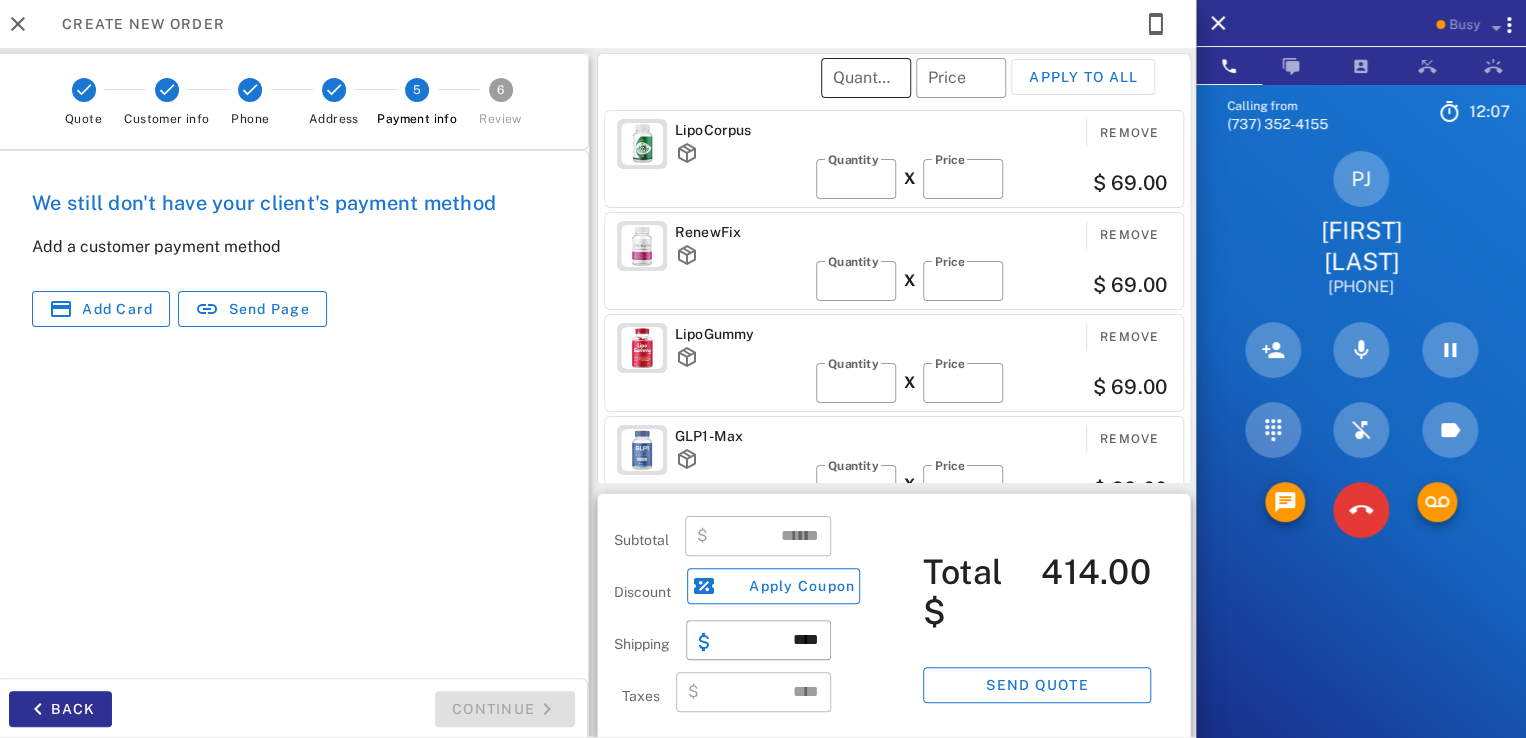 click on "Quantity" at bounding box center (866, 78) 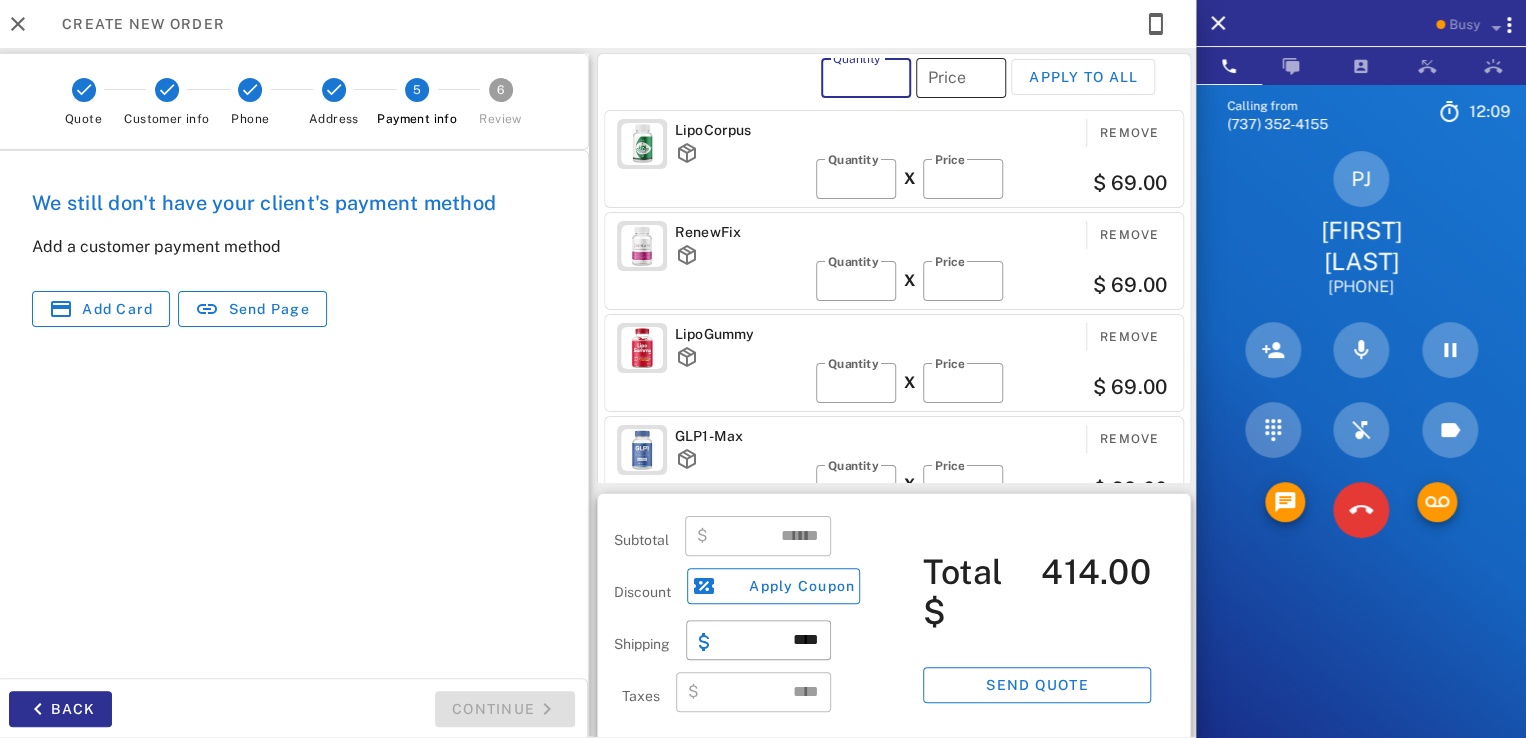 type on "*" 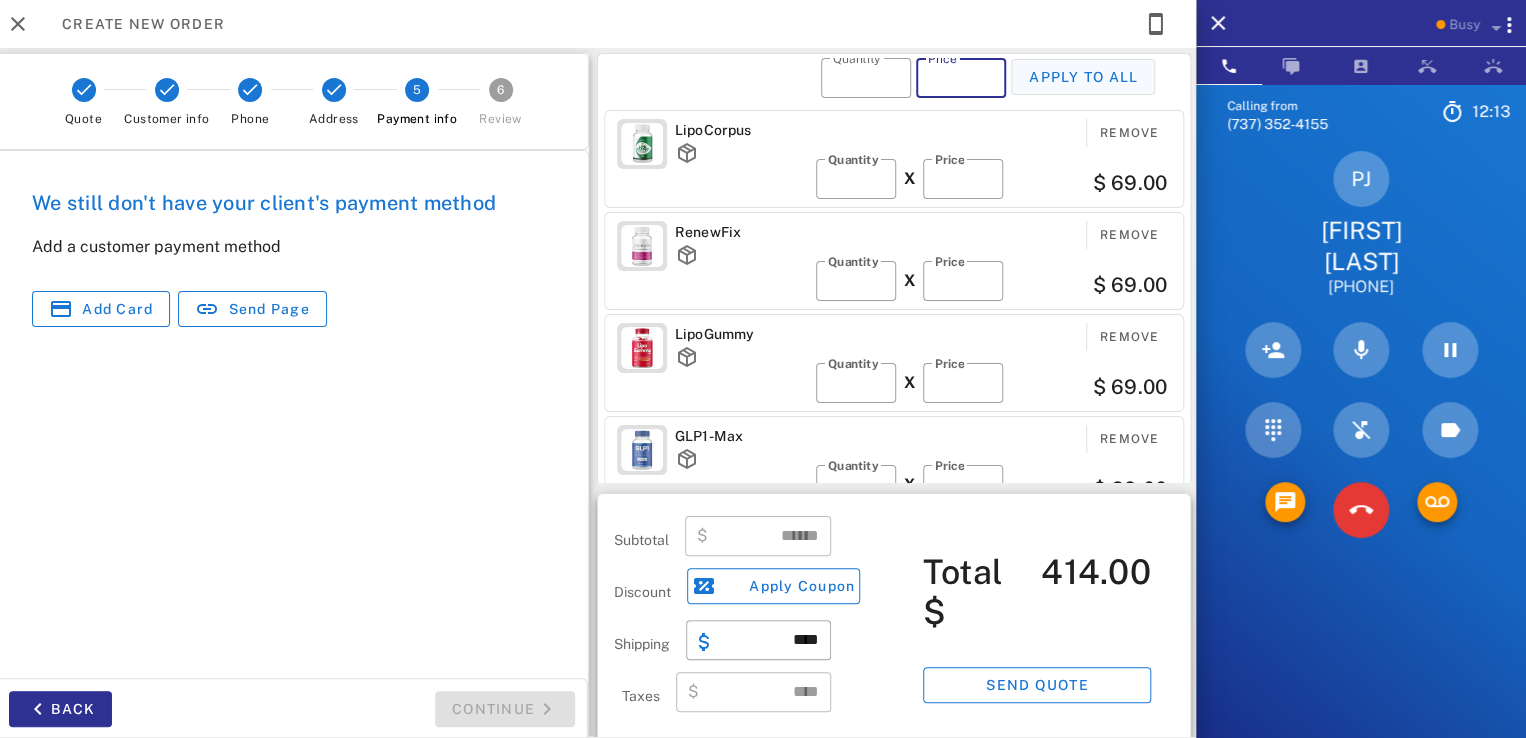 type on "**" 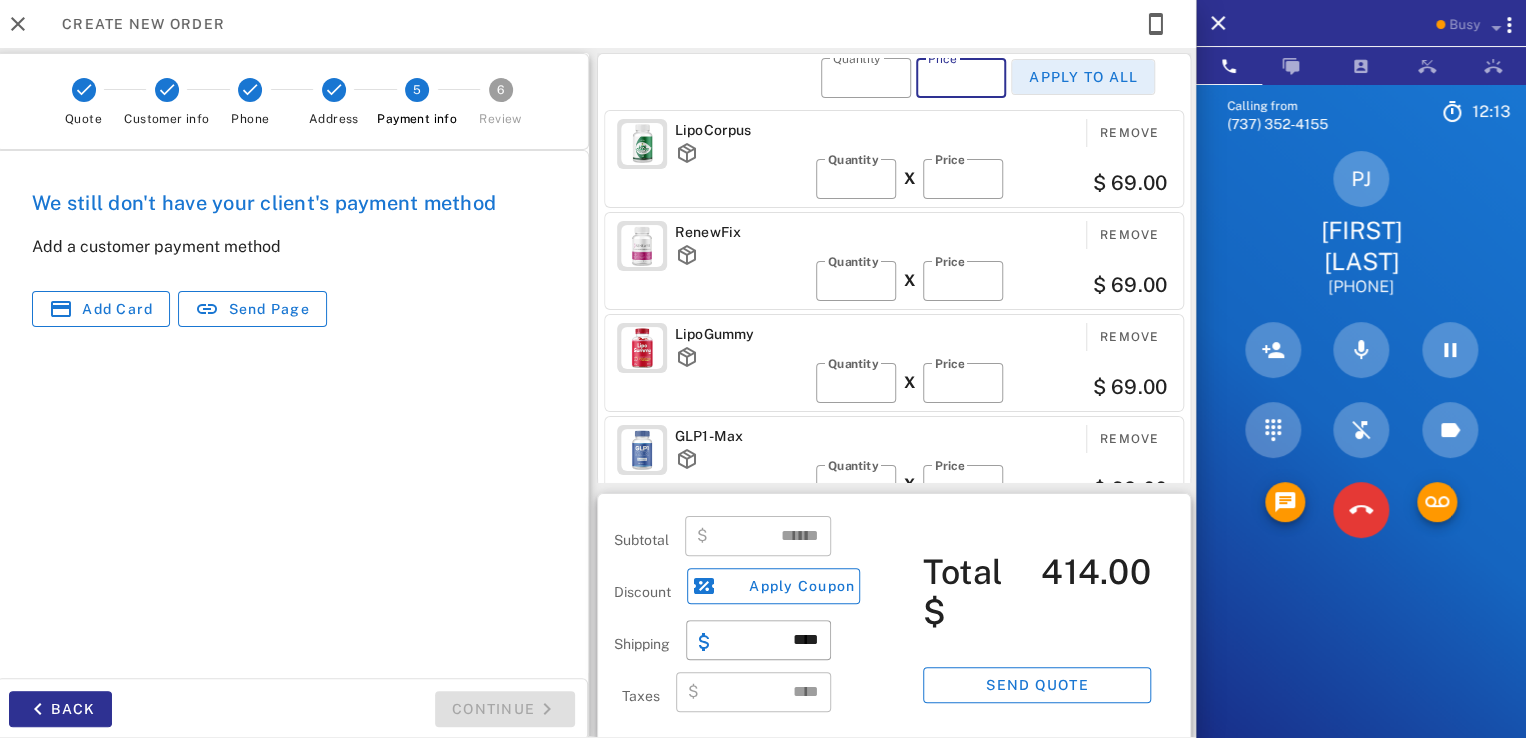 click on "Apply to all" at bounding box center (1083, 77) 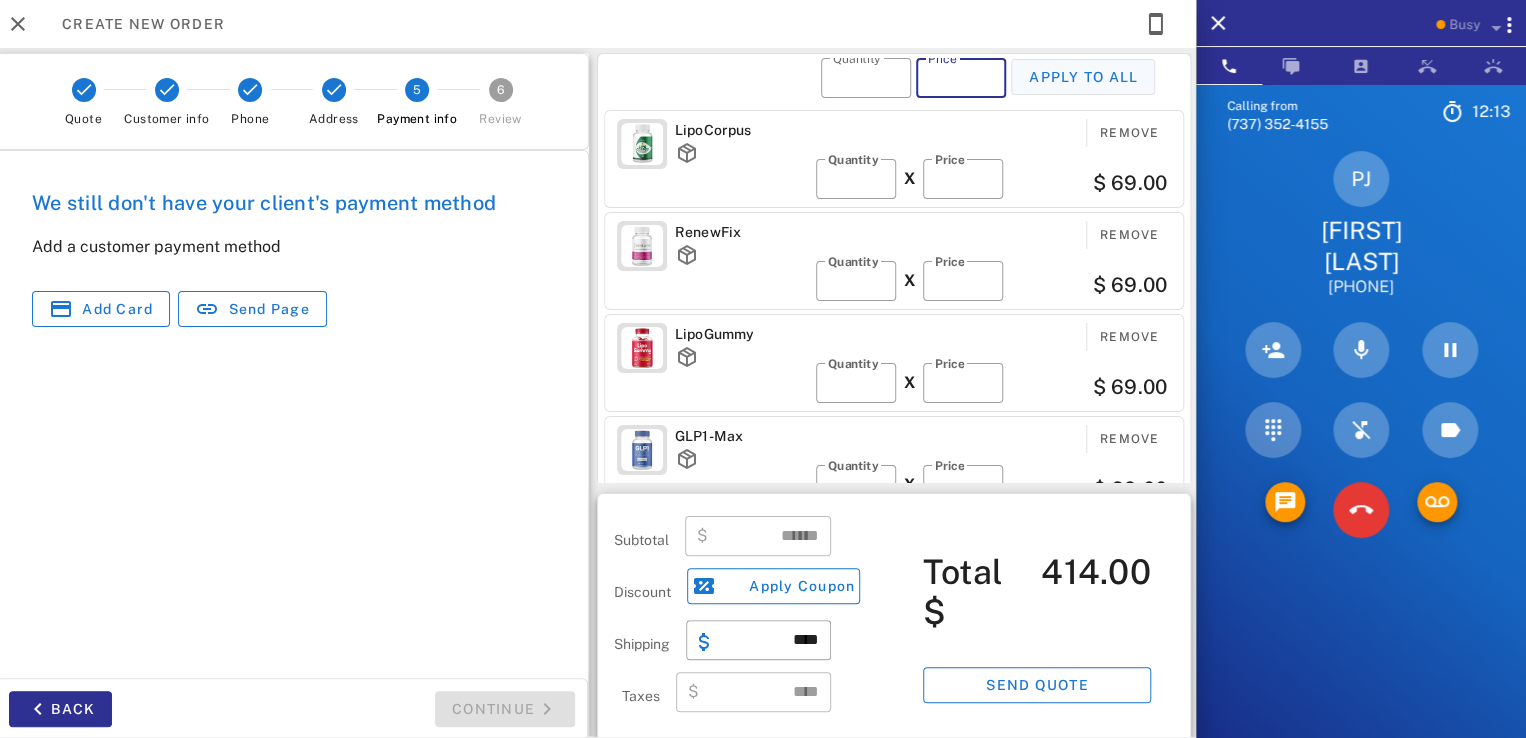 type on "*" 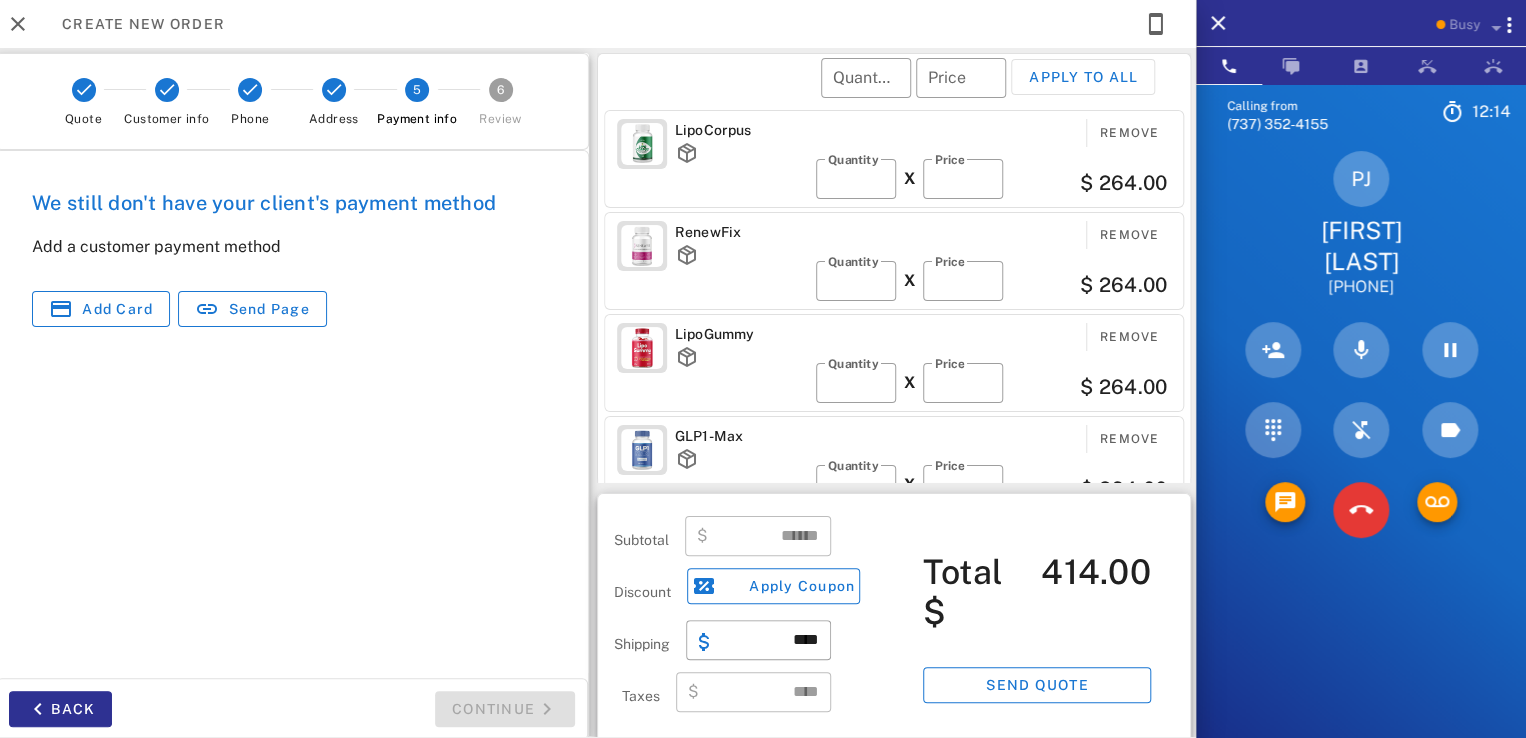 type on "*******" 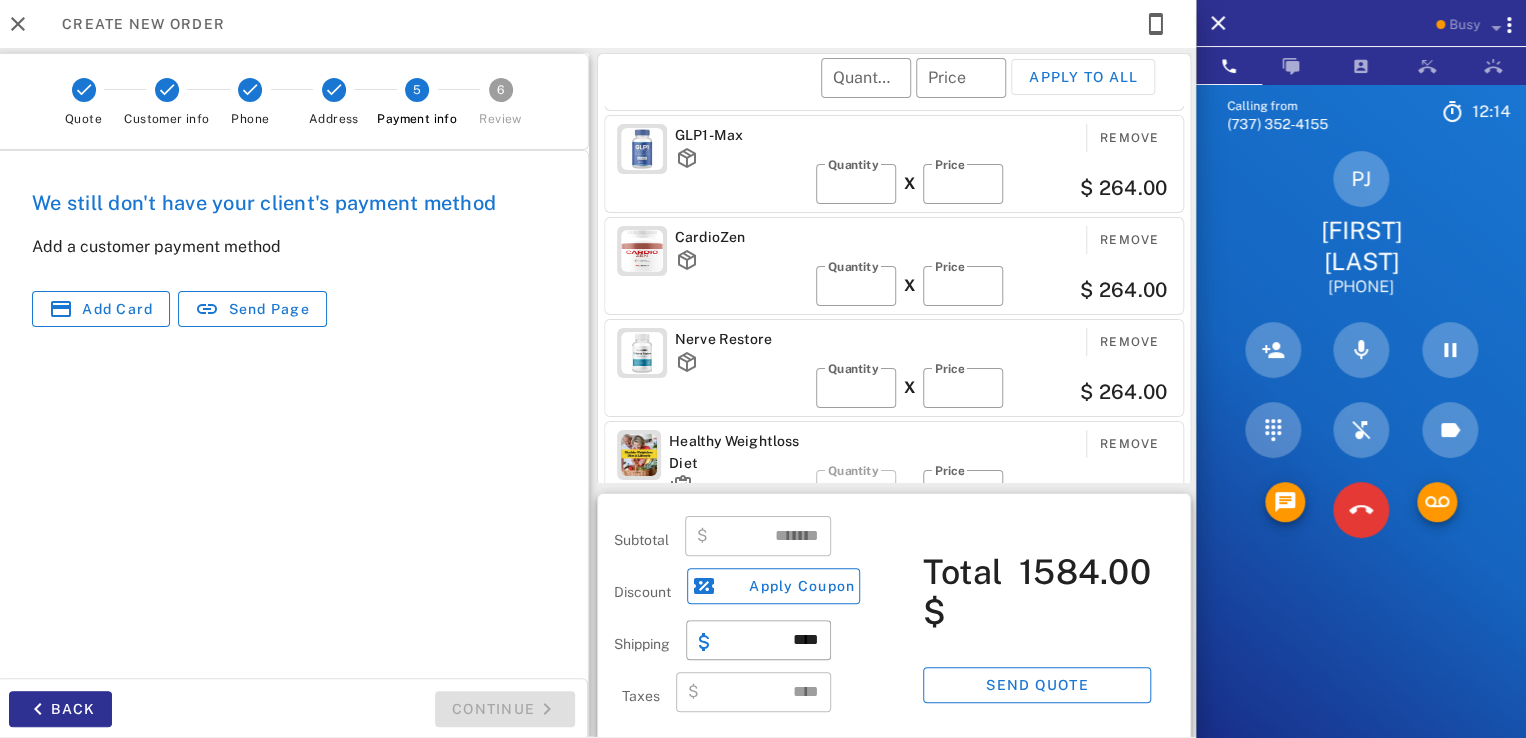 scroll, scrollTop: 412, scrollLeft: 0, axis: vertical 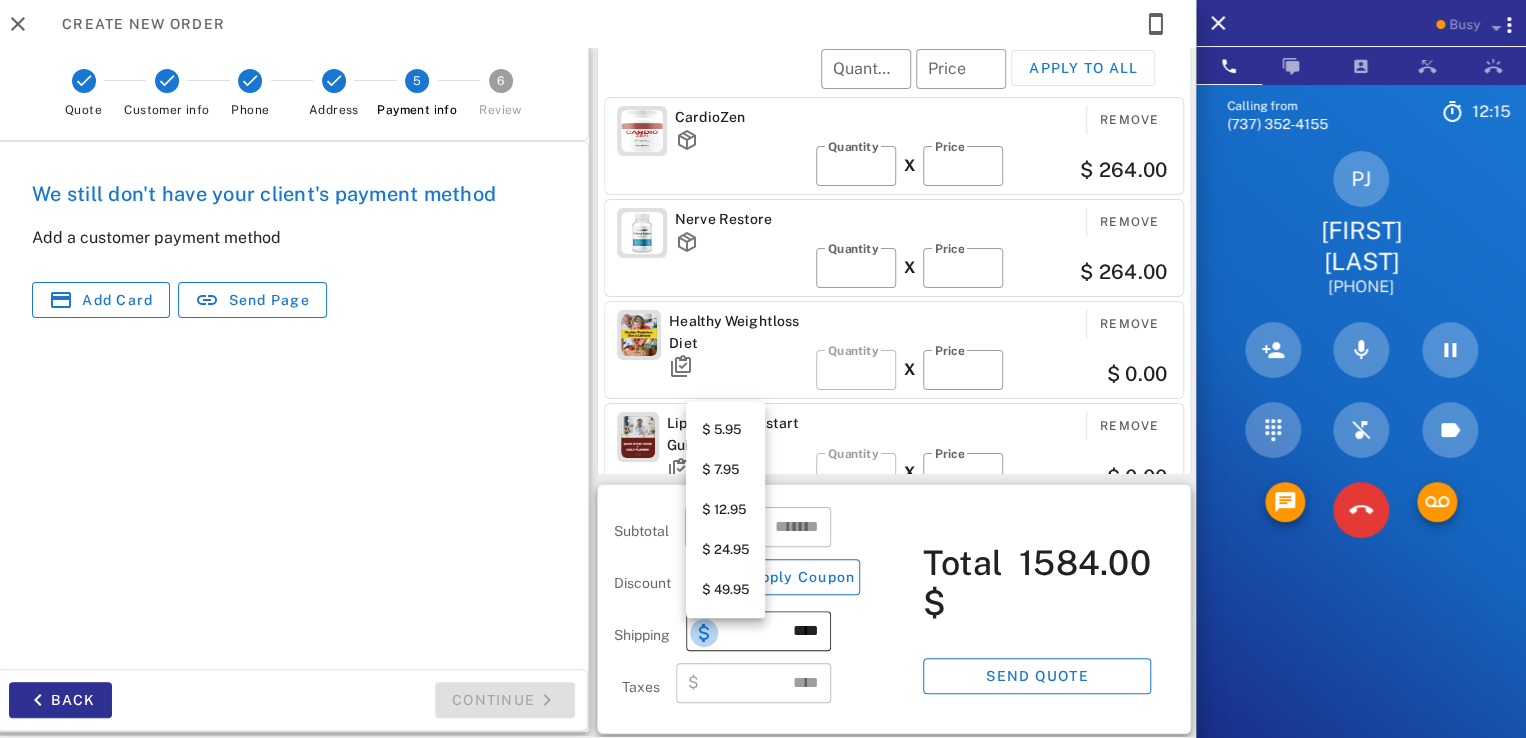 click at bounding box center [704, 633] 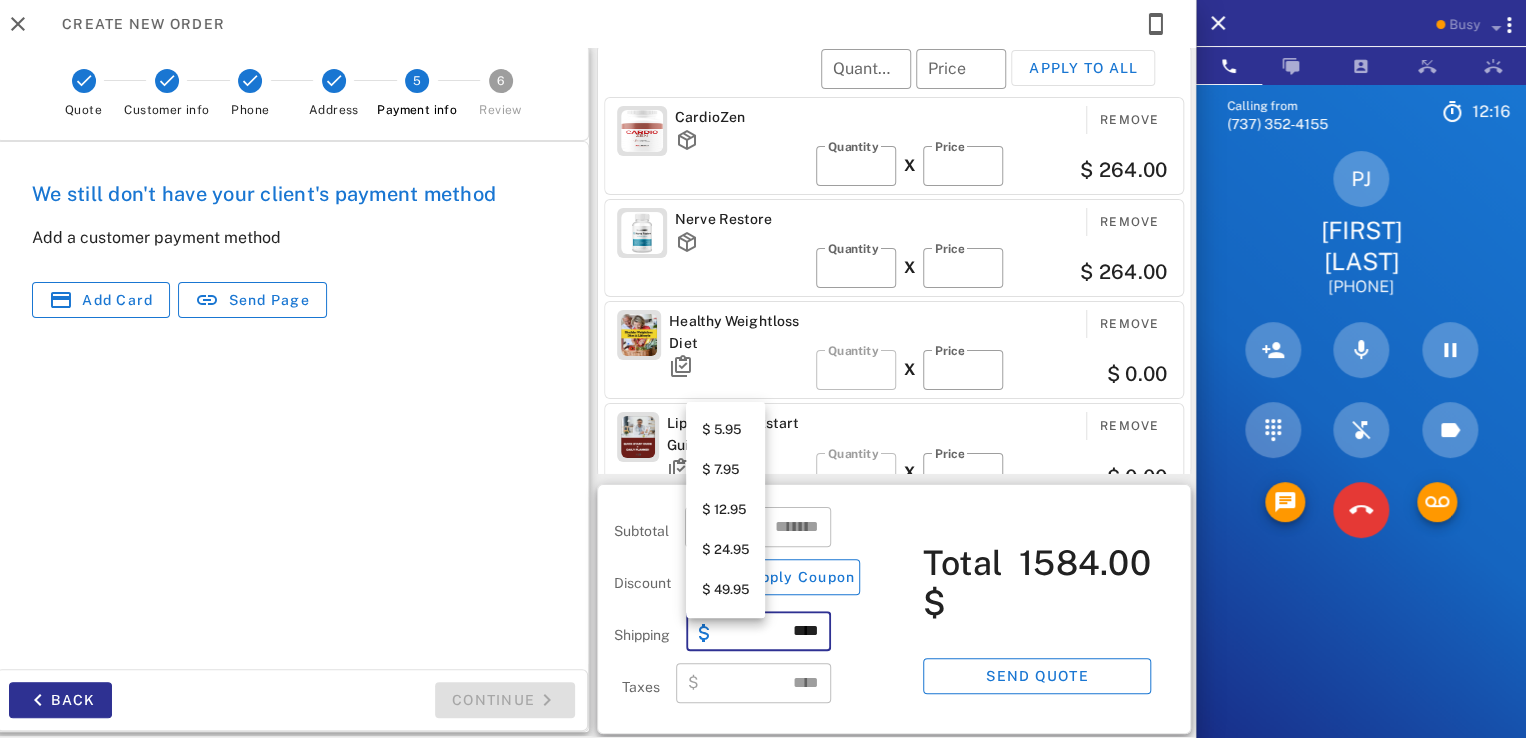 click on "$ 49.95" at bounding box center (725, 590) 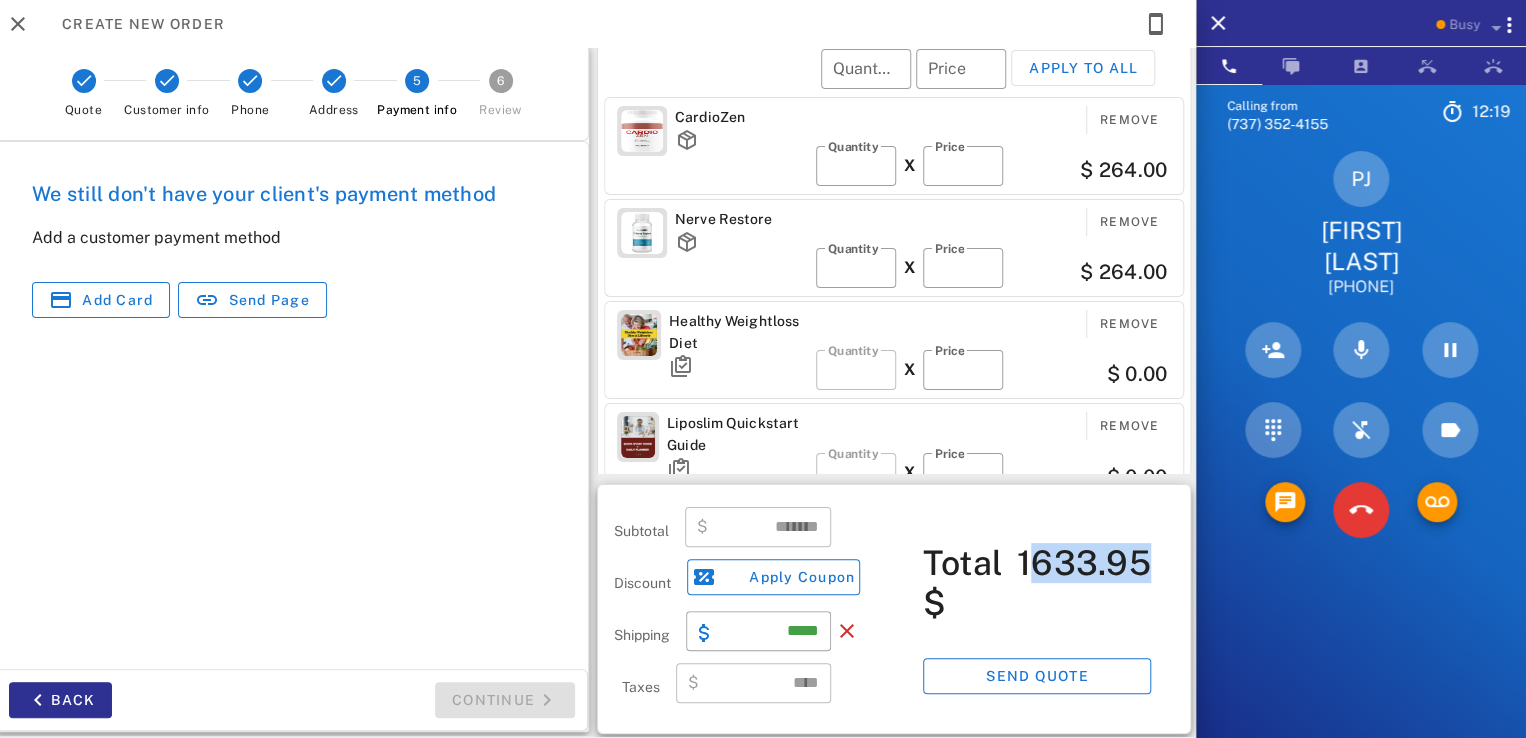 drag, startPoint x: 1016, startPoint y: 569, endPoint x: 1140, endPoint y: 580, distance: 124.486946 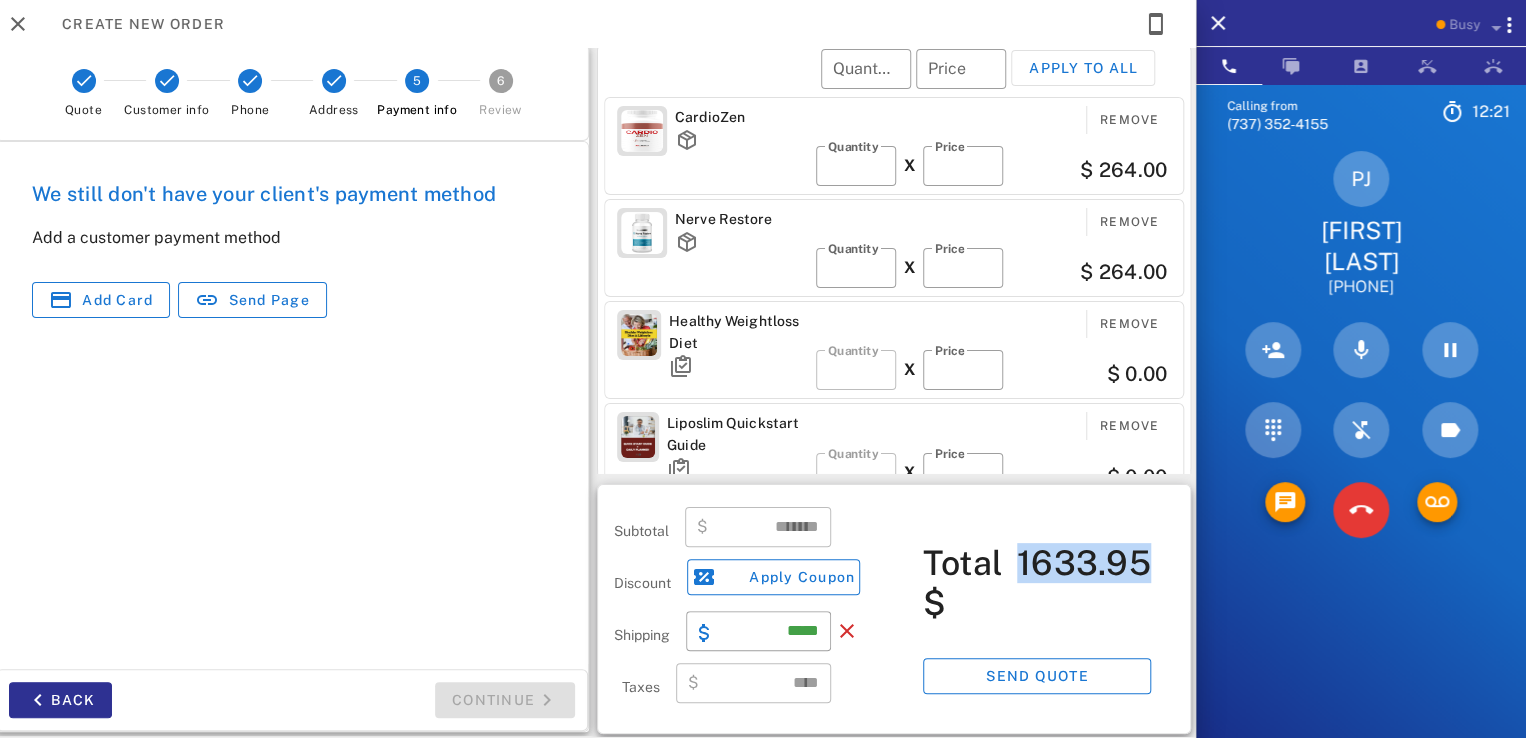 drag, startPoint x: 1010, startPoint y: 566, endPoint x: 1132, endPoint y: 574, distance: 122.26202 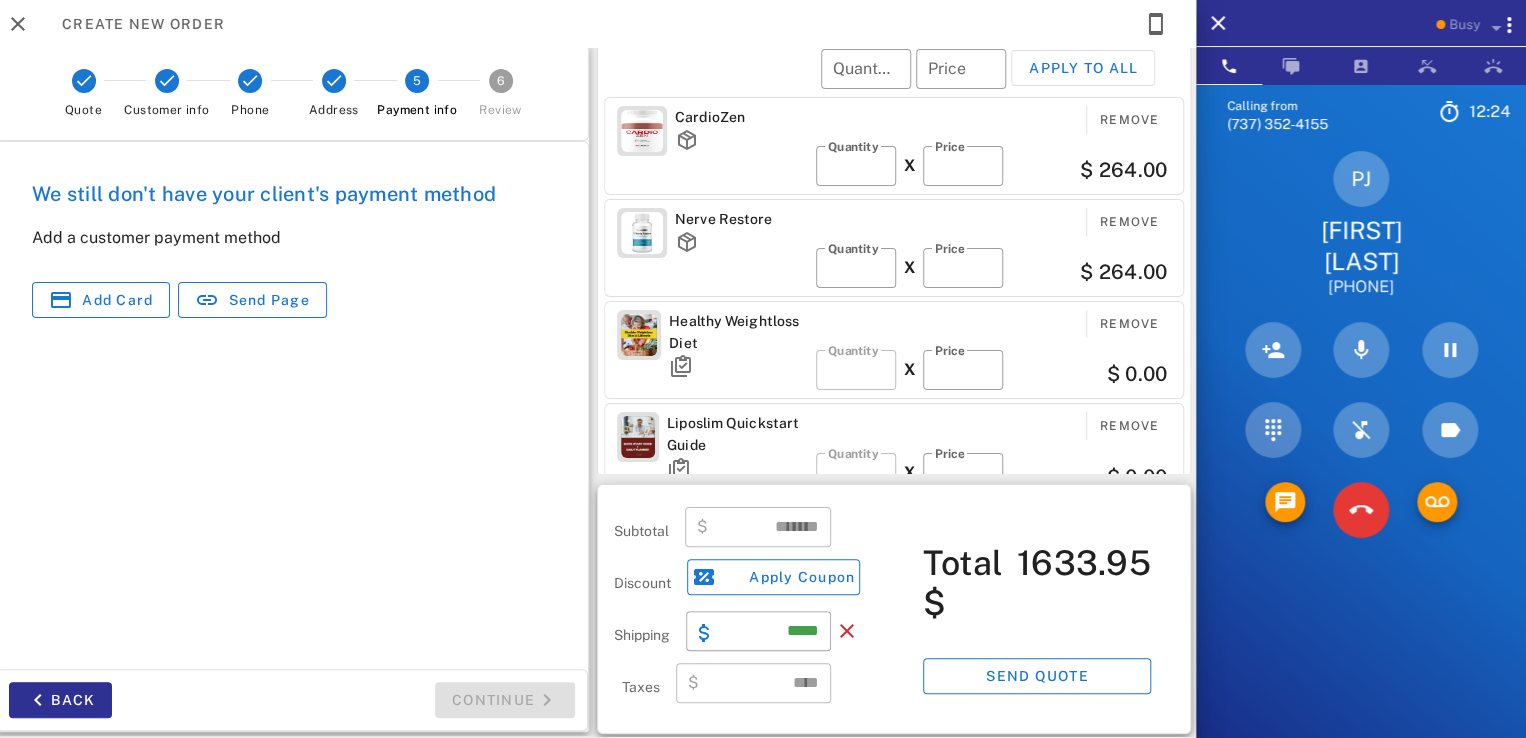 scroll, scrollTop: 380, scrollLeft: 0, axis: vertical 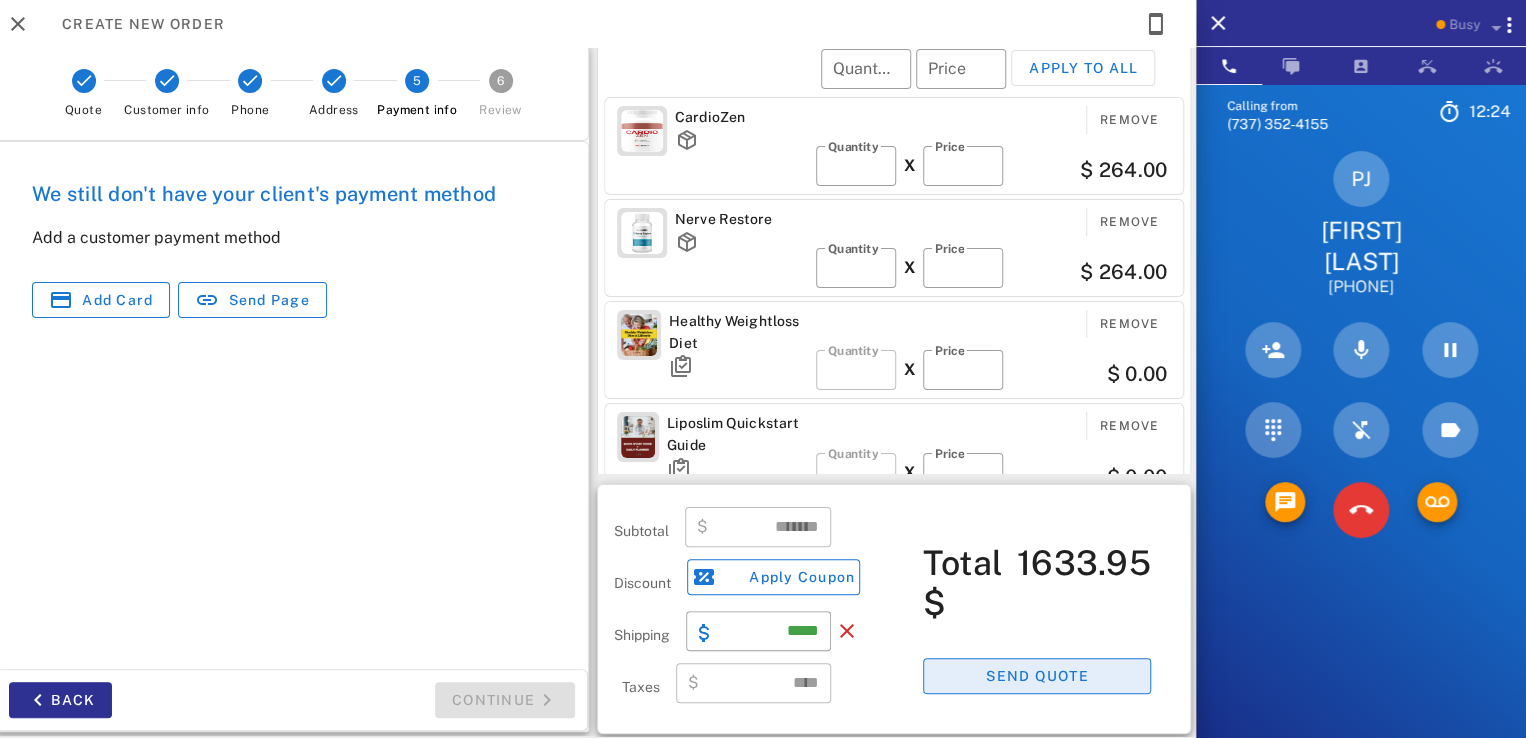 click on "Send quote" at bounding box center [1037, 676] 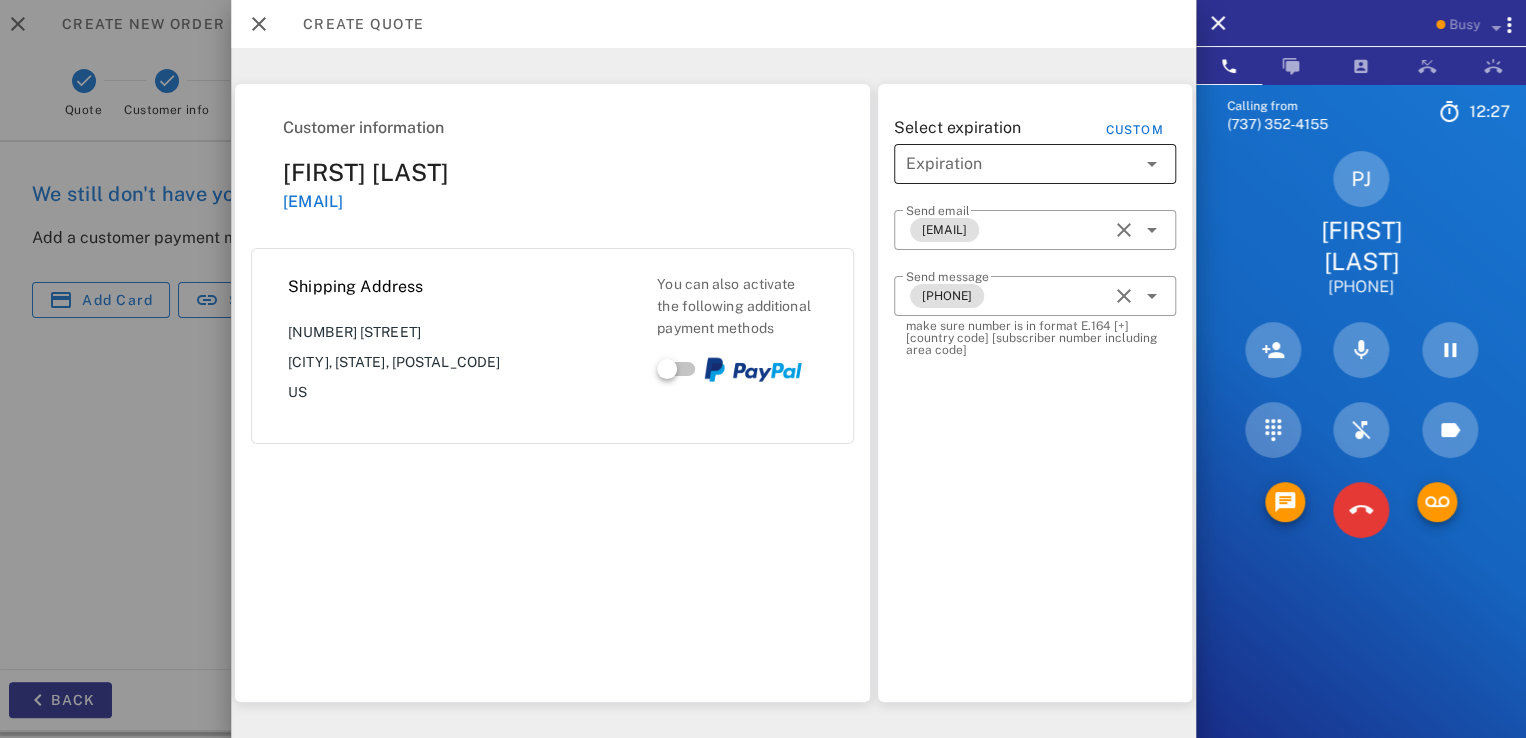 click at bounding box center [1021, 164] 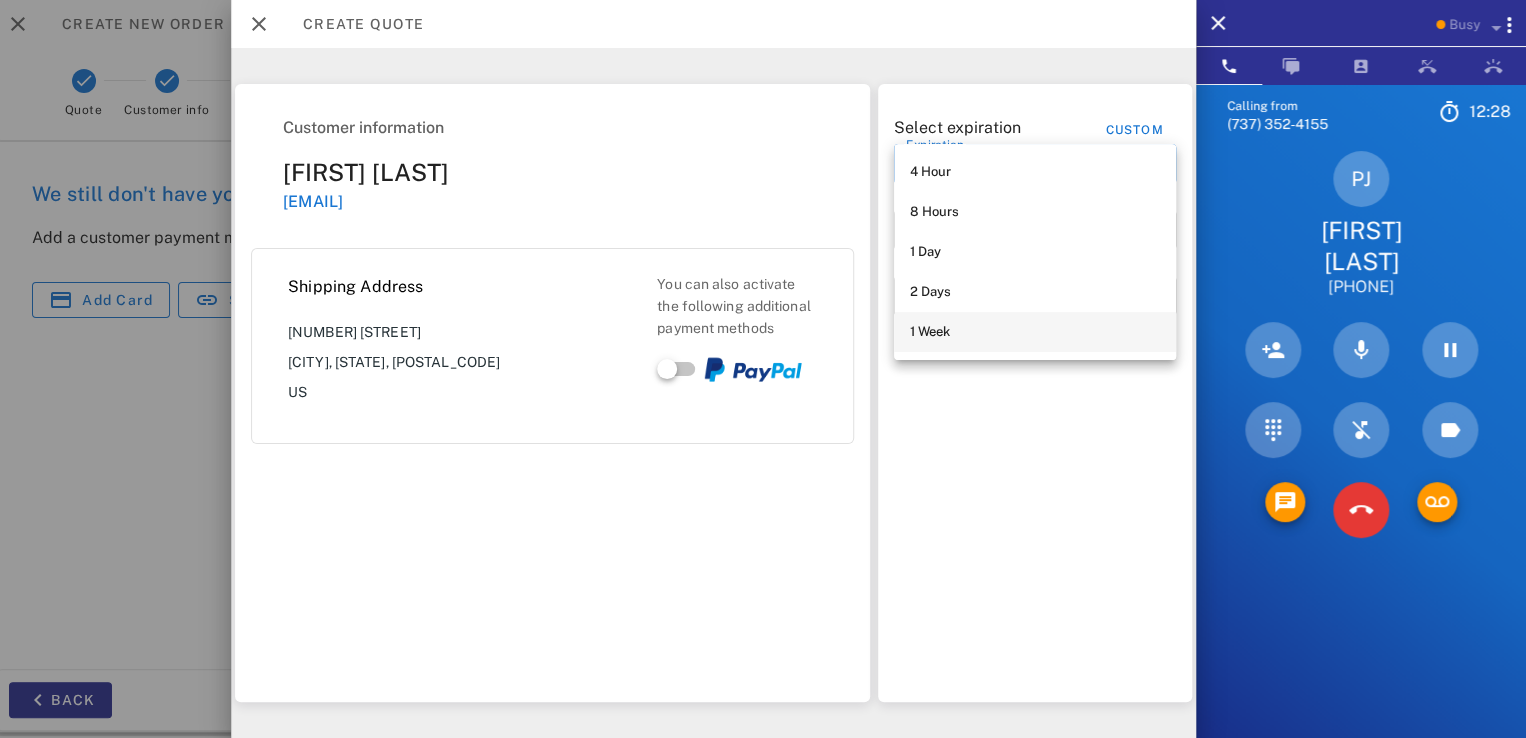 click on "1 Week" at bounding box center [1035, 332] 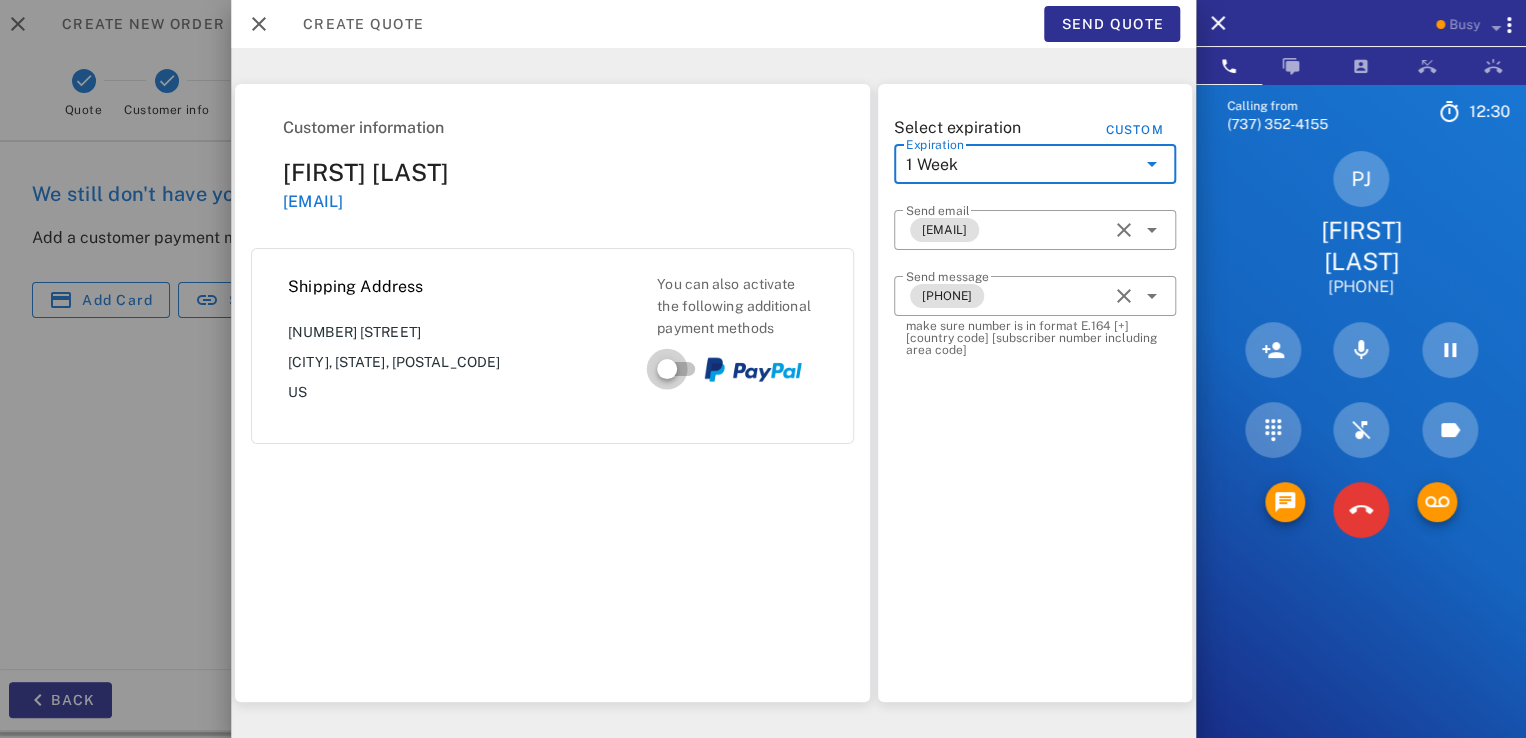 click at bounding box center [667, 369] 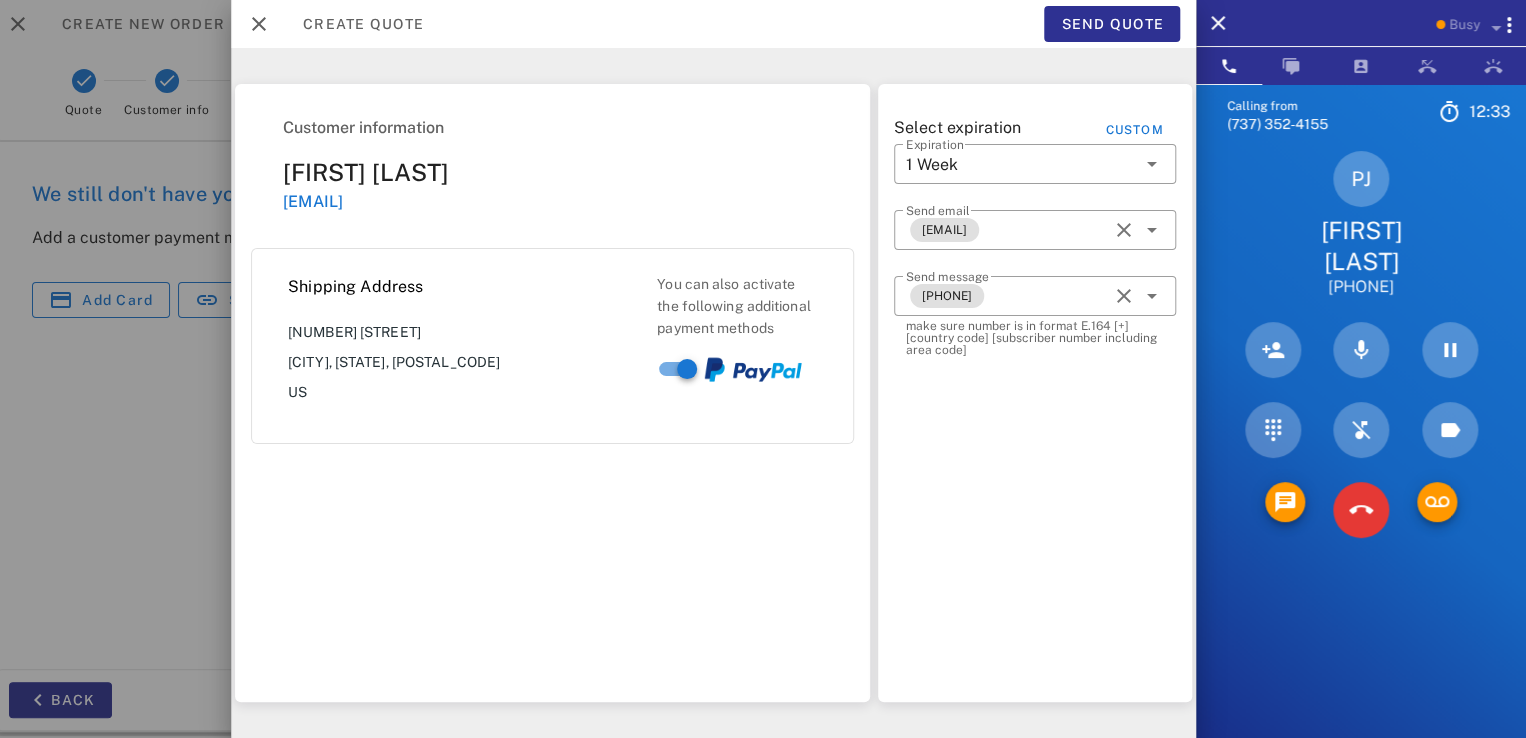 scroll, scrollTop: 0, scrollLeft: 0, axis: both 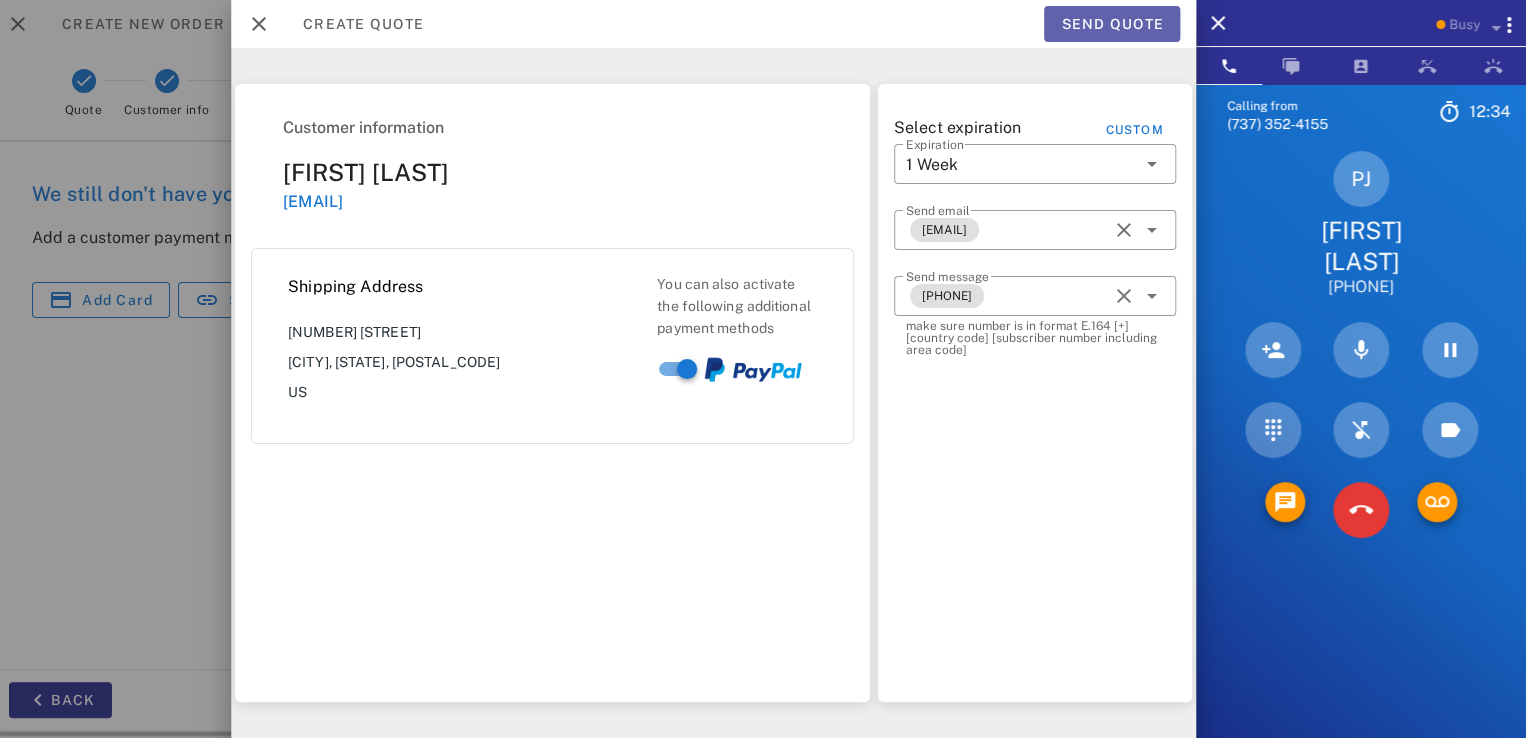 click on "Send quote" at bounding box center [1112, 24] 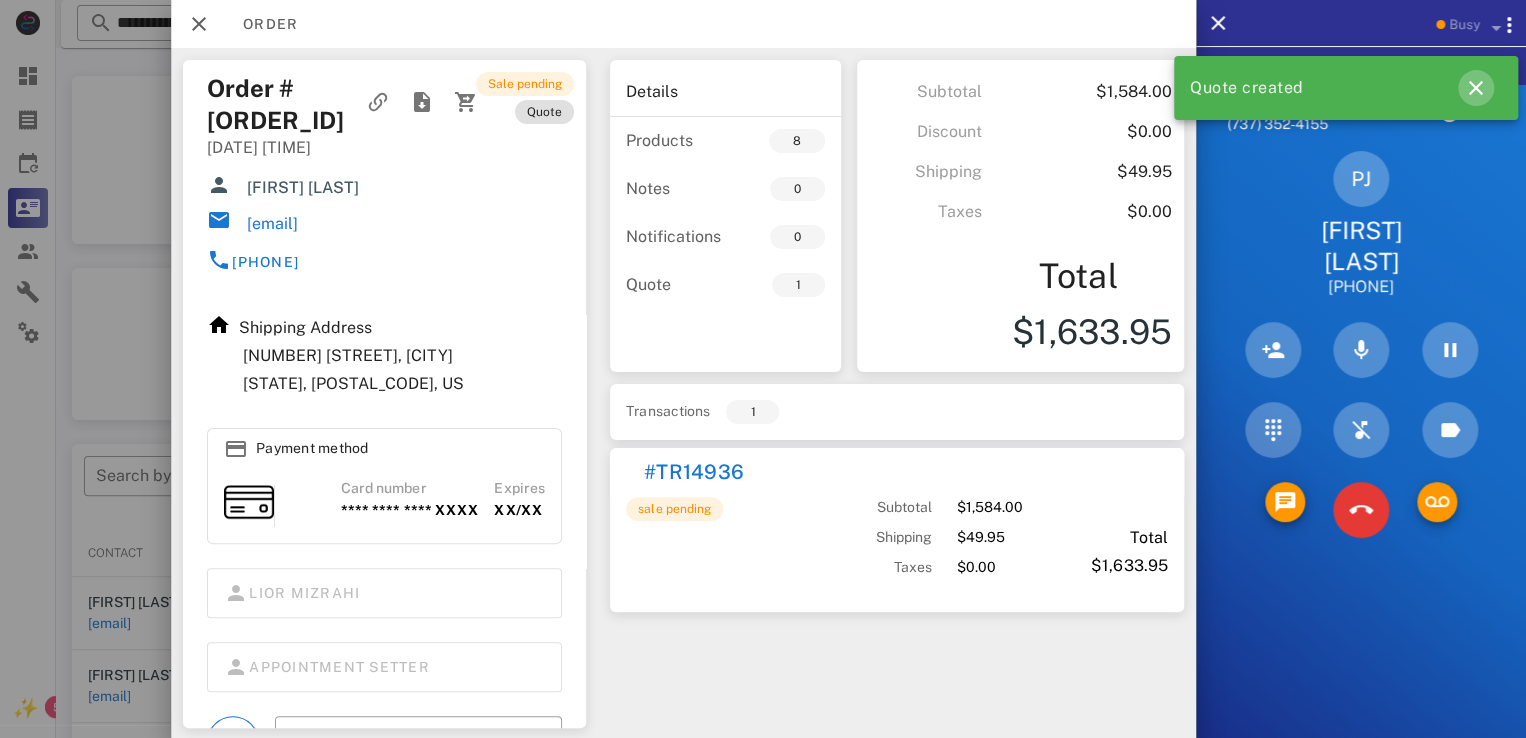 click at bounding box center [1476, 88] 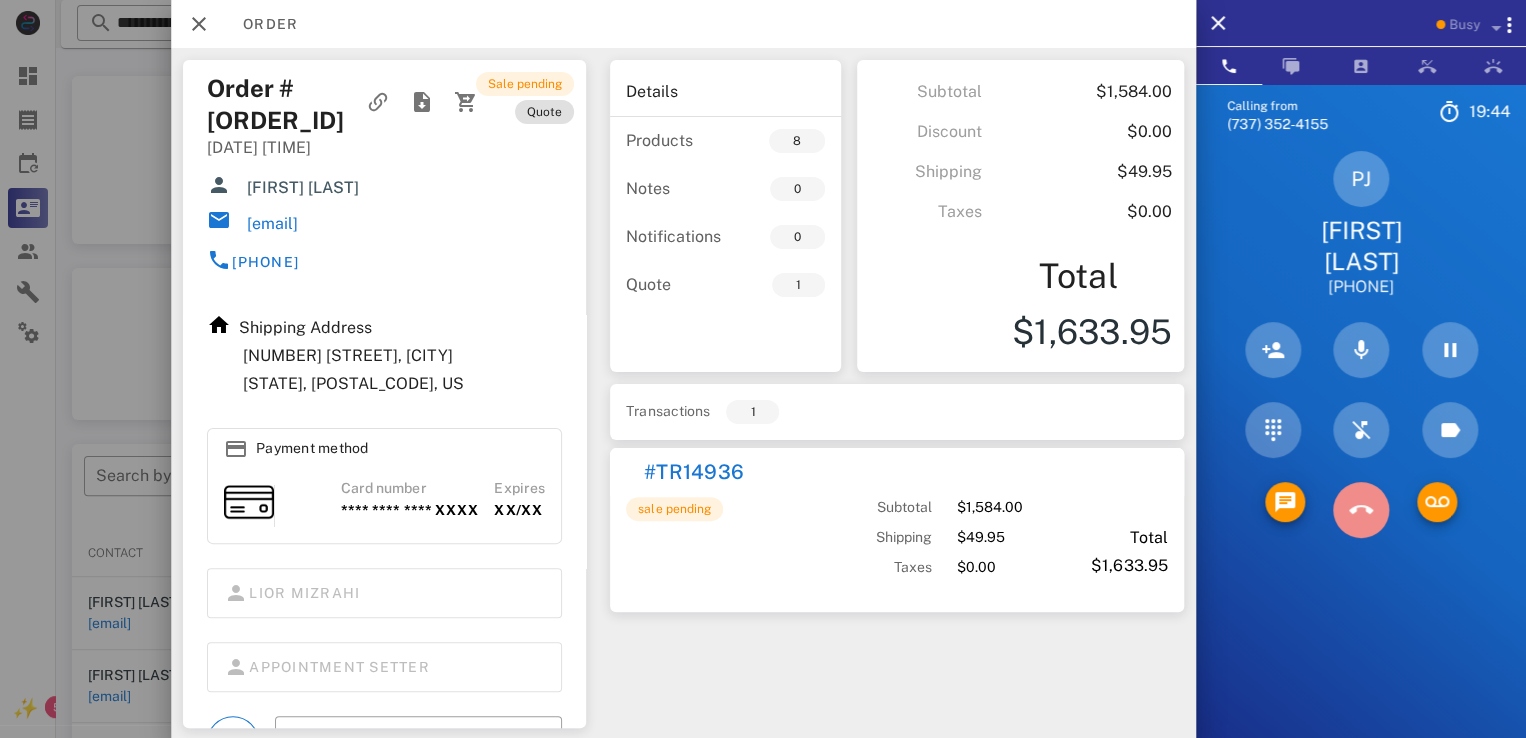 click at bounding box center (1361, 510) 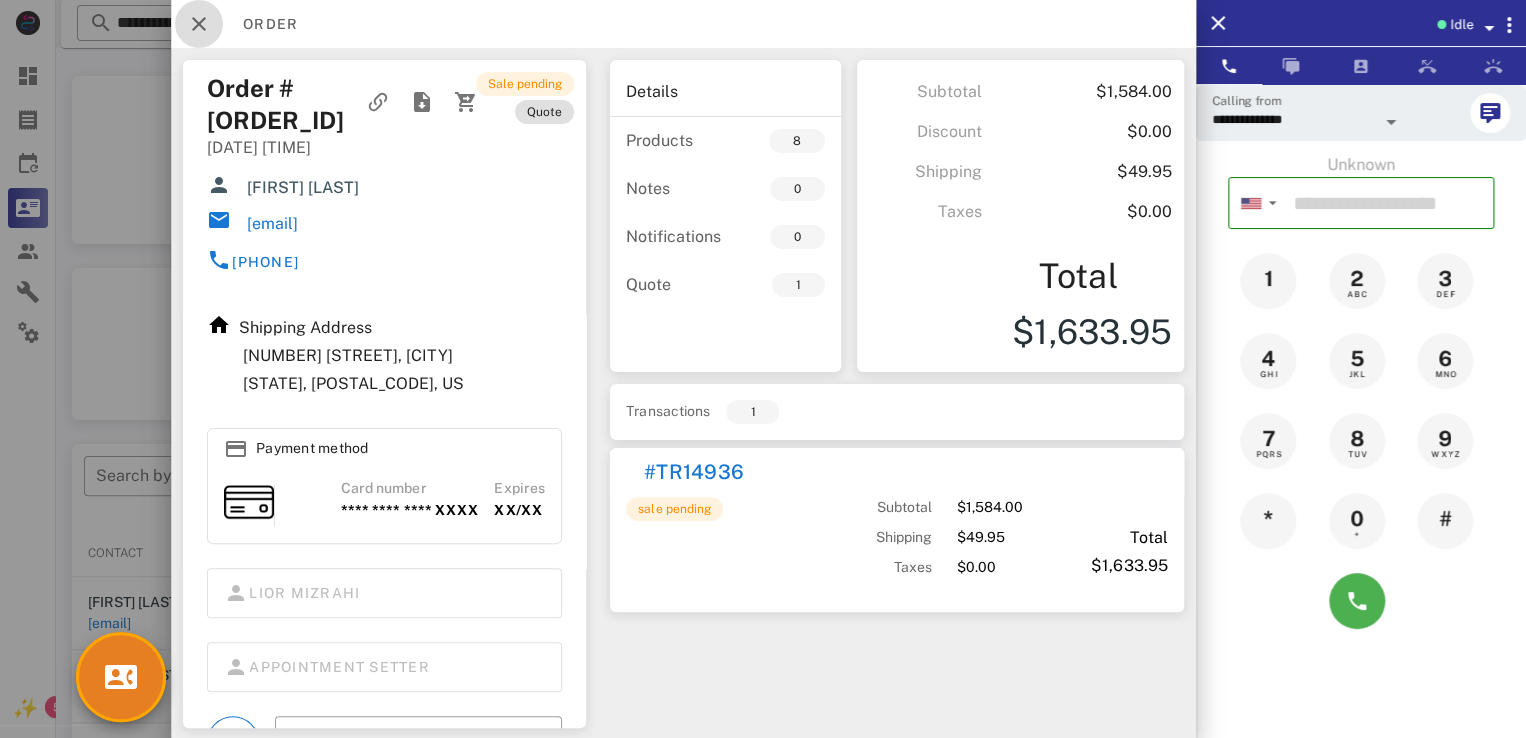 click at bounding box center [199, 24] 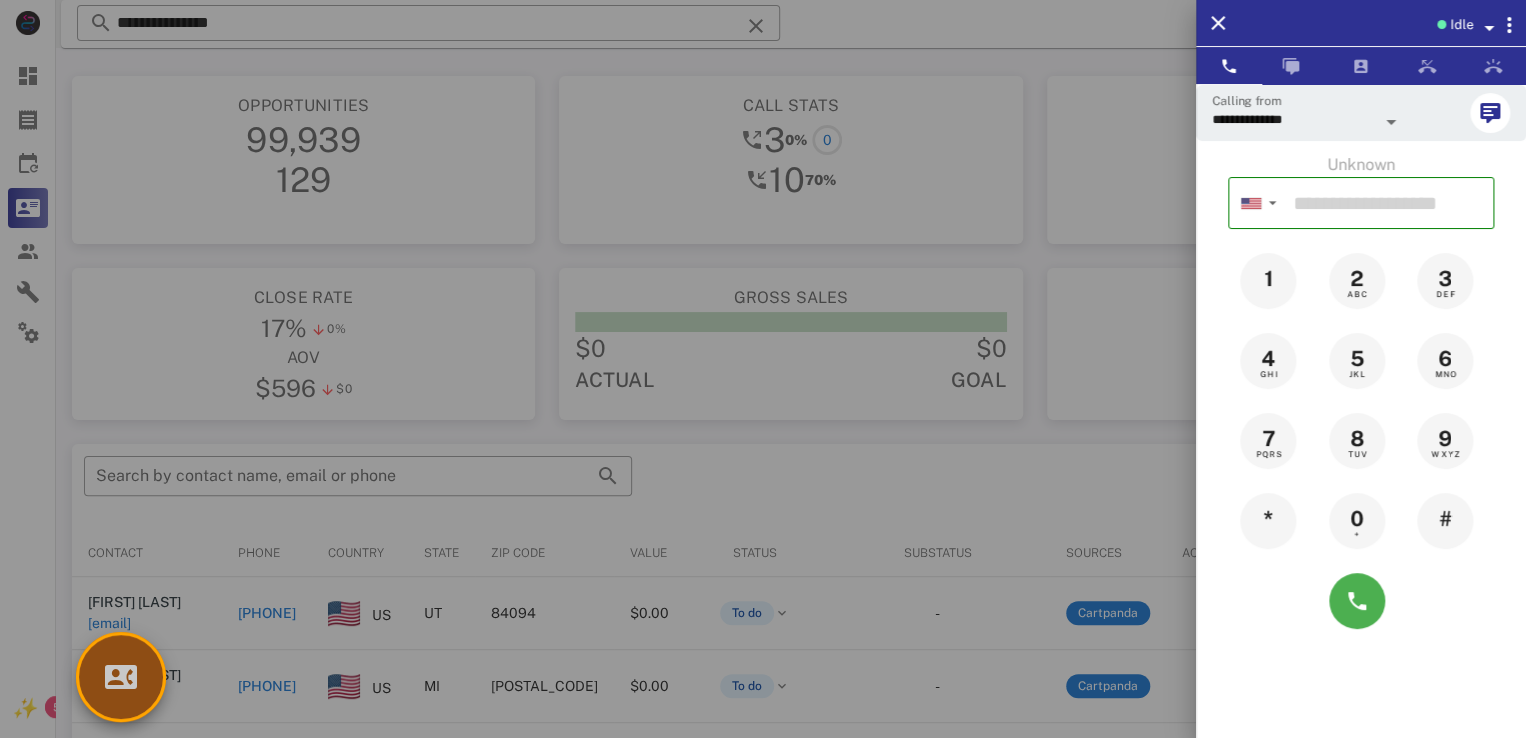 click at bounding box center (121, 677) 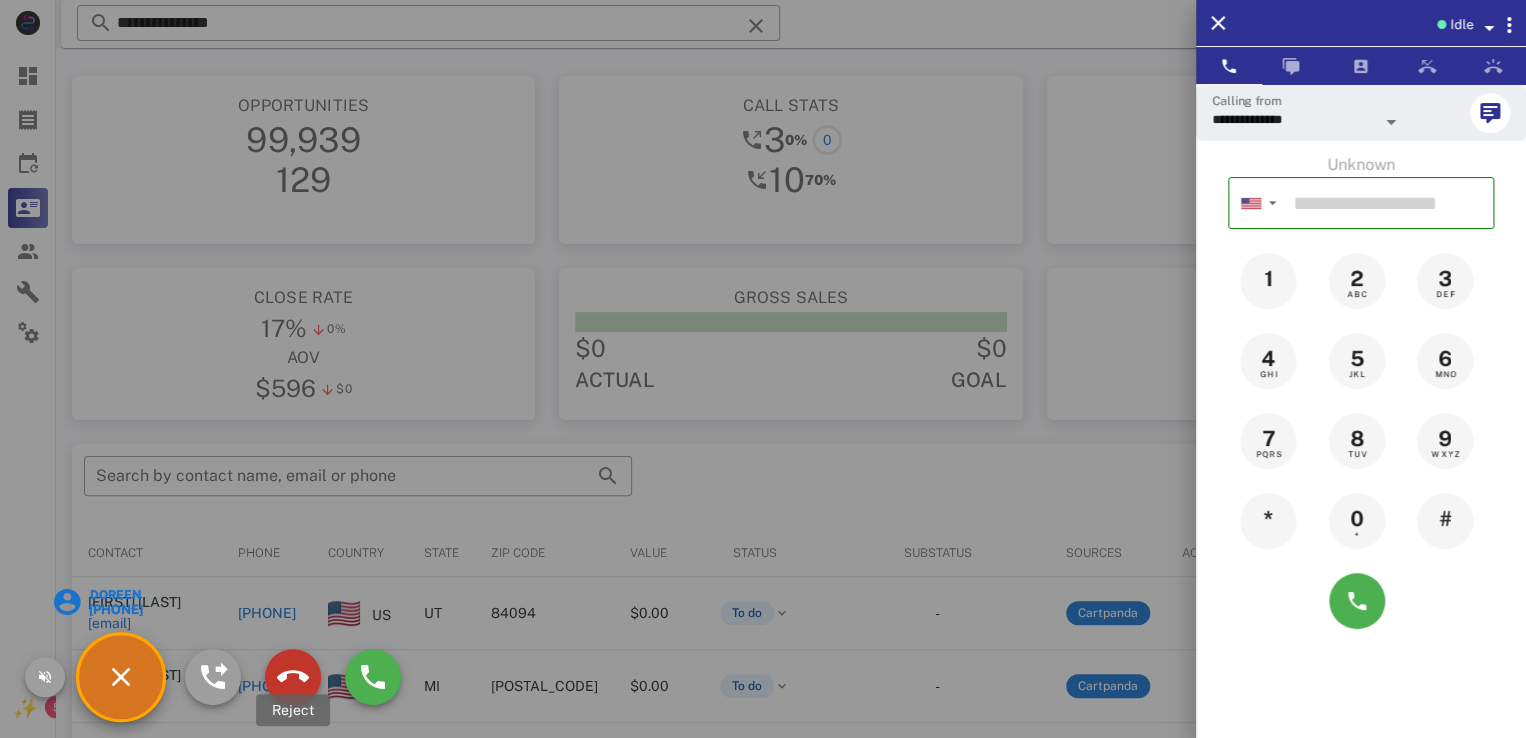 click at bounding box center [293, 677] 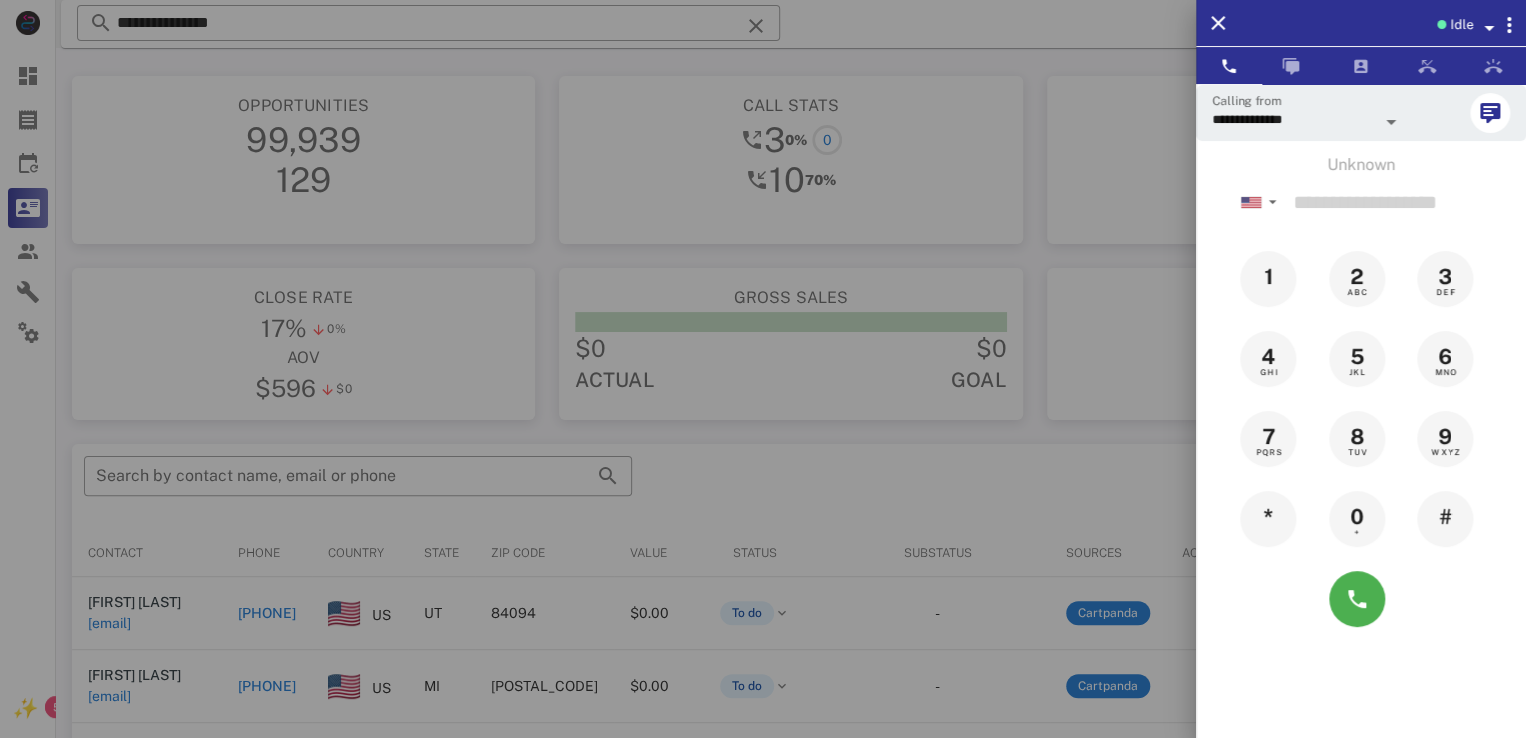 click on "Calling from [PHONE]  Unknown      ▼     Australia
+61
Canada
+1
Guam
+1671
Mexico (México)
+52
New Zealand
+64
United Kingdom
+44
United States
+1
1 2 ABC 3 DEF 4 GHI 5 JKL 6 MNO 7 PQRS 8 TUV 9 WXYZ * 0 + # Directory ​  A1  Agent 131  Idle   AA  Arbaz Ansar  Idle   AR  Ashley Rodriguez  Idle   DT  Daniela Tanevski  Idle   ND  Nick De Vito  Busy   AB  Abigail Bvunzawabaya  Busy   CA  Chase Adams  Busy   JP  Jennifer Phillips  Offline   JH  Josh Henry  Offline   AD  Accounting Dept  Offline   A1  Agent 101  Offline   A1  Agent 105  Offline   A1  Agent 112  Offline   A1  Agent 125  Offline   A1  agent 126  Offline   A1  Agent 128  Offline   A1  Agent 129  Offline   A1  Agent 138  Offline   A1  Agent 143  Offline   A1  Agent 146  Offline   A1  agent 150  Offline   A1  Agent 151  Offline   A1  agent 154  Offline   A1  Agent 164  A1" at bounding box center (1361, 415) 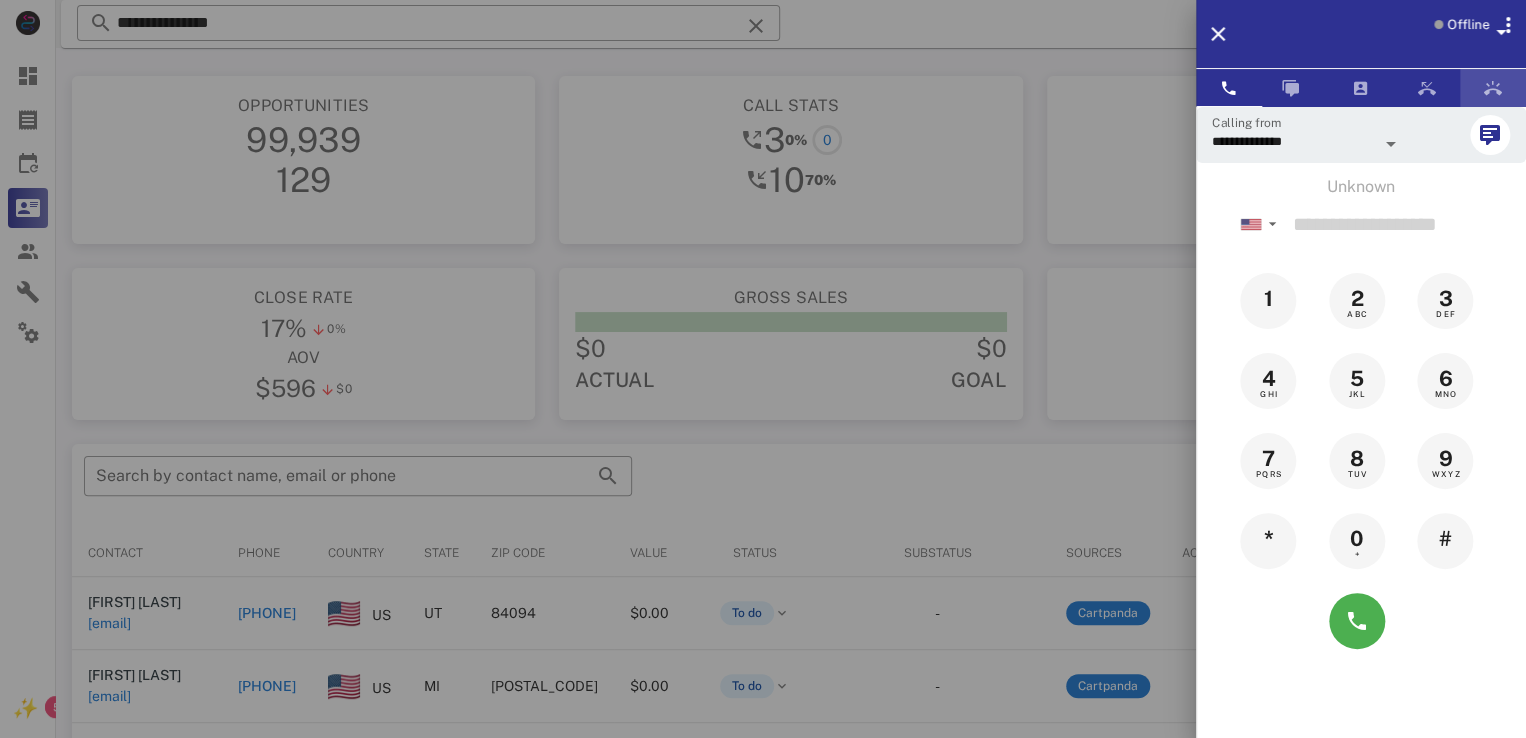 click at bounding box center [1493, 88] 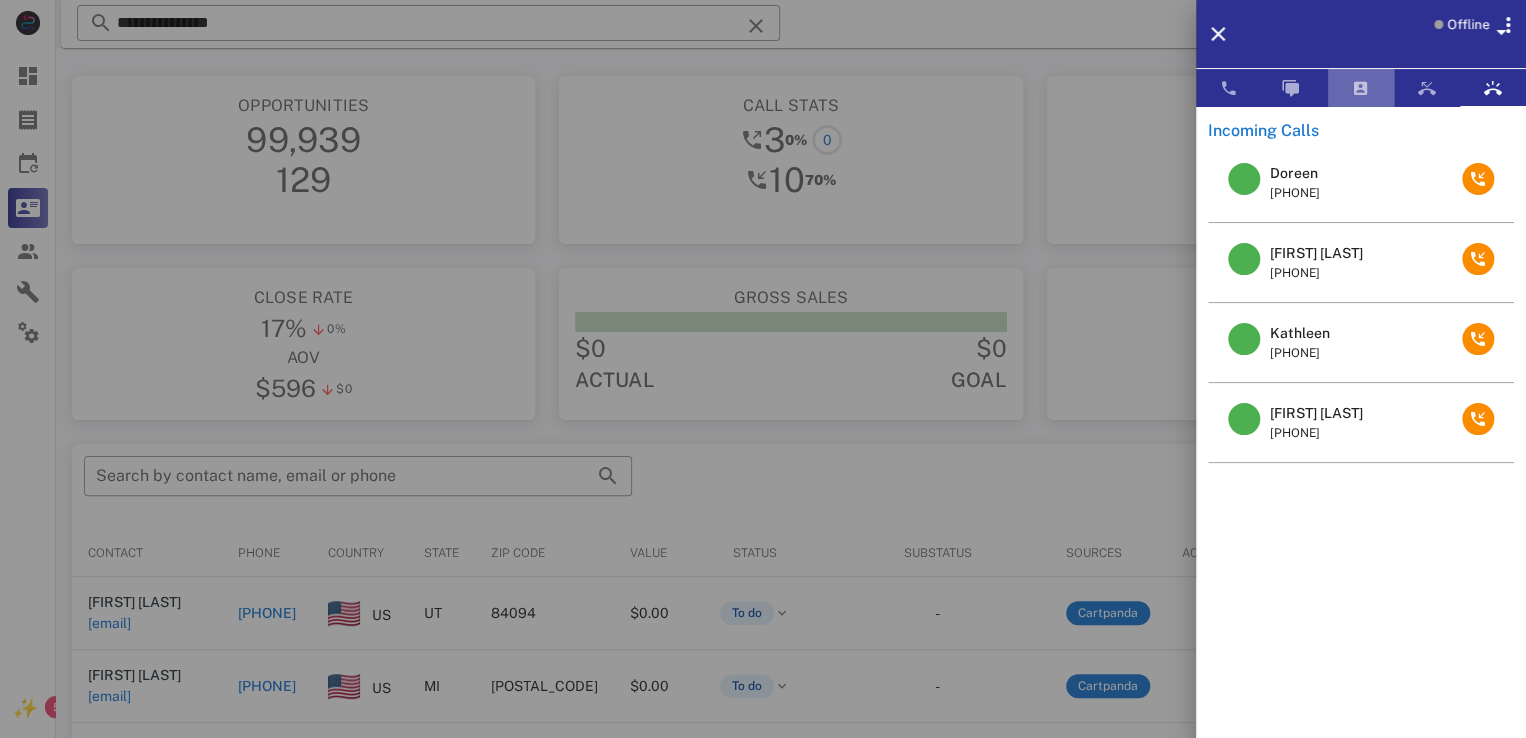 click at bounding box center (1361, 88) 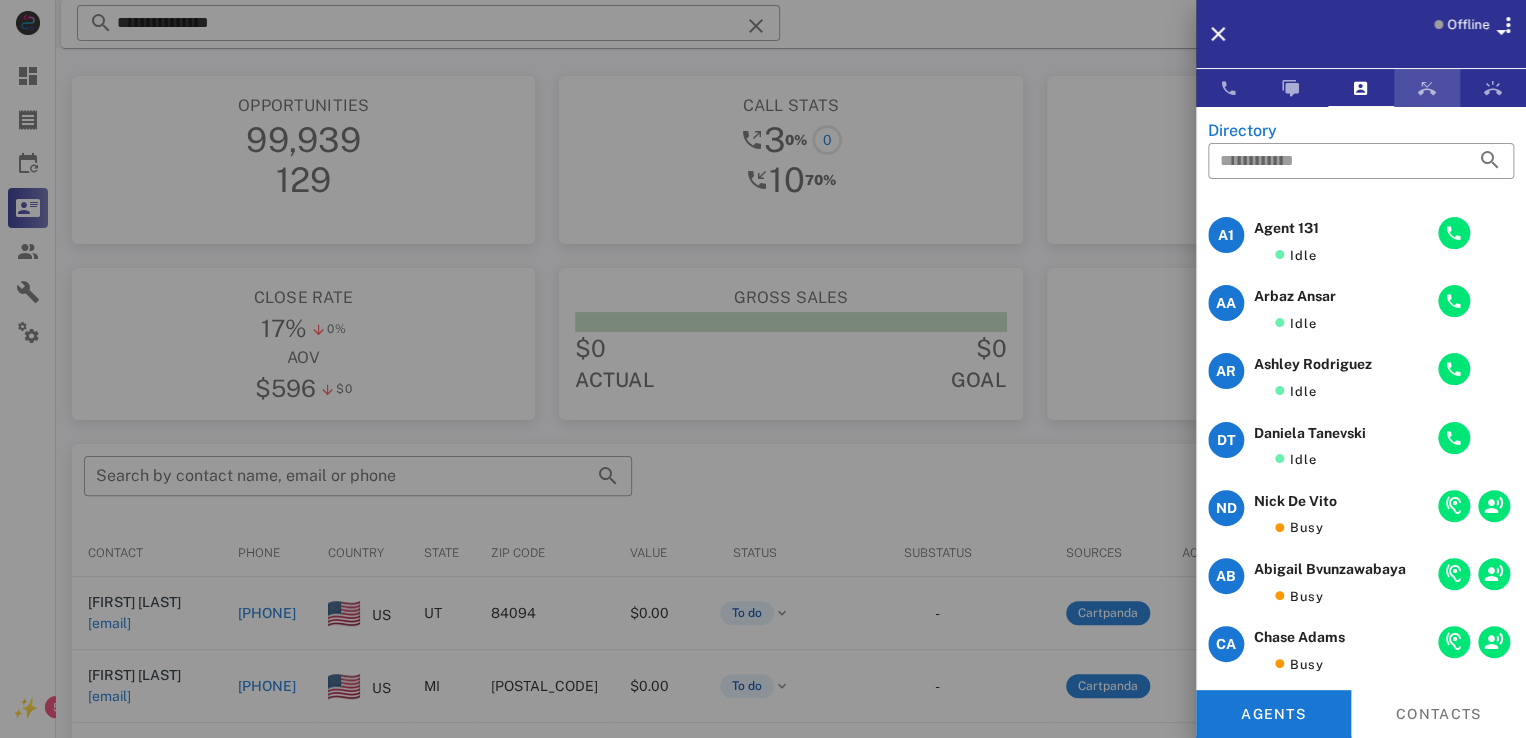 click at bounding box center [1427, 88] 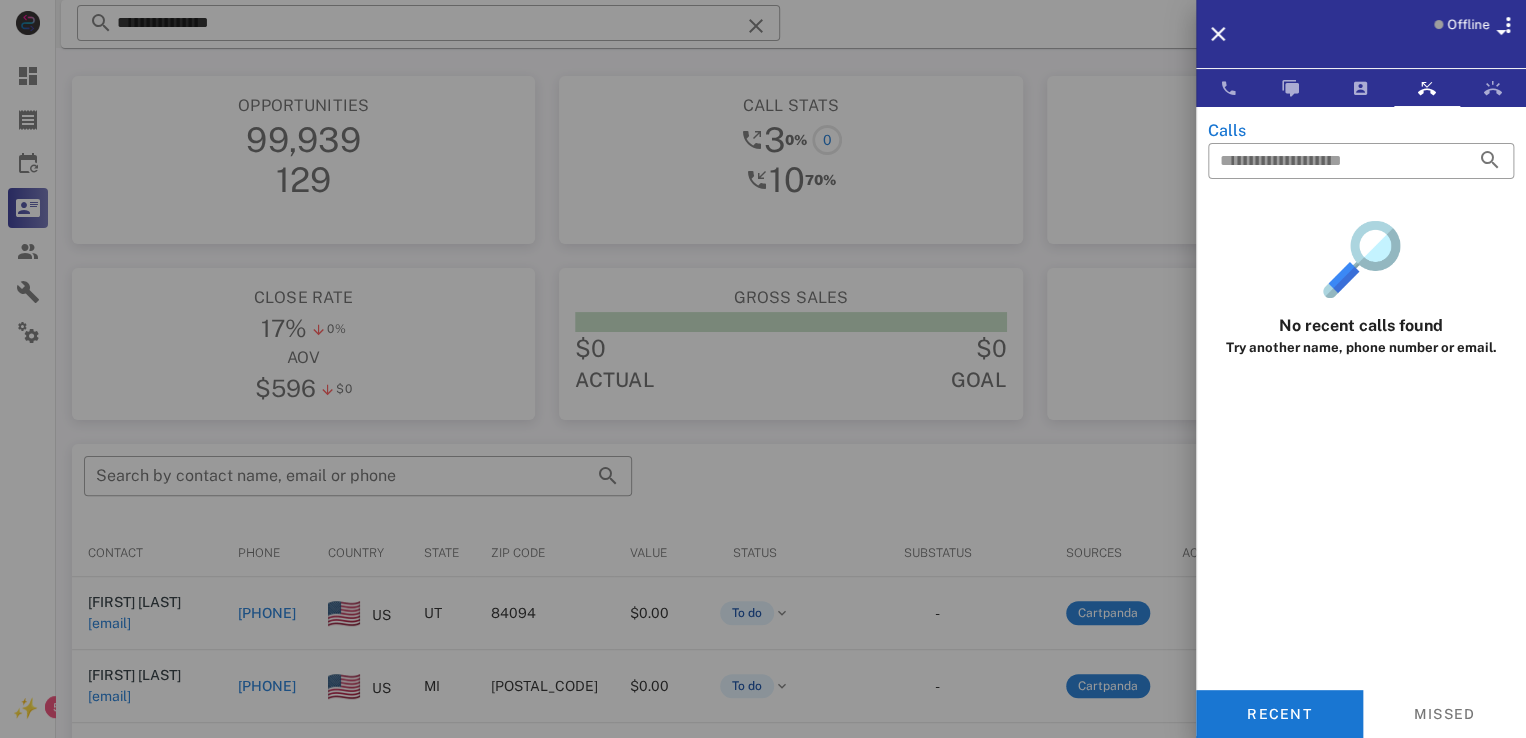 click on "Offline  Calling from [PHONE]  Unknown      ▼     Australia
+61
Canada
+1
Guam
+1671
Mexico (México)
+52
New Zealand
+64
United Kingdom
+44
United States
+1
1 2 ABC 3 DEF 4 GHI 5 JKL 6 MNO 7 PQRS 8 TUV 9 WXYZ * 0 + # Directory ​  A1  Agent 131  Idle   AA  Arbaz Ansar  Idle   AR  Ashley Rodriguez  Idle   ND  Nick De Vito  Busy   AB  Abigail Bvunzawabaya  Busy   CA  Chase Adams  Busy   DT  Daniela Tanevski  Busy   JP  Jennifer Phillips  Offline   JH  Josh Henry  Offline   AD  Accounting Dept  Offline   A1  Agent 101  Offline   A1  Agent 105  Offline   A1  Agent 112  Offline   A1  Agent 125  Offline   A1  agent 126  Offline   A1  Agent 128  Offline   A1  Agent 129  Offline   A1  Agent 138  Offline   A1  Agent 143  Offline   A1  Agent 146  Offline   A1  agent 150  Offline   A1  Agent 151  Offline   A1   A1" at bounding box center (763, 559) 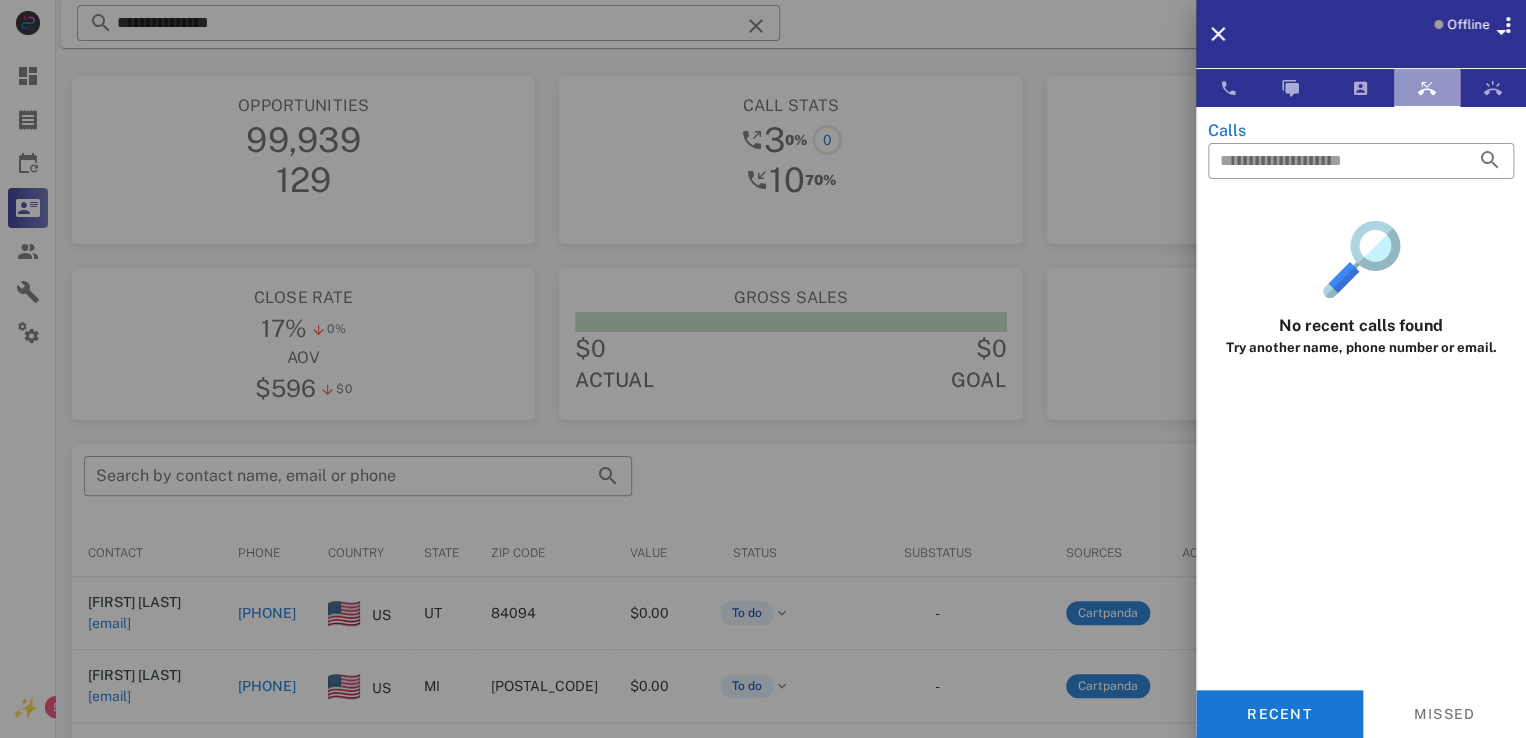 click at bounding box center [1427, 88] 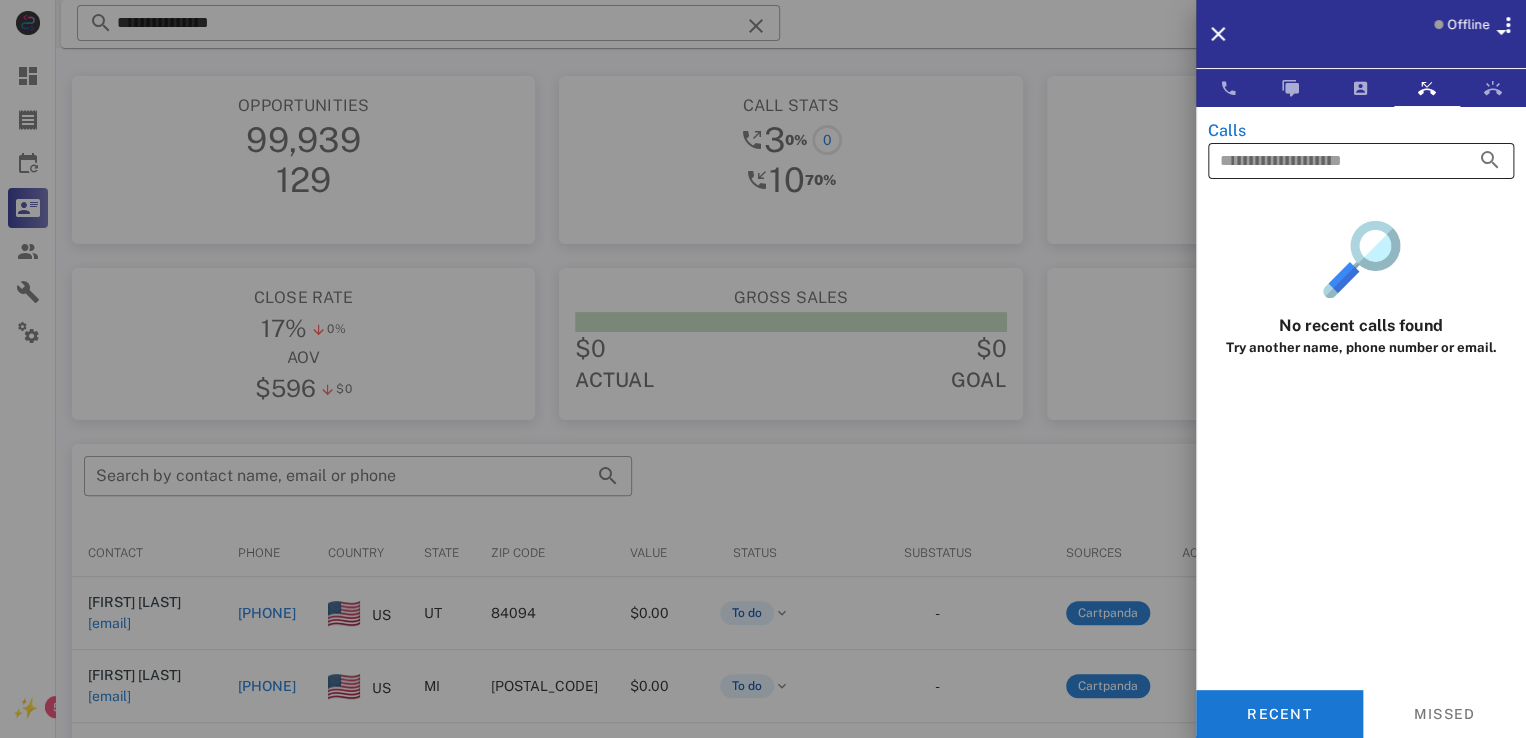 click at bounding box center [1333, 161] 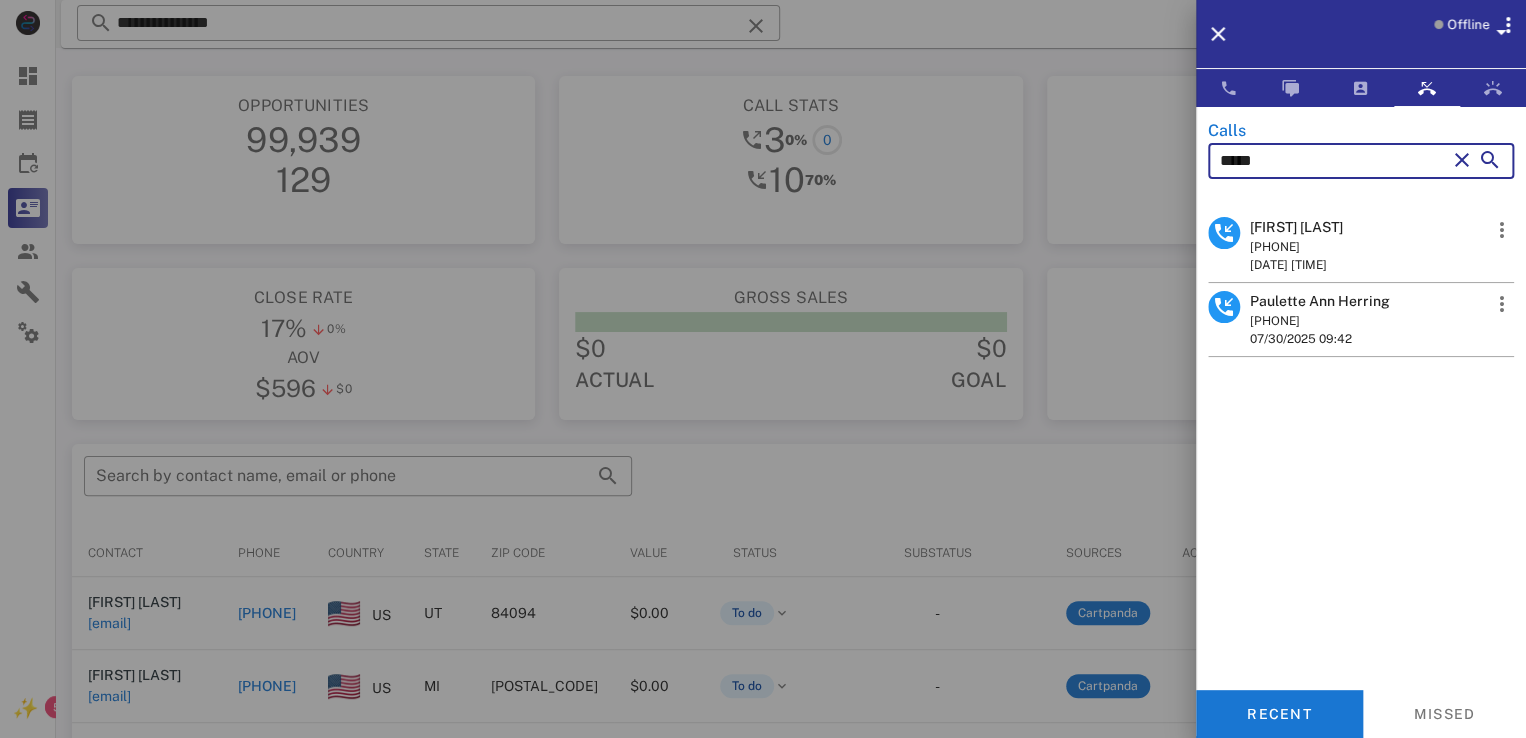 type on "*****" 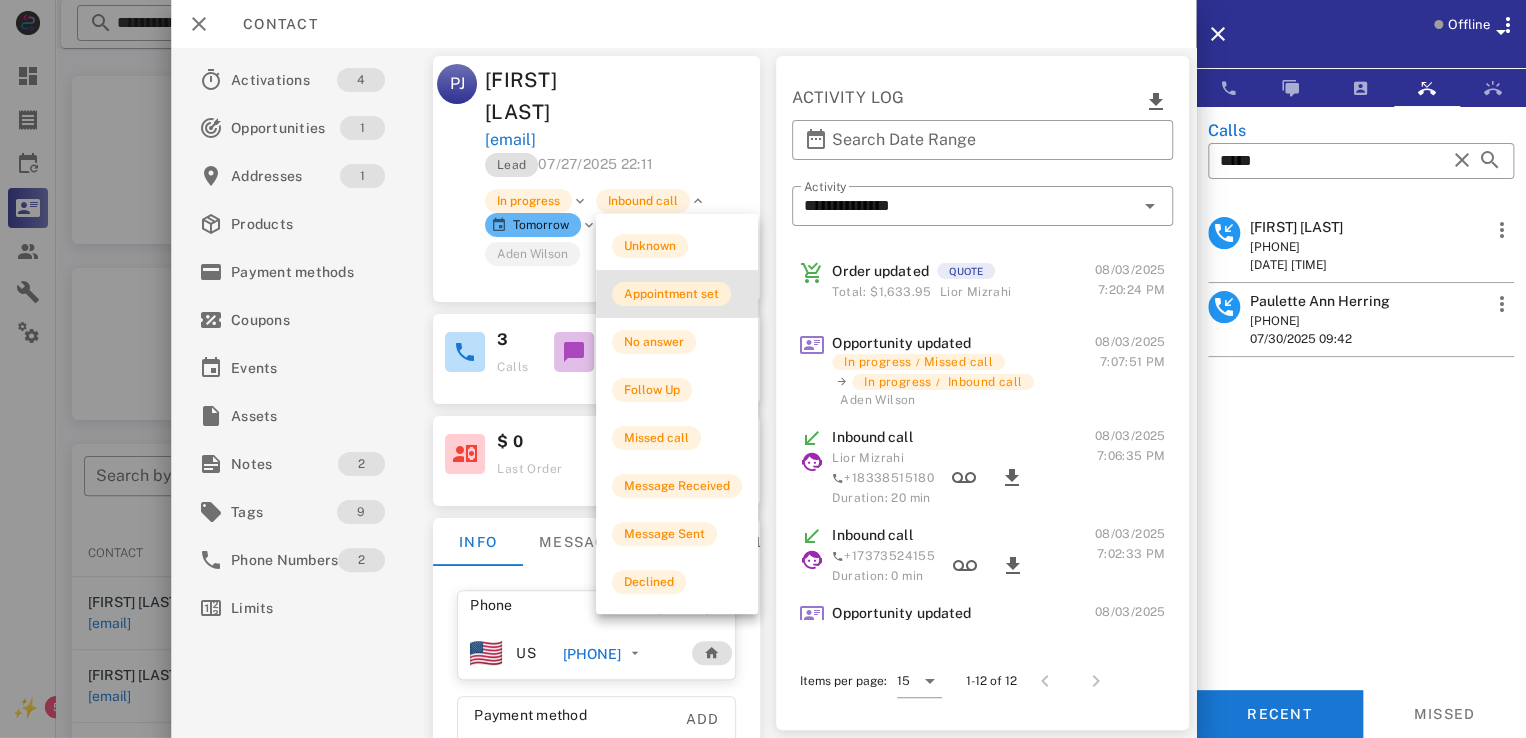 click on "Appointment set" at bounding box center (671, 294) 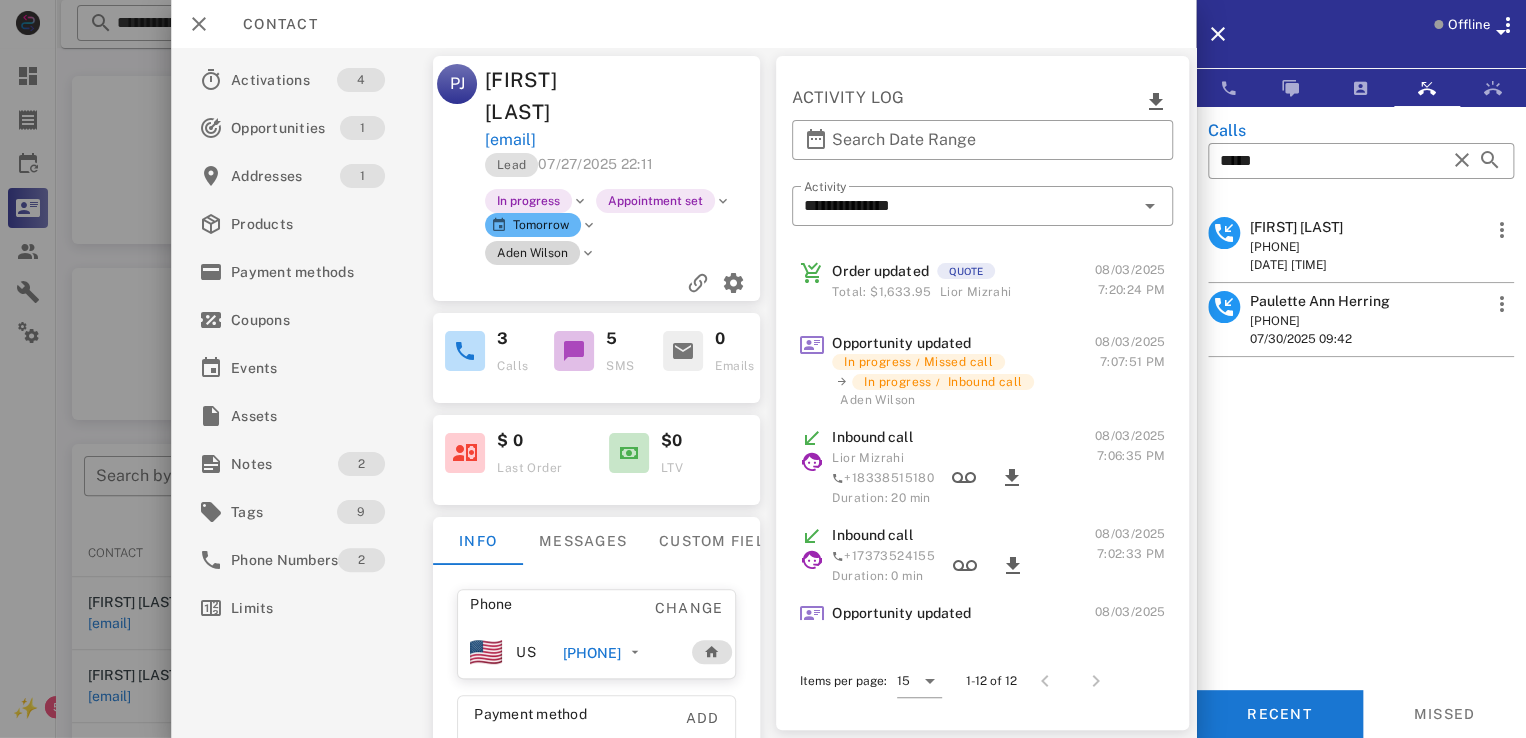 click on "Aden Wilson" at bounding box center [532, 253] 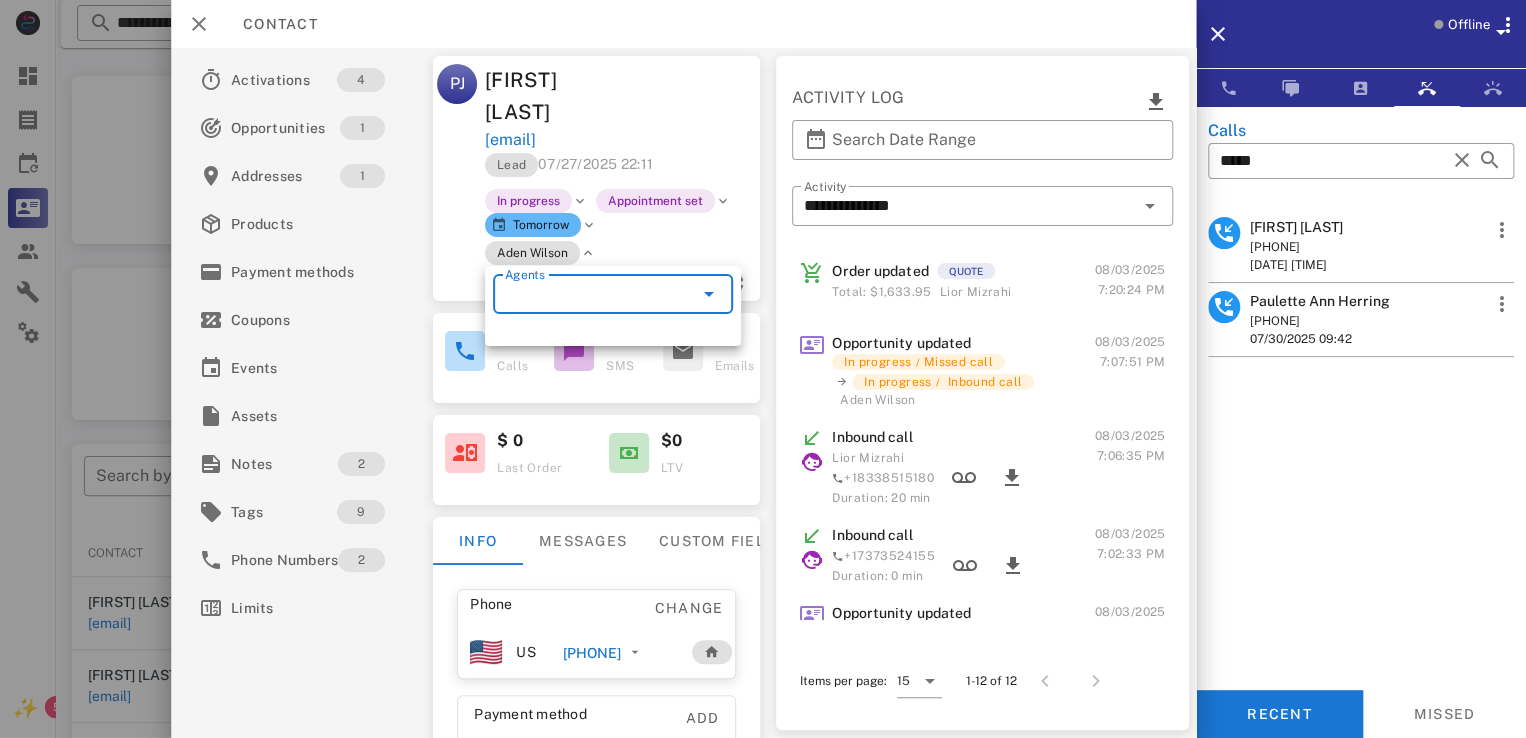 click on "Agents" at bounding box center (585, 294) 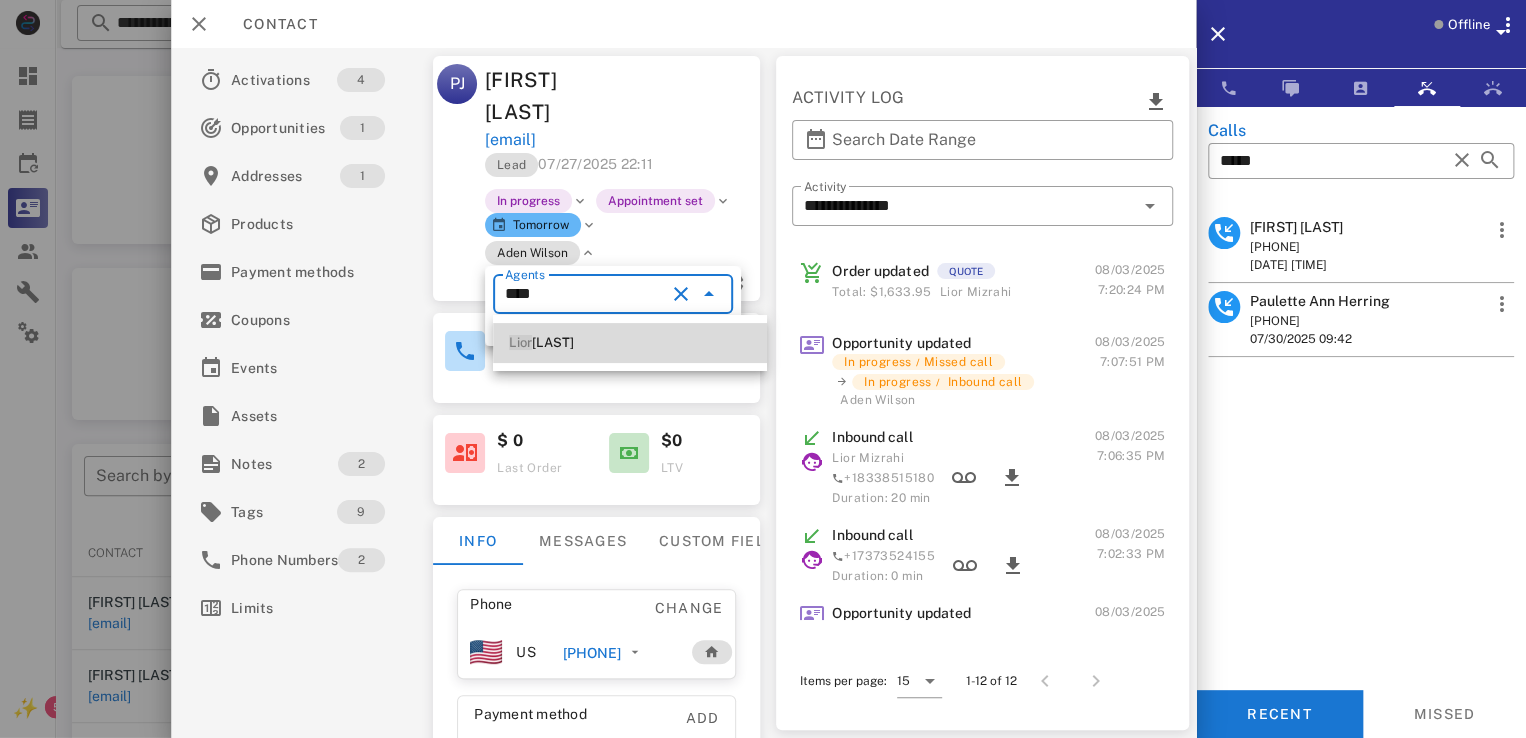 click on "Lior" at bounding box center [520, 342] 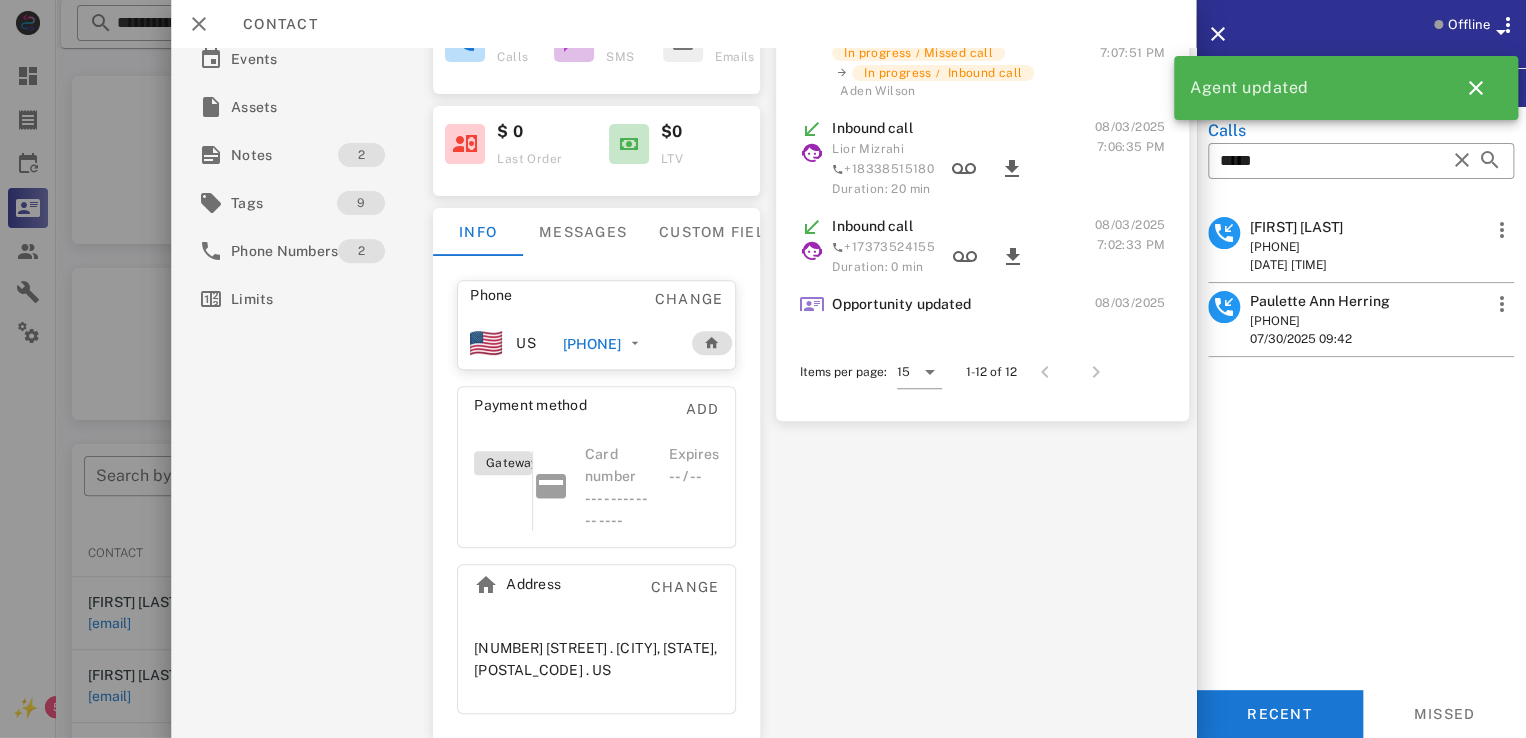scroll, scrollTop: 0, scrollLeft: 0, axis: both 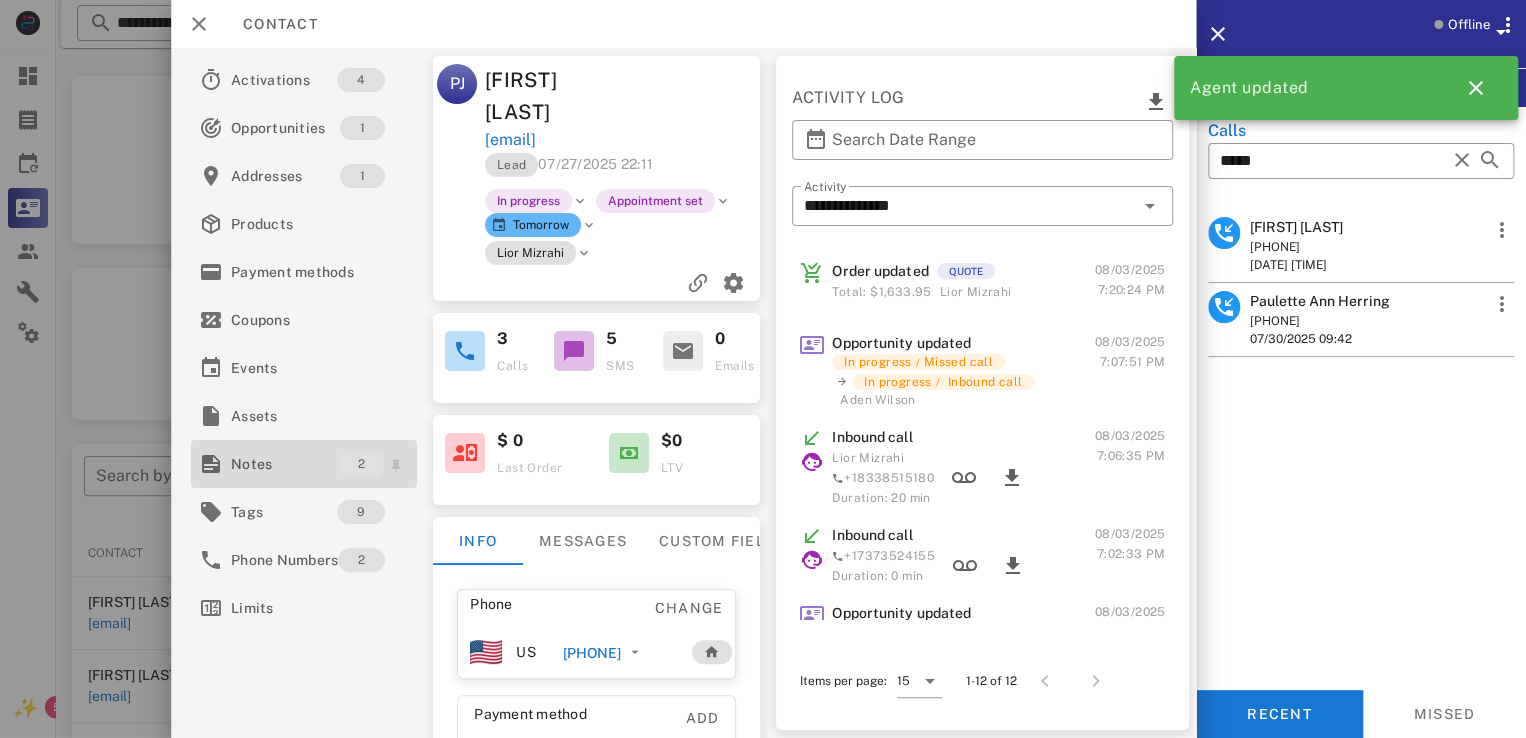 click on "Notes" at bounding box center [284, 464] 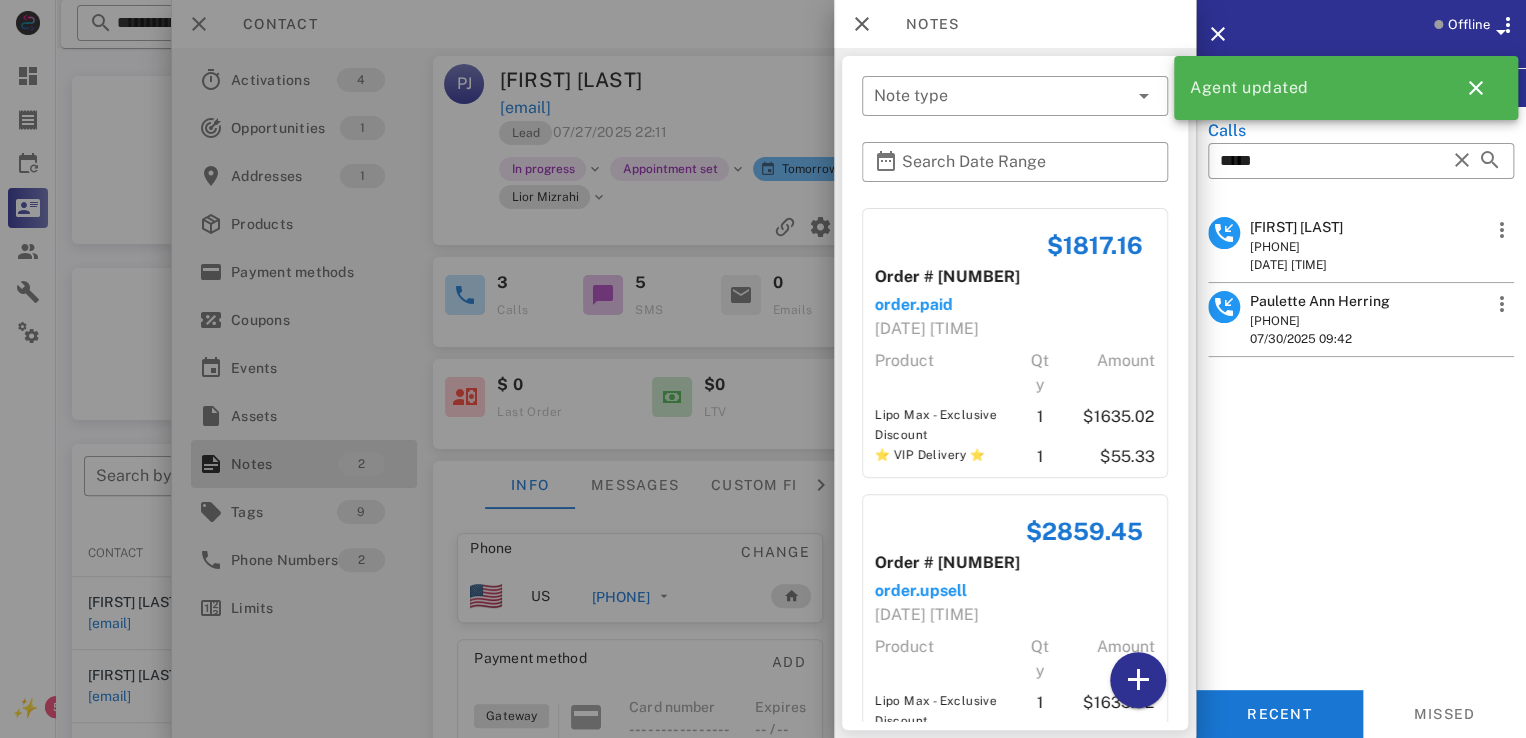 click at bounding box center (763, 369) 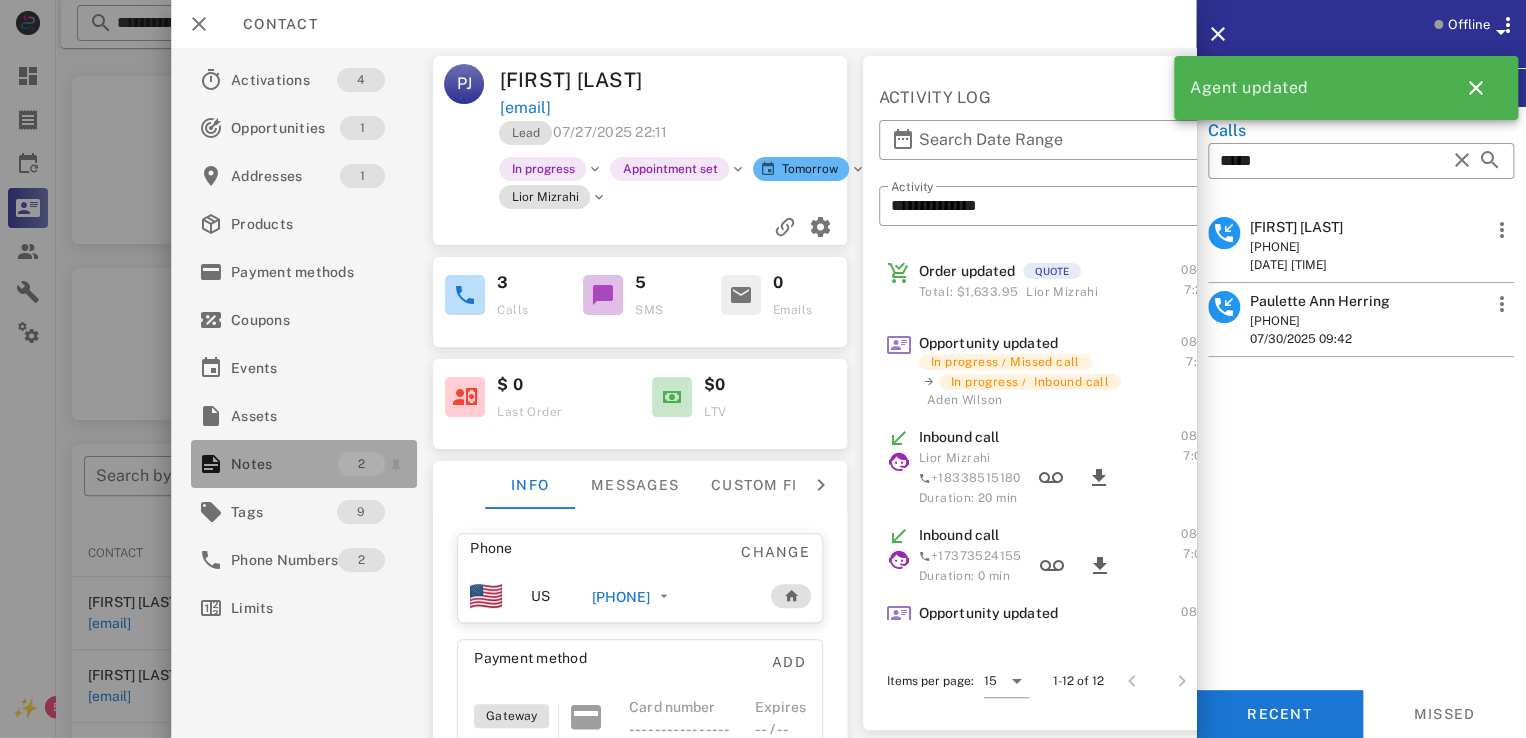 click on "Notes" at bounding box center (284, 464) 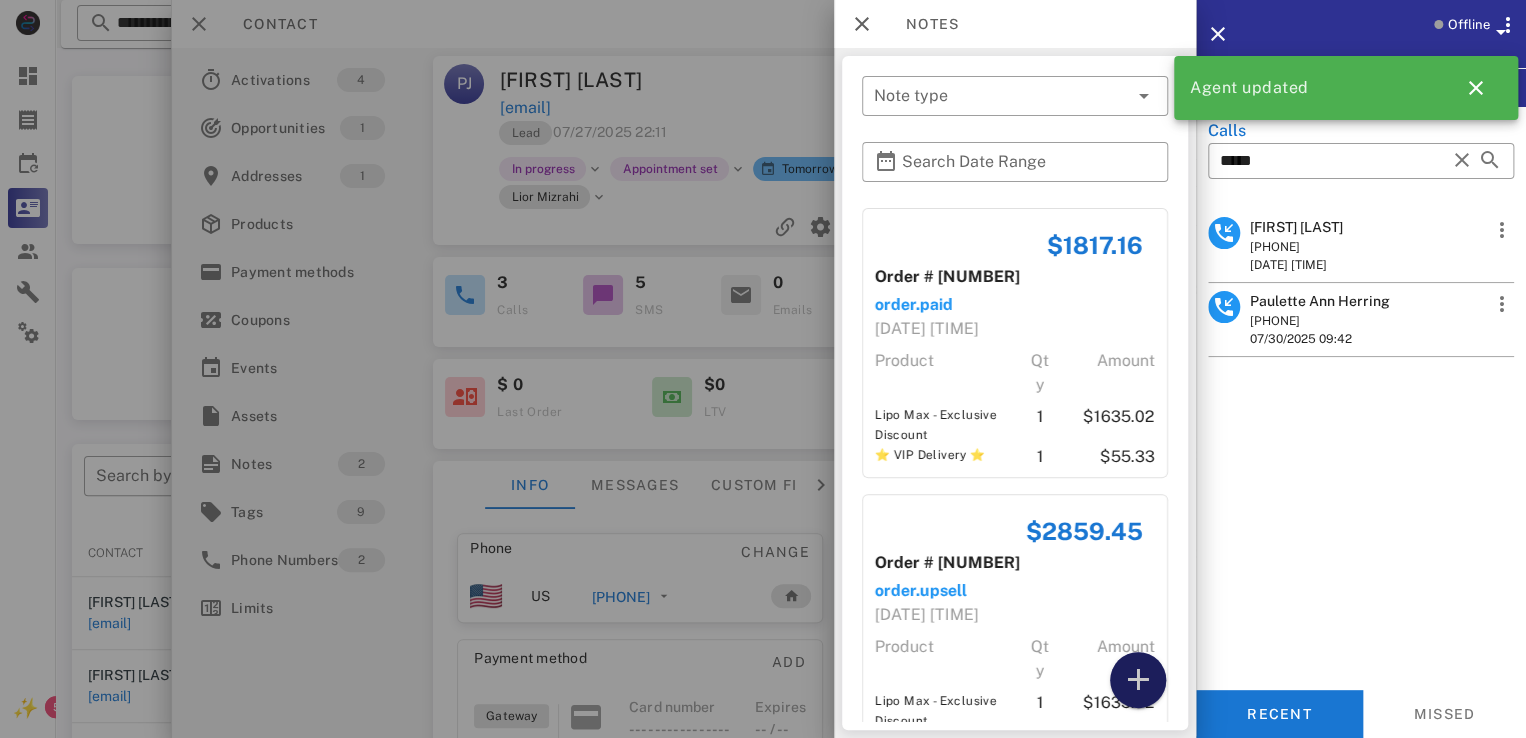 click at bounding box center [1138, 680] 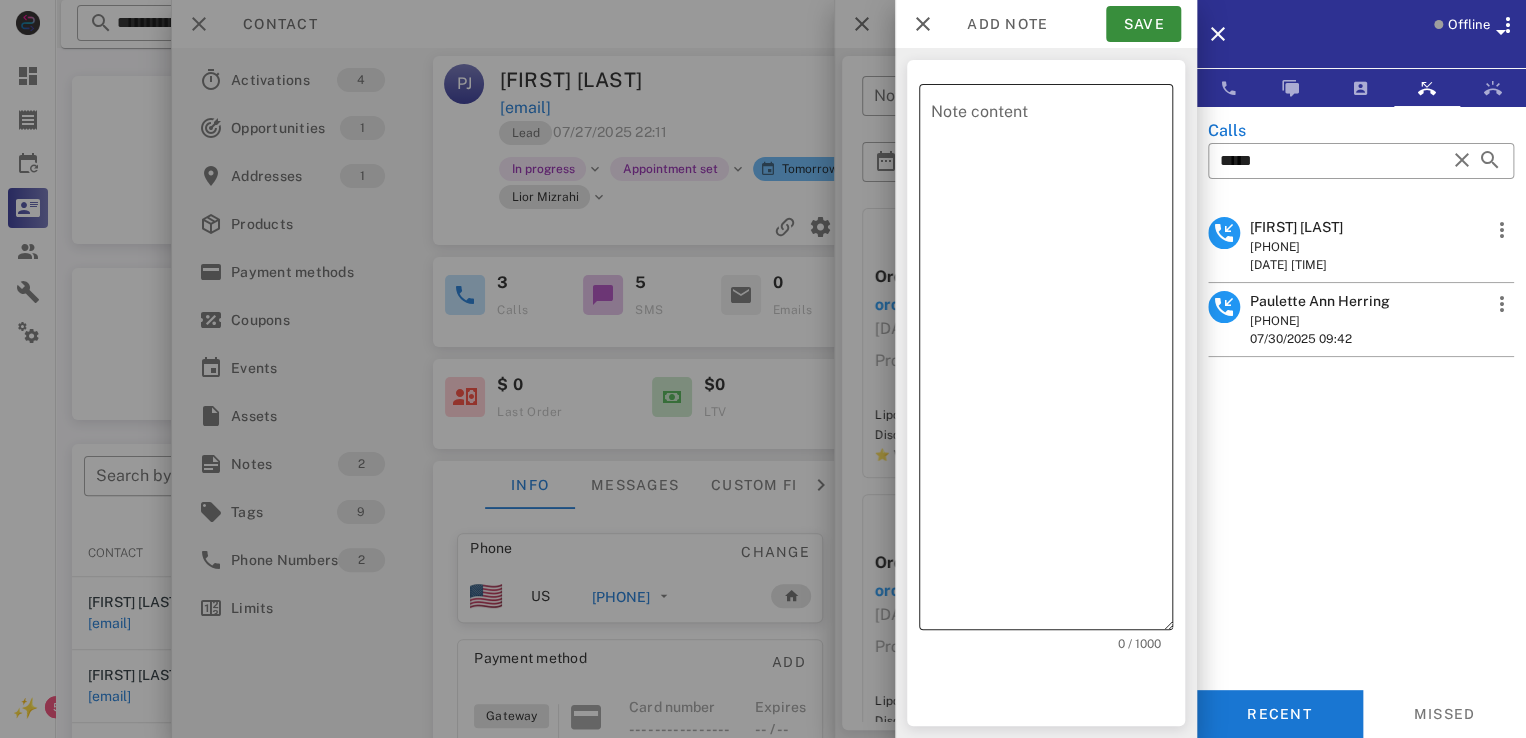 click on "Note content" at bounding box center [1052, 362] 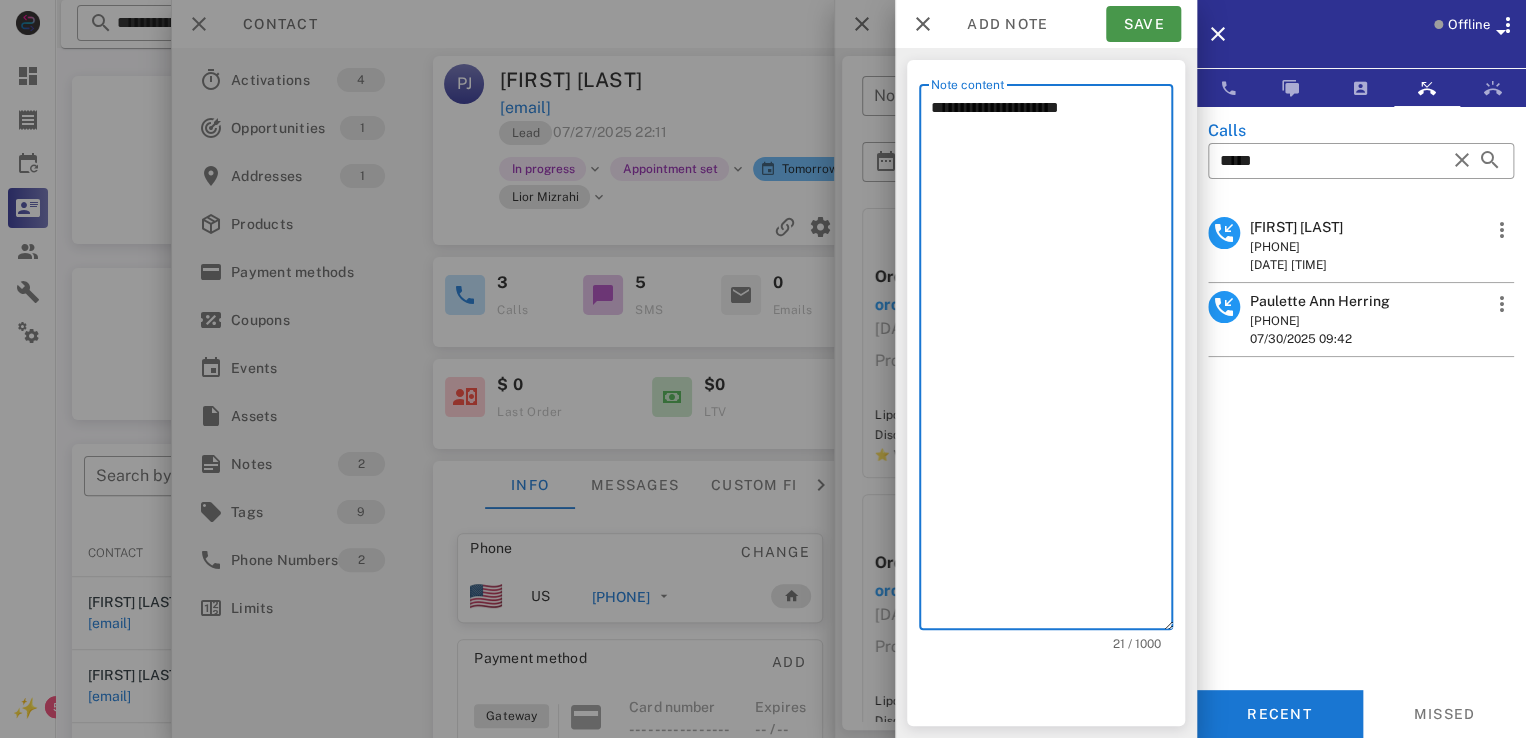 type on "**********" 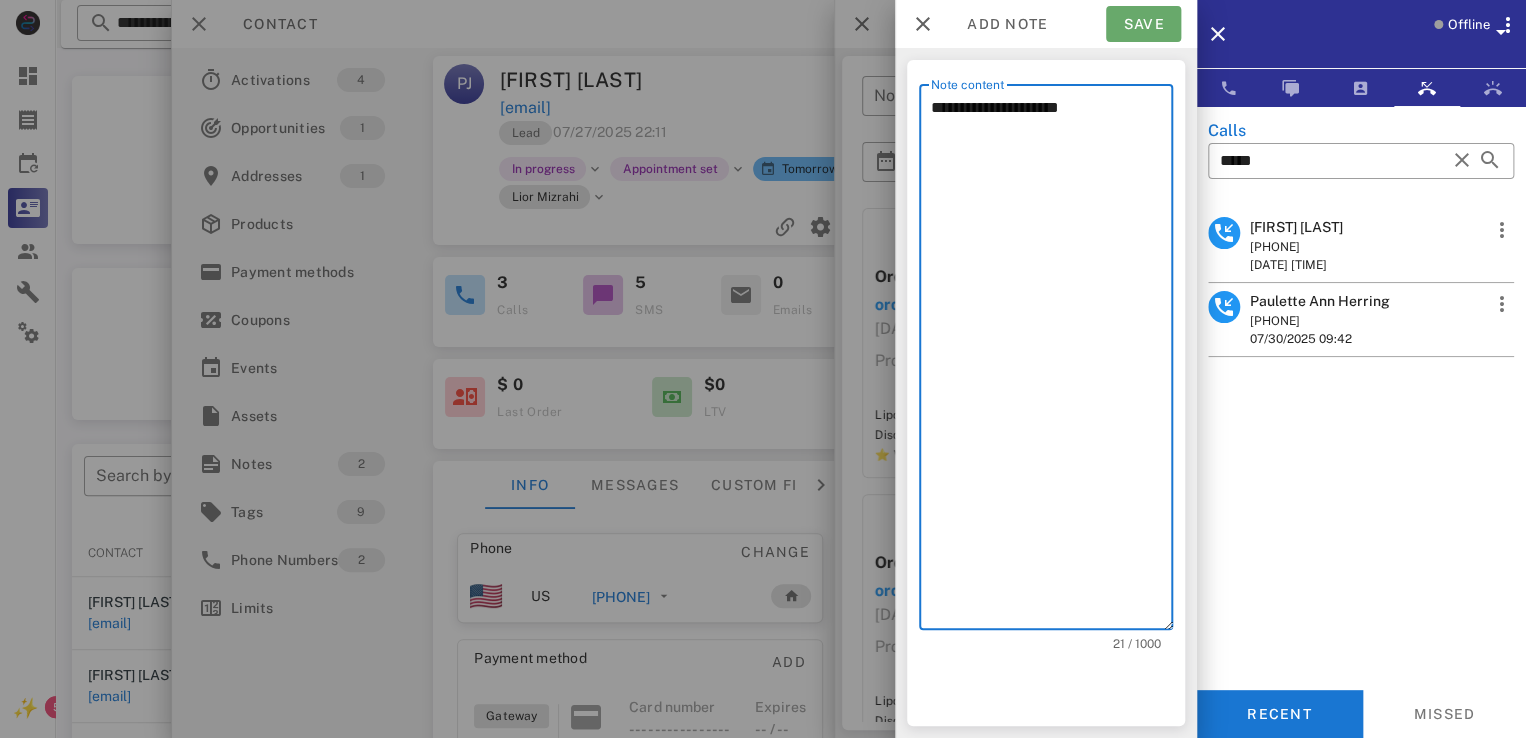 click on "Save" at bounding box center [1143, 24] 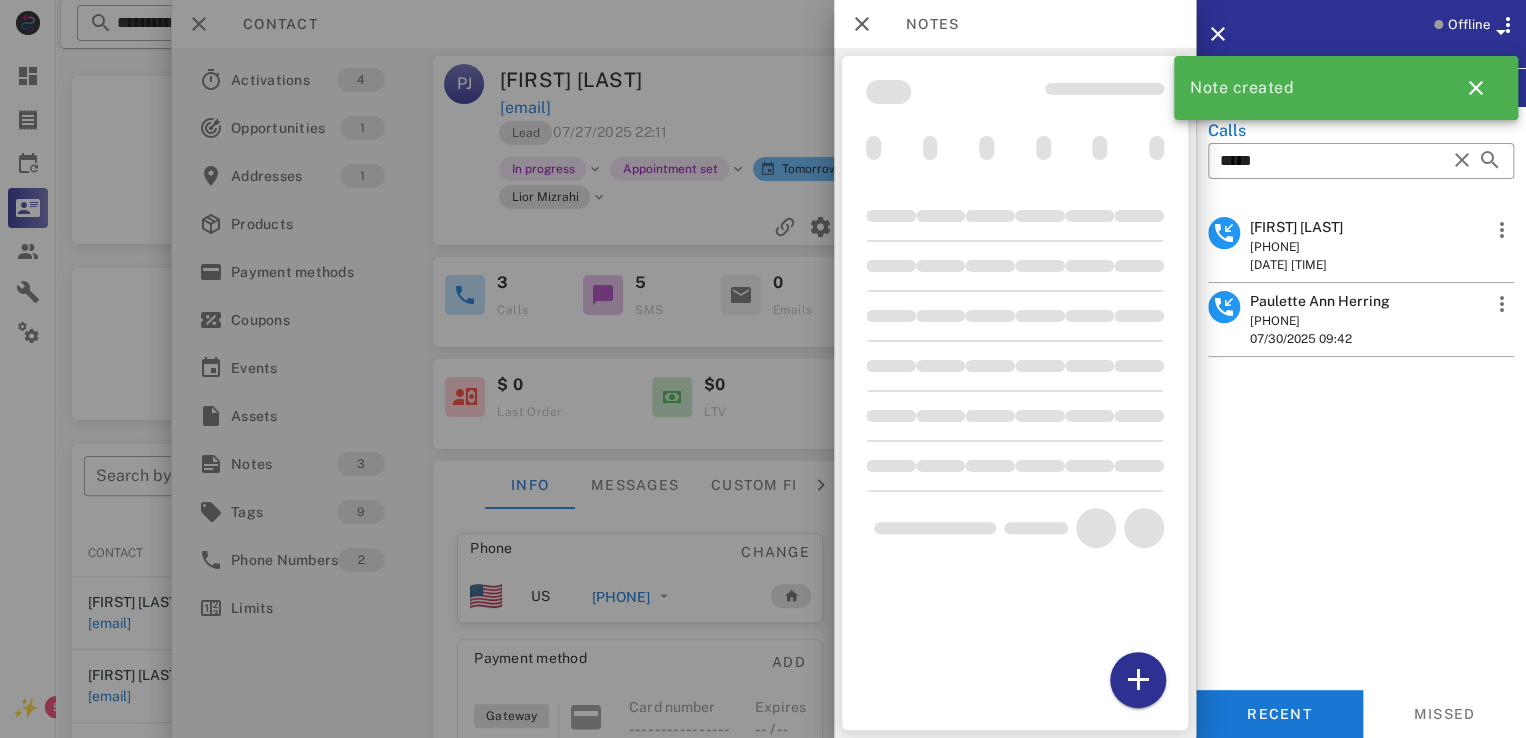 click at bounding box center (763, 369) 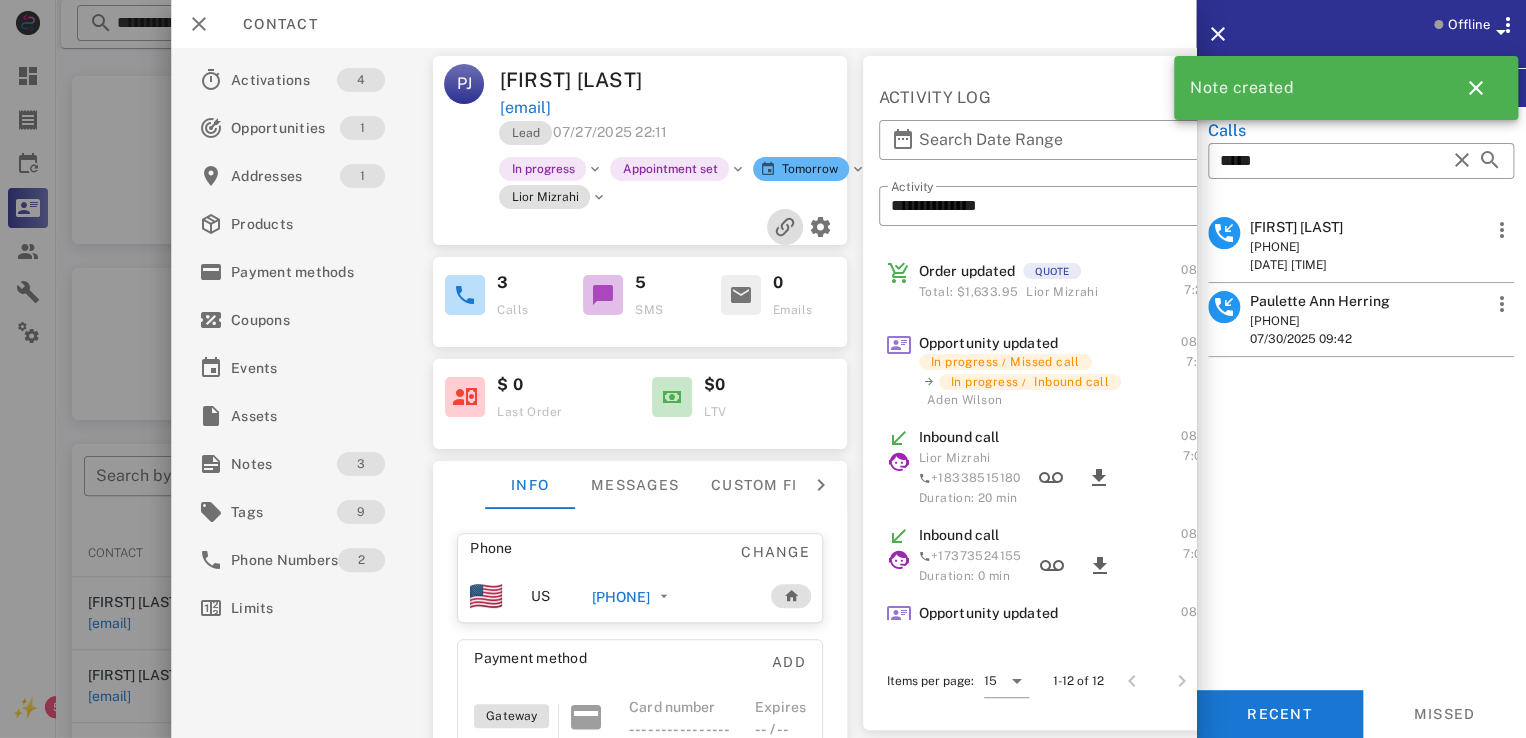 click at bounding box center (785, 227) 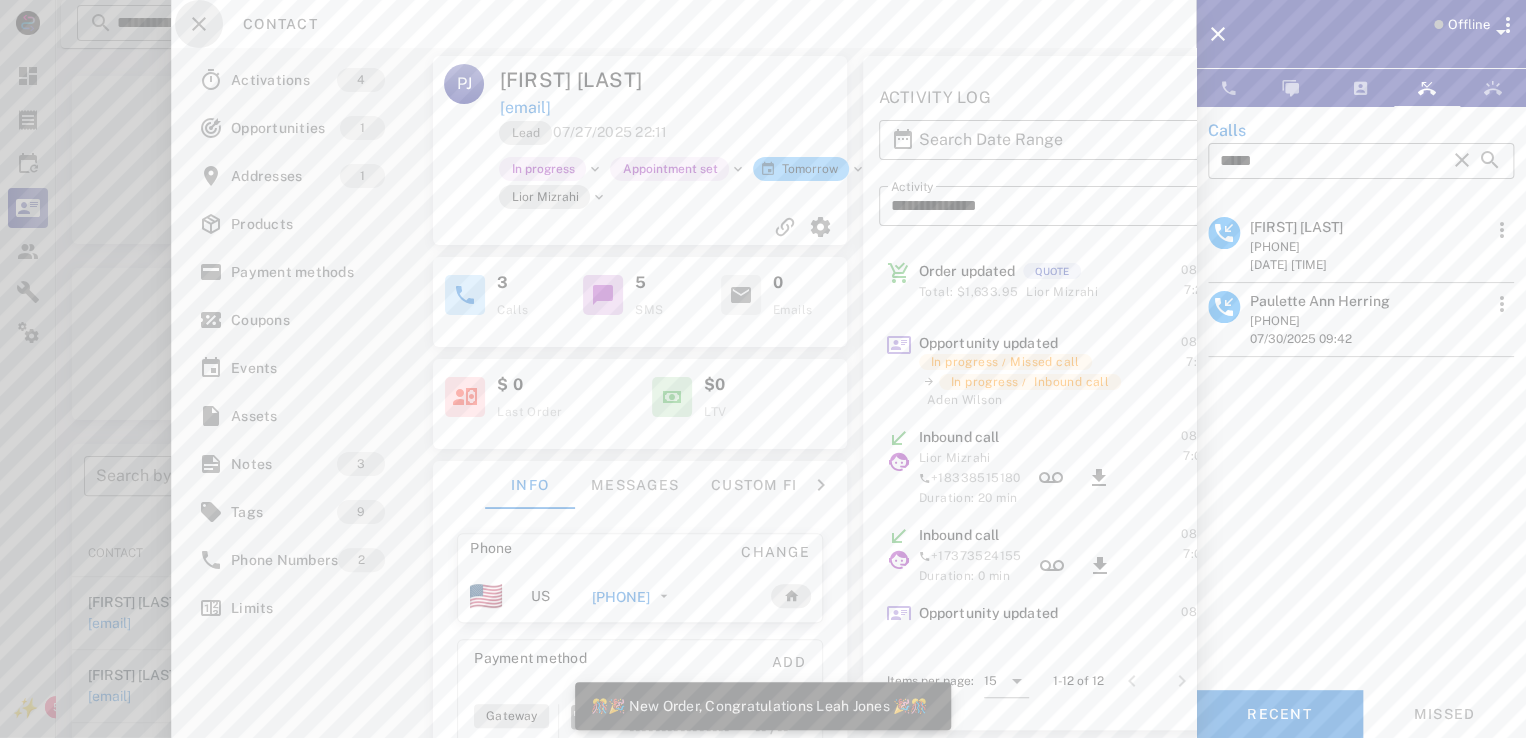 click at bounding box center (199, 24) 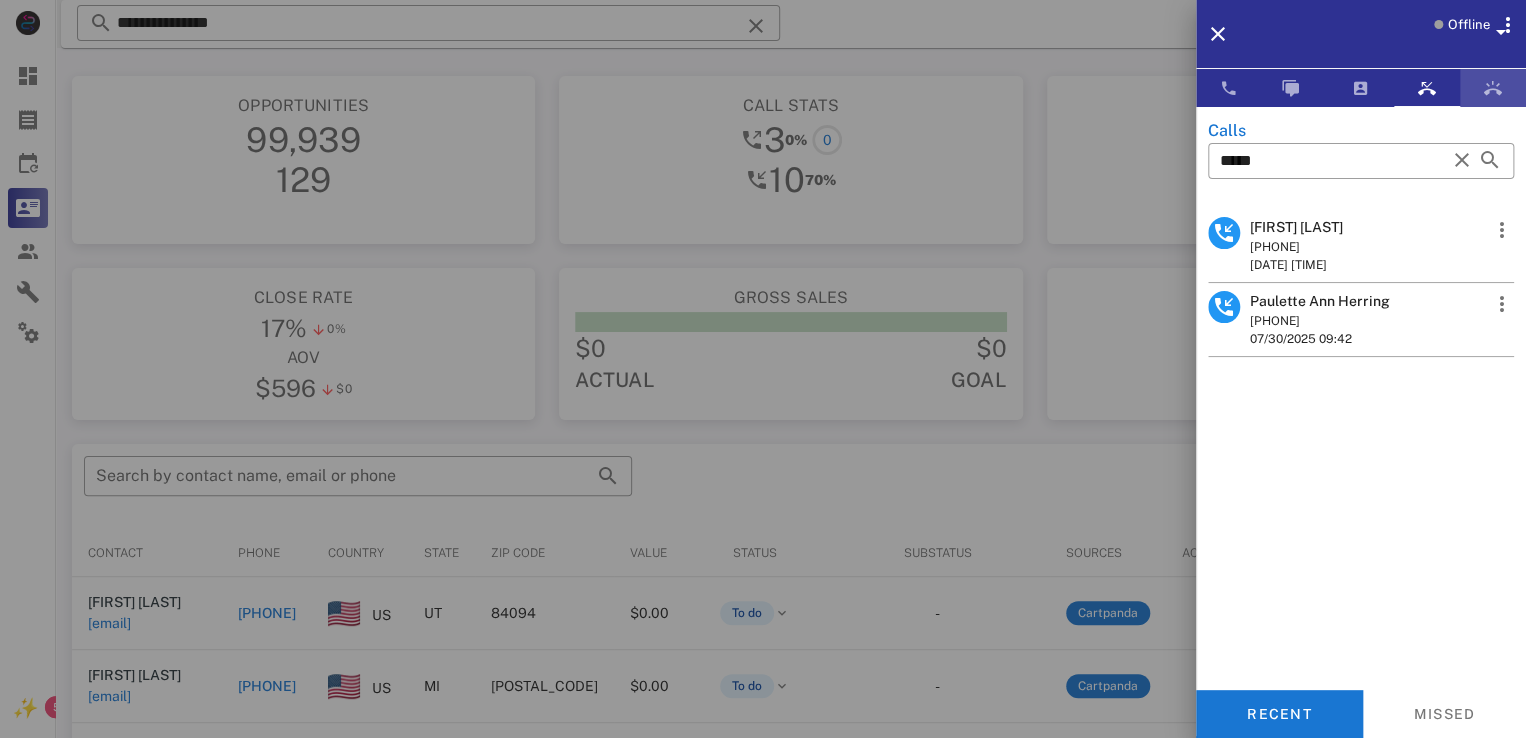 click at bounding box center (1493, 88) 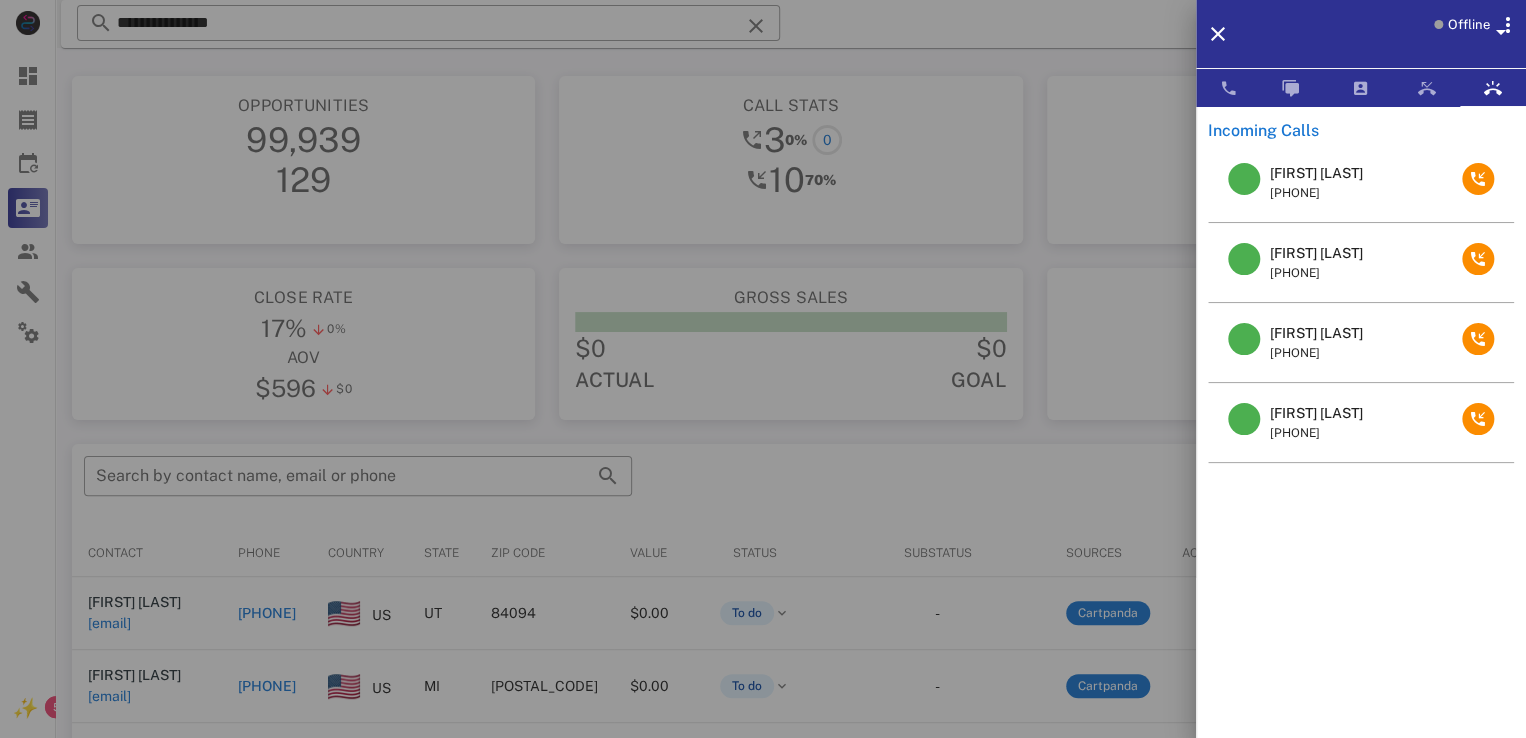 click on "[FIRST] [LAST]" at bounding box center (1316, 333) 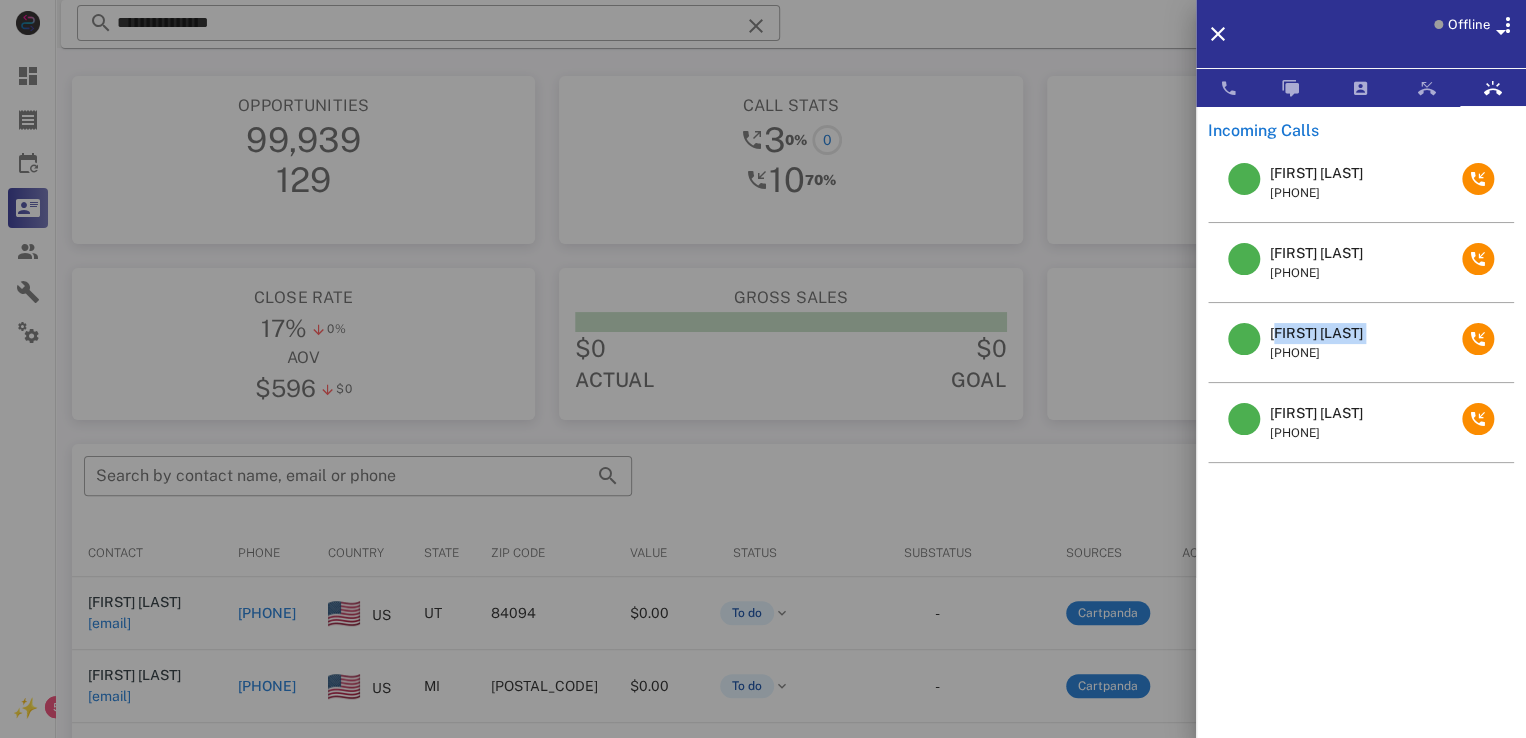 click on "[FIRST] [LAST]" at bounding box center [1316, 333] 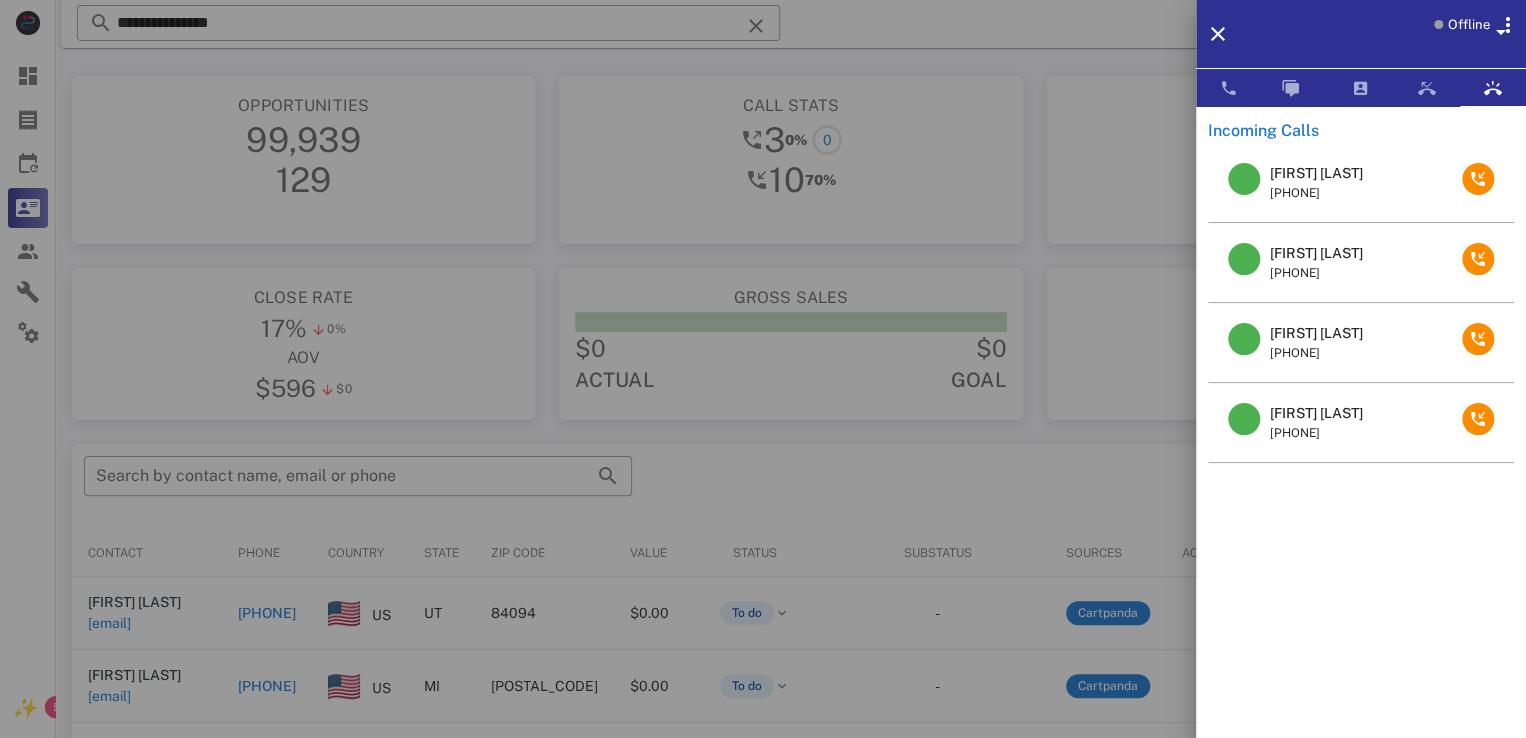 click at bounding box center [763, 369] 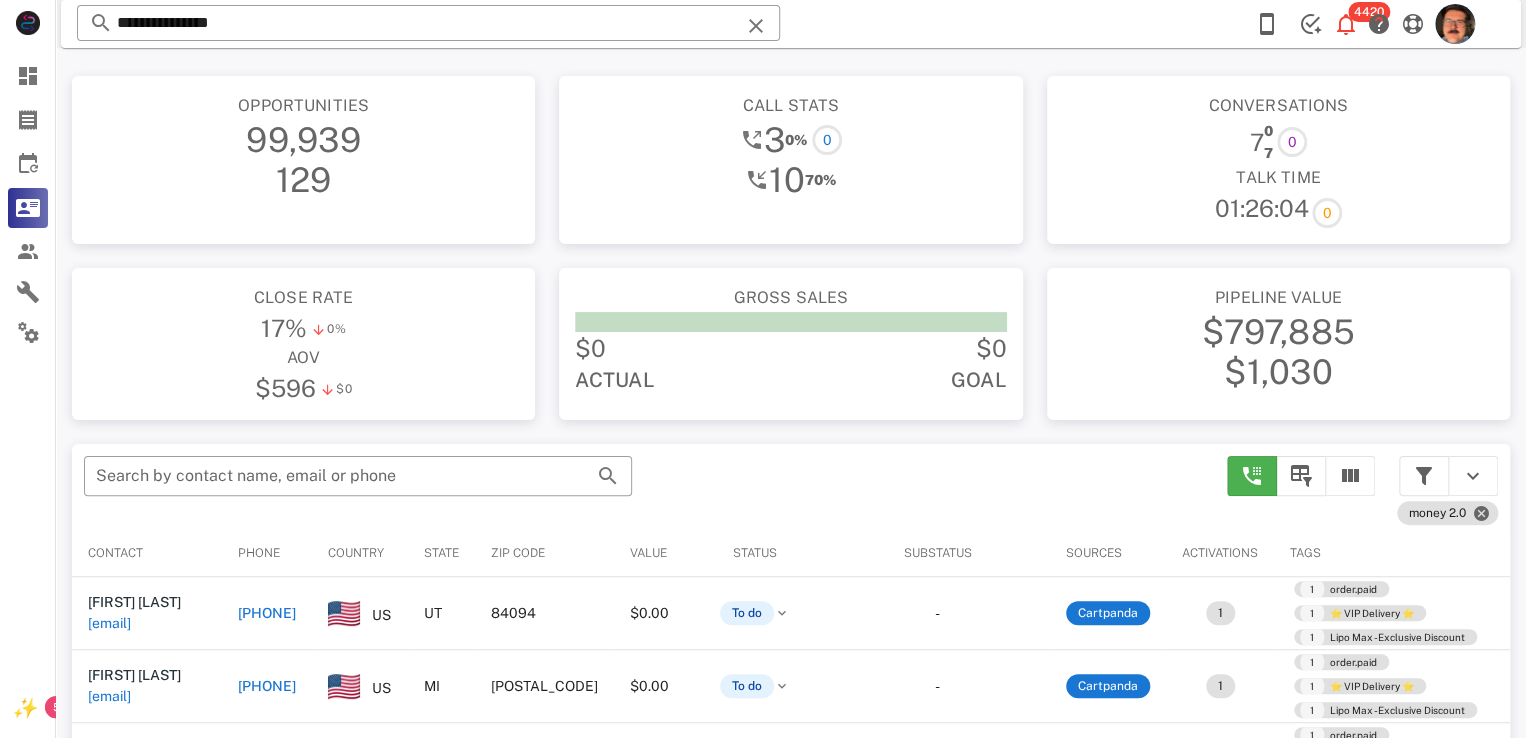 click at bounding box center (756, 26) 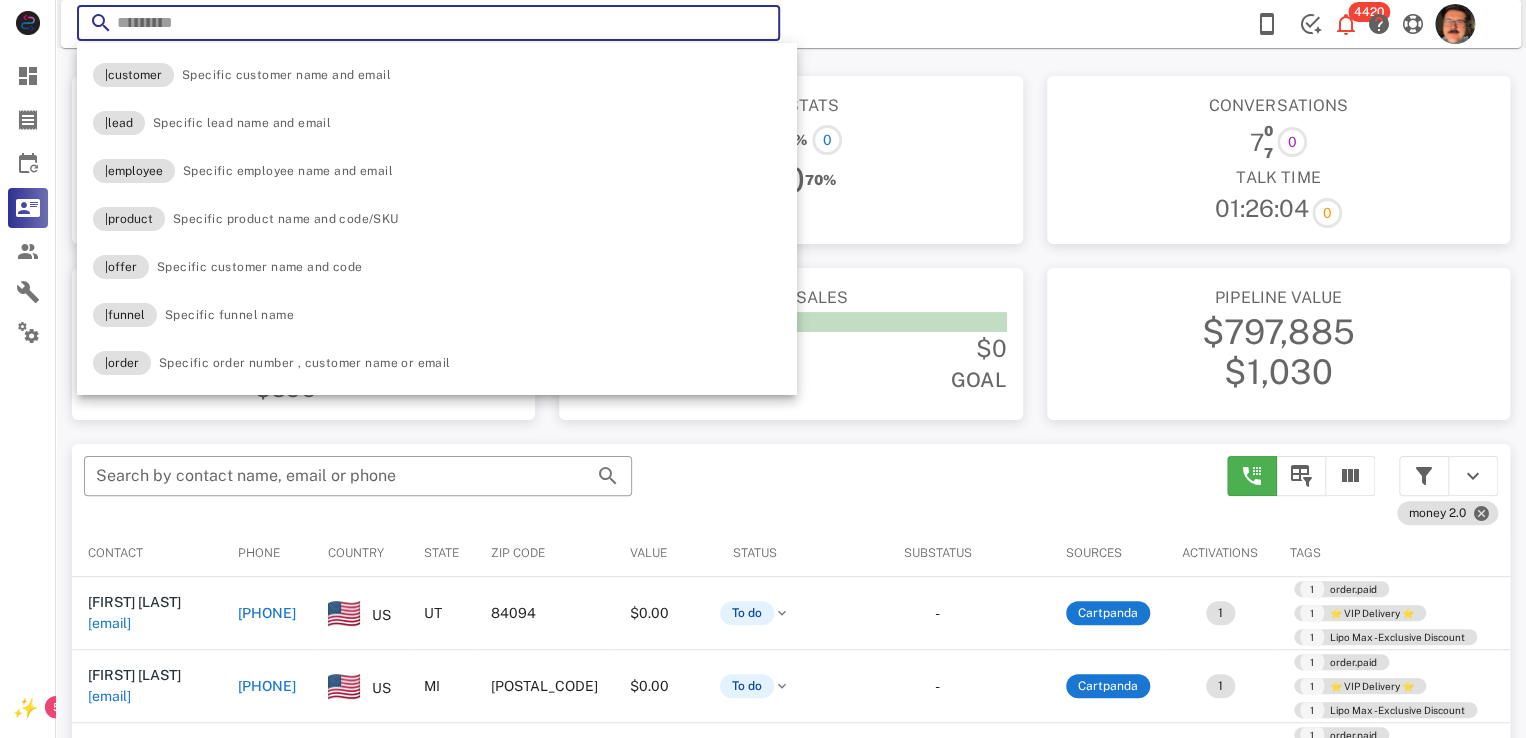 paste on "**********" 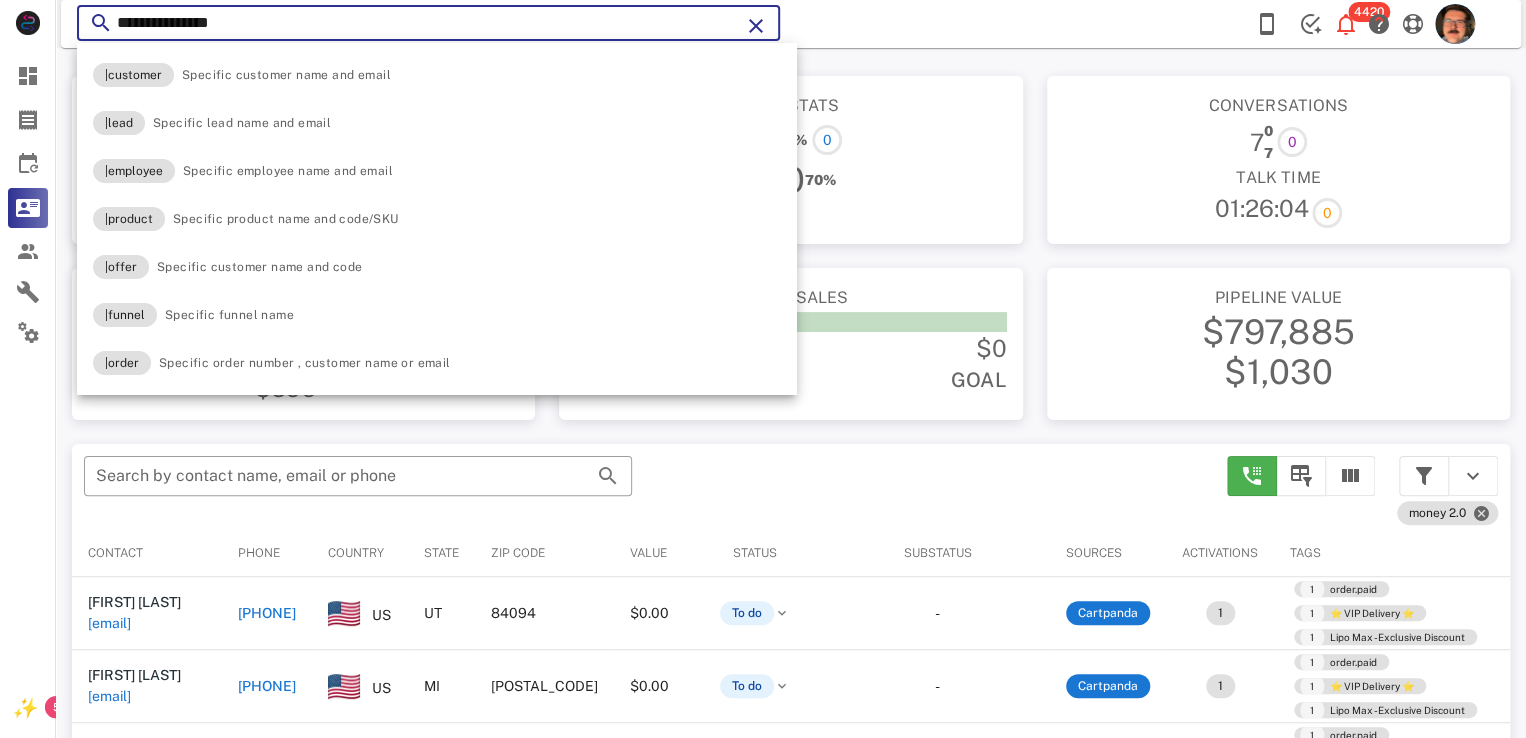type on "**********" 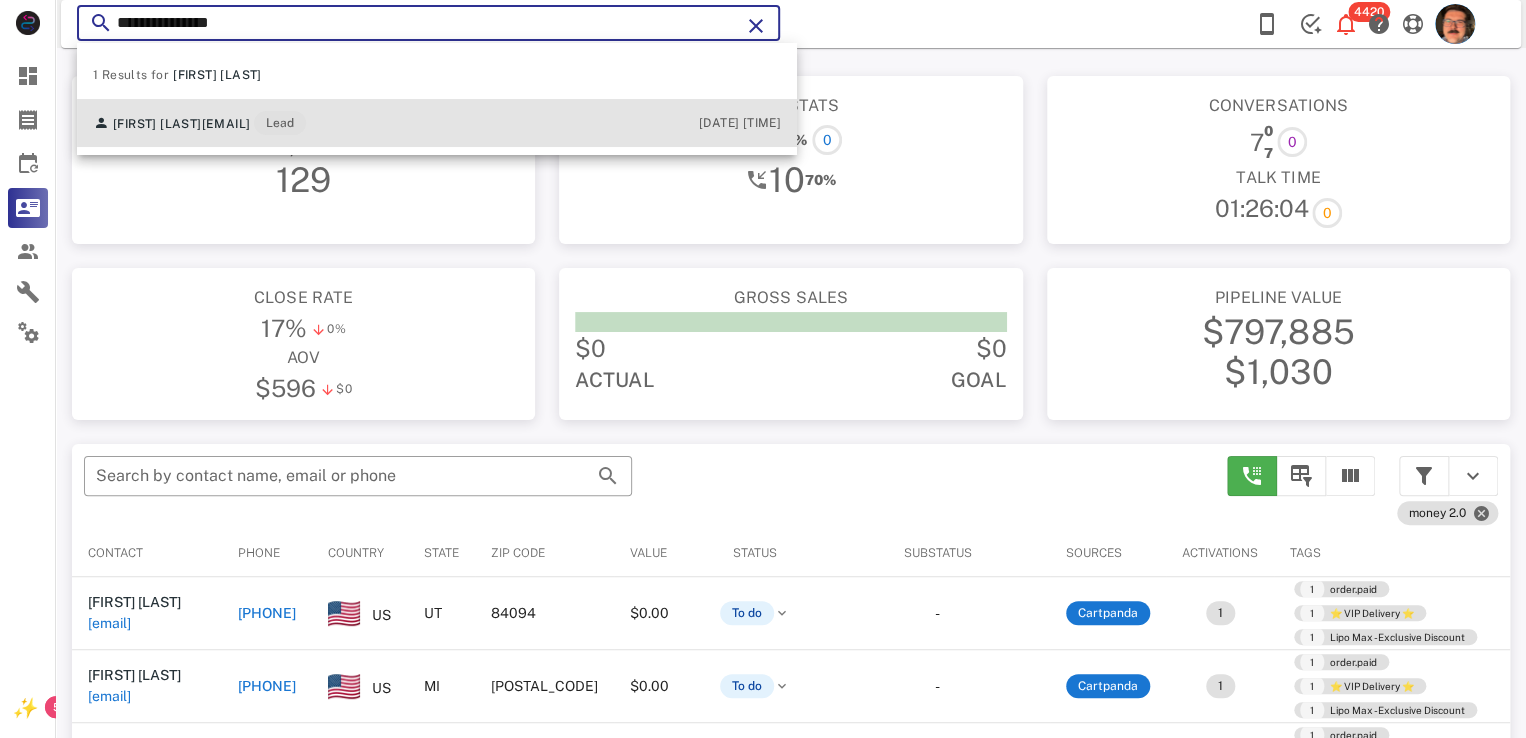 click on "[FIRST] [LAST] [EMAIL]" at bounding box center (437, 123) 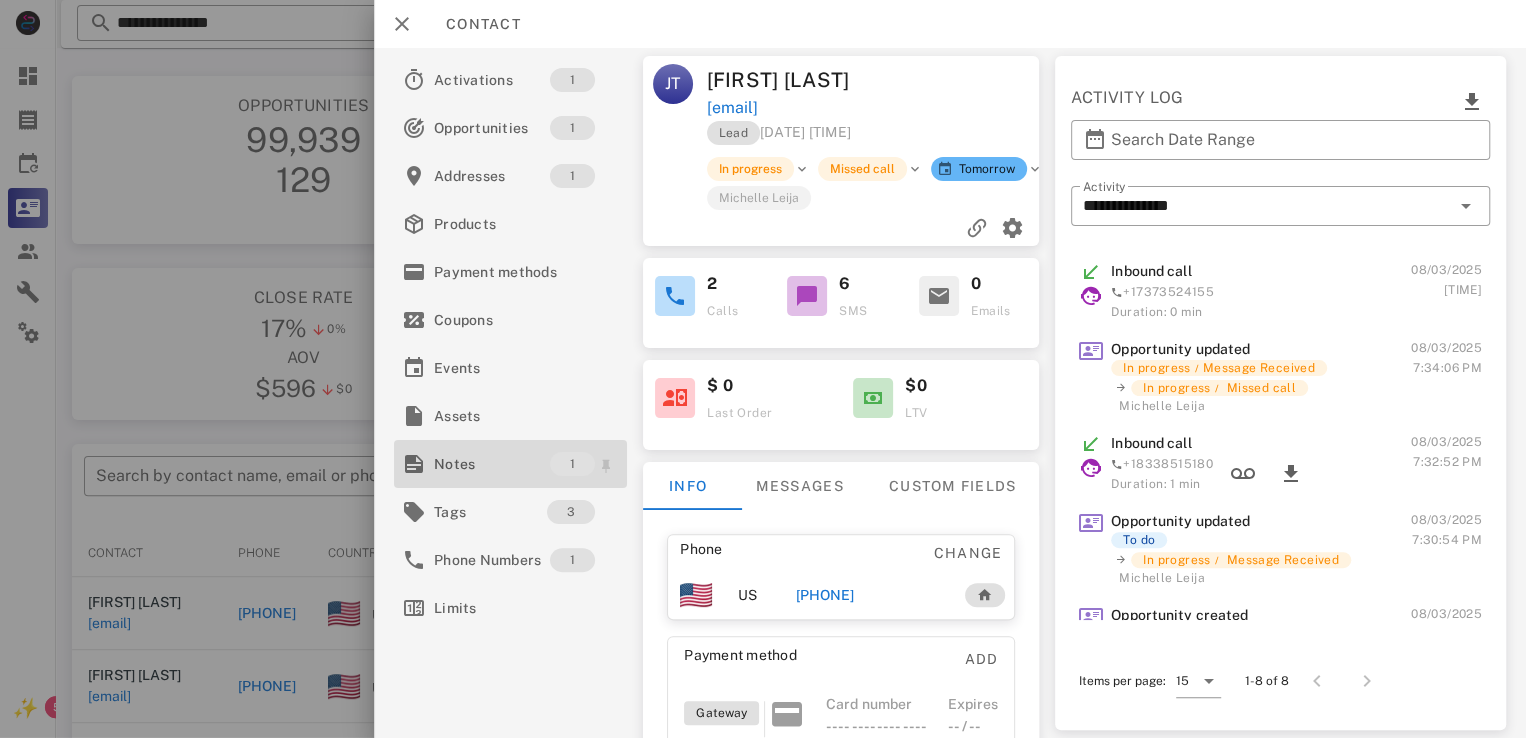 click on "Notes" at bounding box center (492, 464) 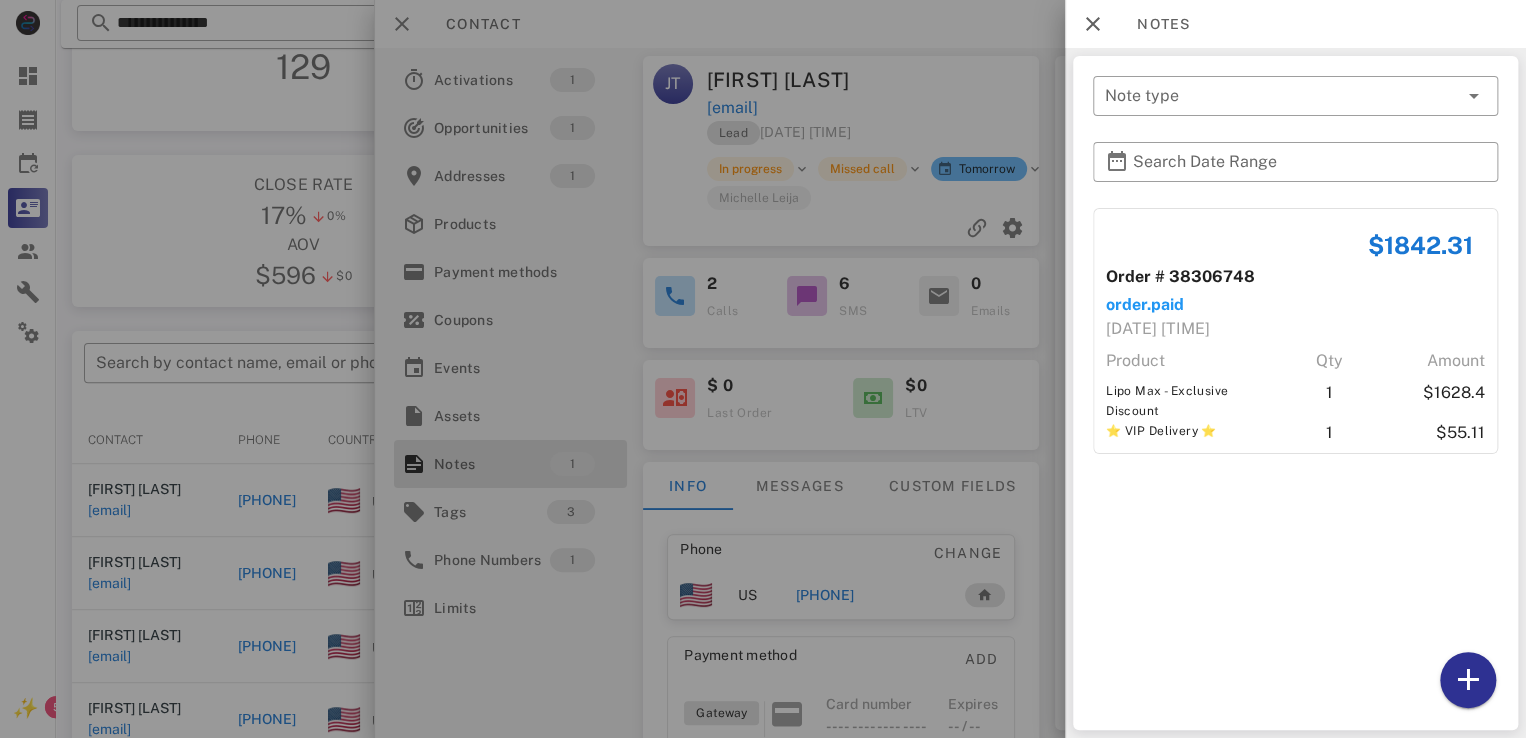 scroll, scrollTop: 200, scrollLeft: 0, axis: vertical 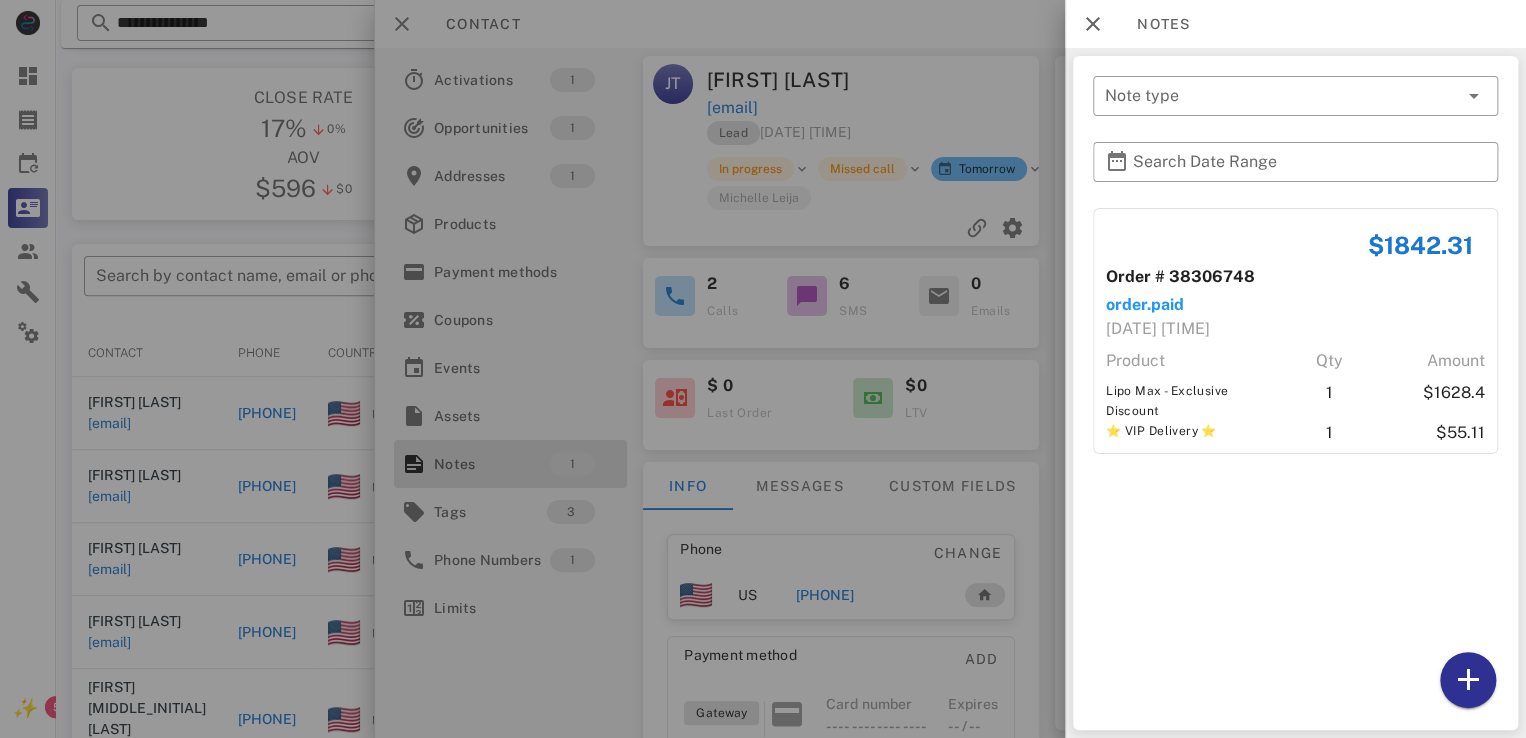 drag, startPoint x: 431, startPoint y: 28, endPoint x: 402, endPoint y: 25, distance: 29.15476 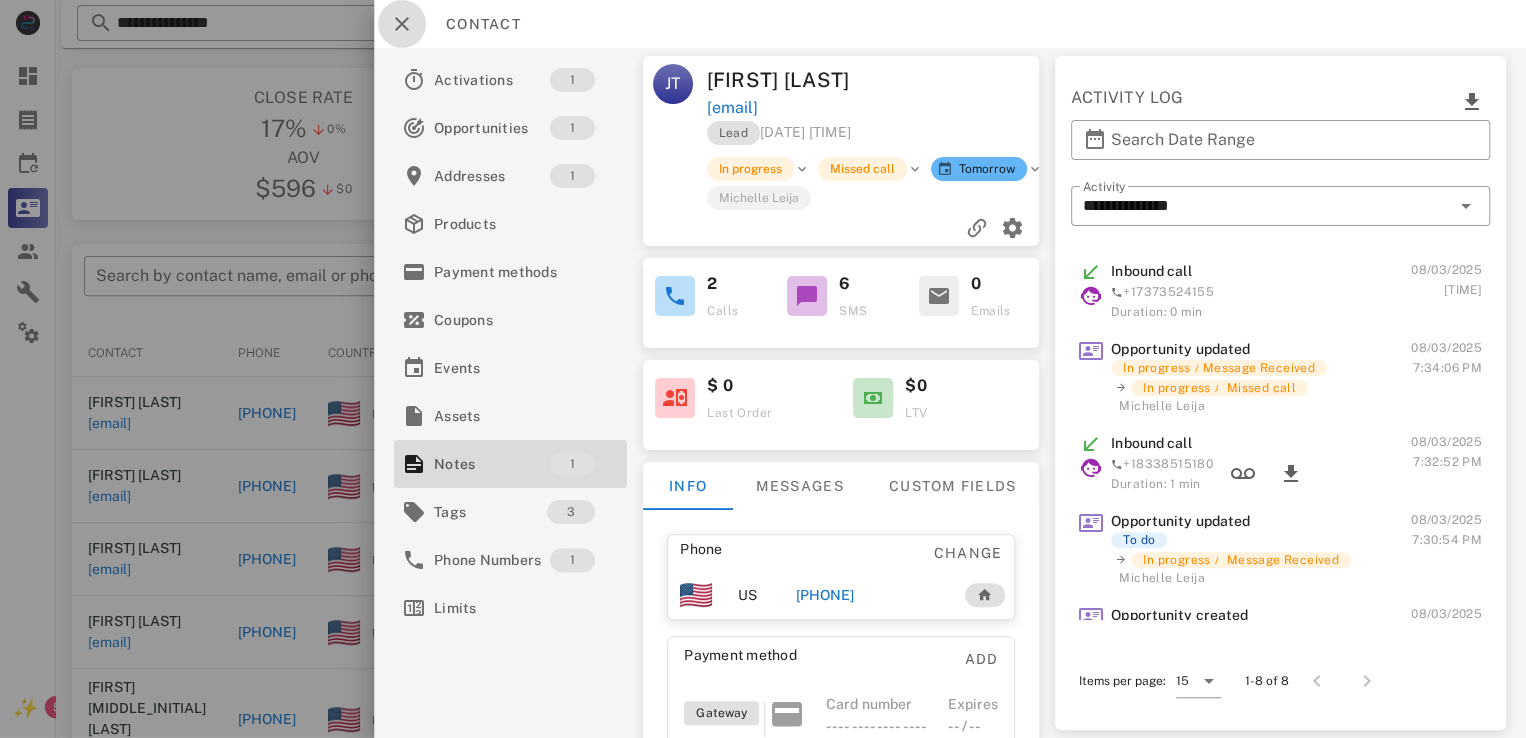 click at bounding box center (402, 24) 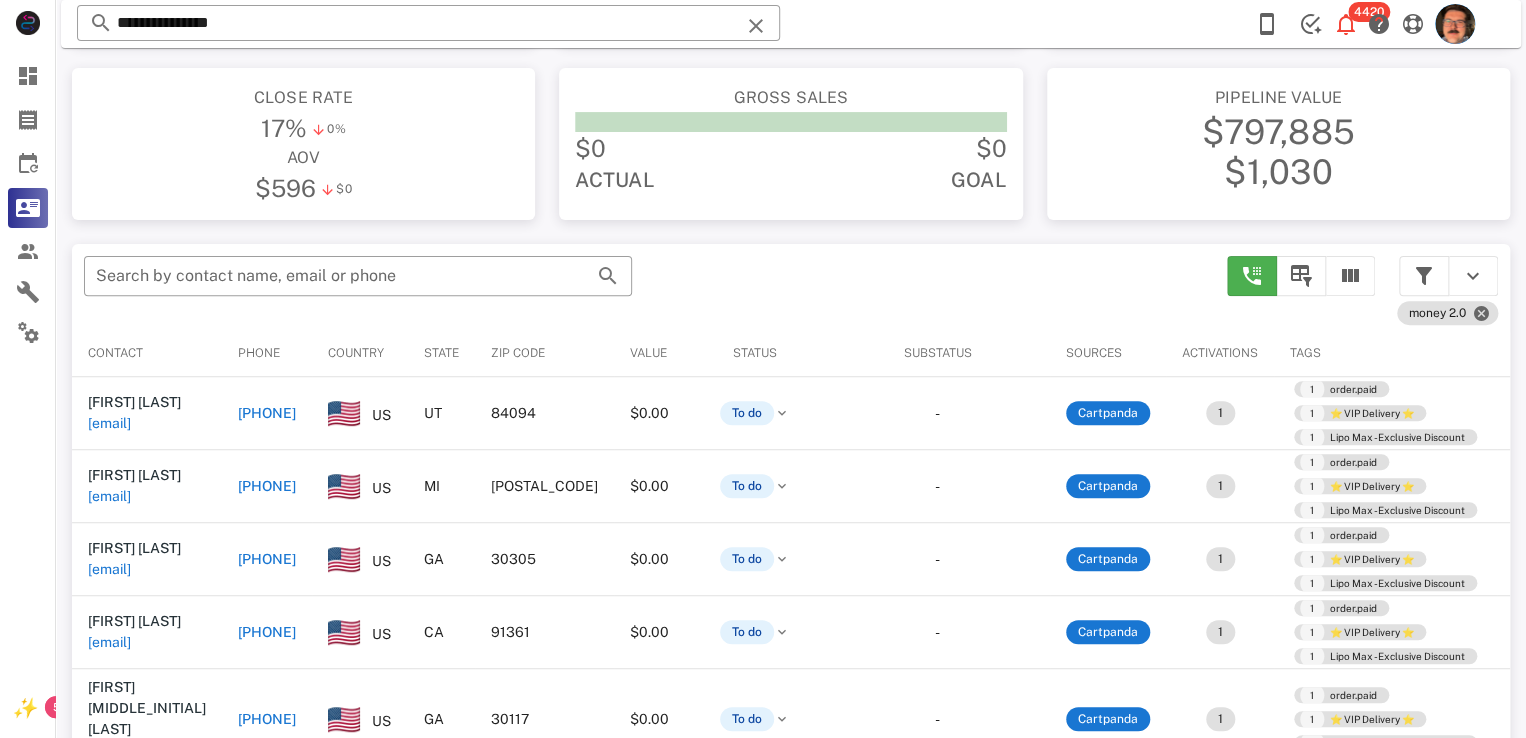 click on "**********" at bounding box center (791, 24) 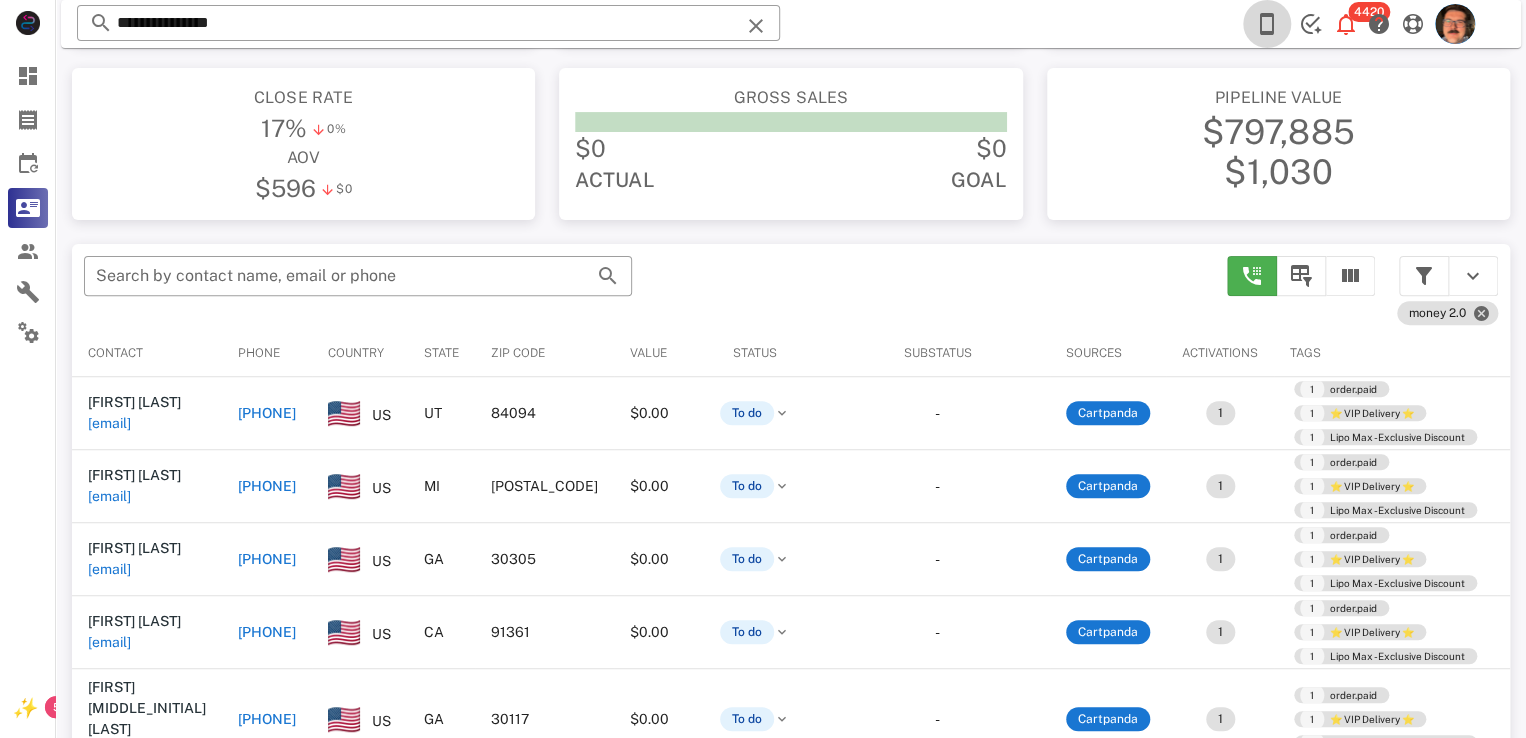 click at bounding box center (1267, 24) 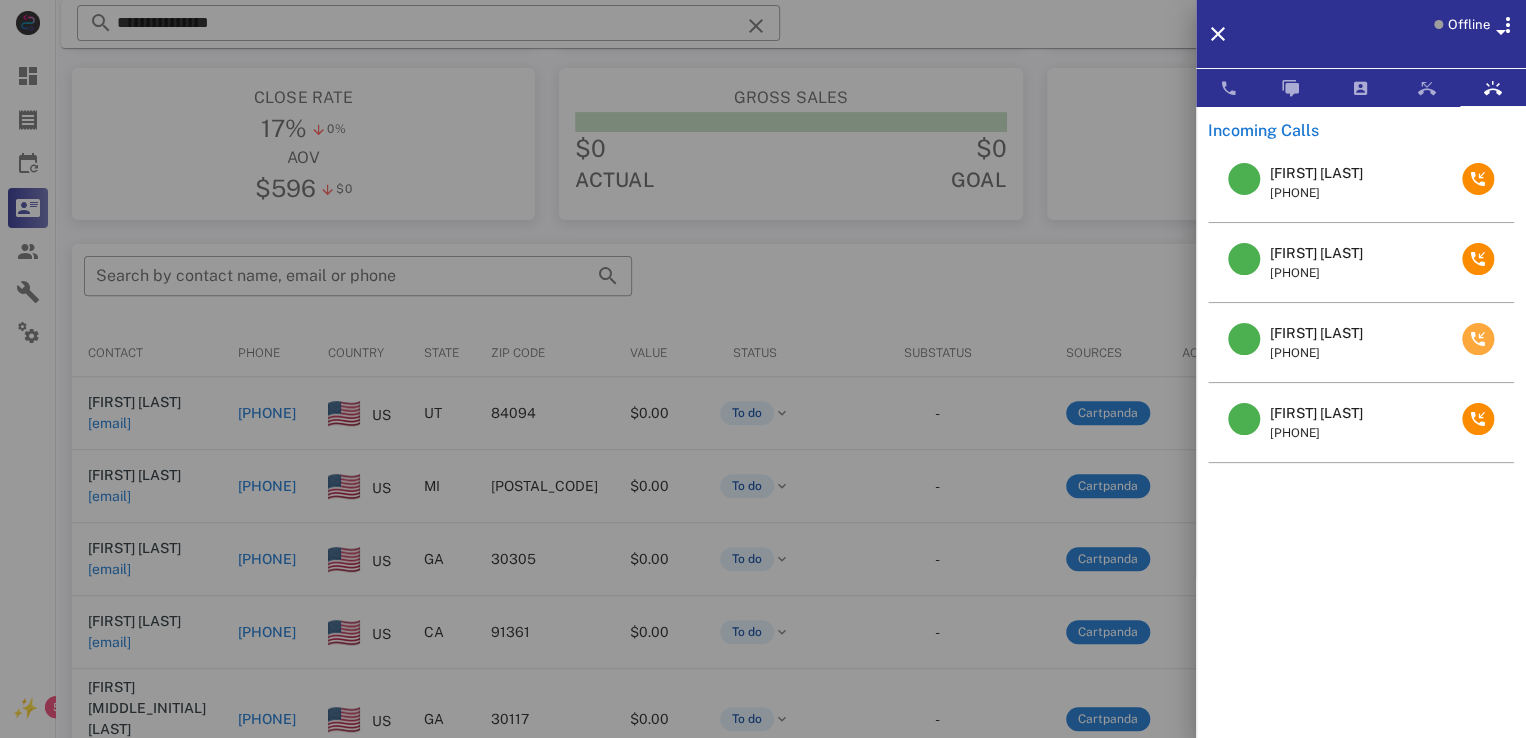 click at bounding box center (1478, 339) 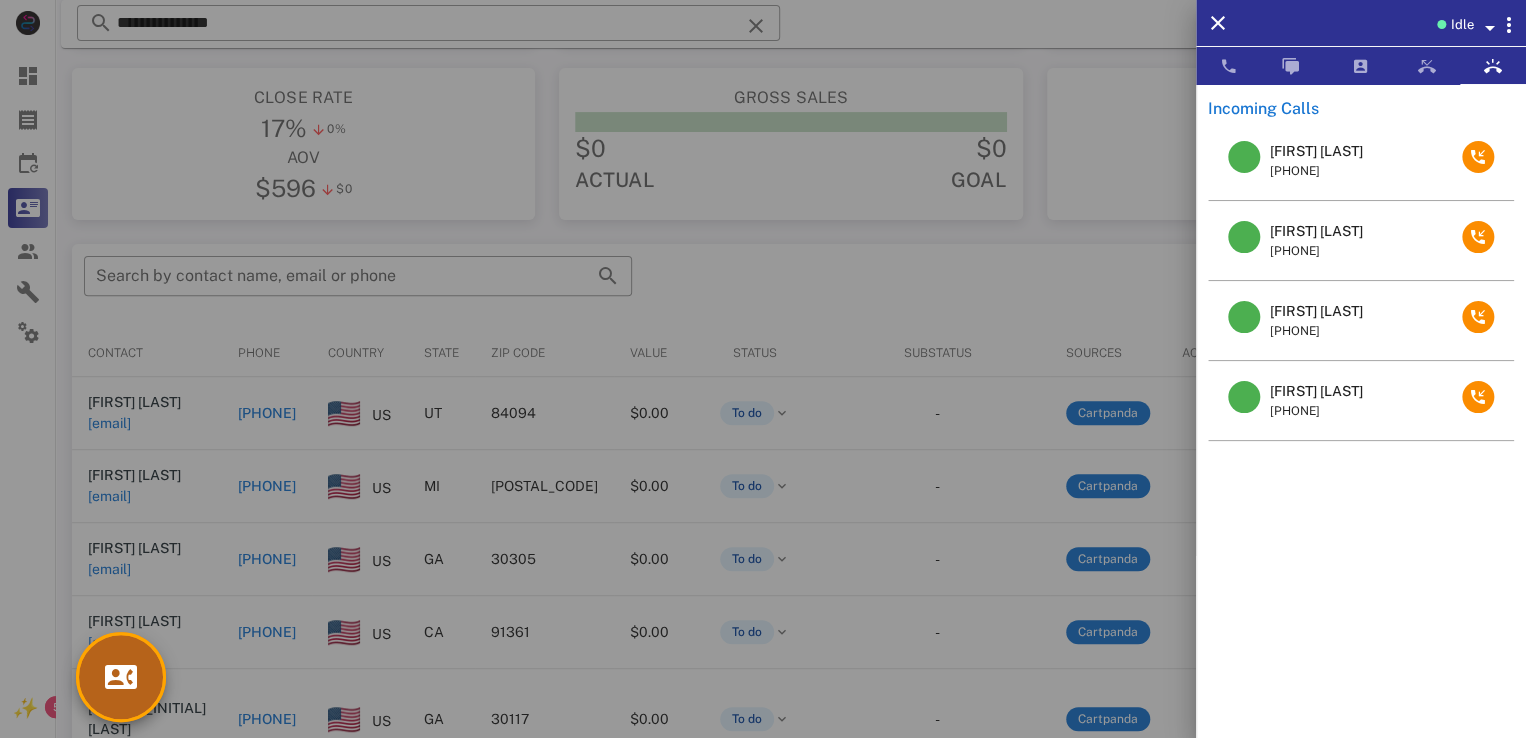 click at bounding box center (121, 677) 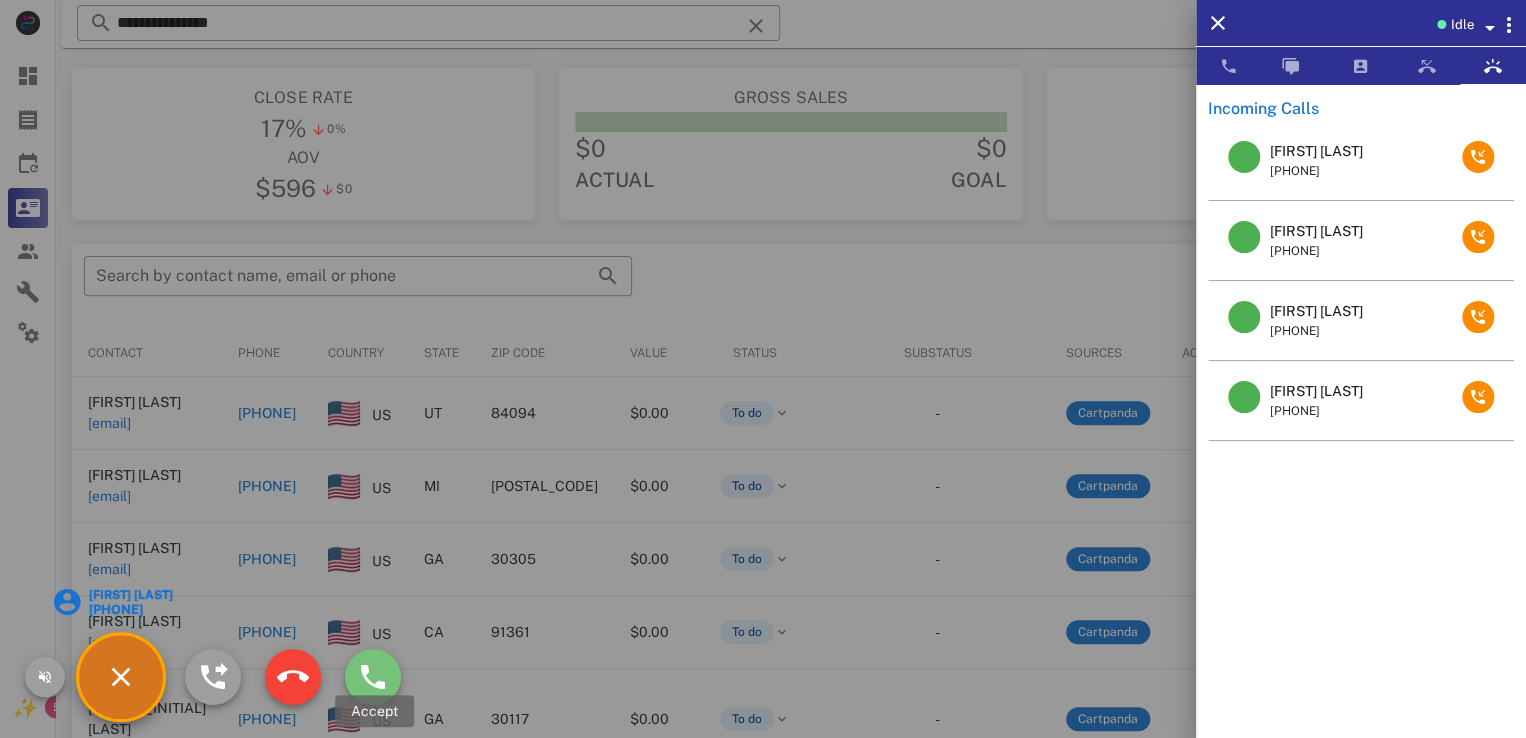 click at bounding box center (373, 677) 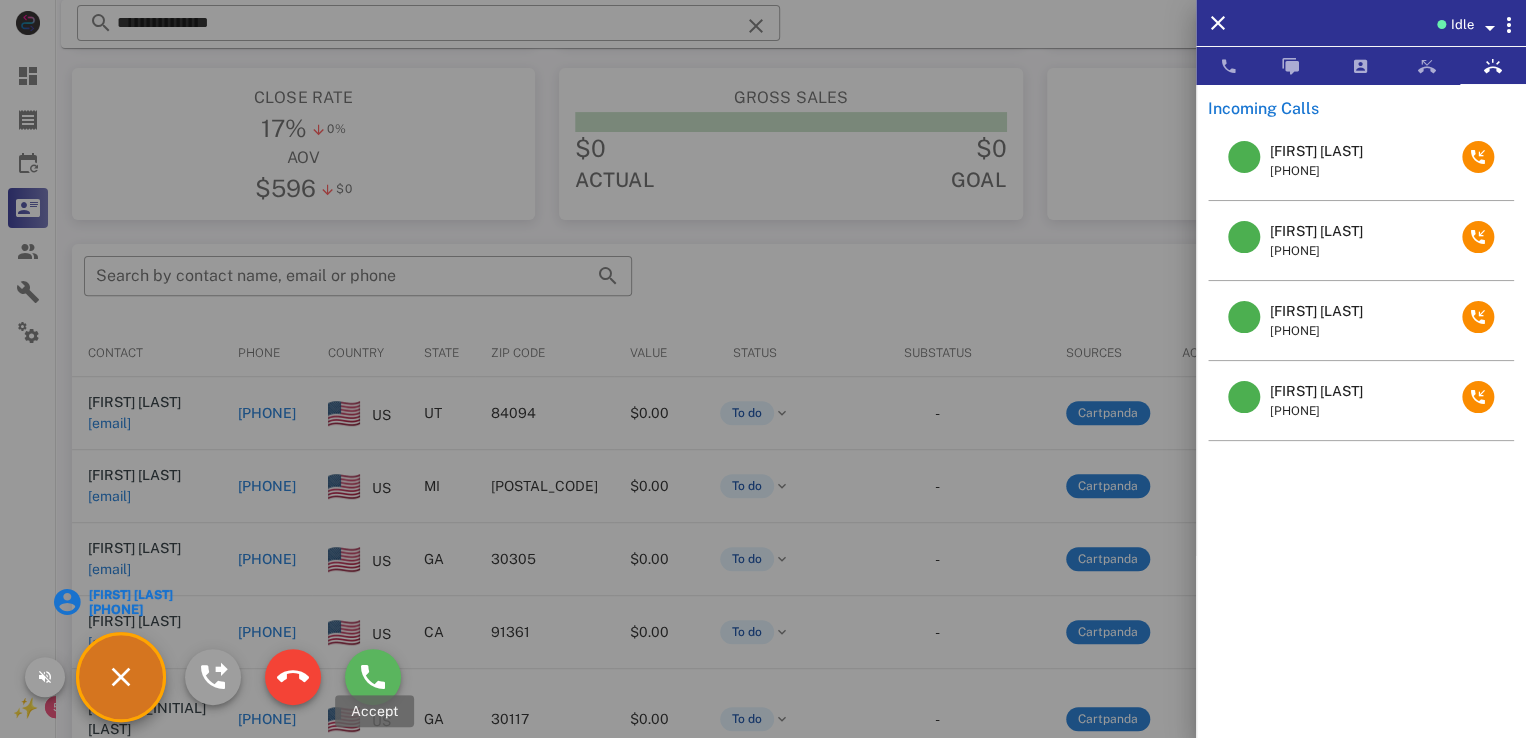 type on "**********" 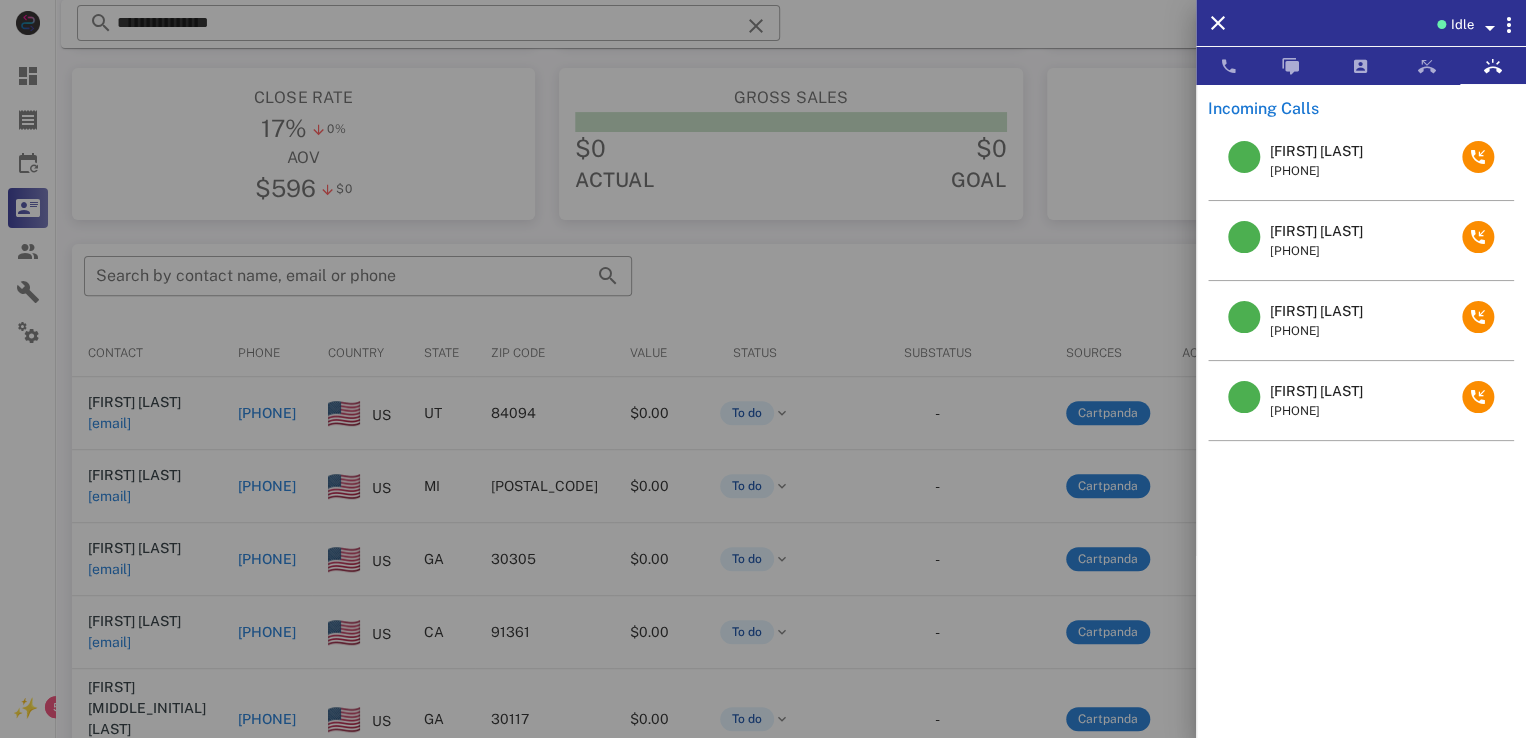 type 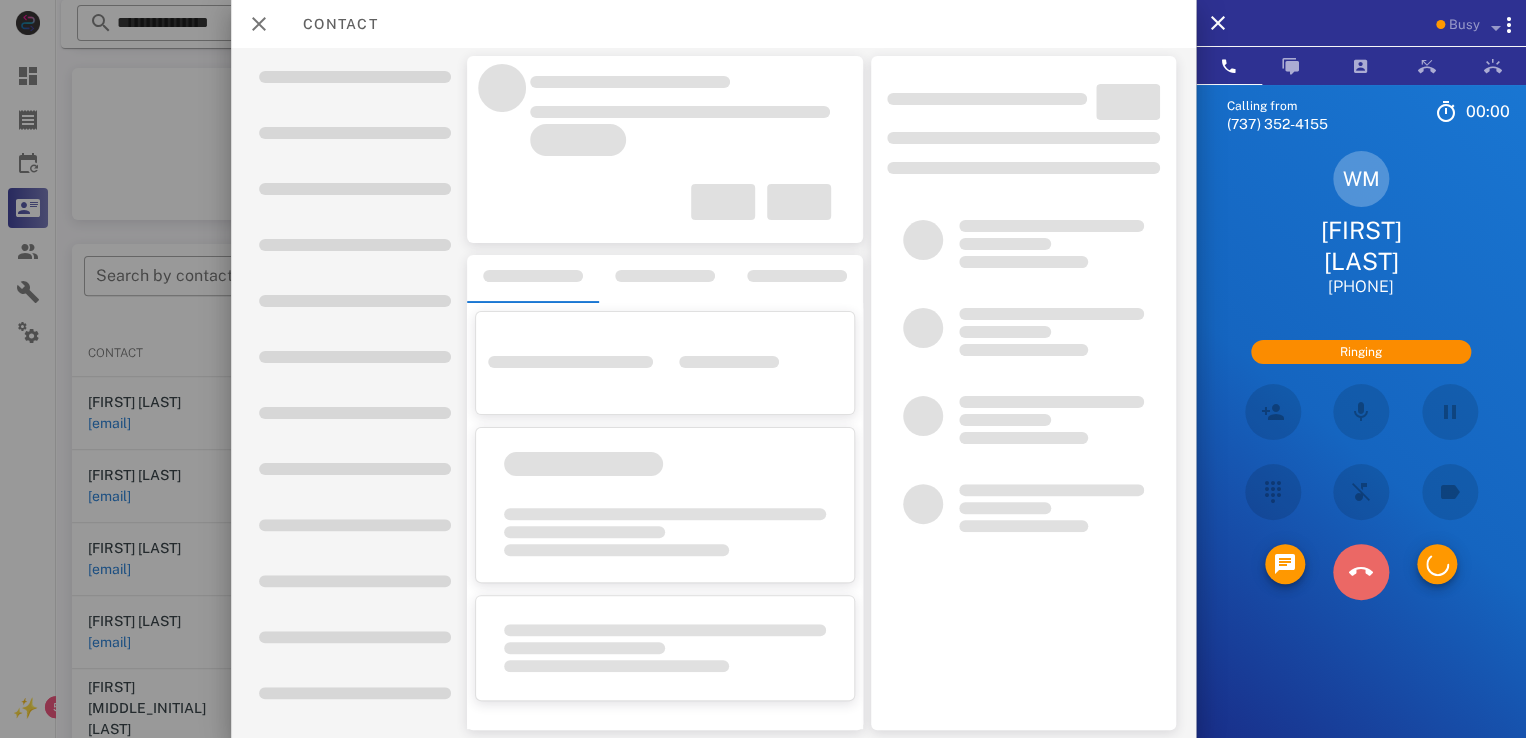 click at bounding box center [1361, 572] 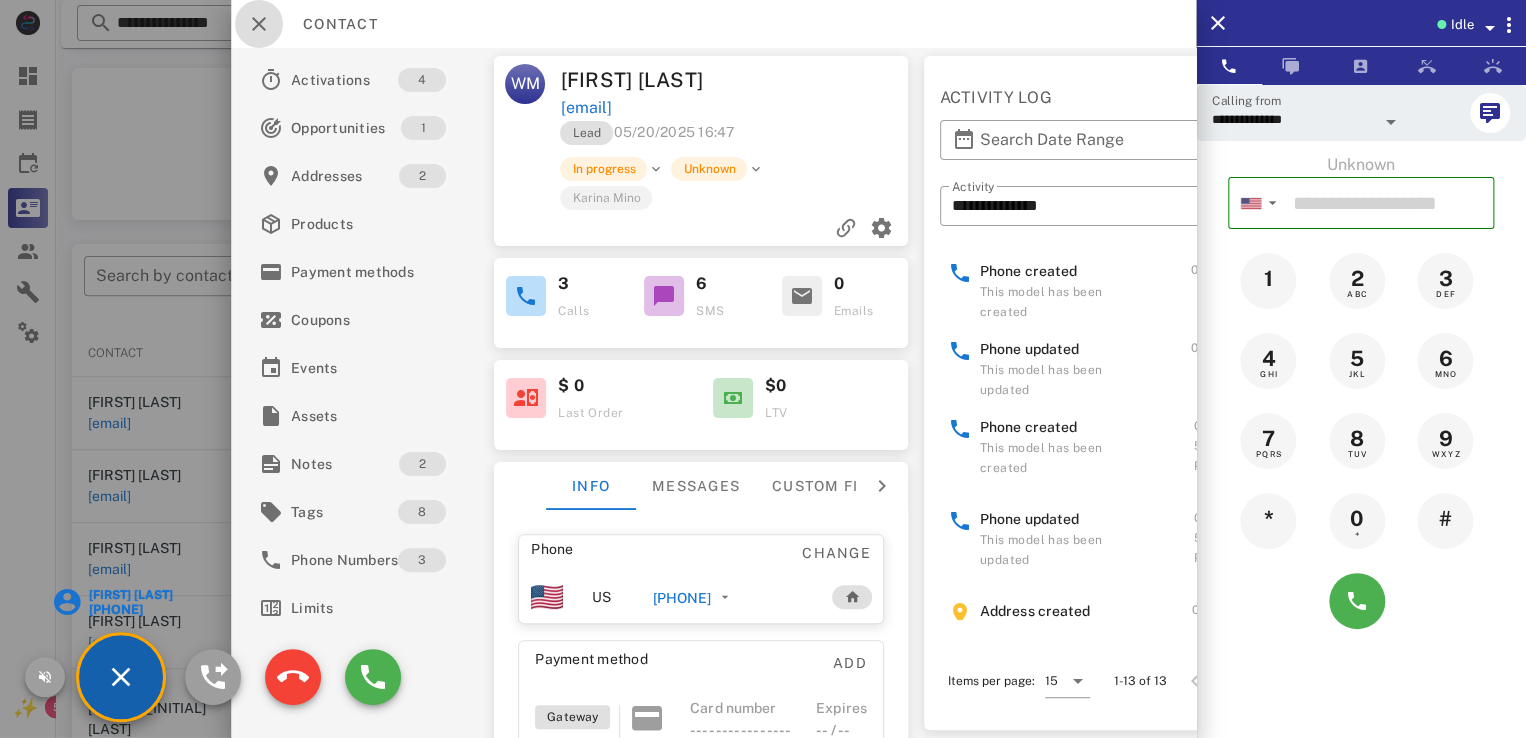 drag, startPoint x: 248, startPoint y: 34, endPoint x: 242, endPoint y: 45, distance: 12.529964 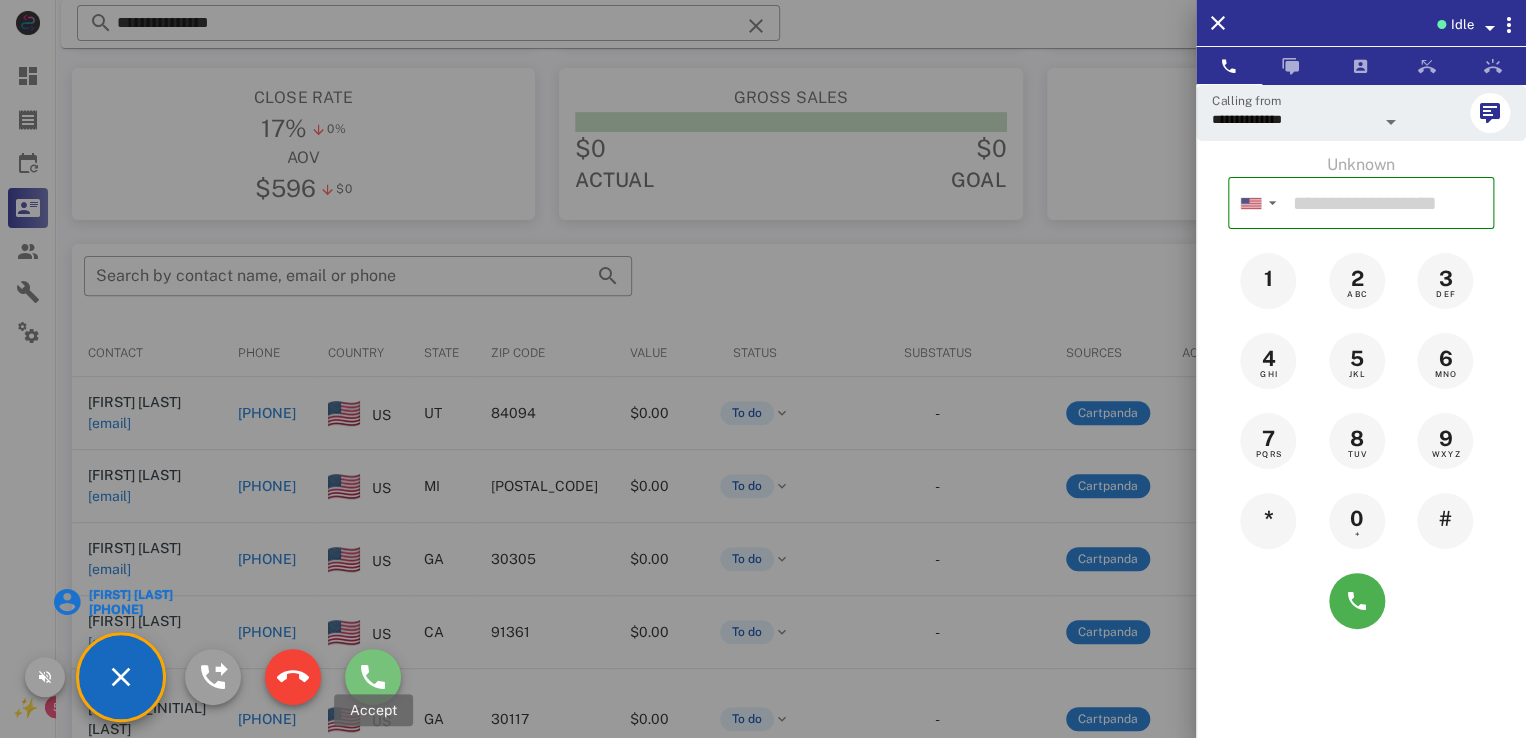 click at bounding box center [373, 677] 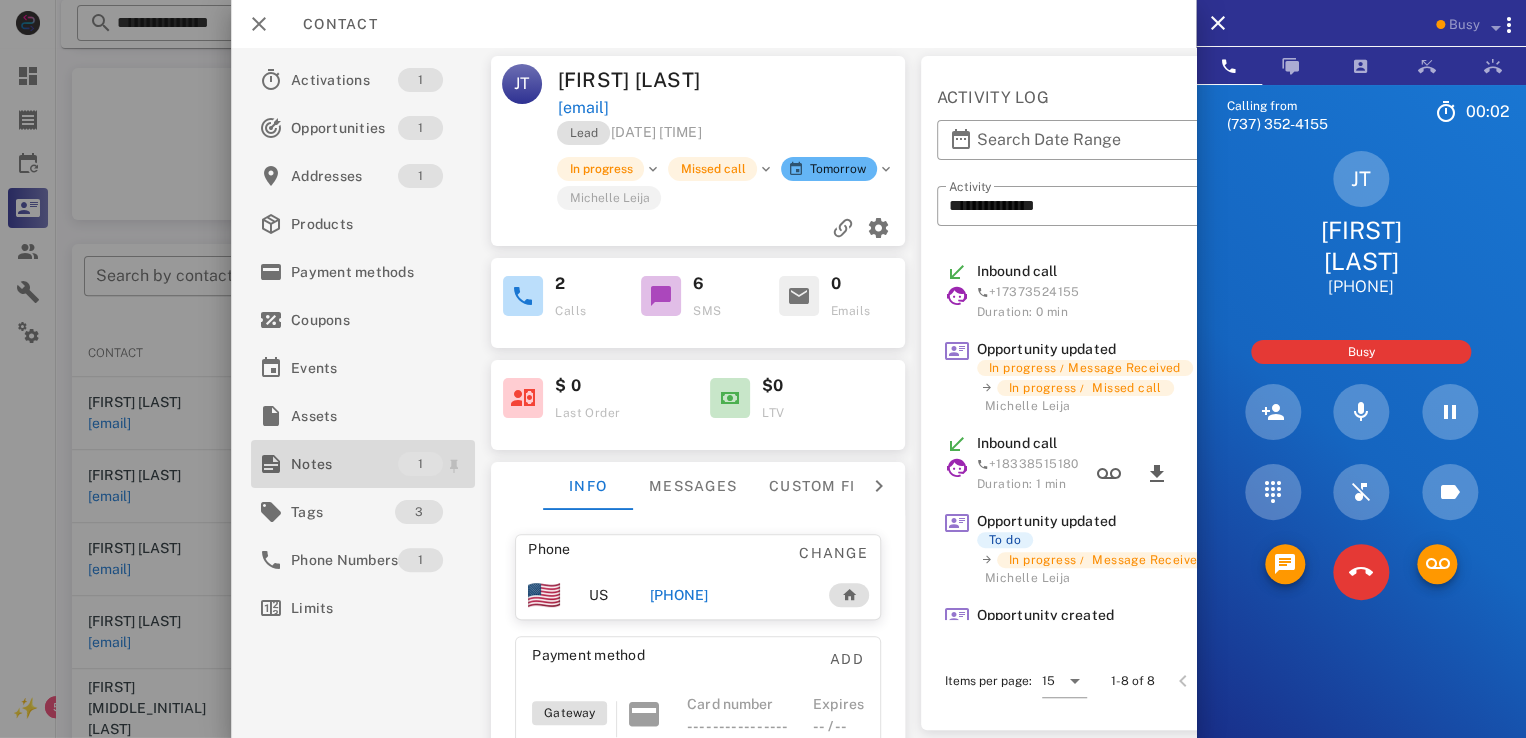 click on "Notes" at bounding box center (344, 464) 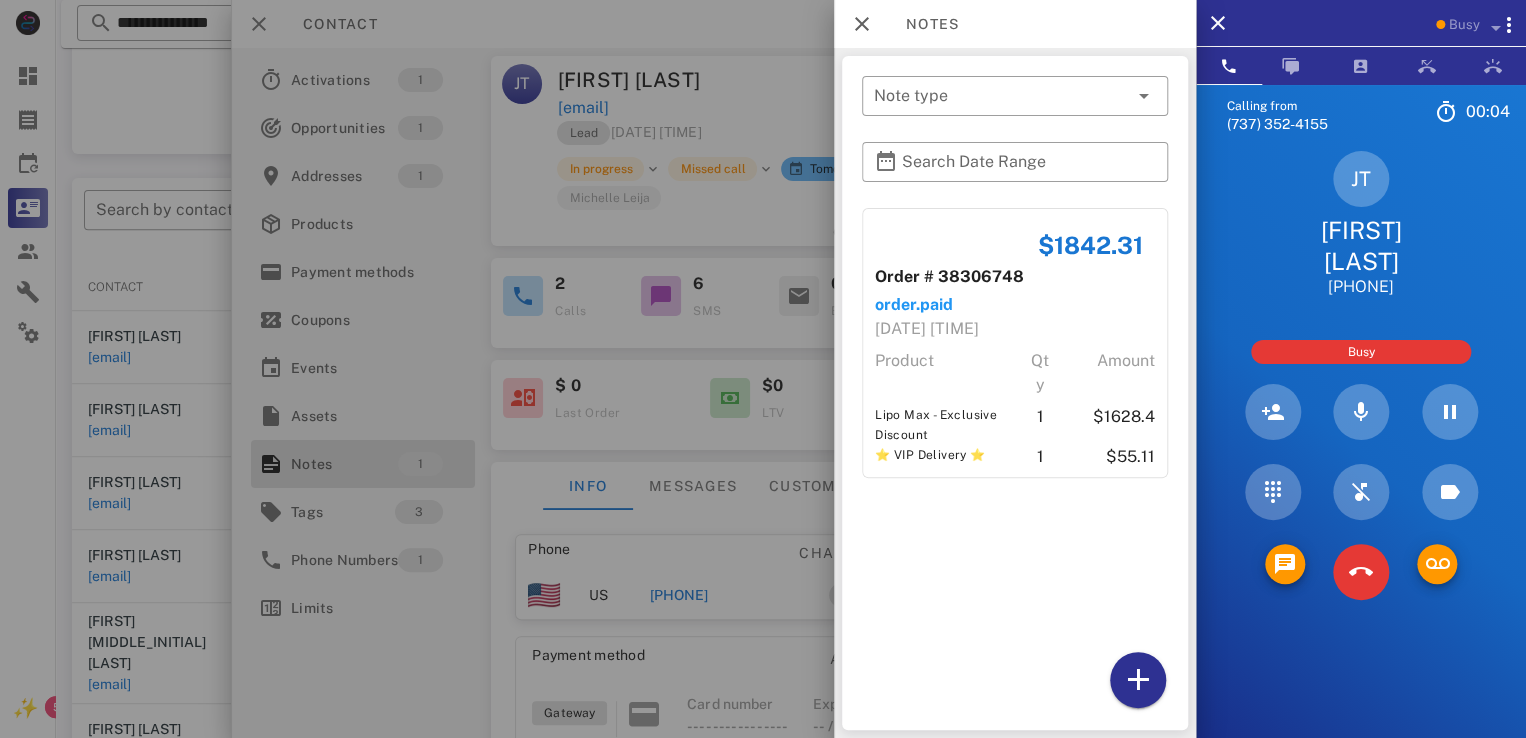 scroll, scrollTop: 380, scrollLeft: 0, axis: vertical 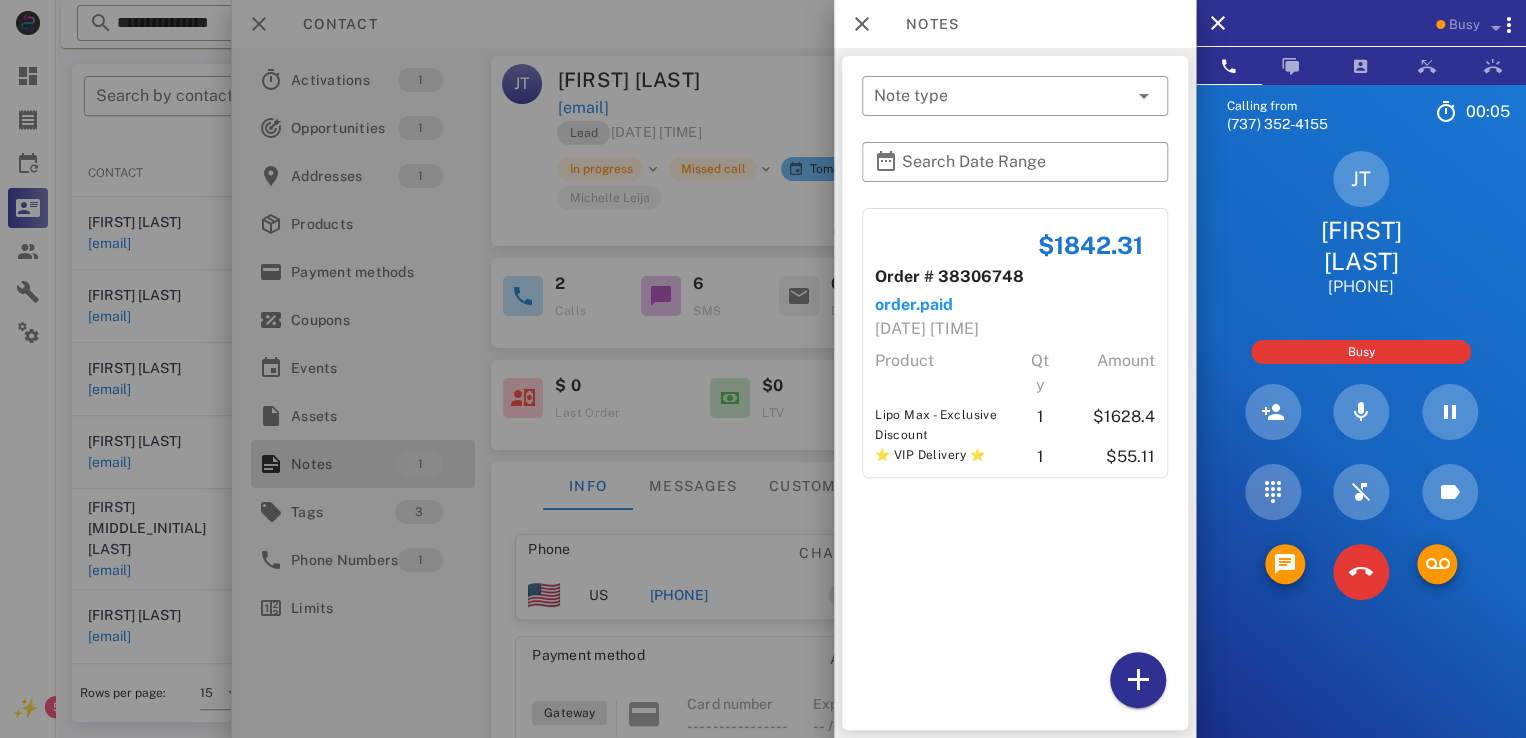 click at bounding box center (763, 369) 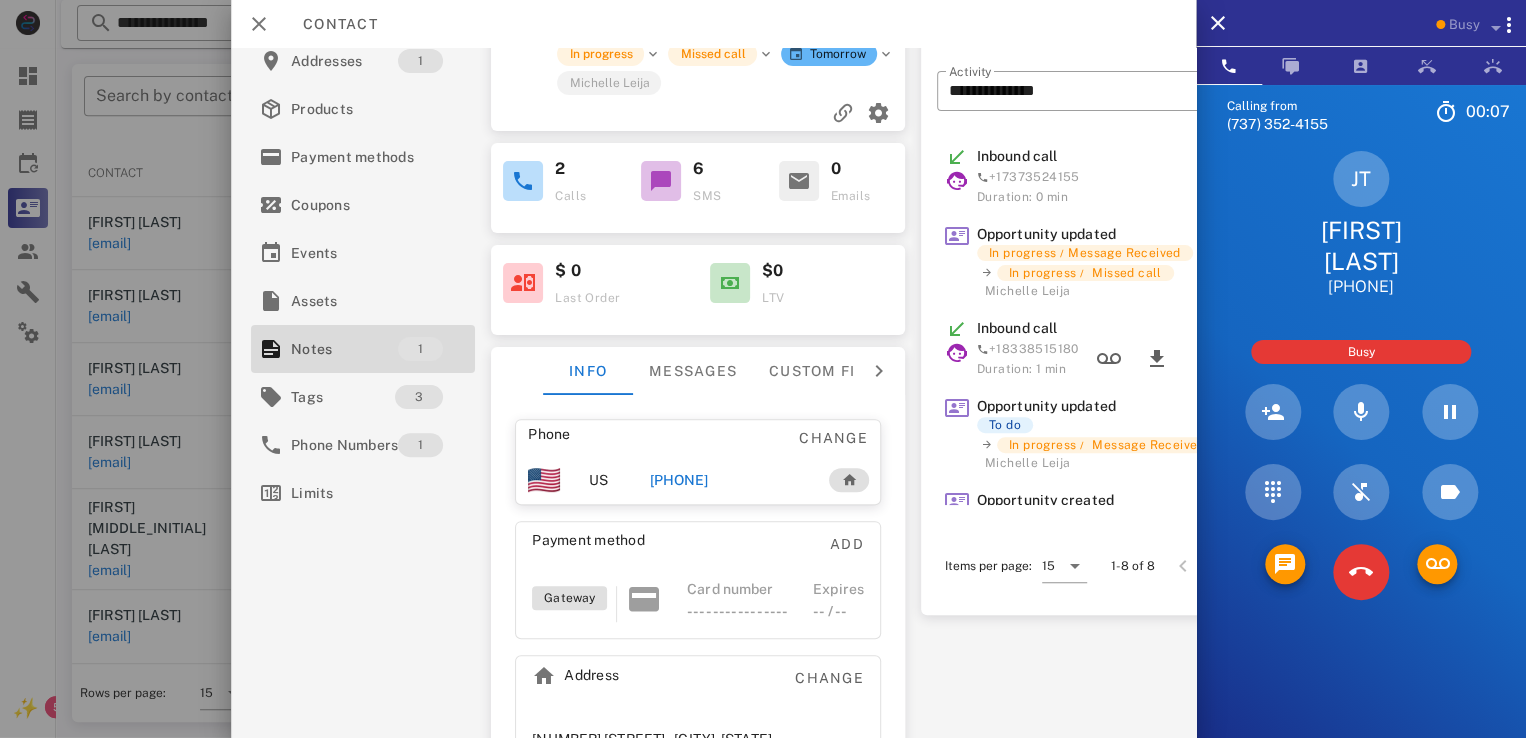 scroll, scrollTop: 216, scrollLeft: 0, axis: vertical 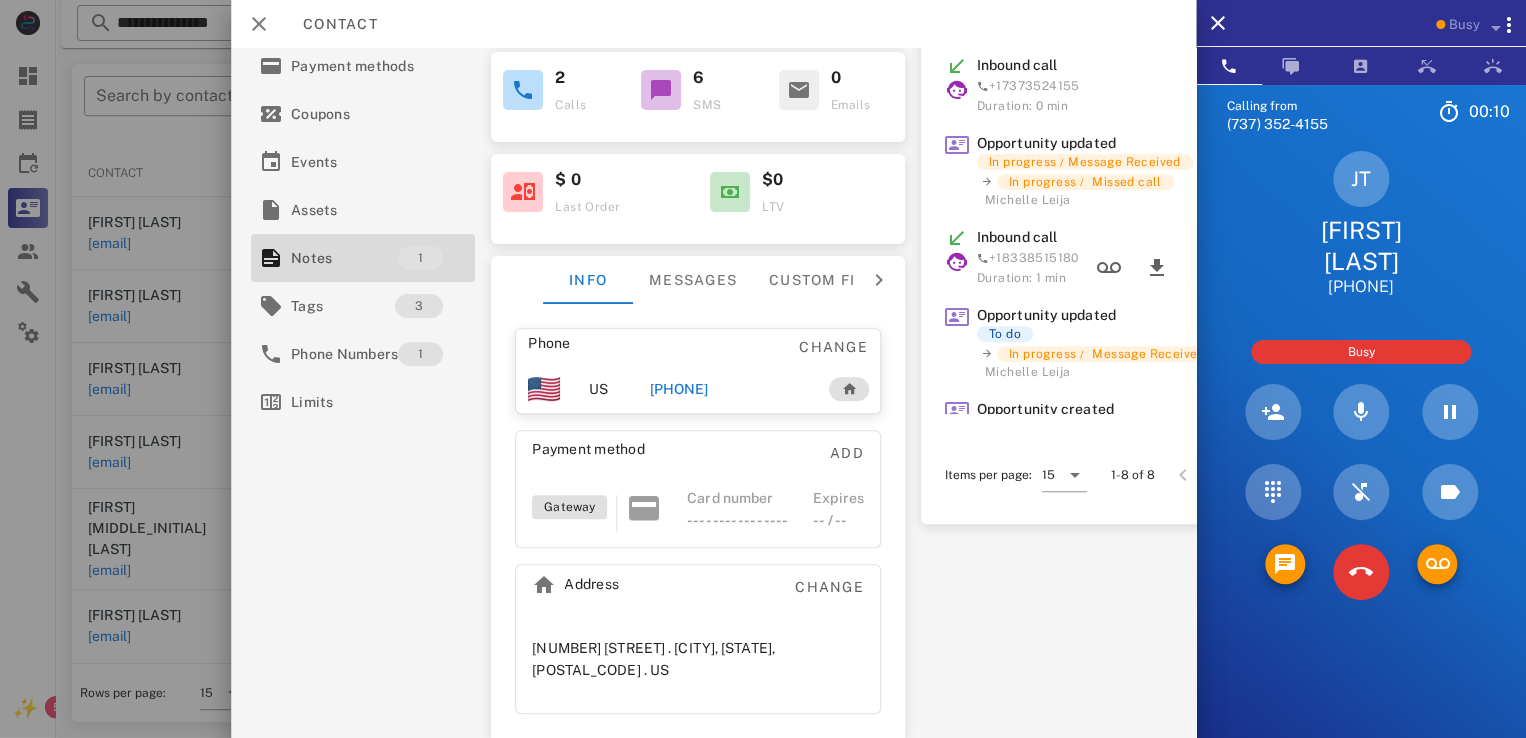 click on "[NUMBER] [STREET] .
[CITY], [STATE], [POSTAL_CODE] .
US" at bounding box center [698, 659] 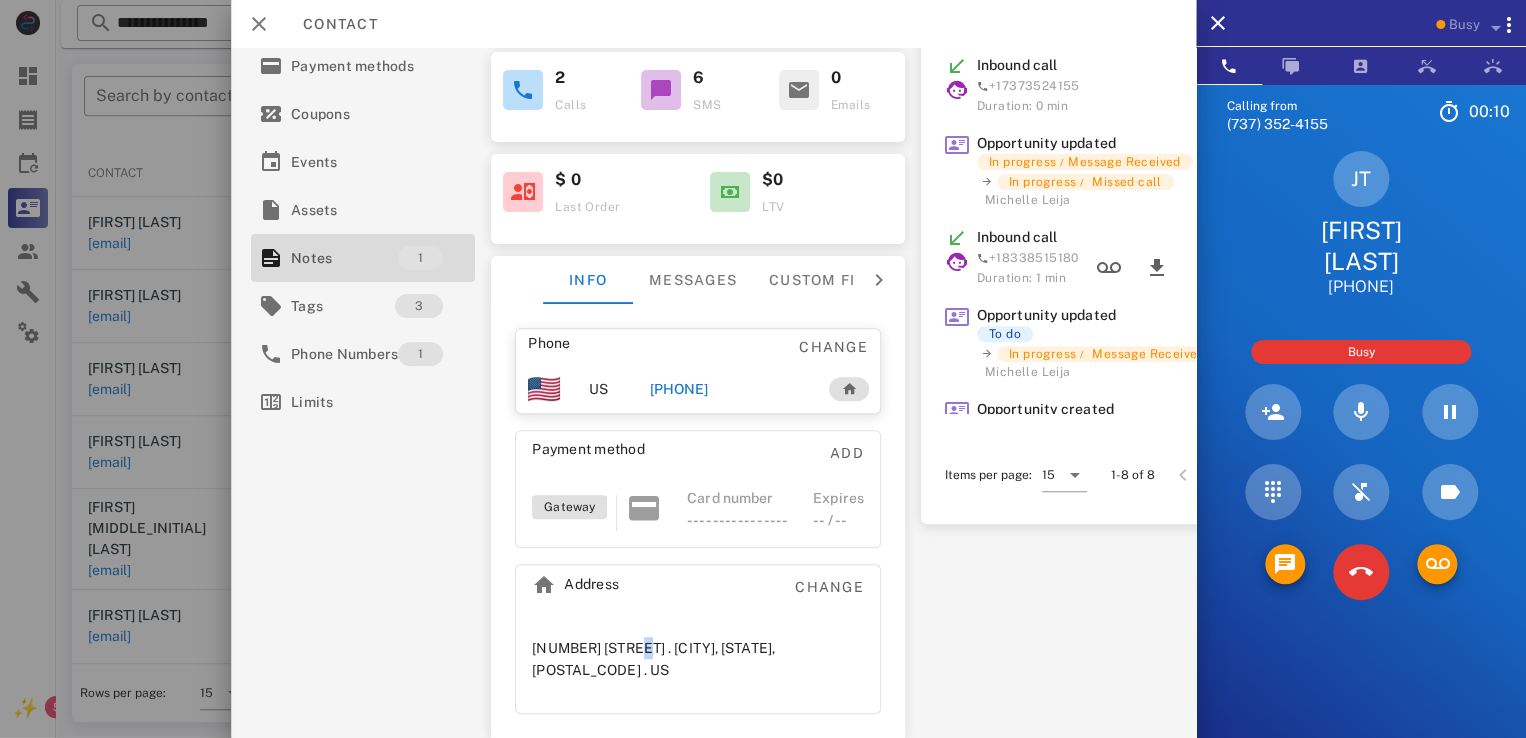 click on "[NUMBER] [STREET] .
[CITY], [STATE], [POSTAL_CODE] .
US" at bounding box center (698, 659) 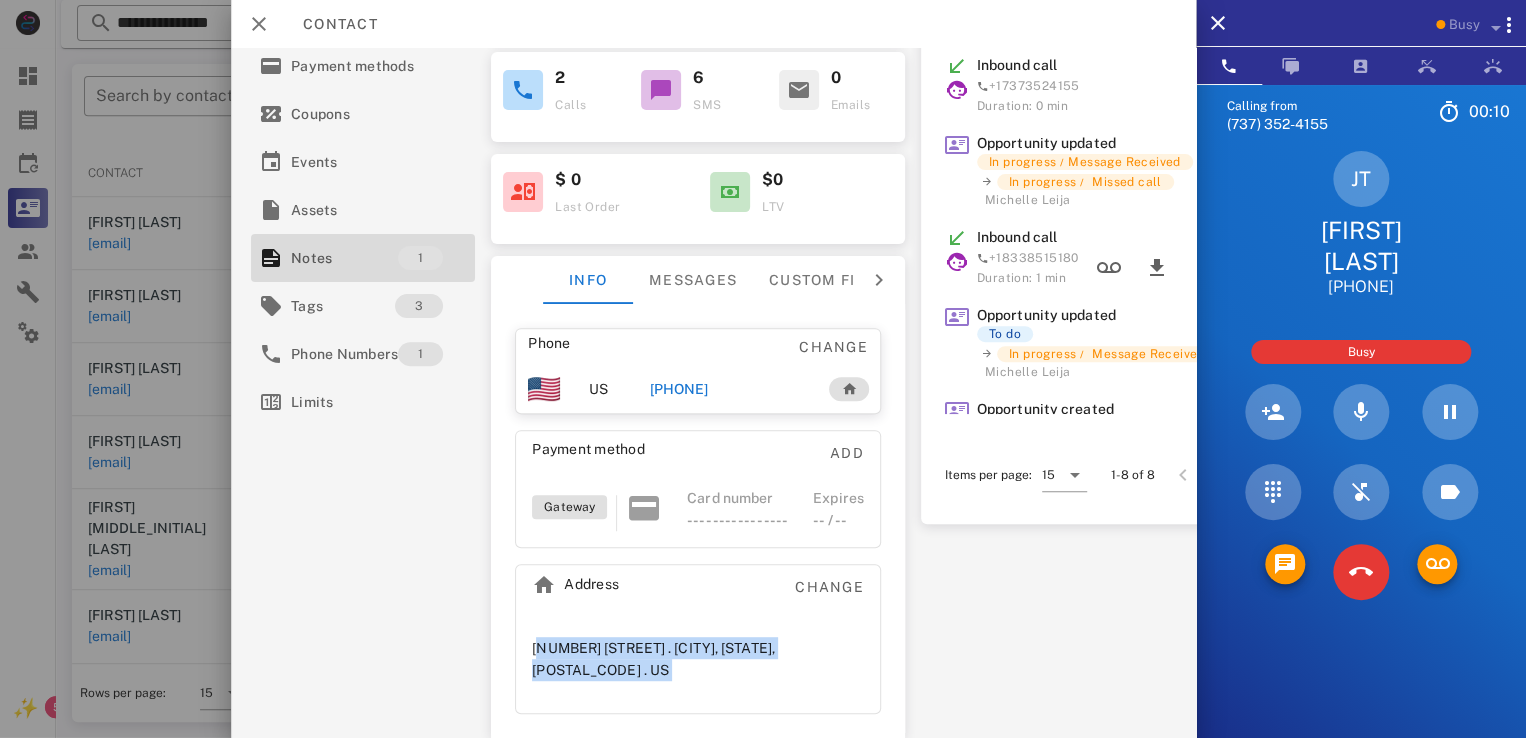 click on "[NUMBER] [STREET] .
[CITY], [STATE], [POSTAL_CODE] .
US" at bounding box center [698, 659] 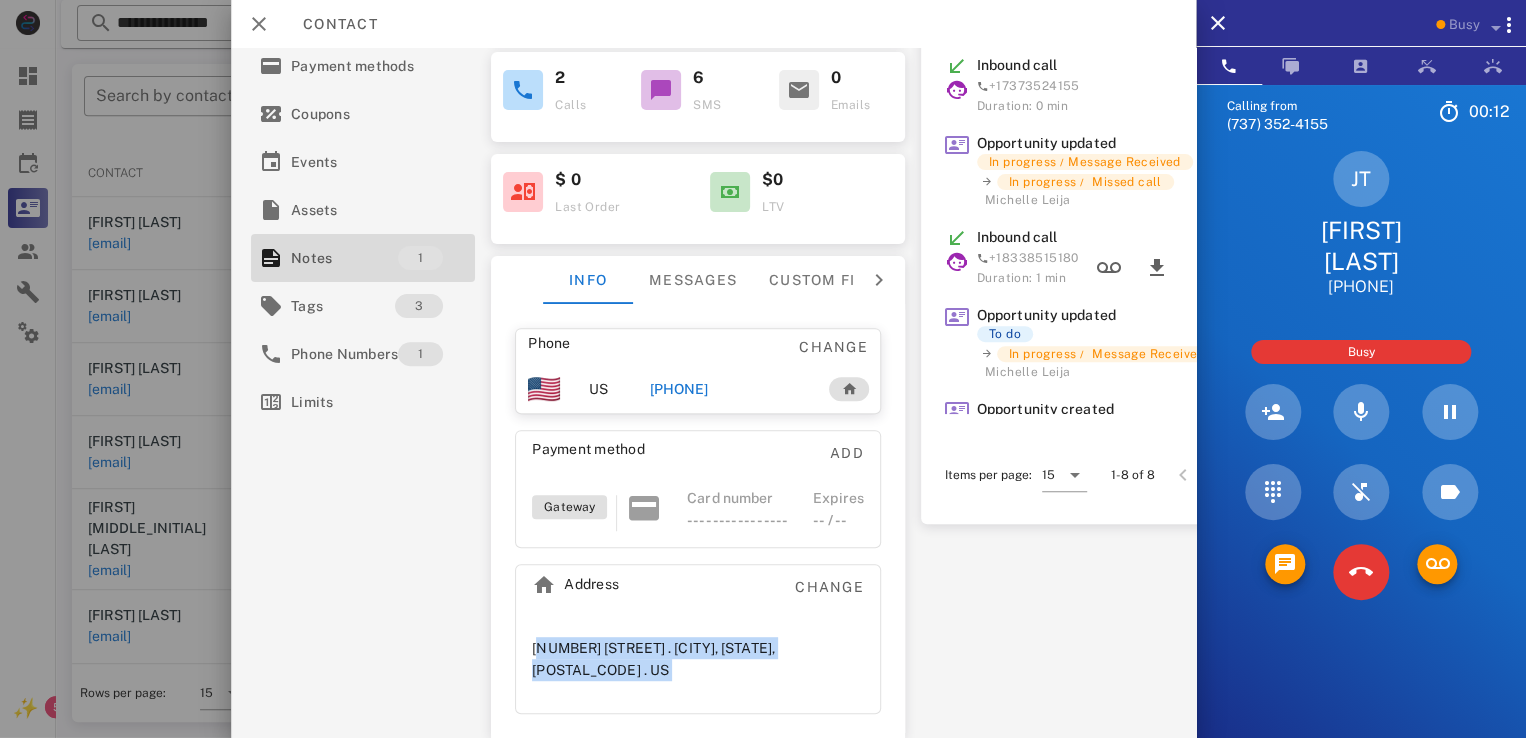 copy on "[NUMBER] [STREET] .
[CITY], [STATE], [POSTAL_CODE] .
US" 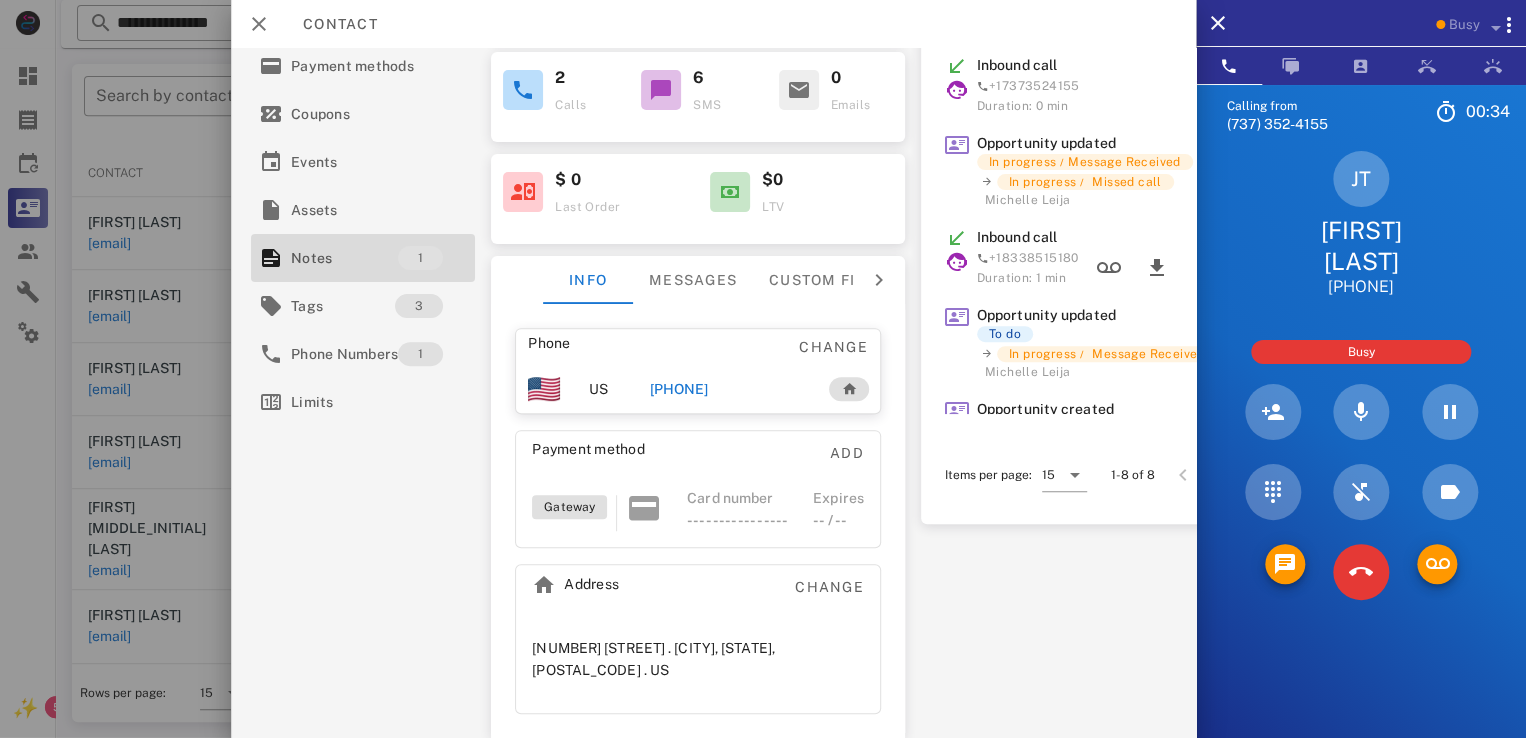 click on "**********" at bounding box center [713, 393] 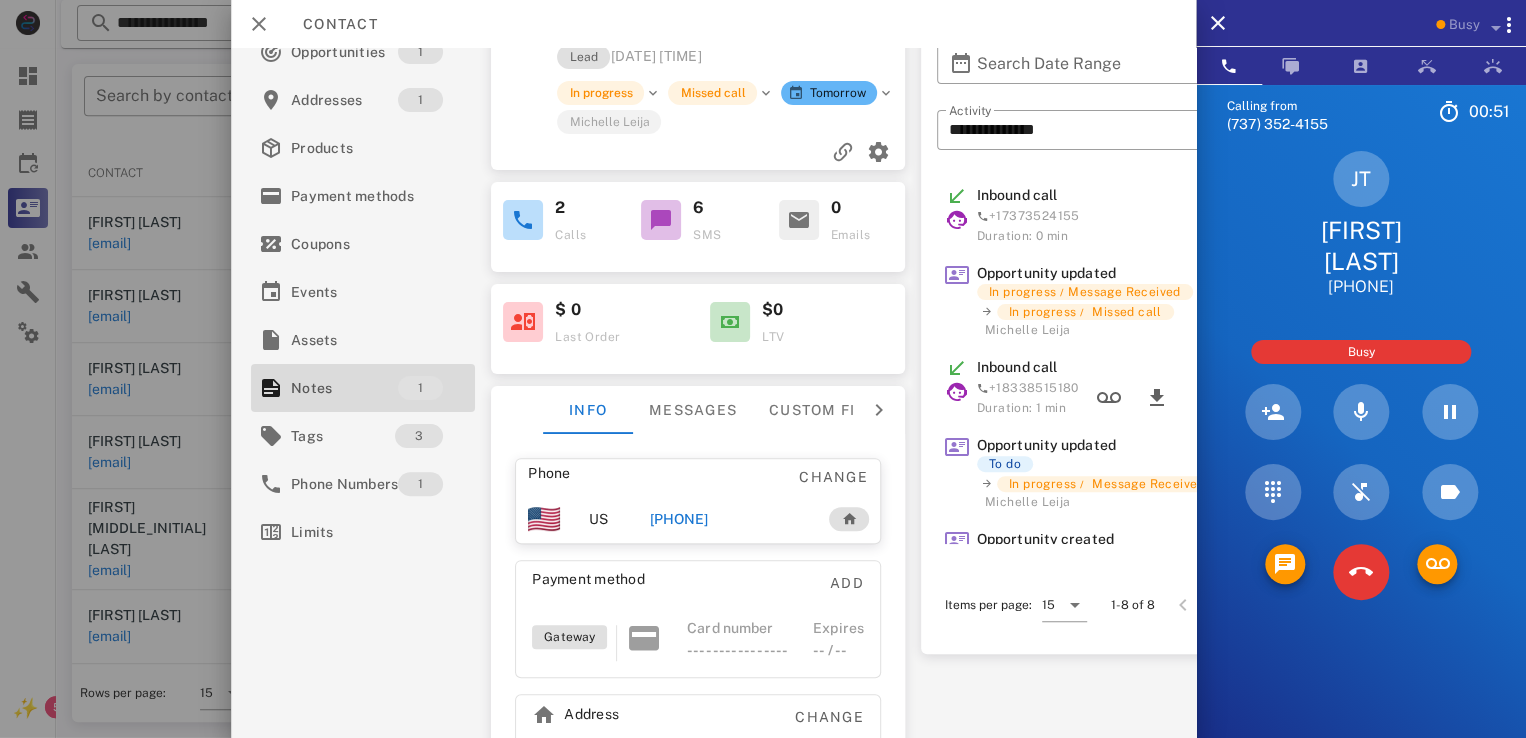 scroll, scrollTop: 0, scrollLeft: 0, axis: both 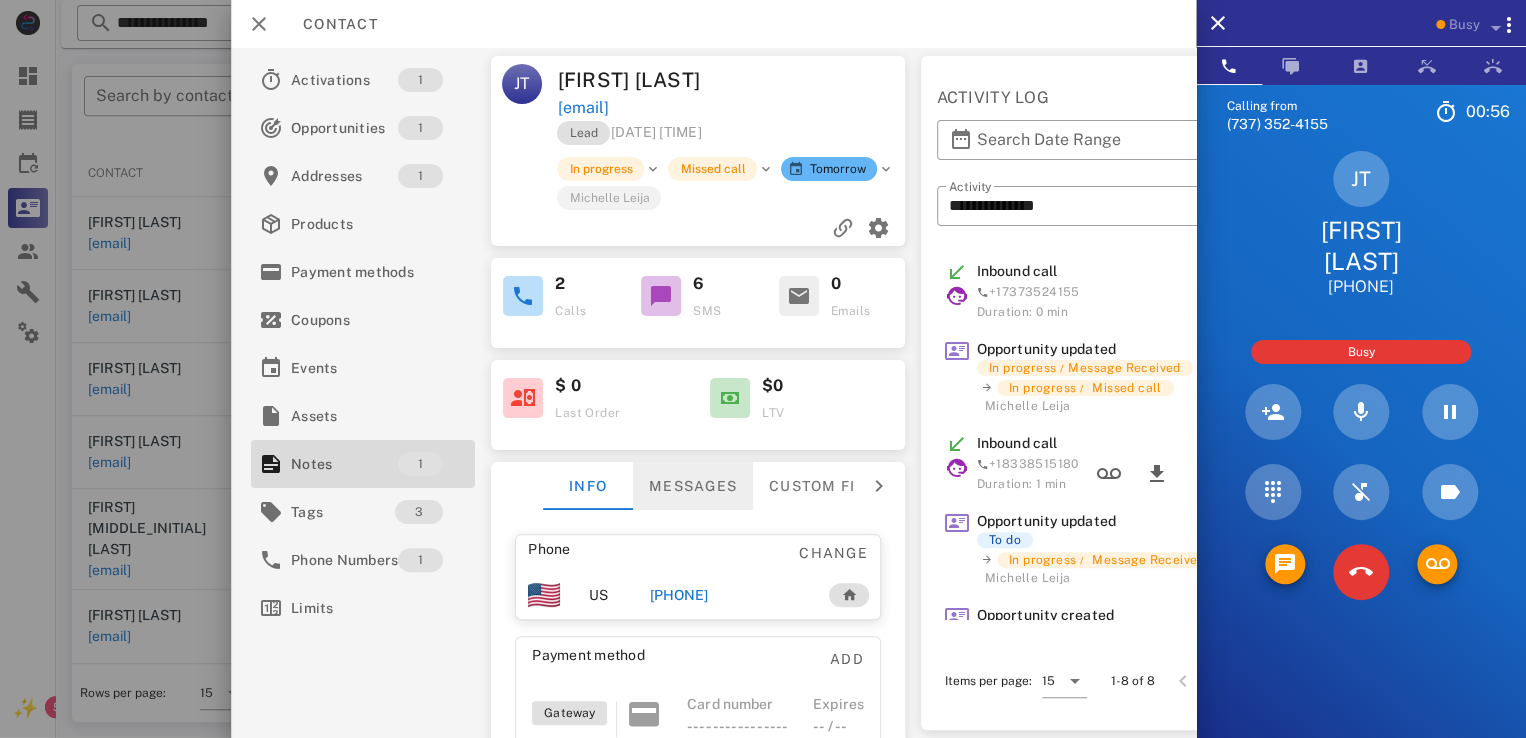 click on "Messages" at bounding box center (693, 486) 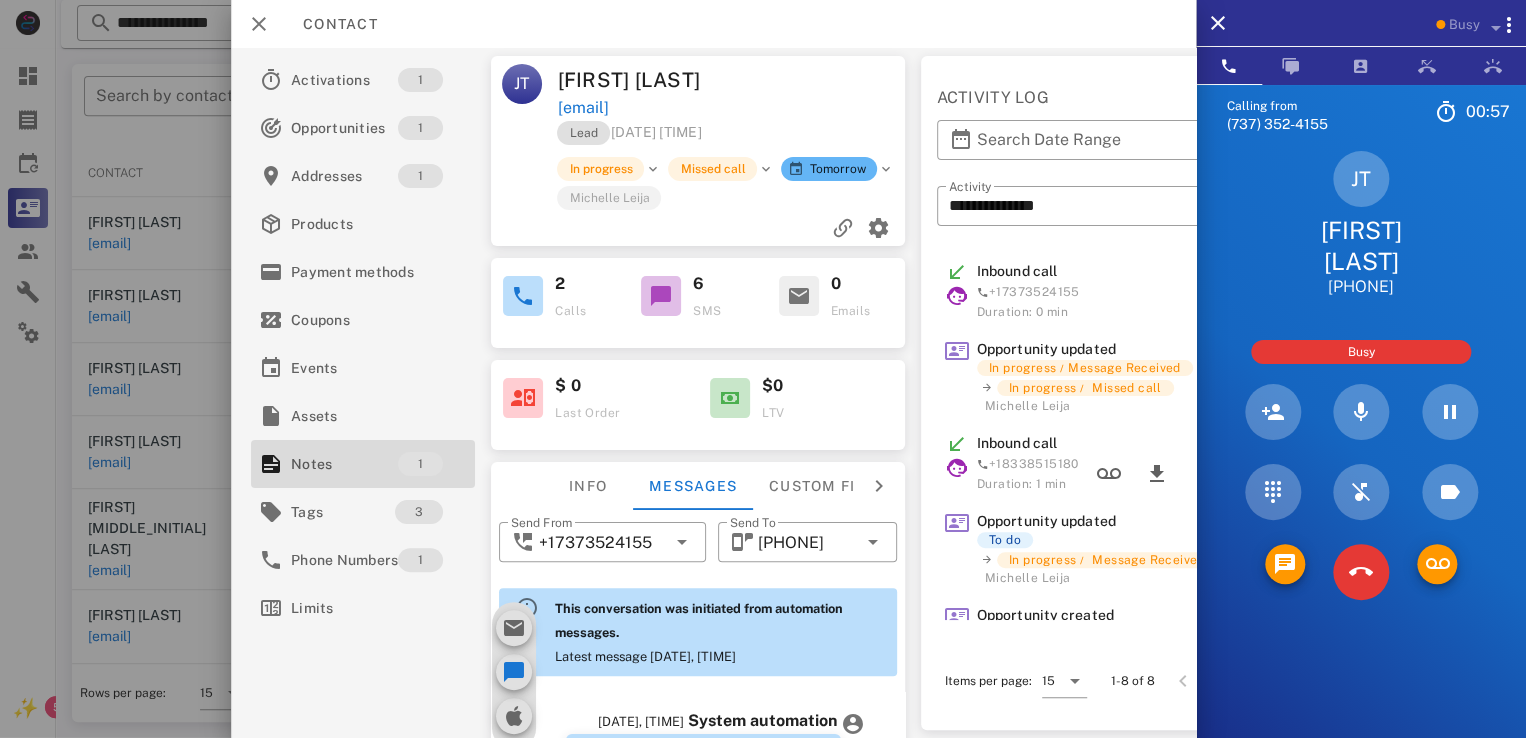 scroll, scrollTop: 740, scrollLeft: 0, axis: vertical 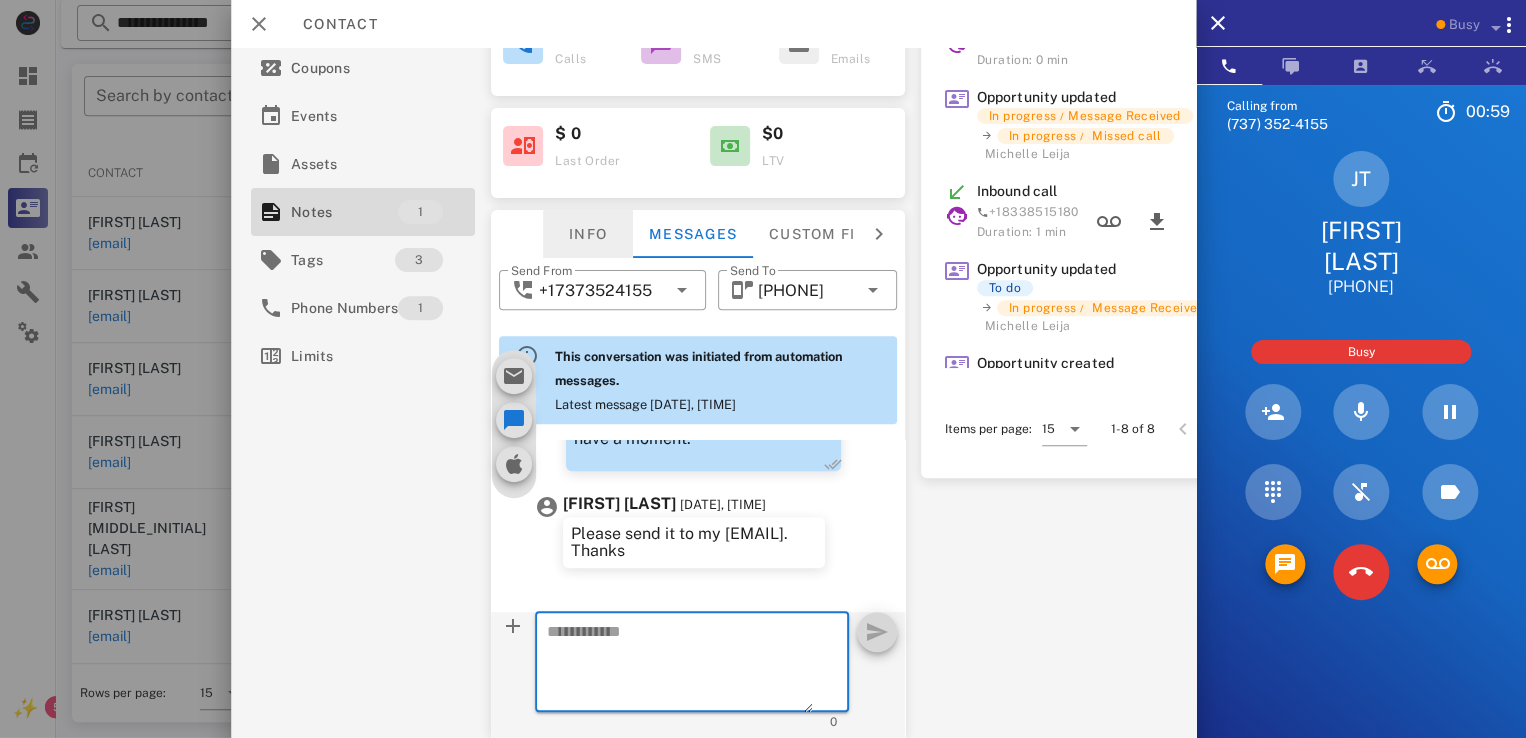 click on "Info" at bounding box center (588, 234) 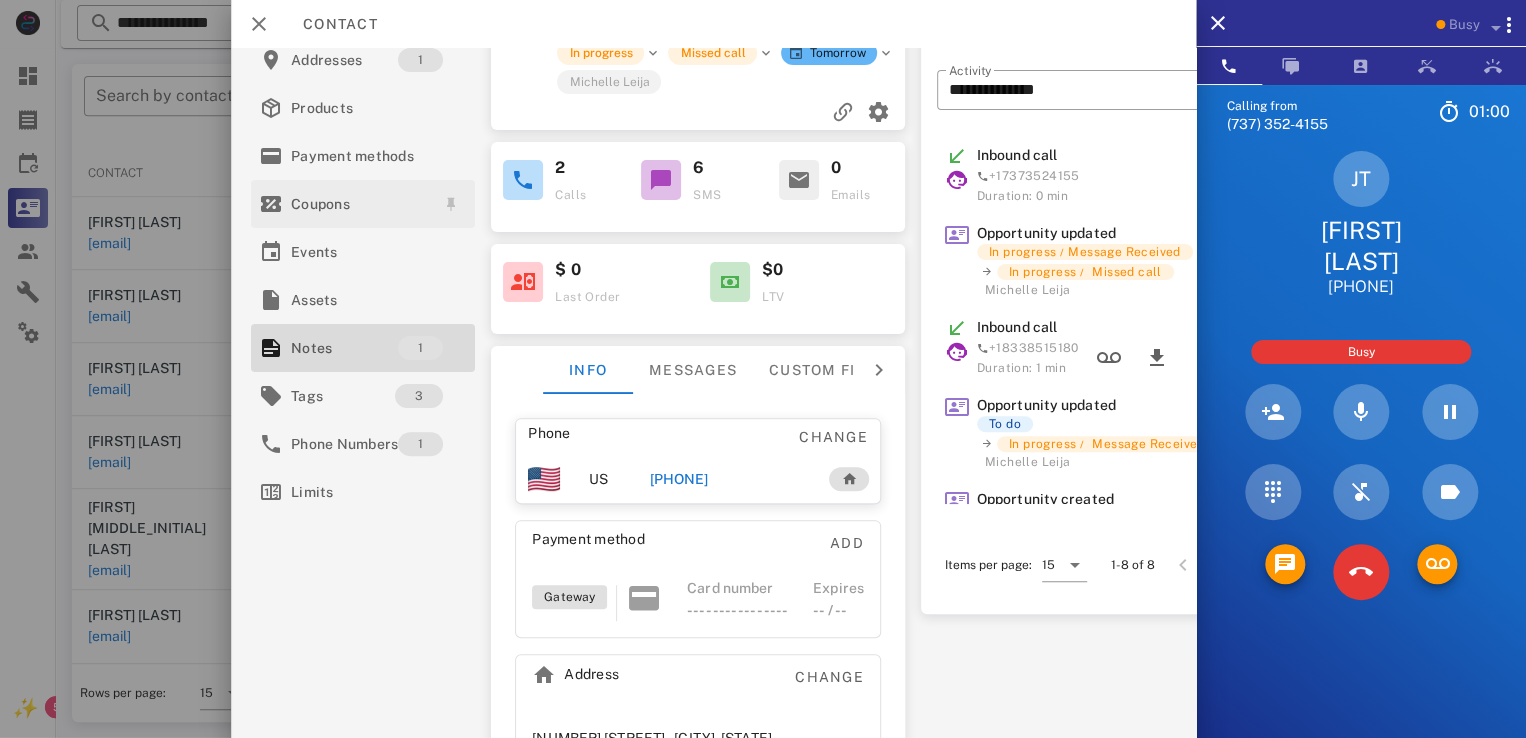 scroll, scrollTop: 0, scrollLeft: 0, axis: both 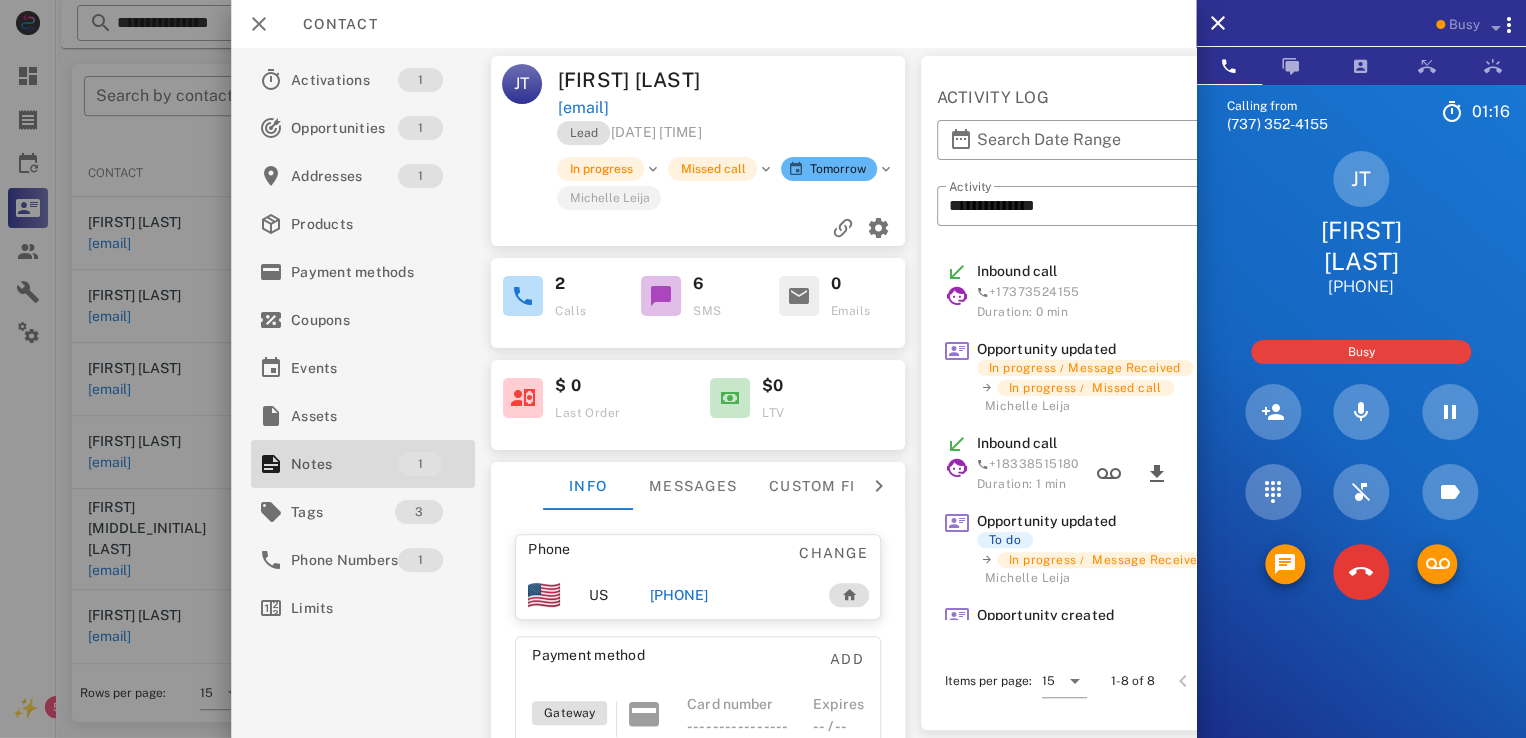 click on "Busy" at bounding box center [1361, 352] 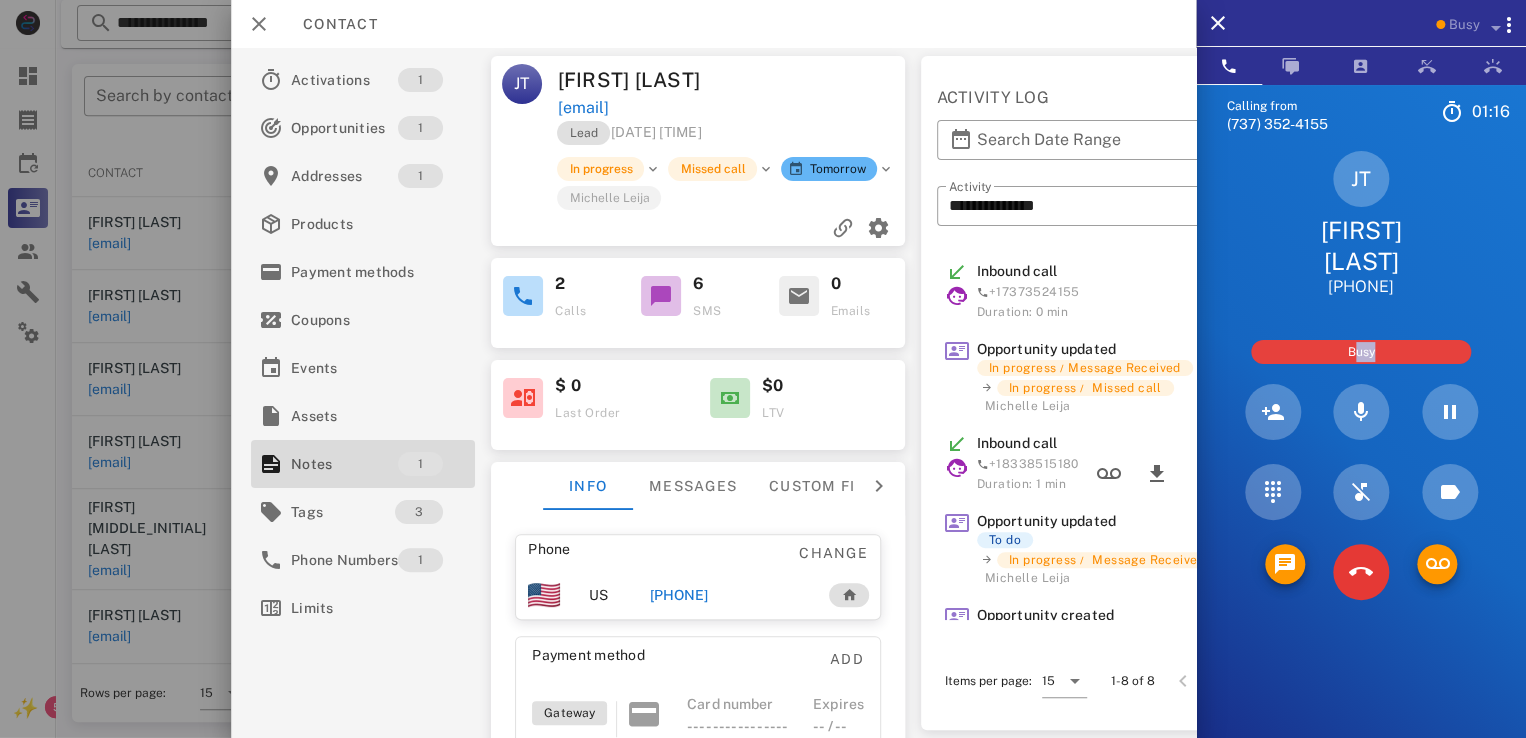 click on "Busy" at bounding box center (1361, 352) 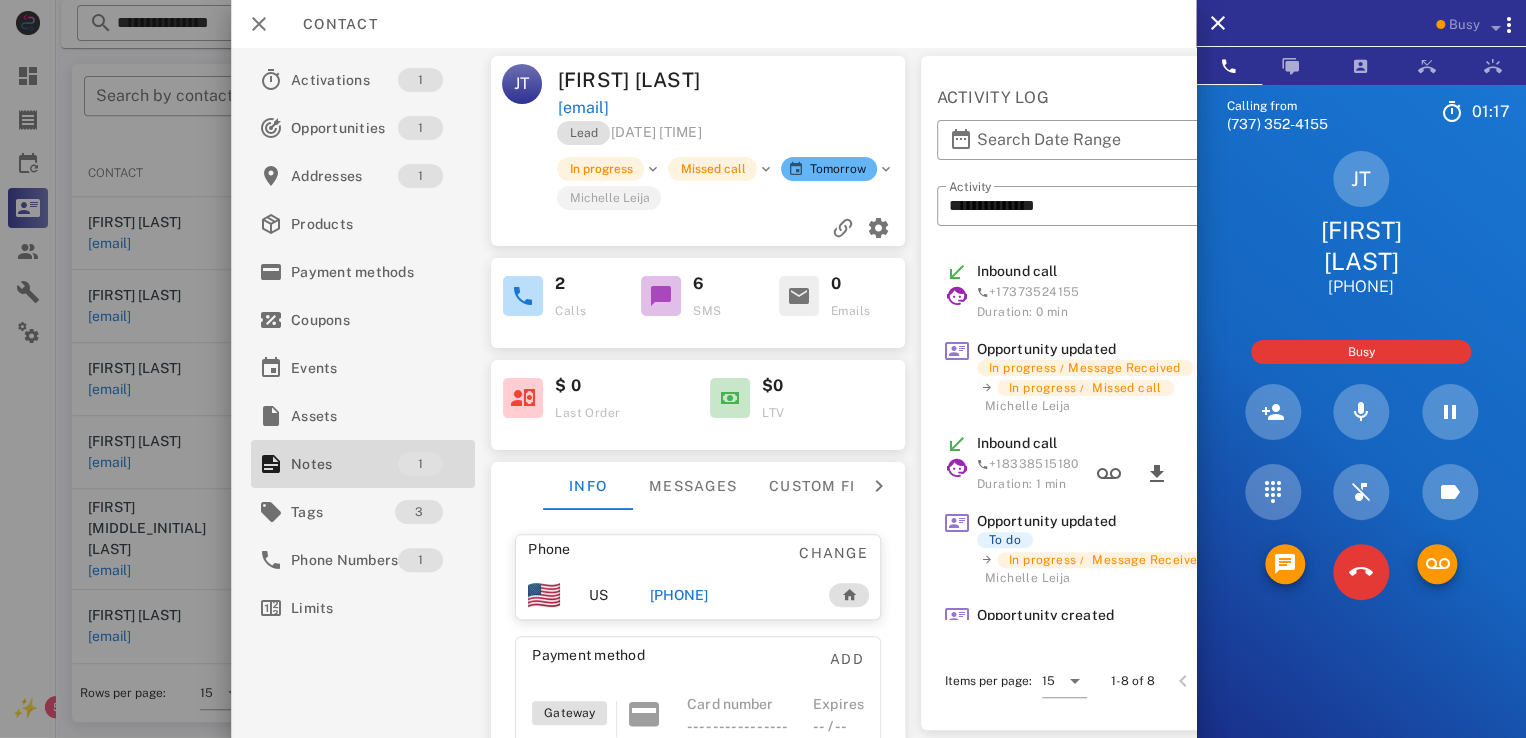 click on "[FIRST] [LAST] [PHONE]  Busy" at bounding box center (1361, 381) 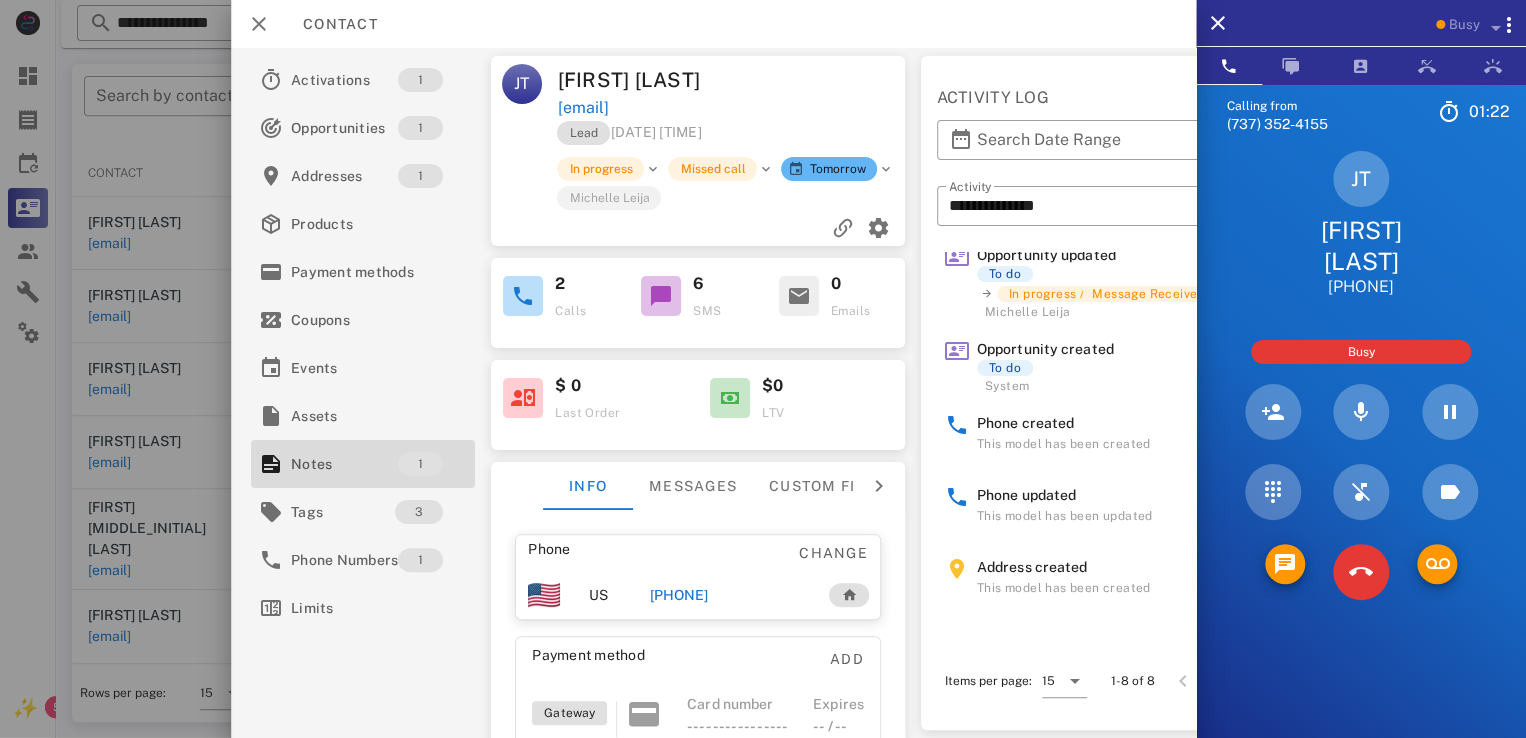 scroll, scrollTop: 277, scrollLeft: 0, axis: vertical 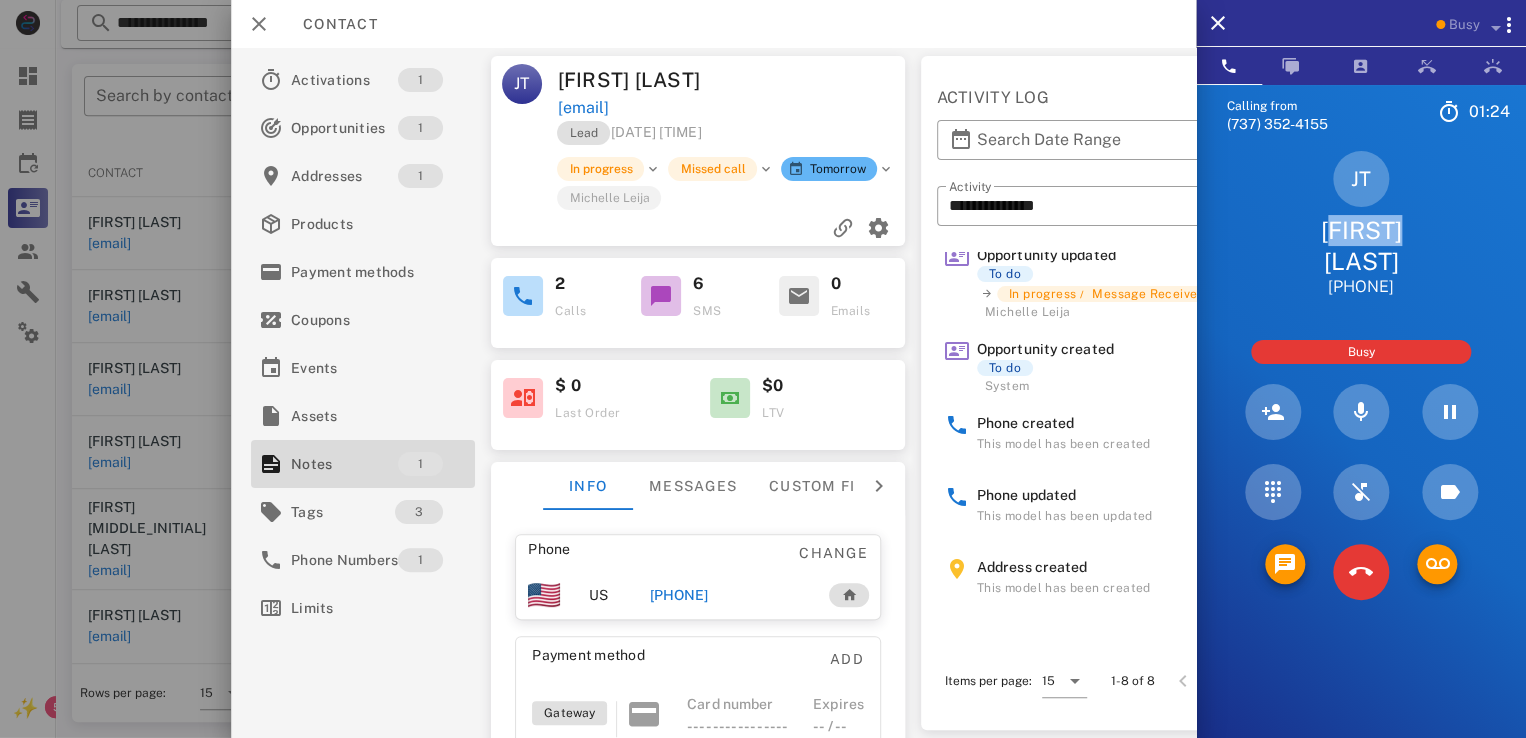 drag, startPoint x: 1335, startPoint y: 233, endPoint x: 1432, endPoint y: 248, distance: 98.15294 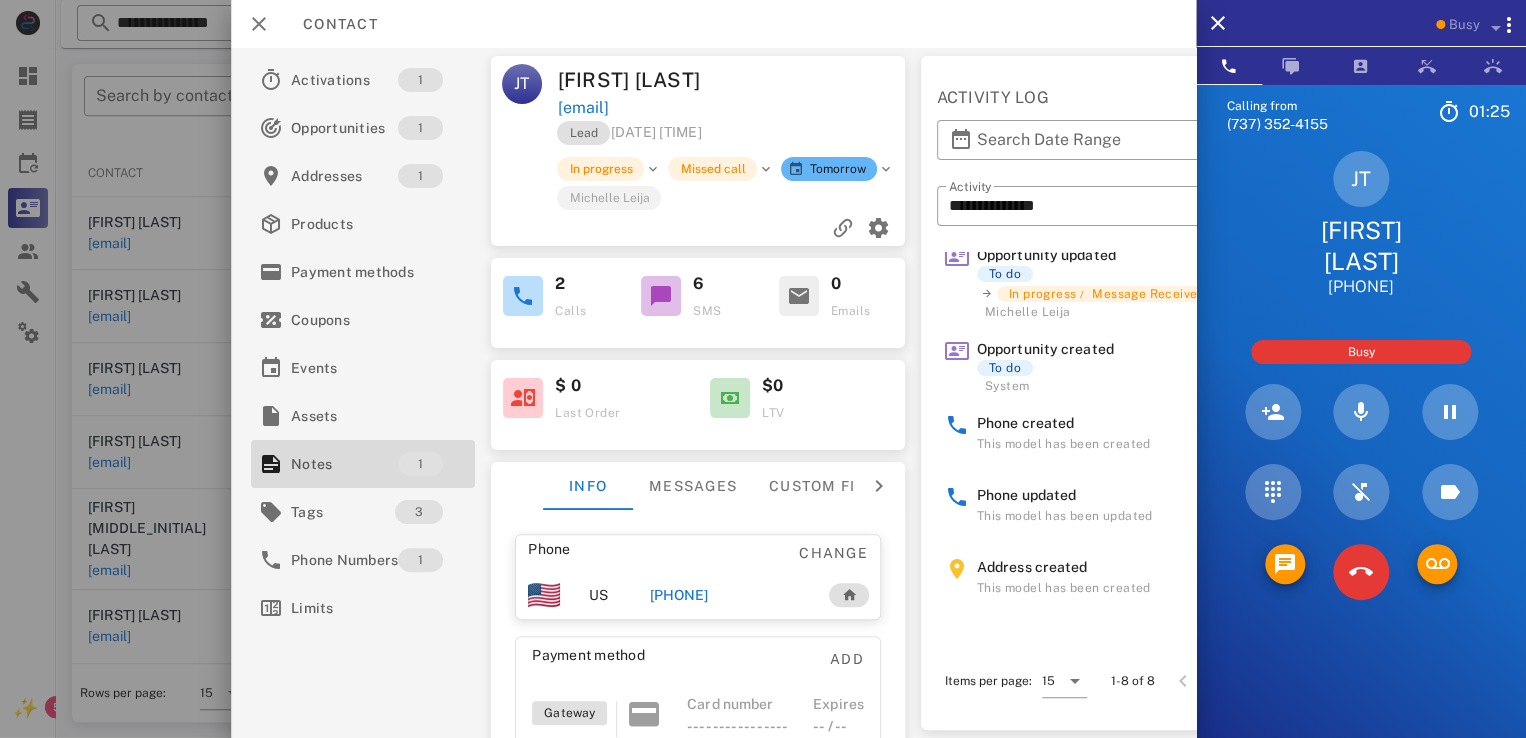click on "[FIRST] [LAST]" at bounding box center (1361, 246) 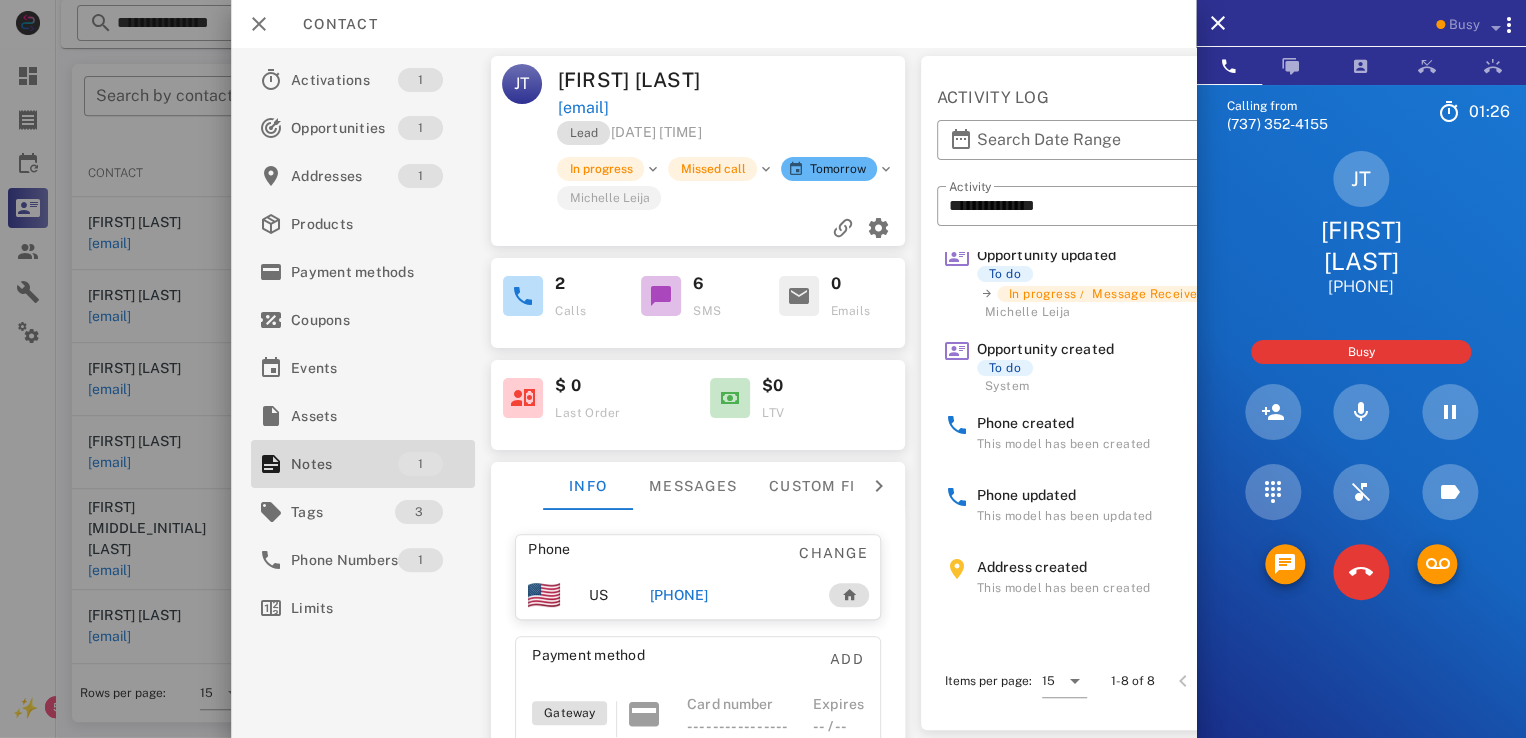 drag, startPoint x: 1312, startPoint y: 229, endPoint x: 1422, endPoint y: 255, distance: 113.03097 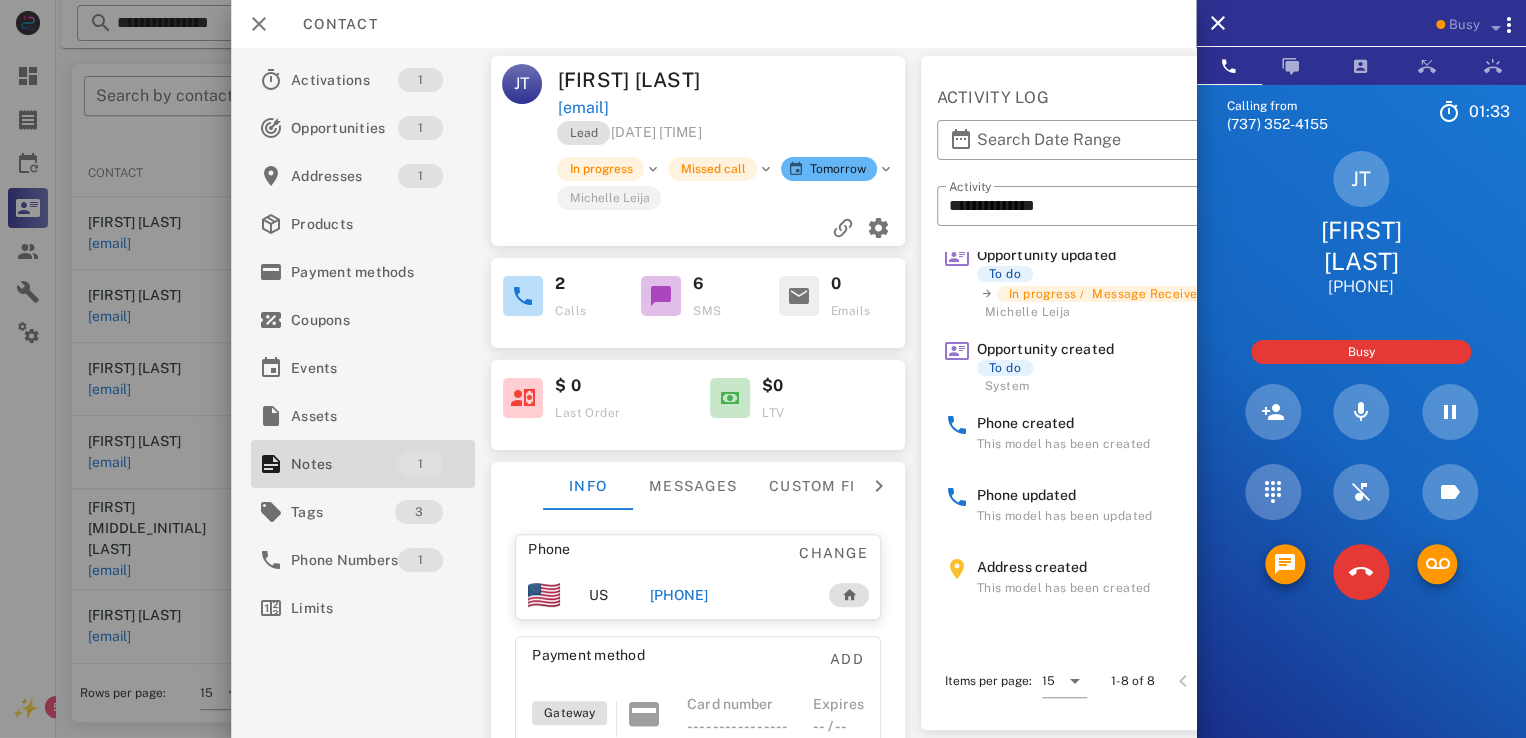 drag, startPoint x: 727, startPoint y: 116, endPoint x: 529, endPoint y: 100, distance: 198.64542 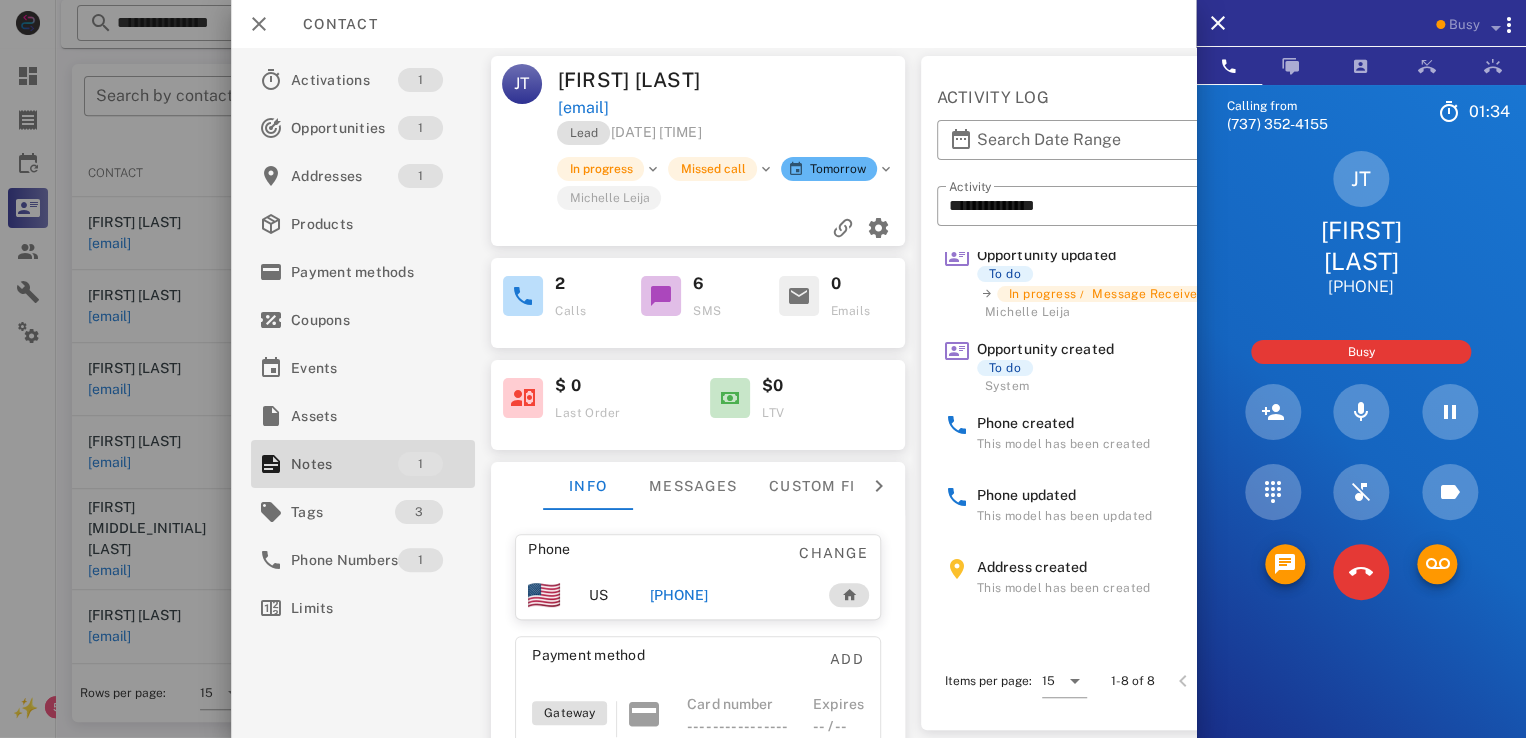 drag, startPoint x: 567, startPoint y: 82, endPoint x: 793, endPoint y: 101, distance: 226.79727 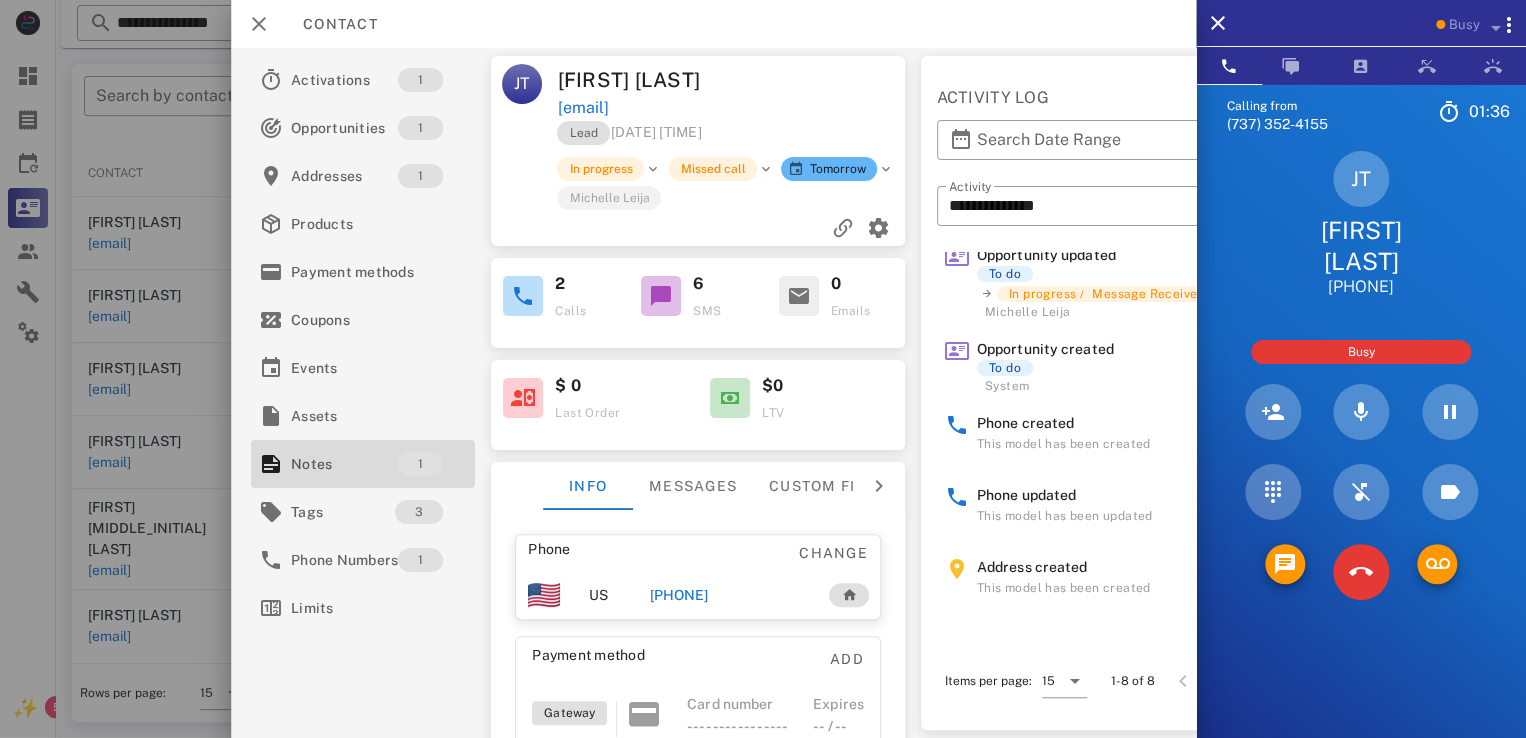 drag, startPoint x: 564, startPoint y: 78, endPoint x: 840, endPoint y: 112, distance: 278.0863 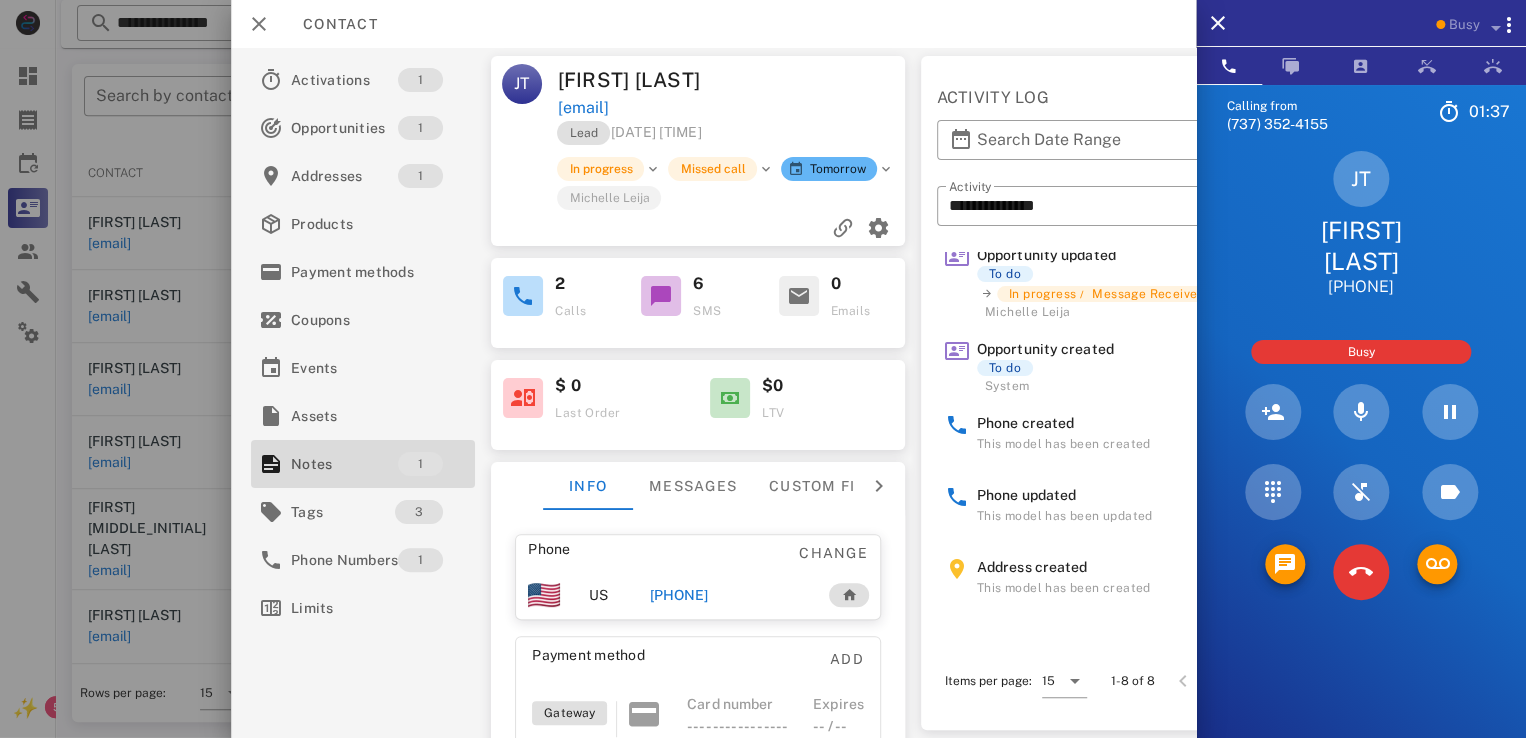 click at bounding box center [821, 80] 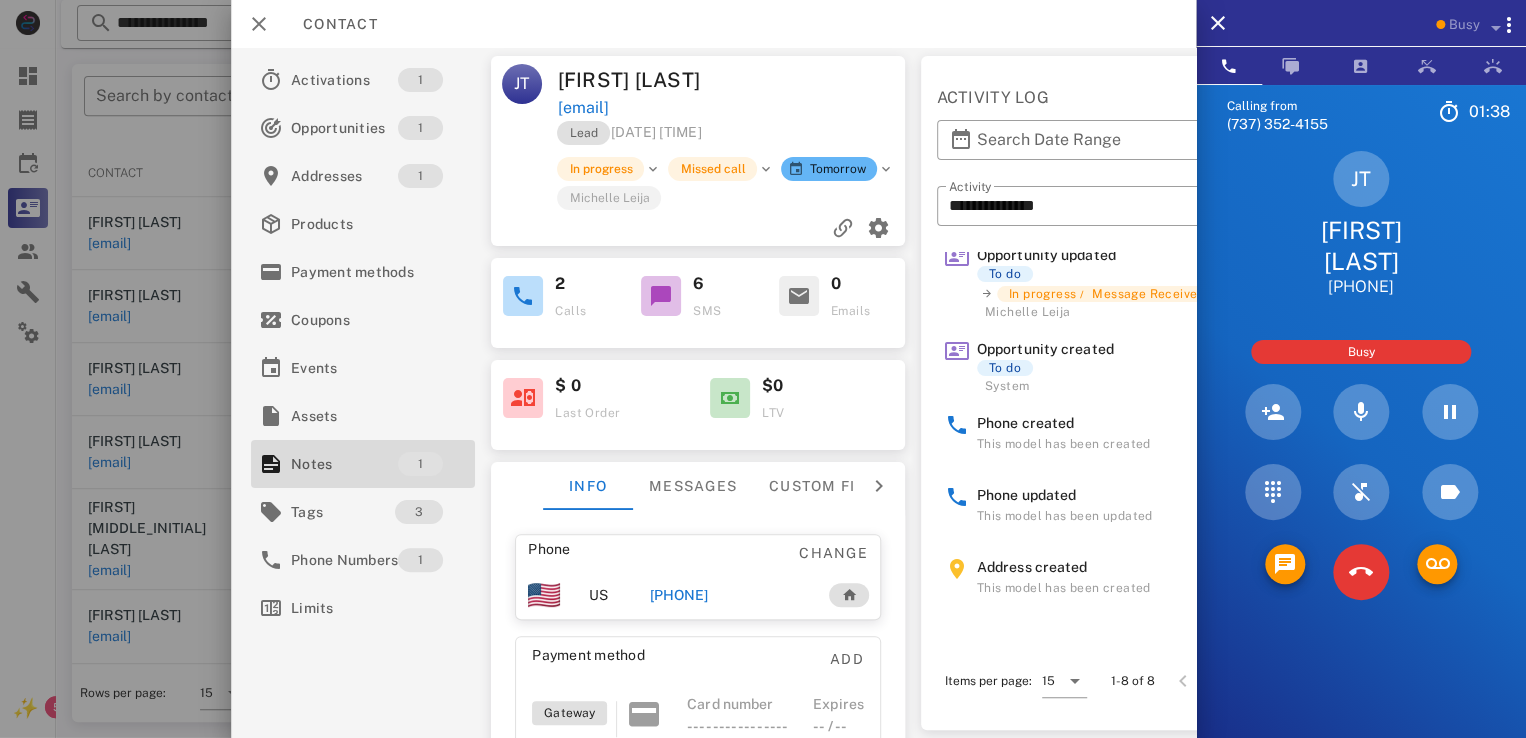 drag, startPoint x: 556, startPoint y: 82, endPoint x: 792, endPoint y: 114, distance: 238.1596 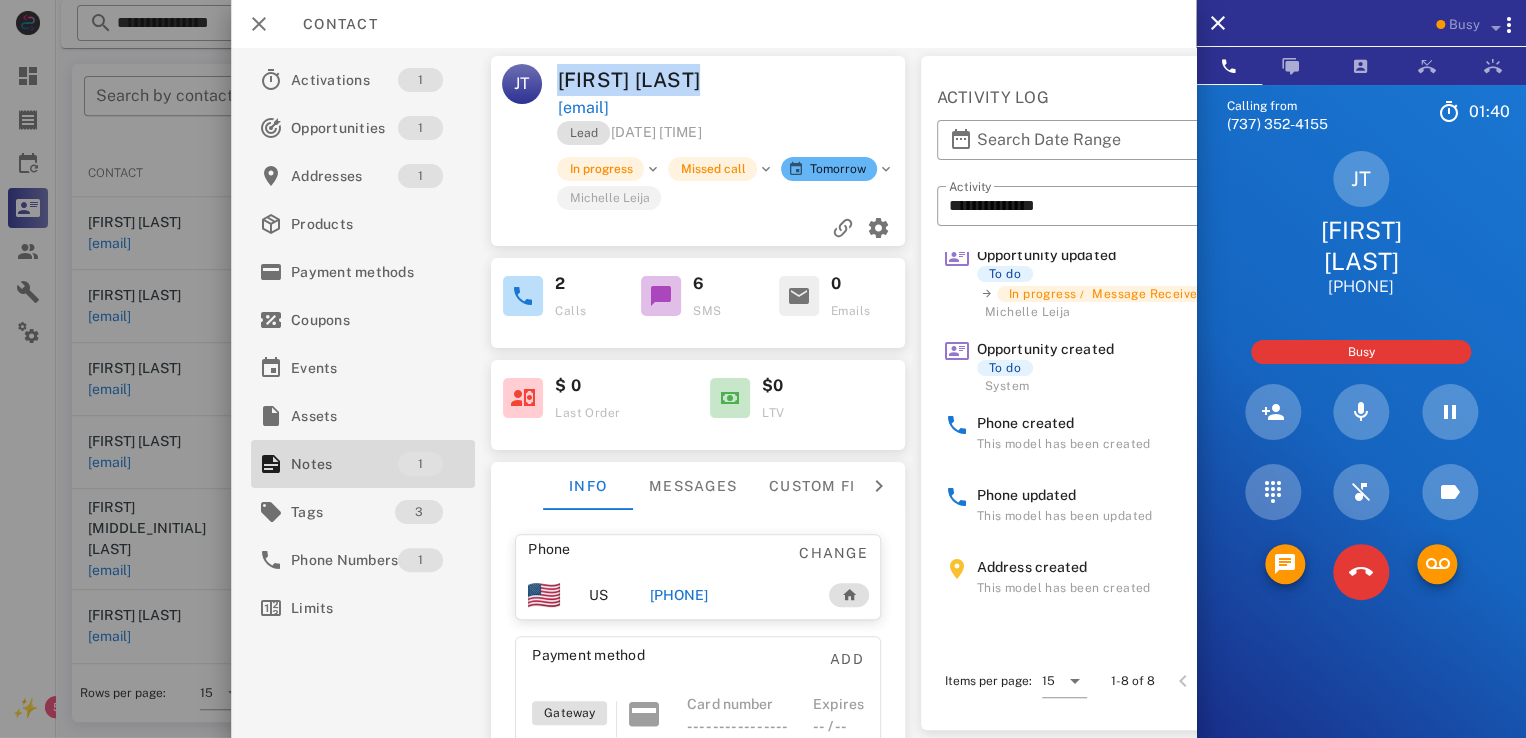 drag, startPoint x: 560, startPoint y: 79, endPoint x: 812, endPoint y: 89, distance: 252.19833 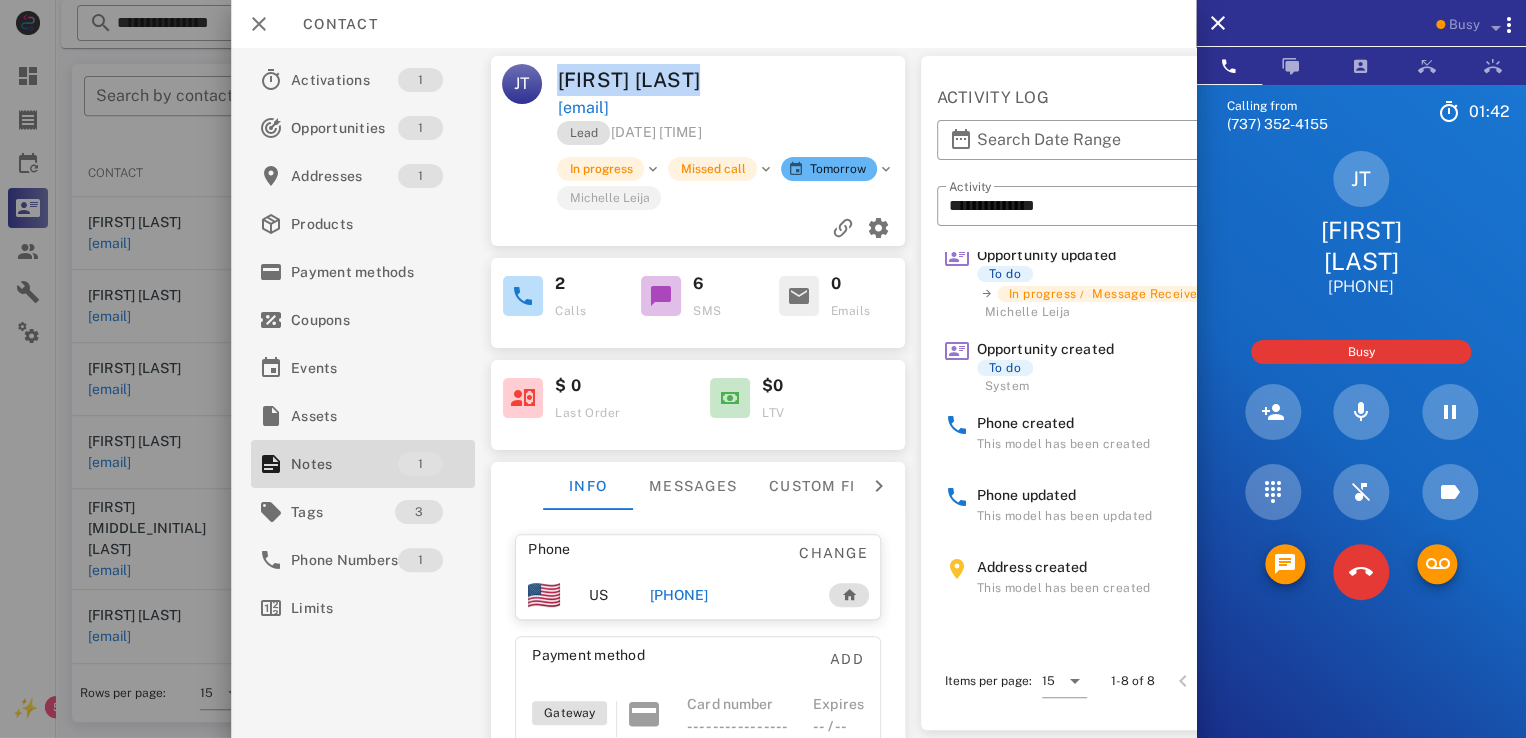 drag, startPoint x: 556, startPoint y: 83, endPoint x: 745, endPoint y: 74, distance: 189.21416 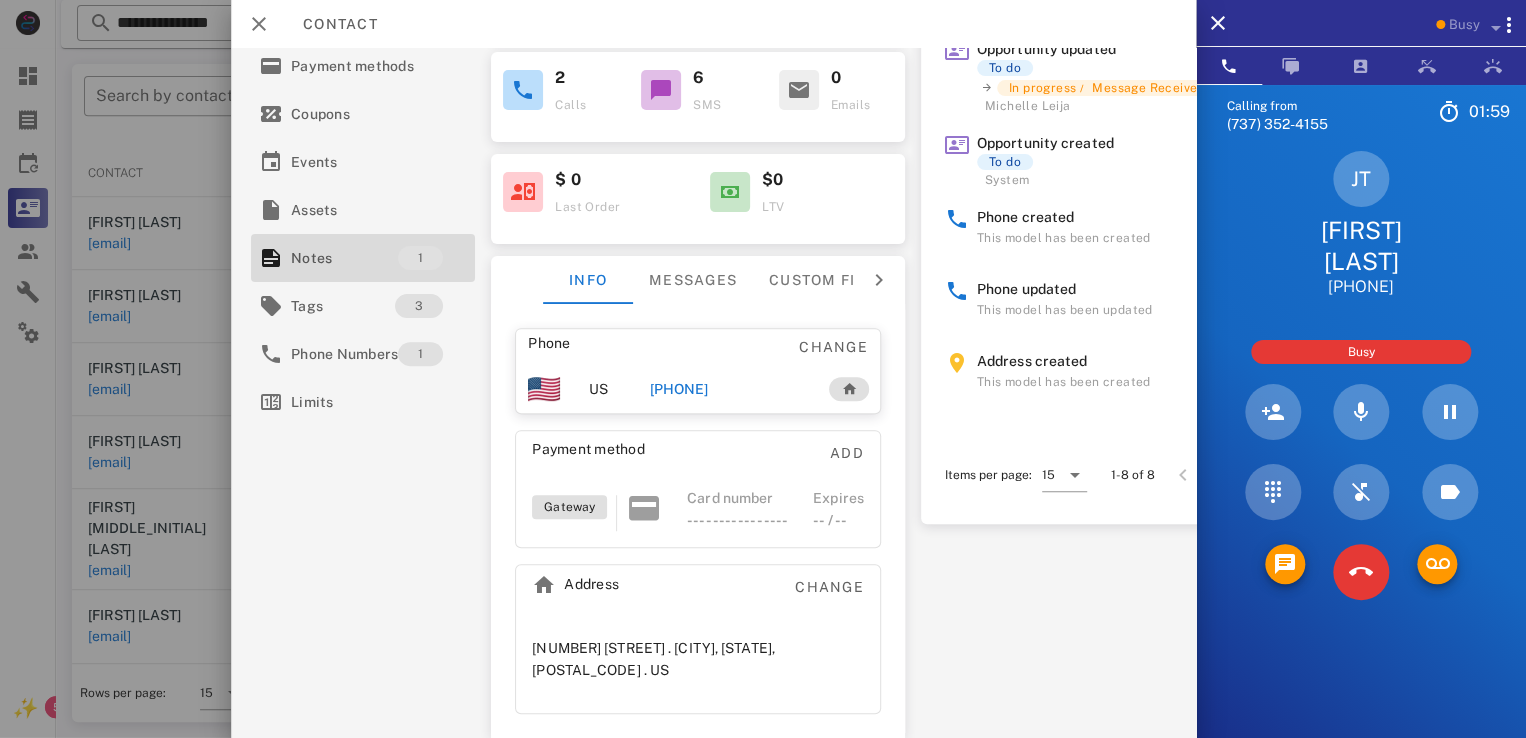 scroll, scrollTop: 216, scrollLeft: 0, axis: vertical 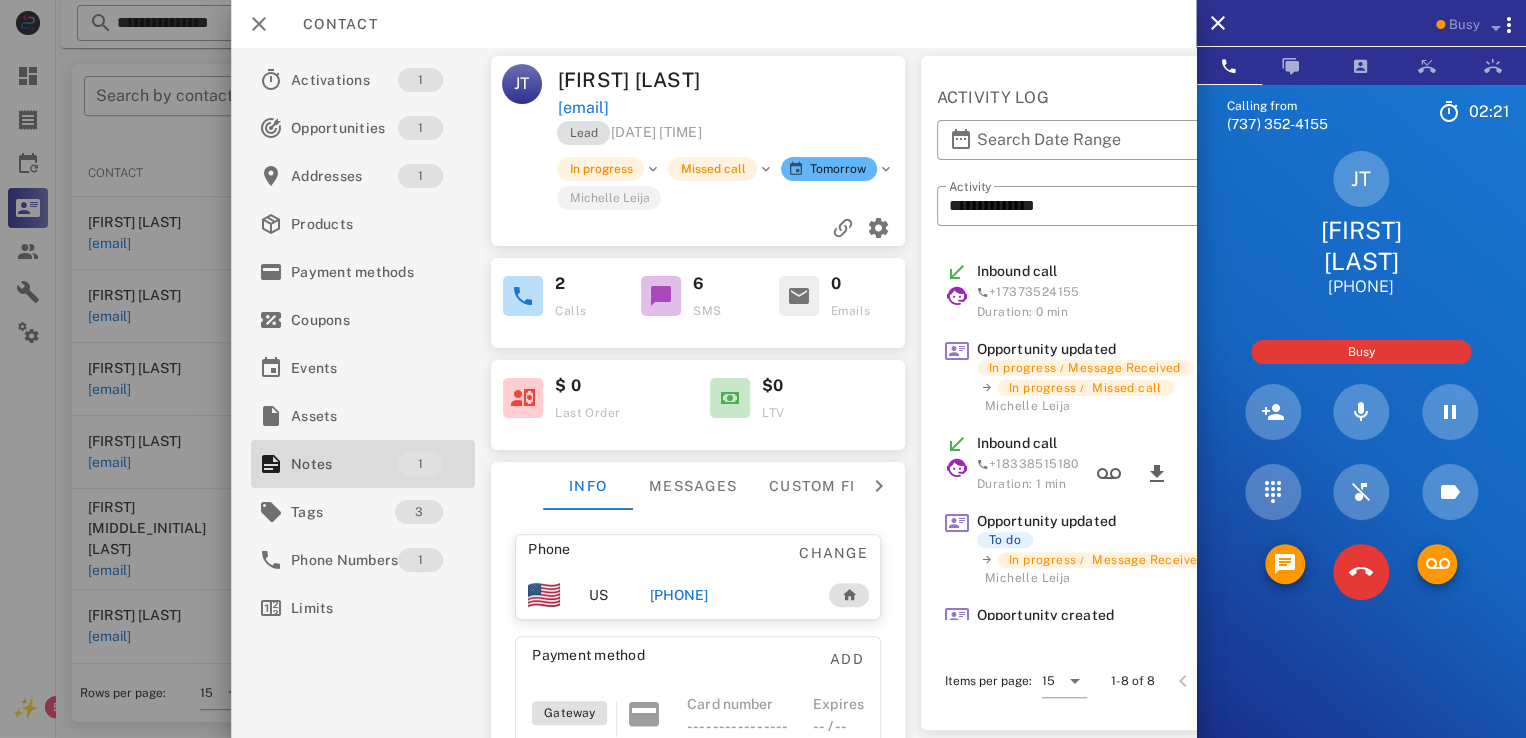 drag, startPoint x: 568, startPoint y: 69, endPoint x: 805, endPoint y: 97, distance: 238.64827 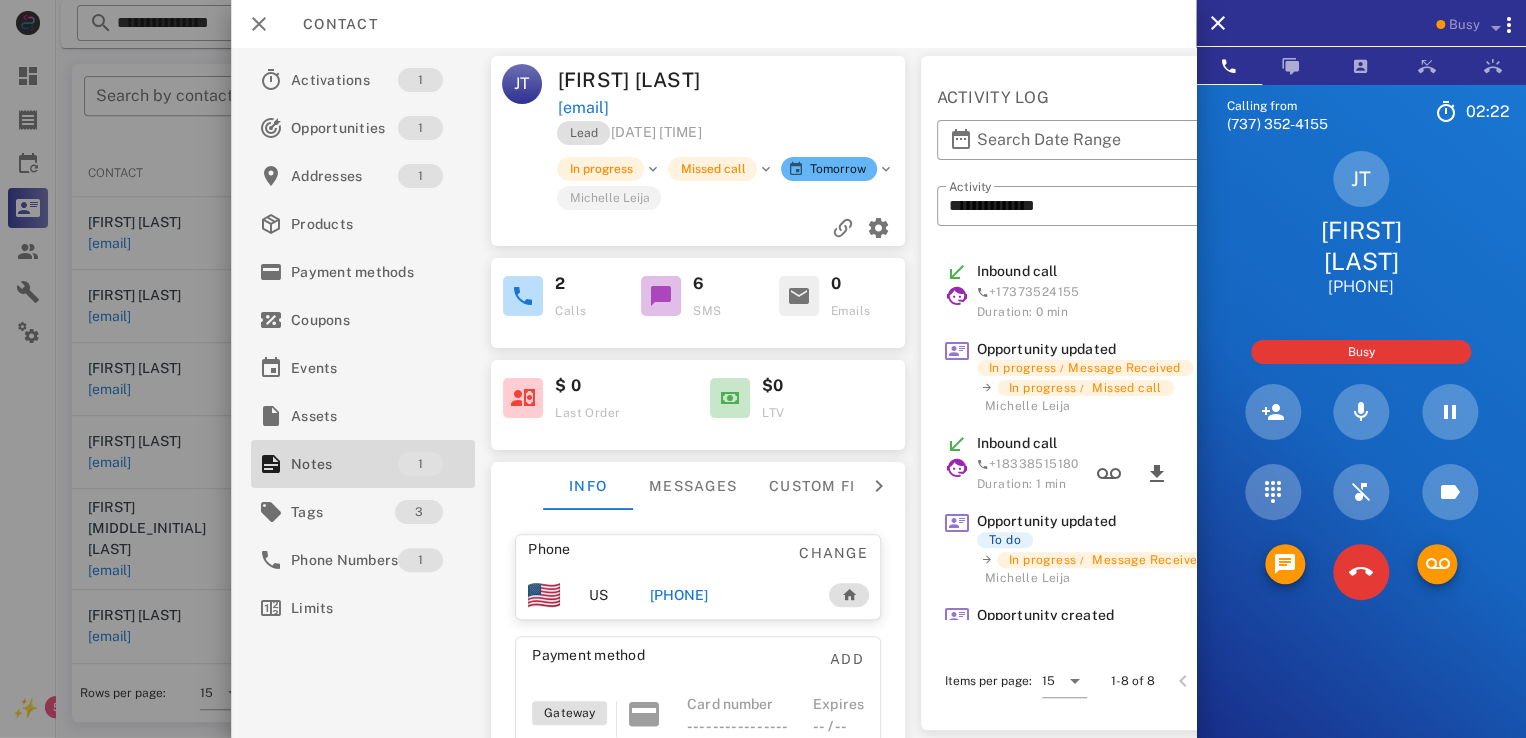 drag, startPoint x: 717, startPoint y: 75, endPoint x: 668, endPoint y: 57, distance: 52.201534 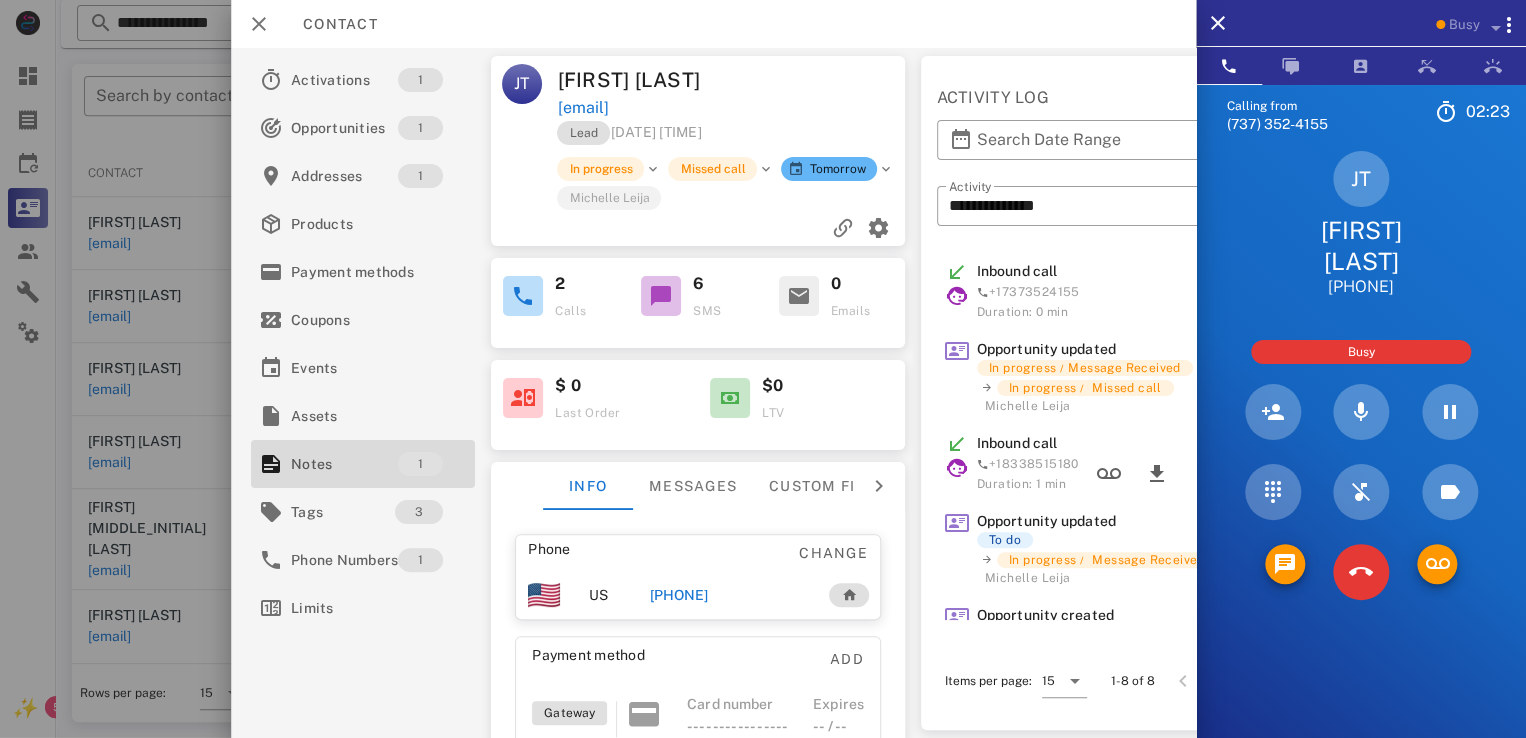 click at bounding box center (821, 80) 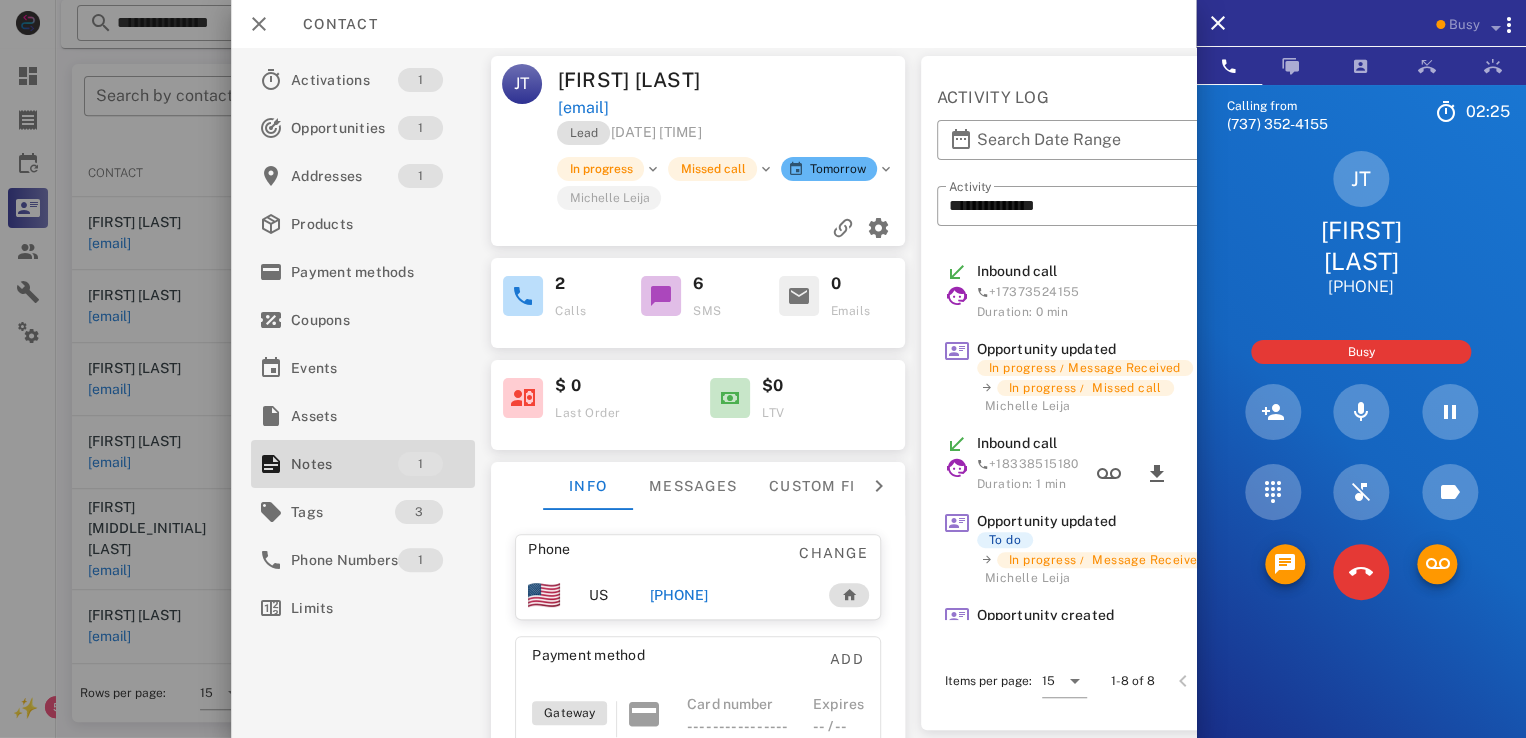 drag, startPoint x: 559, startPoint y: 70, endPoint x: 707, endPoint y: 75, distance: 148.08444 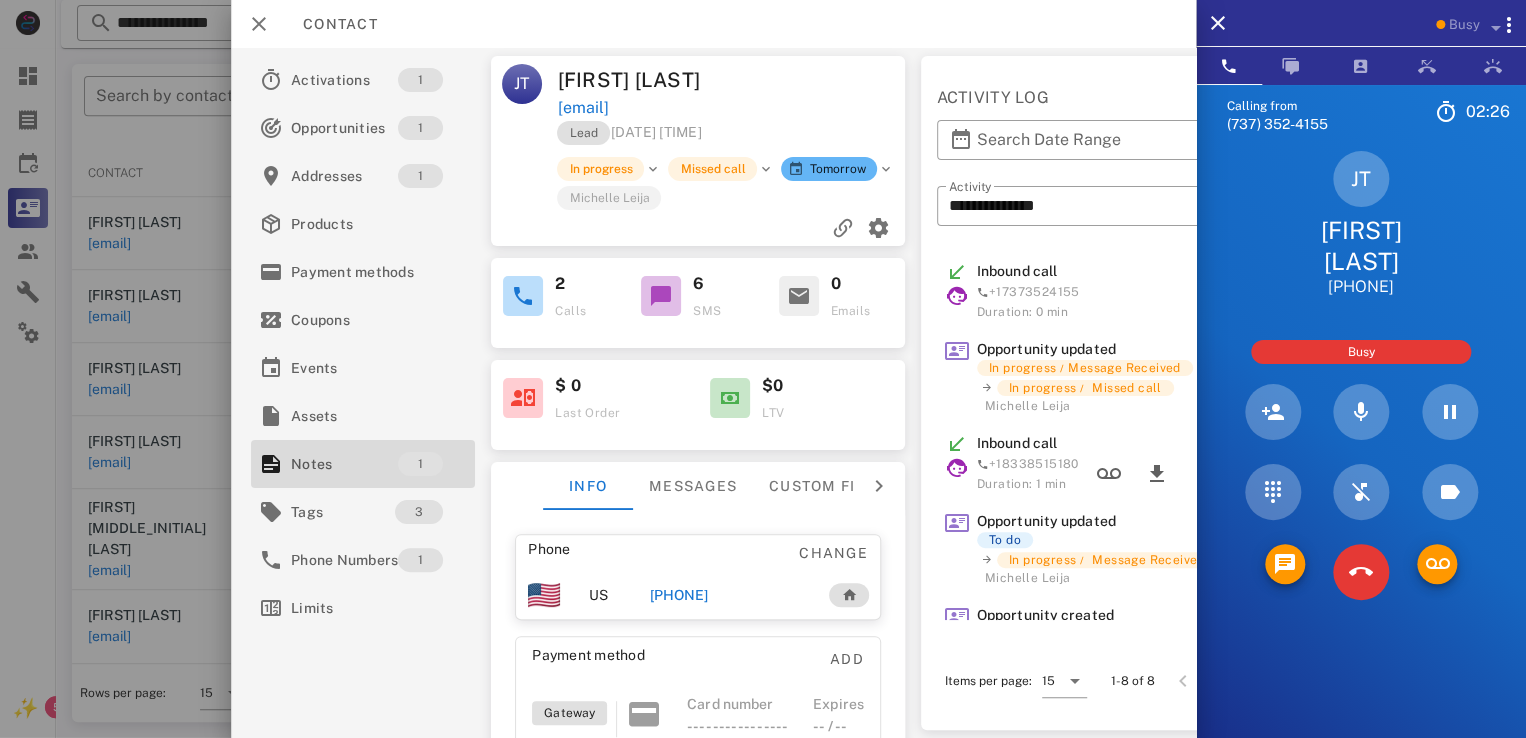 click on "[FIRST] [LAST]" at bounding box center [646, 80] 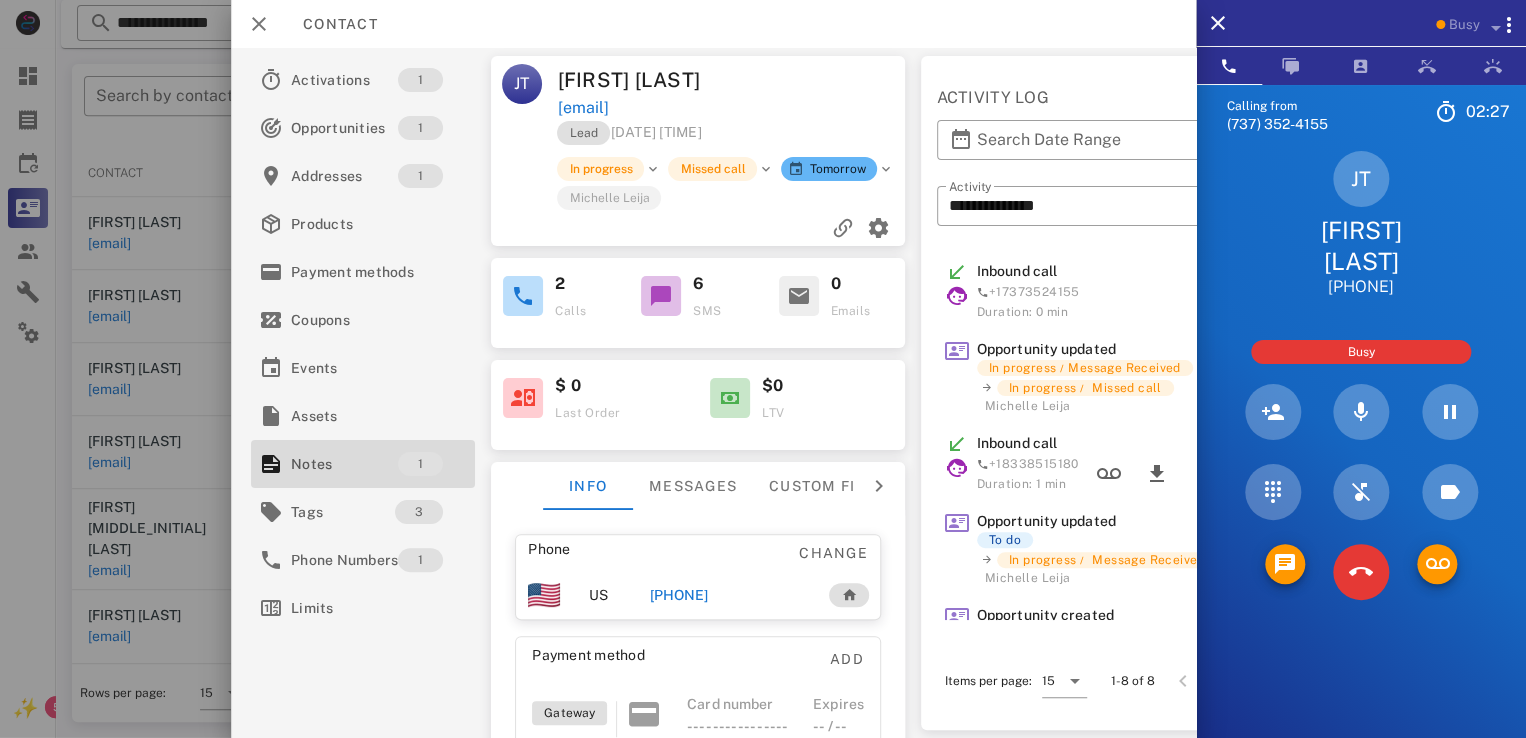 drag, startPoint x: 704, startPoint y: 78, endPoint x: 558, endPoint y: 79, distance: 146.00342 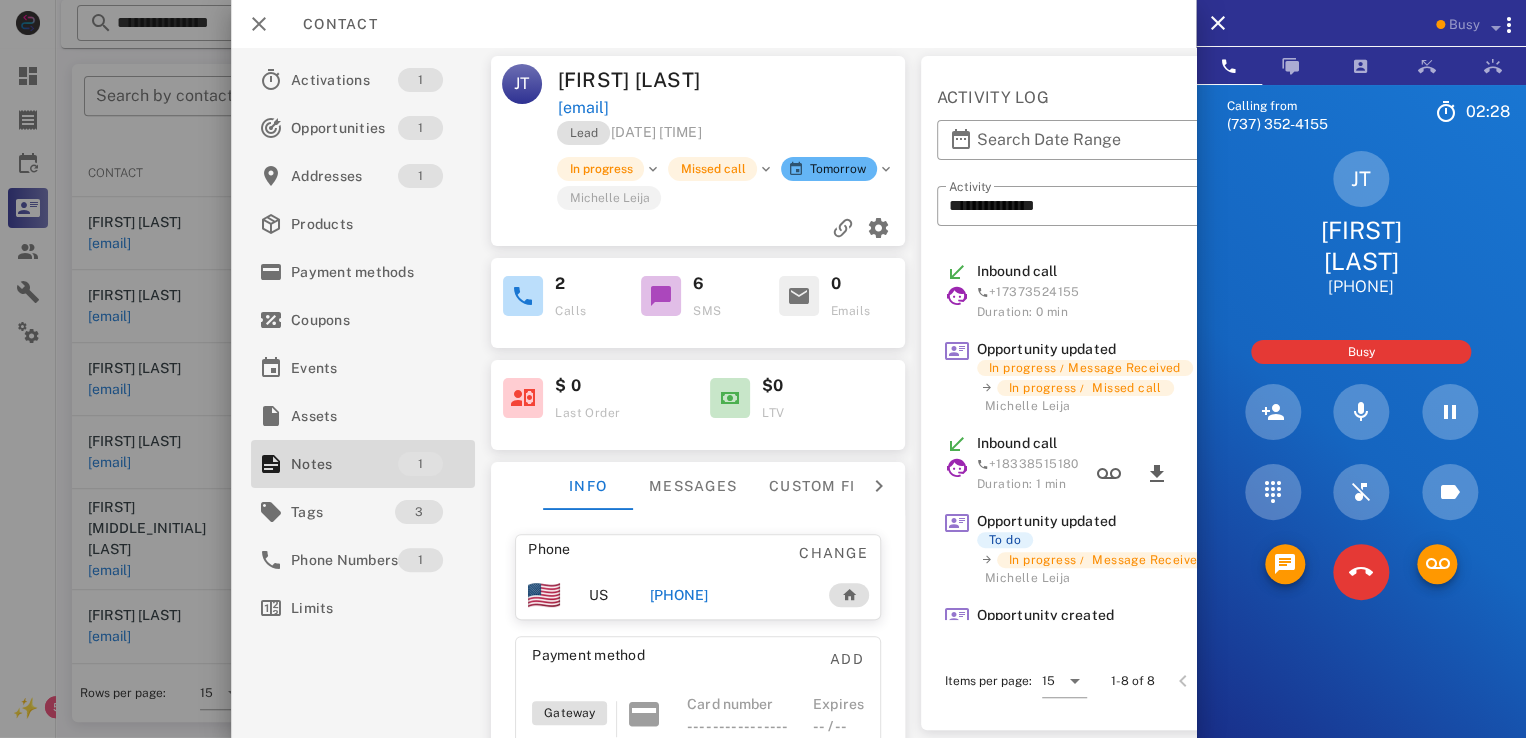 click on "[ROLE] [DATE] [TIME]   In progress   Missed call   Tomorrow   [FIRST] [LAST]" at bounding box center (698, 183) 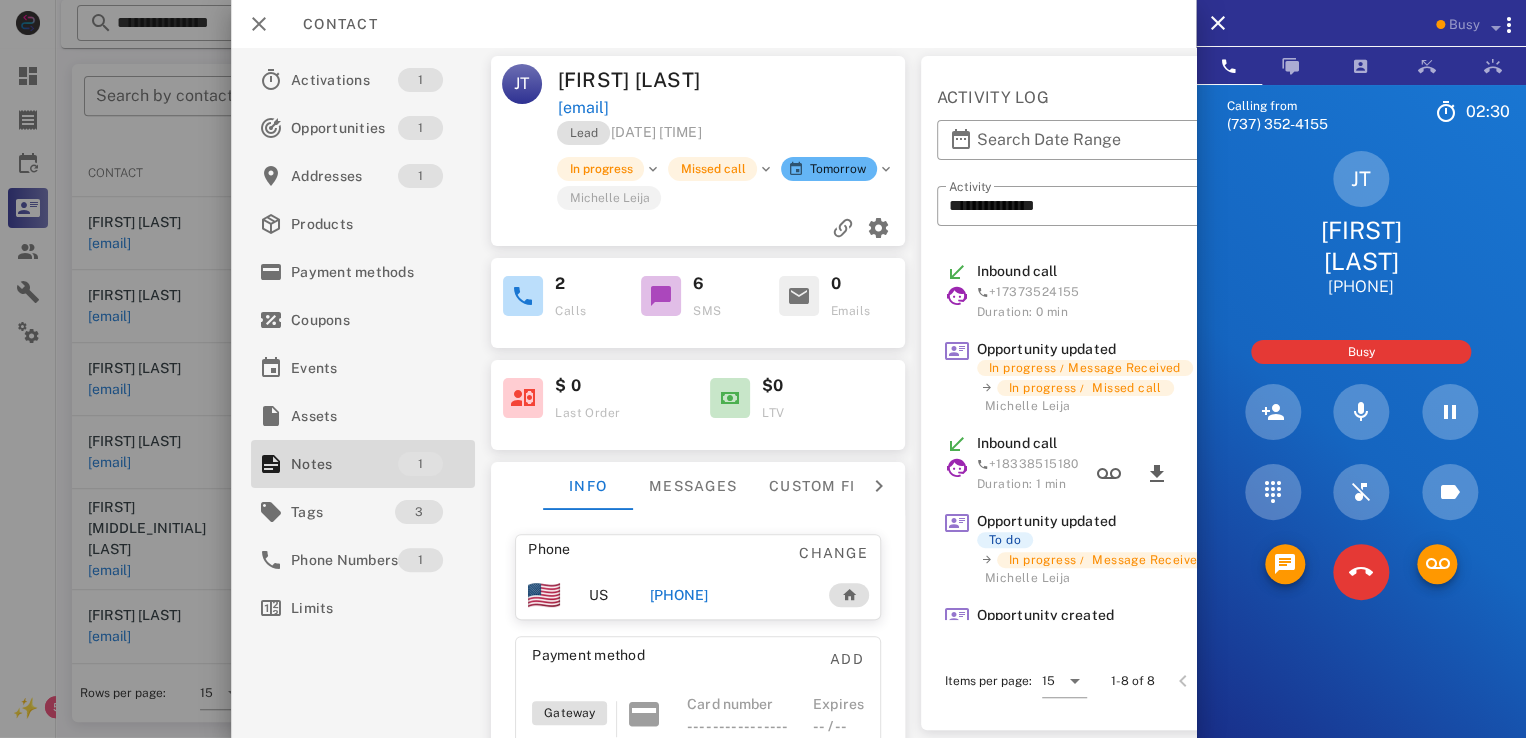 click on "30" at bounding box center [1500, 111] 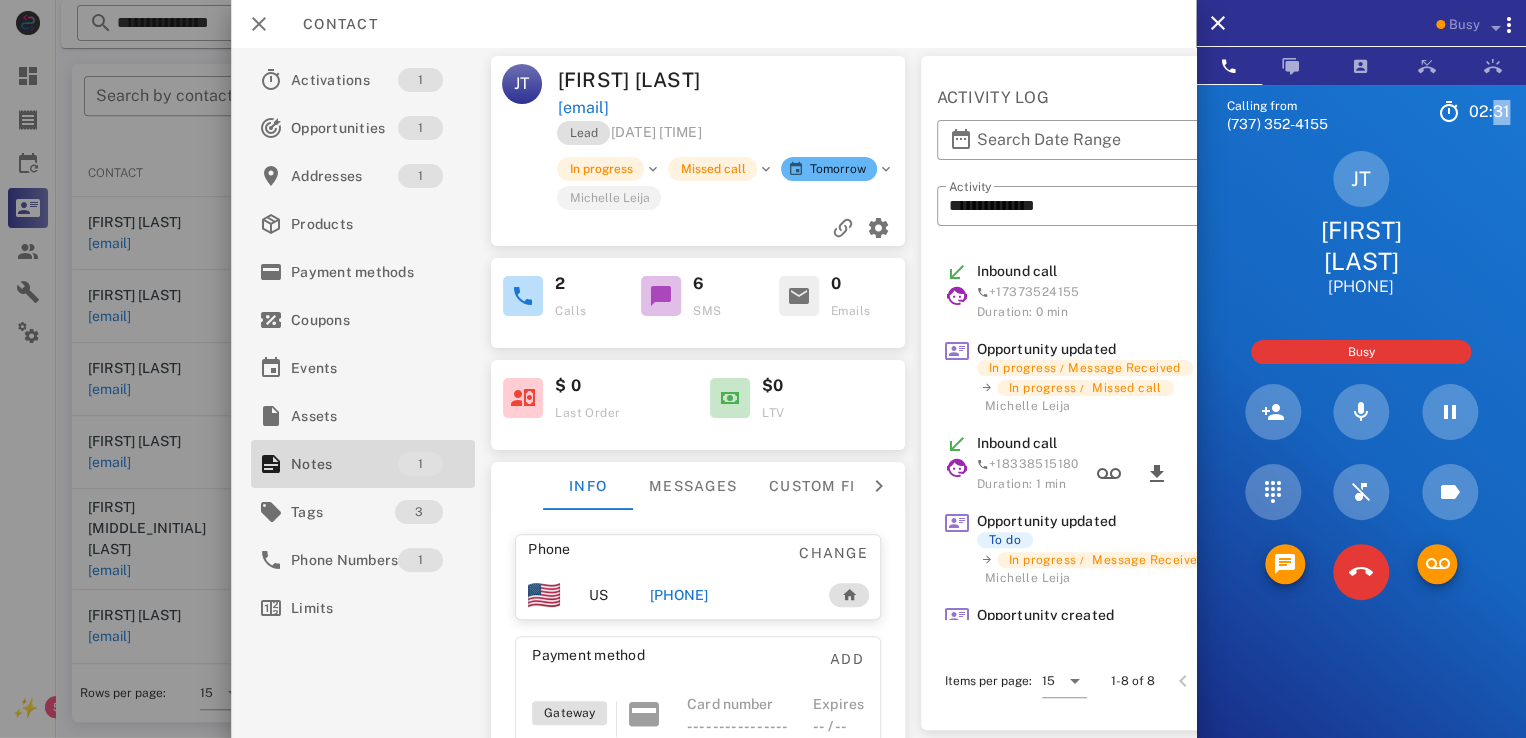 click on "31" at bounding box center [1501, 111] 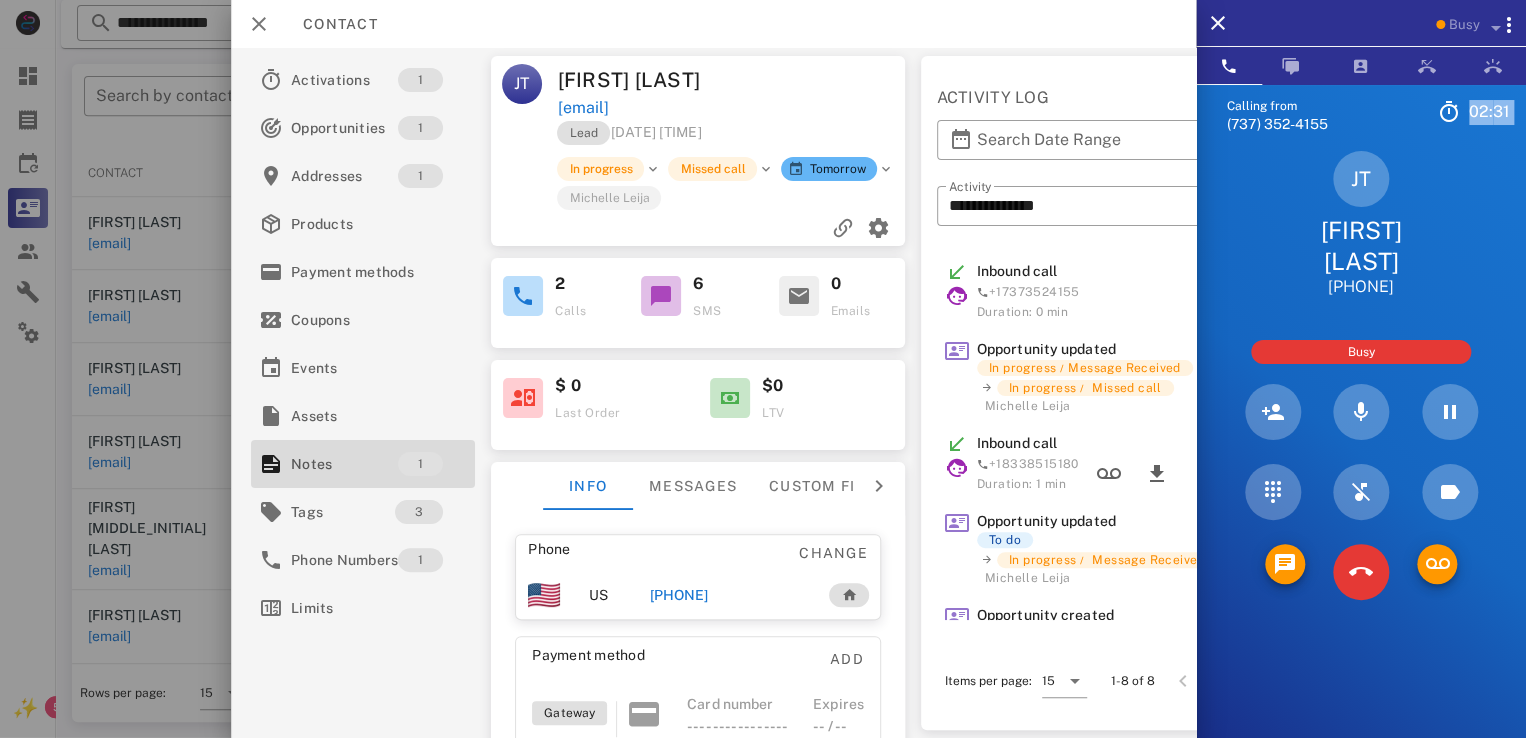 click on "31" at bounding box center [1501, 111] 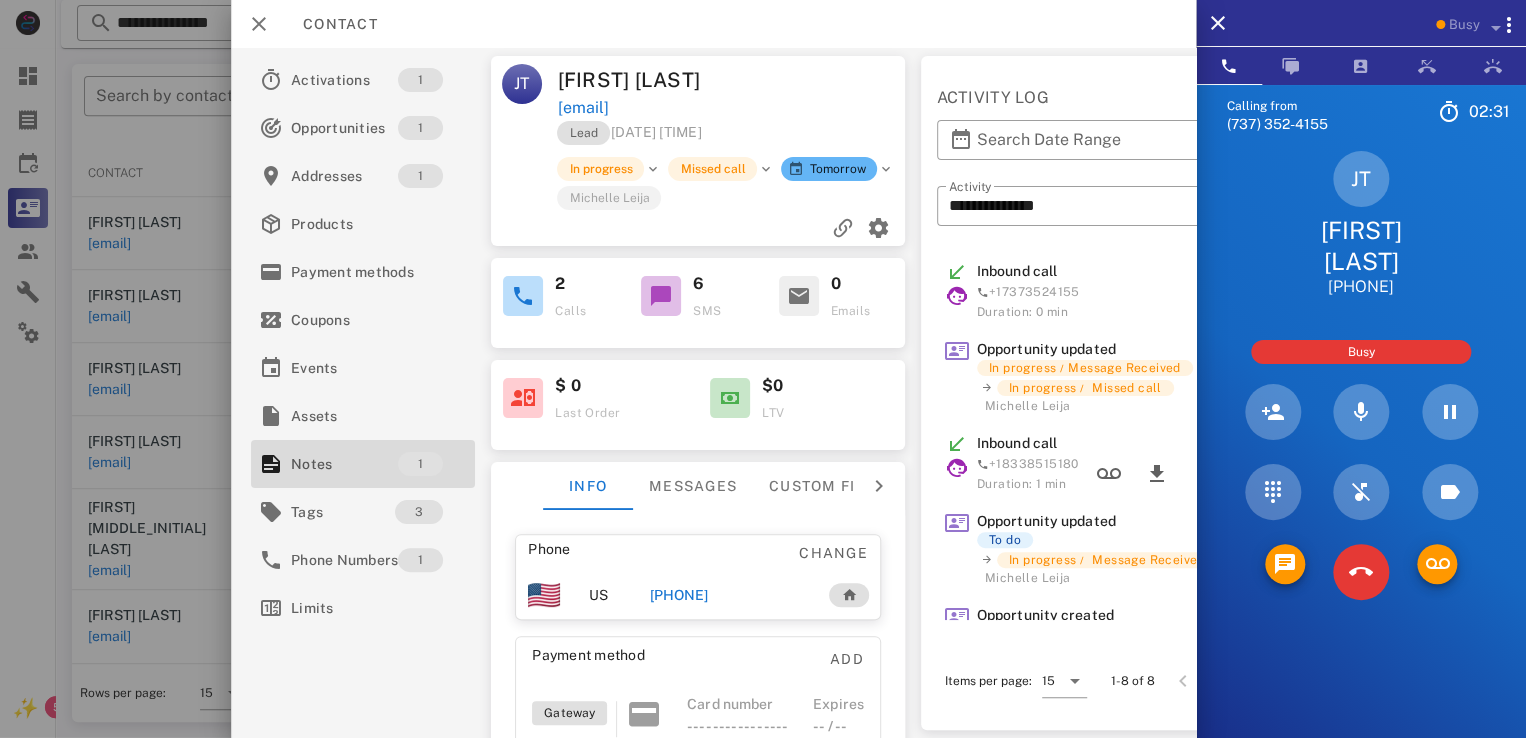 click on "[FIRST] [LAST] [PHONE]" at bounding box center [1361, 224] 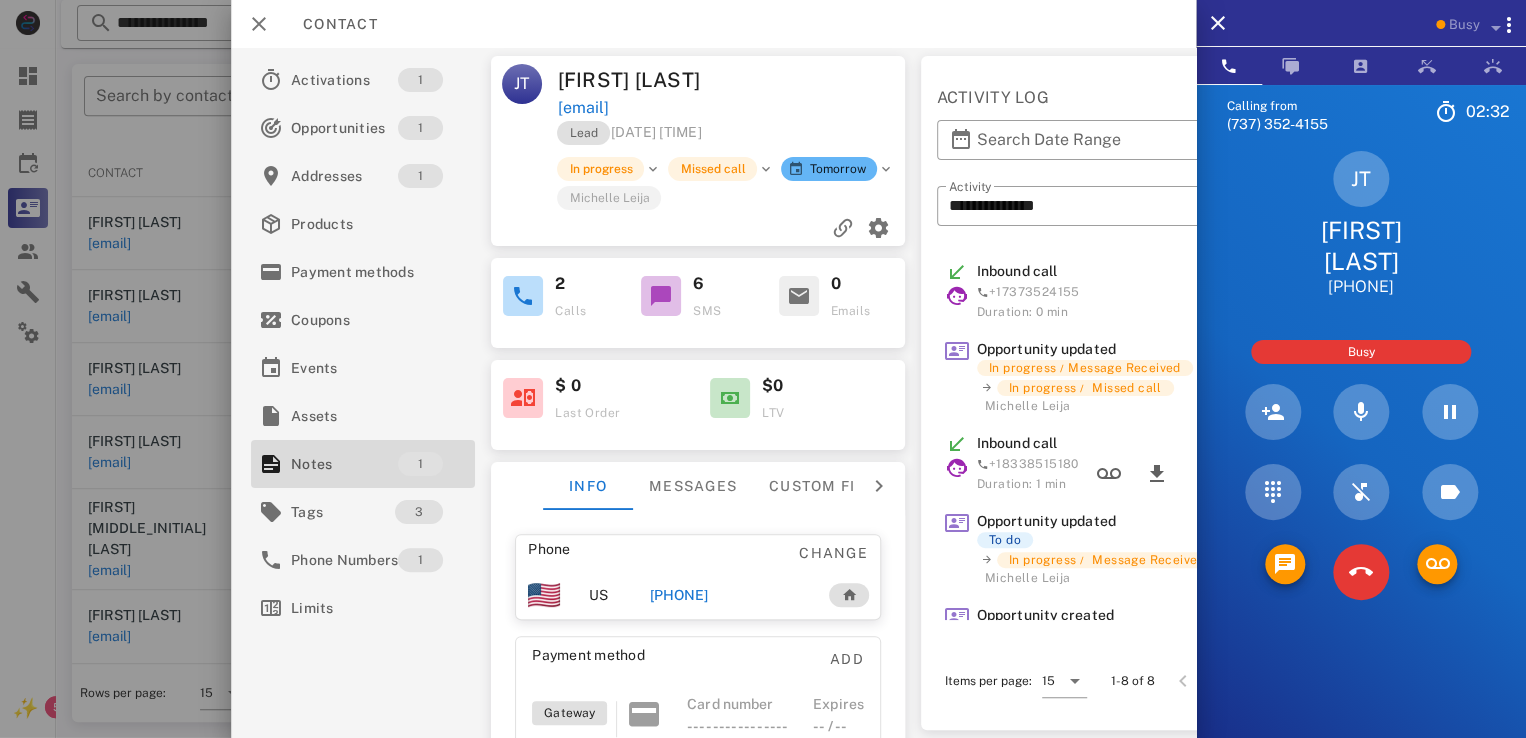 click on "02:" at bounding box center (1478, 111) 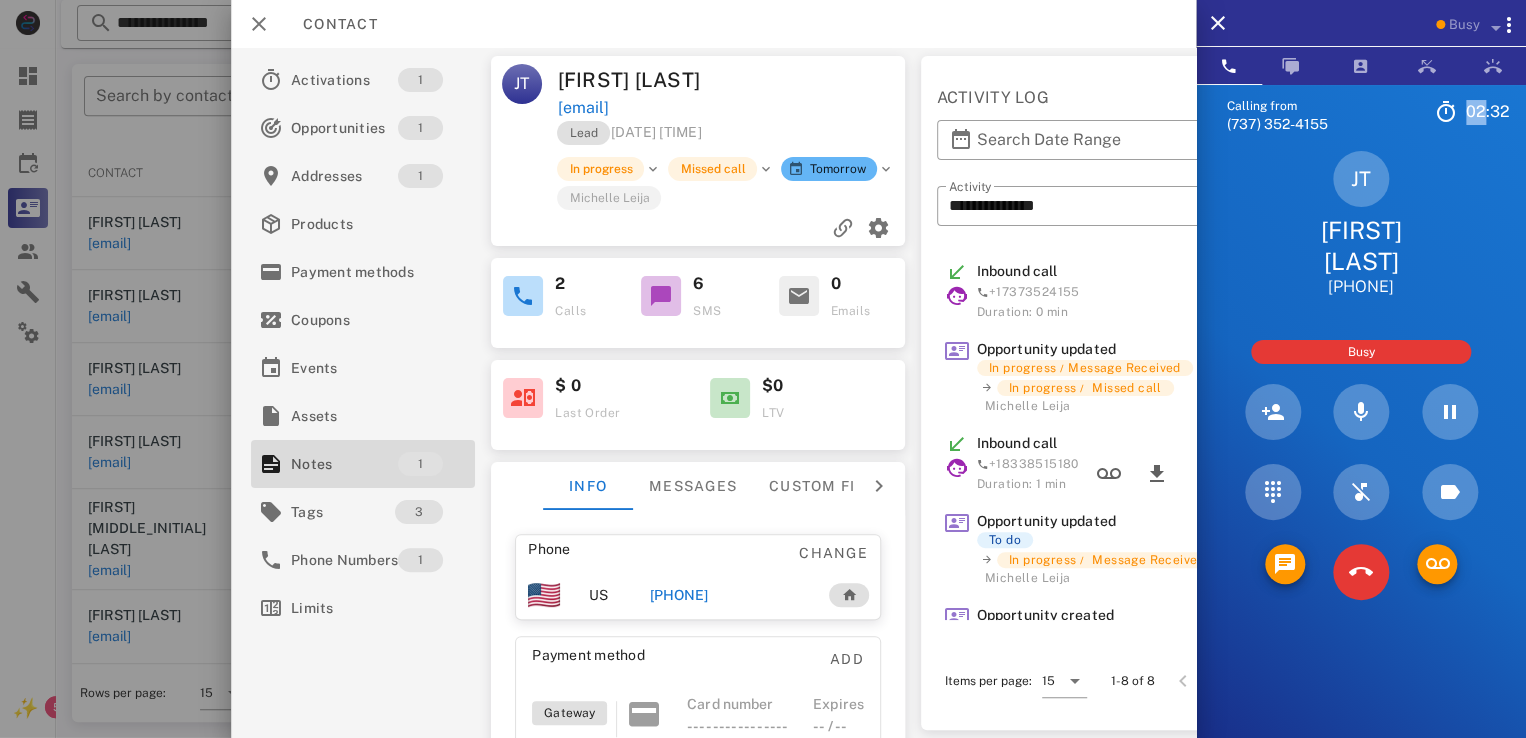 click on "02:" at bounding box center [1478, 111] 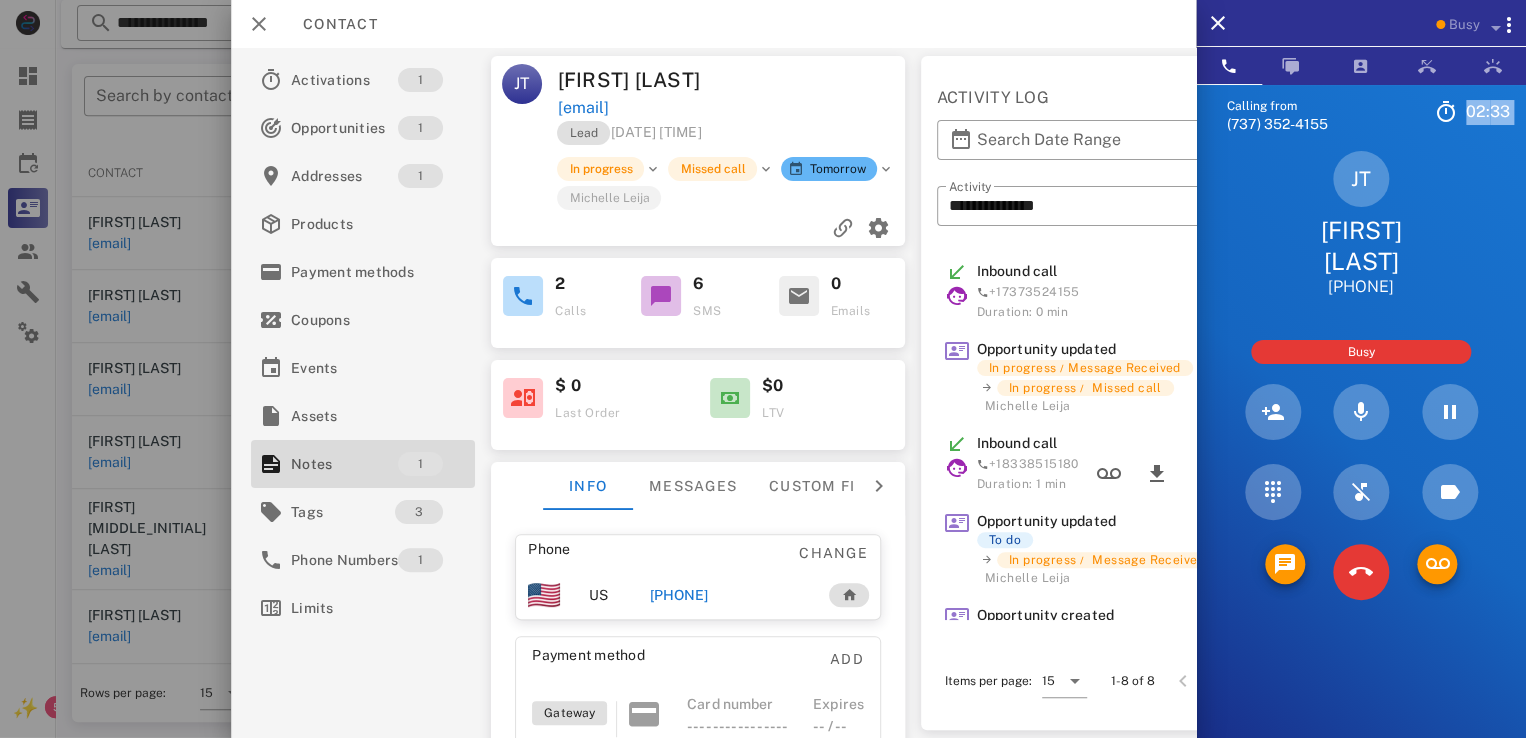 click on "02:" at bounding box center [1478, 111] 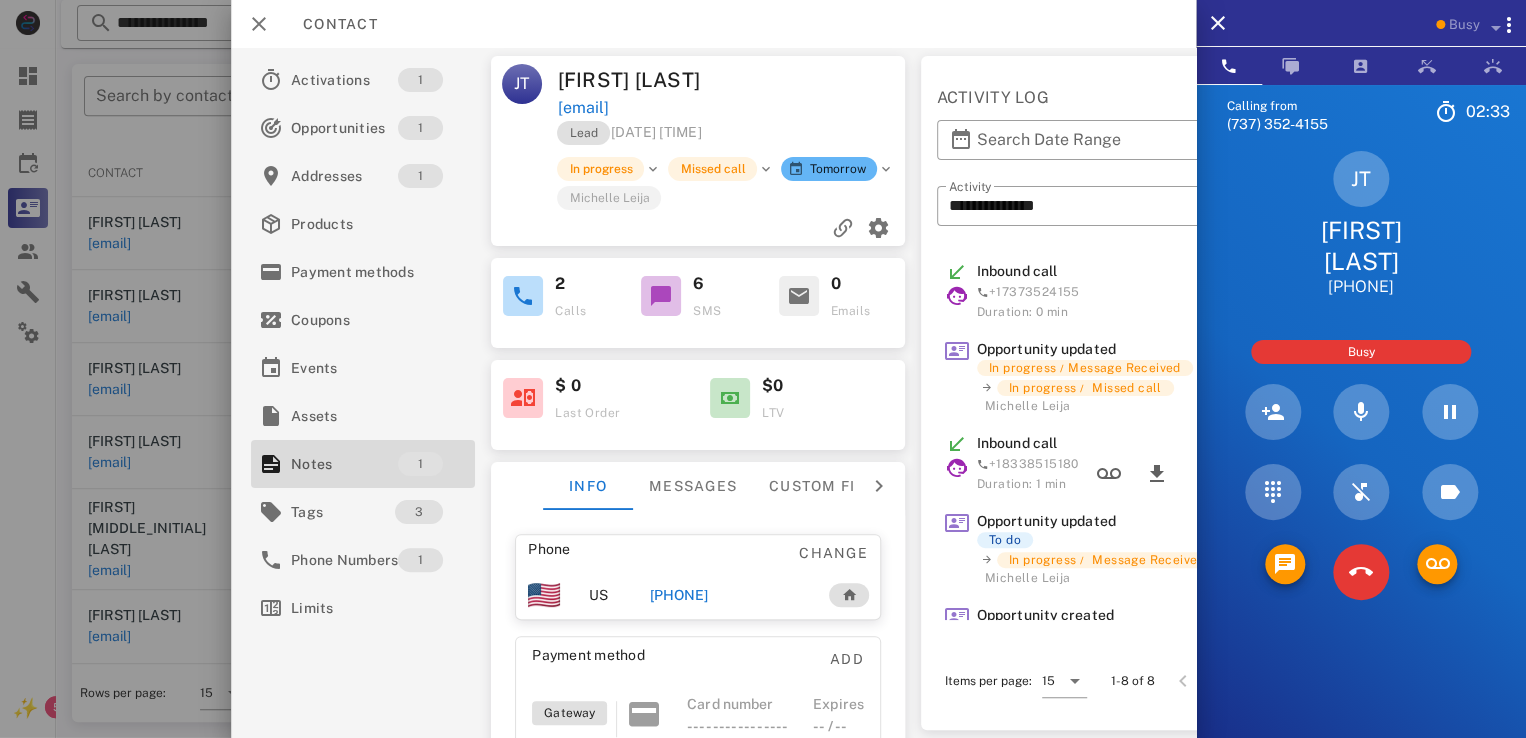 click on "[FIRST] [LAST] [PHONE]" at bounding box center [1361, 224] 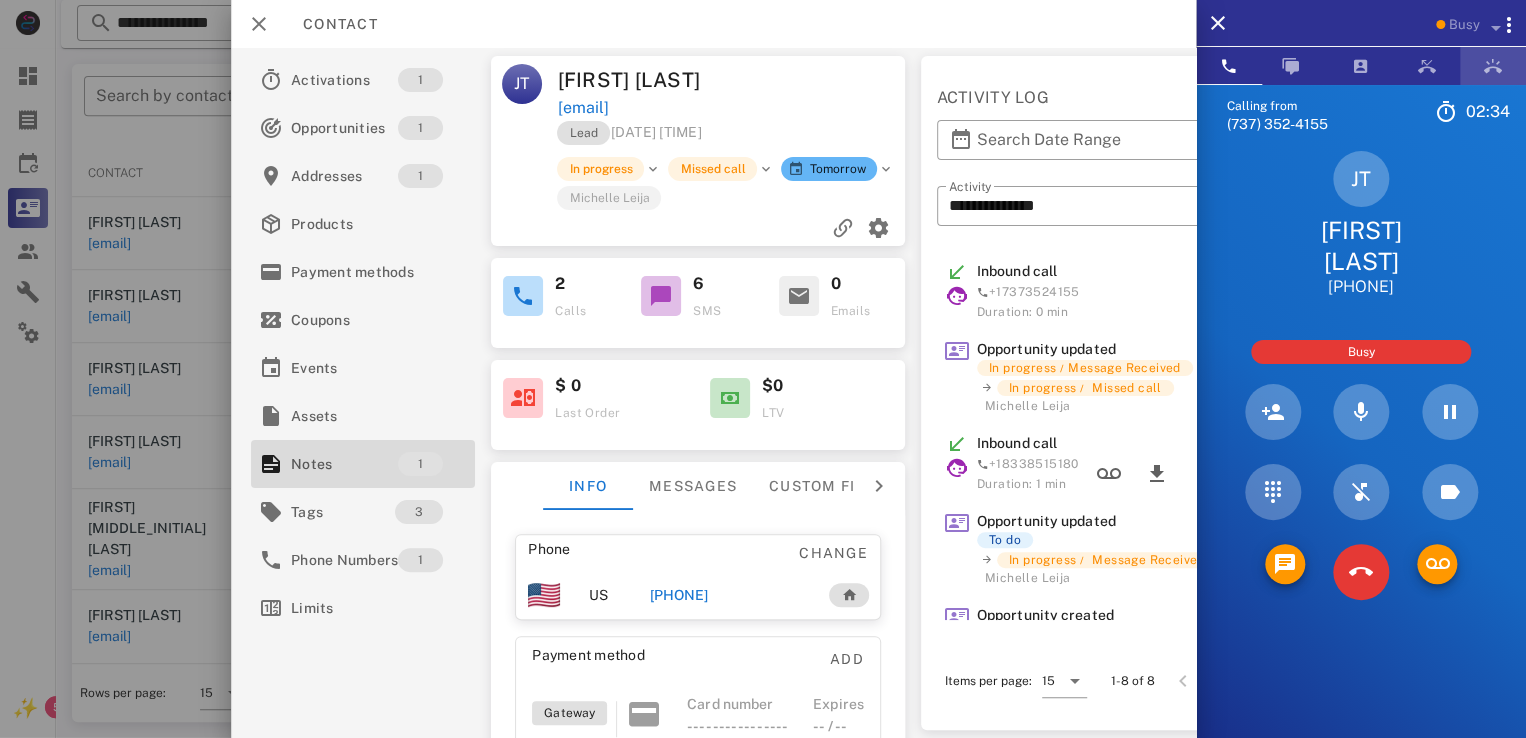 click at bounding box center [1493, 66] 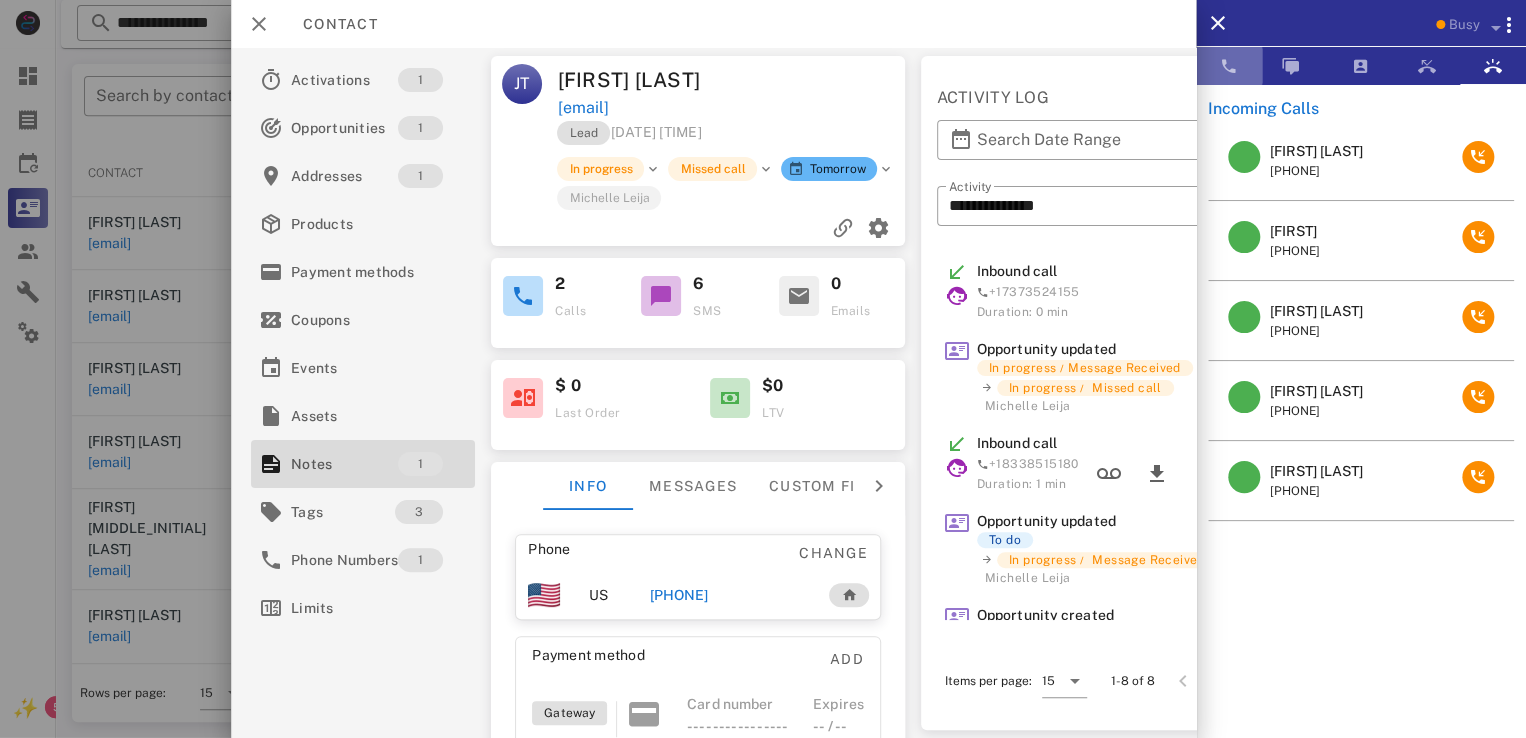 click at bounding box center (1229, 66) 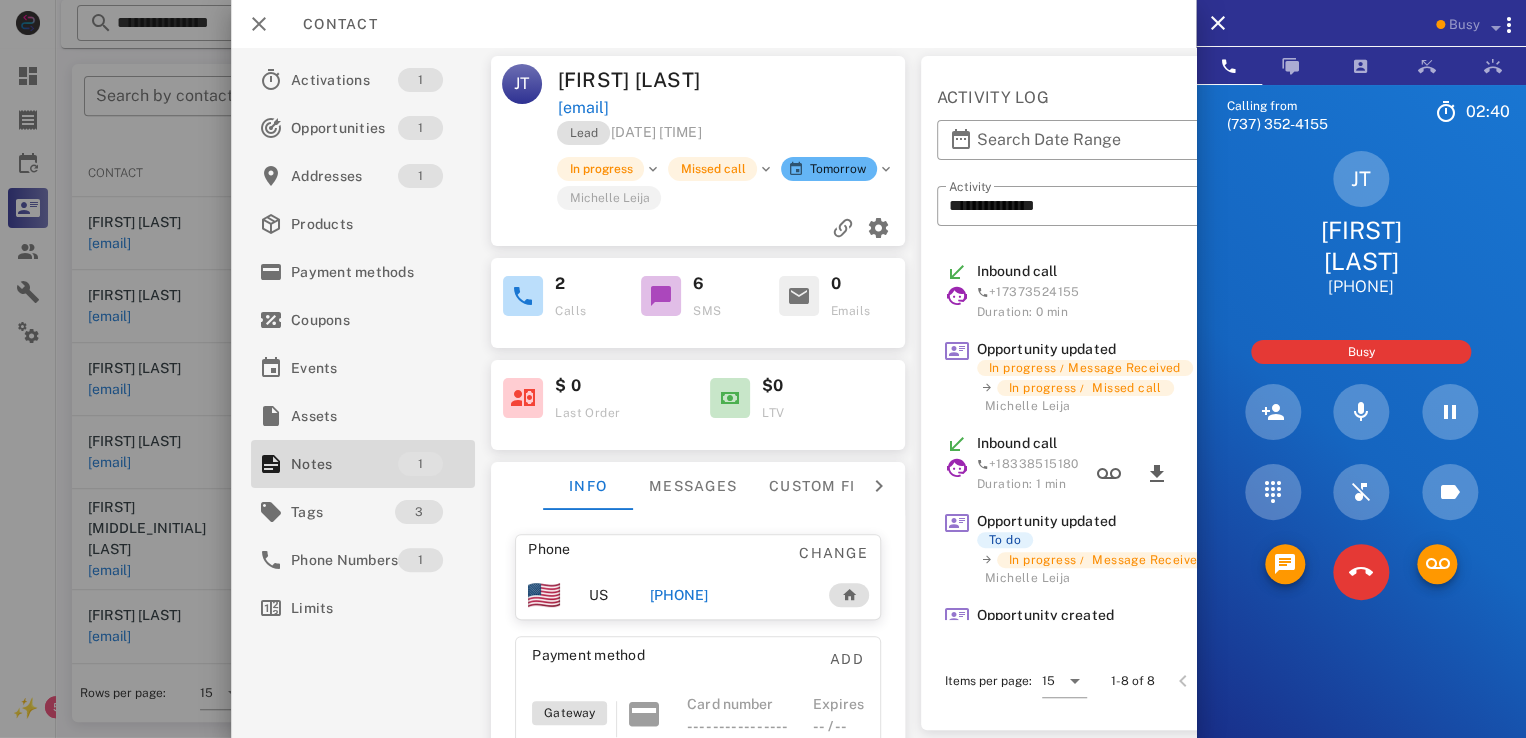 click on "[FIRST] [LAST]" at bounding box center [1361, 246] 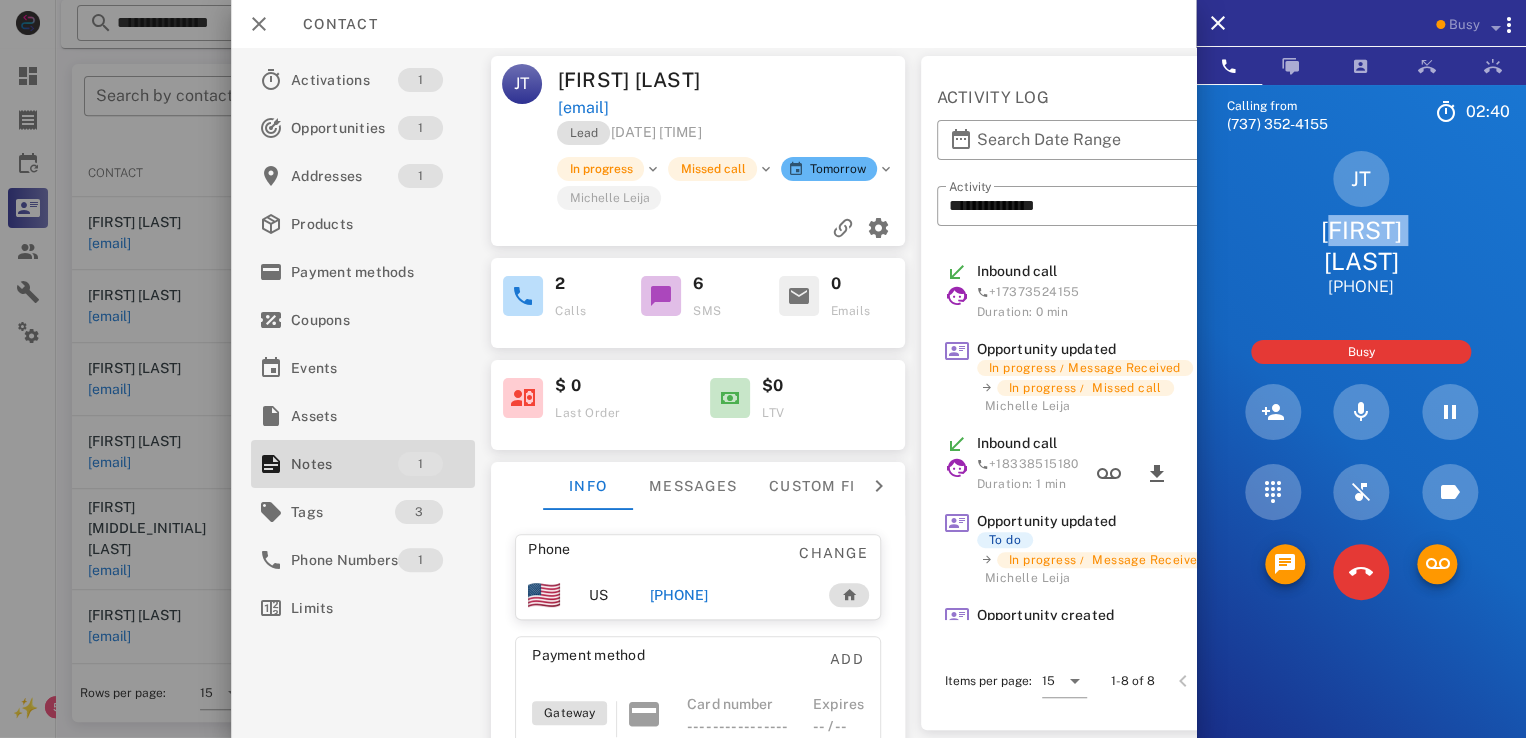 click on "[FIRST] [LAST]" at bounding box center [1361, 246] 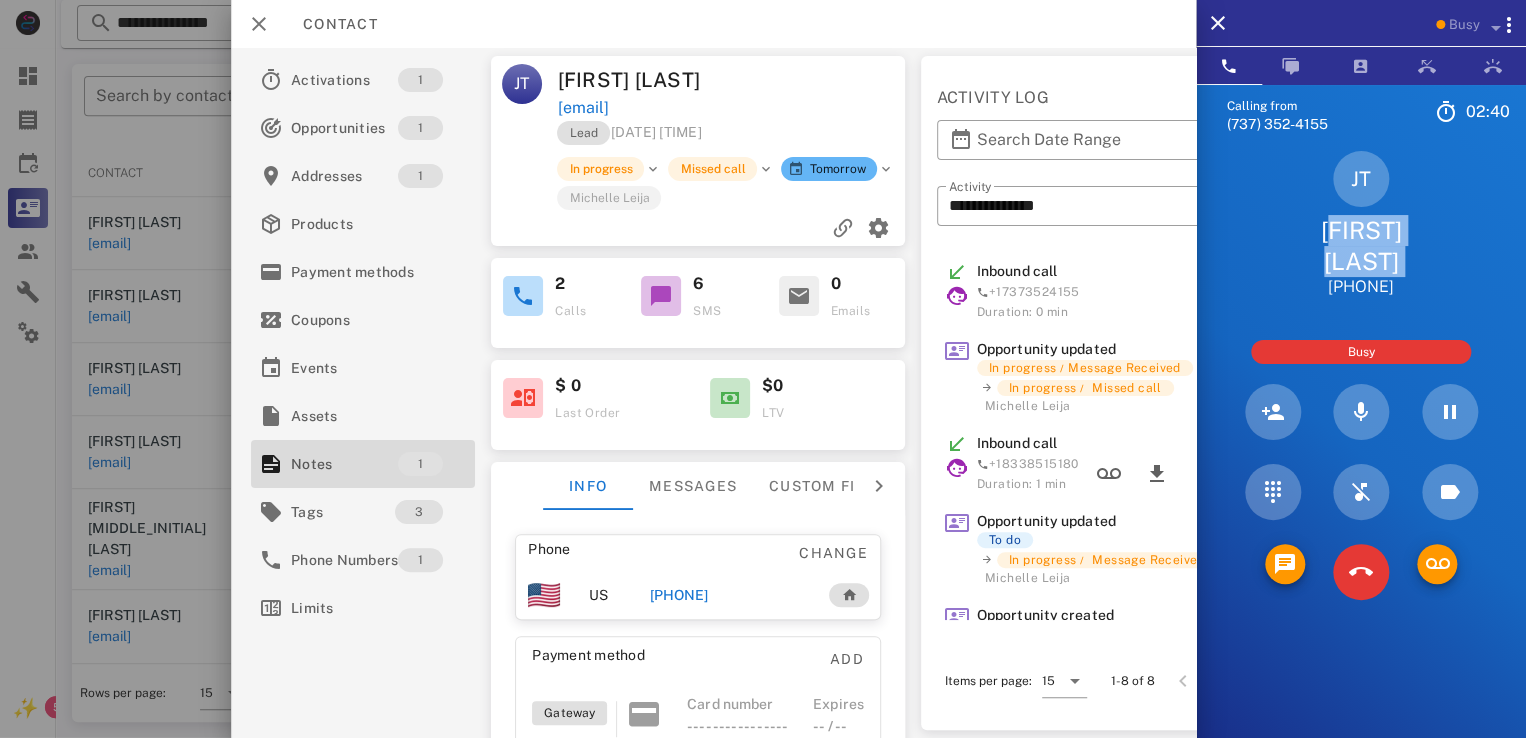 click on "[FIRST] [LAST]" at bounding box center (1361, 246) 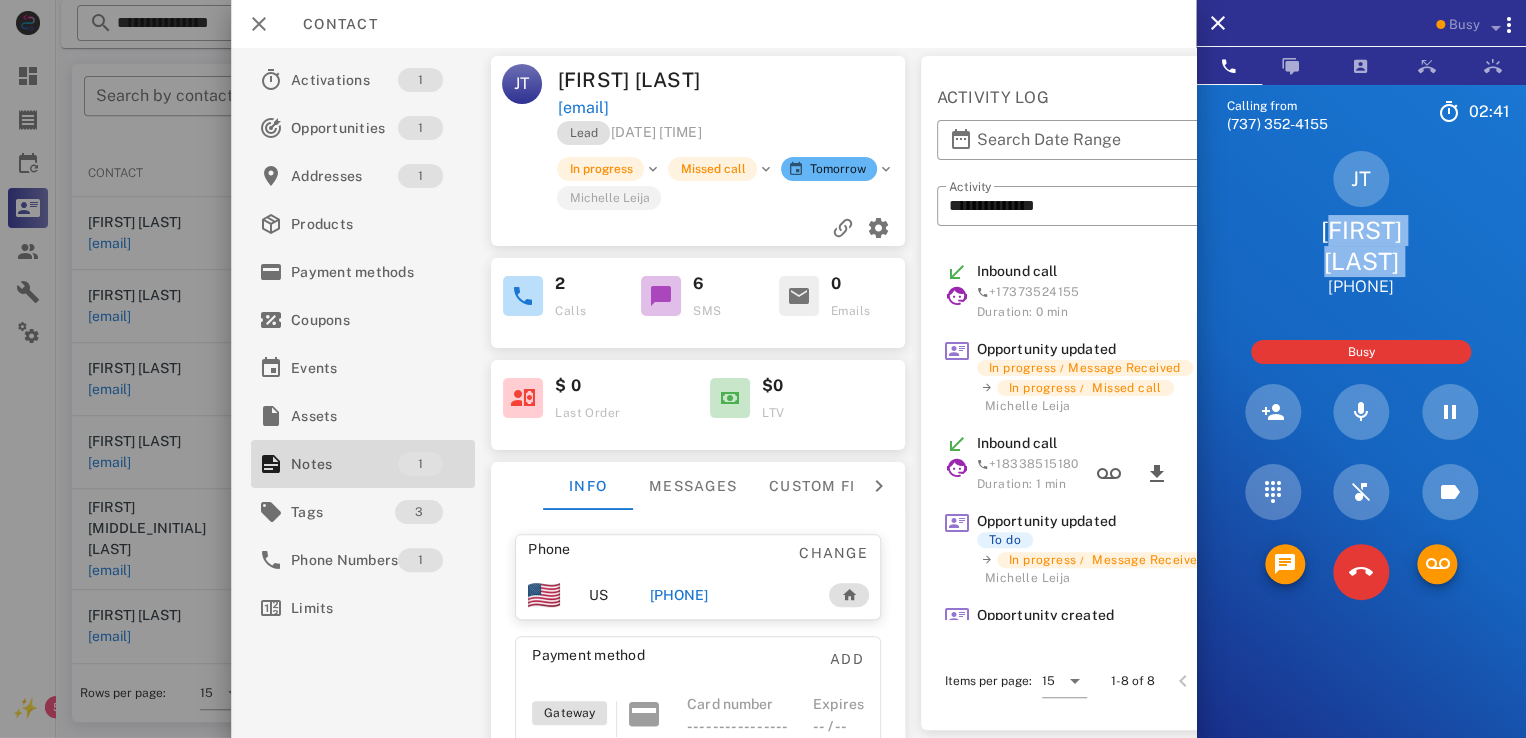 click on "[FIRST] [LAST] [PHONE]" at bounding box center [1361, 224] 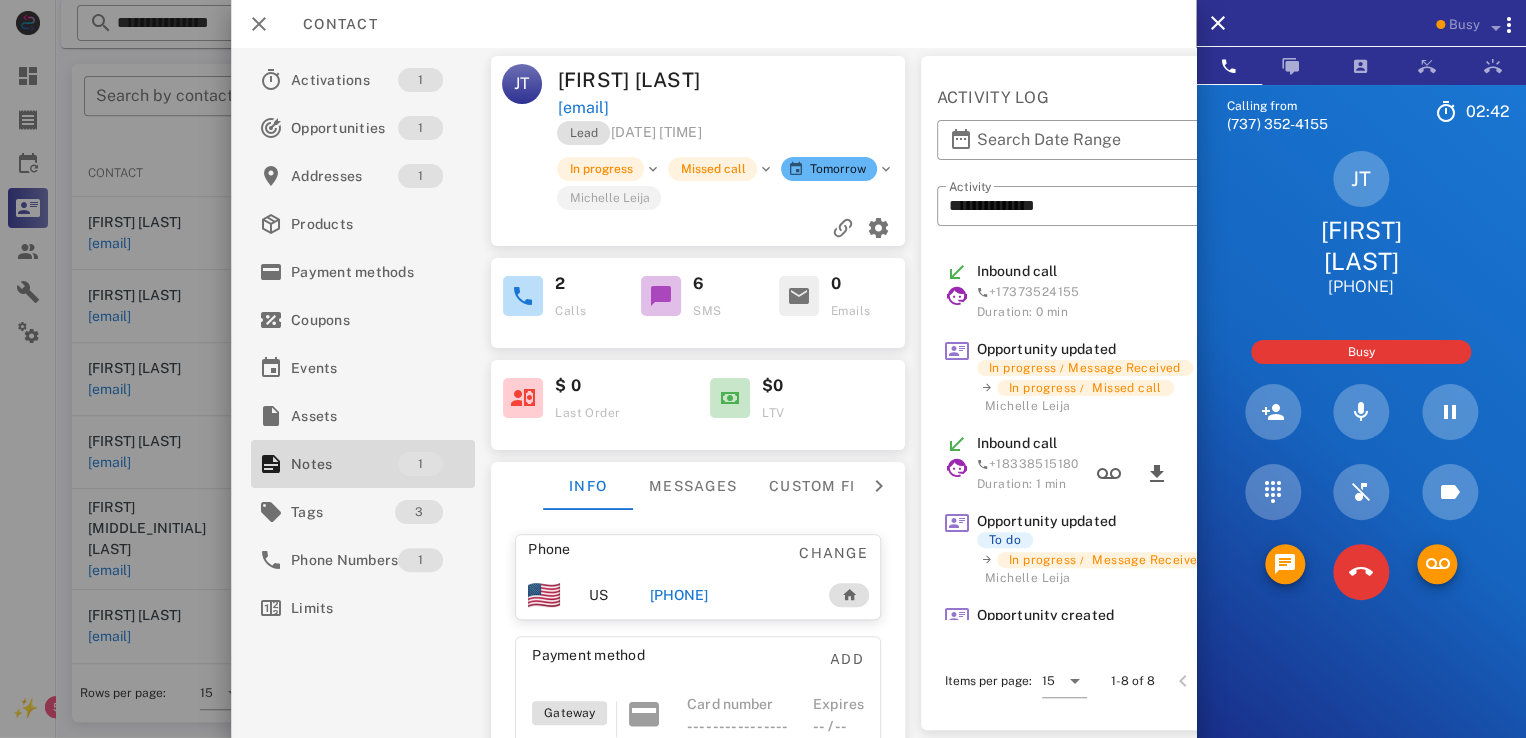 click on "[FIRST] [LAST]" at bounding box center [1361, 246] 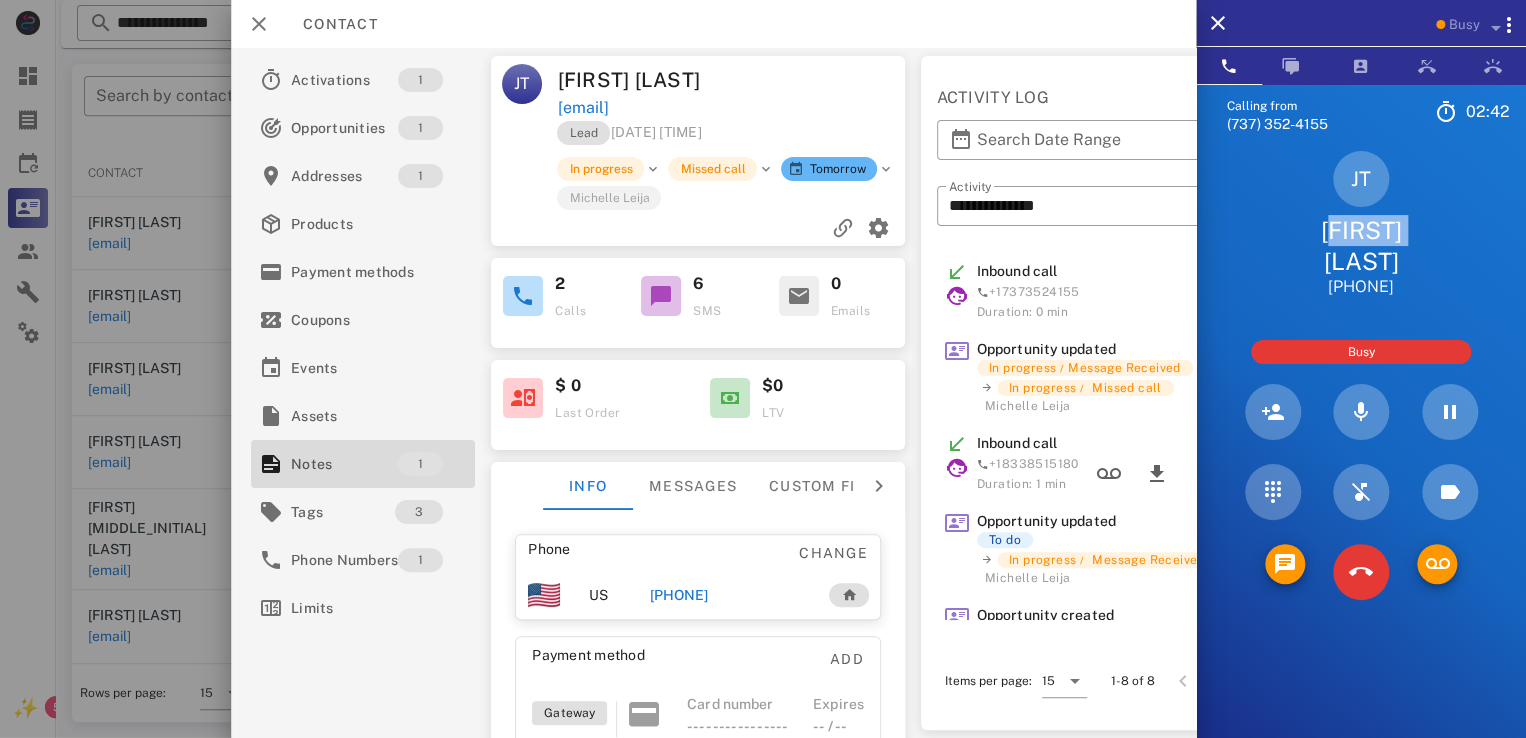 click on "[FIRST] [LAST]" at bounding box center [1361, 246] 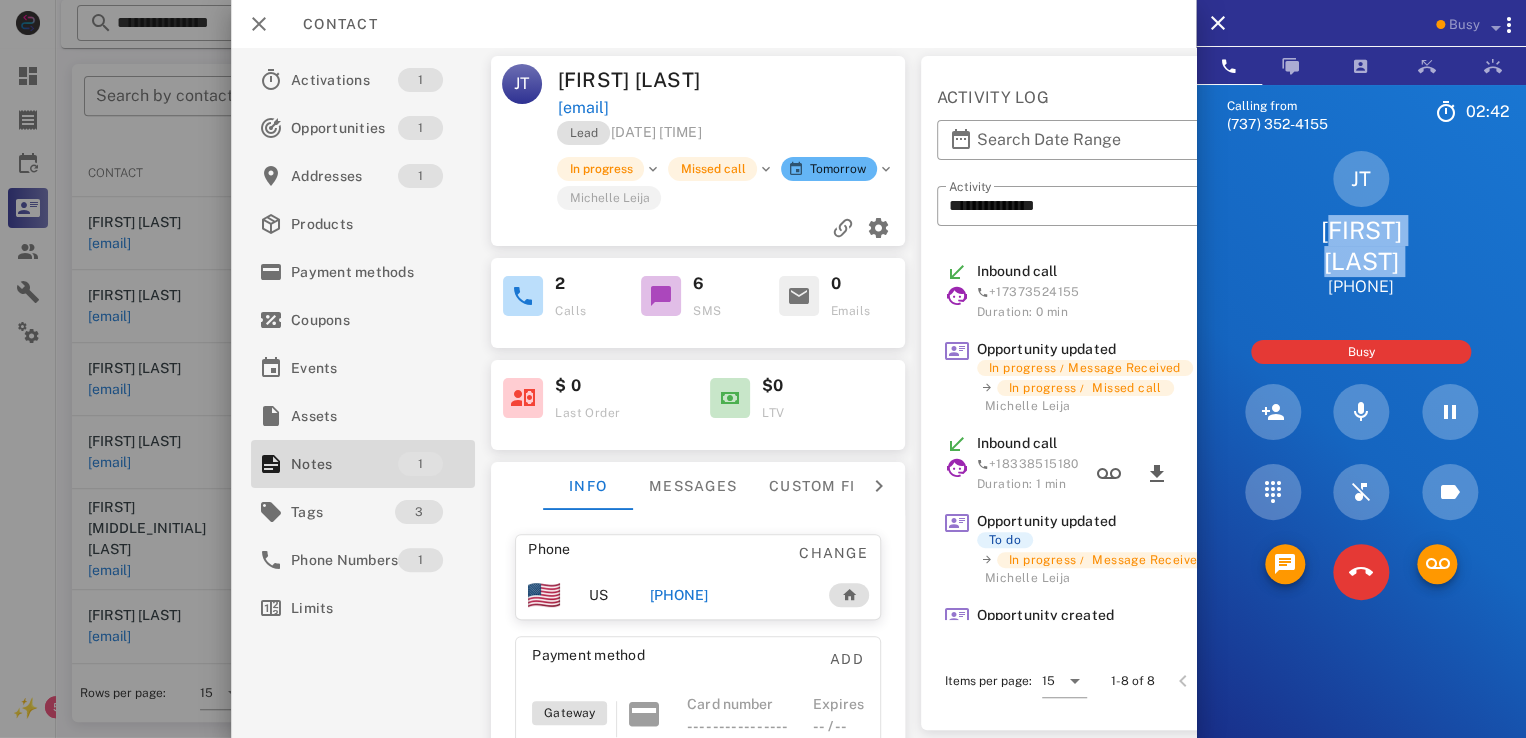 click on "[FIRST] [LAST]" at bounding box center (1361, 246) 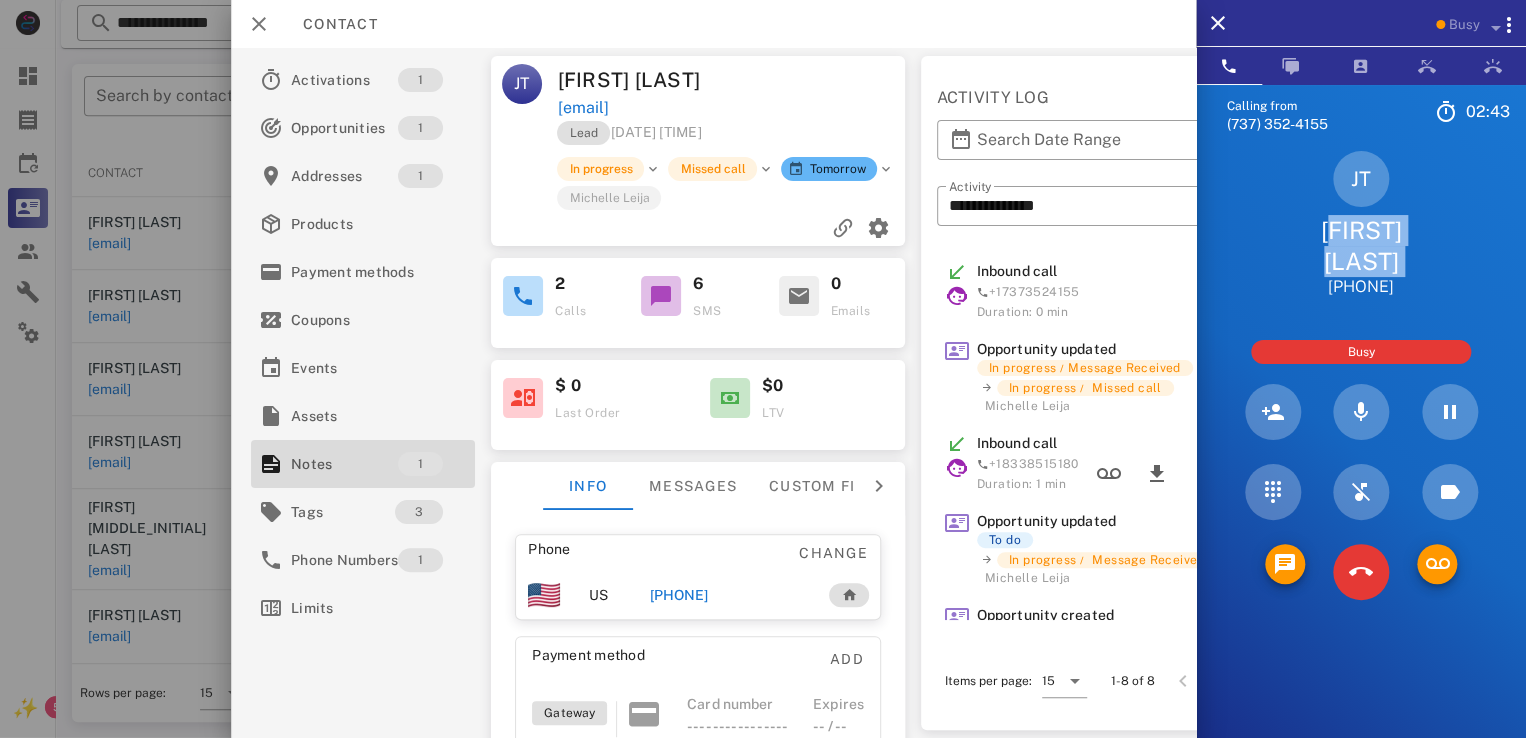 click on "[FIRST] [LAST] [PHONE]" at bounding box center [1361, 224] 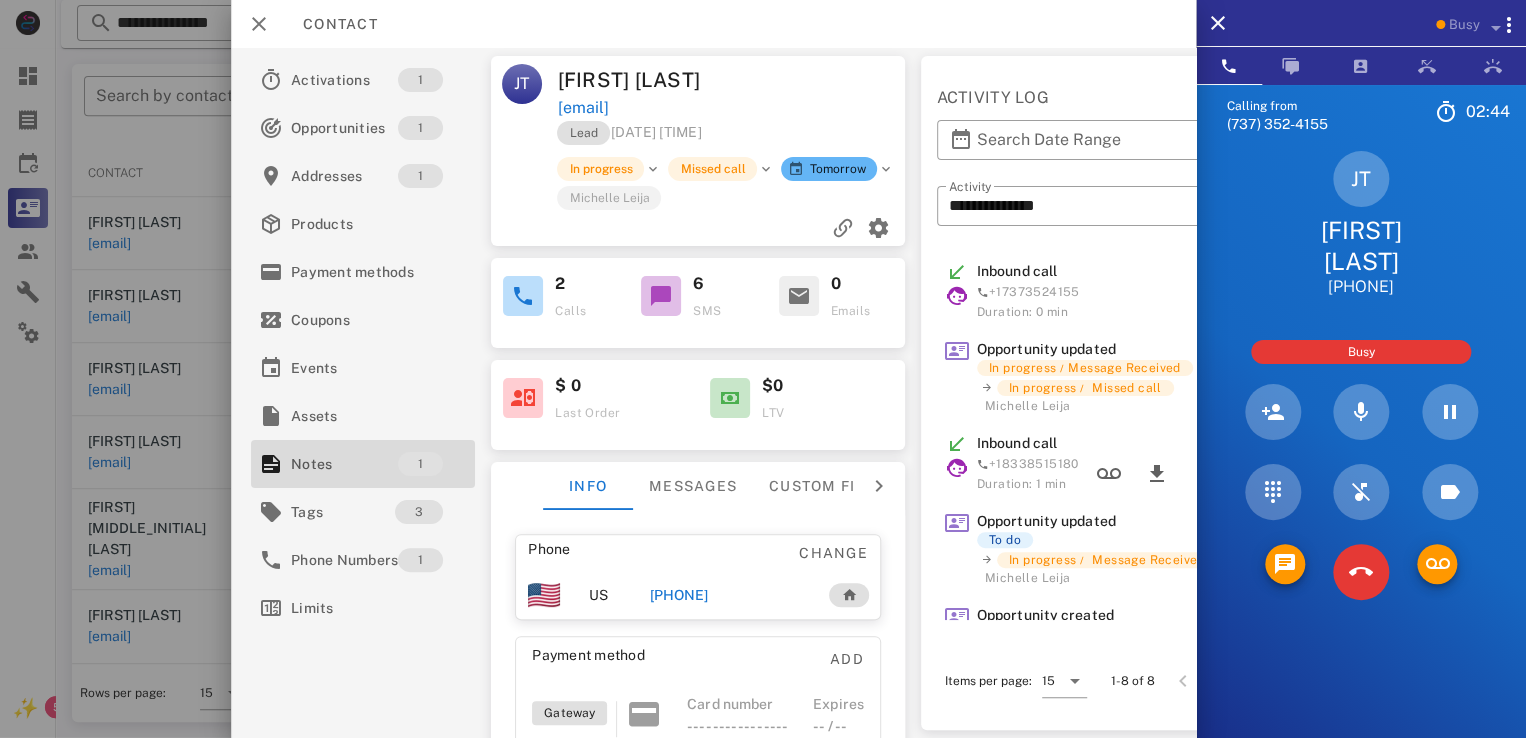 click on "[FIRST] [LAST]" at bounding box center [1361, 246] 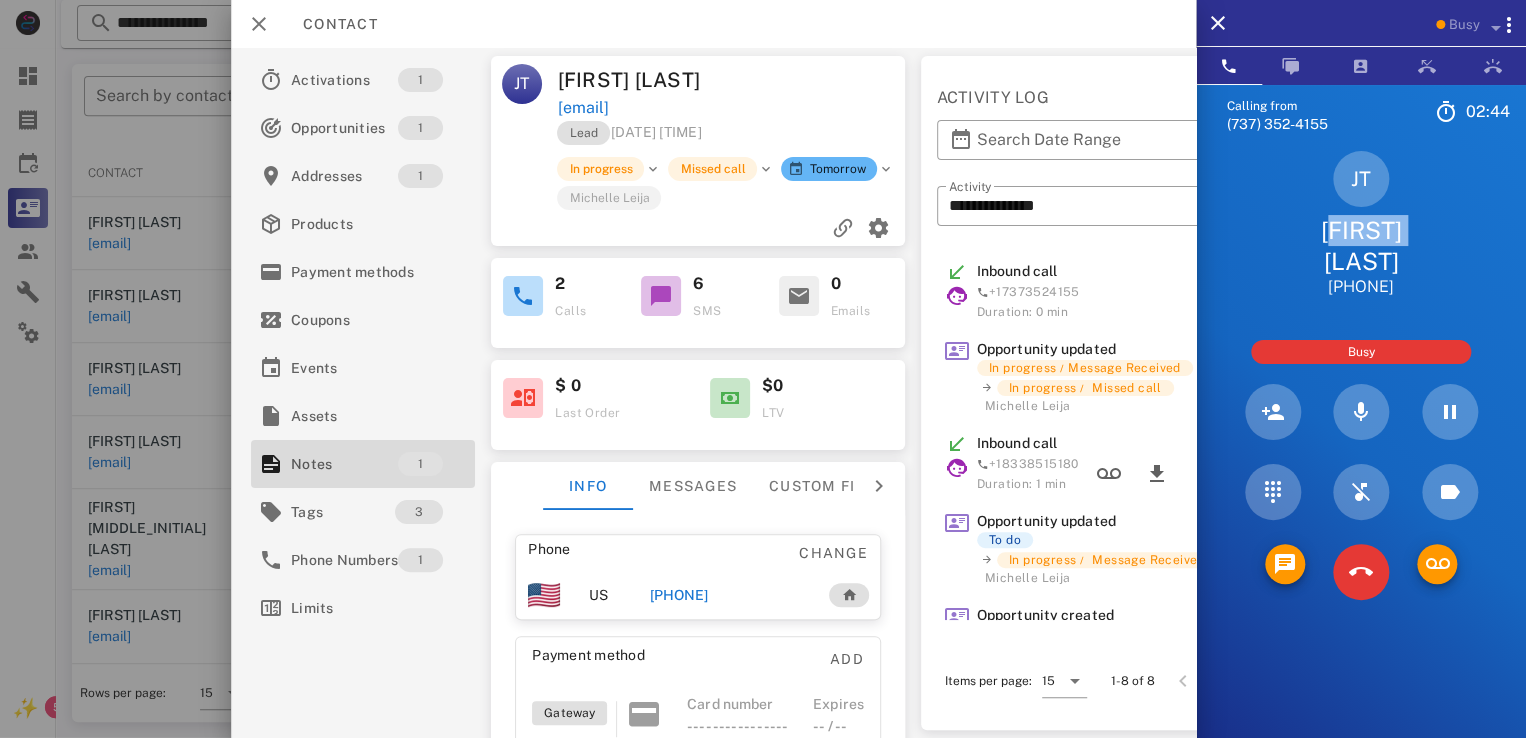 click on "[FIRST] [LAST]" at bounding box center (1361, 246) 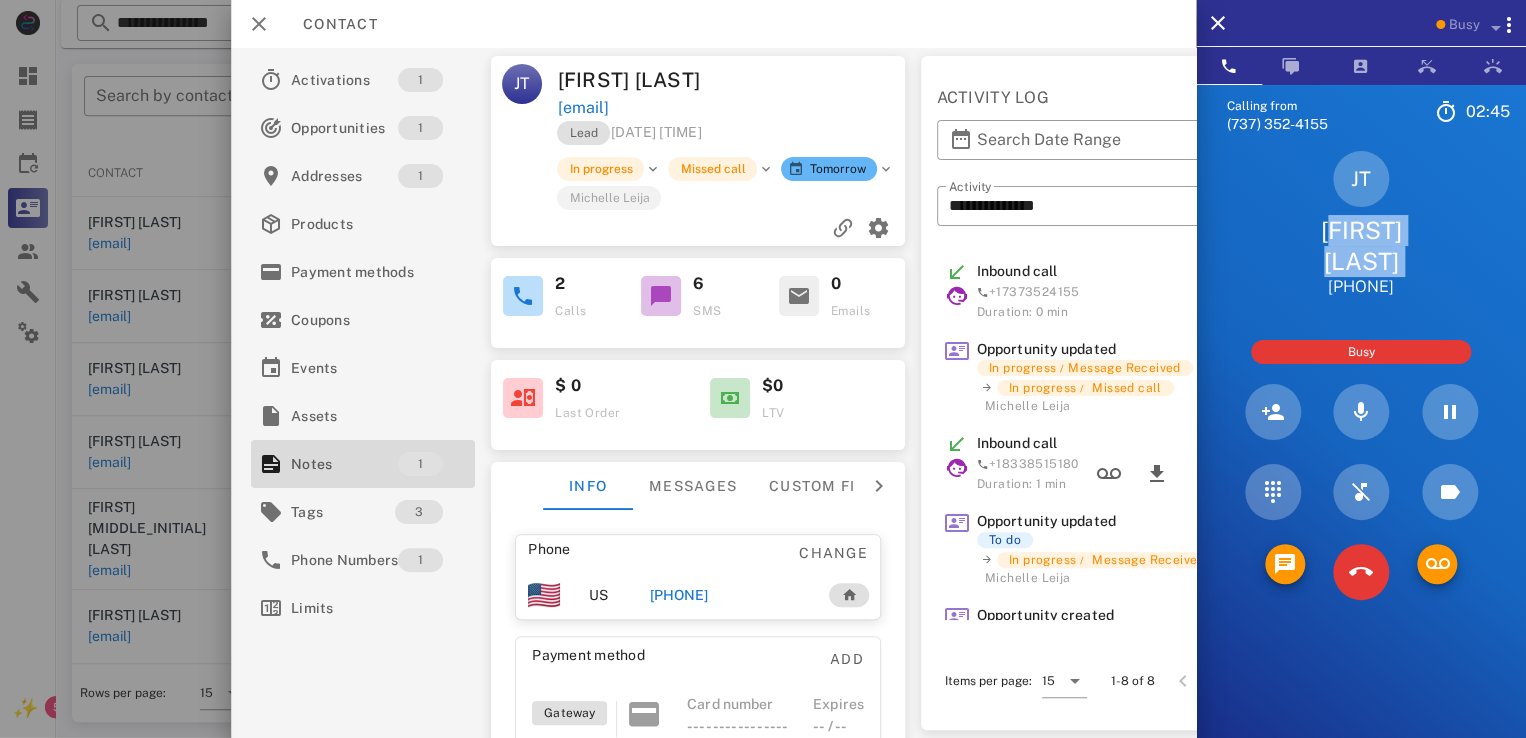 click on "[FIRST] [LAST]" at bounding box center [1361, 246] 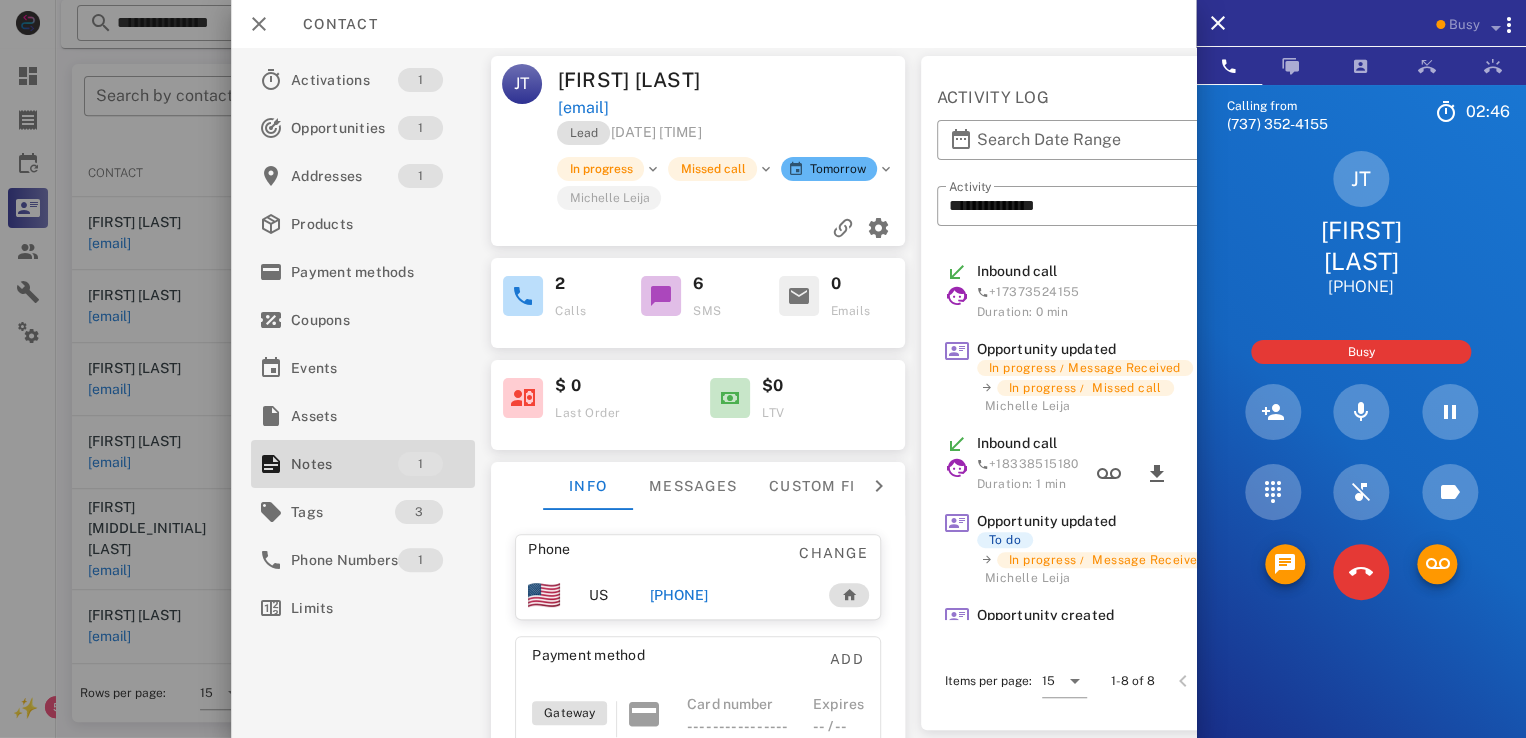 click on "[FIRST] [LAST]" at bounding box center [1361, 246] 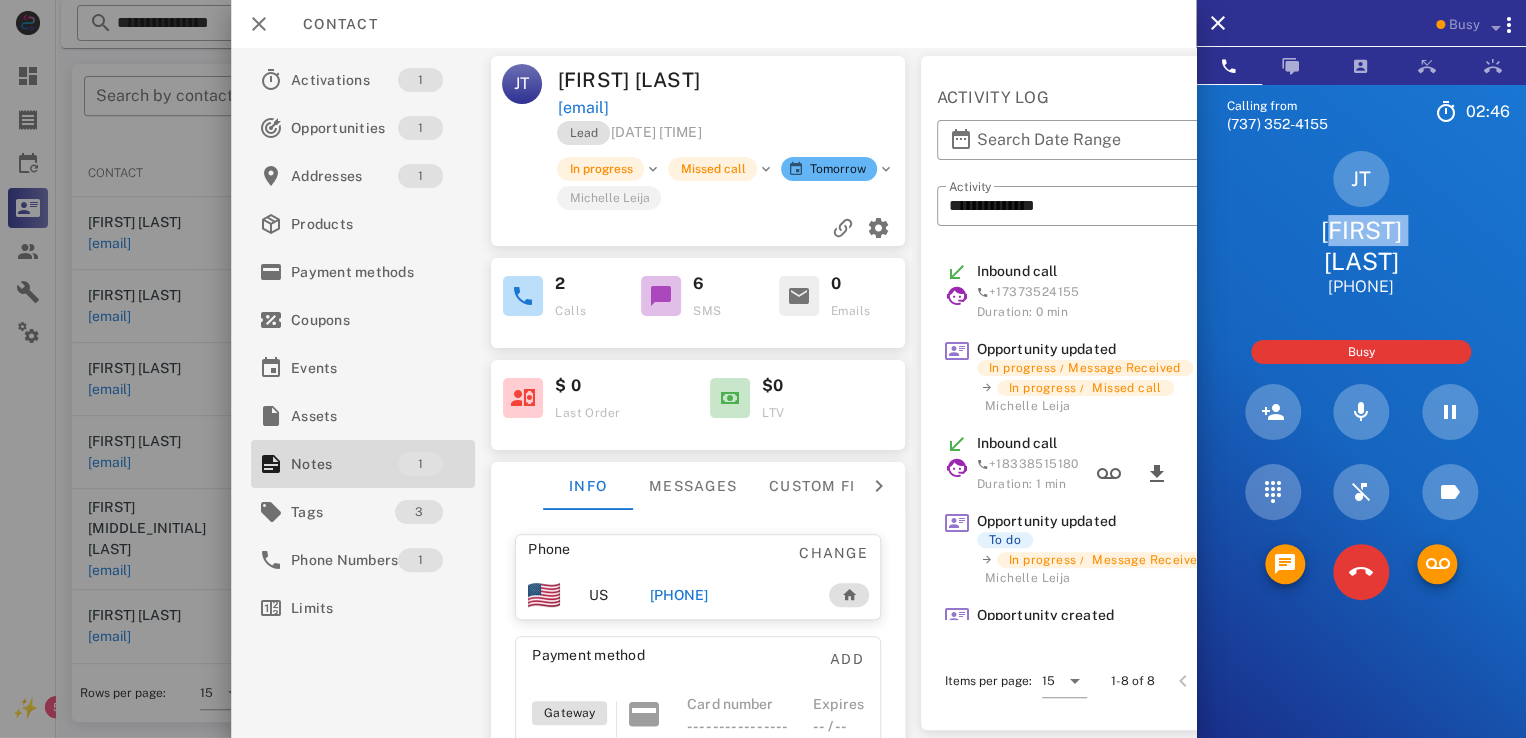 click on "[FIRST] [LAST]" at bounding box center (1361, 246) 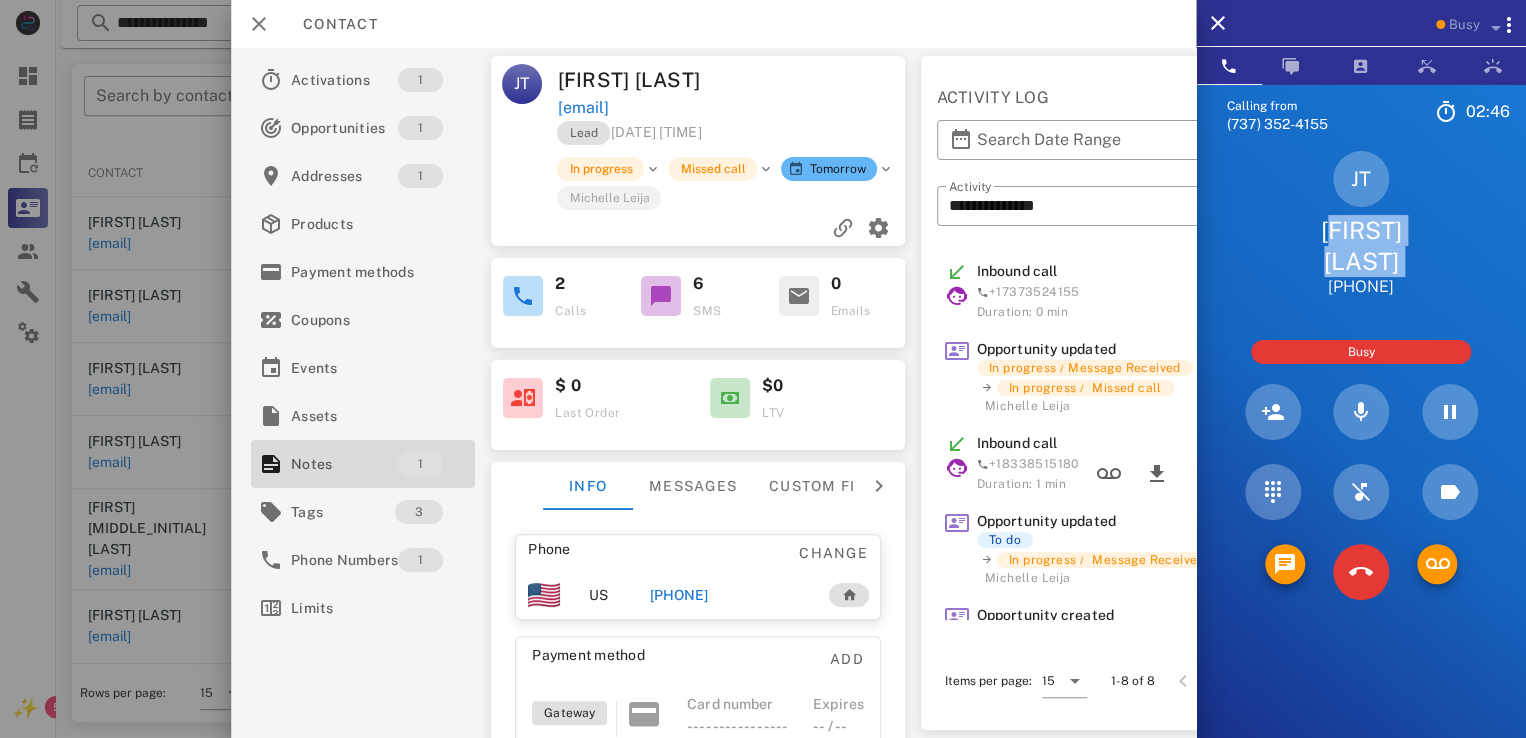 click on "[FIRST] [LAST]" at bounding box center (1361, 246) 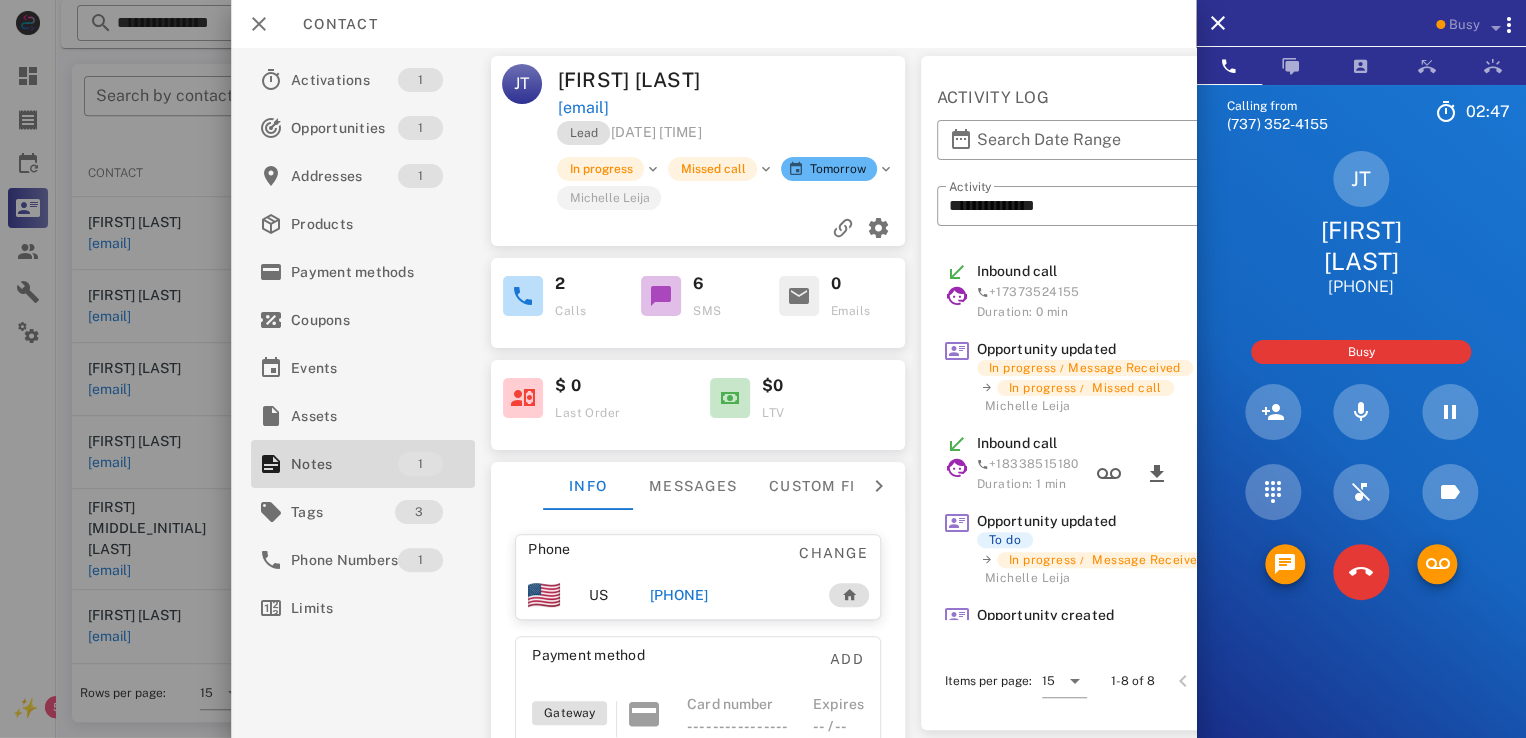 click on "[FIRST] [LAST]" at bounding box center [1361, 246] 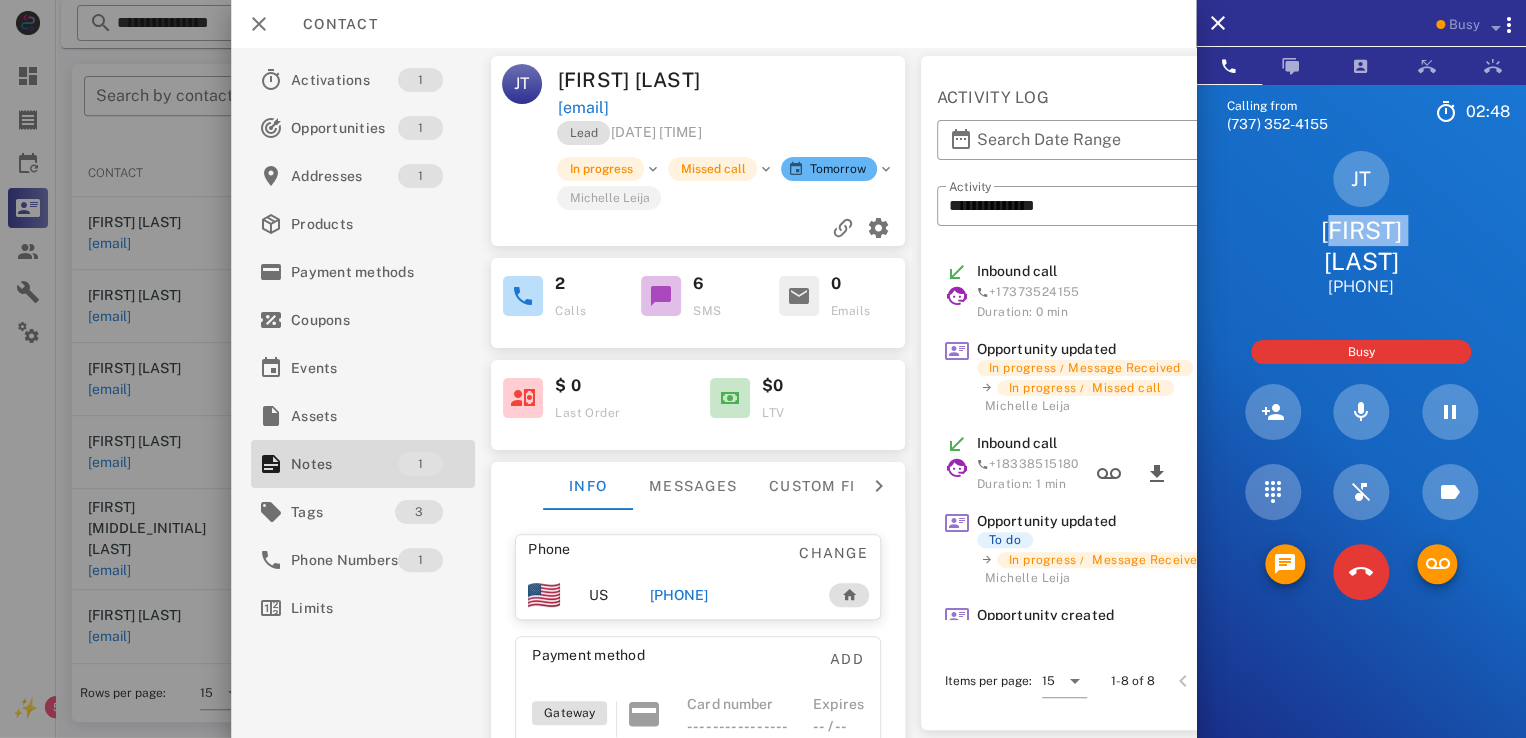click on "[FIRST] [LAST]" at bounding box center [1361, 246] 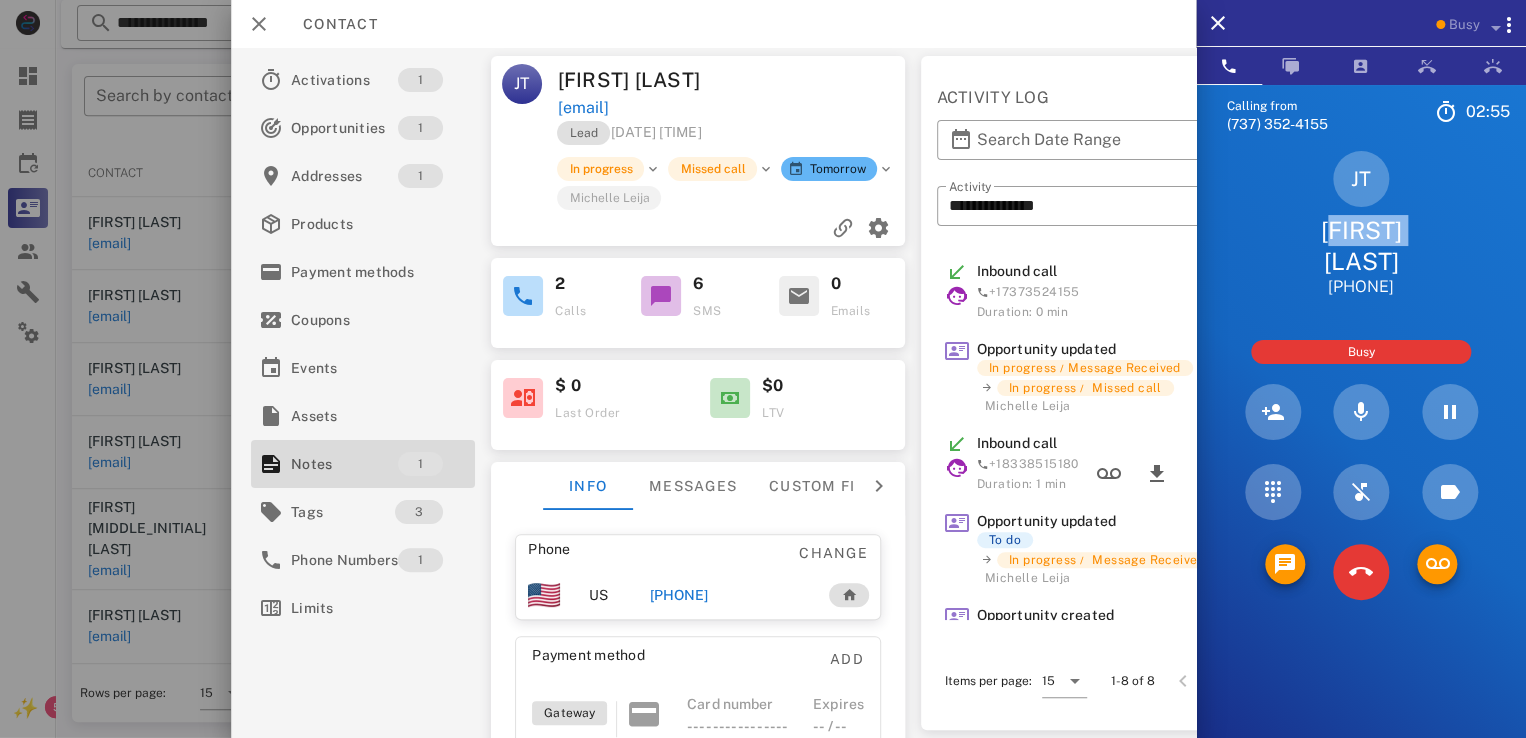 drag, startPoint x: 563, startPoint y: 84, endPoint x: 720, endPoint y: 94, distance: 157.31815 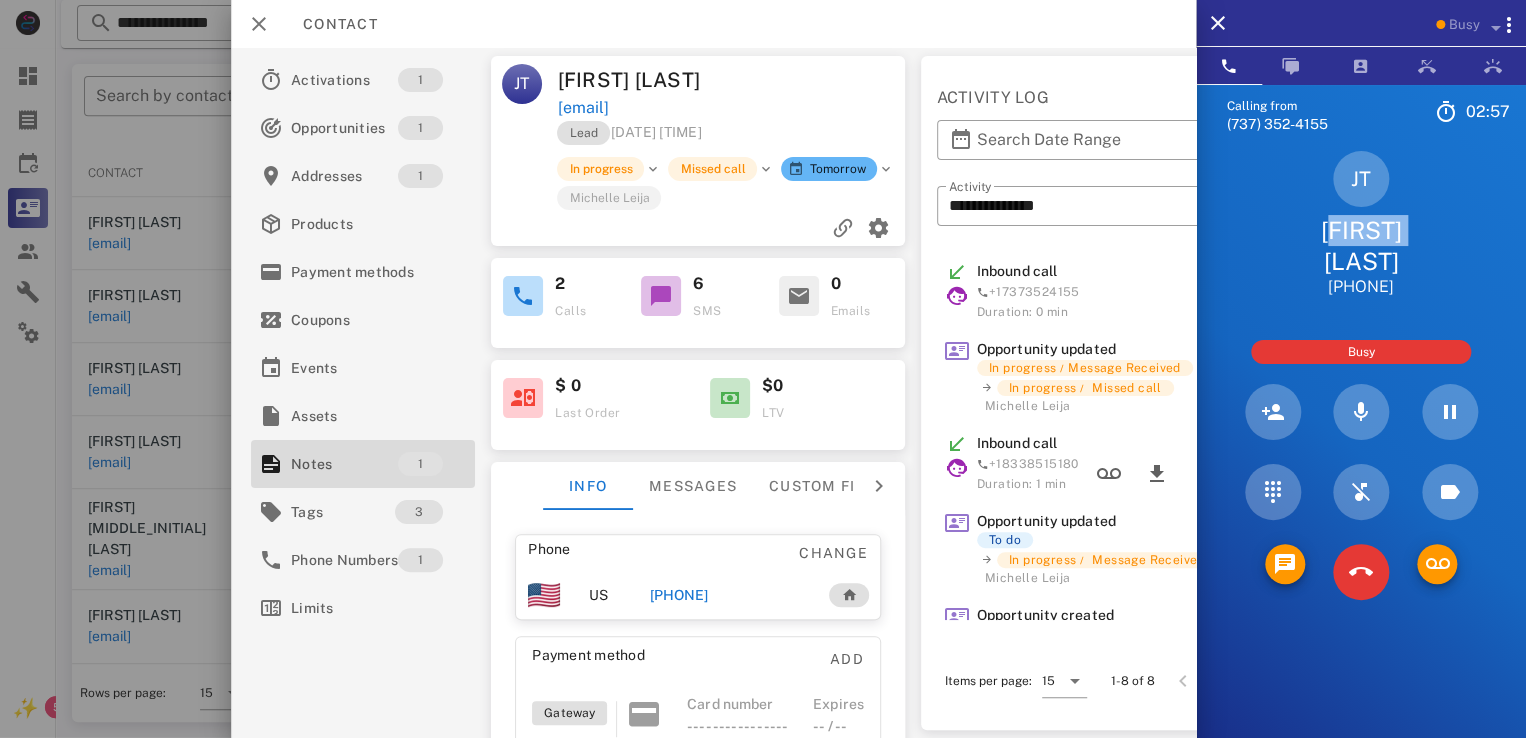 drag, startPoint x: 554, startPoint y: 77, endPoint x: 790, endPoint y: 98, distance: 236.93248 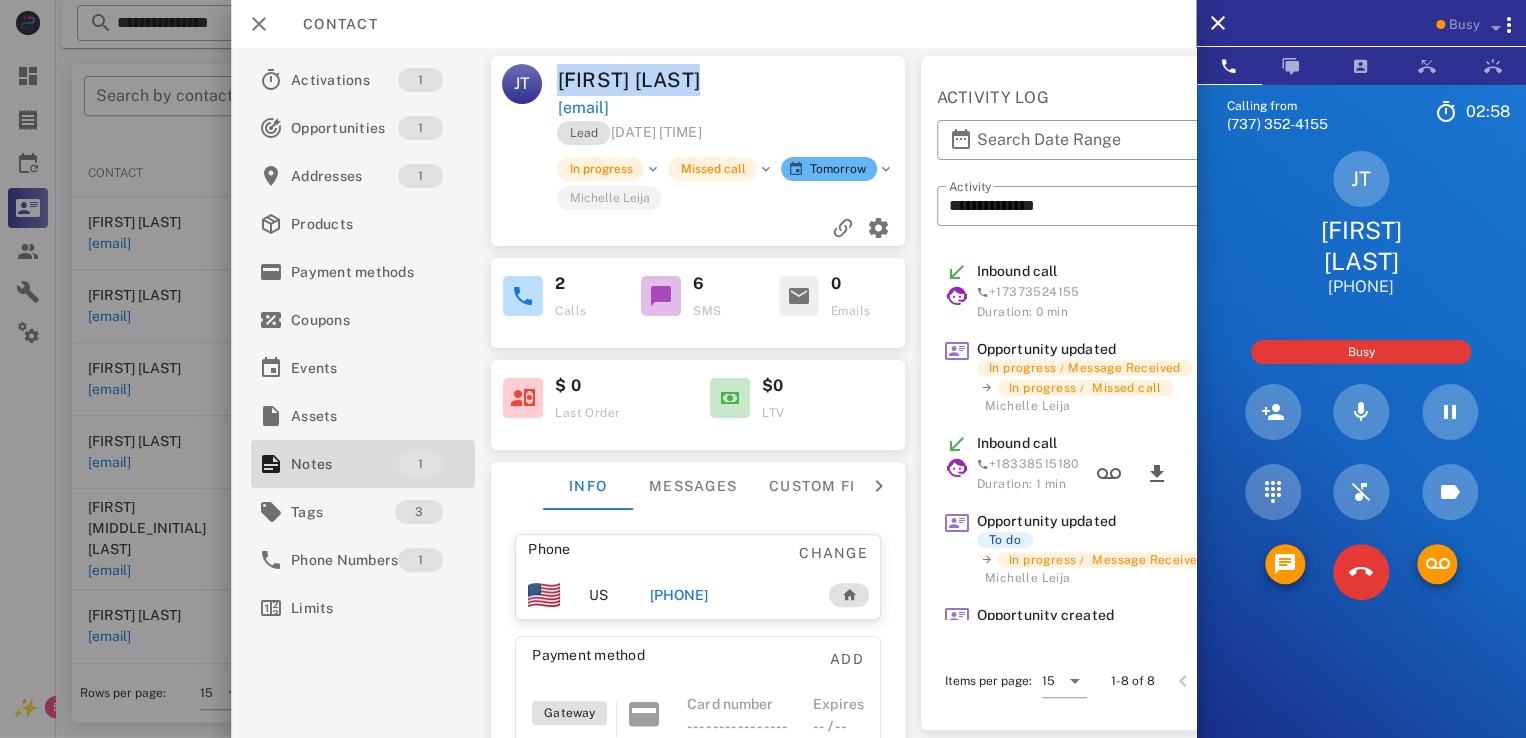 drag, startPoint x: 560, startPoint y: 85, endPoint x: 748, endPoint y: 91, distance: 188.09572 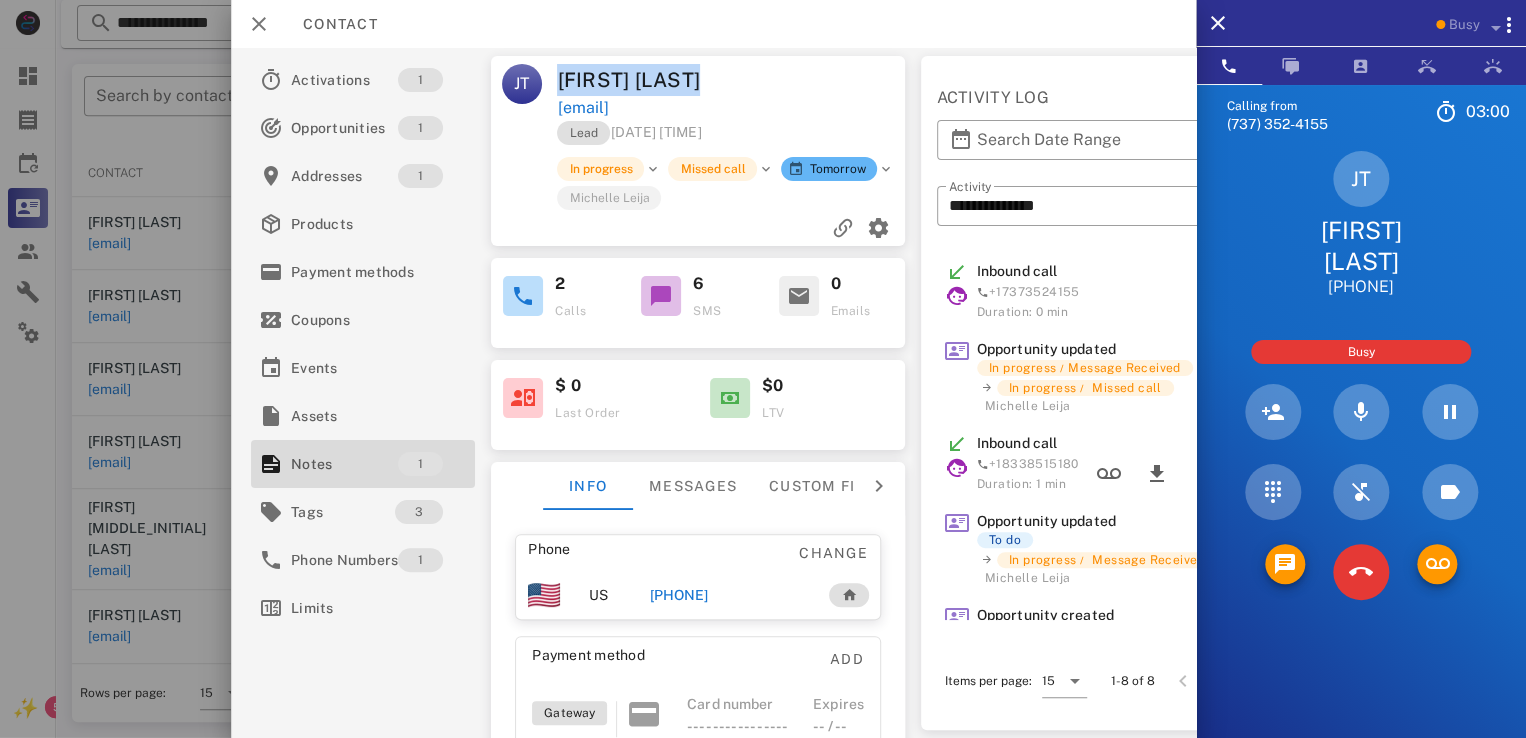 drag, startPoint x: 556, startPoint y: 77, endPoint x: 778, endPoint y: 83, distance: 222.08107 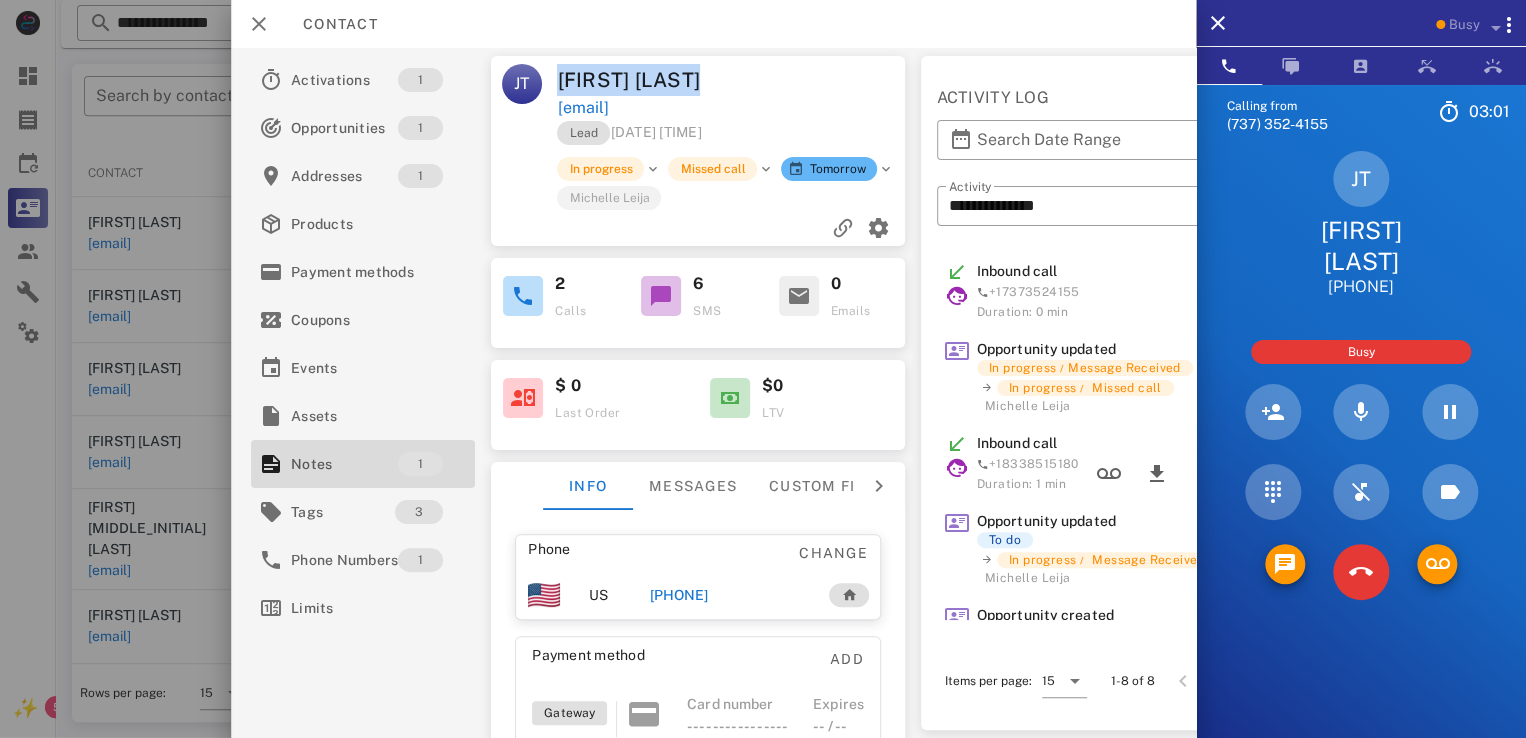 click on "JT" at bounding box center (522, 92) 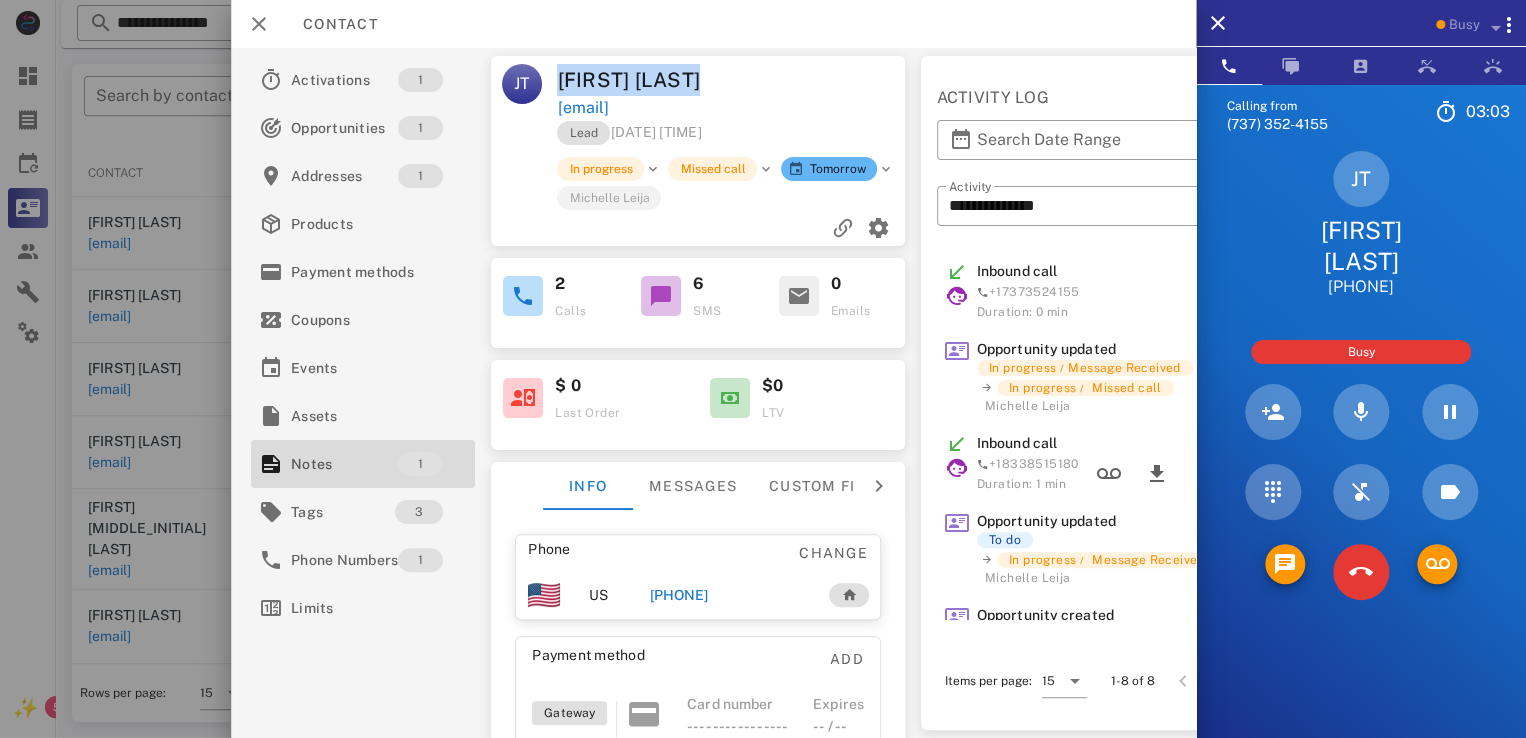 drag, startPoint x: 654, startPoint y: 77, endPoint x: 741, endPoint y: 87, distance: 87.57283 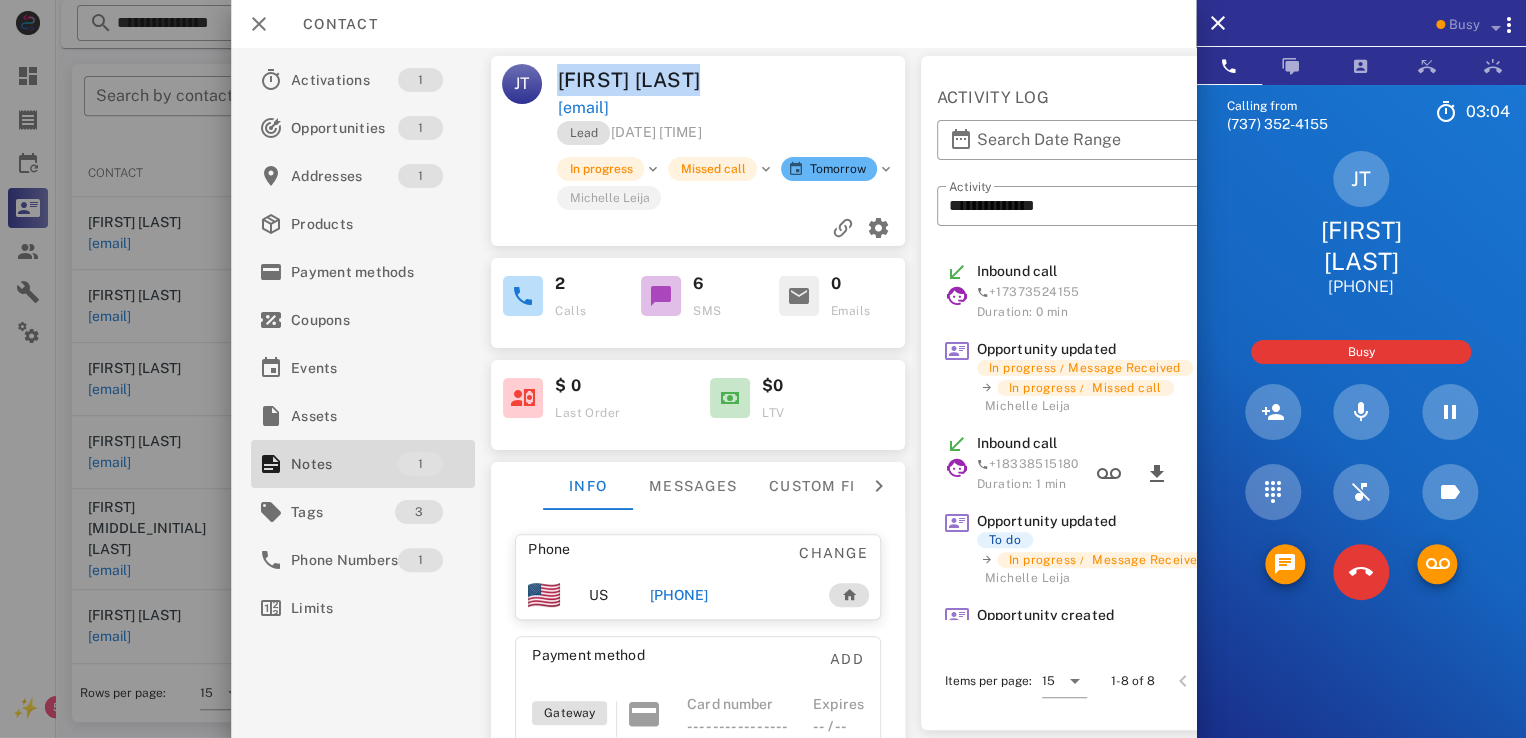 drag, startPoint x: 558, startPoint y: 90, endPoint x: 774, endPoint y: 85, distance: 216.05786 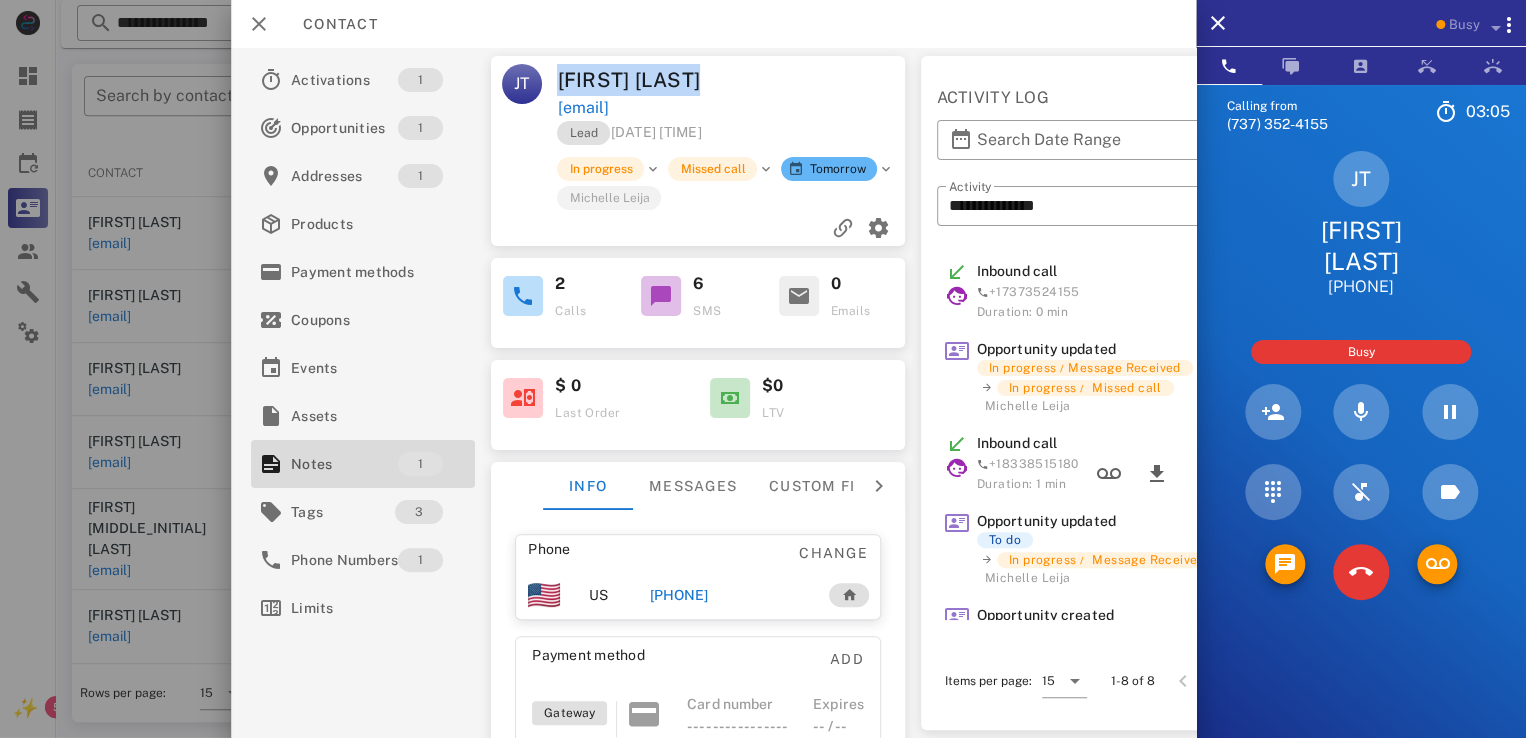click at bounding box center (821, 80) 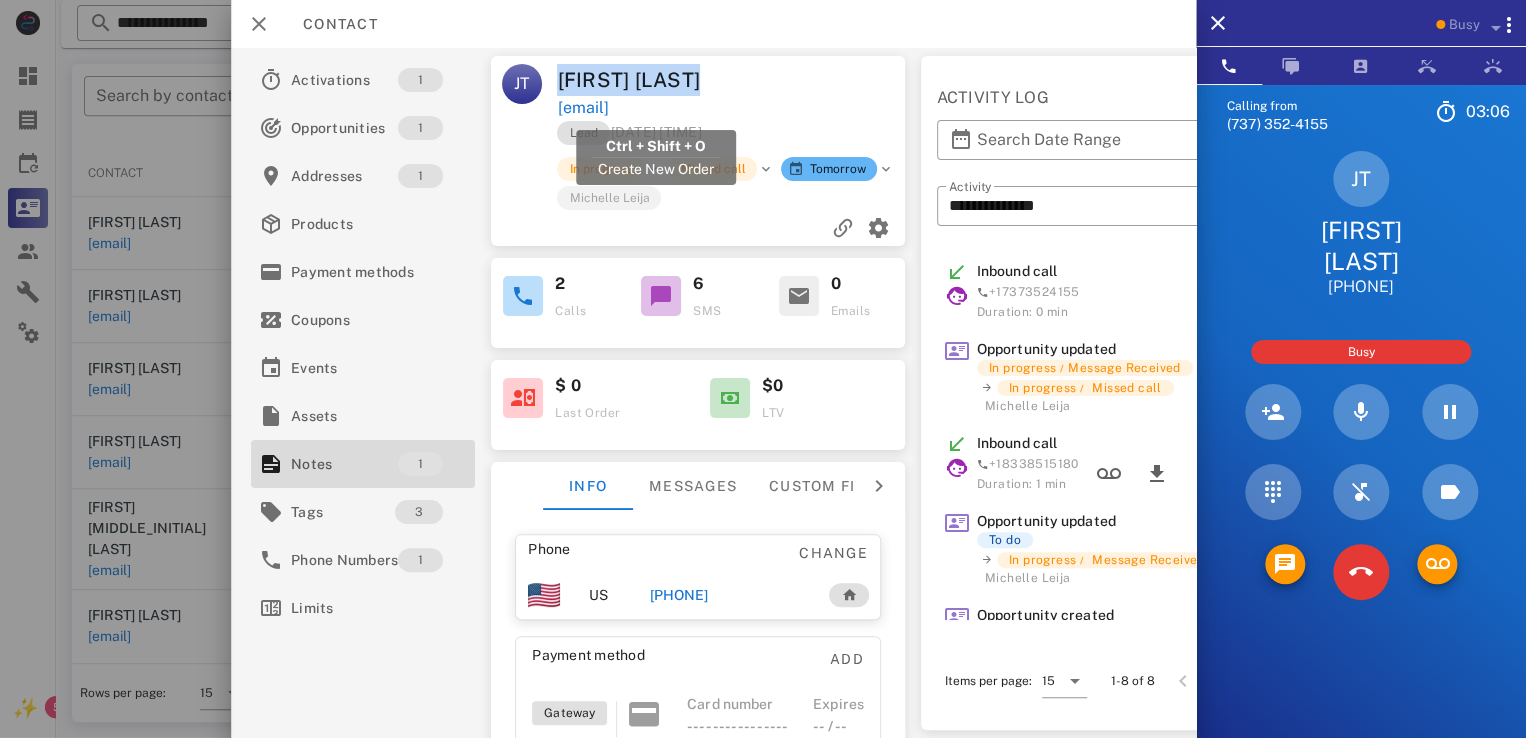 drag, startPoint x: 558, startPoint y: 82, endPoint x: 752, endPoint y: 98, distance: 194.65868 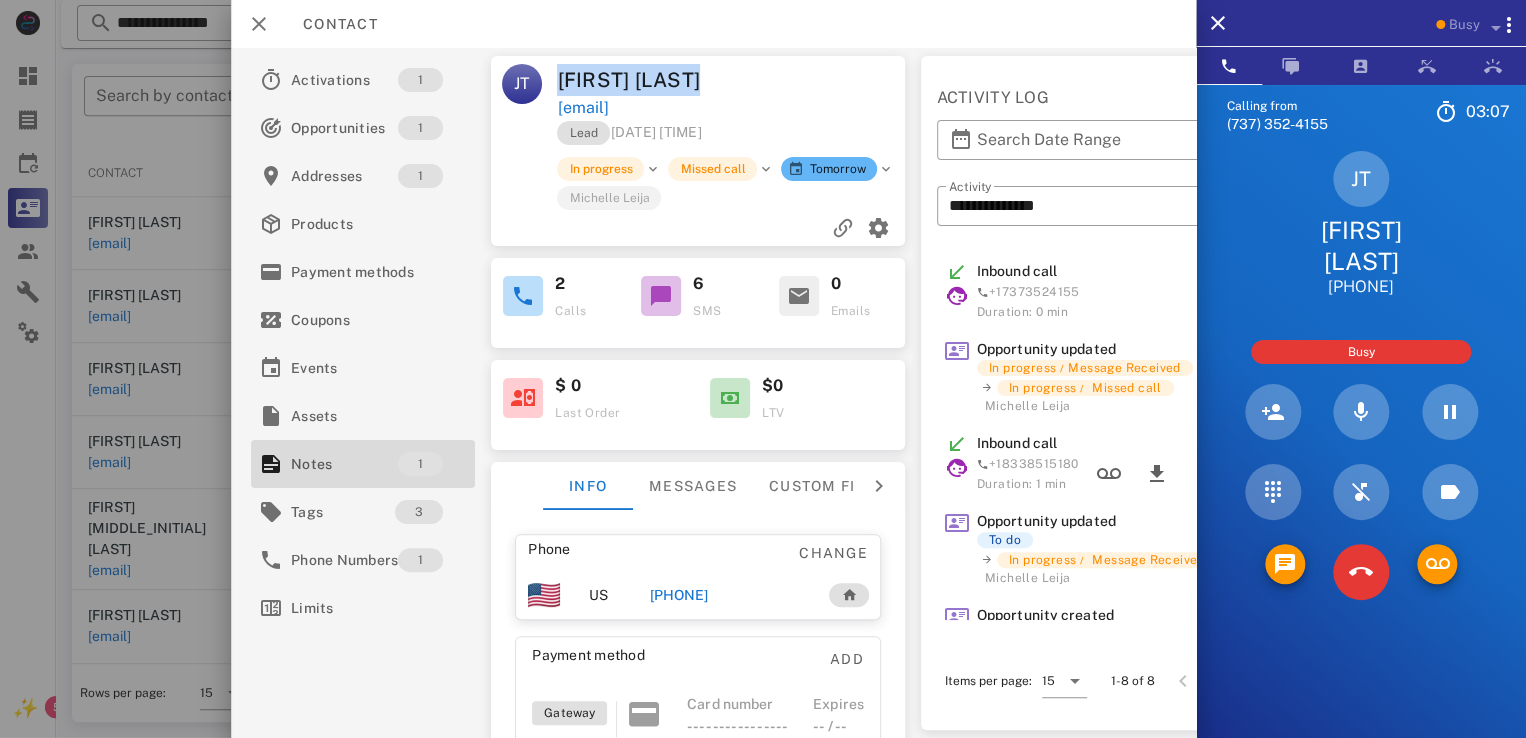 click at bounding box center [821, 80] 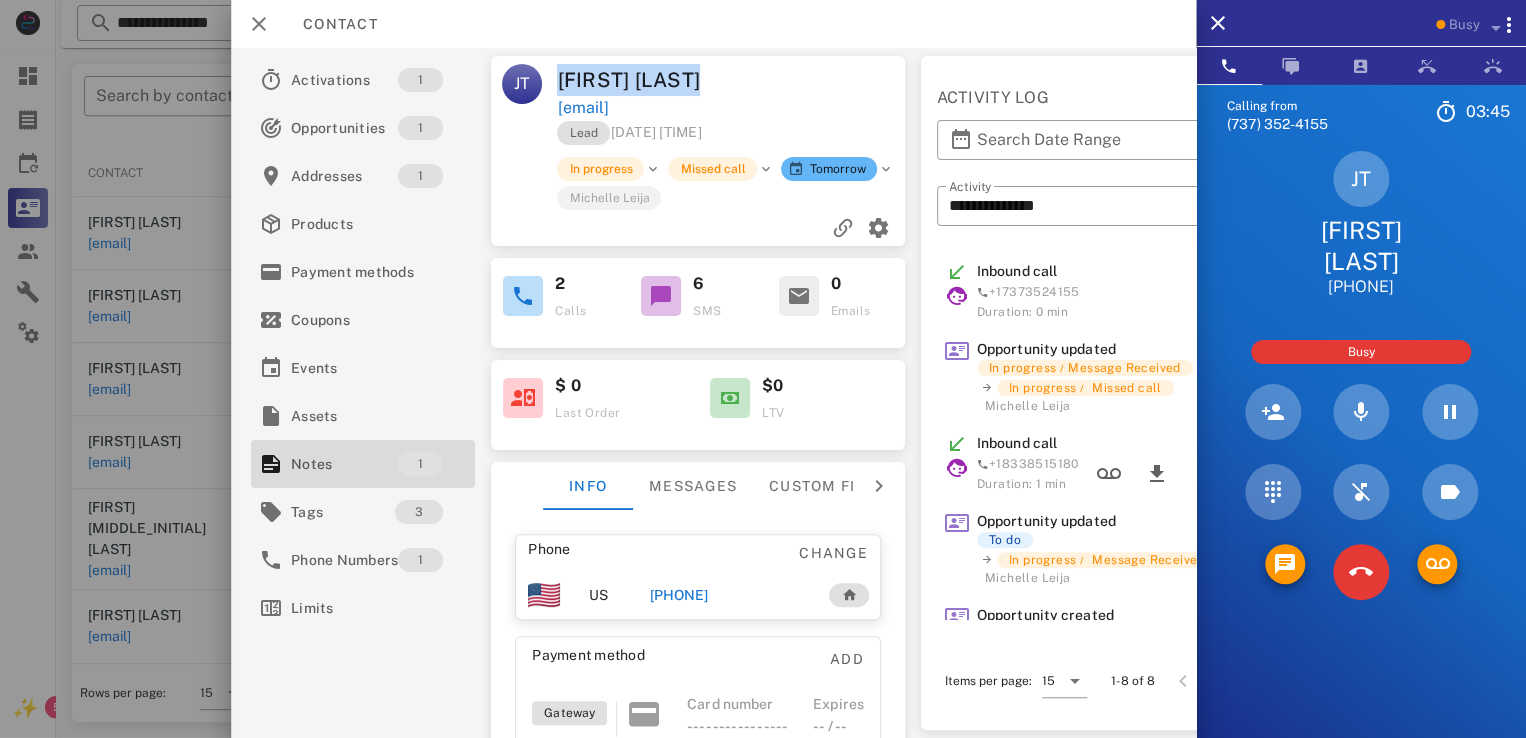 drag, startPoint x: 556, startPoint y: 69, endPoint x: 743, endPoint y: 81, distance: 187.38463 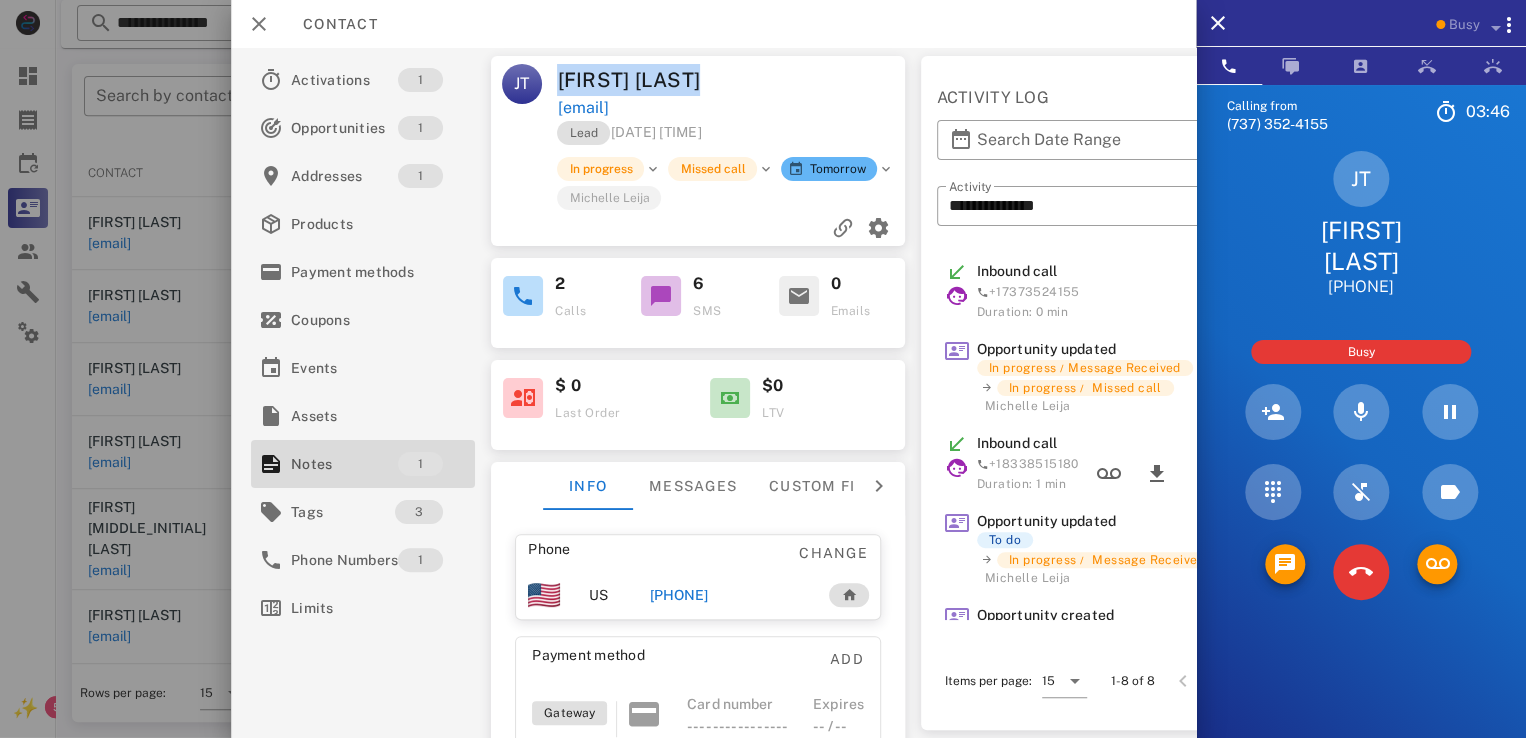 drag, startPoint x: 712, startPoint y: 79, endPoint x: 526, endPoint y: 70, distance: 186.21762 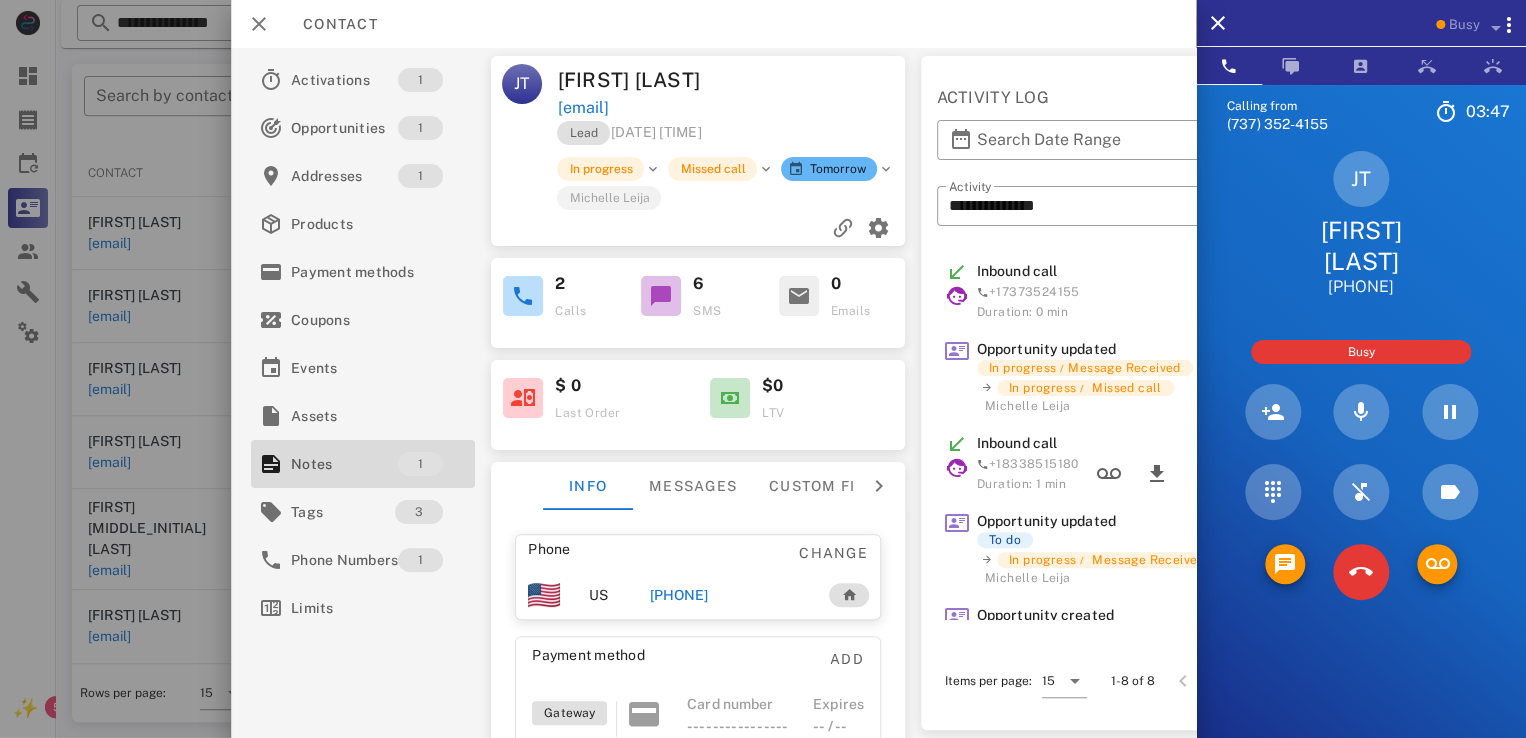 click on "[ROLE] [DATE] [TIME]   In progress   Missed call   Tomorrow   [FIRST] [LAST]" at bounding box center (698, 183) 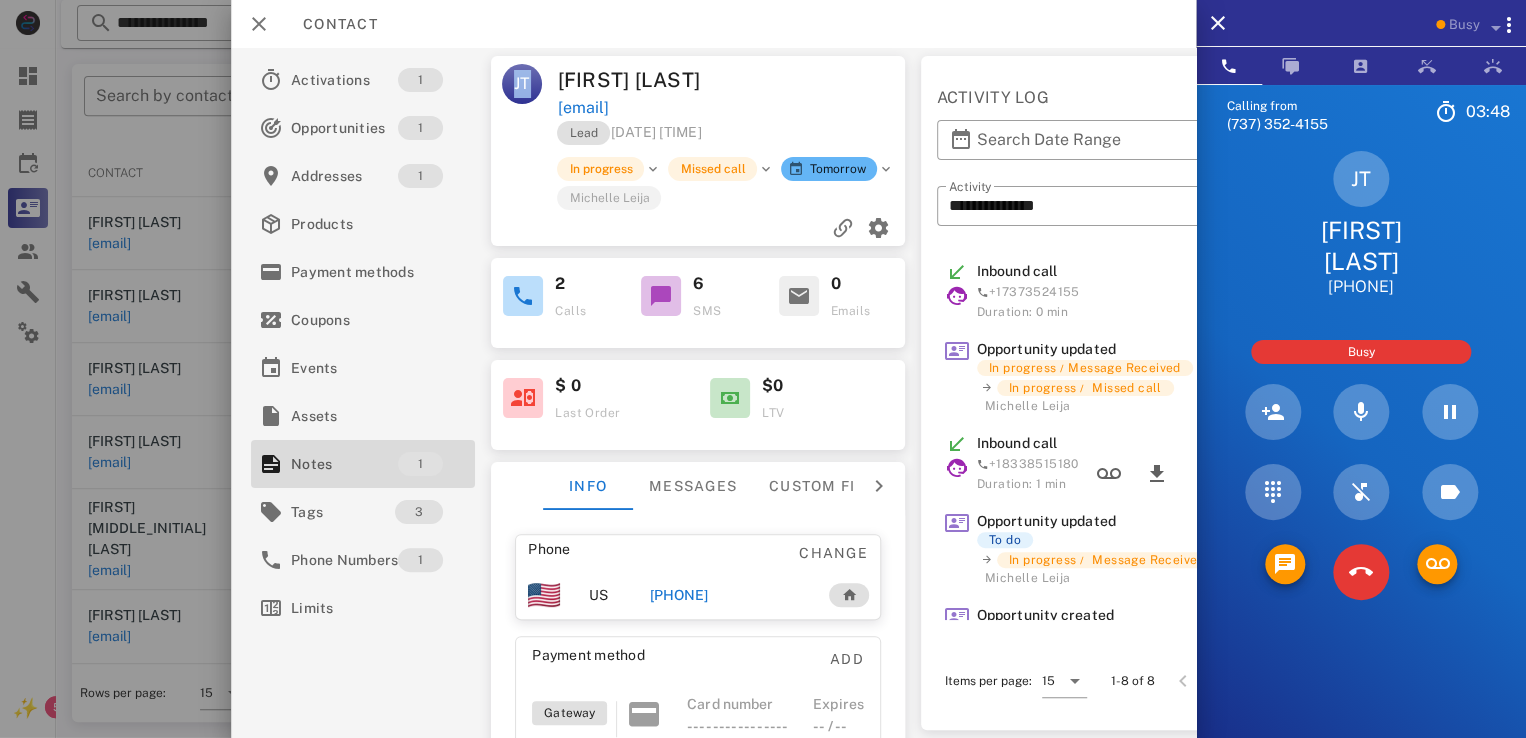 drag, startPoint x: 512, startPoint y: 76, endPoint x: 532, endPoint y: 79, distance: 20.22375 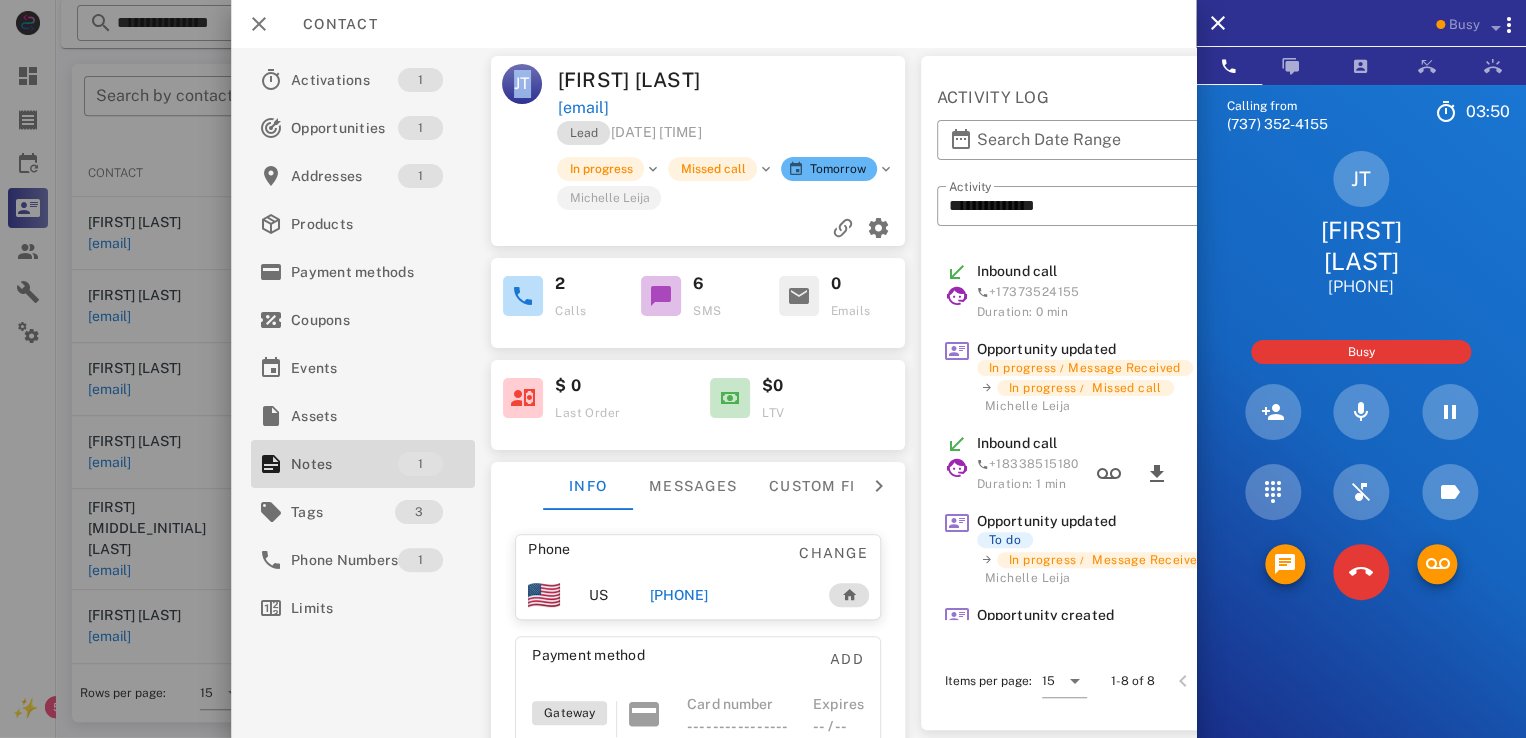 drag, startPoint x: 549, startPoint y: 77, endPoint x: 728, endPoint y: 91, distance: 179.54665 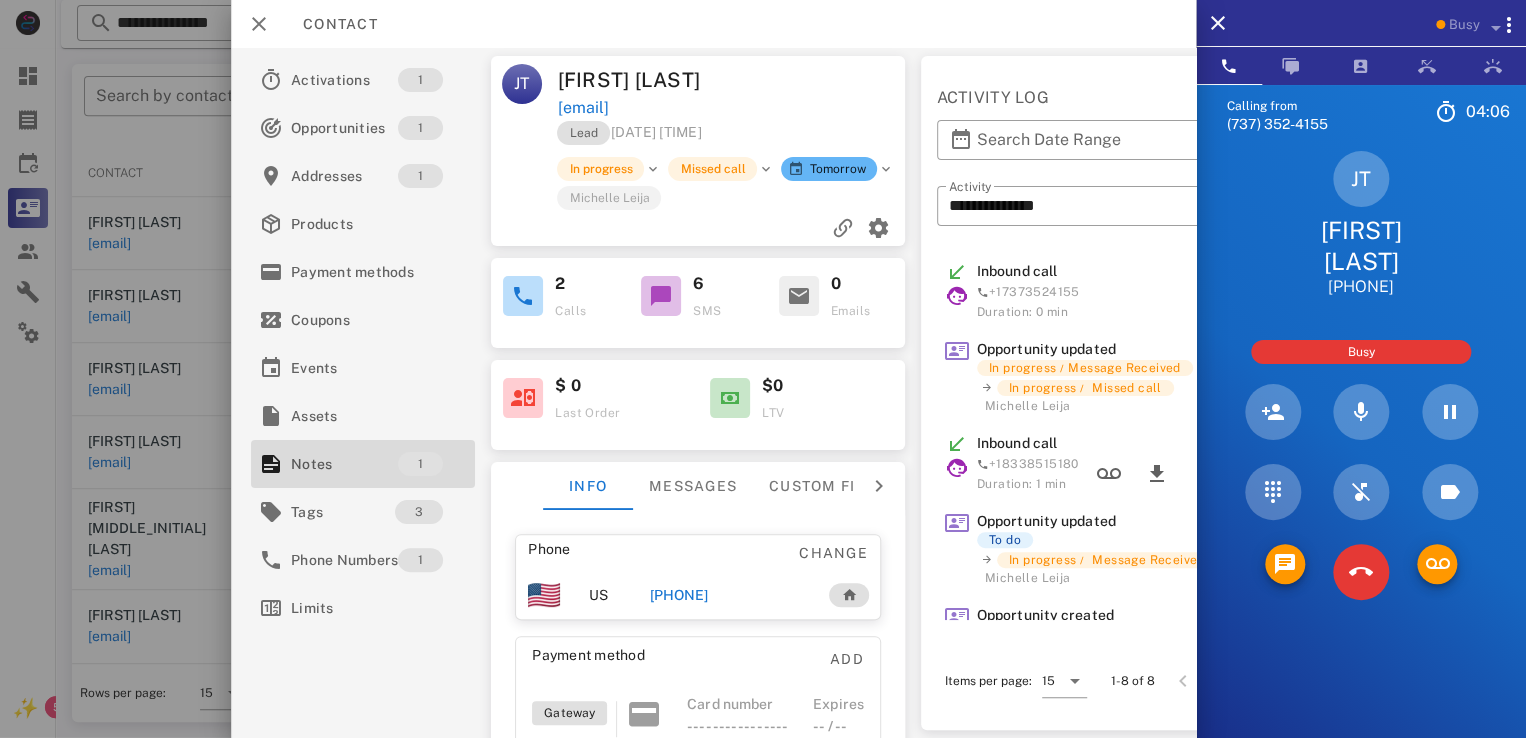 click on "[ROLE] [DATE] [TIME]" at bounding box center [630, 132] 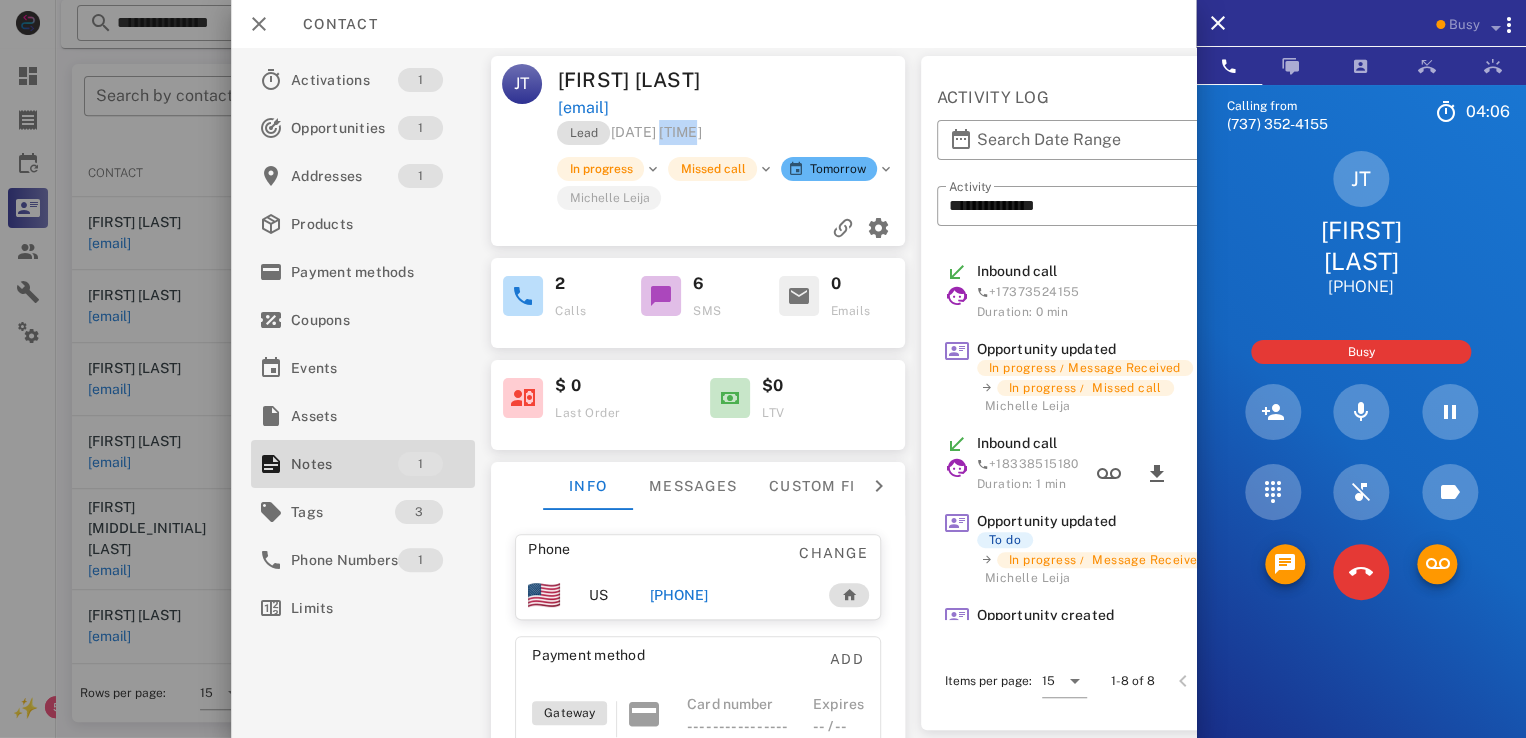 click on "[ROLE] [DATE] [TIME]" at bounding box center (630, 132) 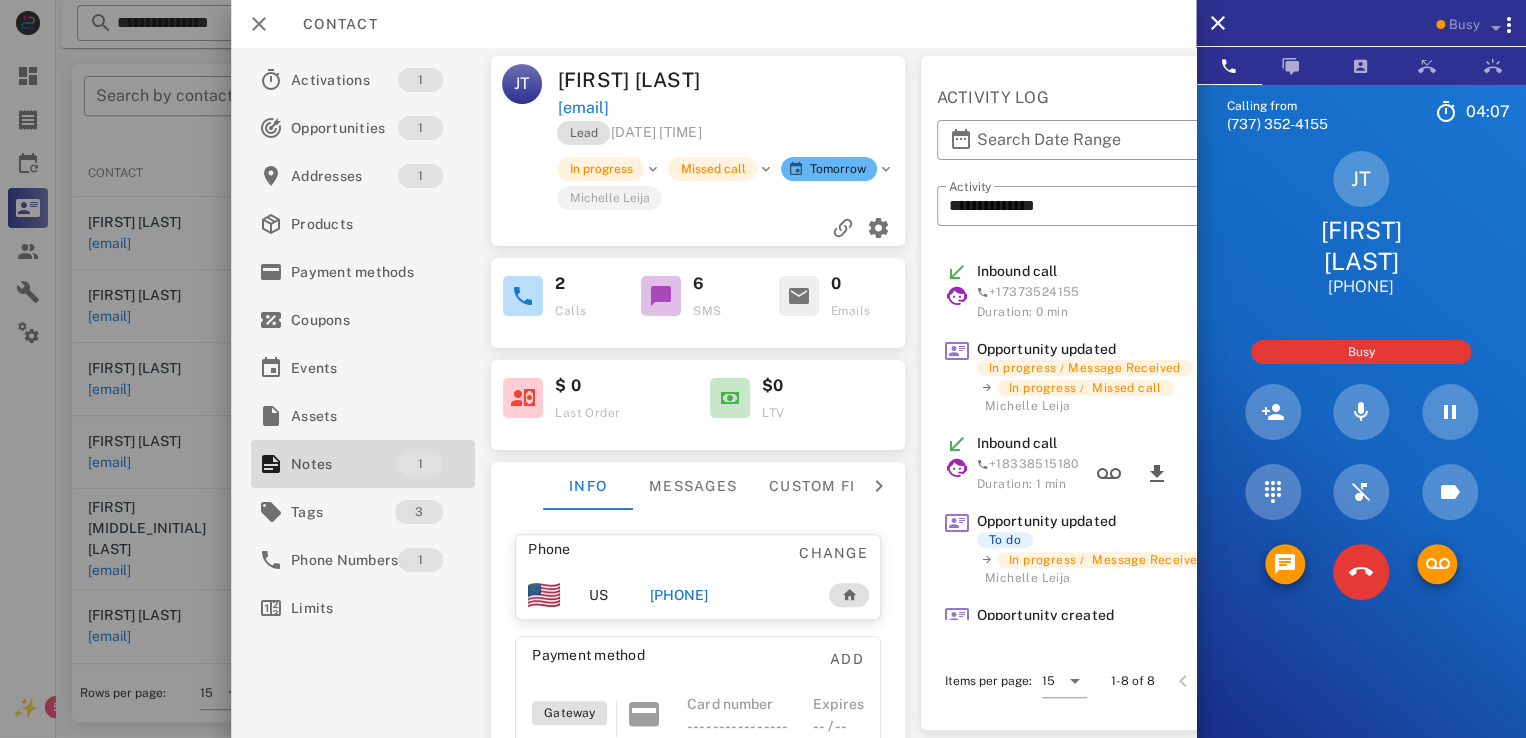 click on "[ROLE] [DATE] [TIME]" at bounding box center (733, 138) 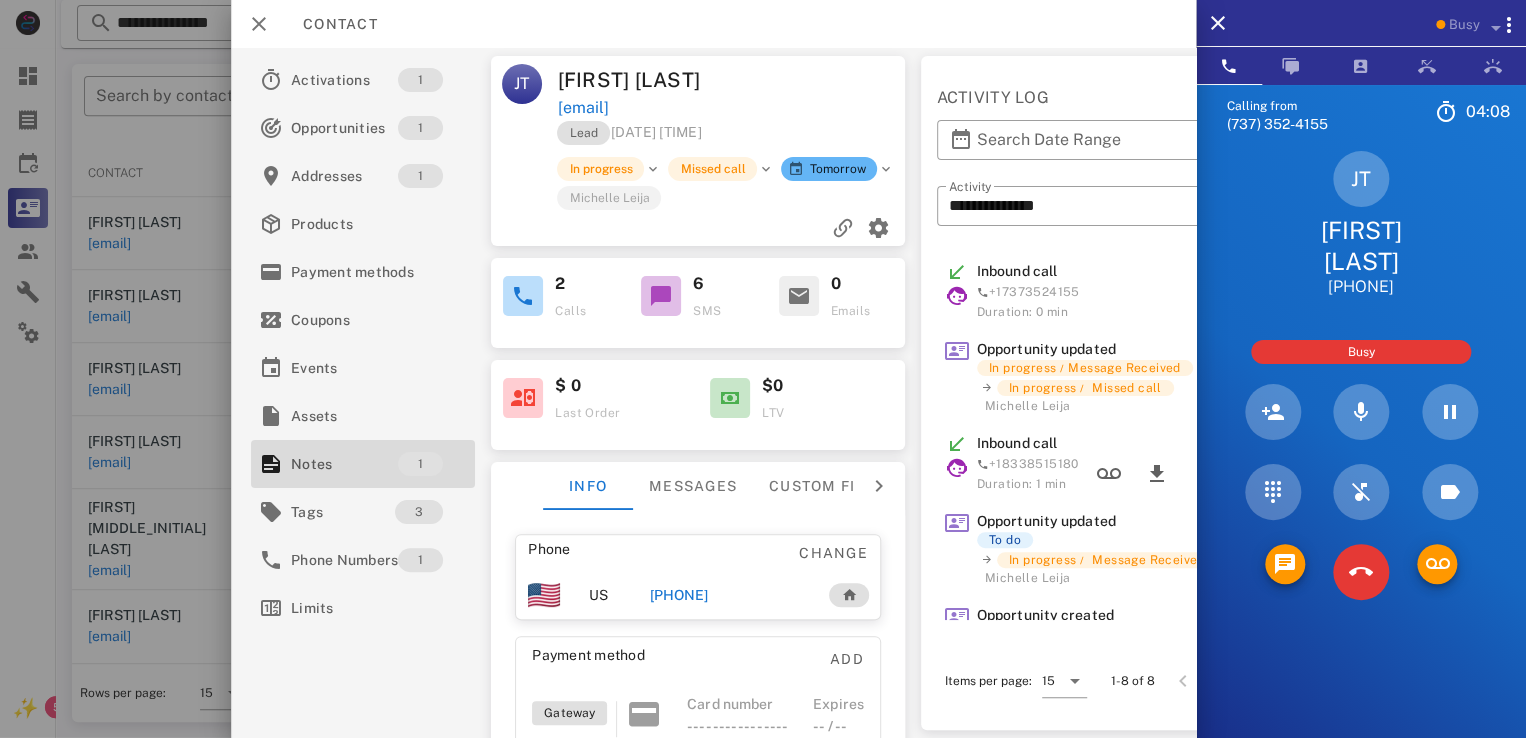 click on "[ROLE] [DATE] [TIME]" at bounding box center (630, 132) 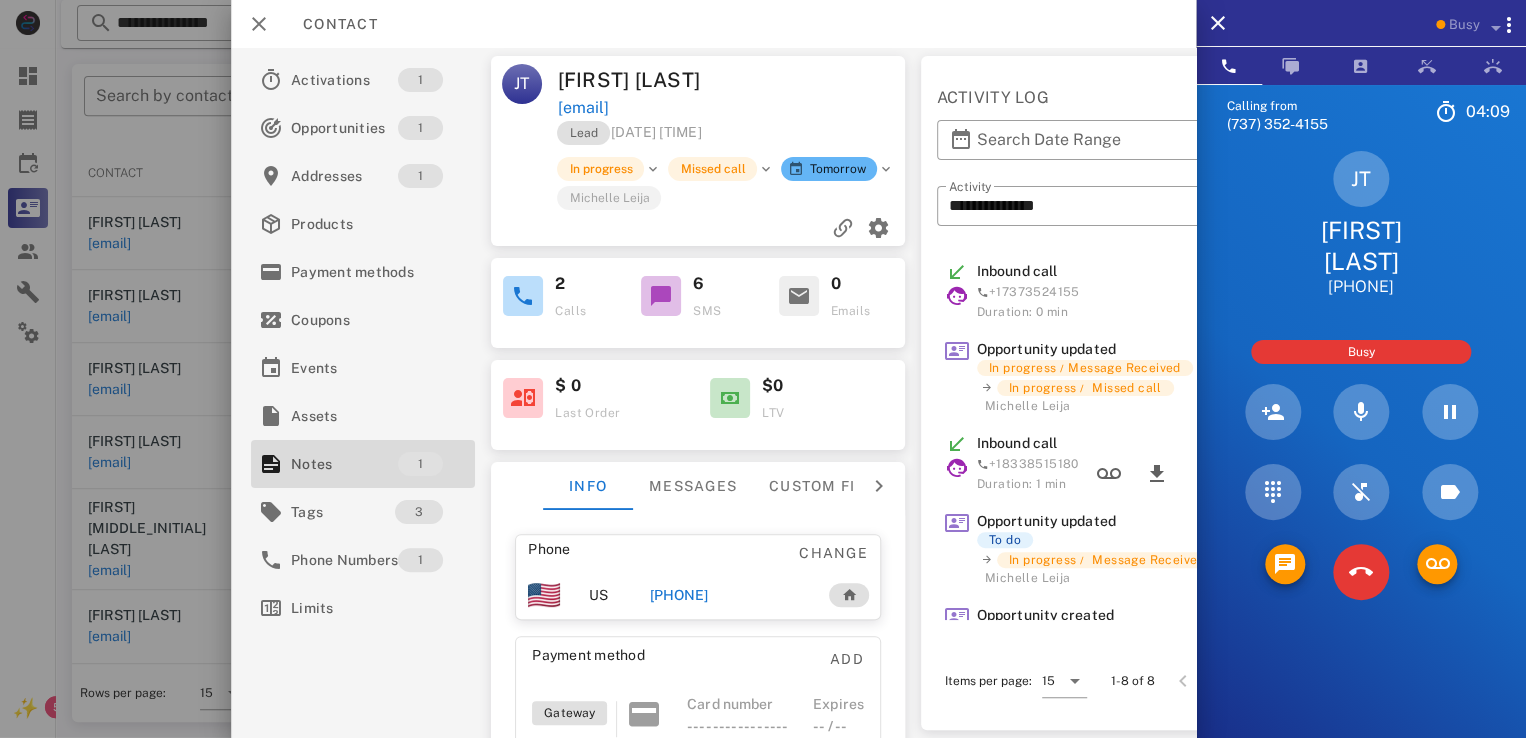 click on "[ROLE] [DATE] [TIME]" at bounding box center [630, 132] 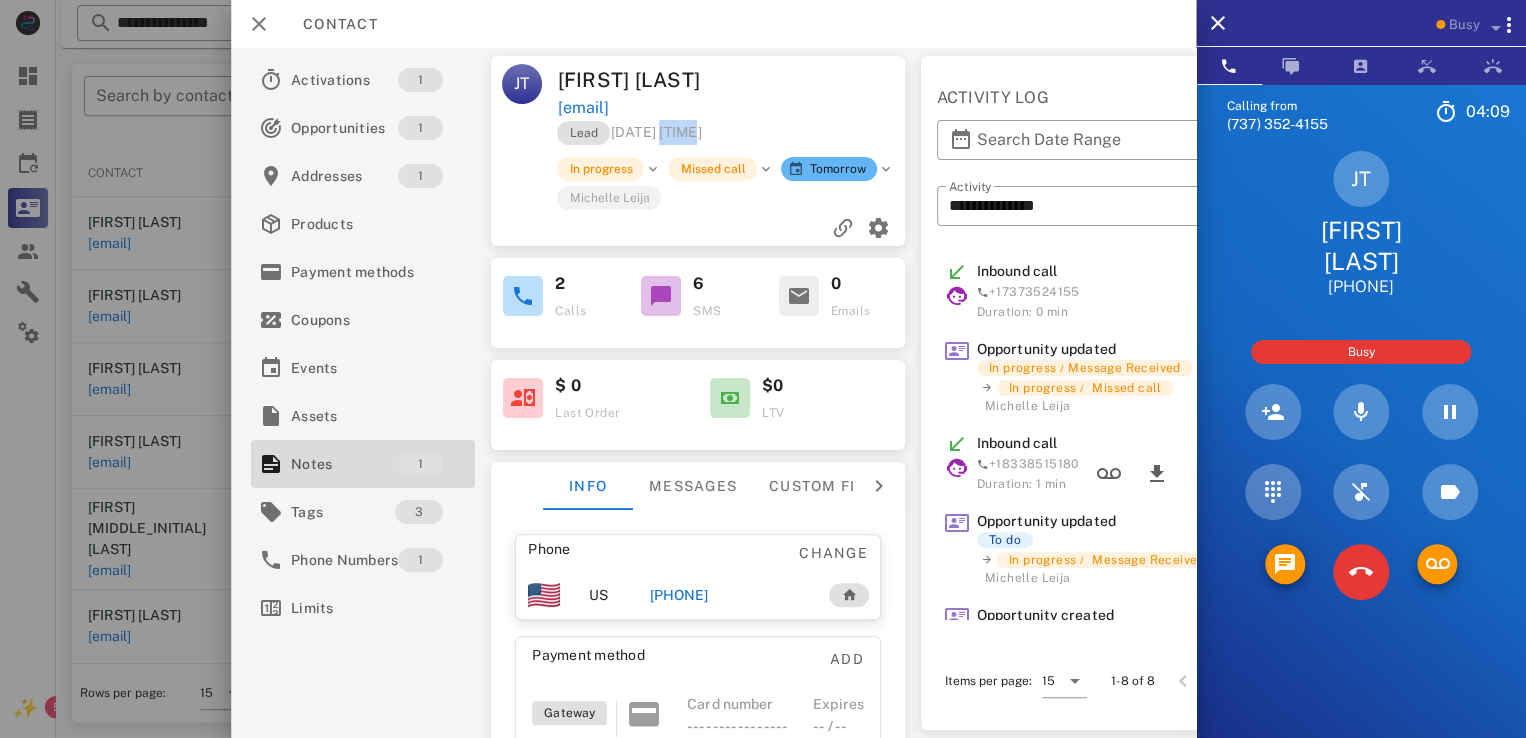 click on "[ROLE] [DATE] [TIME]" at bounding box center [630, 132] 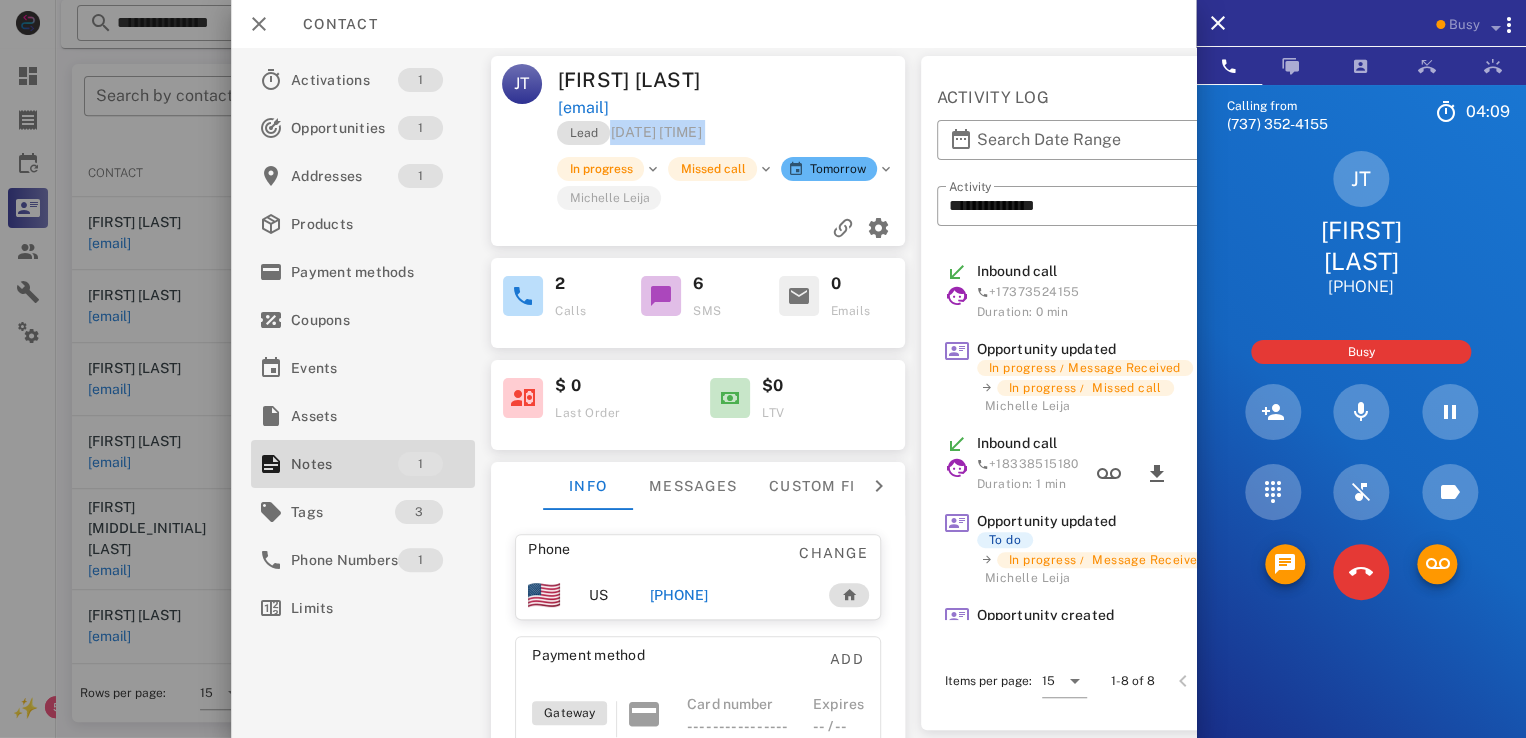 click on "[ROLE] [DATE] [TIME]" at bounding box center [630, 132] 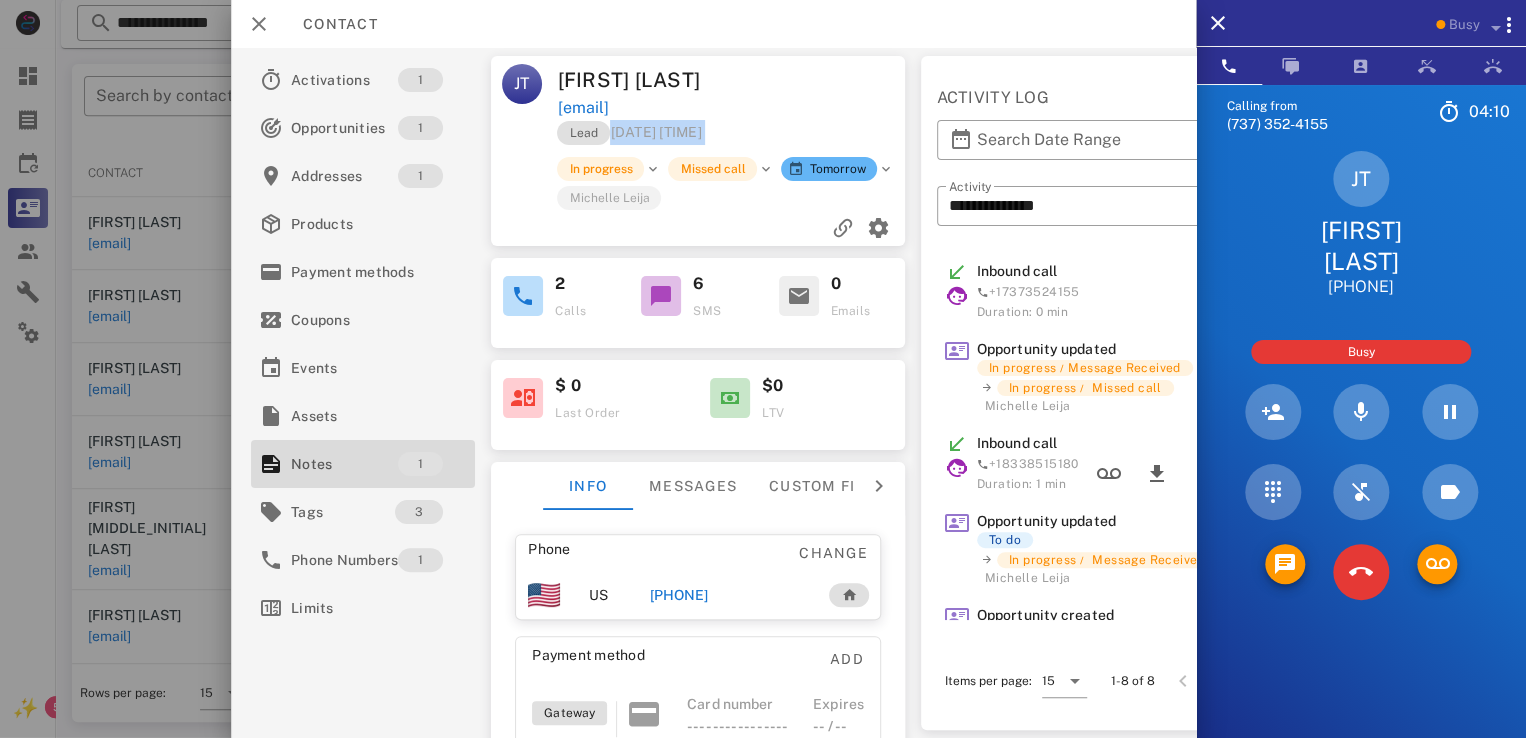 click on "[ROLE] [DATE] [TIME]" at bounding box center [733, 138] 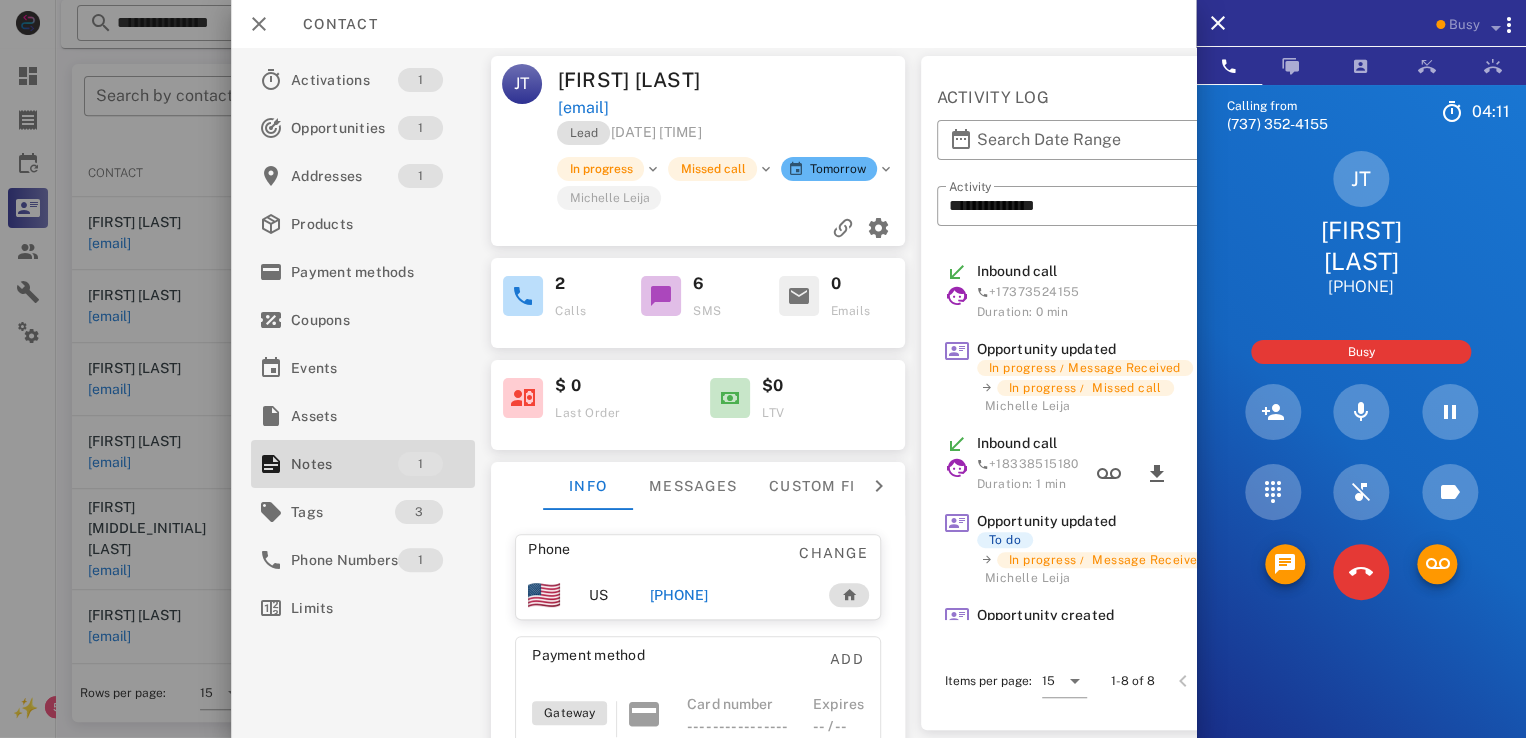 click on "[ROLE] [DATE] [TIME]" at bounding box center (630, 132) 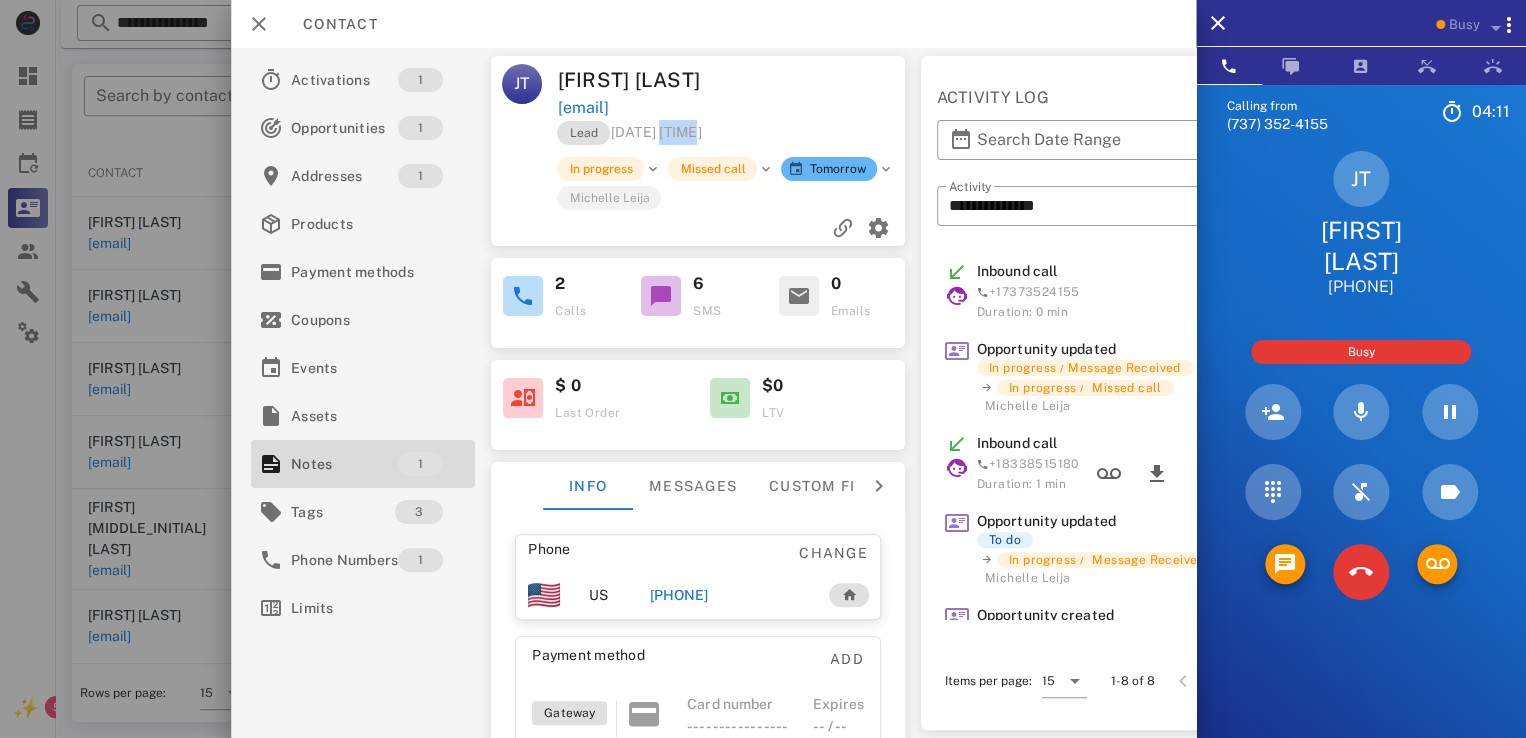 click on "[ROLE] [DATE] [TIME]" at bounding box center [630, 132] 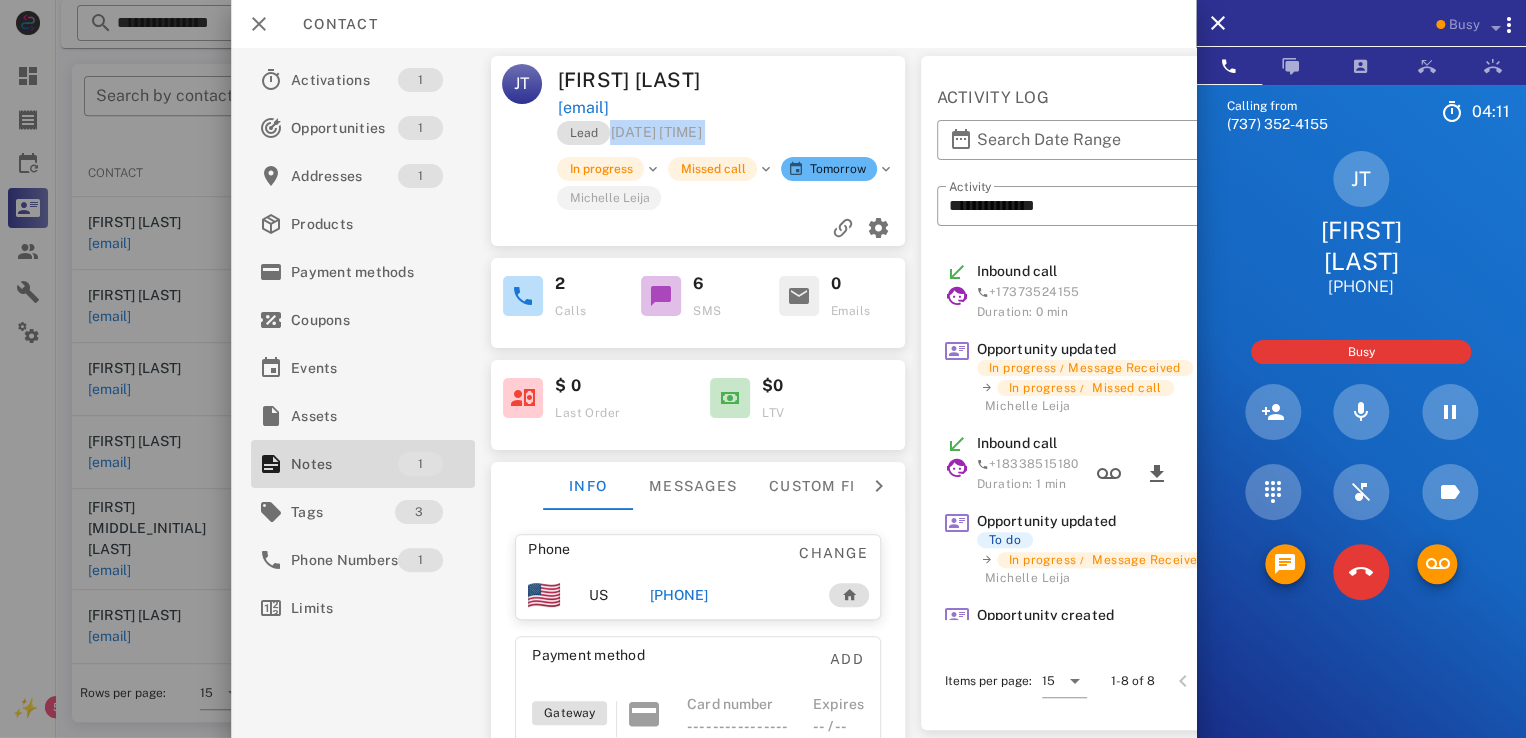 click on "[ROLE] [DATE] [TIME]" at bounding box center [630, 132] 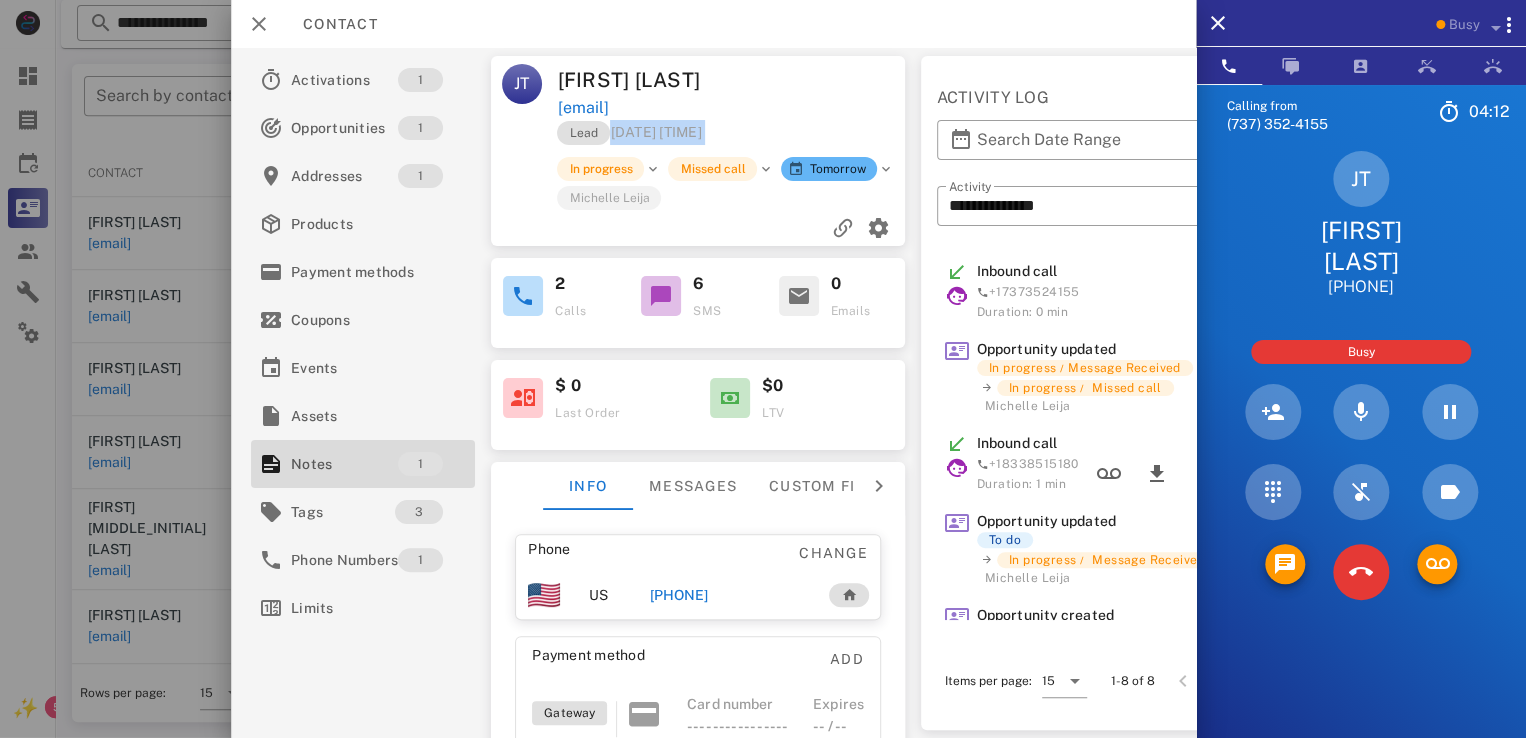 click on "[ROLE] [DATE] [TIME]" at bounding box center (733, 138) 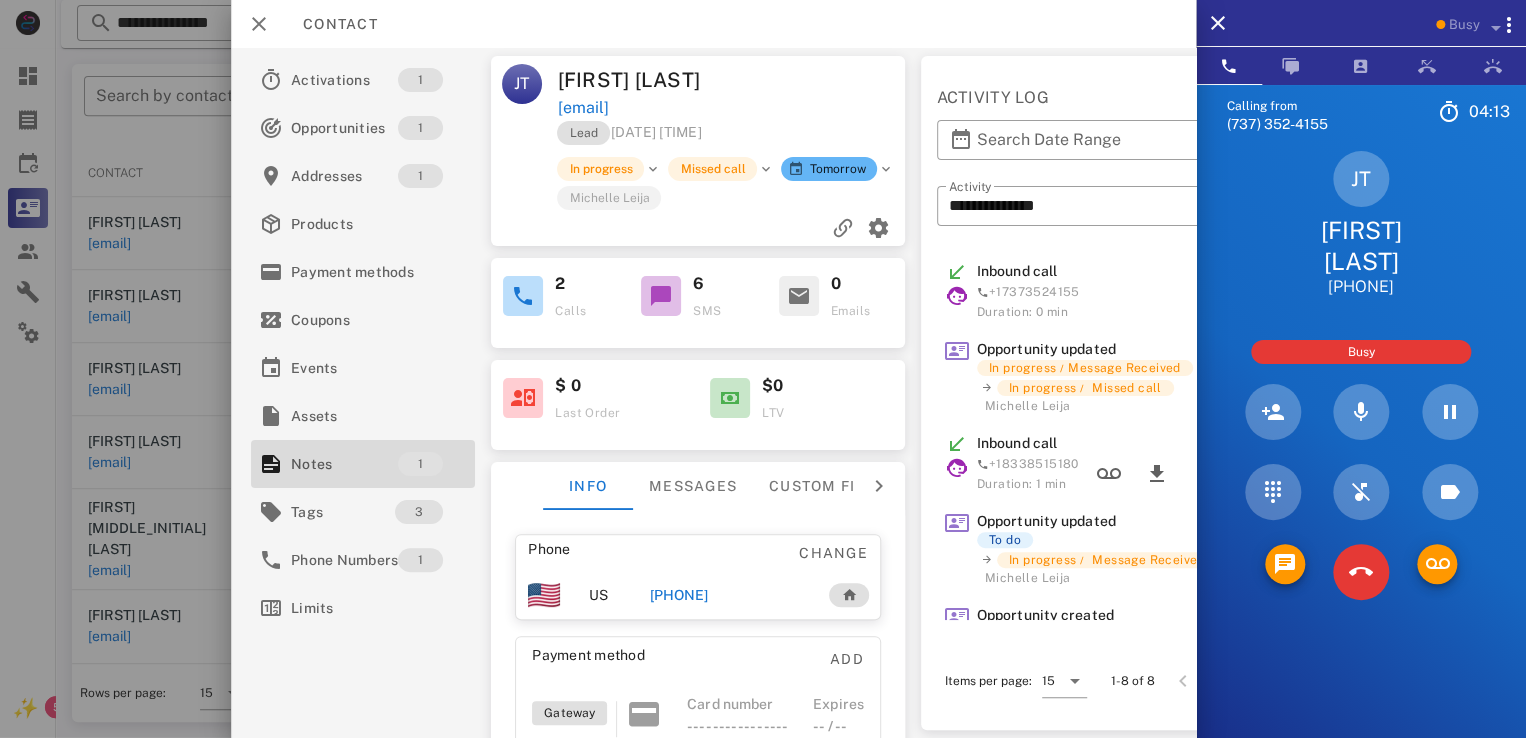 click on "[ROLE] [DATE] [TIME]" at bounding box center [630, 132] 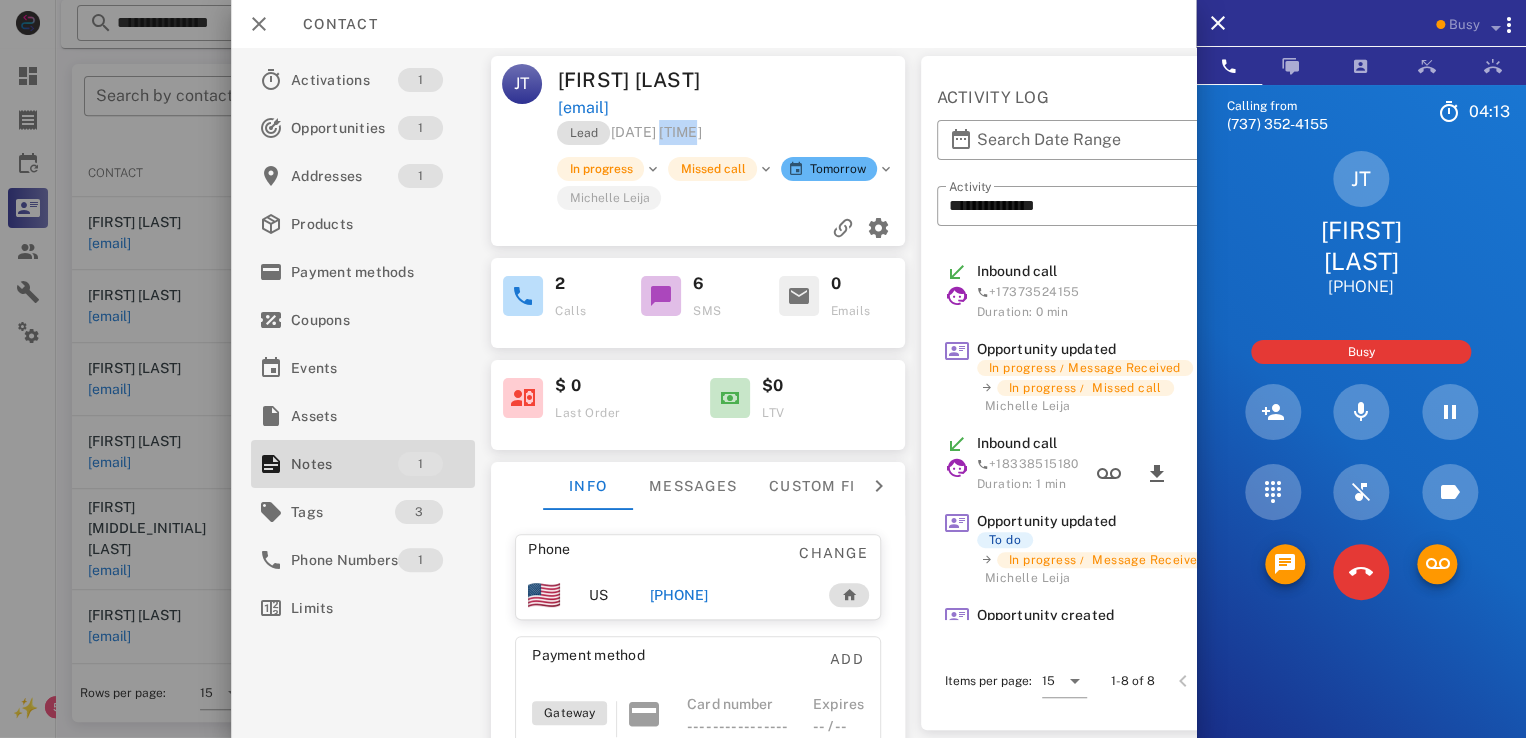 click on "[ROLE] [DATE] [TIME]" at bounding box center (630, 132) 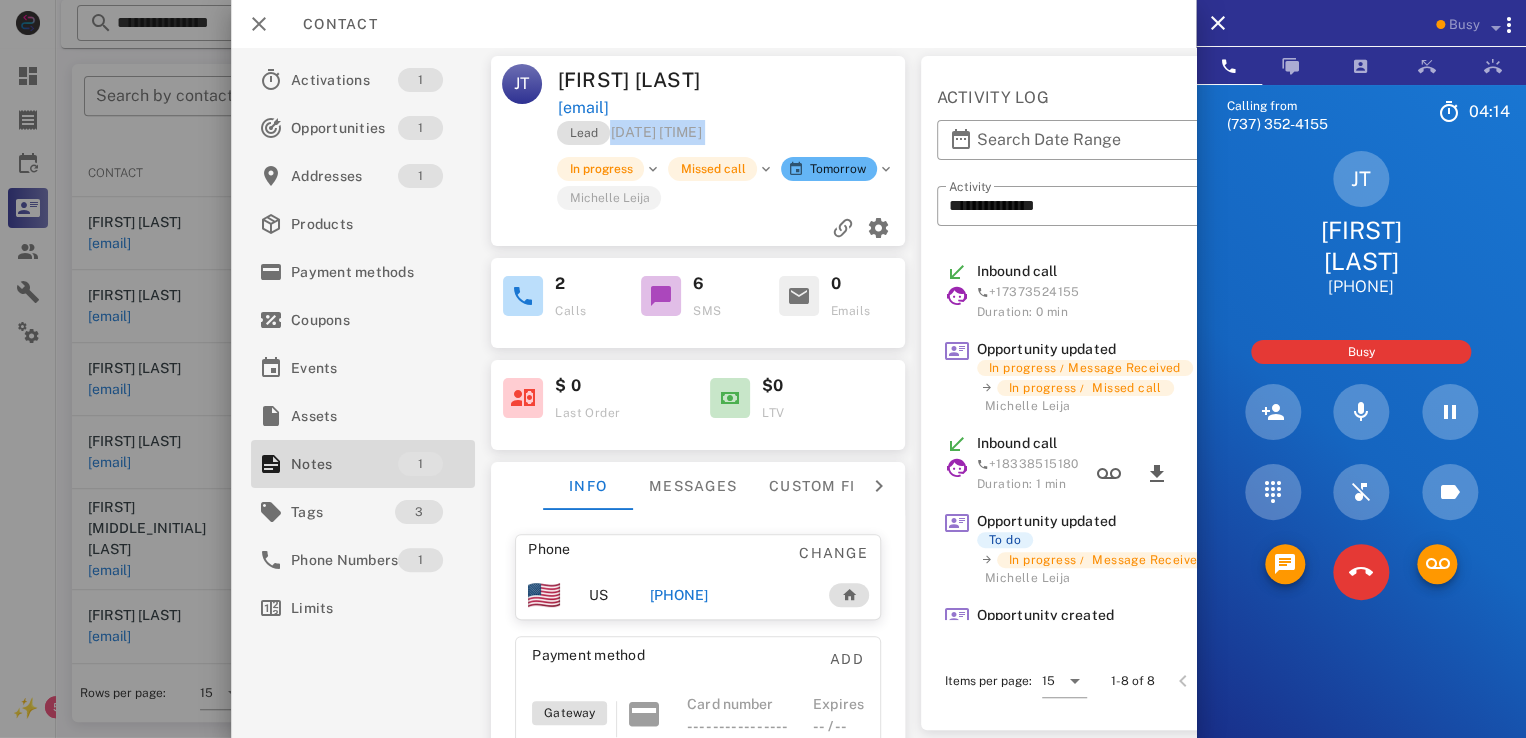 click on "[ROLE] [DATE] [TIME]" at bounding box center (630, 132) 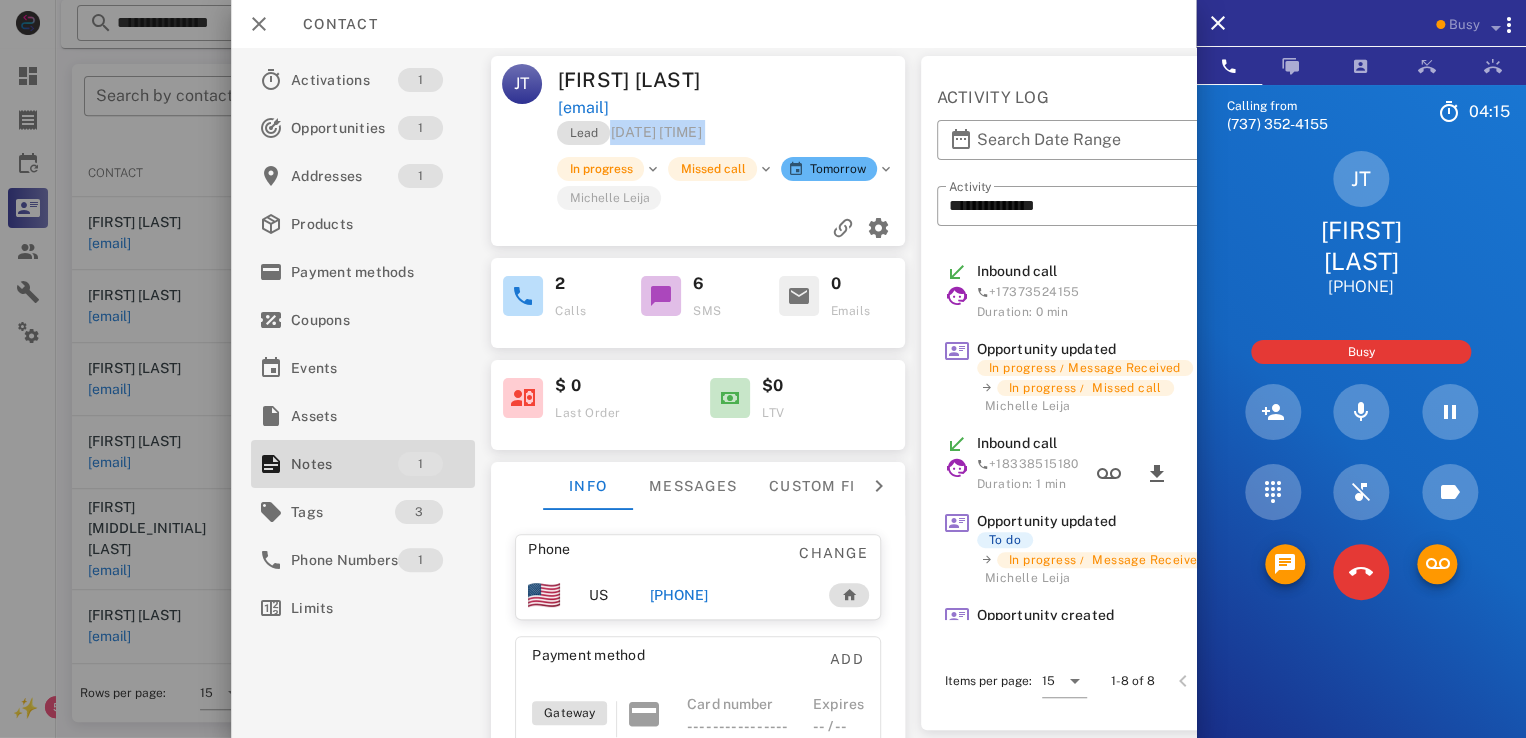 click on "[ROLE] [DATE] [TIME]" at bounding box center (733, 138) 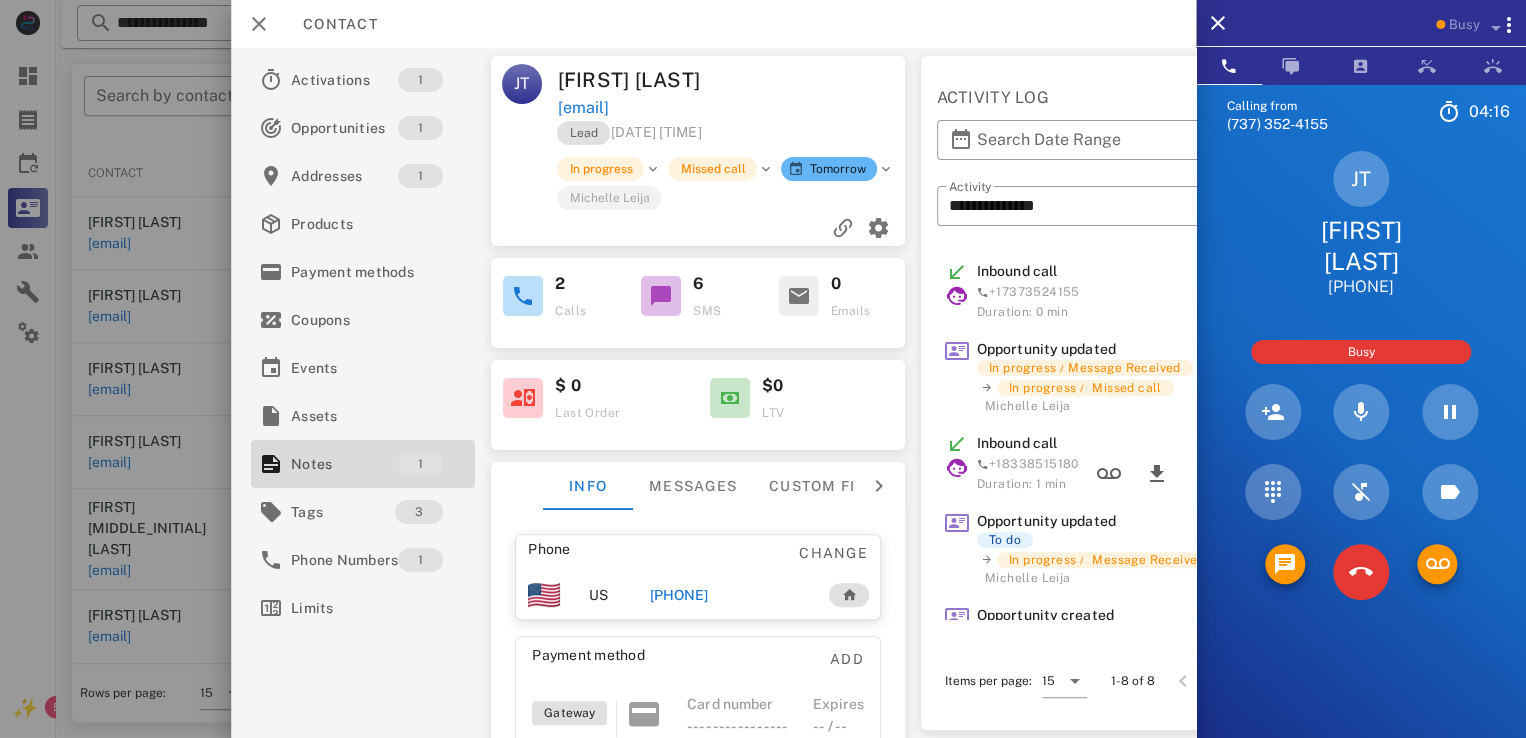 click on "[ROLE] [DATE] [TIME]" at bounding box center [630, 132] 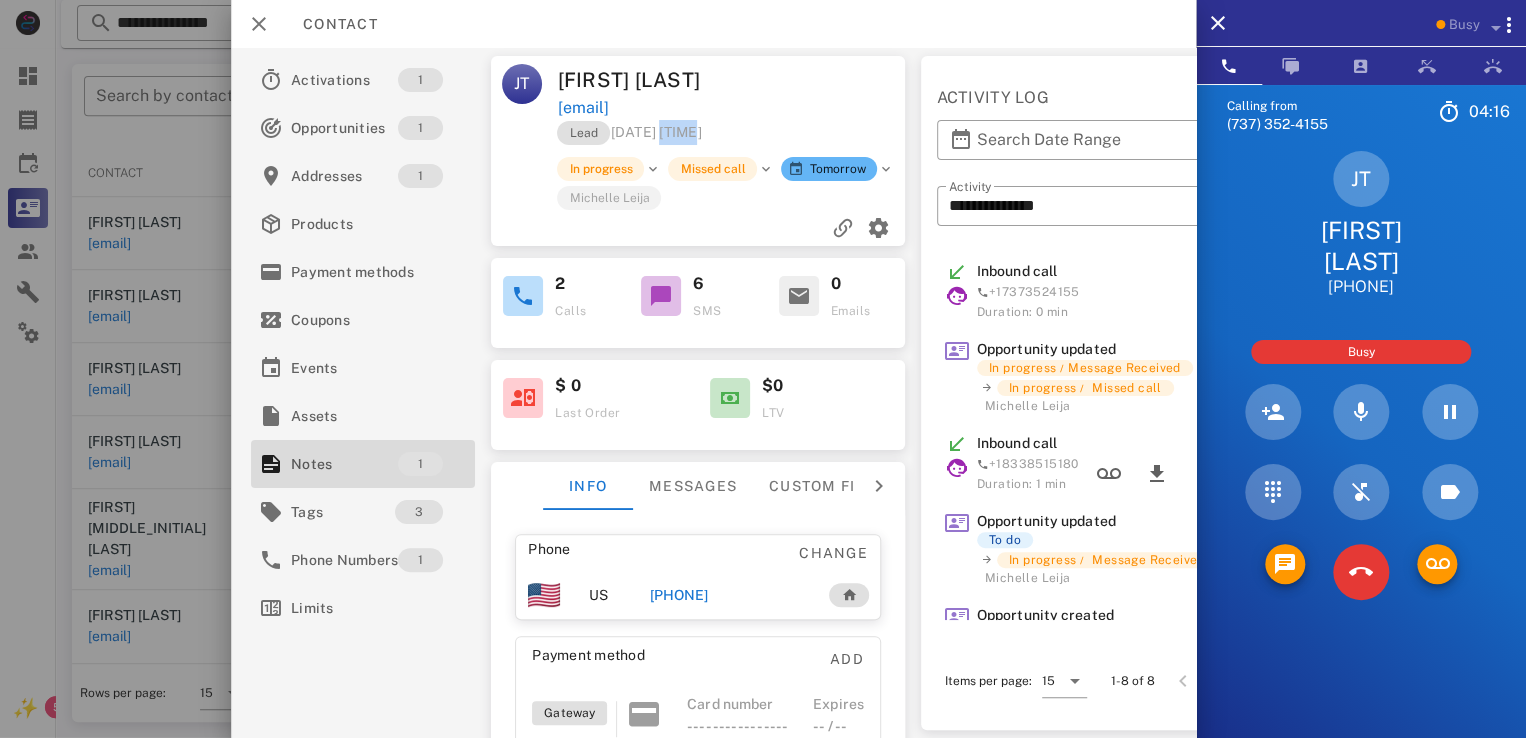 click on "[ROLE] [DATE] [TIME]" at bounding box center (630, 132) 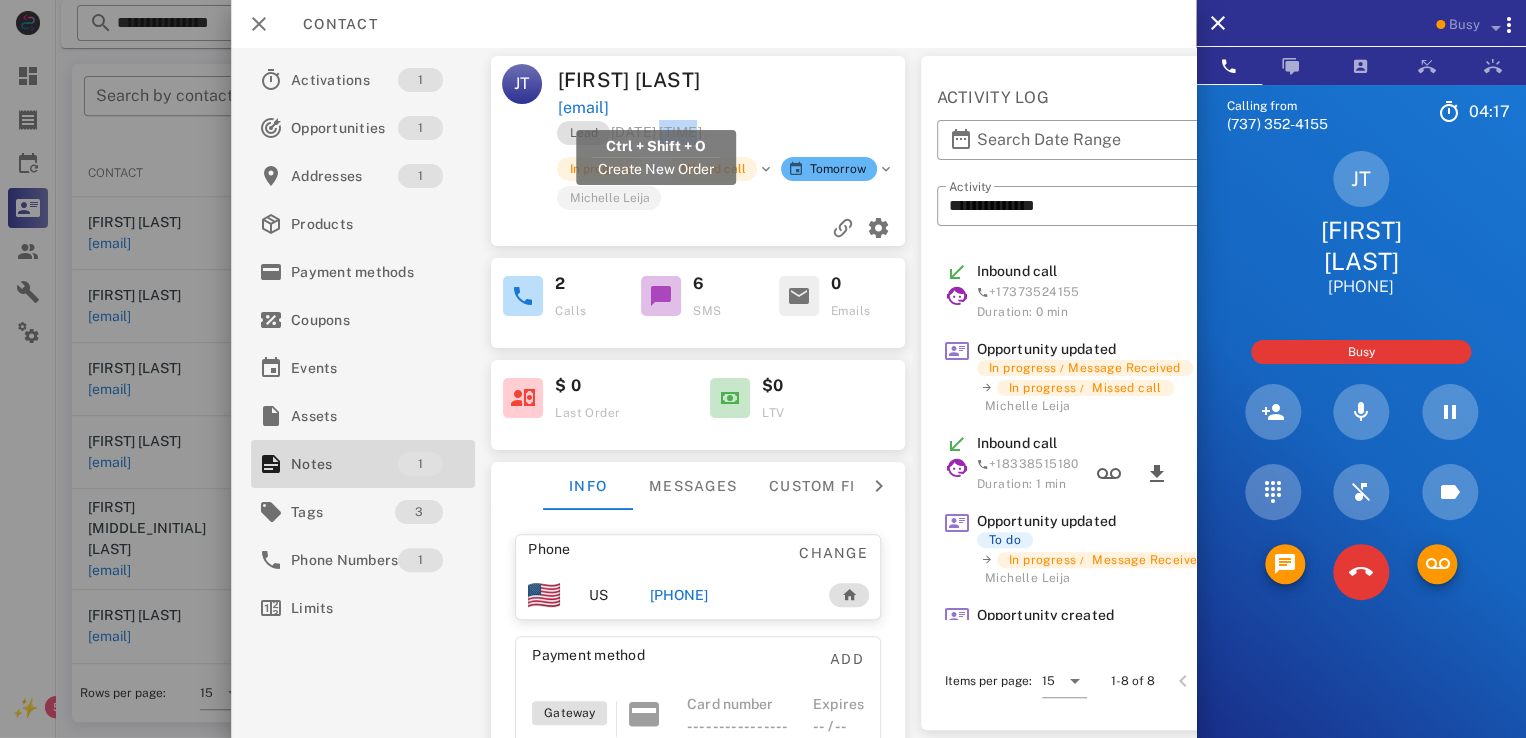 click on "[EMAIL]" at bounding box center (583, 108) 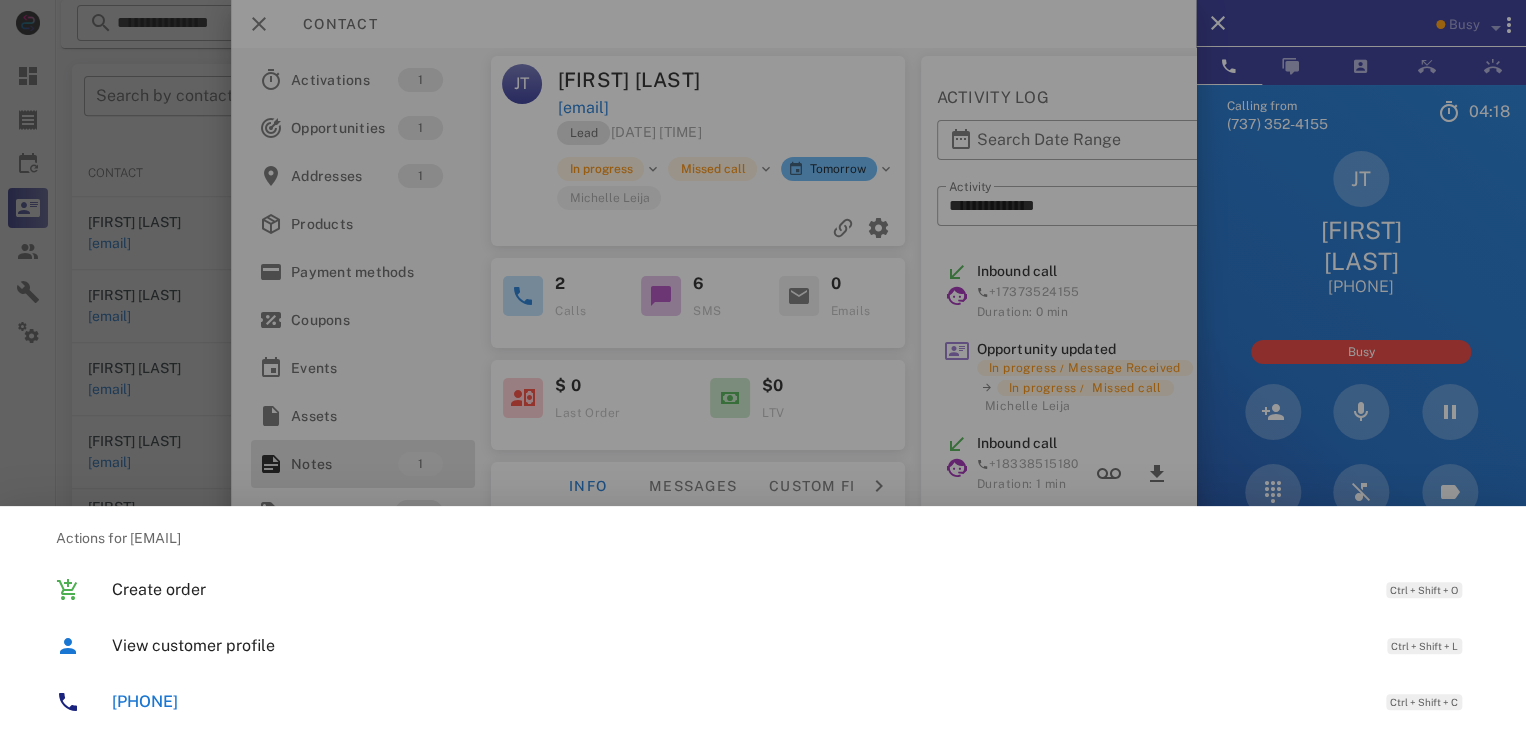 click at bounding box center [763, 369] 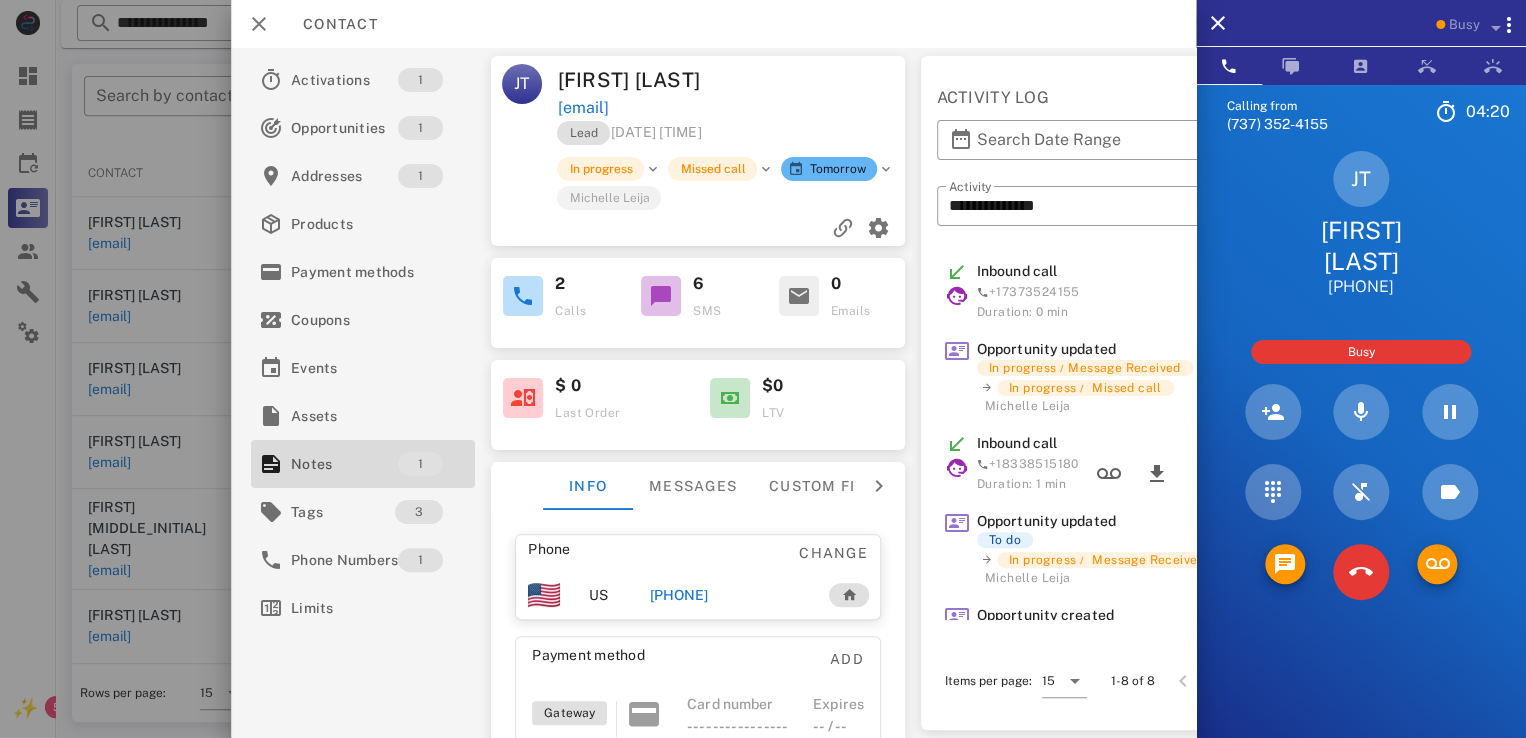 drag, startPoint x: 782, startPoint y: 112, endPoint x: 544, endPoint y: 89, distance: 239.10876 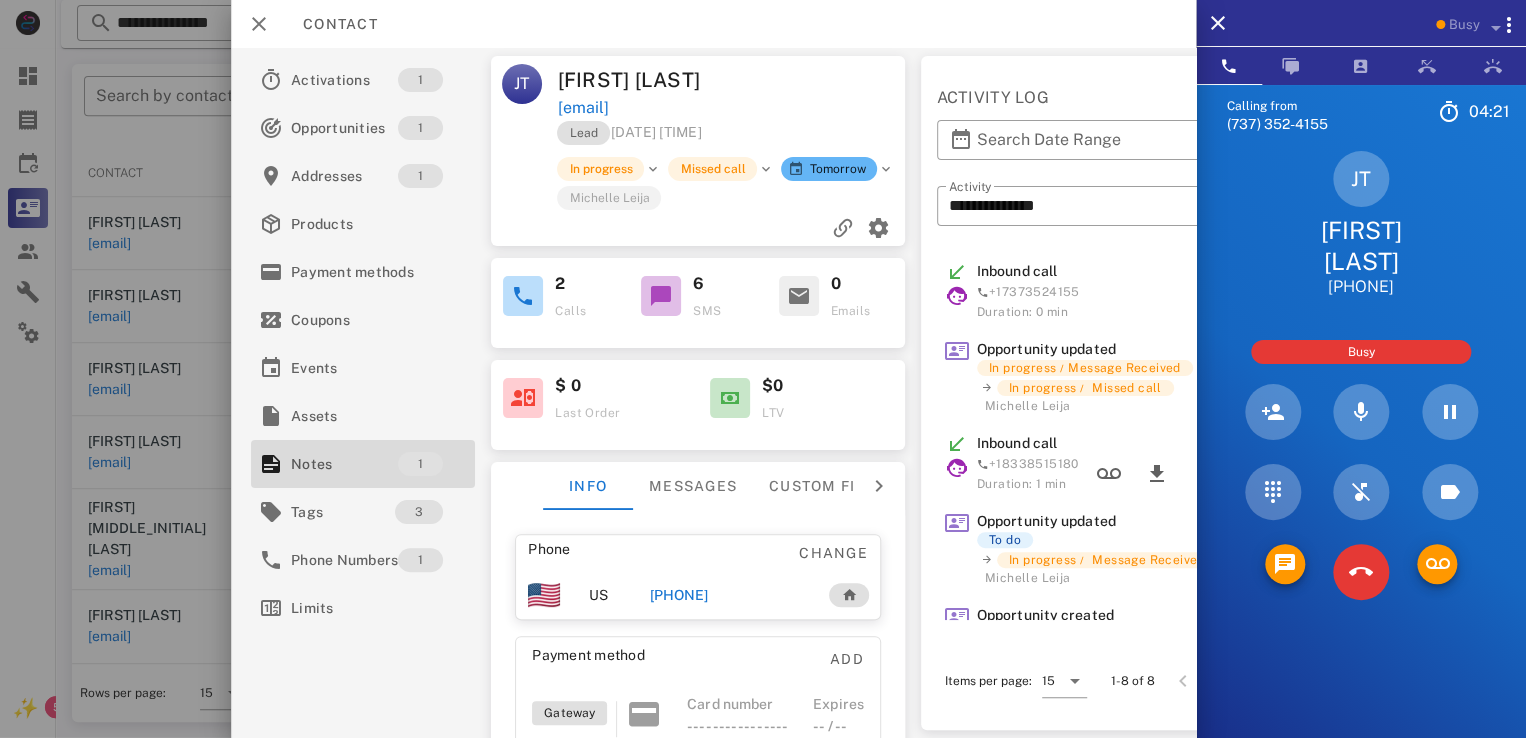 click on "JT" at bounding box center (522, 92) 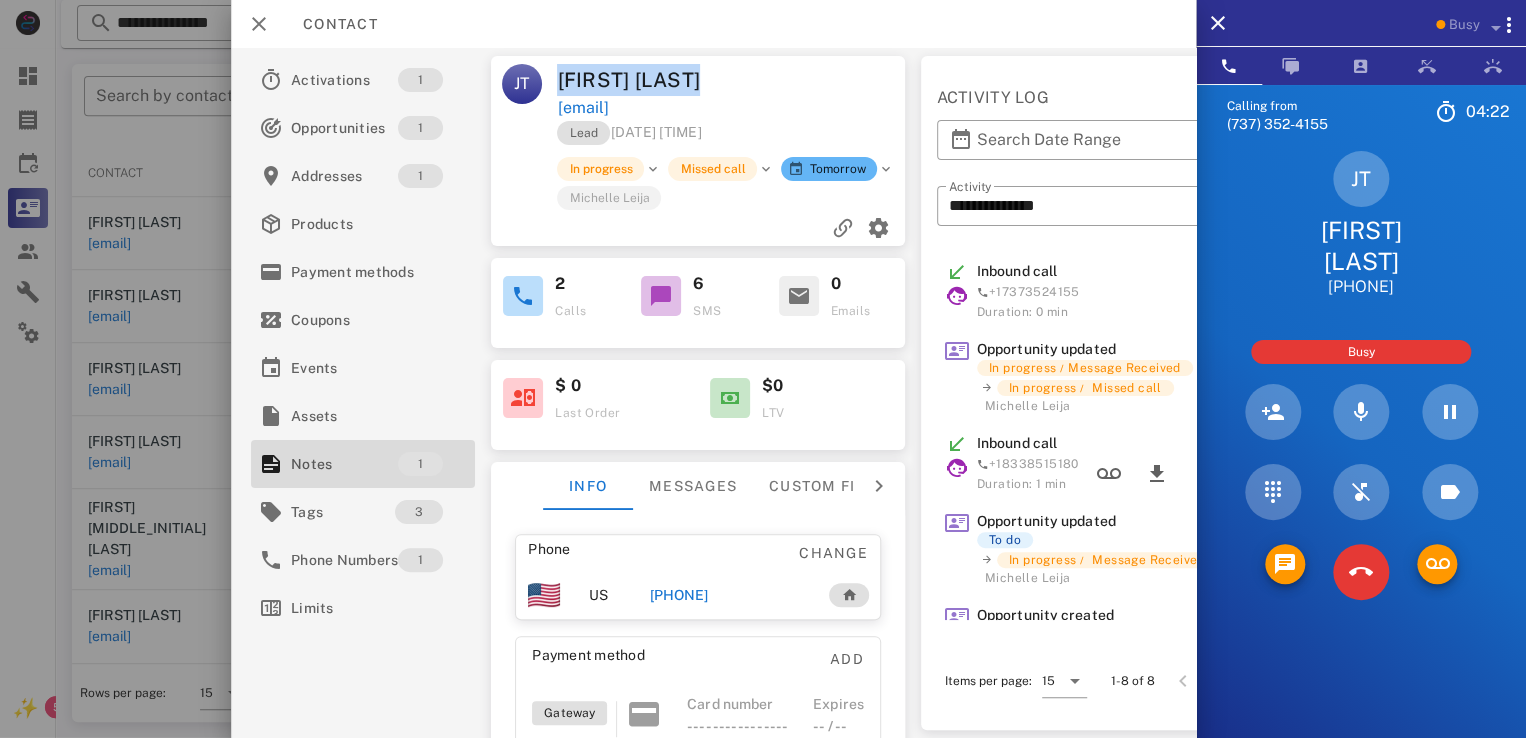 drag, startPoint x: 558, startPoint y: 84, endPoint x: 772, endPoint y: 81, distance: 214.02103 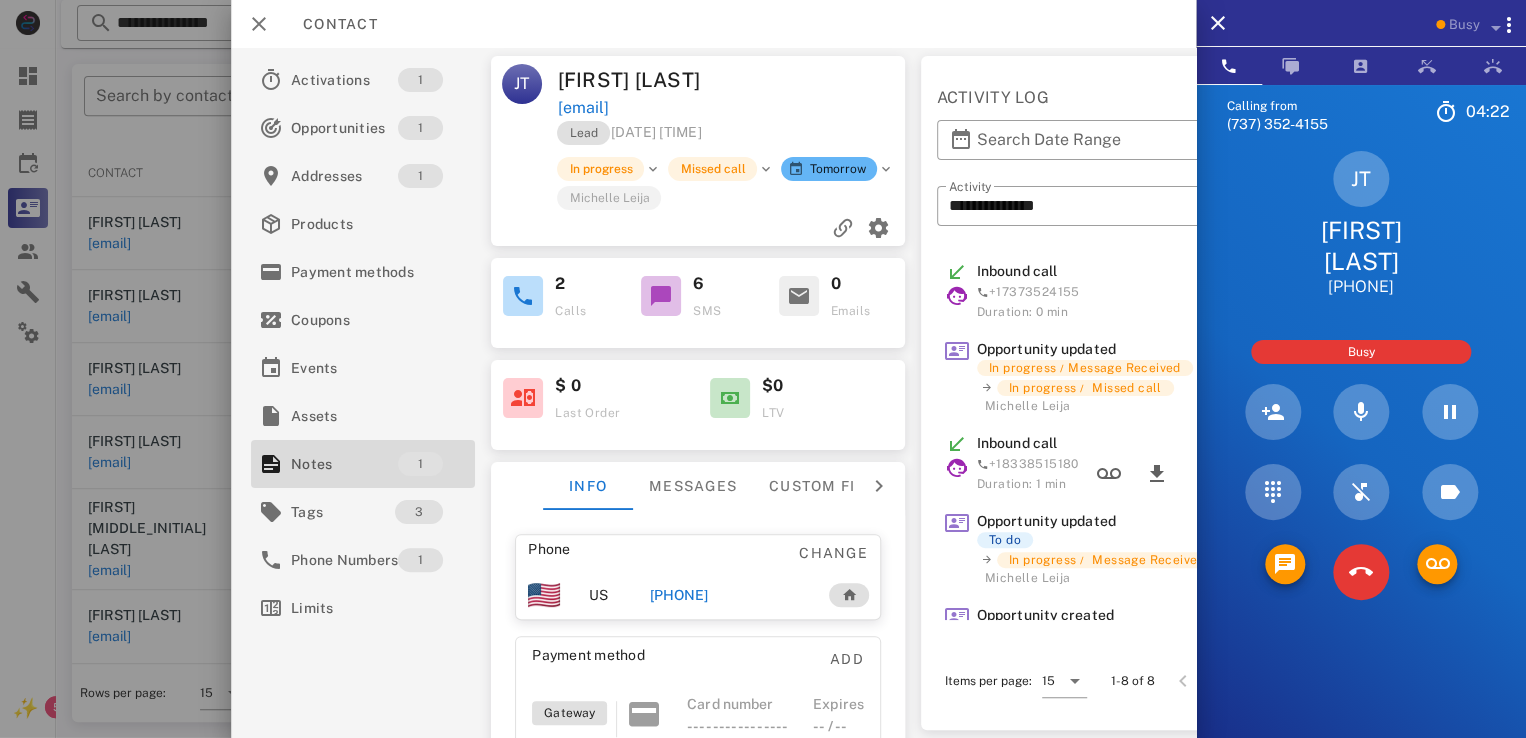 click on "[ROLE] [DATE] [TIME]   In progress   Missed call   Tomorrow   [FIRST] [LAST]" at bounding box center [698, 183] 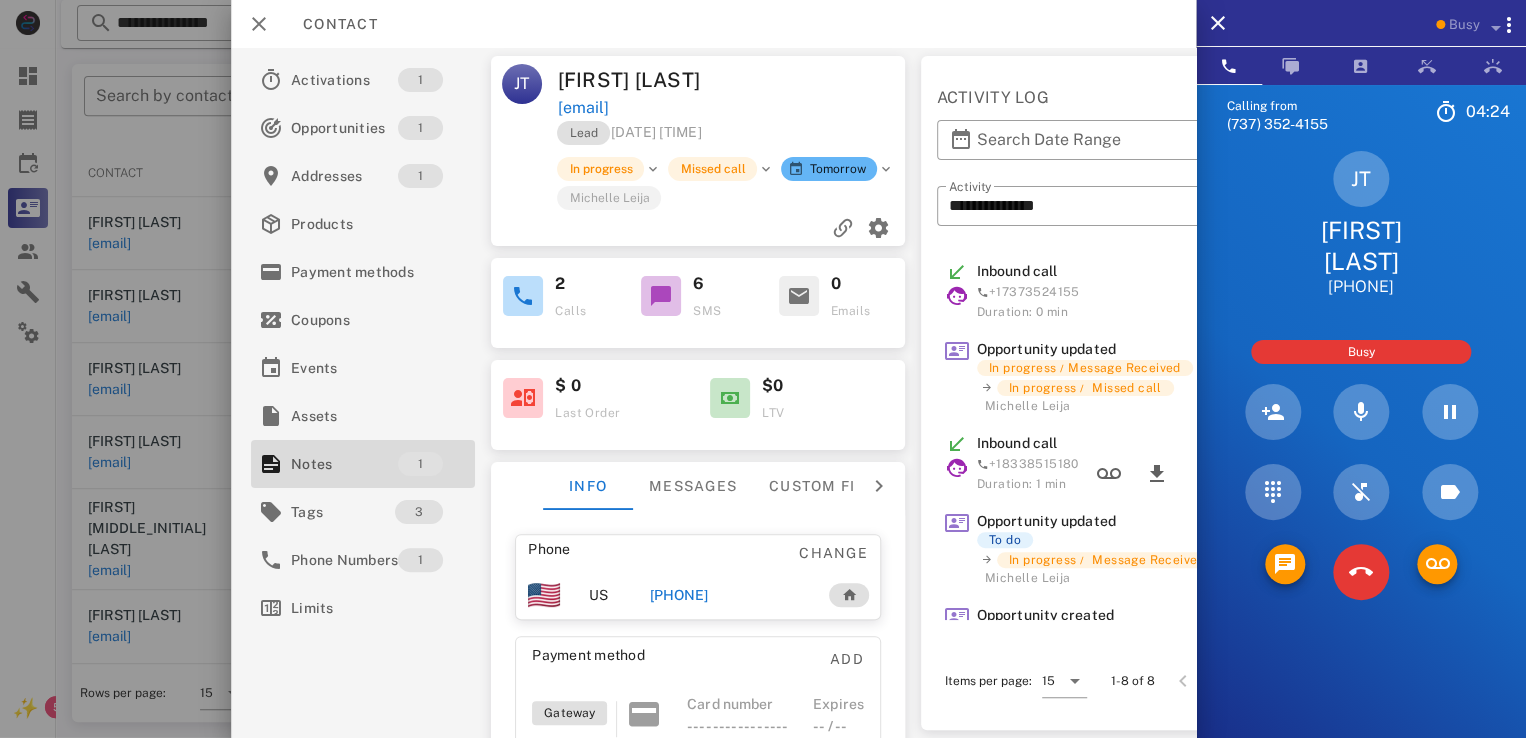 drag, startPoint x: 560, startPoint y: 81, endPoint x: 708, endPoint y: 93, distance: 148.48569 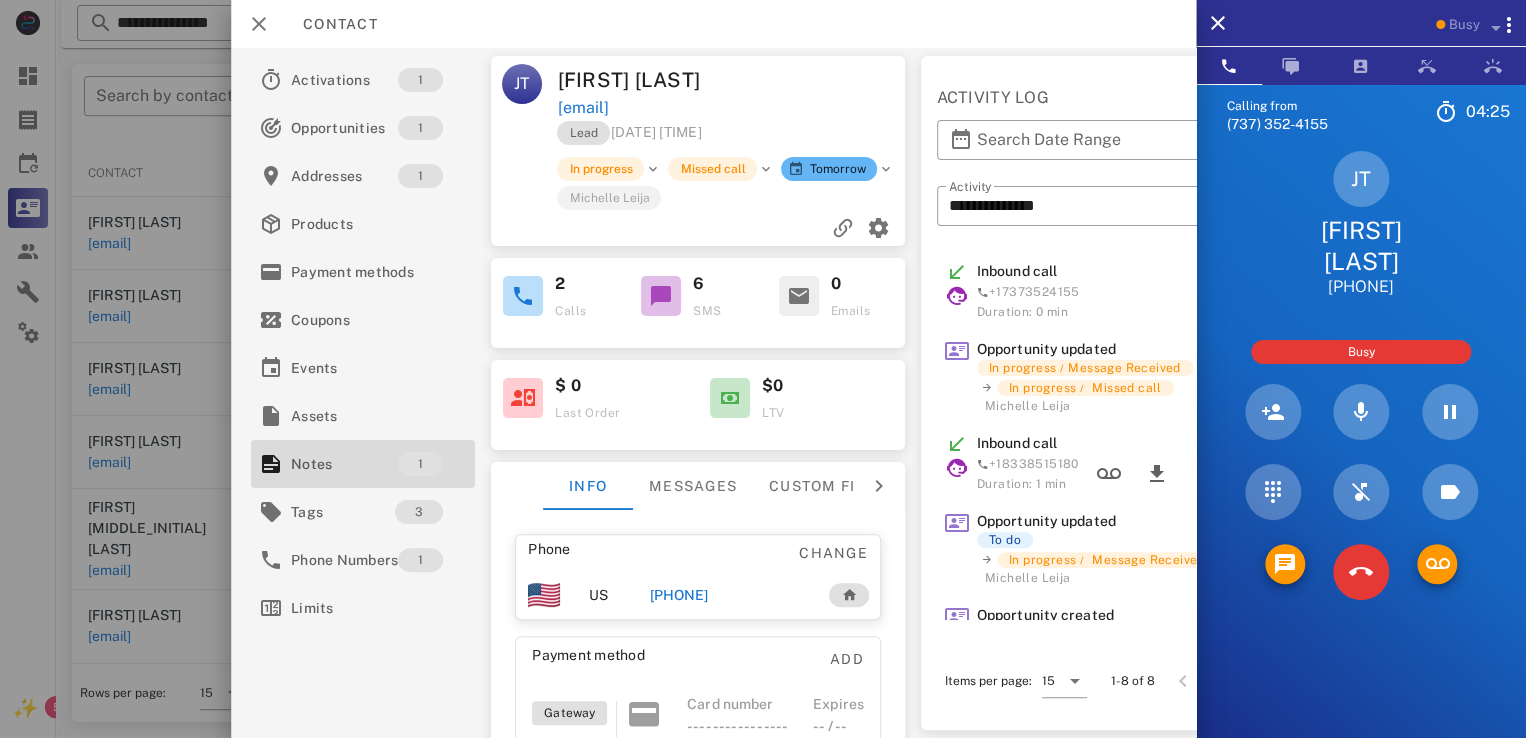click on "[FIRST] [LAST]" at bounding box center (646, 80) 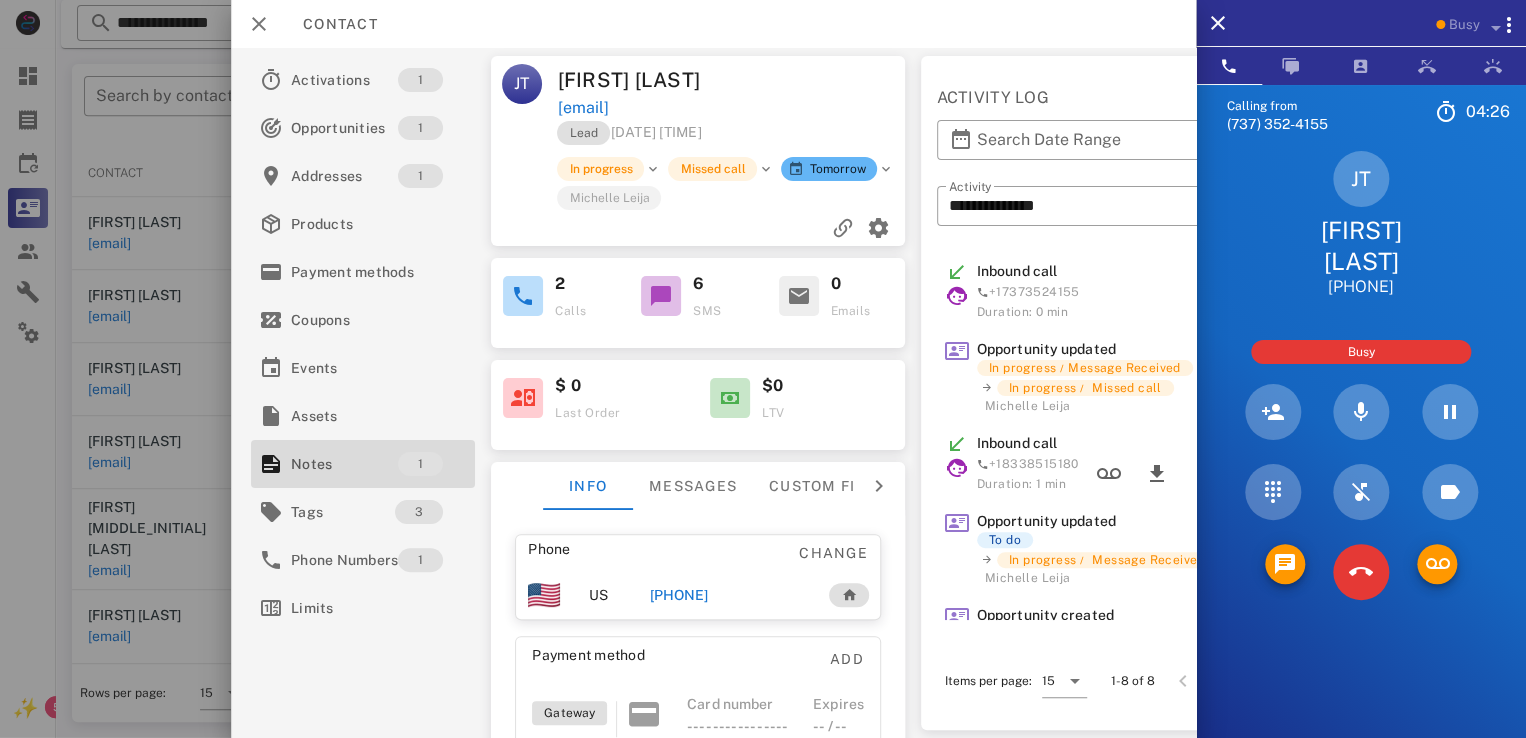 drag, startPoint x: 556, startPoint y: 82, endPoint x: 786, endPoint y: 96, distance: 230.42569 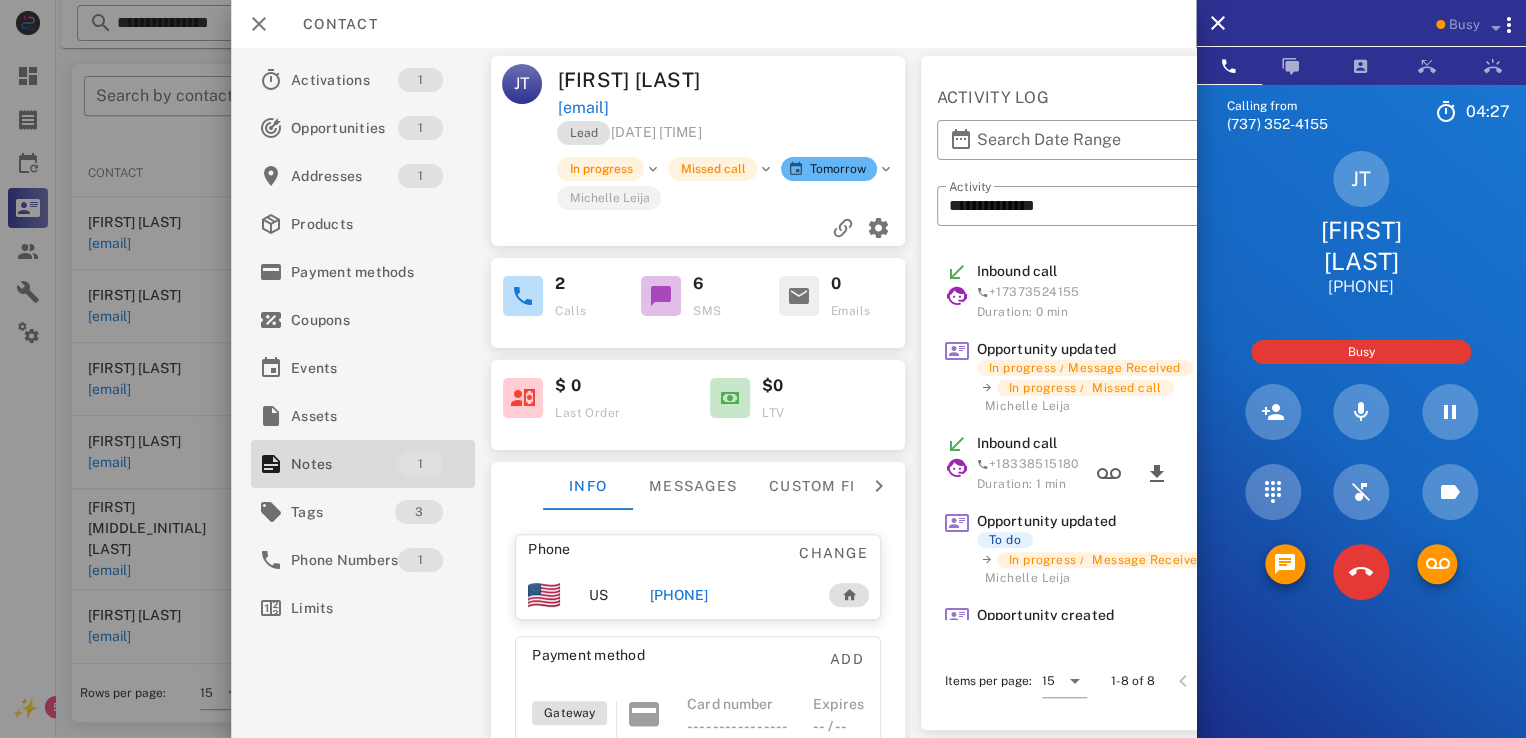 click at bounding box center (821, 80) 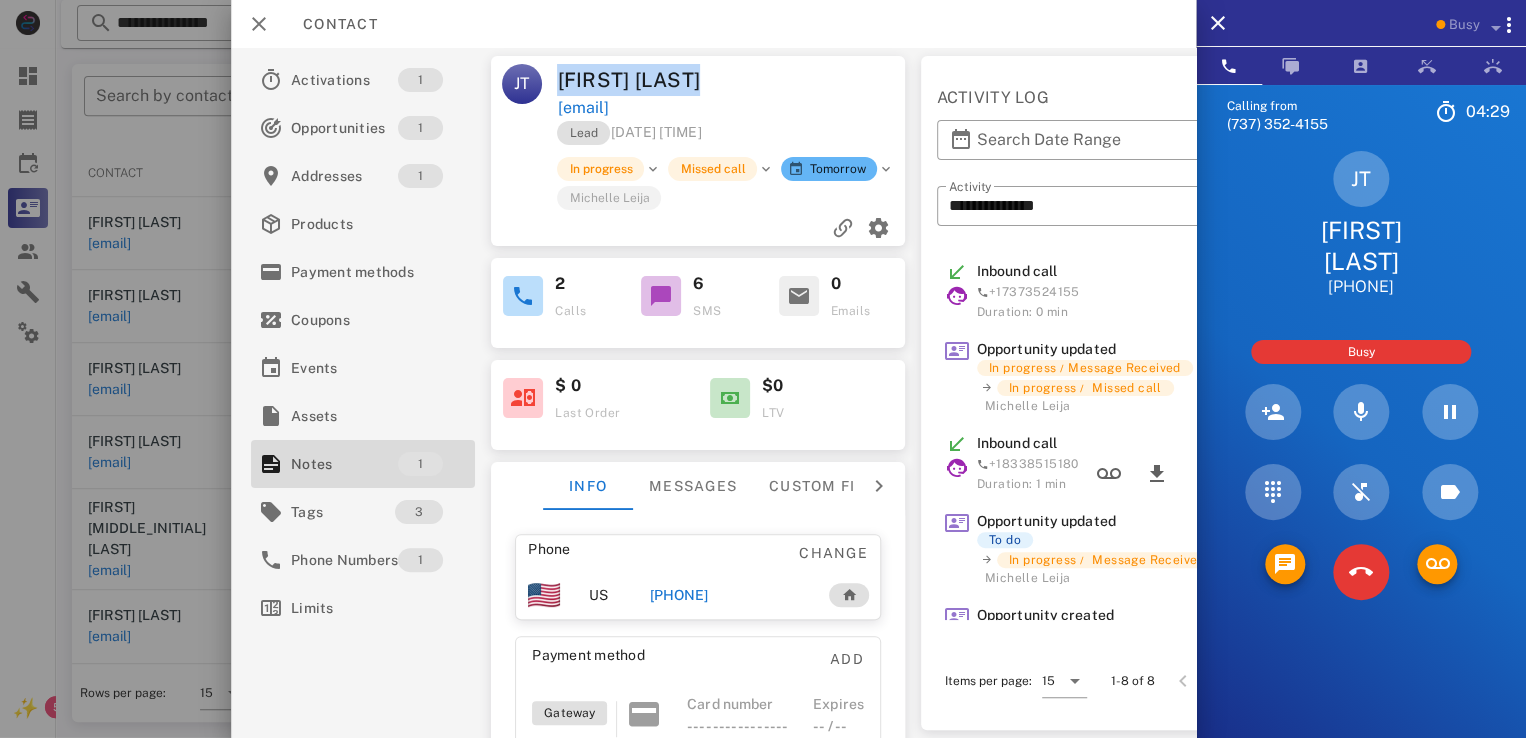 drag, startPoint x: 558, startPoint y: 82, endPoint x: 788, endPoint y: 78, distance: 230.03477 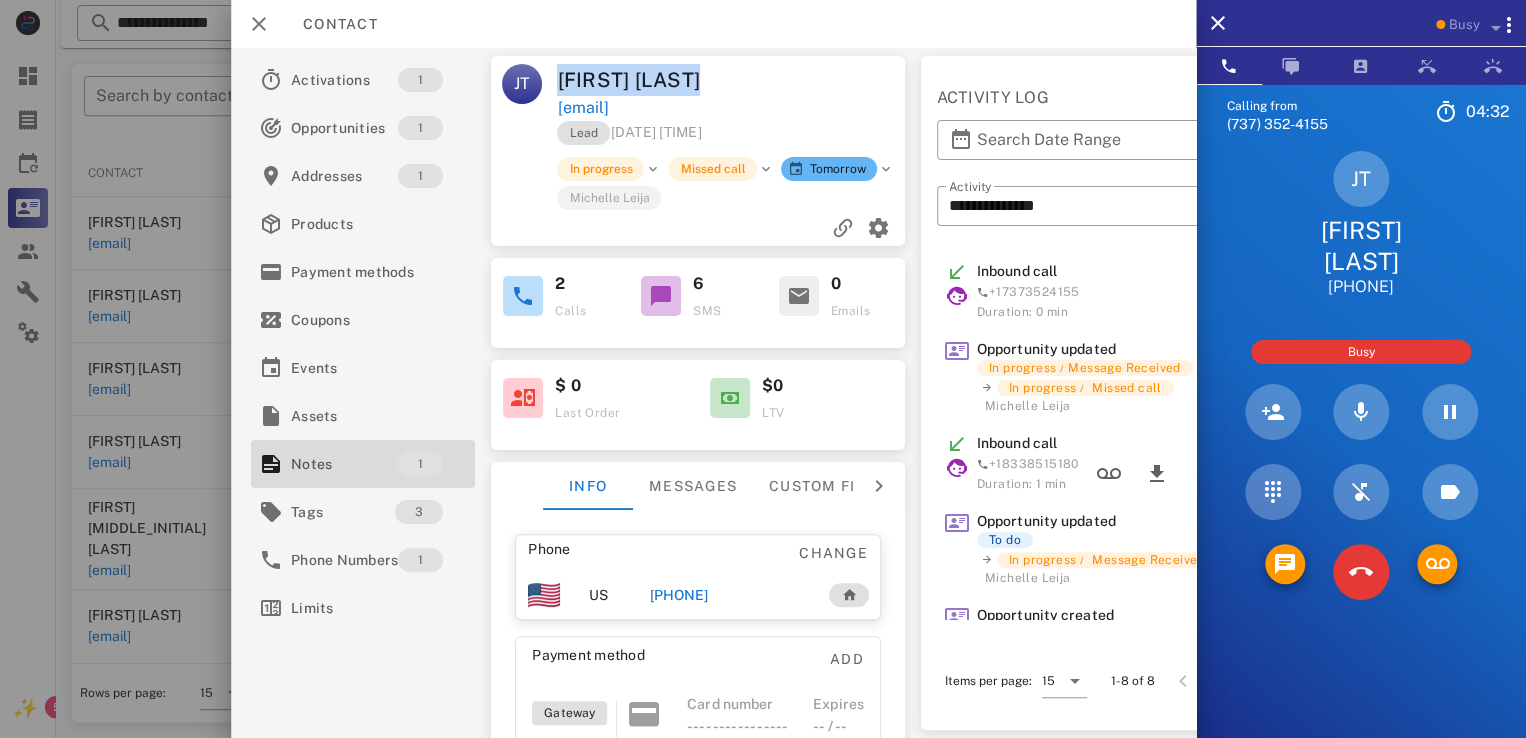 drag, startPoint x: 724, startPoint y: 77, endPoint x: 567, endPoint y: 85, distance: 157.20369 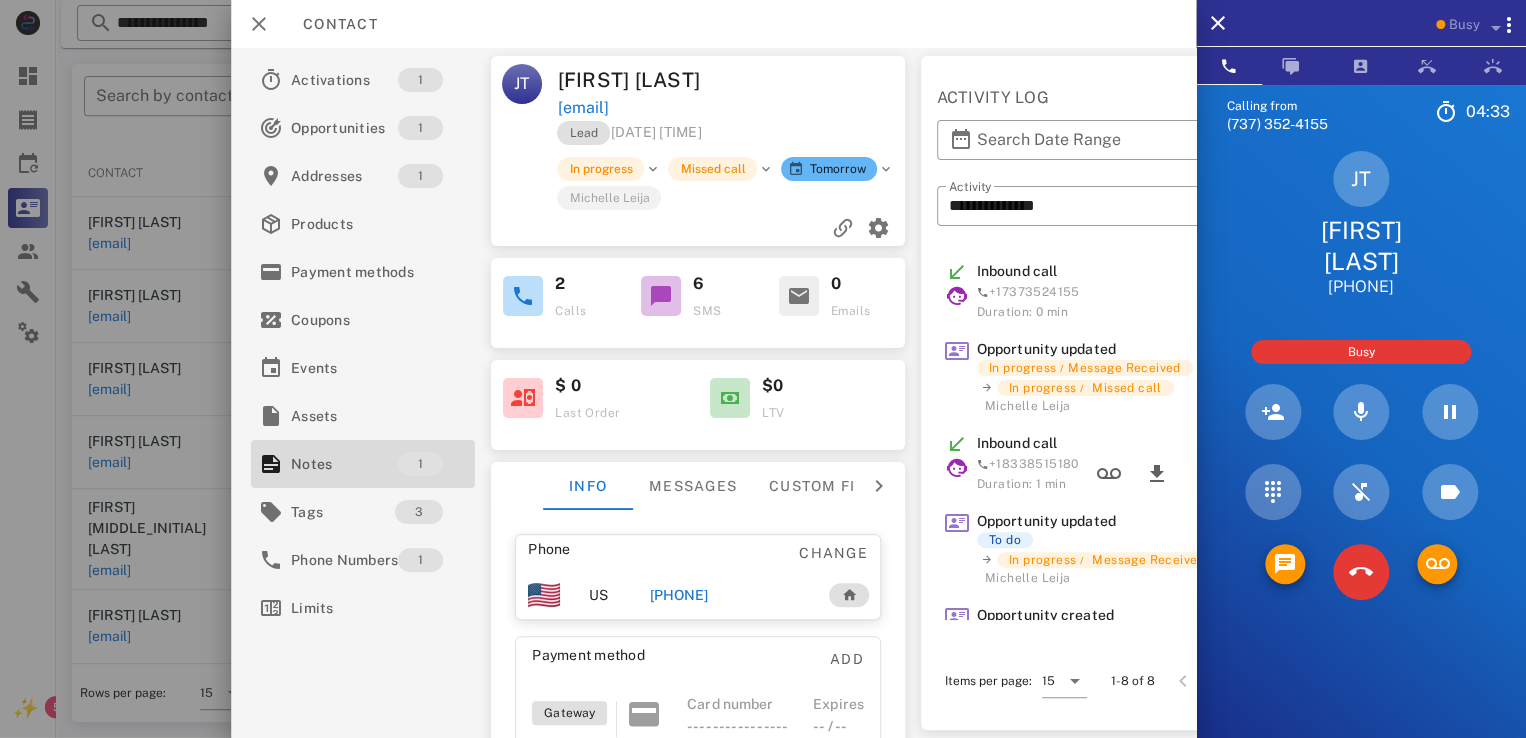 click at bounding box center (821, 80) 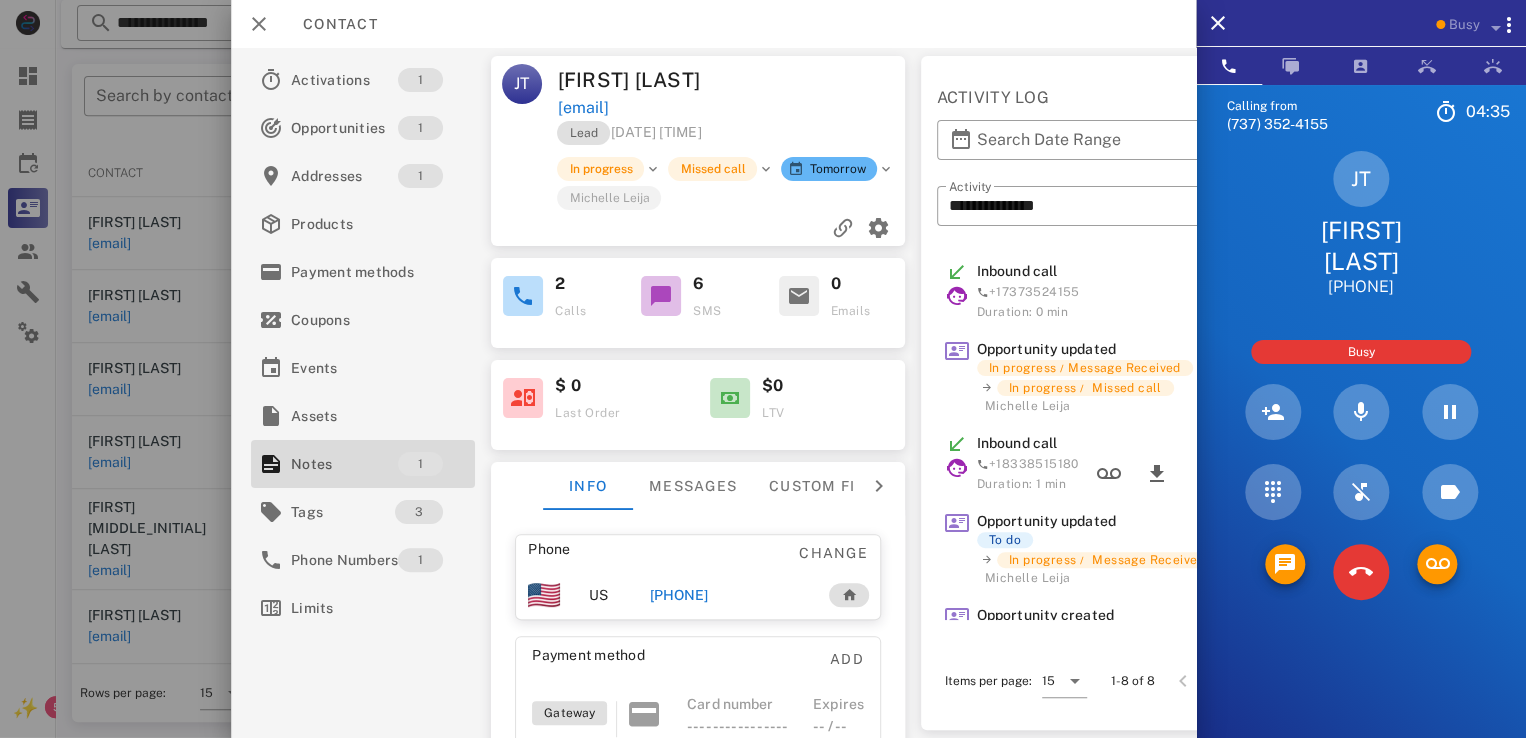 click on "[FIRST] [LAST]" at bounding box center [646, 80] 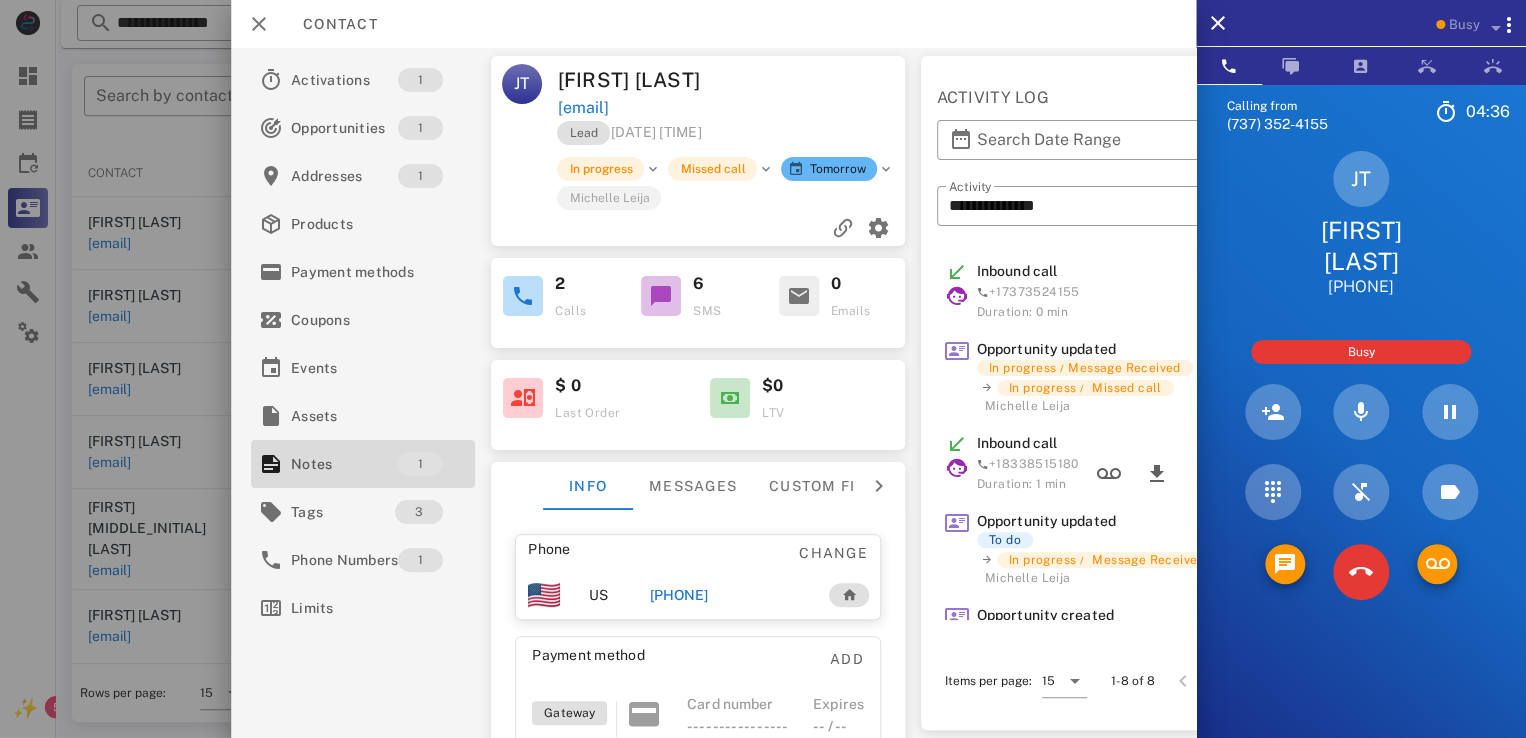 drag, startPoint x: 697, startPoint y: 85, endPoint x: 711, endPoint y: 84, distance: 14.035668 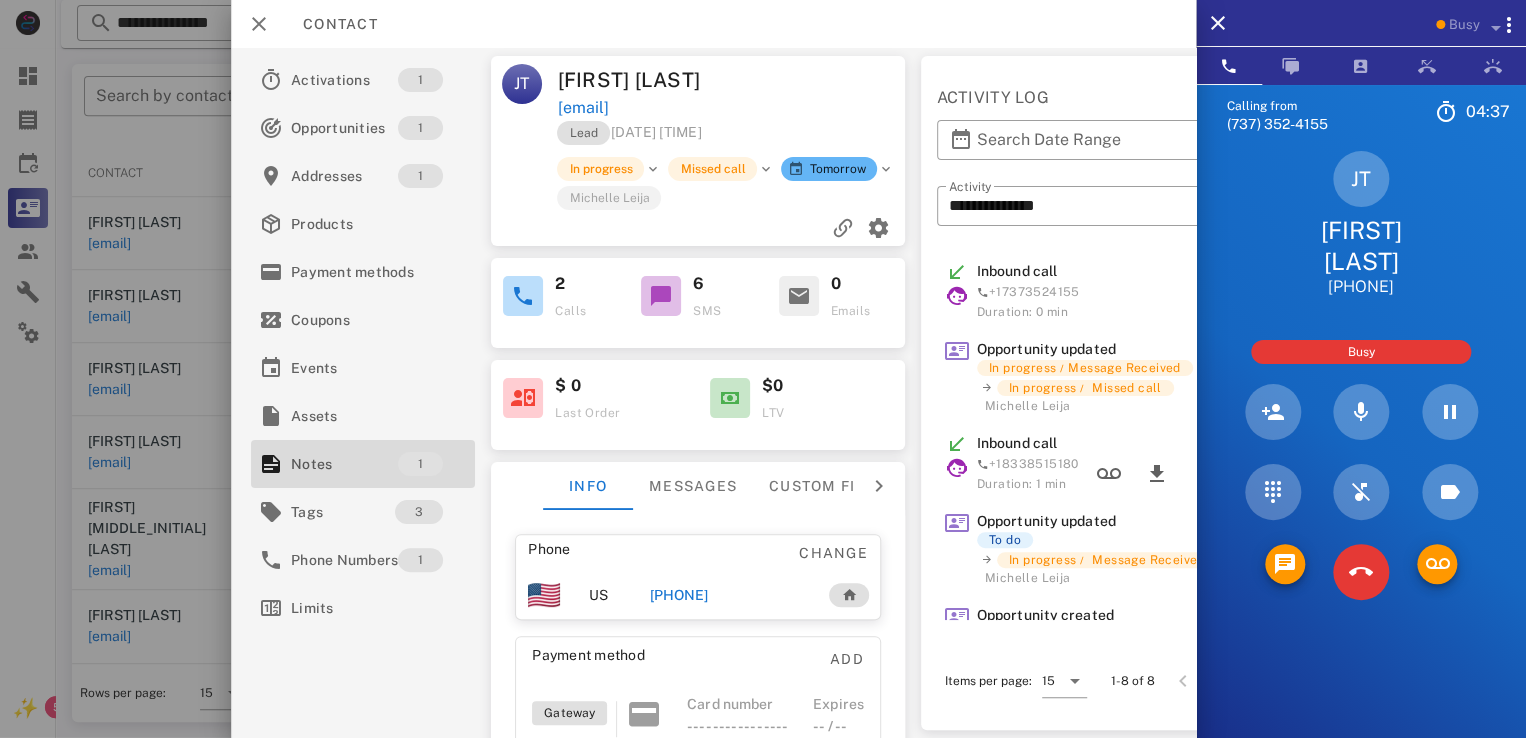 click on "[FIRST] [LAST]" at bounding box center [646, 80] 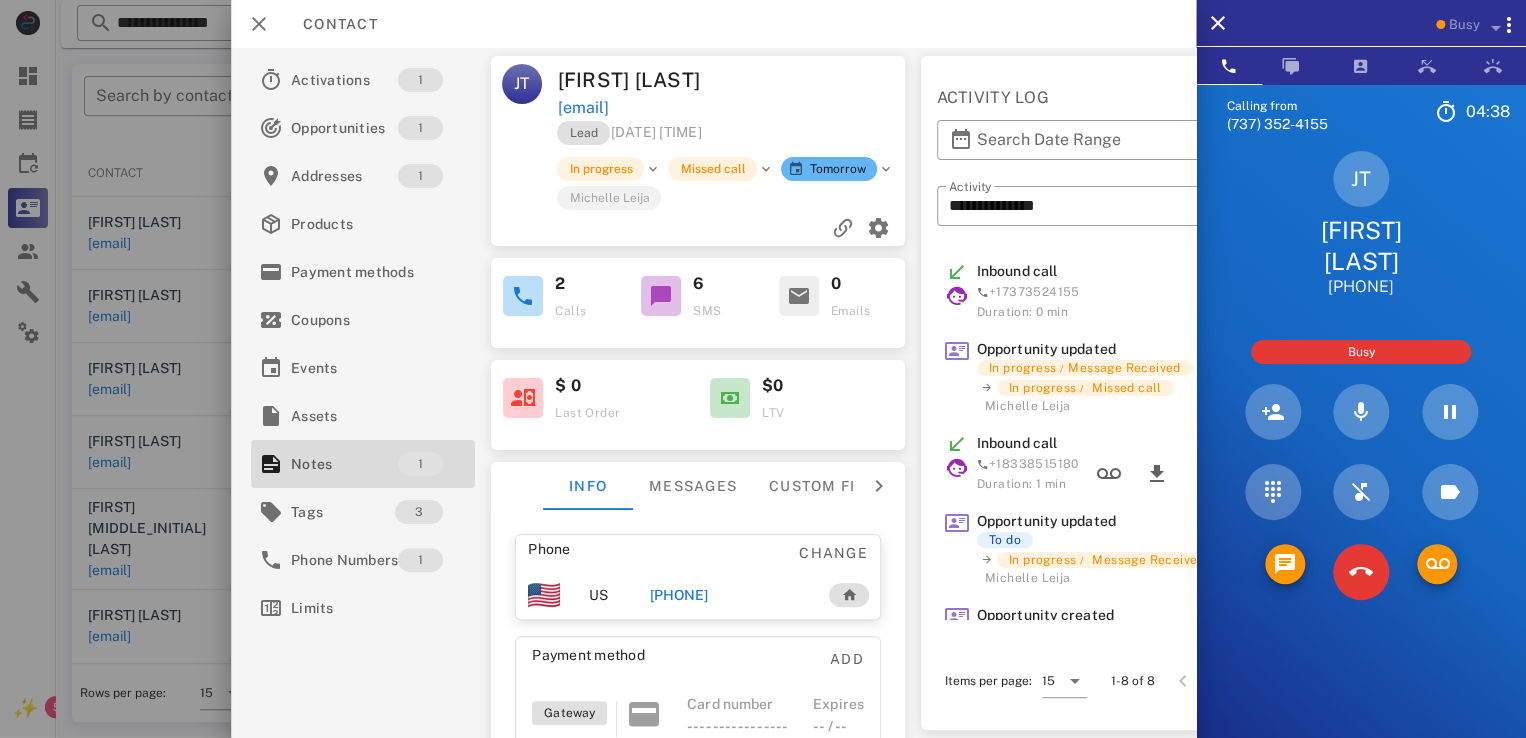 drag, startPoint x: 692, startPoint y: 81, endPoint x: 712, endPoint y: 84, distance: 20.22375 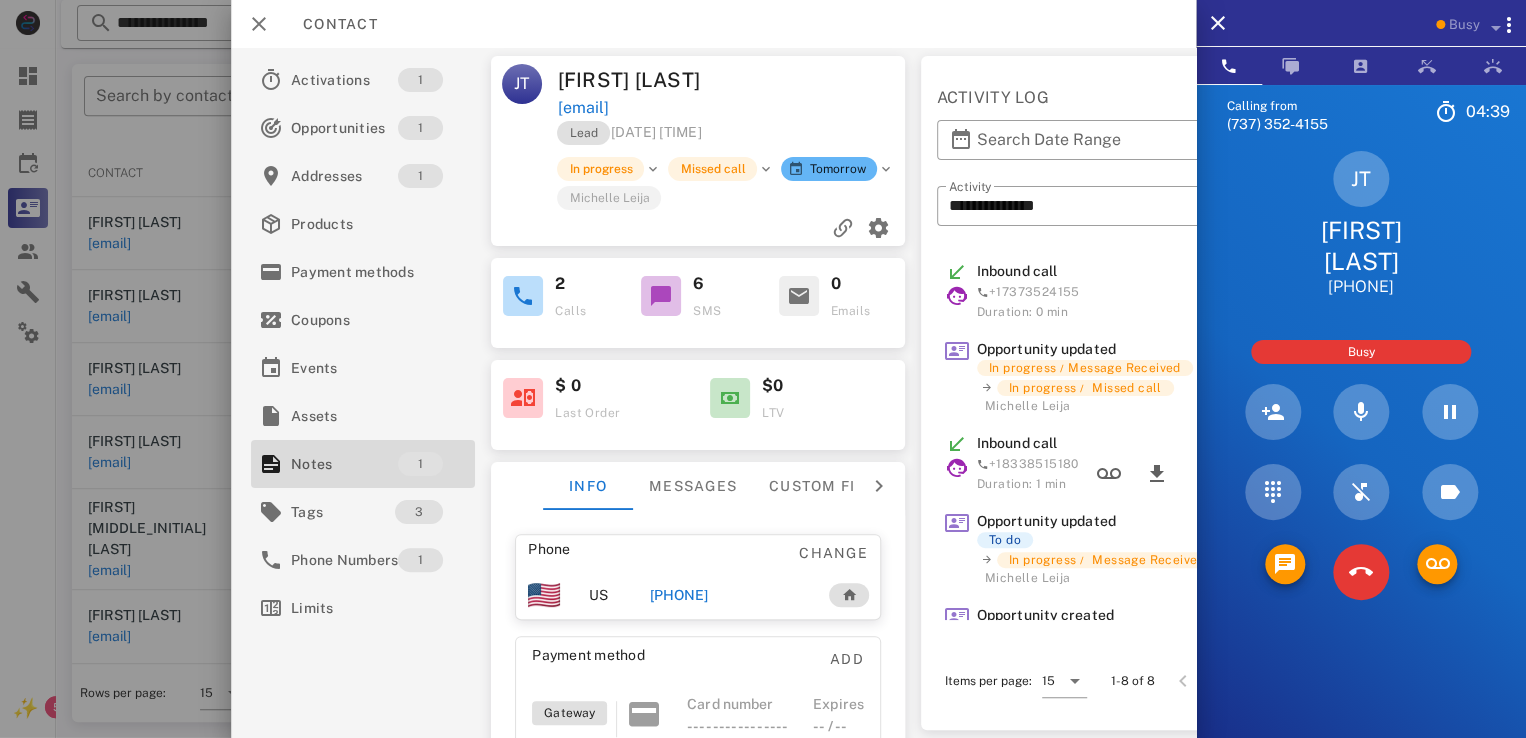 click on "[FIRST] [LAST]" at bounding box center (646, 80) 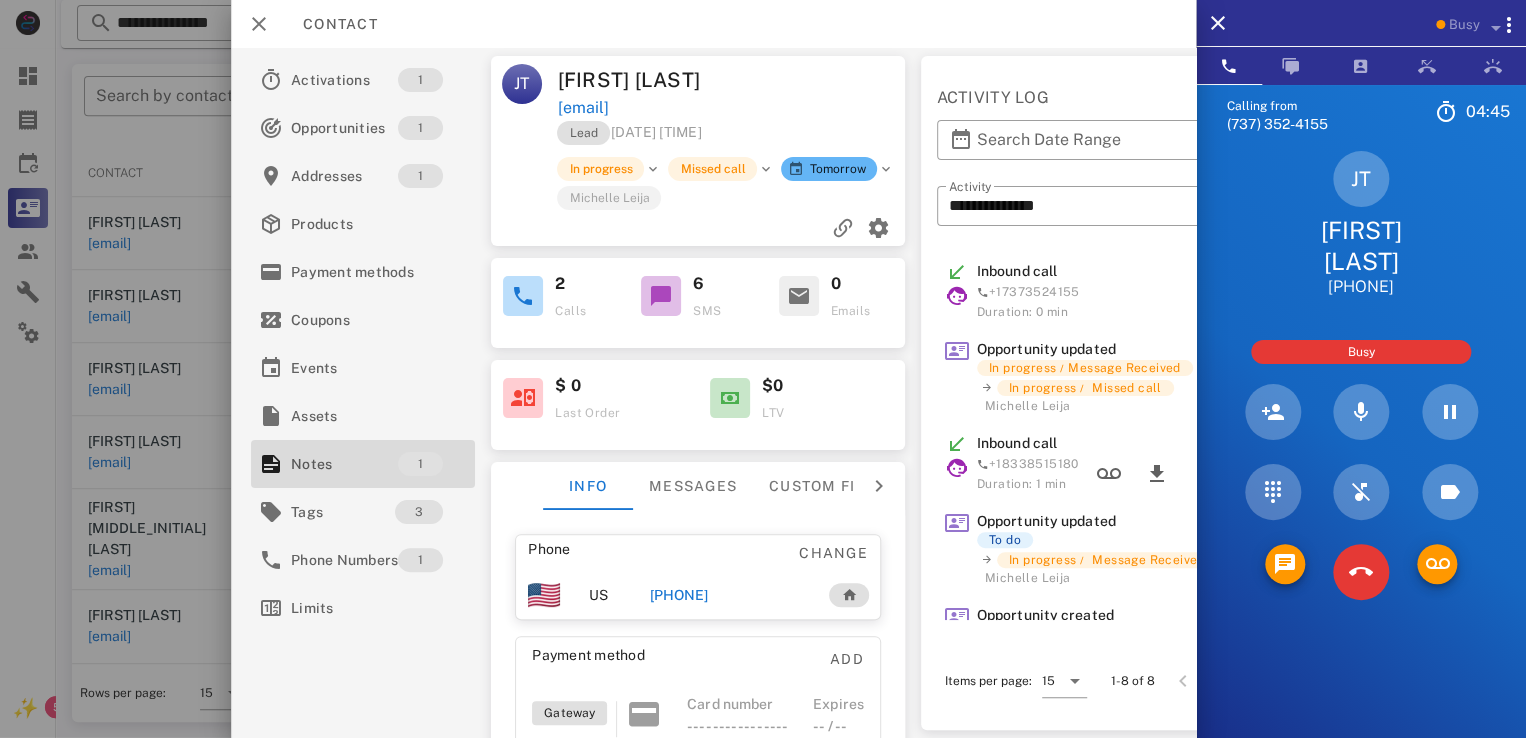 click on "[FIRST] [LAST]" at bounding box center (646, 80) 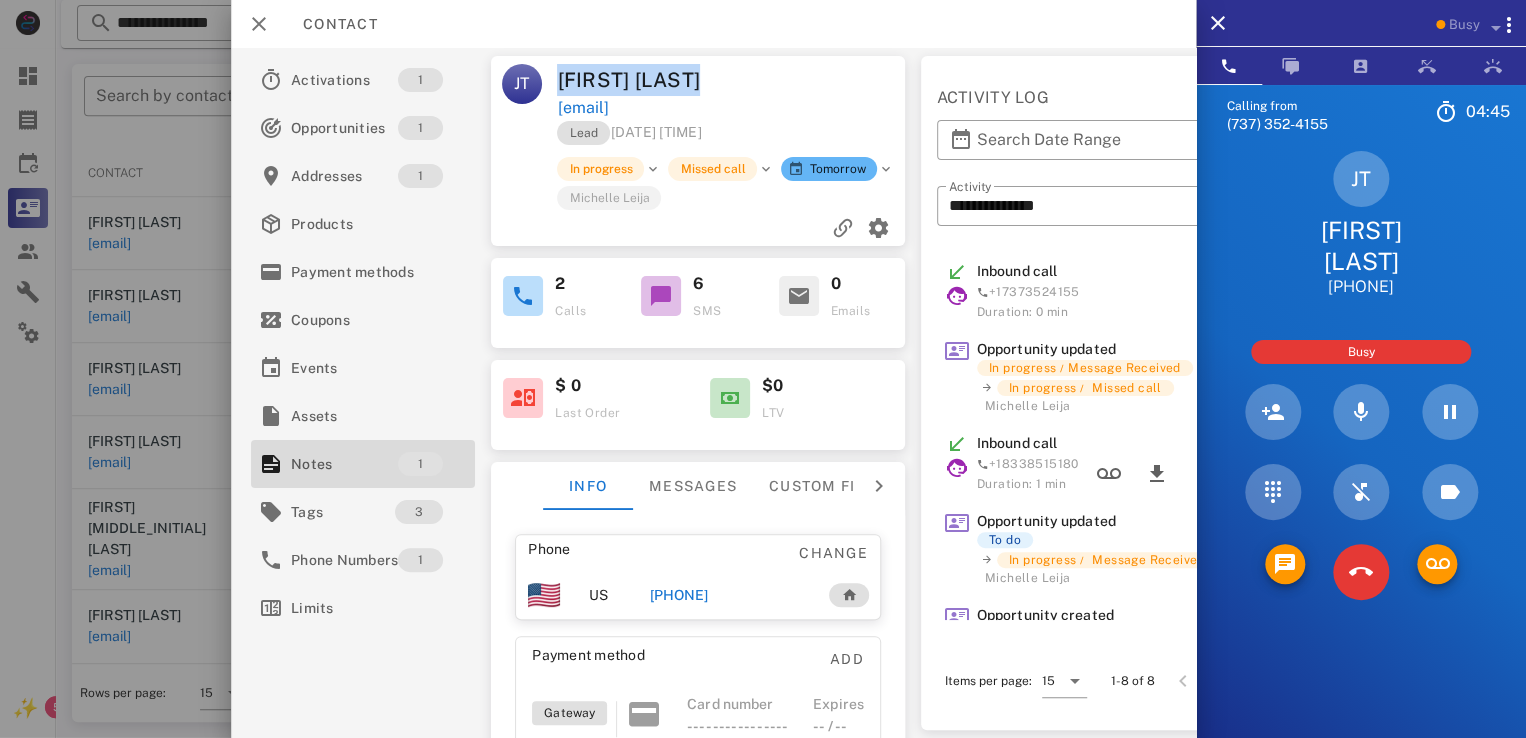 click on "[FIRST] [LAST]" at bounding box center (646, 80) 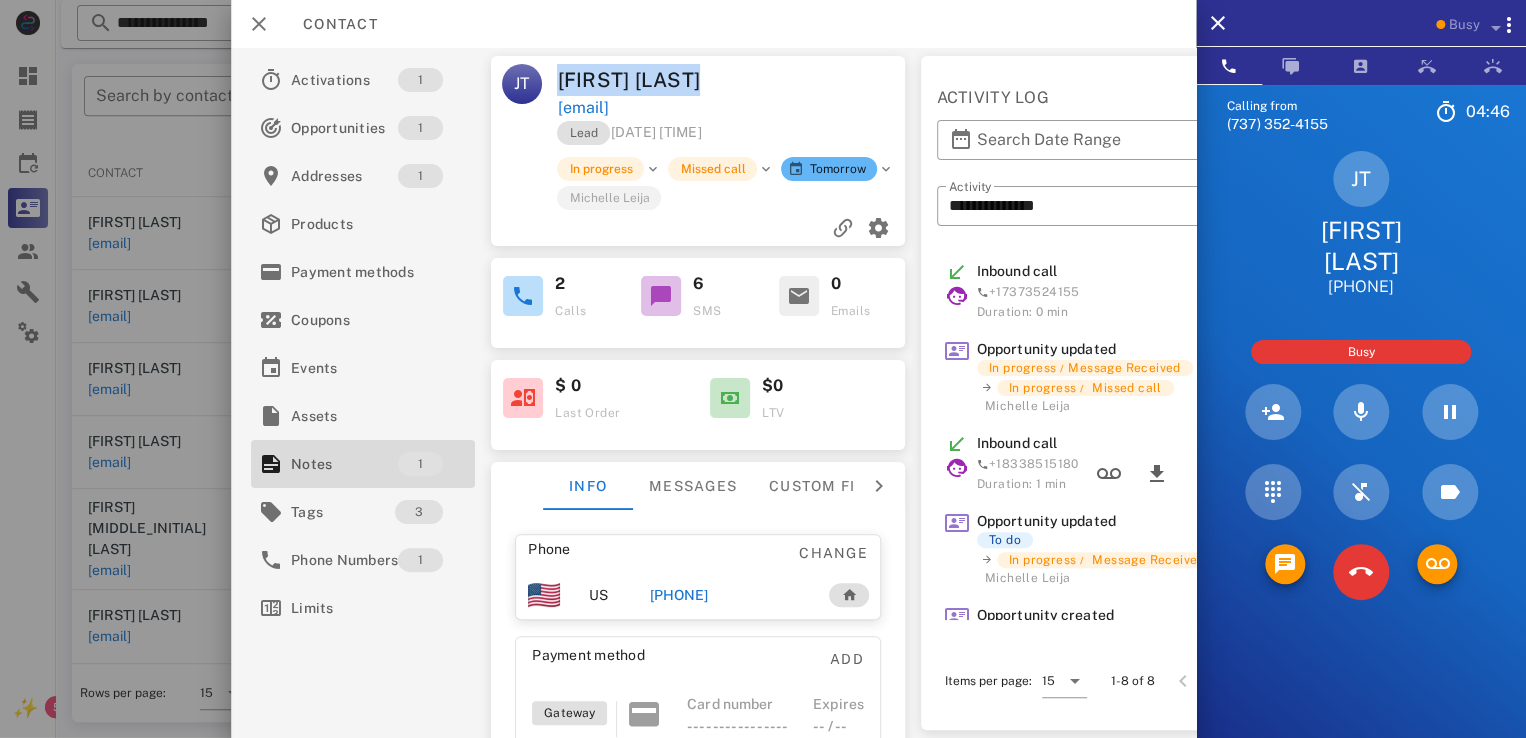 click at bounding box center (821, 80) 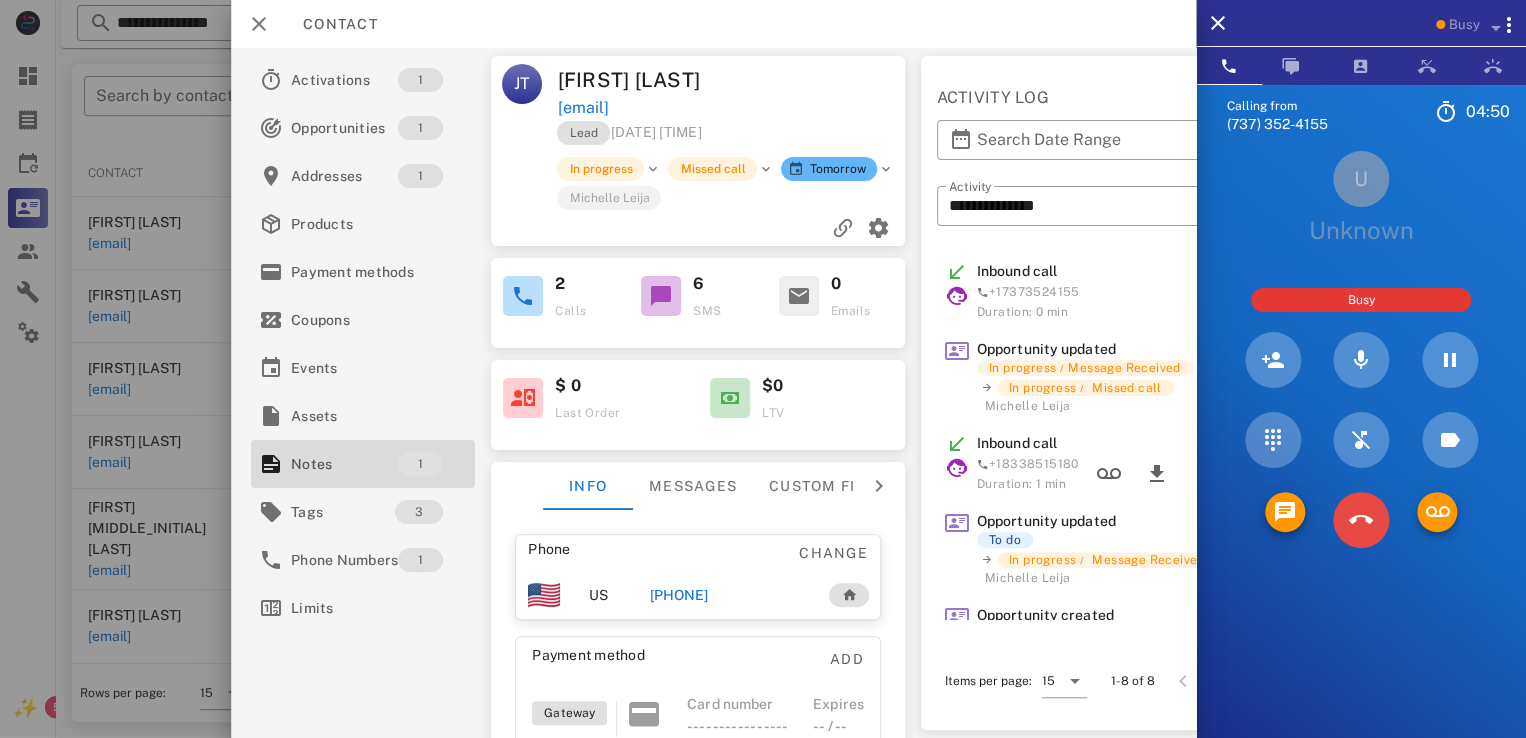 click on "Calling from [PHONE] [TIME]  Unknown      ▼     Australia
+61
Canada
+1
Guam
+1671
Mexico (México)
+52
New Zealand
+64
United Kingdom
+44
United States
+1
1 2 ABC 3 DEF 4 GHI 5 JKL 6 MNO 7 PQRS 8 TUV 9 WXYZ * 0 +  U  Unknown  Busy  Directory ​  ND  Nick De Vito  Idle   AB  Abigail Bvunzawabaya  Idle   A1  Agent 131  Idle   AA  Arbaz Ansar  Idle   AR  Ashley Rodriguez  Idle   LJ  Leah Jones  Busy   CA  Chase Adams  Busy   DT  Daniela Tanevski  Busy   JP  Jennifer Phillips  Offline   JH  Josh Henry  Offline   AD  Accounting Dept  Offline   A1  Agent 101  Offline   A1  Agent 105  Offline   A1  Agent 112  Offline   A1  Agent 125  Offline   A1  agent 126  Offline   A1  Agent 128  Offline   A1  Agent 129  Offline   A1  Agent 138  Offline   A1  Agent 143  Offline   A1  Agent 146  Offline   A1  agent 150  Offline   A1  Agent 151  Offline" at bounding box center [1361, 453] 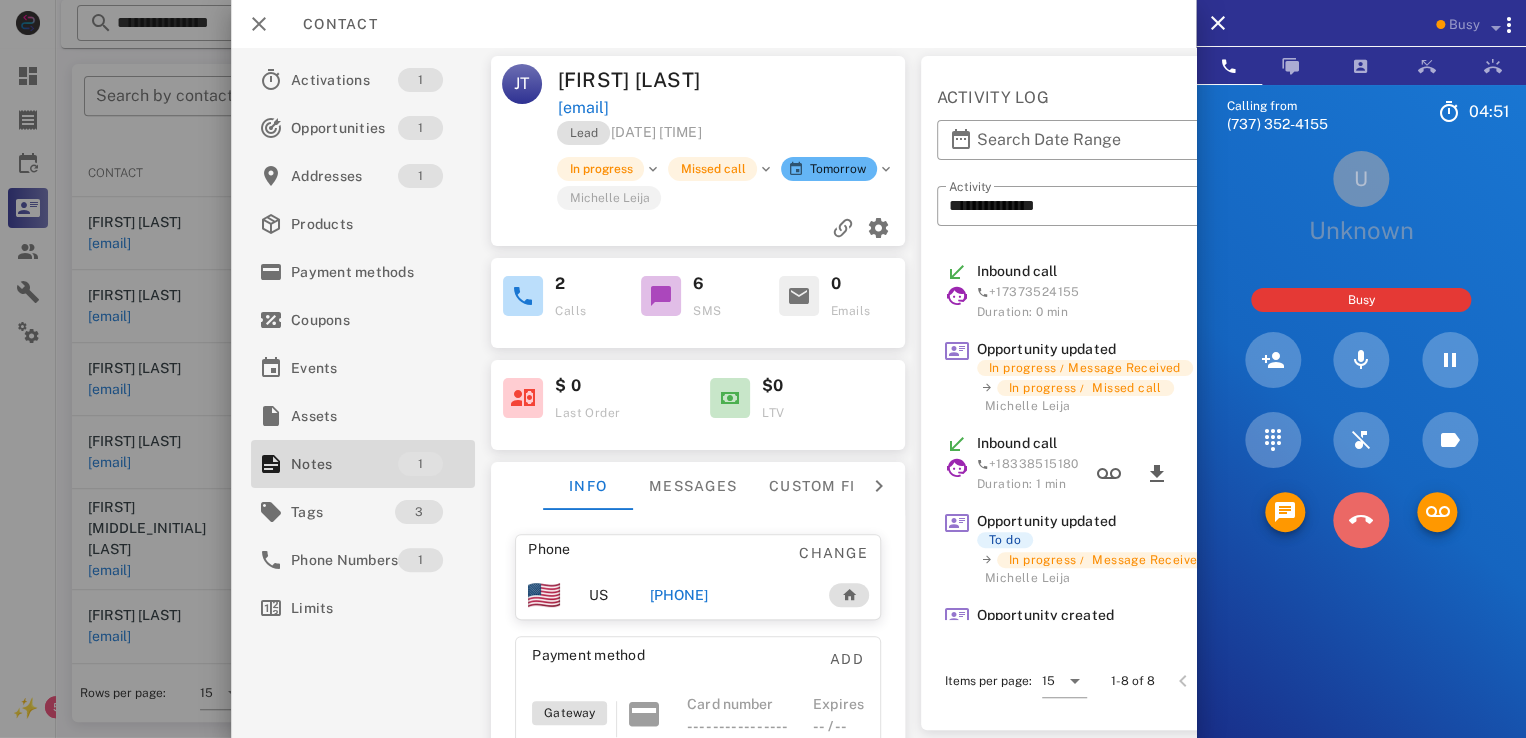 click at bounding box center [1361, 520] 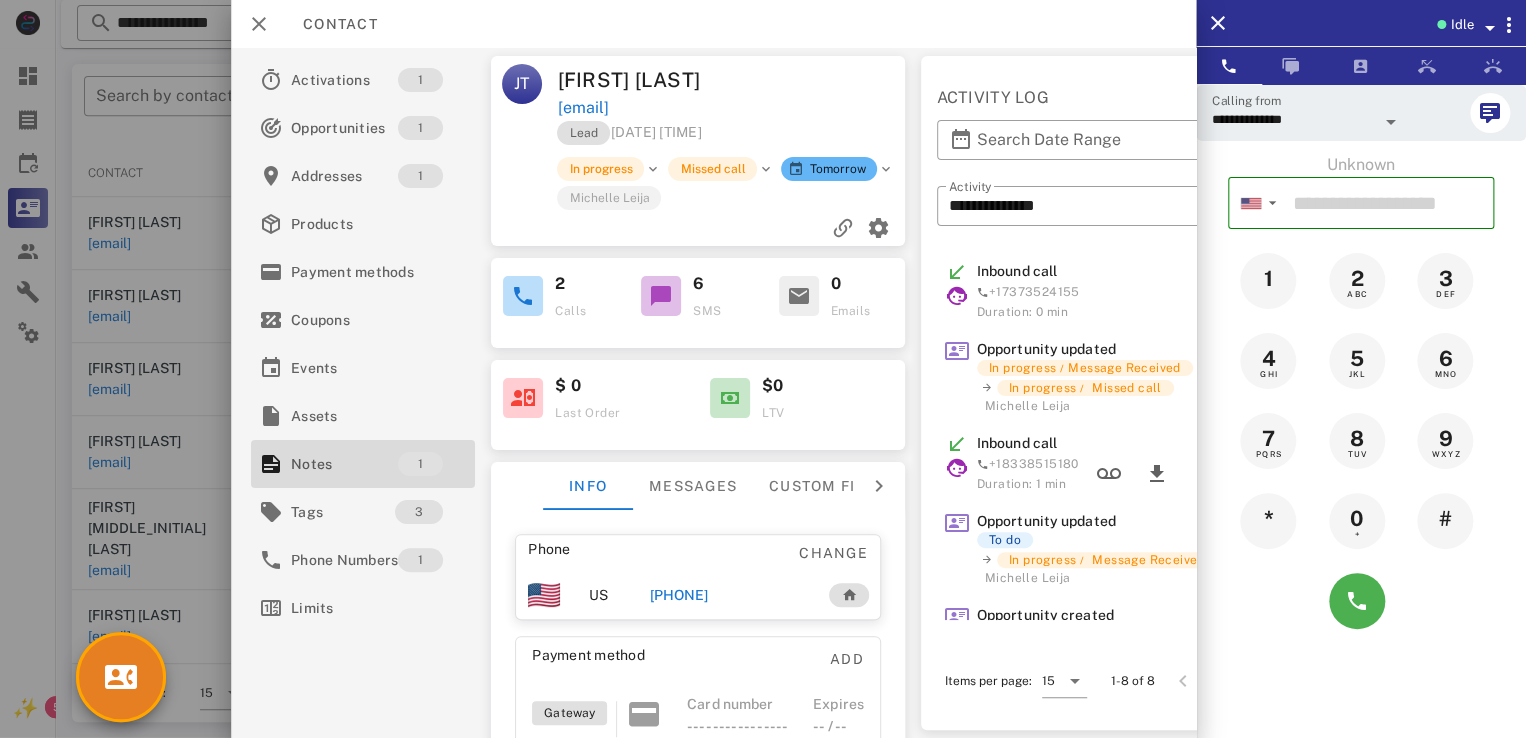 drag, startPoint x: 44, startPoint y: 663, endPoint x: 90, endPoint y: 655, distance: 46.69047 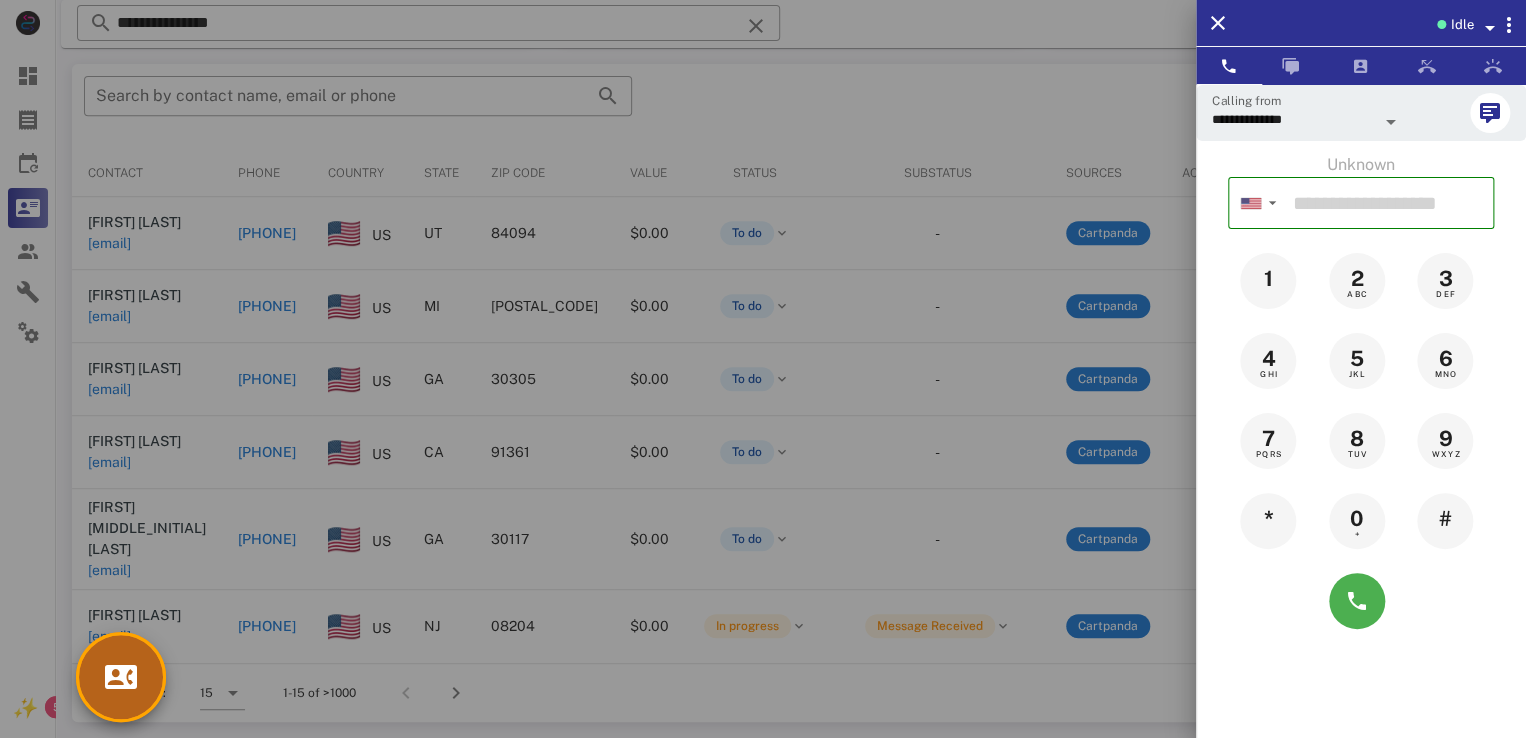 click at bounding box center [121, 677] 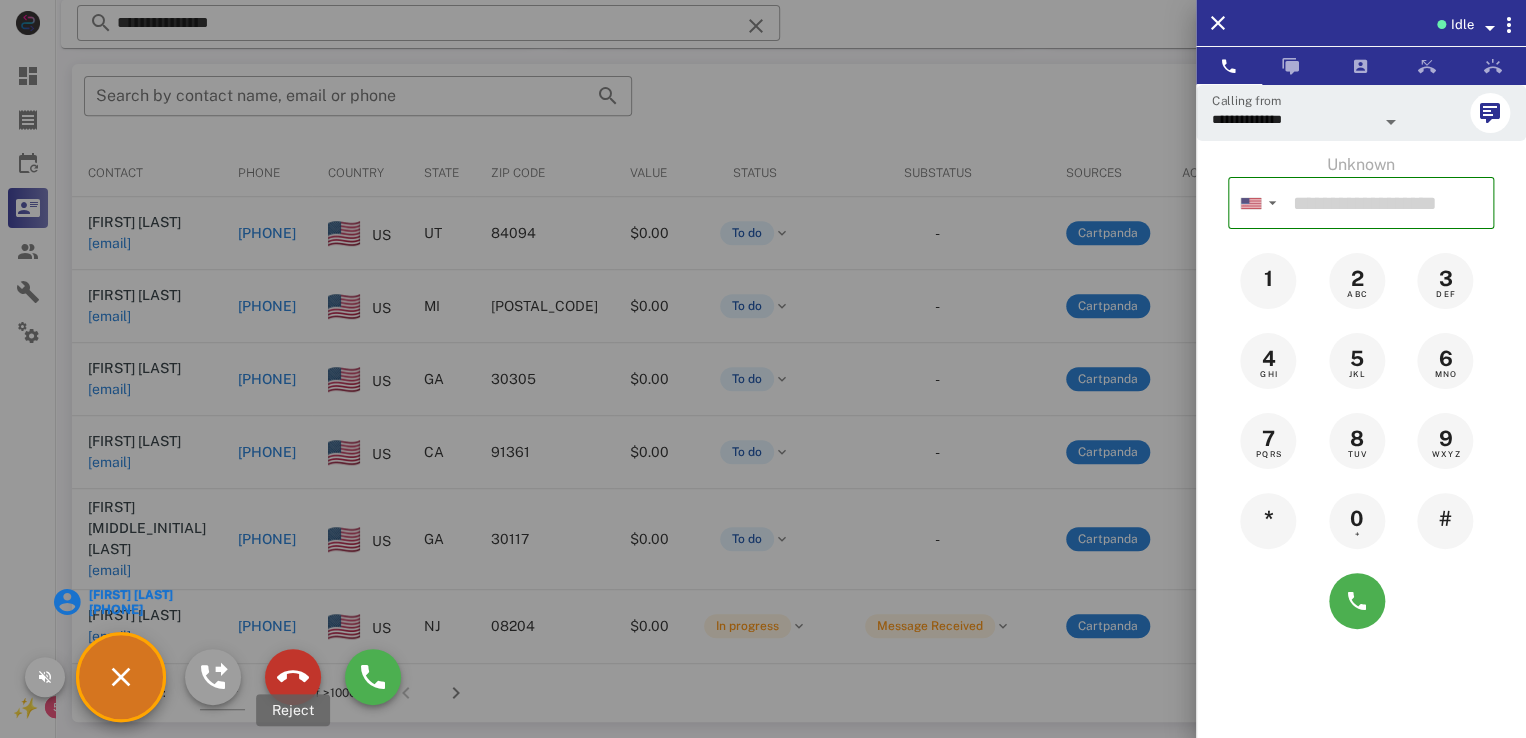 click at bounding box center (293, 677) 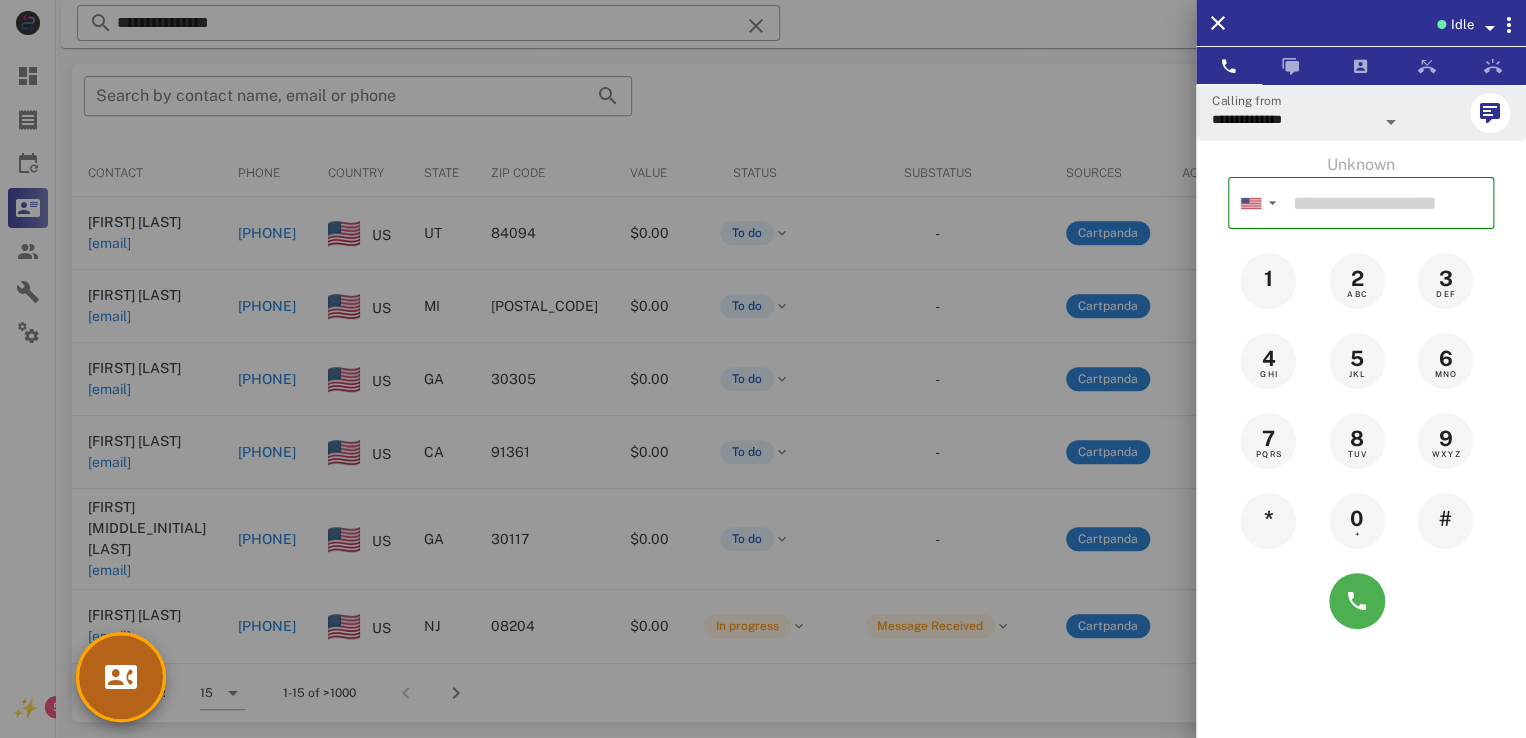 click at bounding box center [121, 677] 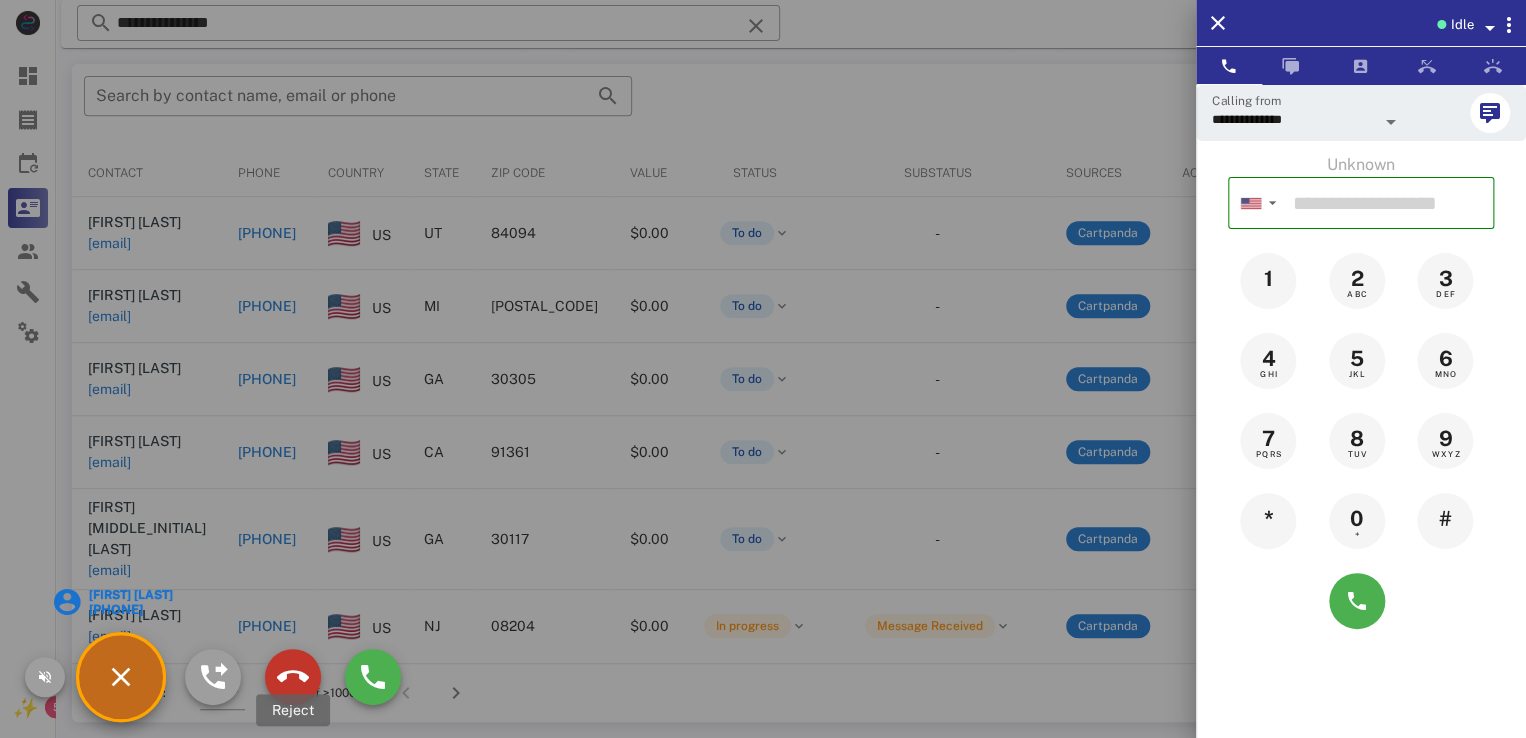 click at bounding box center (293, 677) 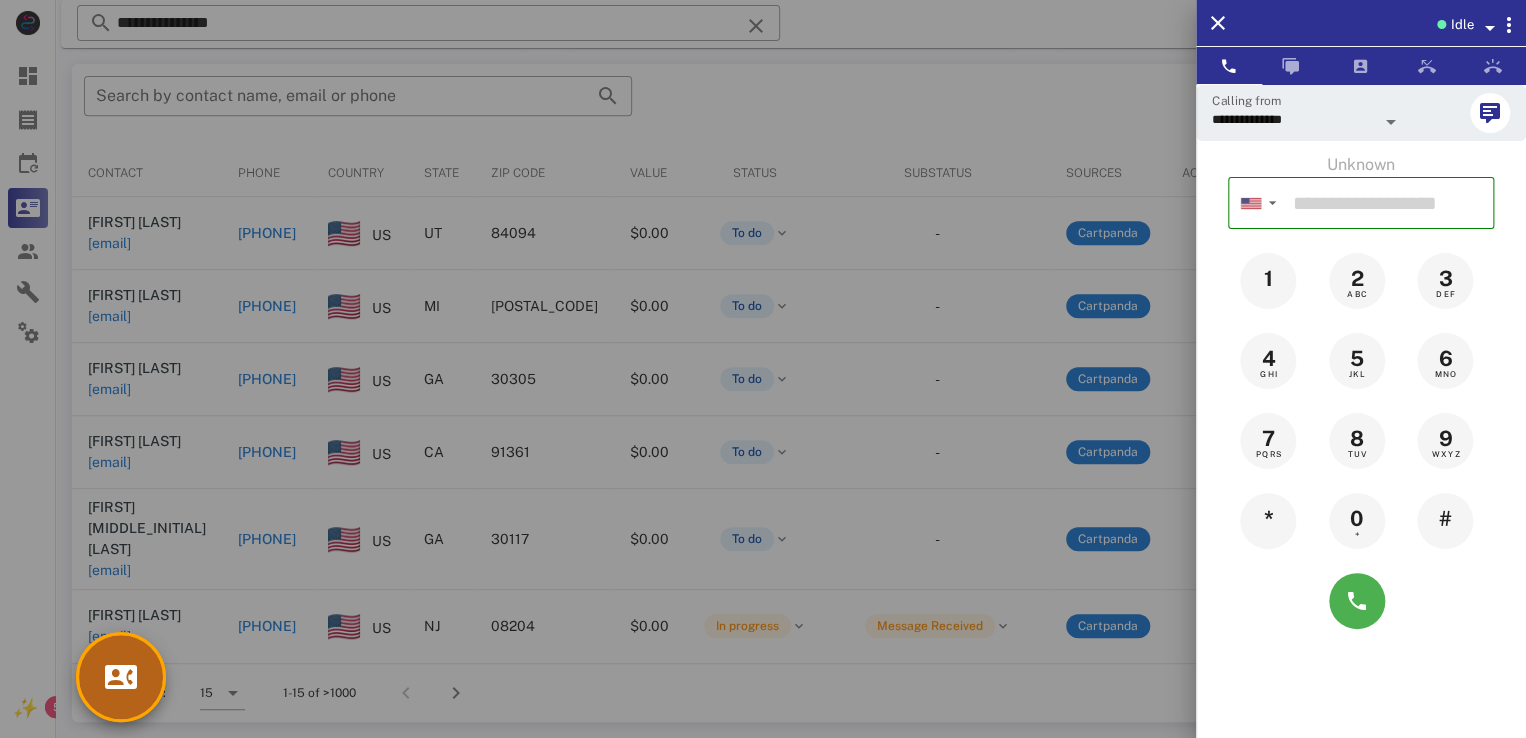 click at bounding box center (121, 677) 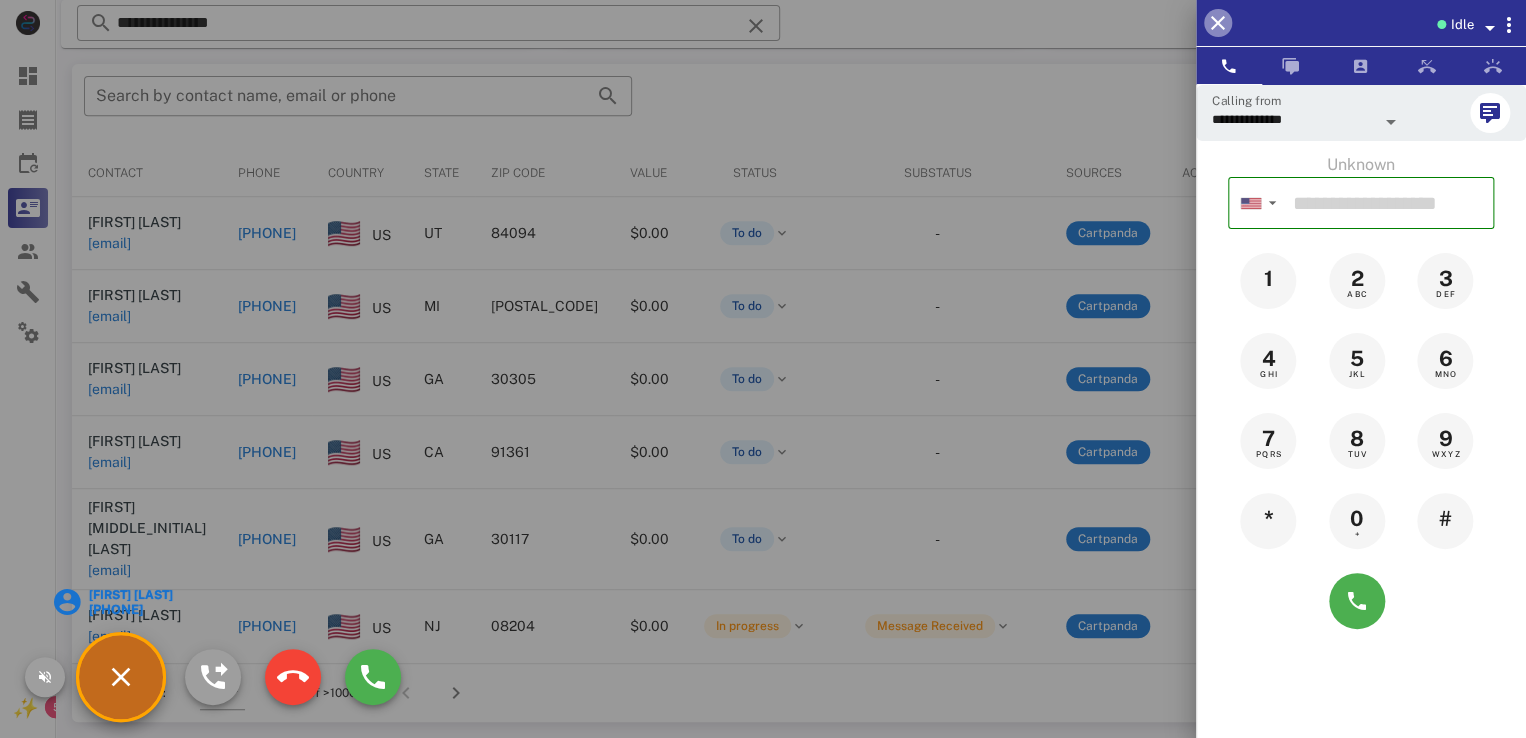 click at bounding box center [1218, 23] 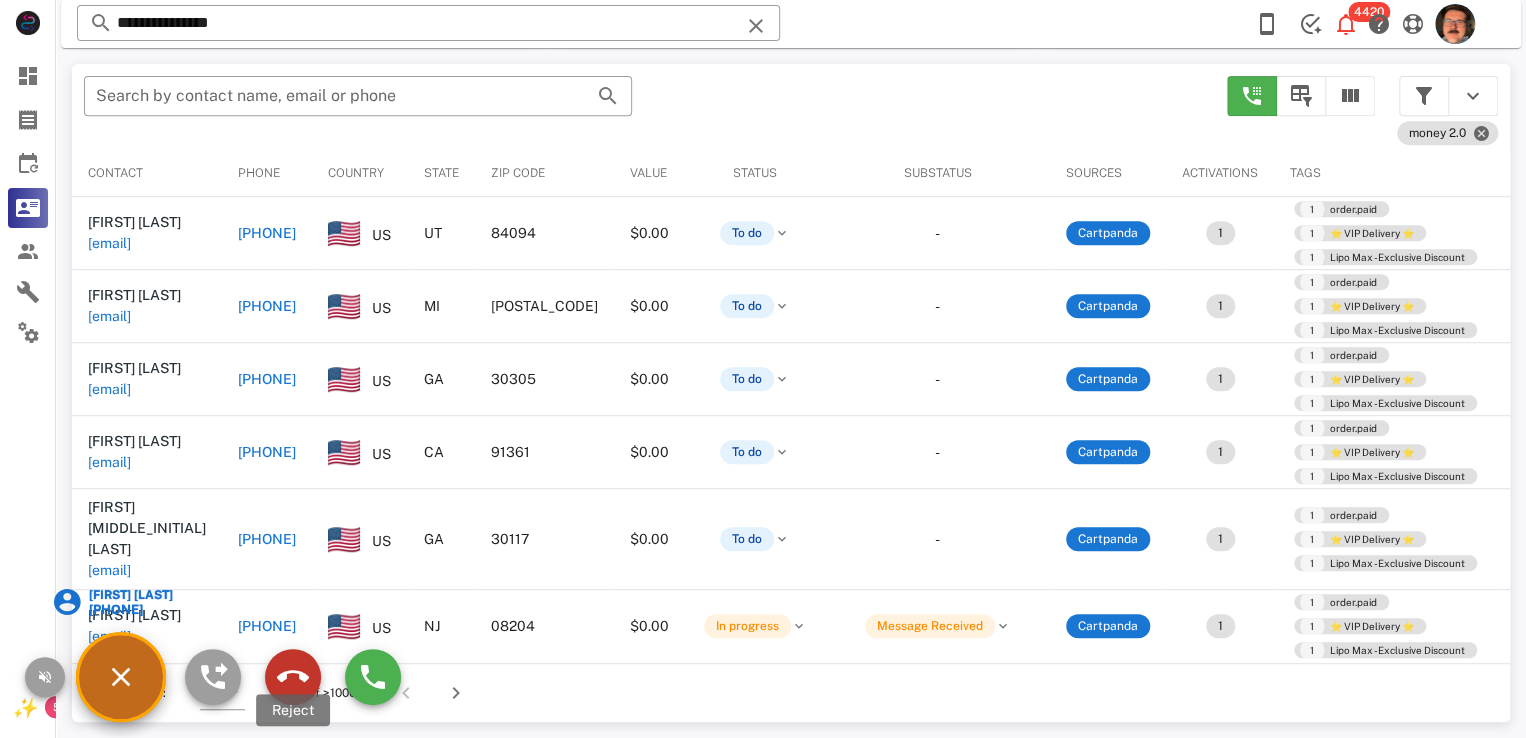 click at bounding box center (293, 677) 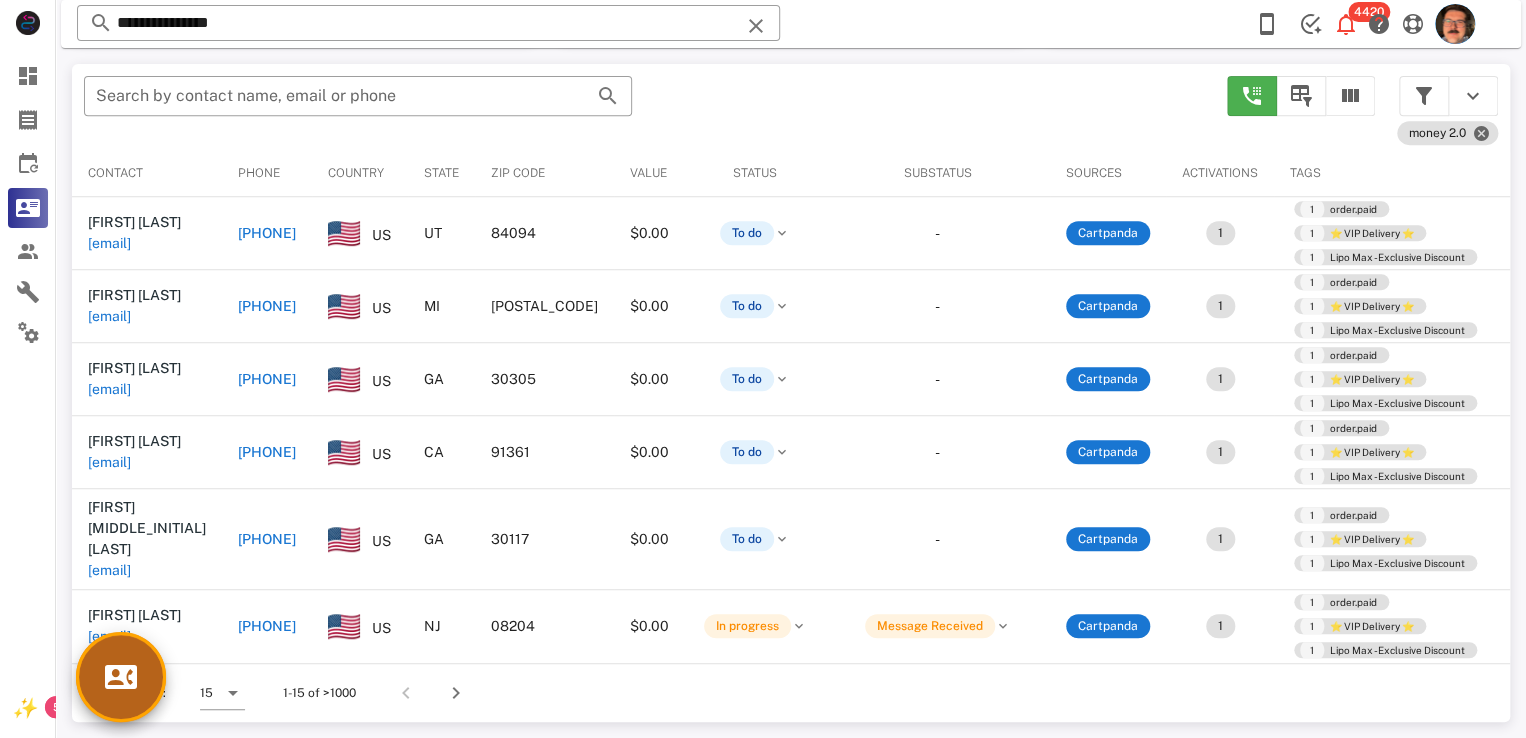 click at bounding box center [121, 677] 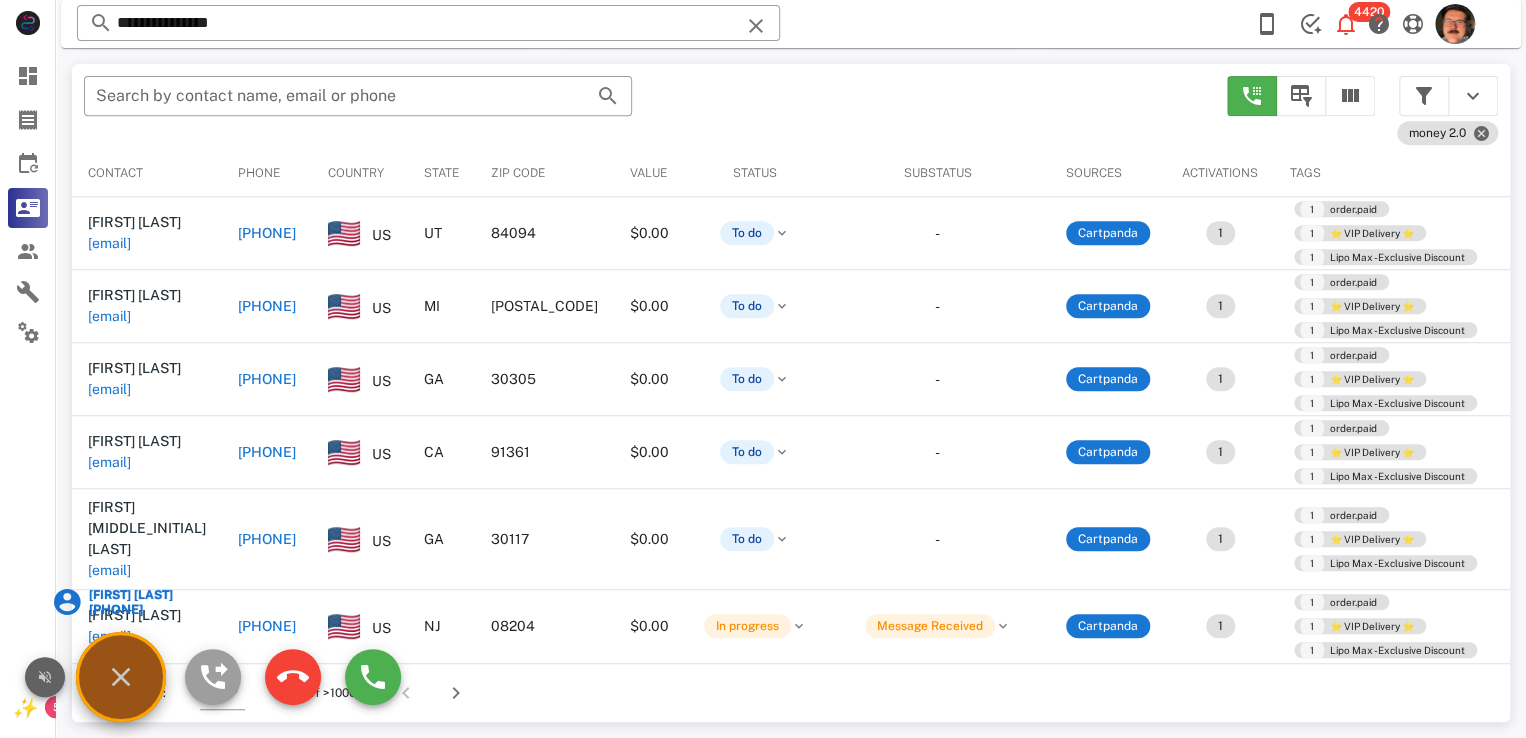 click at bounding box center [45, 677] 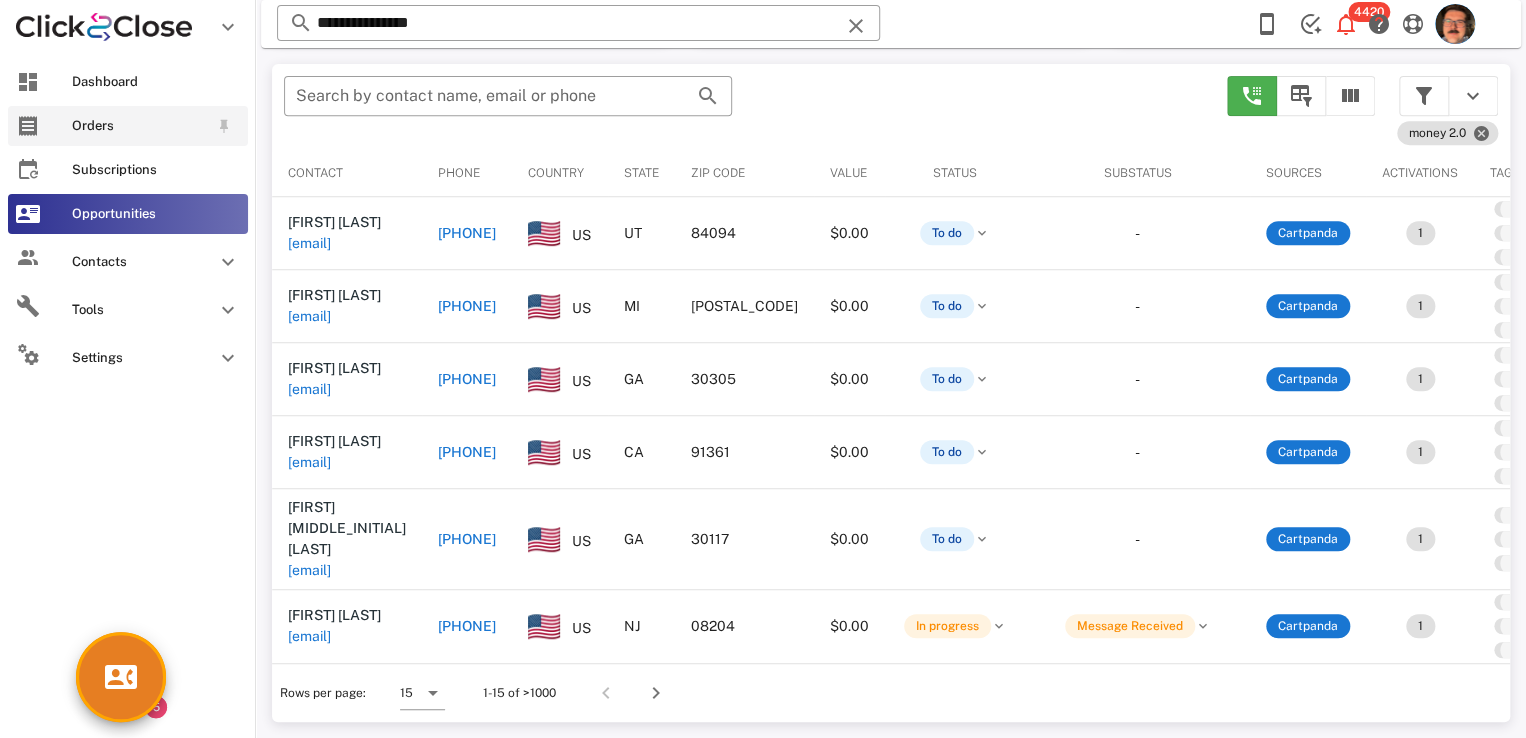click on "Orders" at bounding box center [140, 126] 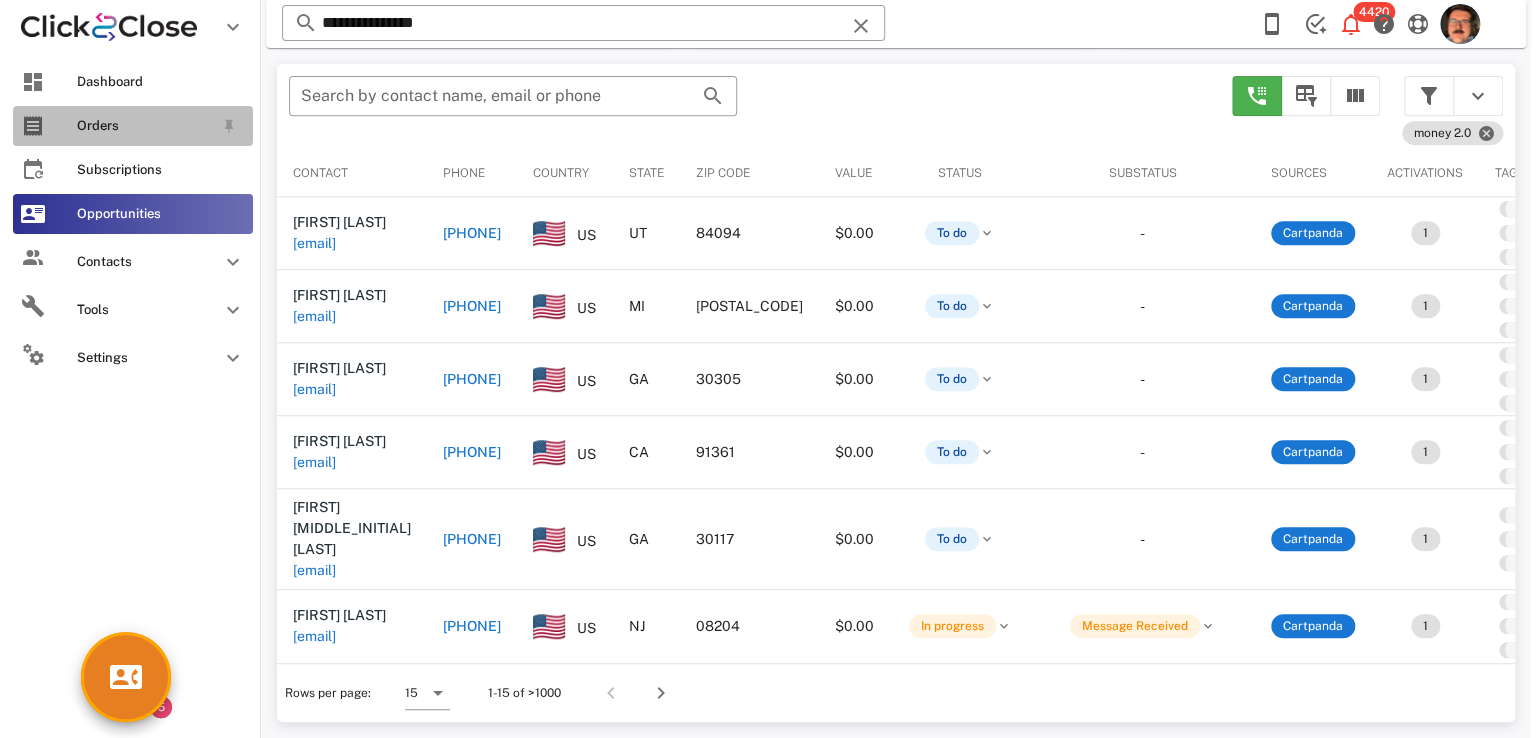 scroll, scrollTop: 0, scrollLeft: 0, axis: both 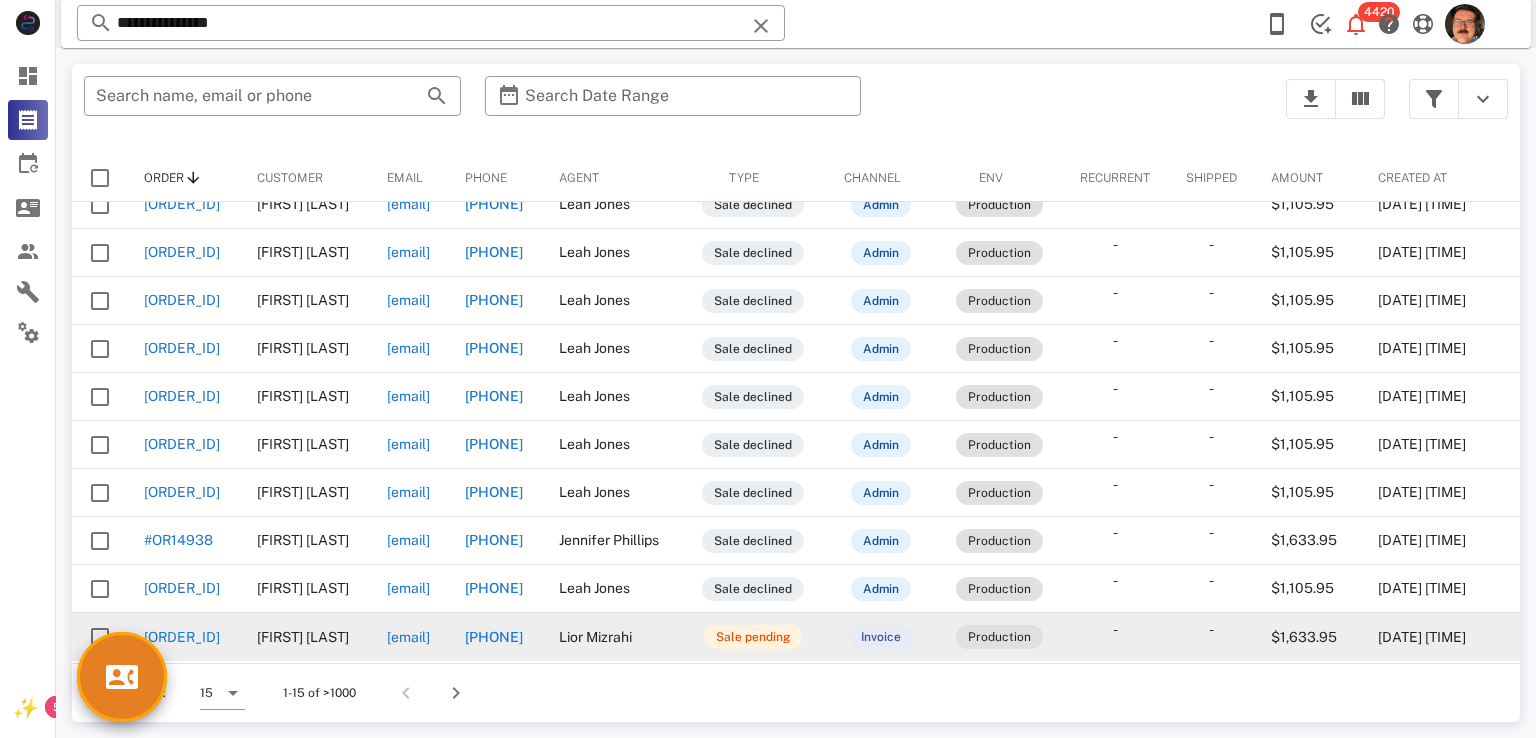click on "[EMAIL]" at bounding box center (408, 637) 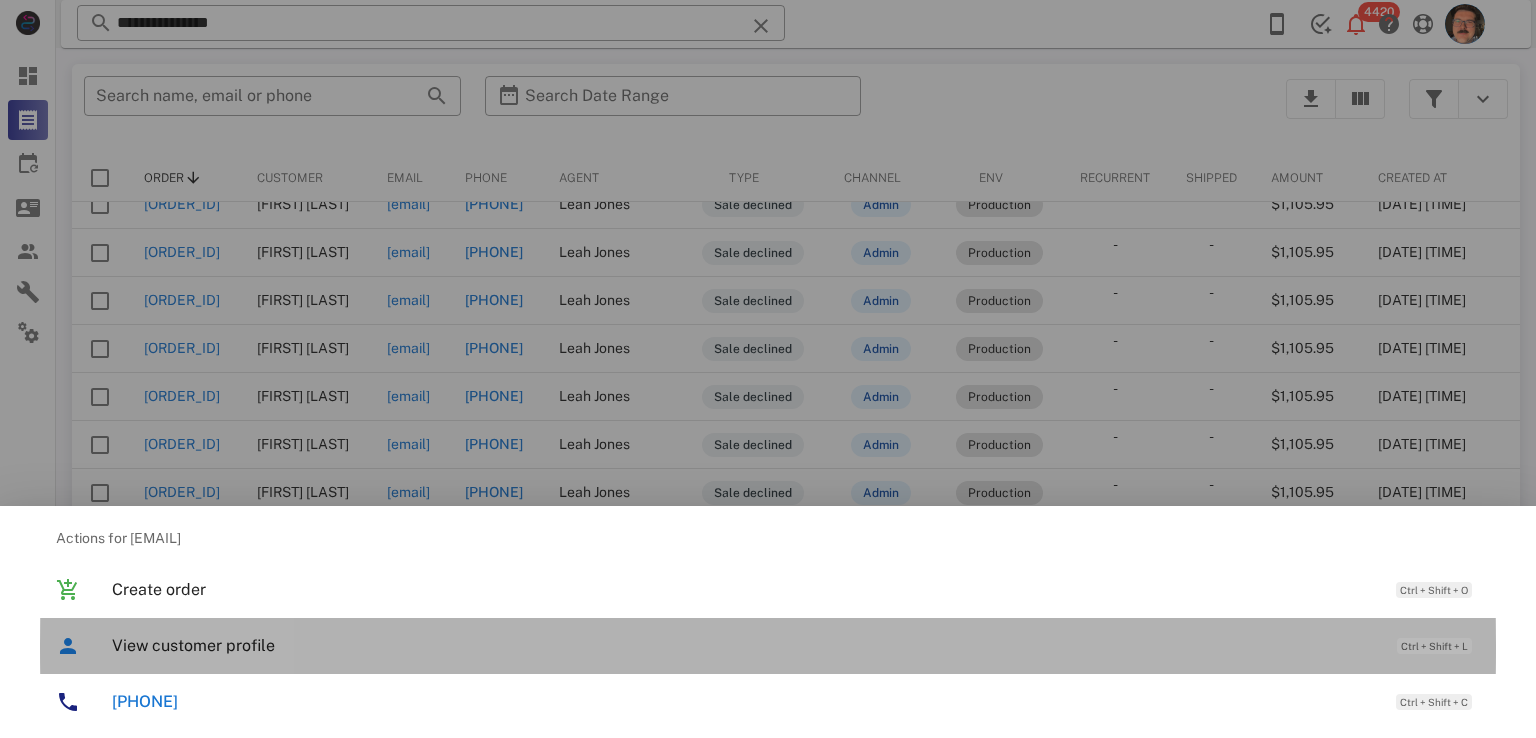 click on "View customer profile Ctrl + Shift + L" at bounding box center [796, 645] 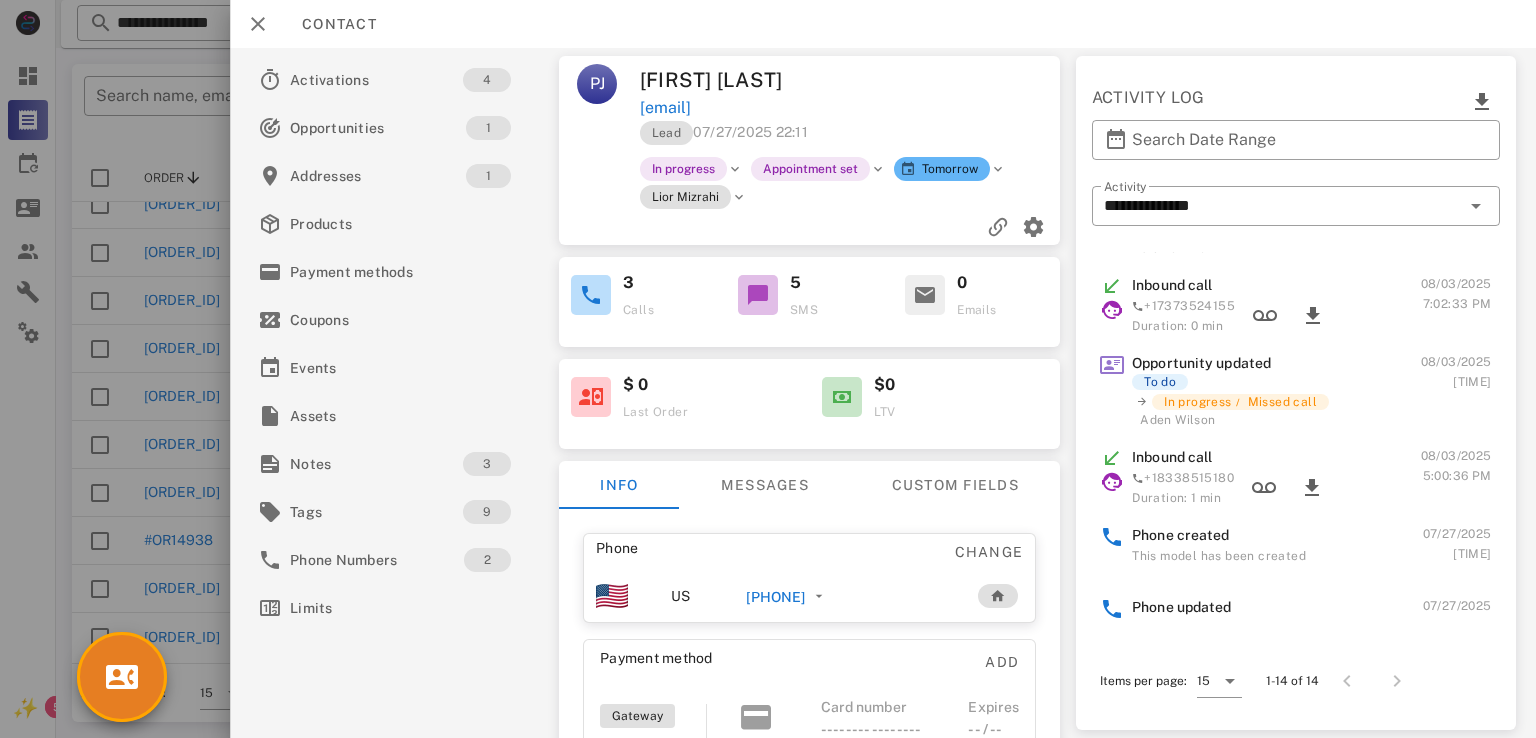 scroll, scrollTop: 0, scrollLeft: 0, axis: both 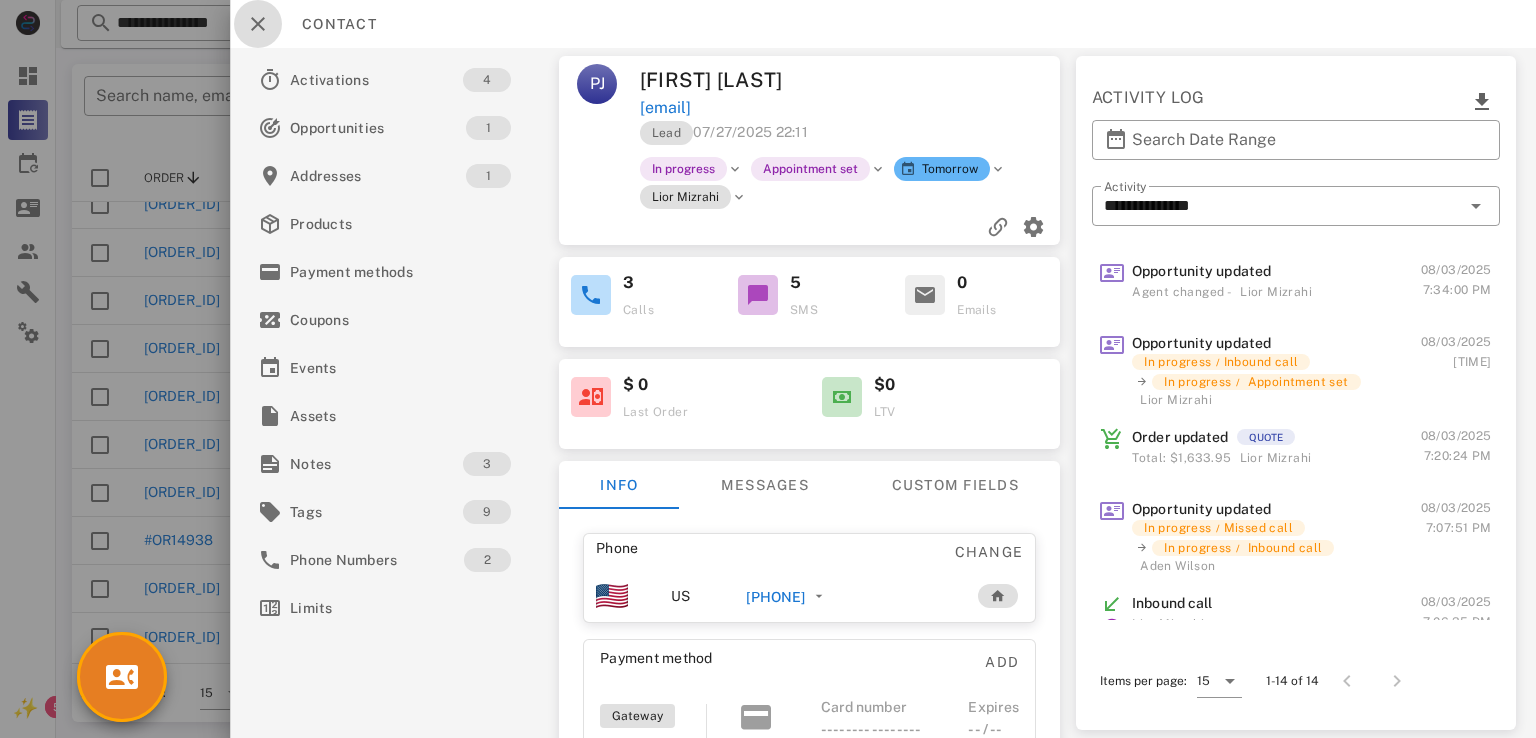 click at bounding box center [258, 24] 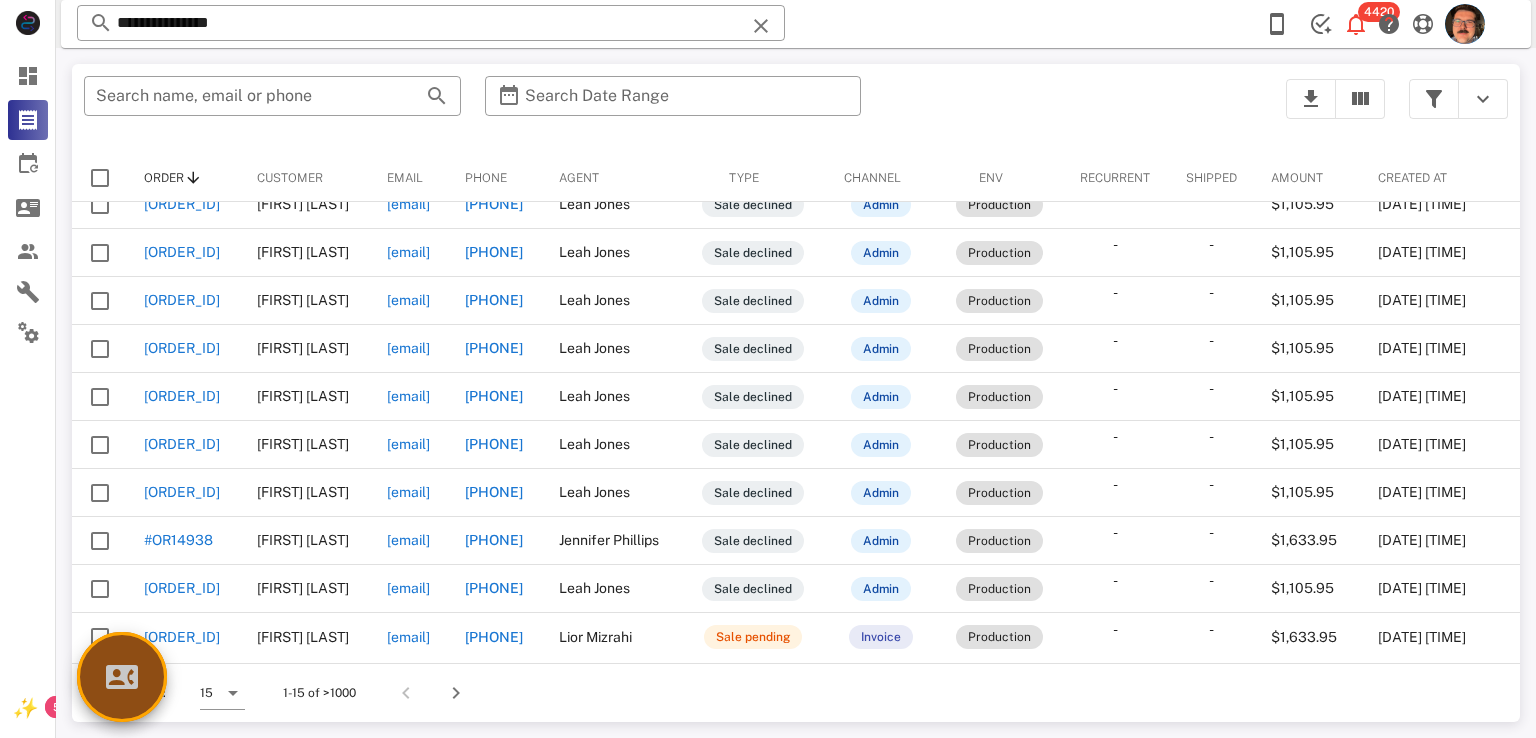 click at bounding box center [122, 677] 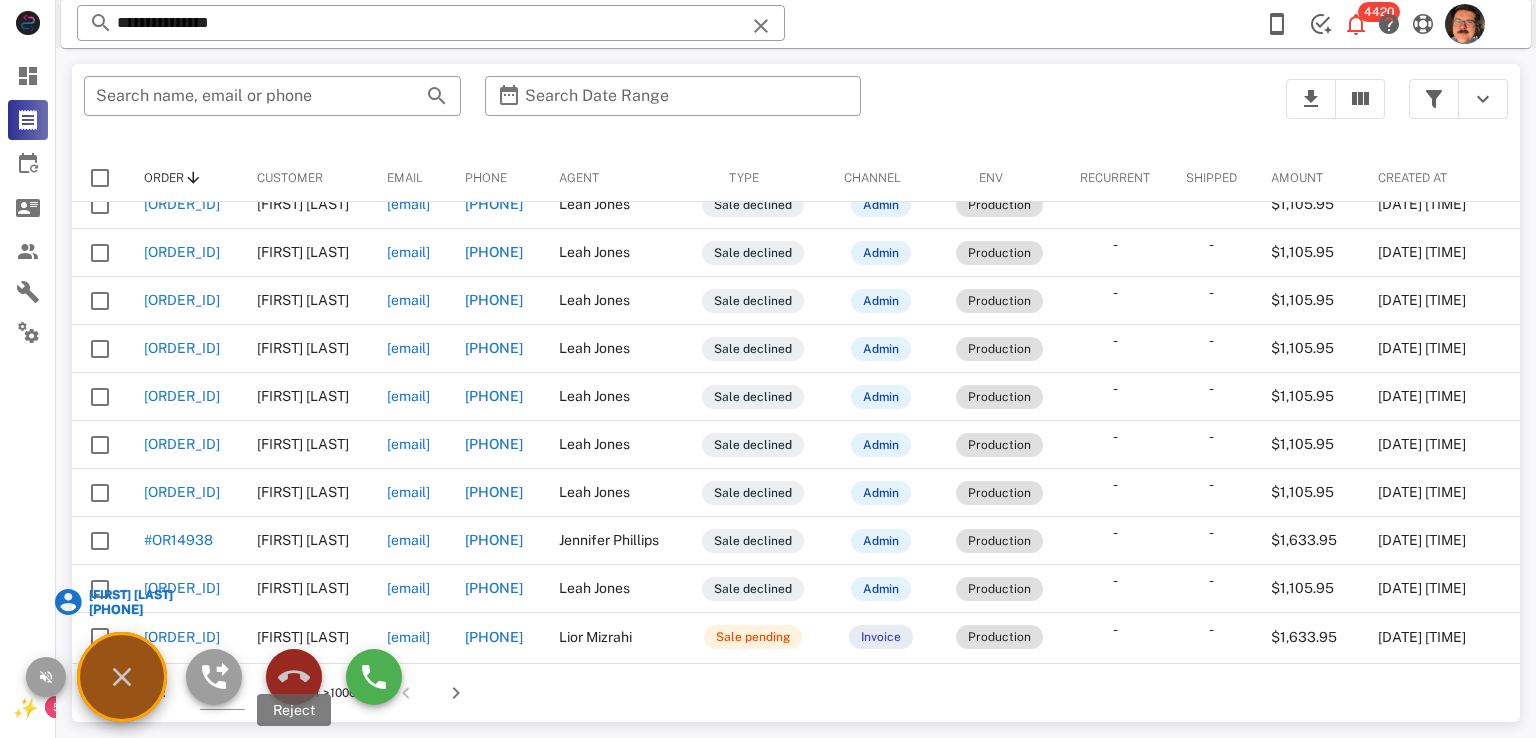 click at bounding box center (294, 677) 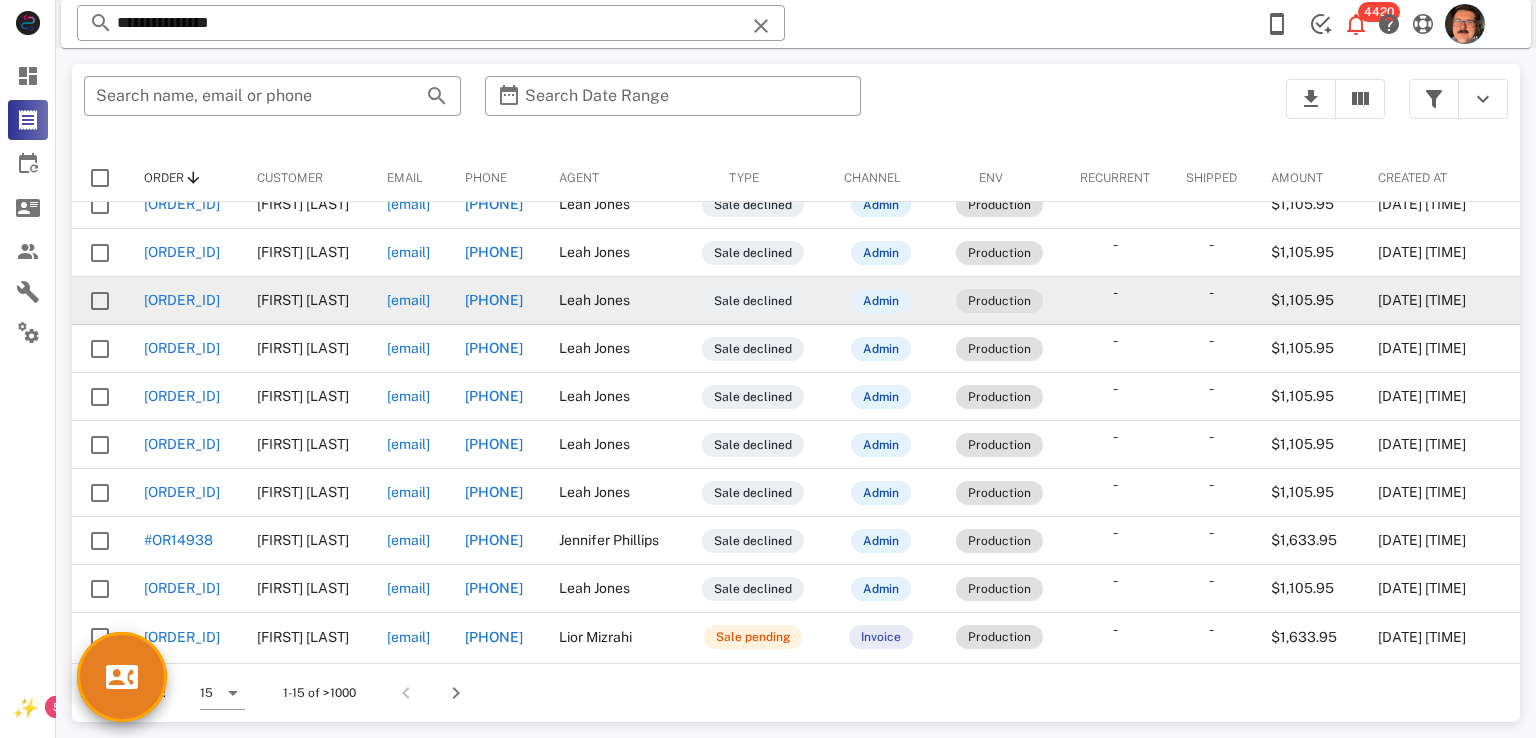 scroll, scrollTop: 0, scrollLeft: 0, axis: both 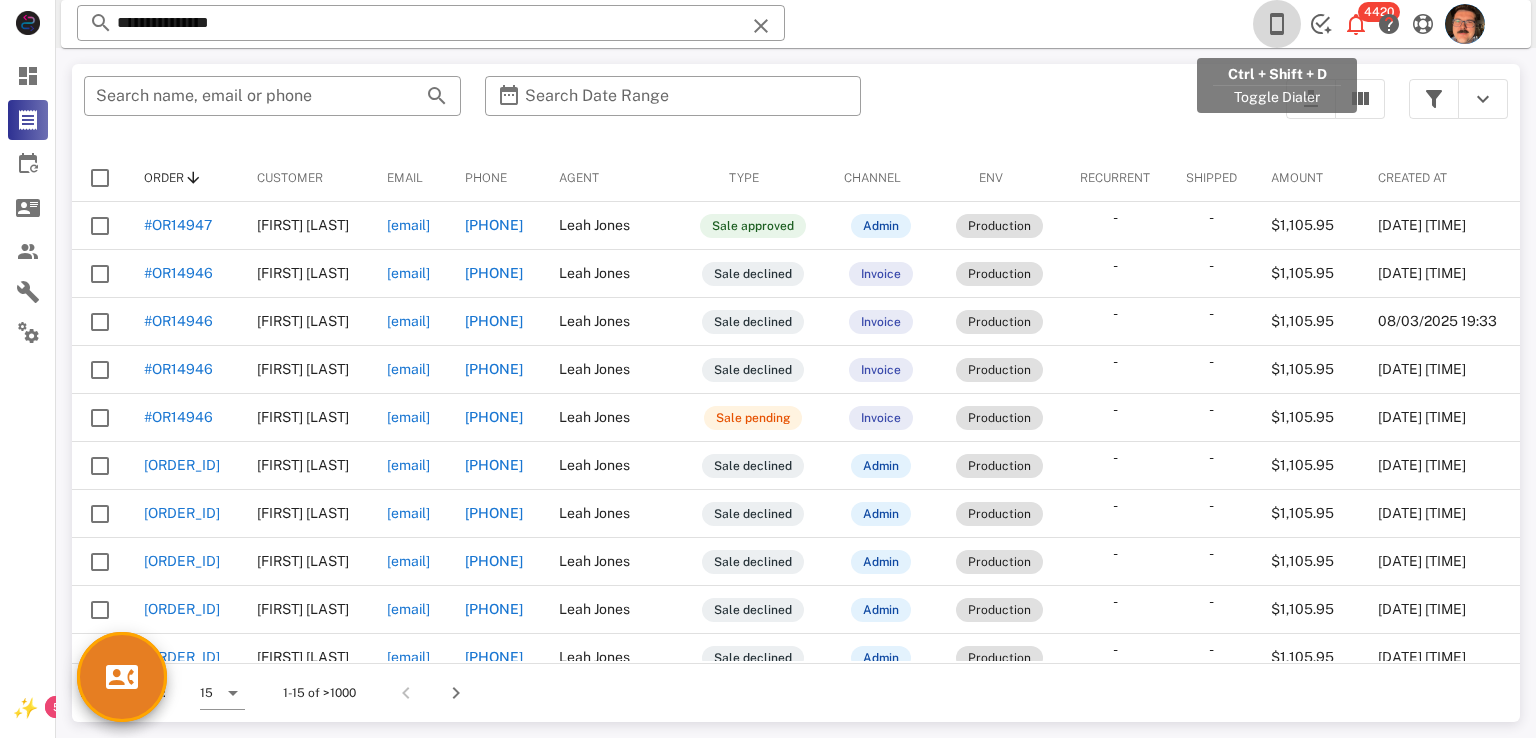 click at bounding box center [1277, 24] 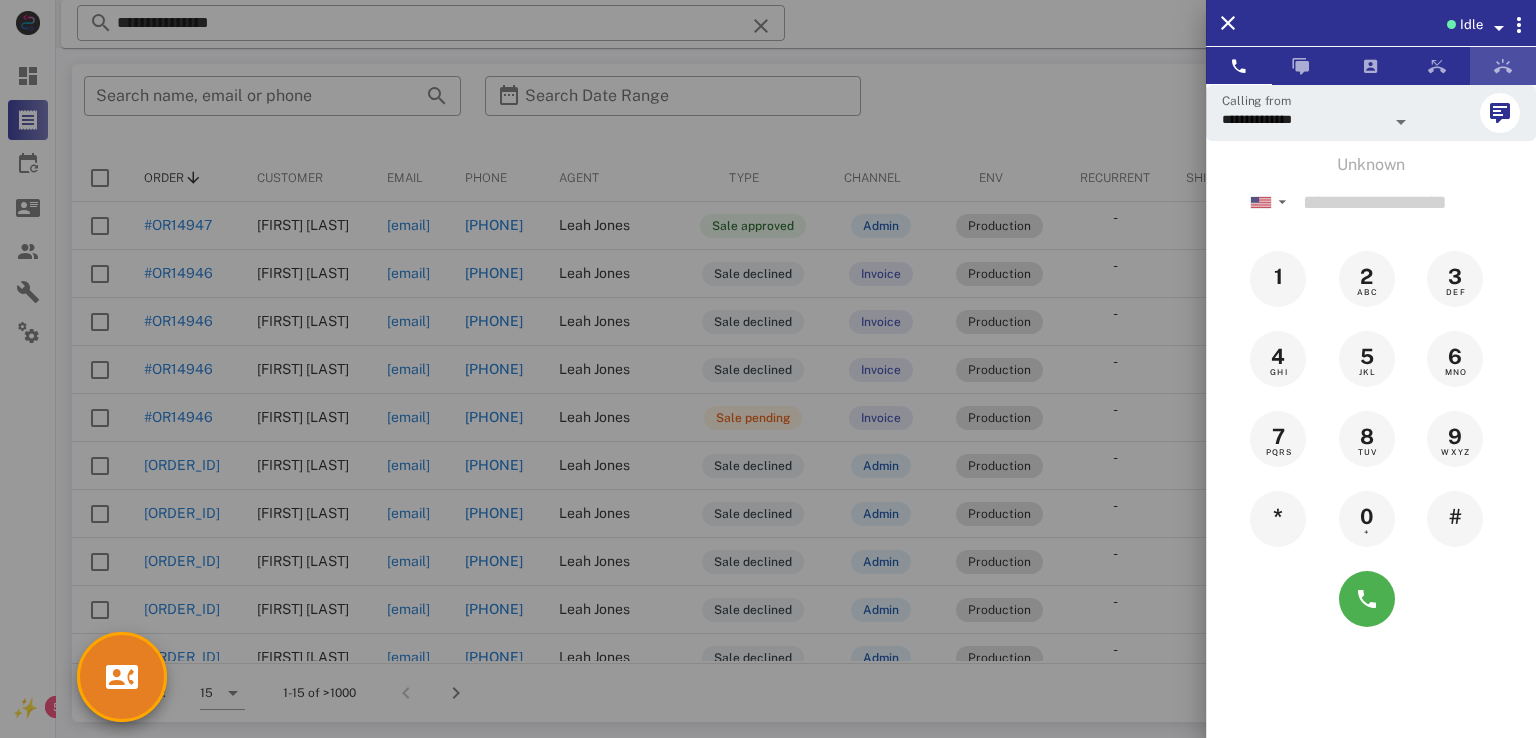 click at bounding box center (1503, 66) 